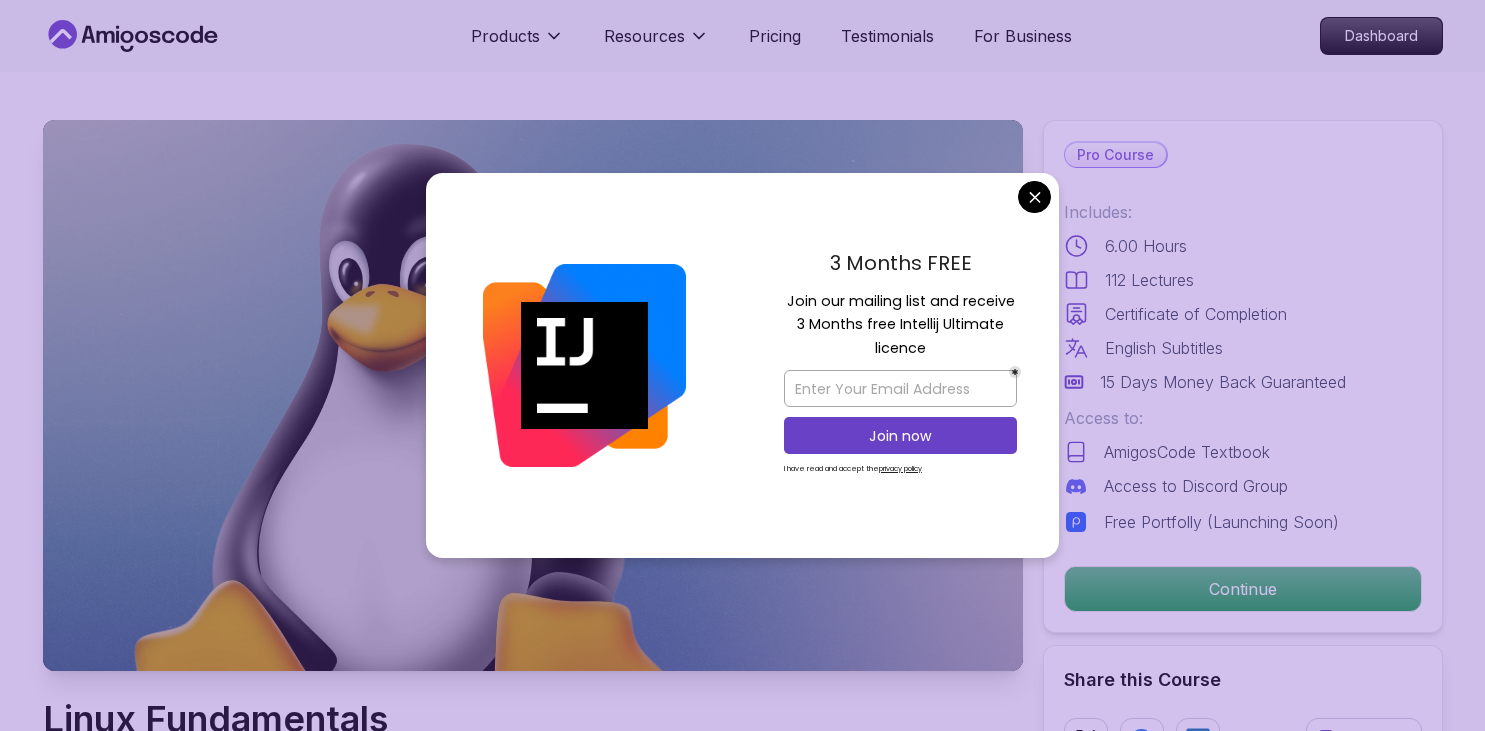 scroll, scrollTop: 0, scrollLeft: 0, axis: both 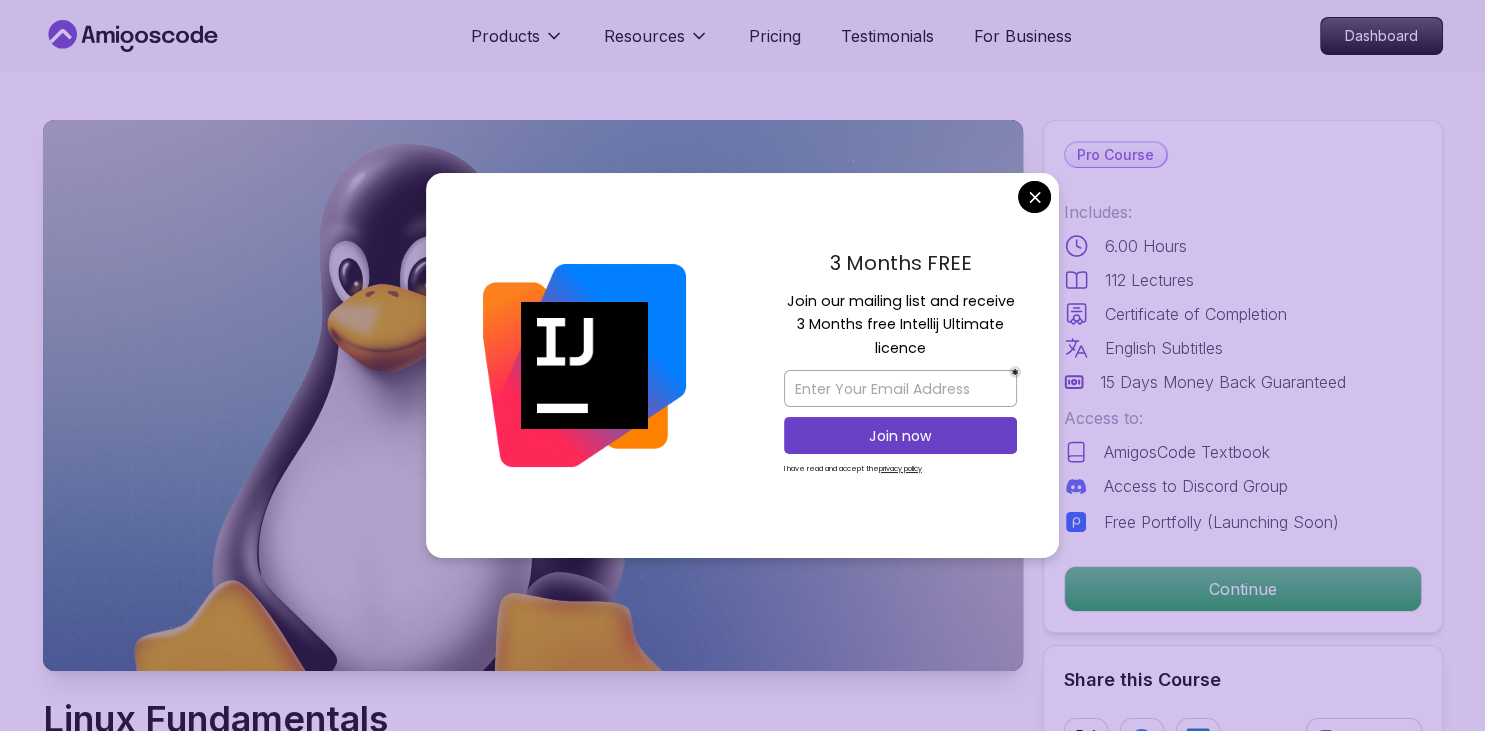click on "Products Resources Pricing Testimonials For Business Dashboard Products Resources Pricing Testimonials For Business Dashboard Linux Fundamentals Learn the fundamentals of Linux and how to use the command line Mama Samba Braima Djalo  /   Instructor Pro Course Includes: 6.00 Hours 112 Lectures Certificate of Completion English Subtitles 15 Days Money Back Guaranteed Access to: AmigosCode Textbook Access to Discord Group Free Portfolly (Launching Soon) Continue Share this Course or Copy link Got a Team of 5 or More? With one subscription, give your entire team access to all courses and features. Check our Business Plan Mama Samba Braima Djalo  /   Instructor What you will learn linux ubuntu terminal bash Getting Started with Linux - An introduction to the Linux operating system and its history. Linux Installation (Mac, Windows, Linux) - Step-by-step guide to installing Linux on different platforms. Using Virtual Machines - Learn how to set up and use virtual machines for running Linux.
Hands-On Learning" at bounding box center [742, 3577] 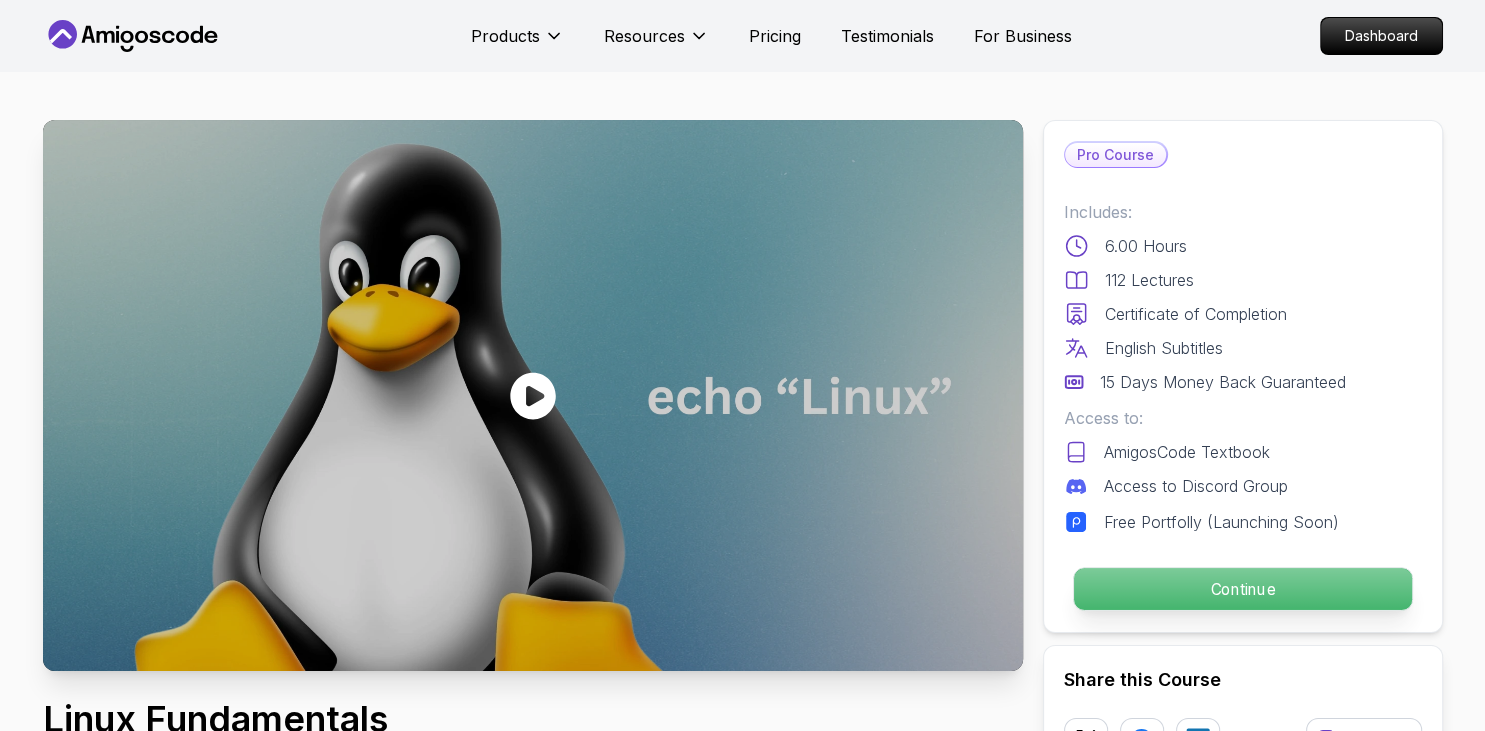 click on "Continue" at bounding box center [1242, 589] 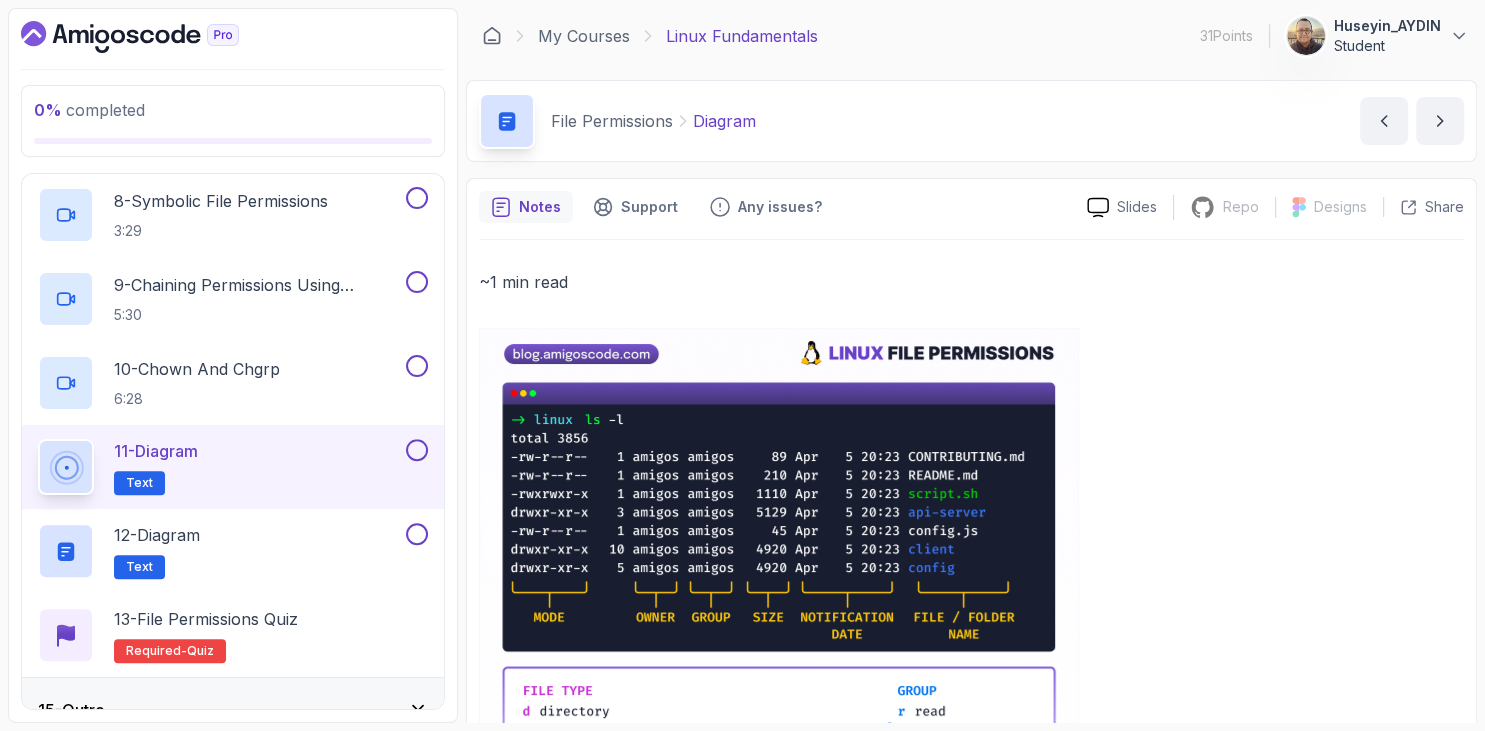 scroll, scrollTop: 1527, scrollLeft: 0, axis: vertical 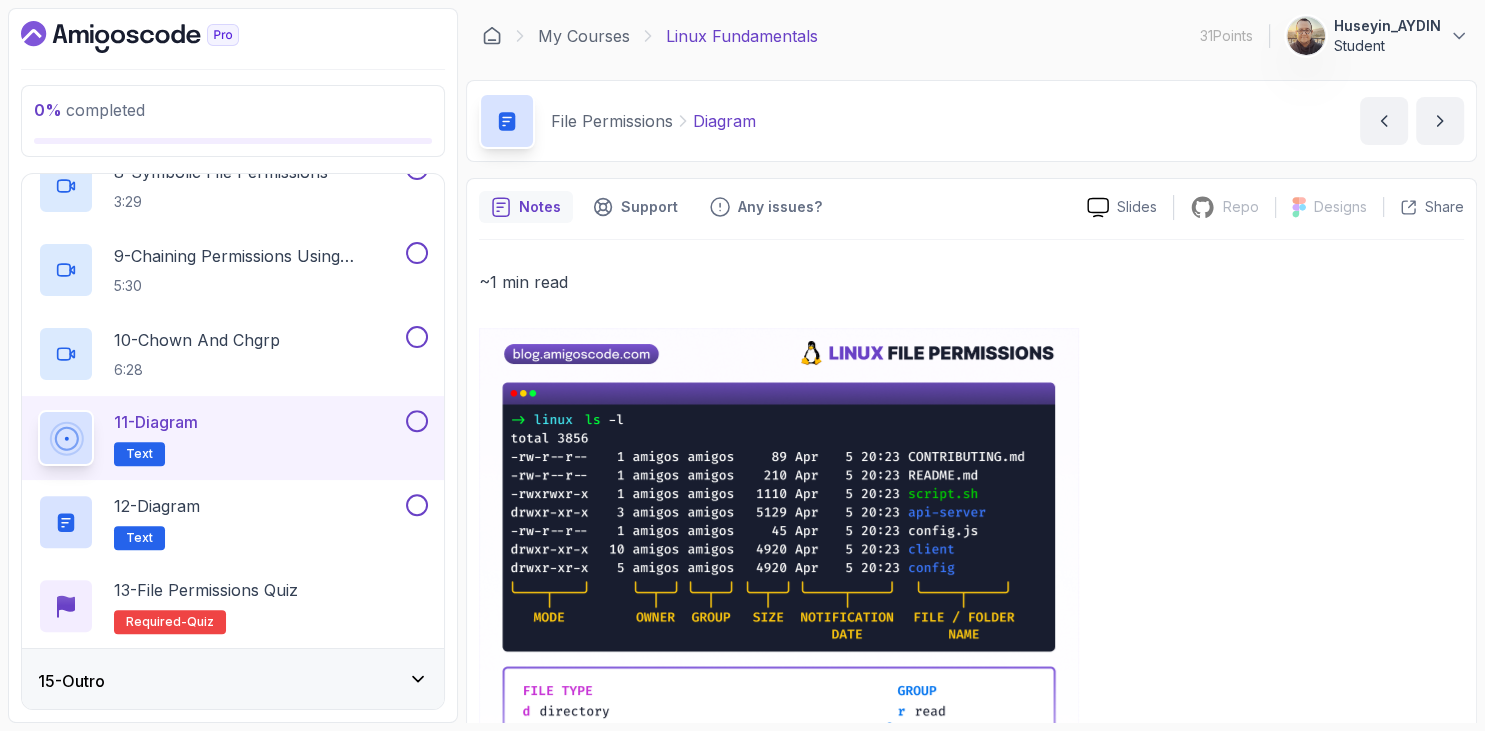 click on "15  -  Outro" at bounding box center (233, 681) 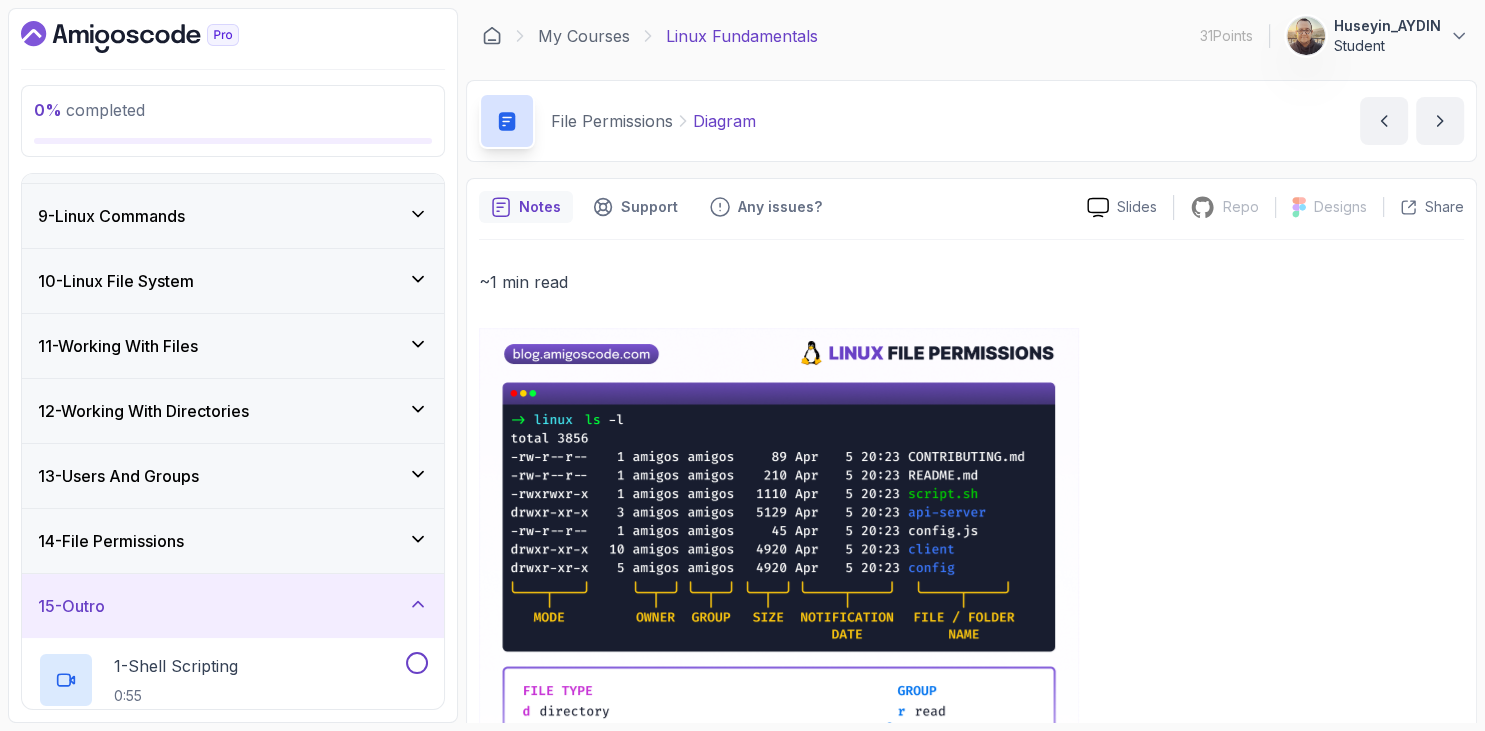 scroll, scrollTop: 0, scrollLeft: 0, axis: both 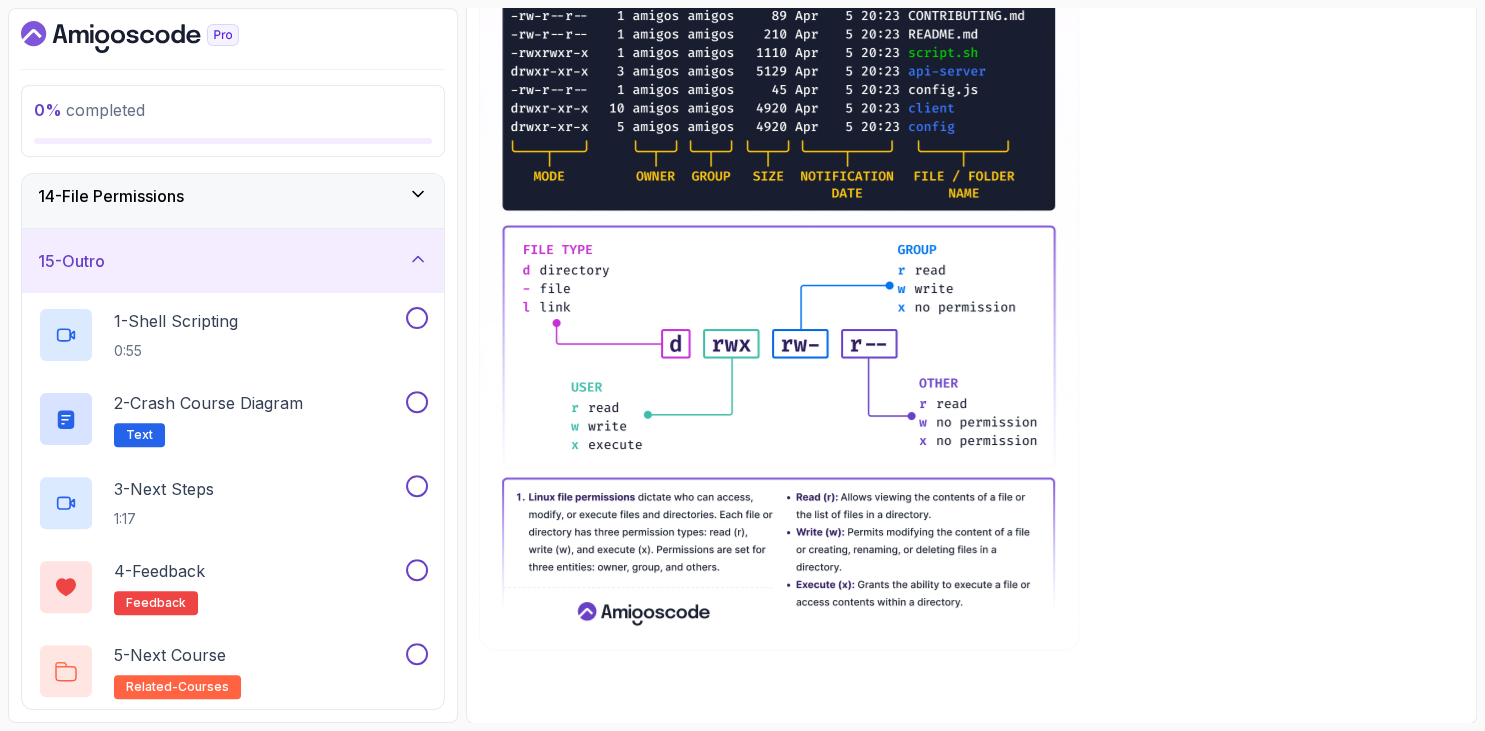 click on "15  -  Outro" at bounding box center [233, 261] 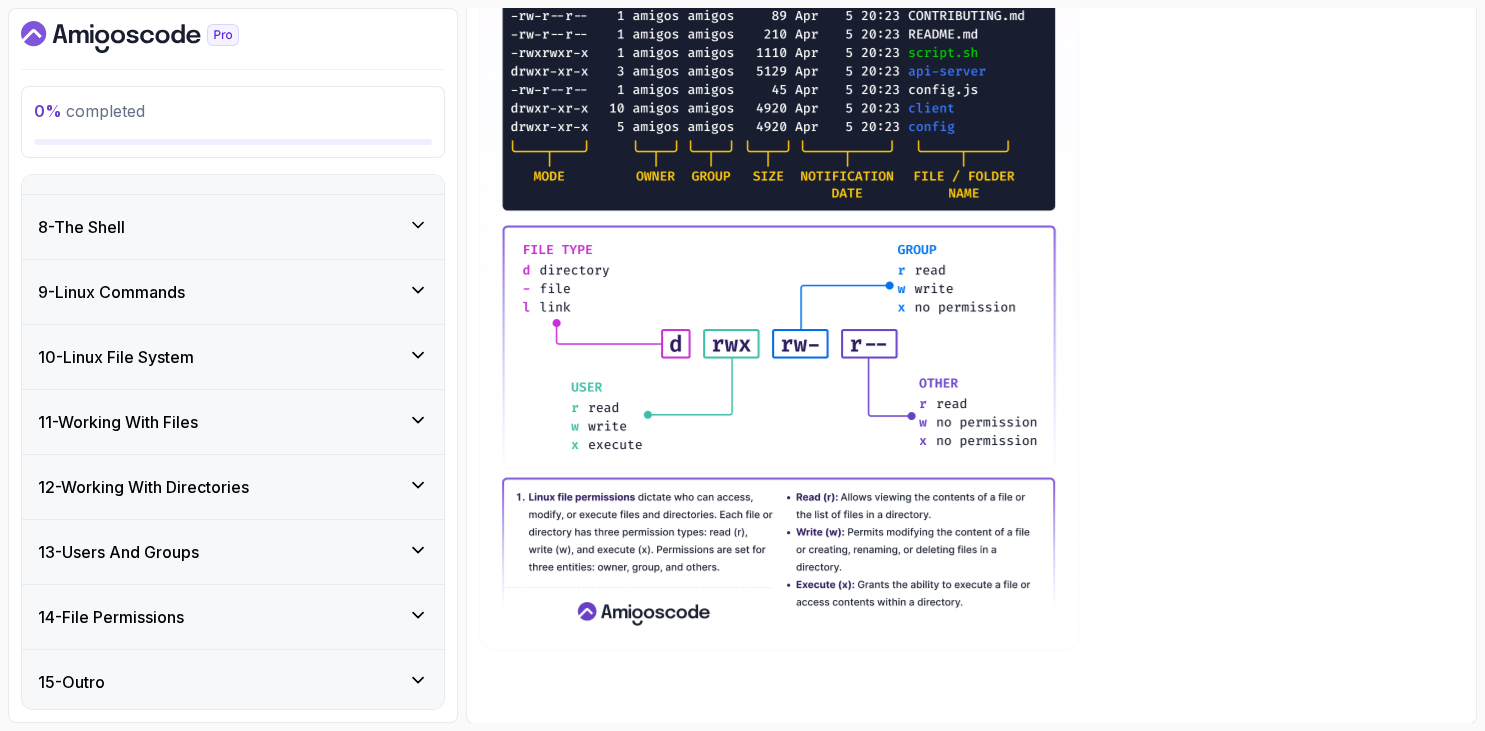 scroll, scrollTop: 0, scrollLeft: 0, axis: both 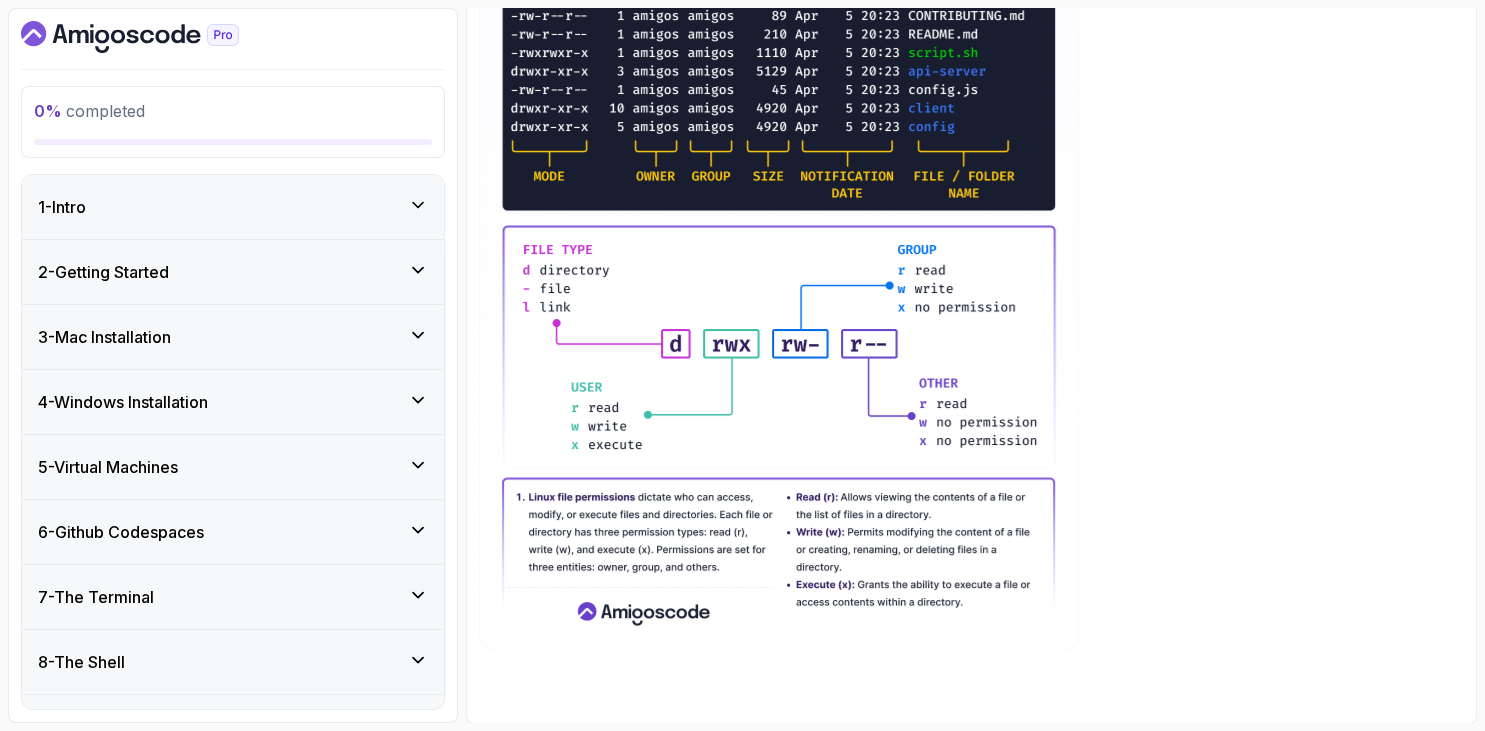click on "1  -  Intro" at bounding box center [233, 207] 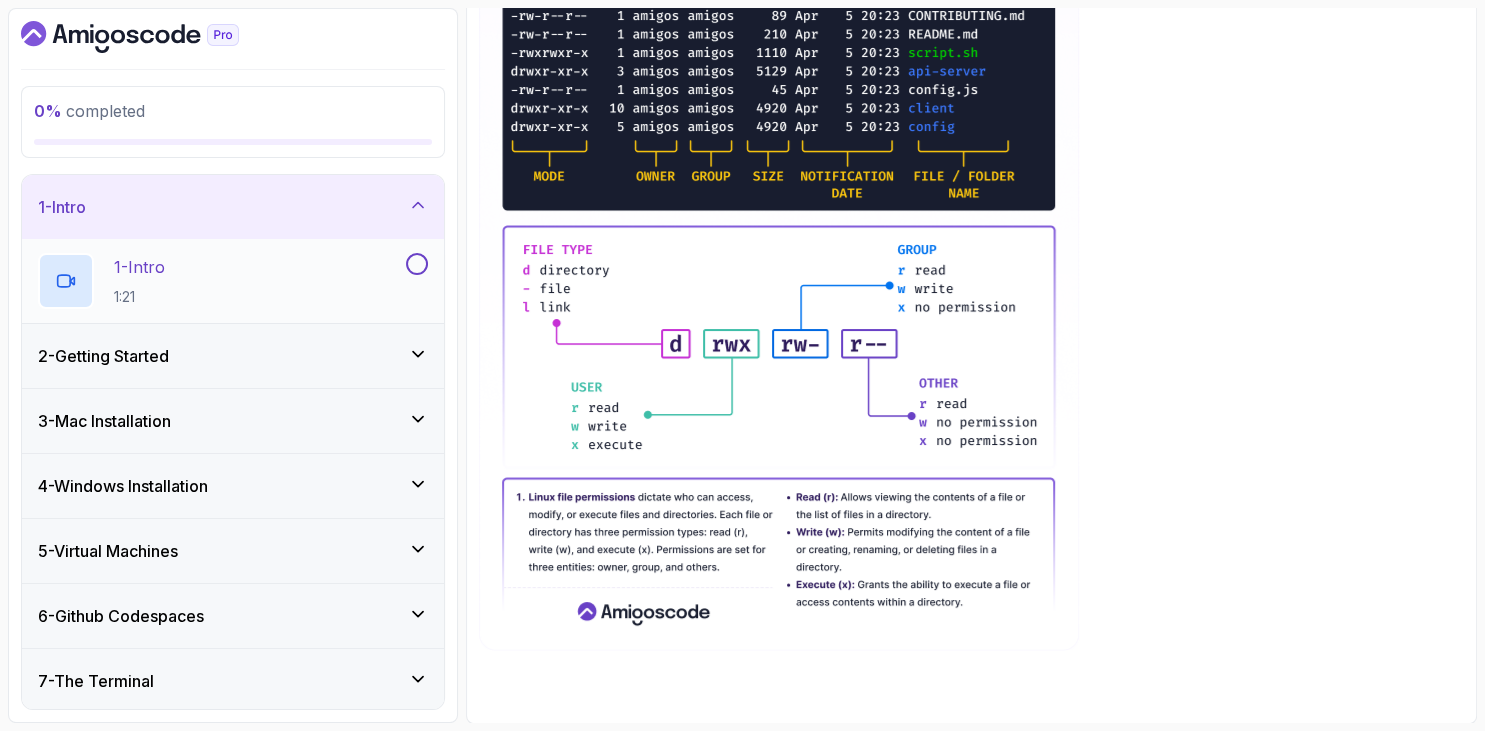 click on "1  -  Intro 1:21" at bounding box center (220, 281) 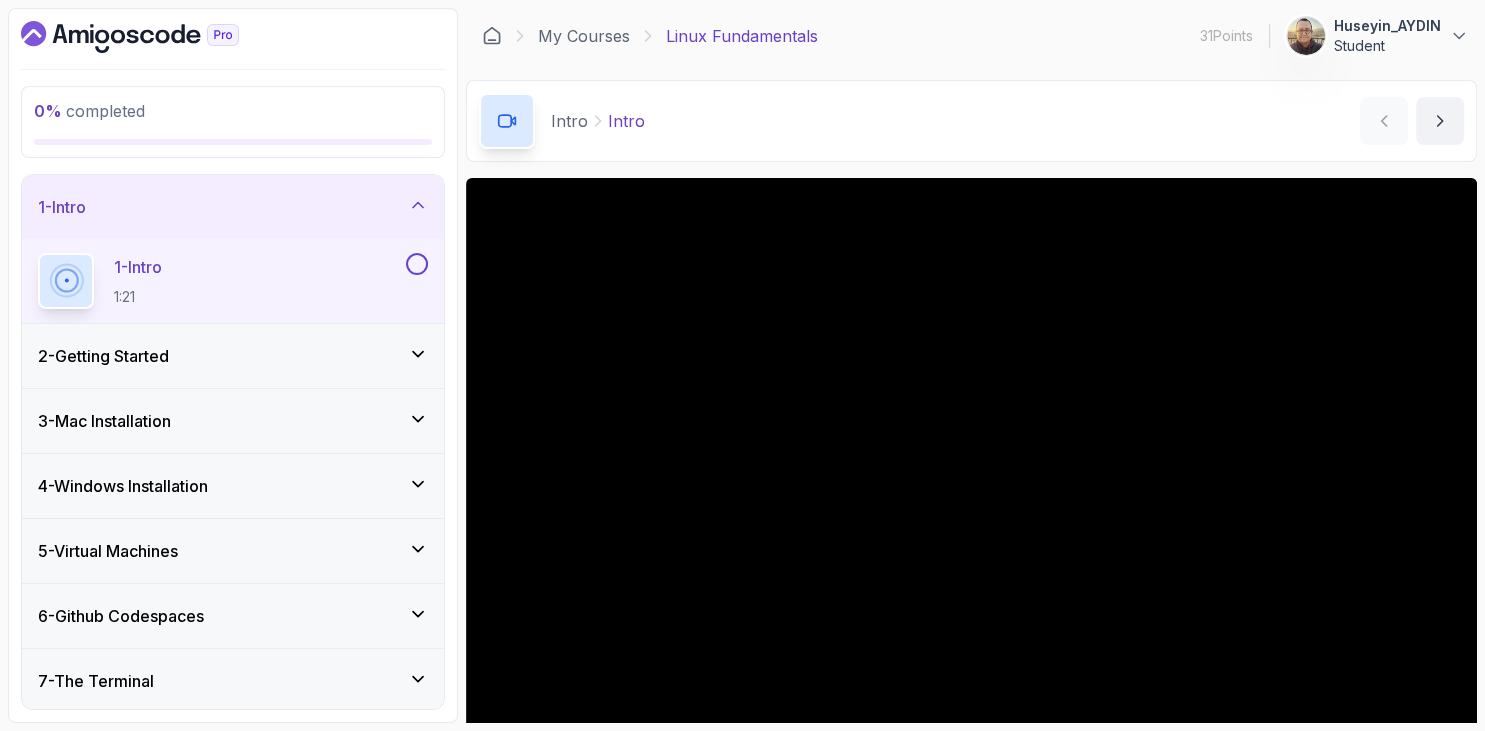 scroll, scrollTop: 162, scrollLeft: 0, axis: vertical 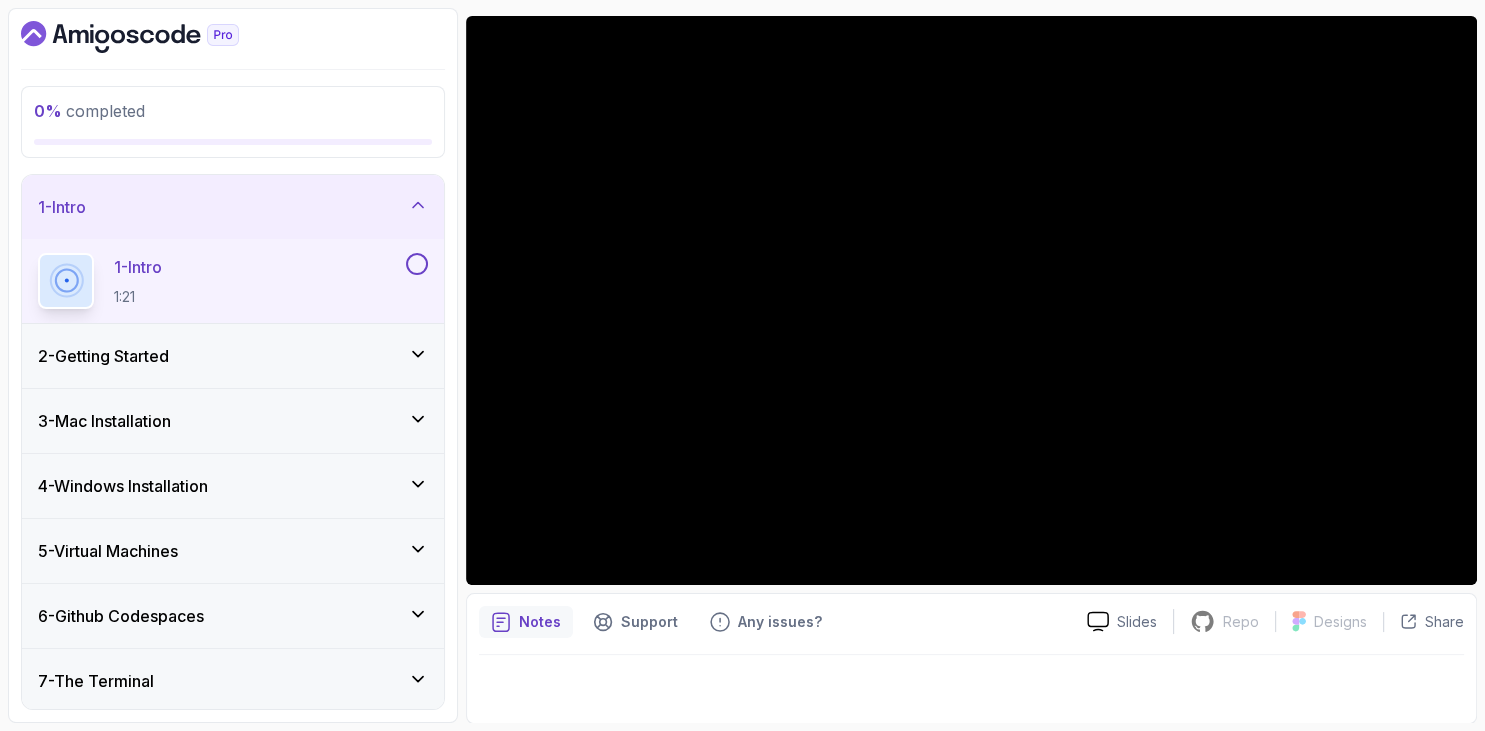 click on "2  -  Getting Started" at bounding box center (233, 356) 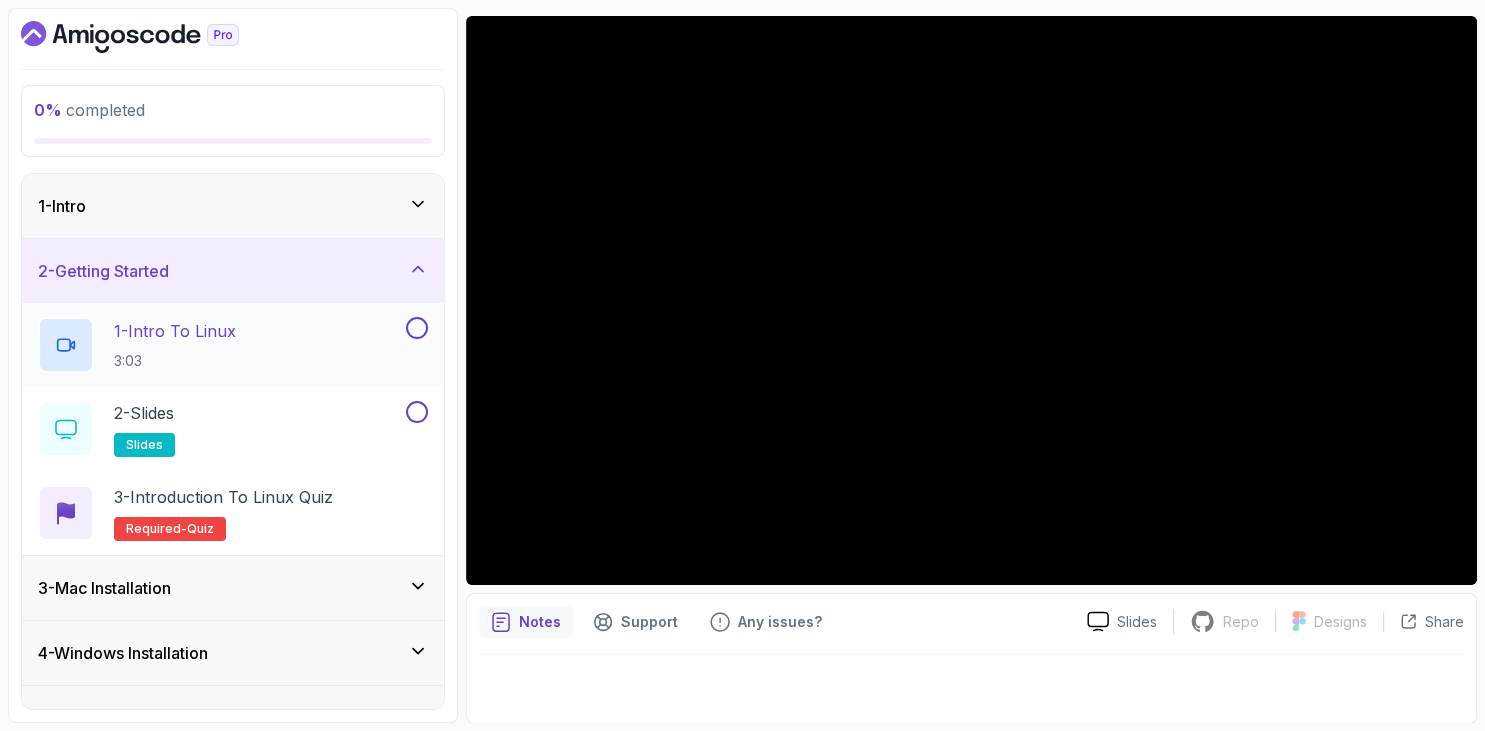click on "1  -  Intro To Linux 3:03" at bounding box center [175, 345] 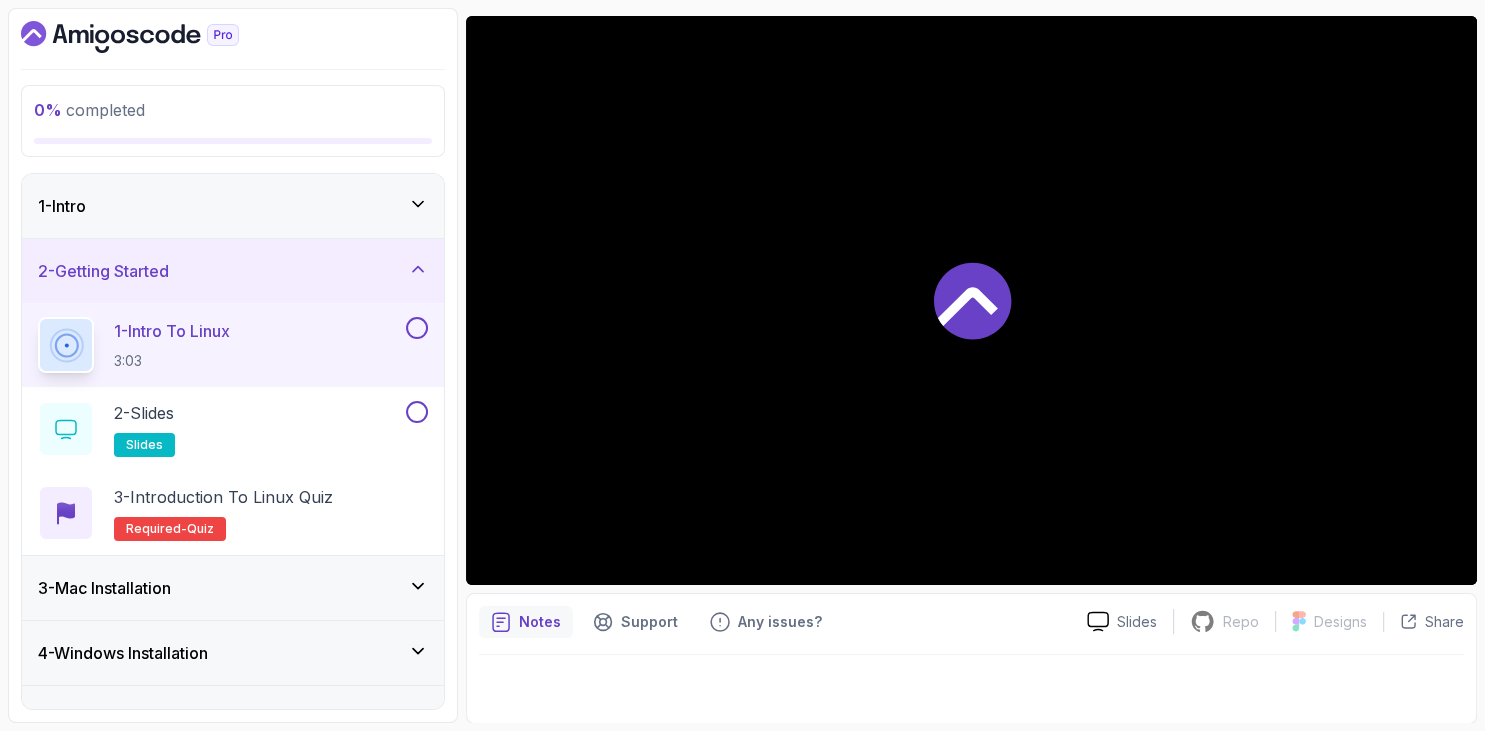 click at bounding box center (233, 37) 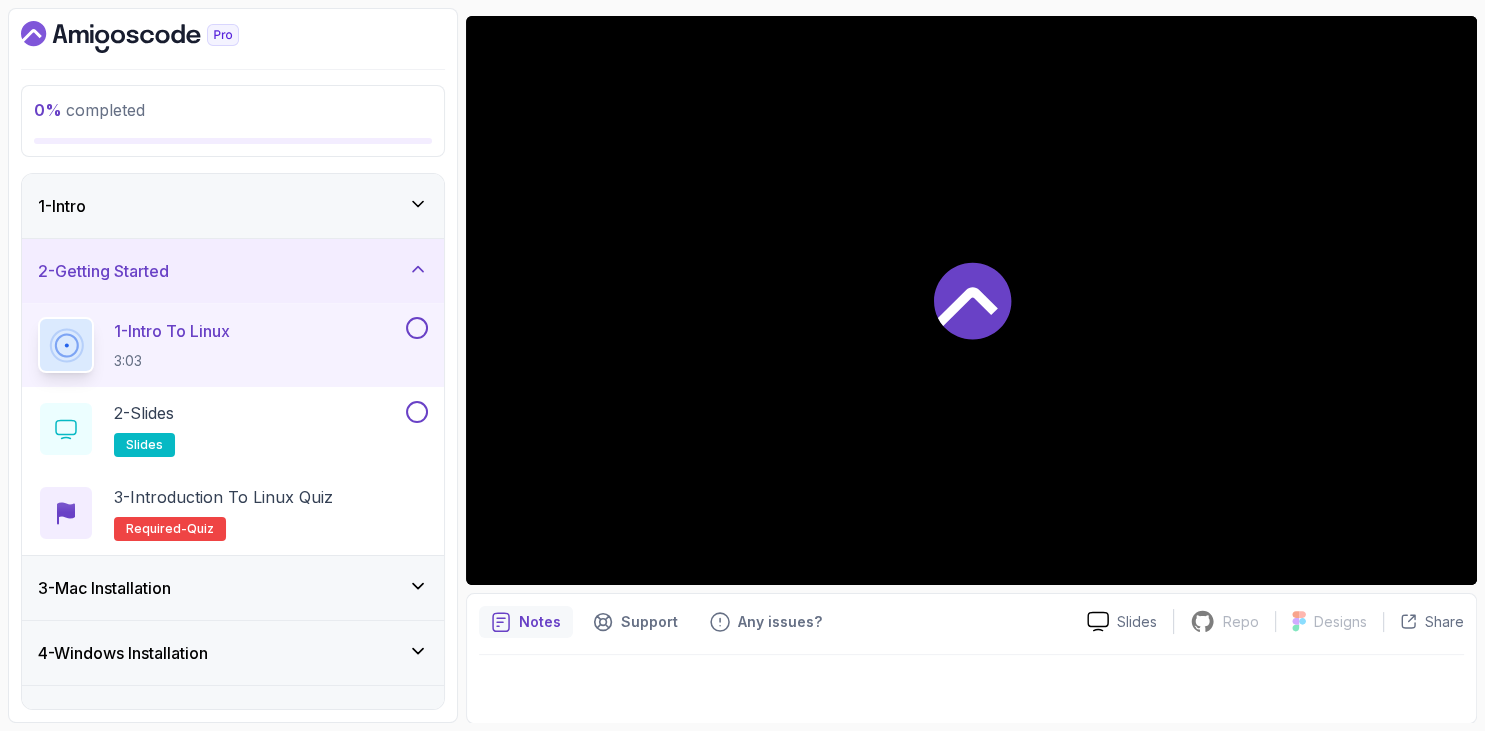click on "0 % completed 1  -  Intro 2  -  Getting Started 1  -  Intro To Linux 3:03 2  -  Slides slides 3  -  Introduction to Linux Quiz Required- quiz 3  -  Mac Installation 4  -  Windows Installation 5  -  Virtual Machines 6  -  Github Codespaces 7  -  The Terminal 8  -  The Shell 9  -  Linux Commands 10  -  Linux File System 11  -  Working With Files 12  -  Working With Directories 13  -  Users And Groups 14  -  File Permissions 15  -  Outro" at bounding box center [233, 365] 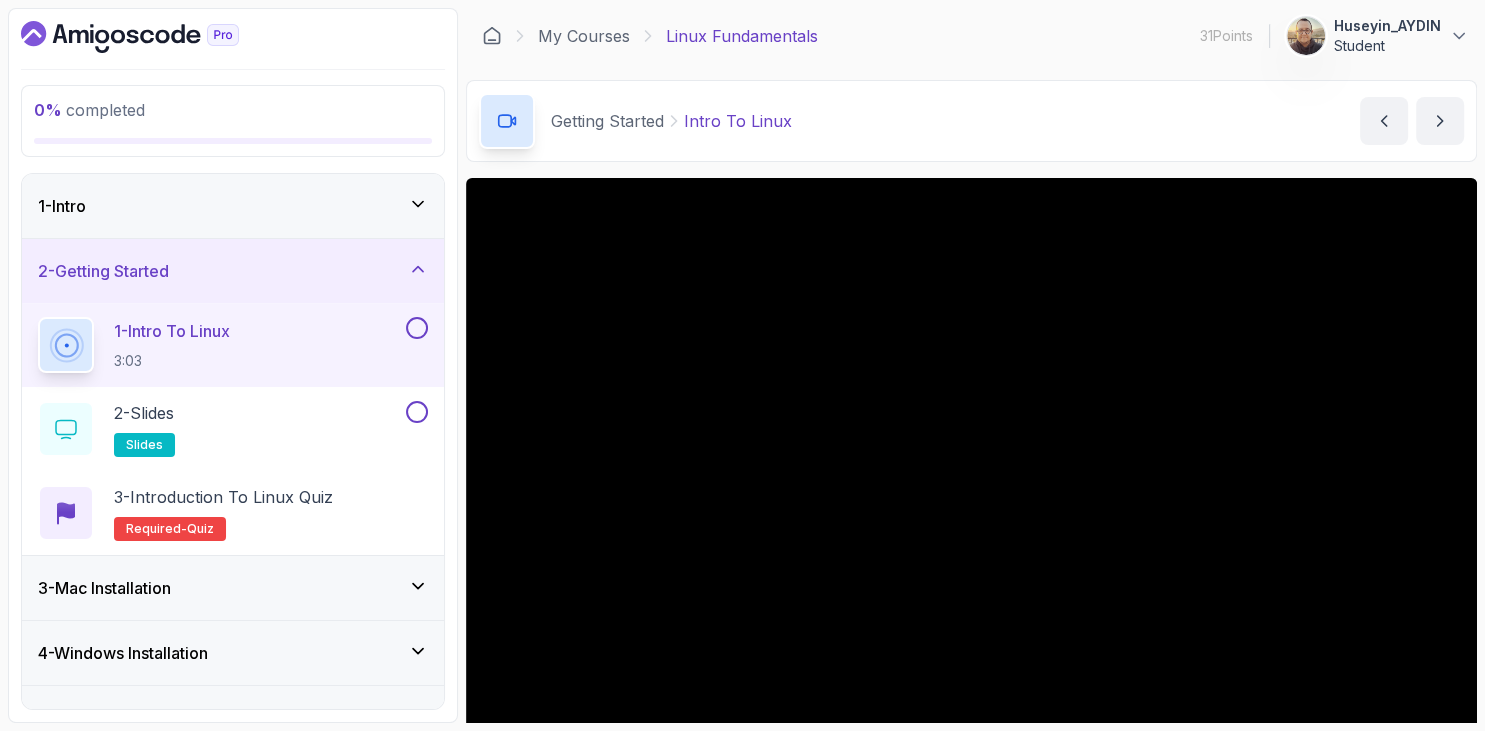 scroll, scrollTop: 162, scrollLeft: 0, axis: vertical 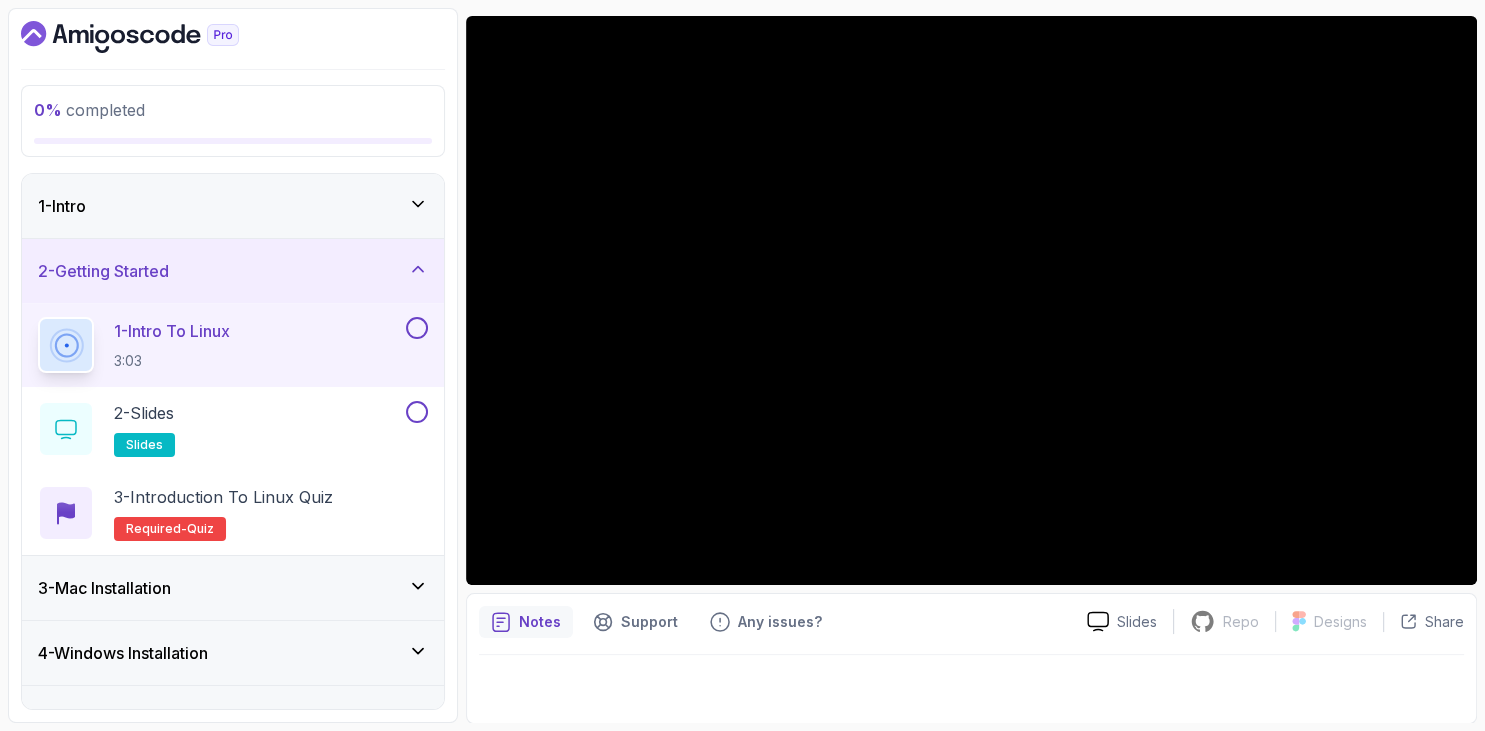 click on "0 % completed" at bounding box center (233, 121) 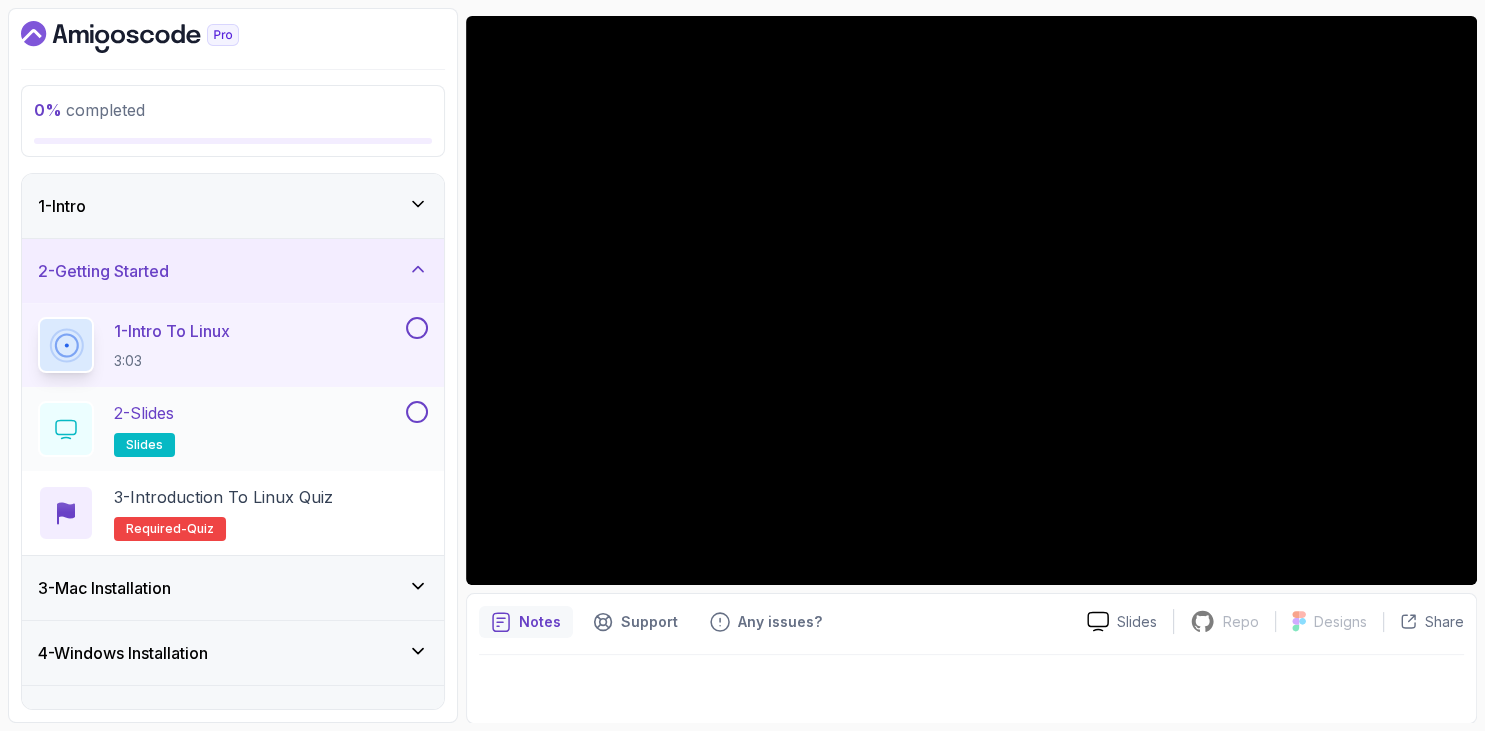 scroll, scrollTop: 115, scrollLeft: 0, axis: vertical 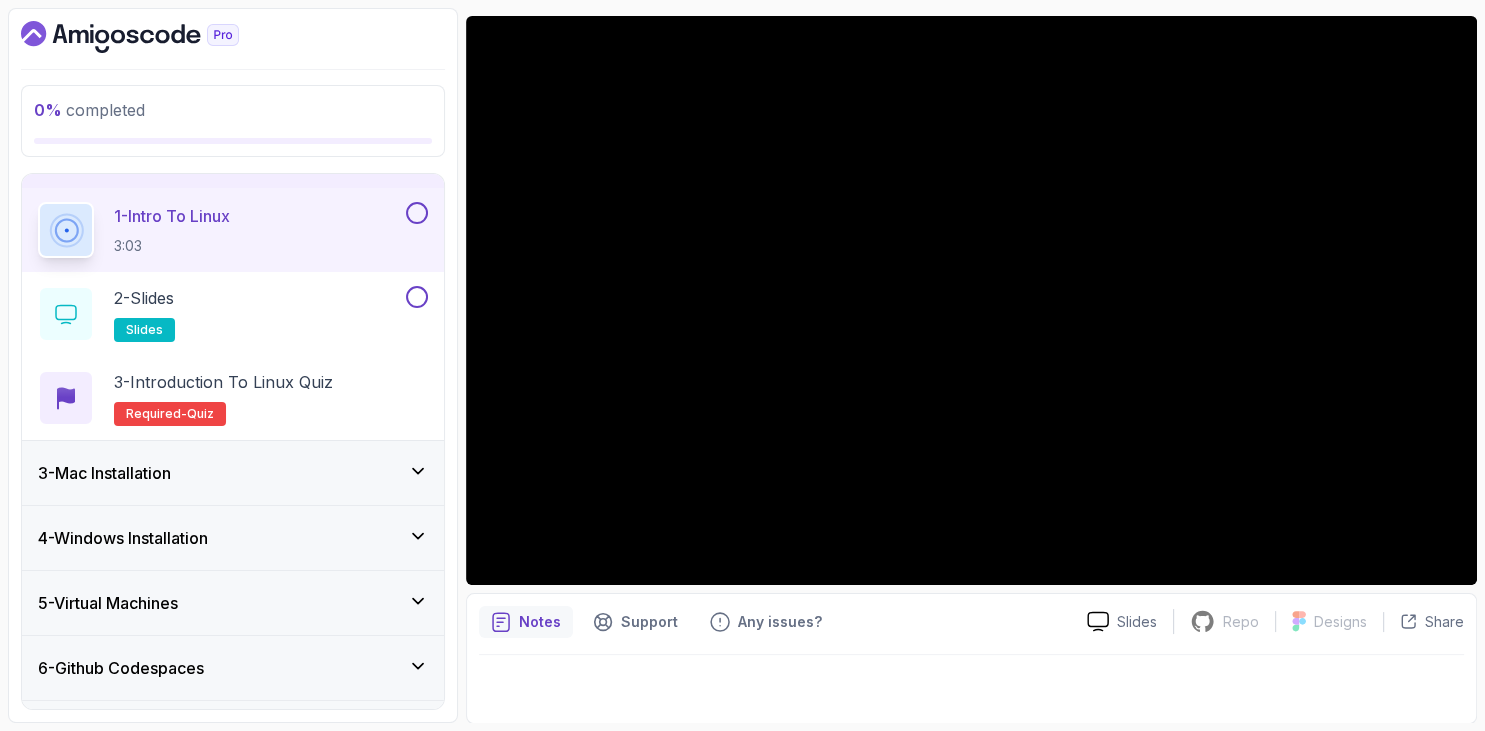 click on "0 % completed" at bounding box center [233, 121] 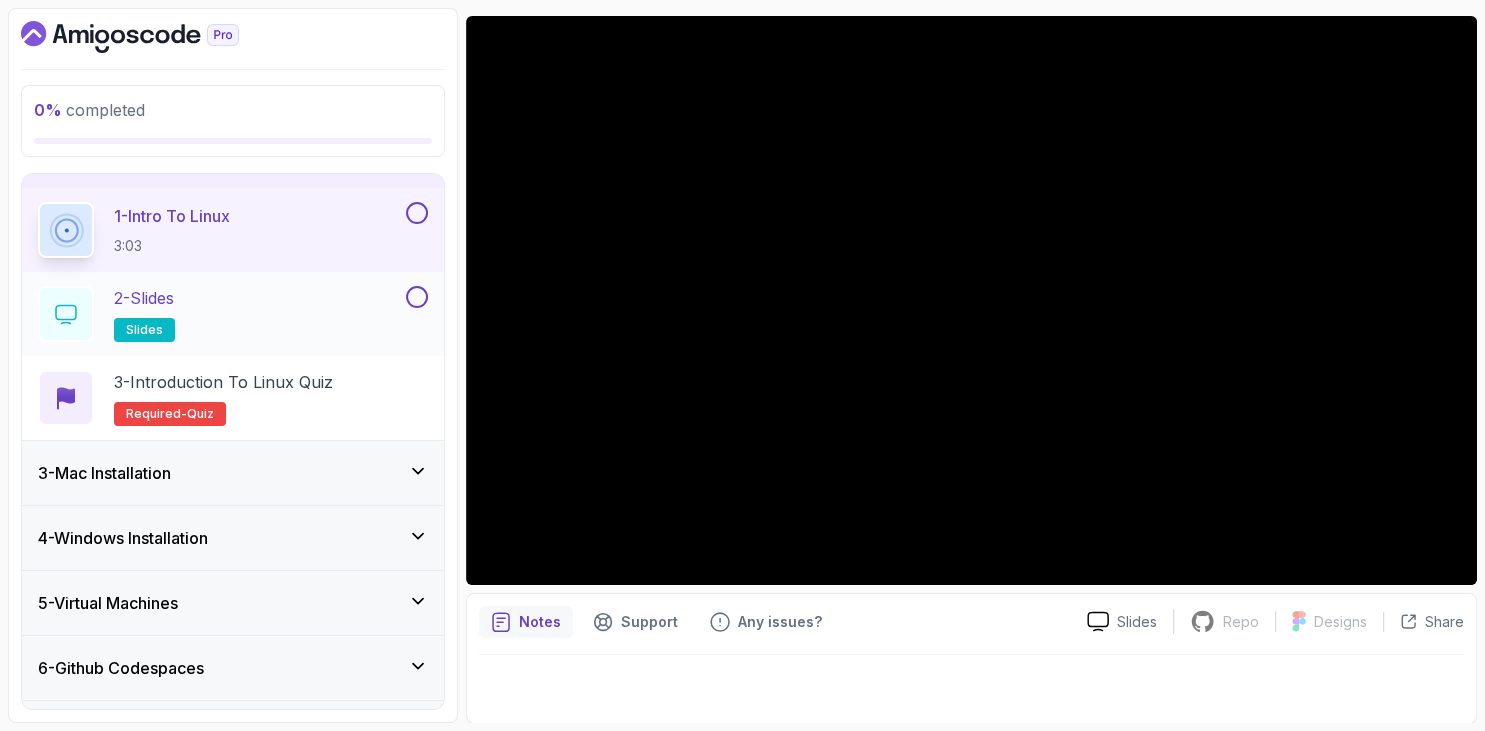 click on "2  -  Slides slides" at bounding box center (144, 314) 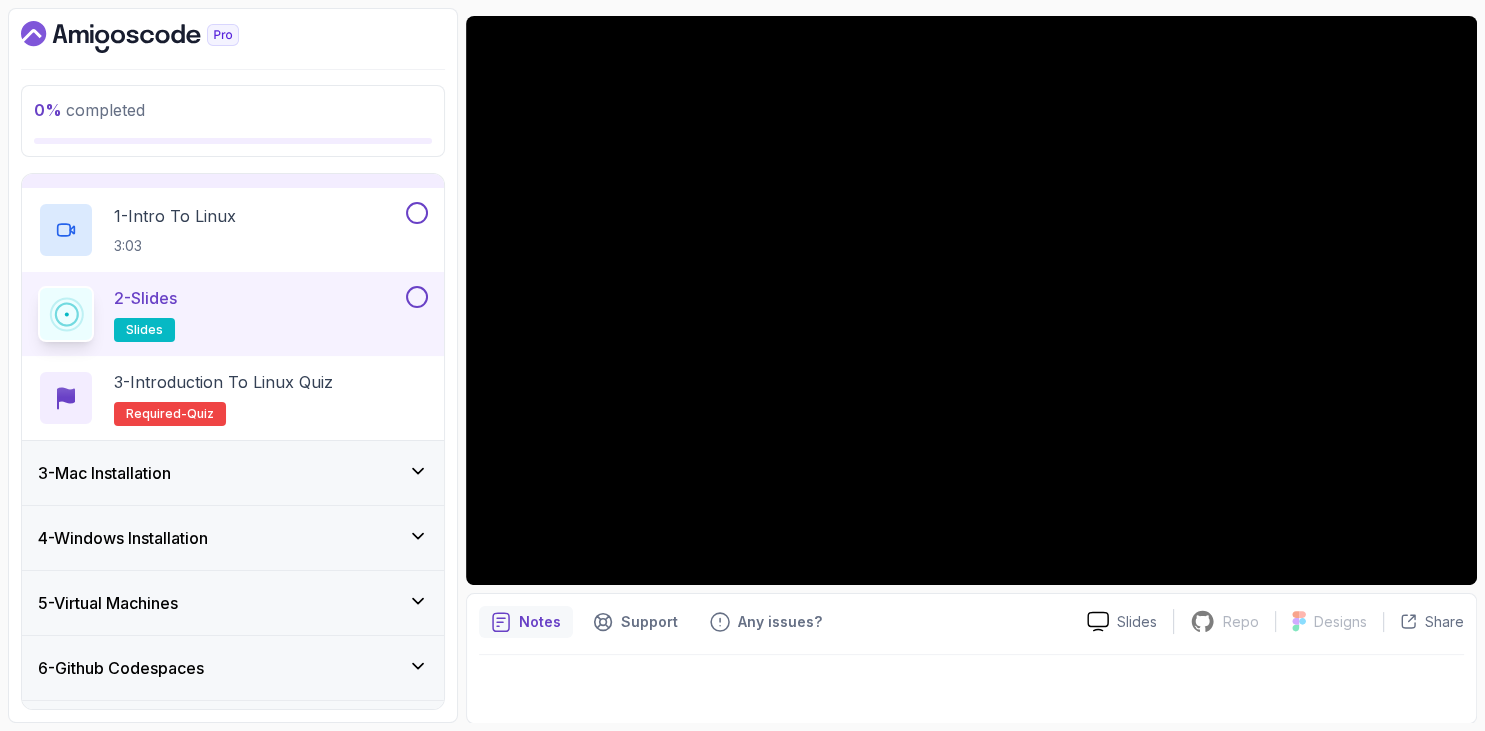 click on "0 % completed 1  -  Intro 2  -  Getting Started 1  -  Intro To Linux 3:03 2  -  Slides slides 3  -  Introduction to Linux Quiz Required- quiz 3  -  Mac Installation 4  -  Windows Installation 5  -  Virtual Machines 6  -  Github Codespaces 7  -  The Terminal 8  -  The Shell 9  -  Linux Commands 10  -  Linux File System 11  -  Working With Files 12  -  Working With Directories 13  -  Users And Groups 14  -  File Permissions 15  -  Outro" at bounding box center [233, 365] 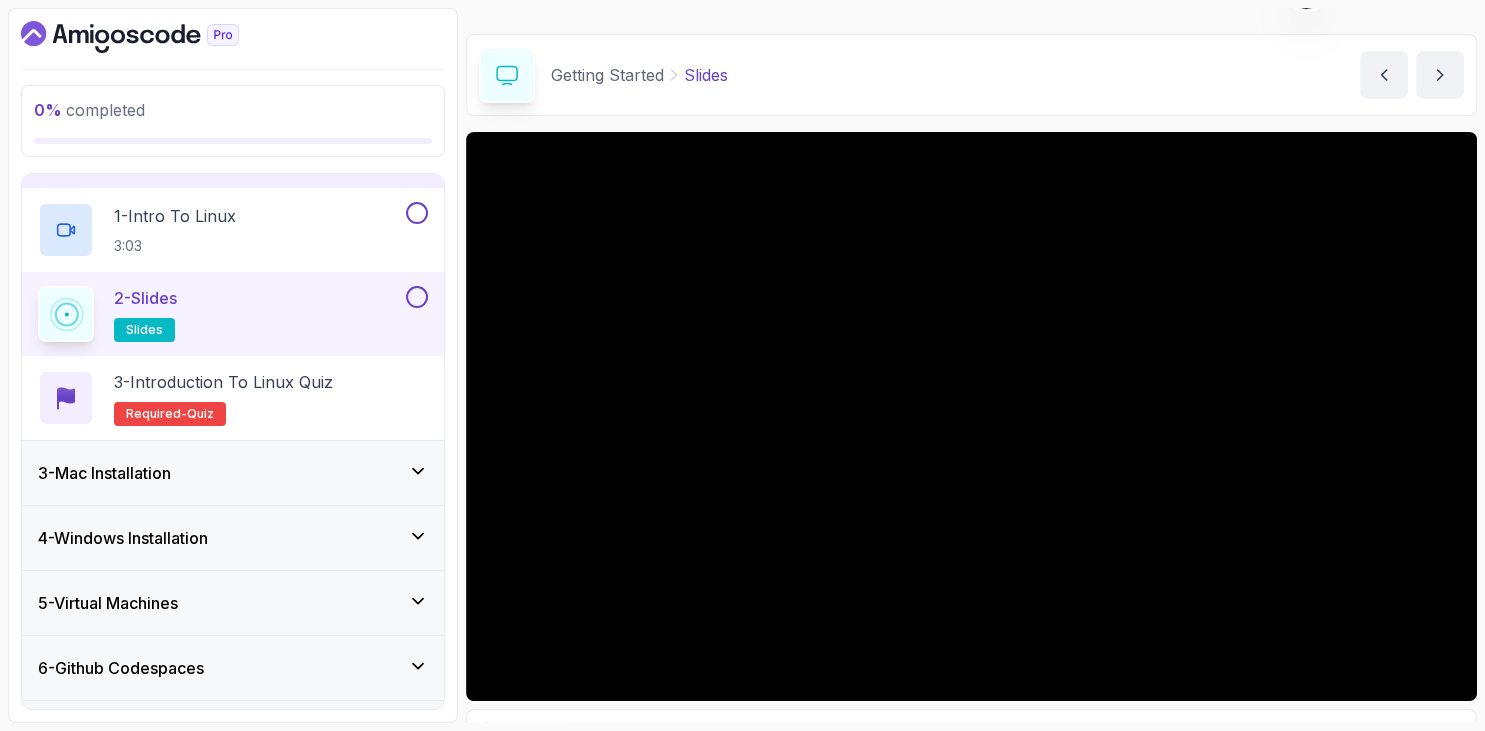 scroll, scrollTop: 162, scrollLeft: 0, axis: vertical 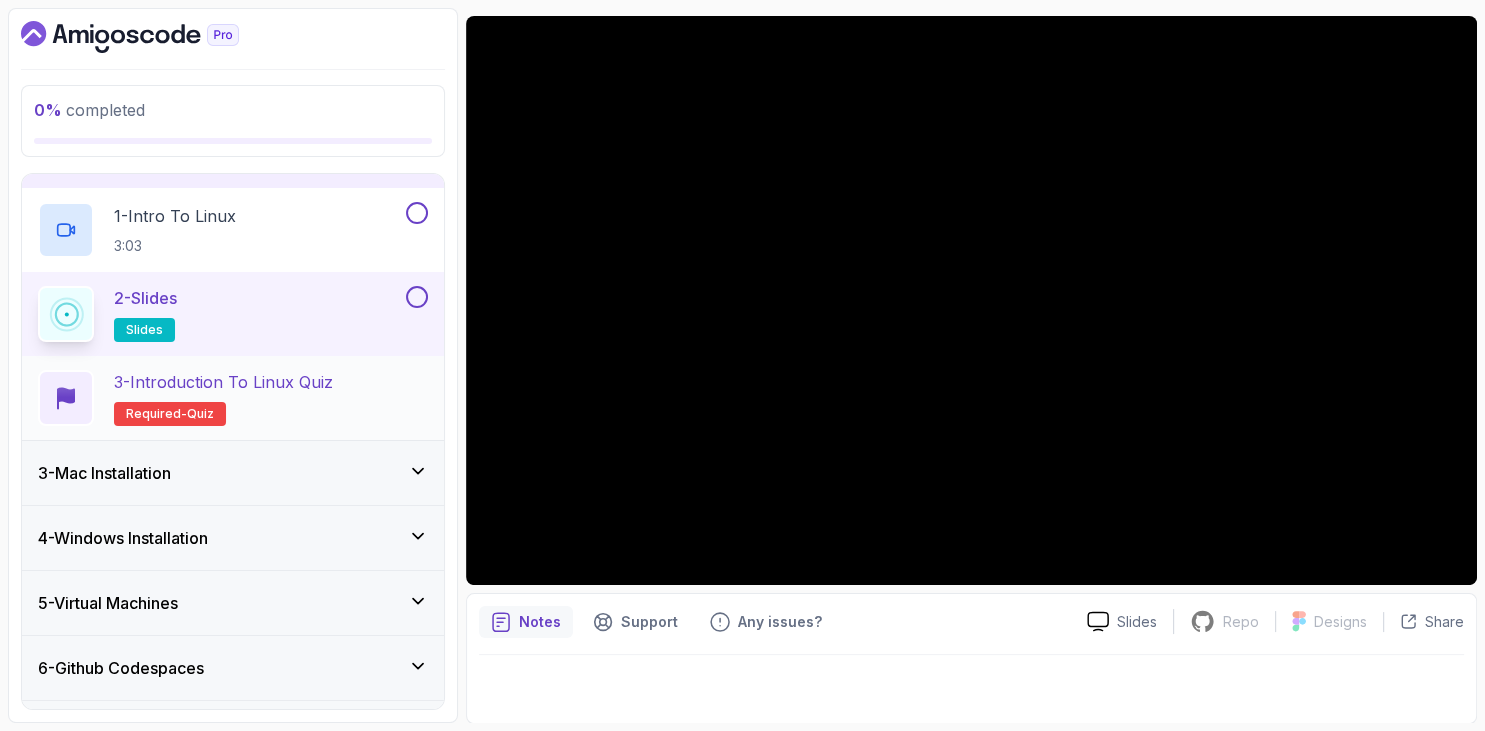 click on "3  -  Introduction to Linux Quiz" at bounding box center [223, 382] 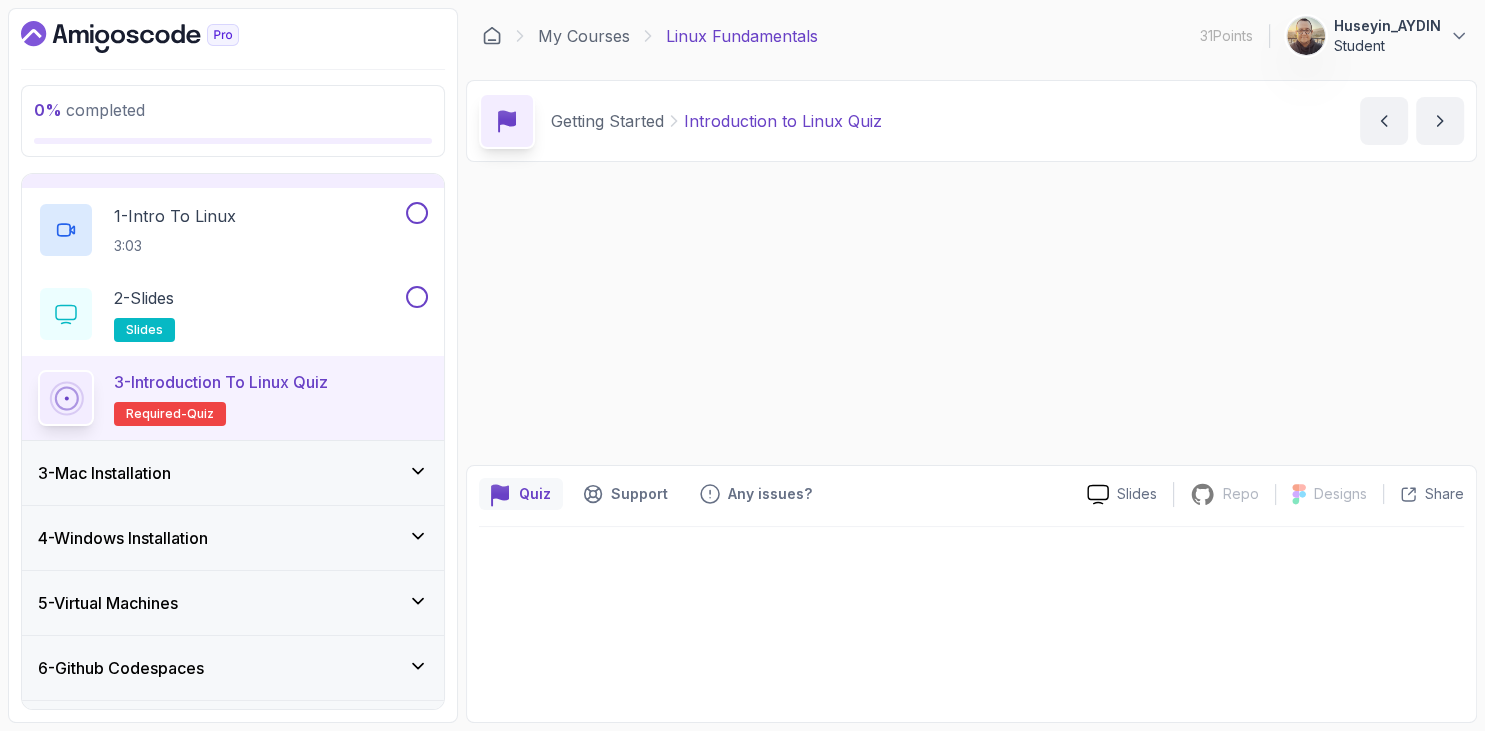 scroll, scrollTop: 0, scrollLeft: 0, axis: both 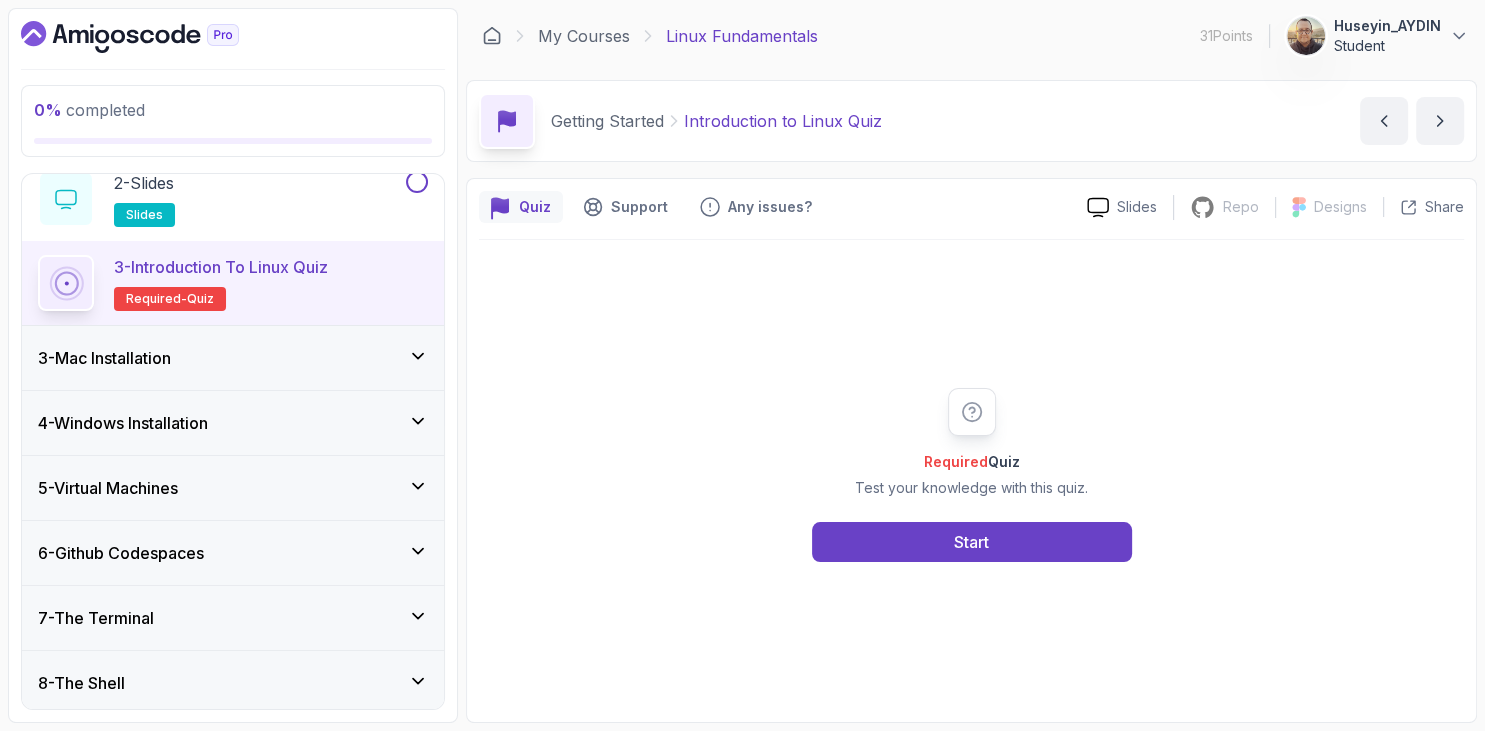 click on "3  -  Mac Installation" at bounding box center [233, 358] 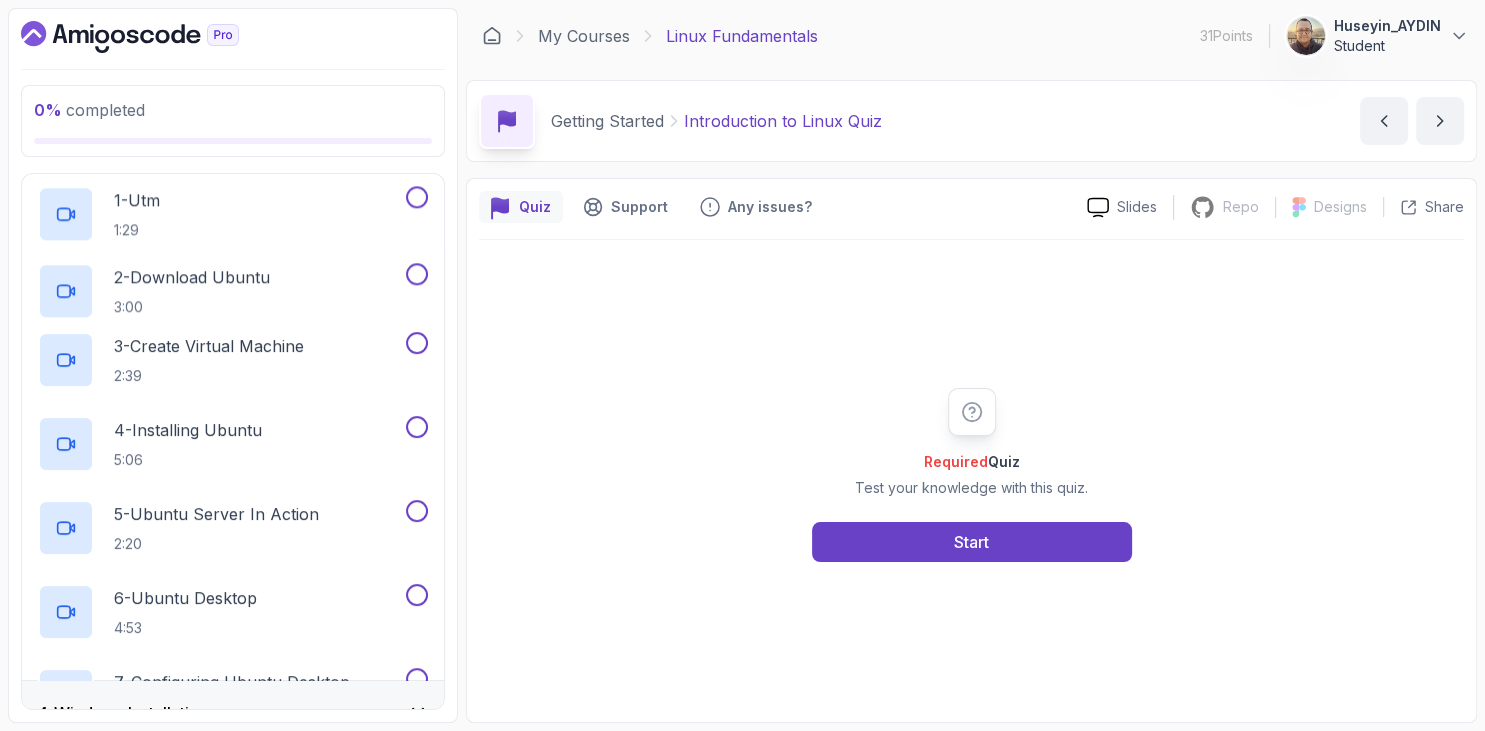scroll, scrollTop: 138, scrollLeft: 0, axis: vertical 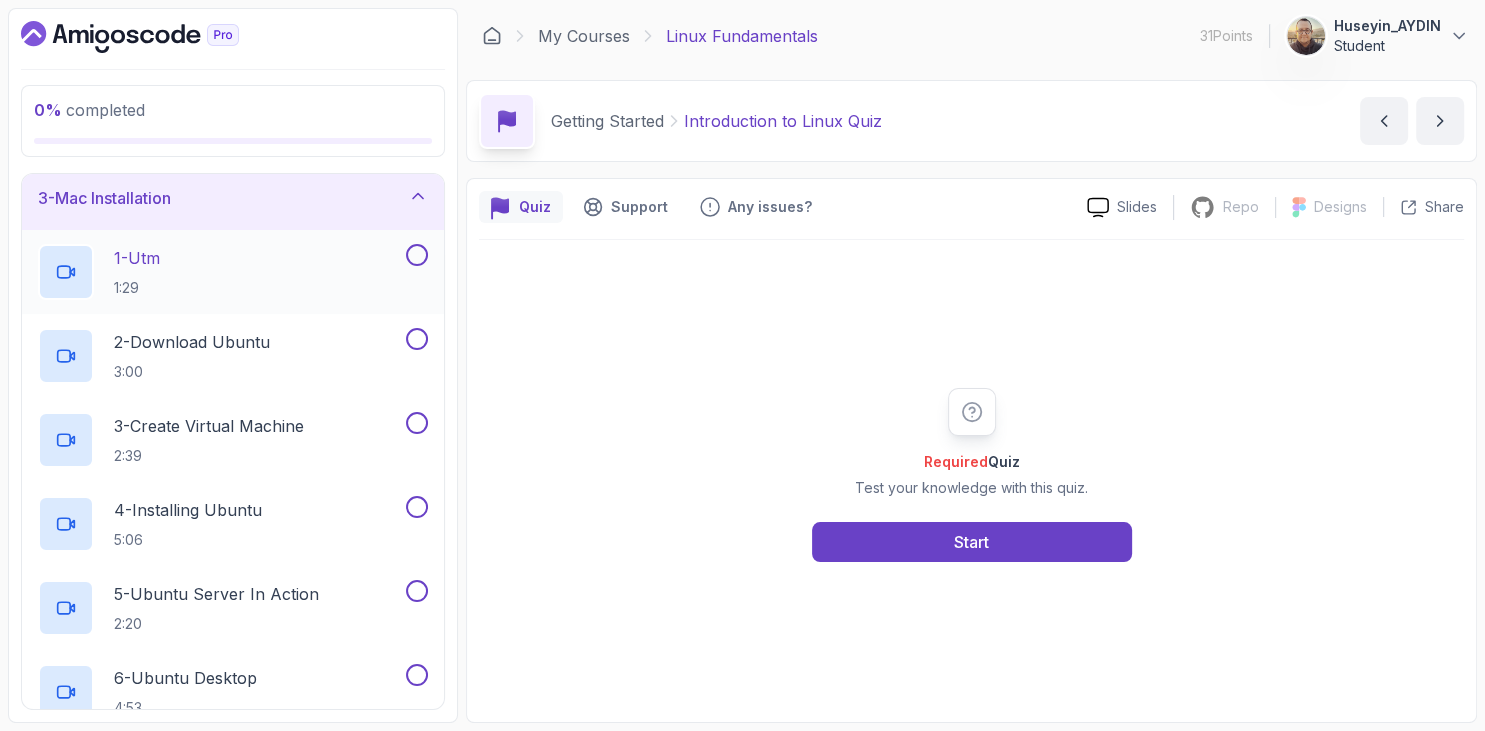 click on "1  -  Utm 1:29" at bounding box center [220, 272] 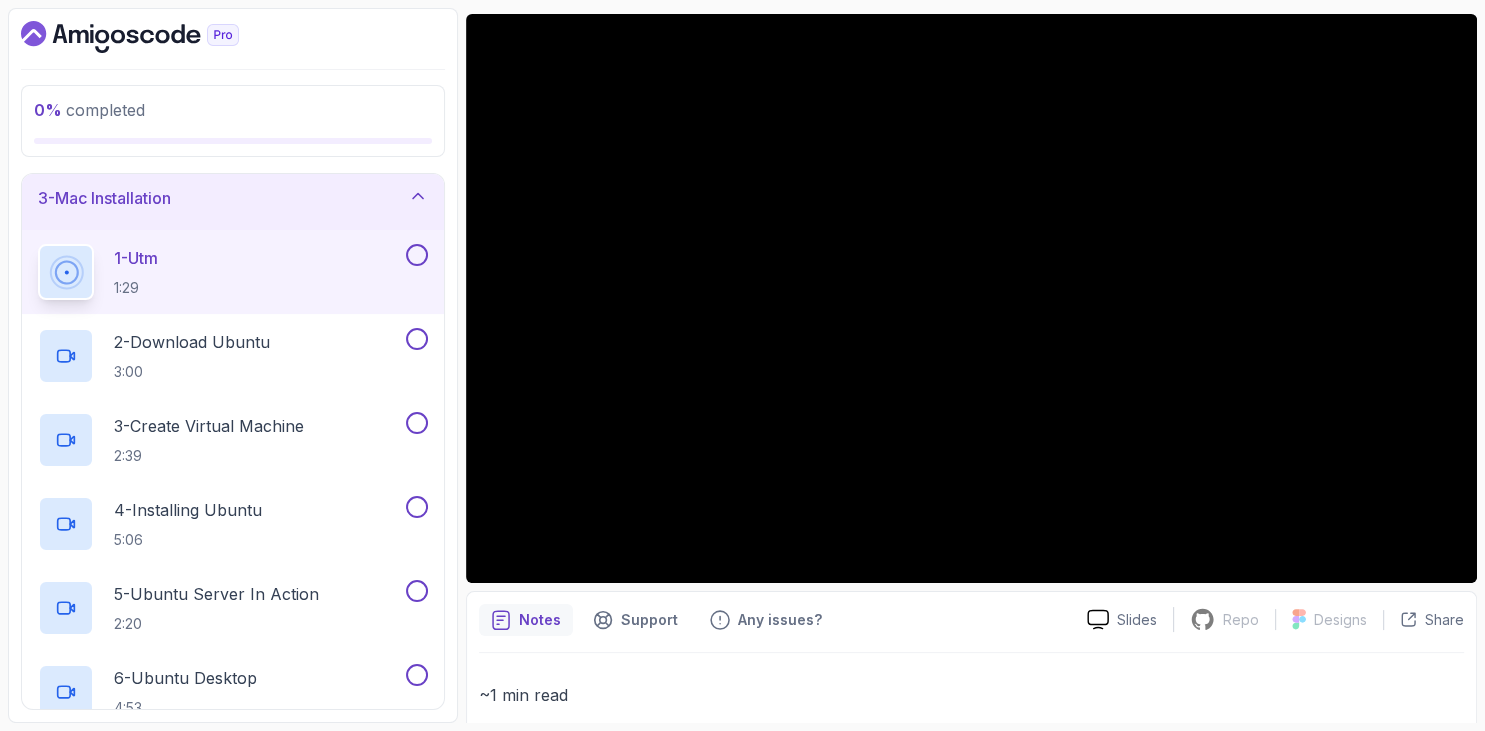 scroll, scrollTop: 394, scrollLeft: 0, axis: vertical 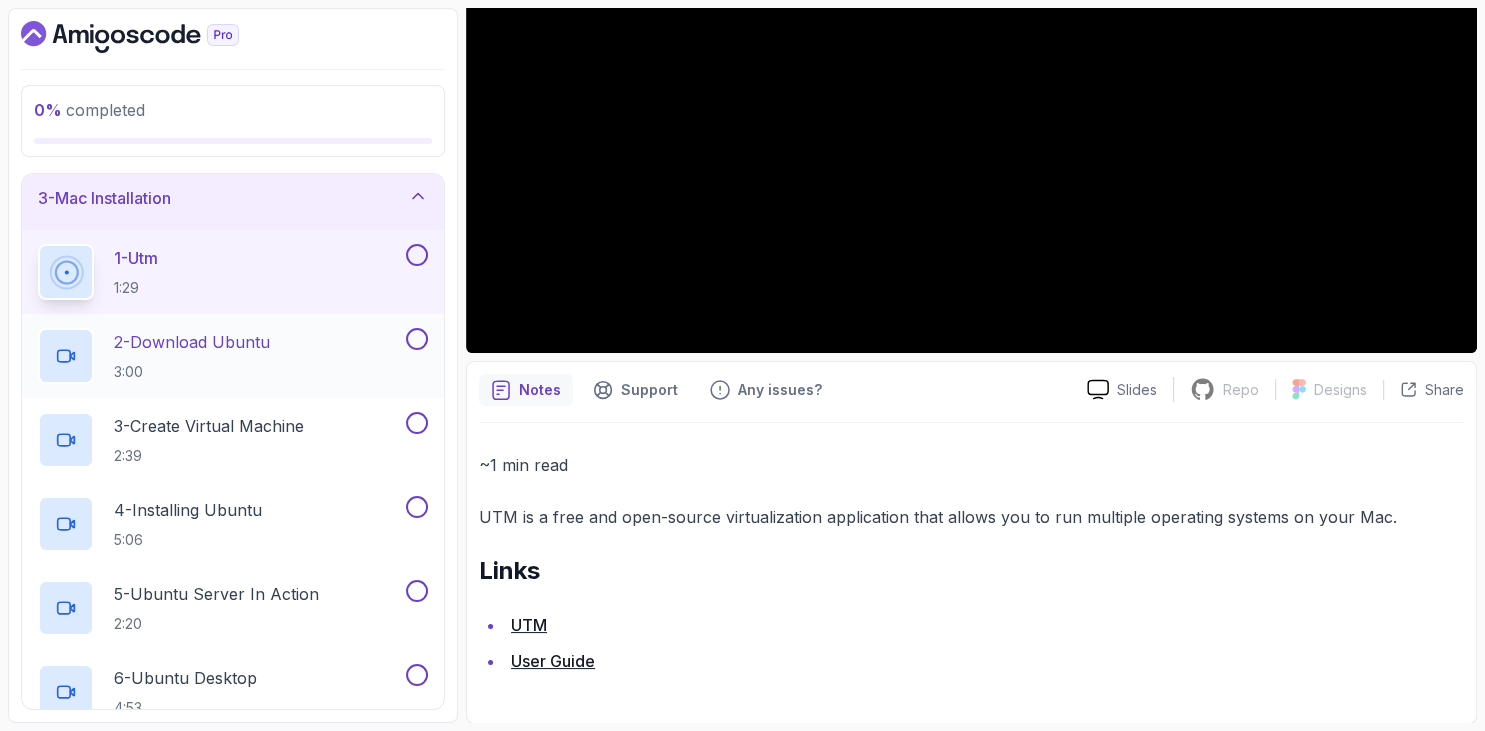 click on "2  -  Download Ubuntu 3:00" at bounding box center (192, 356) 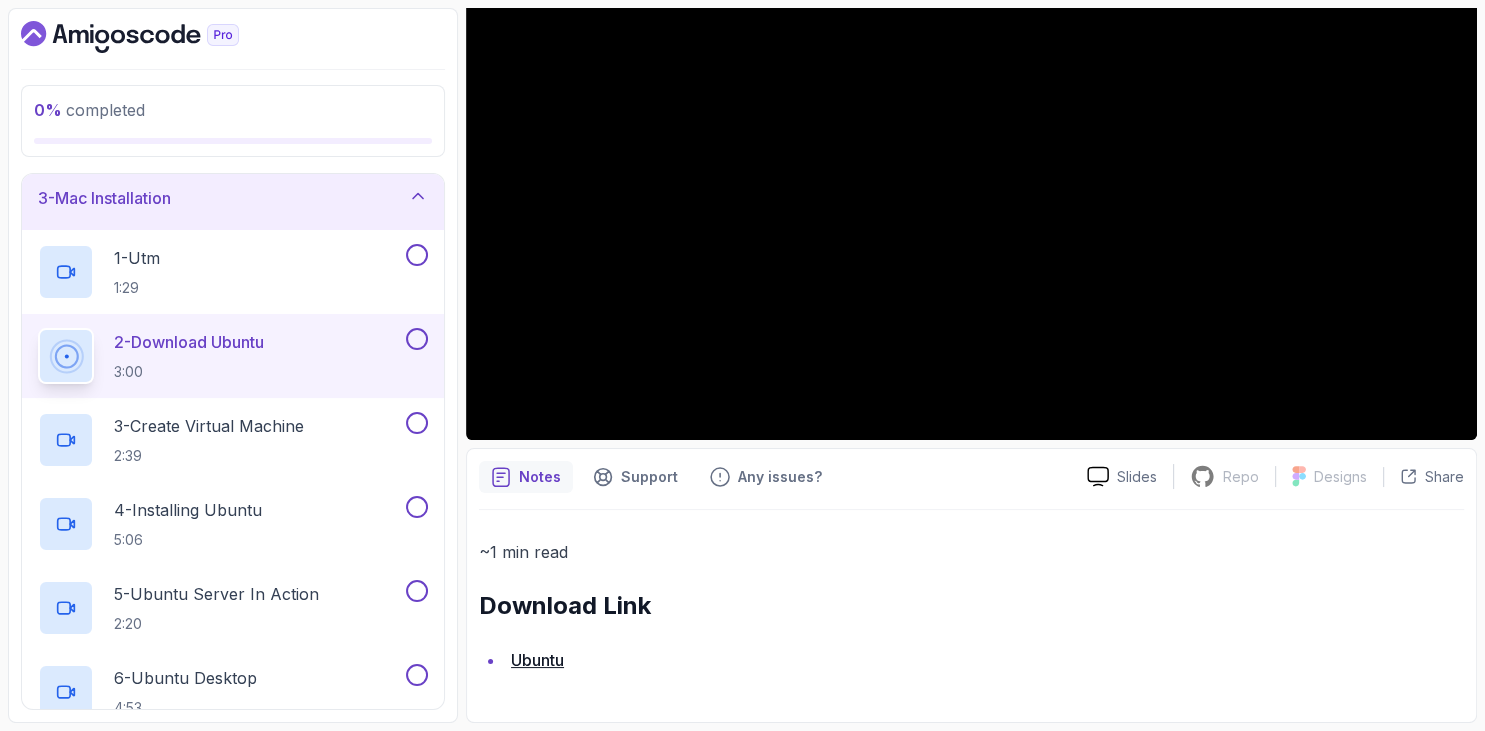 scroll, scrollTop: 306, scrollLeft: 0, axis: vertical 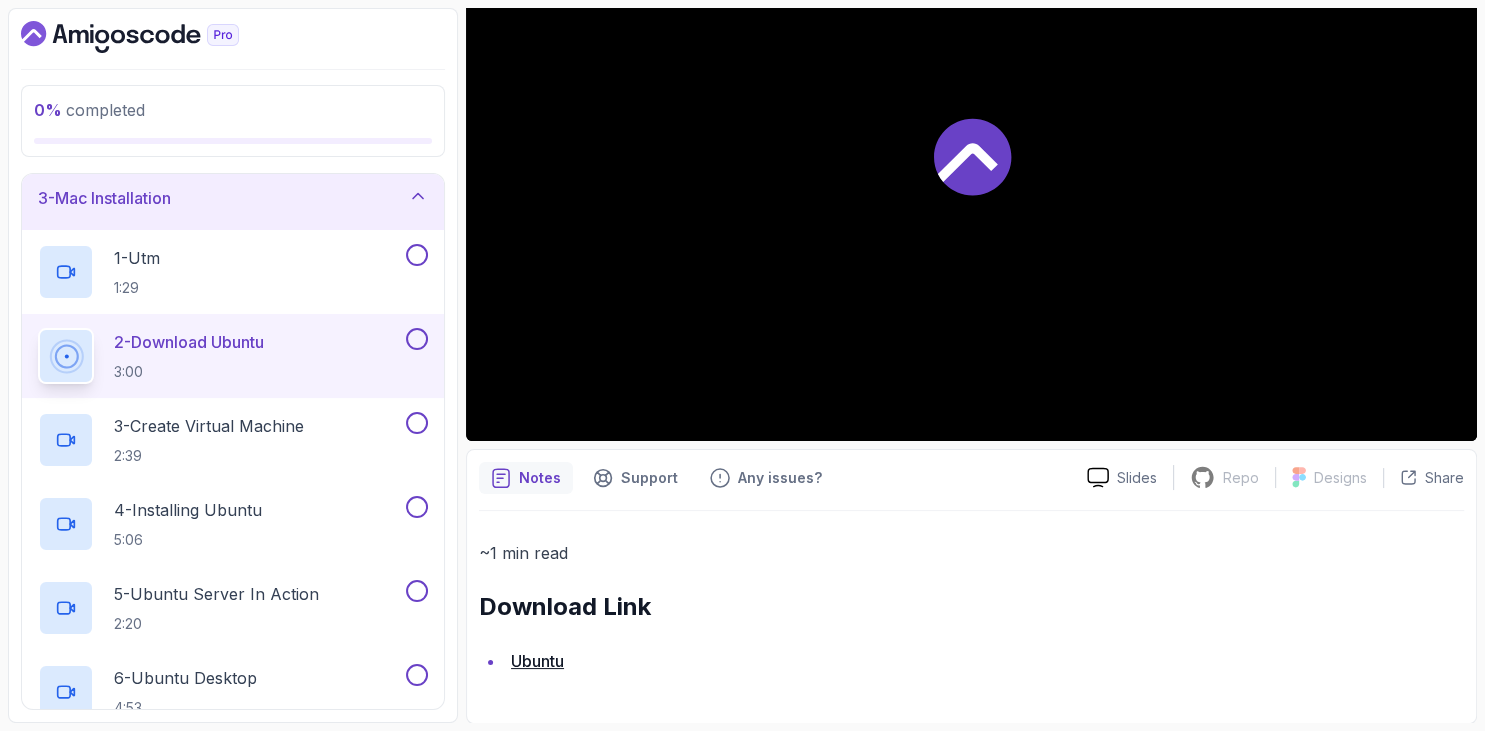 click on "0 % completed 1  -  Intro 2  -  Getting Started 3  -  Mac Installation 1  -  Utm 1:29 2  -  Download Ubuntu 3:00 3  -  Create Virtual Machine 2:39 4  -  Installing Ubuntu 5:06 5  -  Ubuntu Server In Action 2:20 6  -  Ubuntu Desktop 4:53 7  -  Configuring Ubuntu Desktop 5:08 4  -  Windows Installation 5  -  Virtual Machines 6  -  Github Codespaces 7  -  The Terminal 8  -  The Shell 9  -  Linux Commands 10  -  Linux File System 11  -  Working With Files 12  -  Working With Directories 13  -  Users And Groups 14  -  File Permissions 15  -  Outro" at bounding box center [233, 365] 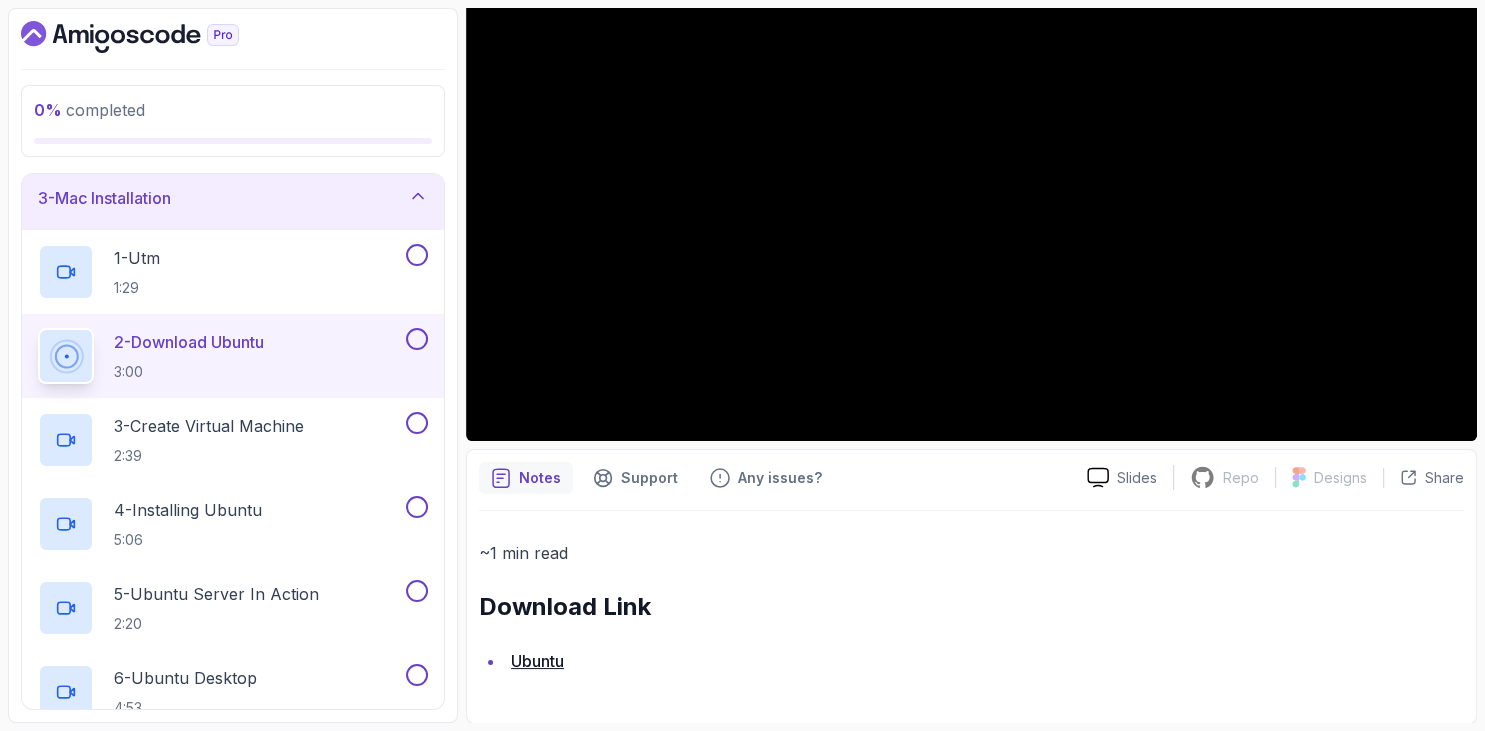 click on "0 % completed 1  -  Intro 2  -  Getting Started 3  -  Mac Installation 1  -  Utm 1:29 2  -  Download Ubuntu 3:00 3  -  Create Virtual Machine 2:39 4  -  Installing Ubuntu 5:06 5  -  Ubuntu Server In Action 2:20 6  -  Ubuntu Desktop 4:53 7  -  Configuring Ubuntu Desktop 5:08 4  -  Windows Installation 5  -  Virtual Machines 6  -  Github Codespaces 7  -  The Terminal 8  -  The Shell 9  -  Linux Commands 10  -  Linux File System 11  -  Working With Files 12  -  Working With Directories 13  -  Users And Groups 14  -  File Permissions 15  -  Outro" at bounding box center [233, 365] 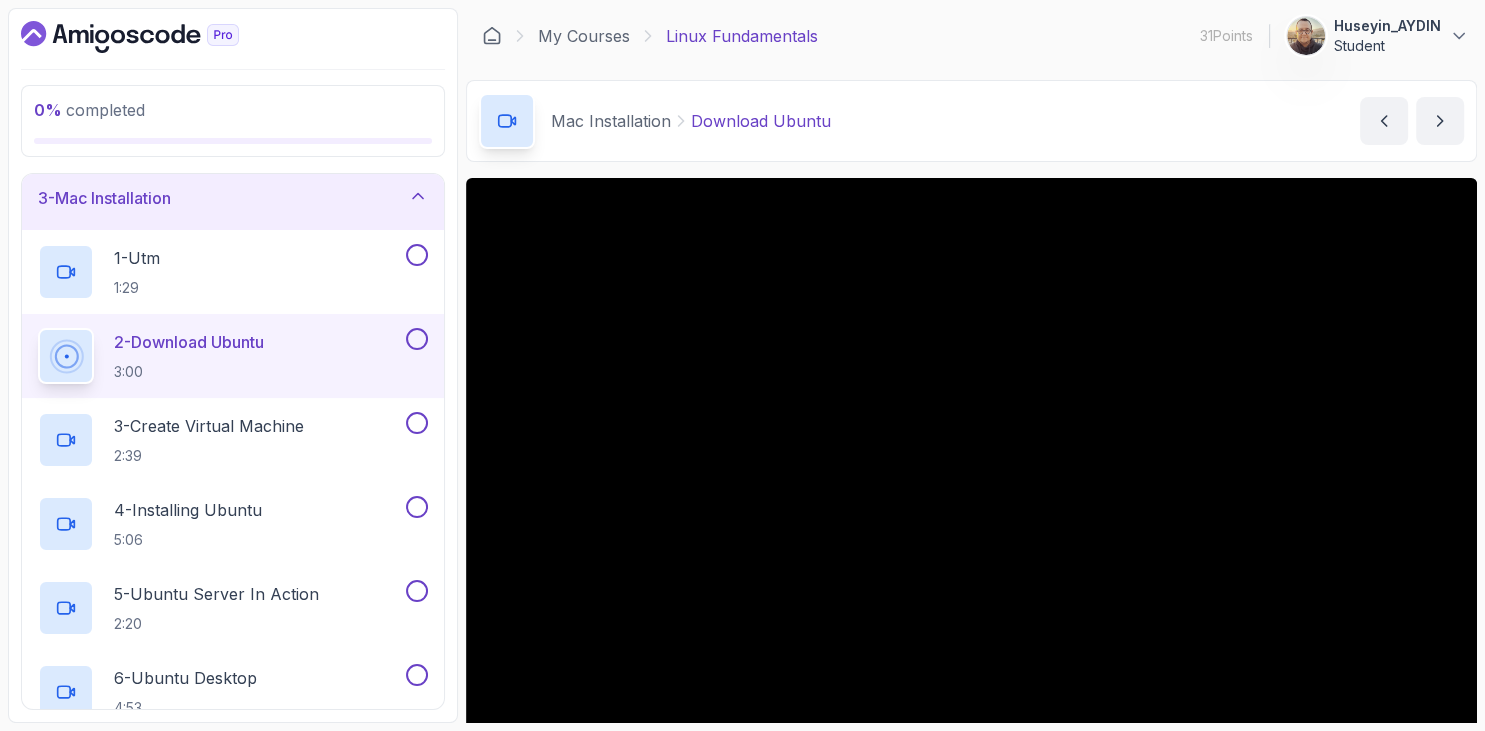 scroll, scrollTop: 230, scrollLeft: 0, axis: vertical 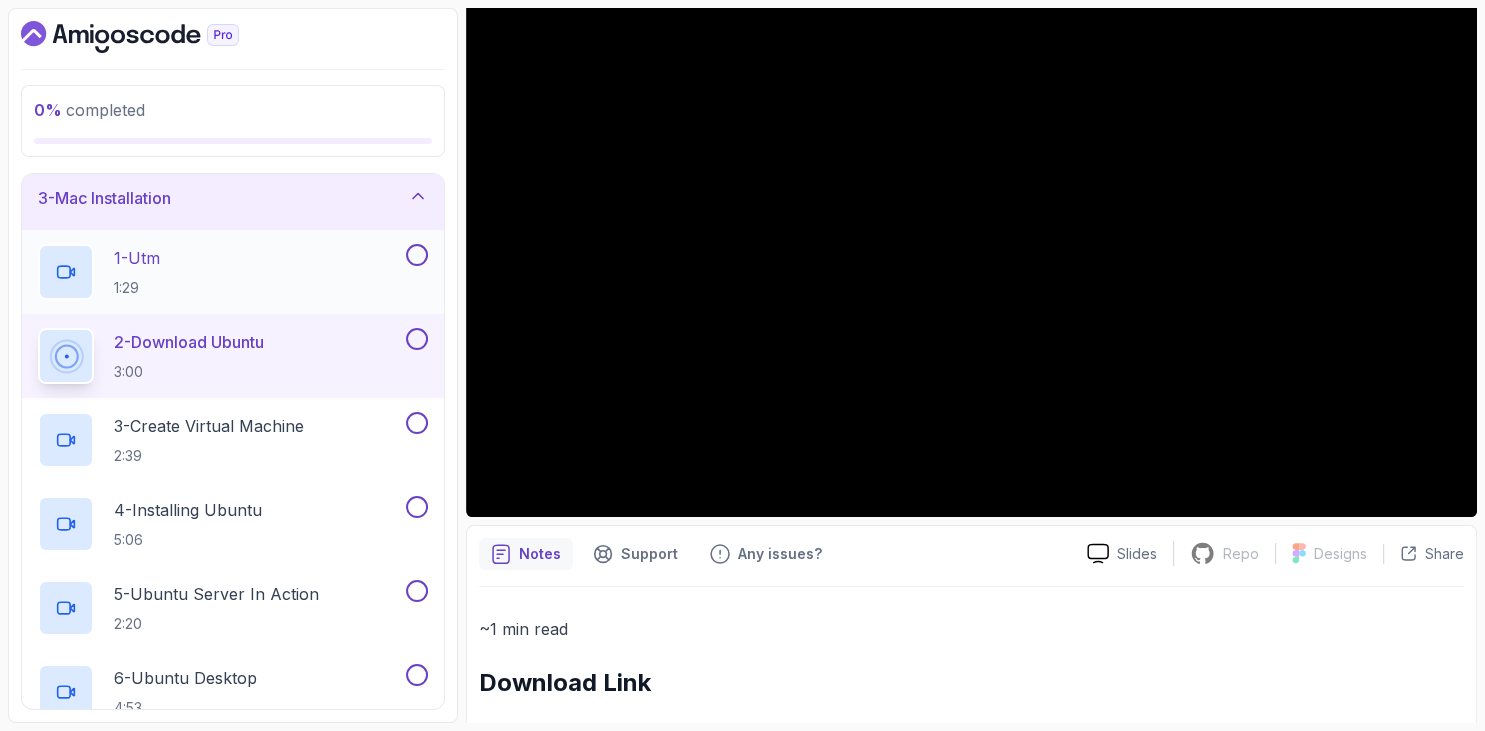 click on "1  -  Utm 1:29" at bounding box center [220, 272] 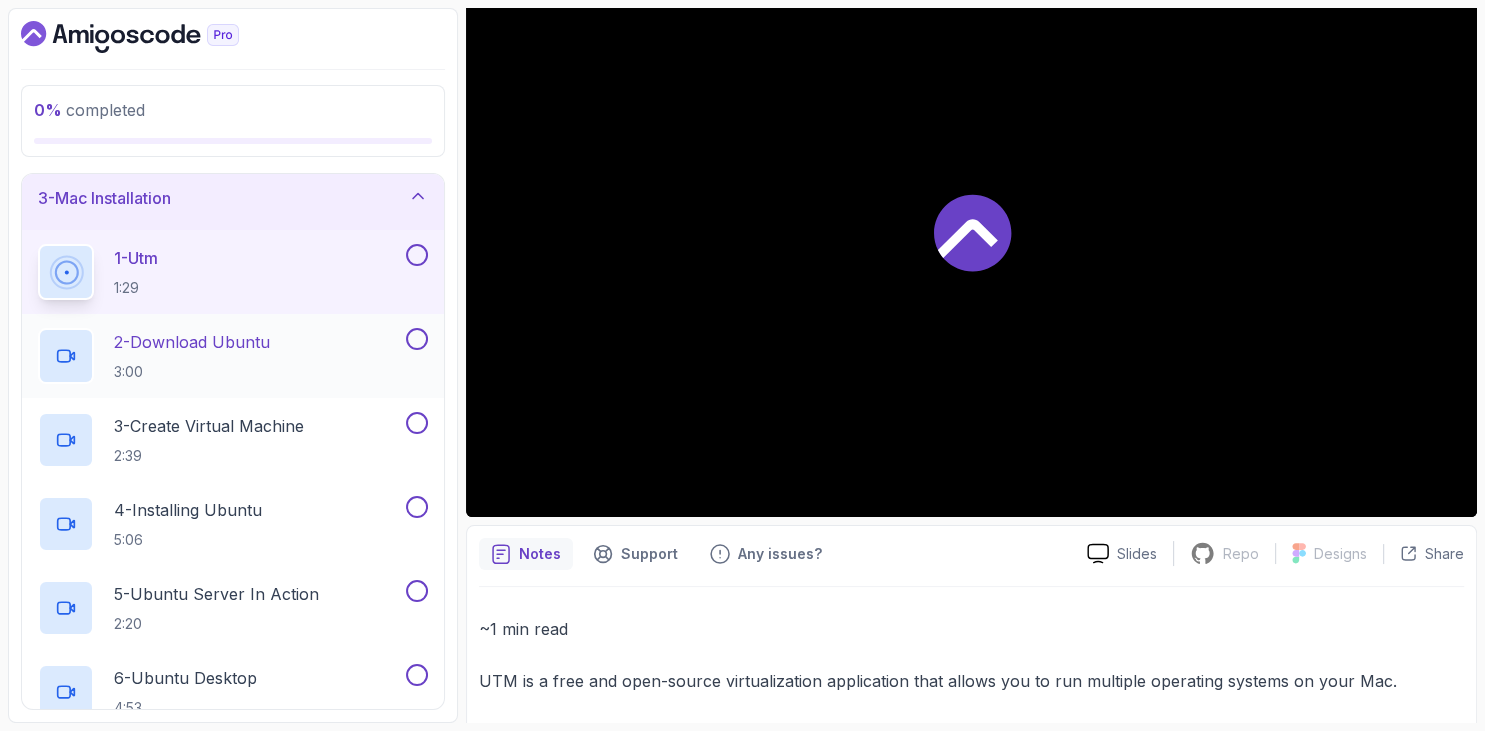 click on "2  -  Download Ubuntu" at bounding box center (192, 342) 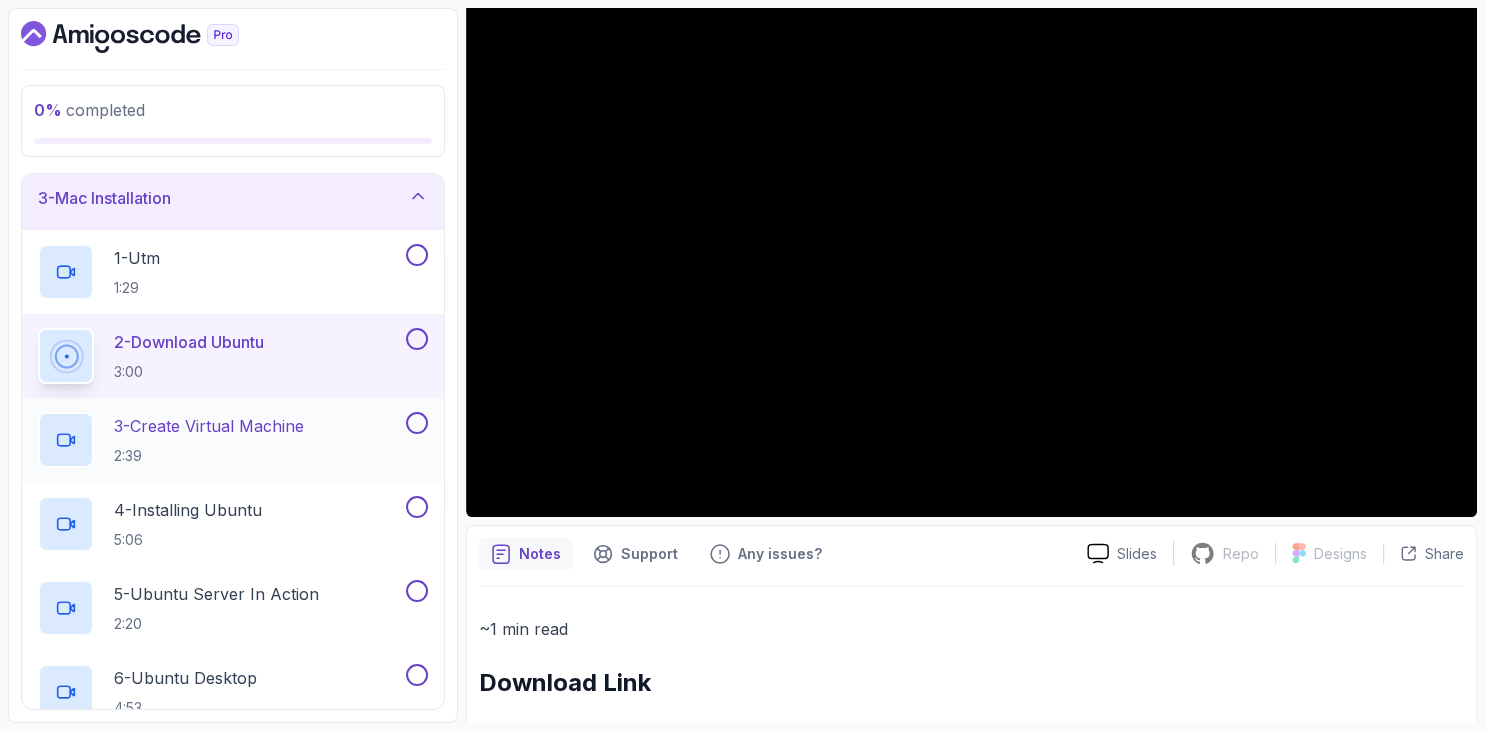 click on "3  -  Create Virtual Machine 2:39" at bounding box center [209, 440] 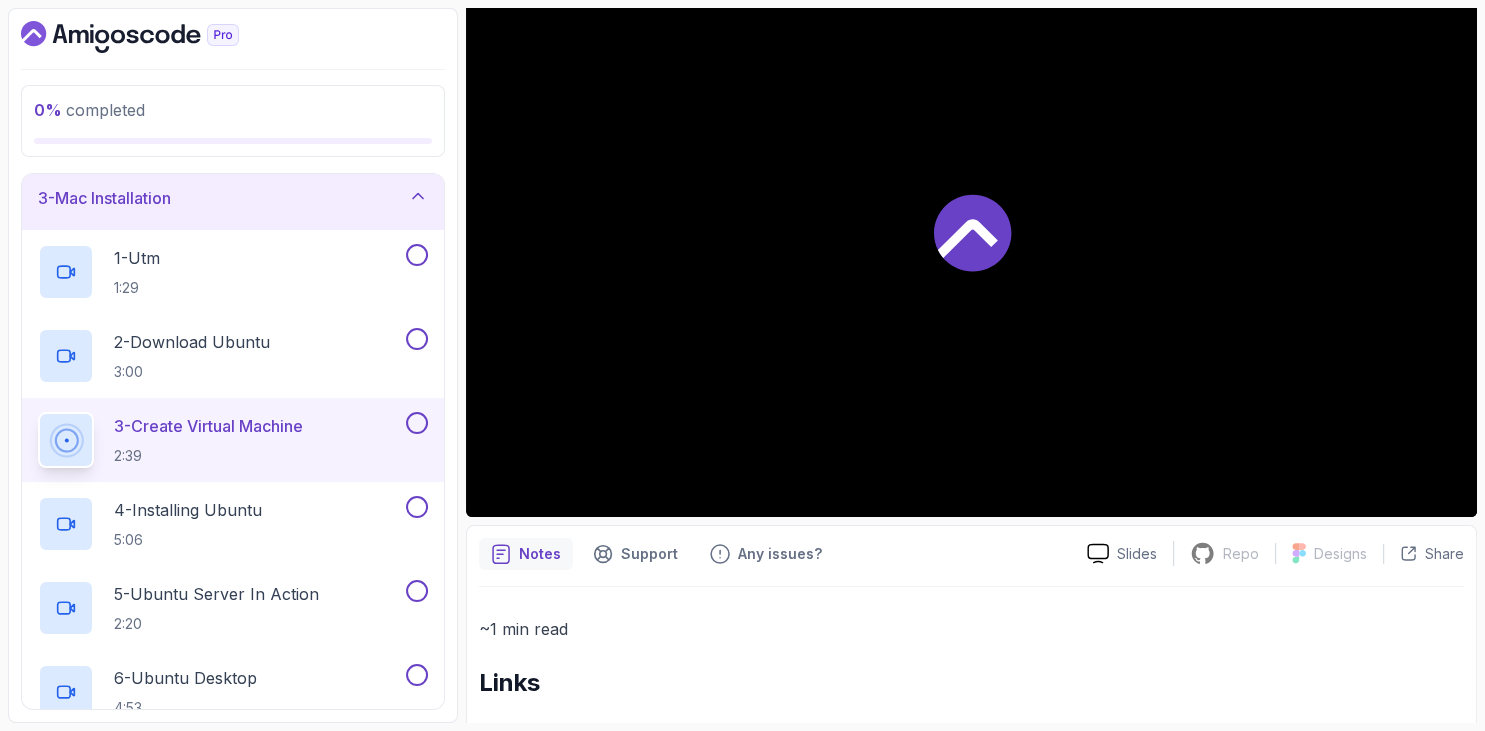 click at bounding box center (233, 37) 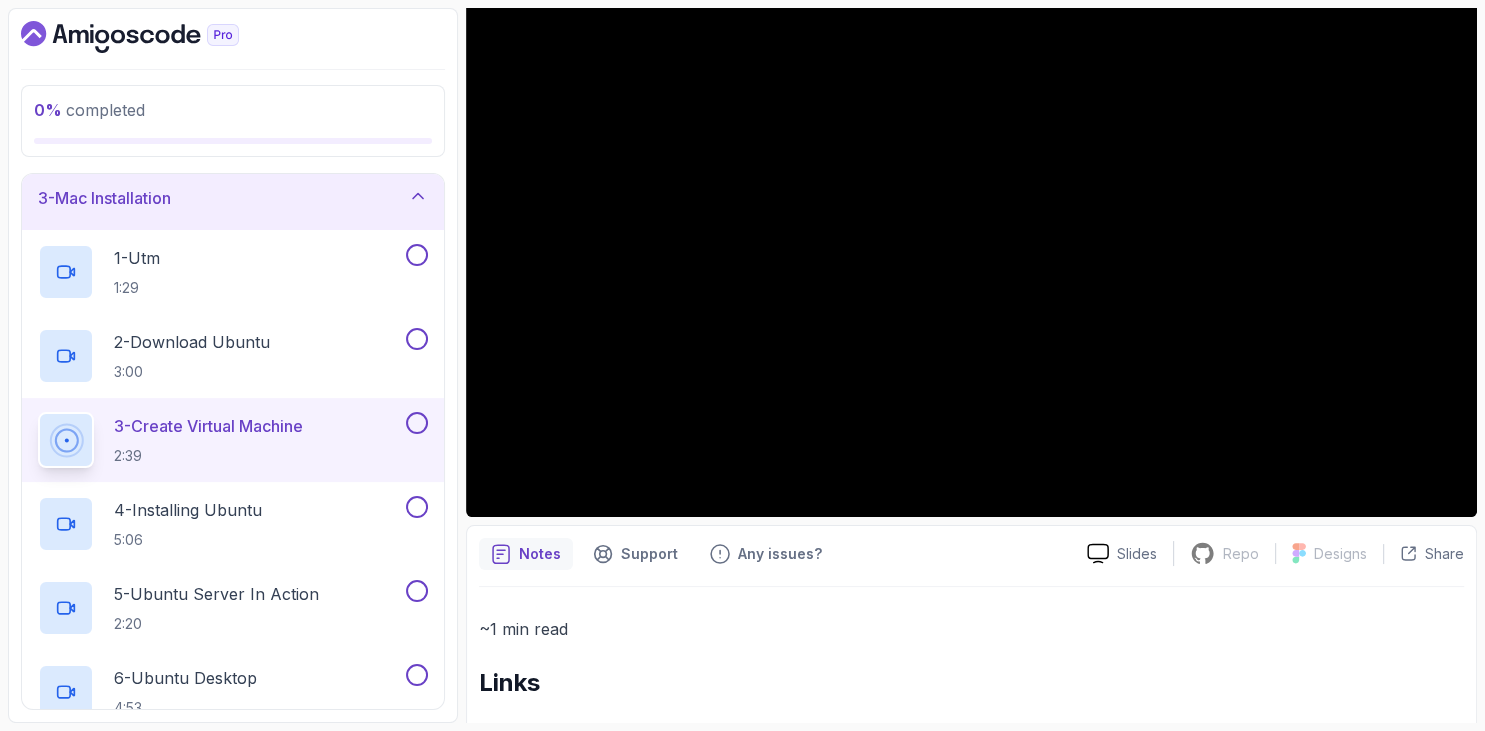 scroll, scrollTop: 342, scrollLeft: 0, axis: vertical 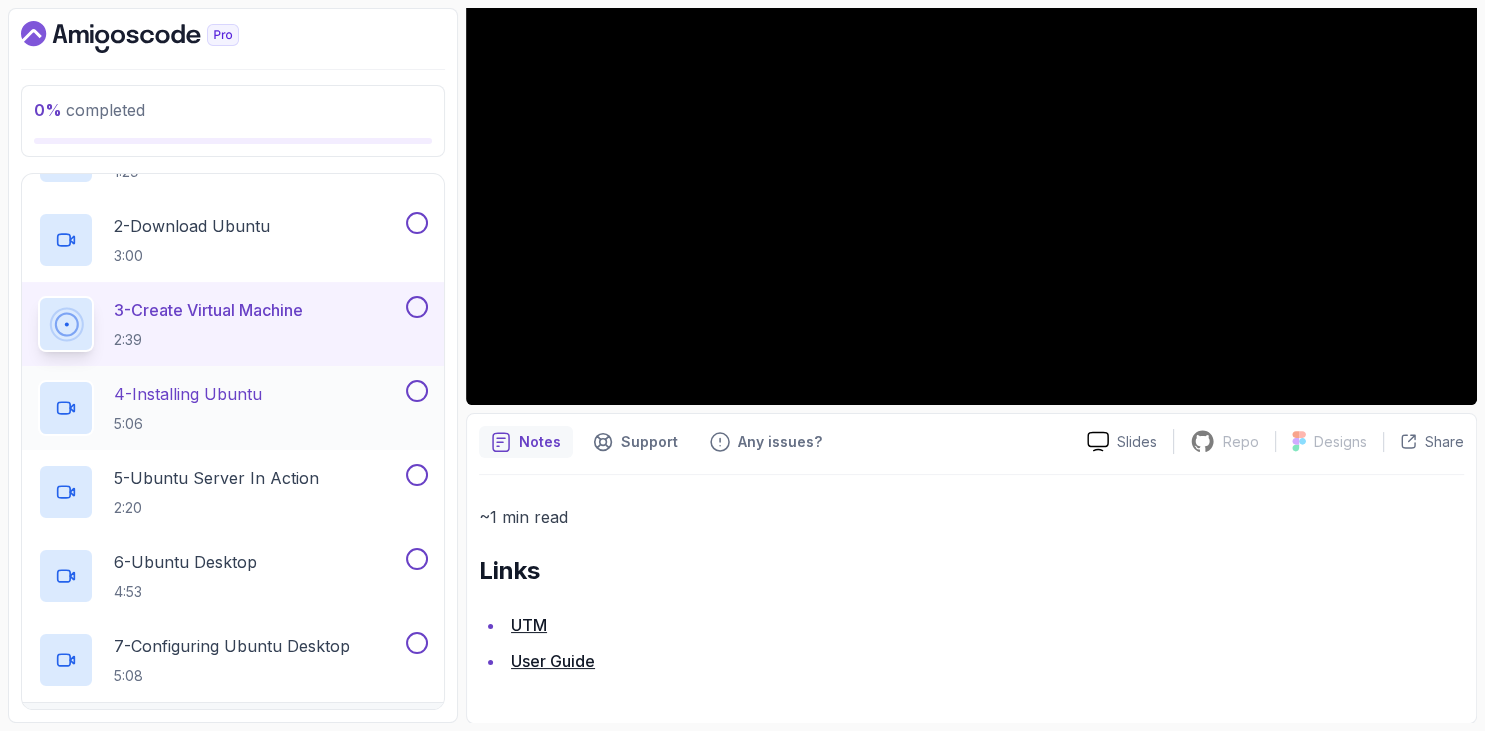 click on "4  -  Installing Ubuntu 5:06" at bounding box center (188, 408) 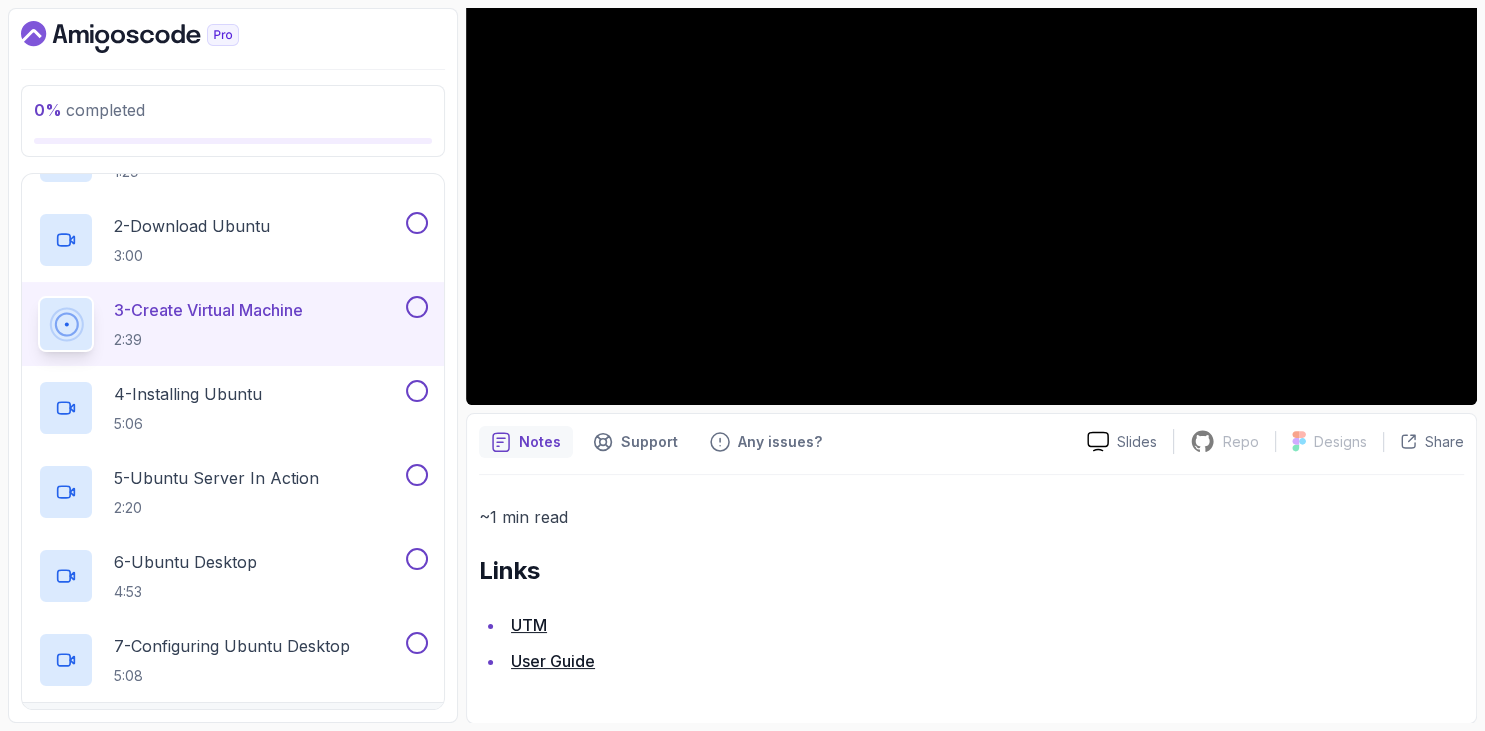 click on "0 % completed 1  -  Intro 2  -  Getting Started 3  -  Mac Installation 1  -  Utm 1:29 2  -  Download Ubuntu 3:00 3  -  Create Virtual Machine 2:39 4  -  Installing Ubuntu 5:06 5  -  Ubuntu Server In Action 2:20 6  -  Ubuntu Desktop 4:53 7  -  Configuring Ubuntu Desktop 5:08 4  -  Windows Installation 5  -  Virtual Machines 6  -  Github Codespaces 7  -  The Terminal 8  -  The Shell 9  -  Linux Commands 10  -  Linux File System 11  -  Working With Files 12  -  Working With Directories 13  -  Users And Groups 14  -  File Permissions 15  -  Outro" at bounding box center [233, 365] 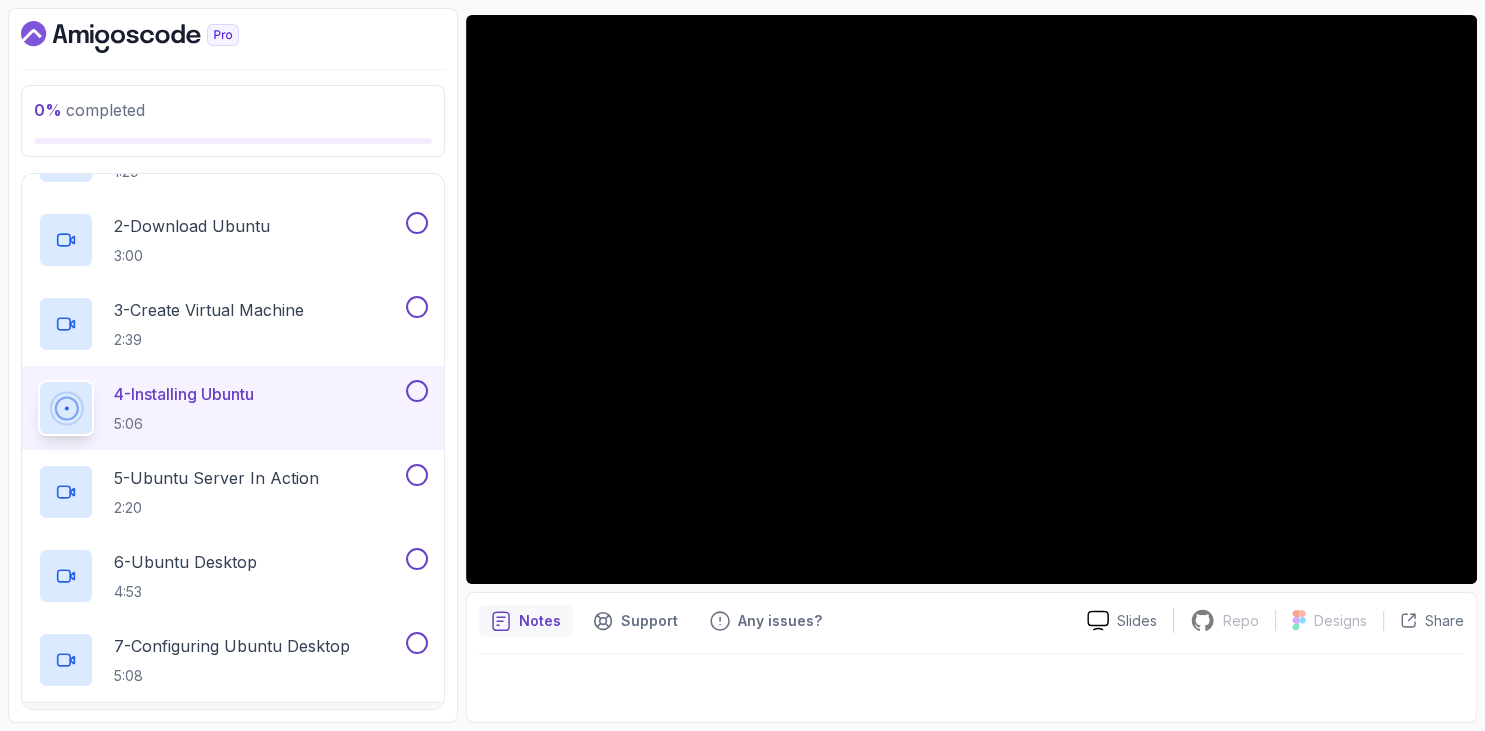 scroll, scrollTop: 162, scrollLeft: 0, axis: vertical 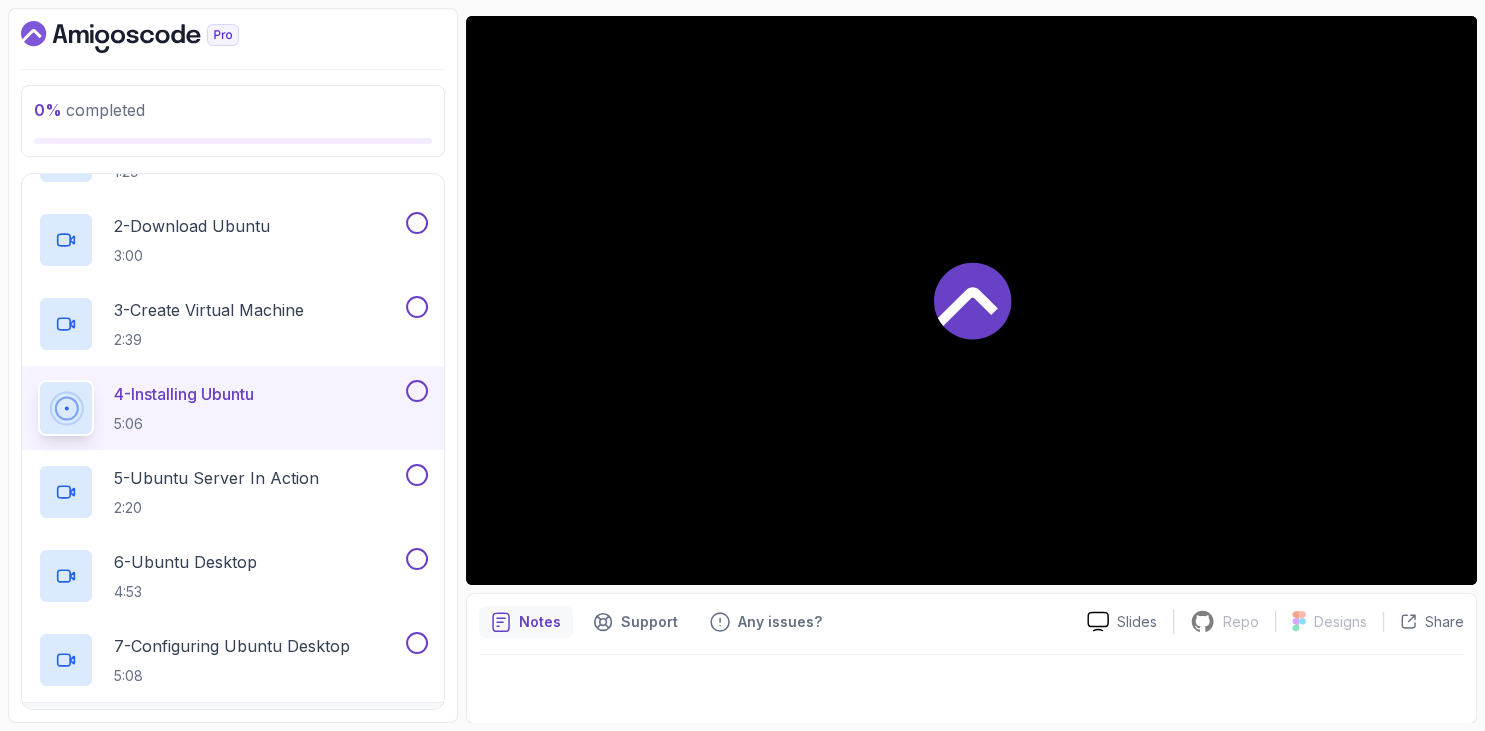click on "0 % completed 1  -  Intro 2  -  Getting Started 3  -  Mac Installation 1  -  Utm 1:29 2  -  Download Ubuntu 3:00 3  -  Create Virtual Machine 2:39 4  -  Installing Ubuntu 5:06 5  -  Ubuntu Server In Action 2:20 6  -  Ubuntu Desktop 4:53 7  -  Configuring Ubuntu Desktop 5:08 4  -  Windows Installation 5  -  Virtual Machines 6  -  Github Codespaces 7  -  The Terminal 8  -  The Shell 9  -  Linux Commands 10  -  Linux File System 11  -  Working With Files 12  -  Working With Directories 13  -  Users And Groups 14  -  File Permissions 15  -  Outro" at bounding box center [233, 365] 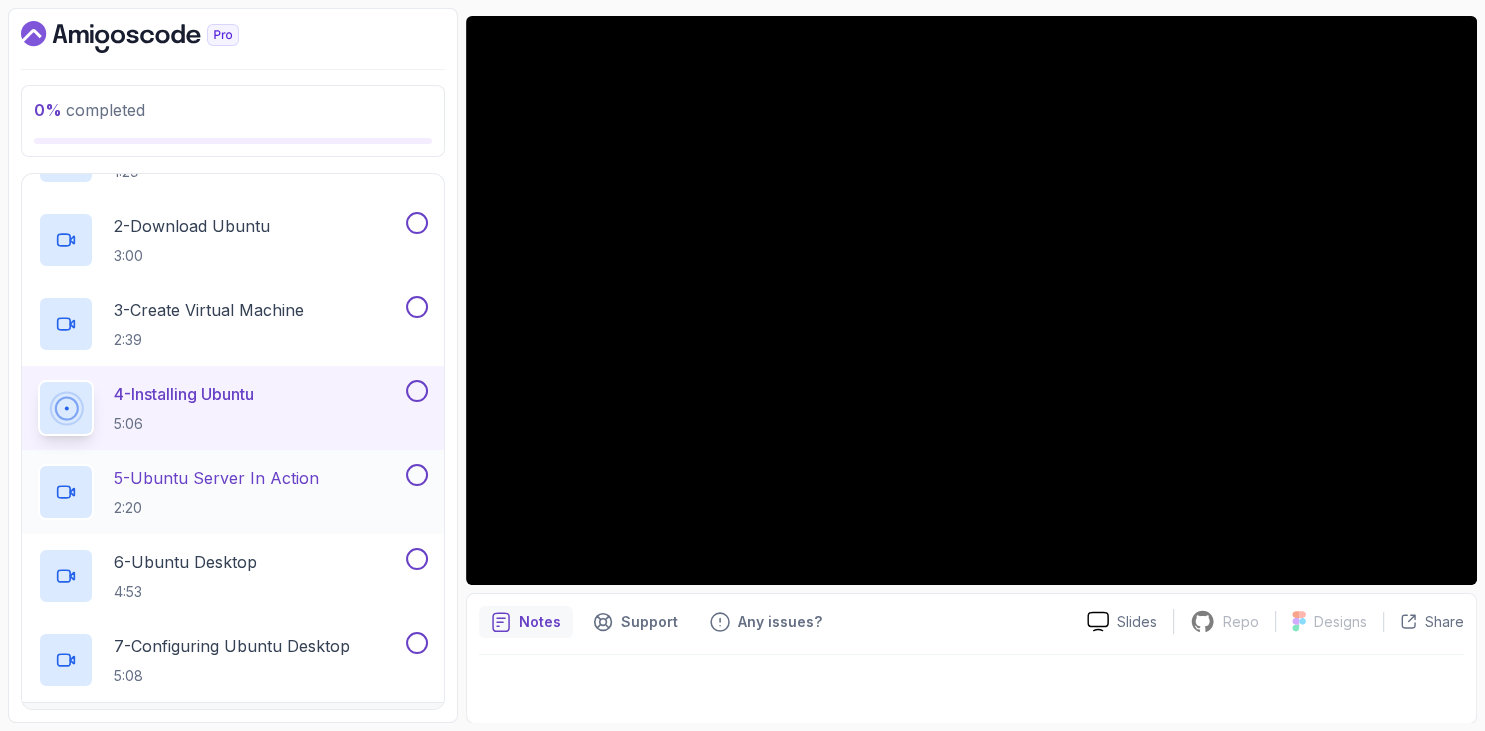click on "5  -  Ubuntu Server In Action 2:20" at bounding box center [220, 492] 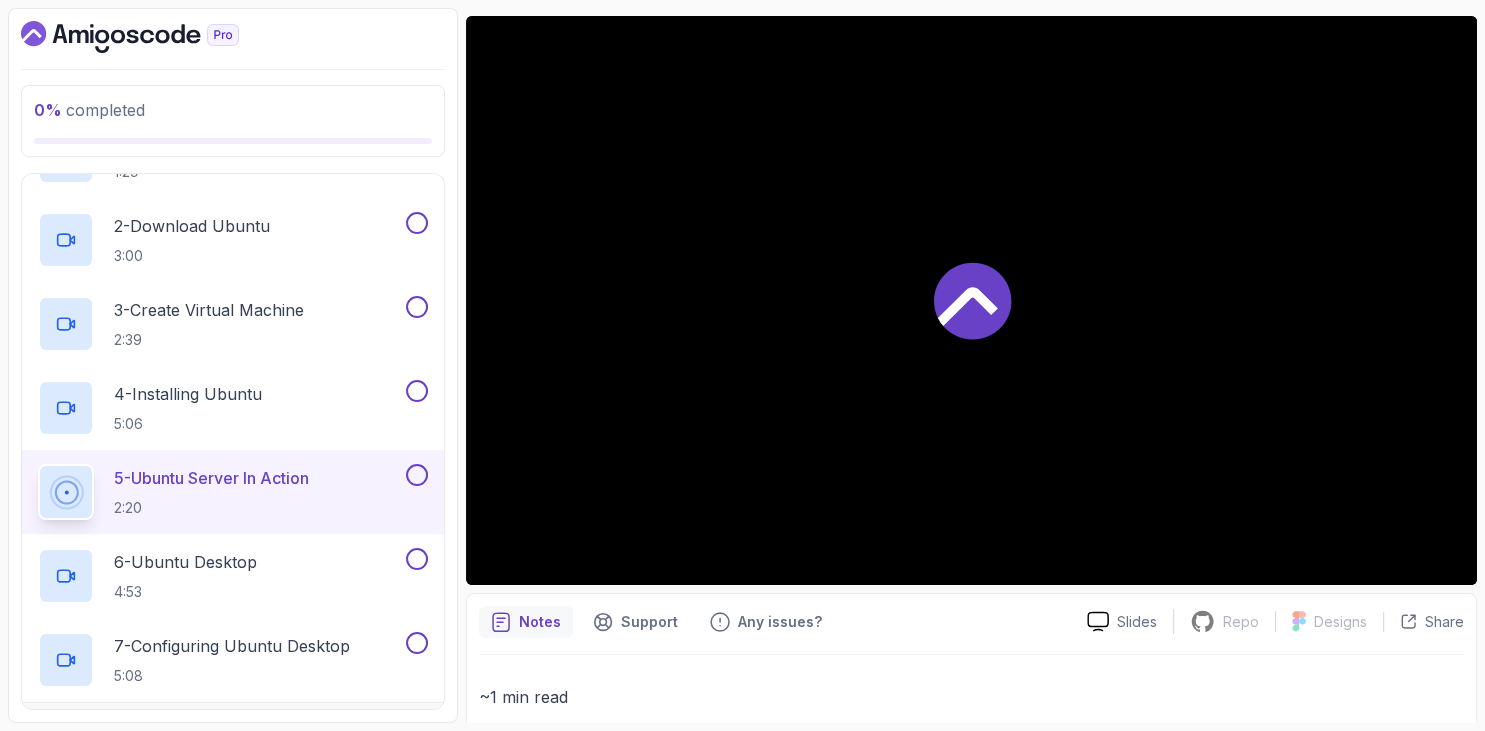 click at bounding box center [233, 37] 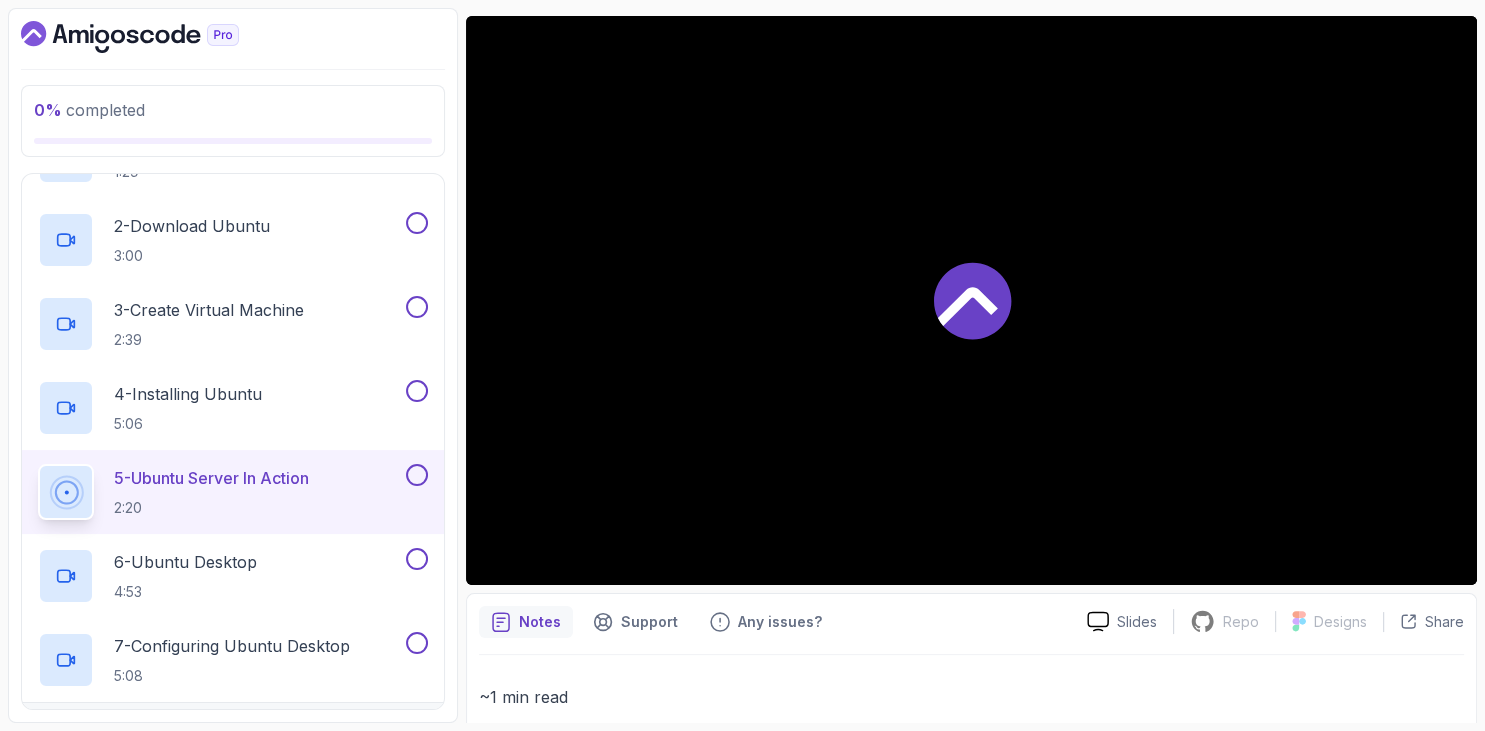 scroll, scrollTop: 369, scrollLeft: 0, axis: vertical 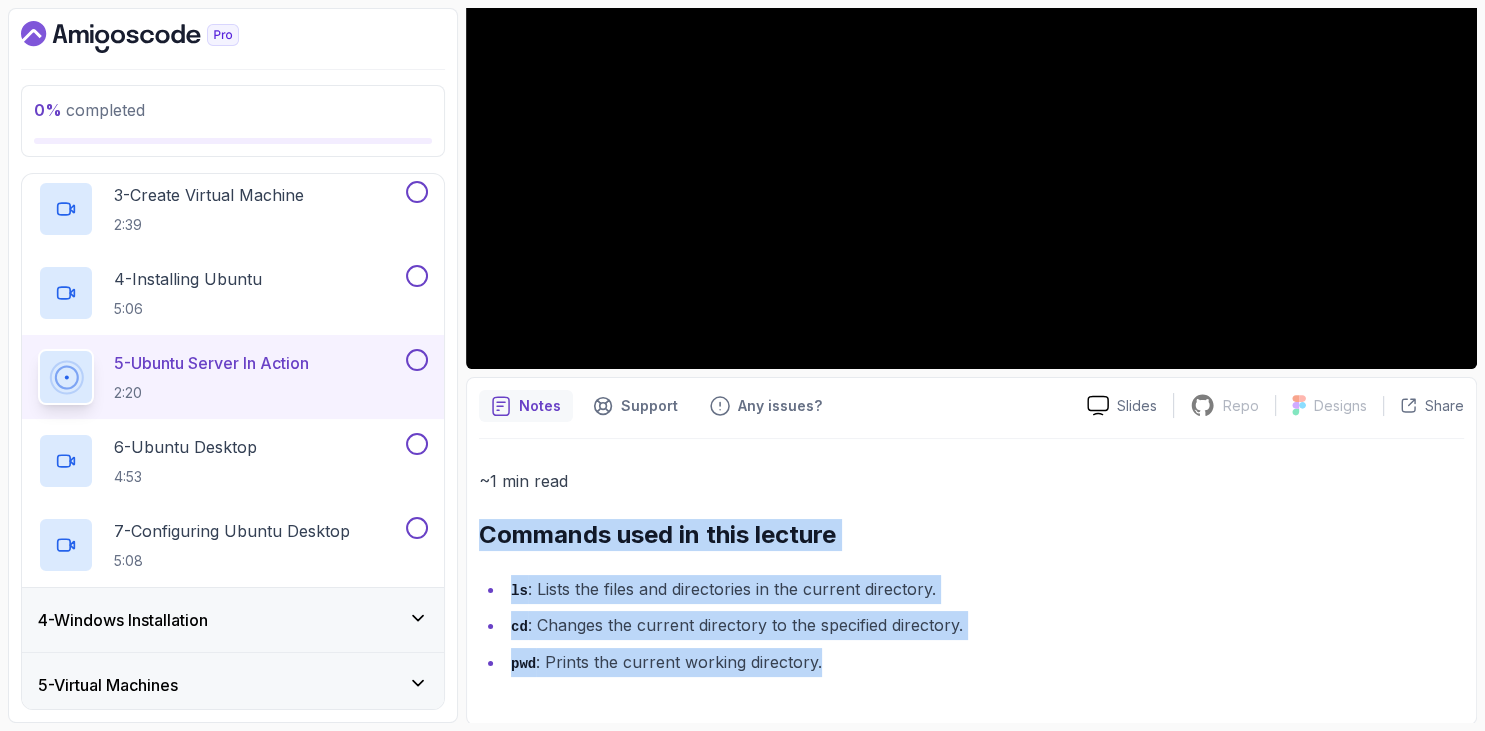drag, startPoint x: 481, startPoint y: 535, endPoint x: 954, endPoint y: 671, distance: 492.1636 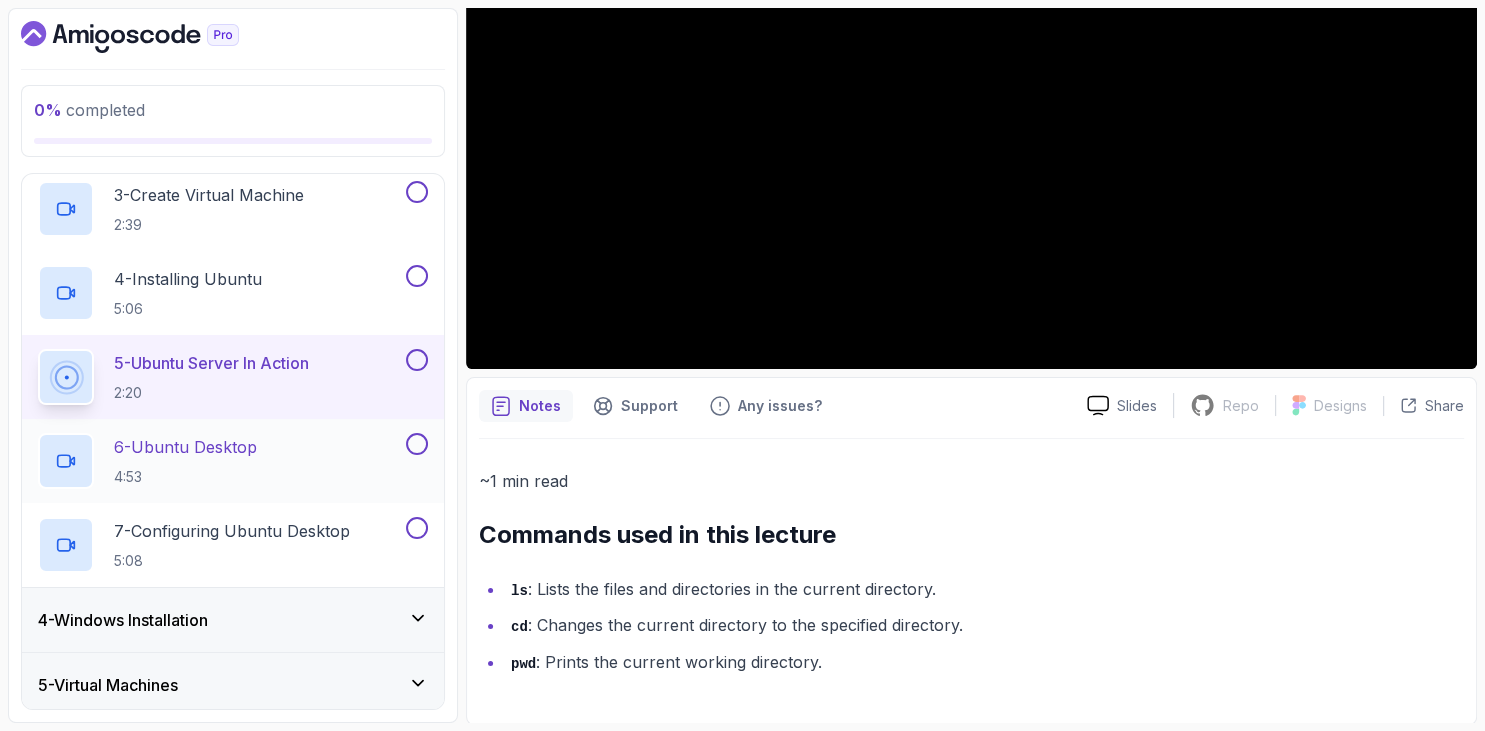 click on "6  -  Ubuntu Desktop 4:53" at bounding box center (185, 461) 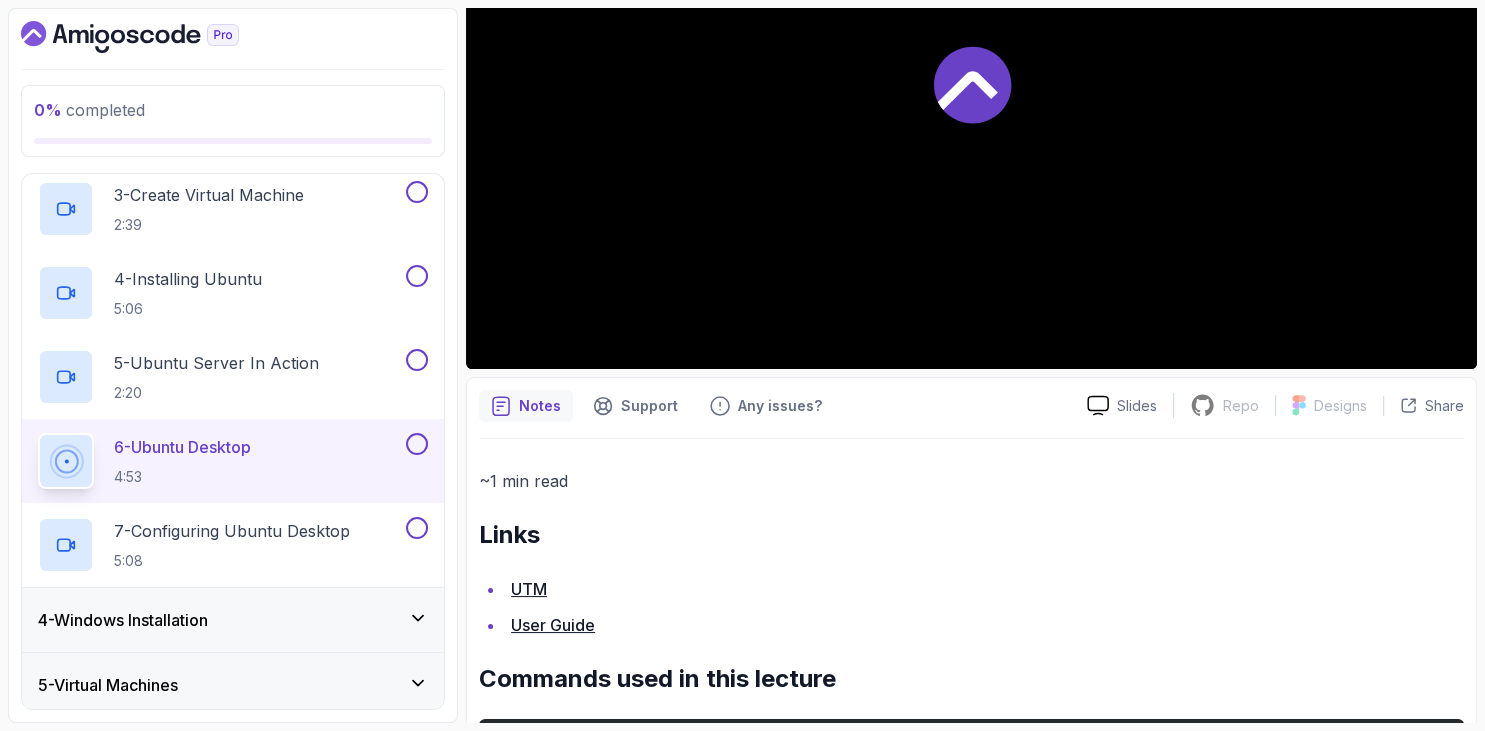 click at bounding box center [233, 37] 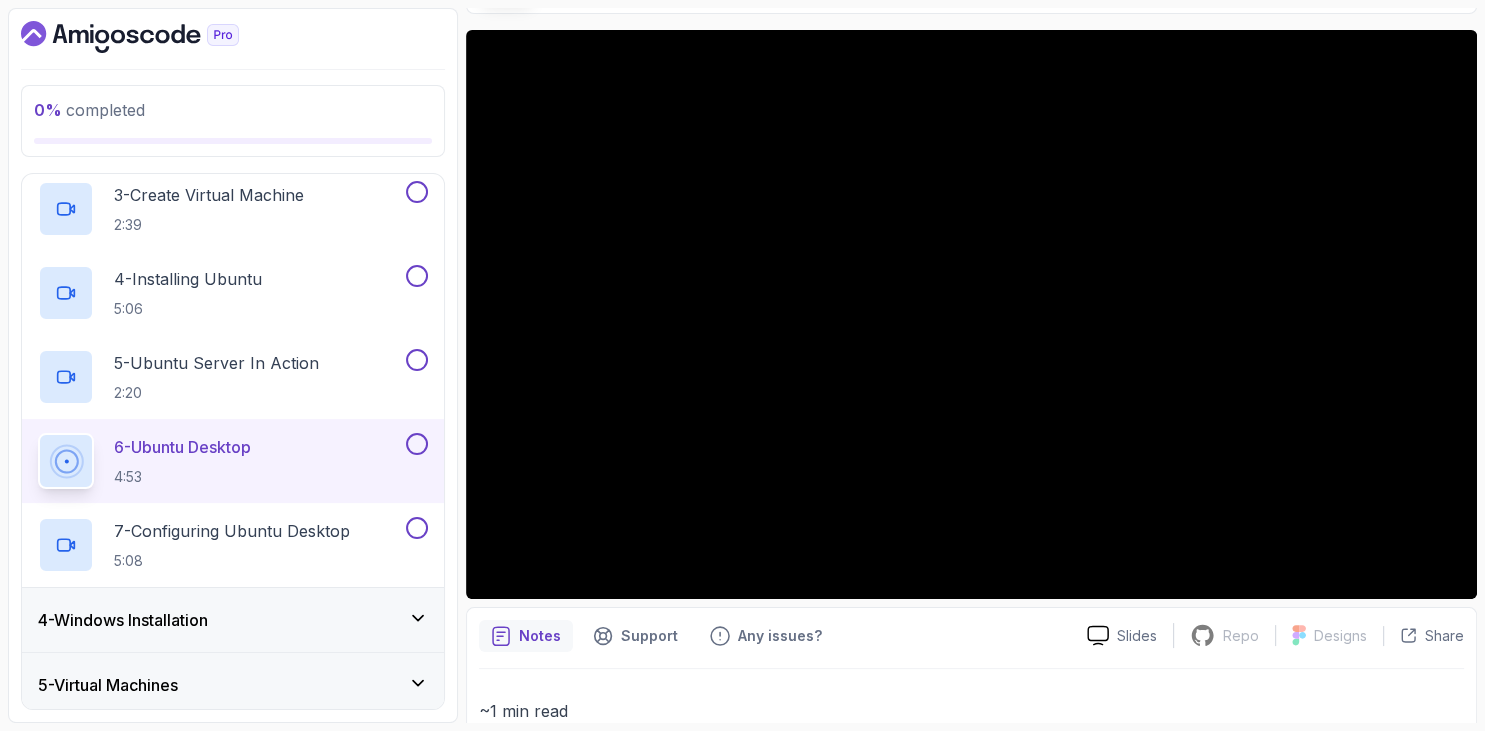 scroll, scrollTop: 0, scrollLeft: 0, axis: both 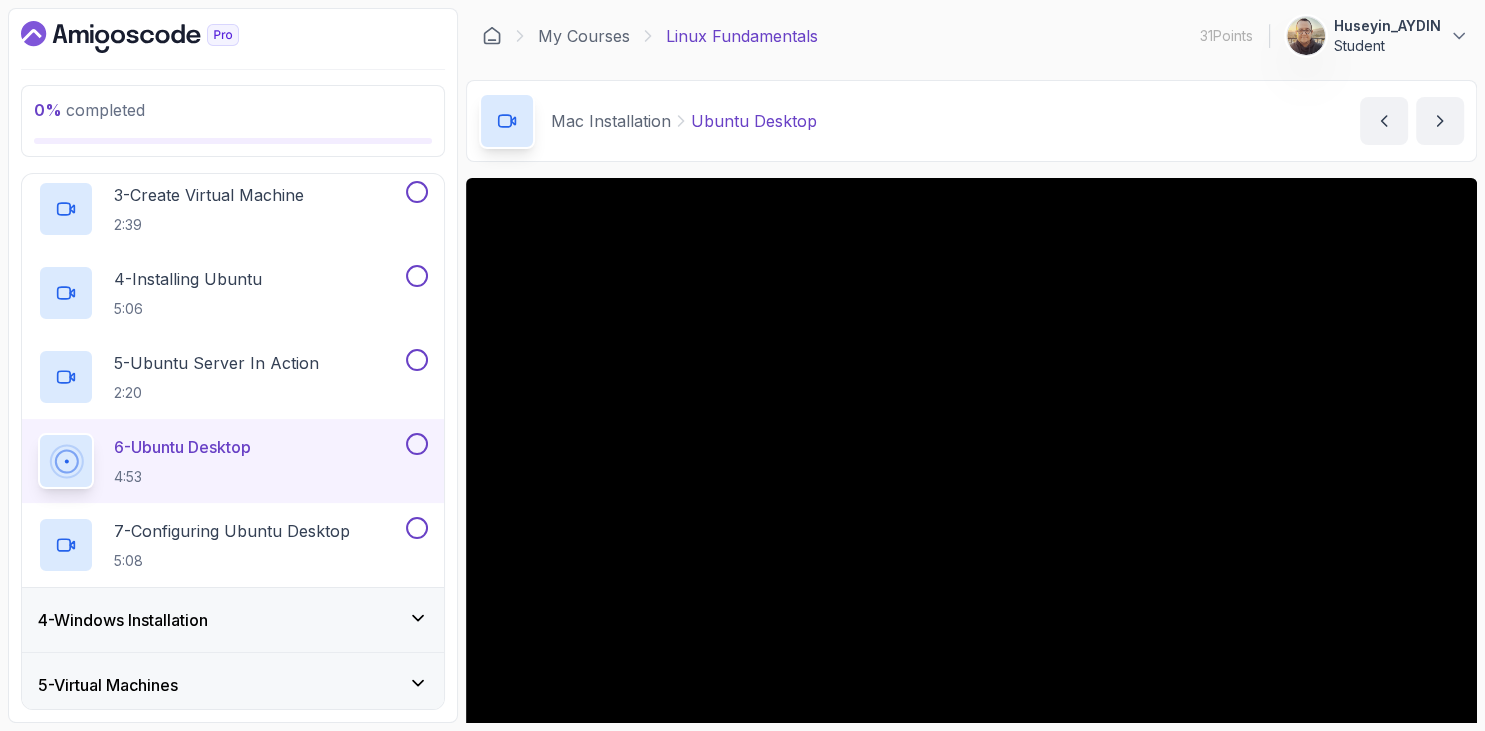 click on "0 % completed 1  -  Intro 2  -  Getting Started 3  -  Mac Installation 1  -  Utm 1:29 2  -  Download Ubuntu 3:00 3  -  Create Virtual Machine 2:39 4  -  Installing Ubuntu 5:06 5  -  Ubuntu Server In Action 2:20 6  -  Ubuntu Desktop 4:53 7  -  Configuring Ubuntu Desktop 5:08 4  -  Windows Installation 5  -  Virtual Machines 6  -  Github Codespaces 7  -  The Terminal 8  -  The Shell 9  -  Linux Commands 10  -  Linux File System 11  -  Working With Files 12  -  Working With Directories 13  -  Users And Groups 14  -  File Permissions 15  -  Outro" at bounding box center [233, 365] 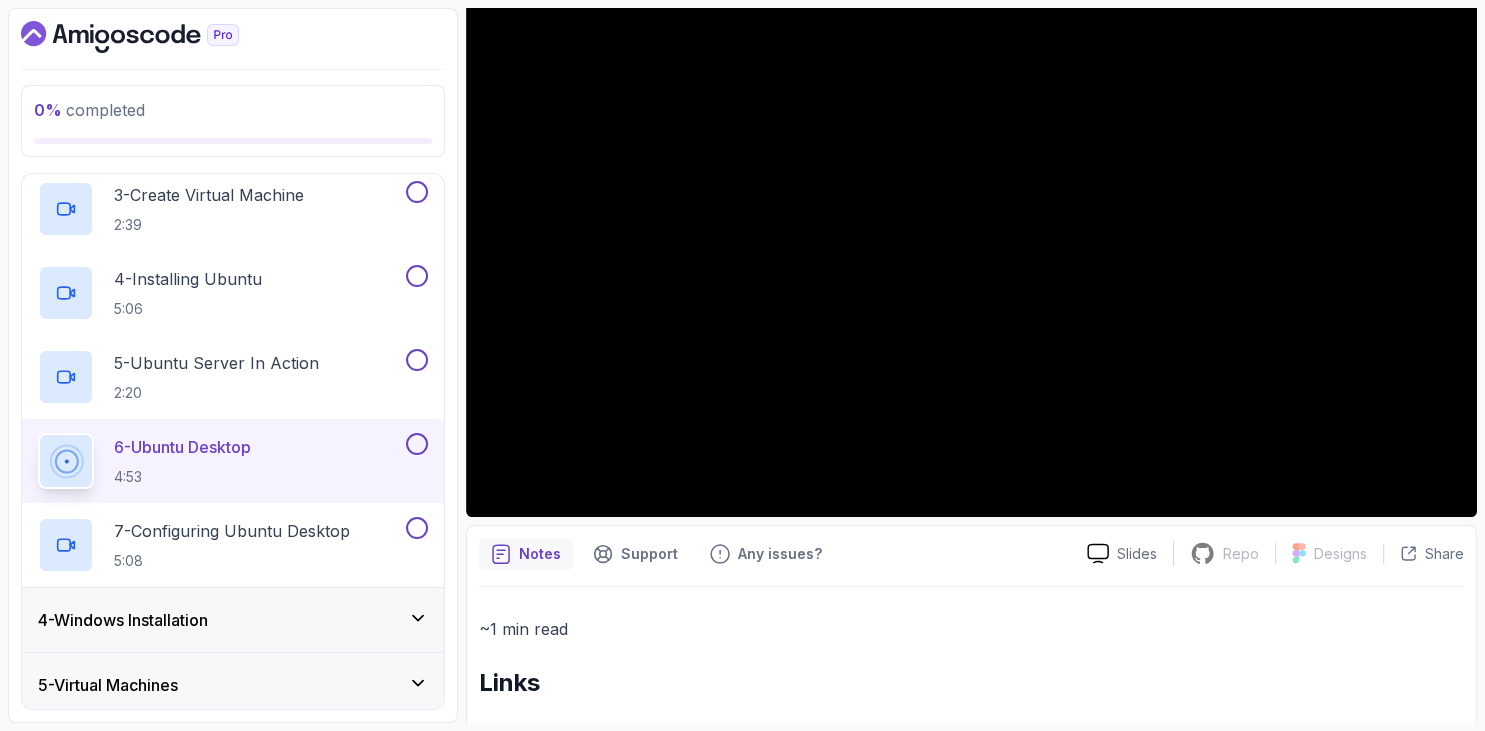 scroll, scrollTop: 346, scrollLeft: 0, axis: vertical 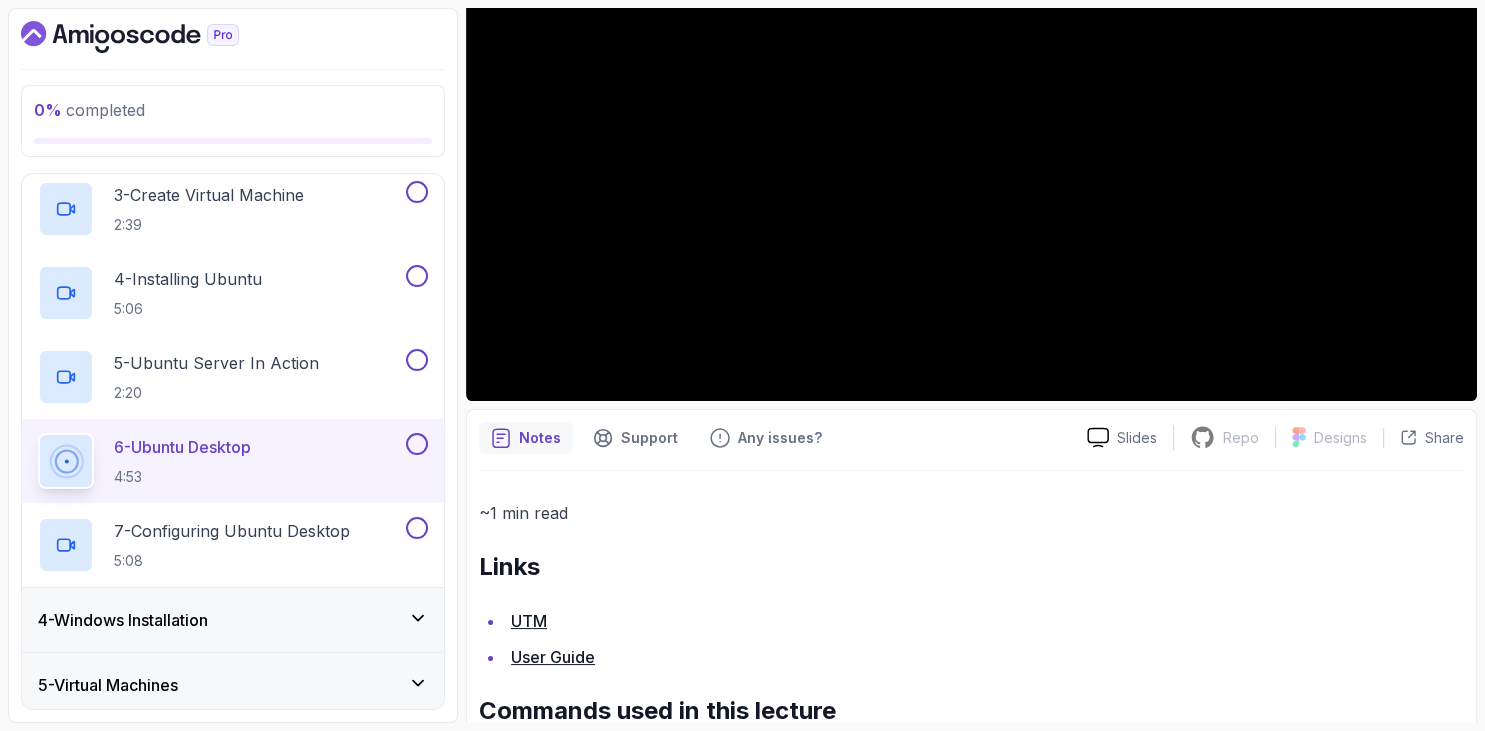 click on "Links" at bounding box center (971, 567) 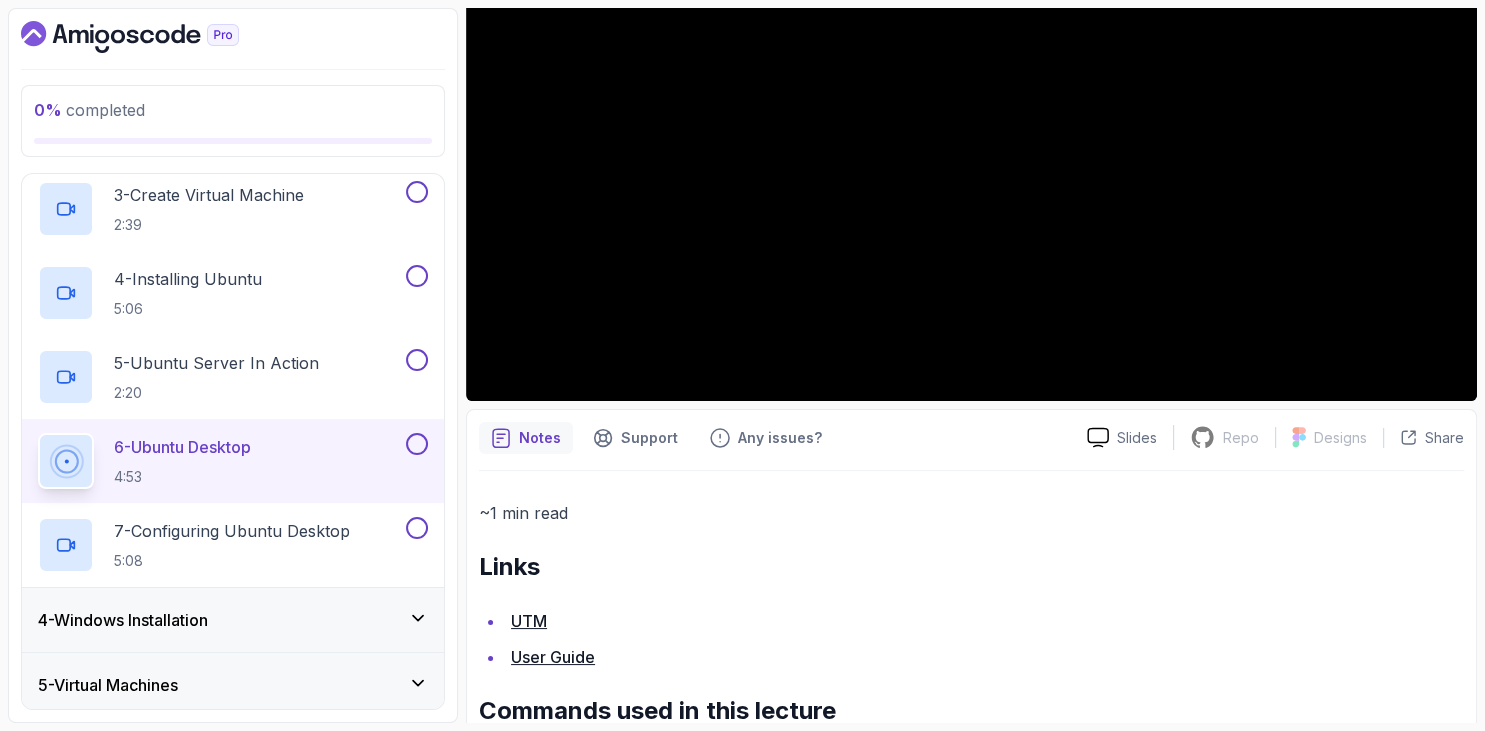 scroll, scrollTop: 576, scrollLeft: 0, axis: vertical 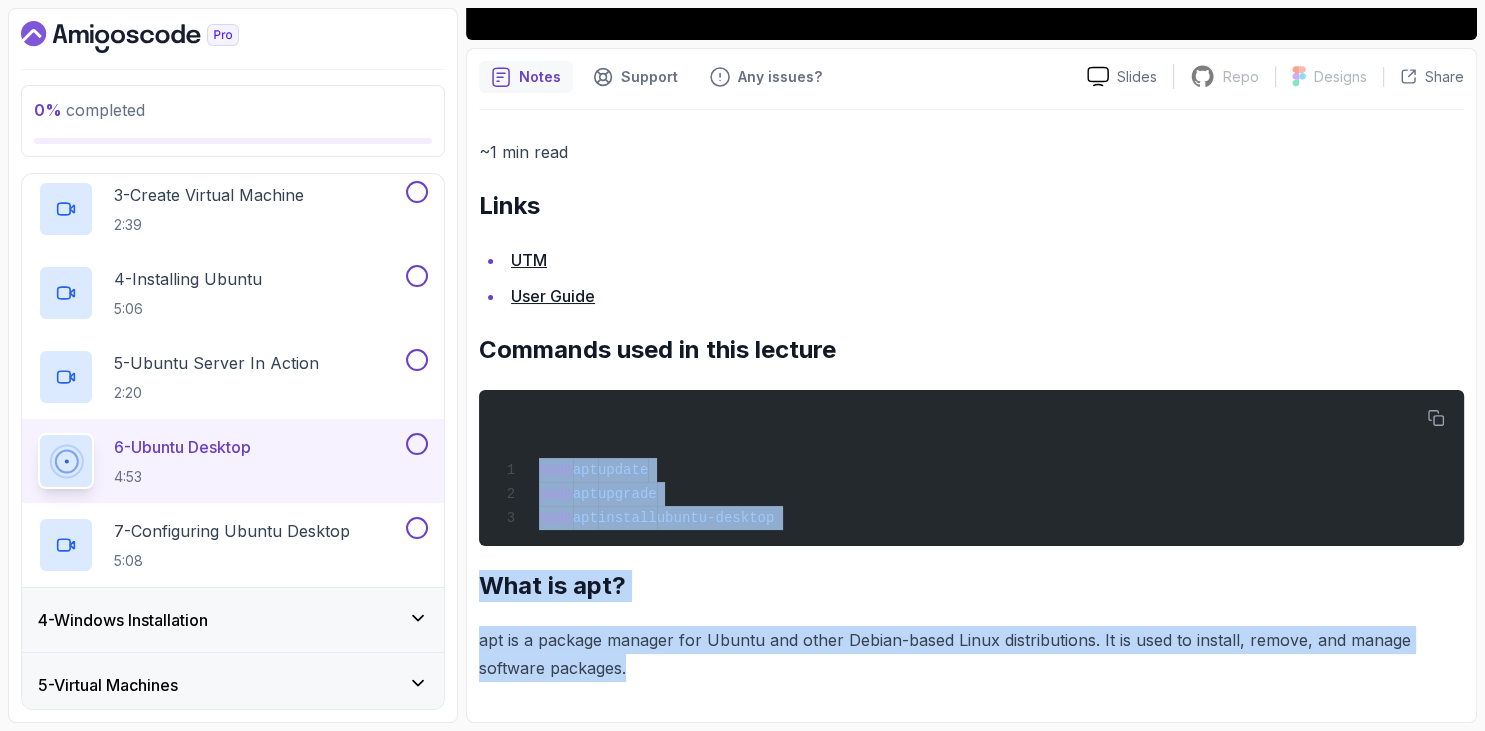 drag, startPoint x: 478, startPoint y: 338, endPoint x: 726, endPoint y: 674, distance: 417.61227 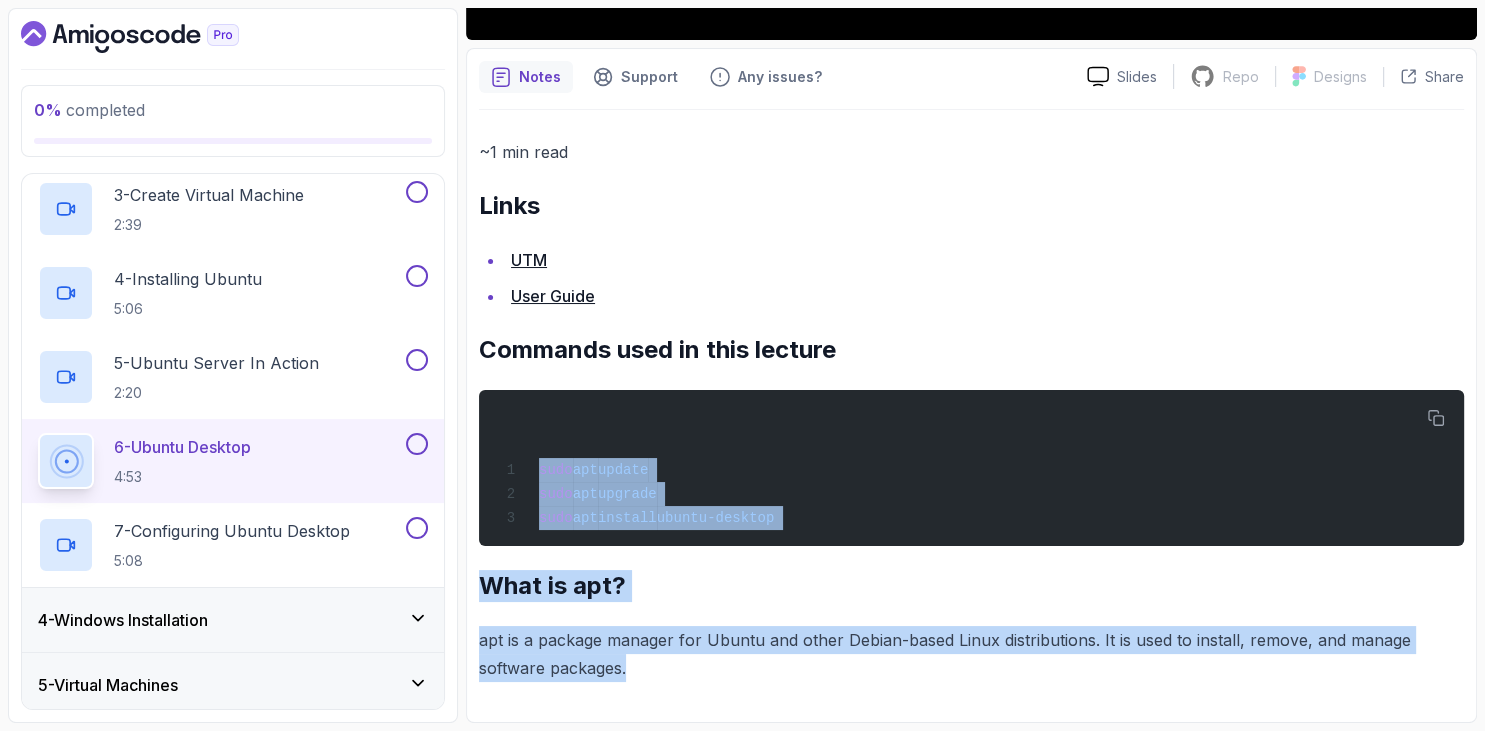 click on "Notes Support Any issues? Slides Repo Repository not available Designs Design not available Share ~1 min read Links
UTM
User Guide
Commands used in this lecture
sudo  apt  update
sudo  apt  upgrade
sudo  apt  install  ubuntu-desktop
What is apt?
apt is a package manager for Ubuntu and other Debian-based Linux distributions. It is used to install, remove, and manage software packages." at bounding box center [971, 385] 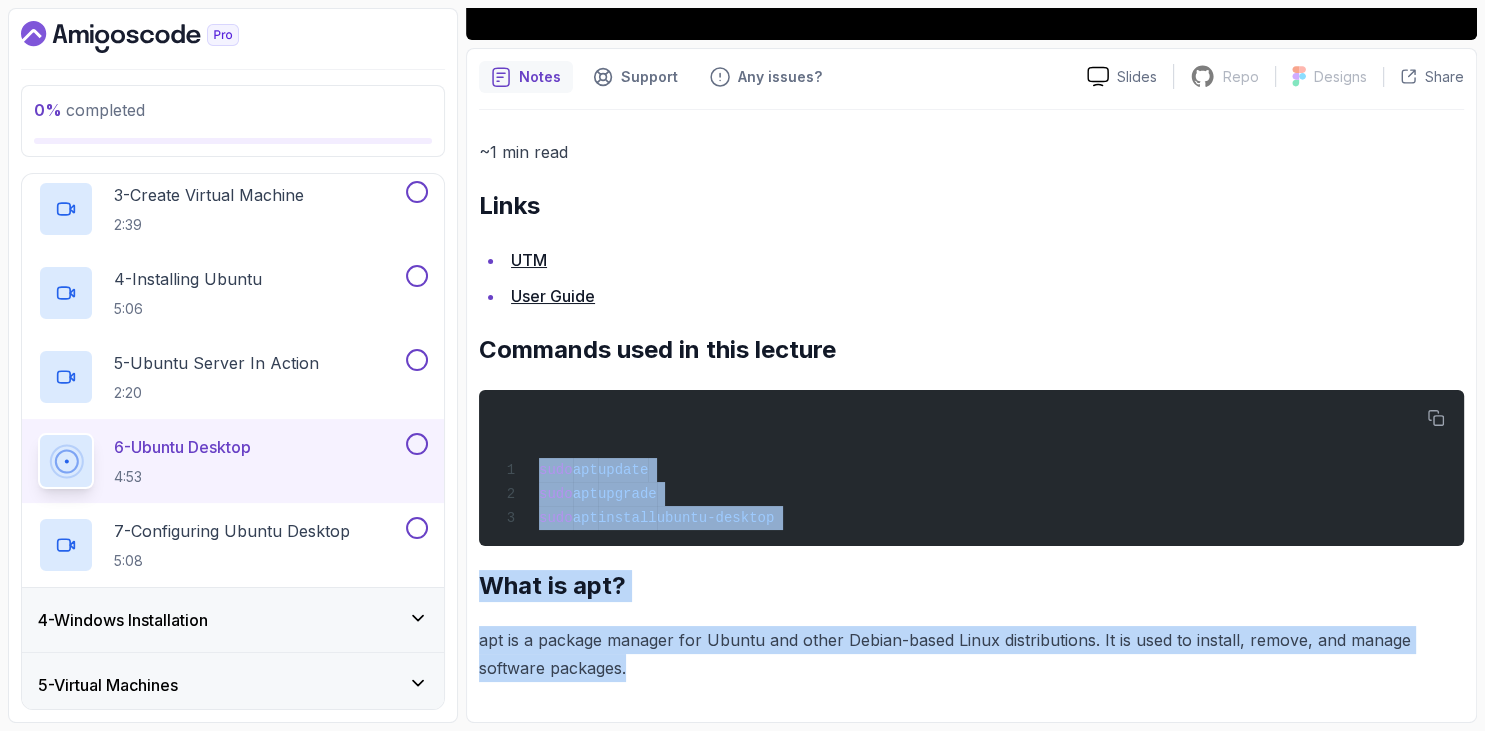 click on "Commands used in this lecture" at bounding box center [971, 350] 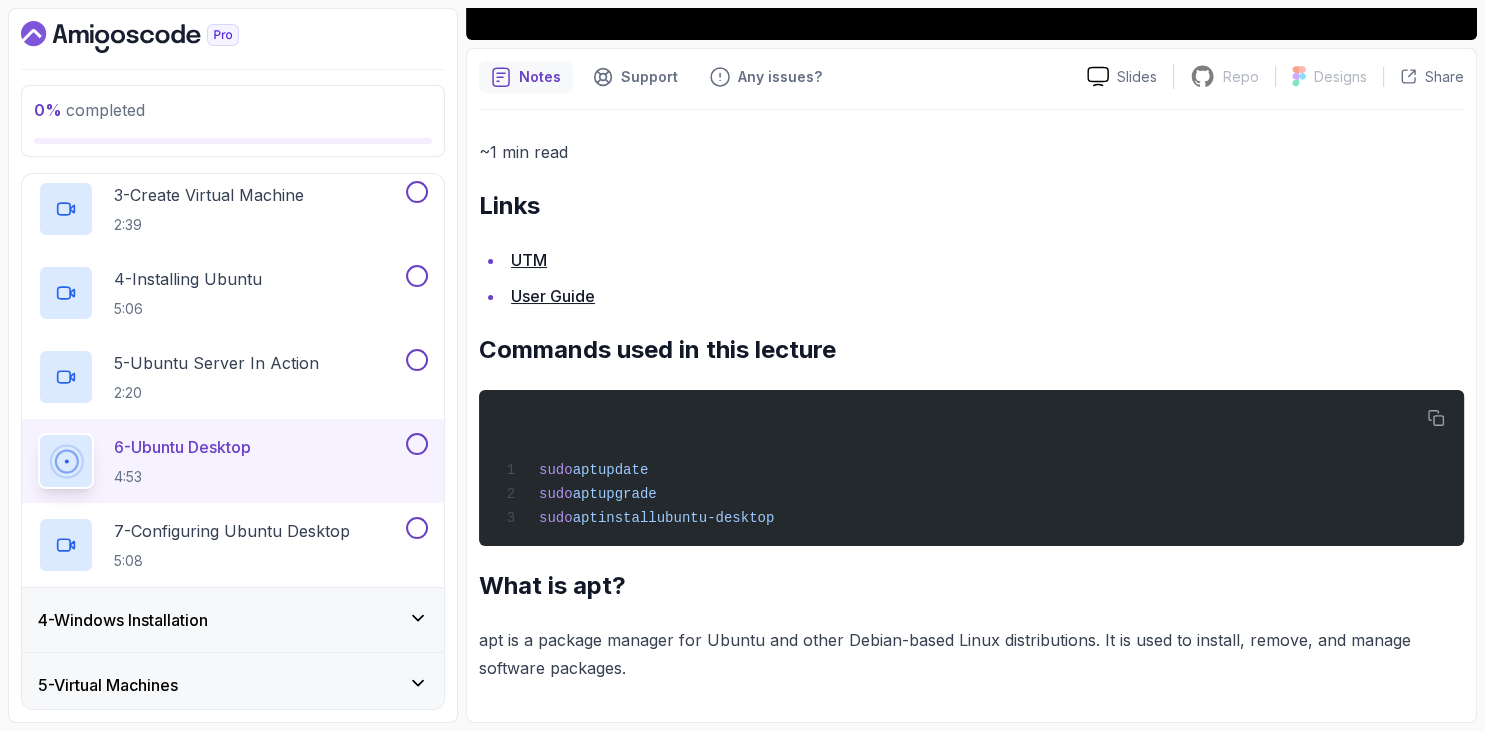 click on "Commands used in this lecture" at bounding box center (971, 350) 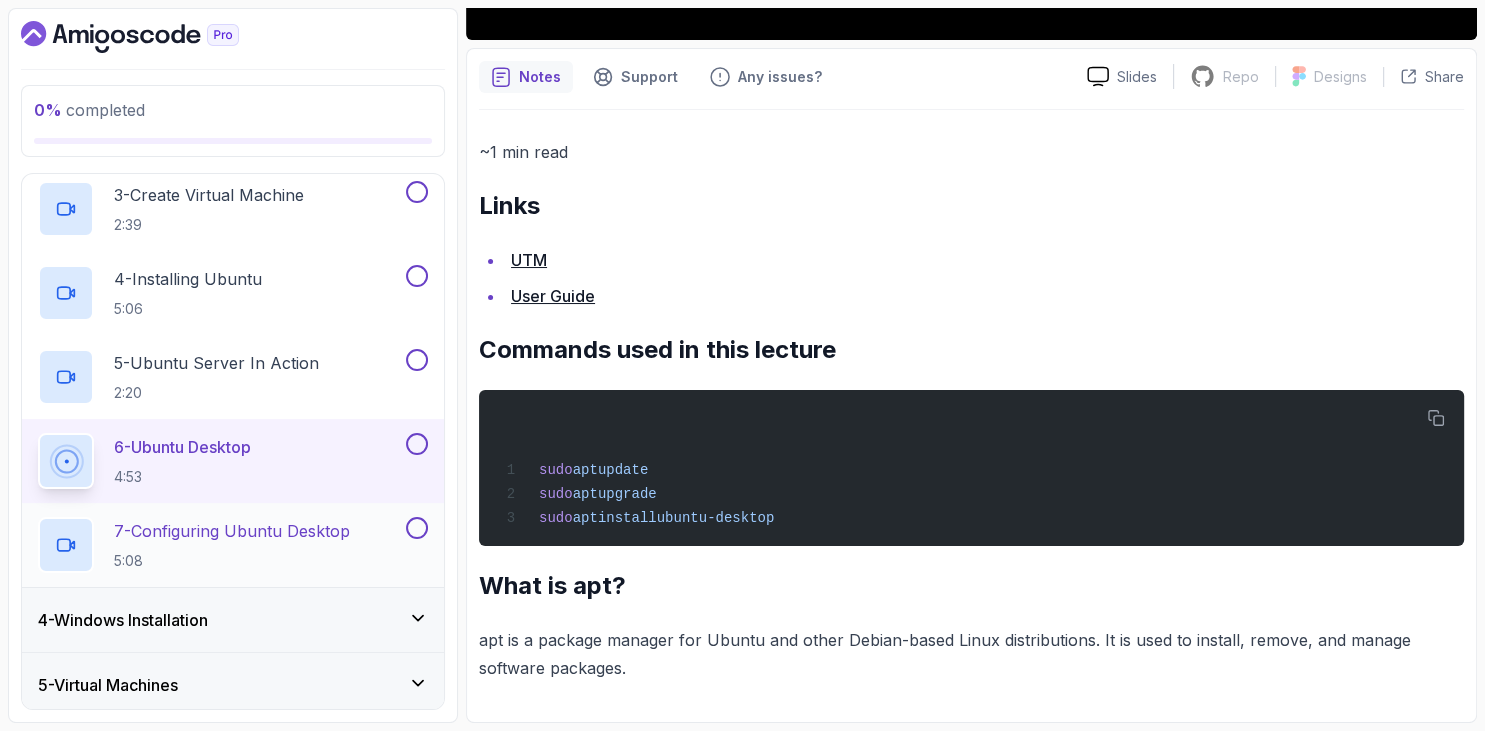 click on "7  -  Configuring Ubuntu Desktop" at bounding box center (232, 531) 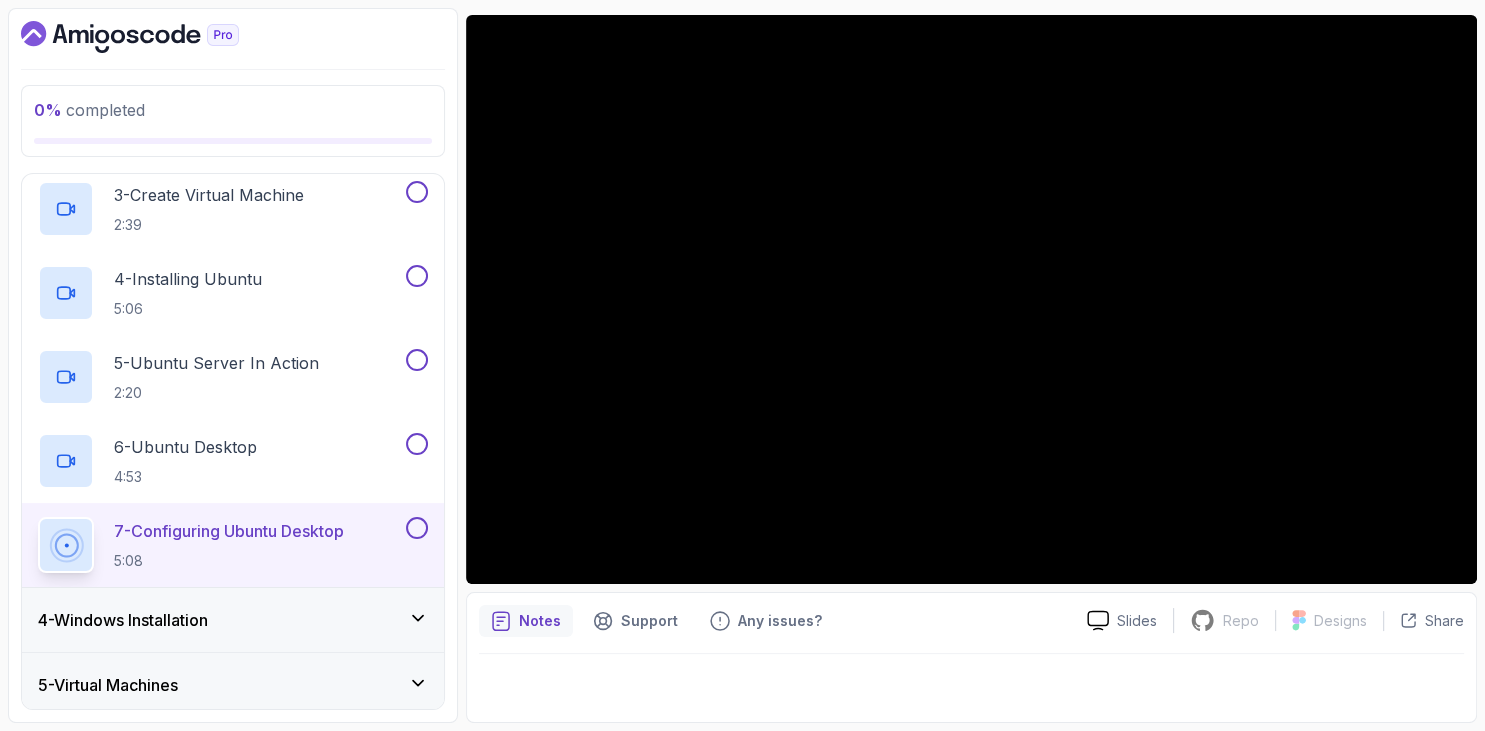 scroll, scrollTop: 162, scrollLeft: 0, axis: vertical 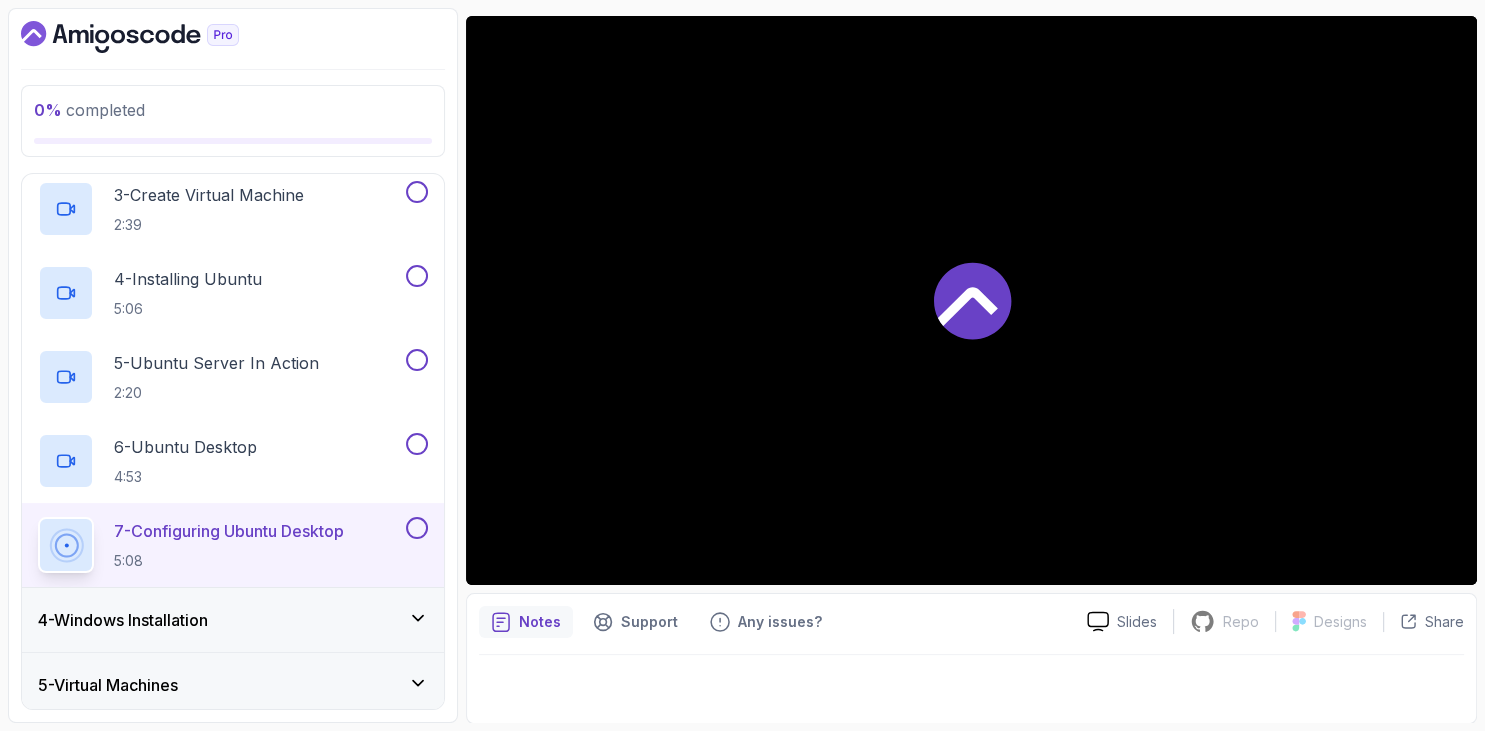 click at bounding box center [233, 37] 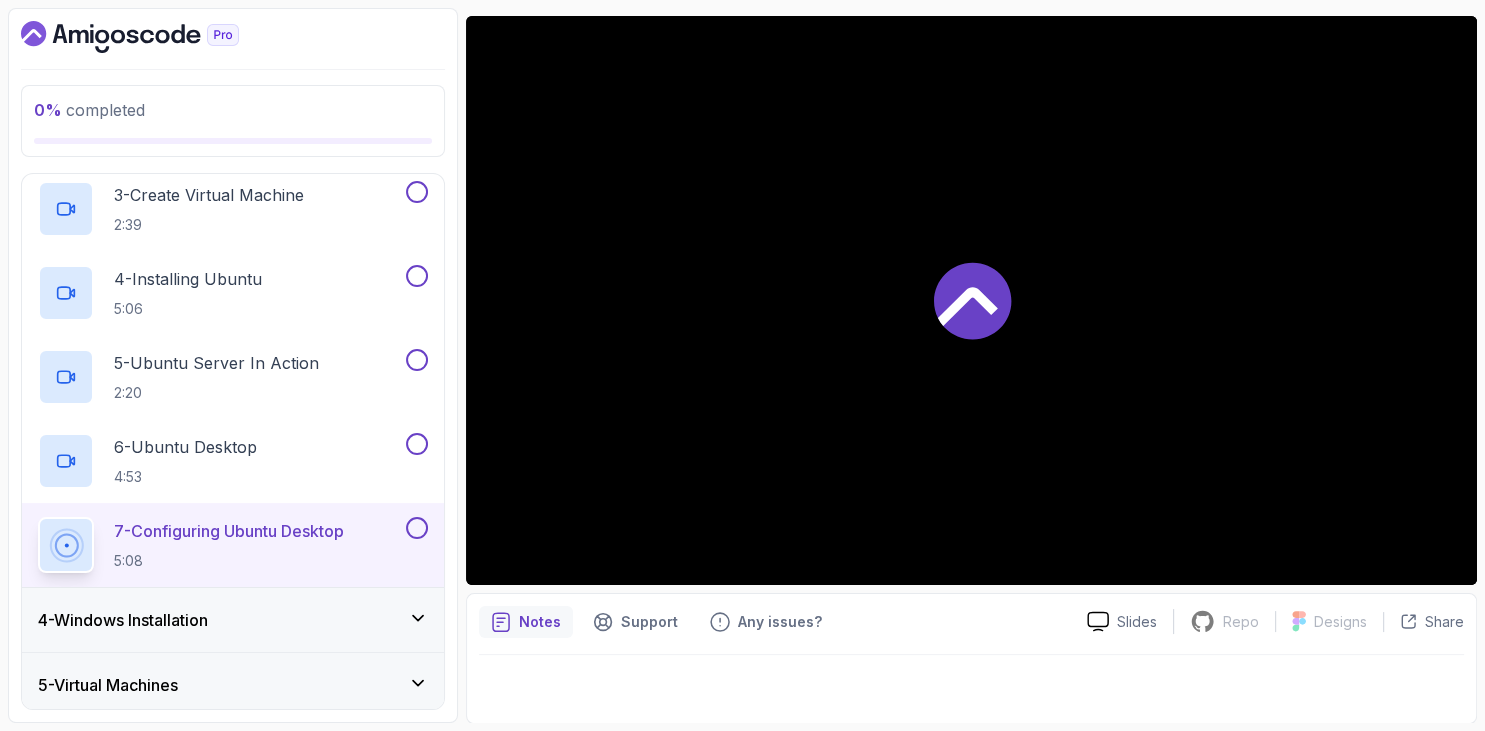 click on "0 % completed 1  -  Intro 2  -  Getting Started 3  -  Mac Installation 1  -  Utm 1:29 2  -  Download Ubuntu 3:00 3  -  Create Virtual Machine 2:39 4  -  Installing Ubuntu 5:06 5  -  Ubuntu Server In Action 2:20 6  -  Ubuntu Desktop 4:53 7  -  Configuring Ubuntu Desktop 5:08 4  -  Windows Installation 5  -  Virtual Machines 6  -  Github Codespaces 7  -  The Terminal 8  -  The Shell 9  -  Linux Commands 10  -  Linux File System 11  -  Working With Files 12  -  Working With Directories 13  -  Users And Groups 14  -  File Permissions 15  -  Outro" at bounding box center [233, 365] 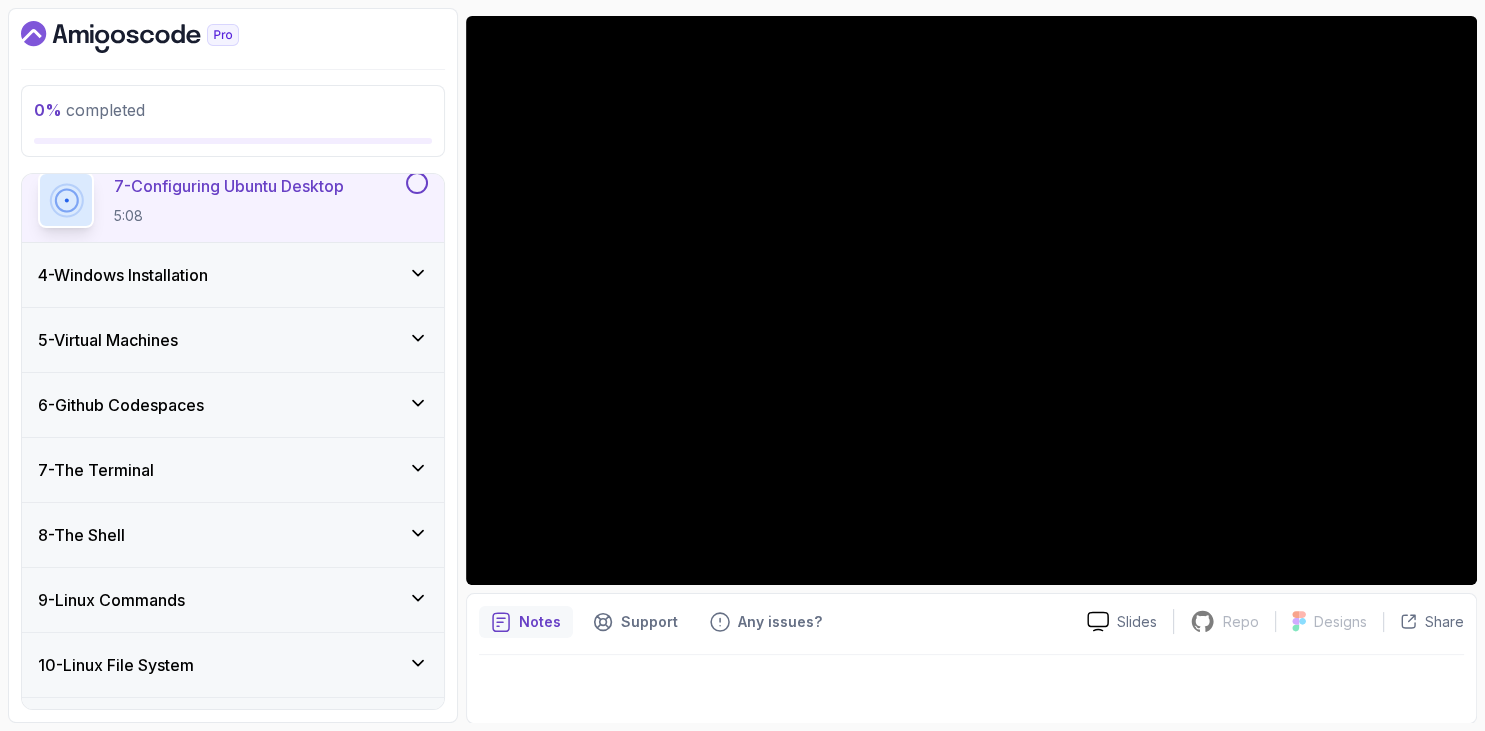 click on "4  -  Windows Installation" at bounding box center (123, 275) 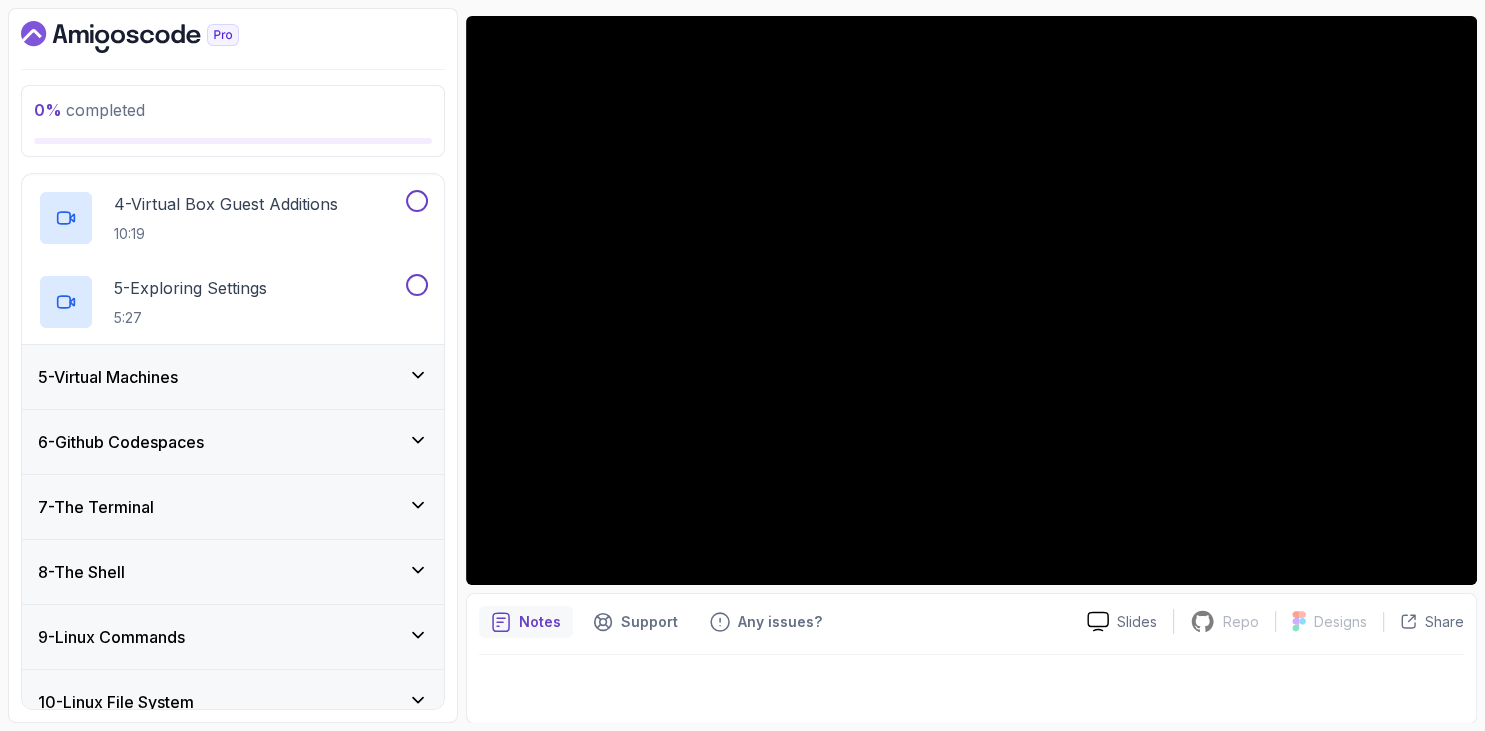 scroll, scrollTop: 279, scrollLeft: 0, axis: vertical 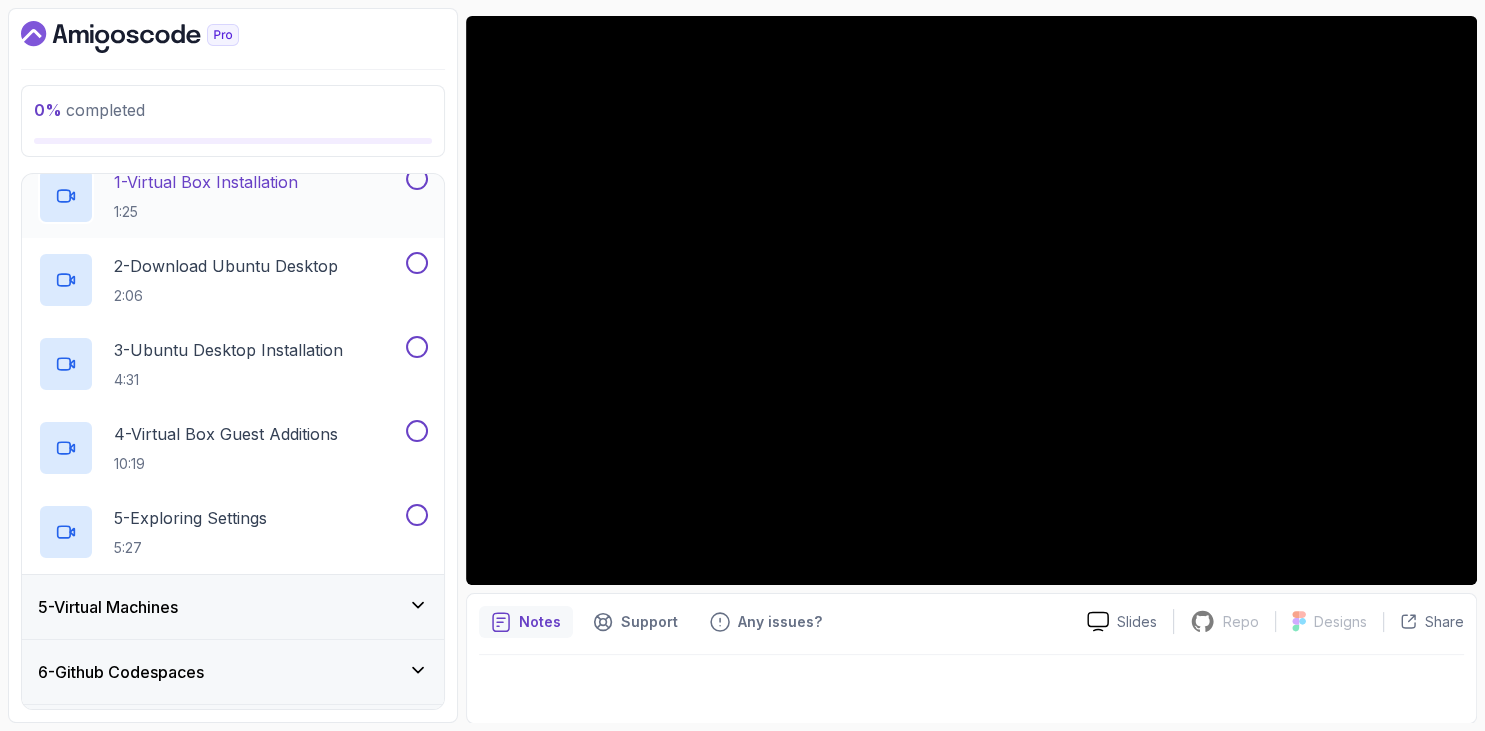 click on "1  -  Virtual Box Installation" at bounding box center [206, 182] 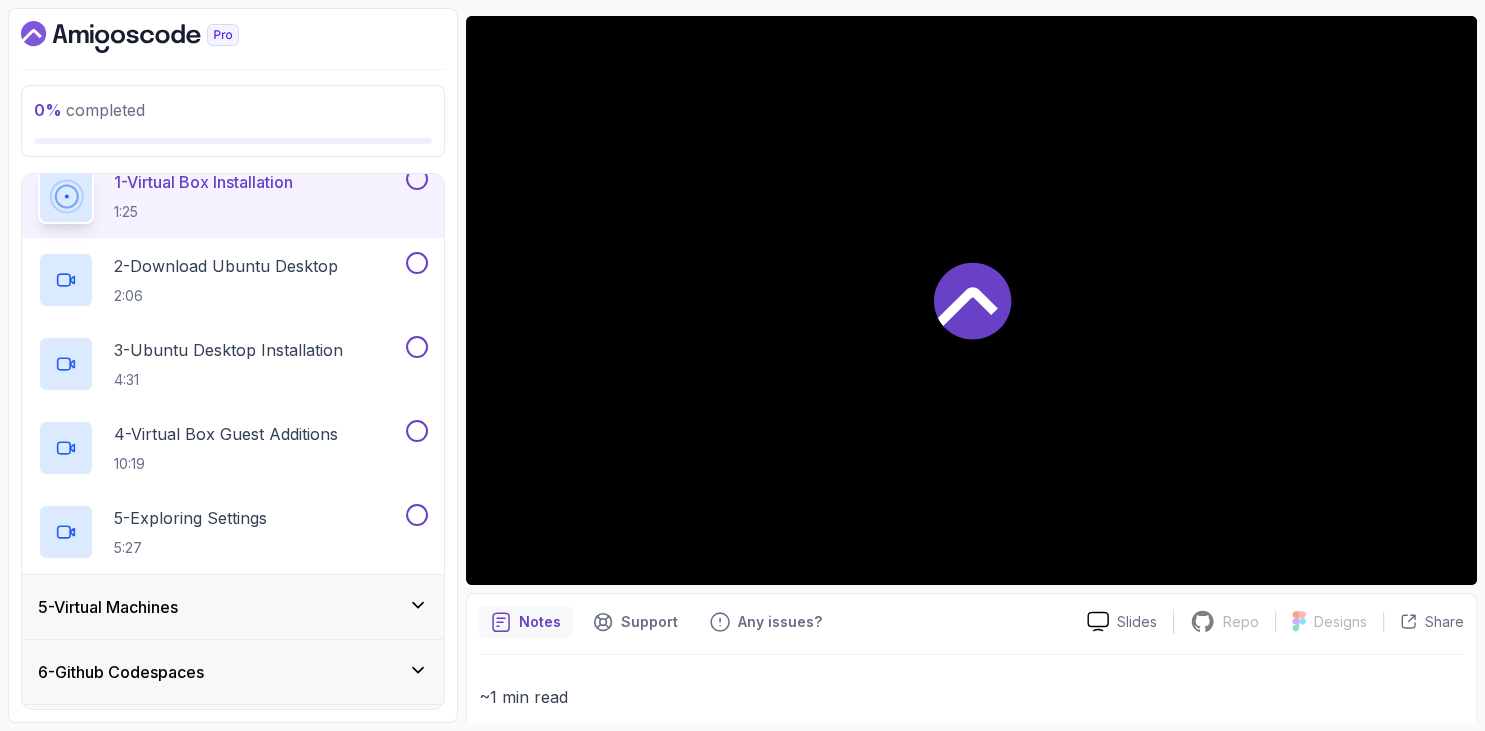 click at bounding box center (233, 37) 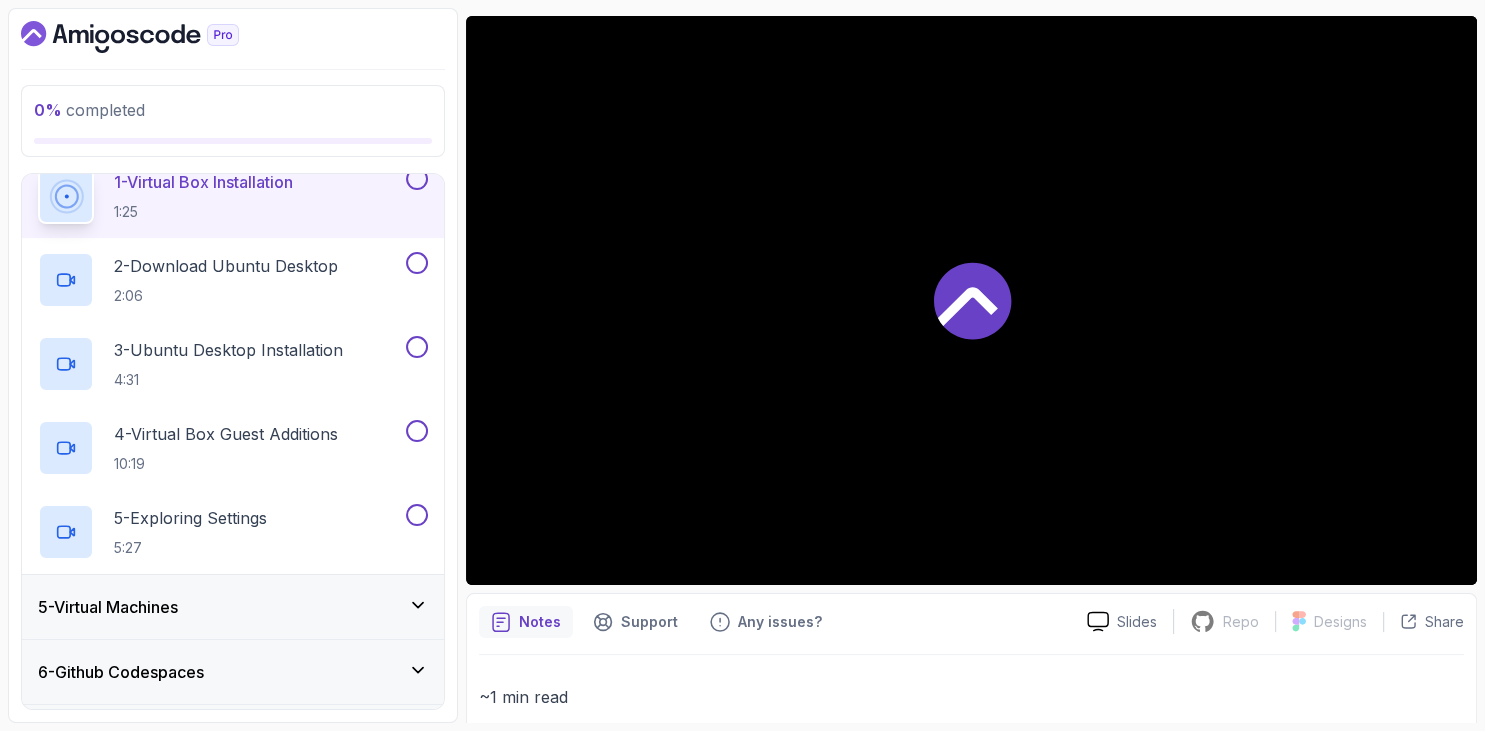 click on "0 % completed 1  -  Intro 2  -  Getting Started 3  -  Mac Installation 4  -  Windows Installation 1  -  Virtual Box Installation 1:25 2  -  Download Ubuntu Desktop 2:06 3  -  Ubuntu Desktop Installation 4:31 4  -  Virtual Box Guest Additions 10:19 5  -  Exploring Settings 5:27 5  -  Virtual Machines 6  -  Github Codespaces 7  -  The Terminal 8  -  The Shell 9  -  Linux Commands 10  -  Linux File System 11  -  Working With Files 12  -  Working With Directories 13  -  Users And Groups 14  -  File Permissions 15  -  Outro" at bounding box center [233, 365] 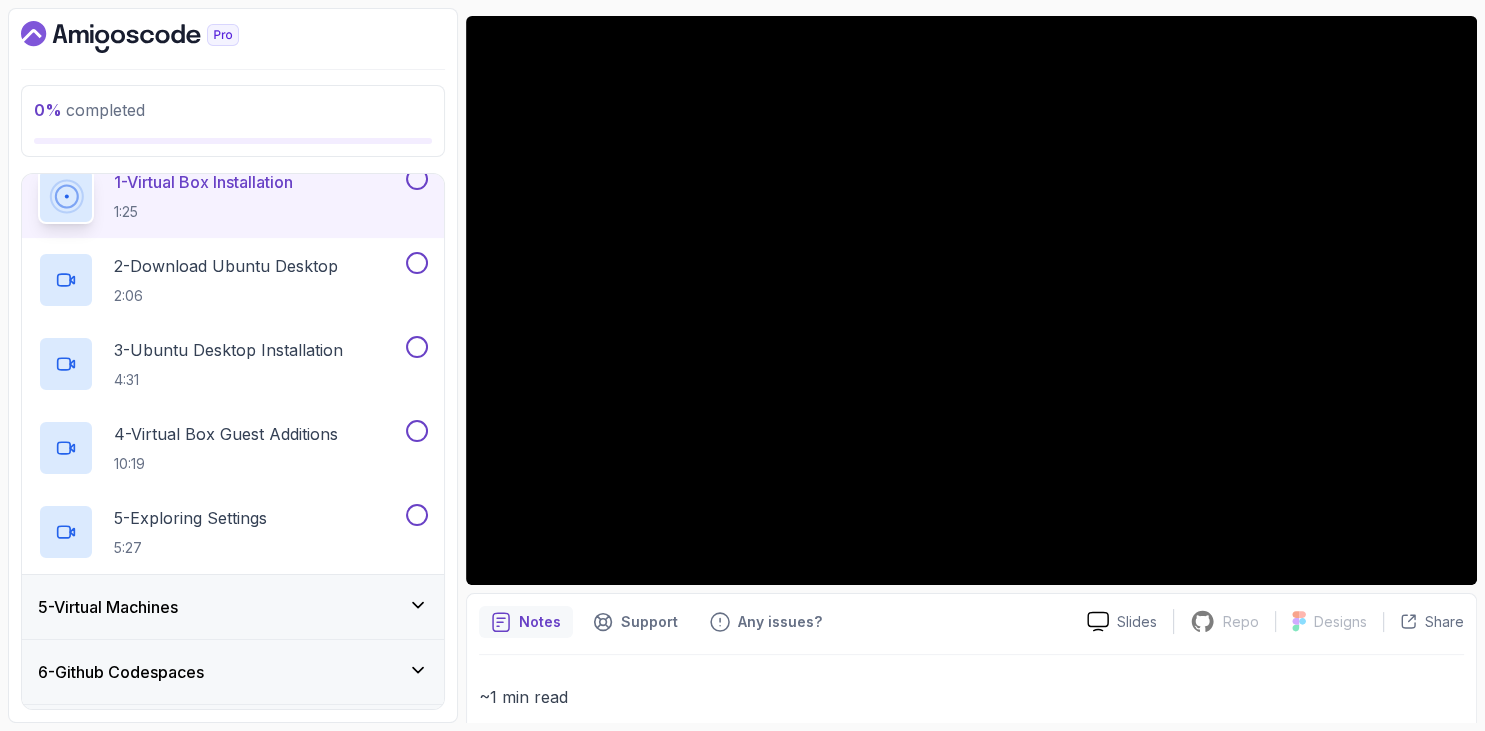 scroll, scrollTop: 342, scrollLeft: 0, axis: vertical 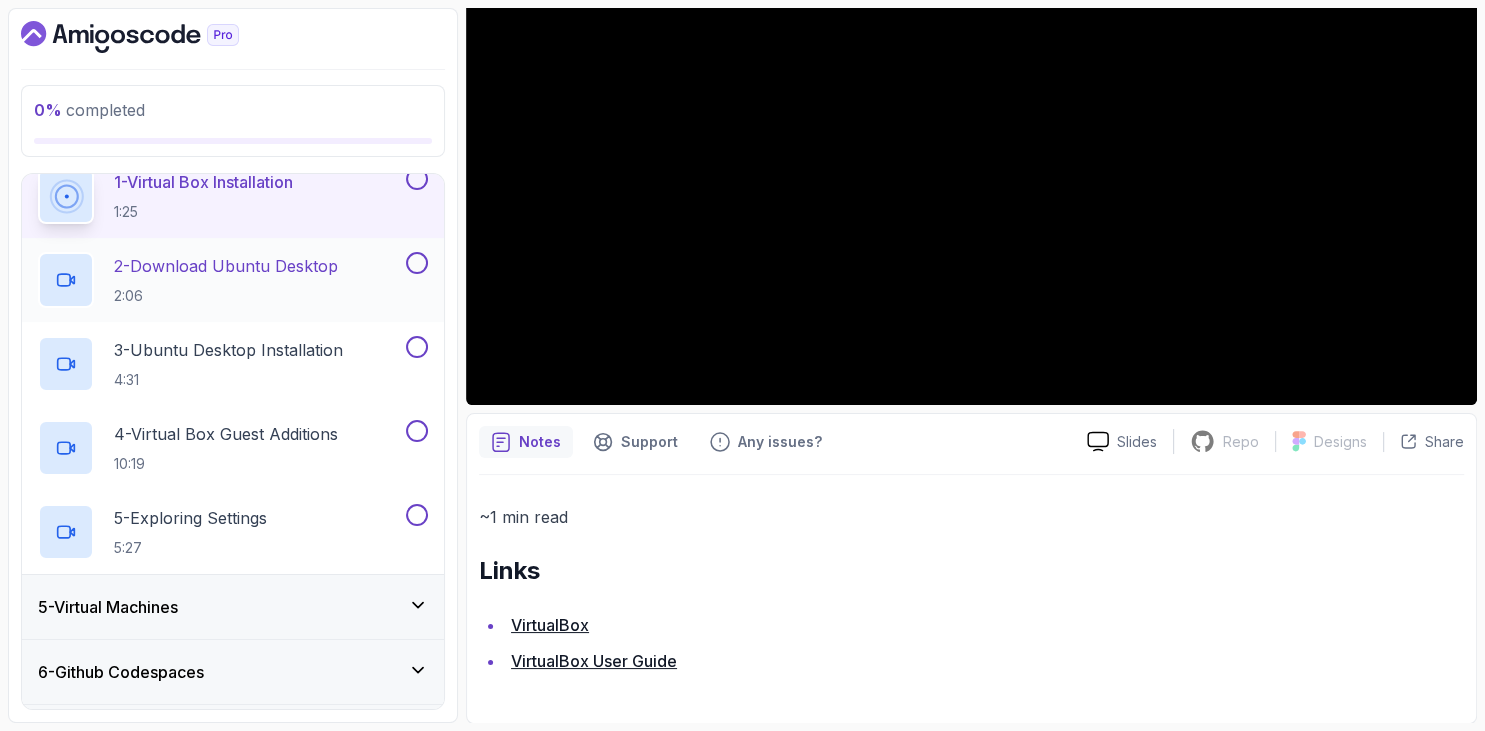 click on "2  -  Download Ubuntu Desktop" at bounding box center [226, 266] 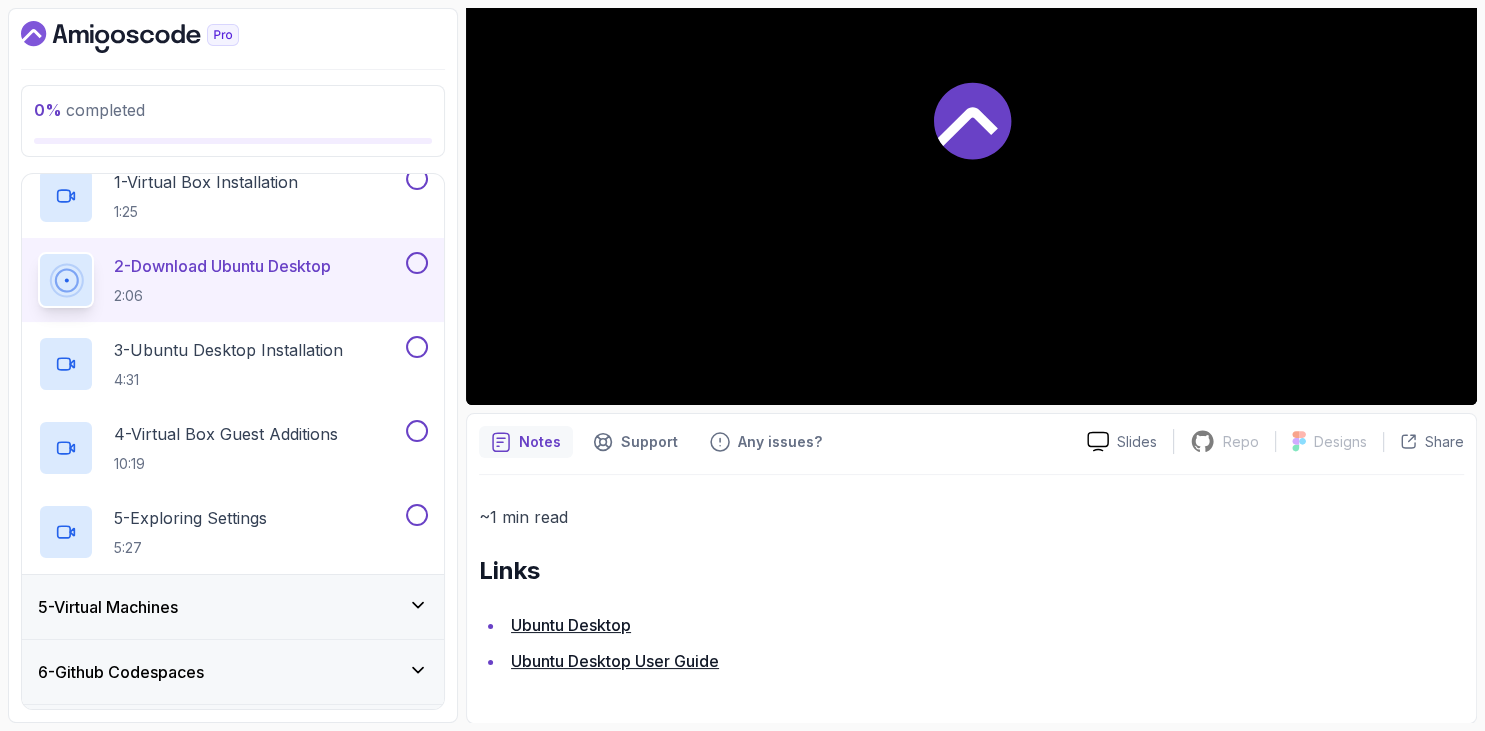 click on "0 % completed 1  -  Intro 2  -  Getting Started 3  -  Mac Installation 4  -  Windows Installation 1  -  Virtual Box Installation 1:25 2  -  Download Ubuntu Desktop 2:06 3  -  Ubuntu Desktop Installation 4:31 4  -  Virtual Box Guest Additions 10:19 5  -  Exploring Settings 5:27 5  -  Virtual Machines 6  -  Github Codespaces 7  -  The Terminal 8  -  The Shell 9  -  Linux Commands 10  -  Linux File System 11  -  Working With Files 12  -  Working With Directories 13  -  Users And Groups 14  -  File Permissions 15  -  Outro" at bounding box center [233, 365] 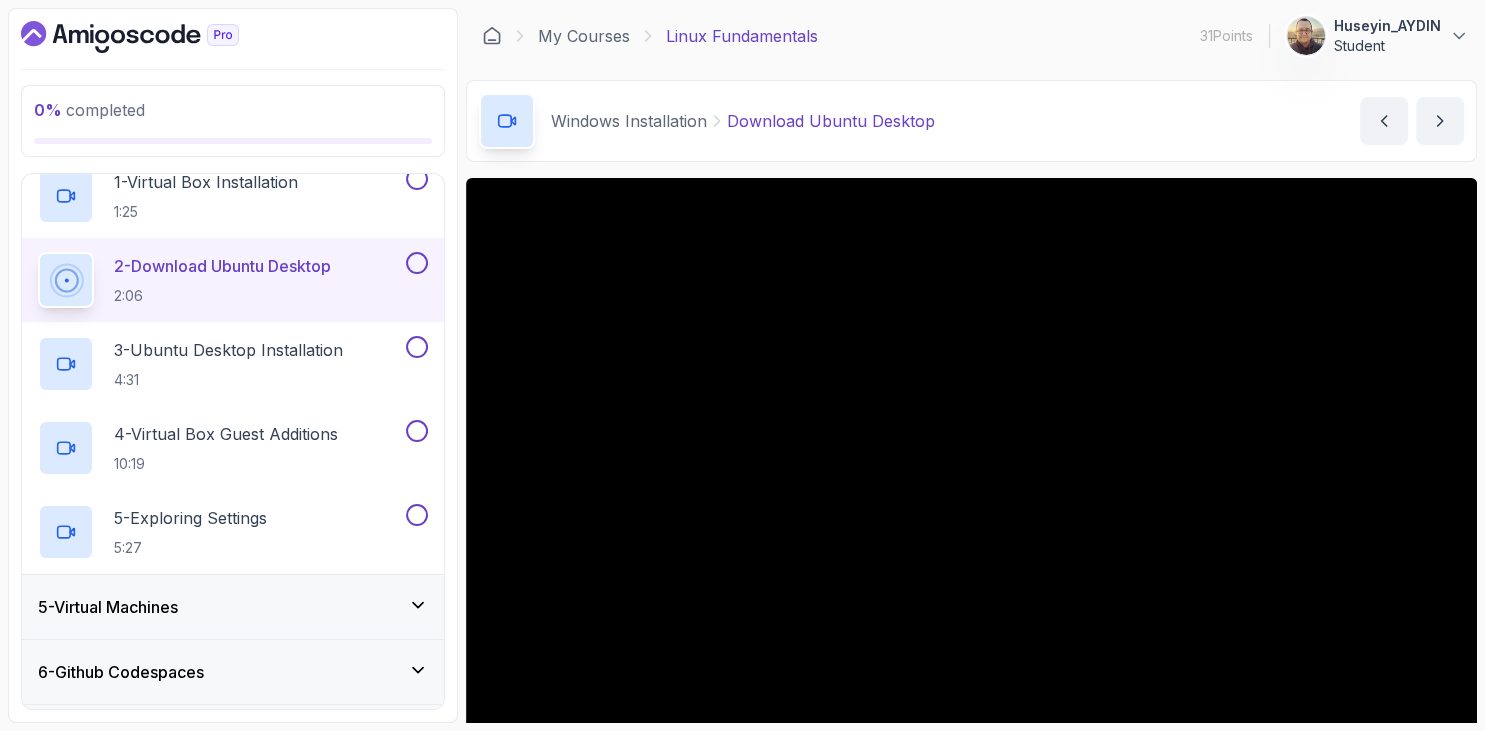 scroll, scrollTop: 230, scrollLeft: 0, axis: vertical 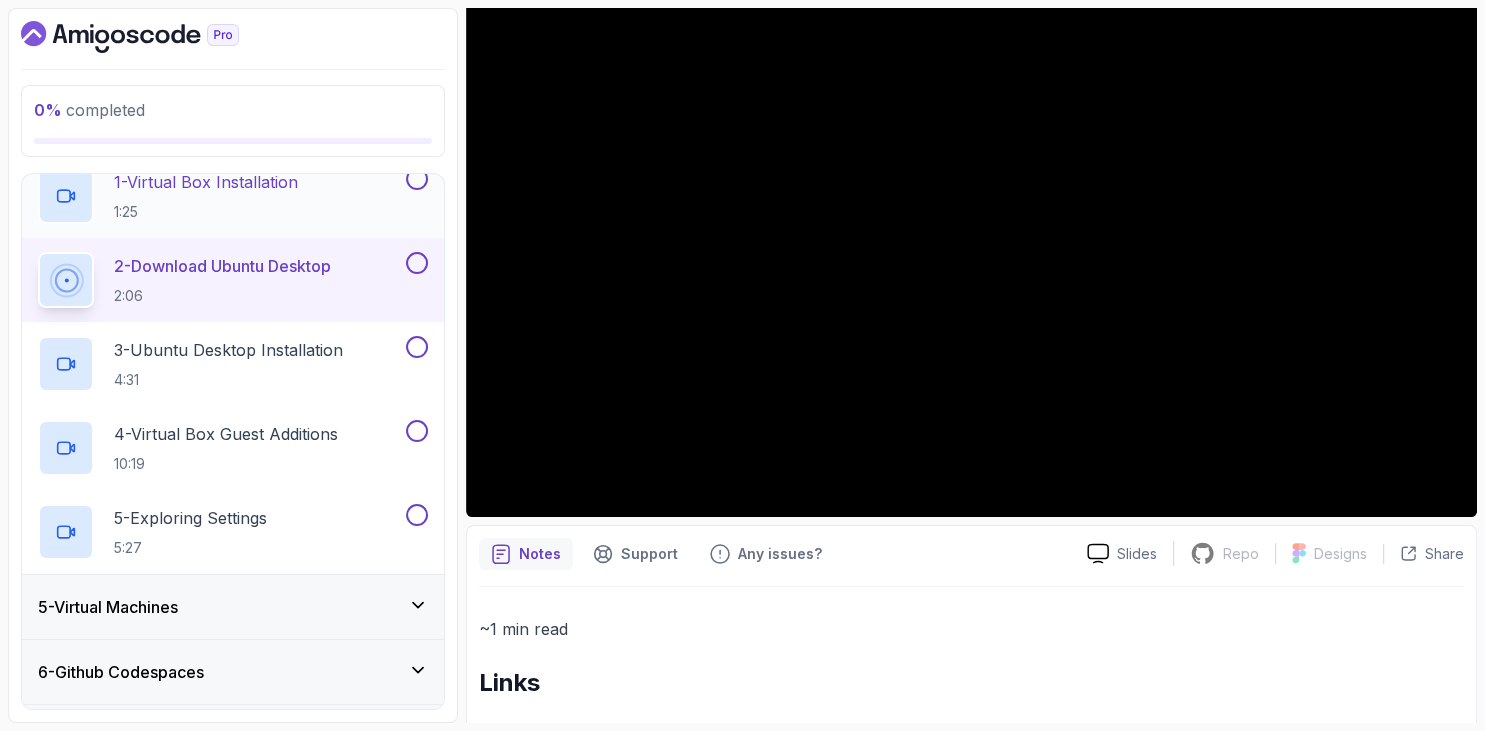 click on "1  -  Virtual Box Installation" at bounding box center (206, 182) 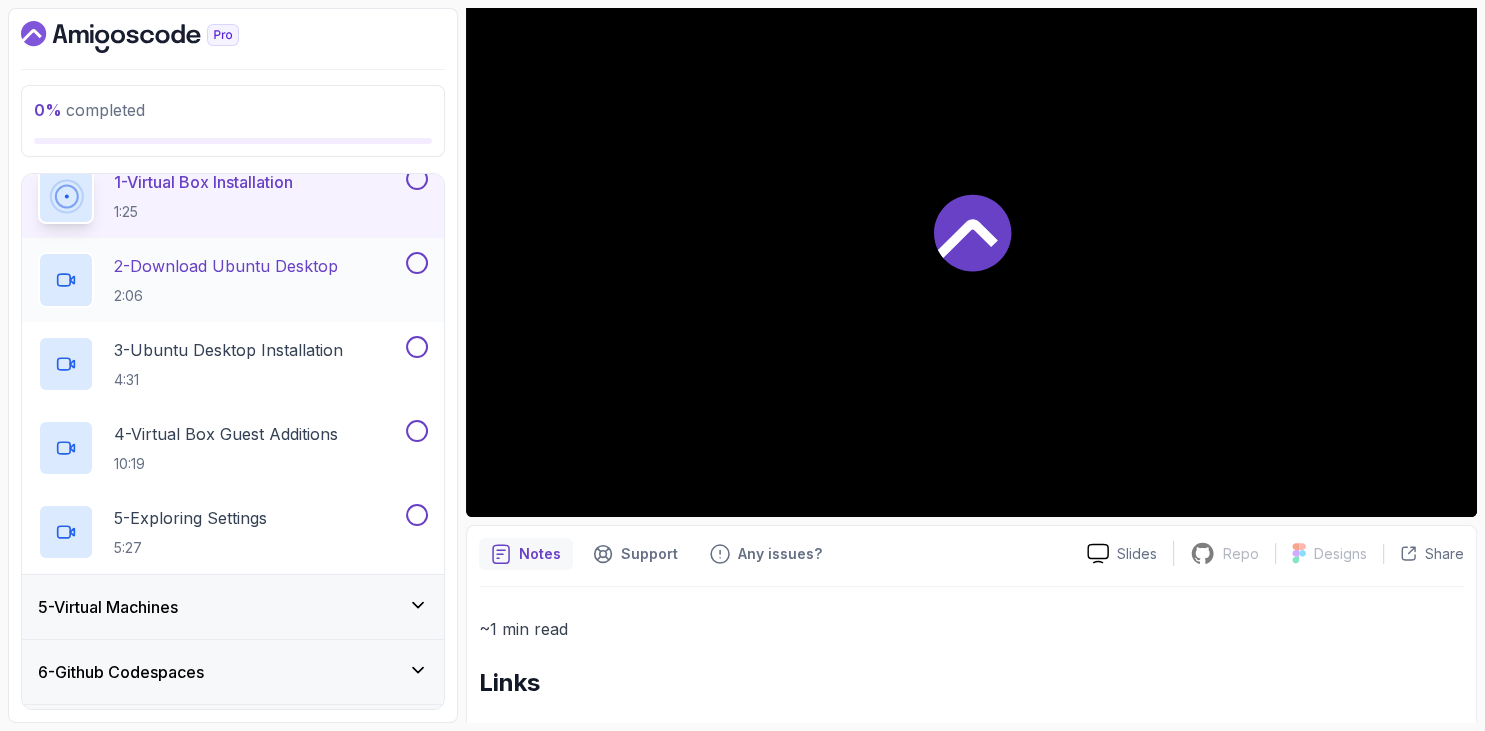 click on "2  -  Download Ubuntu Desktop" at bounding box center [226, 266] 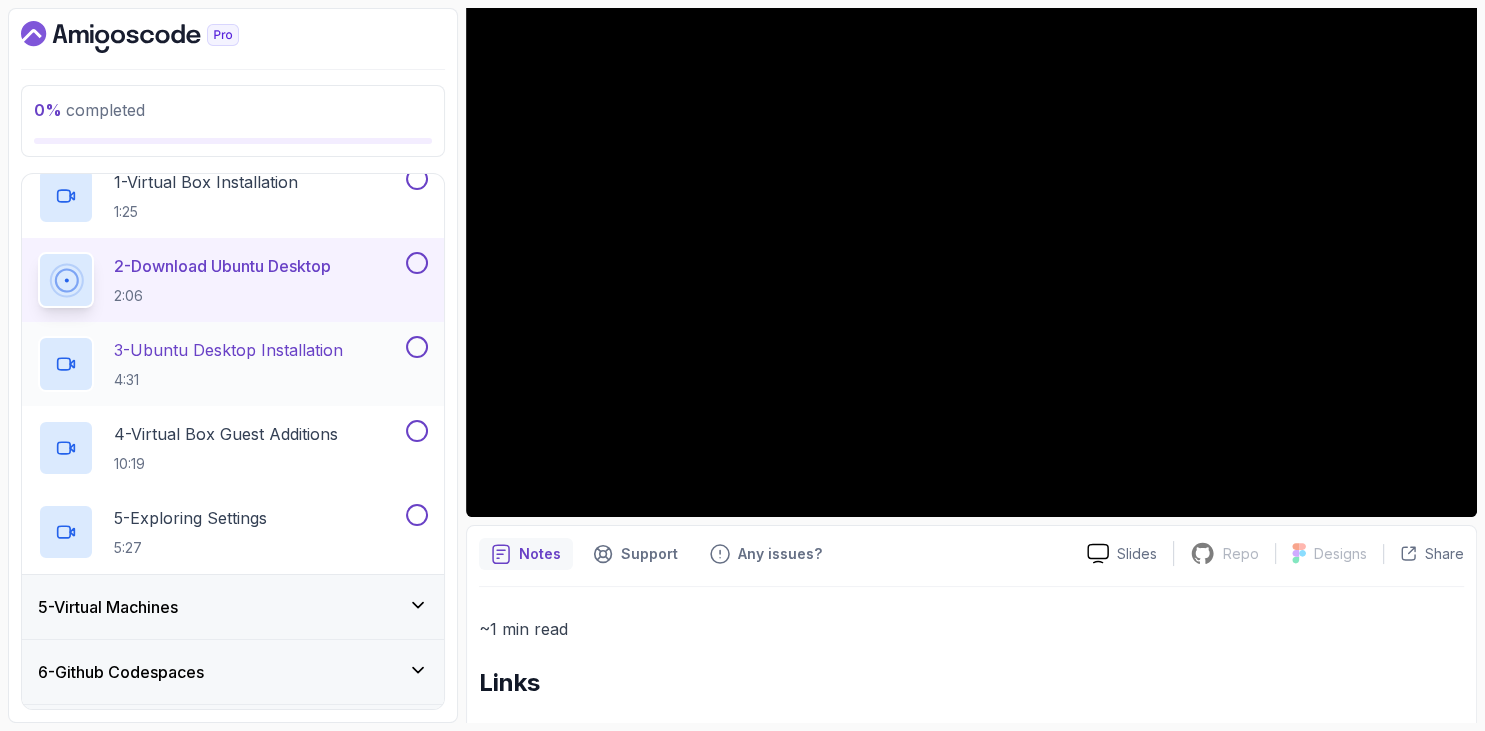 click on "3  -  Ubuntu Desktop Installation" at bounding box center [228, 350] 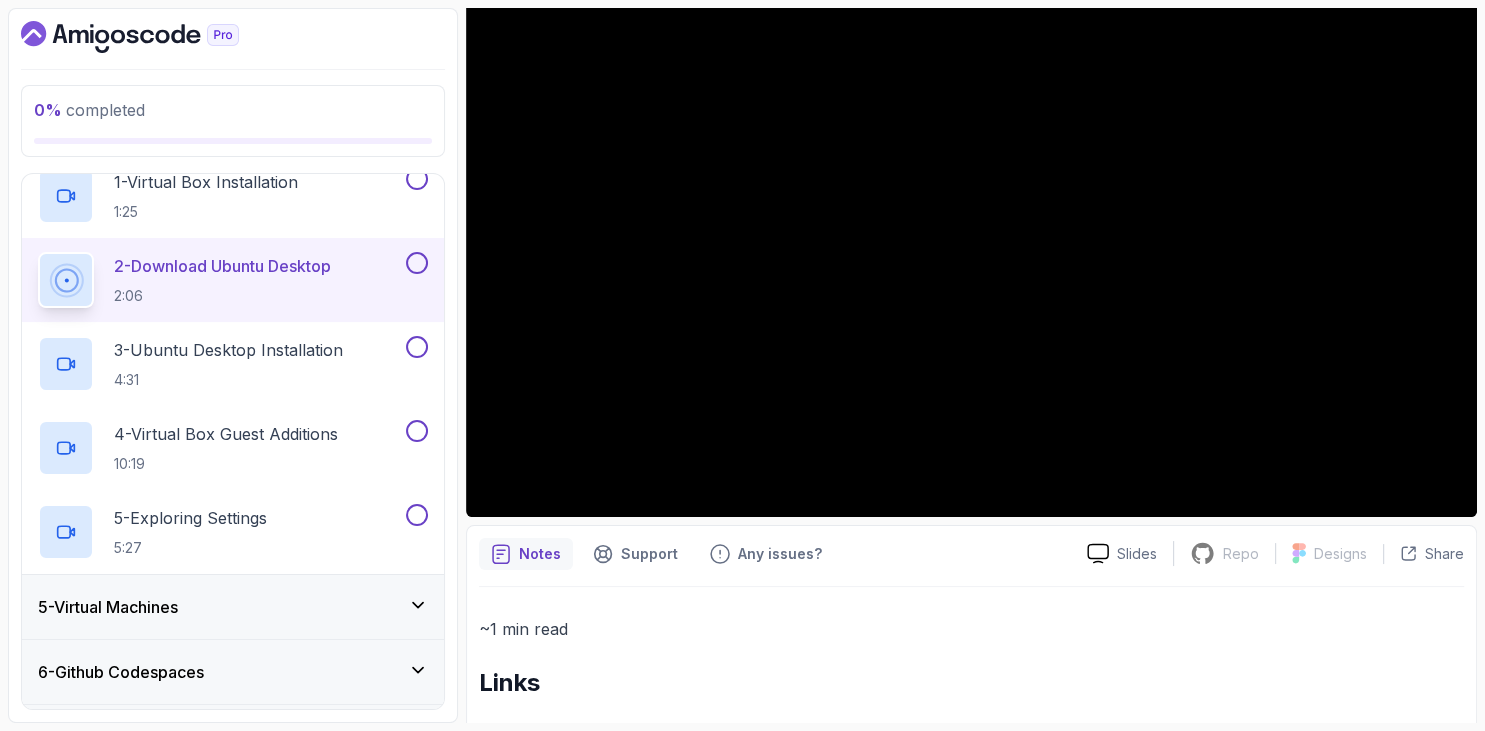 scroll, scrollTop: 162, scrollLeft: 0, axis: vertical 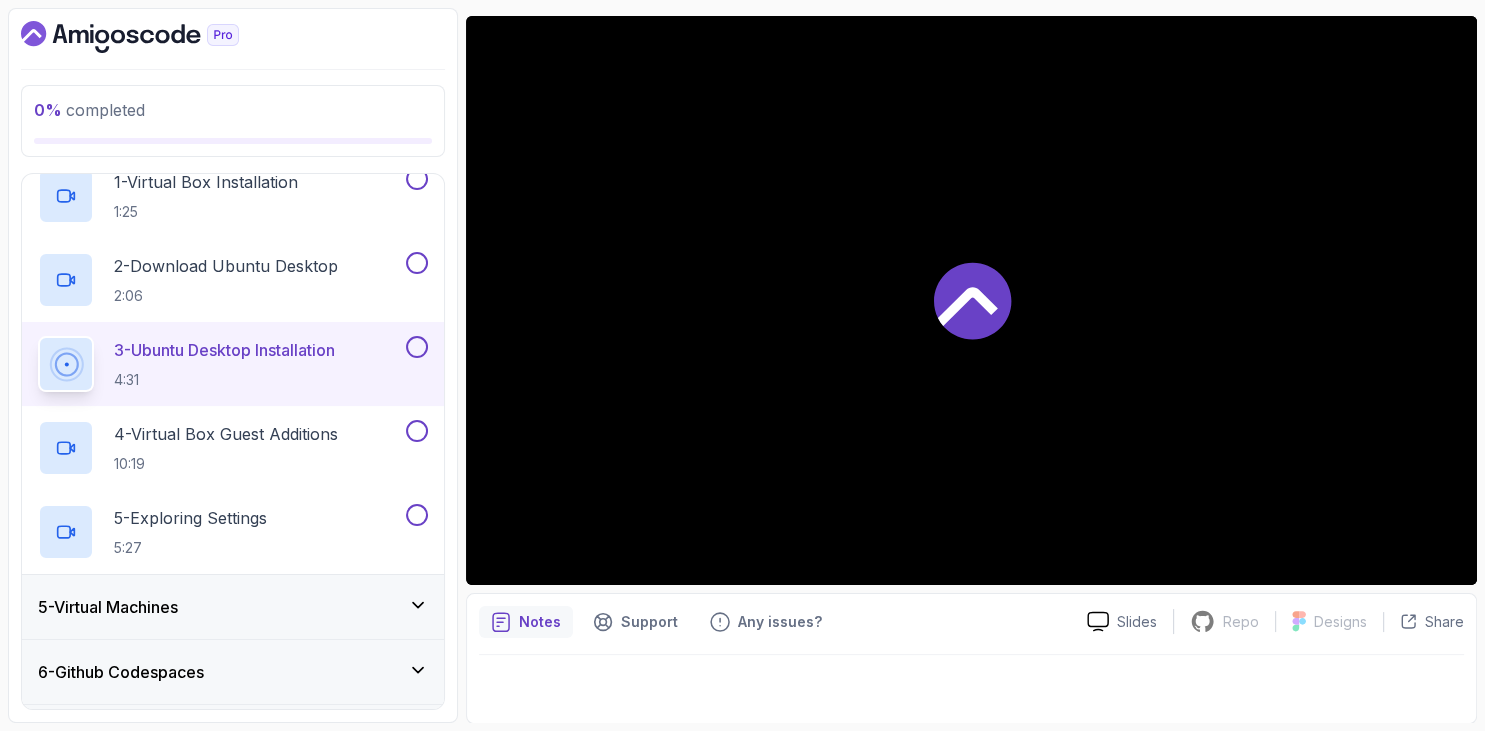 click on "0 % completed 1  -  Intro 2  -  Getting Started 3  -  Mac Installation 4  -  Windows Installation 1  -  Virtual Box Installation 1:25 2  -  Download Ubuntu Desktop 2:06 3  -  Ubuntu Desktop Installation 4:31 4  -  Virtual Box Guest Additions 10:19 5  -  Exploring Settings 5:27 5  -  Virtual Machines 6  -  Github Codespaces 7  -  The Terminal 8  -  The Shell 9  -  Linux Commands 10  -  Linux File System 11  -  Working With Files 12  -  Working With Directories 13  -  Users And Groups 14  -  File Permissions 15  -  Outro" at bounding box center [233, 365] 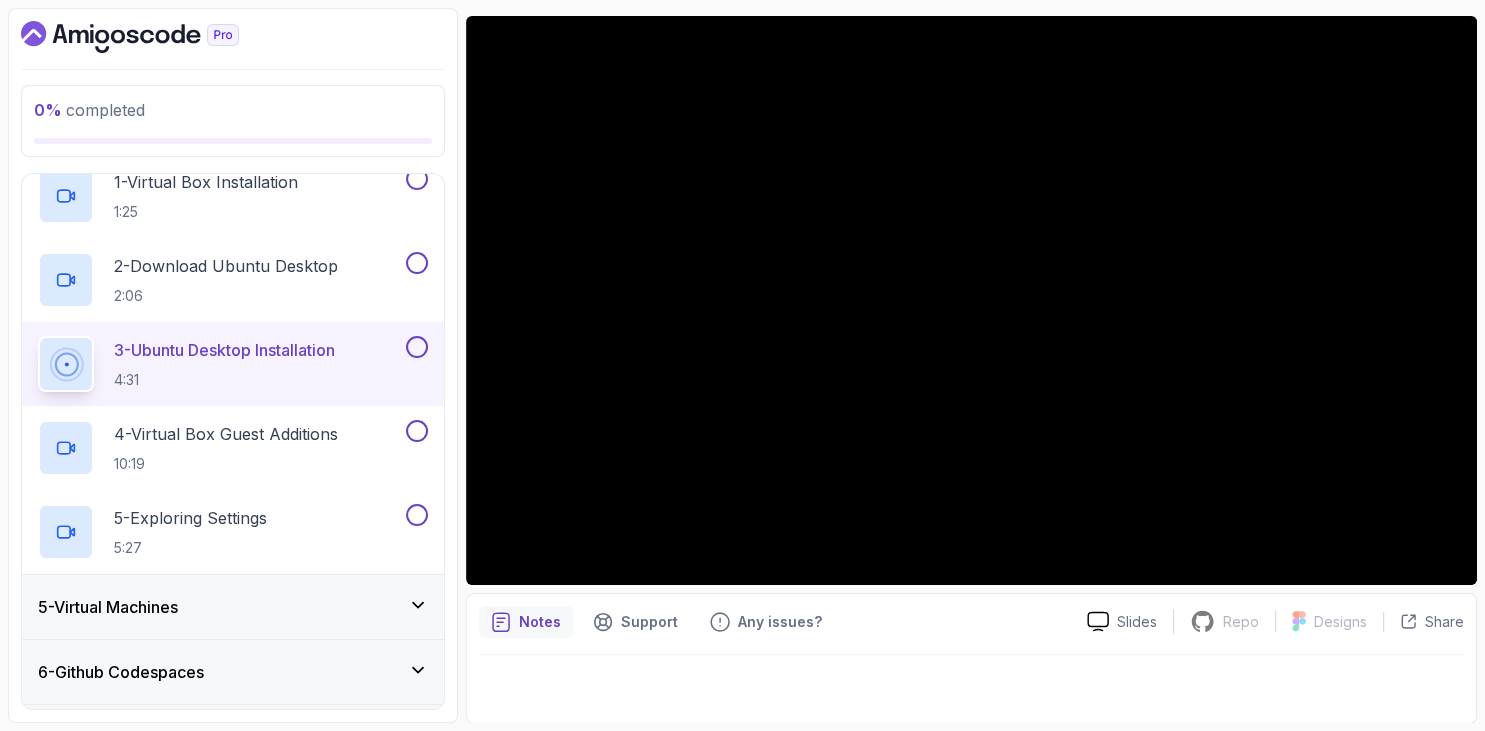 scroll, scrollTop: 394, scrollLeft: 0, axis: vertical 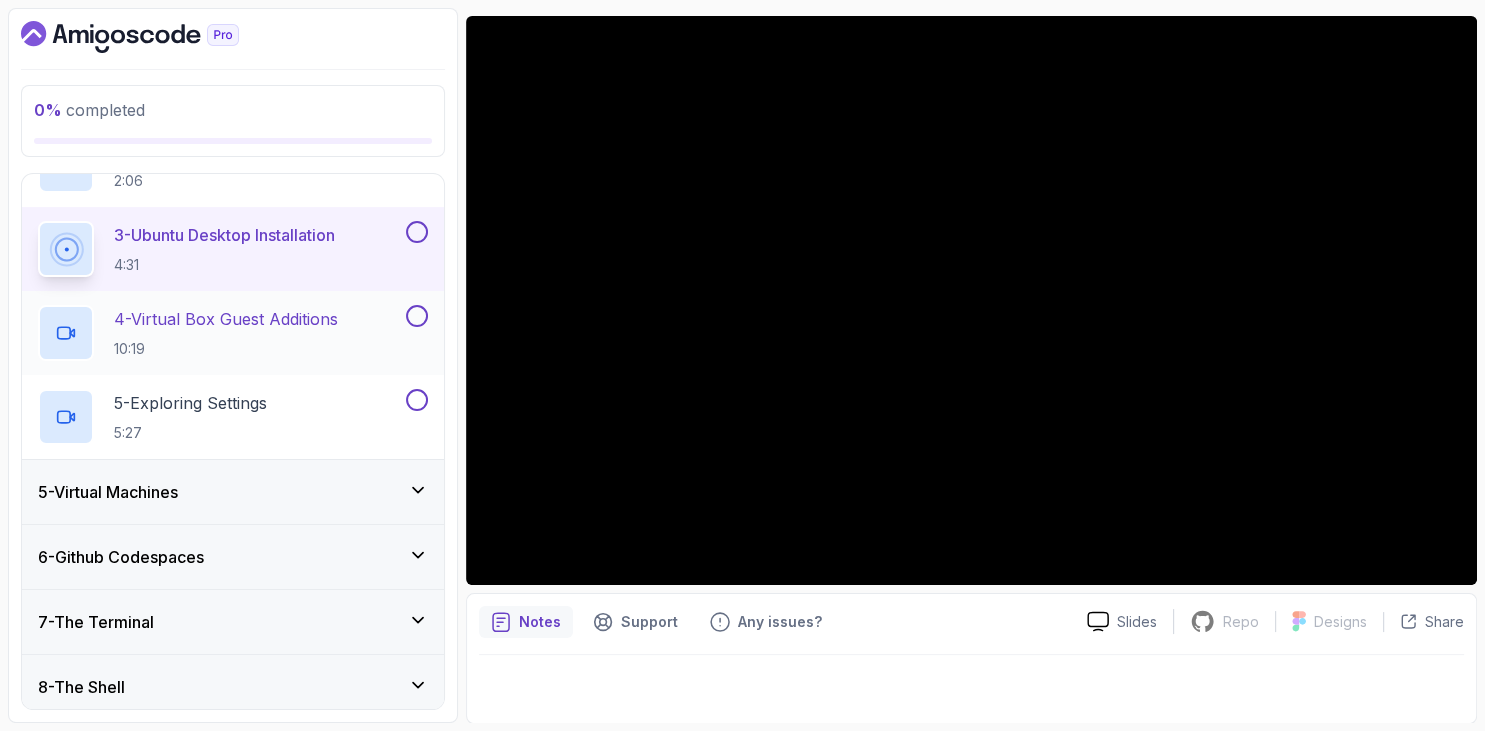 click on "4  -  Virtual Box Guest Additions" at bounding box center (226, 319) 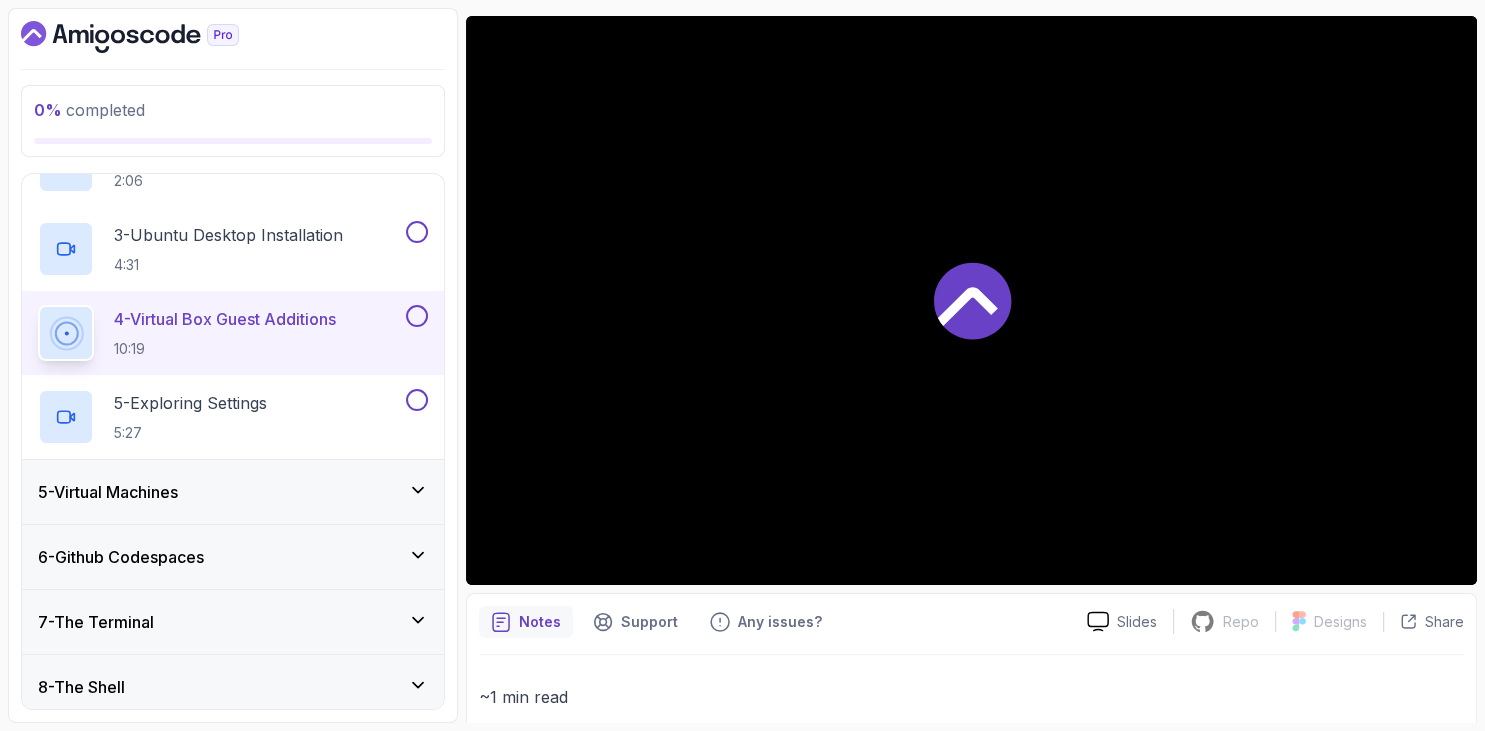 click at bounding box center (233, 37) 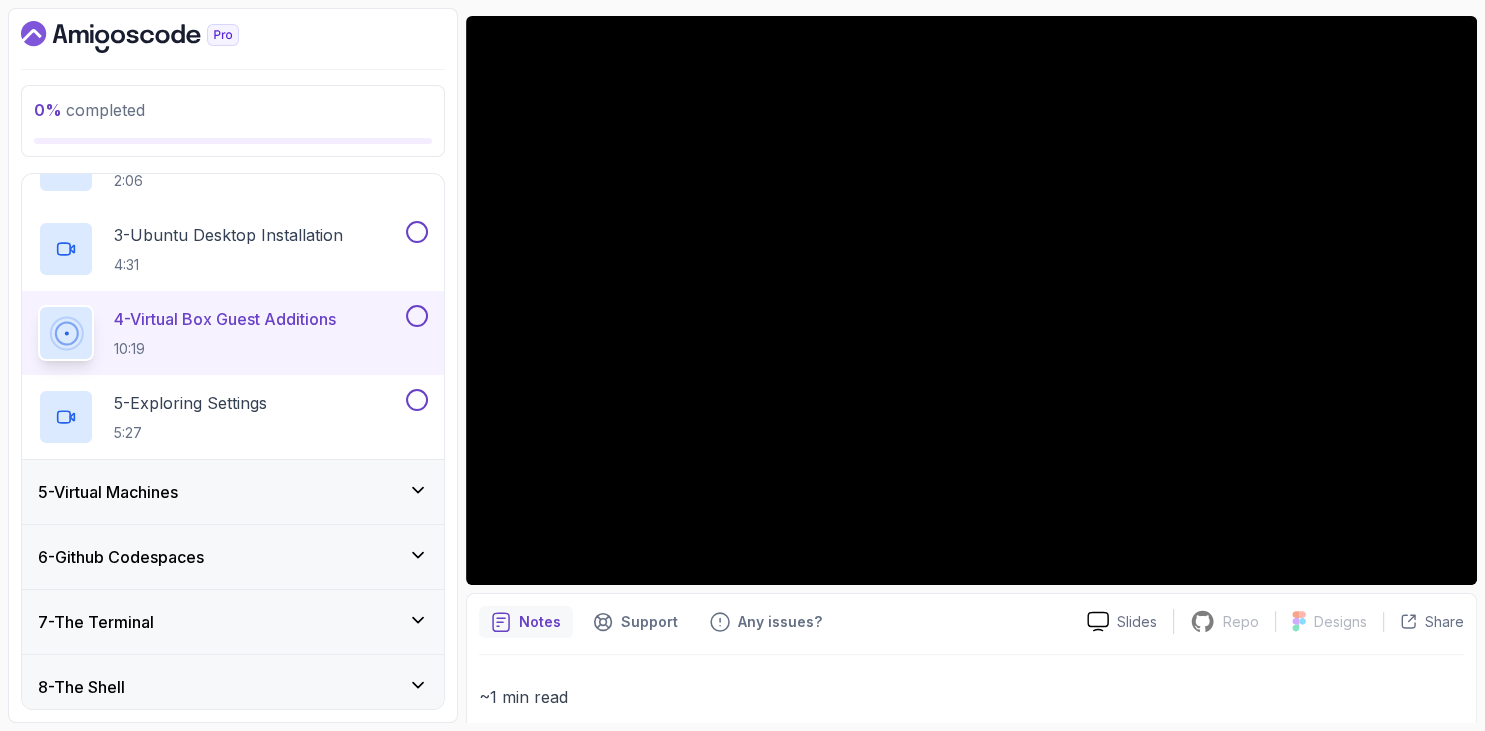 click at bounding box center (233, 37) 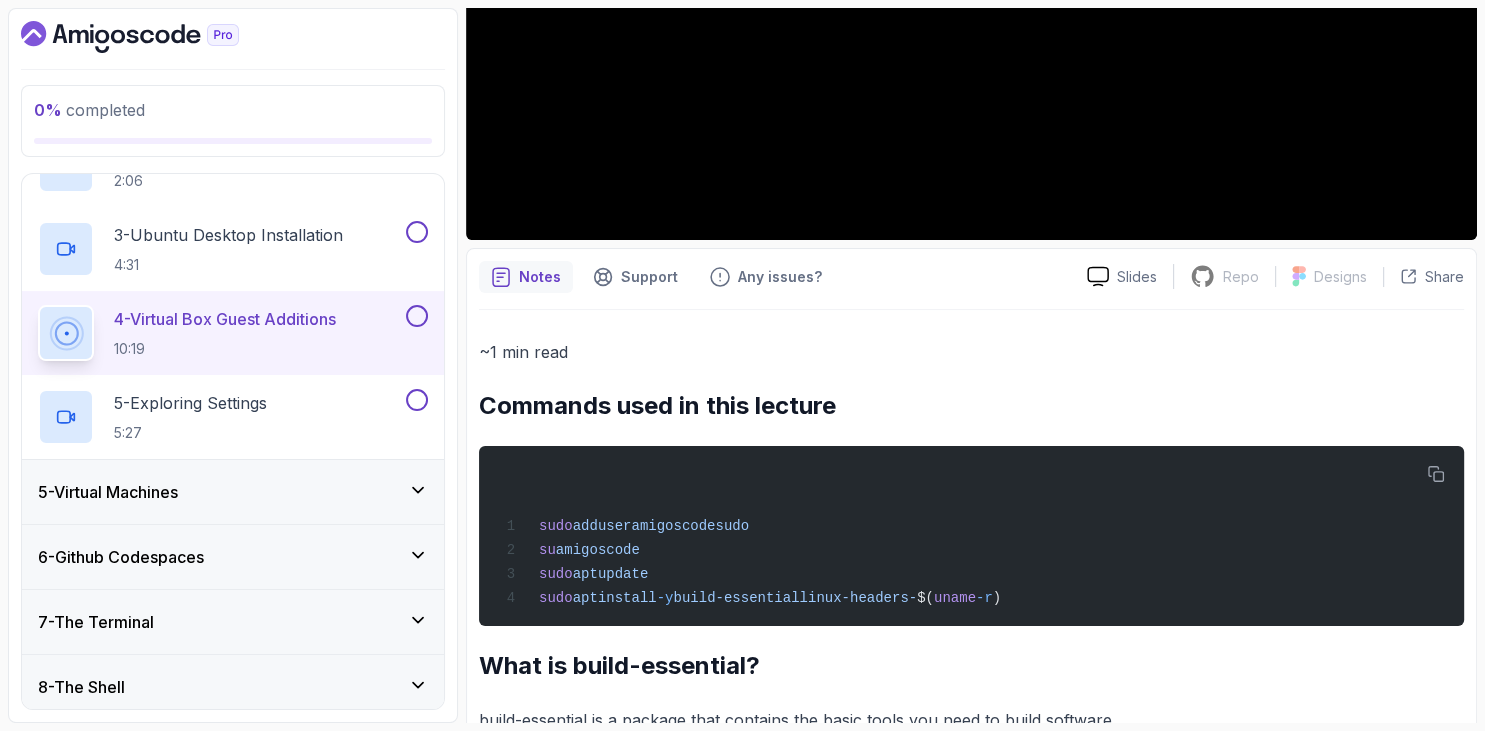 scroll, scrollTop: 775, scrollLeft: 0, axis: vertical 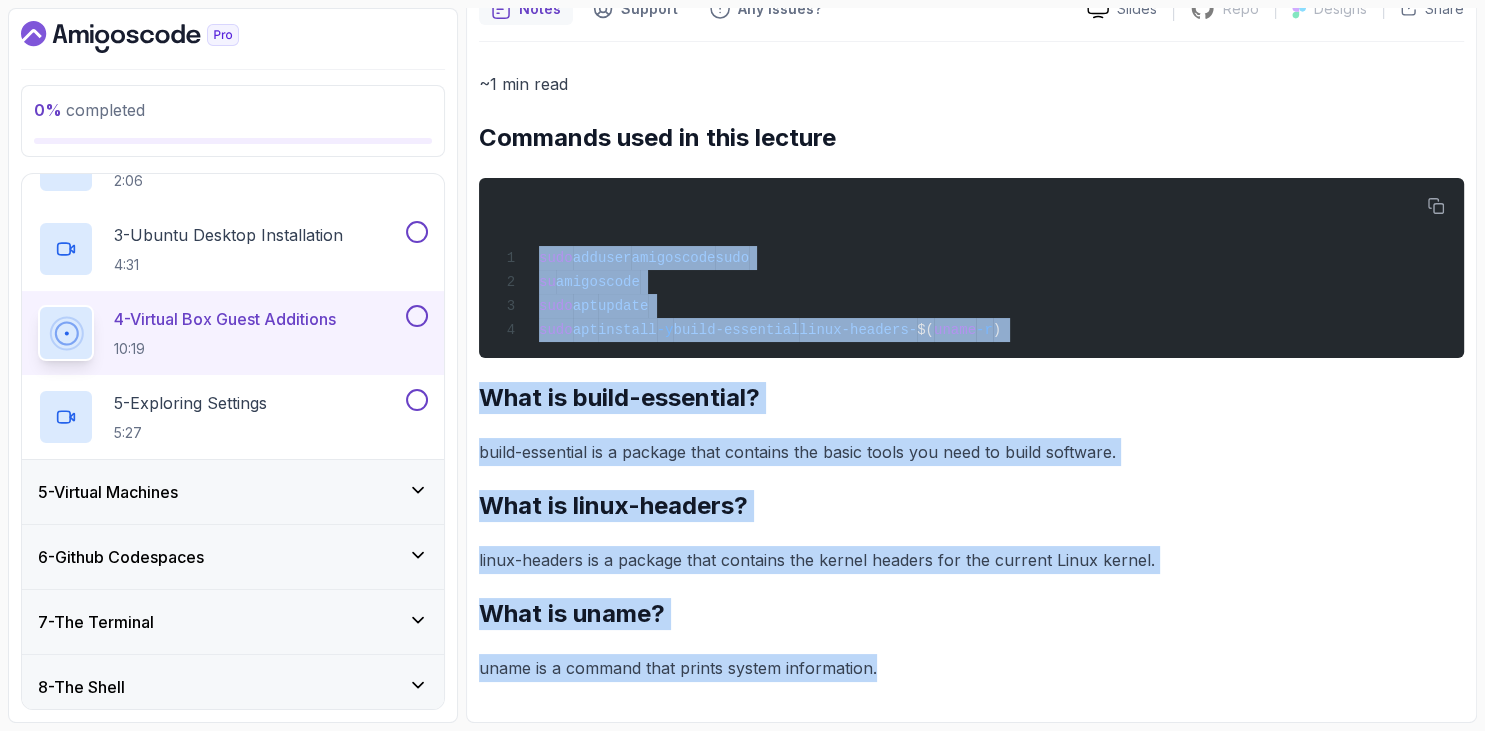 drag, startPoint x: 483, startPoint y: 398, endPoint x: 921, endPoint y: 665, distance: 512.9649 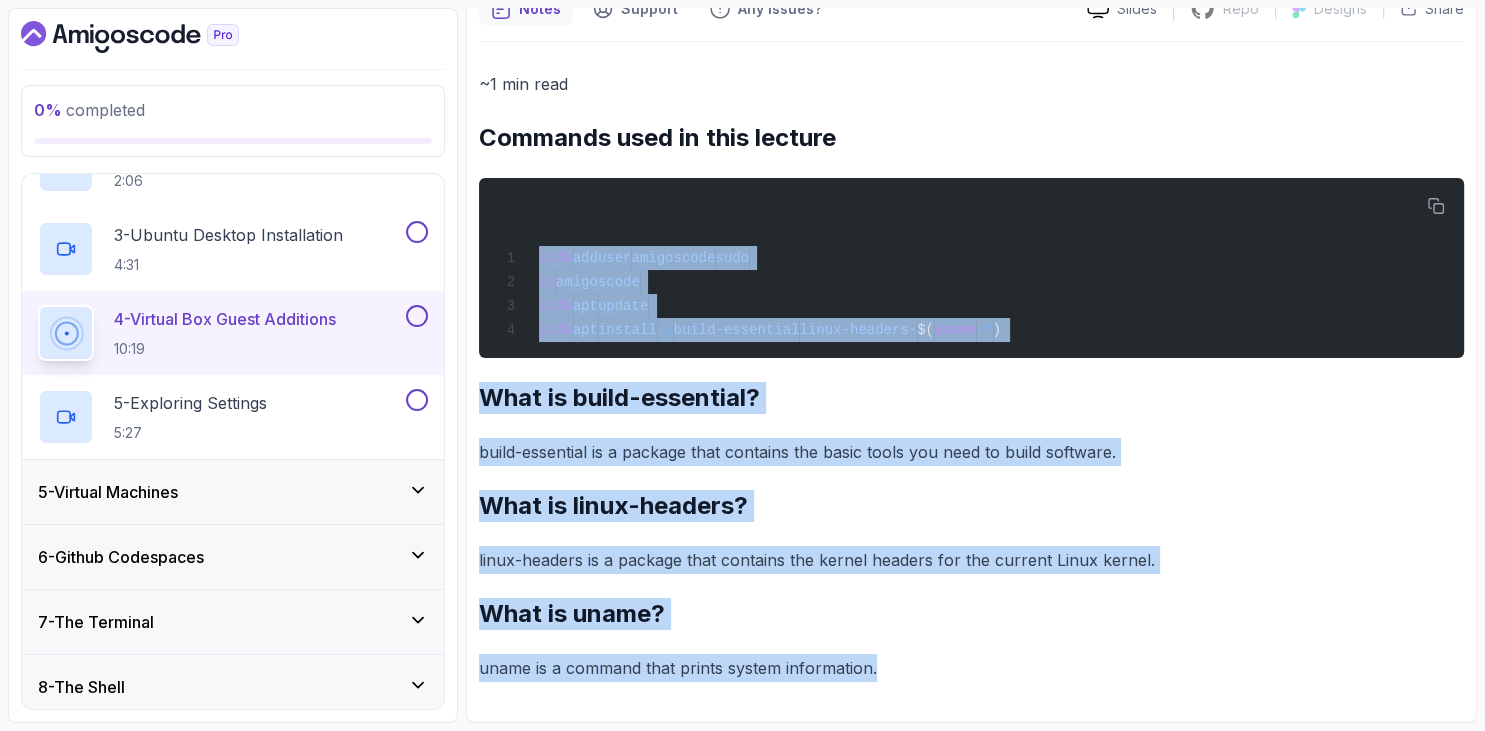 click on "~1 min read Commands used in this lecture
sudo  adduser  amigoscode  sudo
su  amigoscode
sudo  apt  update
sudo  apt  install  -y  build-essential  linux-headers- $( uname  -r )
What is build-essential?
build-essential is a package that contains the basic tools you need to build software.
What is linux-headers?
linux-headers is a package that contains the kernel headers for the current Linux kernel.
What is uname?
uname is a command that prints system information." at bounding box center [971, 376] 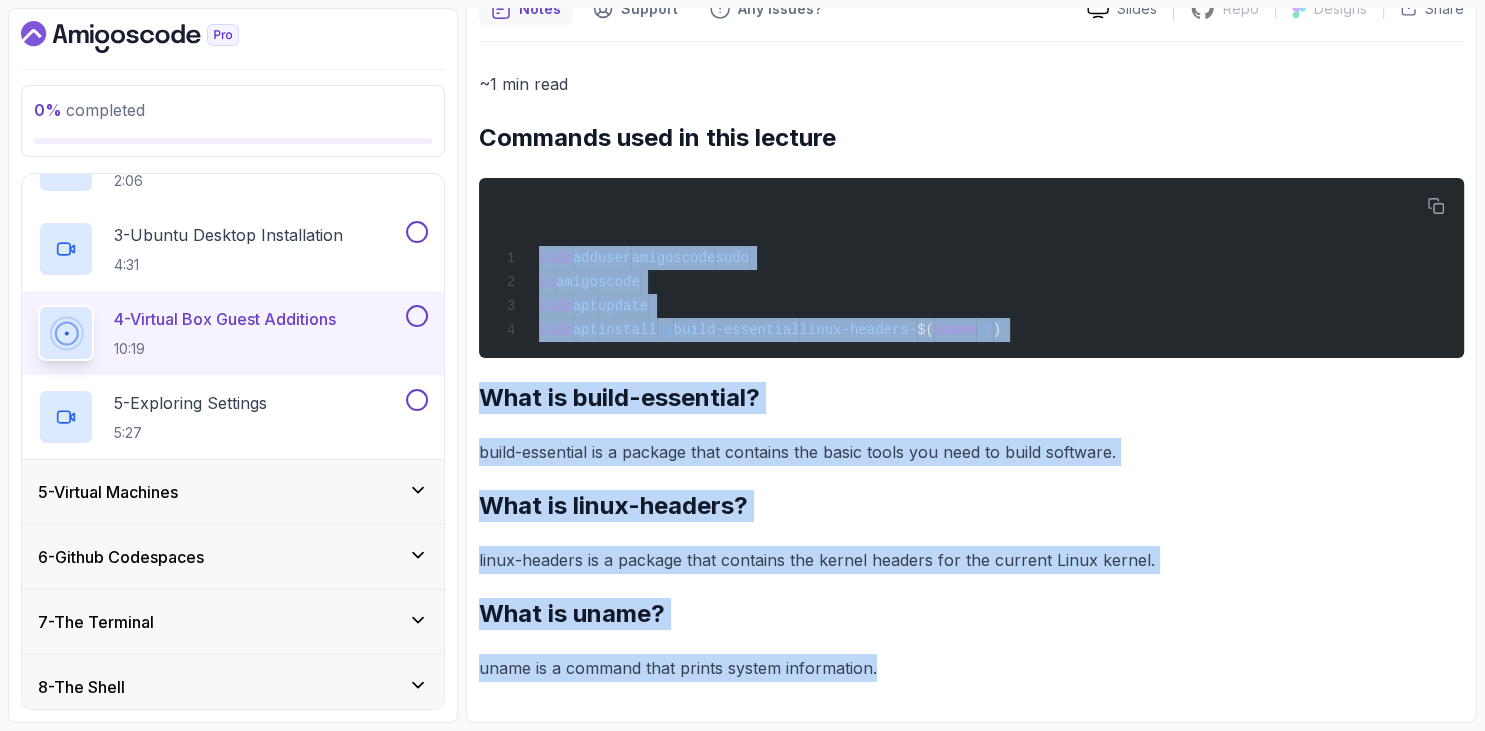 copy on "sudo  adduser  amigoscode  sudo
su  amigoscode
sudo  apt  update
sudo  apt  install  -y  build-essential  linux-headers- $( uname  -r )
What is build-essential?
build-essential is a package that contains the basic tools you need to build software.
What is linux-headers?
linux-headers is a package that contains the kernel headers for the current Linux kernel.
What is uname?
uname is a command that prints system information." 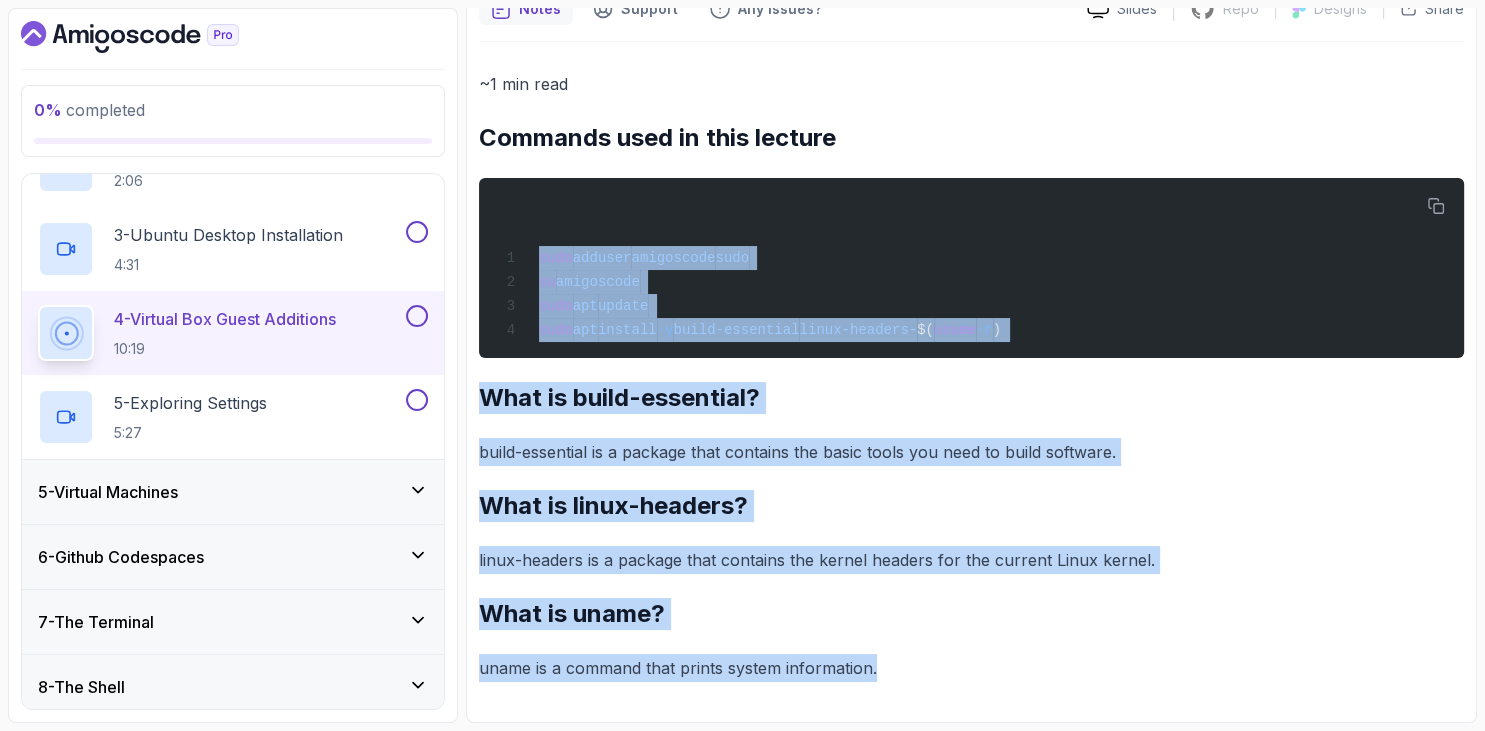 click on "build-essential is a package that contains the basic tools you need to build software." at bounding box center [971, 452] 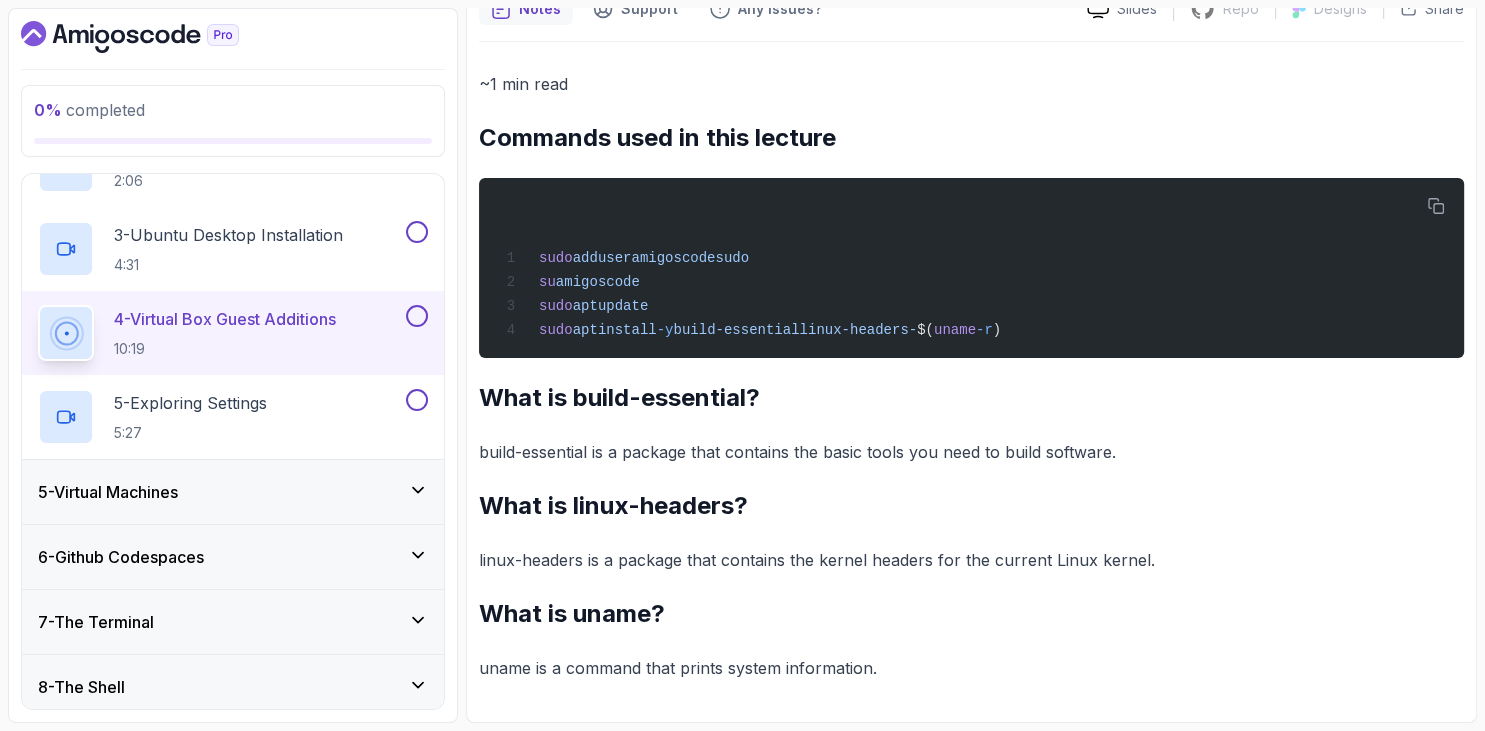 click on "What is build-essential?" at bounding box center [971, 398] 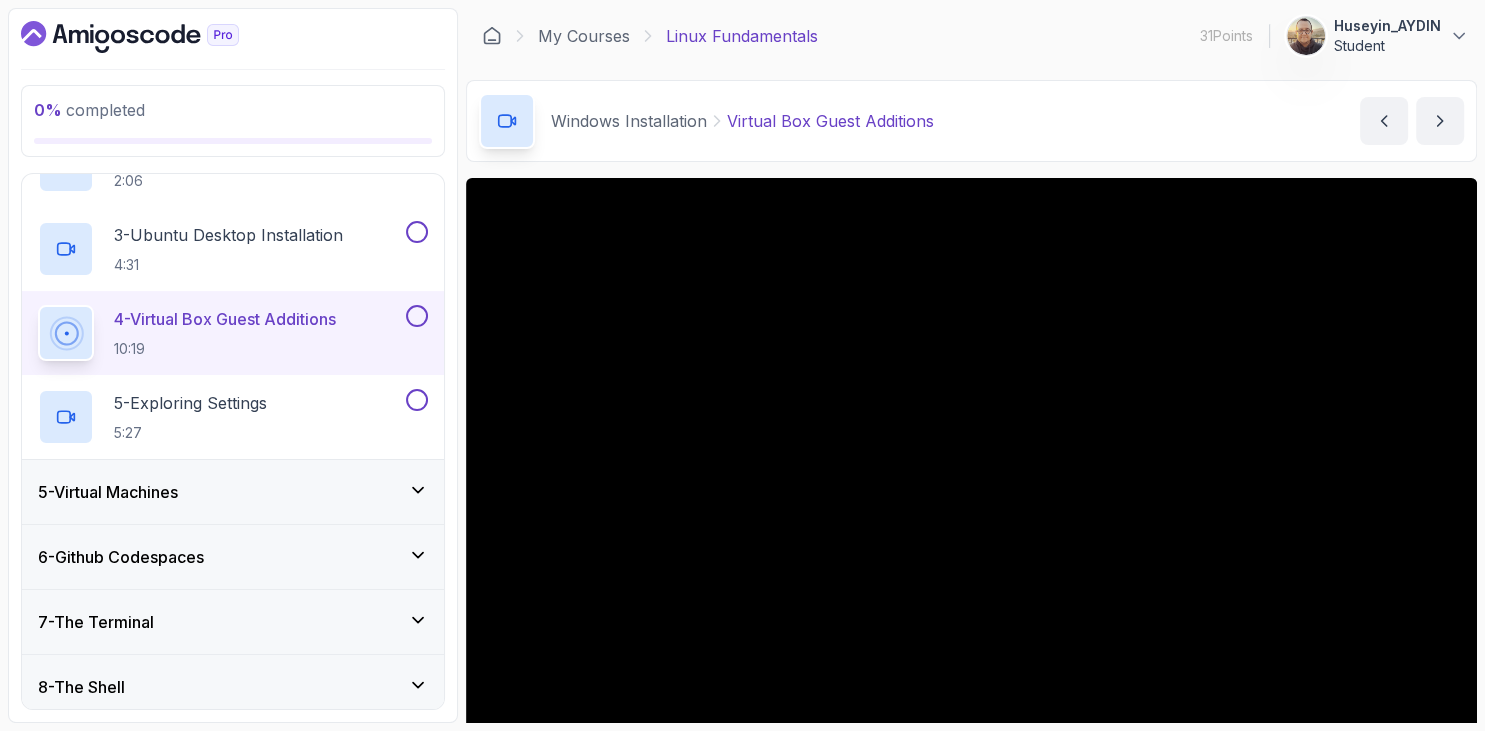 scroll, scrollTop: 230, scrollLeft: 0, axis: vertical 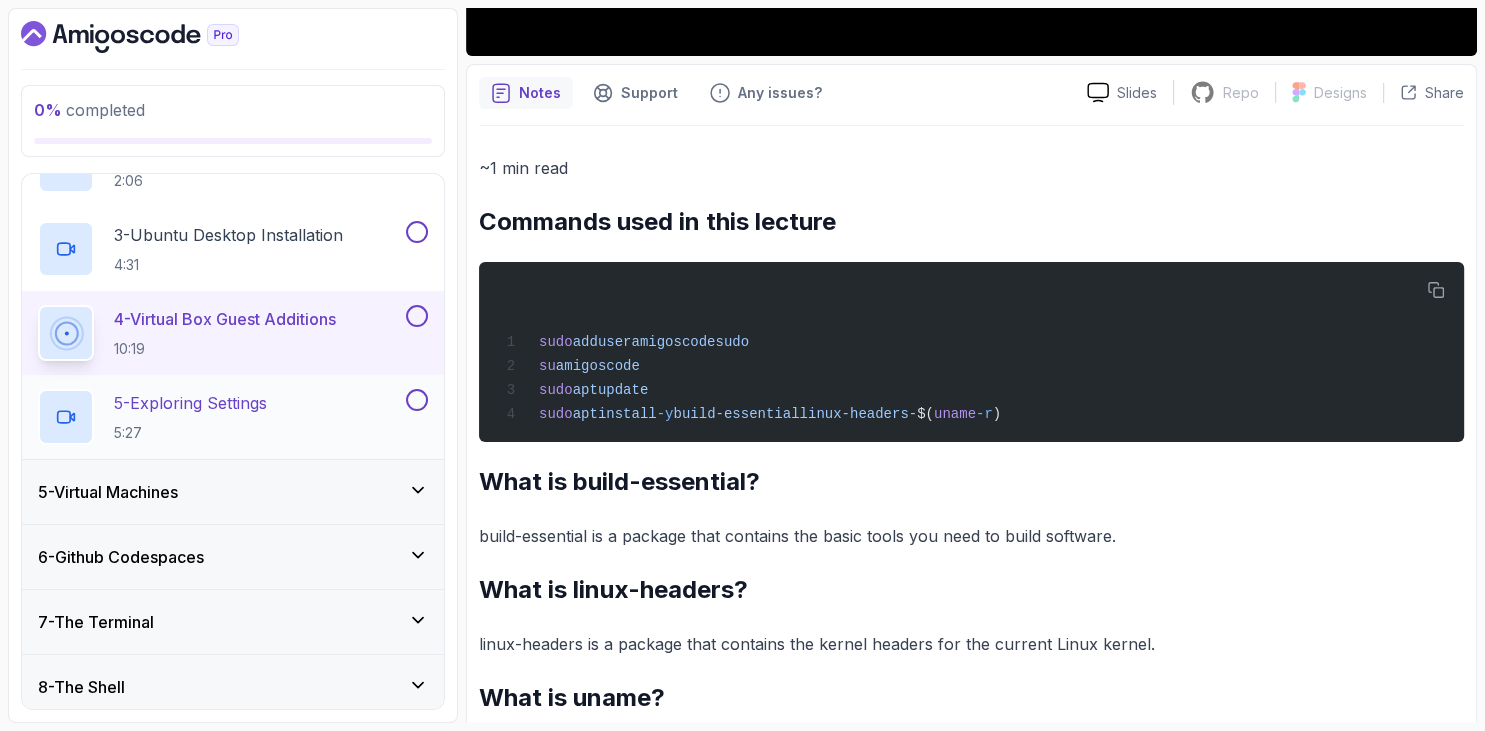 click on "5  -  Exploring Settings" at bounding box center [190, 403] 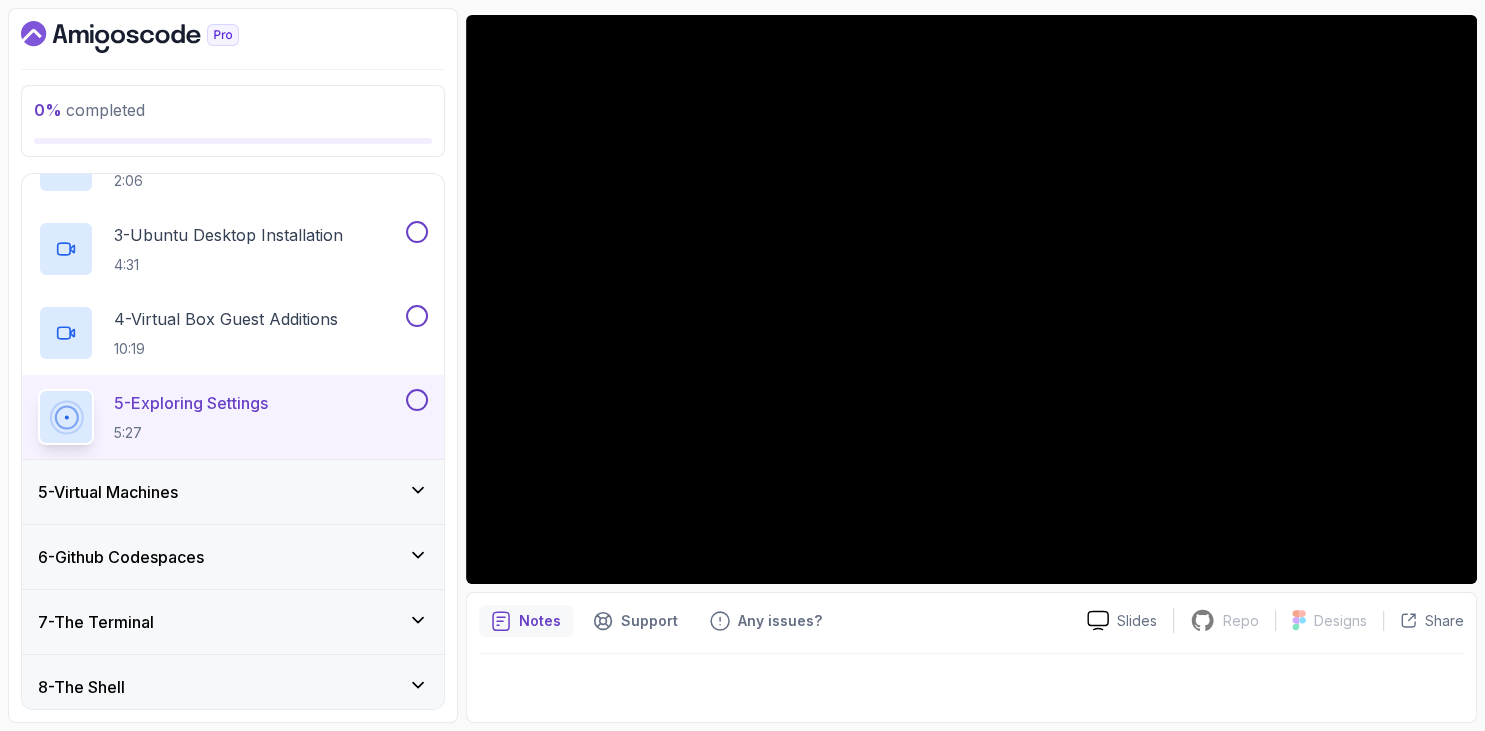 scroll, scrollTop: 162, scrollLeft: 0, axis: vertical 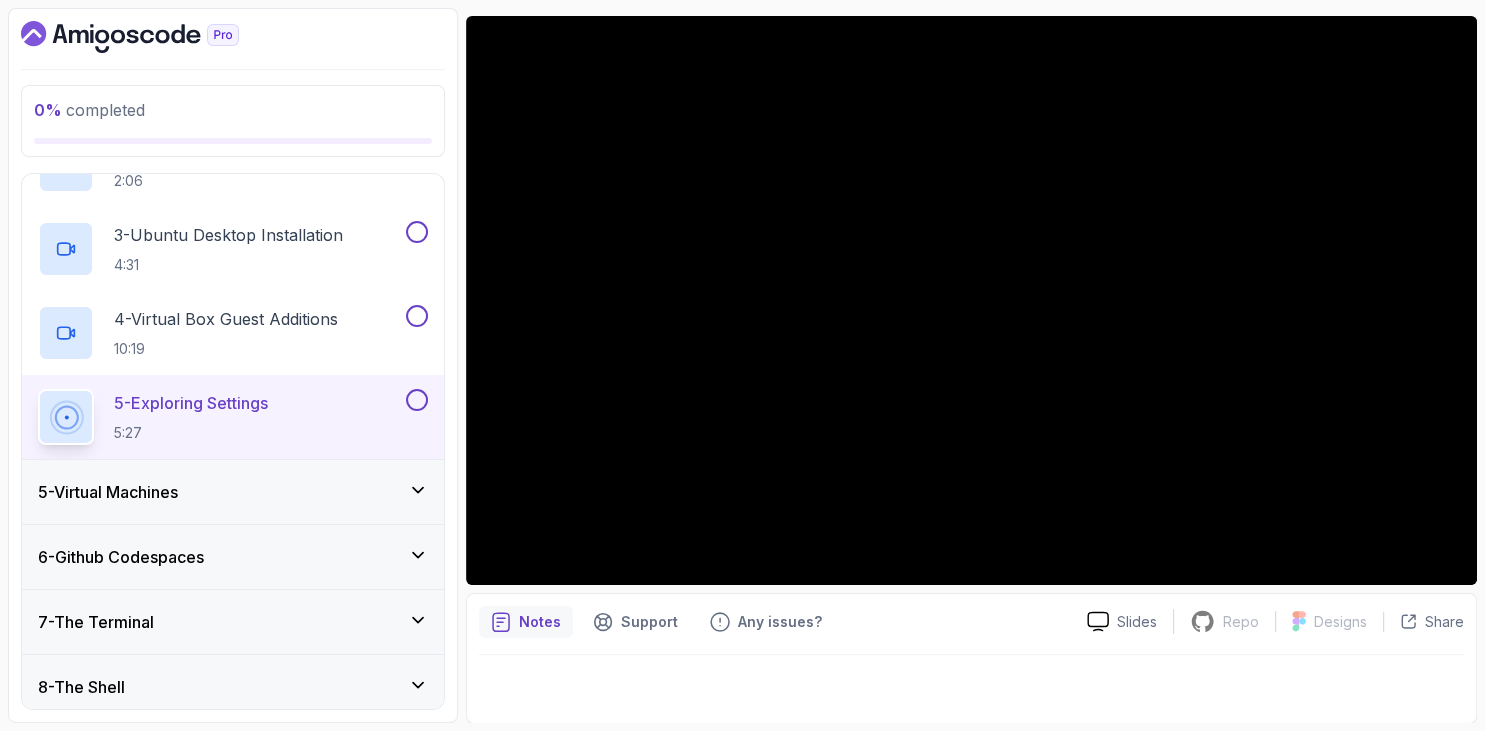 drag, startPoint x: 214, startPoint y: 326, endPoint x: 449, endPoint y: 389, distance: 243.29817 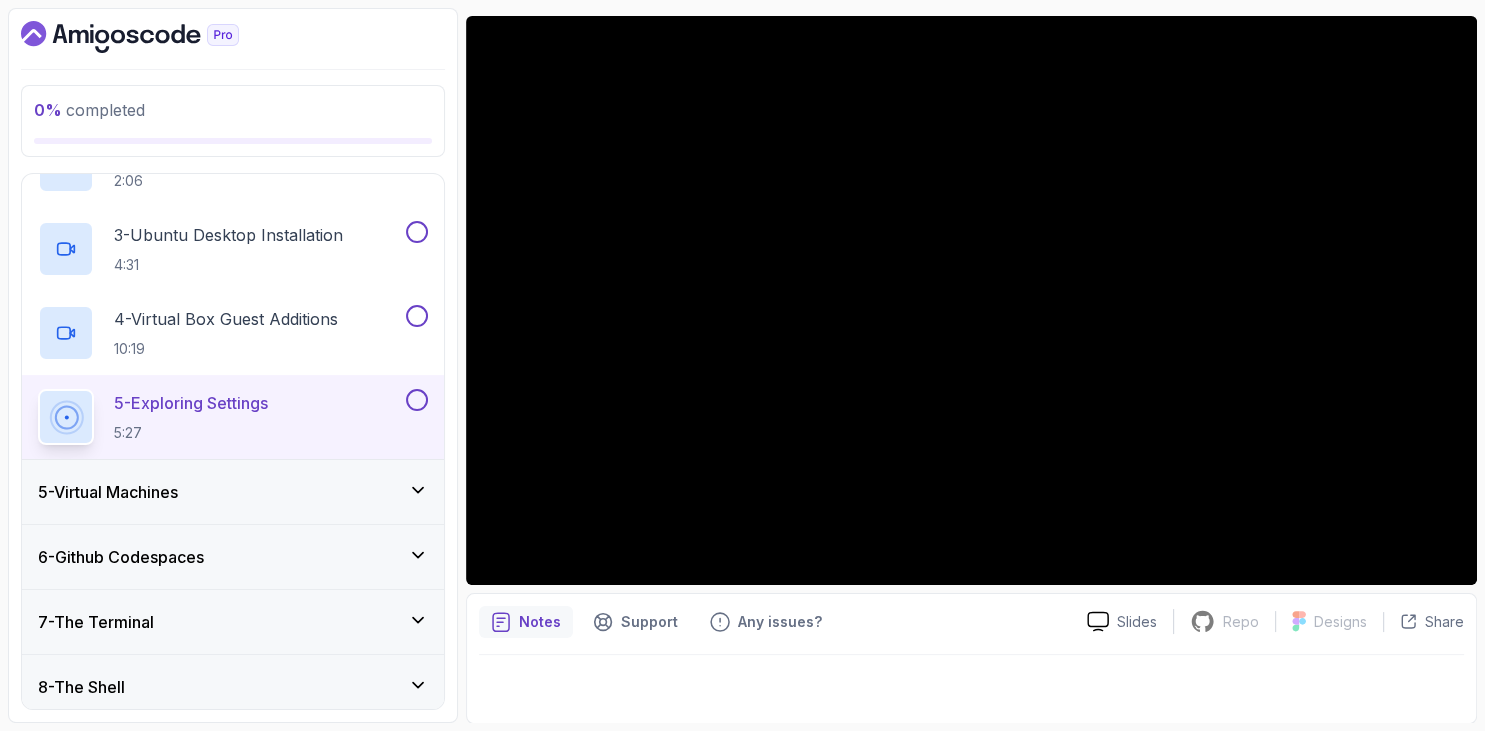 click on "4  -  Virtual Box Guest Additions" at bounding box center [226, 319] 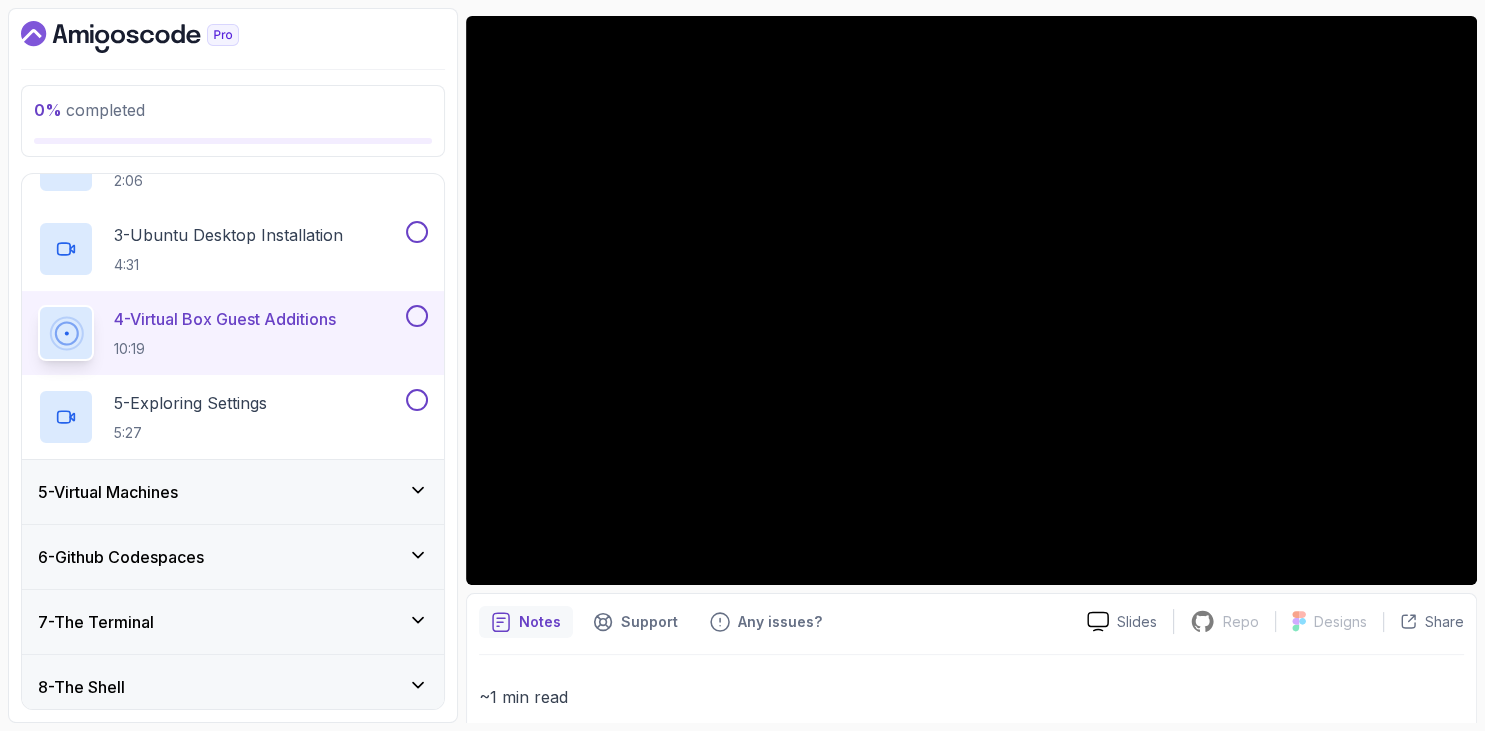 scroll, scrollTop: 775, scrollLeft: 0, axis: vertical 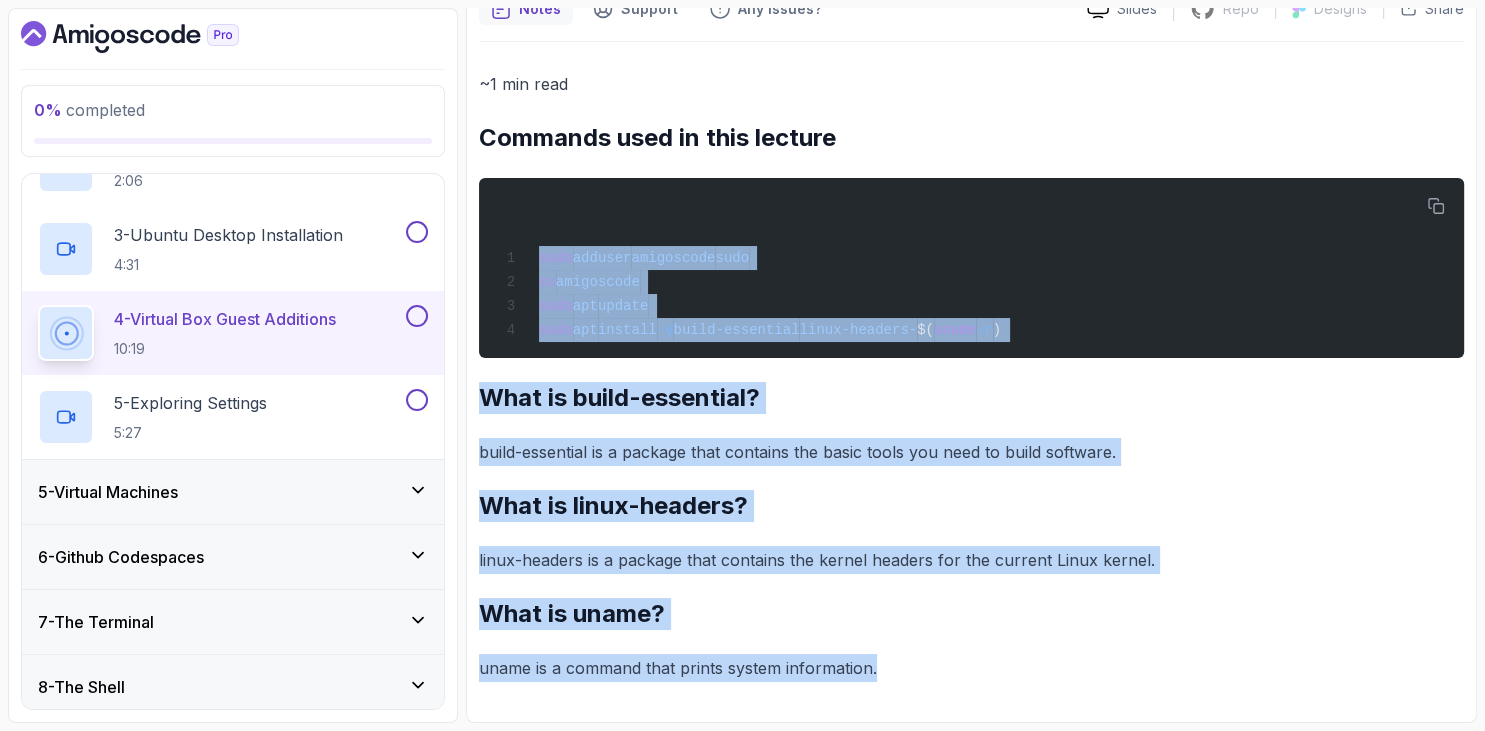 drag, startPoint x: 481, startPoint y: 130, endPoint x: 931, endPoint y: 674, distance: 706 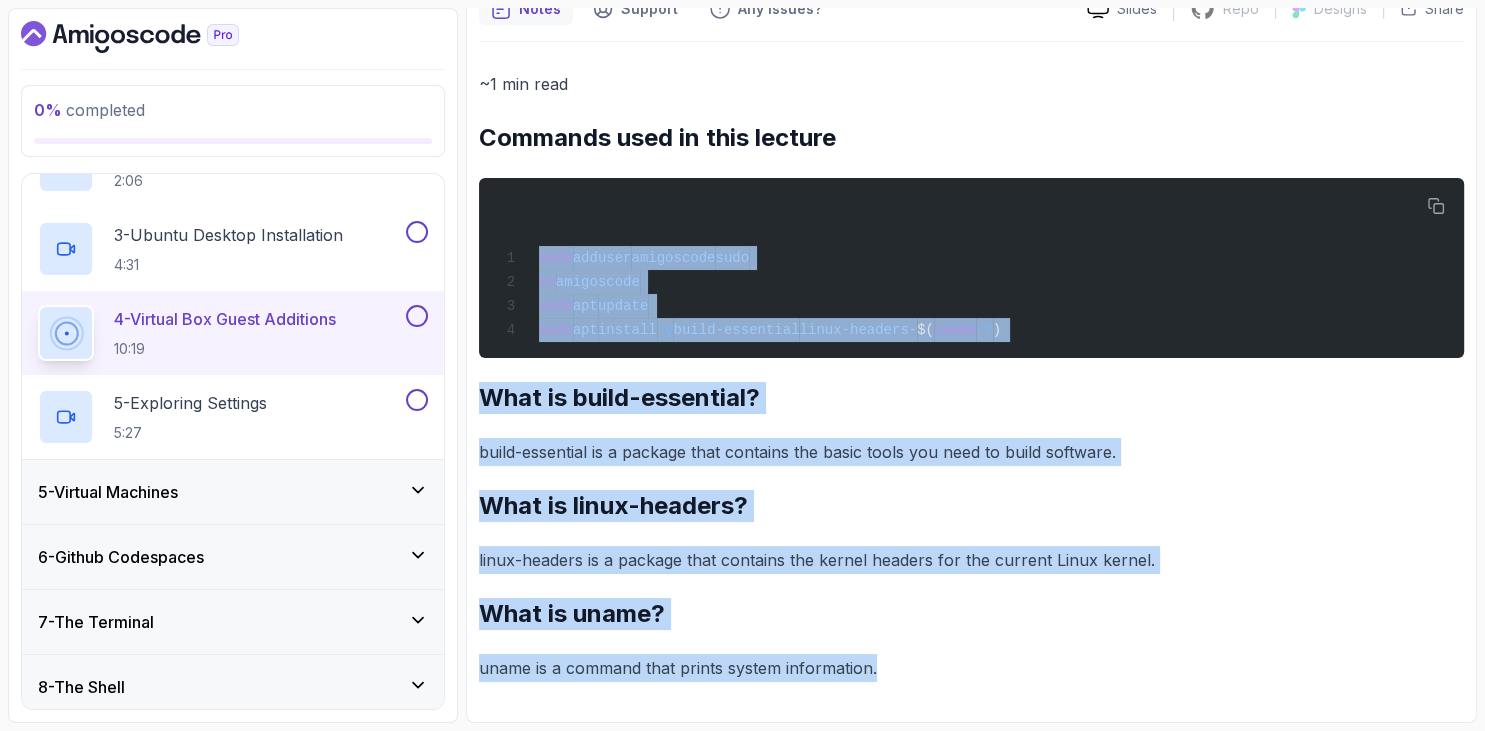 click on "~1 min read Commands used in this lecture
sudo  adduser  amigoscode  sudo
su  amigoscode
sudo  apt  update
sudo  apt  install  -y  build-essential  linux-headers- $( uname  -r )
What is build-essential?
build-essential is a package that contains the basic tools you need to build software.
What is linux-headers?
linux-headers is a package that contains the kernel headers for the current Linux kernel.
What is uname?
uname is a command that prints system information." at bounding box center (971, 376) 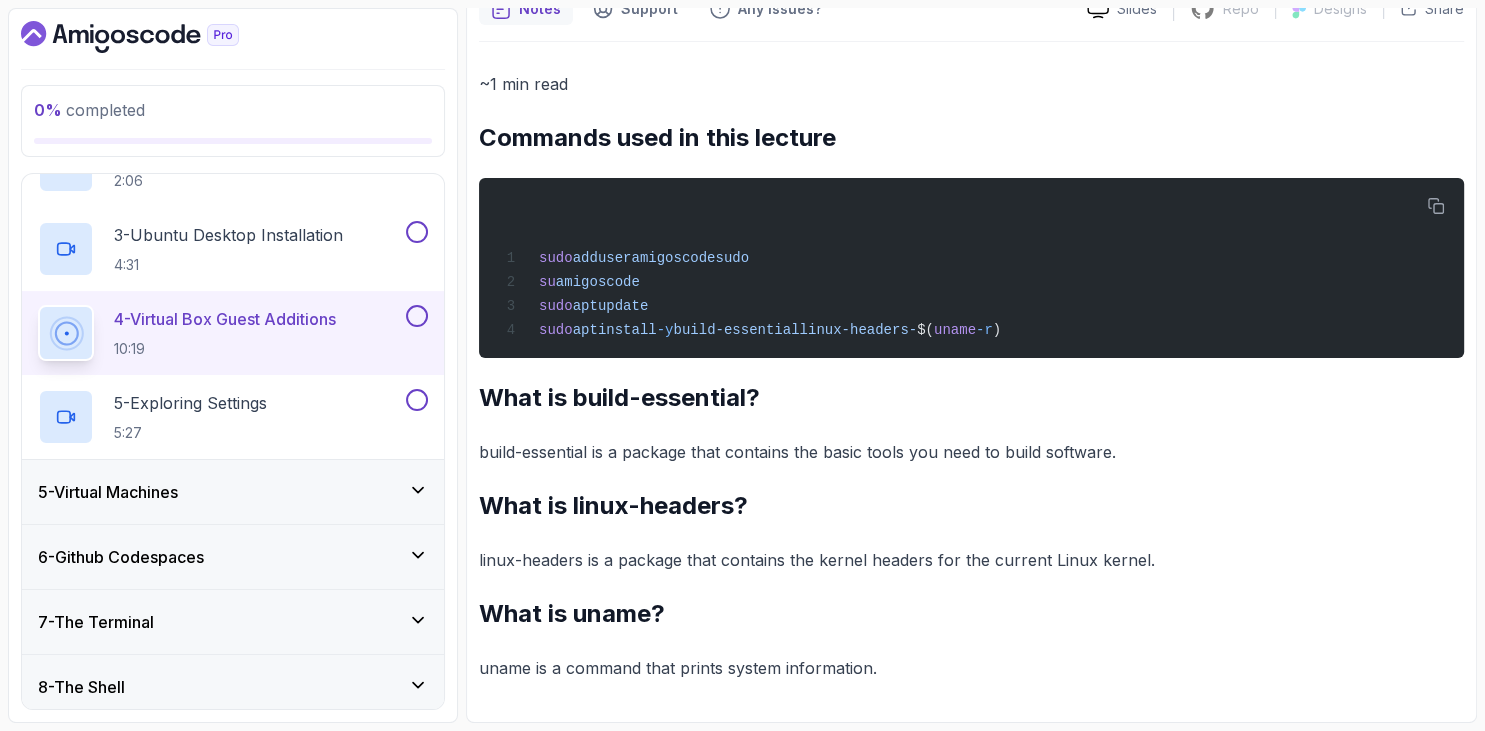 click on "5  -  Virtual Machines" at bounding box center [108, 492] 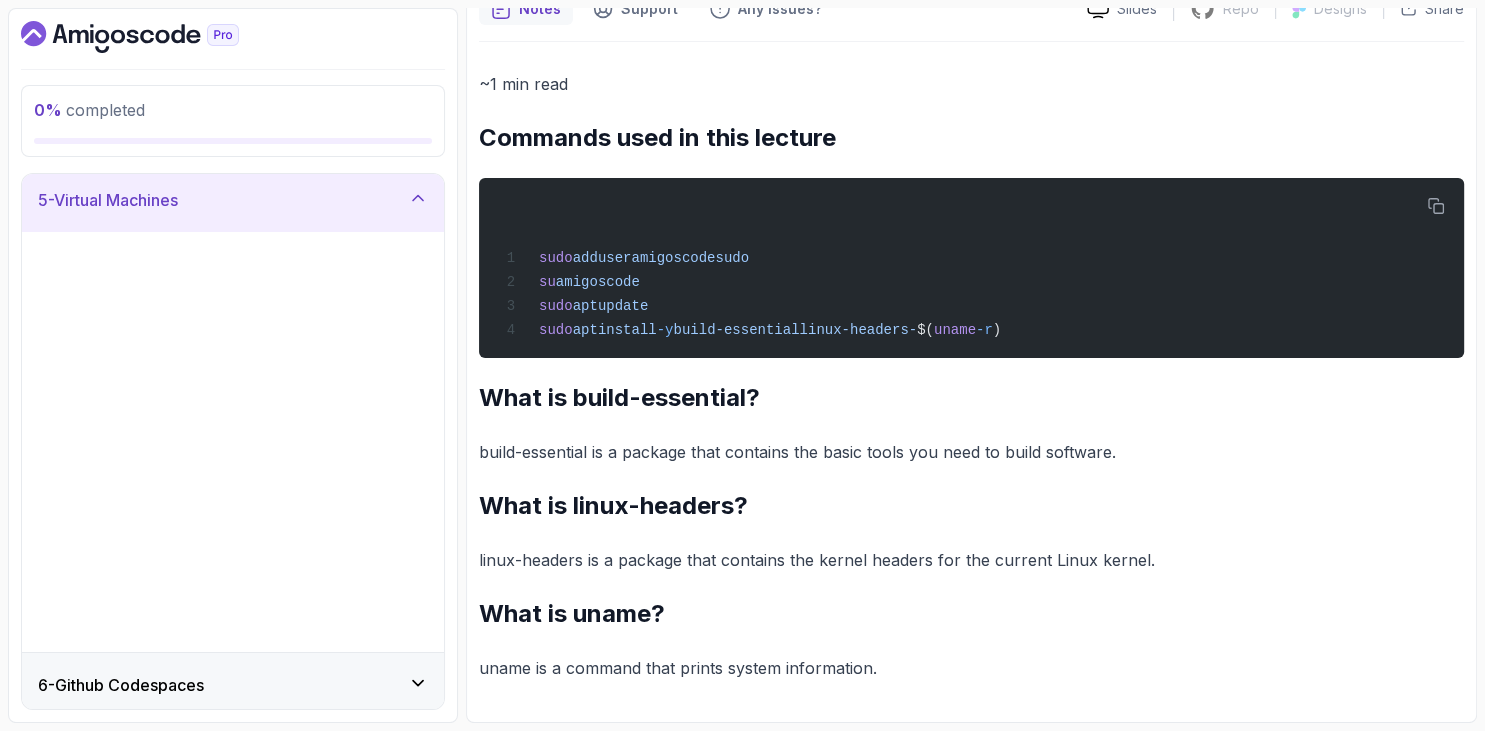 scroll, scrollTop: 261, scrollLeft: 0, axis: vertical 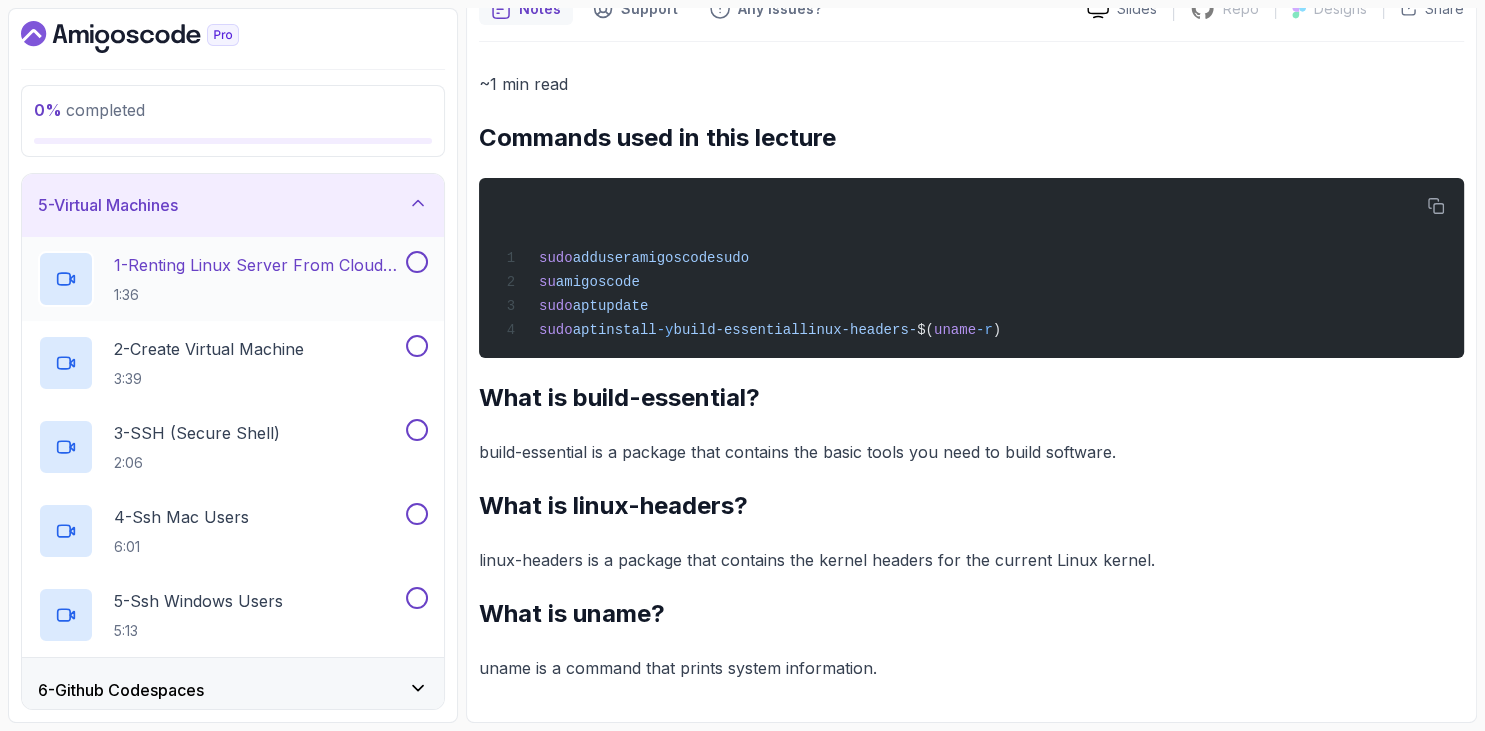 click on "1  -  Renting Linux Server From Cloud Providers" at bounding box center [258, 265] 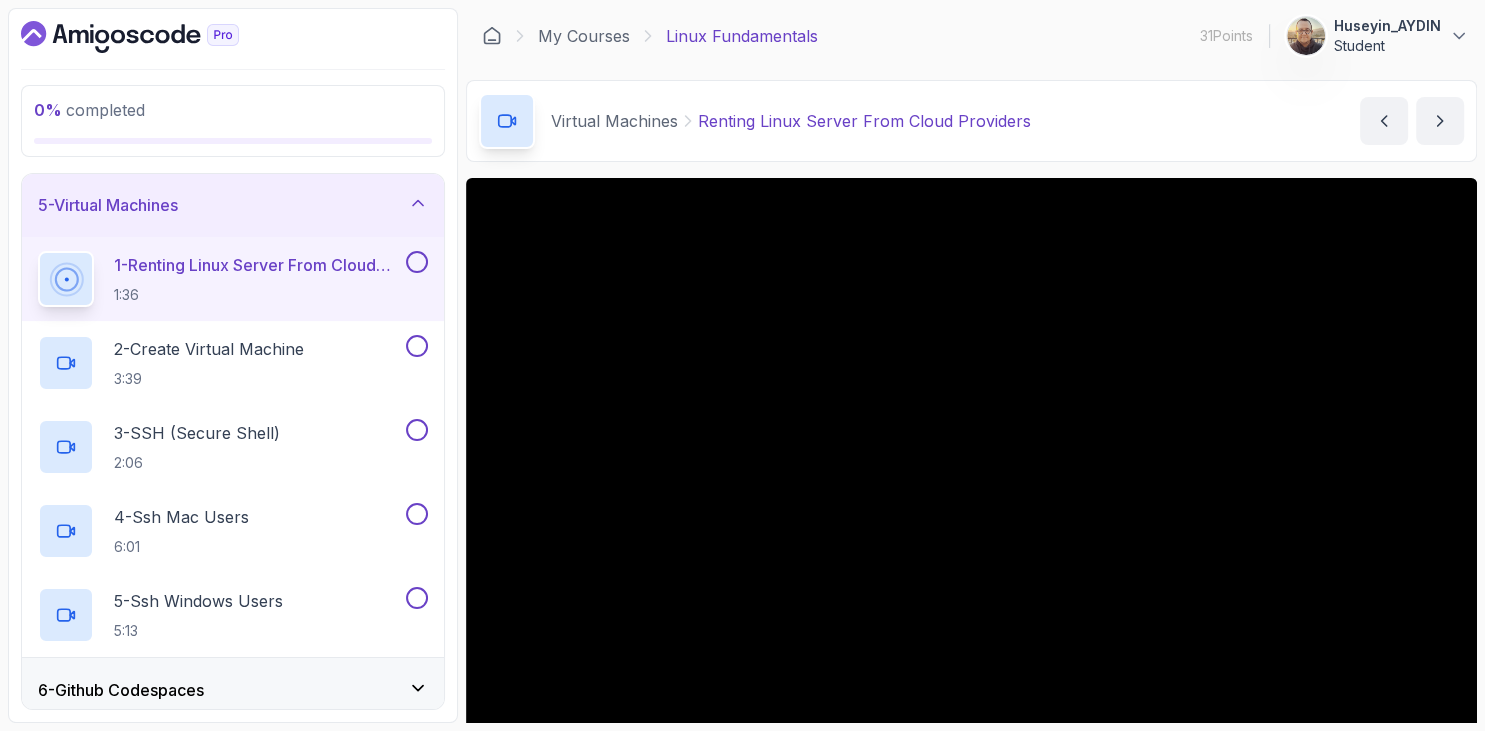 scroll, scrollTop: 230, scrollLeft: 0, axis: vertical 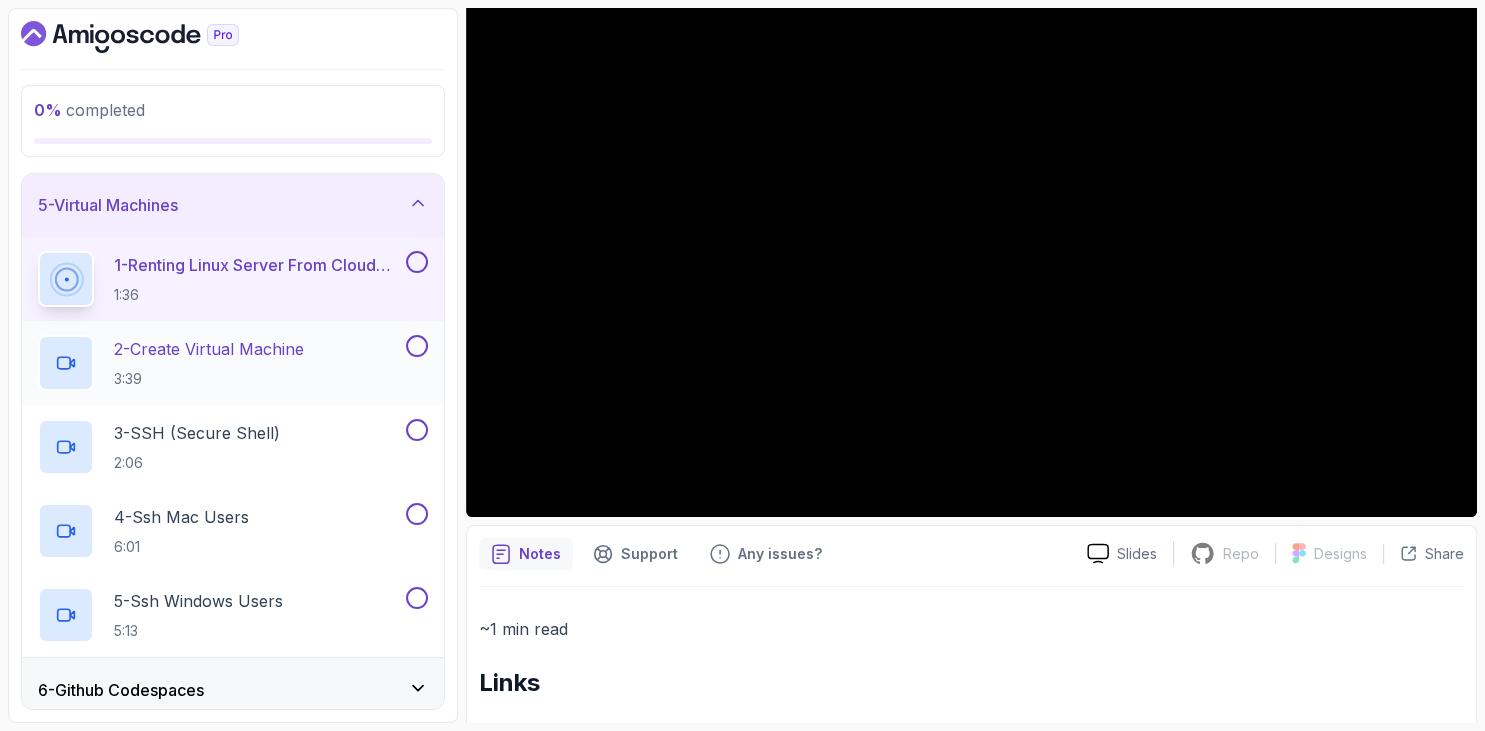 click on "2  -  Create Virtual Machine" at bounding box center [209, 349] 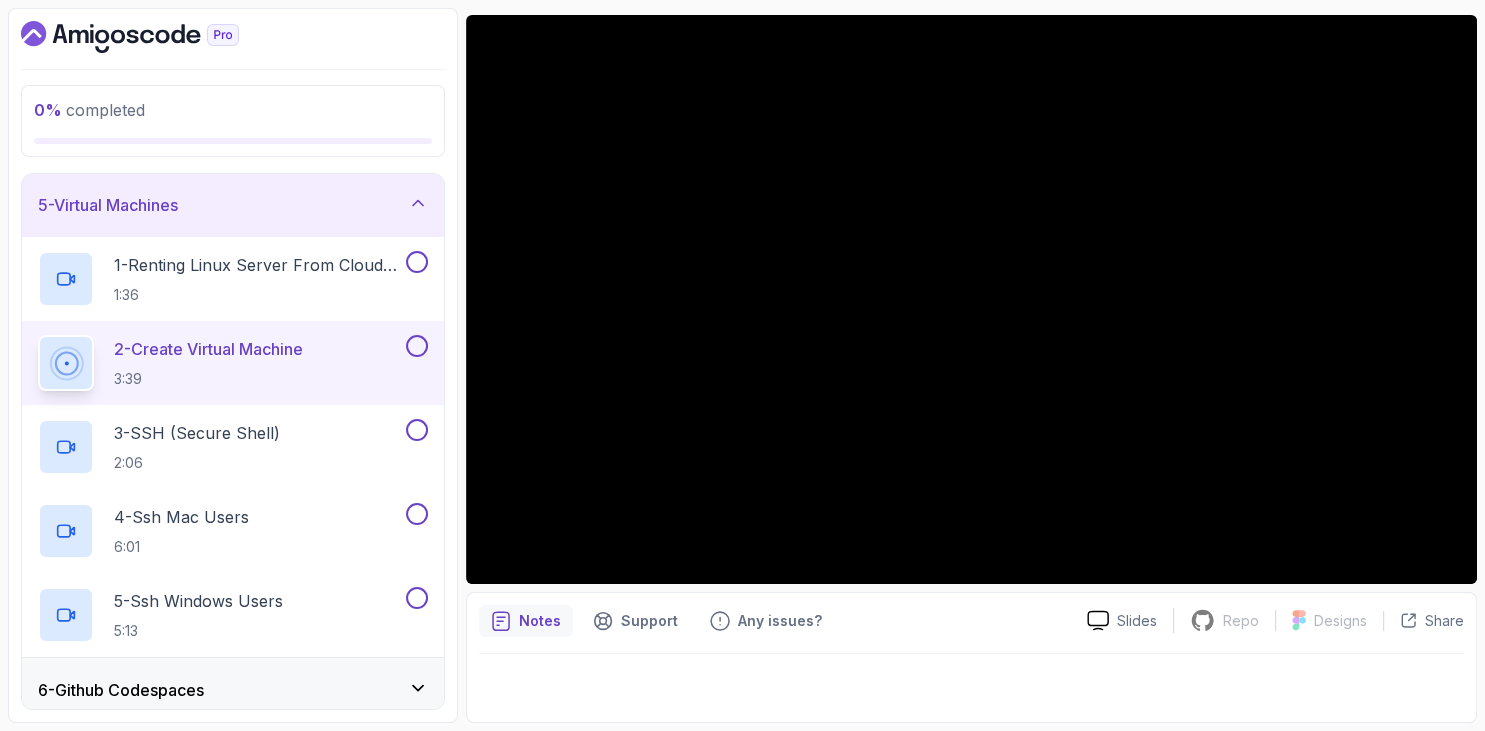 scroll, scrollTop: 162, scrollLeft: 0, axis: vertical 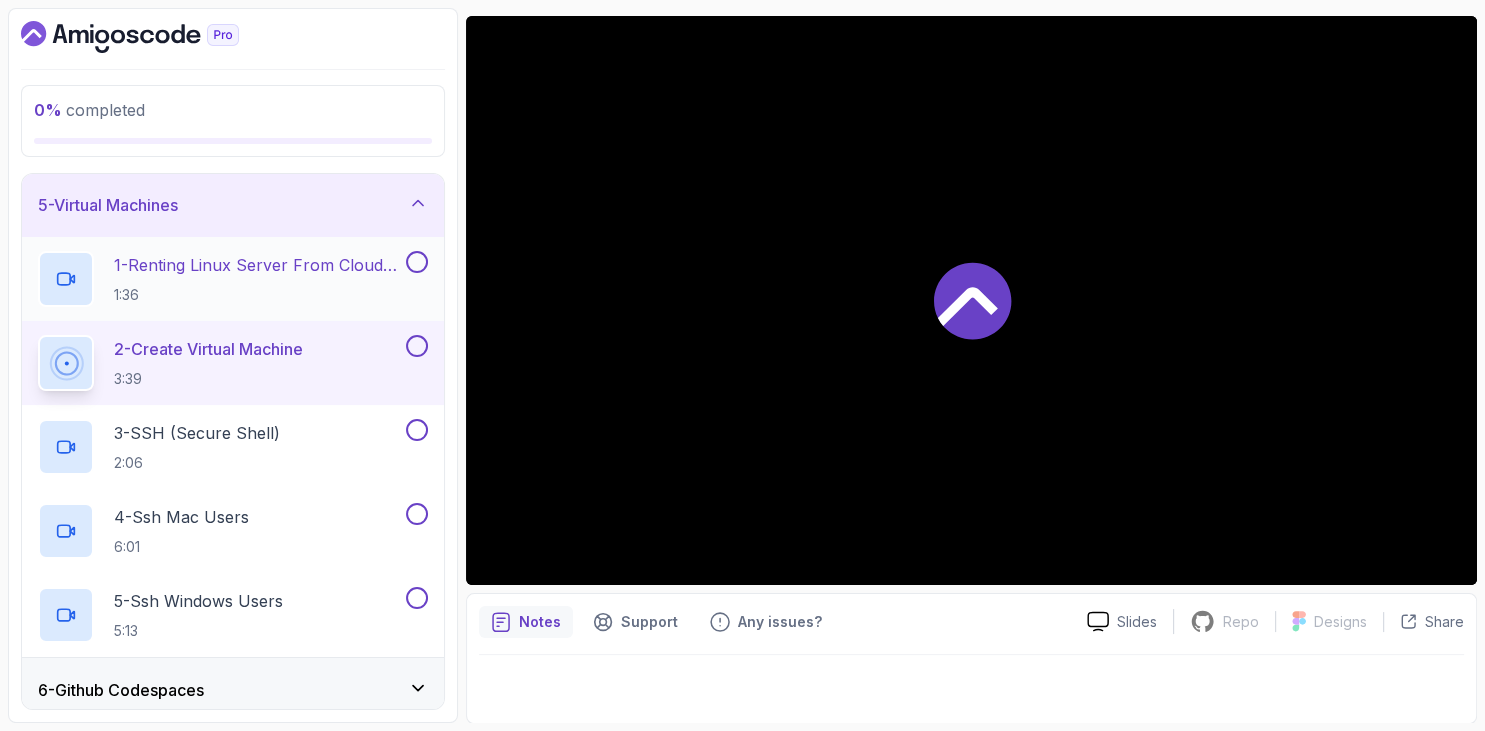 click on "1  -  Renting Linux Server From Cloud Providers" at bounding box center (258, 265) 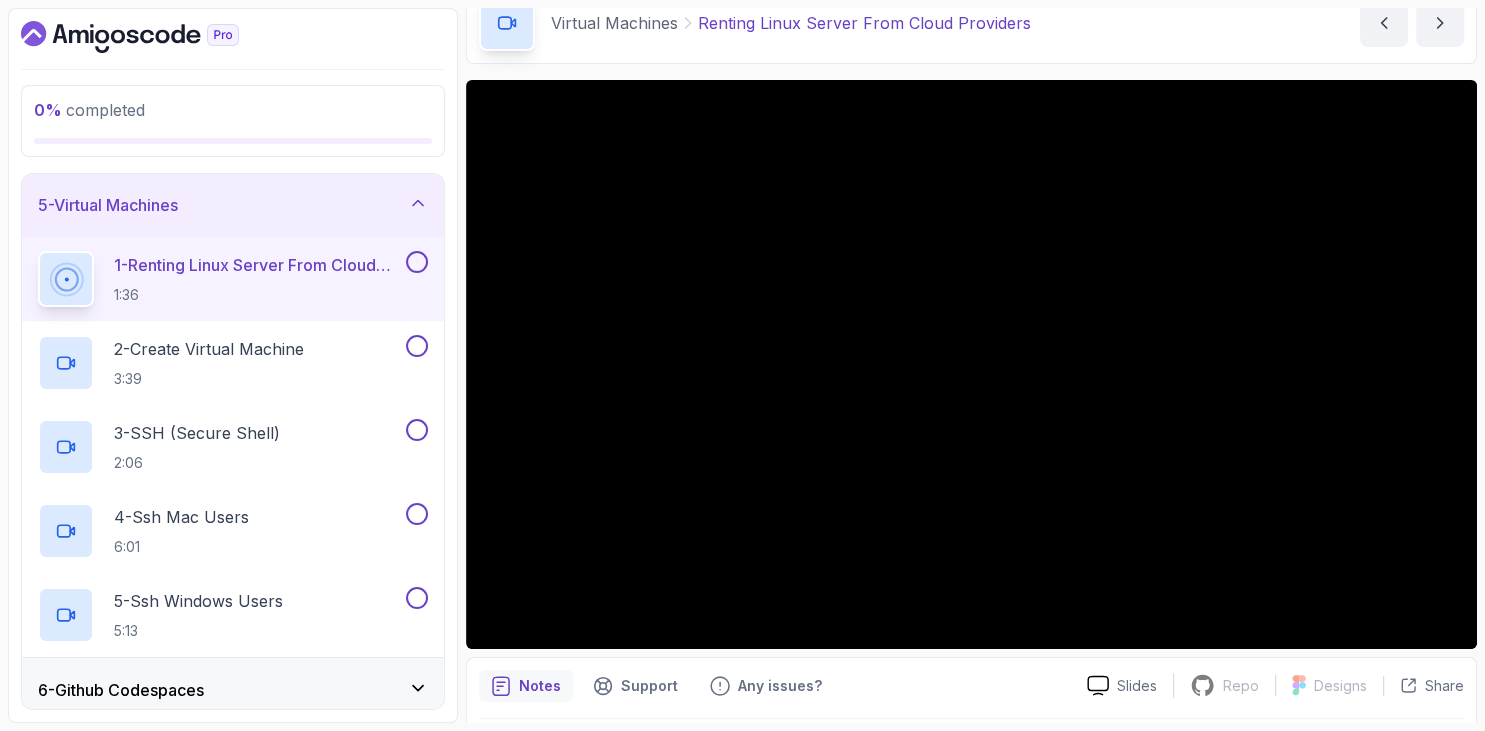 scroll, scrollTop: 214, scrollLeft: 0, axis: vertical 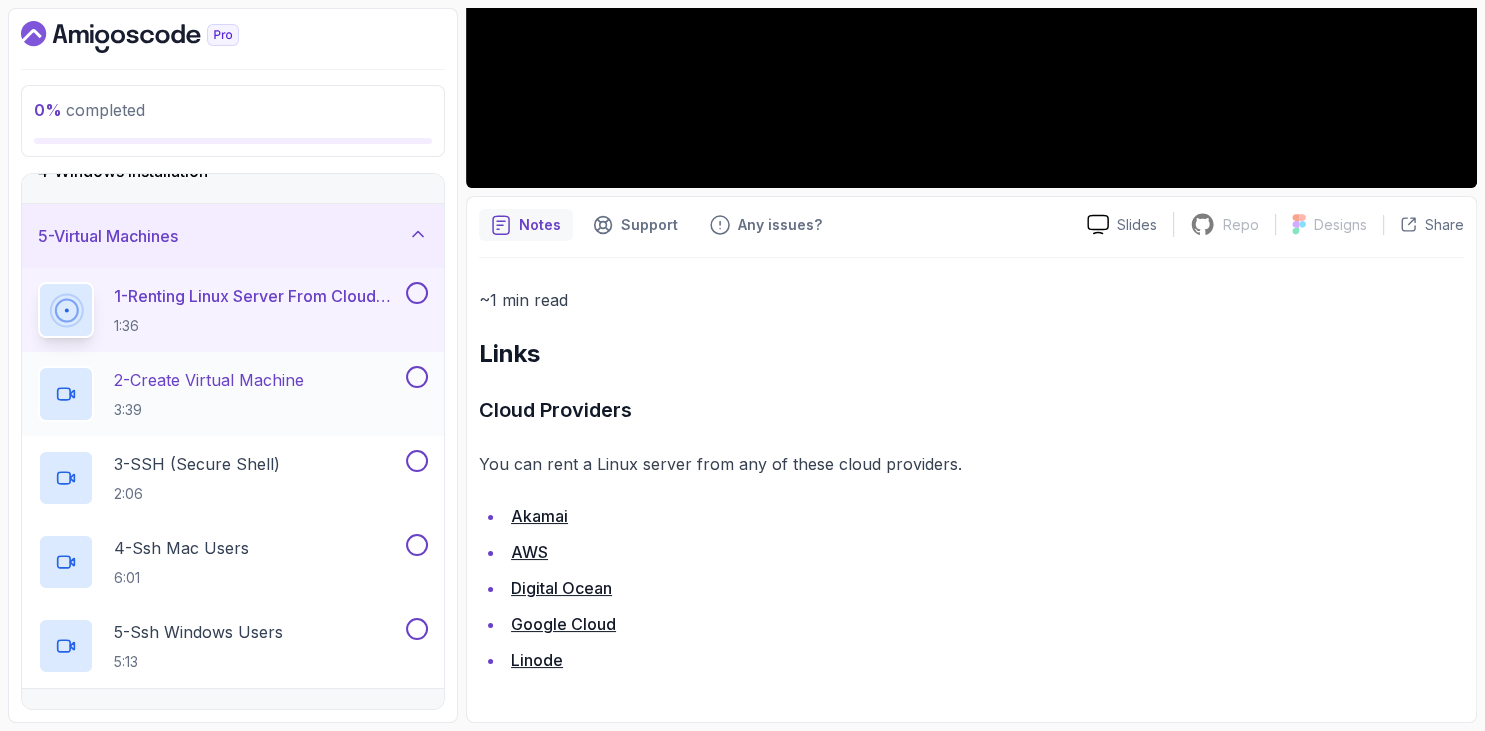 click on "2  -  Create Virtual Machine 3:39" at bounding box center [220, 394] 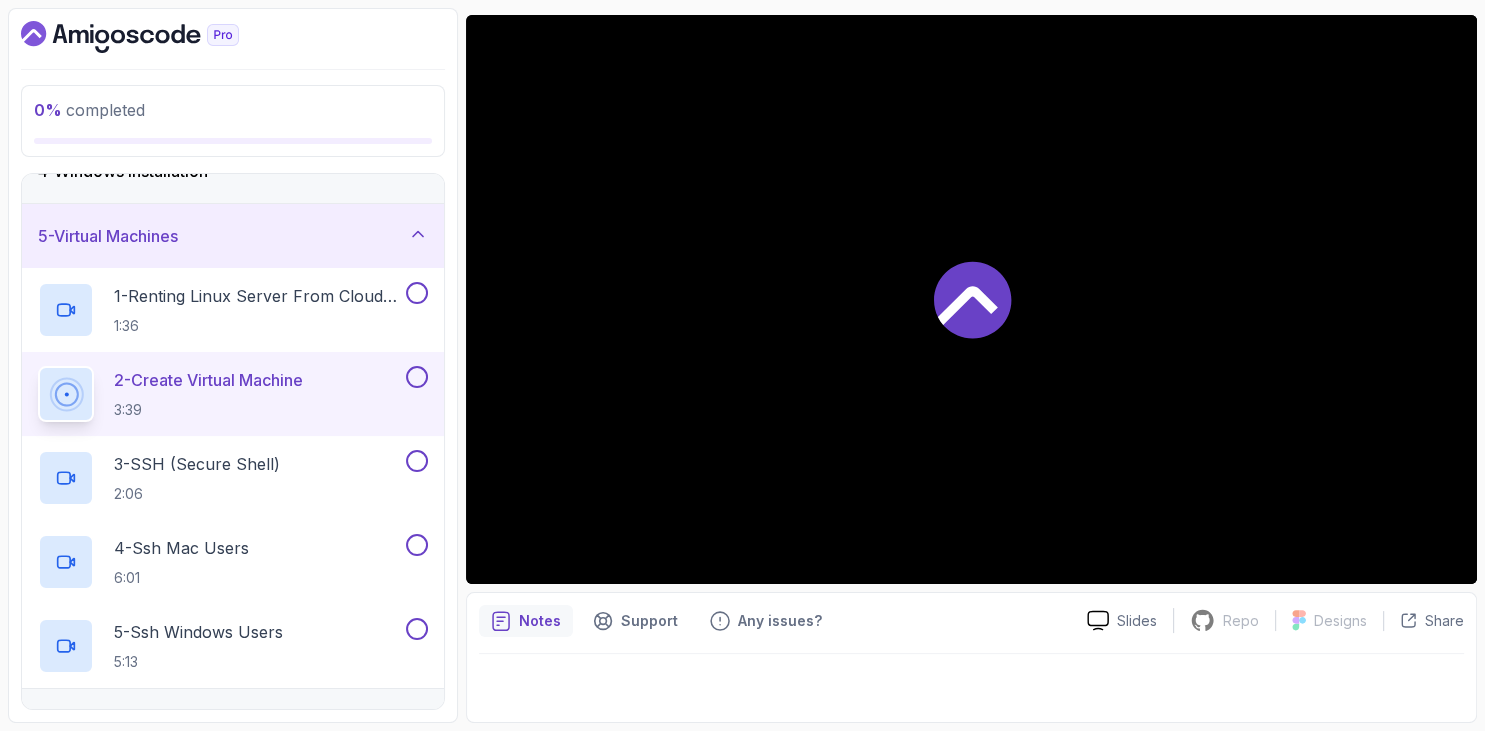 scroll, scrollTop: 162, scrollLeft: 0, axis: vertical 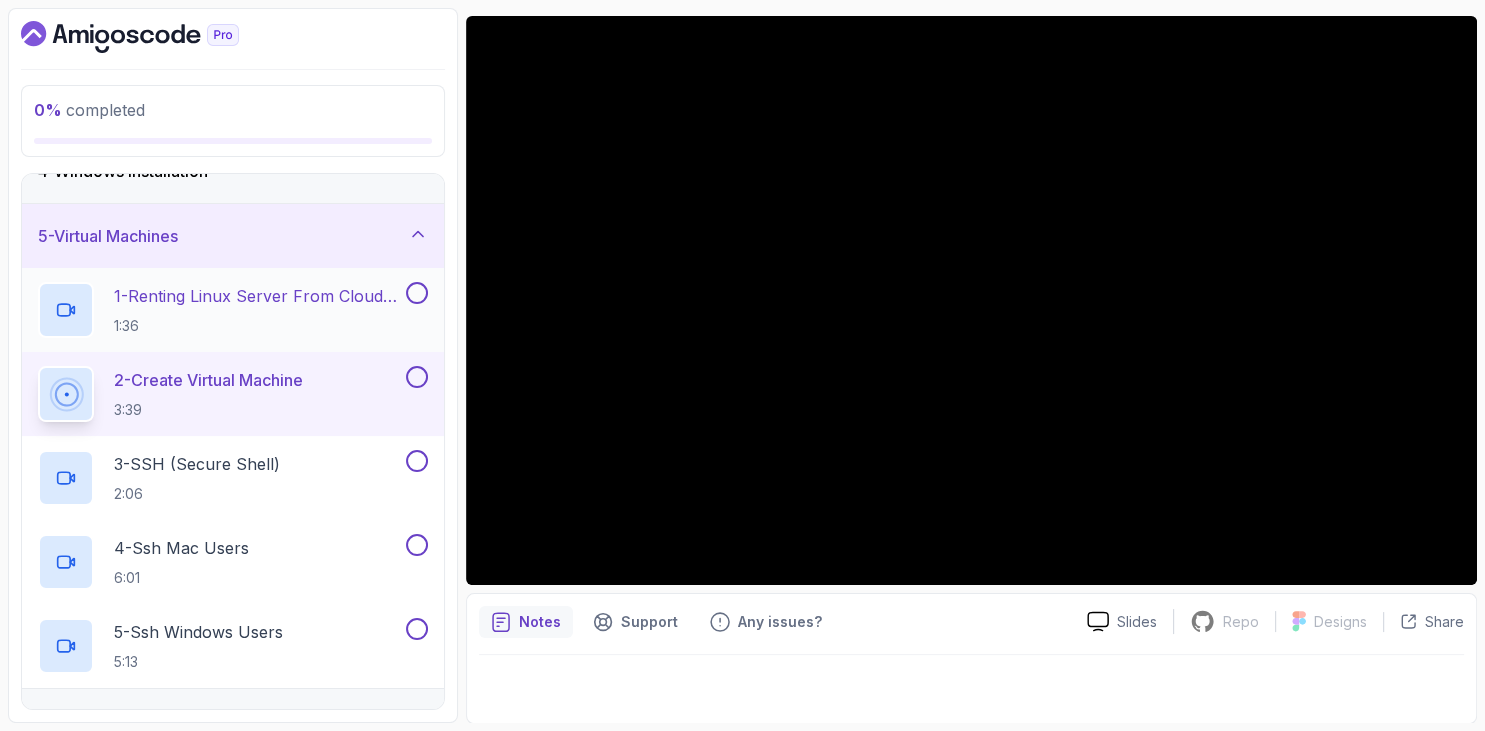 click on "1  -  Renting Linux Server From Cloud Providers" at bounding box center (258, 296) 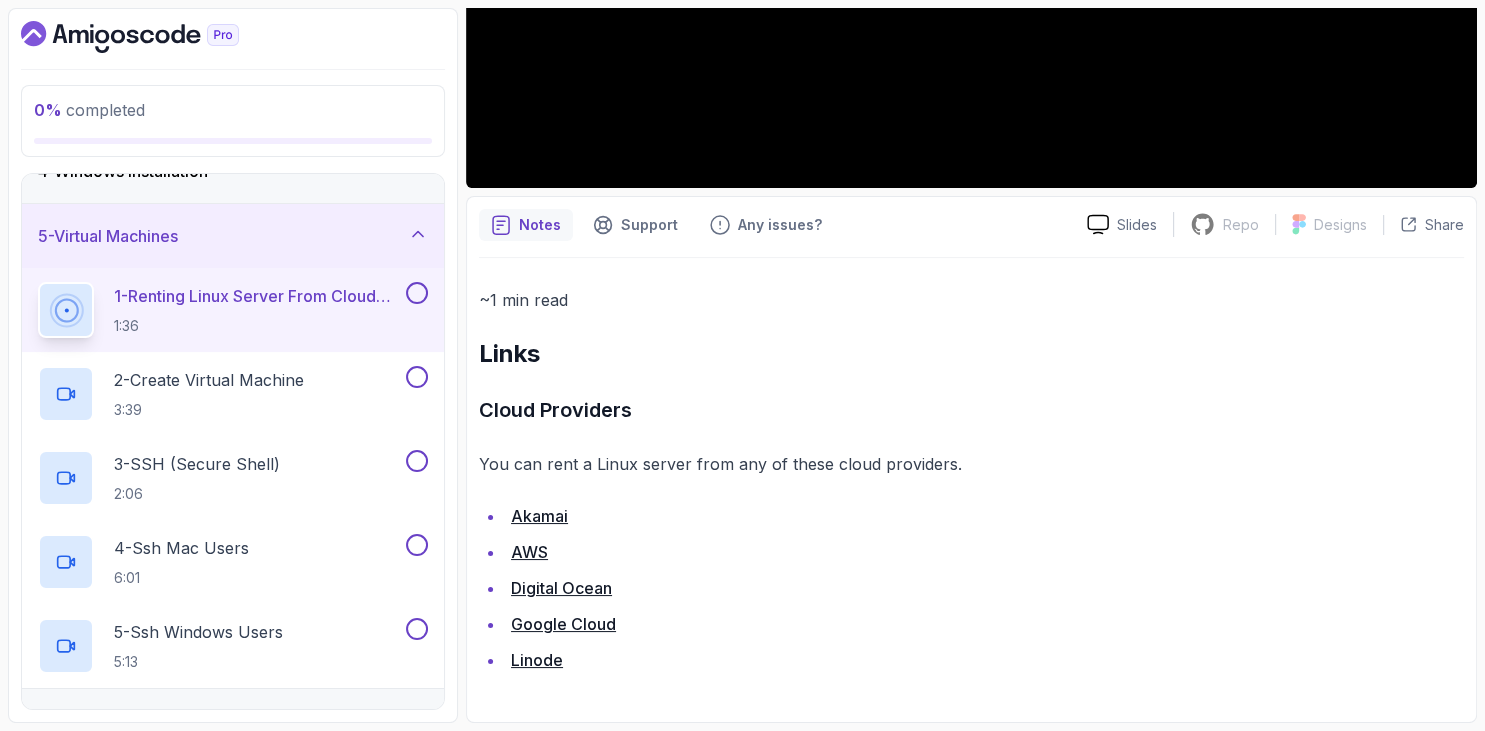 scroll, scrollTop: 214, scrollLeft: 0, axis: vertical 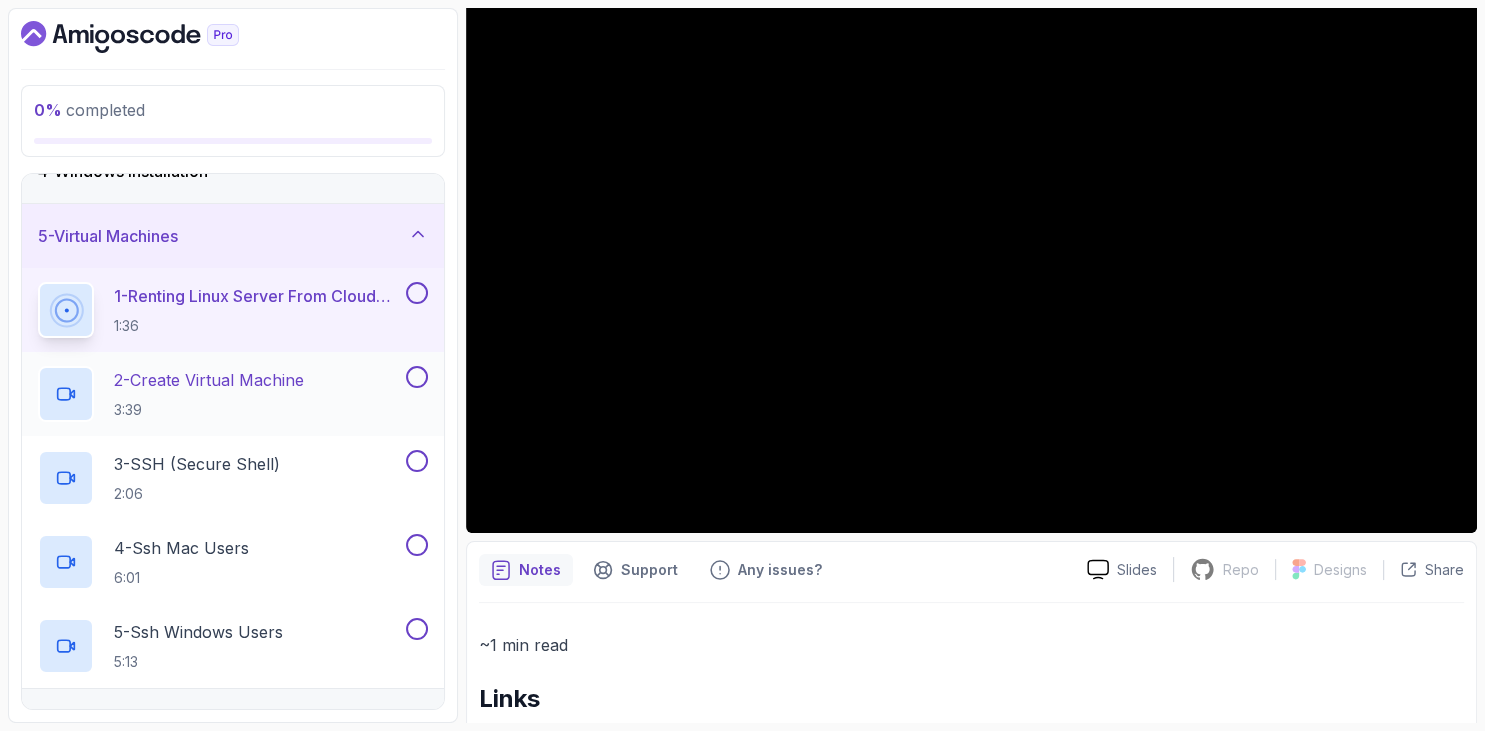 click on "2  -  Create Virtual Machine 3:39" at bounding box center (209, 394) 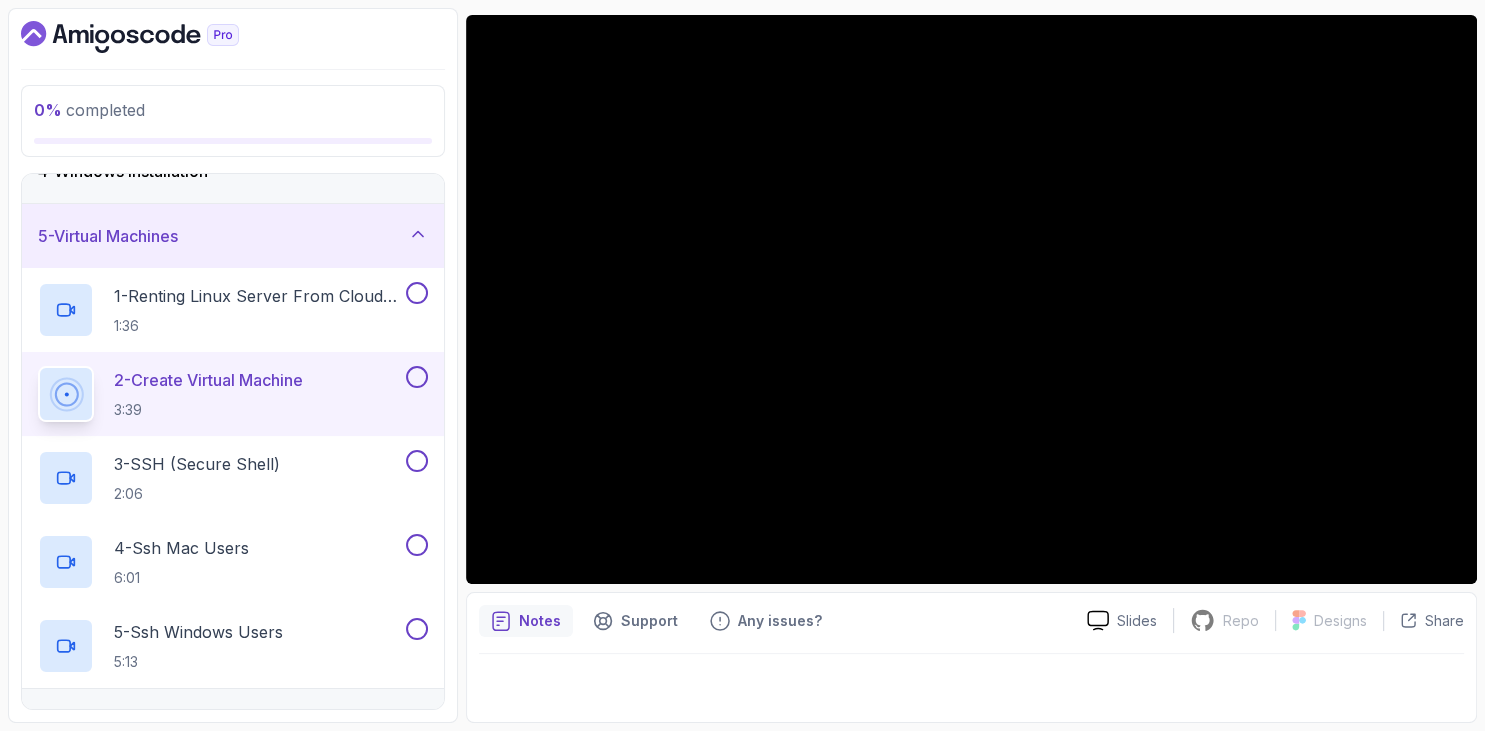 scroll, scrollTop: 162, scrollLeft: 0, axis: vertical 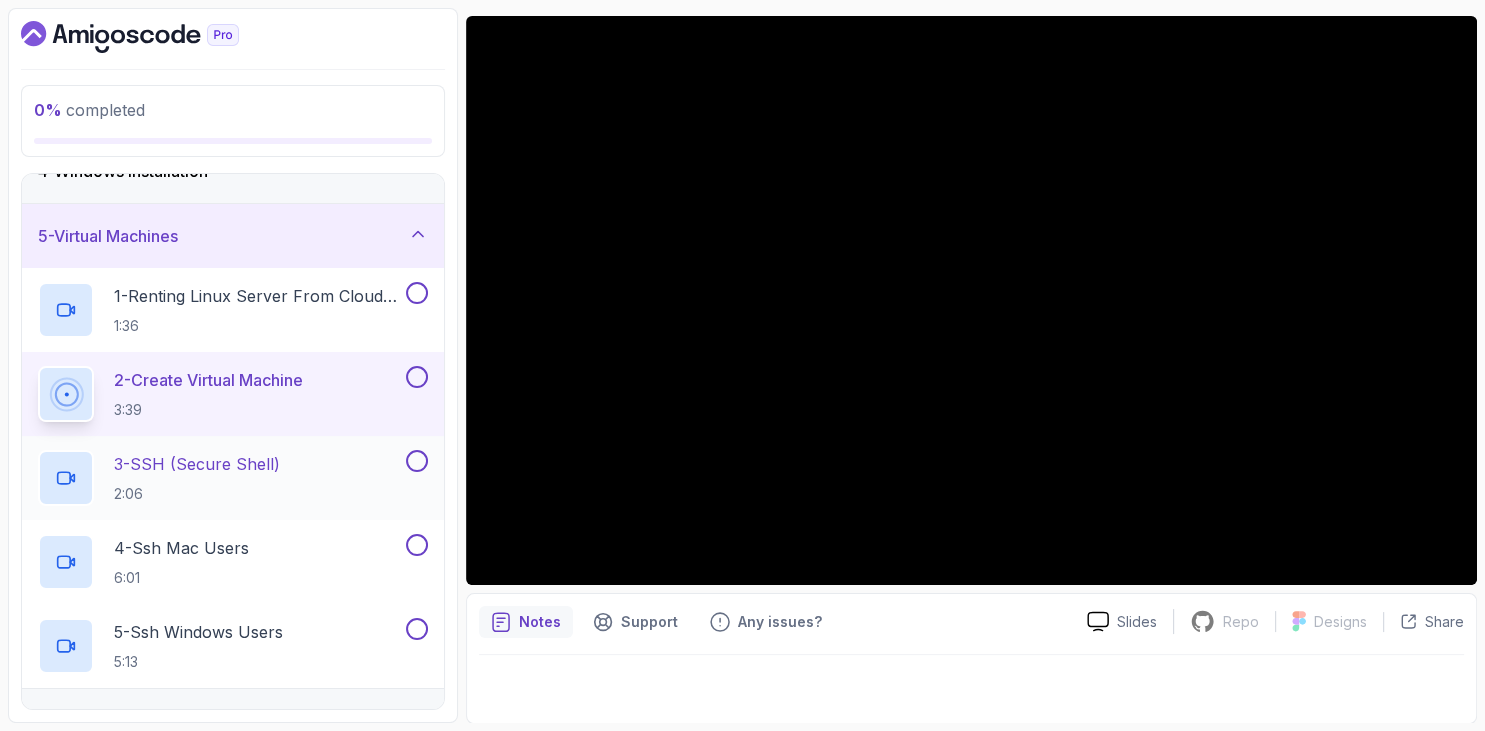 click on "3  -  SSH (Secure Shell) 2:06" at bounding box center [197, 478] 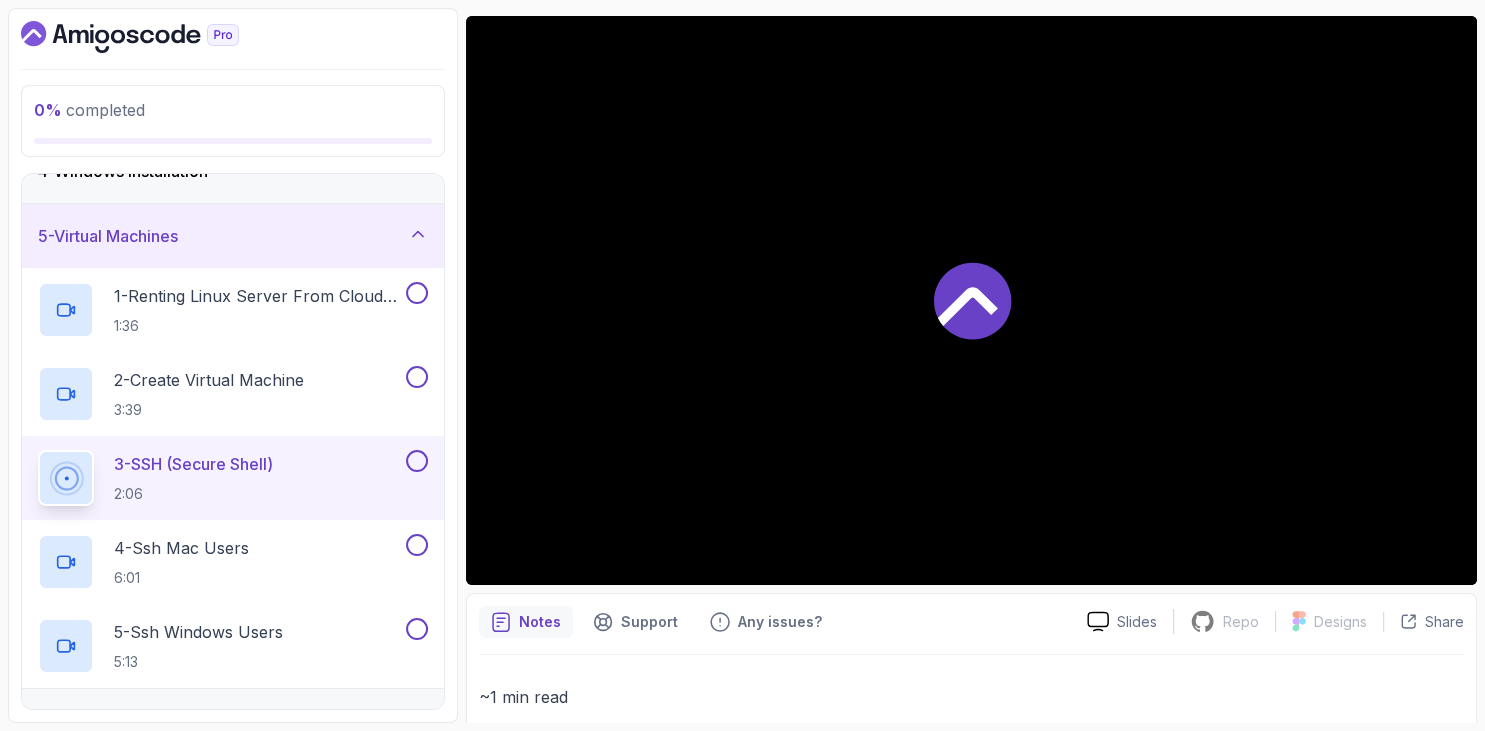 click on "0 % completed 1  -  Intro 2  -  Getting Started 3  -  Mac Installation 4  -  Windows Installation 5  -  Virtual Machines 1  -  Renting Linux Server From Cloud Providers 1:36 2  -  Create Virtual Machine 3:39 3  -  SSH (Secure Shell) 2:06 4  -  Ssh Mac Users 6:01 5  -  Ssh Windows Users 5:13 6  -  Github Codespaces 7  -  The Terminal 8  -  The Shell 9  -  Linux Commands 10  -  Linux File System 11  -  Working With Files 12  -  Working With Directories 13  -  Users And Groups 14  -  File Permissions 15  -  Outro" at bounding box center [233, 365] 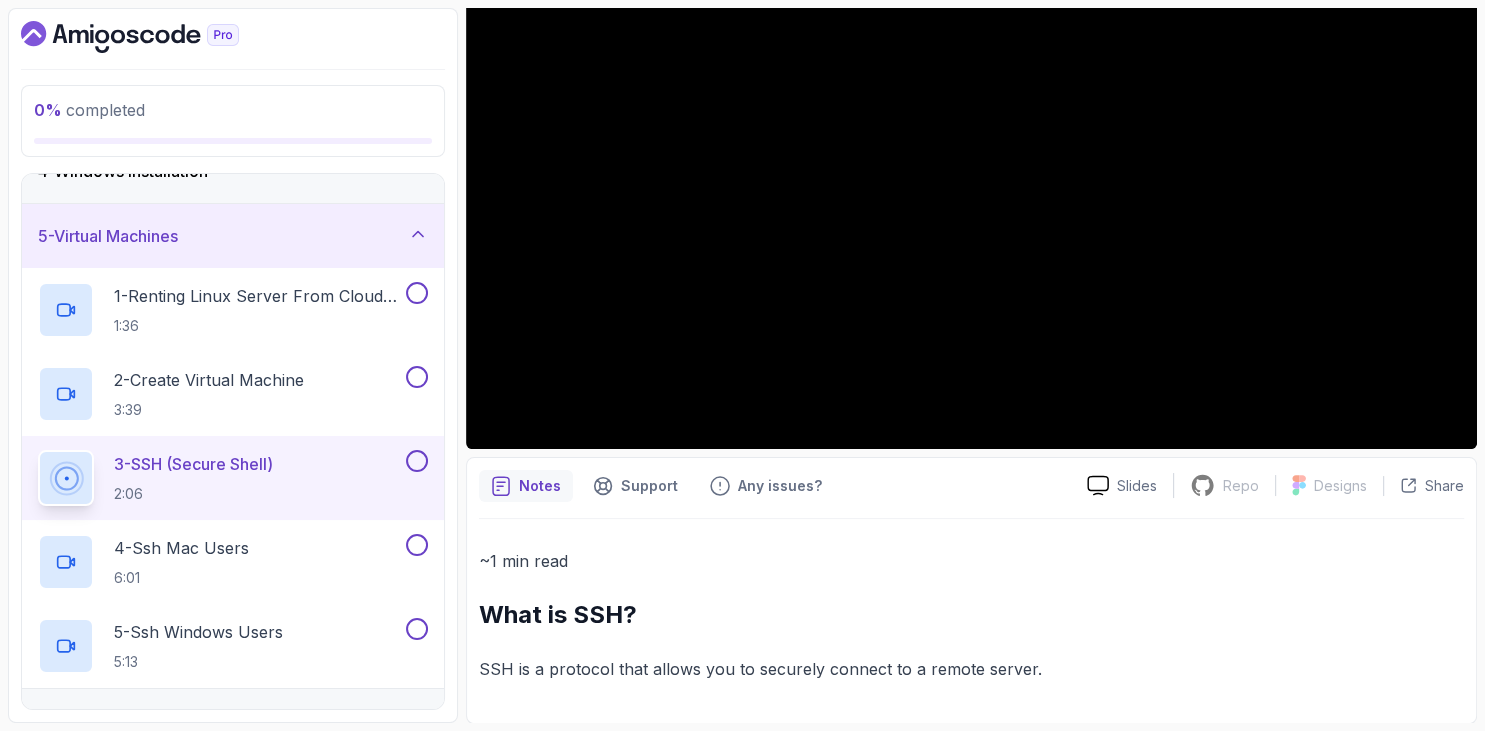 scroll, scrollTop: 67, scrollLeft: 0, axis: vertical 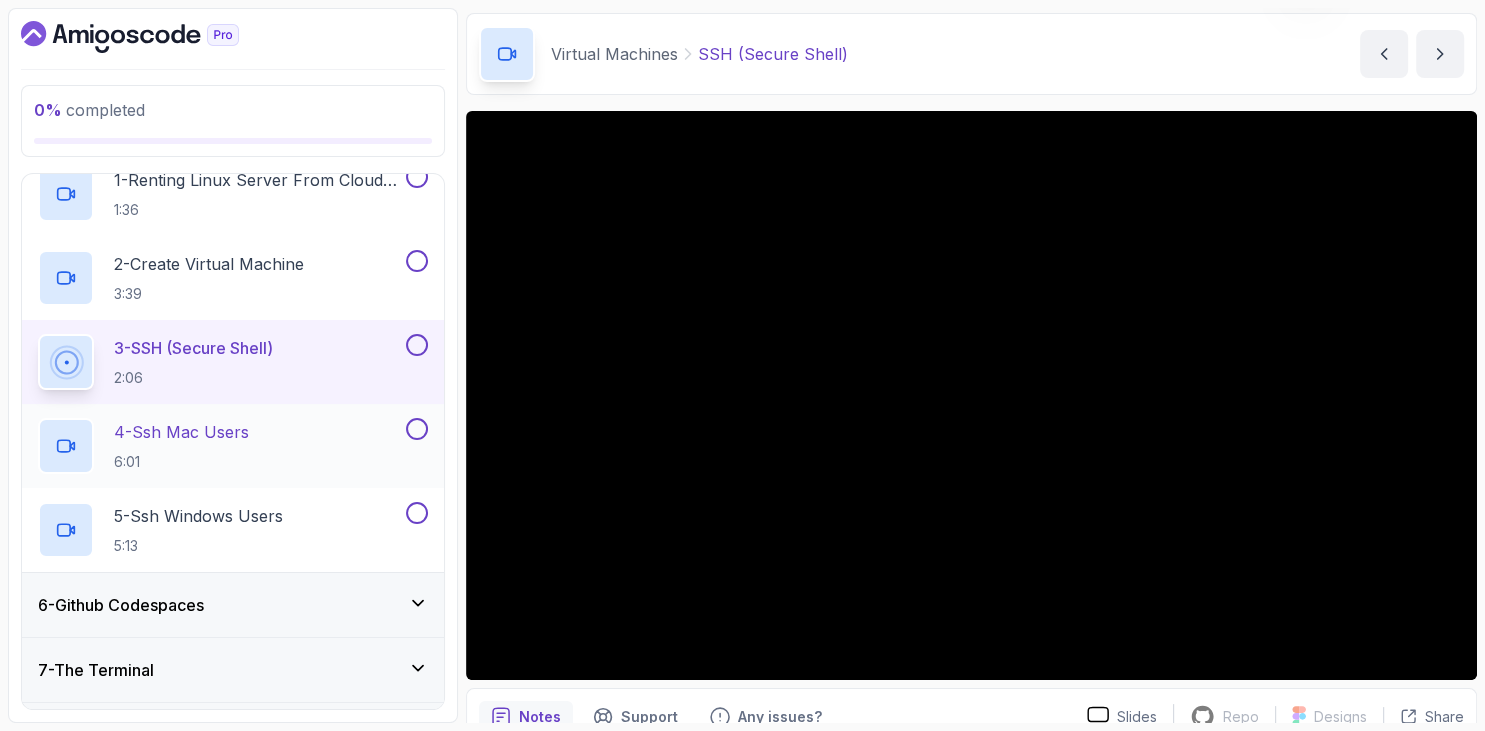 click on "4  -  Ssh Mac Users" at bounding box center (181, 432) 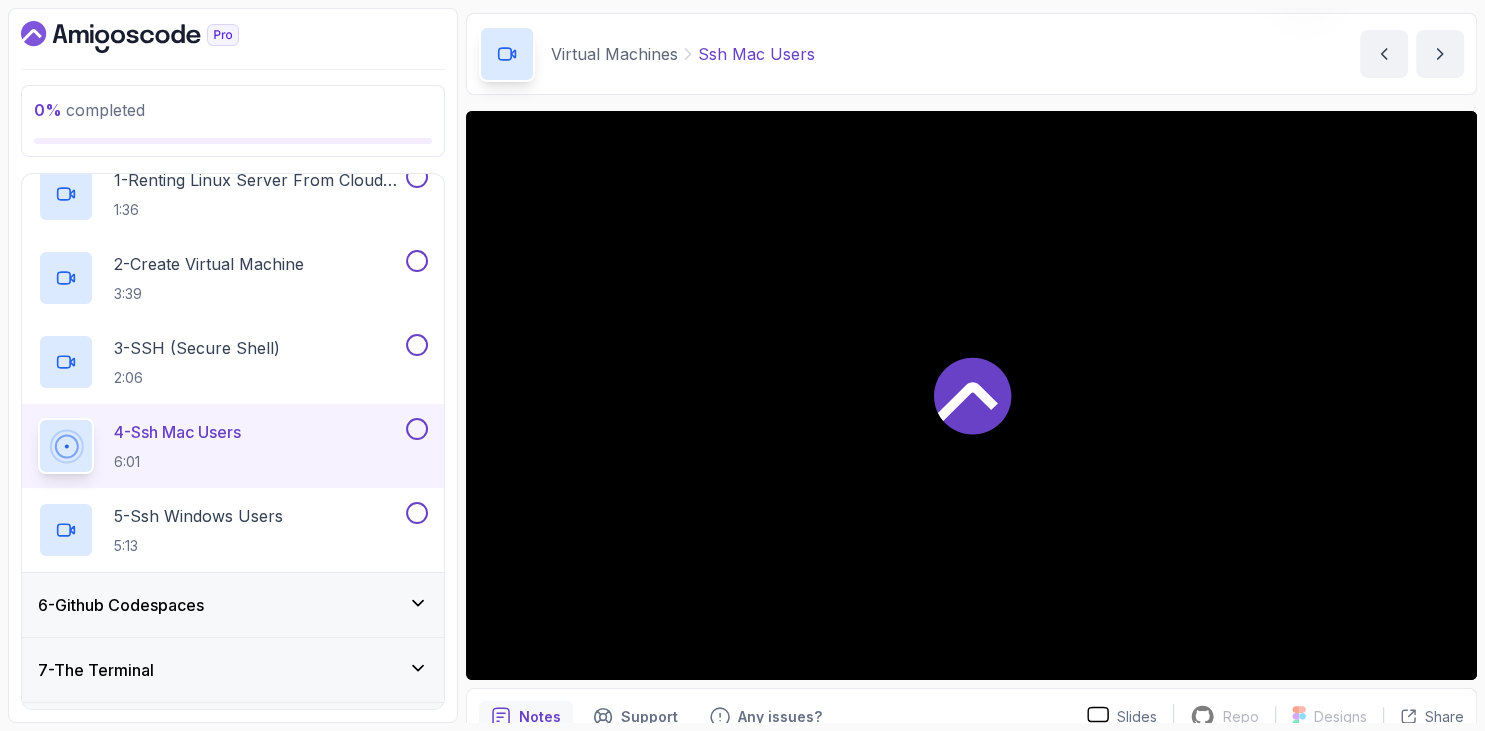 click on "0 % completed 1  -  Intro 2  -  Getting Started 3  -  Mac Installation 4  -  Windows Installation 5  -  Virtual Machines 1  -  Renting Linux Server From Cloud Providers 1:36 2  -  Create Virtual Machine 3:39 3  -  SSH (Secure Shell) 2:06 4  -  Ssh Mac Users 6:01 5  -  Ssh Windows Users 5:13 6  -  Github Codespaces 7  -  The Terminal 8  -  The Shell 9  -  Linux Commands 10  -  Linux File System 11  -  Working With Files 12  -  Working With Directories 13  -  Users And Groups 14  -  File Permissions 15  -  Outro" at bounding box center [233, 365] 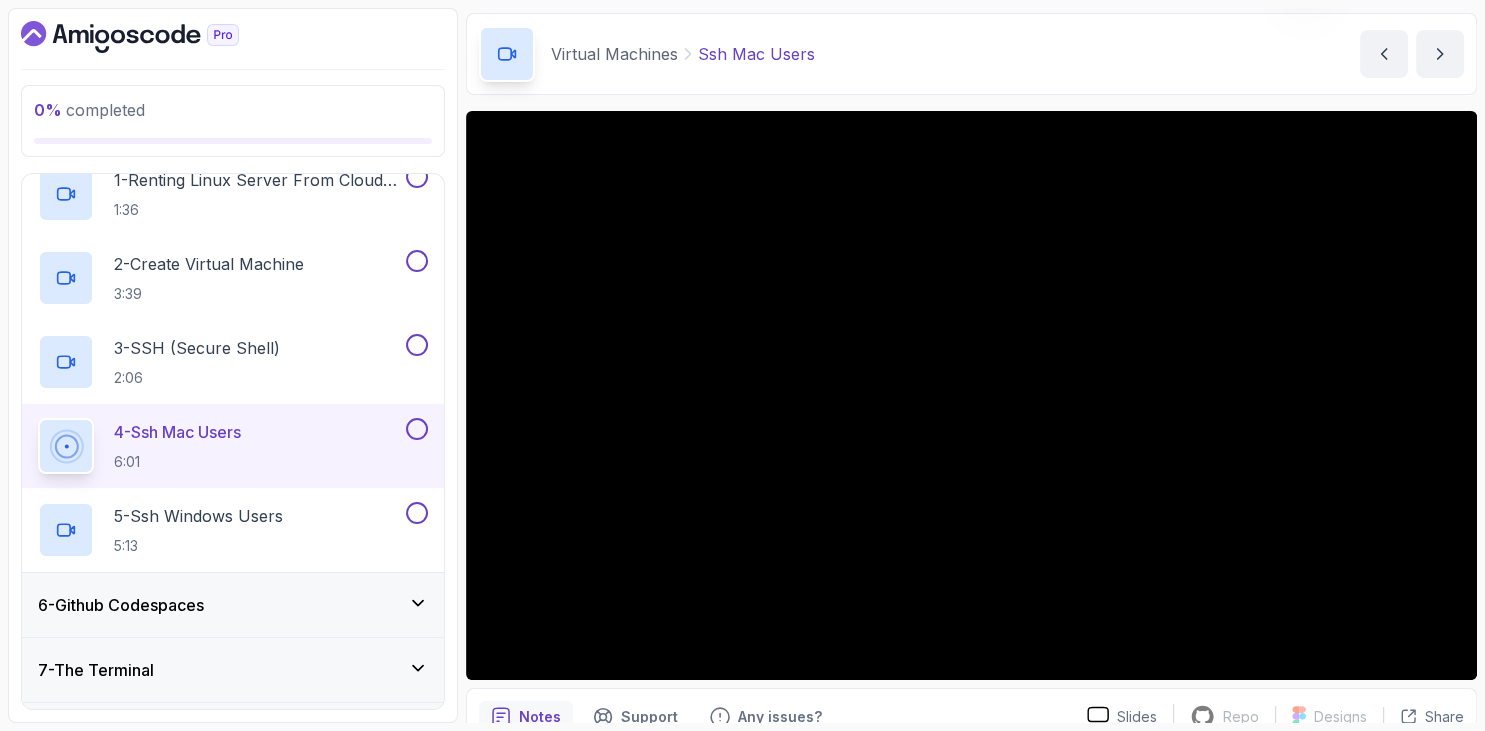 click on "0 % completed 1  -  Intro 2  -  Getting Started 3  -  Mac Installation 4  -  Windows Installation 5  -  Virtual Machines 1  -  Renting Linux Server From Cloud Providers 1:36 2  -  Create Virtual Machine 3:39 3  -  SSH (Secure Shell) 2:06 4  -  Ssh Mac Users 6:01 5  -  Ssh Windows Users 5:13 6  -  Github Codespaces 7  -  The Terminal 8  -  The Shell 9  -  Linux Commands 10  -  Linux File System 11  -  Working With Files 12  -  Working With Directories 13  -  Users And Groups 14  -  File Permissions 15  -  Outro" at bounding box center [233, 365] 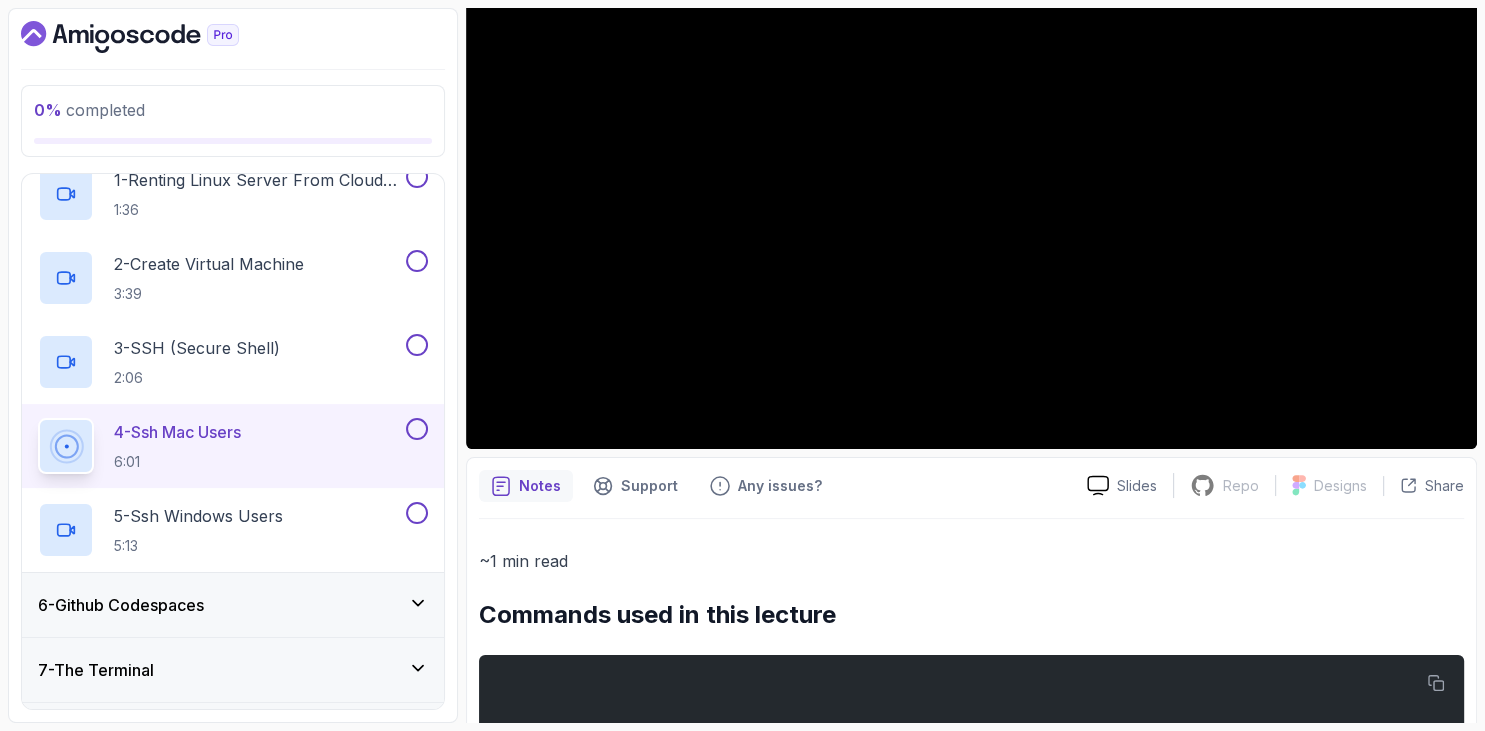 scroll, scrollTop: 528, scrollLeft: 0, axis: vertical 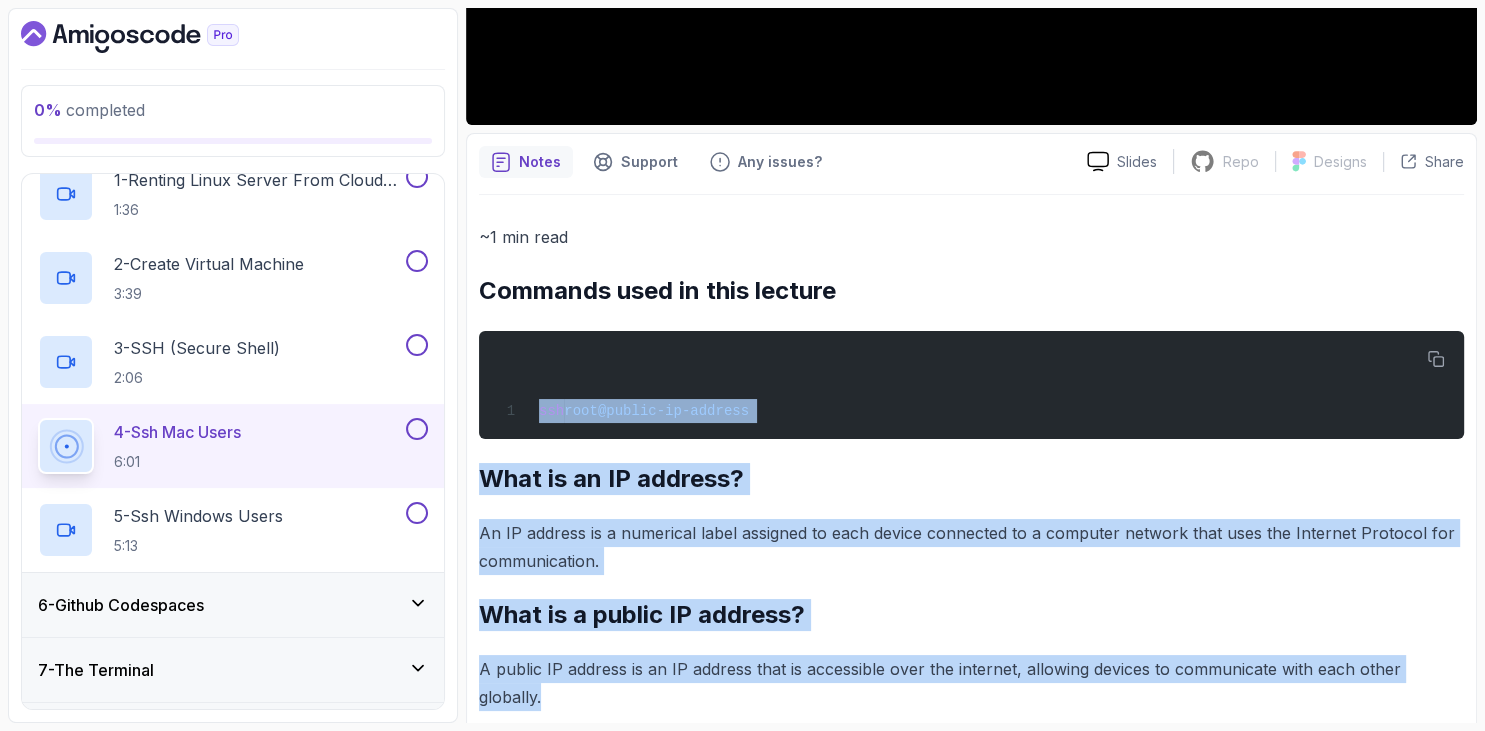 drag, startPoint x: 485, startPoint y: 386, endPoint x: 1471, endPoint y: 666, distance: 1024.9858 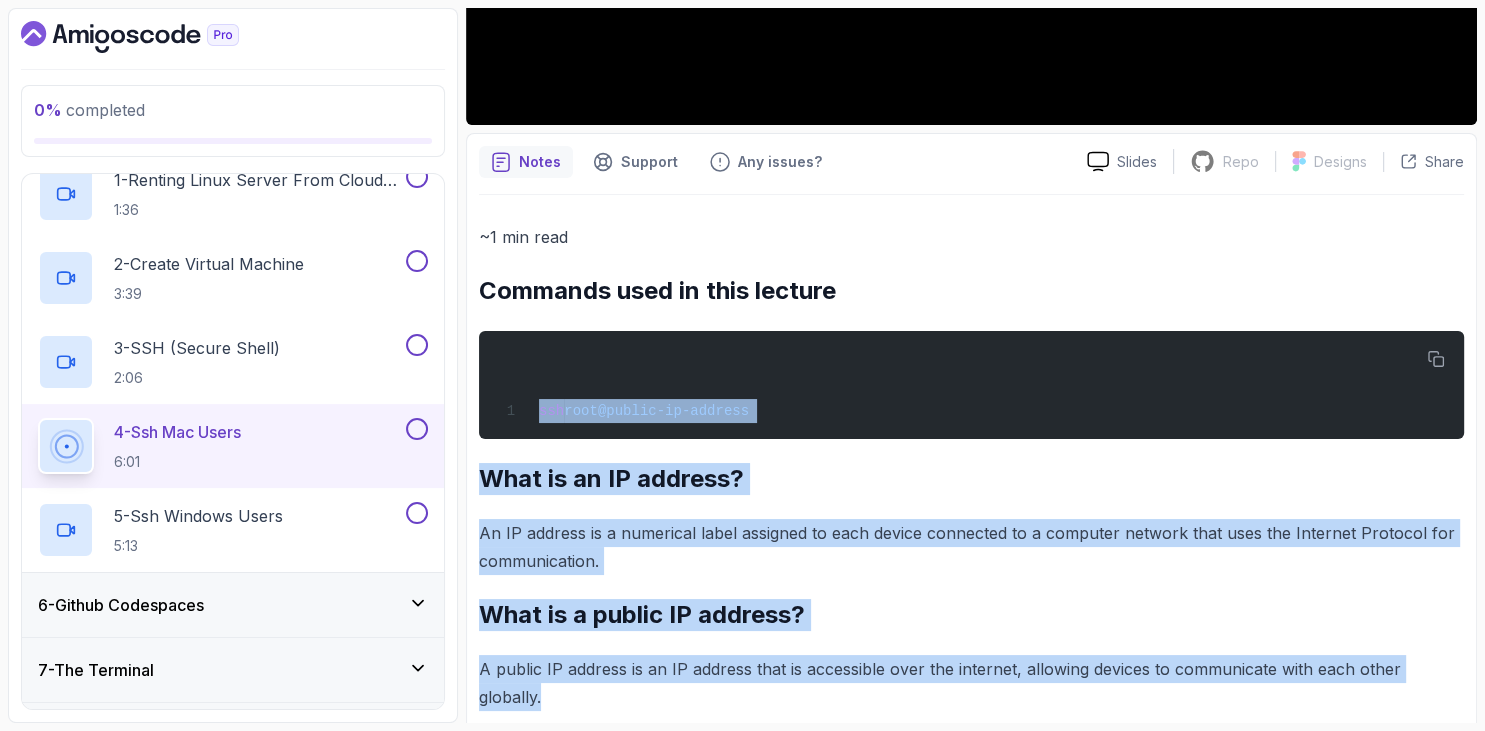 click on "Notes Support Any issues? Slides Repo Repository not available Designs Design not available Share ~1 min read Commands used in this lecture
ssh  root@public-ip-address
What is an IP address?
An IP address is a numerical label assigned to each device connected to a computer network that uses the Internet Protocol for communication.
What is a public IP address?
A public IP address is an IP address that is accessible over the internet, allowing devices to communicate with each other globally." at bounding box center (971, 442) 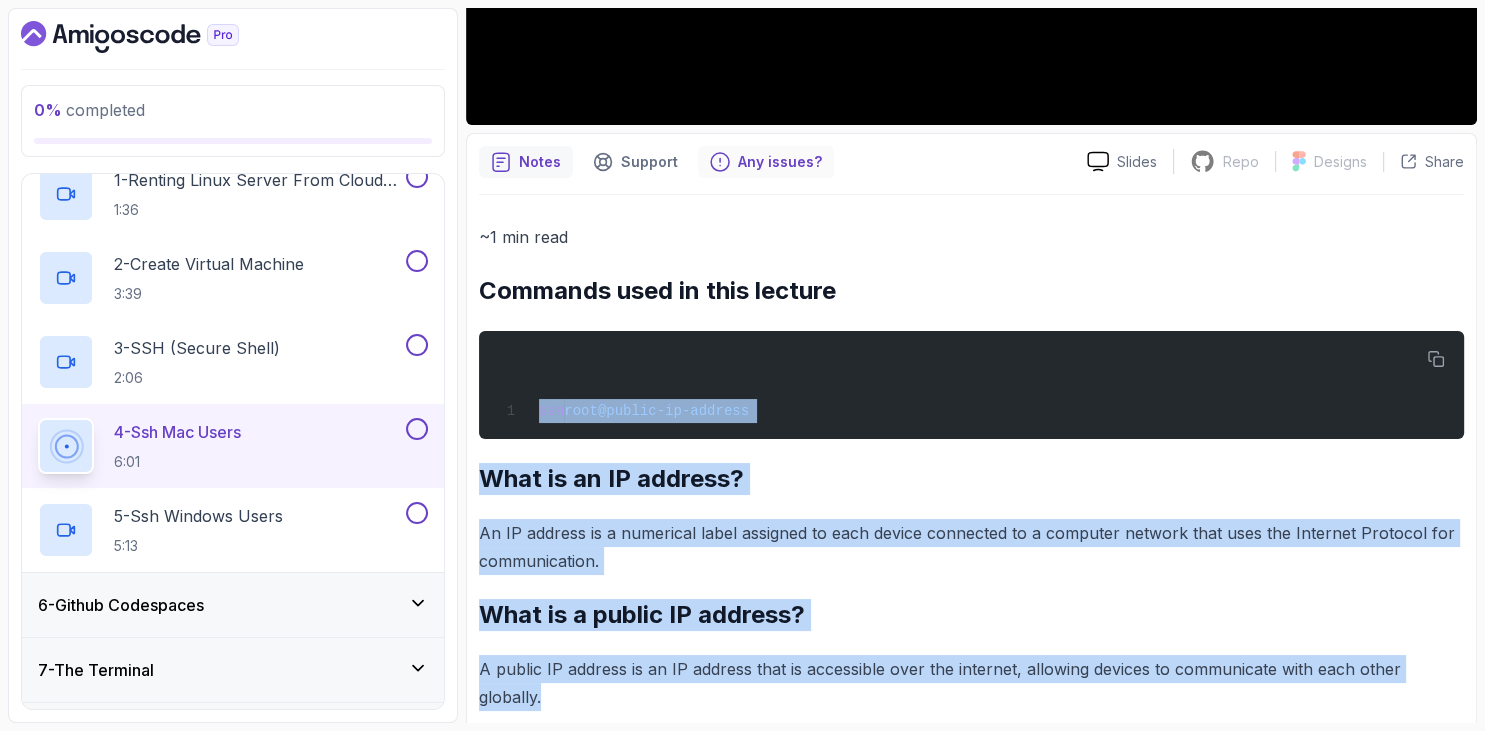 copy on "ssh  root@public-ip-address
What is an IP address?
An IP address is a numerical label assigned to each device connected to a computer network that uses the Internet Protocol for communication.
What is a public IP address?
A public IP address is an IP address that is accessible over the internet, allowing devices to communicate with each other globally." 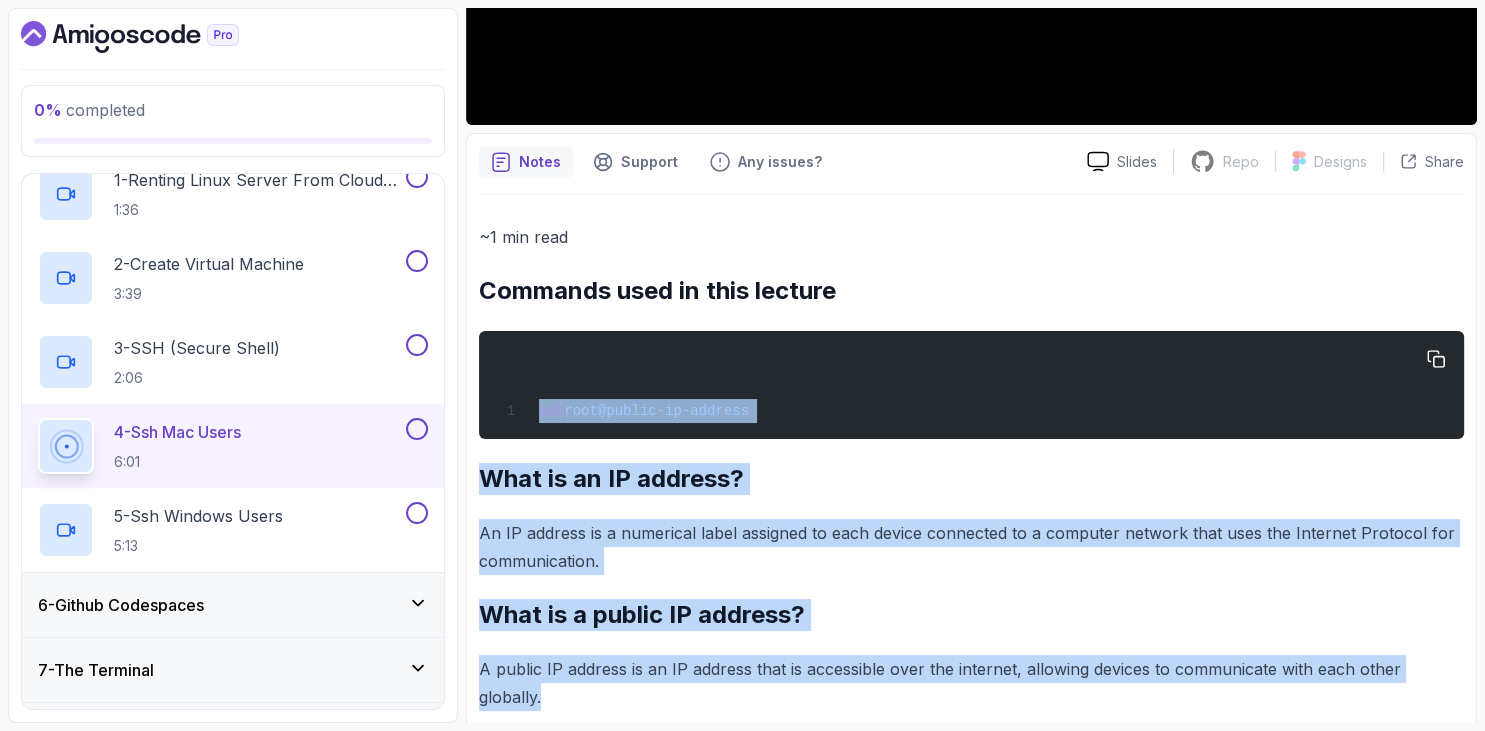 click on "ssh  root@public-ip-address" at bounding box center [971, 385] 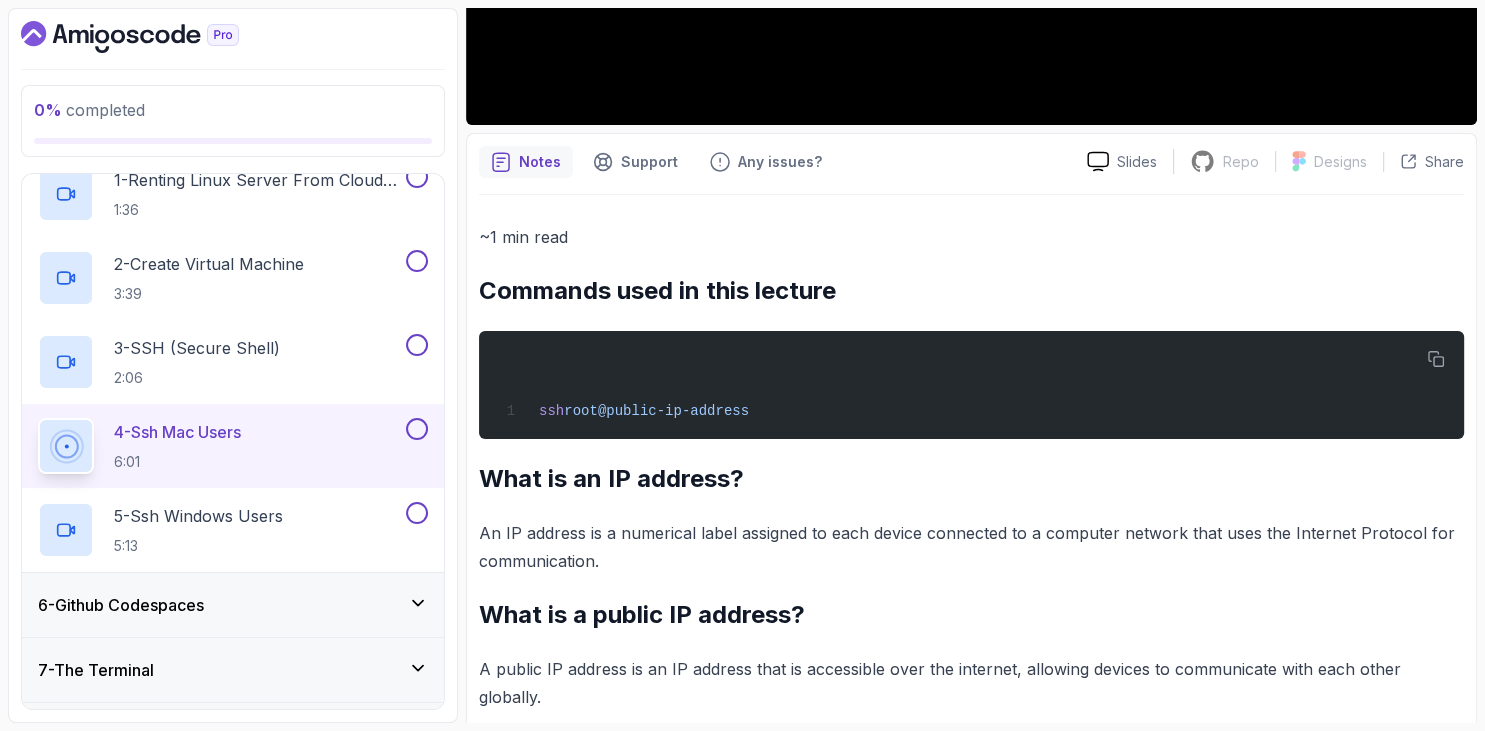 click on "~1 min read Commands used in this lecture
ssh  root@public-ip-address
What is an IP address?
An IP address is a numerical label assigned to each device connected to a computer network that uses the Internet Protocol for communication.
What is a public IP address?
A public IP address is an IP address that is accessible over the internet, allowing devices to communicate with each other globally." at bounding box center (971, 467) 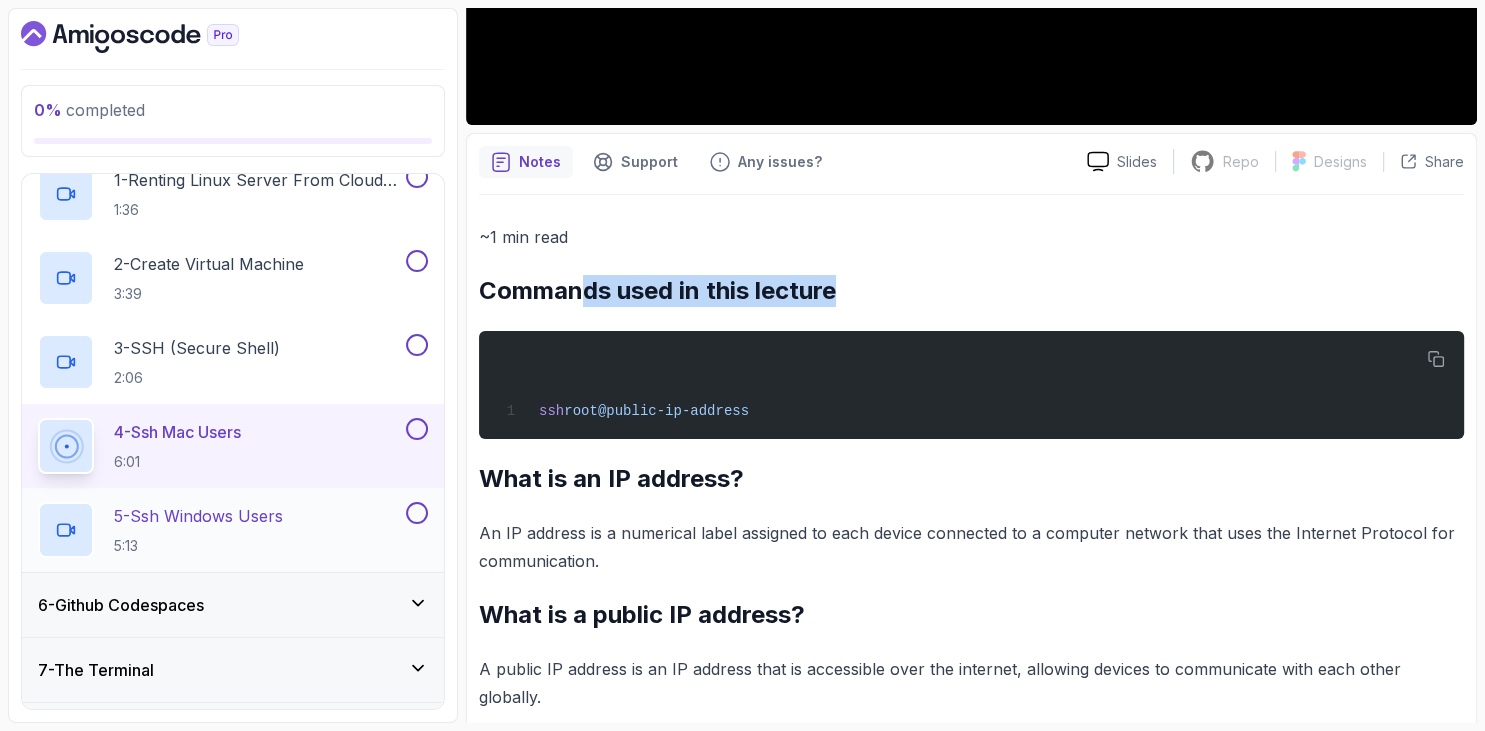 click on "5  -  Ssh Windows Users" at bounding box center (198, 516) 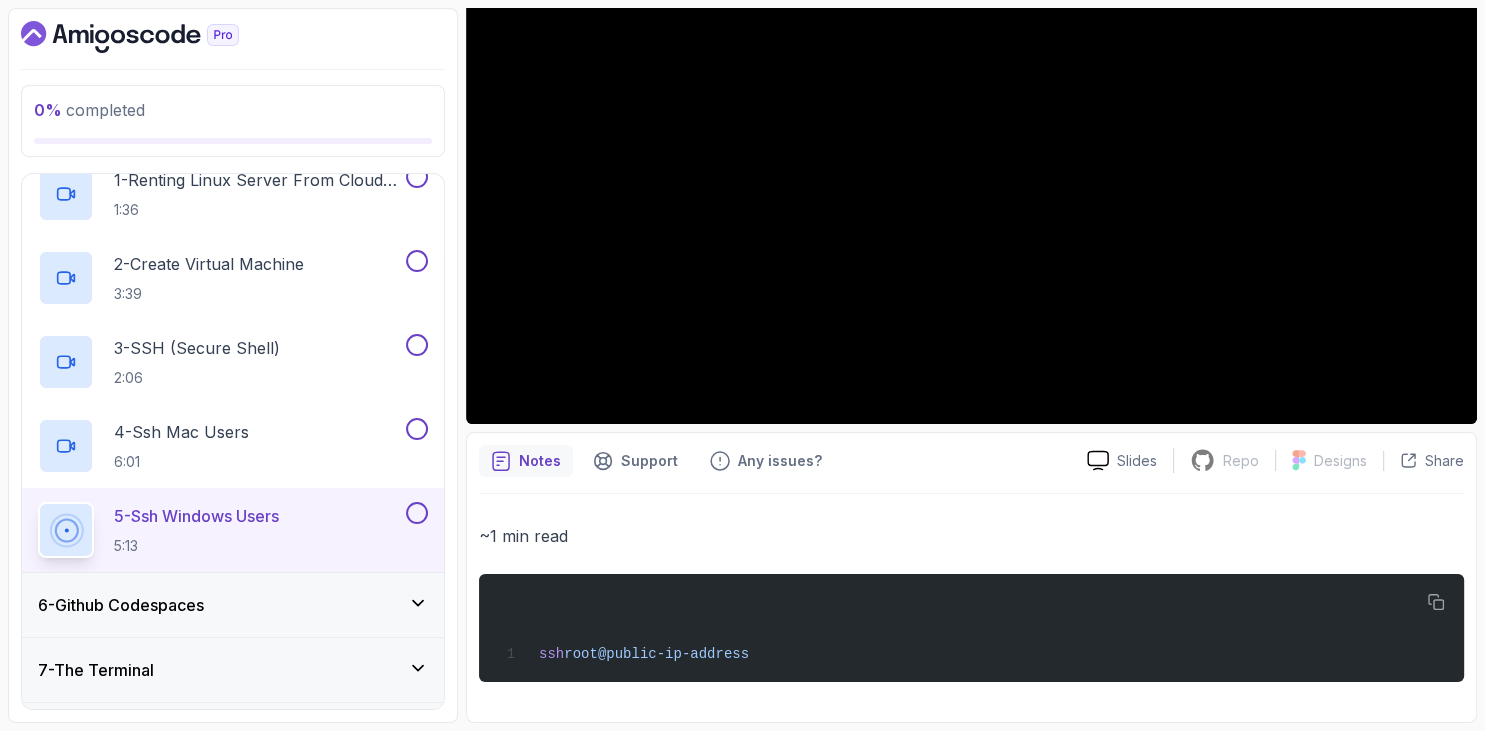 scroll, scrollTop: 322, scrollLeft: 0, axis: vertical 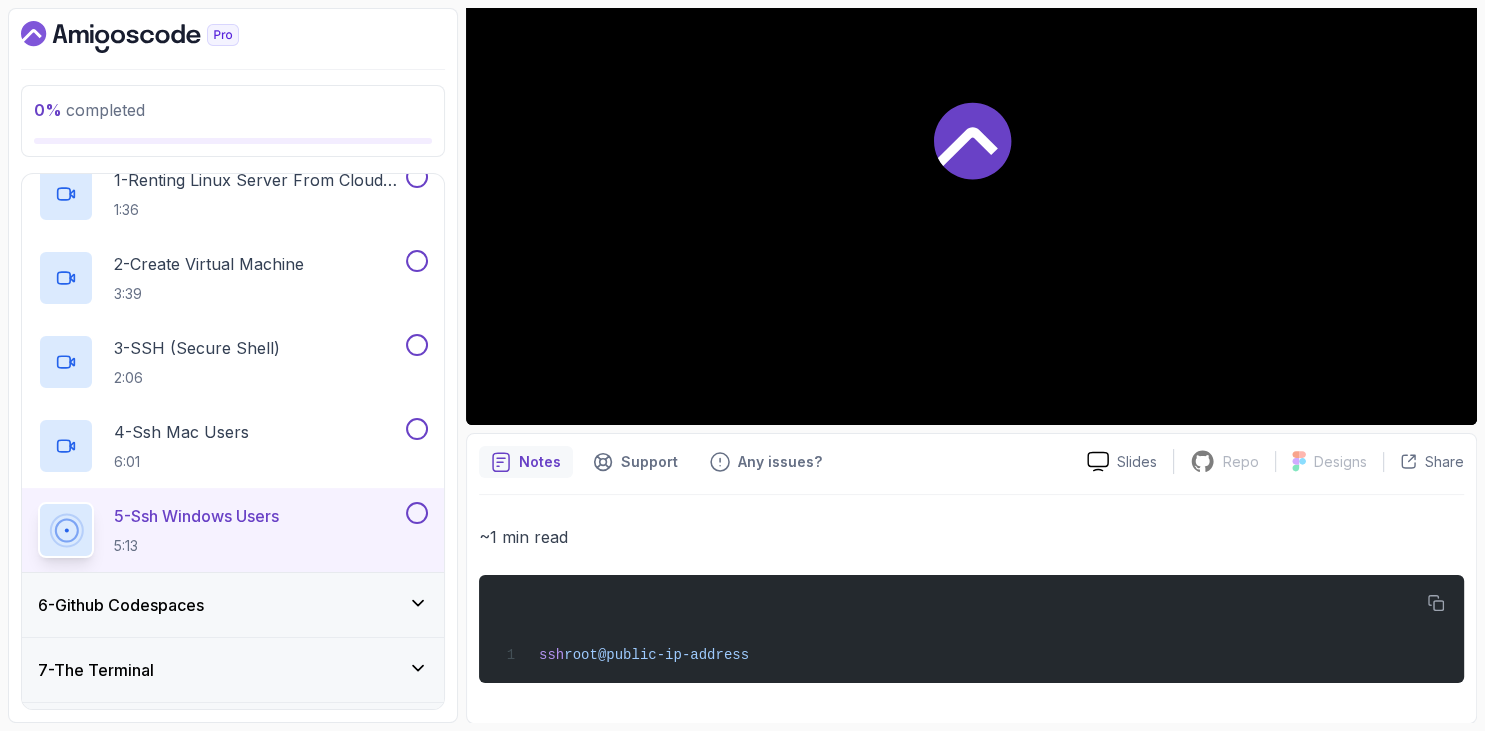 click at bounding box center [233, 37] 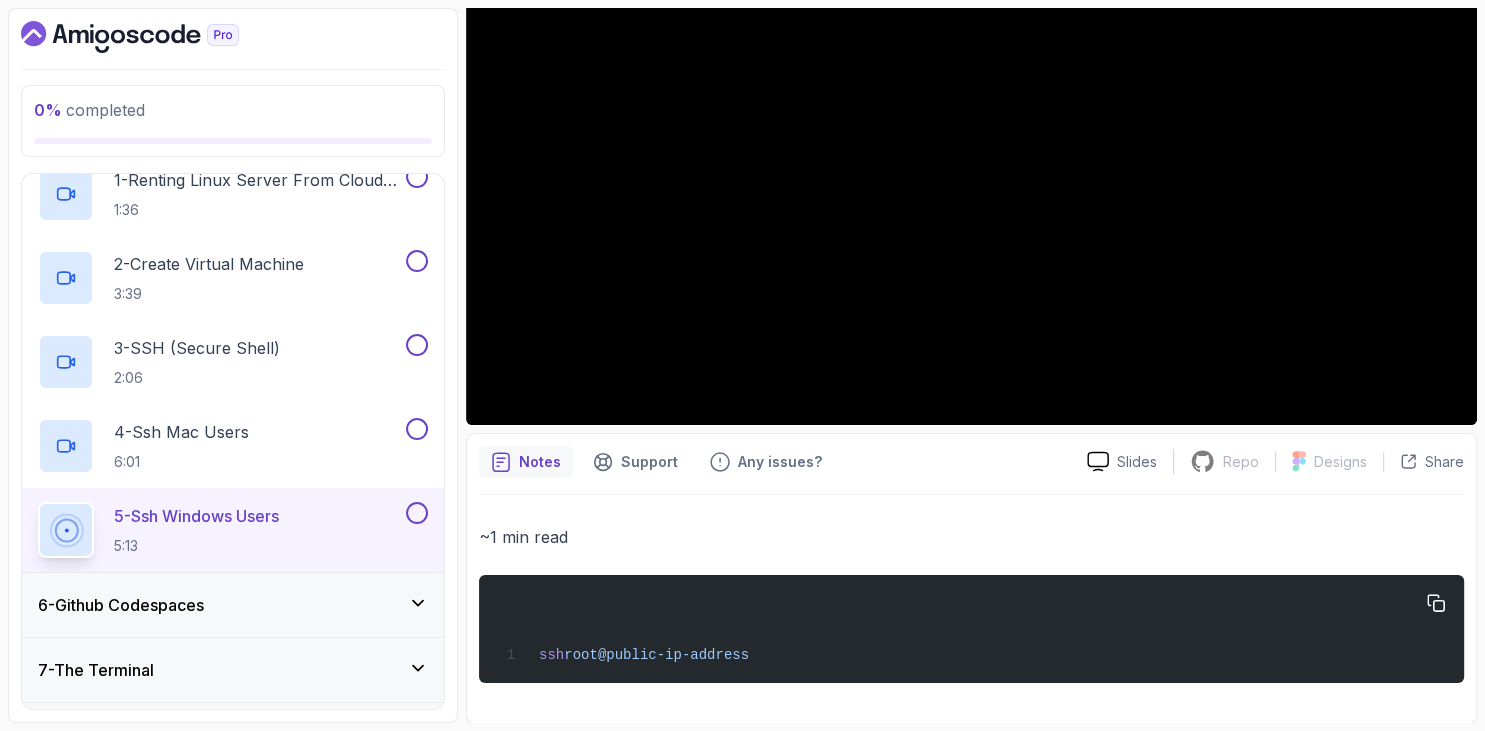 drag, startPoint x: 541, startPoint y: 654, endPoint x: 893, endPoint y: 652, distance: 352.00568 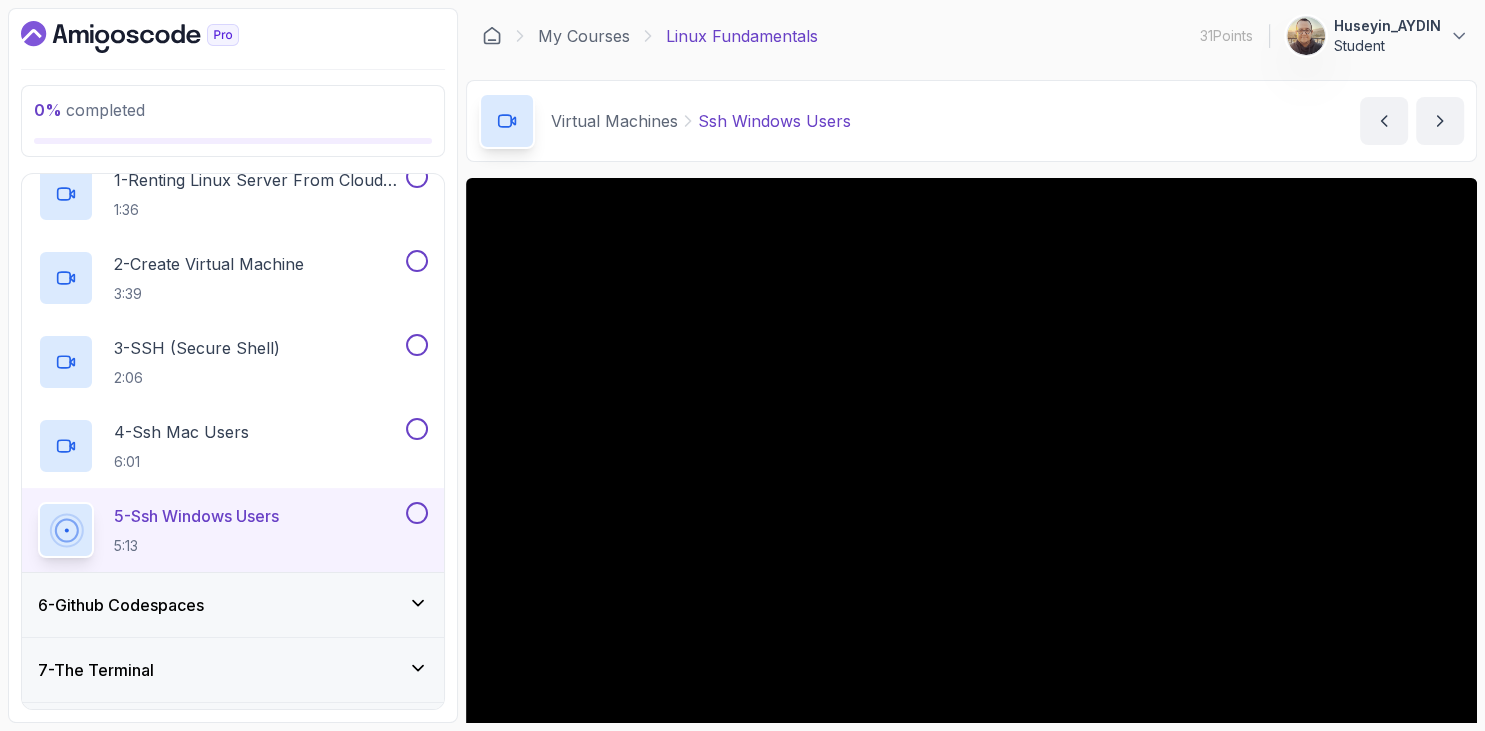 scroll, scrollTop: 322, scrollLeft: 0, axis: vertical 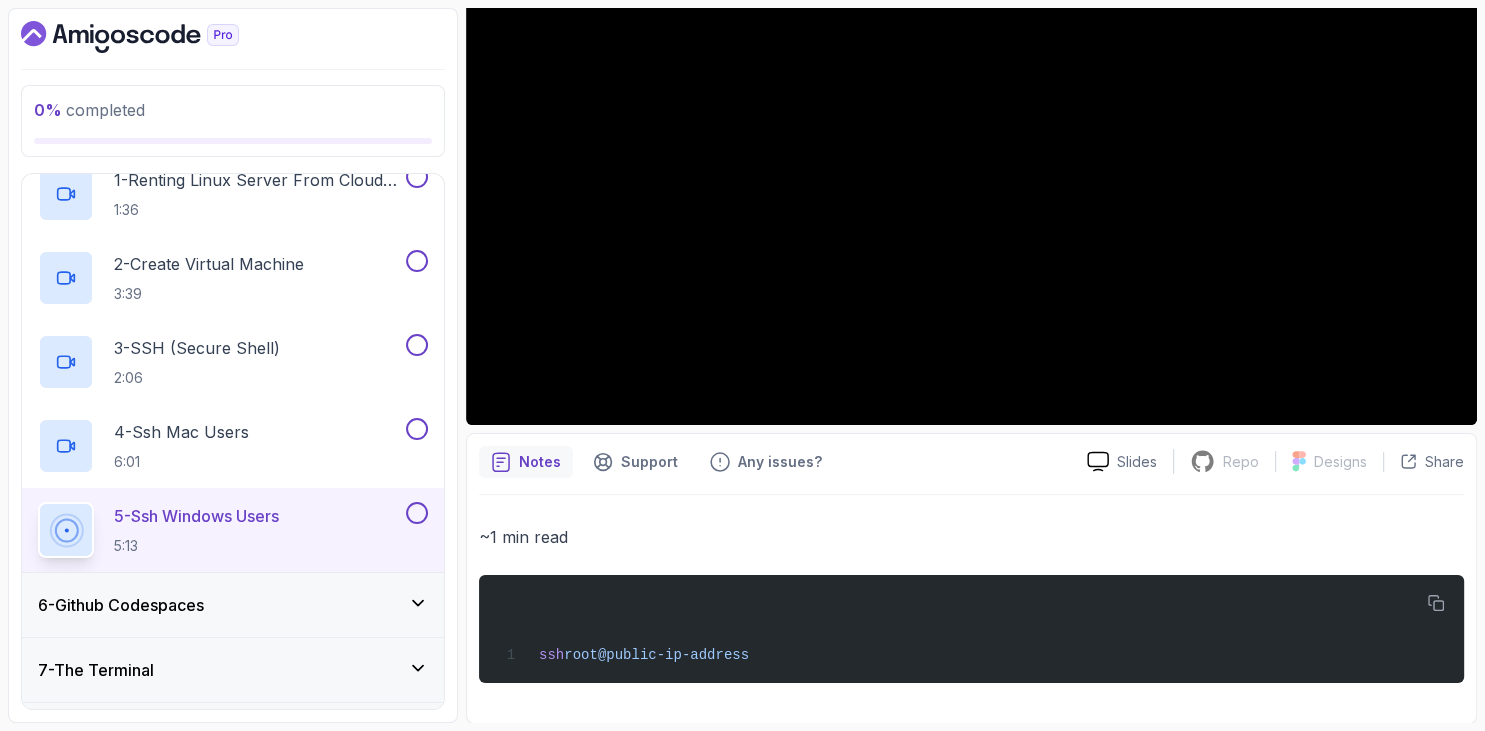 click on "6  -  Github Codespaces" at bounding box center [121, 605] 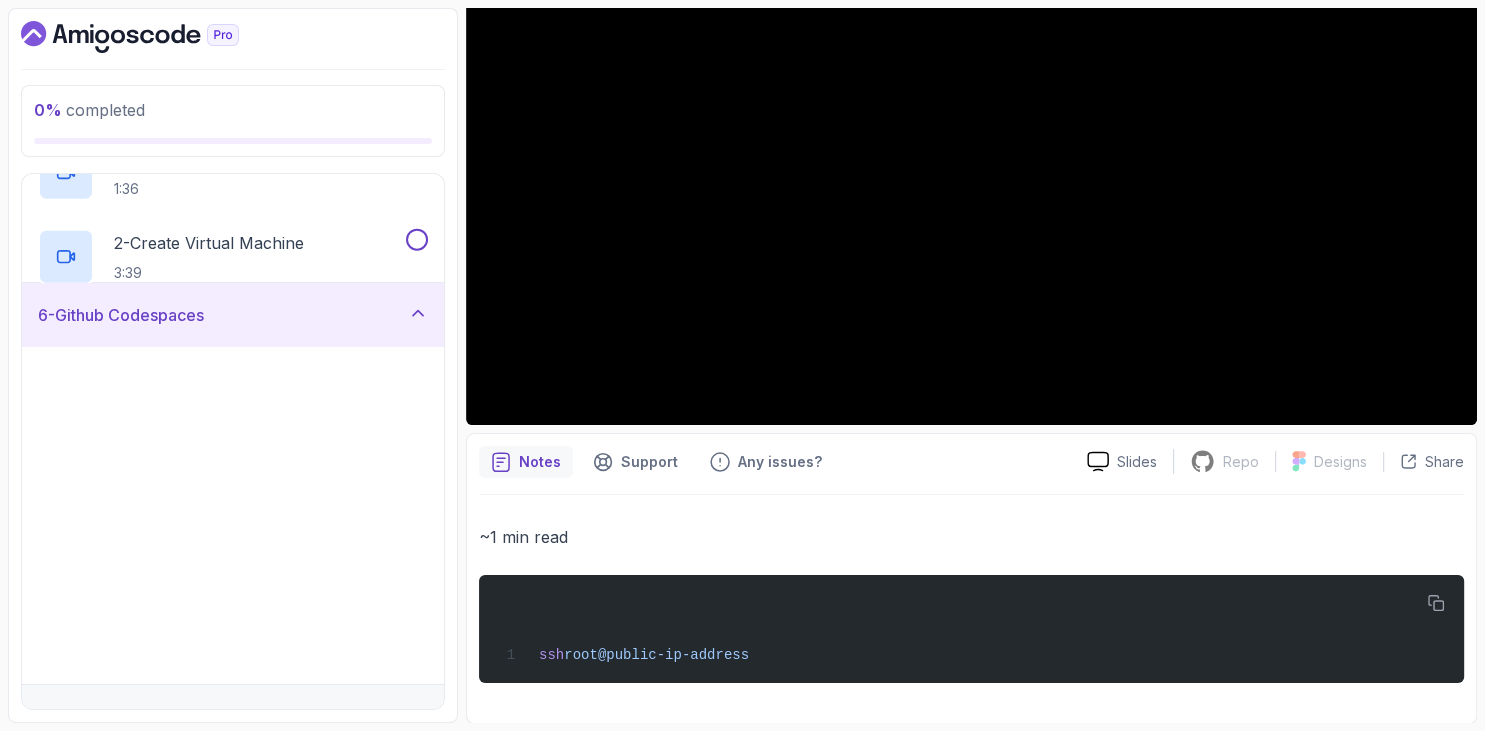 scroll, scrollTop: 330, scrollLeft: 0, axis: vertical 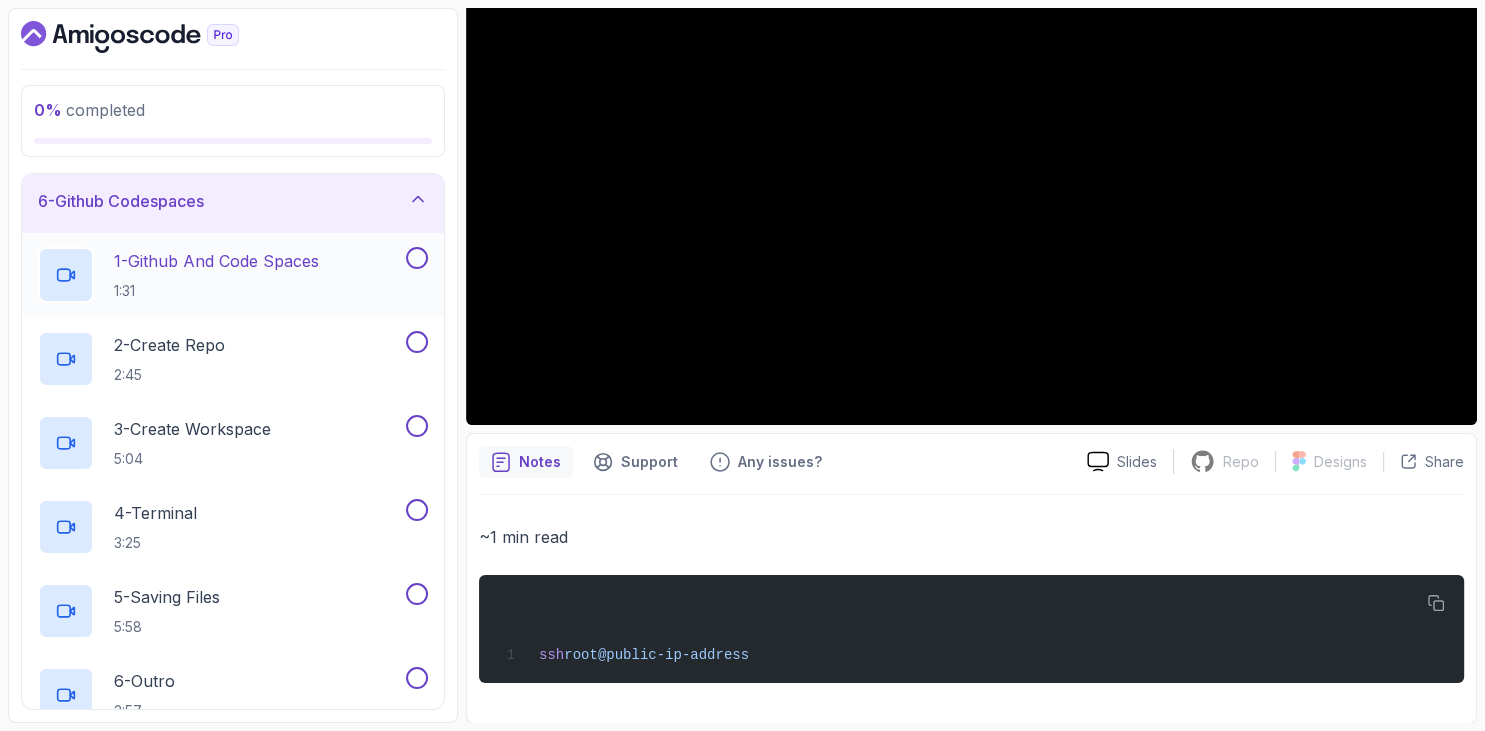click on "1:31" at bounding box center (216, 291) 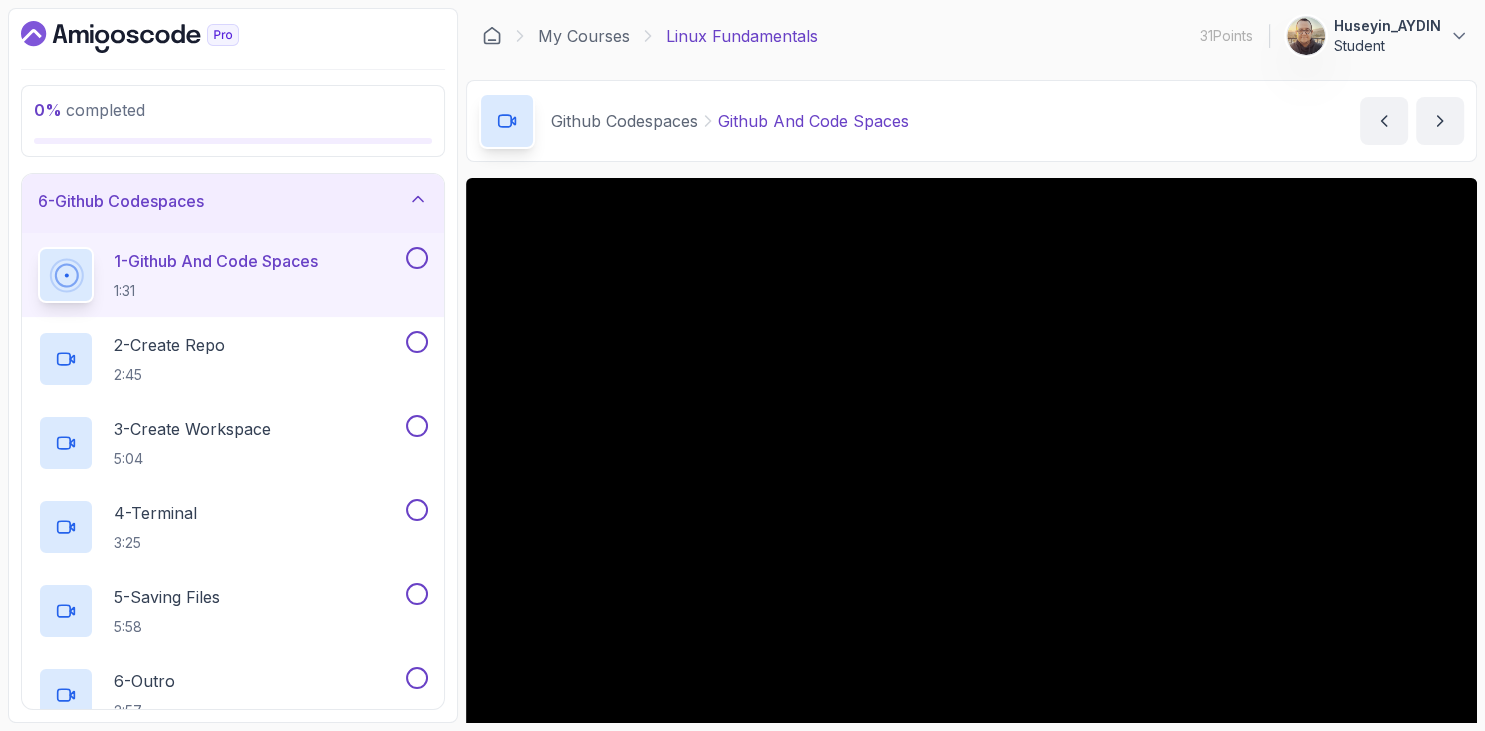 scroll, scrollTop: 342, scrollLeft: 0, axis: vertical 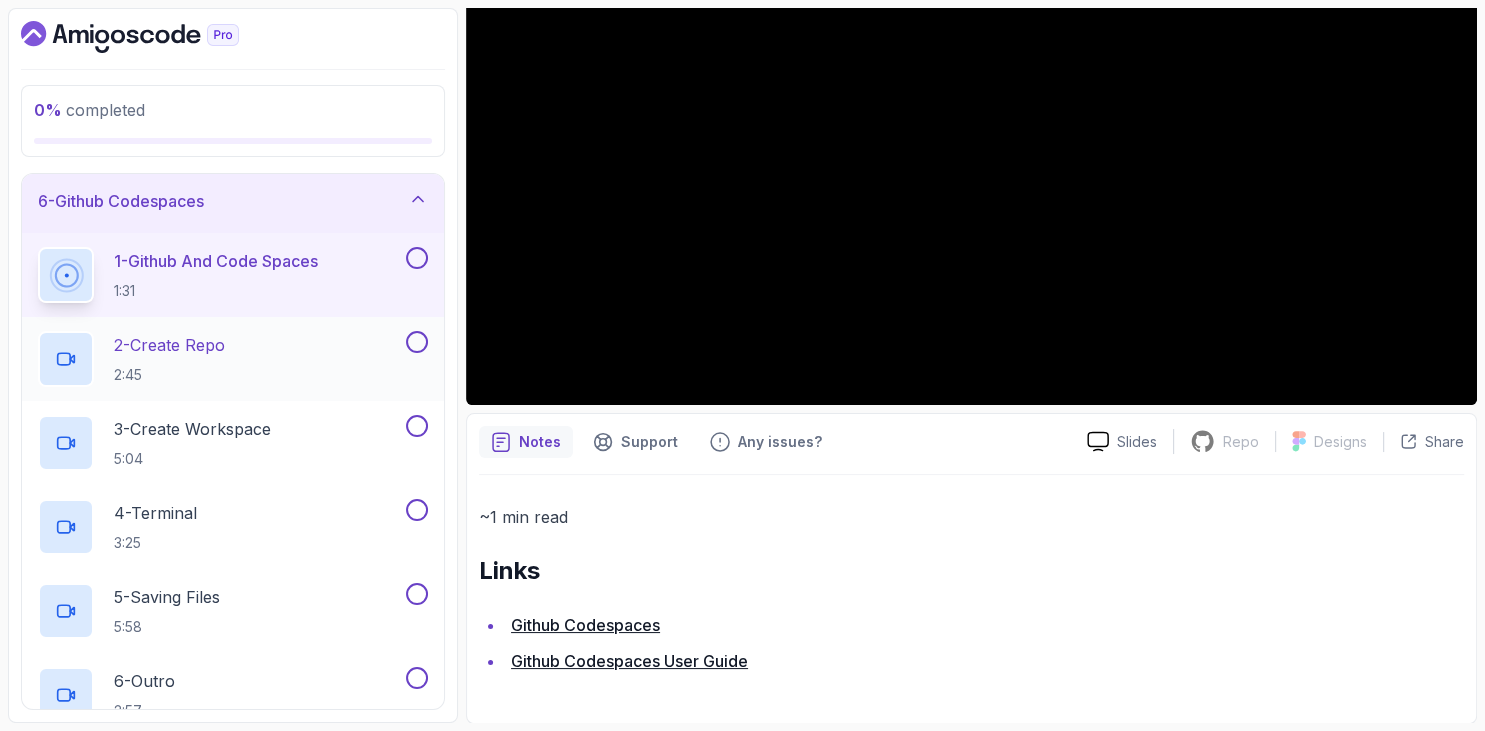 click on "2  -  Create Repo 2:45" at bounding box center [220, 359] 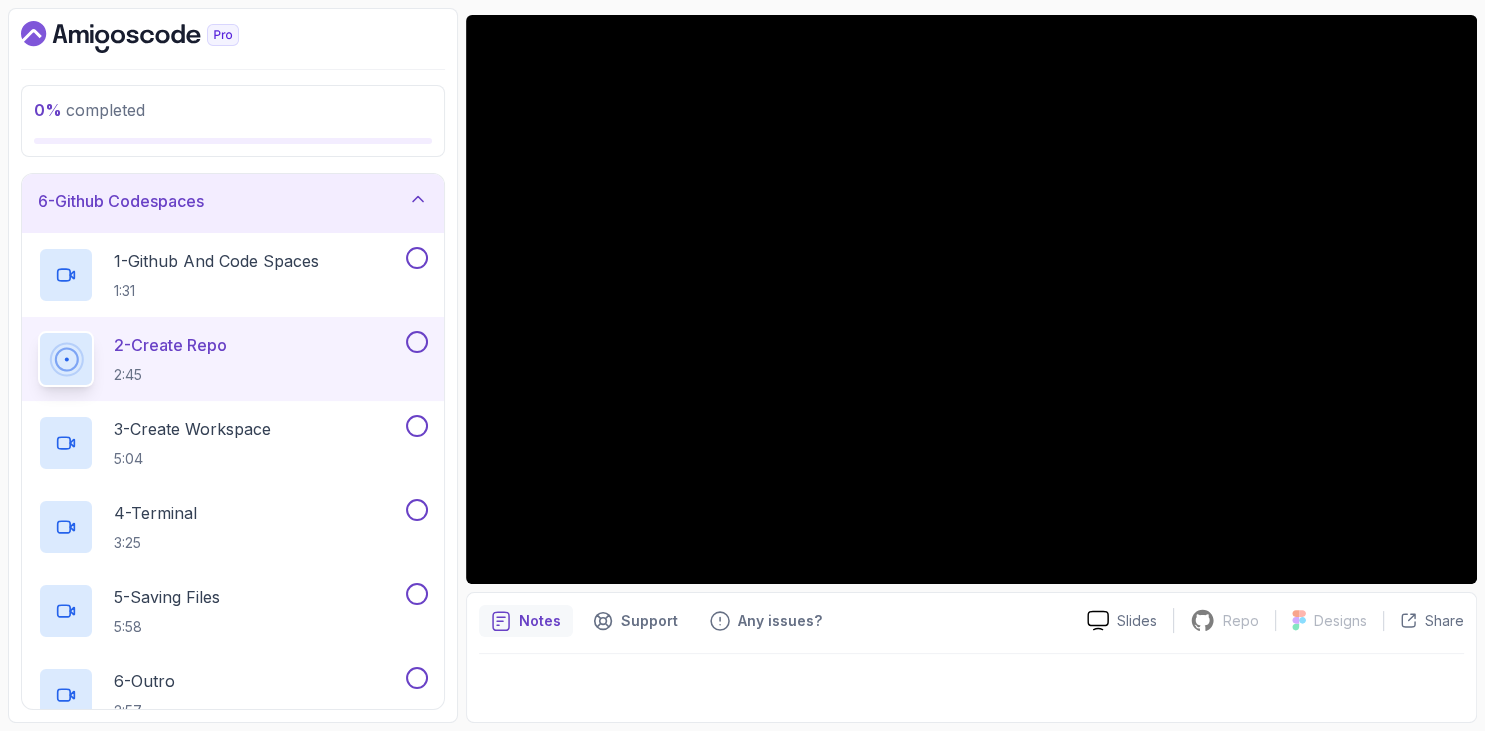 scroll, scrollTop: 162, scrollLeft: 0, axis: vertical 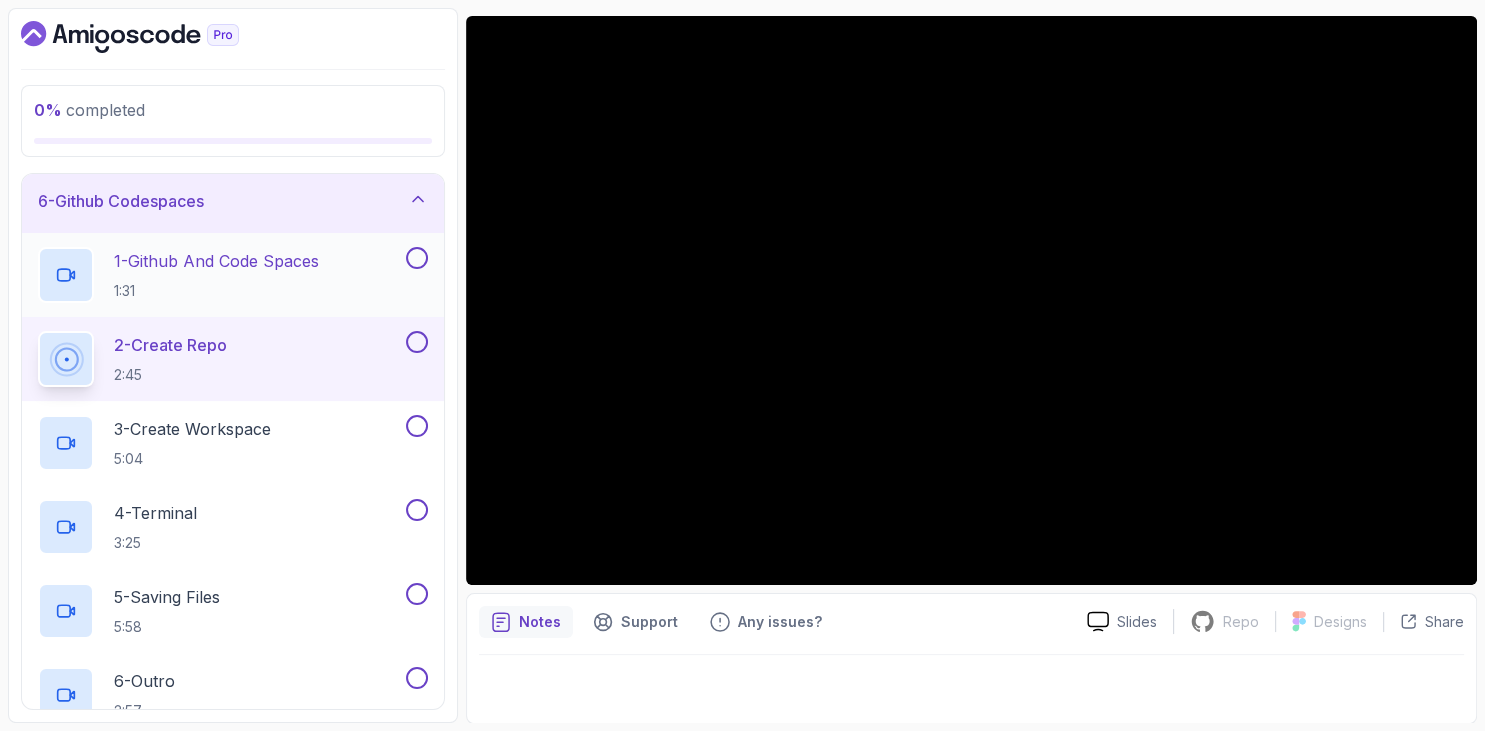 click on "1:31" at bounding box center [216, 291] 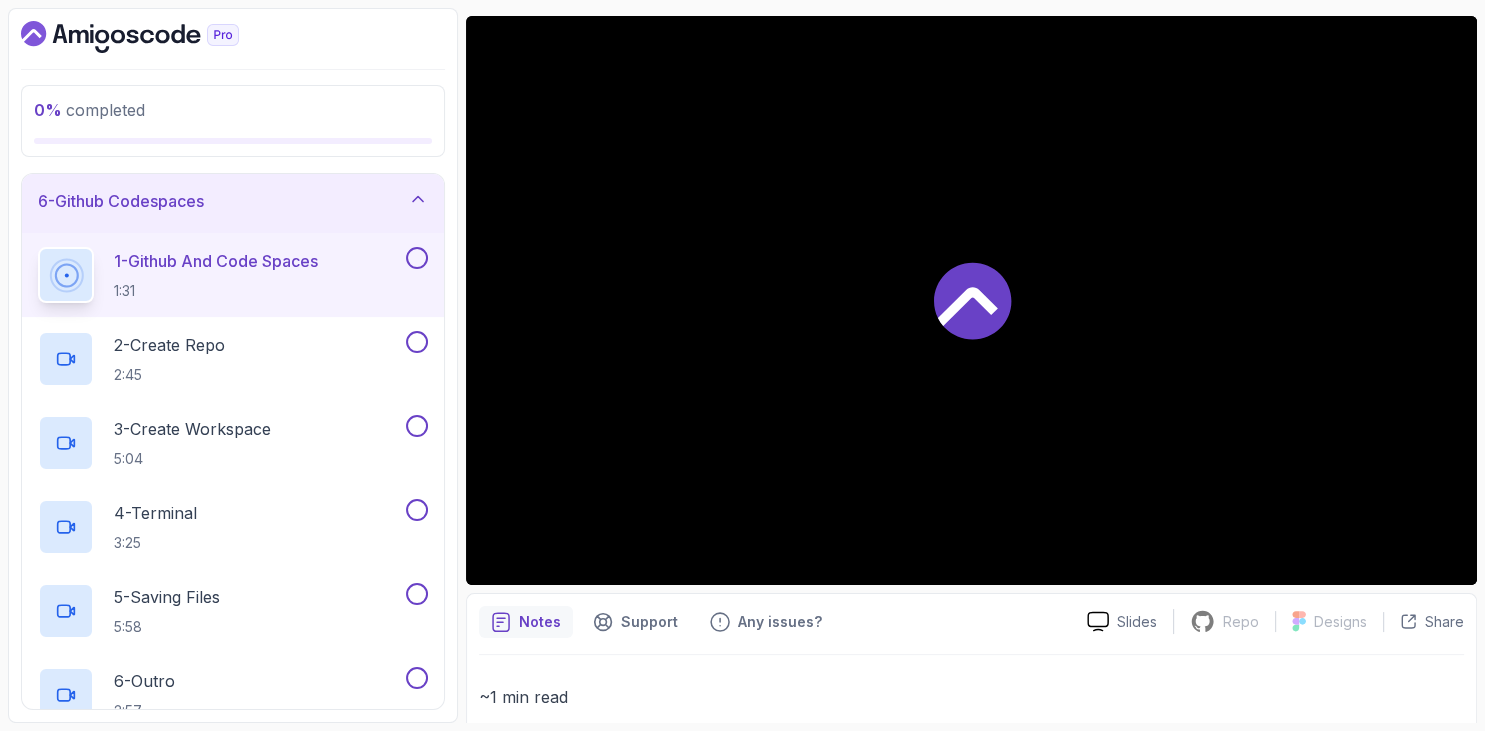 scroll, scrollTop: 342, scrollLeft: 0, axis: vertical 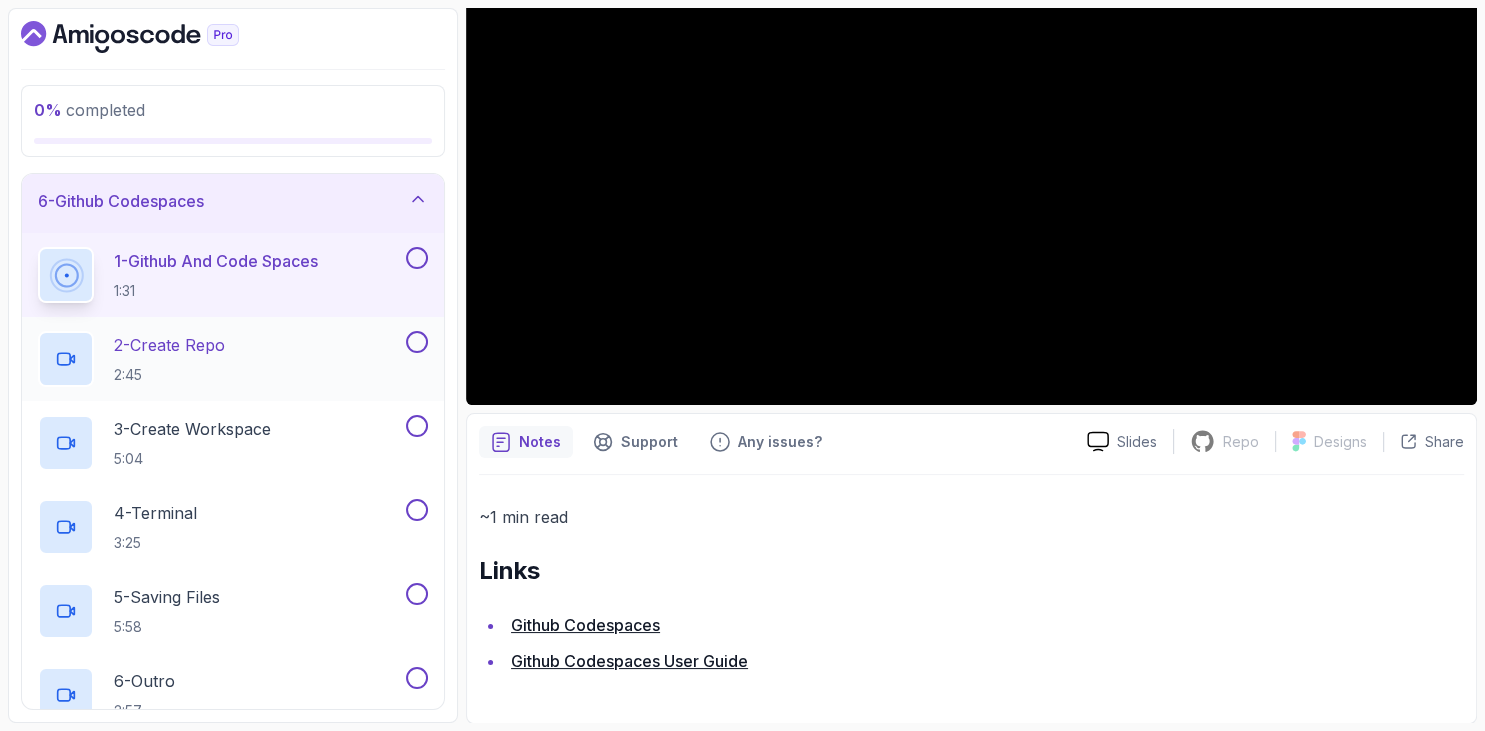click on "2  -  Create Repo 2:45" at bounding box center (169, 359) 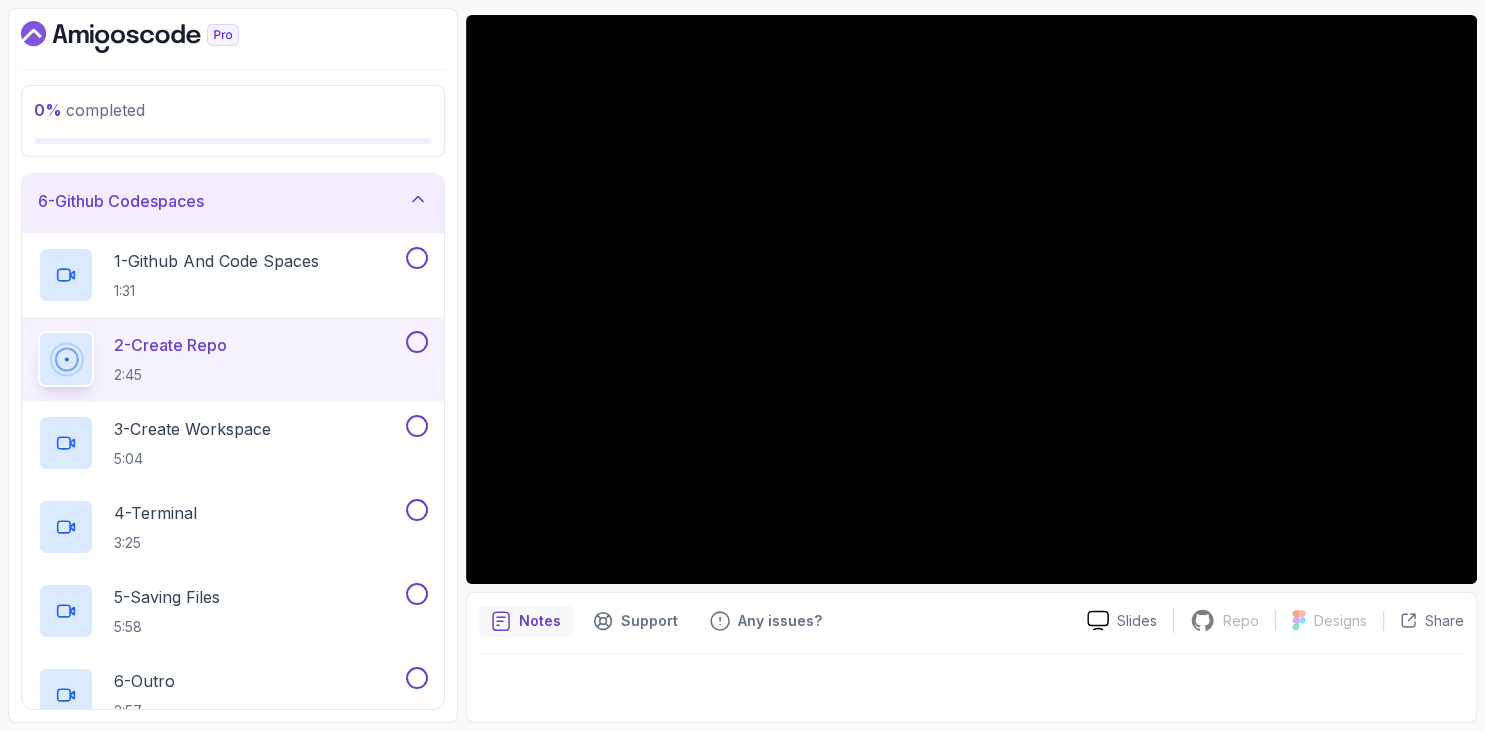 scroll, scrollTop: 162, scrollLeft: 0, axis: vertical 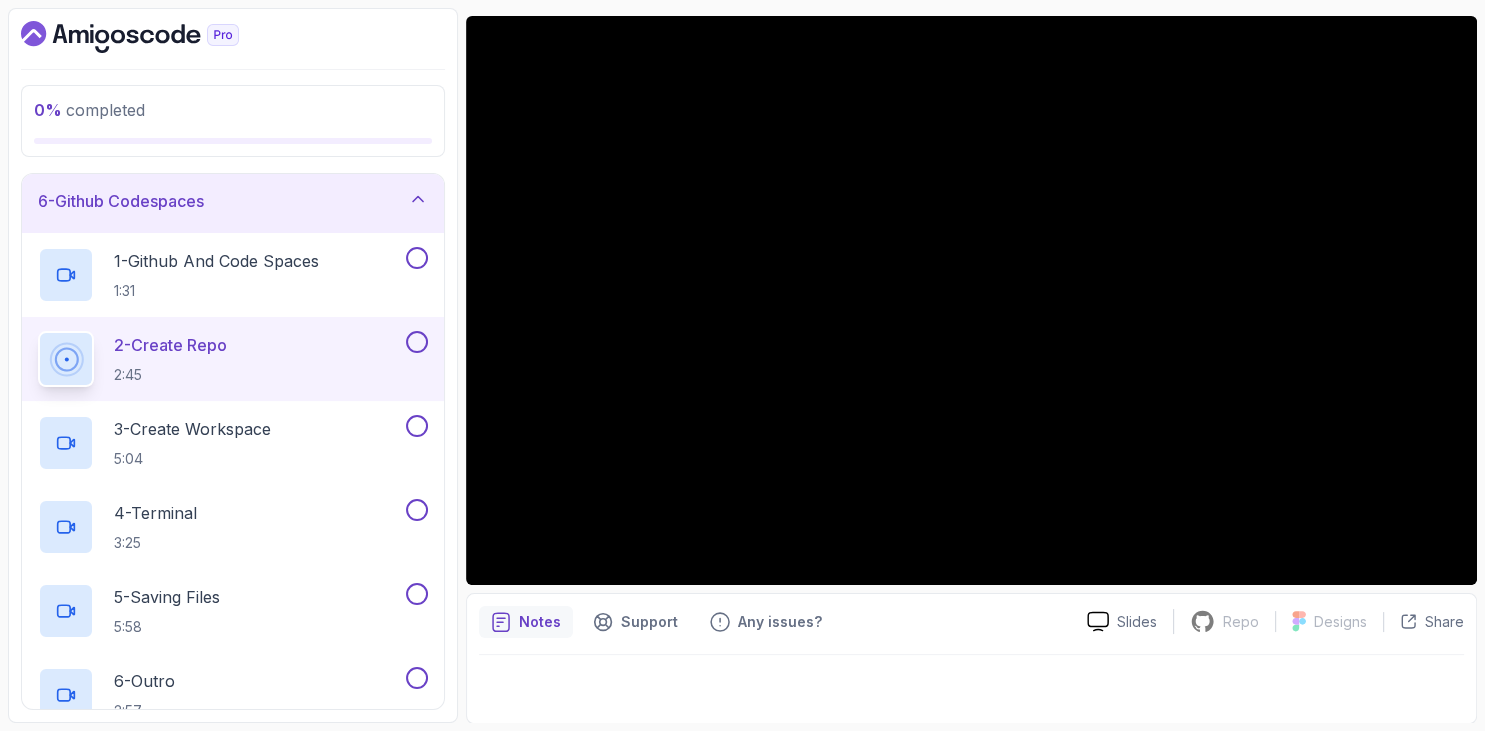 click on "0 % completed 1  -  Intro 2  -  Getting Started 3  -  Mac Installation 4  -  Windows Installation 5  -  Virtual Machines 6  -  Github Codespaces 1  -  Github And Code Spaces 1:31 2  -  Create Repo 2:45 3  -  Create Workspace 5:04 4  -  Terminal 3:25 5  -  Saving Files 5:58 6  -  Outro 2:57 7  -  The Terminal 8  -  The Shell 9  -  Linux Commands 10  -  Linux File System 11  -  Working With Files 12  -  Working With Directories 13  -  Users And Groups 14  -  File Permissions 15  -  Outro" at bounding box center (233, 365) 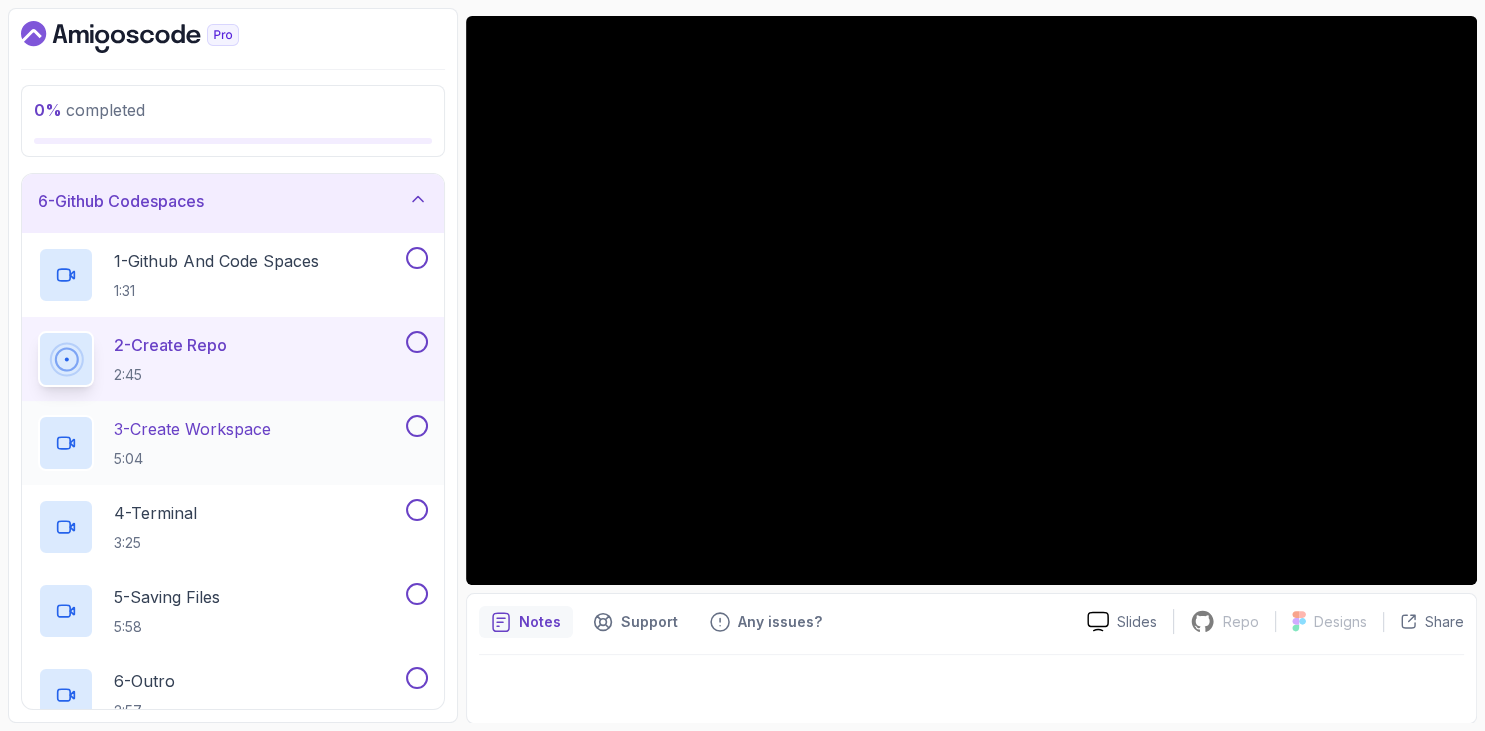 click on "3  -  Create Workspace" at bounding box center (192, 429) 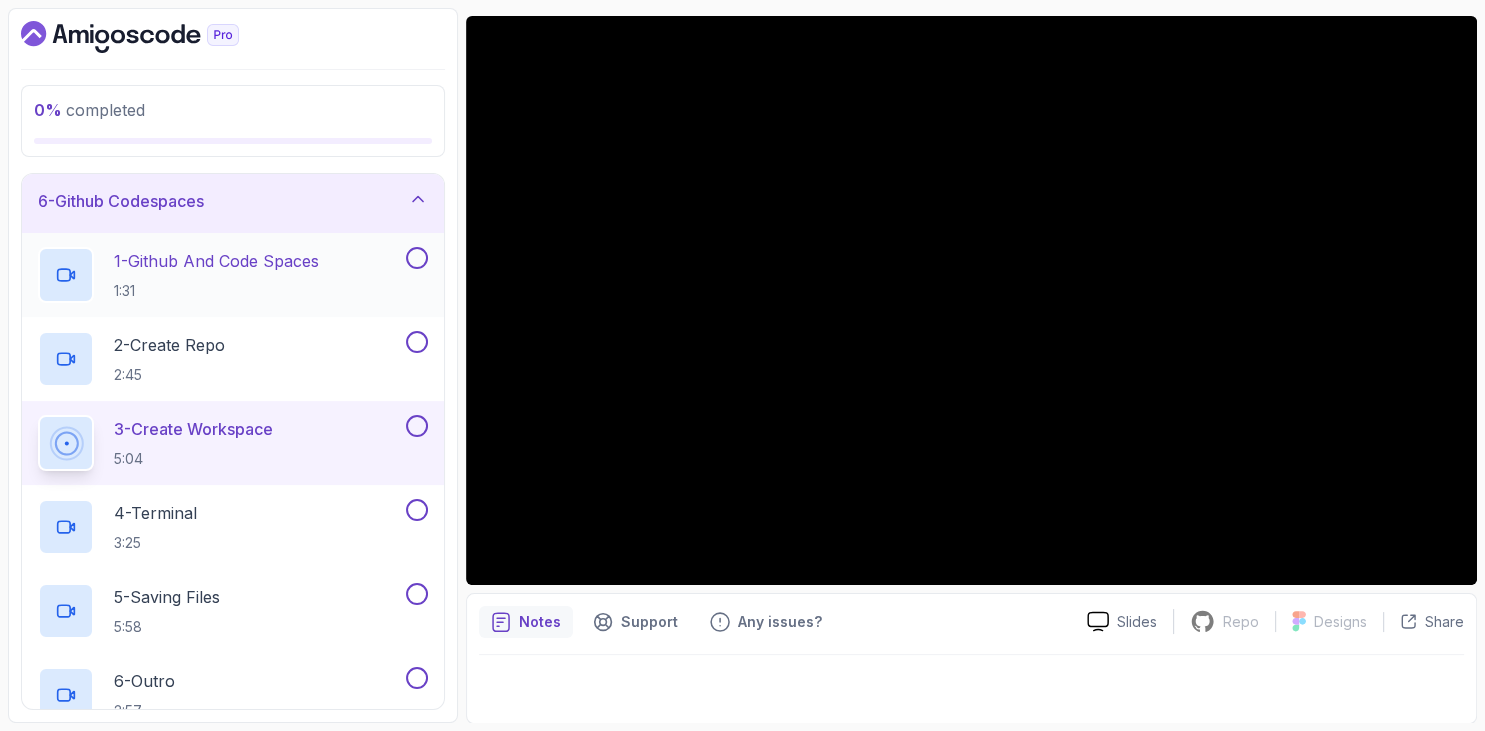 scroll, scrollTop: 445, scrollLeft: 0, axis: vertical 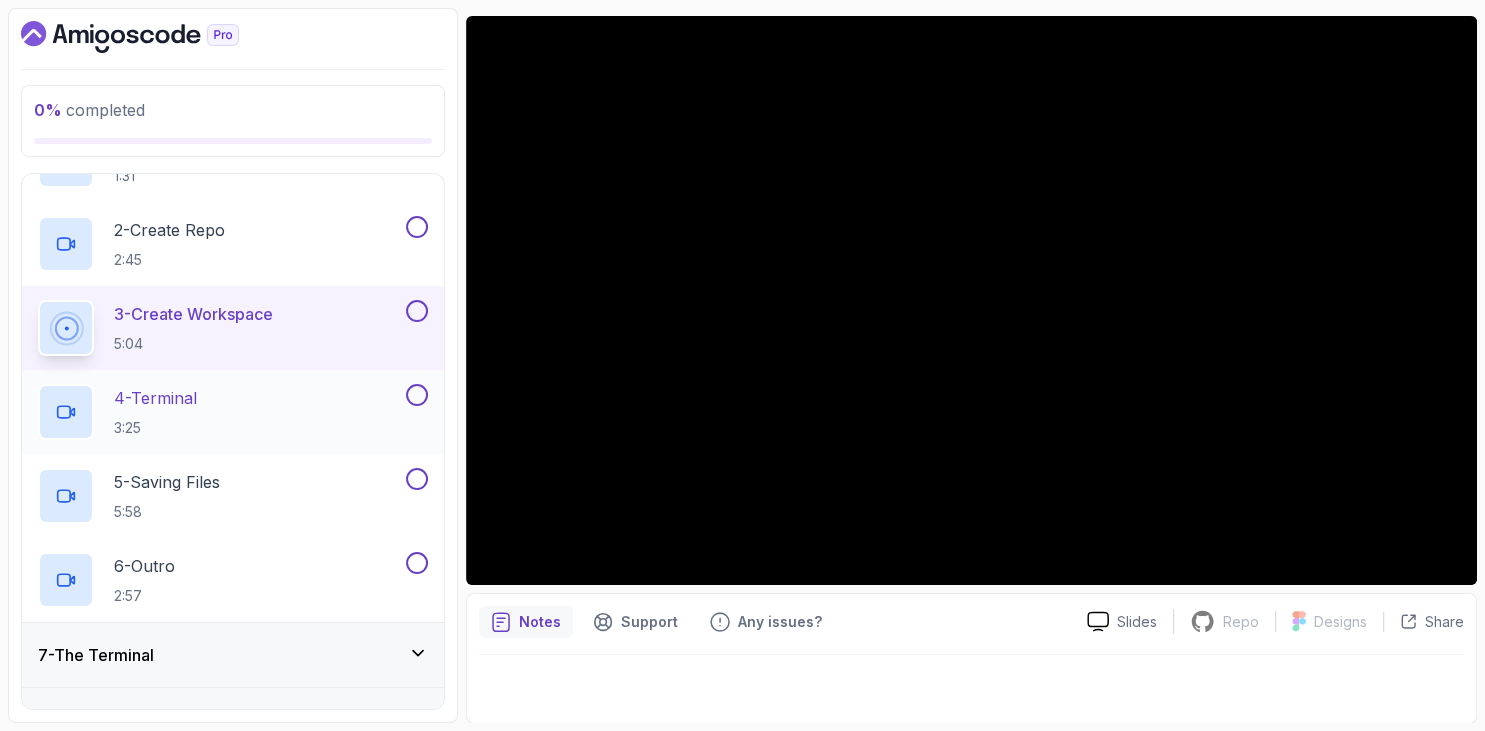 click on "4  -  Terminal 3:25" at bounding box center [220, 412] 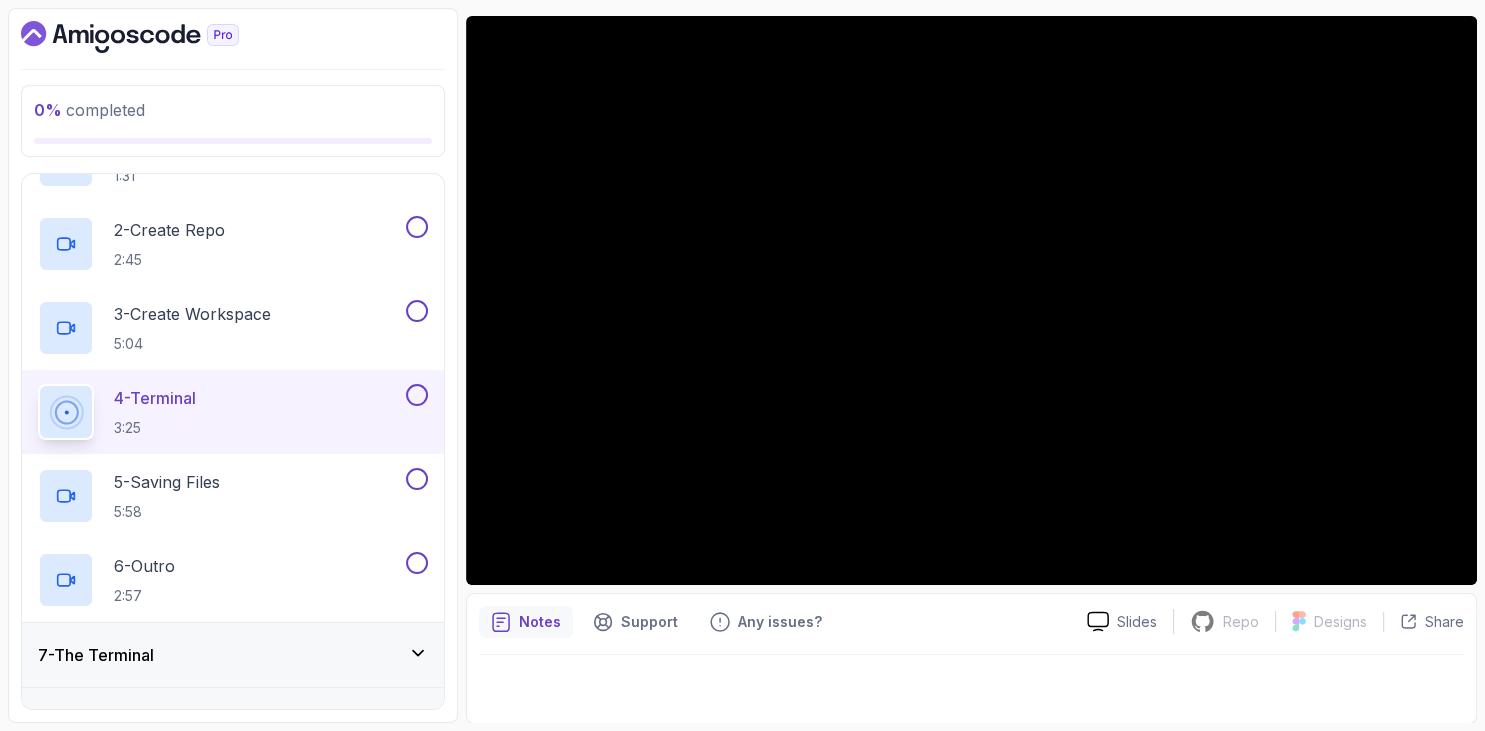 click on "0 % completed 1  -  Intro 2  -  Getting Started 3  -  Mac Installation 4  -  Windows Installation 5  -  Virtual Machines 6  -  Github Codespaces 1  -  Github And Code Spaces 1:31 2  -  Create Repo 2:45 3  -  Create Workspace 5:04 4  -  Terminal 3:25 5  -  Saving Files 5:58 6  -  Outro 2:57 7  -  The Terminal 8  -  The Shell 9  -  Linux Commands 10  -  Linux File System 11  -  Working With Files 12  -  Working With Directories 13  -  Users And Groups 14  -  File Permissions 15  -  Outro" at bounding box center [233, 365] 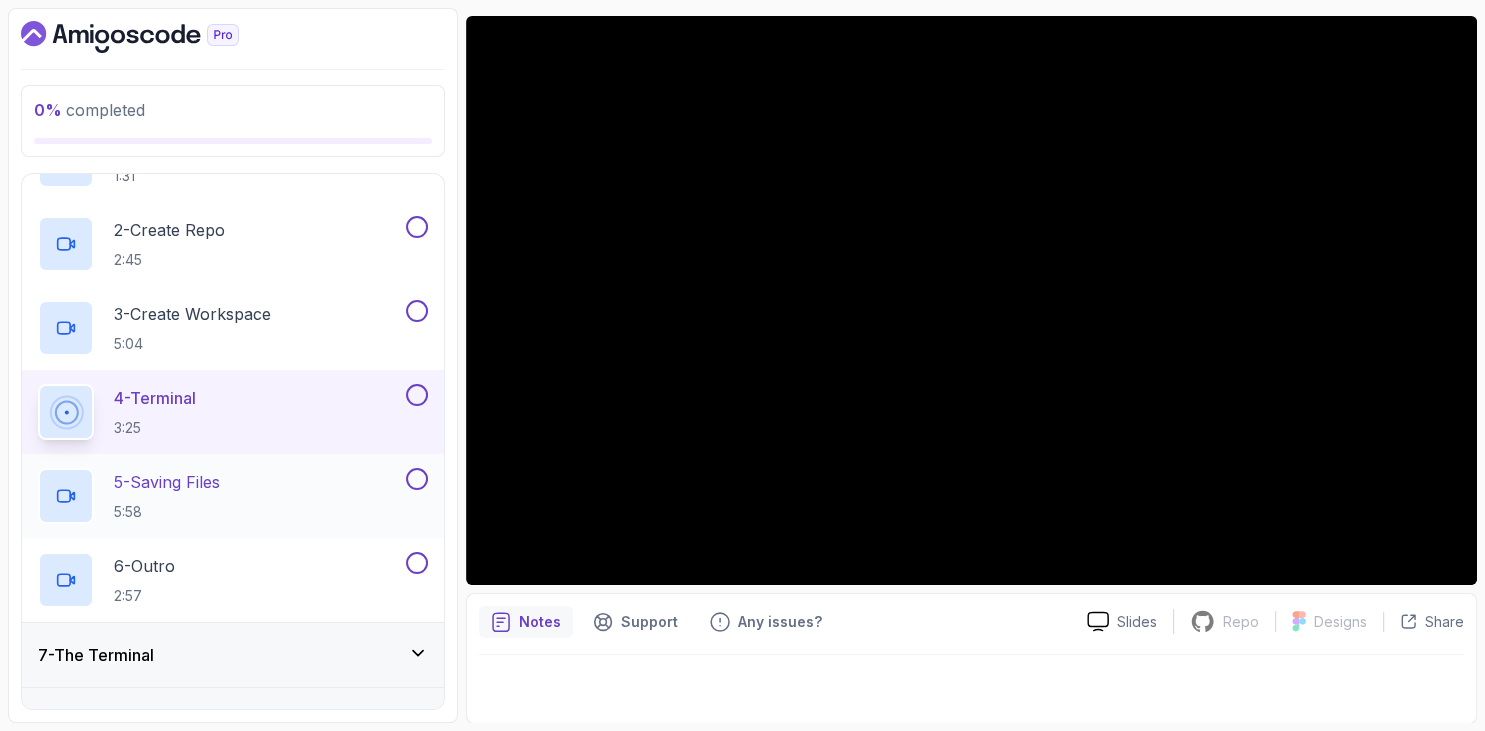 click on "5:58" at bounding box center [167, 512] 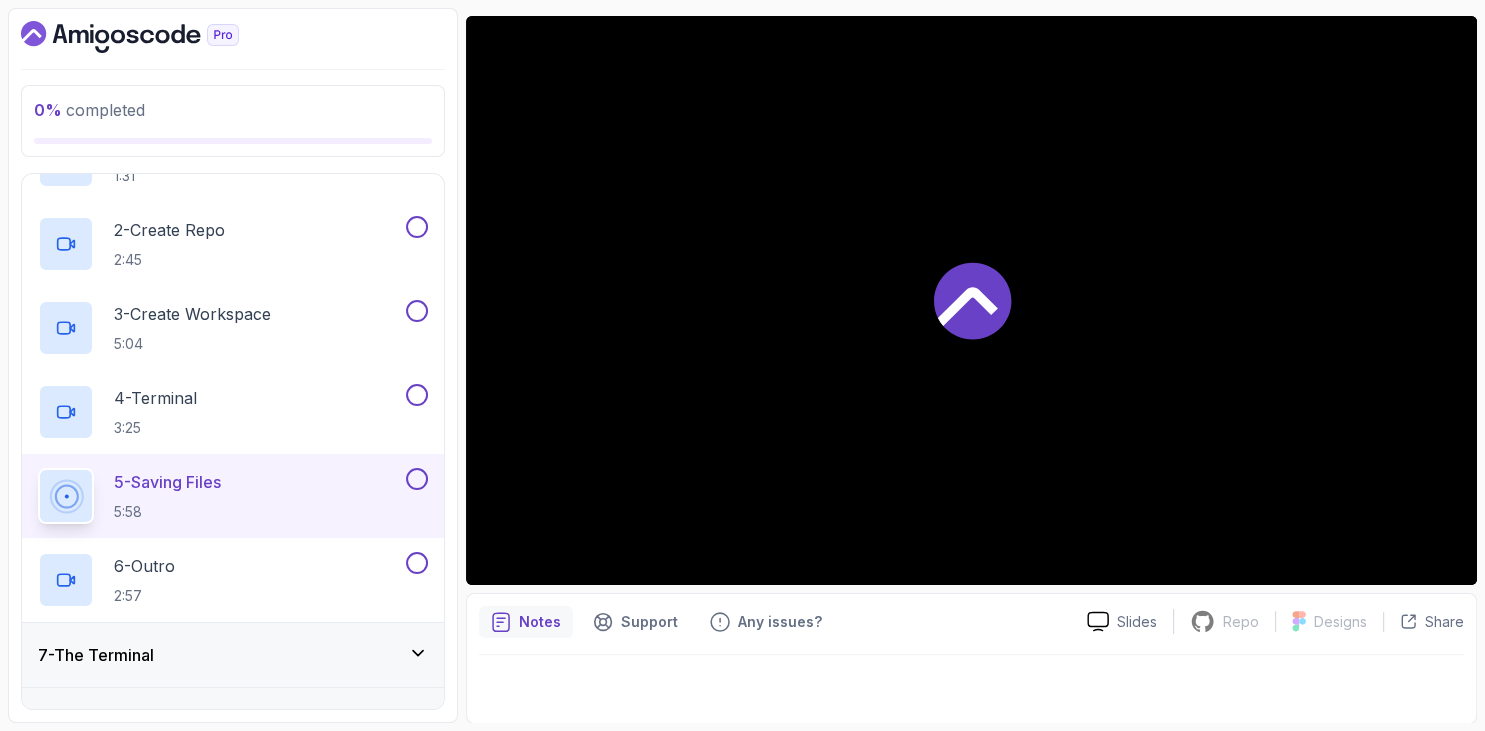 click on "0 % completed 1  -  Intro 2  -  Getting Started 3  -  Mac Installation 4  -  Windows Installation 5  -  Virtual Machines 6  -  Github Codespaces 1  -  Github And Code Spaces 1:31 2  -  Create Repo 2:45 3  -  Create Workspace 5:04 4  -  Terminal 3:25 5  -  Saving Files 5:58 6  -  Outro 2:57 7  -  The Terminal 8  -  The Shell 9  -  Linux Commands 10  -  Linux File System 11  -  Working With Files 12  -  Working With Directories 13  -  Users And Groups 14  -  File Permissions 15  -  Outro" at bounding box center [233, 365] 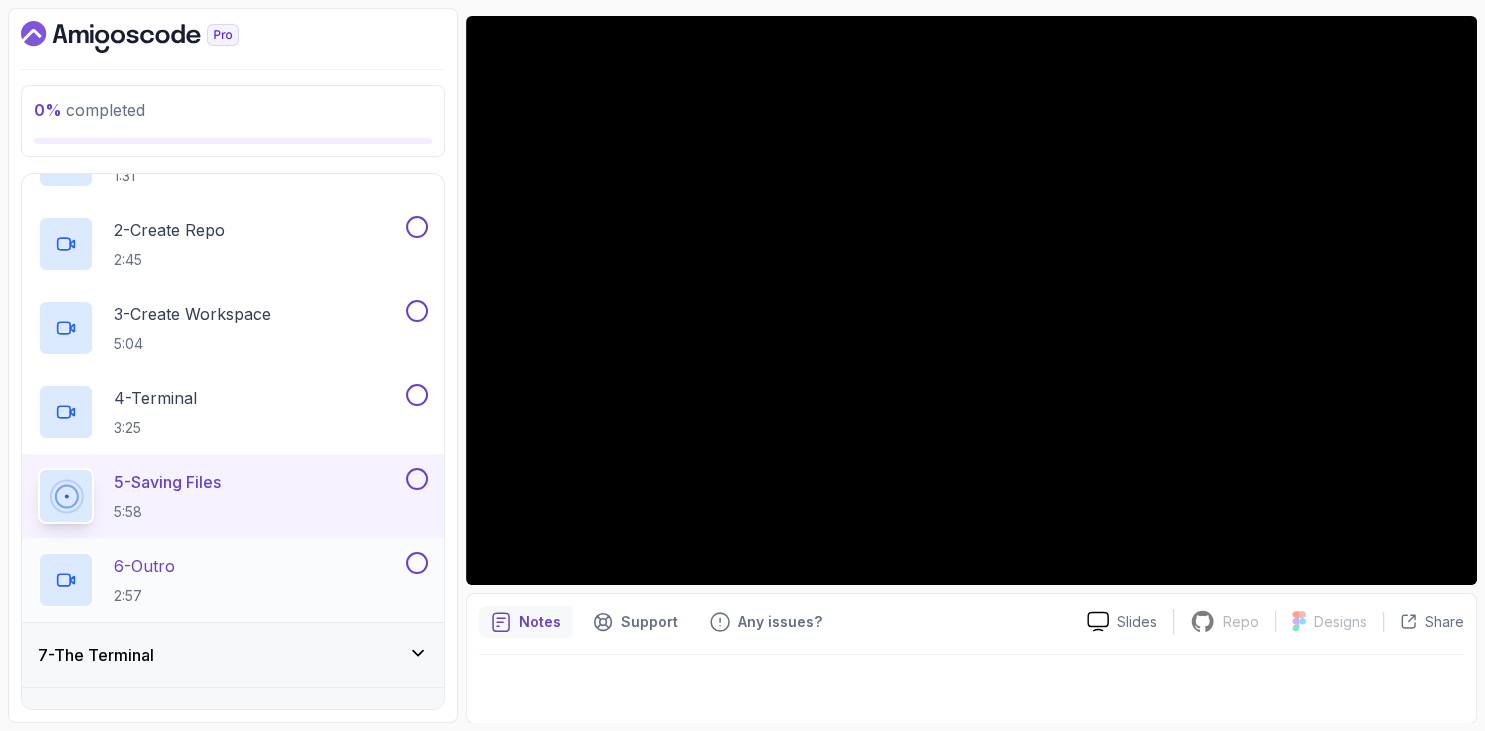 scroll, scrollTop: 675, scrollLeft: 0, axis: vertical 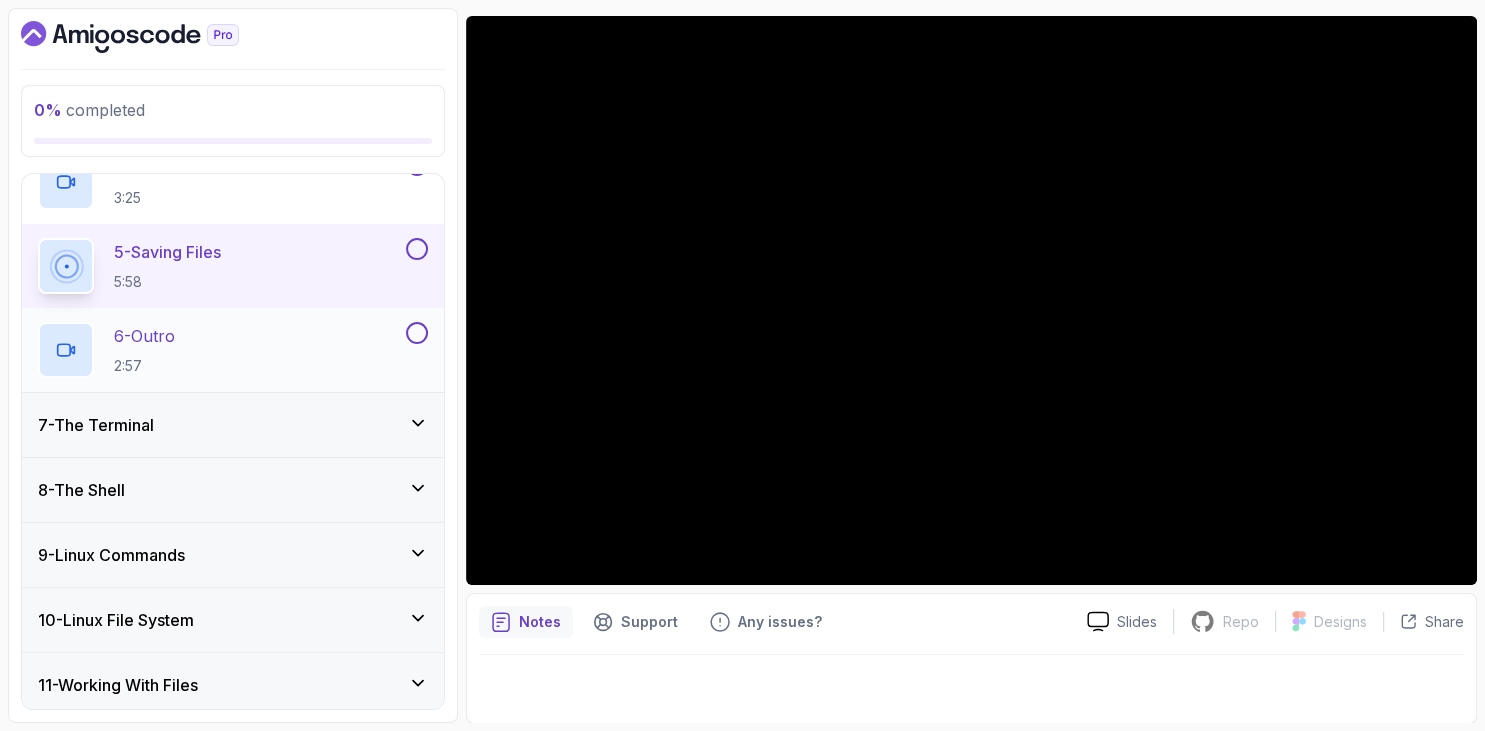 click on "6  -  Outro 2:57" at bounding box center (220, 350) 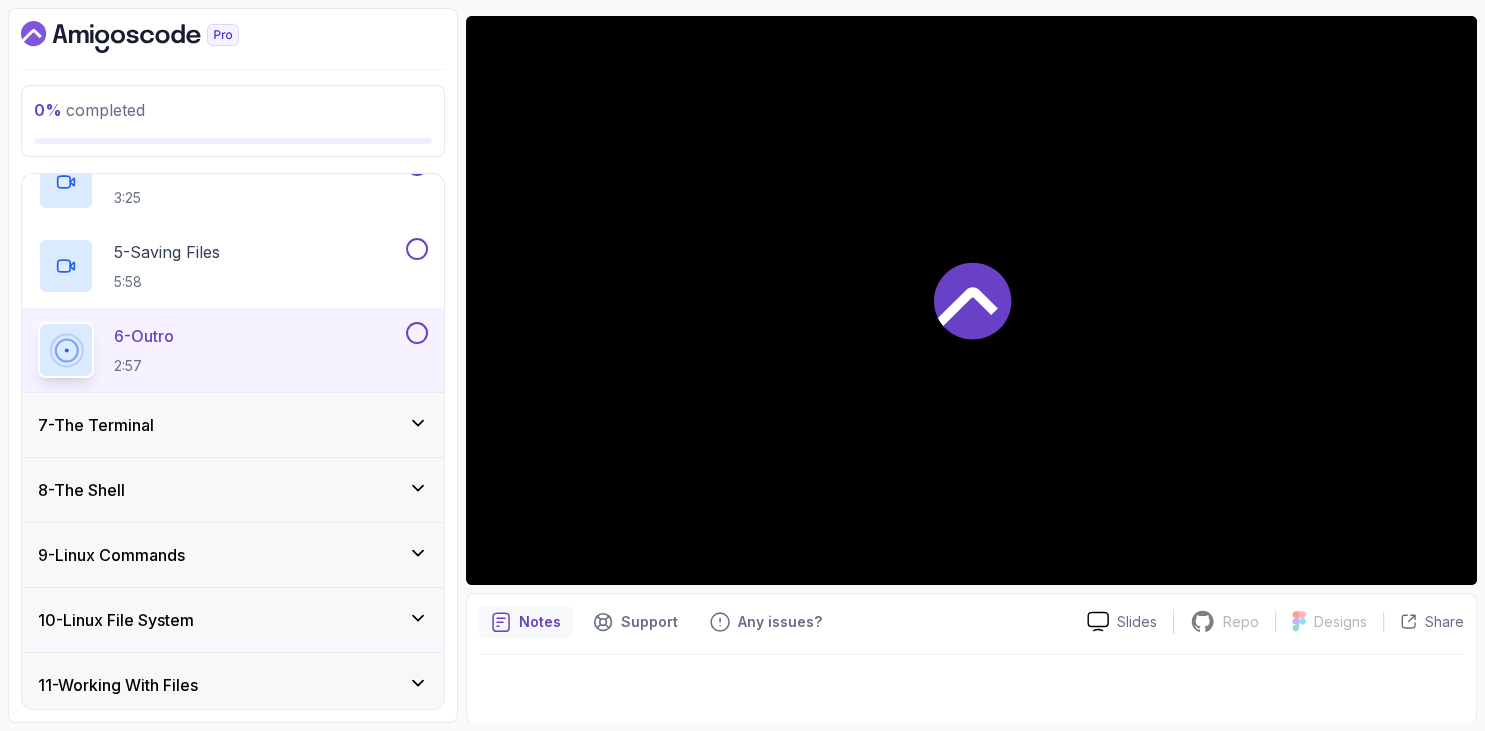 click at bounding box center [233, 37] 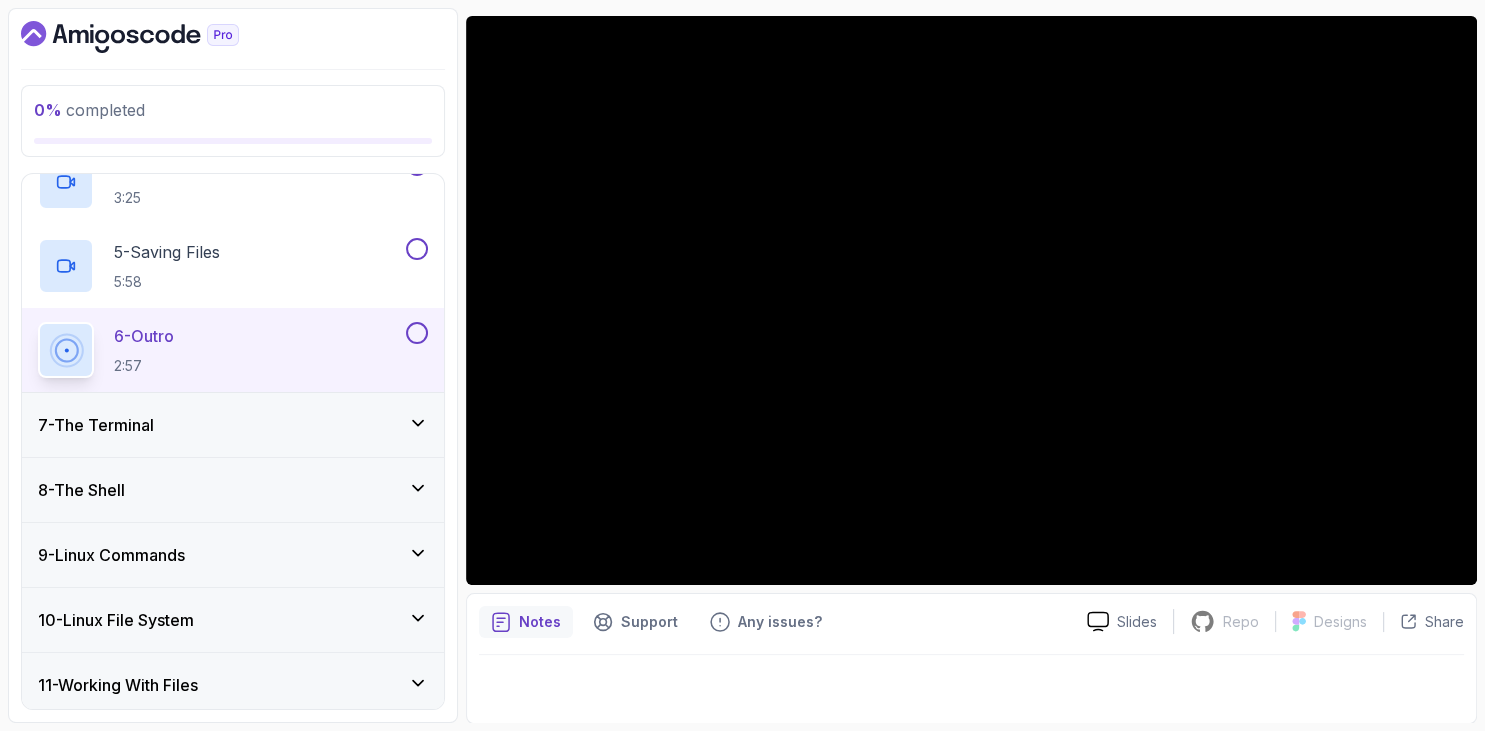 click on "7  -  The Terminal" at bounding box center [233, 425] 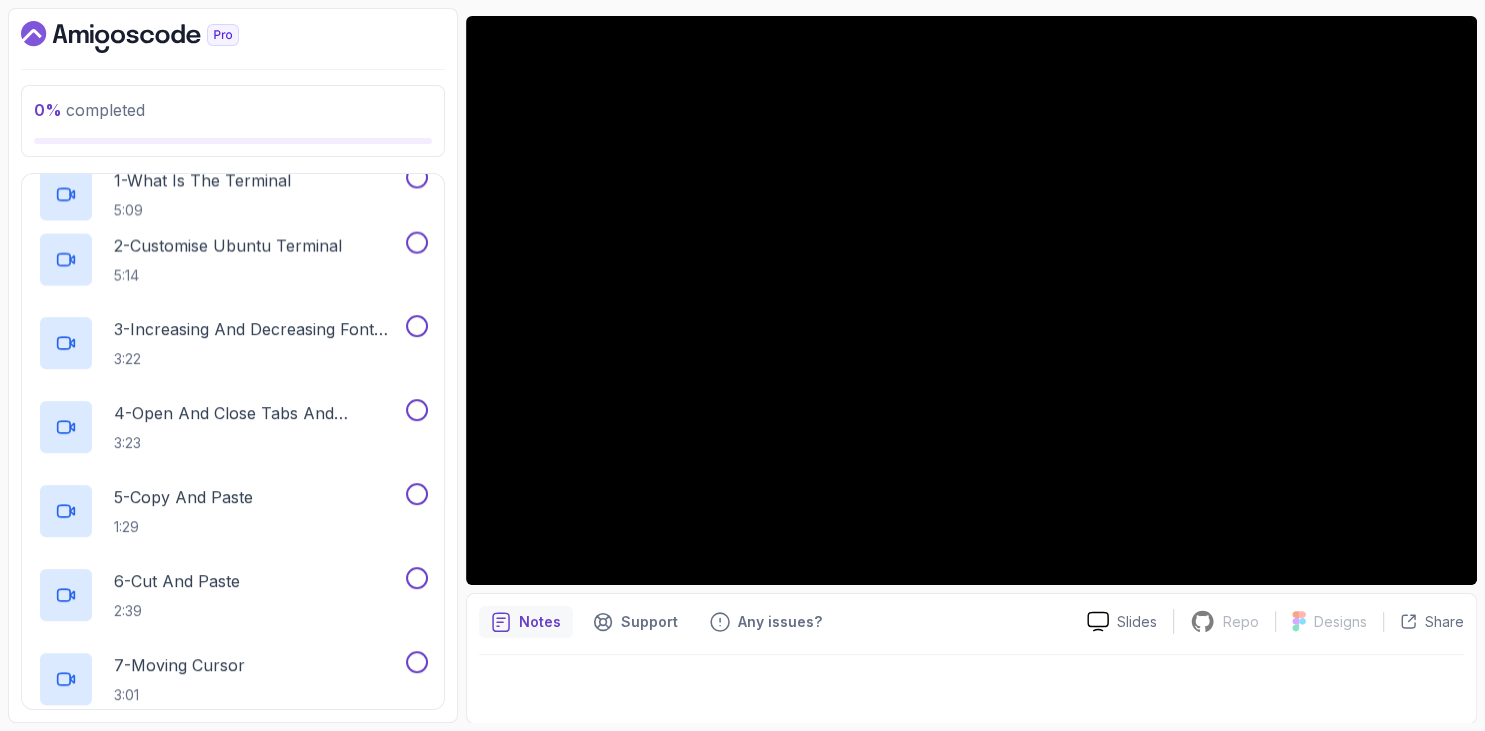 scroll, scrollTop: 442, scrollLeft: 0, axis: vertical 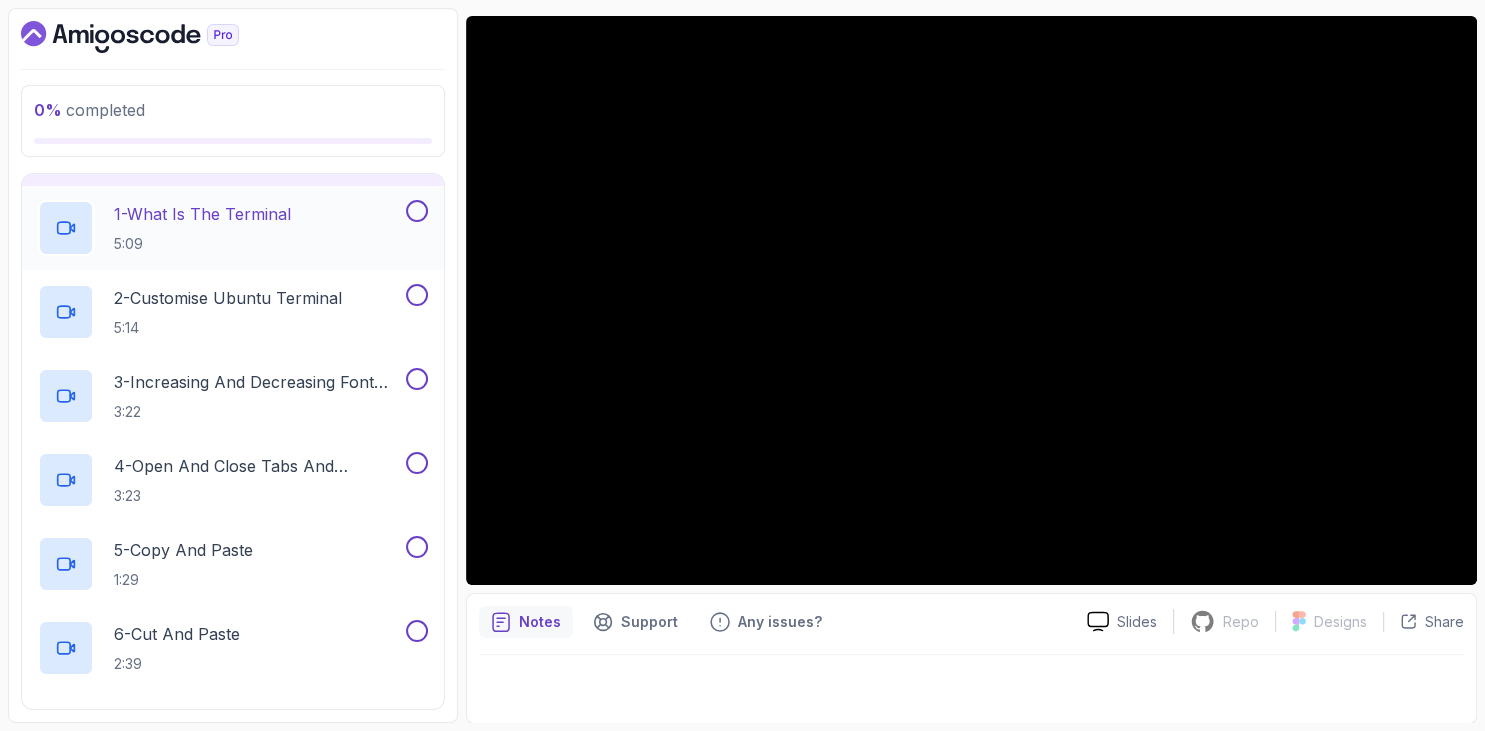 click on "1  -  What Is The Terminal" at bounding box center (202, 214) 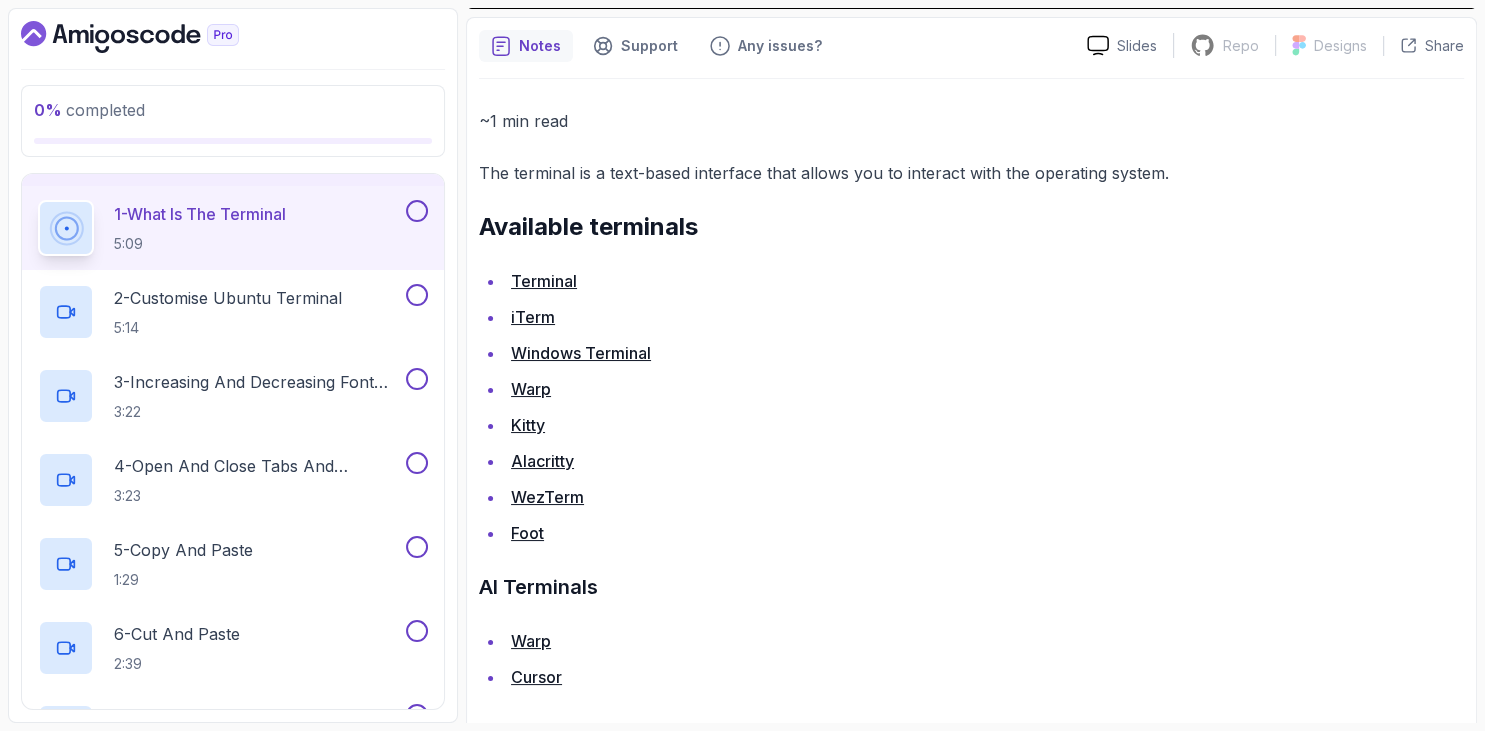 scroll, scrollTop: 758, scrollLeft: 0, axis: vertical 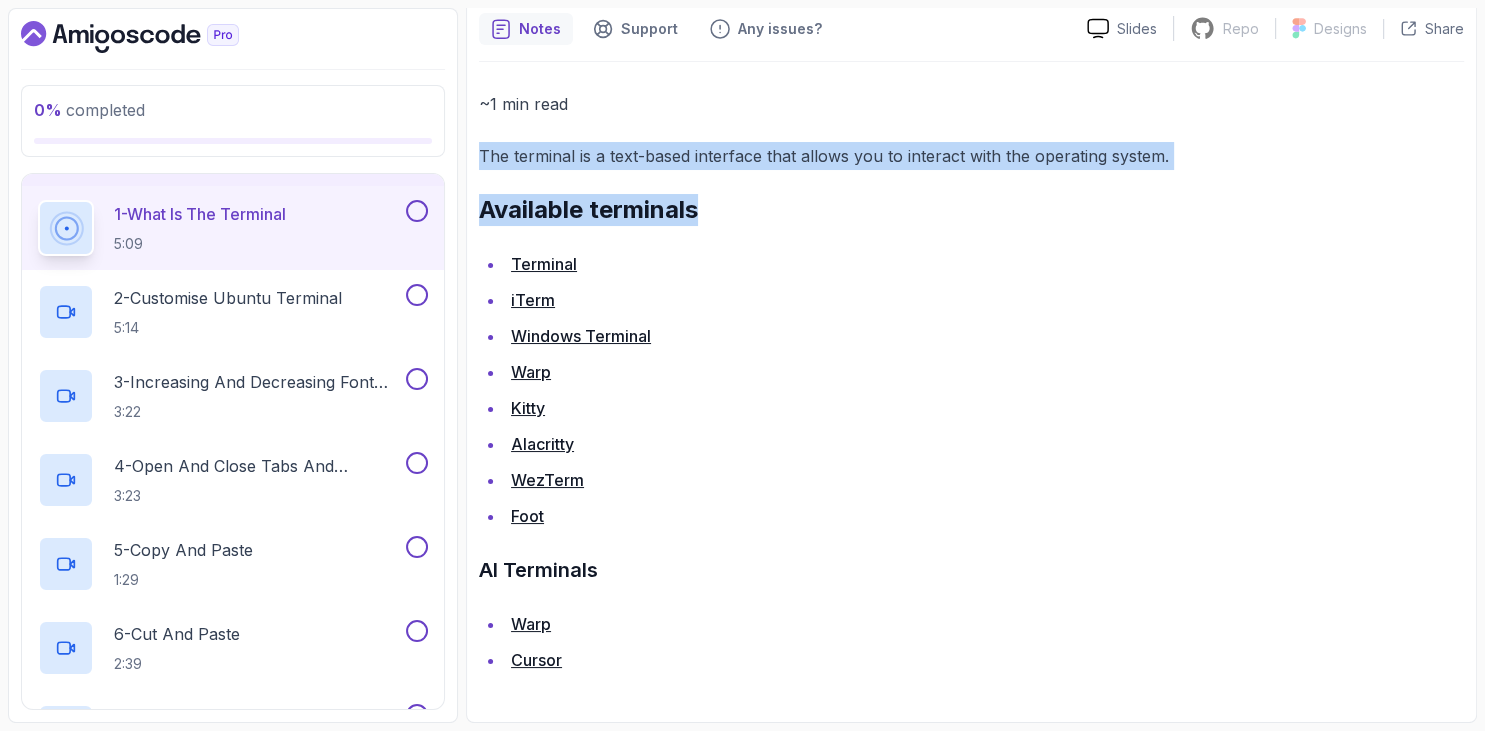 drag, startPoint x: 483, startPoint y: 149, endPoint x: 724, endPoint y: 234, distance: 255.55038 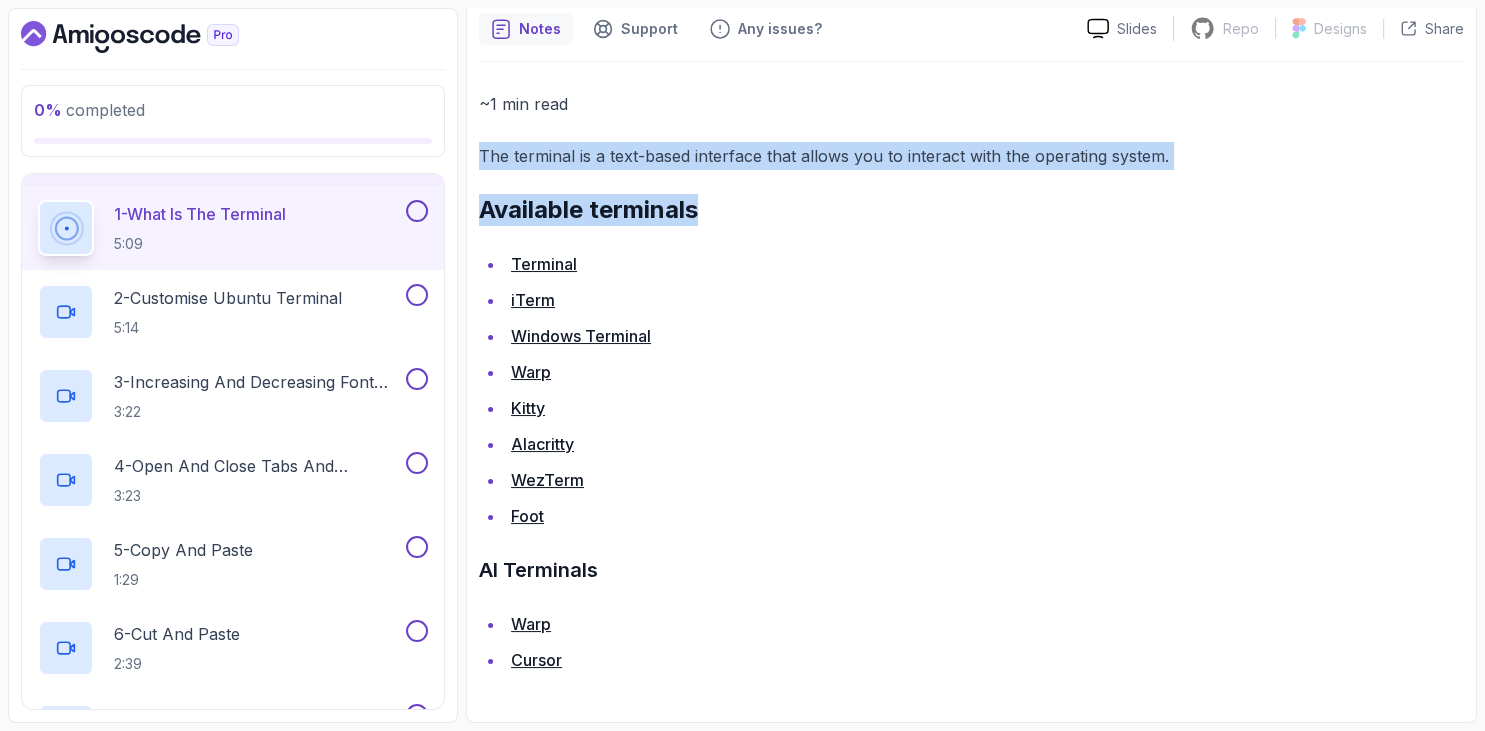 click on "~1 min read The terminal is a text-based interface that allows you to interact with the operating system.
Available terminals
Terminal
iTerm
Windows Terminal
Warp
Kitty
Alacritty
WezTerm
Foot
AI Terminals
Warp
Cursor" at bounding box center [971, 382] 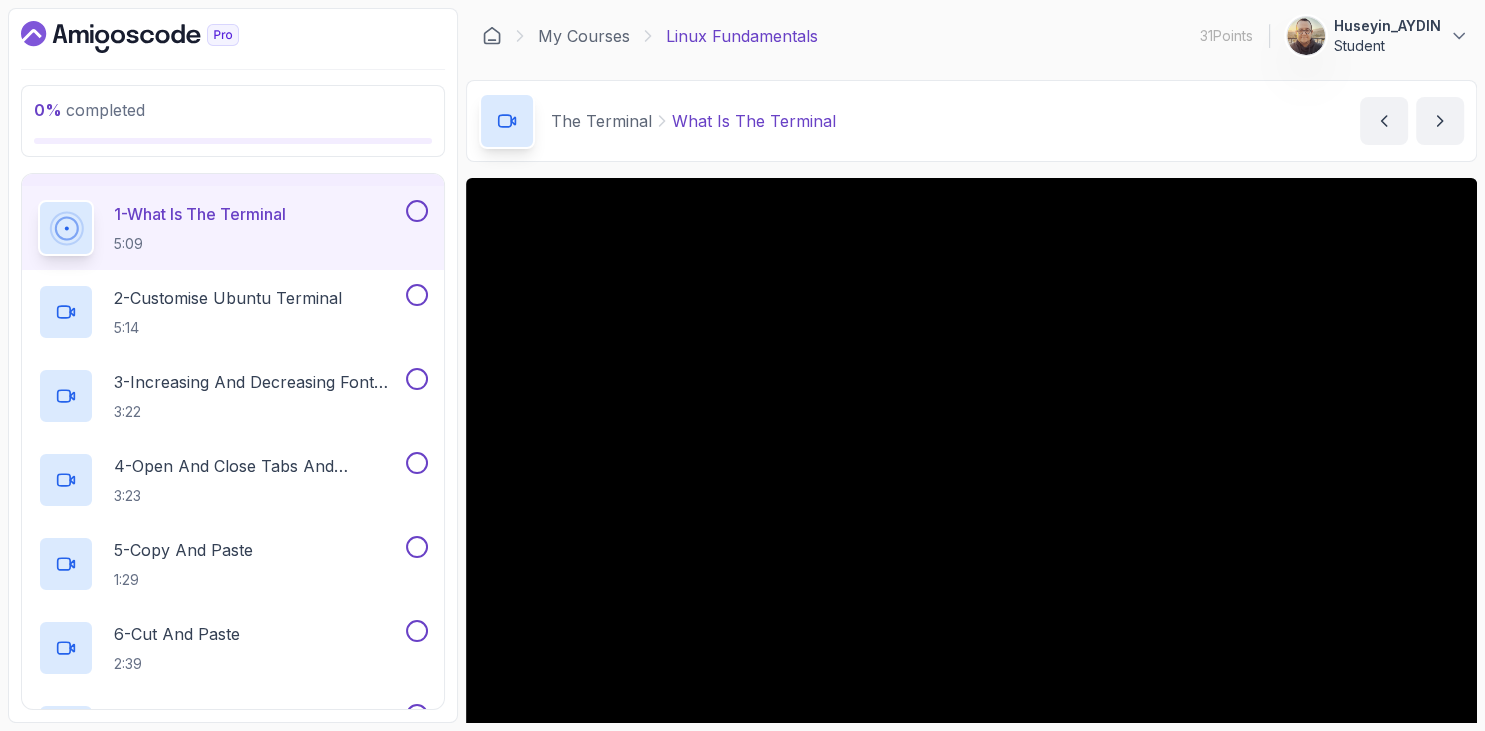 scroll, scrollTop: 115, scrollLeft: 0, axis: vertical 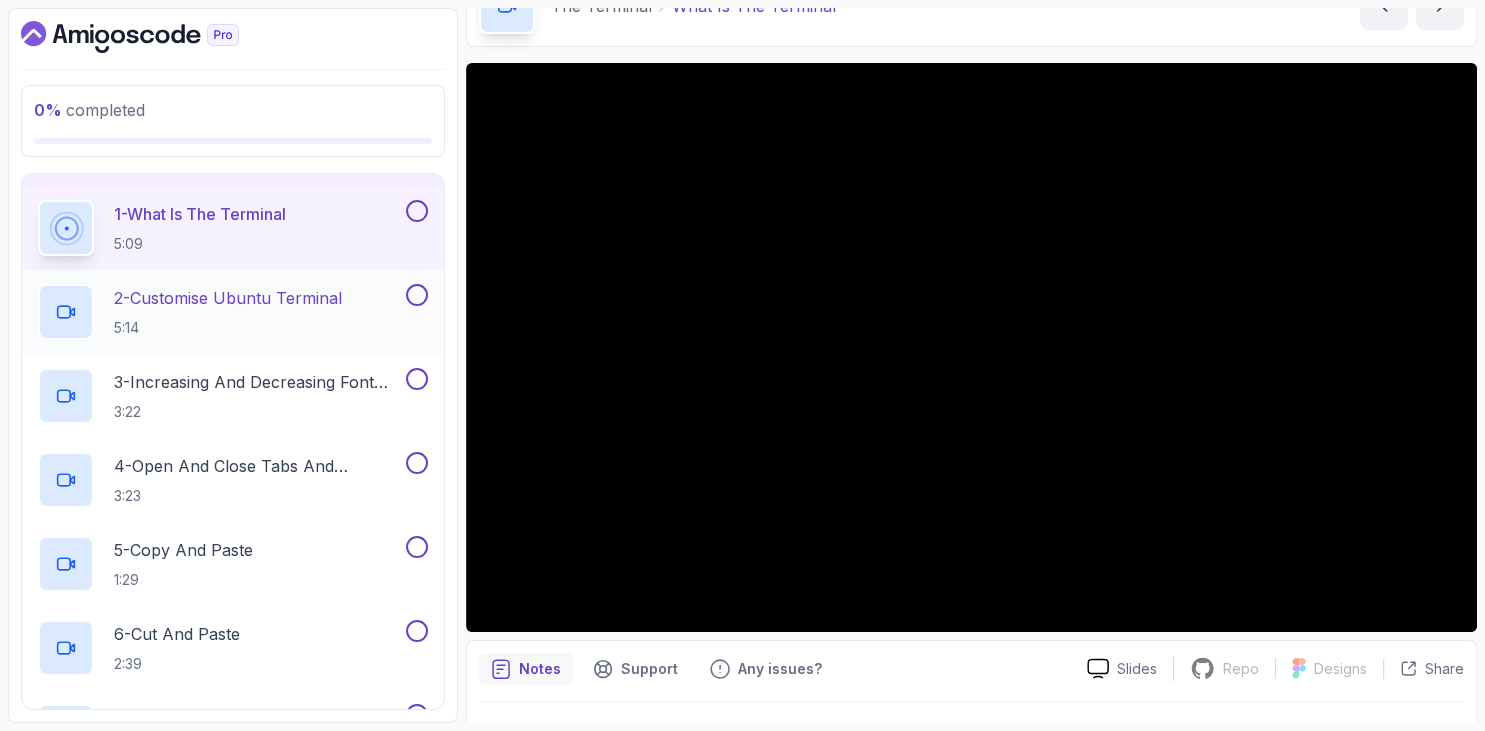 click on "5:14" at bounding box center [228, 328] 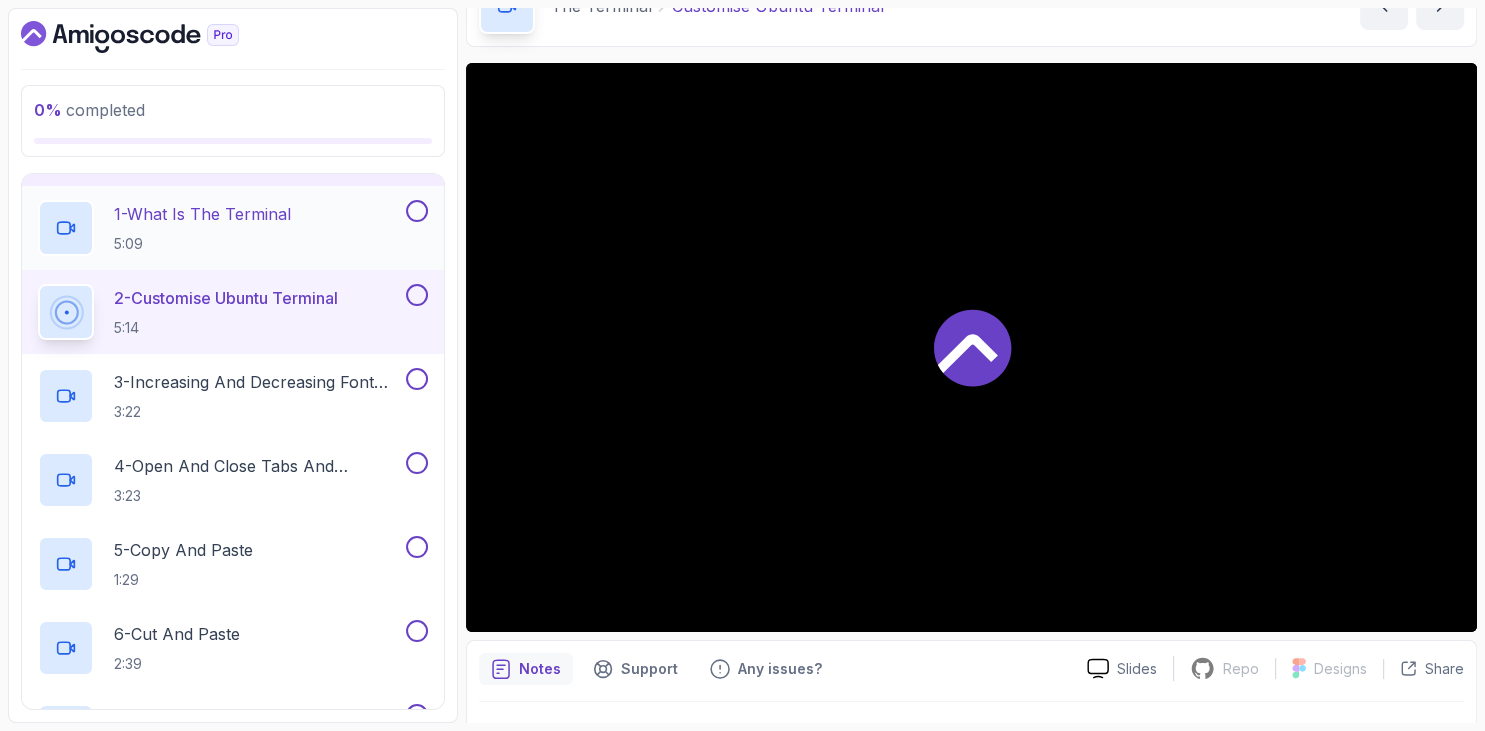 click on "1  -  What Is The Terminal" at bounding box center (202, 214) 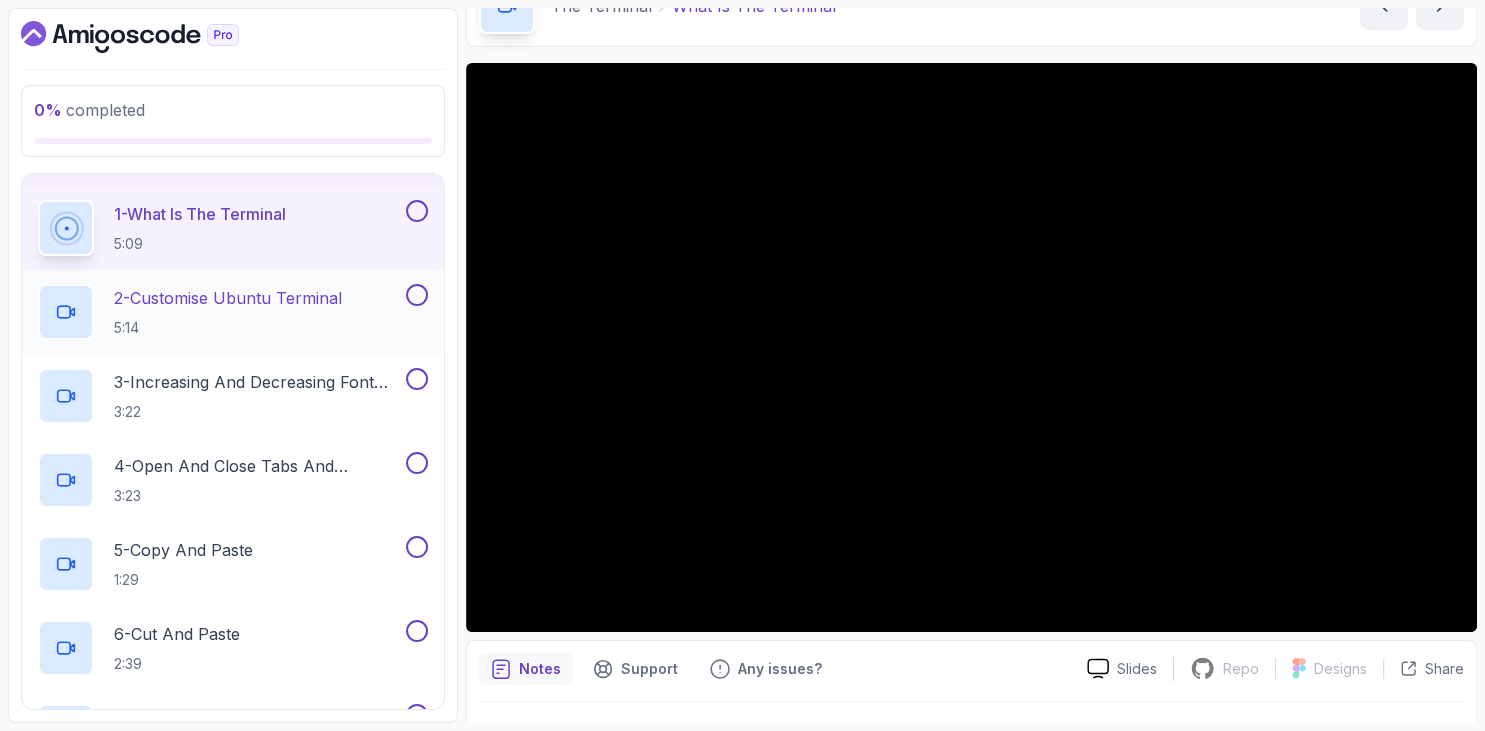 click on "2  -  Customise Ubuntu Terminal" at bounding box center (228, 298) 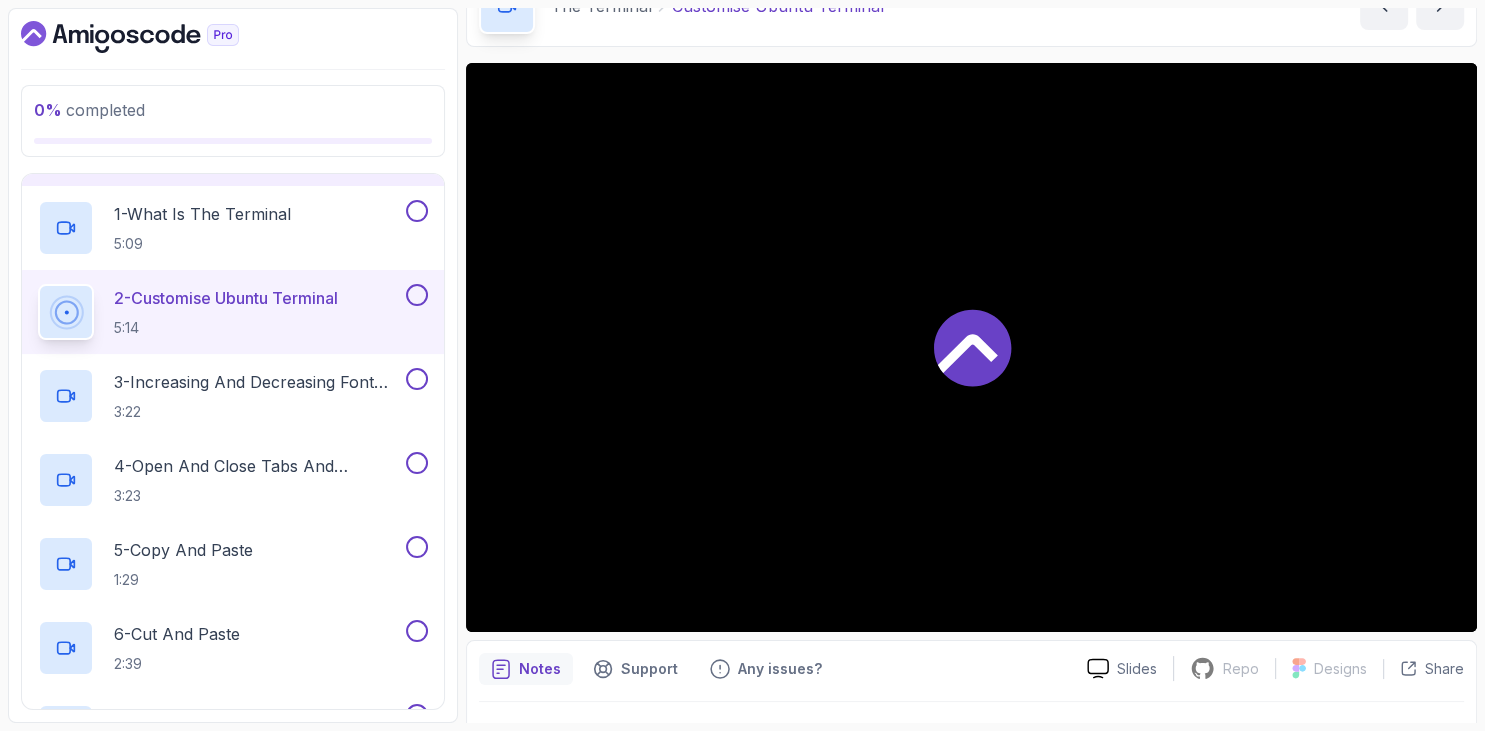 click on "0 % completed" at bounding box center (233, 110) 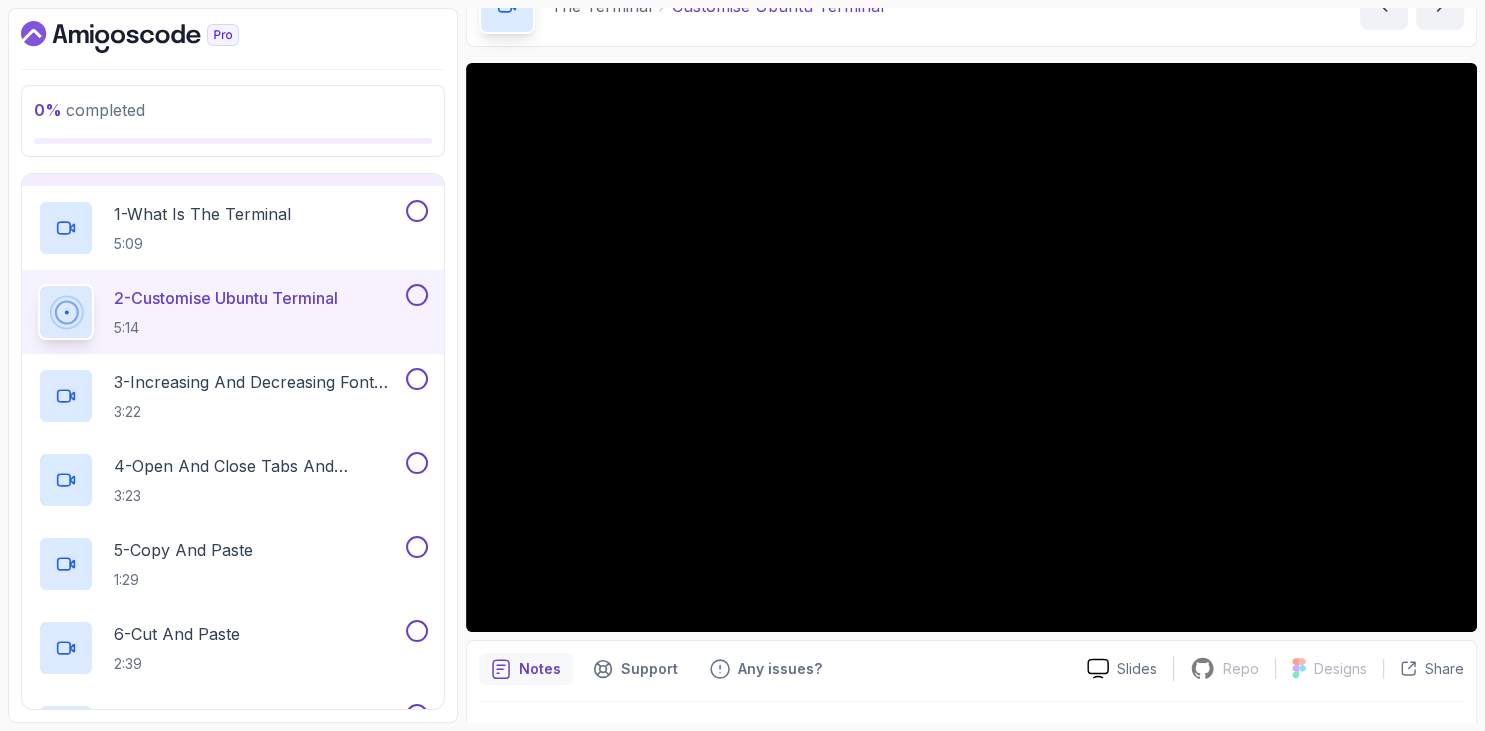 scroll, scrollTop: 162, scrollLeft: 0, axis: vertical 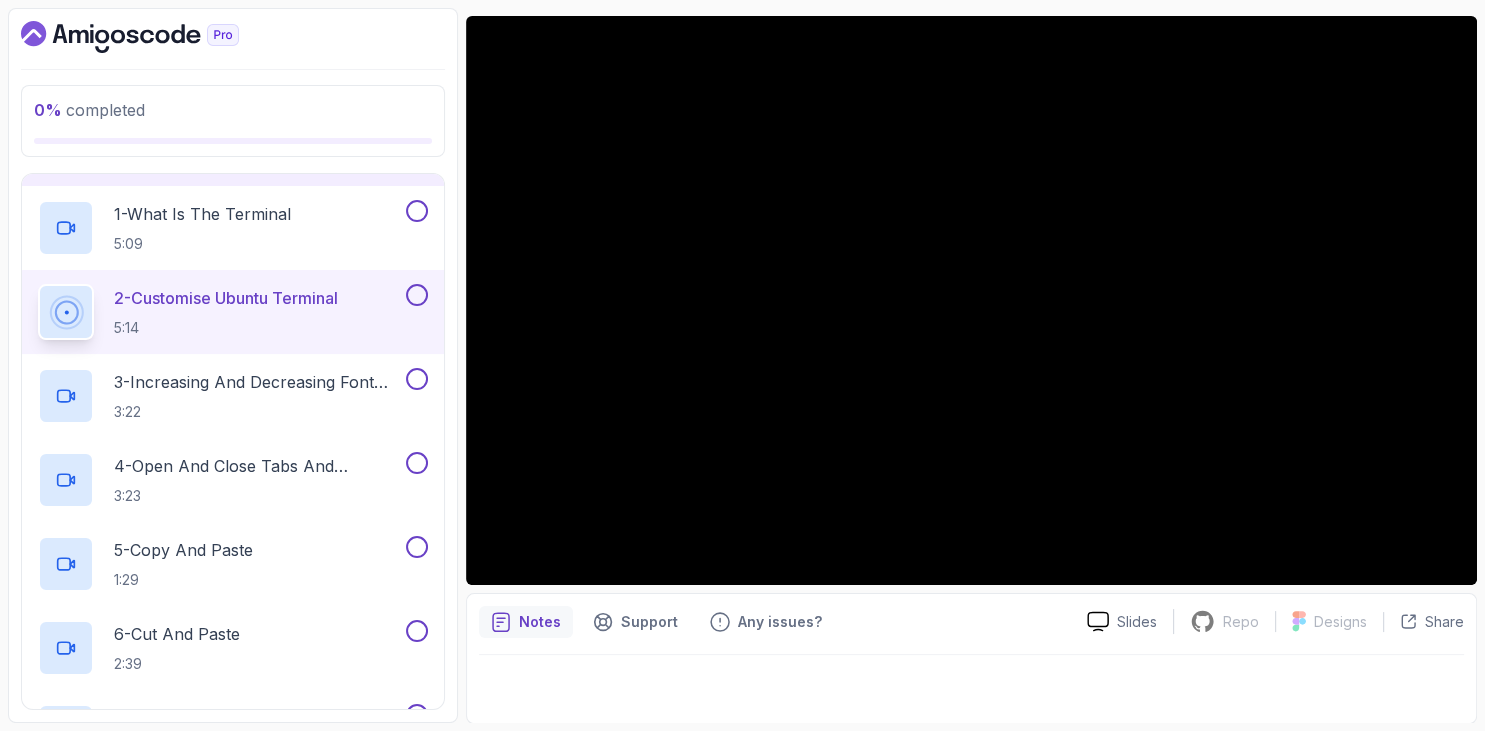 click on "0 % completed 1  -  Intro 2  -  Getting Started 3  -  Mac Installation 4  -  Windows Installation 5  -  Virtual Machines 6  -  Github Codespaces 7  -  The Terminal 1  -  What Is The Terminal 5:09 2  -  Customise Ubuntu Terminal 5:14 3  -  Increasing And Decreasing Font Size 3:22 4  -  Open And Close Tabs And Terminal 3:23 5  -  Copy And Paste 1:29 6  -  Cut And Paste 2:39 7  -  Moving Cursor 3:01 8  -  Clearing The Screen 1:39 9  -  Terminal Control 3:26 10  -  Command History 5:20 11  -  Auto Completion With Tab 3:49 12  -  View Terminal Keyboard Shortcuts 1:11 13  -  Other Terminals 2:07 14  -  Integrated Terminals 1:37 15  -  Linux Terminal Quiz Required- quiz 16  -  Feedback feedback 8  -  The Shell 9  -  Linux Commands 10  -  Linux File System 11  -  Working With Files 12  -  Working With Directories 13  -  Users And Groups 14  -  File Permissions 15  -  Outro" at bounding box center (233, 365) 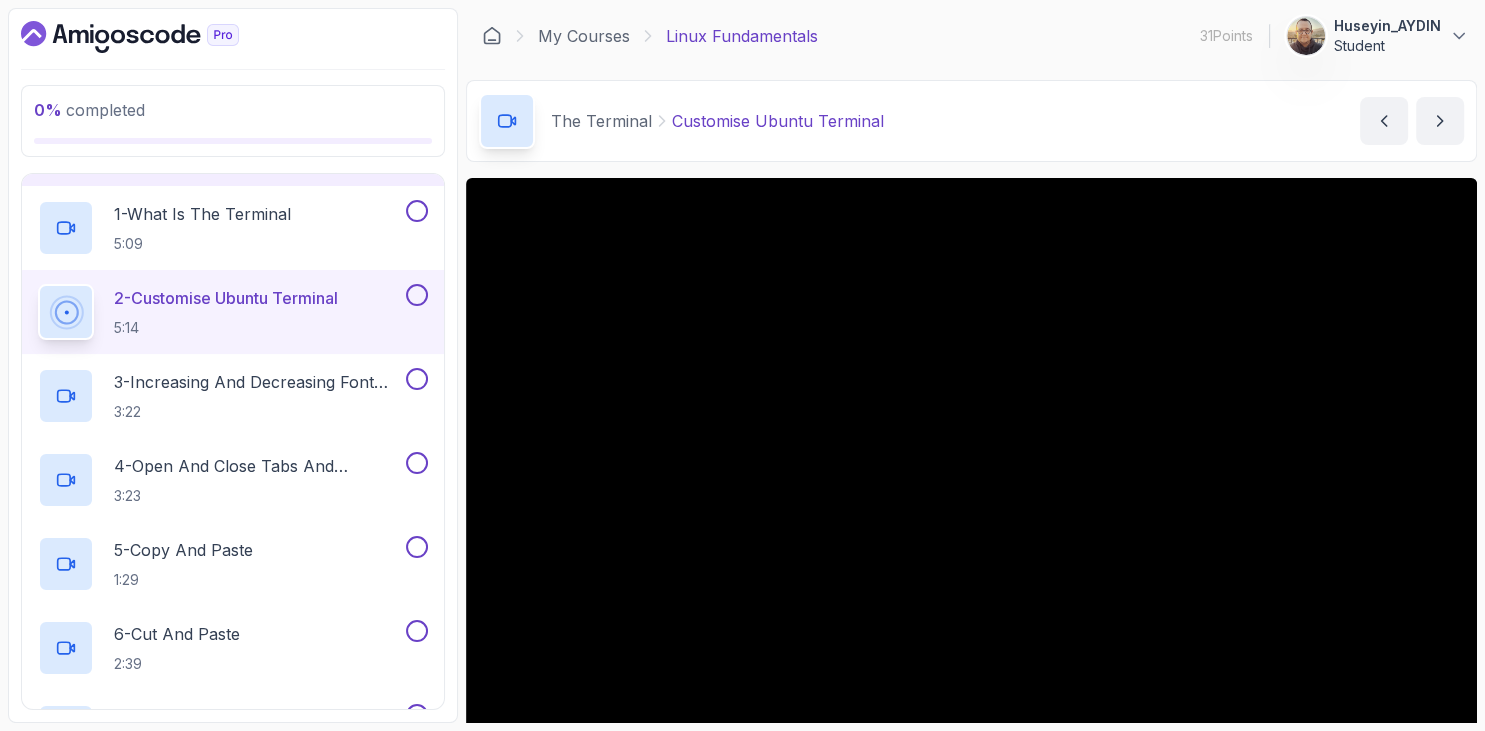 scroll, scrollTop: 162, scrollLeft: 0, axis: vertical 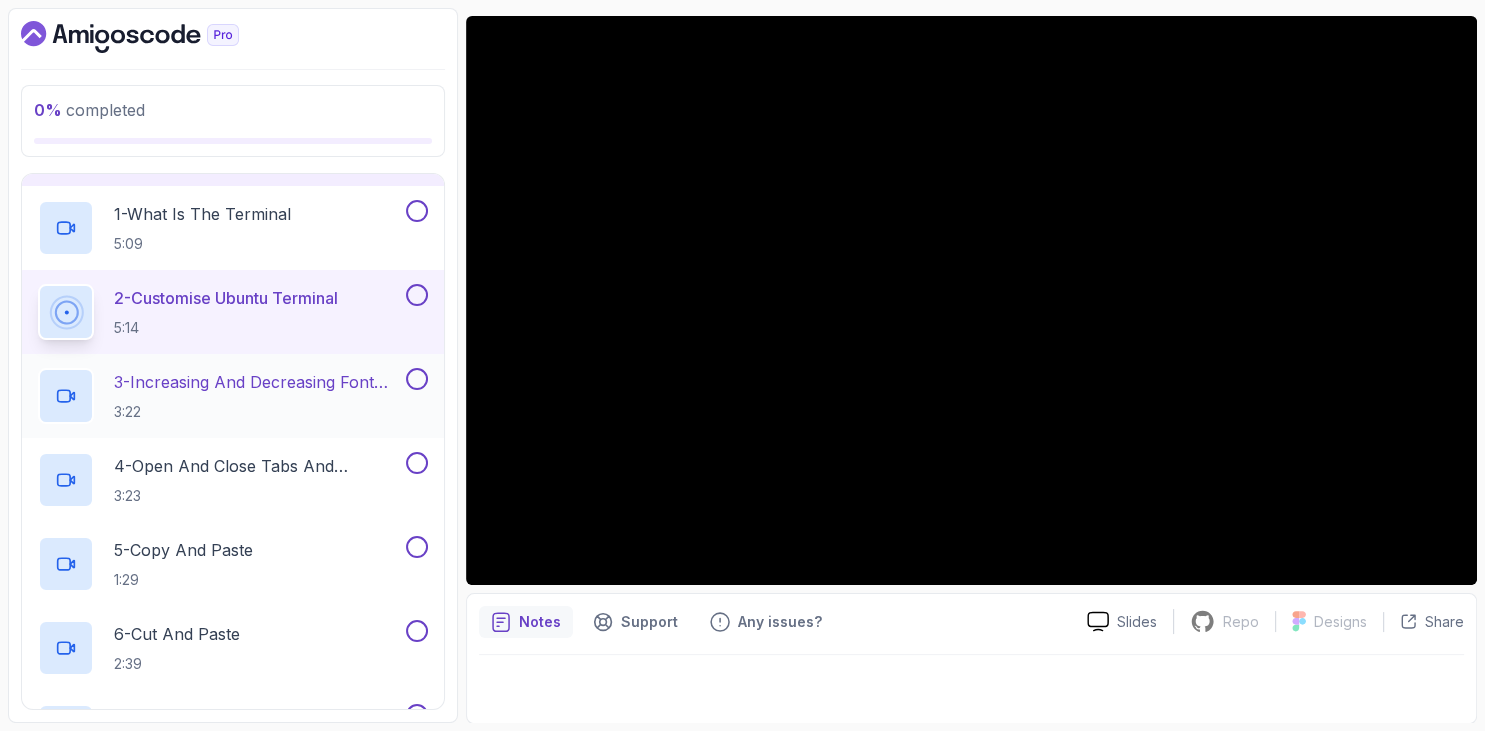 click on "3:22" at bounding box center [258, 412] 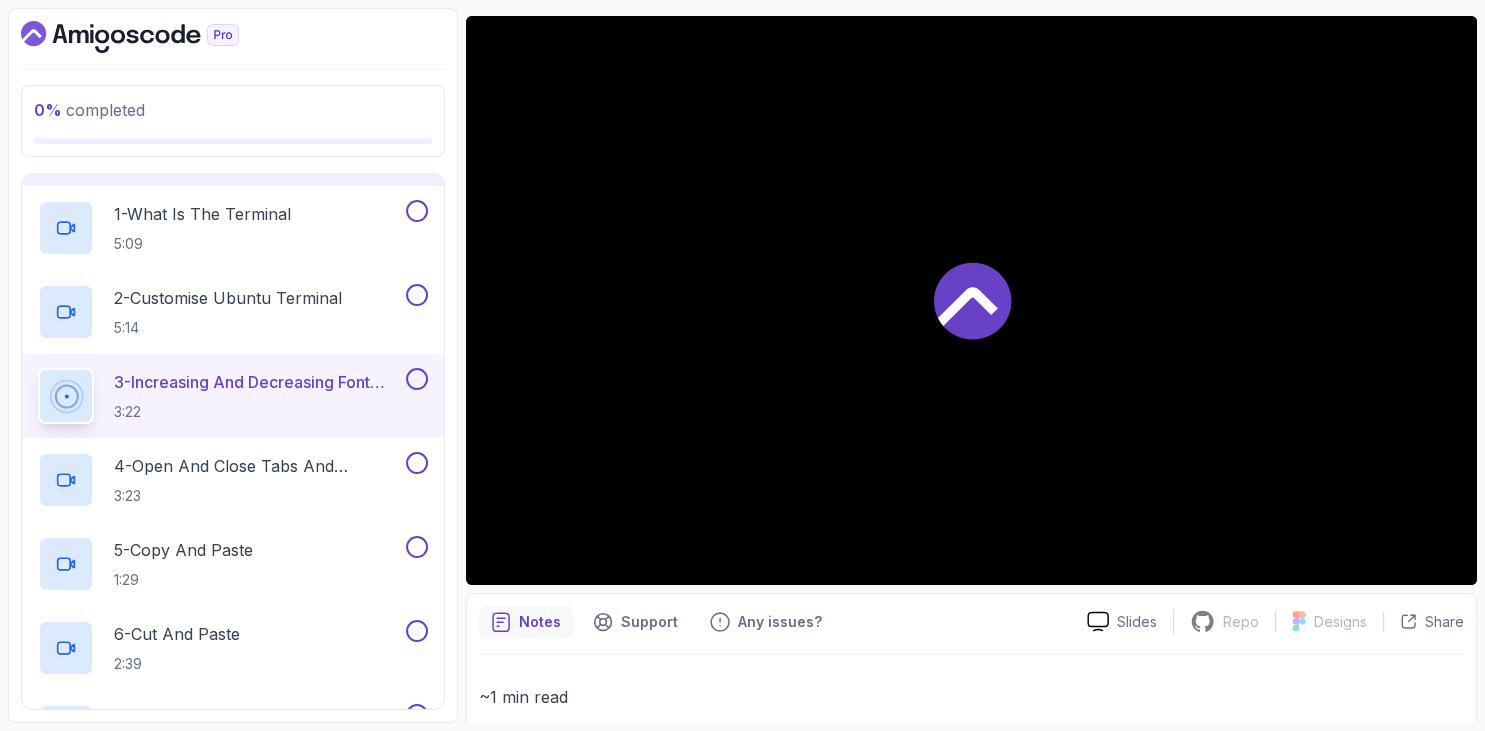 click on "0 % completed 1  -  Intro 2  -  Getting Started 3  -  Mac Installation 4  -  Windows Installation 5  -  Virtual Machines 6  -  Github Codespaces 7  -  The Terminal 1  -  What Is The Terminal 5:09 2  -  Customise Ubuntu Terminal 5:14 3  -  Increasing And Decreasing Font Size 3:22 4  -  Open And Close Tabs And Terminal 3:23 5  -  Copy And Paste 1:29 6  -  Cut And Paste 2:39 7  -  Moving Cursor 3:01 8  -  Clearing The Screen 1:39 9  -  Terminal Control 3:26 10  -  Command History 5:20 11  -  Auto Completion With Tab 3:49 12  -  View Terminal Keyboard Shortcuts 1:11 13  -  Other Terminals 2:07 14  -  Integrated Terminals 1:37 15  -  Linux Terminal Quiz Required- quiz 16  -  Feedback feedback 8  -  The Shell 9  -  Linux Commands 10  -  Linux File System 11  -  Working With Files 12  -  Working With Directories 13  -  Users And Groups 14  -  File Permissions 15  -  Outro" at bounding box center (233, 365) 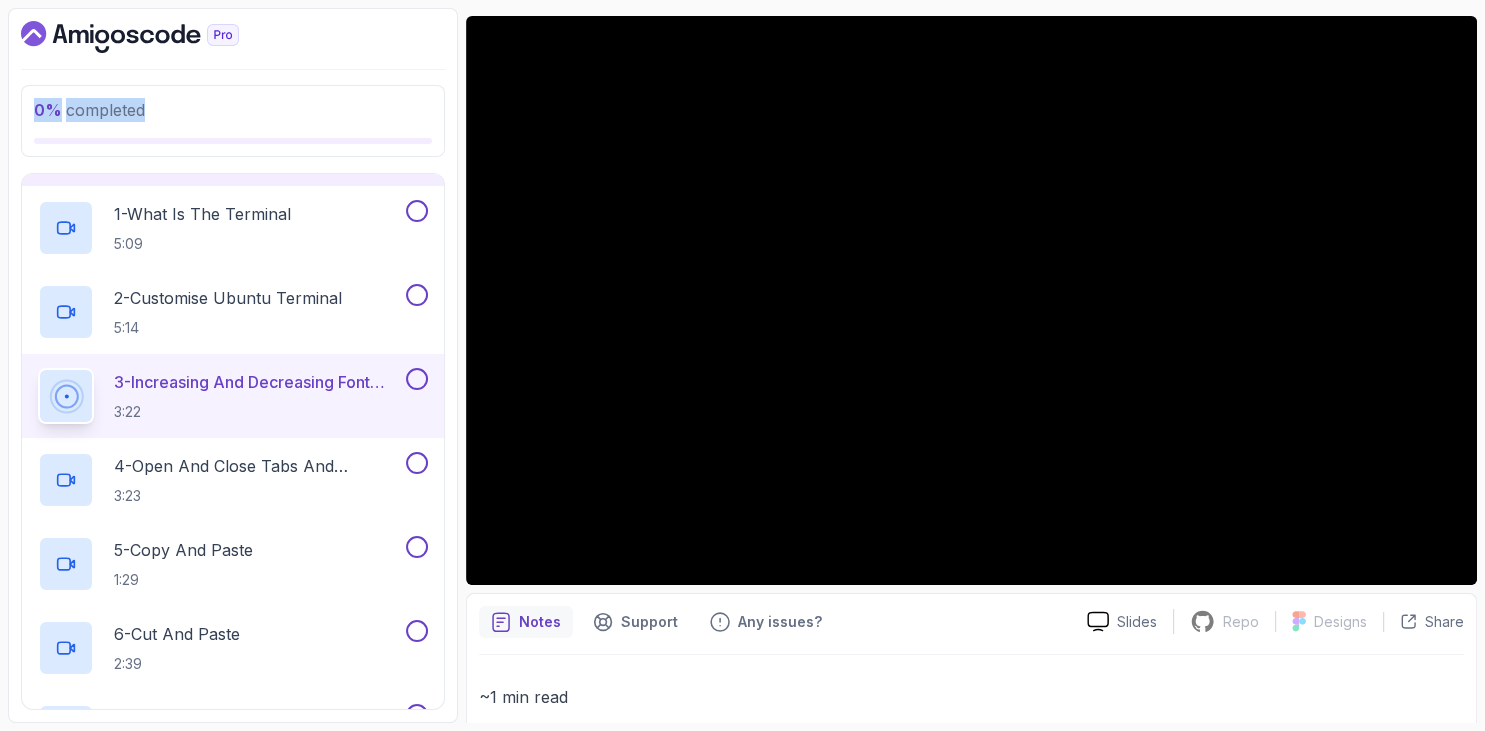 click on "0 % completed" at bounding box center (233, 121) 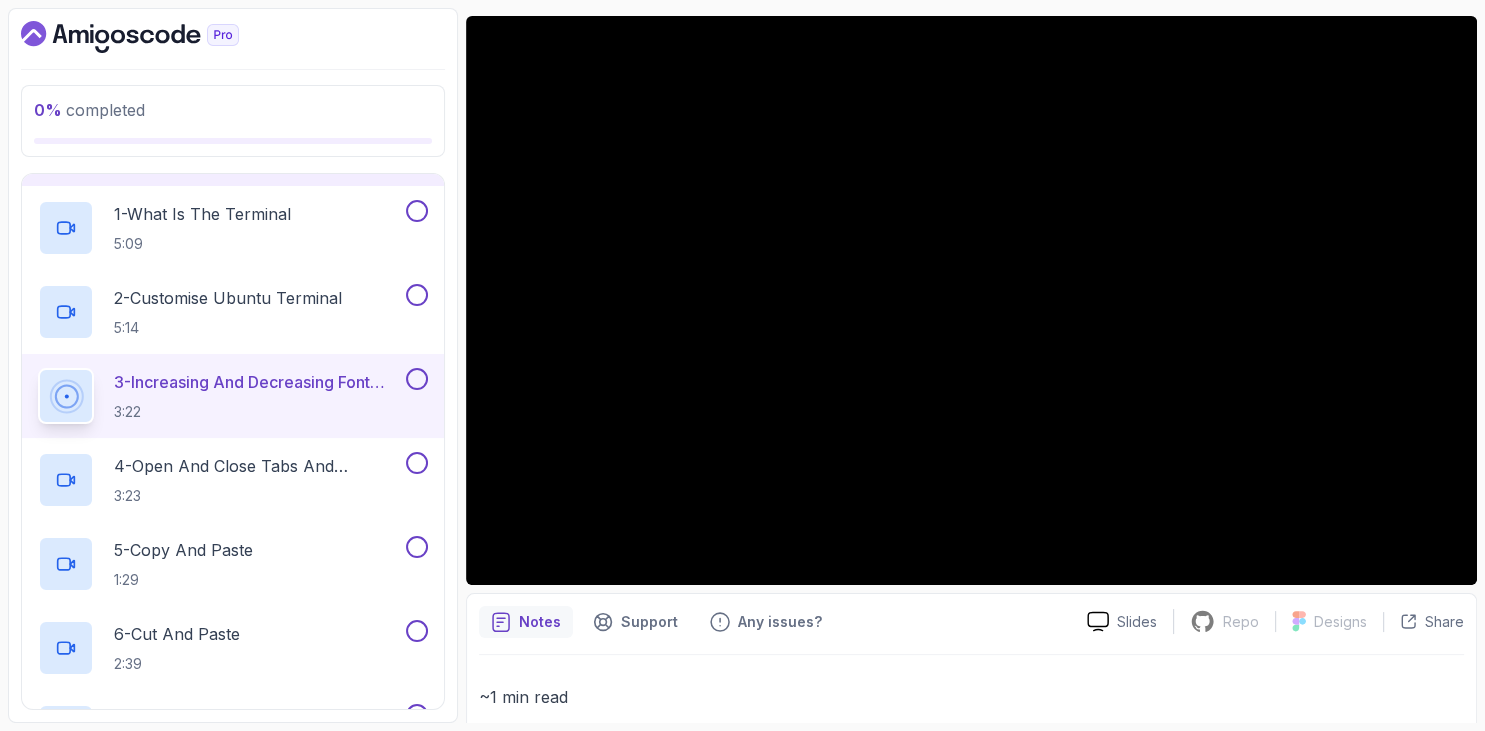 scroll, scrollTop: 475, scrollLeft: 0, axis: vertical 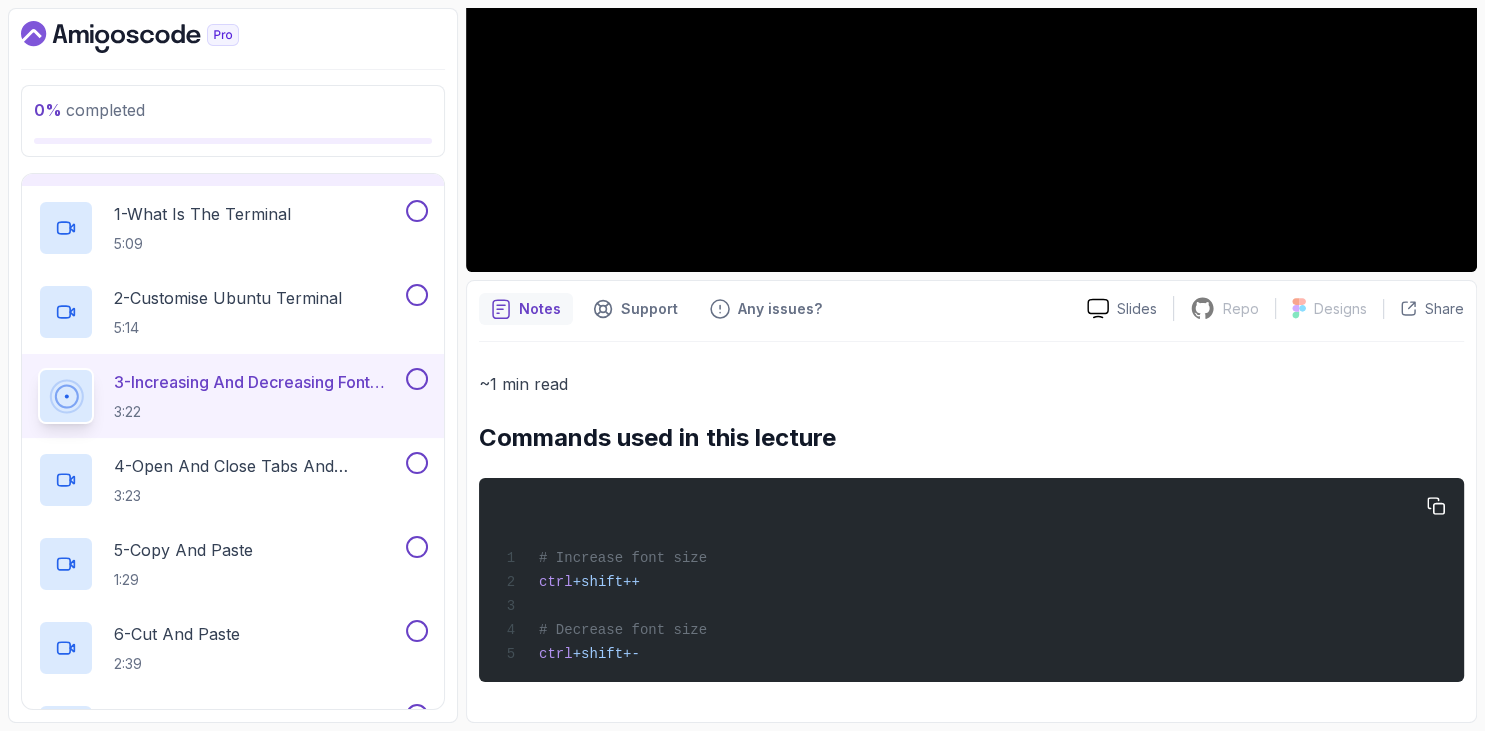 drag, startPoint x: 485, startPoint y: 440, endPoint x: 657, endPoint y: 643, distance: 266.06955 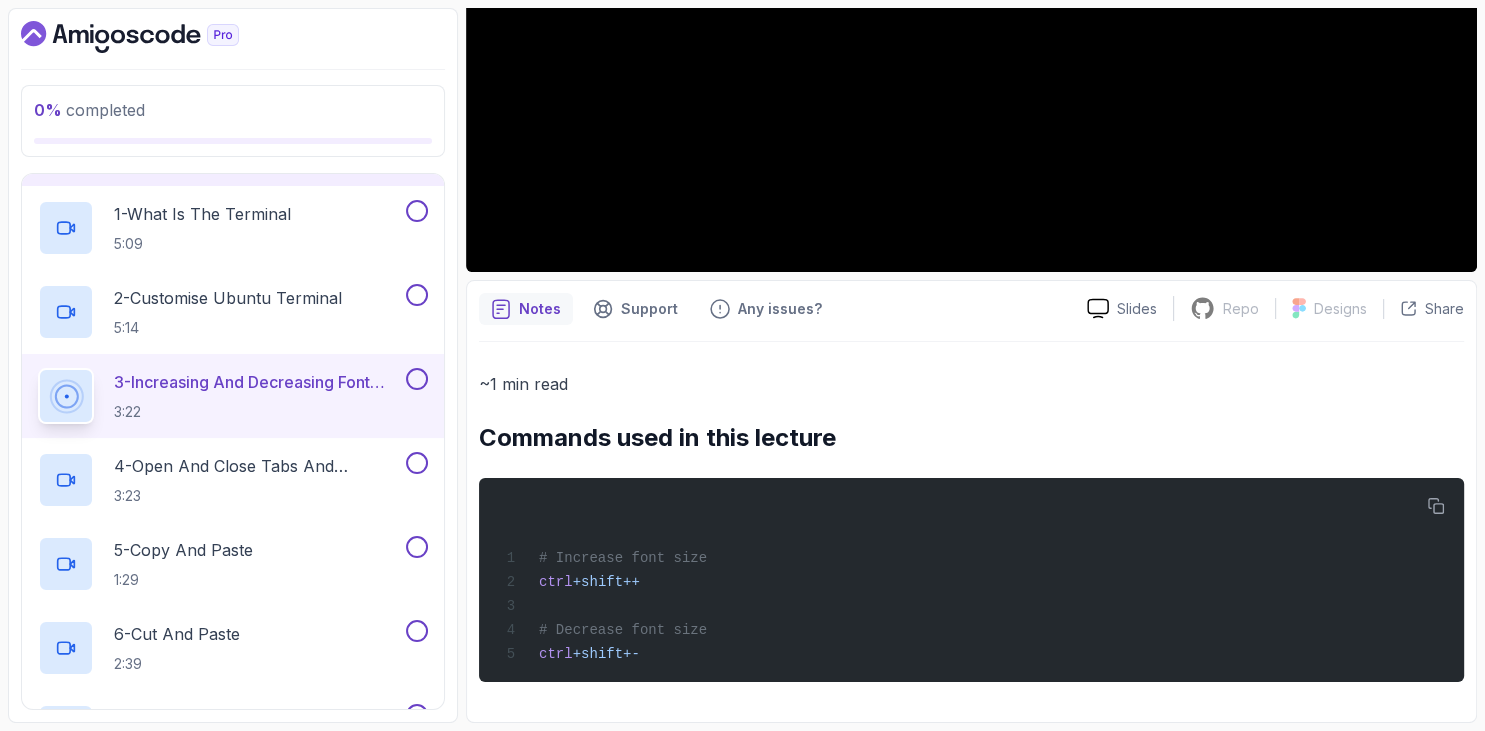 scroll, scrollTop: 14, scrollLeft: 0, axis: vertical 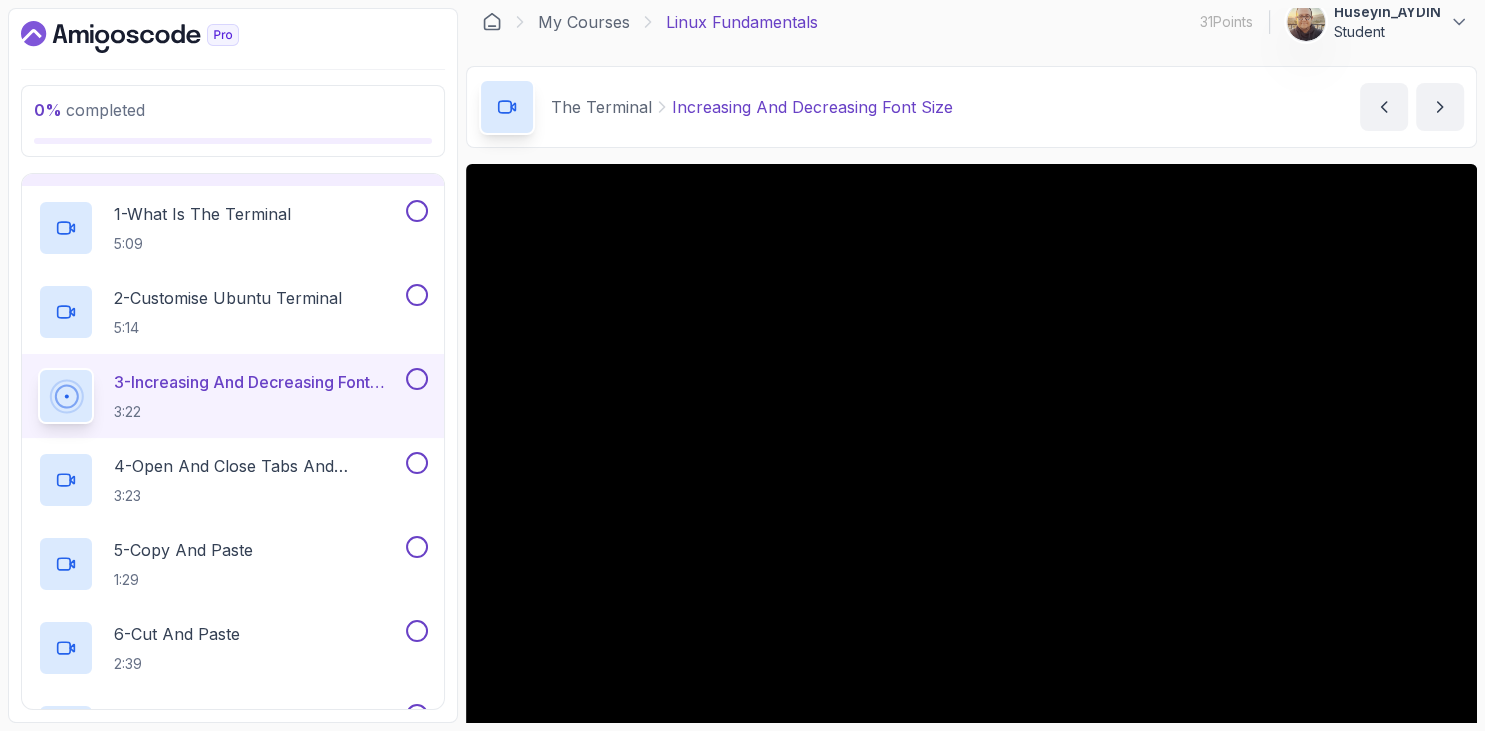 click on "0 % completed 1  -  Intro 2  -  Getting Started 3  -  Mac Installation 4  -  Windows Installation 5  -  Virtual Machines 6  -  Github Codespaces 7  -  The Terminal 1  -  What Is The Terminal 5:09 2  -  Customise Ubuntu Terminal 5:14 3  -  Increasing And Decreasing Font Size 3:22 4  -  Open And Close Tabs And Terminal 3:23 5  -  Copy And Paste 1:29 6  -  Cut And Paste 2:39 7  -  Moving Cursor 3:01 8  -  Clearing The Screen 1:39 9  -  Terminal Control 3:26 10  -  Command History 5:20 11  -  Auto Completion With Tab 3:49 12  -  View Terminal Keyboard Shortcuts 1:11 13  -  Other Terminals 2:07 14  -  Integrated Terminals 1:37 15  -  Linux Terminal Quiz Required- quiz 16  -  Feedback feedback 8  -  The Shell 9  -  Linux Commands 10  -  Linux File System 11  -  Working With Files 12  -  Working With Directories 13  -  Users And Groups 14  -  File Permissions 15  -  Outro" at bounding box center (233, 365) 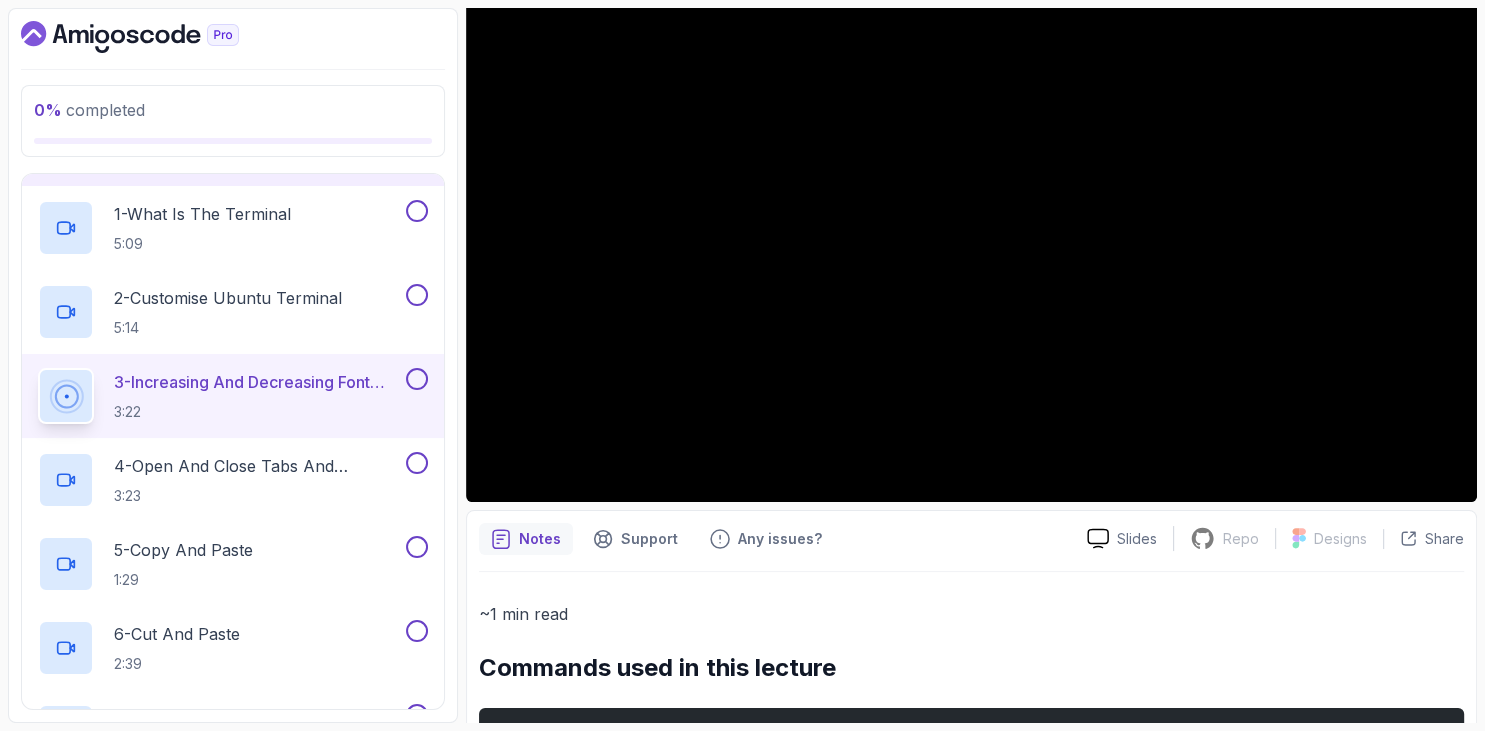 scroll, scrollTop: 475, scrollLeft: 0, axis: vertical 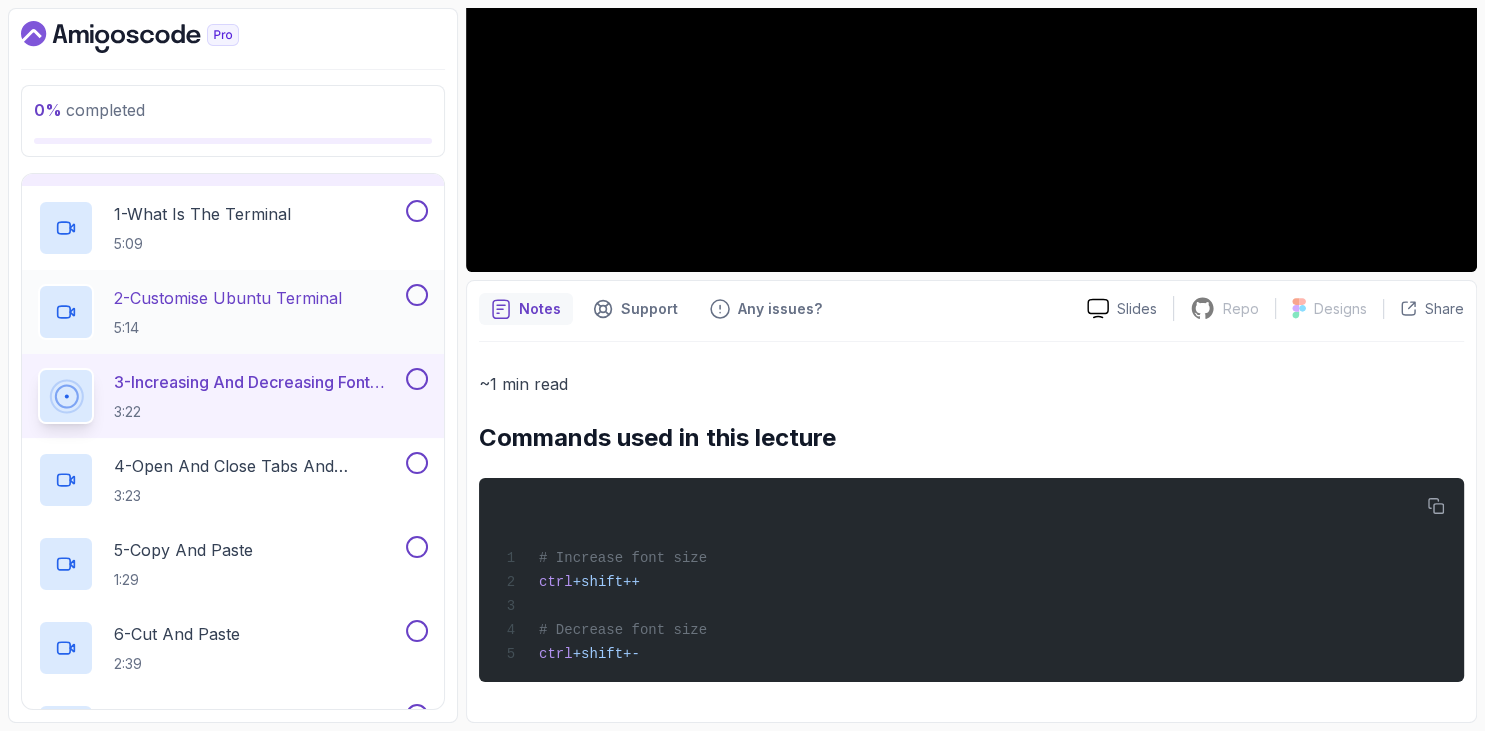 click on "2  -  Customise Ubuntu Terminal" at bounding box center [228, 298] 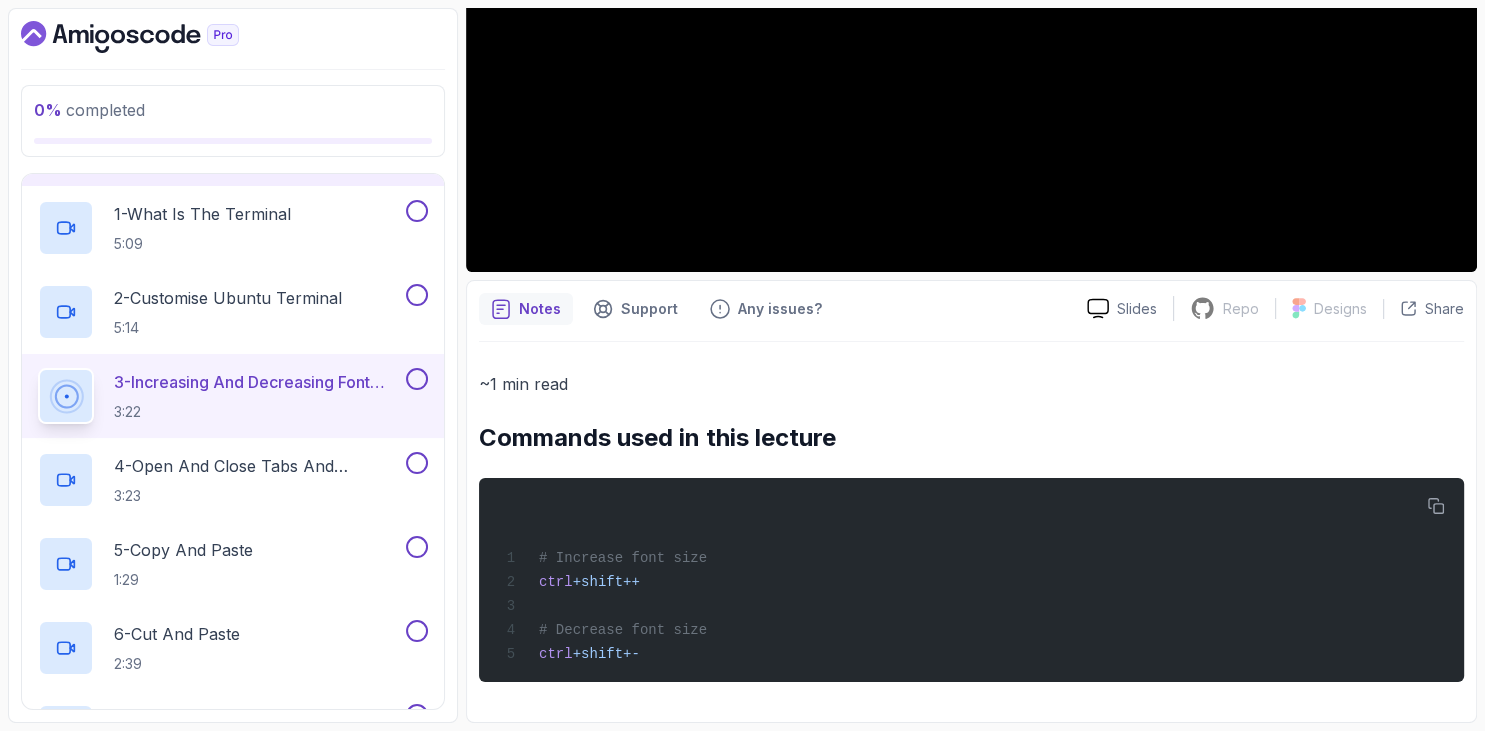 scroll, scrollTop: 162, scrollLeft: 0, axis: vertical 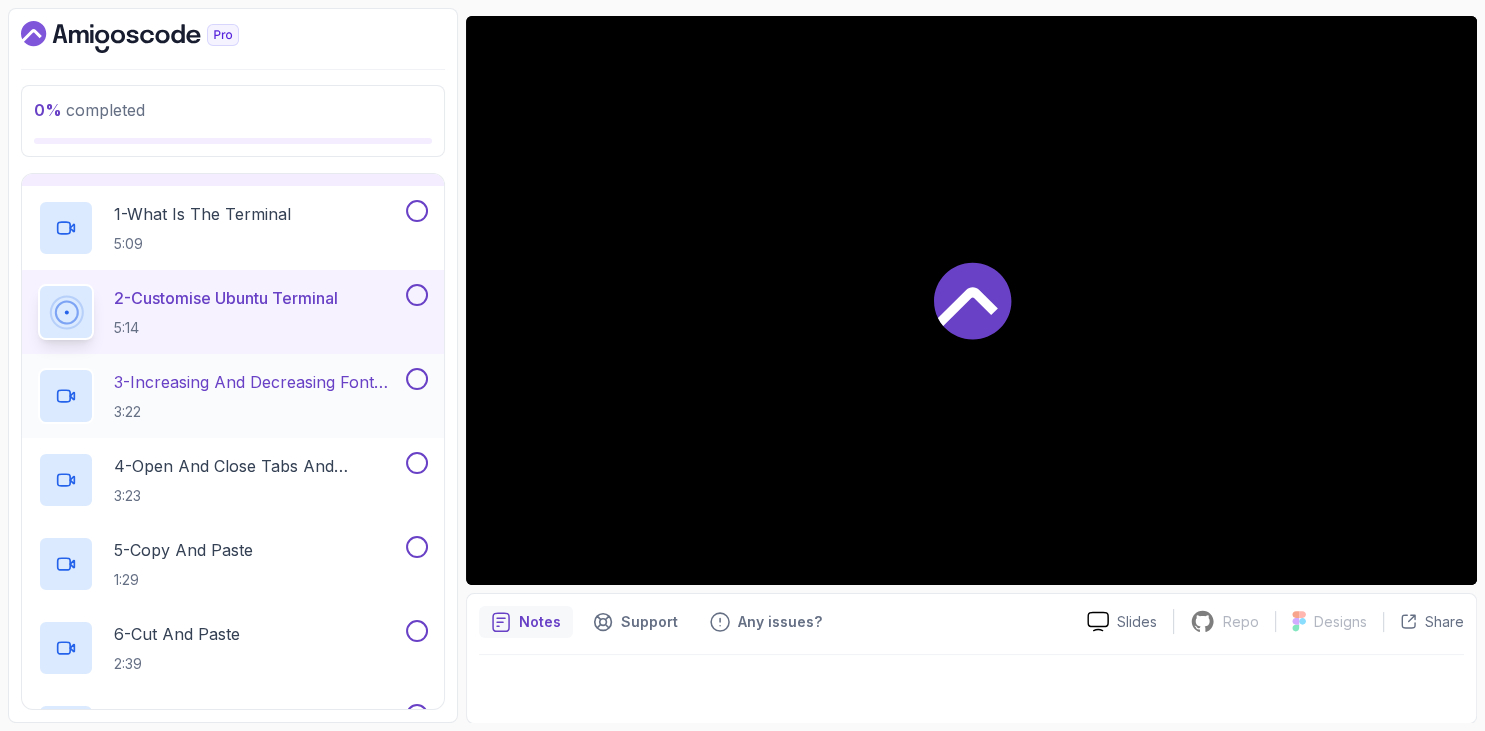 click on "3  -  Increasing And Decreasing Font Size 3:22" at bounding box center [258, 396] 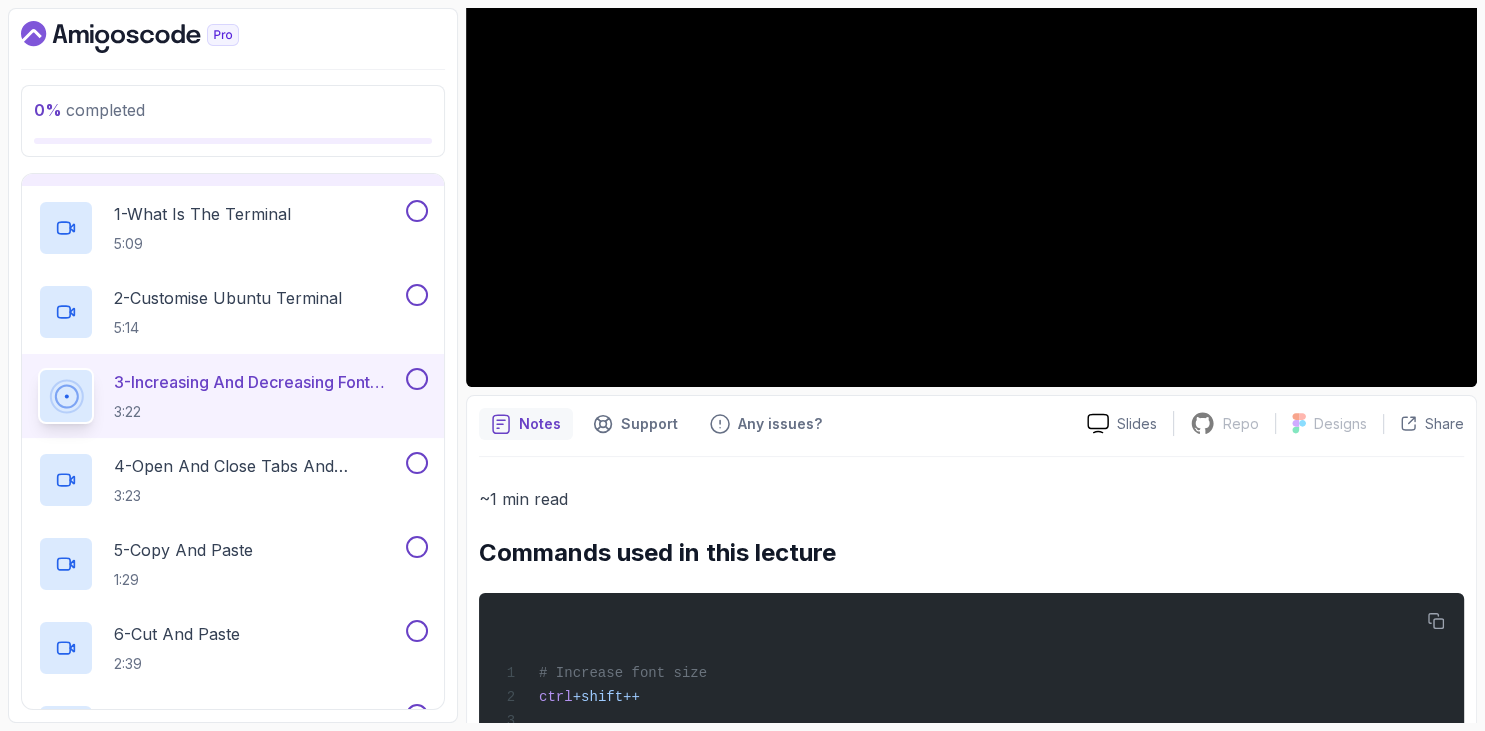 scroll, scrollTop: 475, scrollLeft: 0, axis: vertical 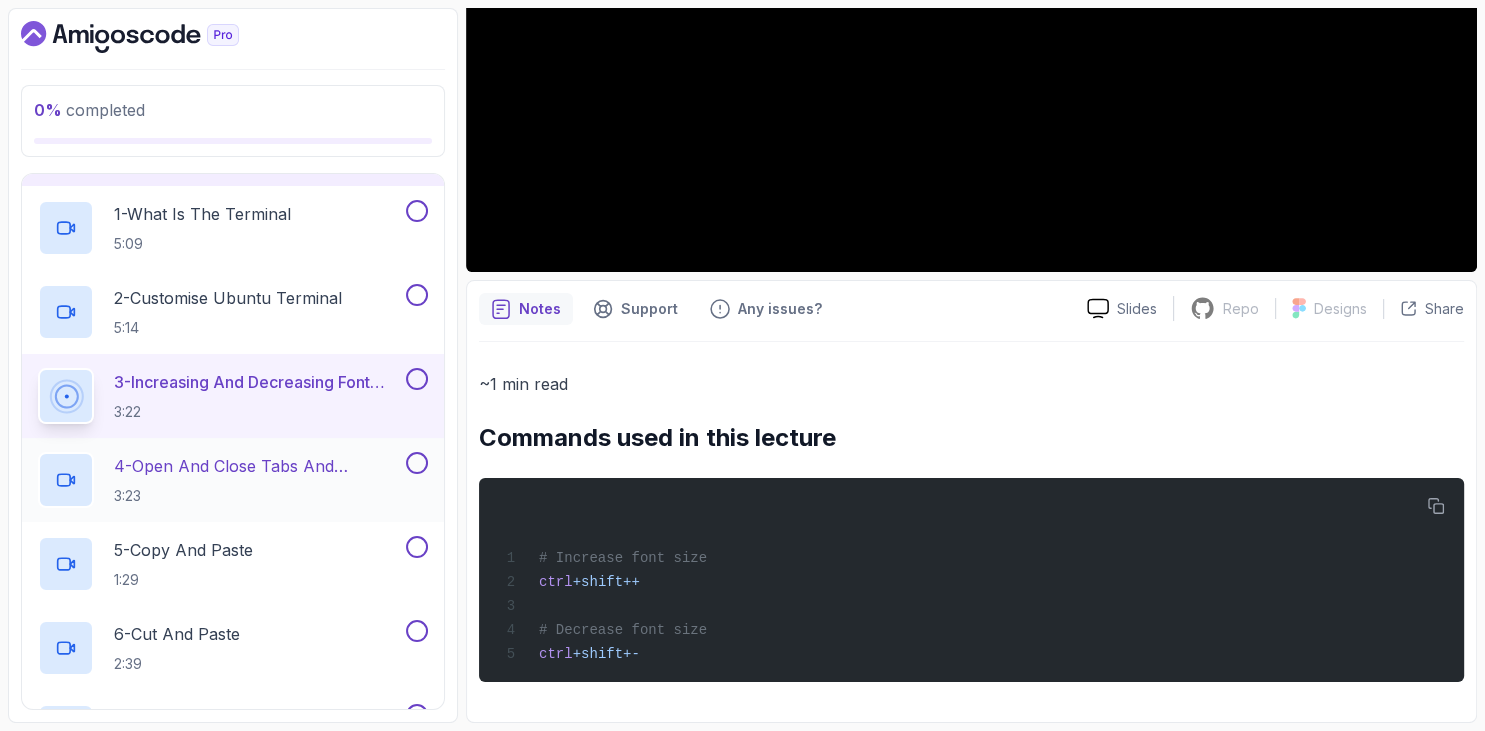 click on "3:23" at bounding box center (258, 496) 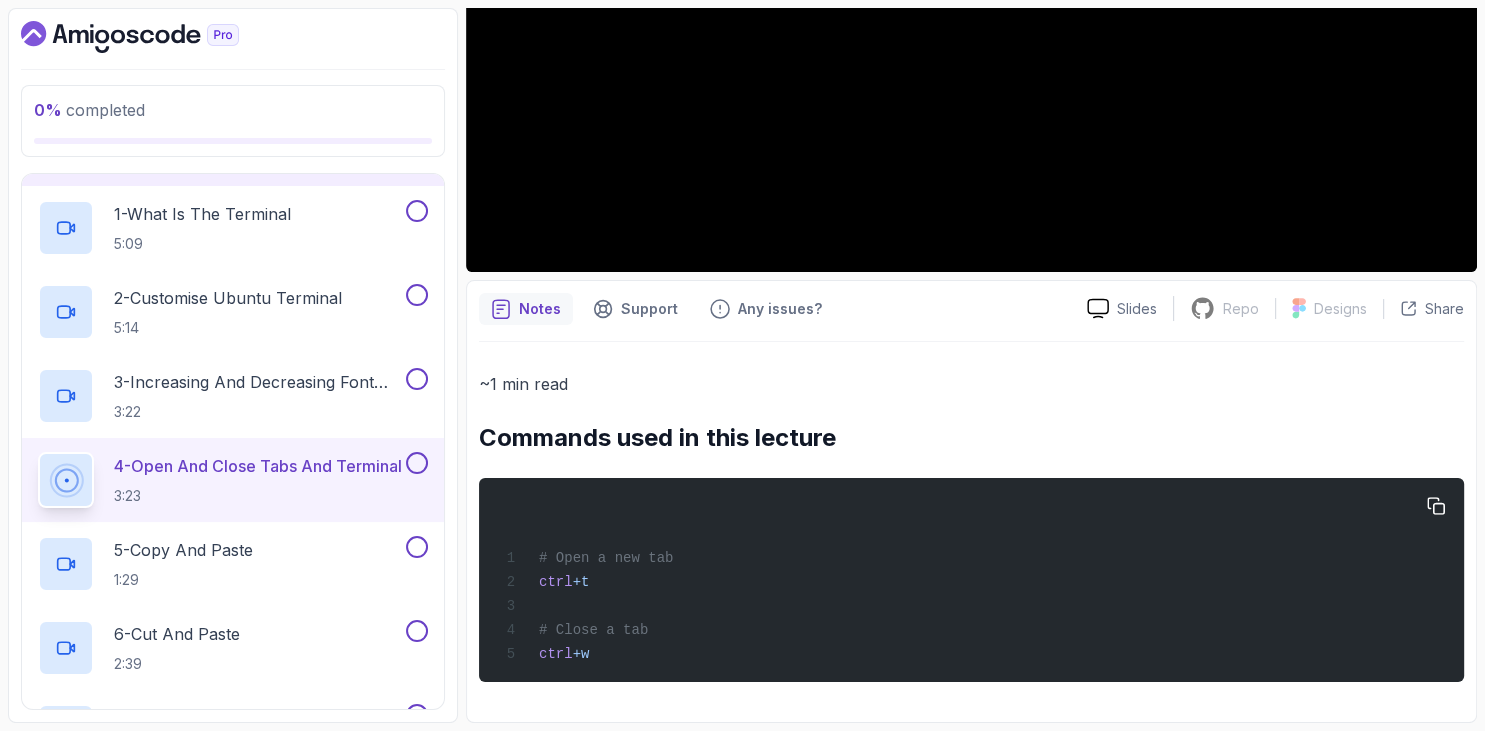 click on "# Open a new tab
ctrl  +  t
# Close a tab
ctrl  +  w" at bounding box center [971, 580] 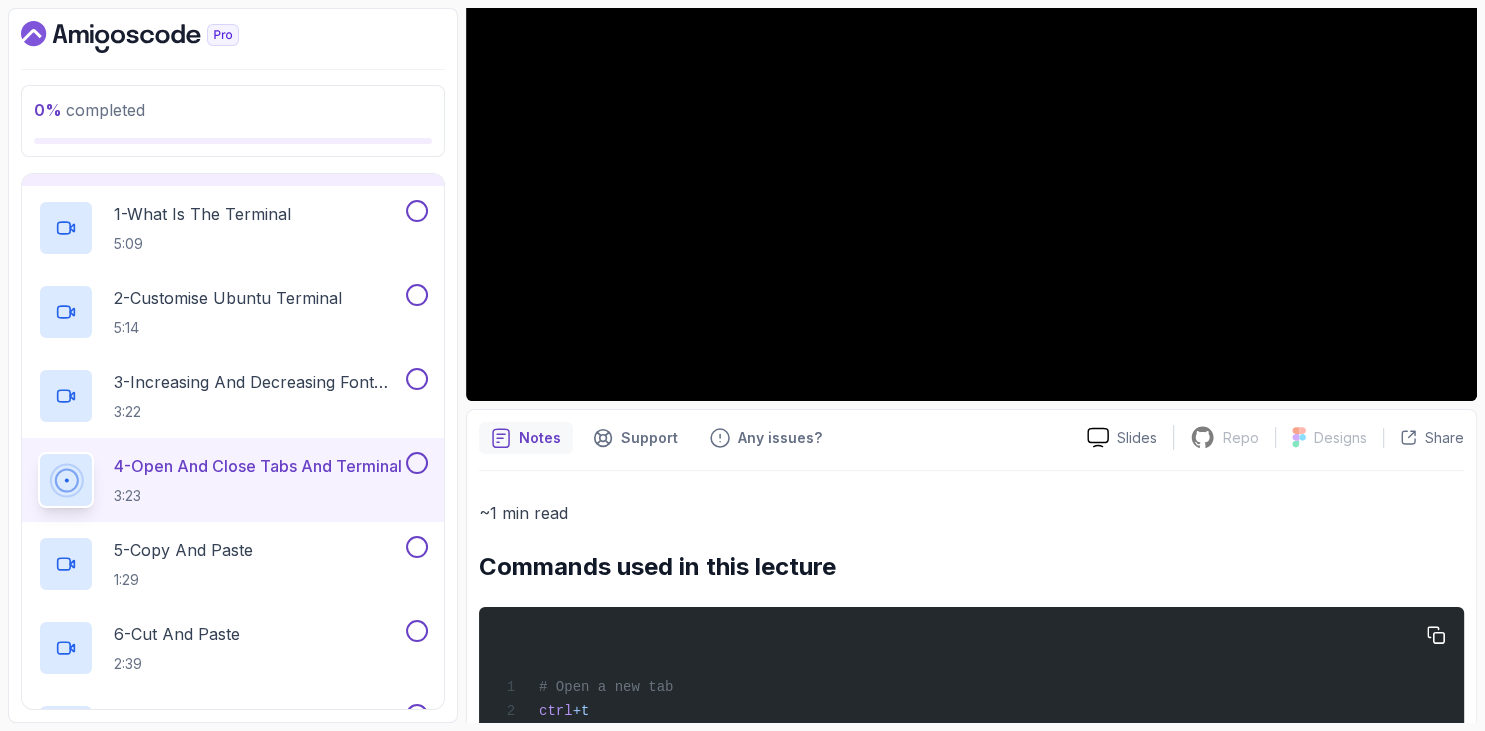 scroll, scrollTop: 475, scrollLeft: 0, axis: vertical 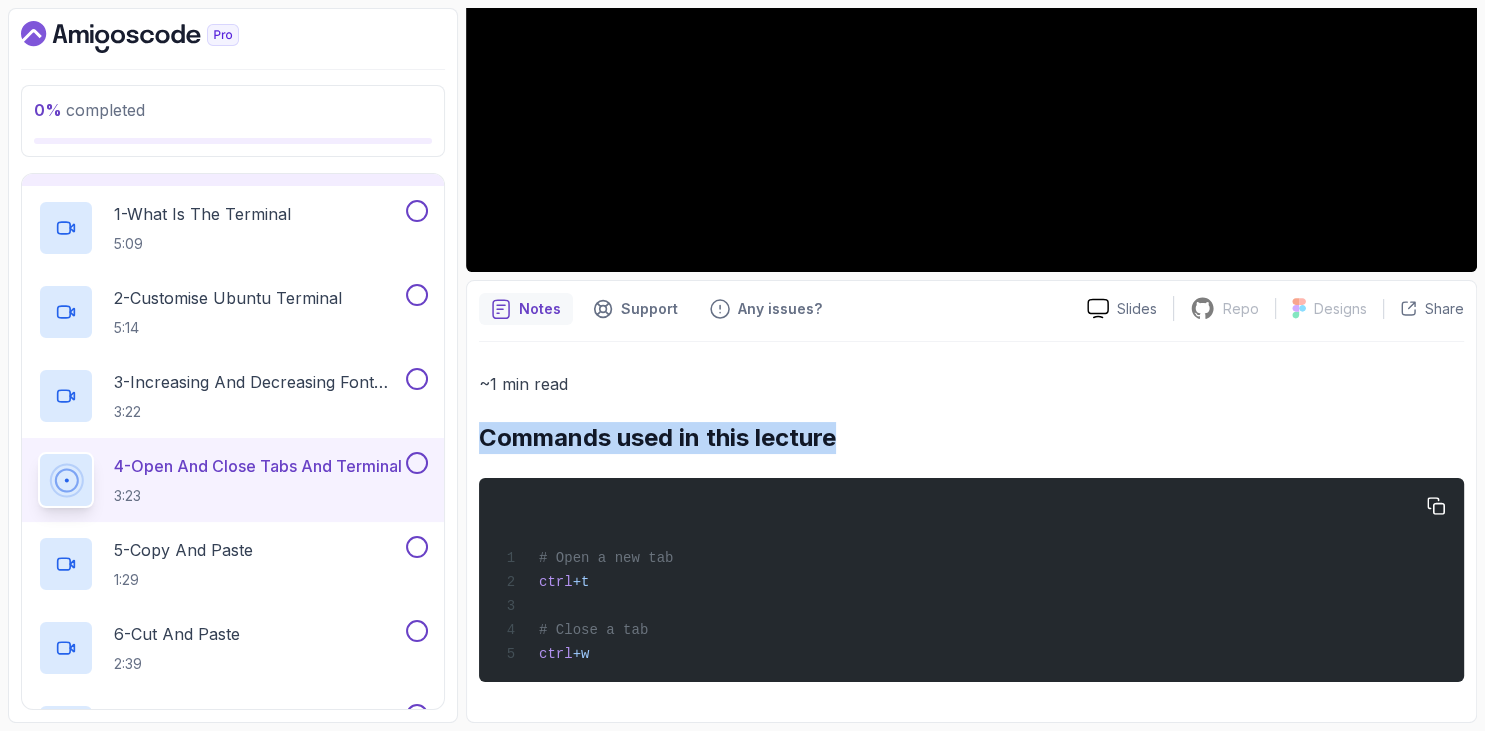 drag, startPoint x: 603, startPoint y: 660, endPoint x: 484, endPoint y: 434, distance: 255.41534 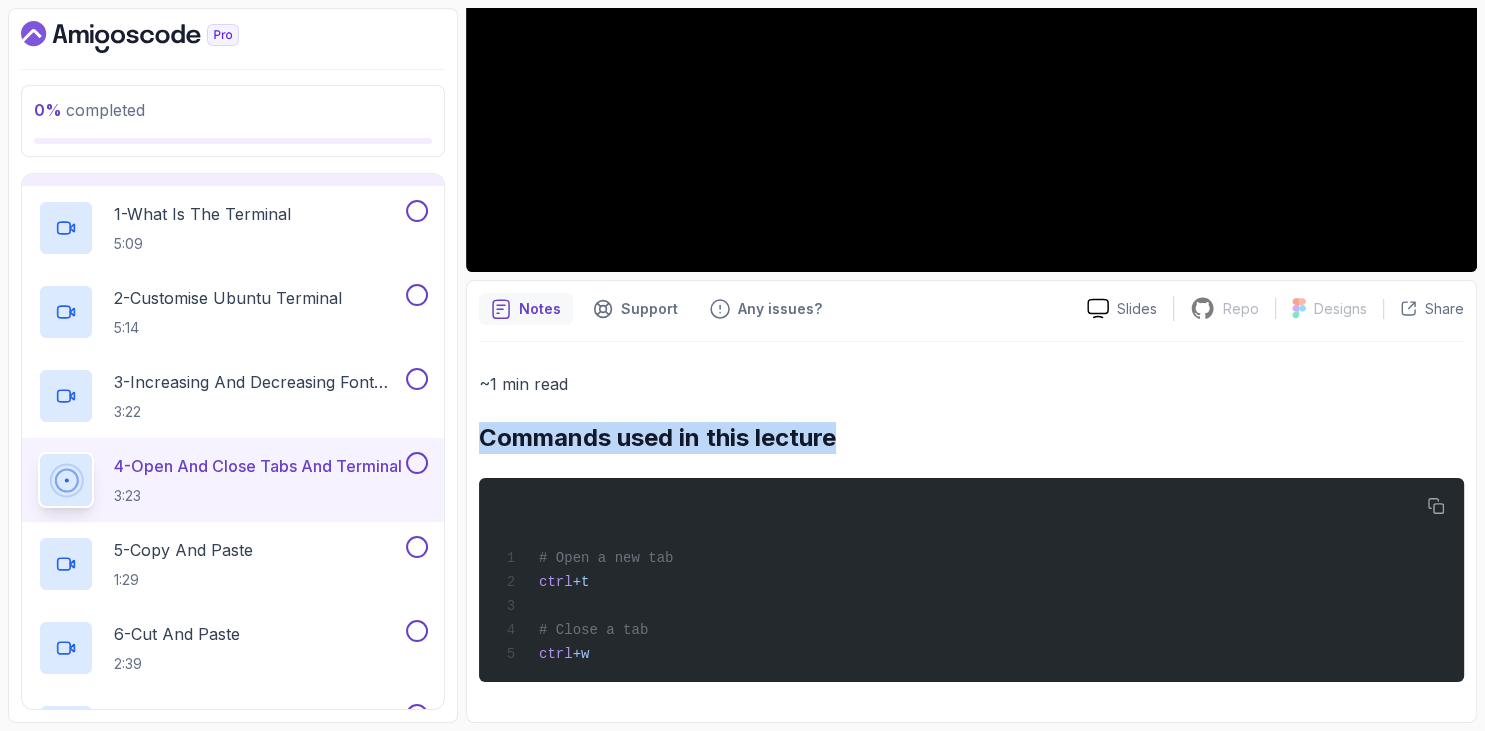 copy on "Commands used in this lecture" 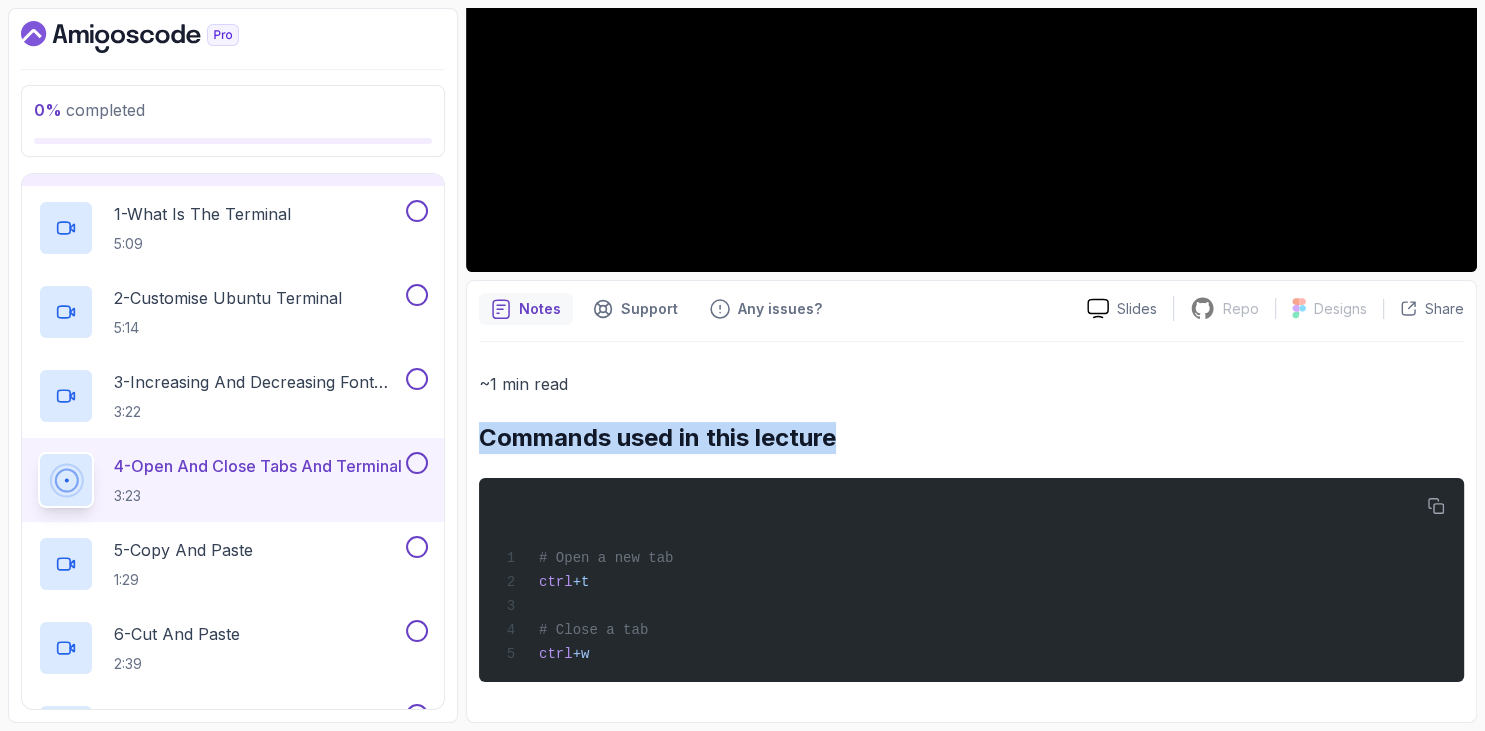 click on "Commands used in this lecture" at bounding box center [971, 438] 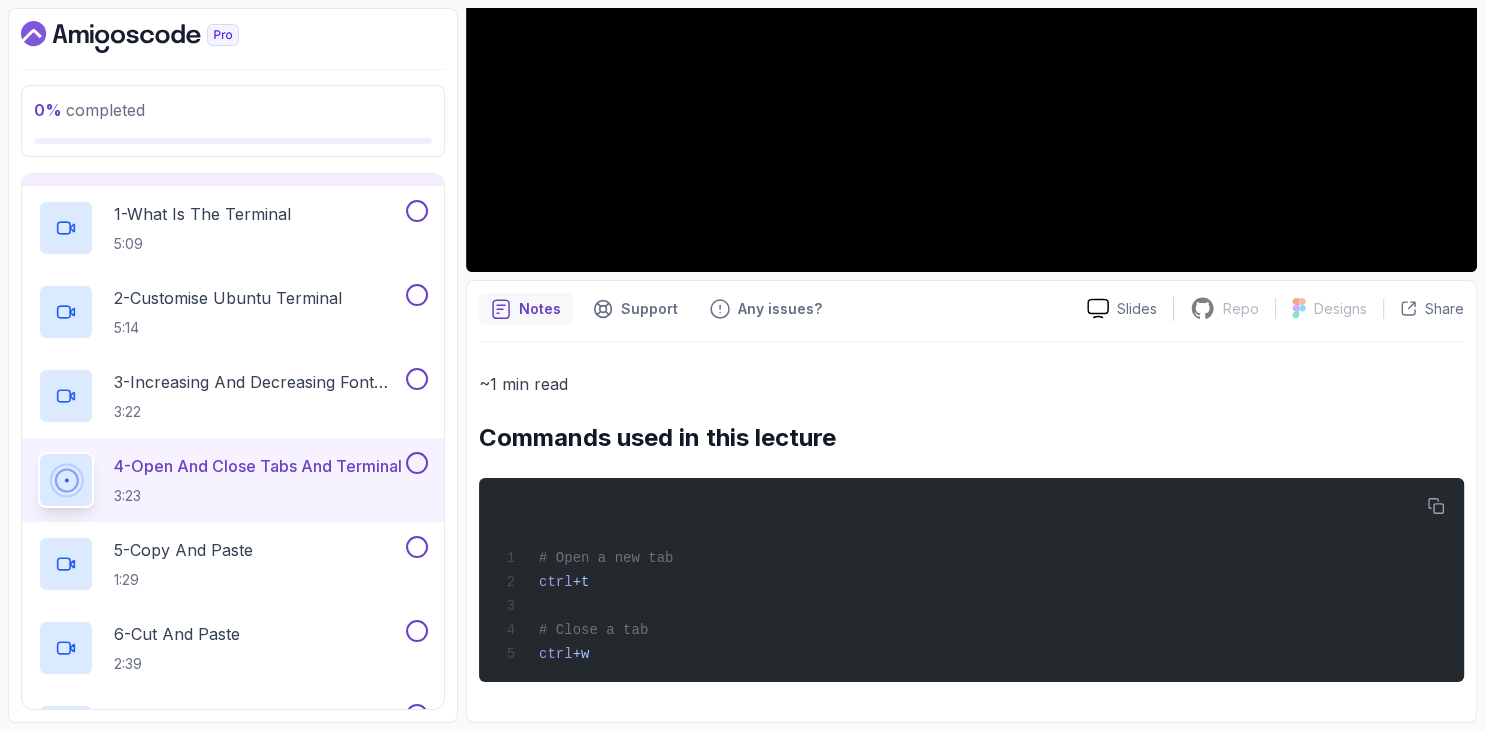 scroll, scrollTop: 130, scrollLeft: 0, axis: vertical 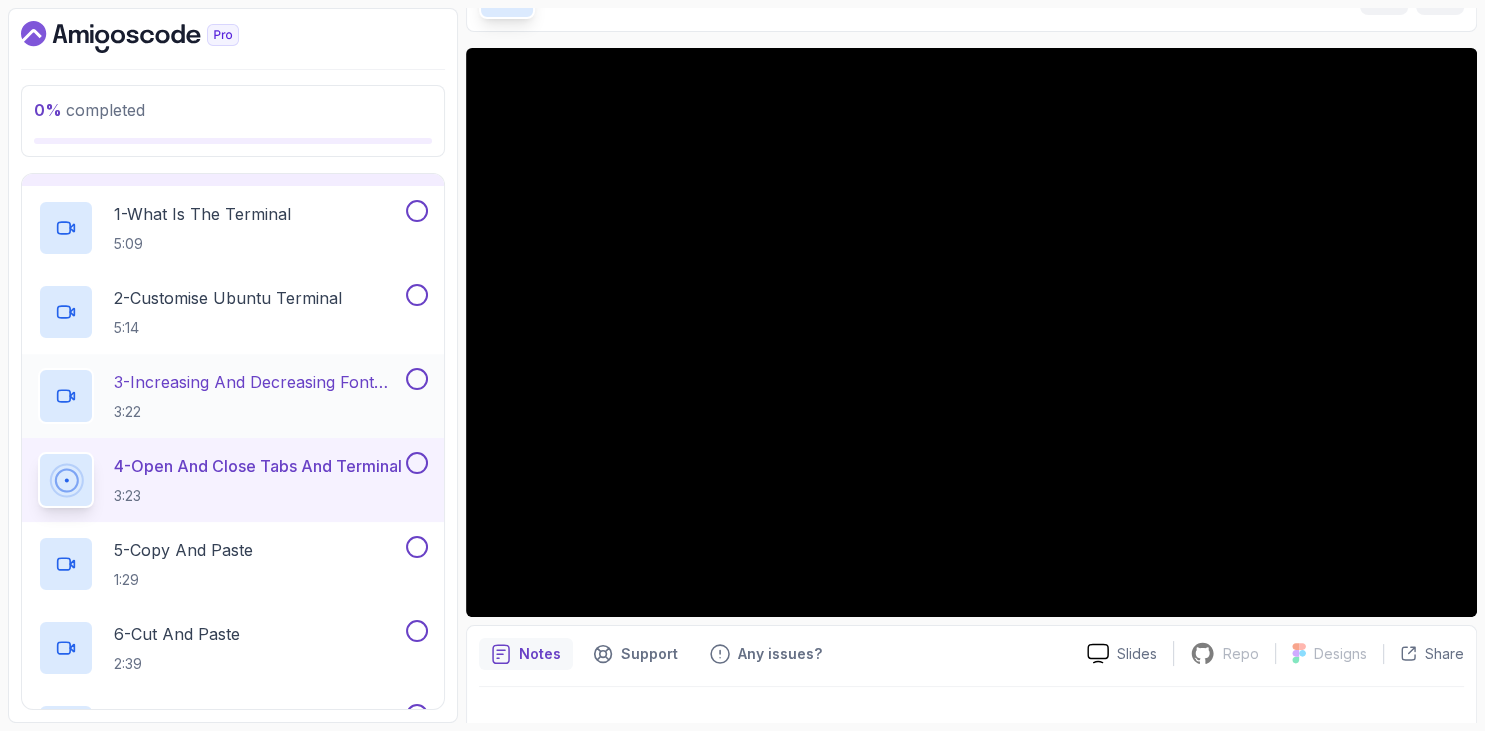 click on "3  -  Increasing And Decreasing Font Size 3:22" at bounding box center [258, 396] 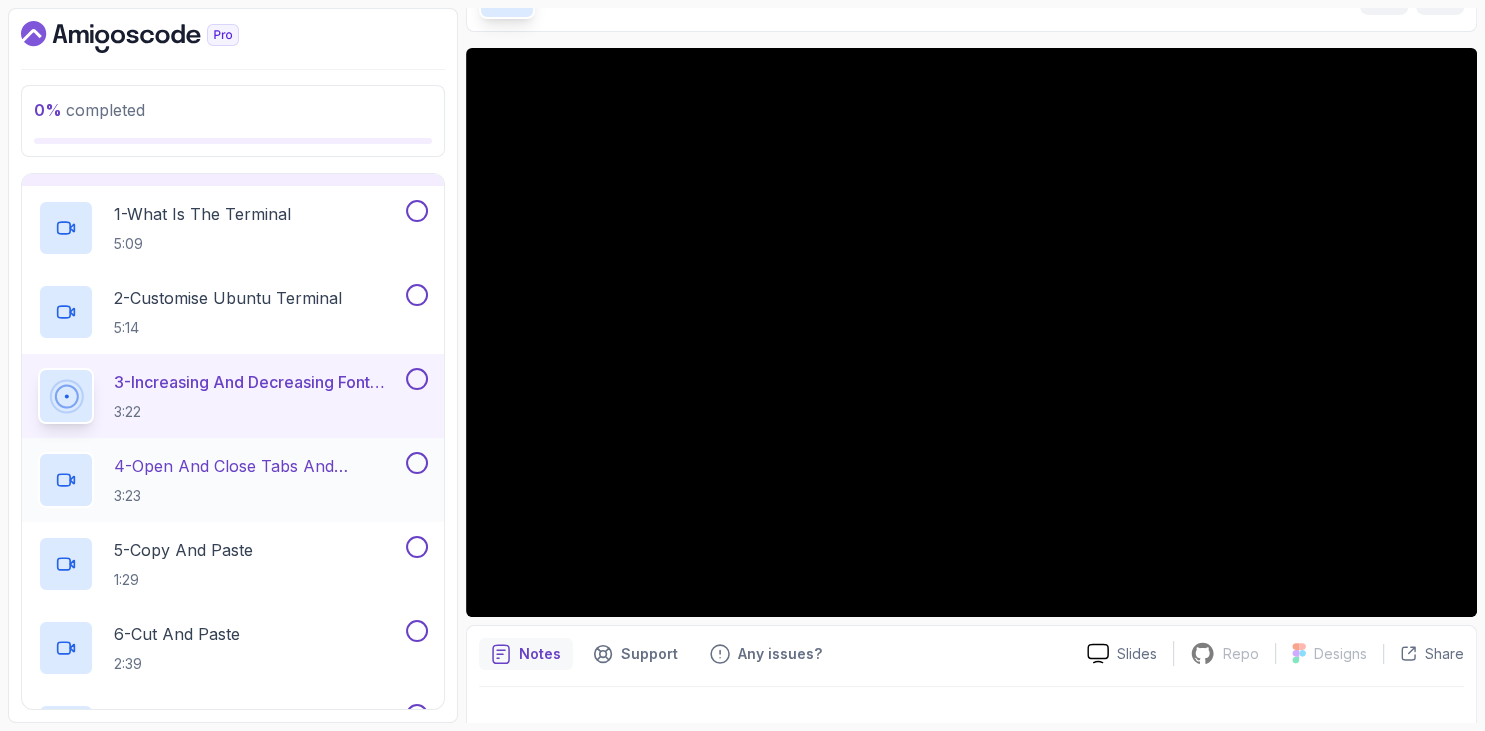 click on "4  -  Open And Close Tabs And Terminal" at bounding box center (258, 466) 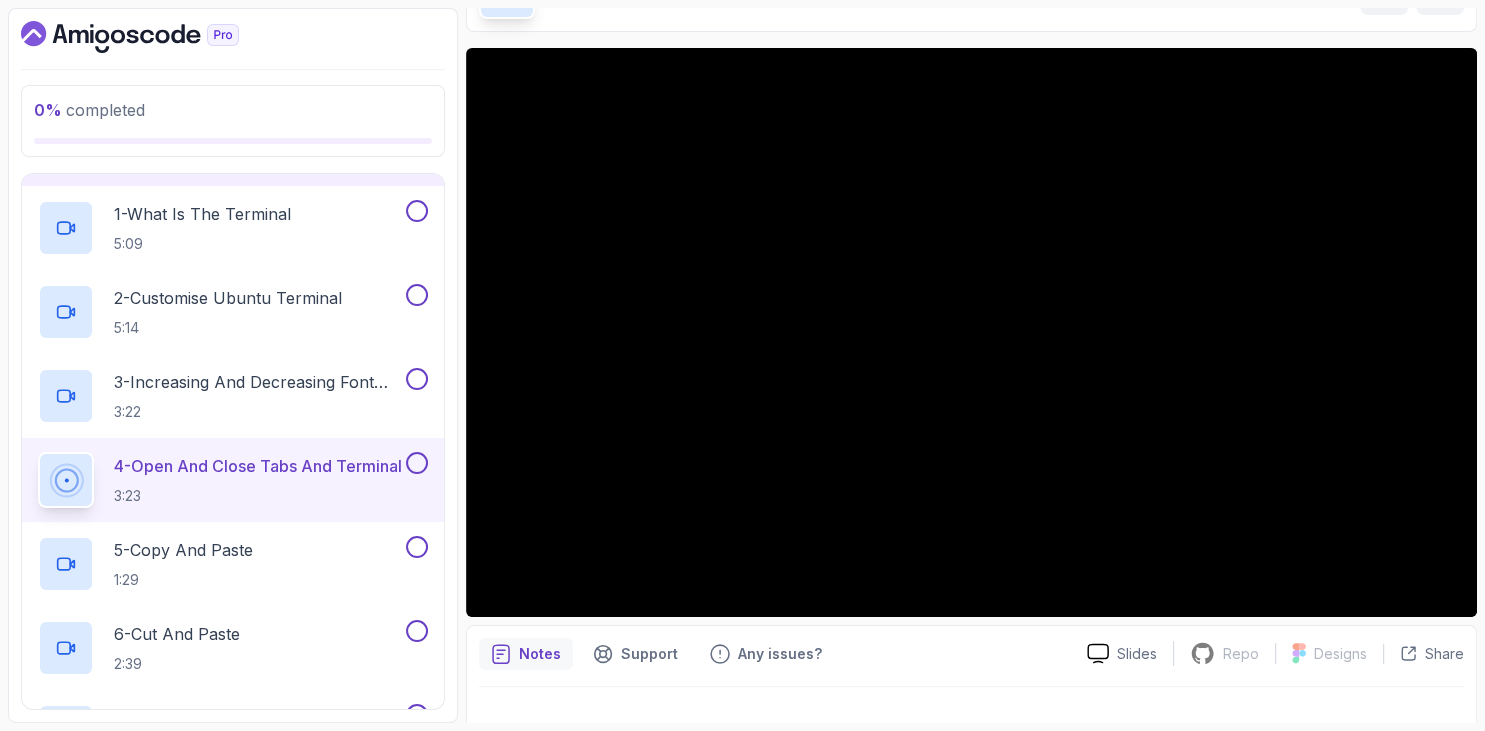 scroll, scrollTop: 557, scrollLeft: 0, axis: vertical 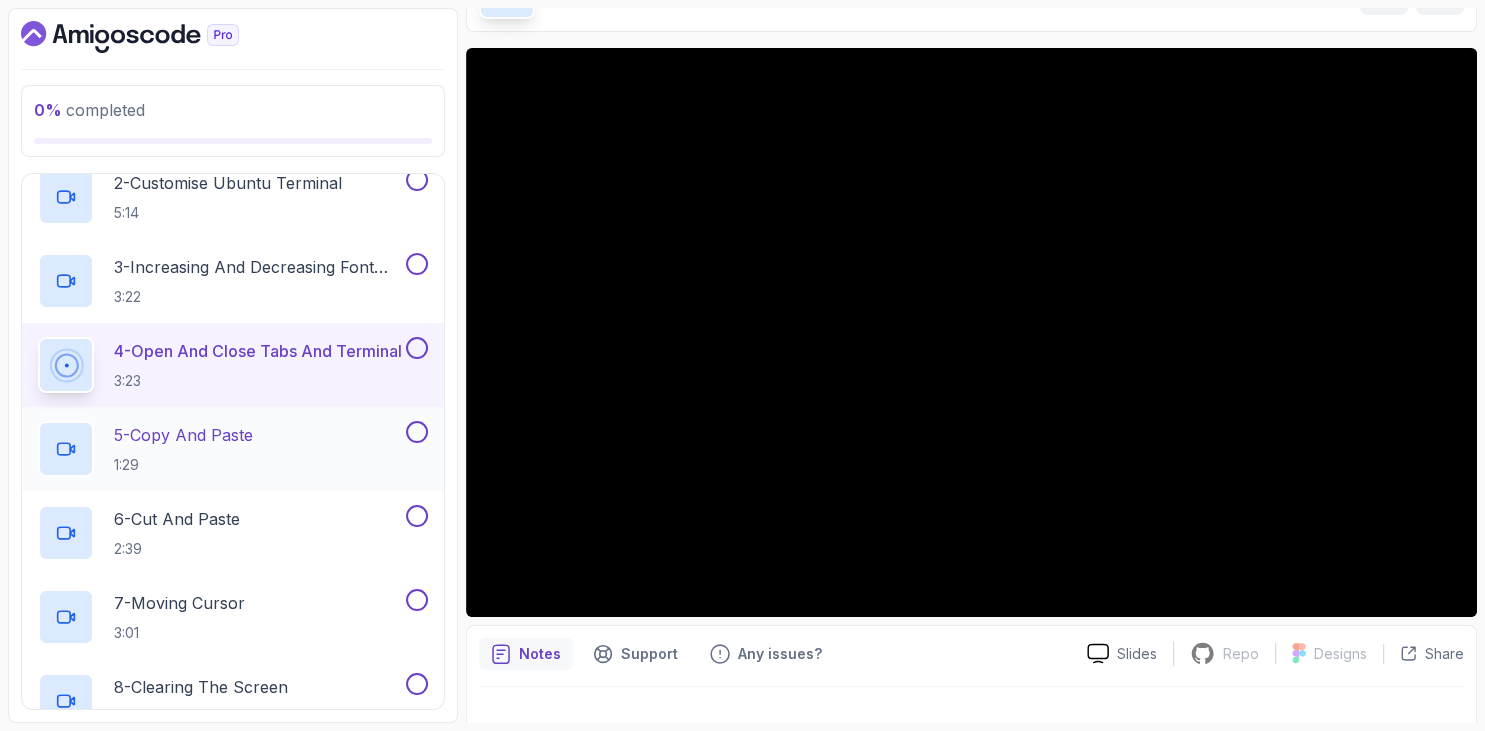 click on "5  -  Copy And Paste" at bounding box center [183, 435] 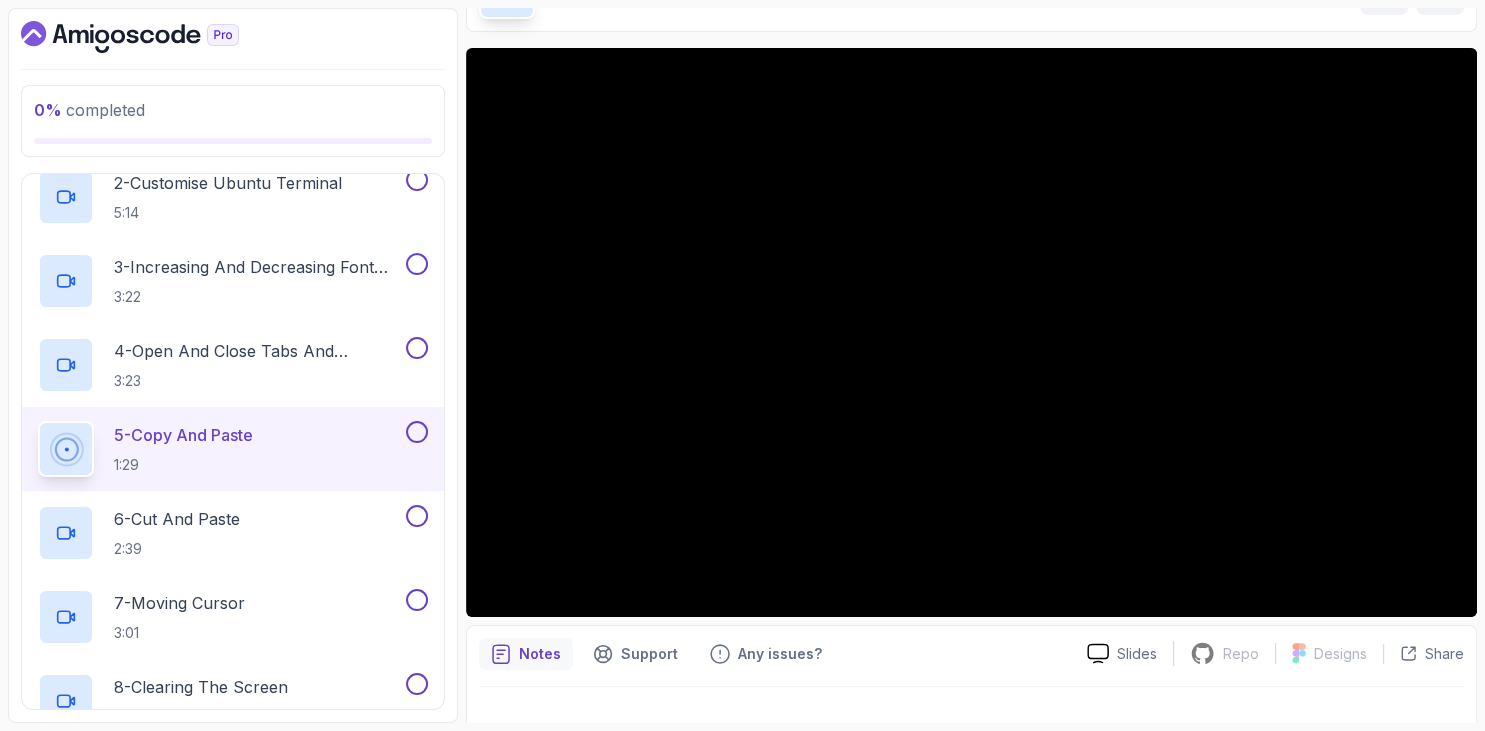 scroll, scrollTop: 475, scrollLeft: 0, axis: vertical 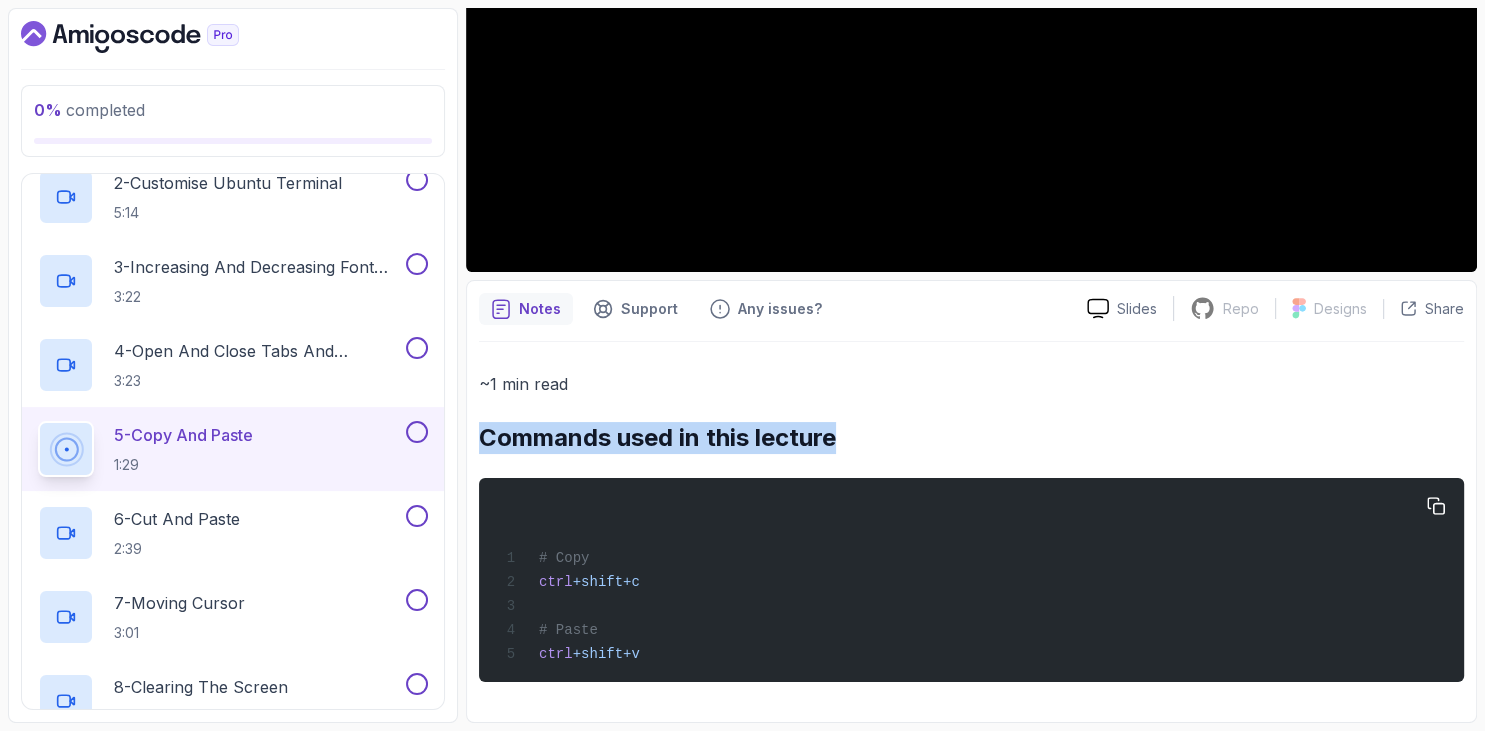 drag, startPoint x: 689, startPoint y: 660, endPoint x: 482, endPoint y: 446, distance: 297.7331 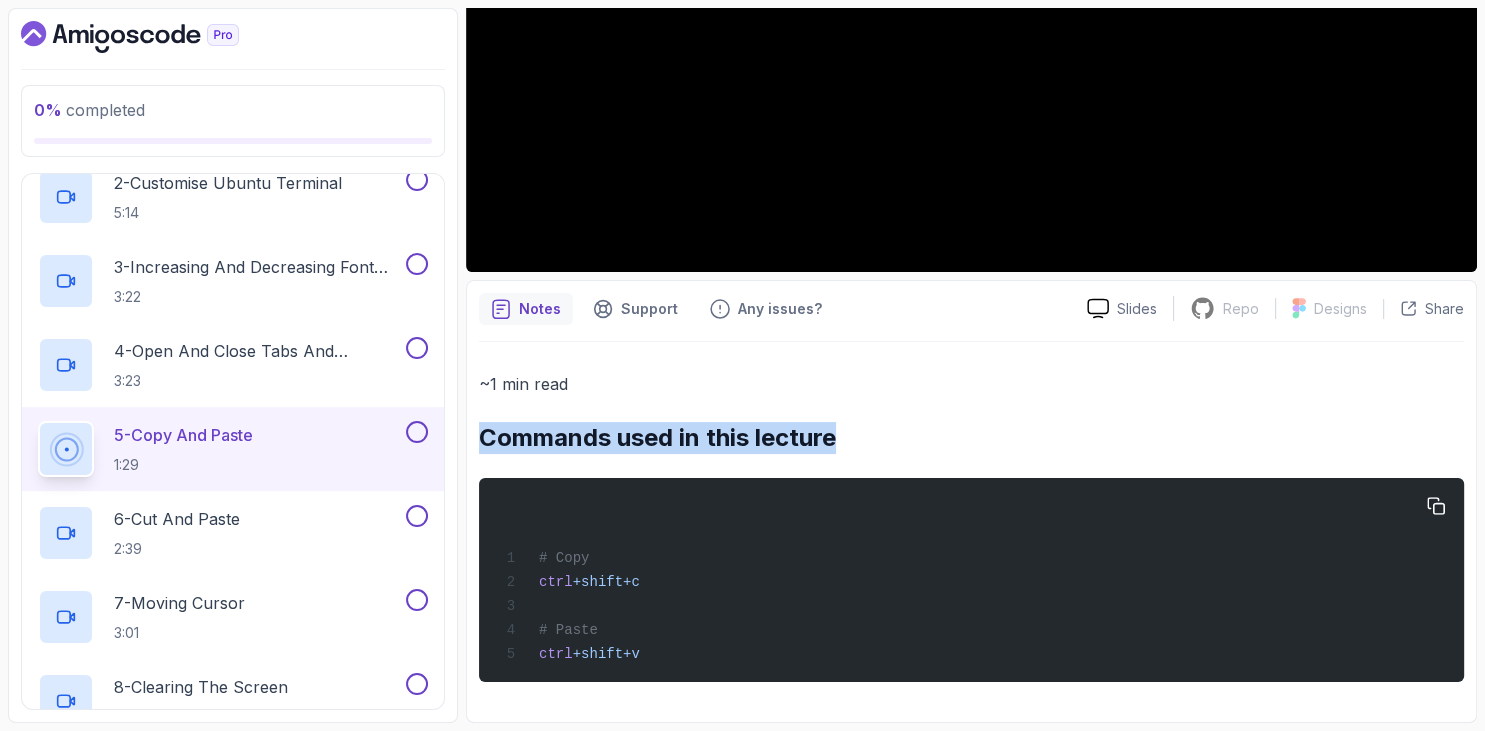 click on "# Copy
ctrl  +  shift  +  c
# Paste
ctrl  +  shift  +  v" at bounding box center (971, 580) 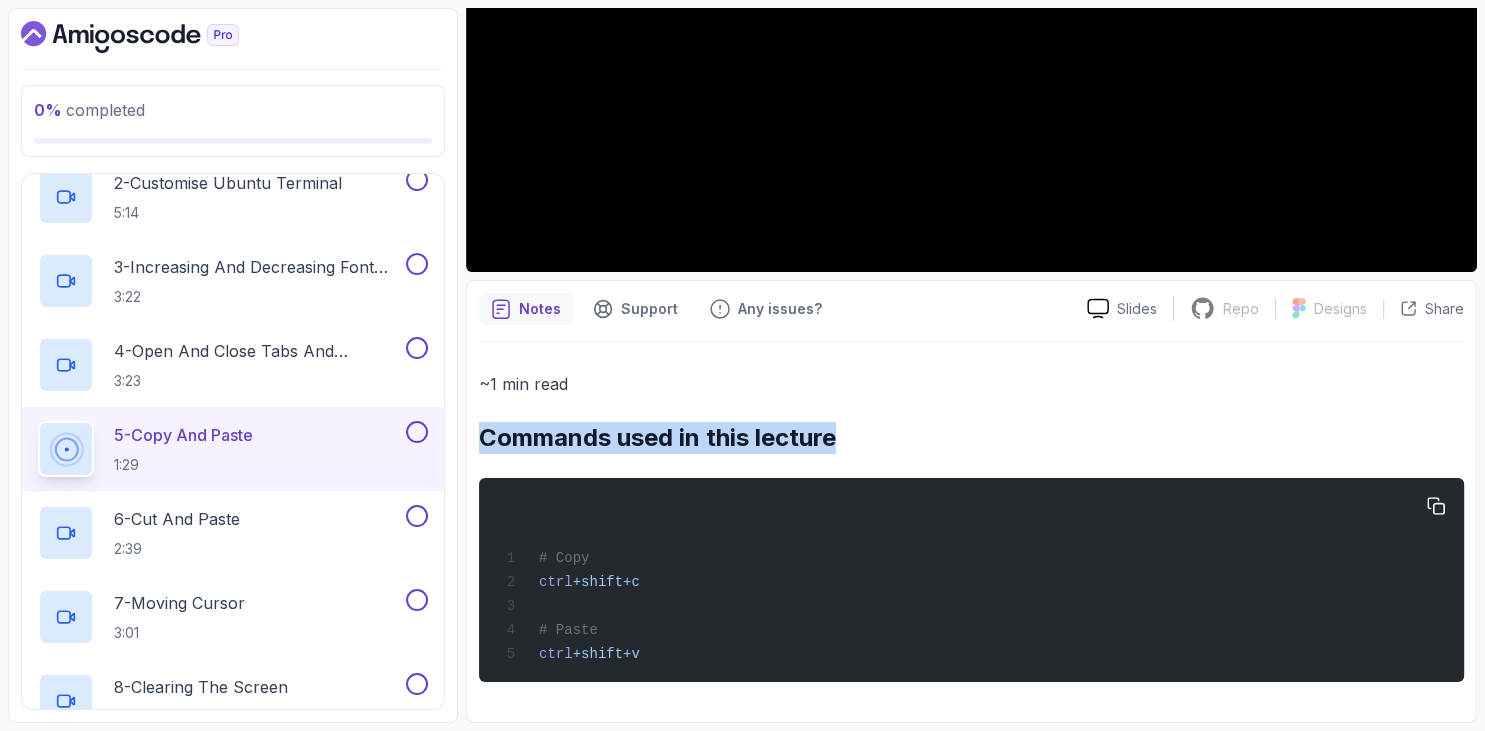click on "# Copy
ctrl  +  shift  +  c
# Paste
ctrl  +  shift  +  v" at bounding box center [971, 580] 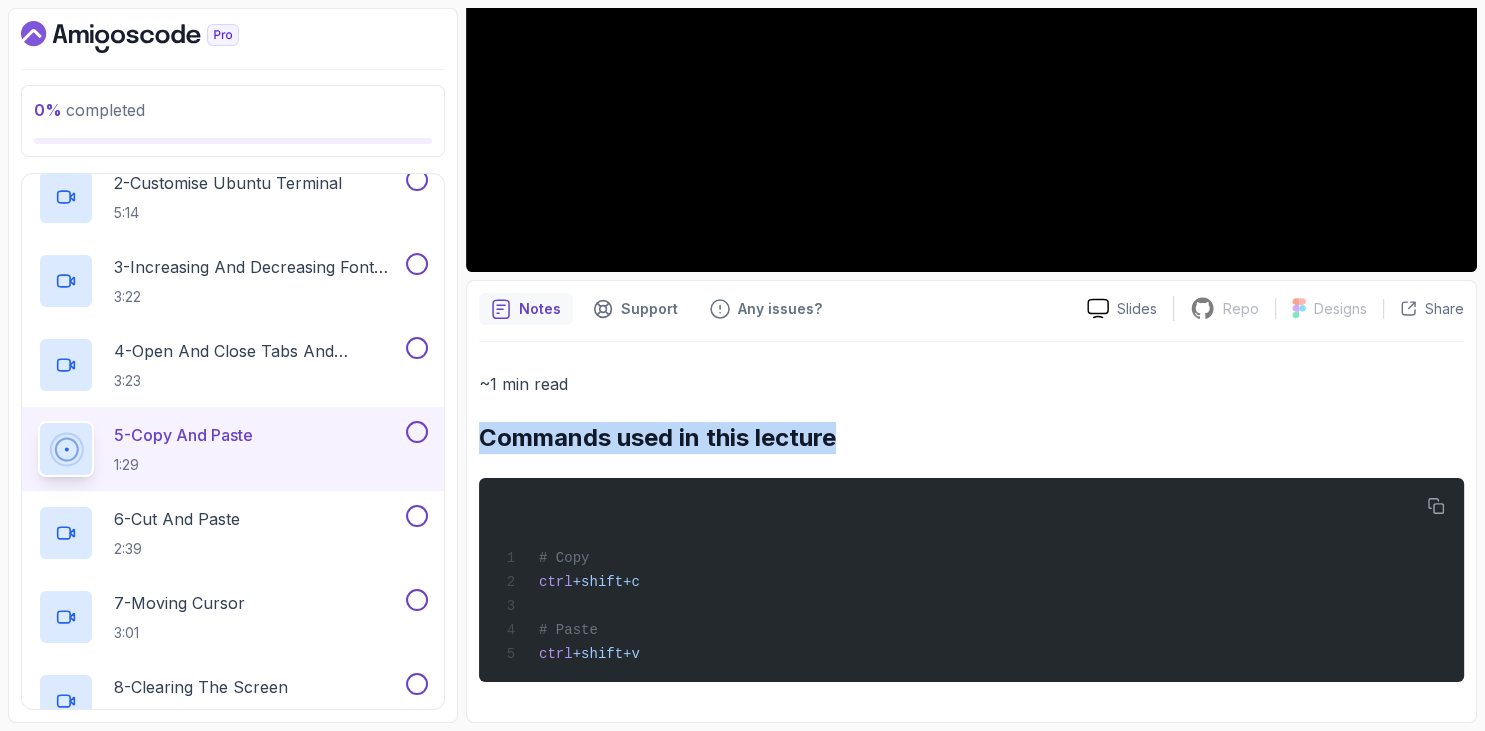drag, startPoint x: 687, startPoint y: 662, endPoint x: 504, endPoint y: 444, distance: 284.62784 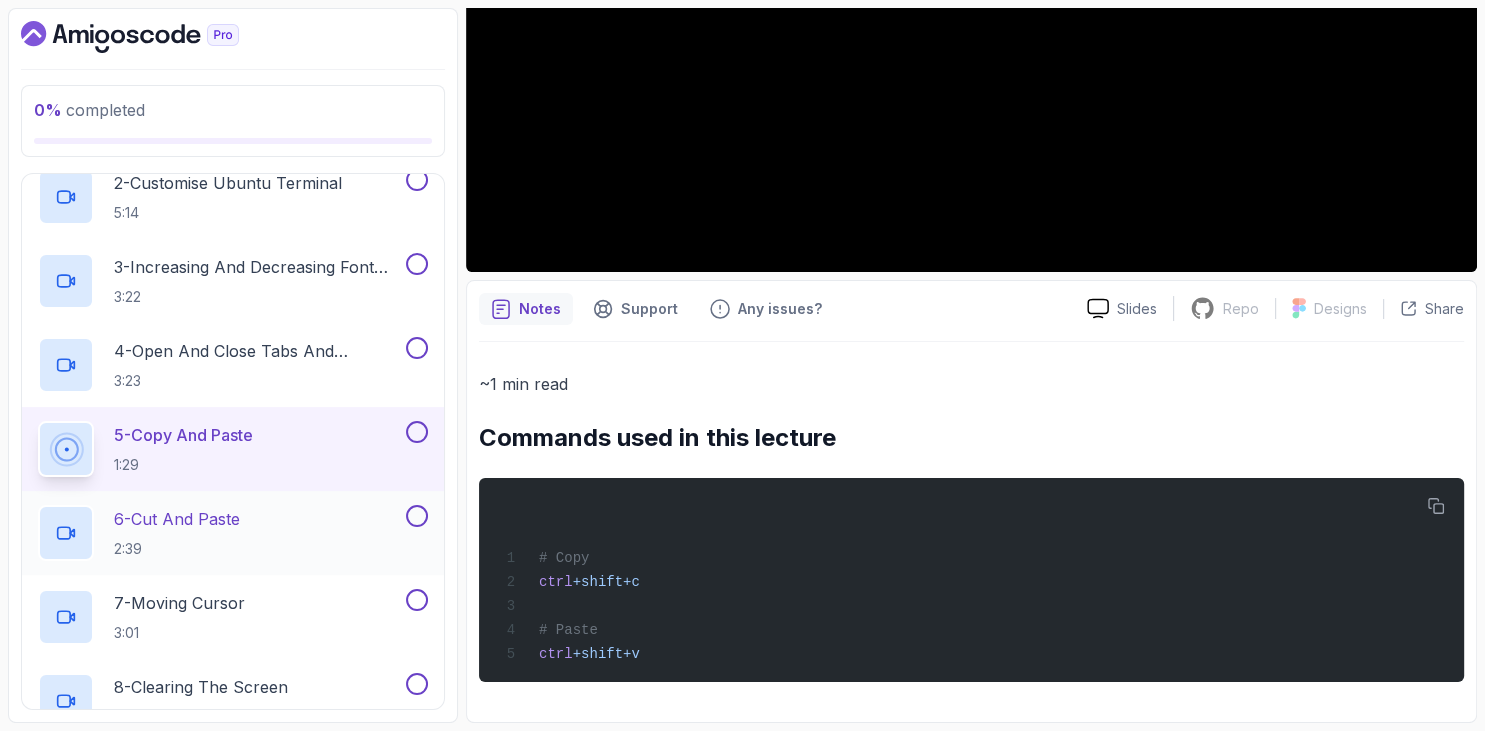 click on "6  -  Cut And Paste 2:39" at bounding box center (177, 533) 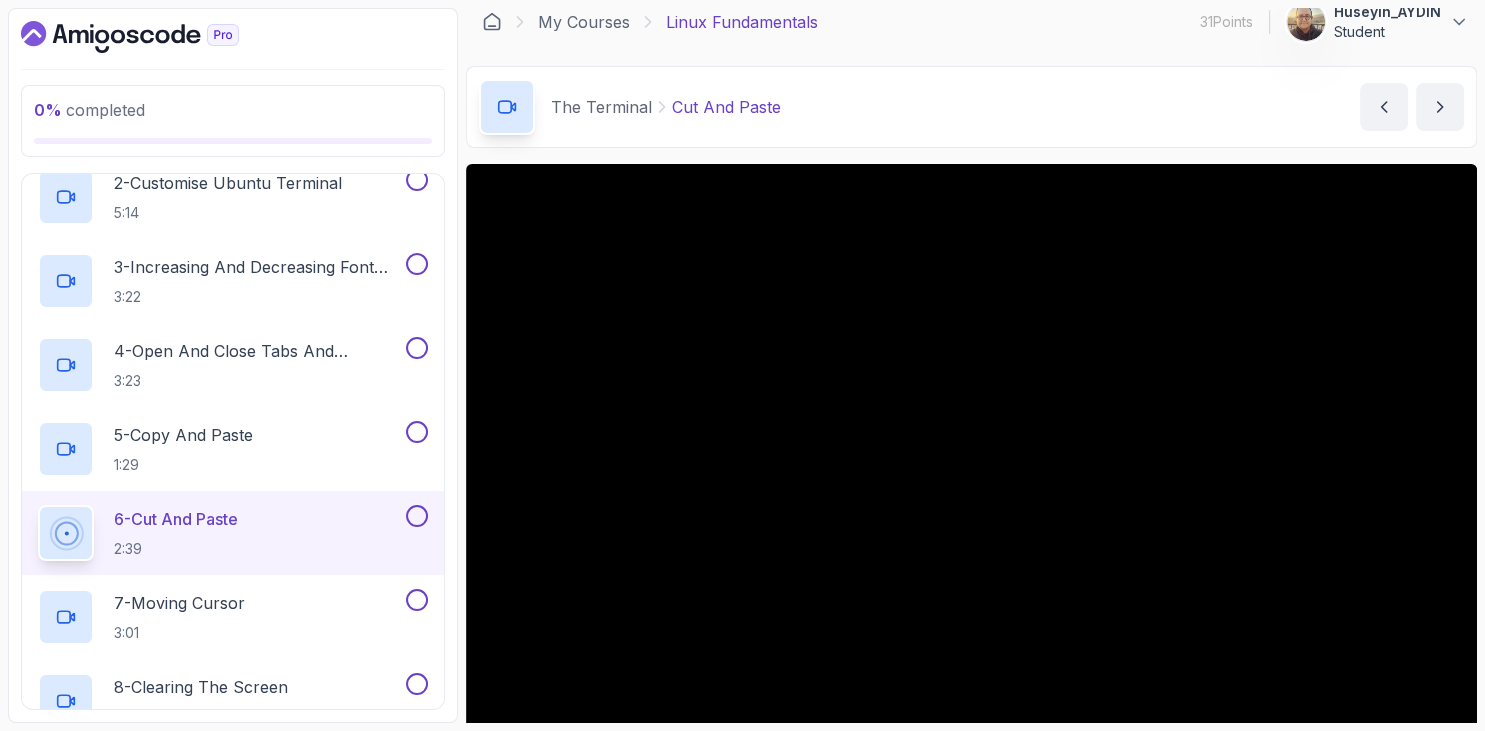 scroll, scrollTop: 130, scrollLeft: 0, axis: vertical 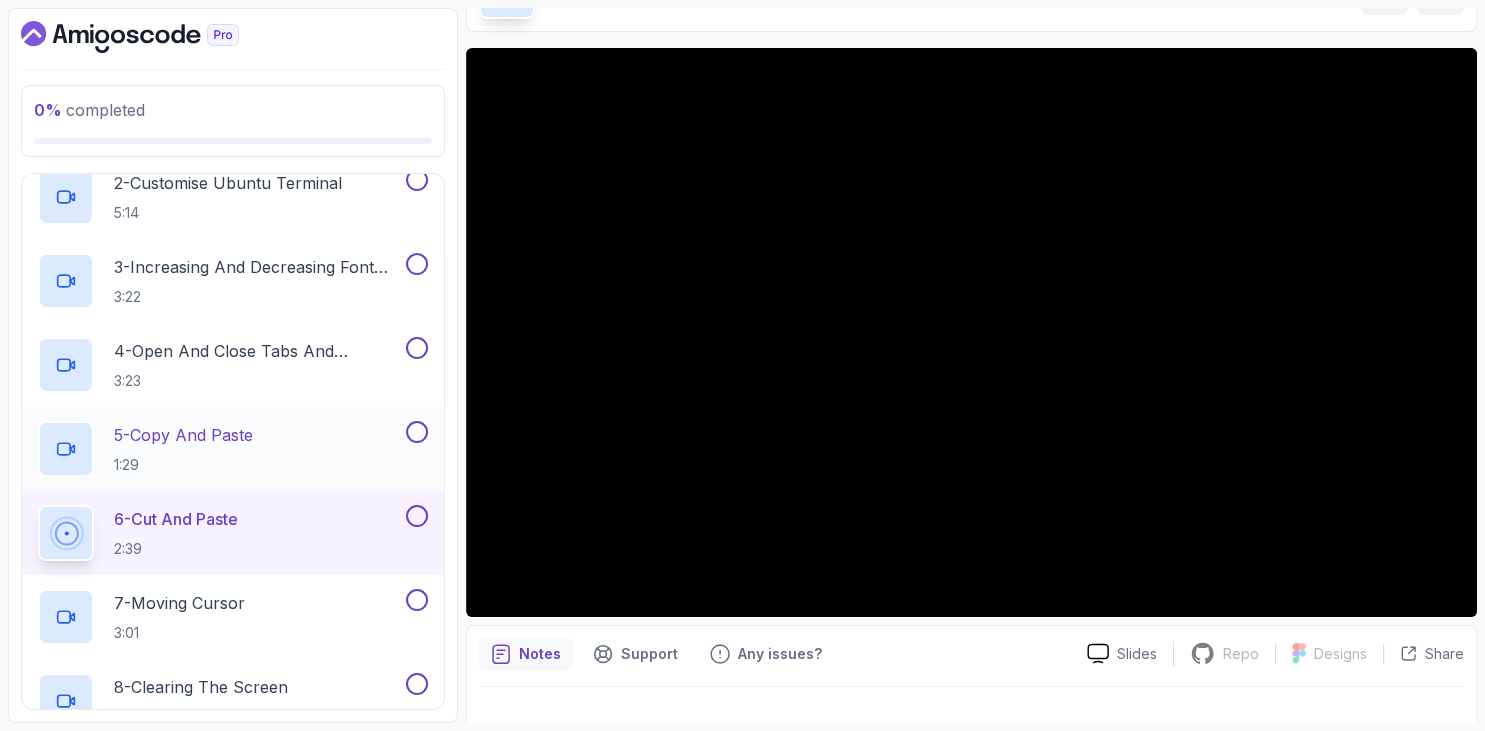click on "5  -  Copy And Paste 1:29" at bounding box center [183, 449] 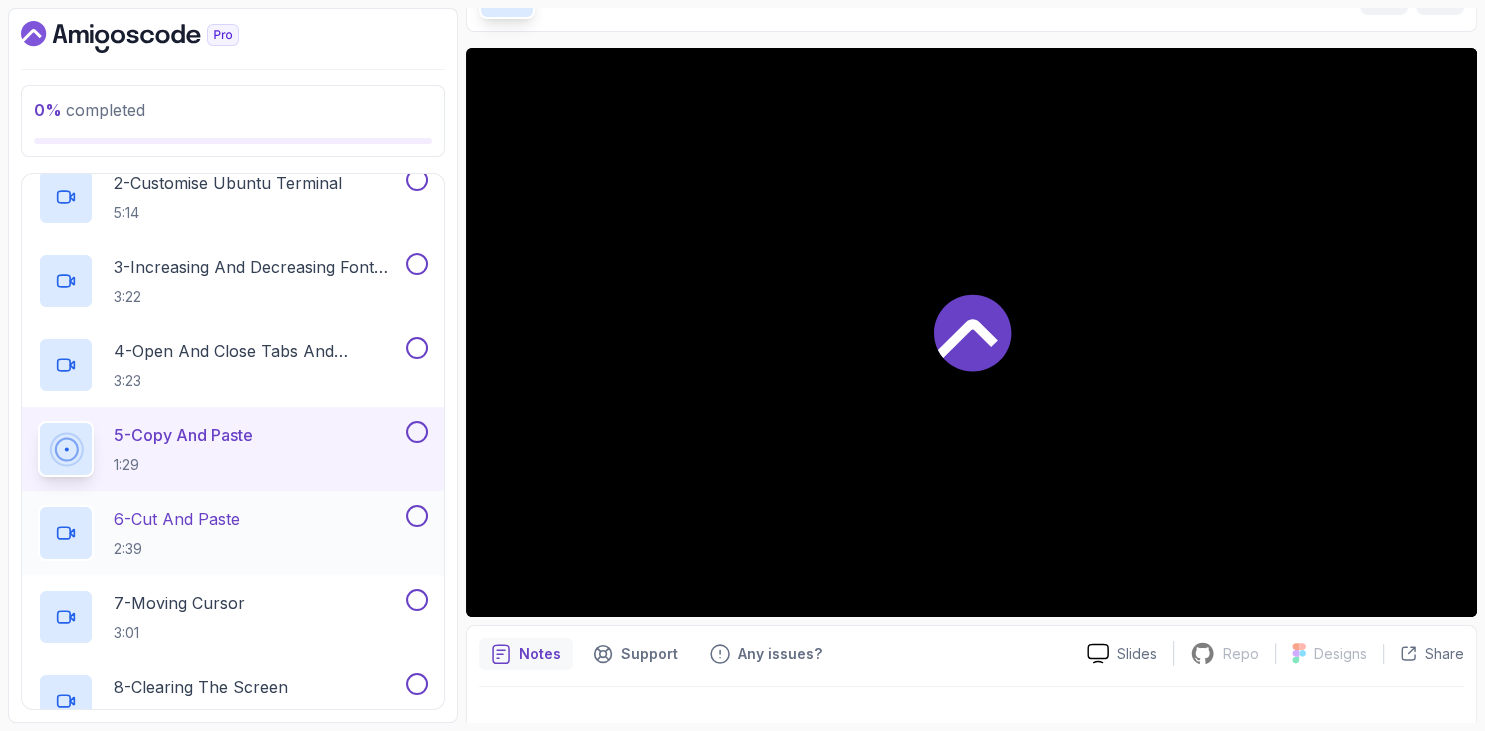 click on "6  -  Cut And Paste" at bounding box center [177, 519] 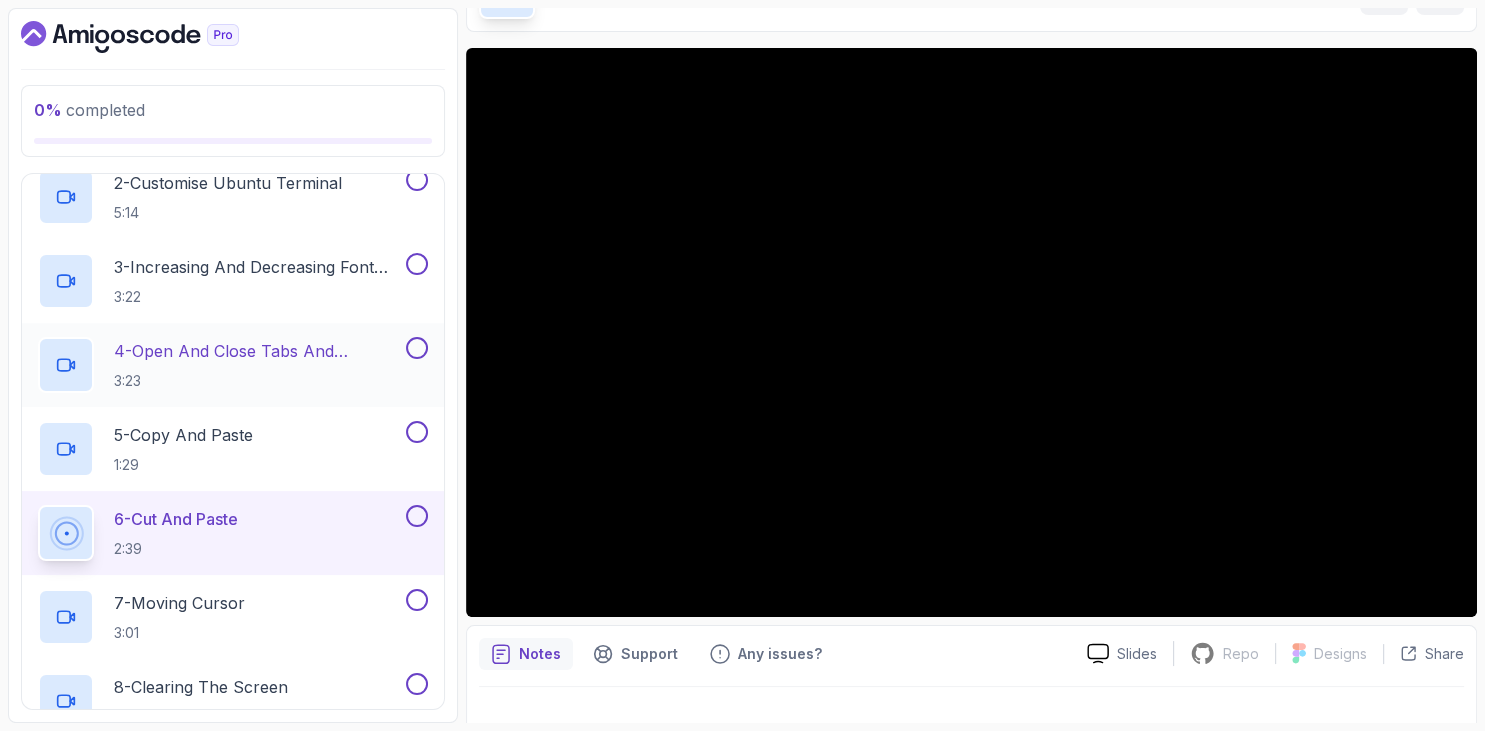 scroll, scrollTop: 672, scrollLeft: 0, axis: vertical 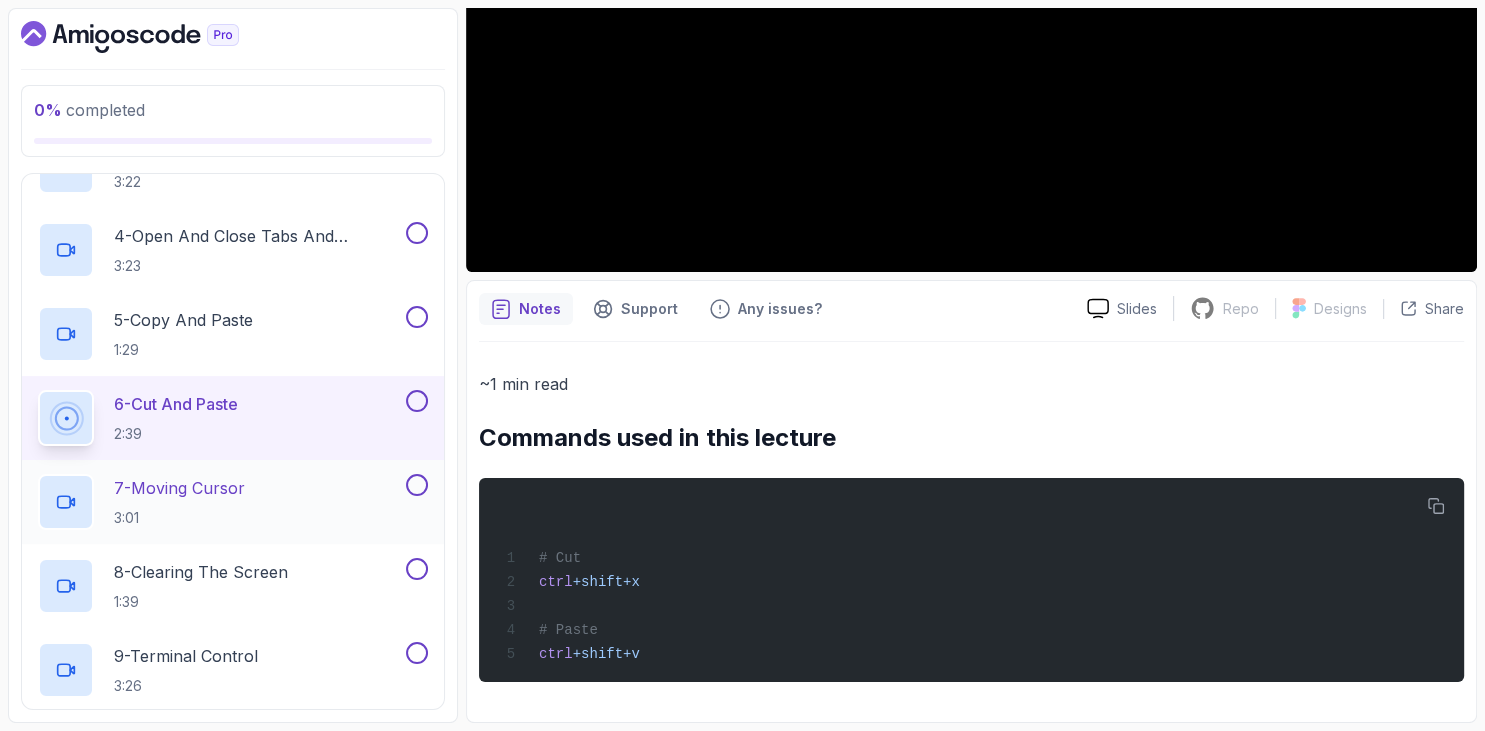 click on "7  -  Moving Cursor" at bounding box center [179, 488] 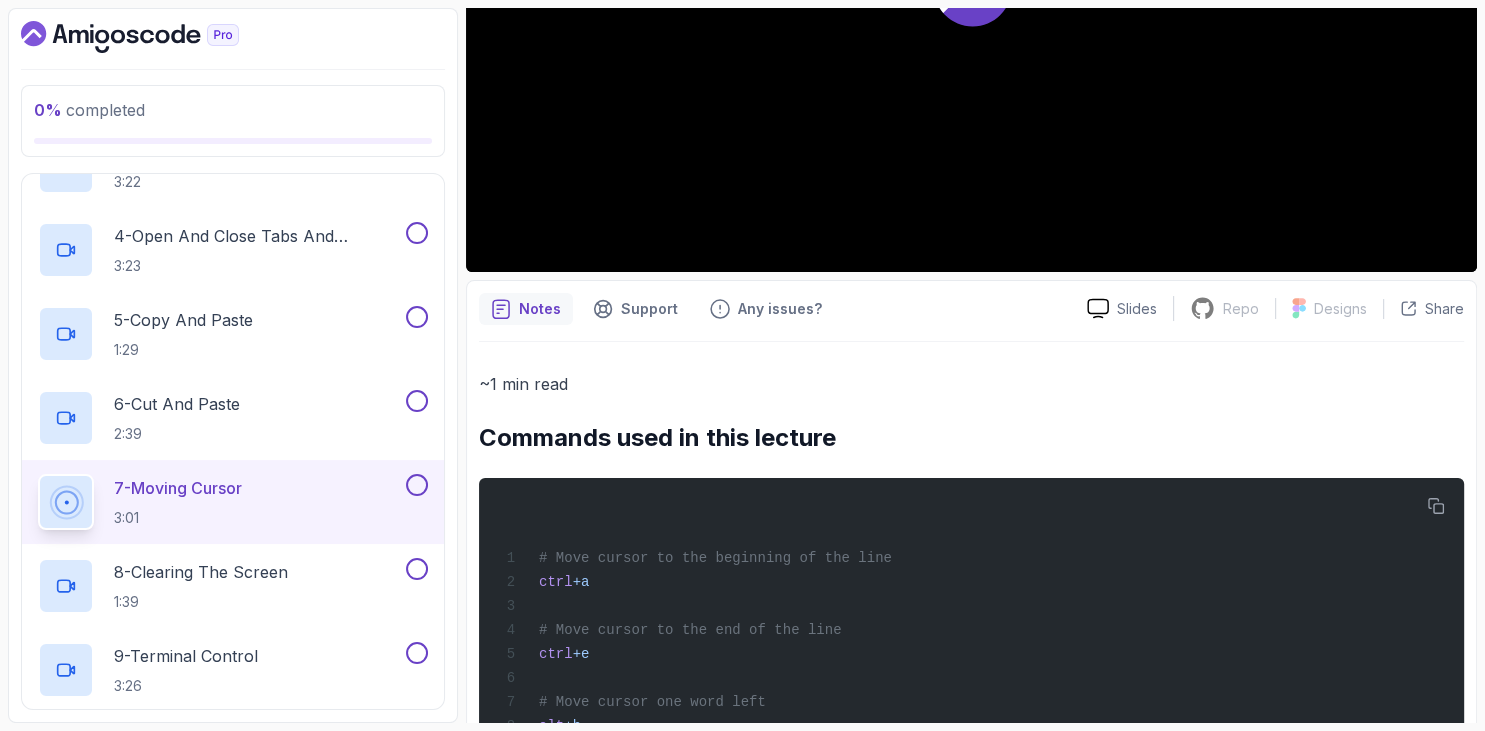 scroll, scrollTop: 130, scrollLeft: 0, axis: vertical 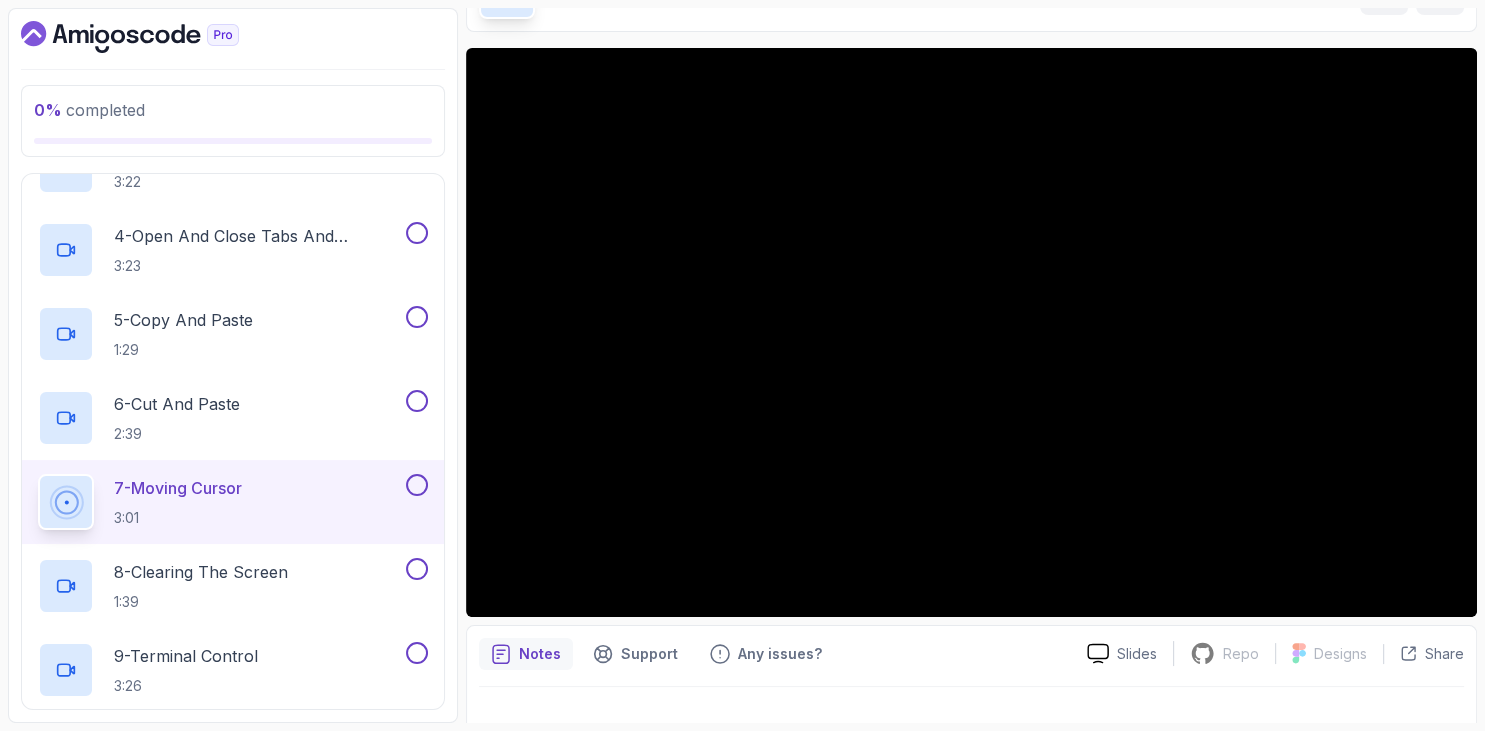 click on "0 % completed 1  -  Intro 2  -  Getting Started 3  -  Mac Installation 4  -  Windows Installation 5  -  Virtual Machines 6  -  Github Codespaces 7  -  The Terminal 1  -  What Is The Terminal 5:09 2  -  Customise Ubuntu Terminal 5:14 3  -  Increasing And Decreasing Font Size 3:22 4  -  Open And Close Tabs And Terminal 3:23 5  -  Copy And Paste 1:29 6  -  Cut And Paste 2:39 7  -  Moving Cursor 3:01 8  -  Clearing The Screen 1:39 9  -  Terminal Control 3:26 10  -  Command History 5:20 11  -  Auto Completion With Tab 3:49 12  -  View Terminal Keyboard Shortcuts 1:11 13  -  Other Terminals 2:07 14  -  Integrated Terminals 1:37 15  -  Linux Terminal Quiz Required- quiz 16  -  Feedback feedback 8  -  The Shell 9  -  Linux Commands 10  -  Linux File System 11  -  Working With Files 12  -  Working With Directories 13  -  Users And Groups 14  -  File Permissions 15  -  Outro" at bounding box center (233, 365) 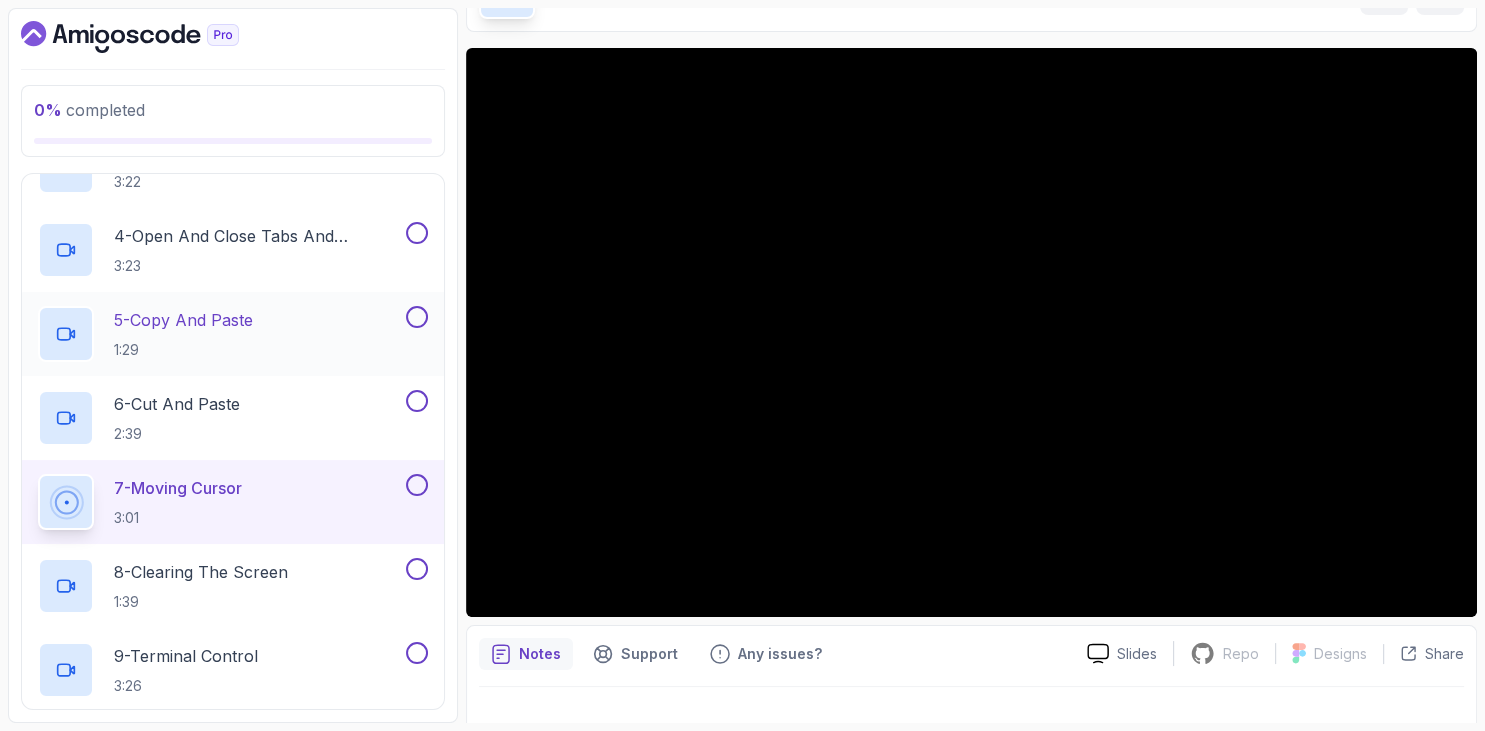 scroll, scrollTop: 788, scrollLeft: 0, axis: vertical 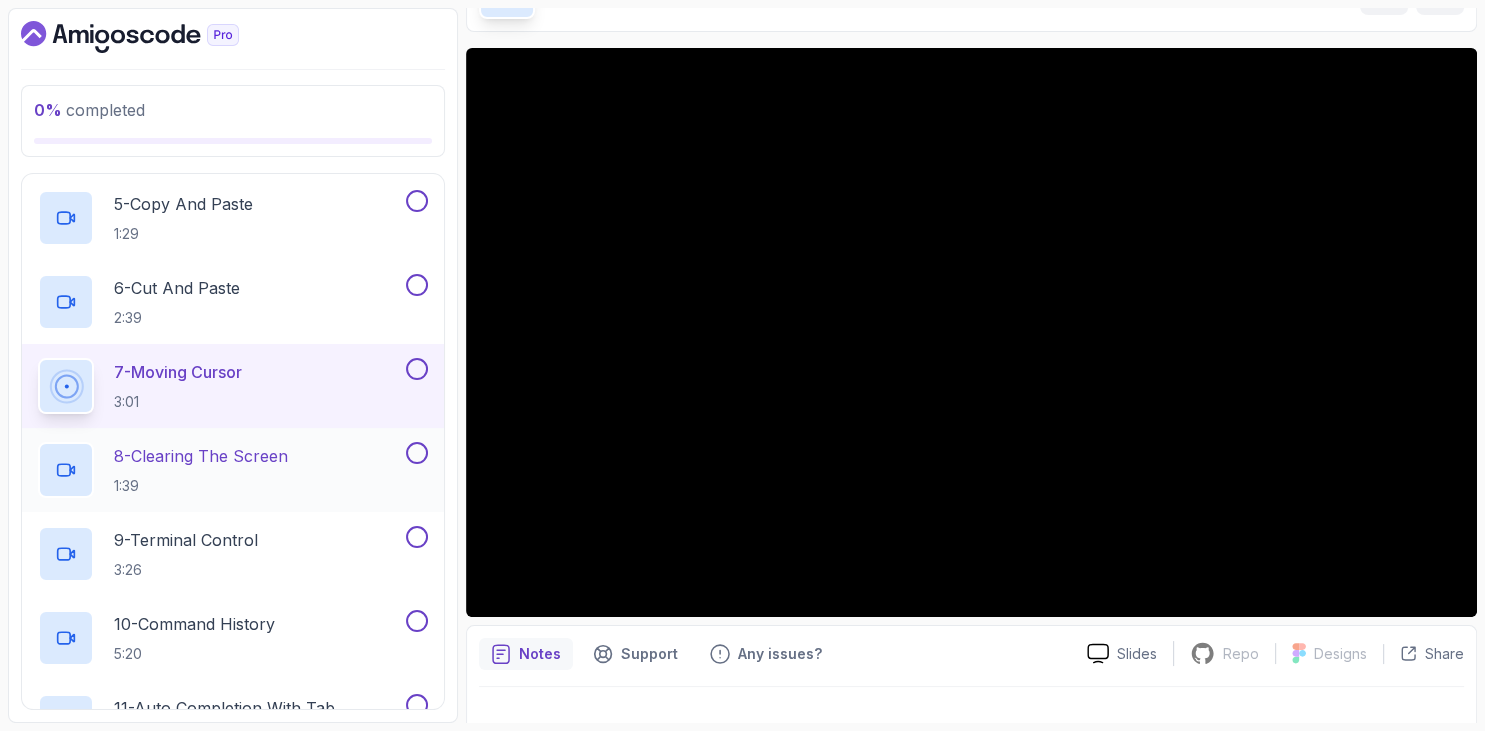 click on "8  -  Clearing The Screen 1:39" at bounding box center [220, 470] 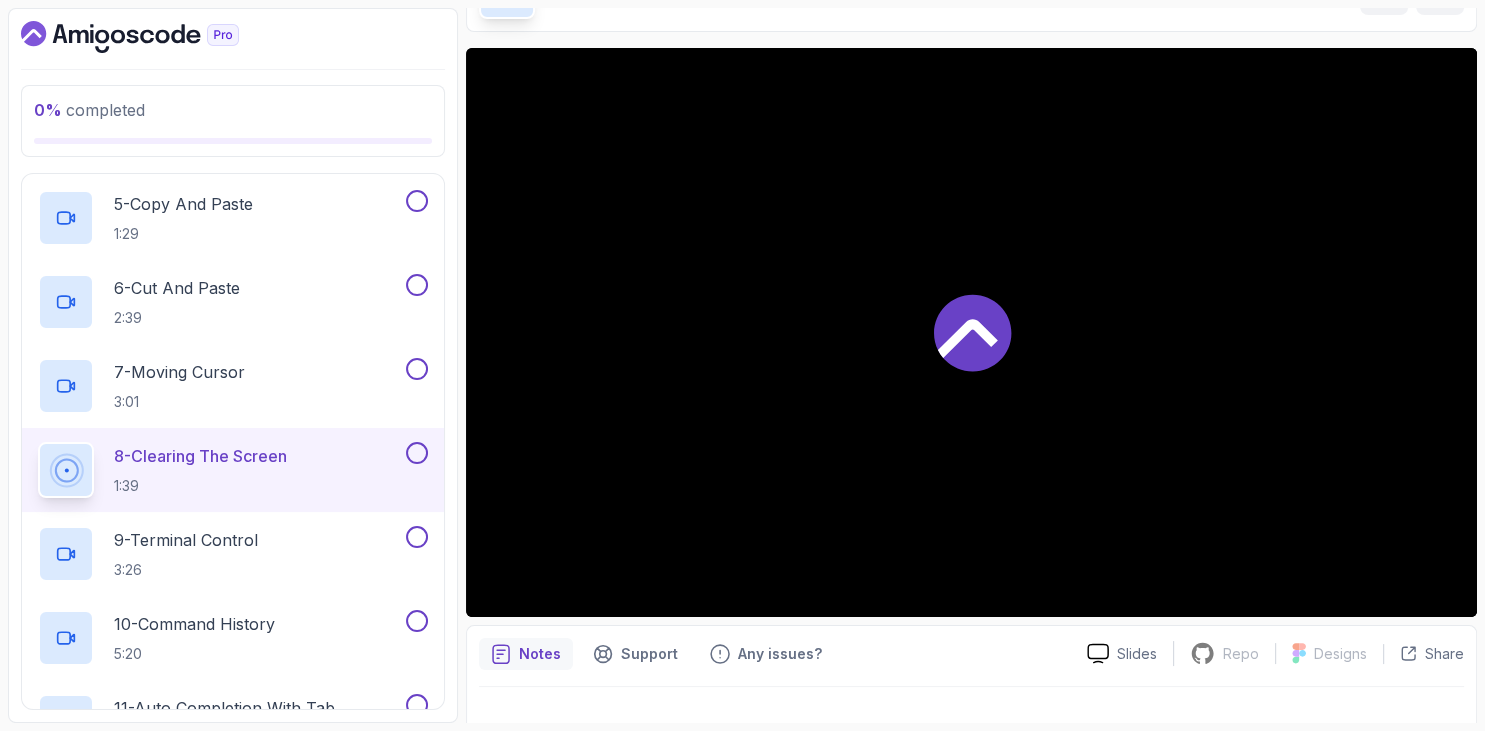 click at bounding box center (233, 37) 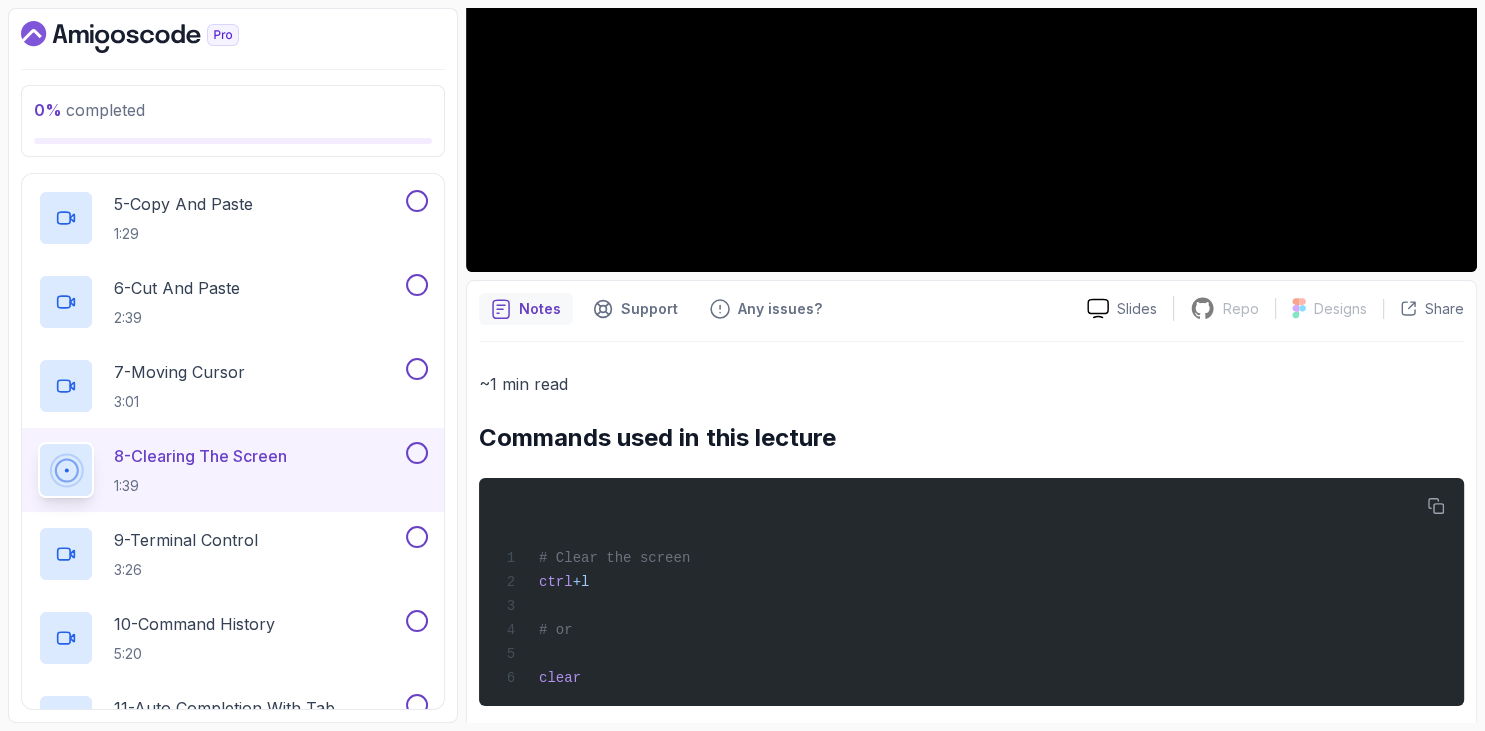 scroll, scrollTop: 580, scrollLeft: 0, axis: vertical 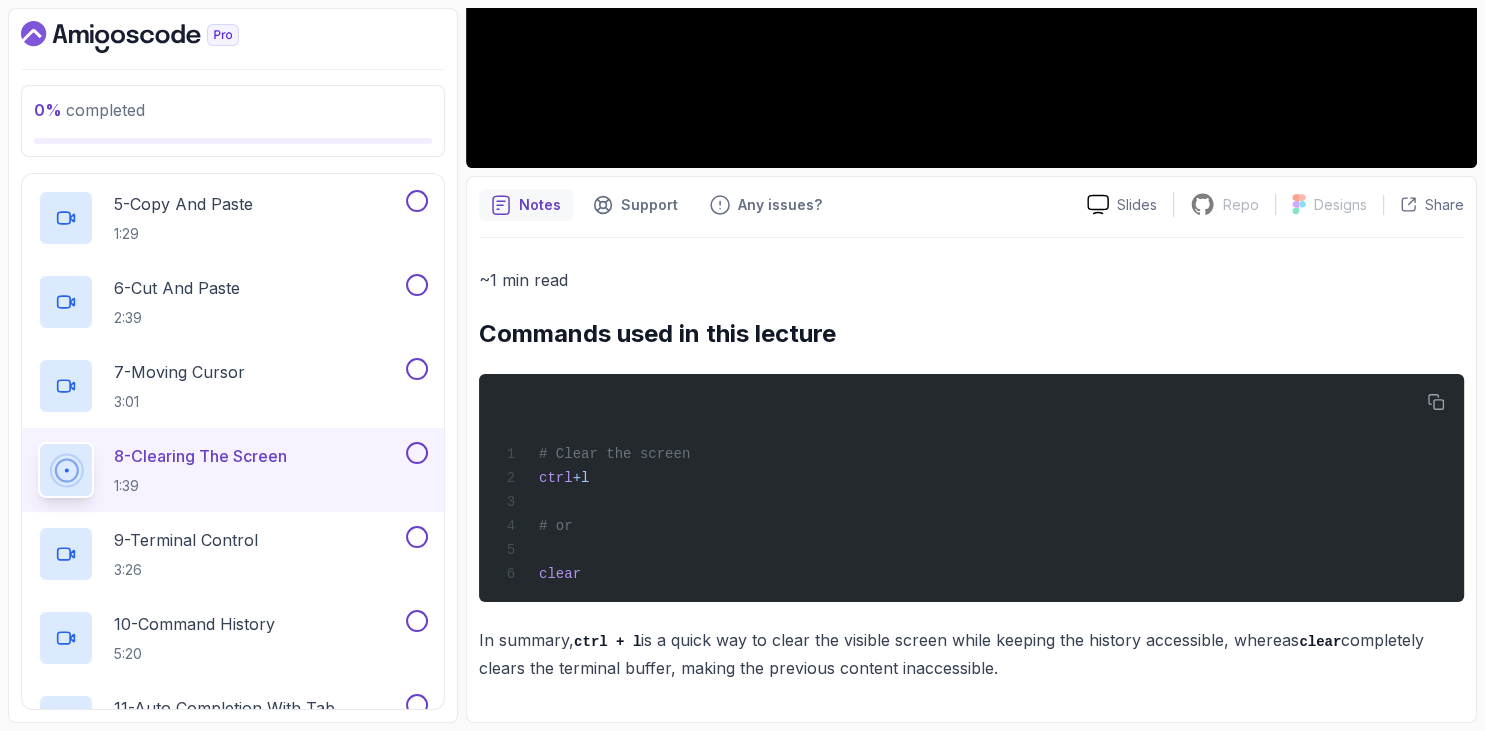 drag, startPoint x: 479, startPoint y: 330, endPoint x: 1047, endPoint y: 692, distance: 673.5488 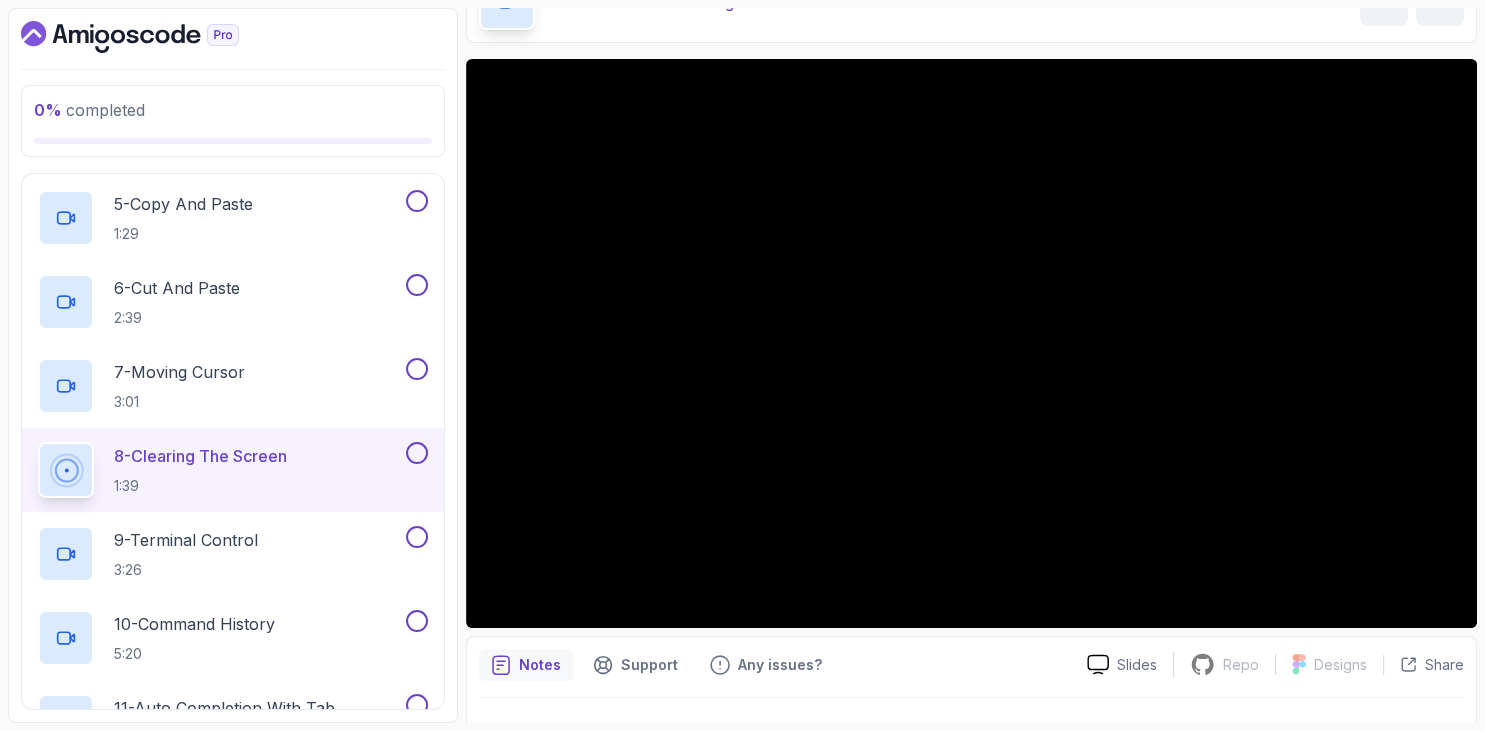 click on "0 % completed 1  -  Intro 2  -  Getting Started 3  -  Mac Installation 4  -  Windows Installation 5  -  Virtual Machines 6  -  Github Codespaces 7  -  The Terminal 1  -  What Is The Terminal 5:09 2  -  Customise Ubuntu Terminal 5:14 3  -  Increasing And Decreasing Font Size 3:22 4  -  Open And Close Tabs And Terminal 3:23 5  -  Copy And Paste 1:29 6  -  Cut And Paste 2:39 7  -  Moving Cursor 3:01 8  -  Clearing The Screen 1:39 9  -  Terminal Control 3:26 10  -  Command History 5:20 11  -  Auto Completion With Tab 3:49 12  -  View Terminal Keyboard Shortcuts 1:11 13  -  Other Terminals 2:07 14  -  Integrated Terminals 1:37 15  -  Linux Terminal Quiz Required- quiz 16  -  Feedback feedback 8  -  The Shell 9  -  Linux Commands 10  -  Linux File System 11  -  Working With Files 12  -  Working With Directories 13  -  Users And Groups 14  -  File Permissions 15  -  Outro" at bounding box center (233, 365) 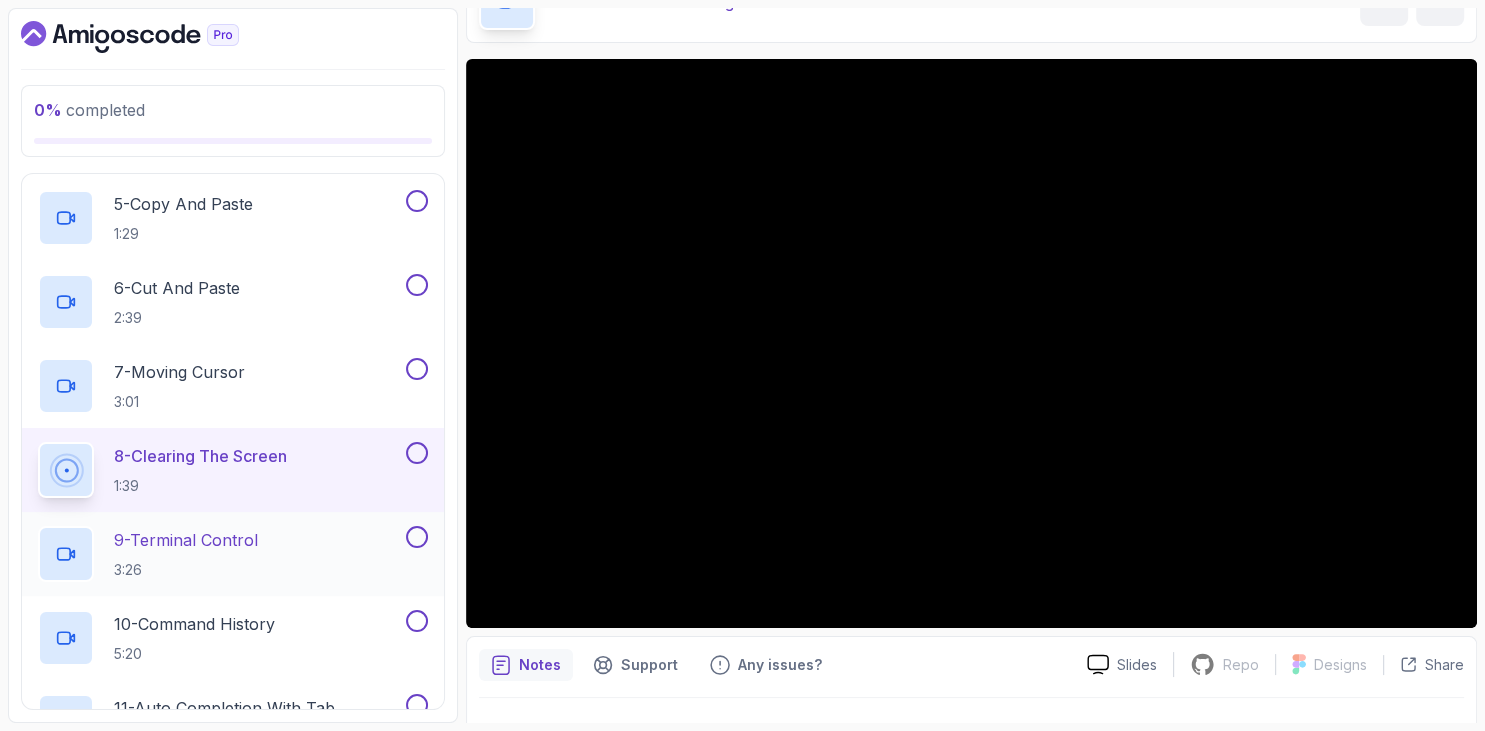 scroll, scrollTop: 903, scrollLeft: 0, axis: vertical 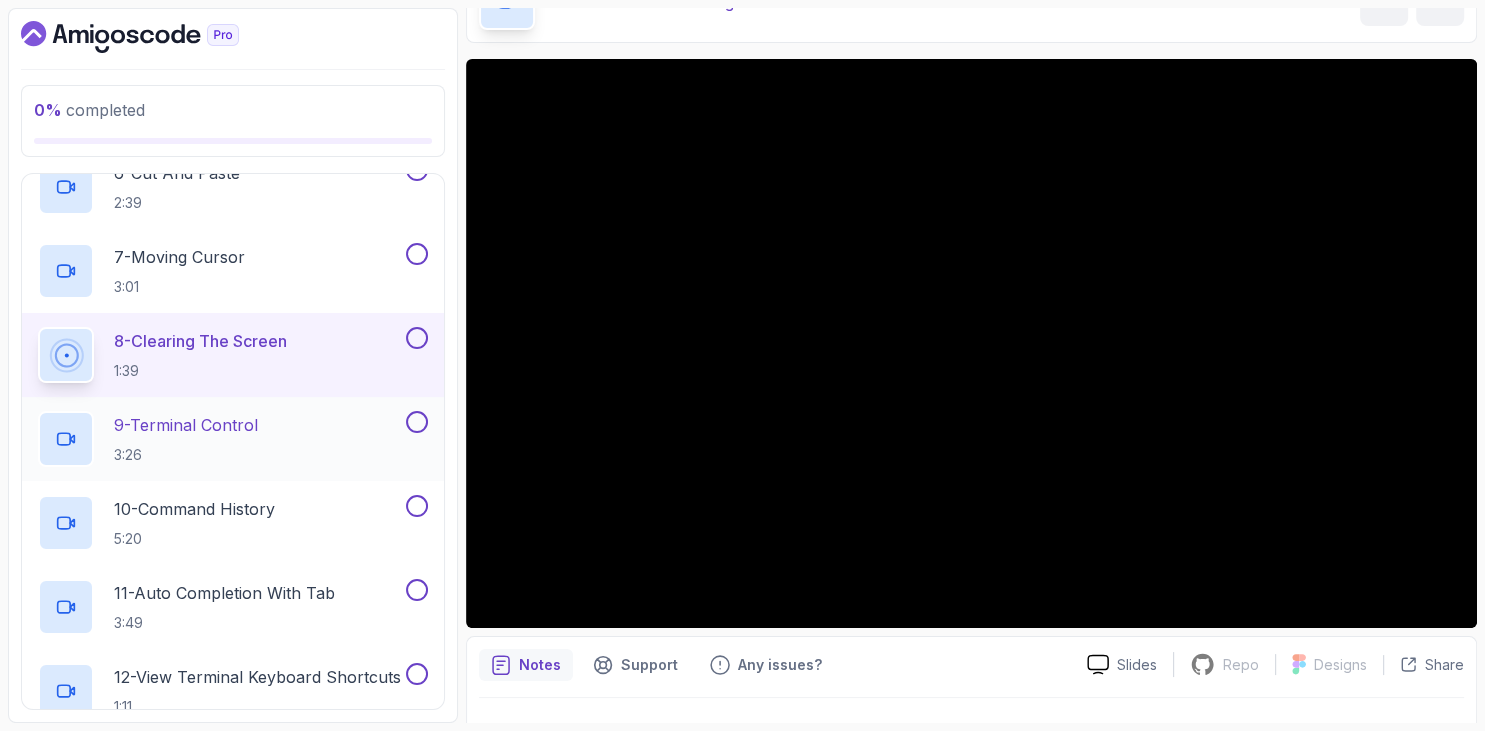 click on "9  -  Terminal Control 3:26" at bounding box center (220, 439) 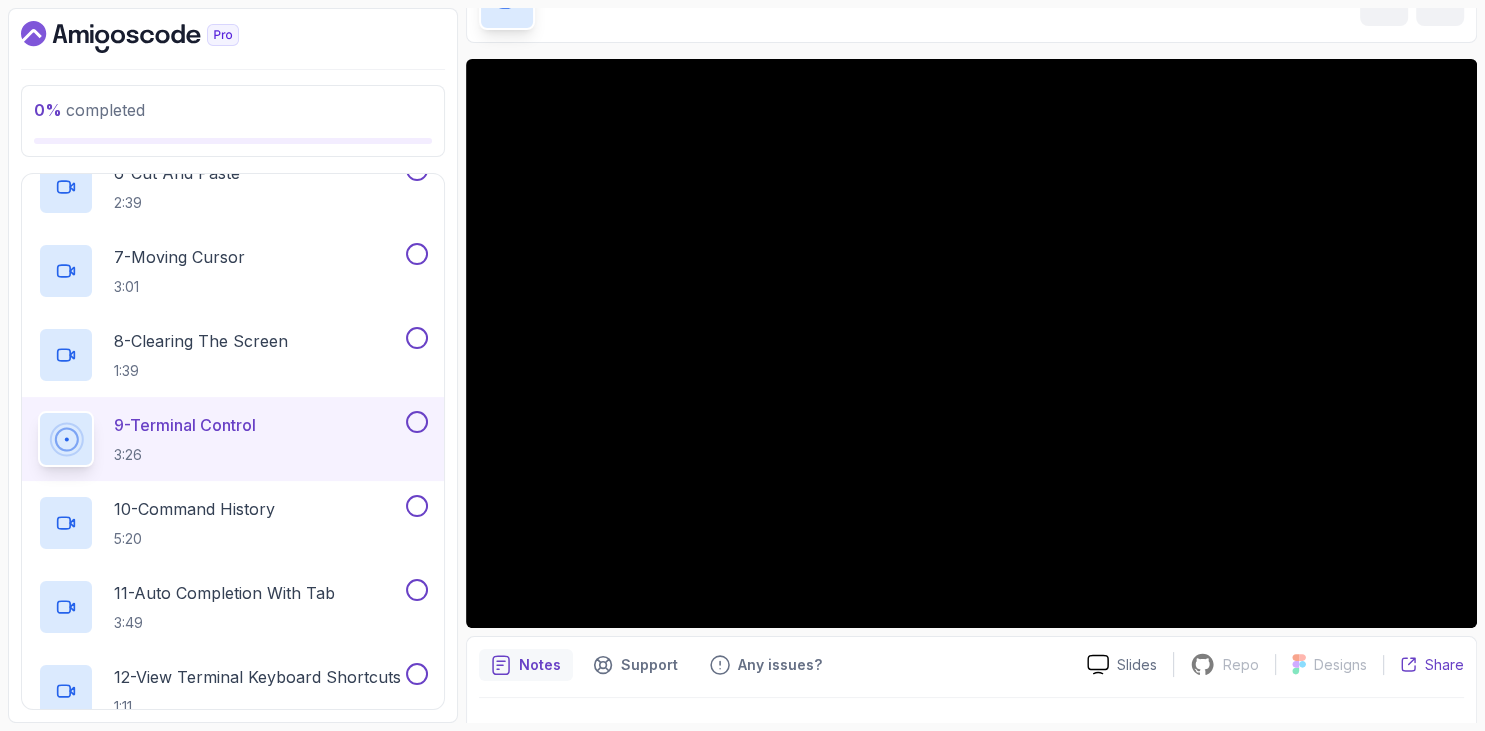 scroll, scrollTop: 580, scrollLeft: 0, axis: vertical 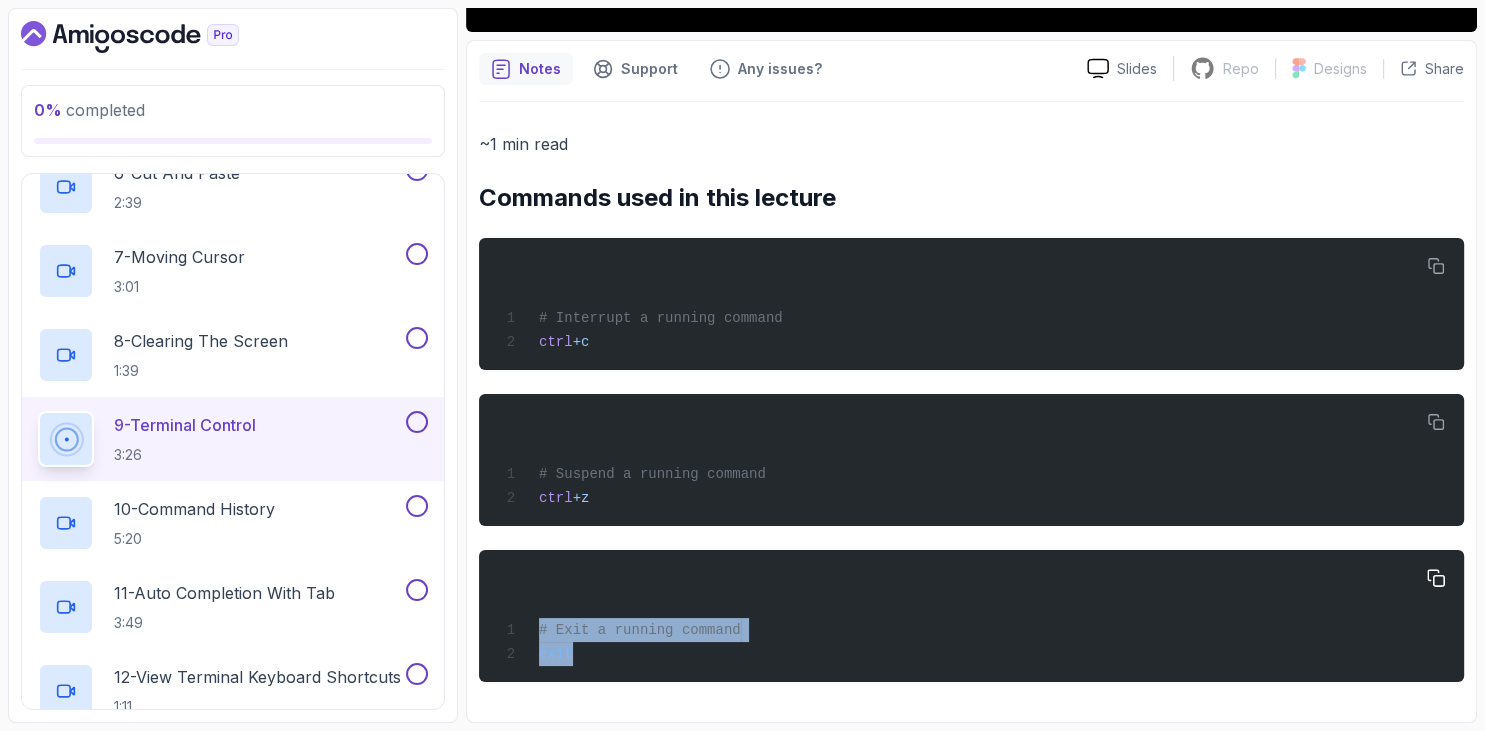 drag, startPoint x: 486, startPoint y: 334, endPoint x: 782, endPoint y: 670, distance: 447.78568 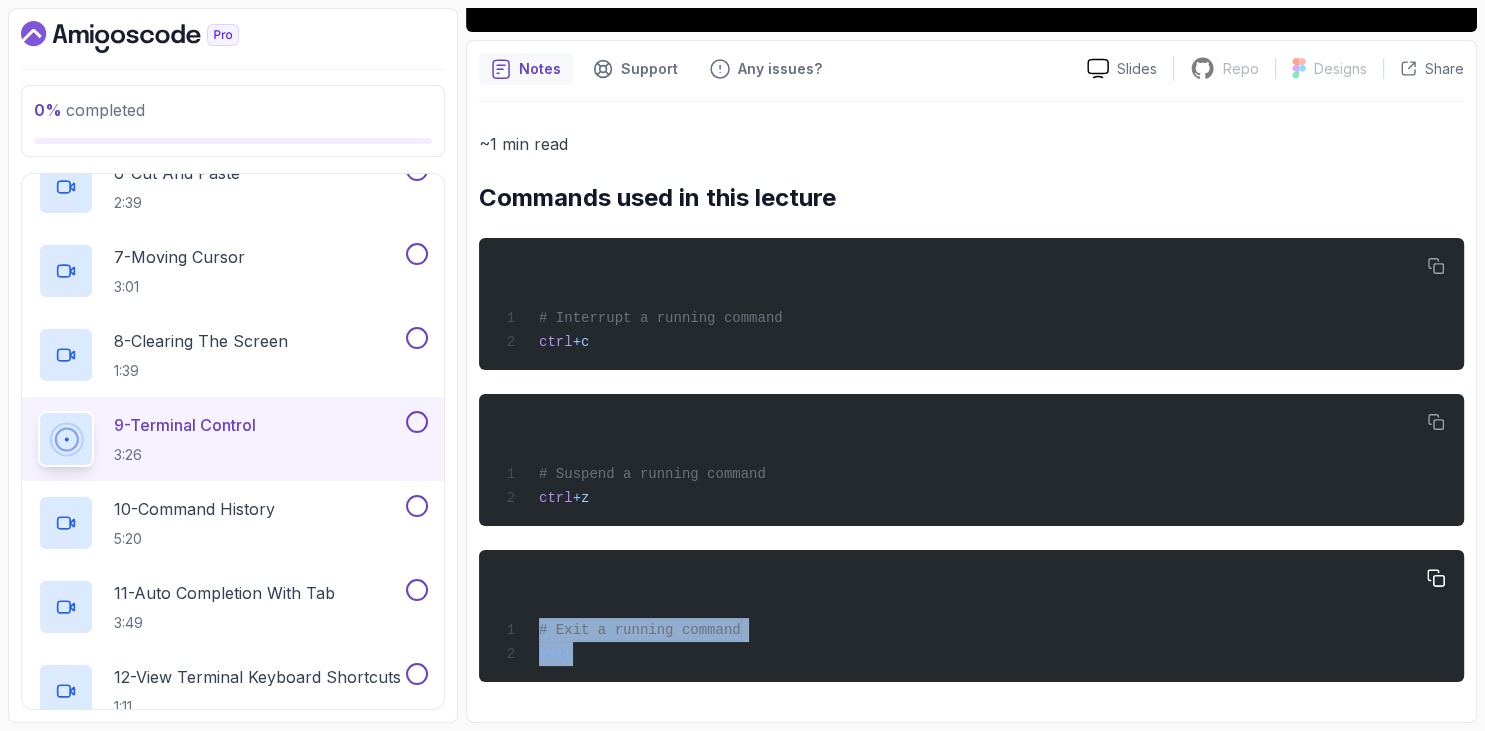click on "~1 min read Commands used in this lecture
# Interrupt a running command
ctrl  +  c
# Suspend a running command
ctrl  +  z
# Exit a running command
exit" at bounding box center [971, 406] 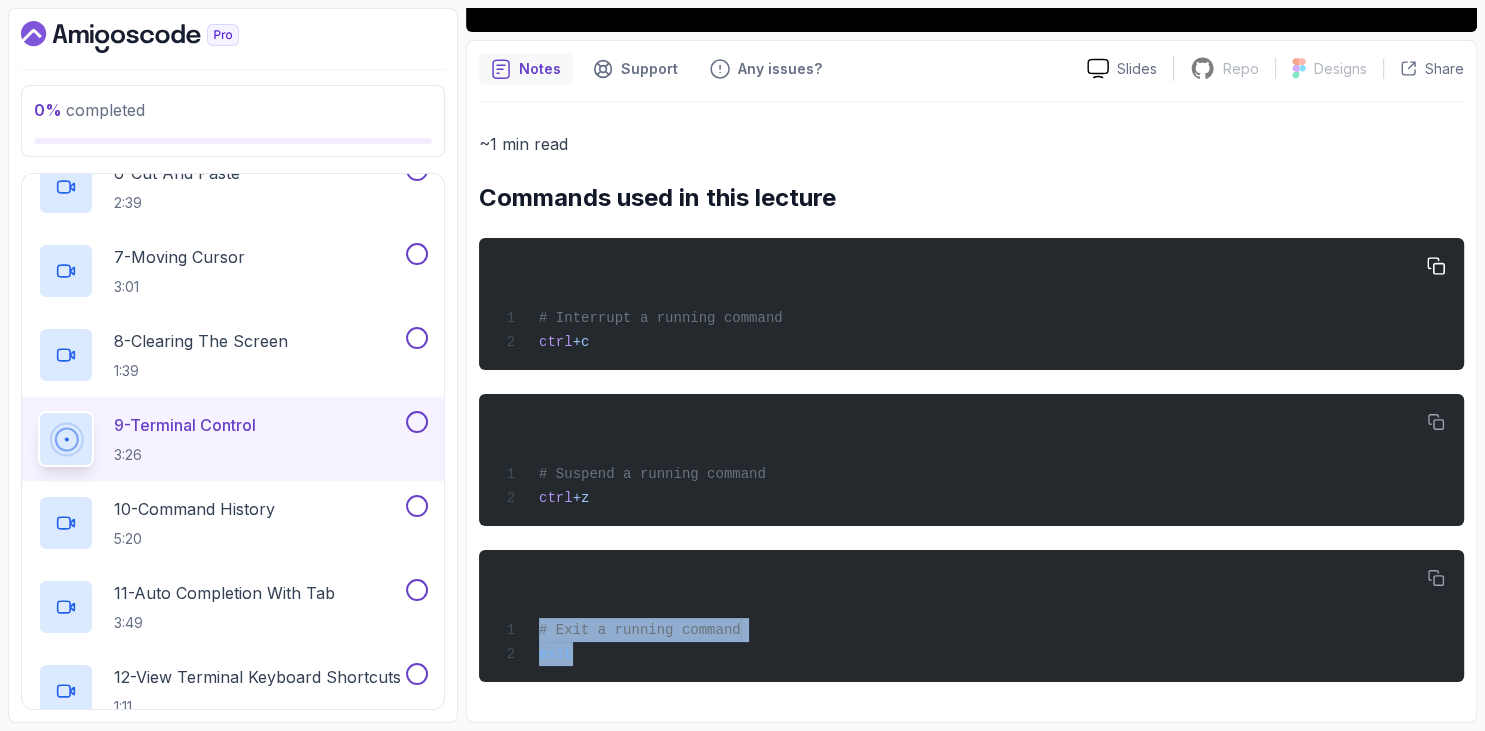 click on "# Interrupt a running command
ctrl  +  c" at bounding box center [971, 304] 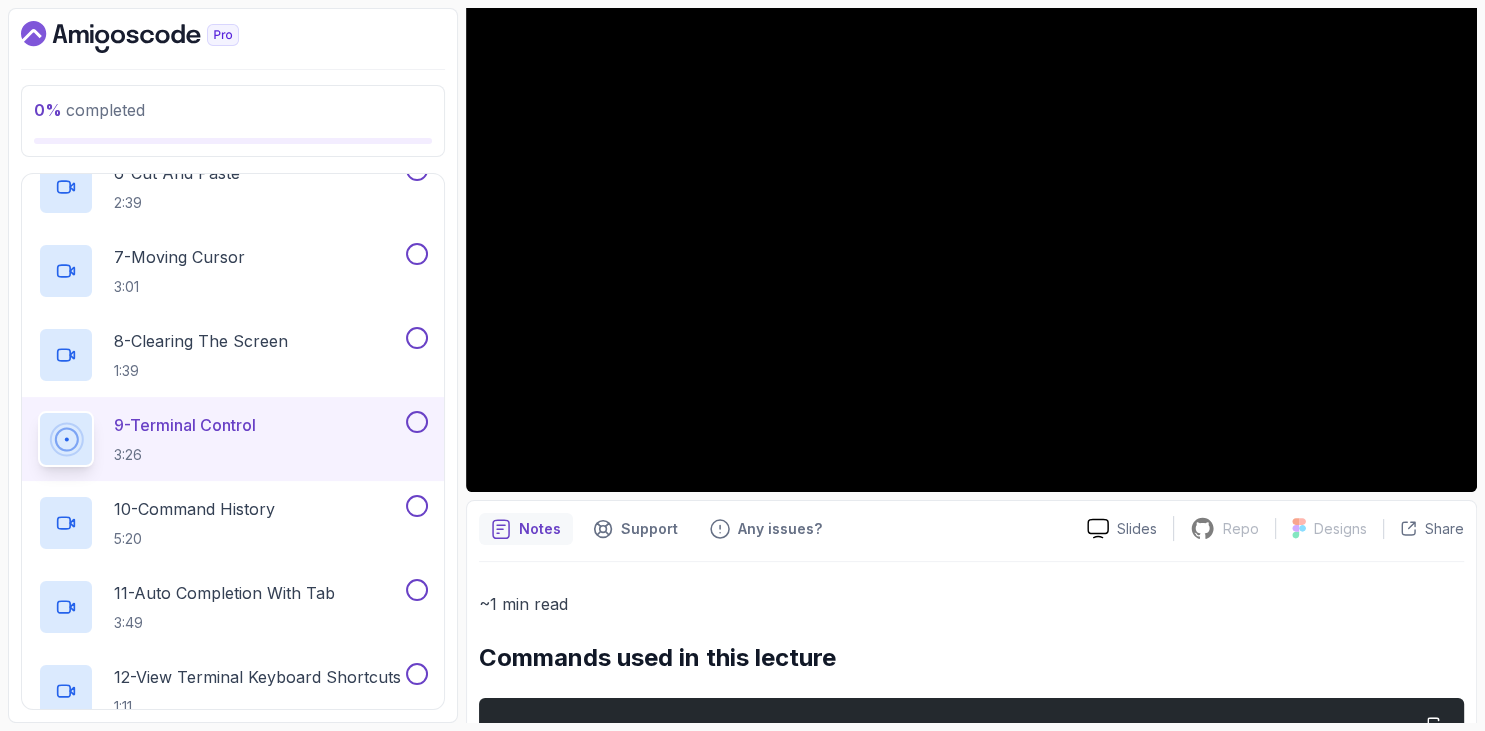 scroll, scrollTop: 0, scrollLeft: 0, axis: both 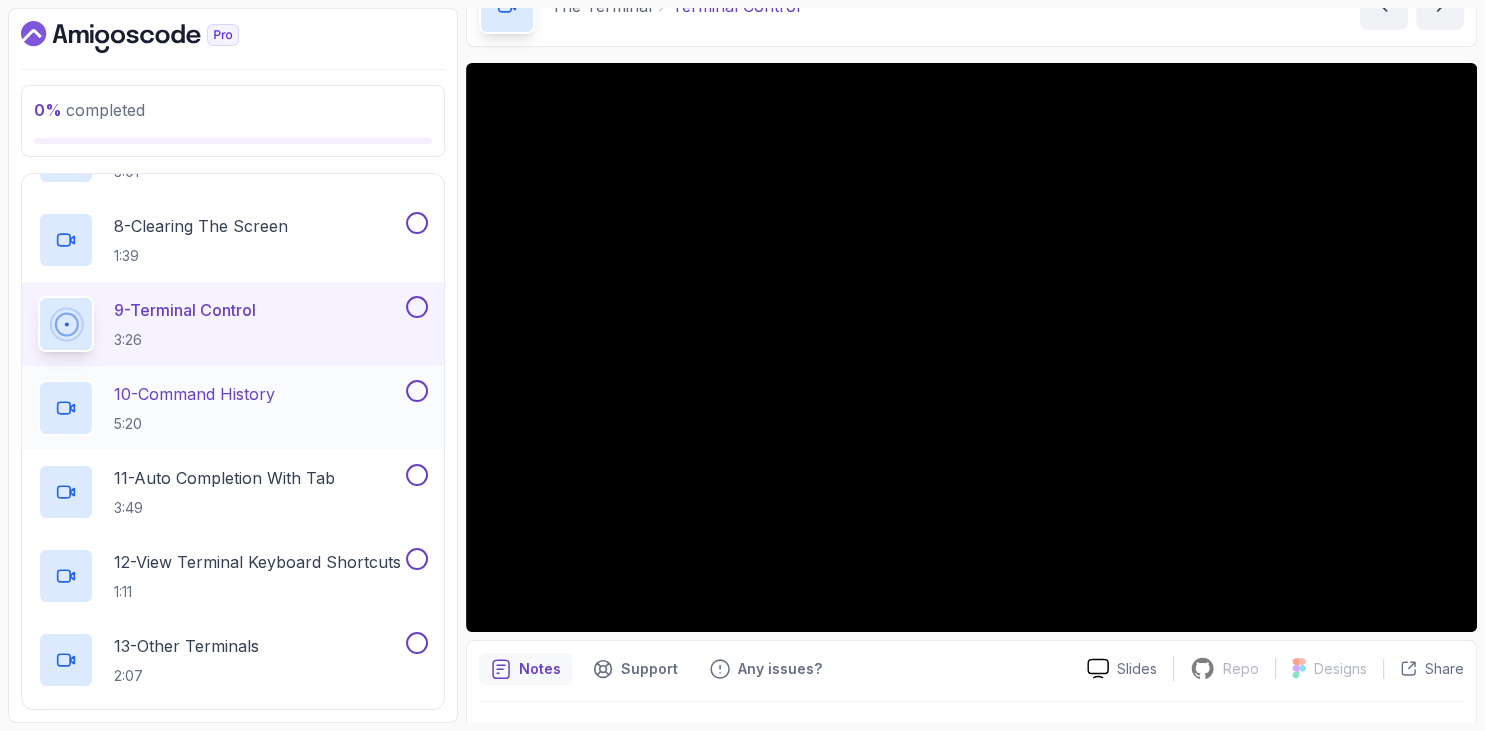 click on "10  -  Command History 5:20" at bounding box center (220, 408) 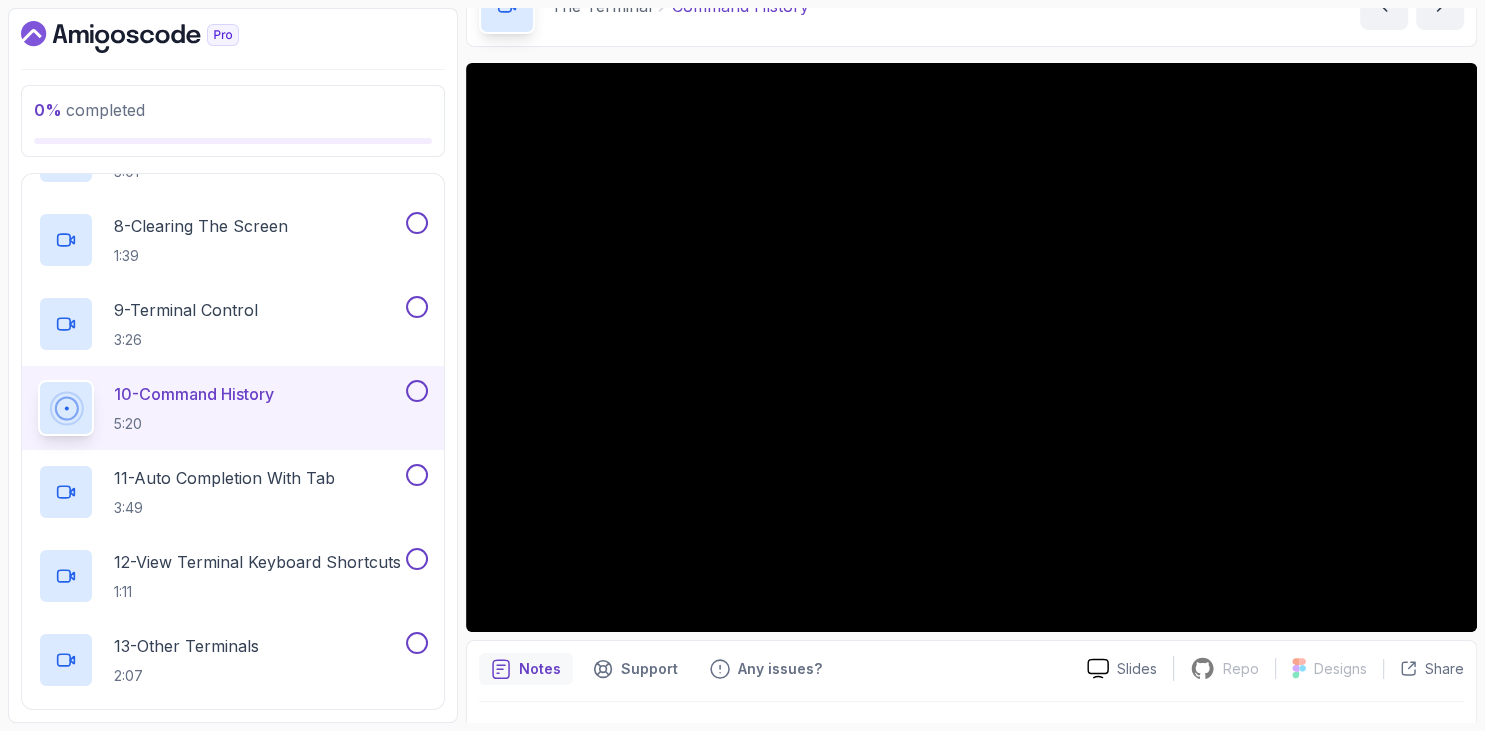 click on "0 % completed 1  -  Intro 2  -  Getting Started 3  -  Mac Installation 4  -  Windows Installation 5  -  Virtual Machines 6  -  Github Codespaces 7  -  The Terminal 1  -  What Is The Terminal 5:09 2  -  Customise Ubuntu Terminal 5:14 3  -  Increasing And Decreasing Font Size 3:22 4  -  Open And Close Tabs And Terminal 3:23 5  -  Copy And Paste 1:29 6  -  Cut And Paste 2:39 7  -  Moving Cursor 3:01 8  -  Clearing The Screen 1:39 9  -  Terminal Control 3:26 10  -  Command History 5:20 11  -  Auto Completion With Tab 3:49 12  -  View Terminal Keyboard Shortcuts 1:11 13  -  Other Terminals 2:07 14  -  Integrated Terminals 1:37 15  -  Linux Terminal Quiz Required- quiz 16  -  Feedback feedback 8  -  The Shell 9  -  Linux Commands 10  -  Linux File System 11  -  Working With Files 12  -  Working With Directories 13  -  Users And Groups 14  -  File Permissions 15  -  Outro" at bounding box center [233, 365] 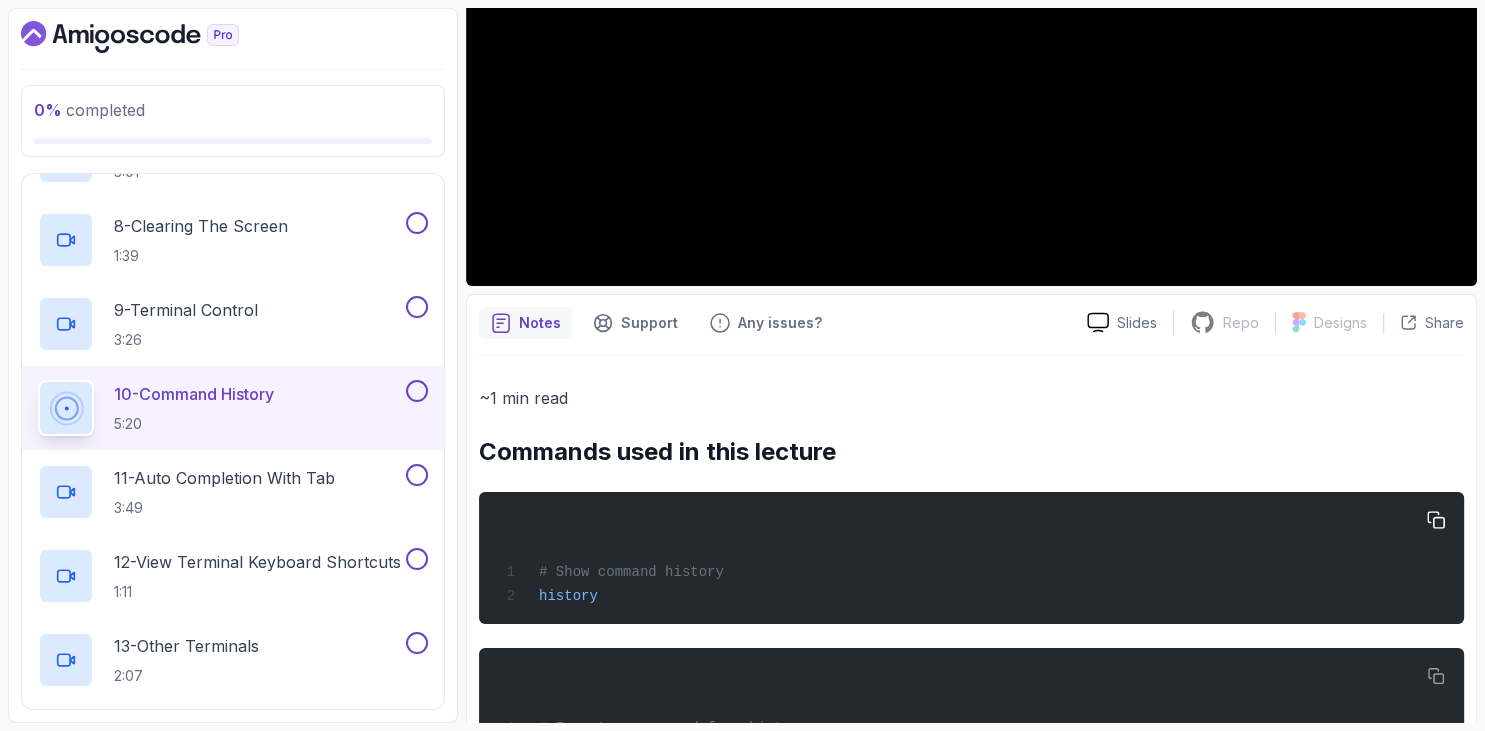 scroll, scrollTop: 576, scrollLeft: 0, axis: vertical 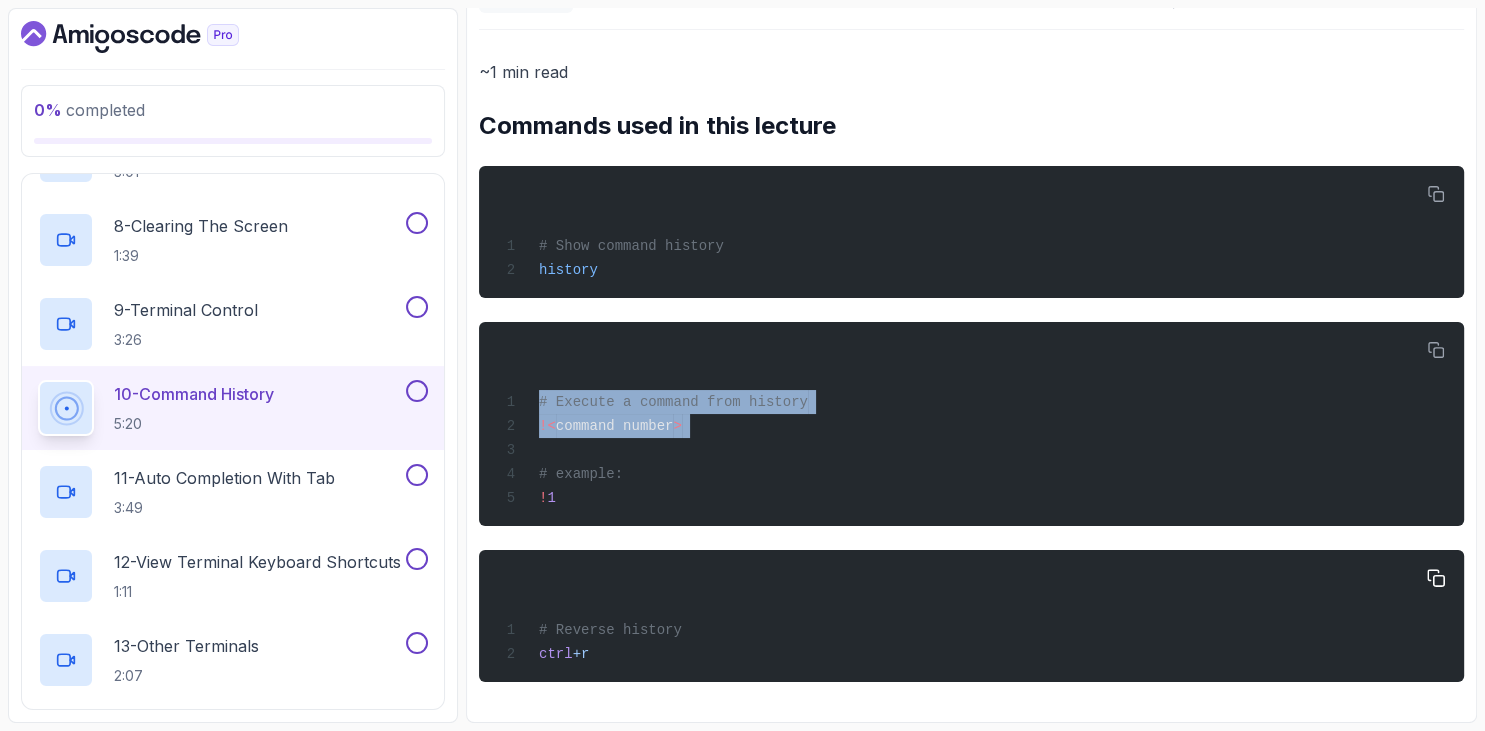 drag, startPoint x: 485, startPoint y: 336, endPoint x: 784, endPoint y: 658, distance: 439.4144 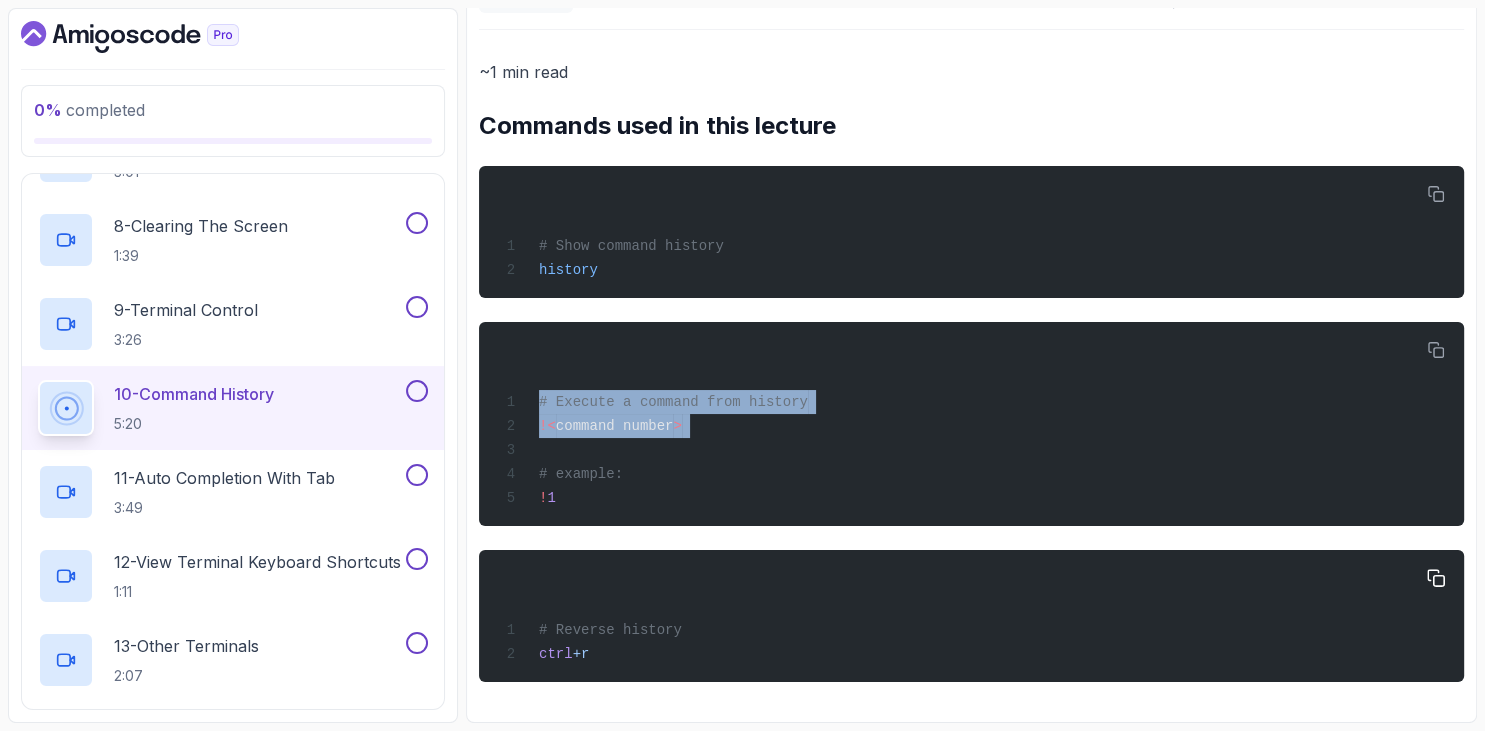 click on "~1 min read Commands used in this lecture
# Show command history
history
# Execute a command from history
!< command number >
# example:
! 1
# Reverse history
ctrl  +  r" at bounding box center (971, 370) 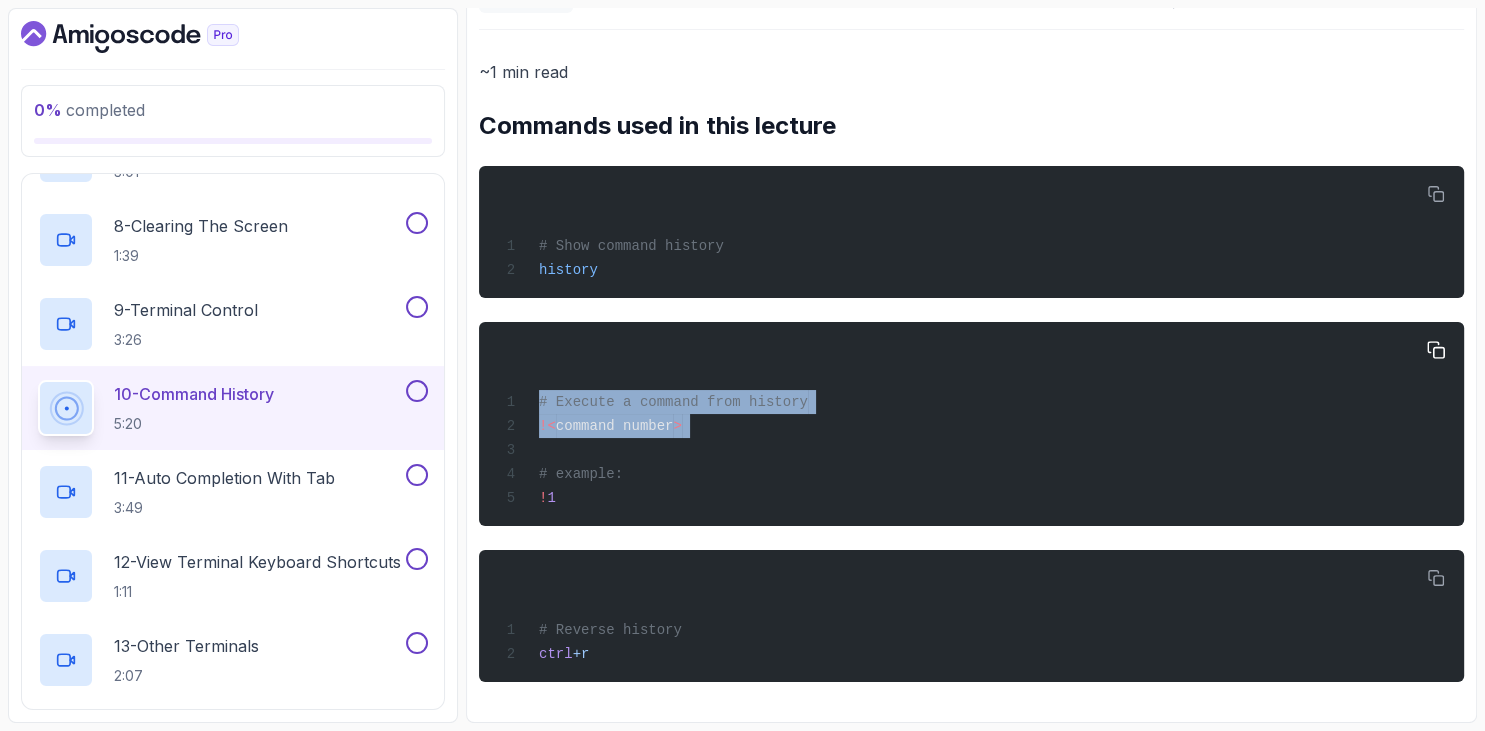 click on "# Execute a command from history
!< command number >
# example:
! 1" at bounding box center [971, 424] 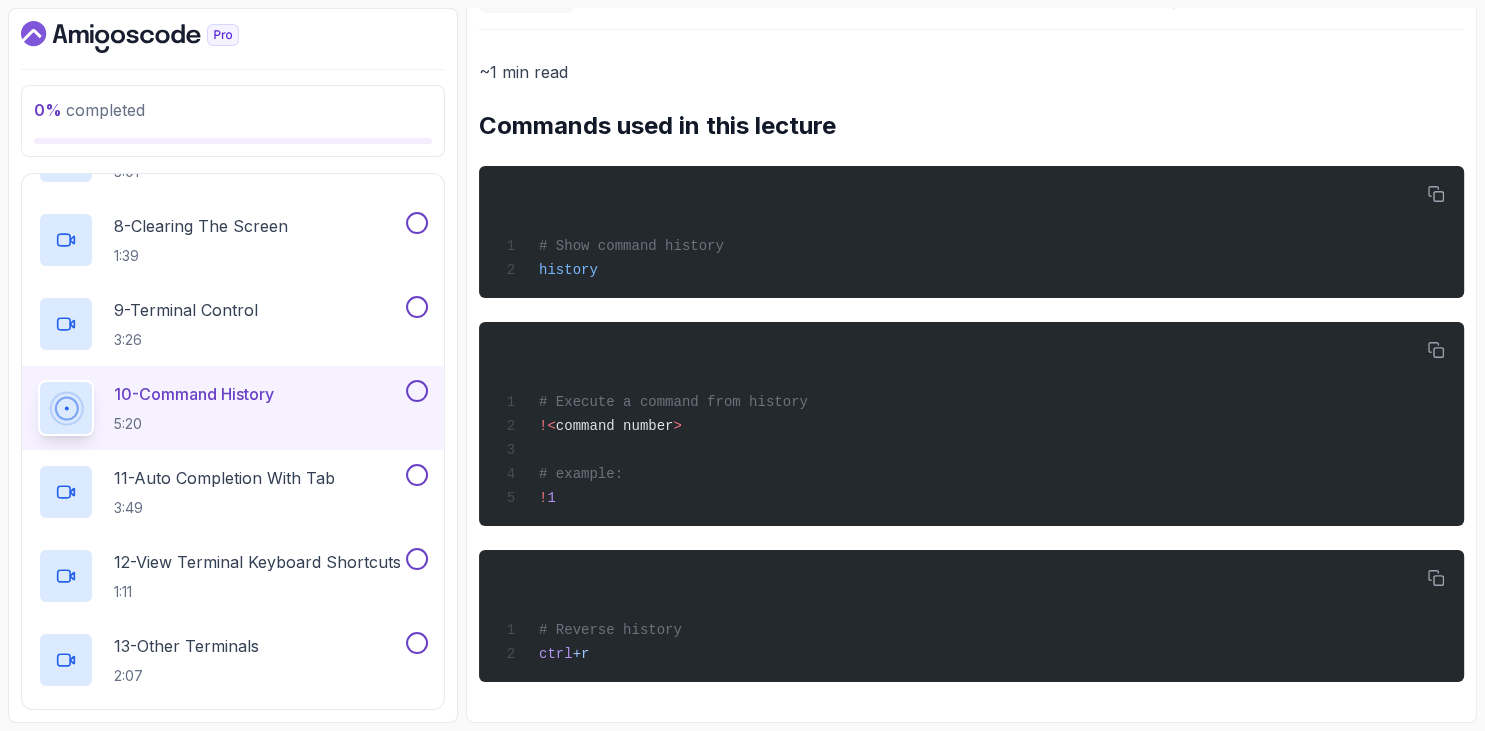 click on "0 % completed" at bounding box center (233, 121) 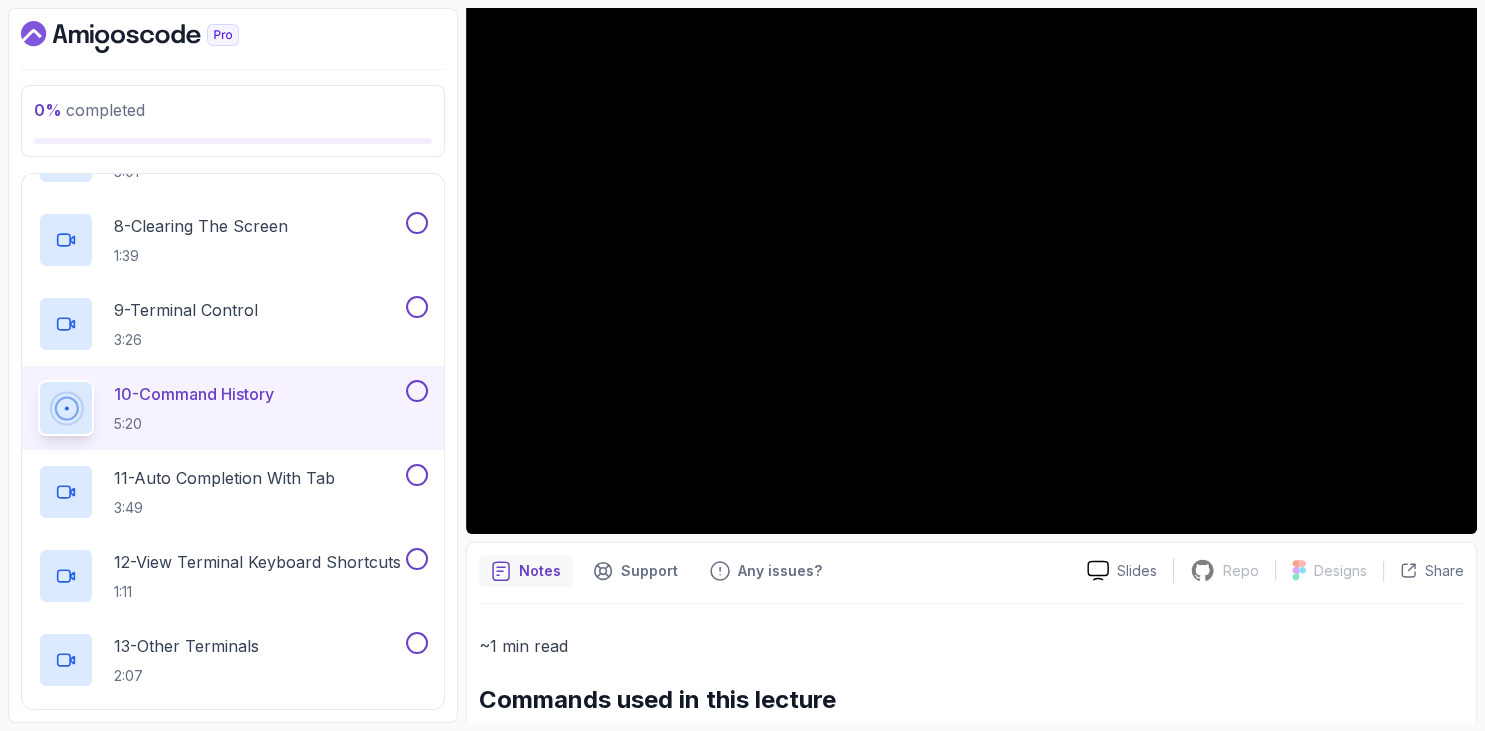 scroll, scrollTop: 0, scrollLeft: 0, axis: both 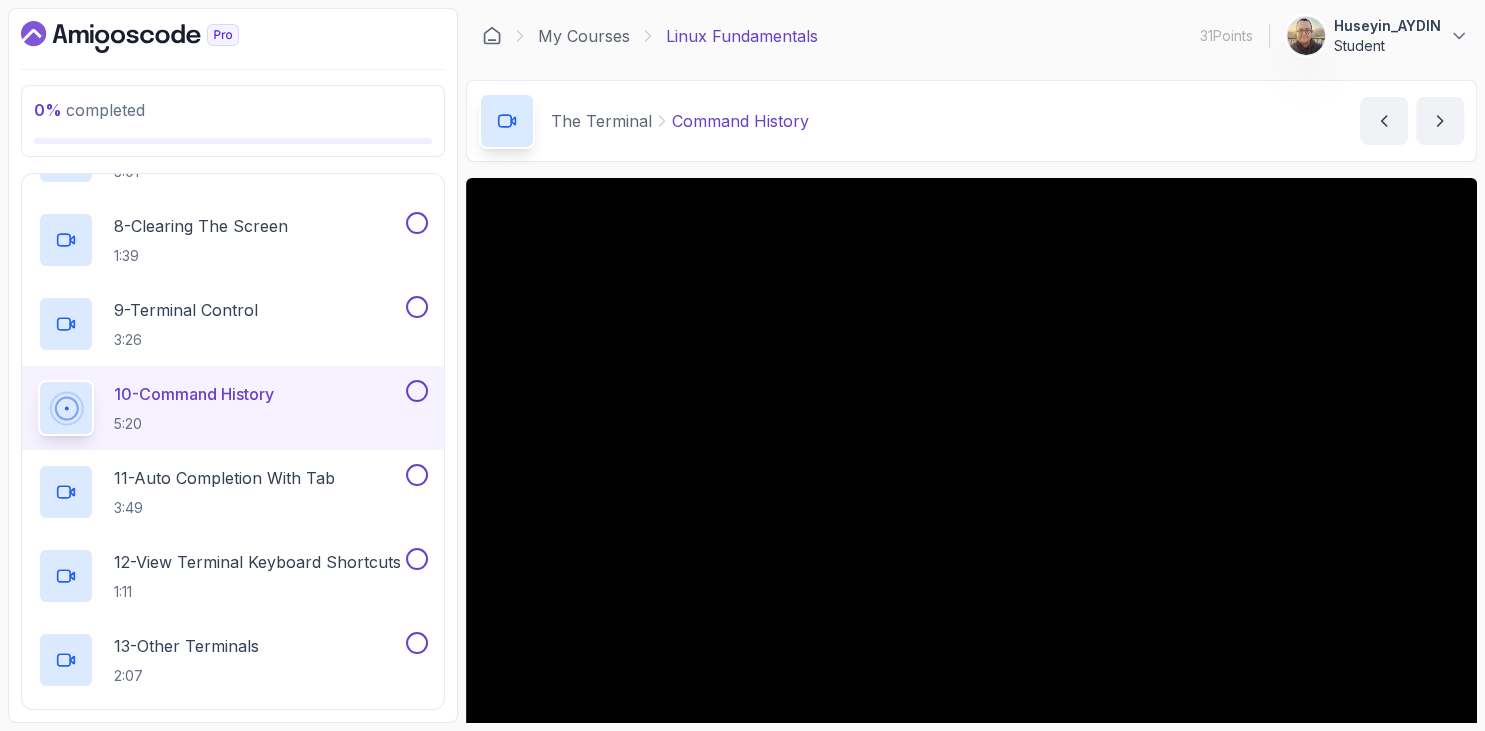 click on "0 % completed 1  -  Intro 2  -  Getting Started 3  -  Mac Installation 4  -  Windows Installation 5  -  Virtual Machines 6  -  Github Codespaces 7  -  The Terminal 1  -  What Is The Terminal 5:09 2  -  Customise Ubuntu Terminal 5:14 3  -  Increasing And Decreasing Font Size 3:22 4  -  Open And Close Tabs And Terminal 3:23 5  -  Copy And Paste 1:29 6  -  Cut And Paste 2:39 7  -  Moving Cursor 3:01 8  -  Clearing The Screen 1:39 9  -  Terminal Control 3:26 10  -  Command History 5:20 11  -  Auto Completion With Tab 3:49 12  -  View Terminal Keyboard Shortcuts 1:11 13  -  Other Terminals 2:07 14  -  Integrated Terminals 1:37 15  -  Linux Terminal Quiz Required- quiz 16  -  Feedback feedback 8  -  The Shell 9  -  Linux Commands 10  -  Linux File System 11  -  Working With Files 12  -  Working With Directories 13  -  Users And Groups 14  -  File Permissions 15  -  Outro" at bounding box center [233, 365] 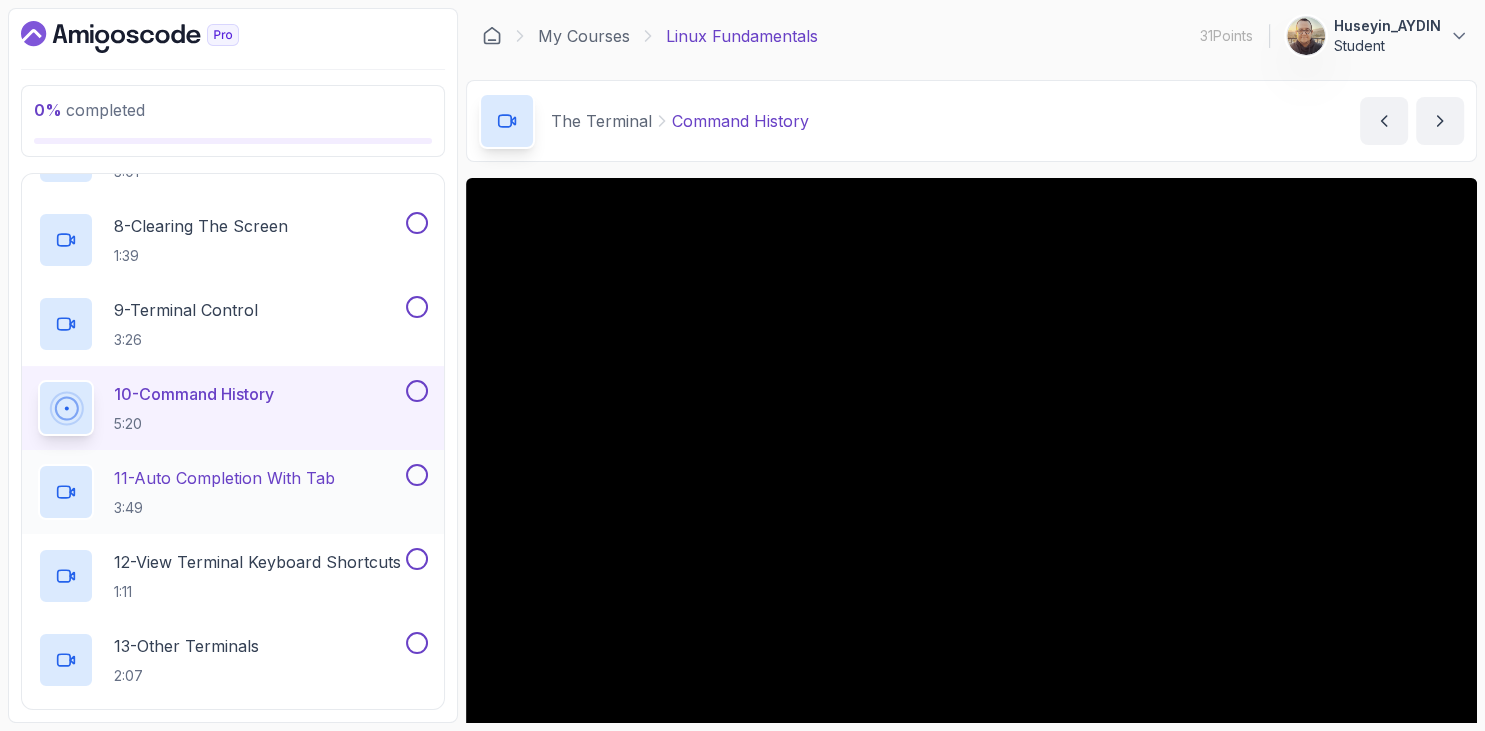 click on "11  -  Auto Completion With Tab" at bounding box center (224, 478) 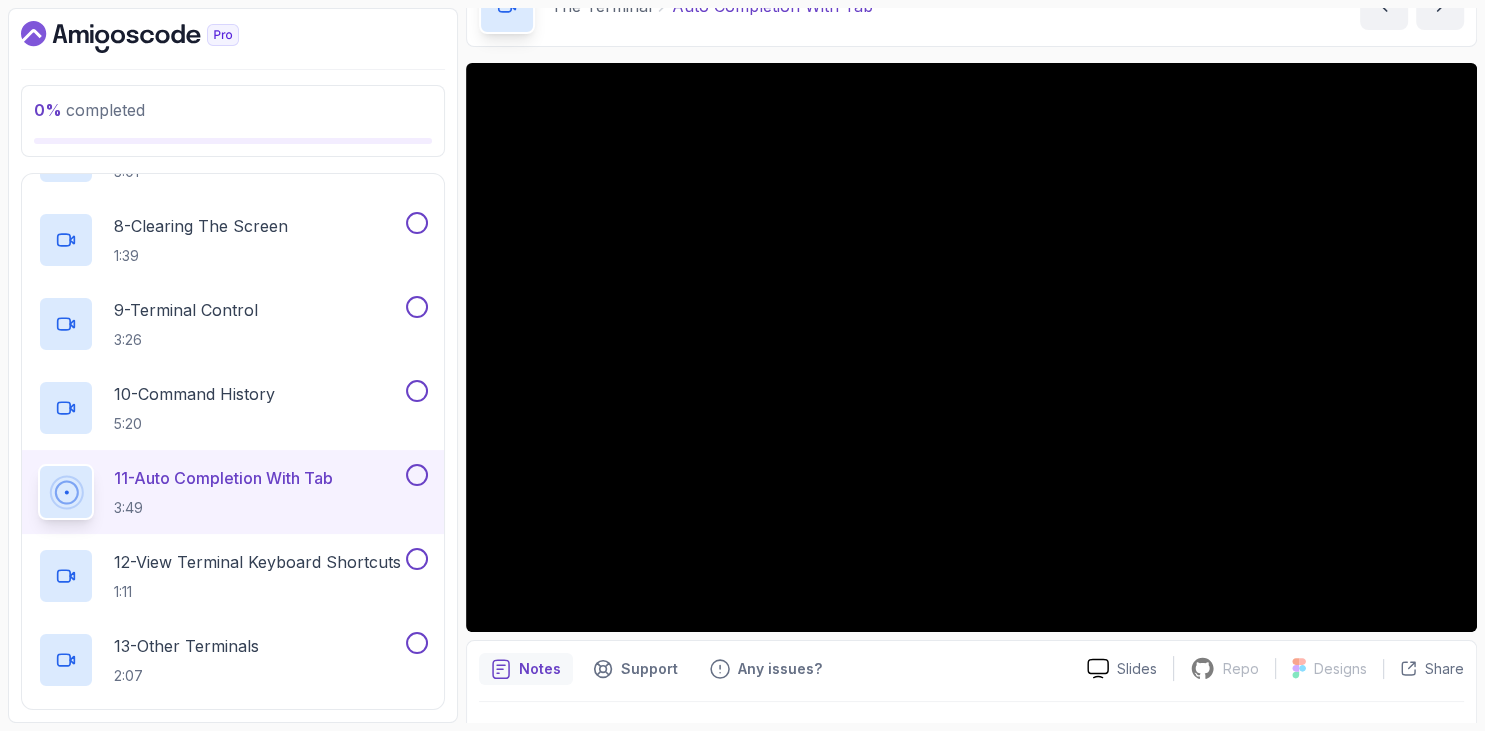 scroll, scrollTop: 402, scrollLeft: 0, axis: vertical 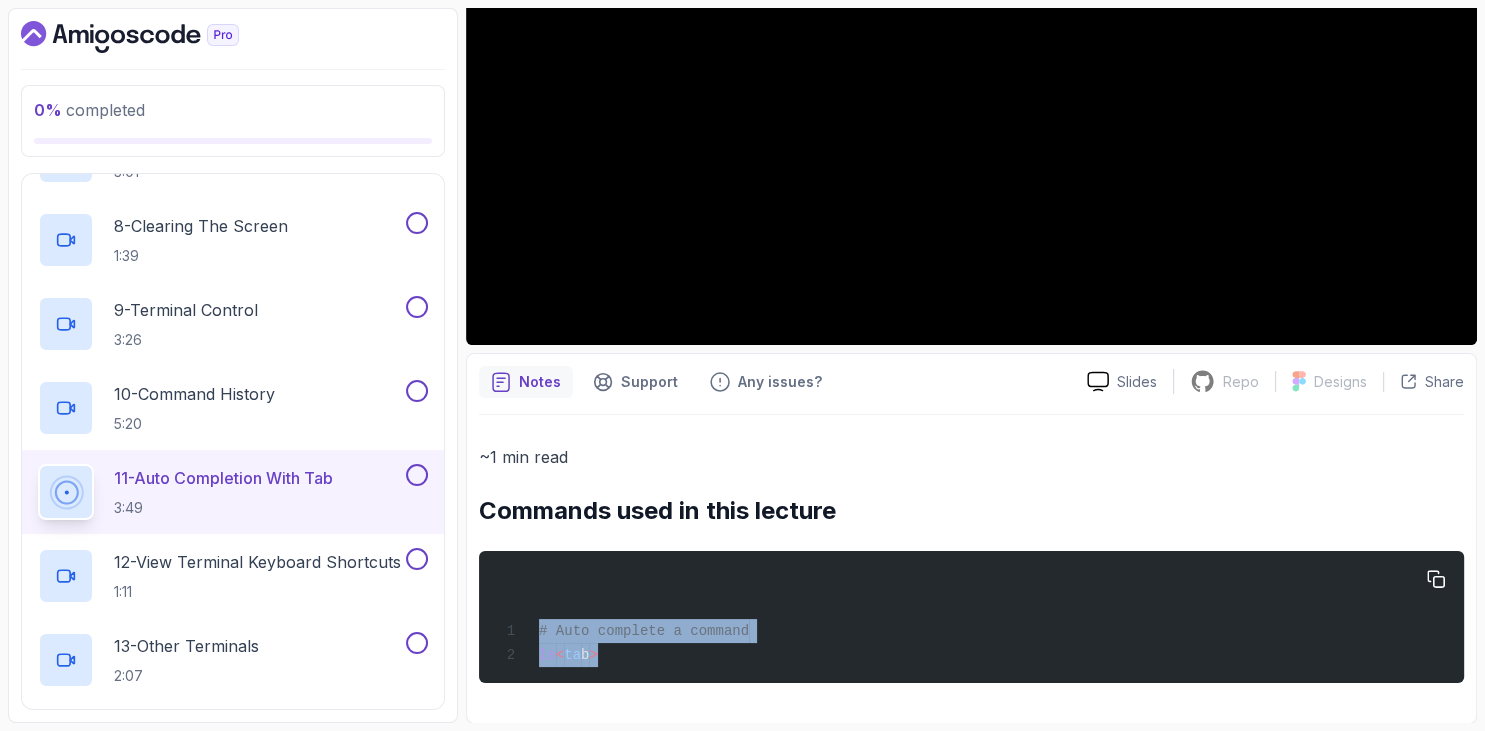 drag, startPoint x: 481, startPoint y: 511, endPoint x: 858, endPoint y: 662, distance: 406.11575 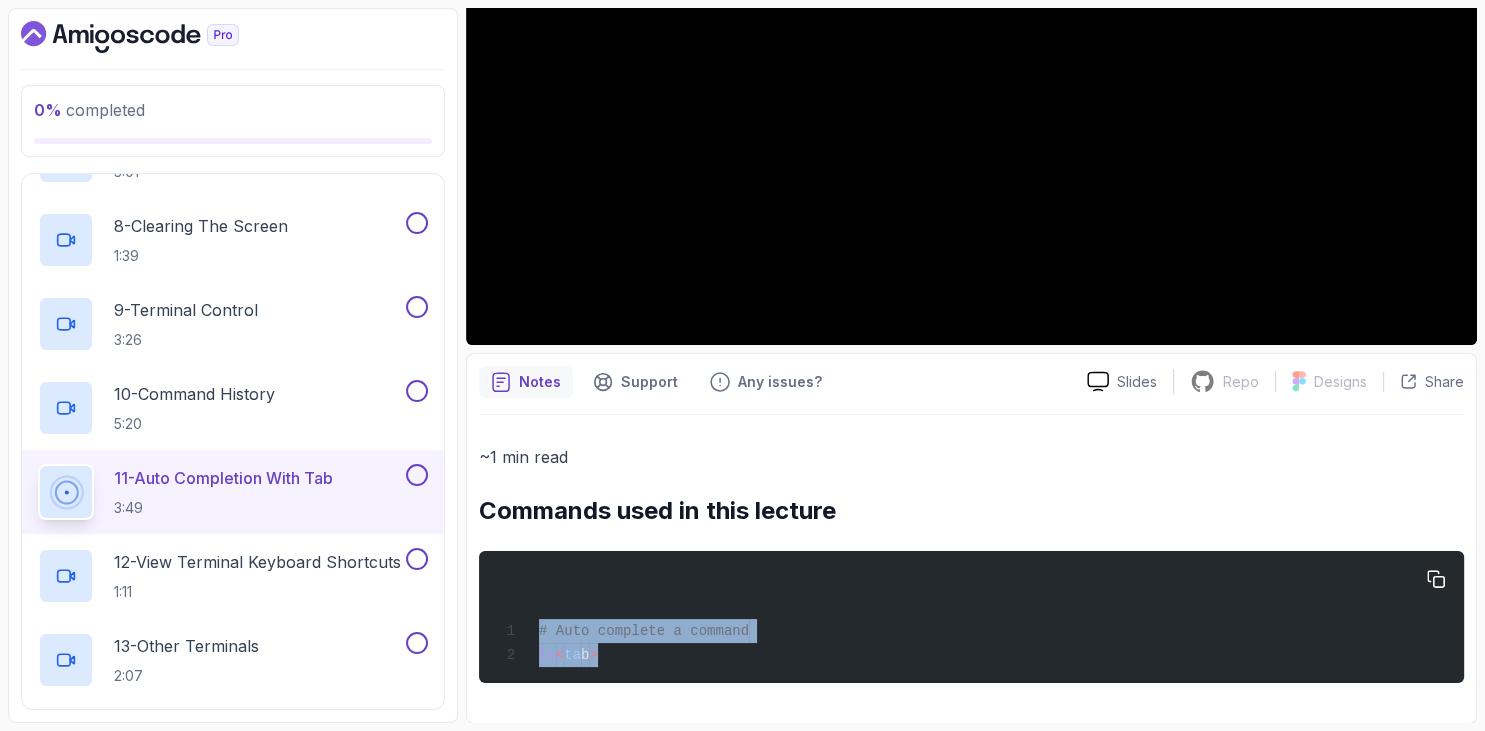 click on "~1 min read Commands used in this lecture
# Auto complete a command
ls  < ta b >" at bounding box center [971, 563] 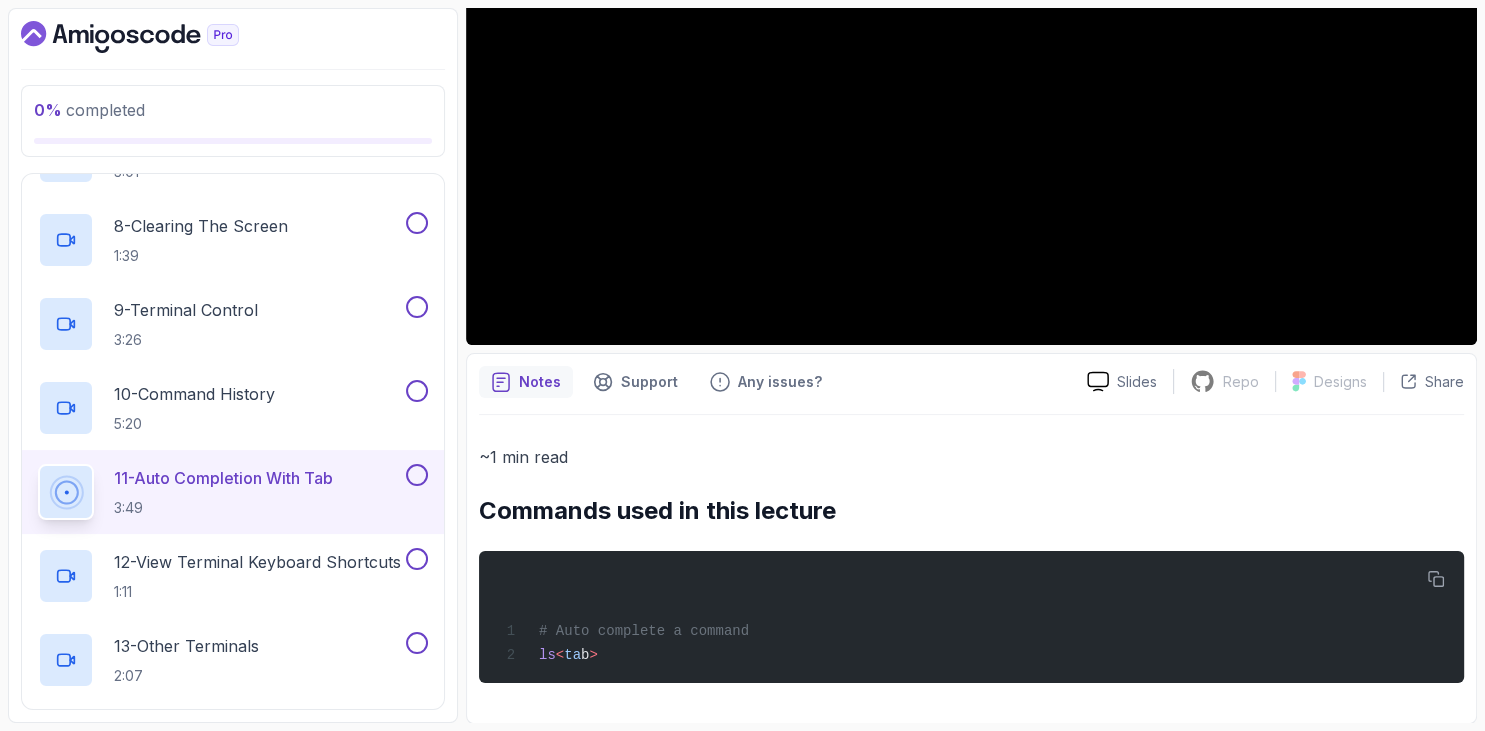 scroll, scrollTop: 0, scrollLeft: 0, axis: both 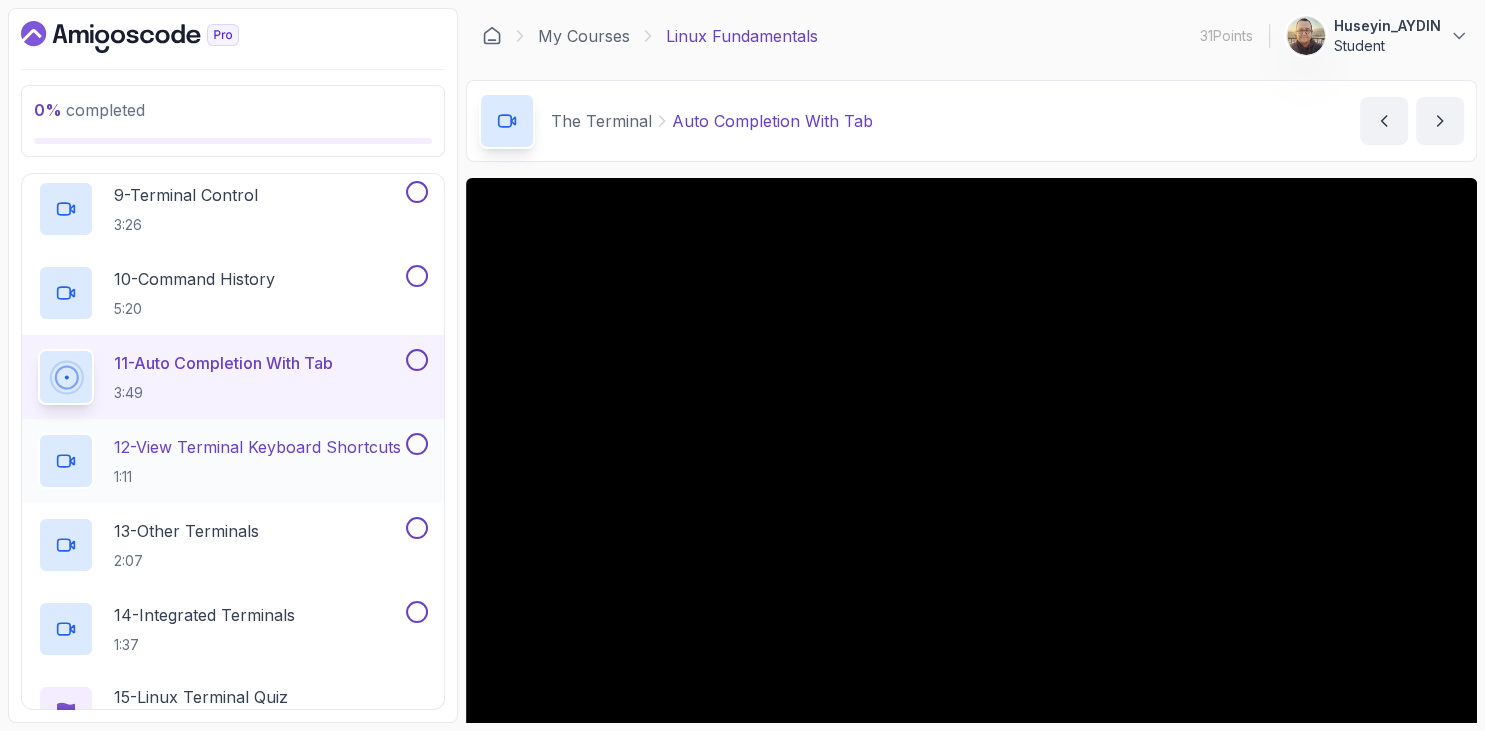 click on "12  -  View Terminal Keyboard Shortcuts" at bounding box center (257, 447) 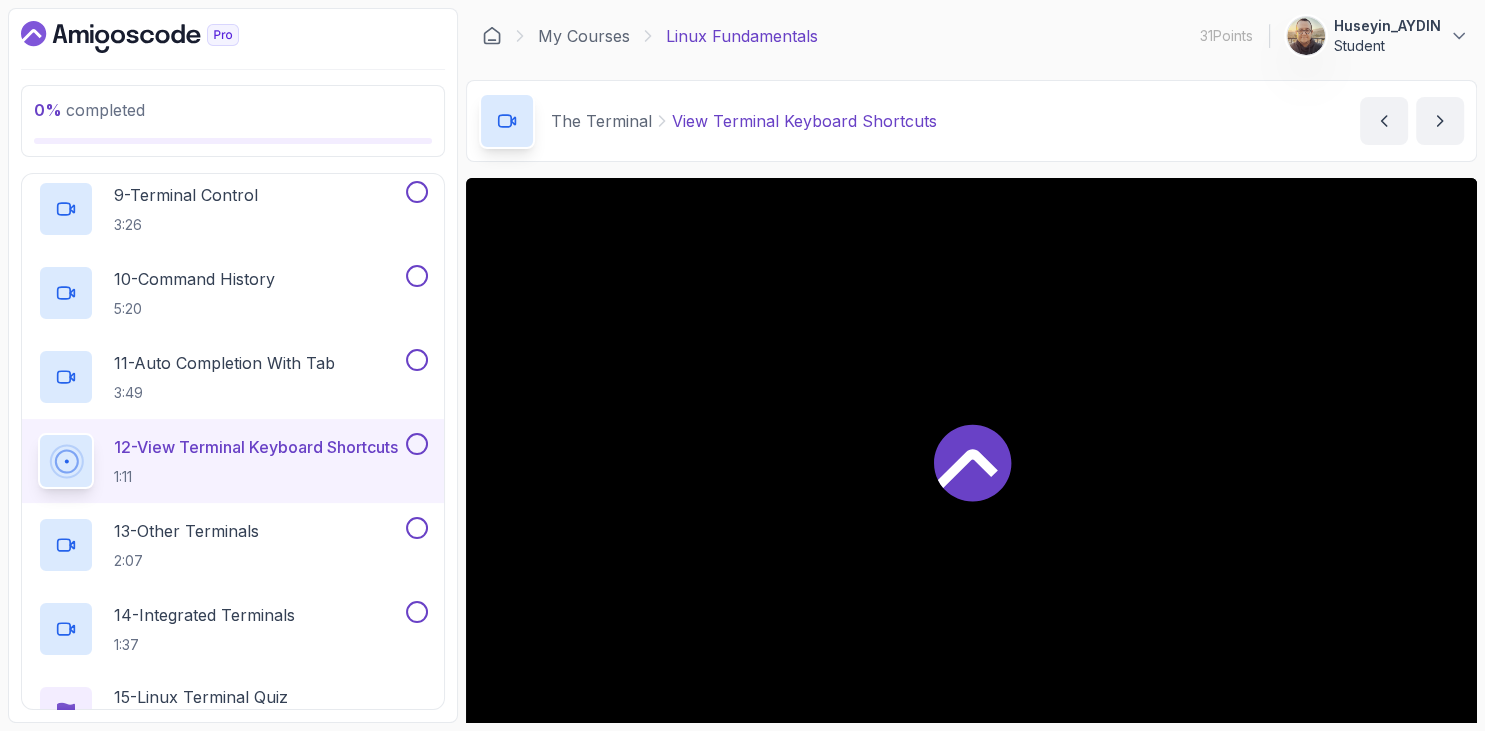 click on "0 % completed 1  -  Intro 2  -  Getting Started 3  -  Mac Installation 4  -  Windows Installation 5  -  Virtual Machines 6  -  Github Codespaces 7  -  The Terminal 1  -  What Is The Terminal 5:09 2  -  Customise Ubuntu Terminal 5:14 3  -  Increasing And Decreasing Font Size 3:22 4  -  Open And Close Tabs And Terminal 3:23 5  -  Copy And Paste 1:29 6  -  Cut And Paste 2:39 7  -  Moving Cursor 3:01 8  -  Clearing The Screen 1:39 9  -  Terminal Control 3:26 10  -  Command History 5:20 11  -  Auto Completion With Tab 3:49 12  -  View Terminal Keyboard Shortcuts 1:11 13  -  Other Terminals 2:07 14  -  Integrated Terminals 1:37 15  -  Linux Terminal Quiz Required- quiz 16  -  Feedback feedback 8  -  The Shell 9  -  Linux Commands 10  -  Linux File System 11  -  Working With Files 12  -  Working With Directories 13  -  Users And Groups 14  -  File Permissions 15  -  Outro" at bounding box center (233, 365) 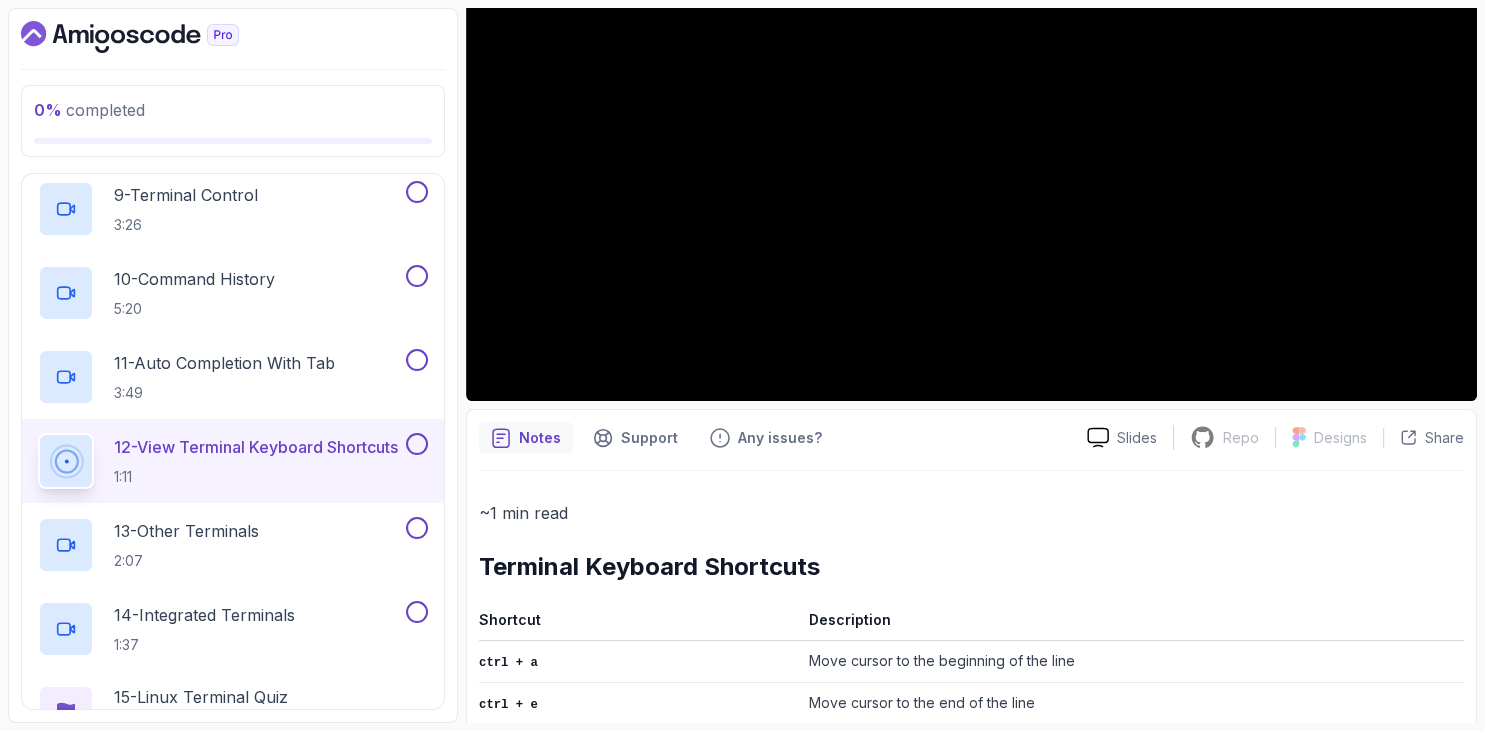 scroll, scrollTop: 691, scrollLeft: 0, axis: vertical 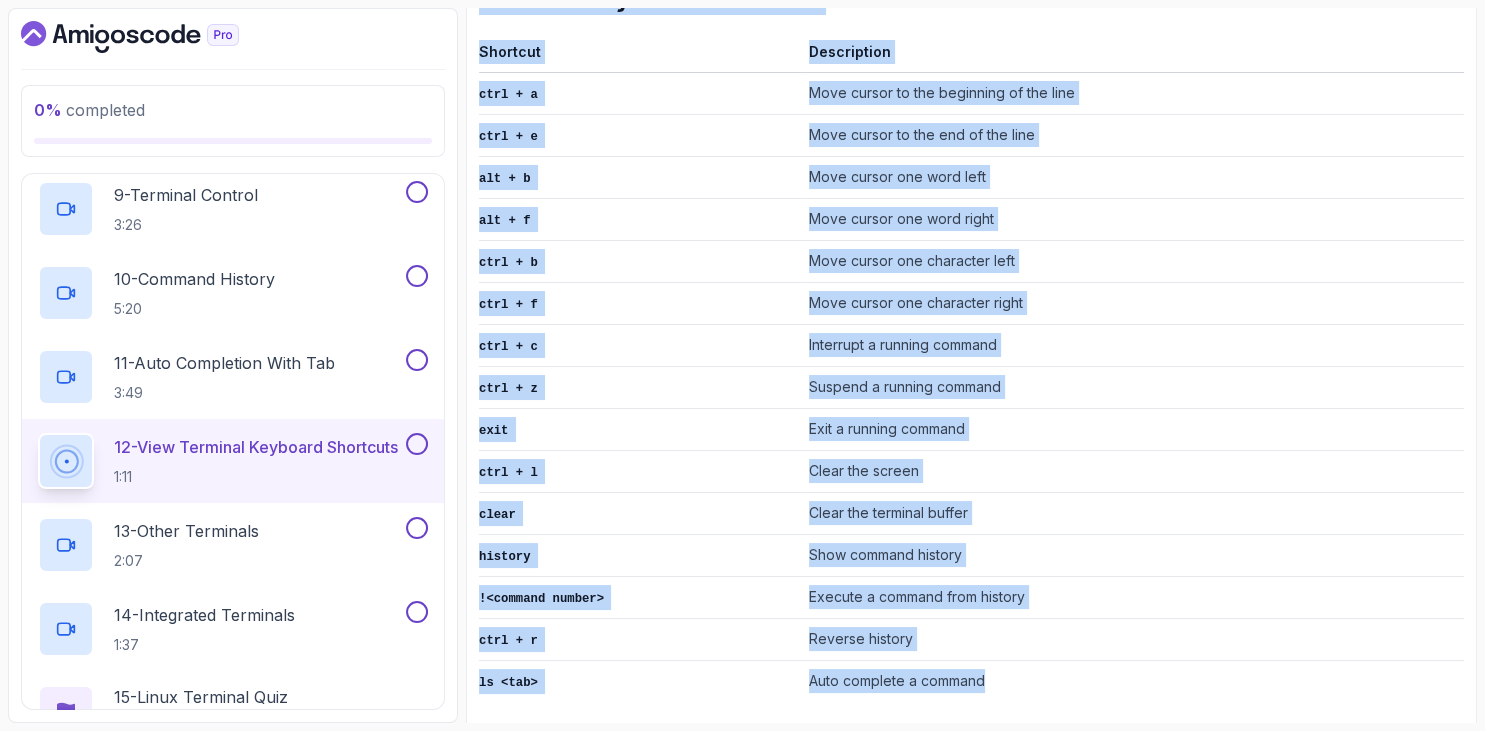 drag, startPoint x: 482, startPoint y: 221, endPoint x: 1016, endPoint y: 650, distance: 684.97955 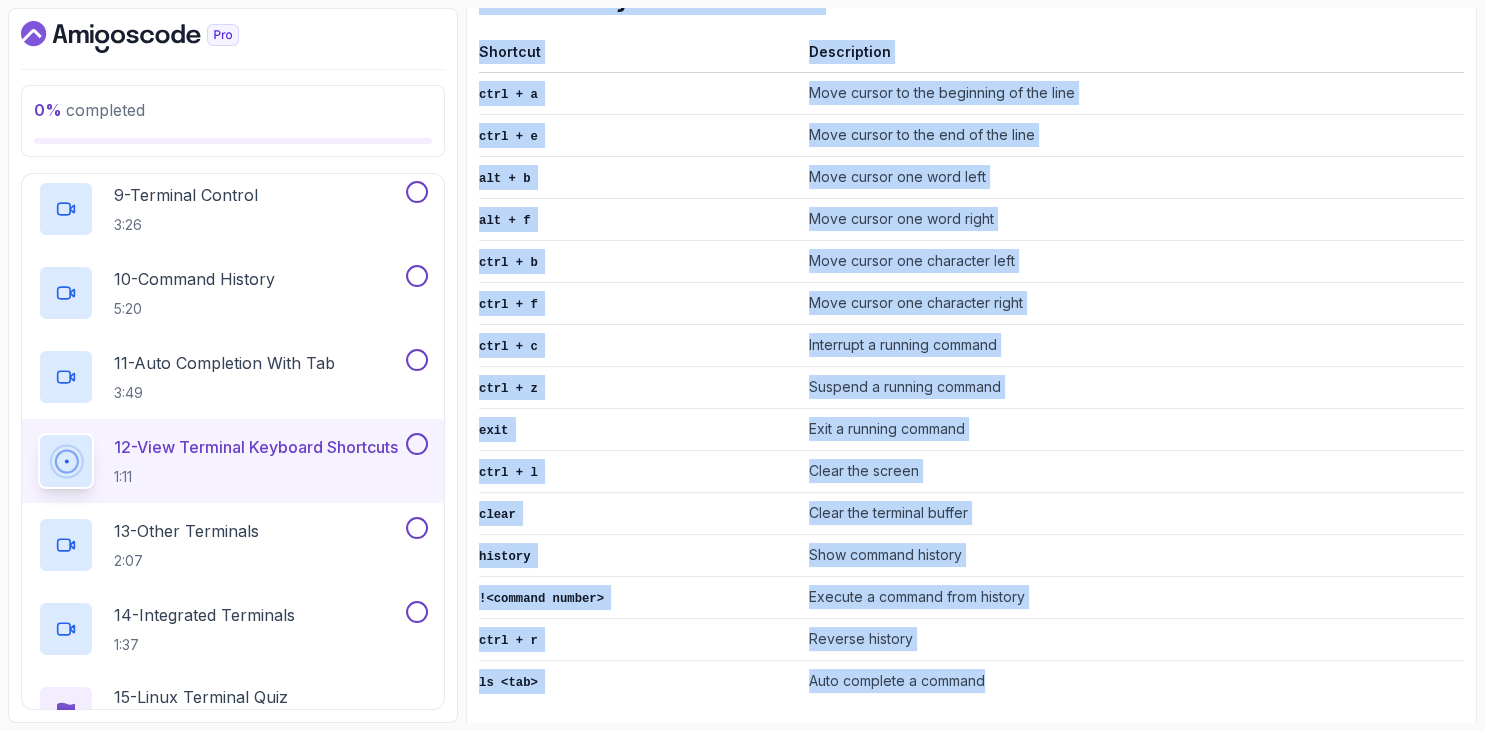 click on "~1 min read Terminal Keyboard Shortcuts
Shortcut Description ctrl + a Move cursor to the beginning of the line ctrl + e Move cursor to the end of the line alt + b Move cursor one word left alt + f Move cursor one word right ctrl + b Move cursor one character left ctrl + f Move cursor one character right ctrl + c Interrupt a running command ctrl + z Suspend a running command exit Exit a running command ctrl + l Clear the screen clear Clear the terminal buffer history Show command history !<command number> Execute a command from history ctrl + r Reverse history ls <tab> Auto complete a command" at bounding box center (971, 316) 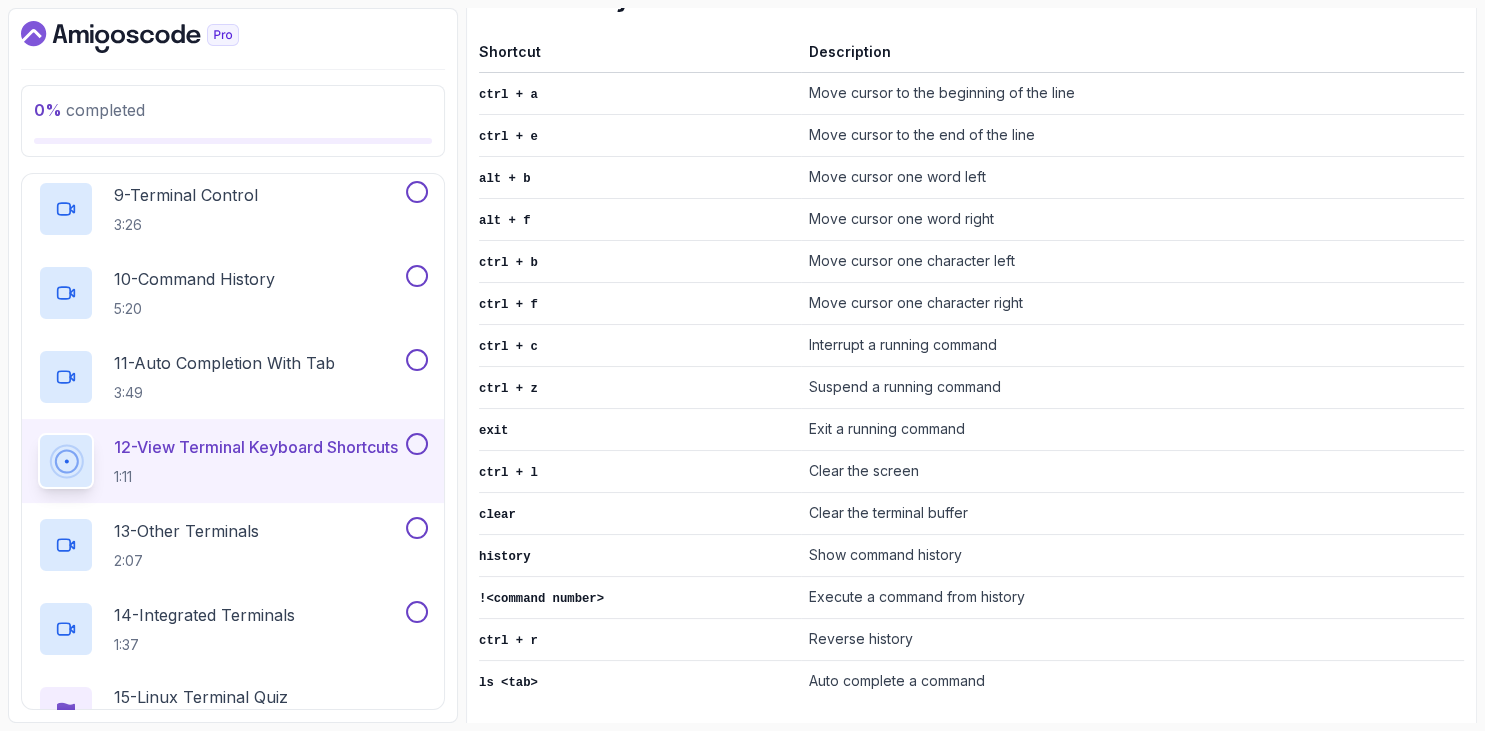 click on "alt + f" at bounding box center [640, 219] 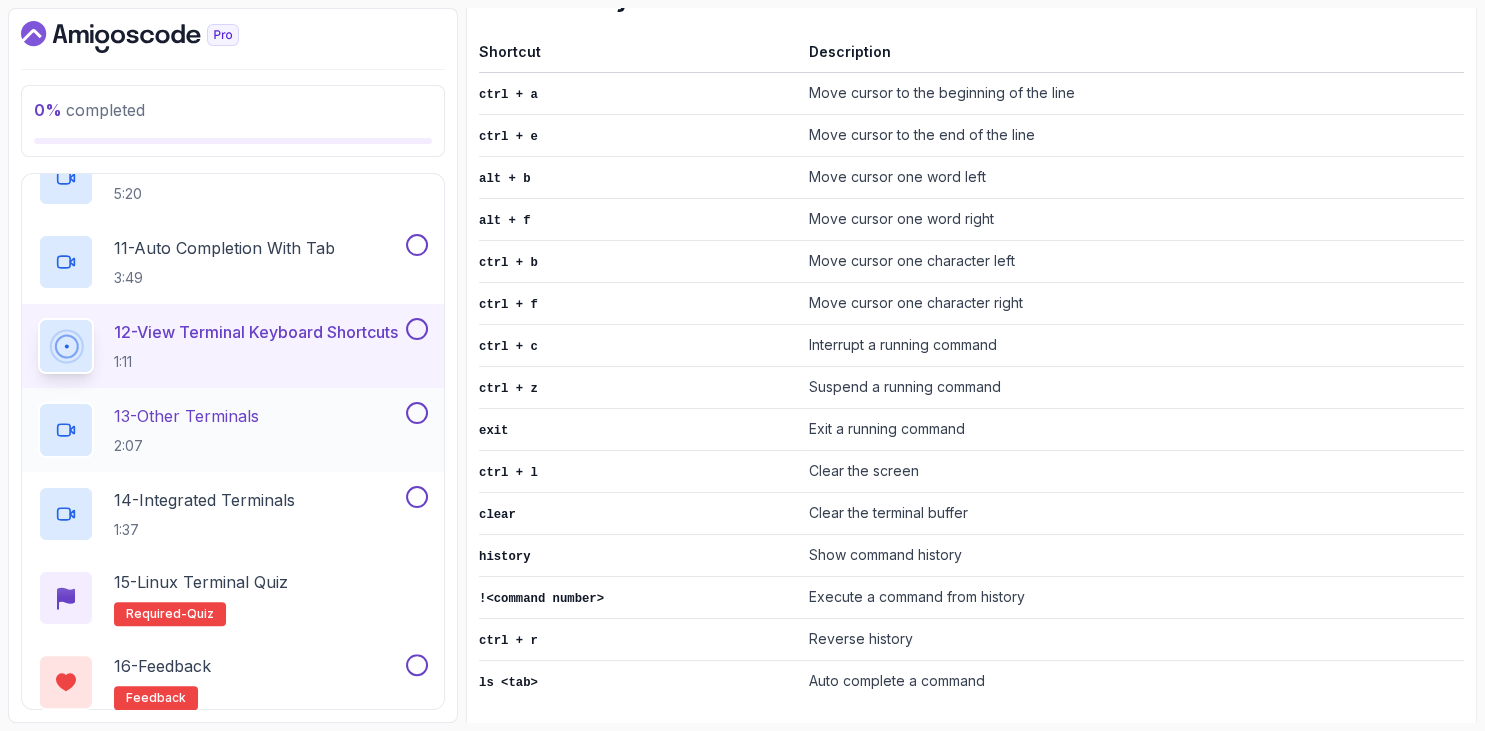 click on "13  -  Other Terminals 2:07" at bounding box center (186, 430) 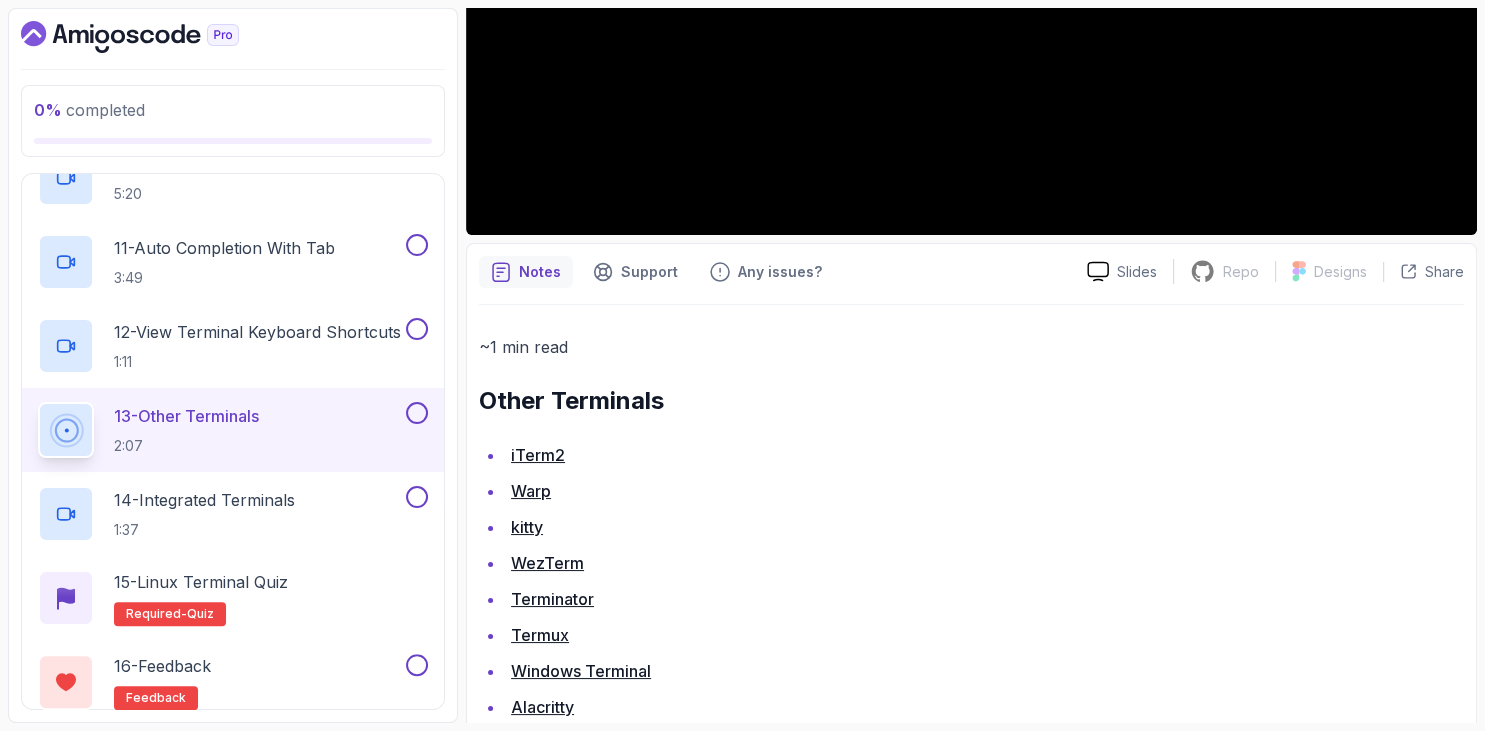 scroll, scrollTop: 0, scrollLeft: 0, axis: both 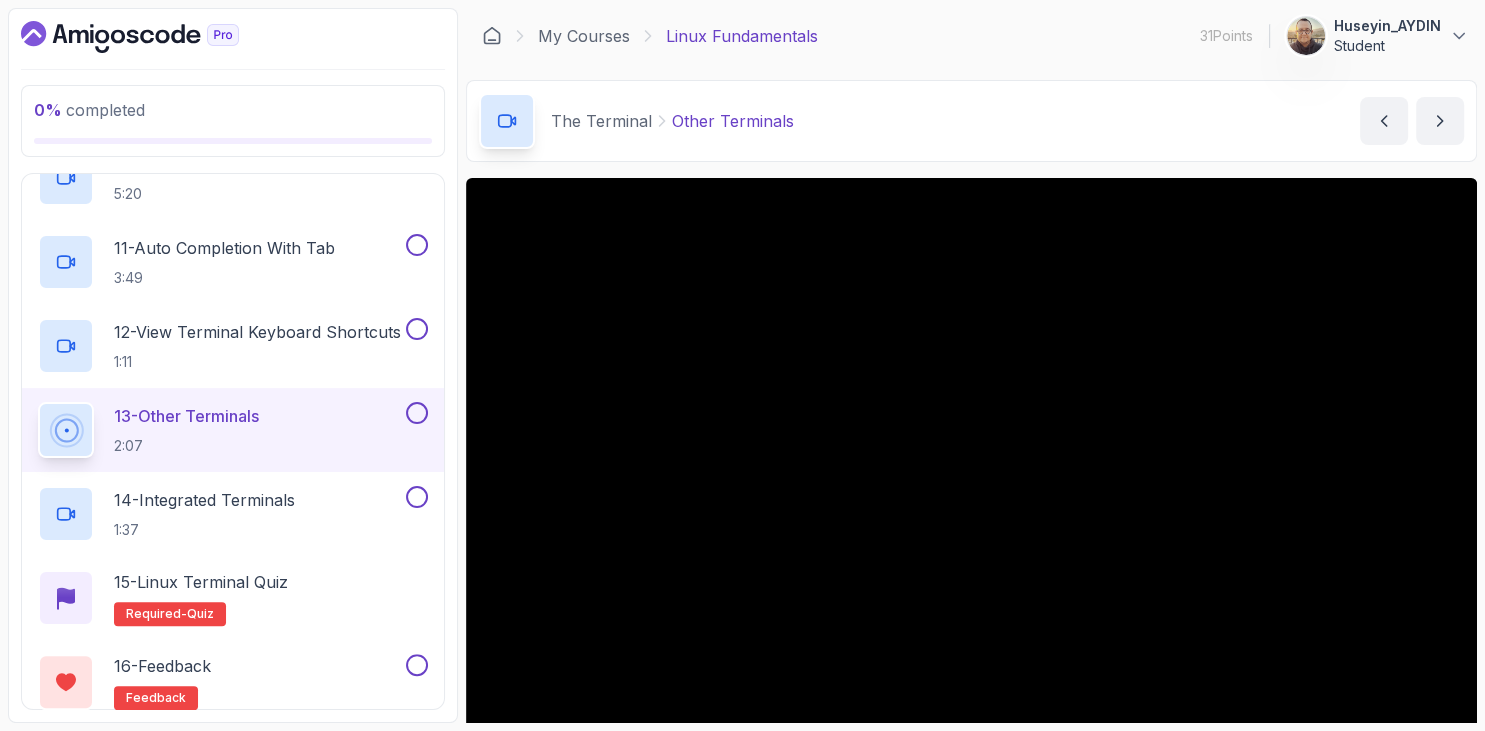 click on "0 % completed" at bounding box center (233, 110) 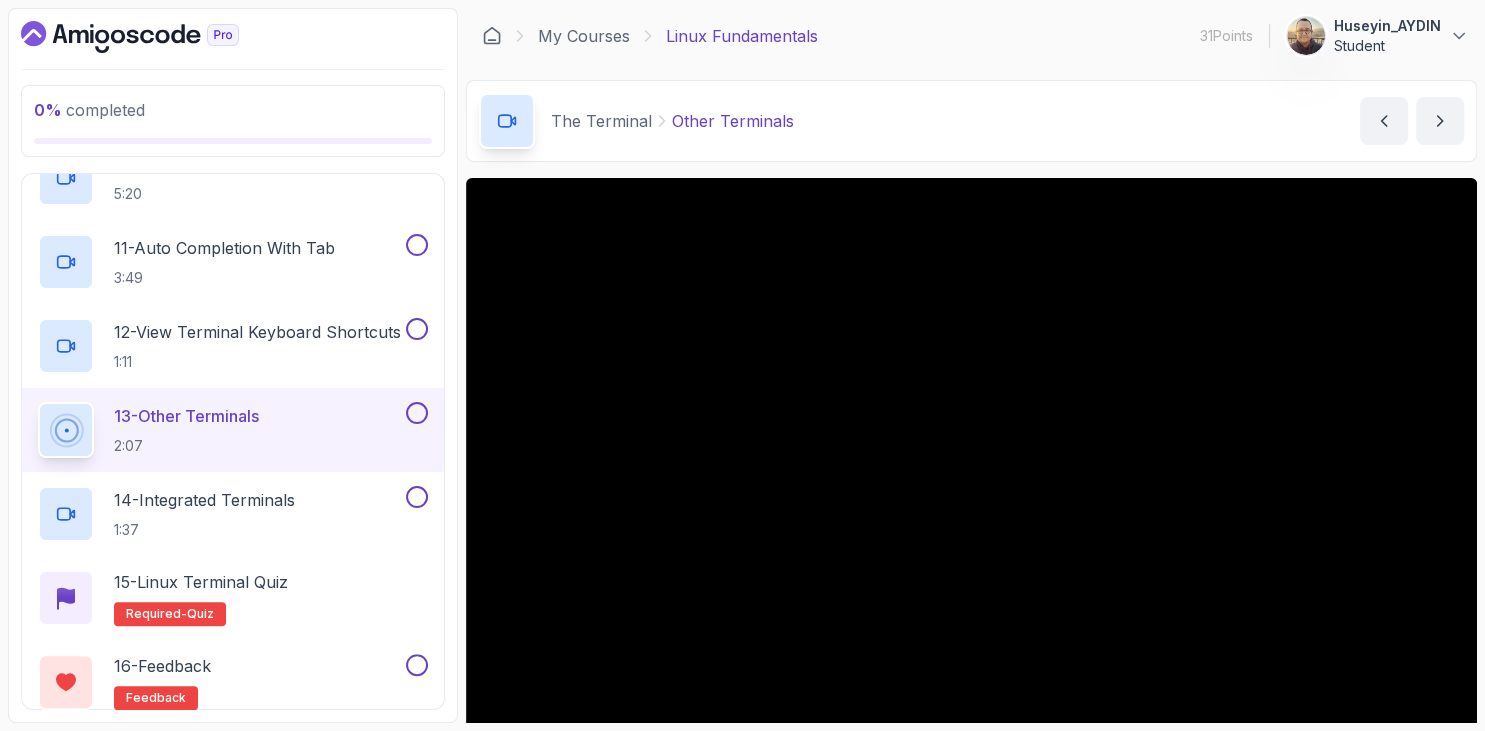 scroll, scrollTop: 115, scrollLeft: 0, axis: vertical 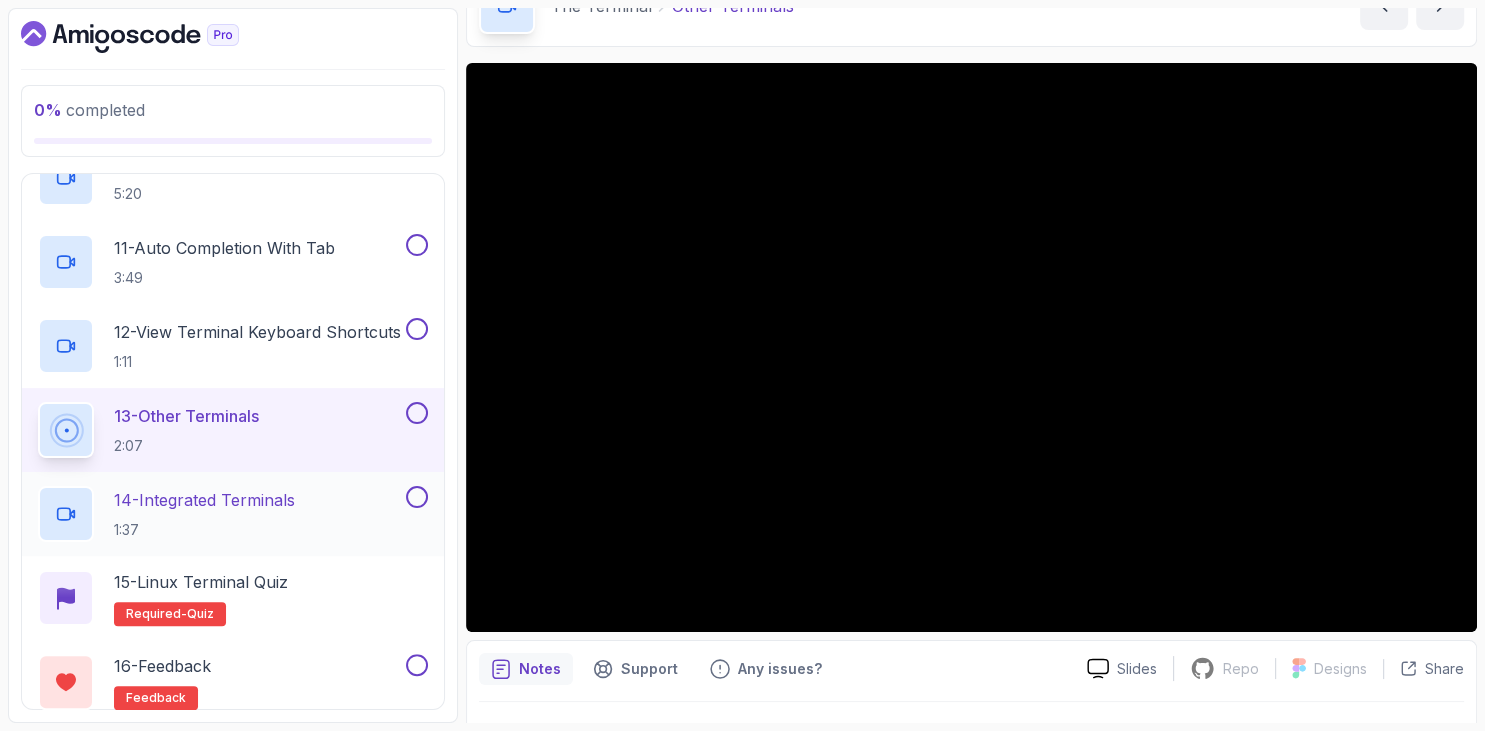 click on "14  -  Integrated Terminals" at bounding box center [204, 500] 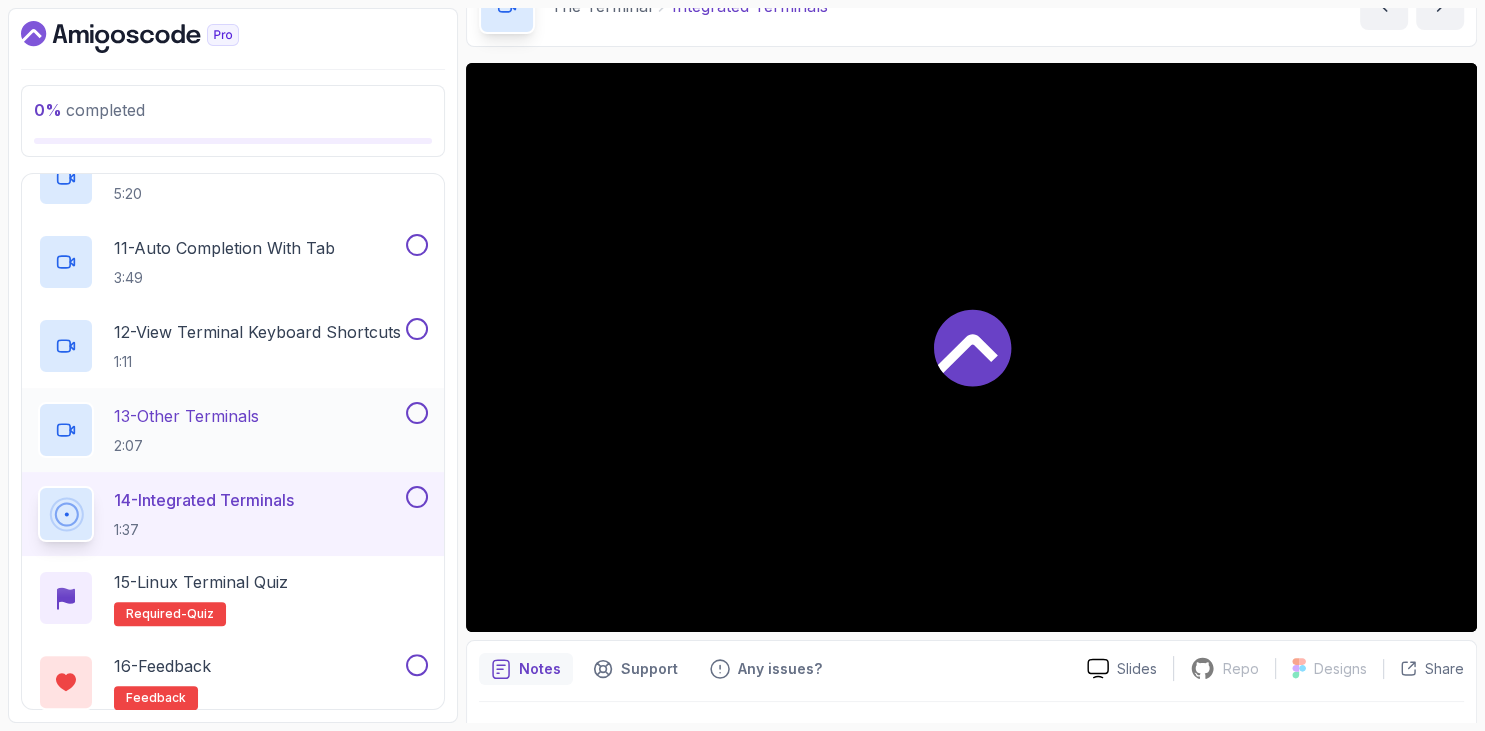 click on "13  -  Other Terminals 2:07" at bounding box center [186, 430] 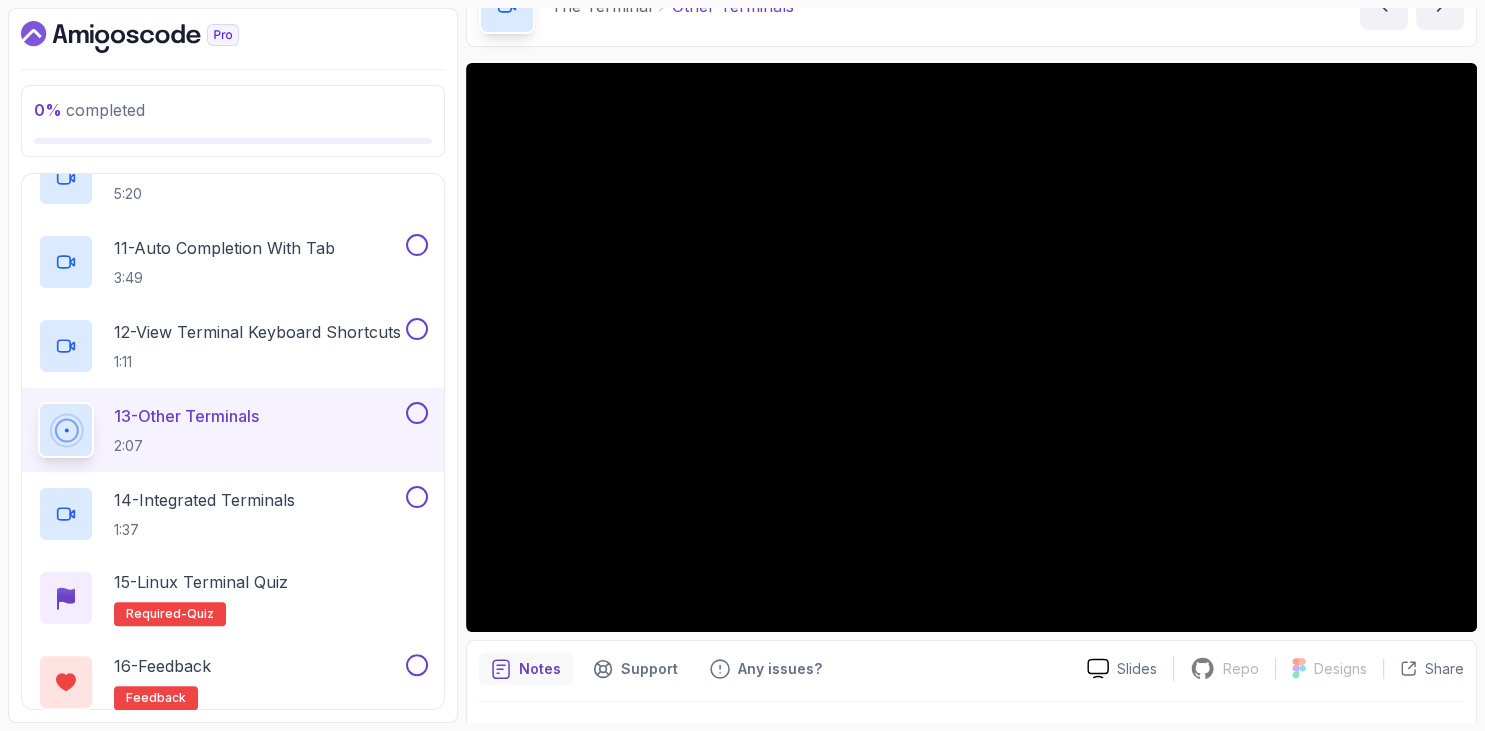 click on "0 % completed 1  -  Intro 2  -  Getting Started 3  -  Mac Installation 4  -  Windows Installation 5  -  Virtual Machines 6  -  Github Codespaces 7  -  The Terminal 1  -  What Is The Terminal 5:09 2  -  Customise Ubuntu Terminal 5:14 3  -  Increasing And Decreasing Font Size 3:22 4  -  Open And Close Tabs And Terminal 3:23 5  -  Copy And Paste 1:29 6  -  Cut And Paste 2:39 7  -  Moving Cursor 3:01 8  -  Clearing The Screen 1:39 9  -  Terminal Control 3:26 10  -  Command History 5:20 11  -  Auto Completion With Tab 3:49 12  -  View Terminal Keyboard Shortcuts 1:11 13  -  Other Terminals 2:07 14  -  Integrated Terminals 1:37 15  -  Linux Terminal Quiz Required- quiz 16  -  Feedback feedback 8  -  The Shell 9  -  Linux Commands 10  -  Linux File System 11  -  Working With Files 12  -  Working With Directories 13  -  Users And Groups 14  -  File Permissions 15  -  Outro" at bounding box center (233, 365) 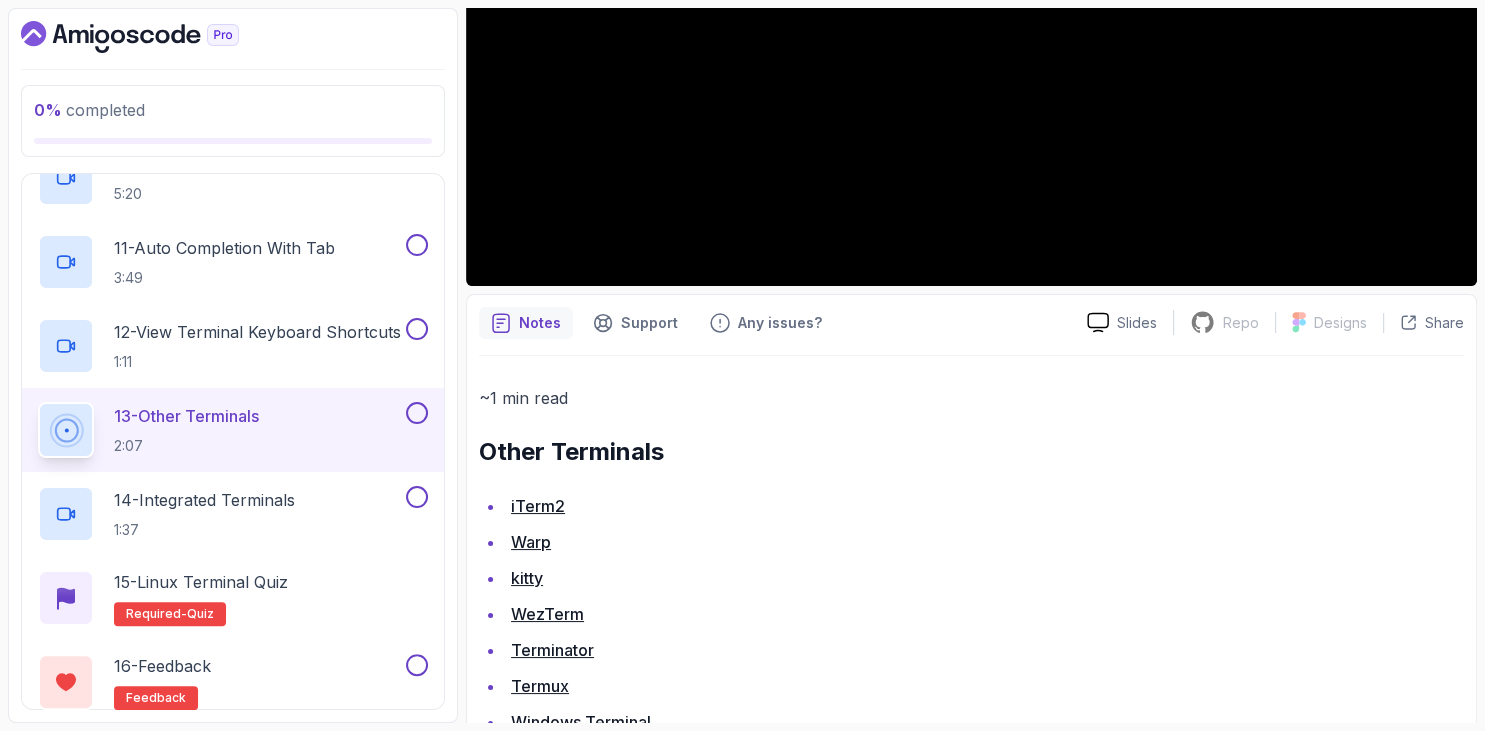 scroll, scrollTop: 742, scrollLeft: 0, axis: vertical 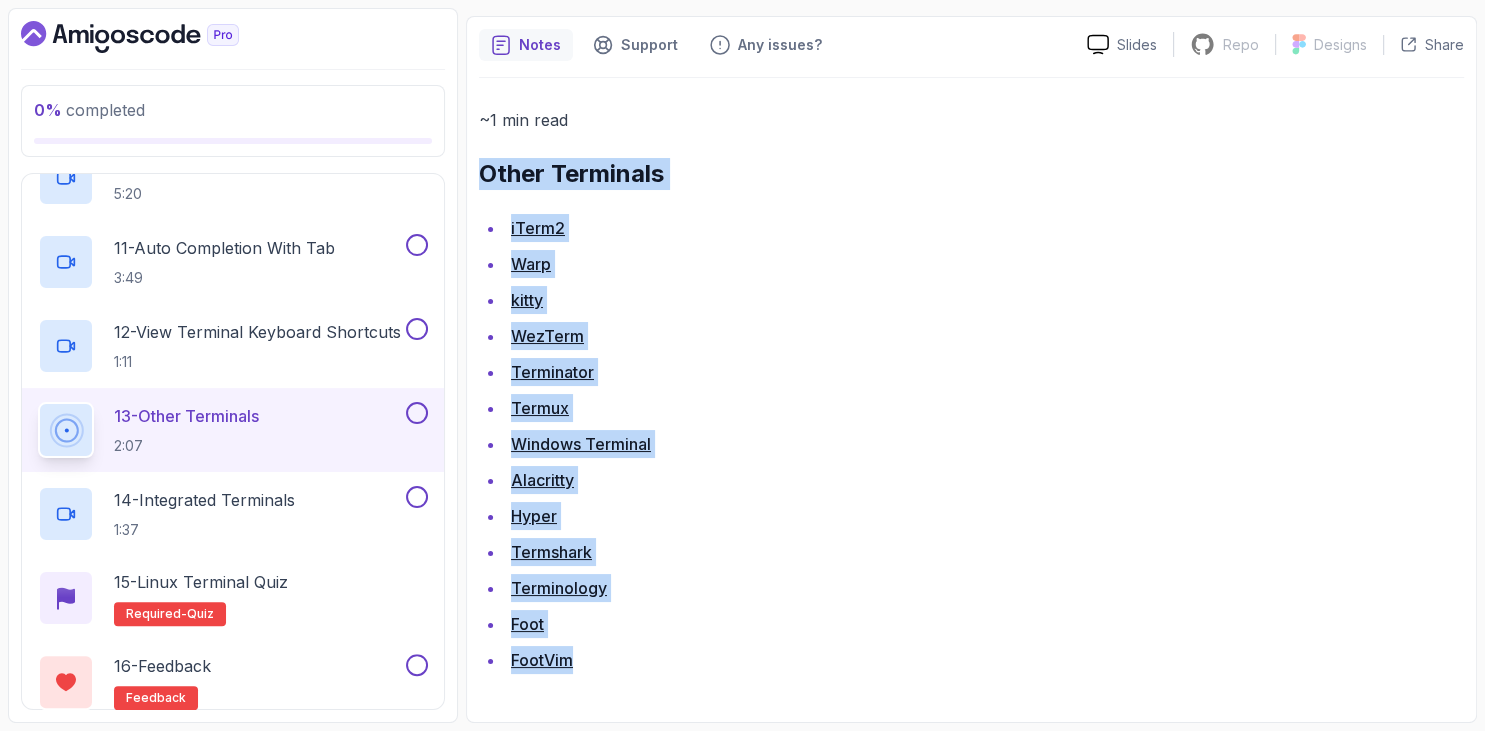 drag, startPoint x: 482, startPoint y: 177, endPoint x: 651, endPoint y: 659, distance: 510.76904 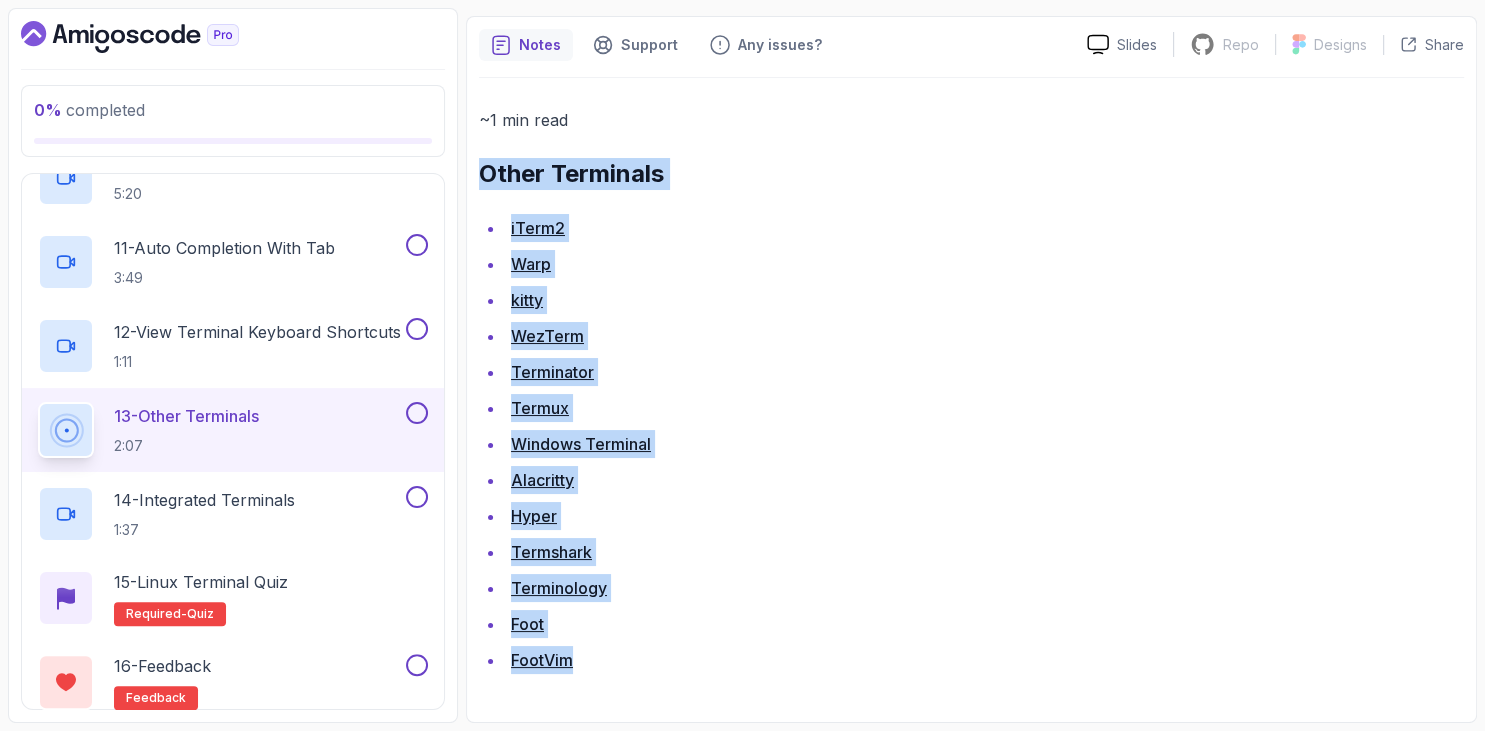 click on "~1 min read Other Terminals
iTerm2
Warp
kitty
WezTerm
Terminator
Termux
Windows Terminal
Alacritty
Hyper
Termshark
Terminology
Foot
FootVim" at bounding box center [971, 390] 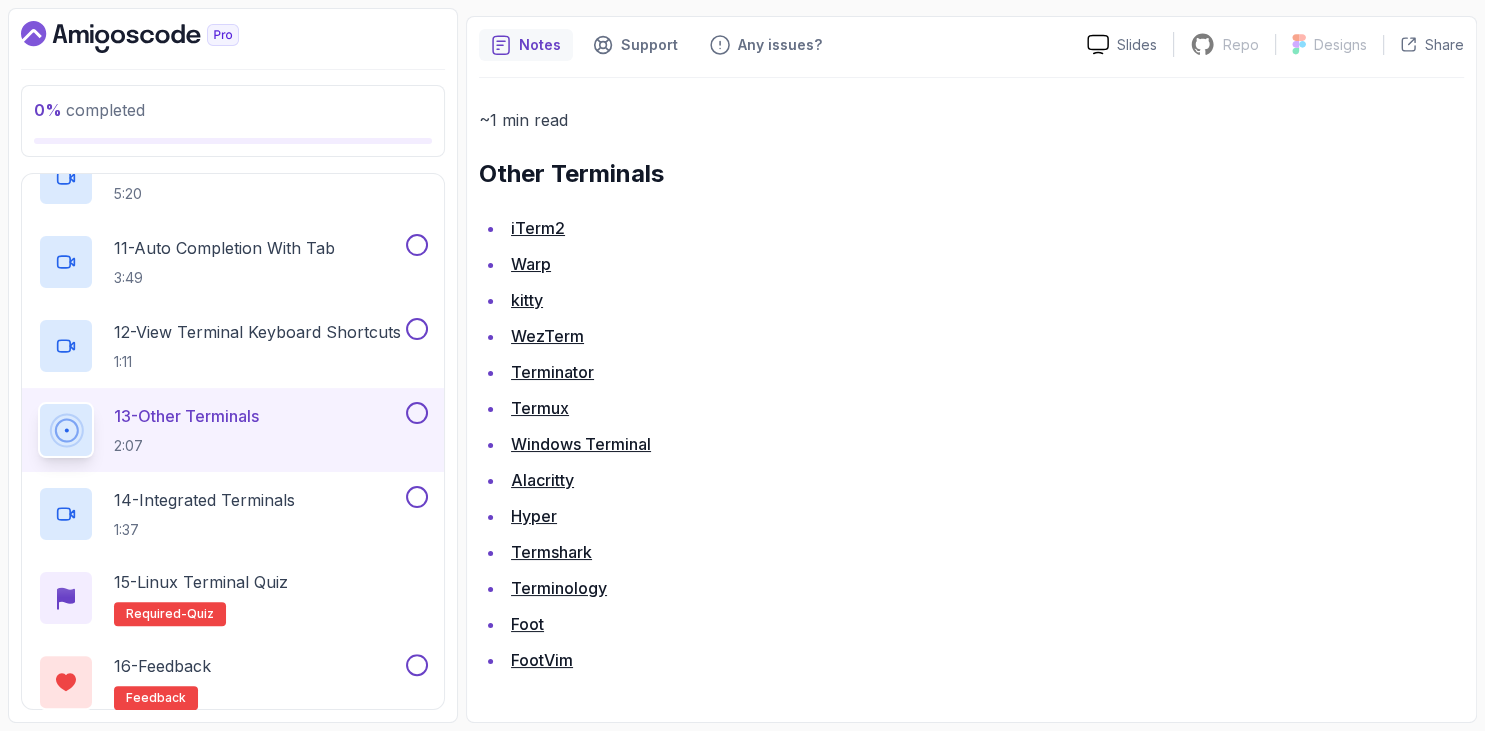 click on "0 % completed 1  -  Intro 2  -  Getting Started 3  -  Mac Installation 4  -  Windows Installation 5  -  Virtual Machines 6  -  Github Codespaces 7  -  The Terminal 1  -  What Is The Terminal 5:09 2  -  Customise Ubuntu Terminal 5:14 3  -  Increasing And Decreasing Font Size 3:22 4  -  Open And Close Tabs And Terminal 3:23 5  -  Copy And Paste 1:29 6  -  Cut And Paste 2:39 7  -  Moving Cursor 3:01 8  -  Clearing The Screen 1:39 9  -  Terminal Control 3:26 10  -  Command History 5:20 11  -  Auto Completion With Tab 3:49 12  -  View Terminal Keyboard Shortcuts 1:11 13  -  Other Terminals 2:07 14  -  Integrated Terminals 1:37 15  -  Linux Terminal Quiz Required- quiz 16  -  Feedback feedback 8  -  The Shell 9  -  Linux Commands 10  -  Linux File System 11  -  Working With Files 12  -  Working With Directories 13  -  Users And Groups 14  -  File Permissions 15  -  Outro" at bounding box center [233, 365] 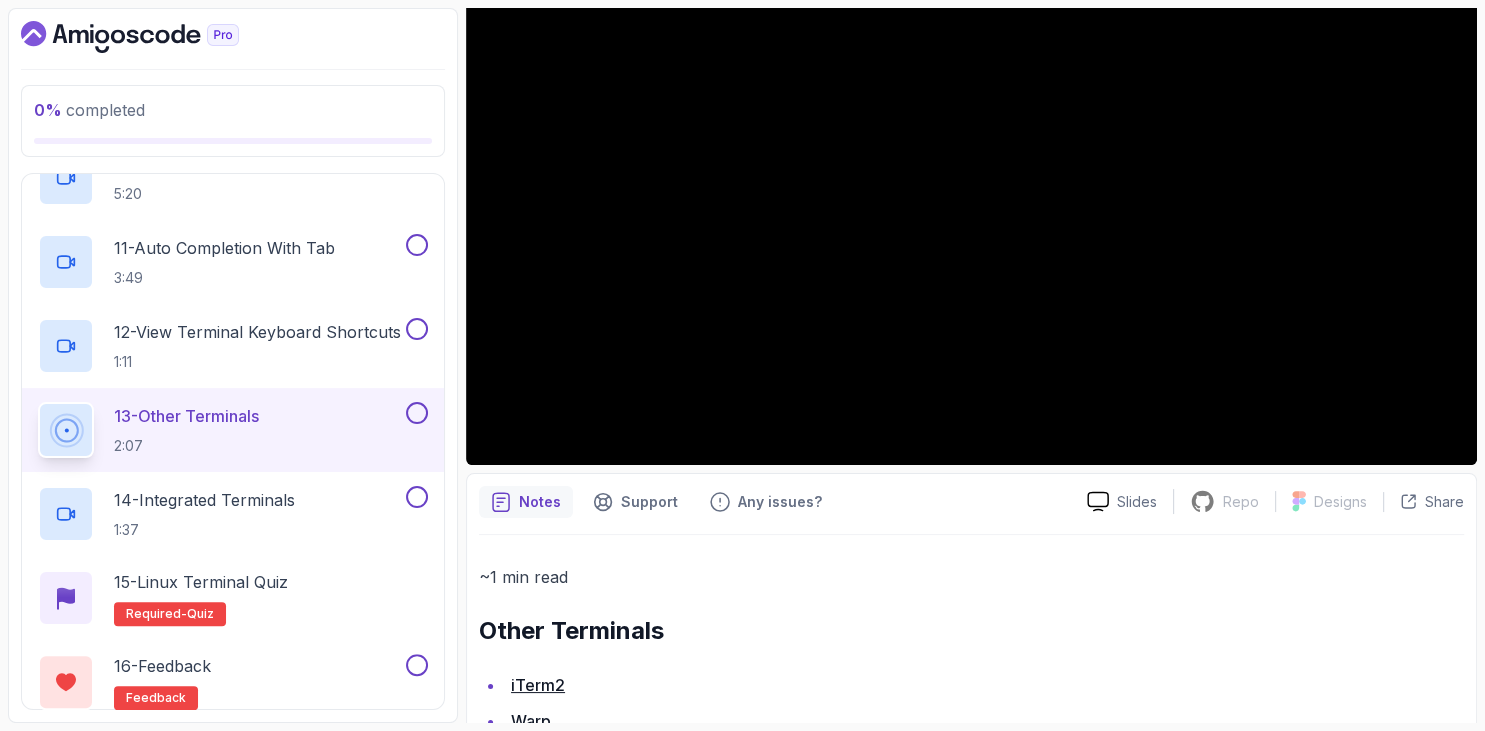 scroll, scrollTop: 0, scrollLeft: 0, axis: both 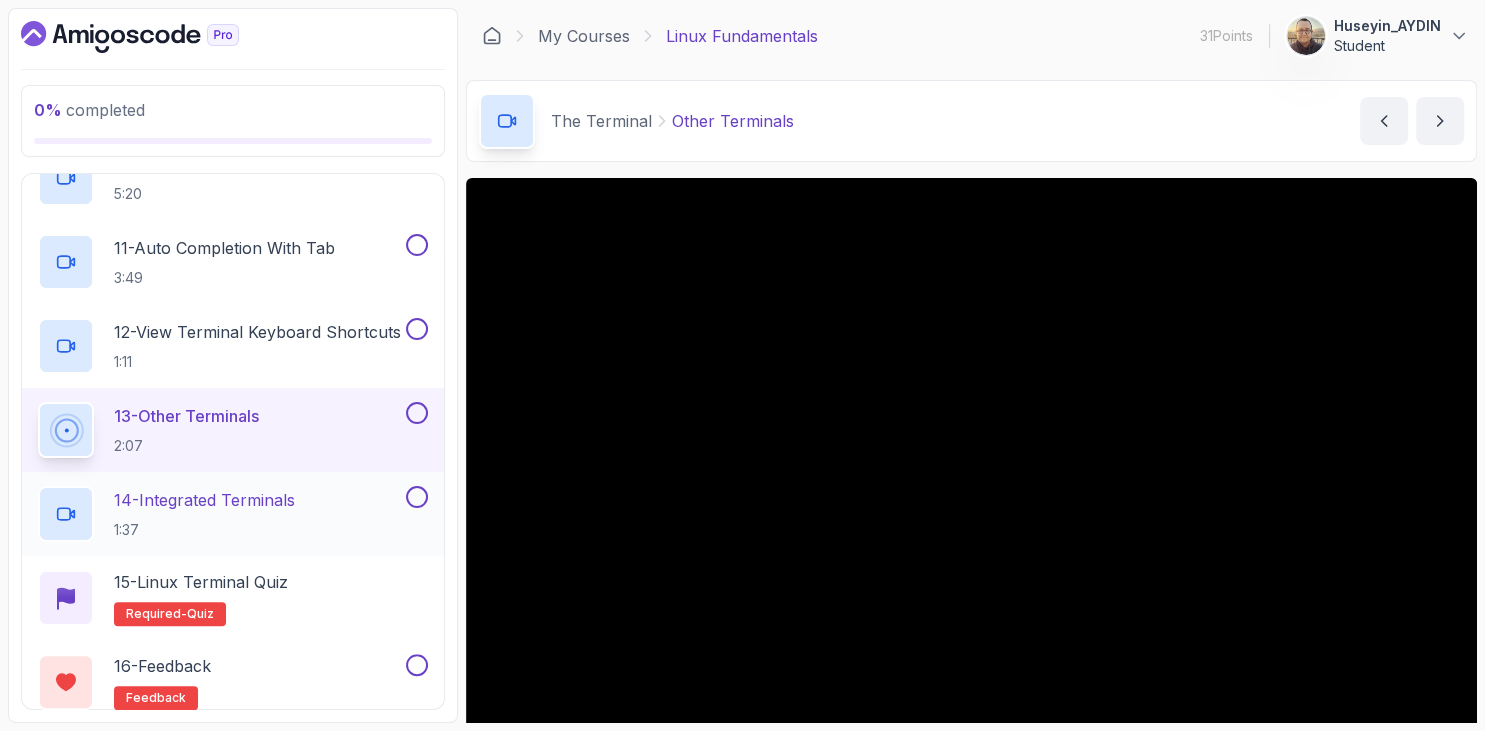 click on "14  -  Integrated Terminals" at bounding box center [204, 500] 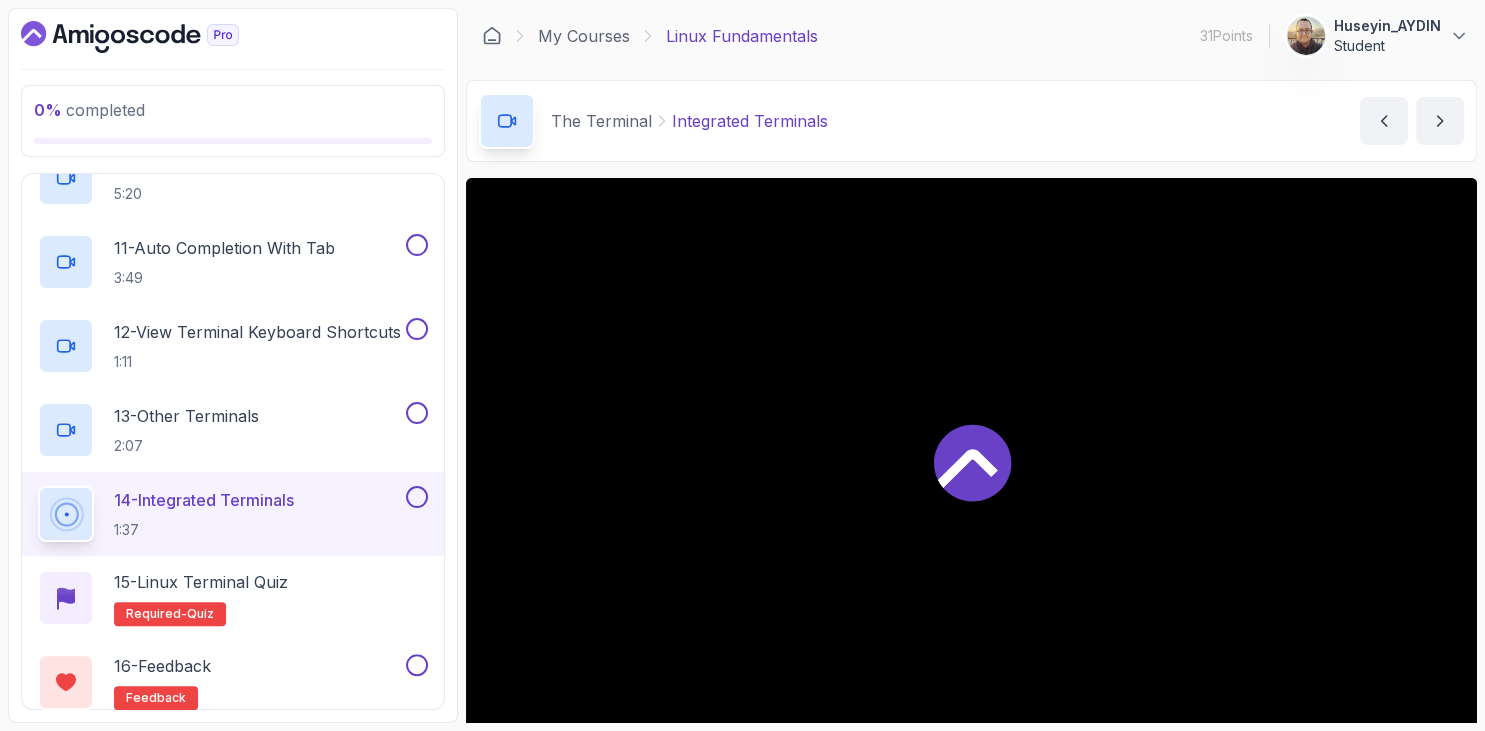 click on "0 % completed 1  -  Intro 2  -  Getting Started 3  -  Mac Installation 4  -  Windows Installation 5  -  Virtual Machines 6  -  Github Codespaces 7  -  The Terminal 1  -  What Is The Terminal 5:09 2  -  Customise Ubuntu Terminal 5:14 3  -  Increasing And Decreasing Font Size 3:22 4  -  Open And Close Tabs And Terminal 3:23 5  -  Copy And Paste 1:29 6  -  Cut And Paste 2:39 7  -  Moving Cursor 3:01 8  -  Clearing The Screen 1:39 9  -  Terminal Control 3:26 10  -  Command History 5:20 11  -  Auto Completion With Tab 3:49 12  -  View Terminal Keyboard Shortcuts 1:11 13  -  Other Terminals 2:07 14  -  Integrated Terminals 1:37 15  -  Linux Terminal Quiz Required- quiz 16  -  Feedback feedback 8  -  The Shell 9  -  Linux Commands 10  -  Linux File System 11  -  Working With Files 12  -  Working With Directories 13  -  Users And Groups 14  -  File Permissions 15  -  Outro" at bounding box center [233, 365] 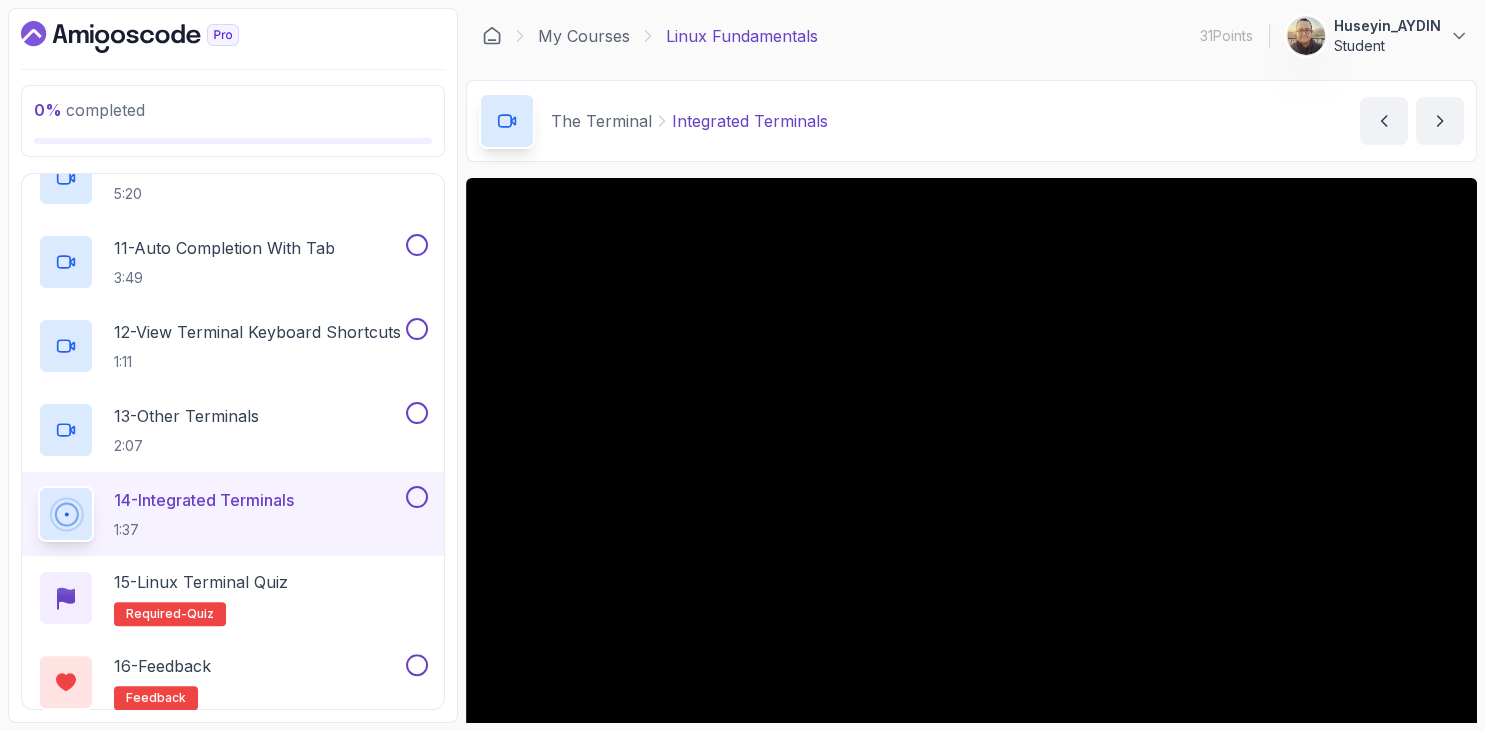 click at bounding box center (233, 37) 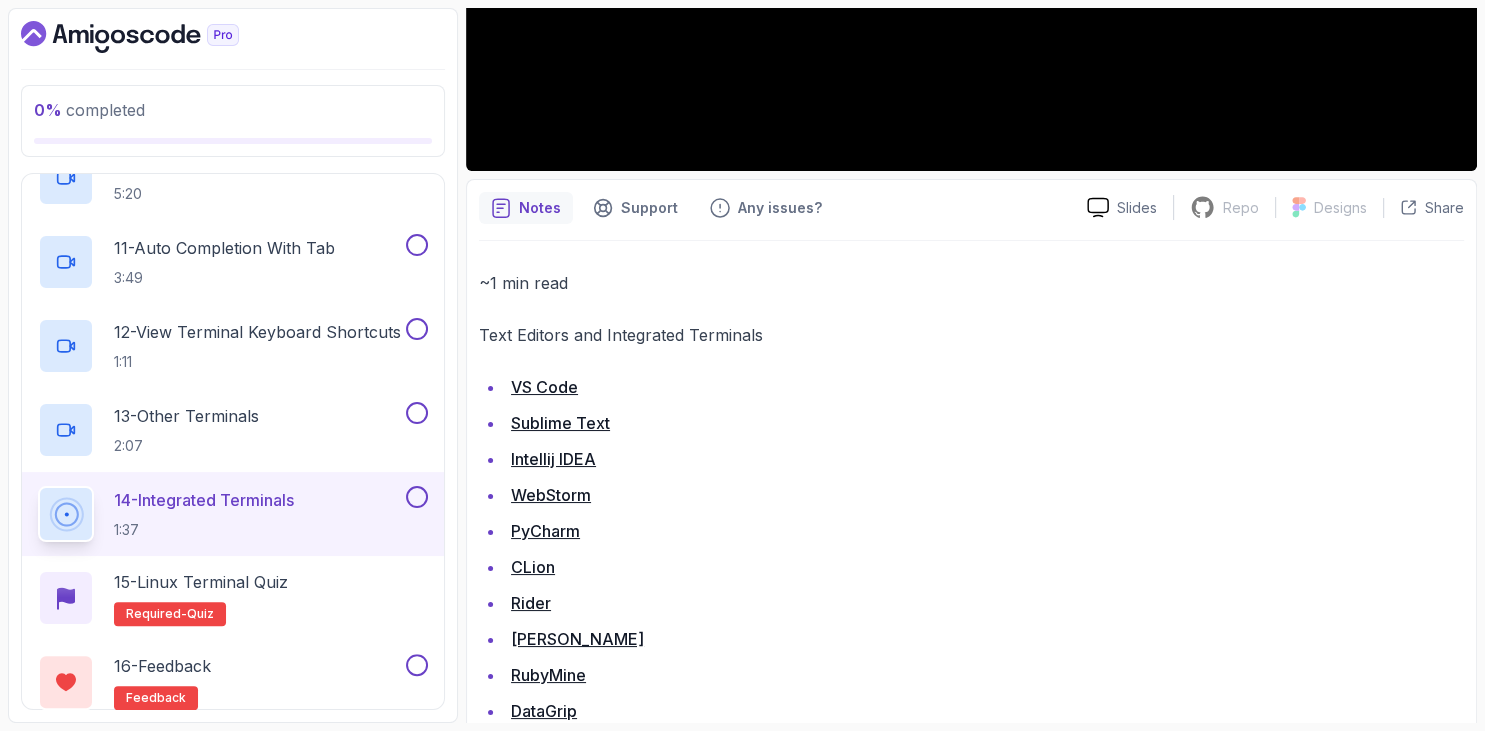 scroll, scrollTop: 666, scrollLeft: 0, axis: vertical 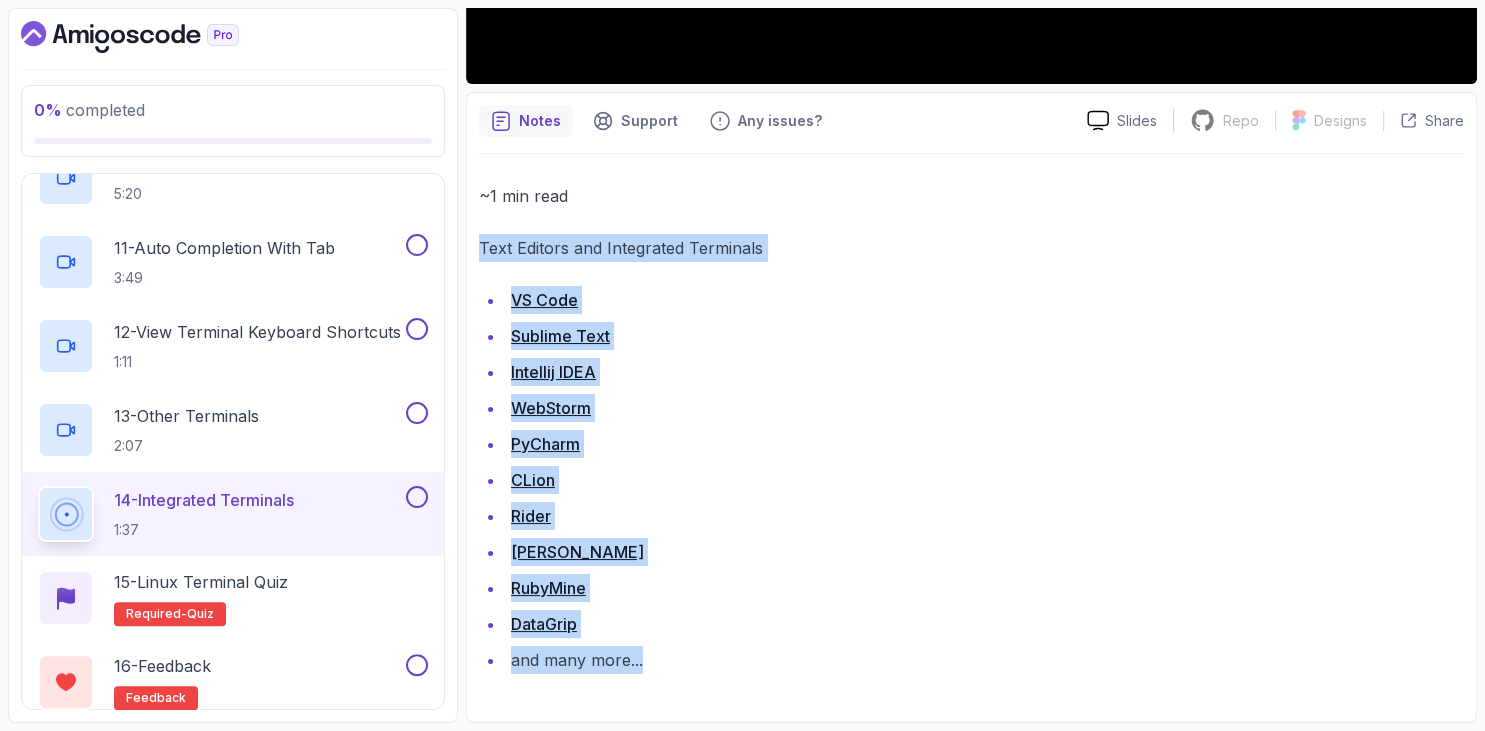 drag, startPoint x: 479, startPoint y: 248, endPoint x: 657, endPoint y: 677, distance: 464.46207 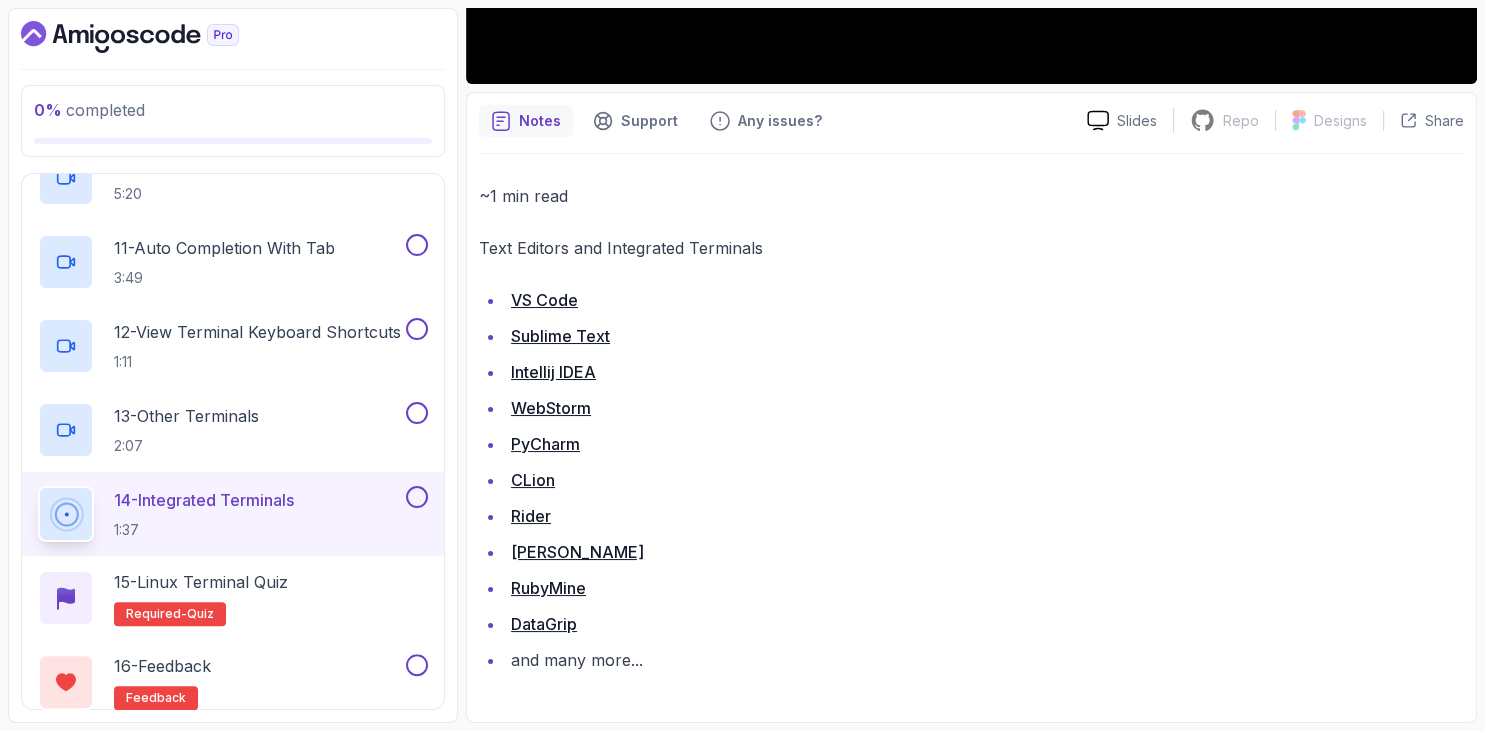 scroll, scrollTop: 90, scrollLeft: 0, axis: vertical 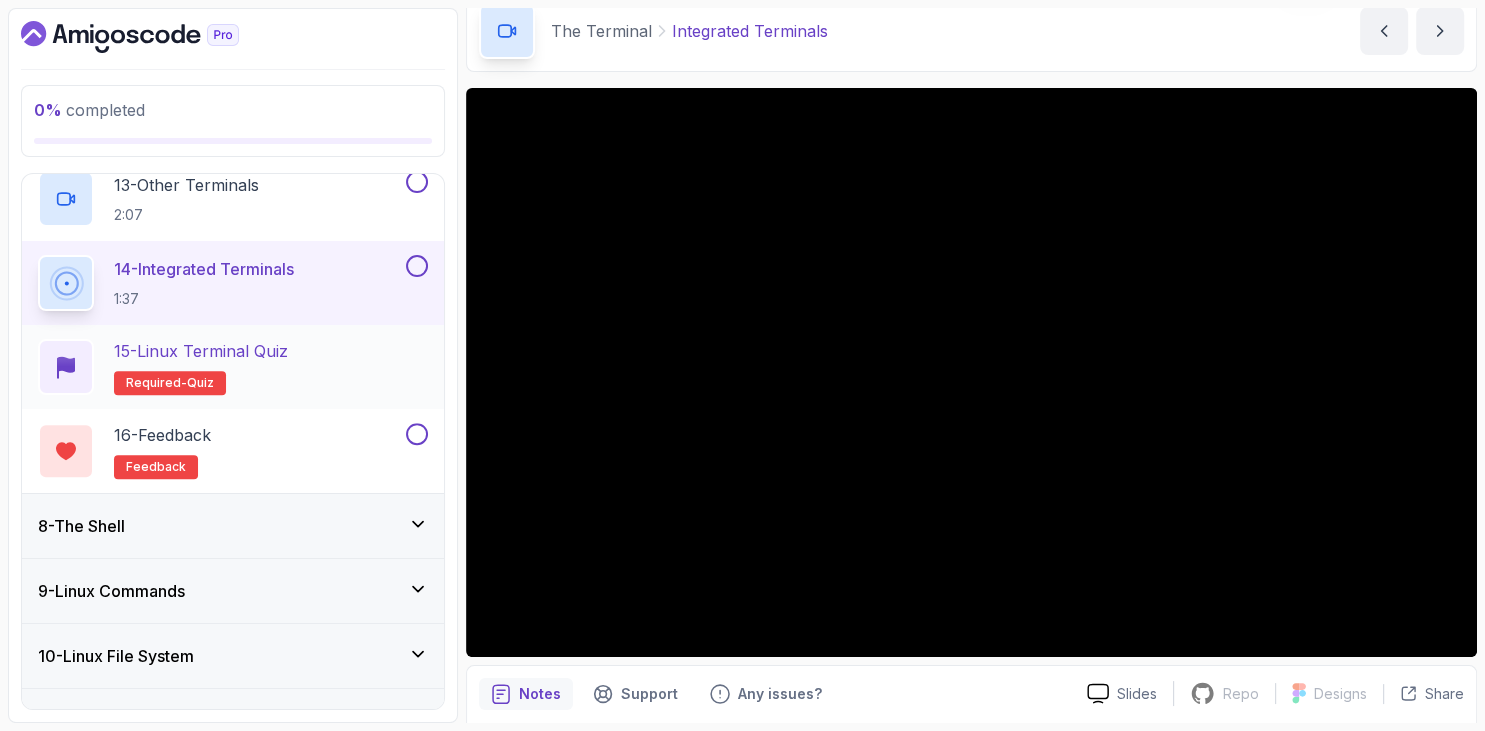 click on "15  -  Linux Terminal Quiz Required- quiz" at bounding box center [201, 367] 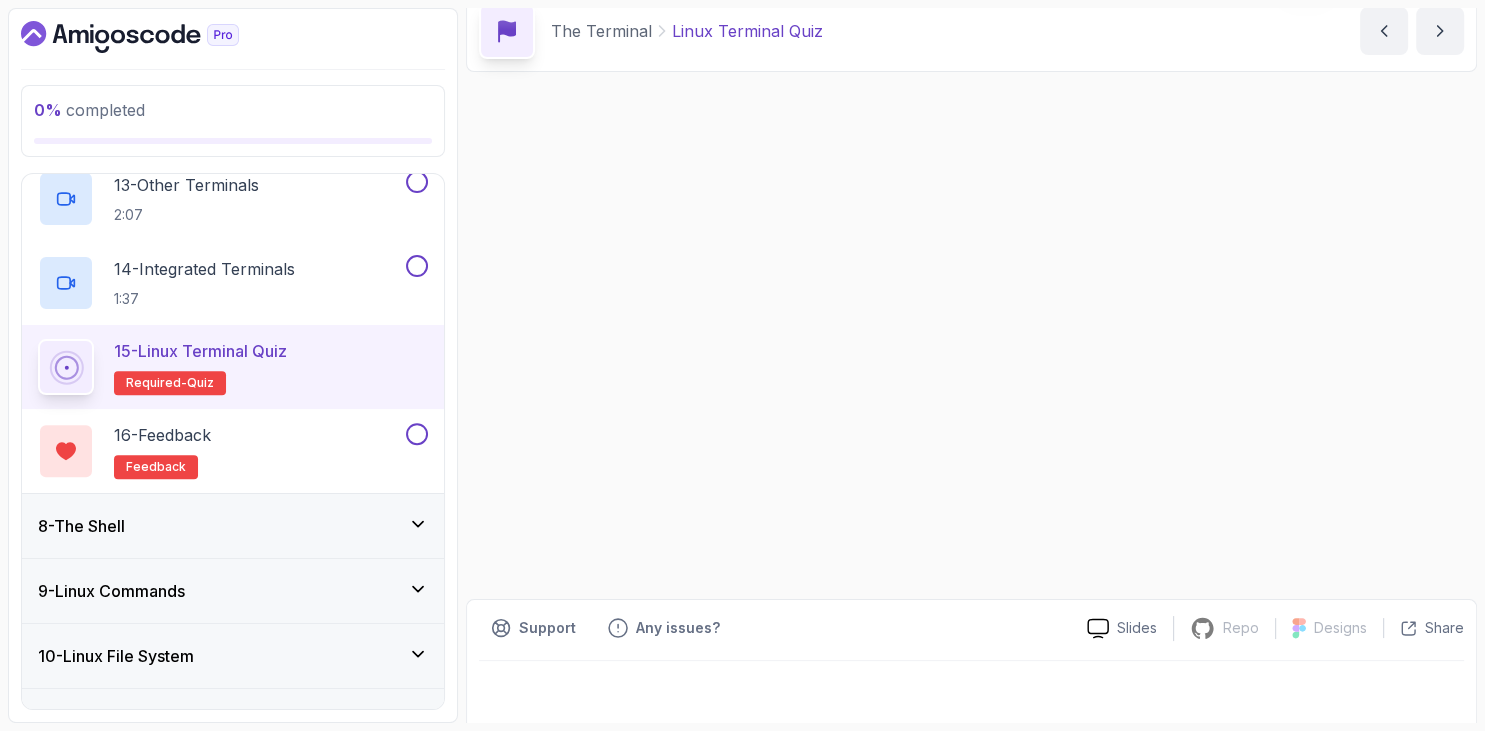 scroll, scrollTop: 0, scrollLeft: 0, axis: both 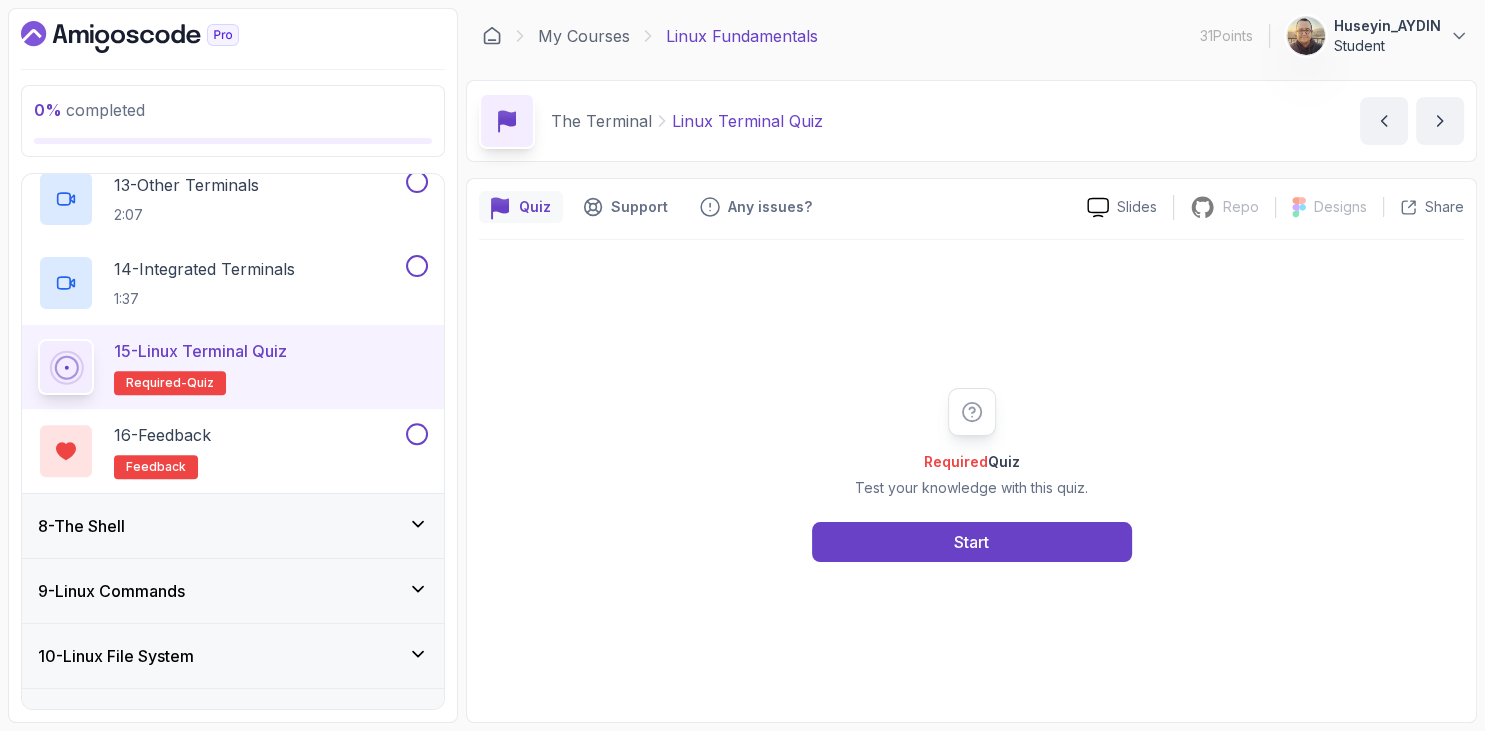click on "Required   Quiz Test your knowledge with this quiz. Start" at bounding box center (971, 475) 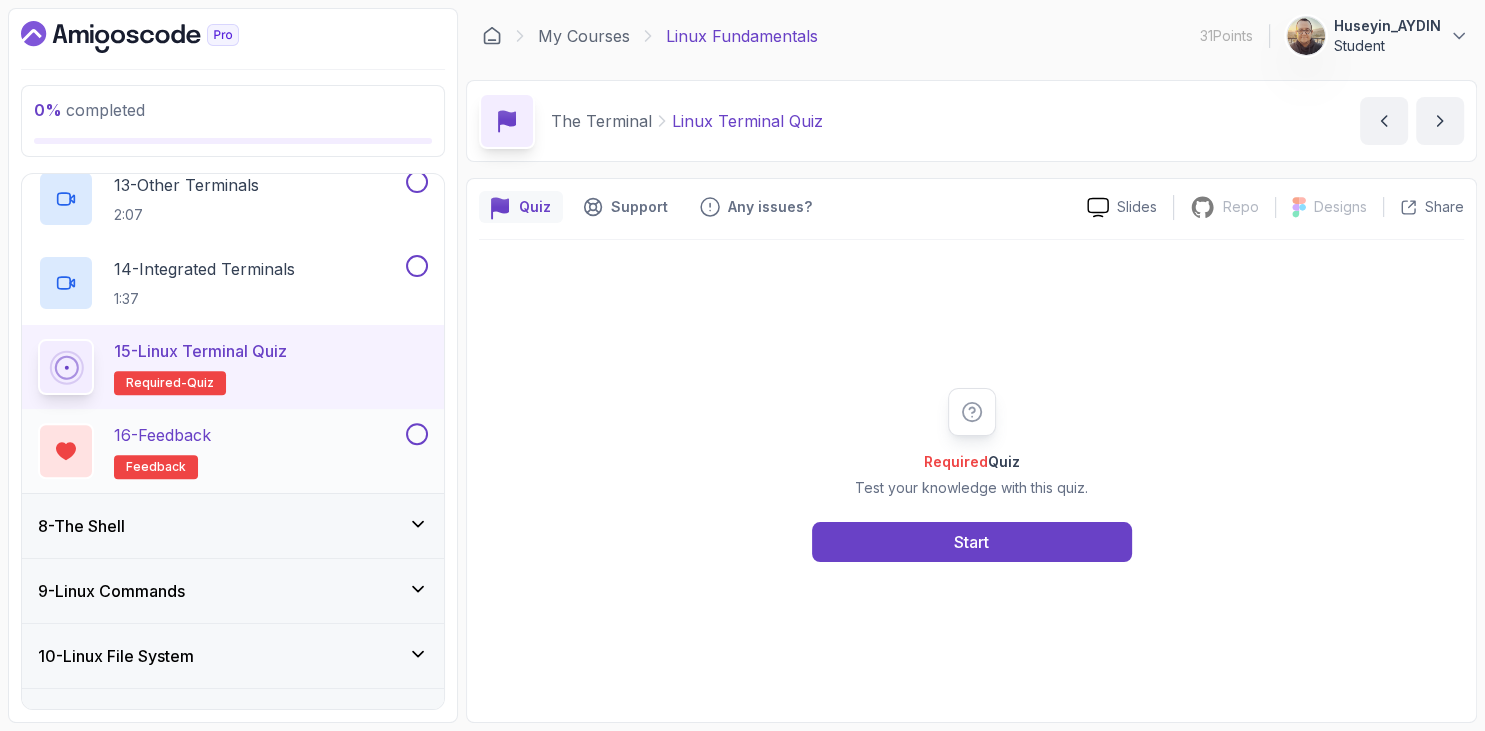 click on "16  -  Feedback feedback" at bounding box center [220, 451] 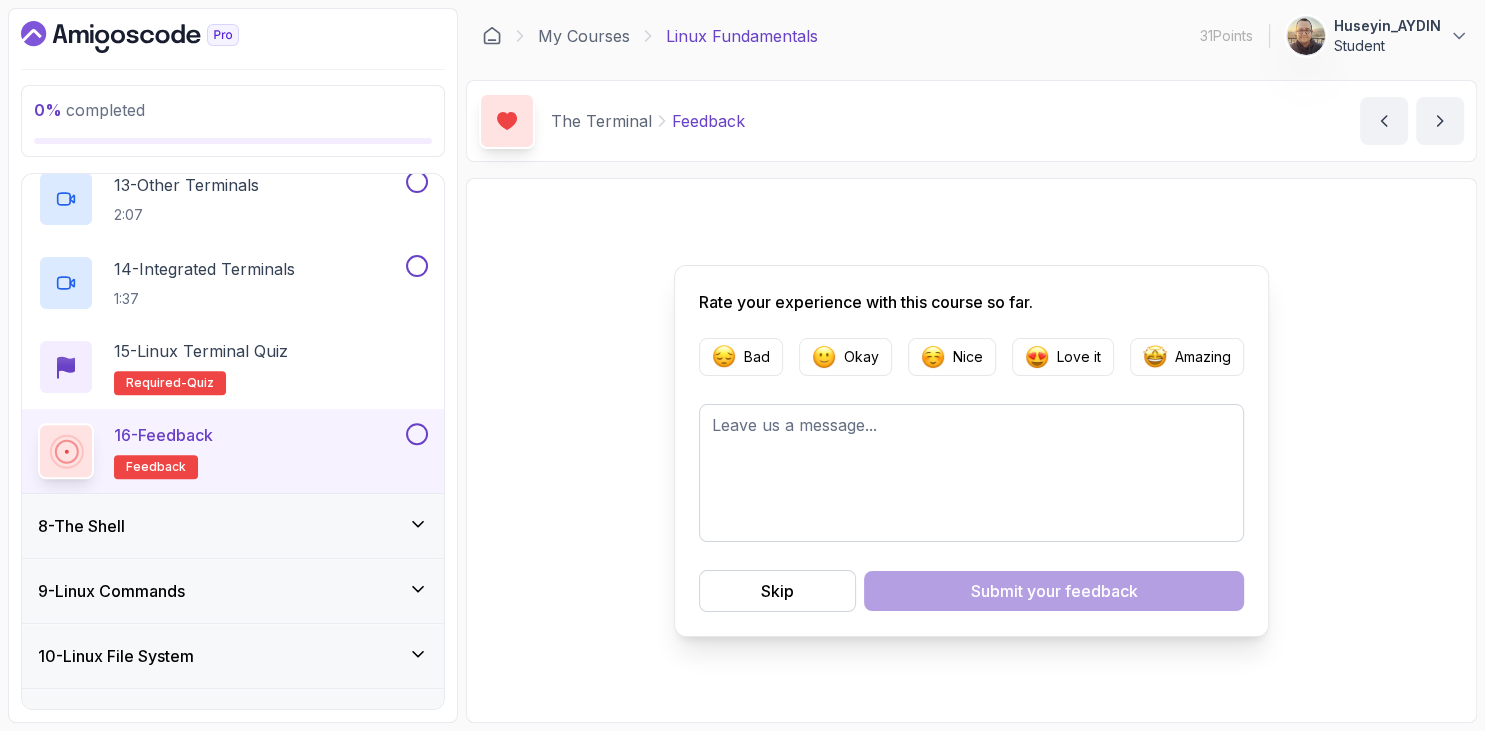 click on "8  -  The Shell" at bounding box center (81, 526) 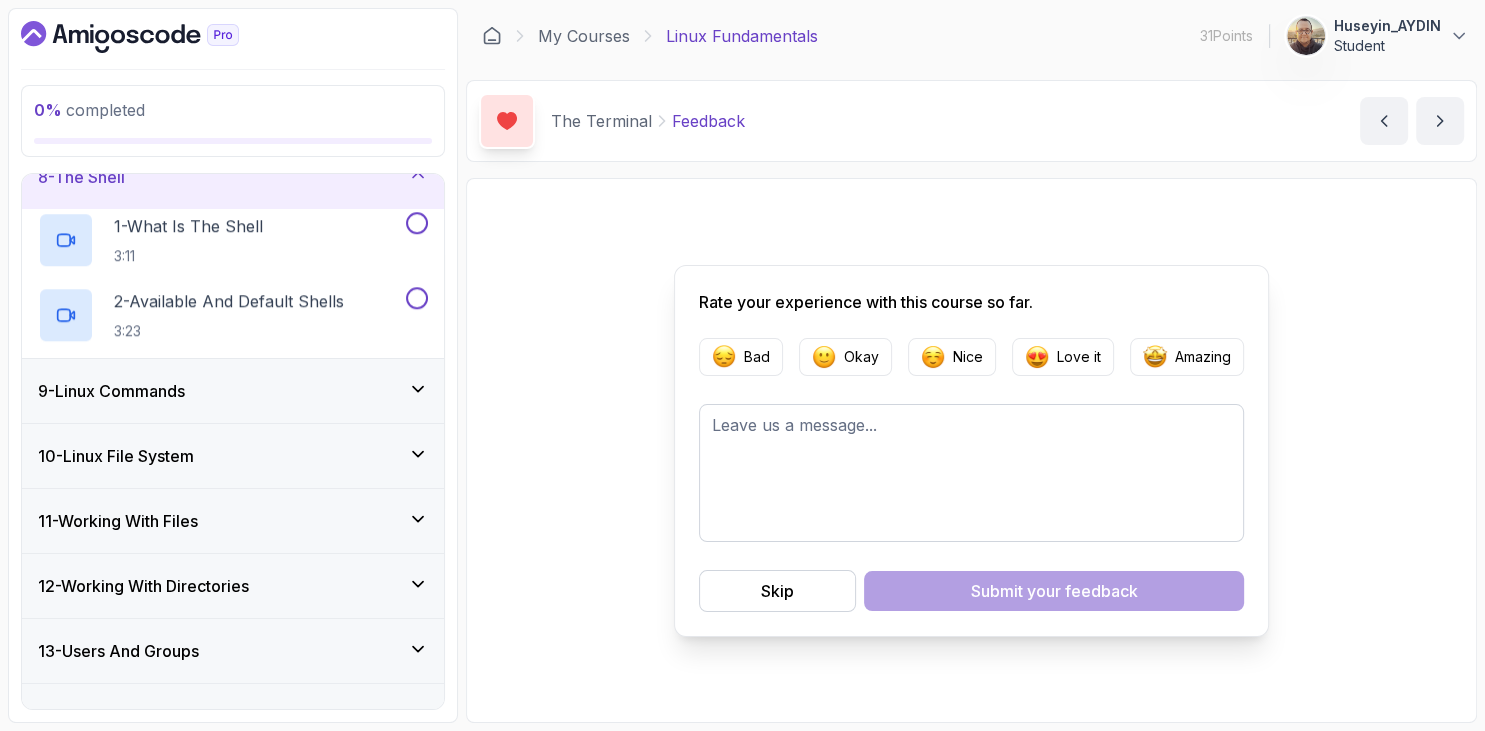 scroll, scrollTop: 435, scrollLeft: 0, axis: vertical 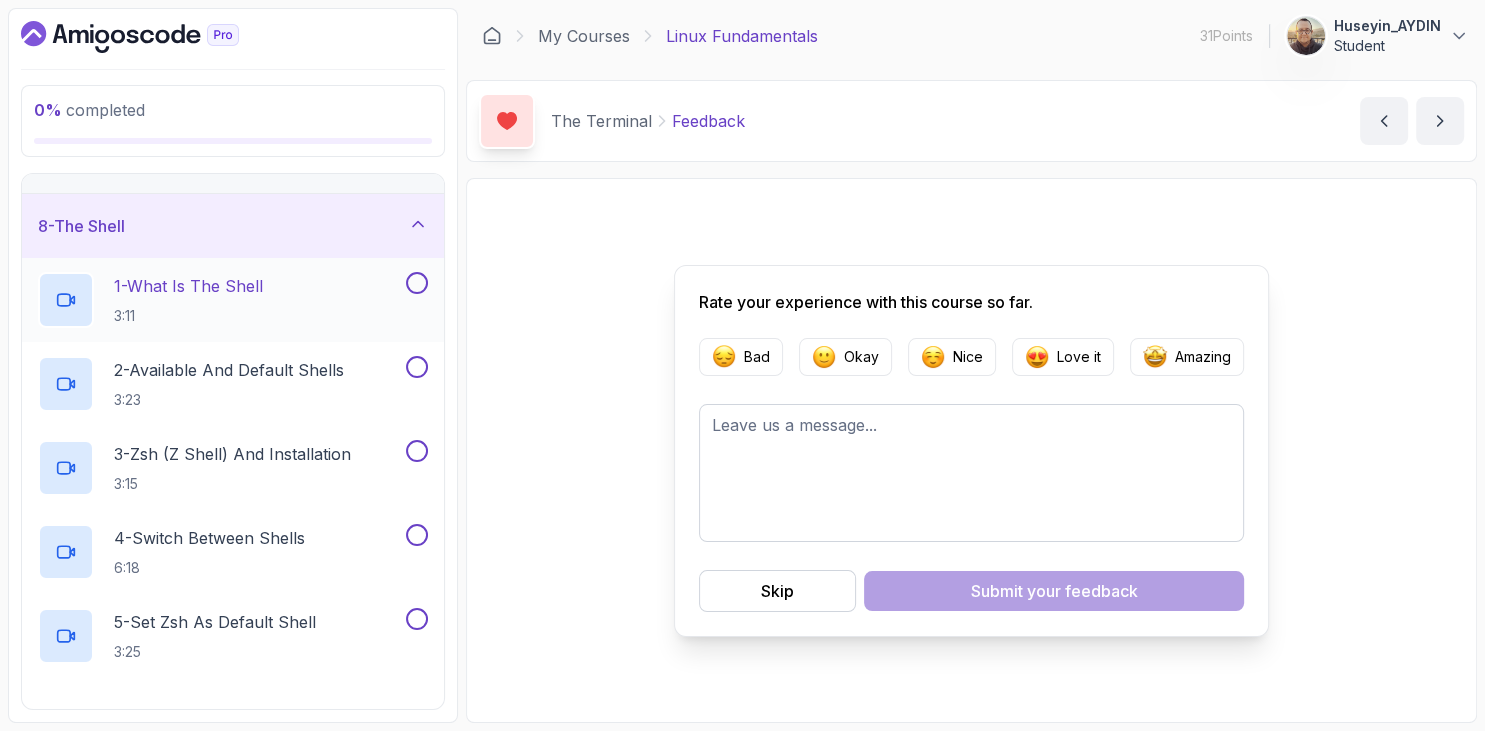 click on "3:11" at bounding box center (188, 316) 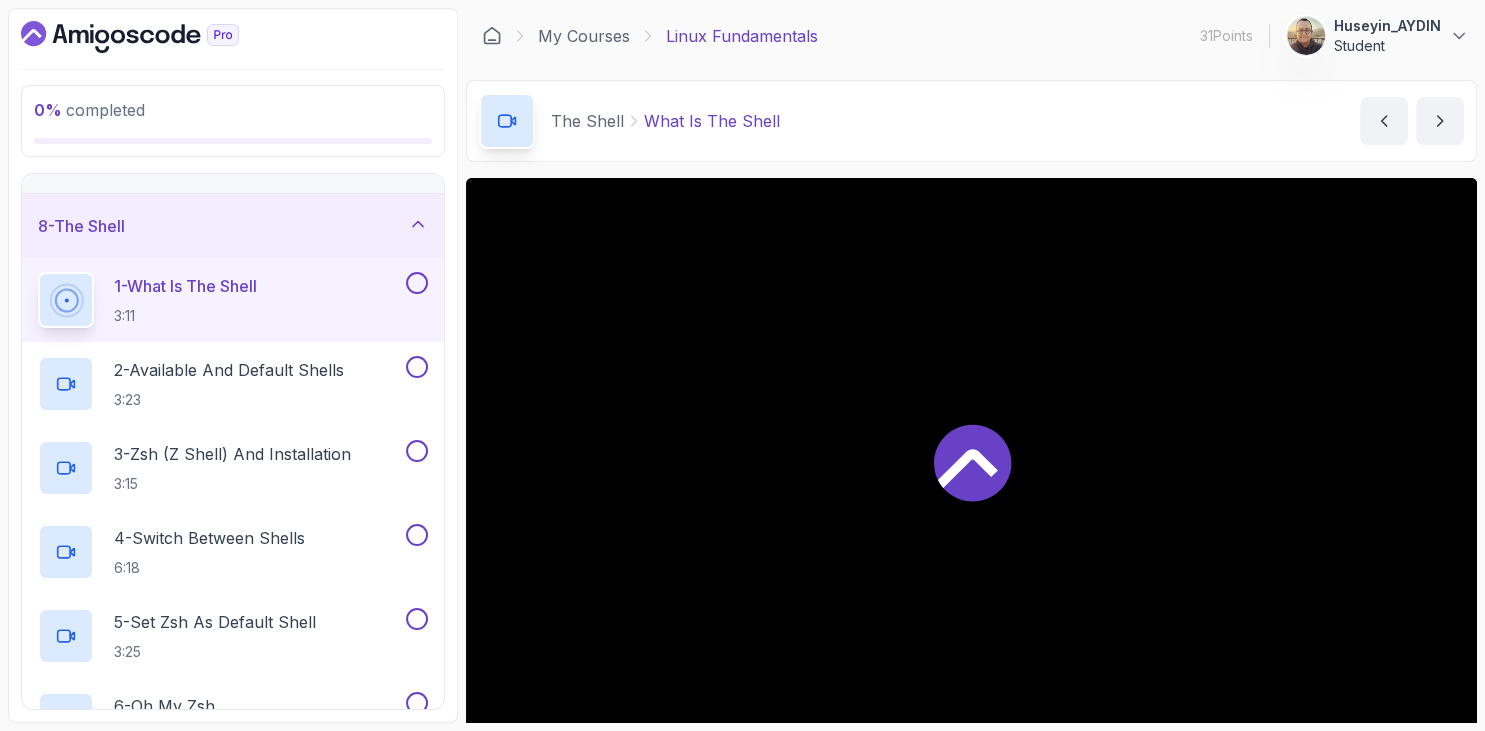 click on "0 % completed 1  -  Intro 2  -  Getting Started 3  -  Mac Installation 4  -  Windows Installation 5  -  Virtual Machines 6  -  Github Codespaces 7  -  The Terminal 8  -  The Shell 1  -  What Is The Shell 3:11 2  -  Available And Default Shells 3:23 3  -  Zsh (Z Shell) And Installation 3:15 4  -  Switch Between Shells 6:18 5  -  Set Zsh As Default Shell 3:25 6  -  Oh My Zsh 4:12 7  -  Zshrc 7:43 8  -  The Shell Quiz Required- quiz 9  -  Linux Commands 10  -  Linux File System 11  -  Working With Files 12  -  Working With Directories 13  -  Users And Groups 14  -  File Permissions 15  -  Outro" at bounding box center (233, 365) 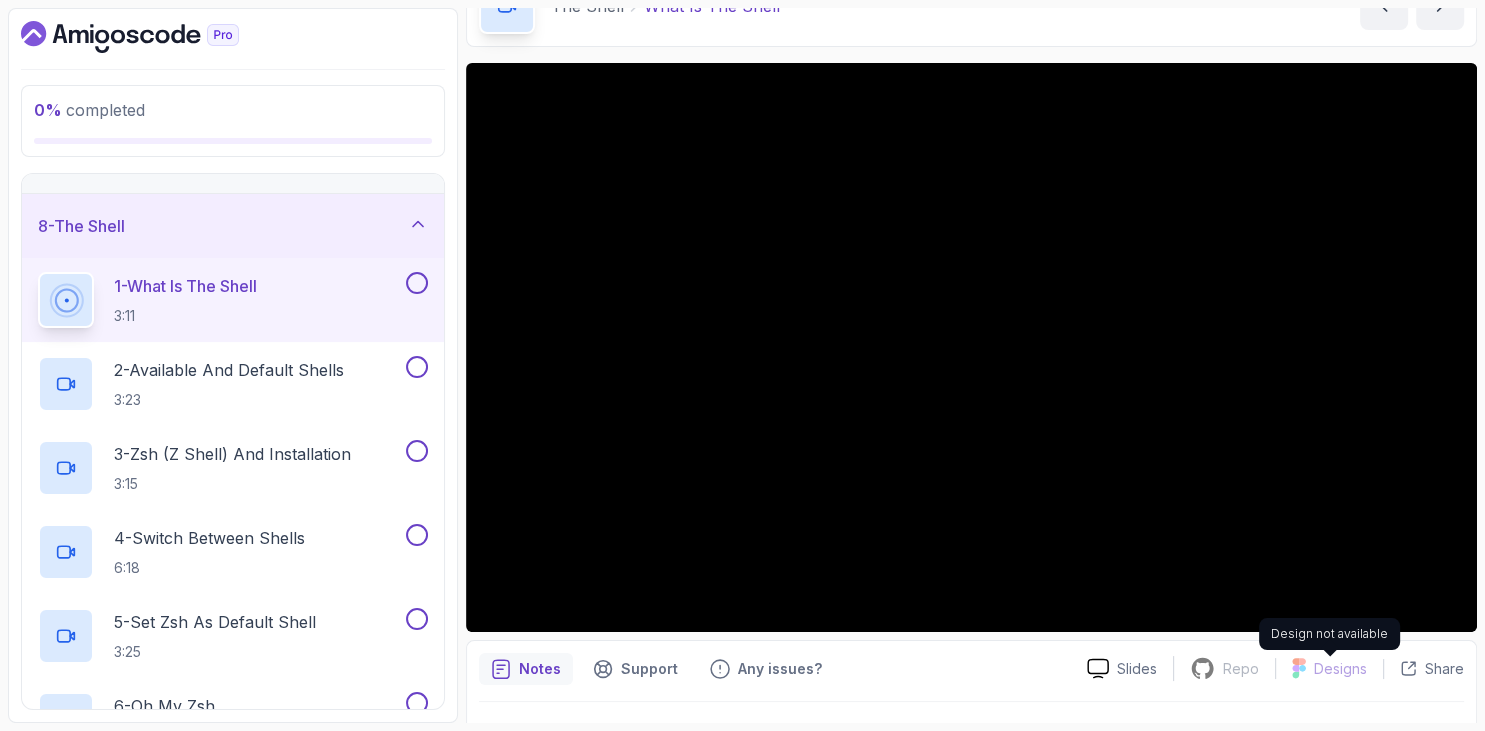 scroll, scrollTop: 162, scrollLeft: 0, axis: vertical 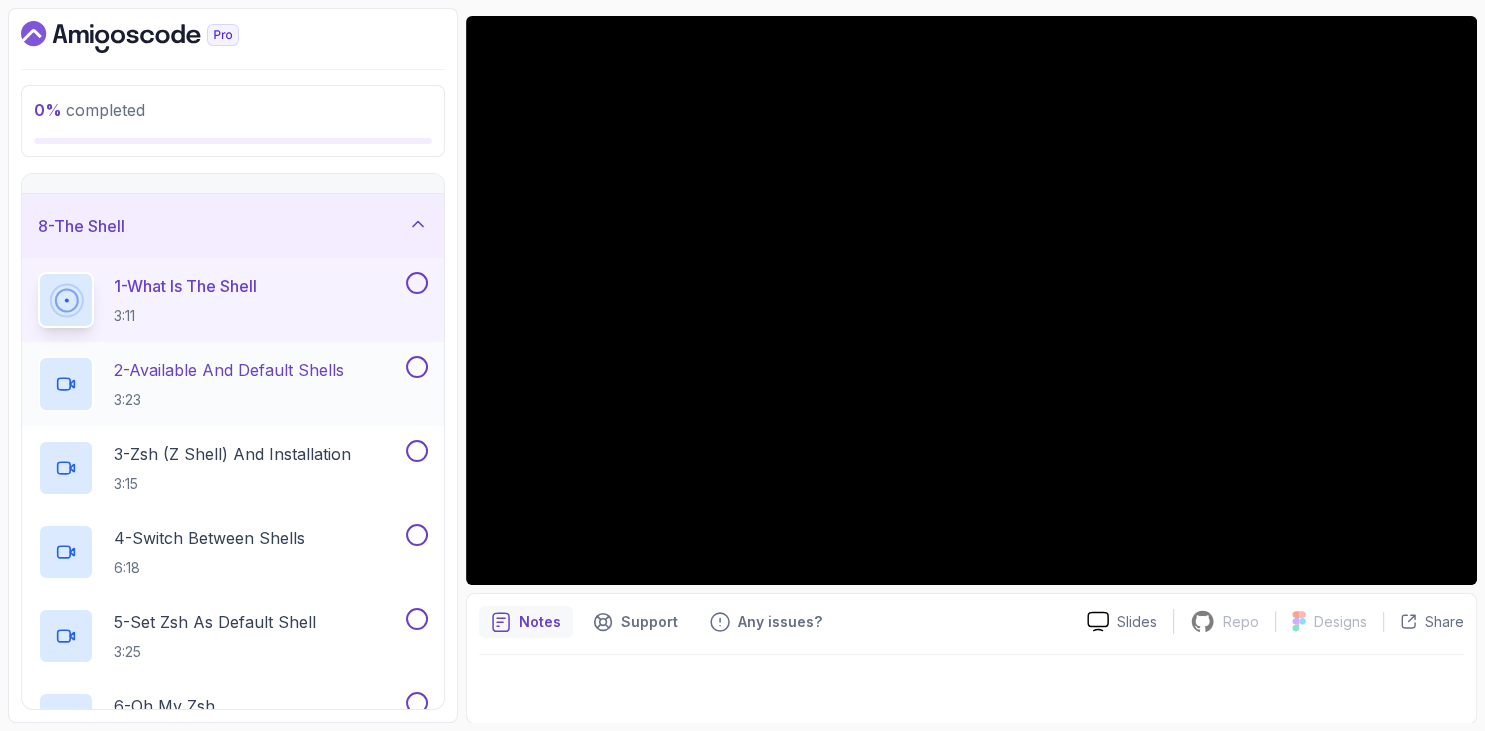 click on "2  -  Available And Default Shells" at bounding box center (229, 370) 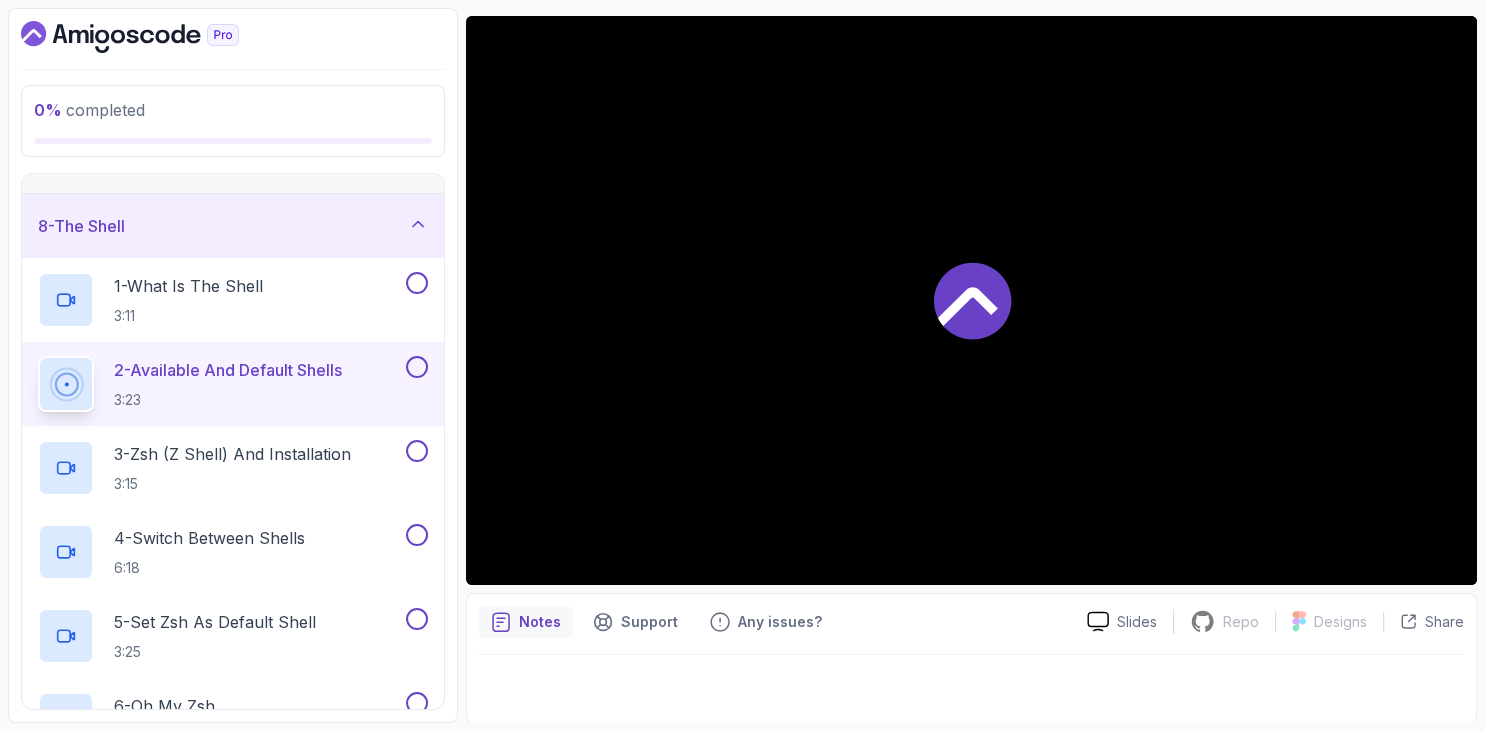 click at bounding box center [233, 37] 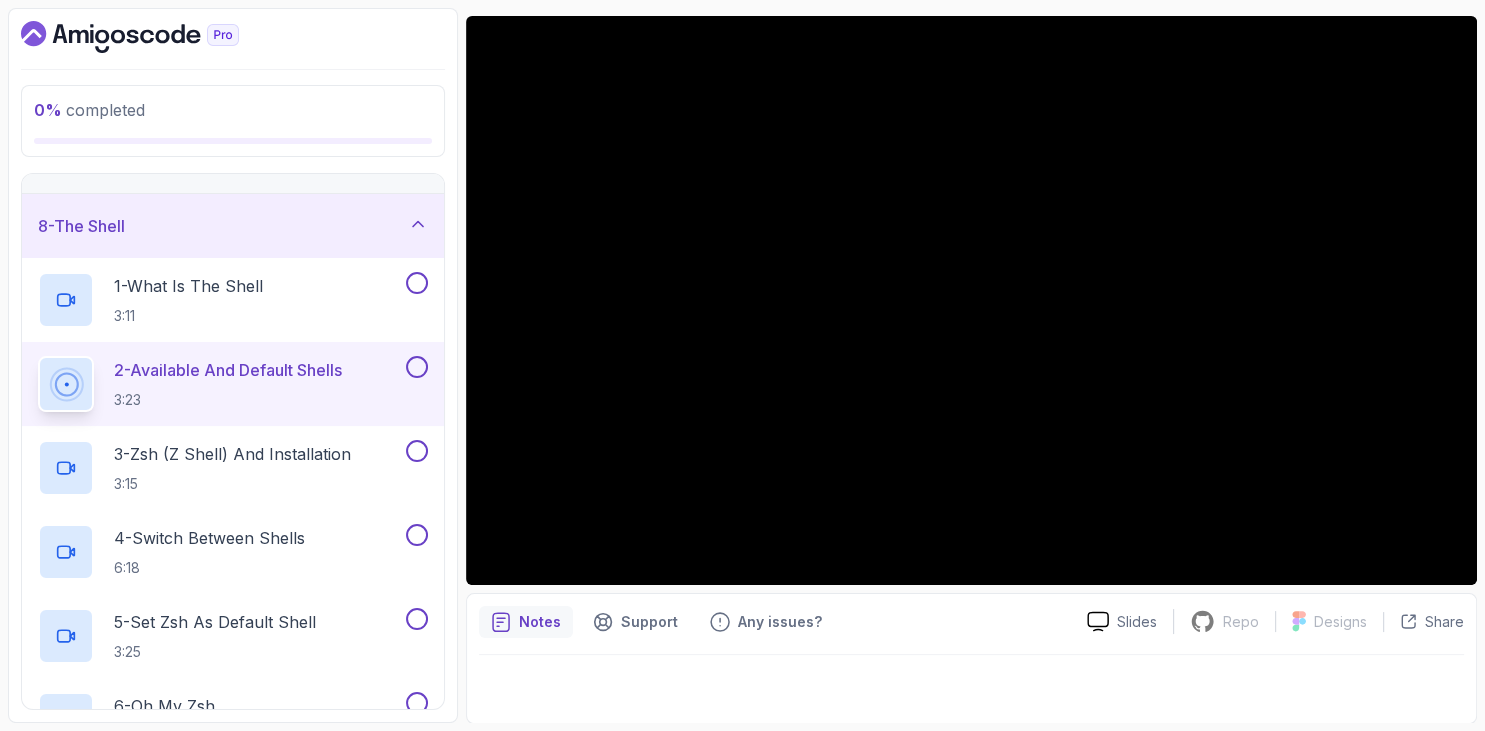 click on "0 % completed 1  -  Intro 2  -  Getting Started 3  -  Mac Installation 4  -  Windows Installation 5  -  Virtual Machines 6  -  Github Codespaces 7  -  The Terminal 8  -  The Shell 1  -  What Is The Shell 3:11 2  -  Available And Default Shells 3:23 3  -  Zsh (Z Shell) And Installation 3:15 4  -  Switch Between Shells 6:18 5  -  Set Zsh As Default Shell 3:25 6  -  Oh My Zsh 4:12 7  -  Zshrc 7:43 8  -  The Shell Quiz Required- quiz 9  -  Linux Commands 10  -  Linux File System 11  -  Working With Files 12  -  Working With Directories 13  -  Users And Groups 14  -  File Permissions 15  -  Outro" at bounding box center (233, 365) 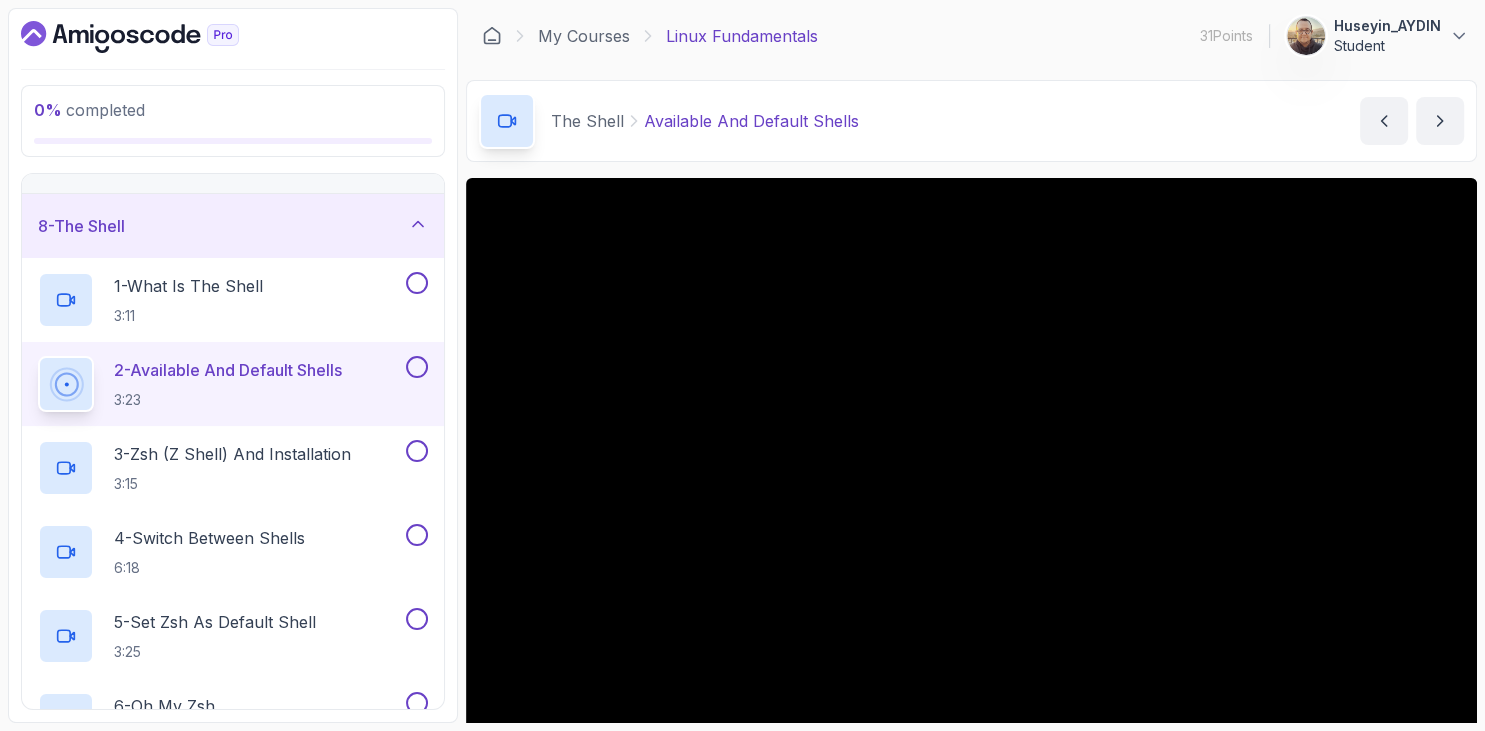 scroll, scrollTop: 115, scrollLeft: 0, axis: vertical 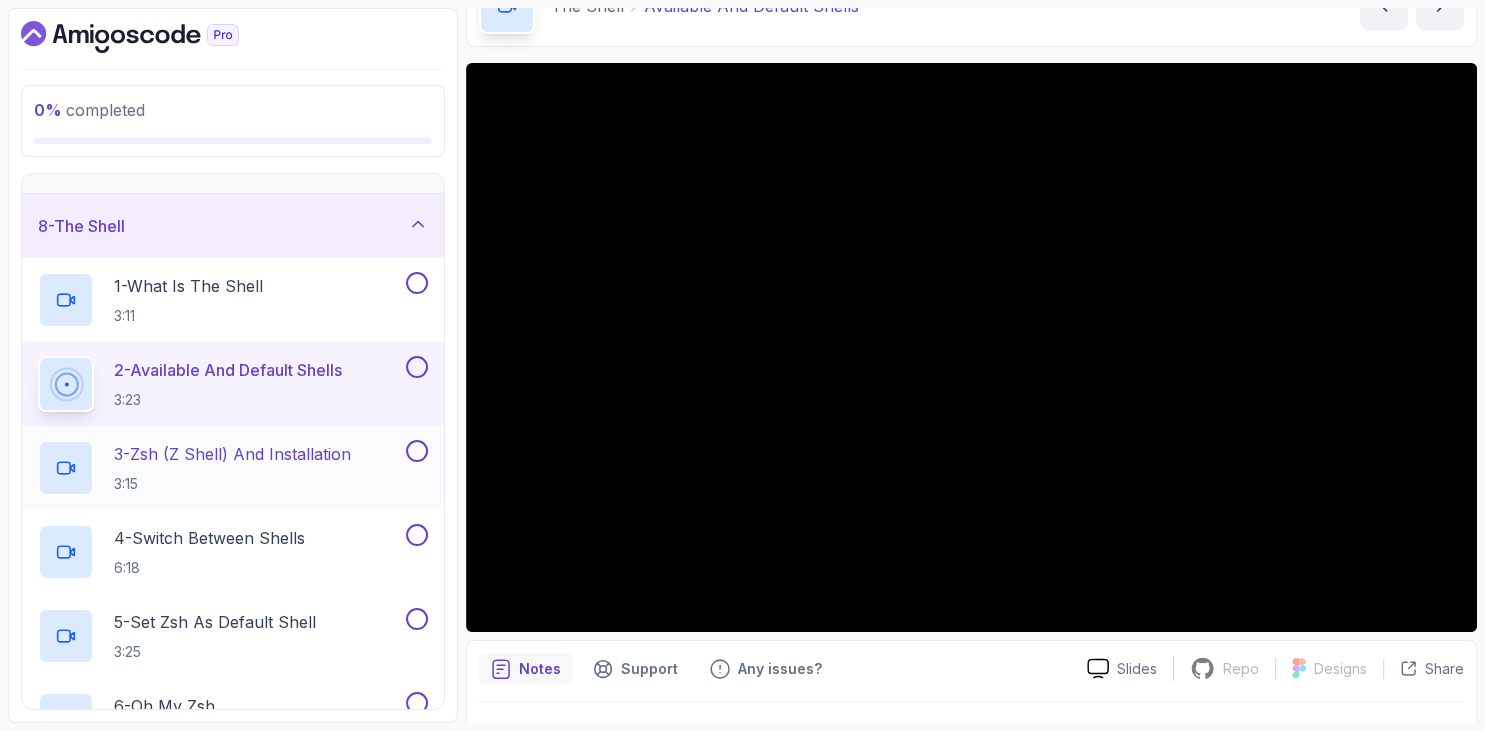 click on "3  -  Zsh (Z Shell) And Installation 3:15" at bounding box center (232, 468) 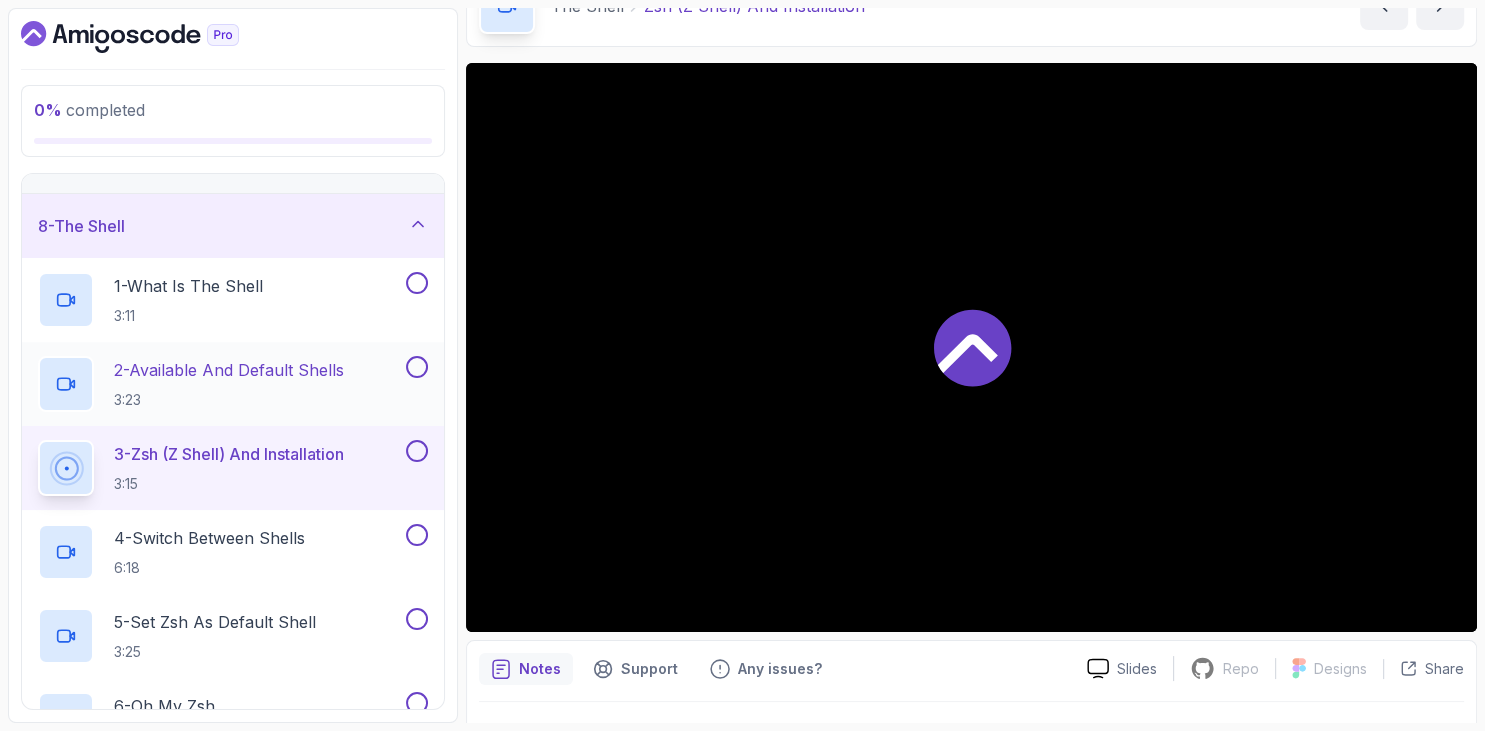click on "2  -  Available And Default Shells 3:23" at bounding box center (229, 384) 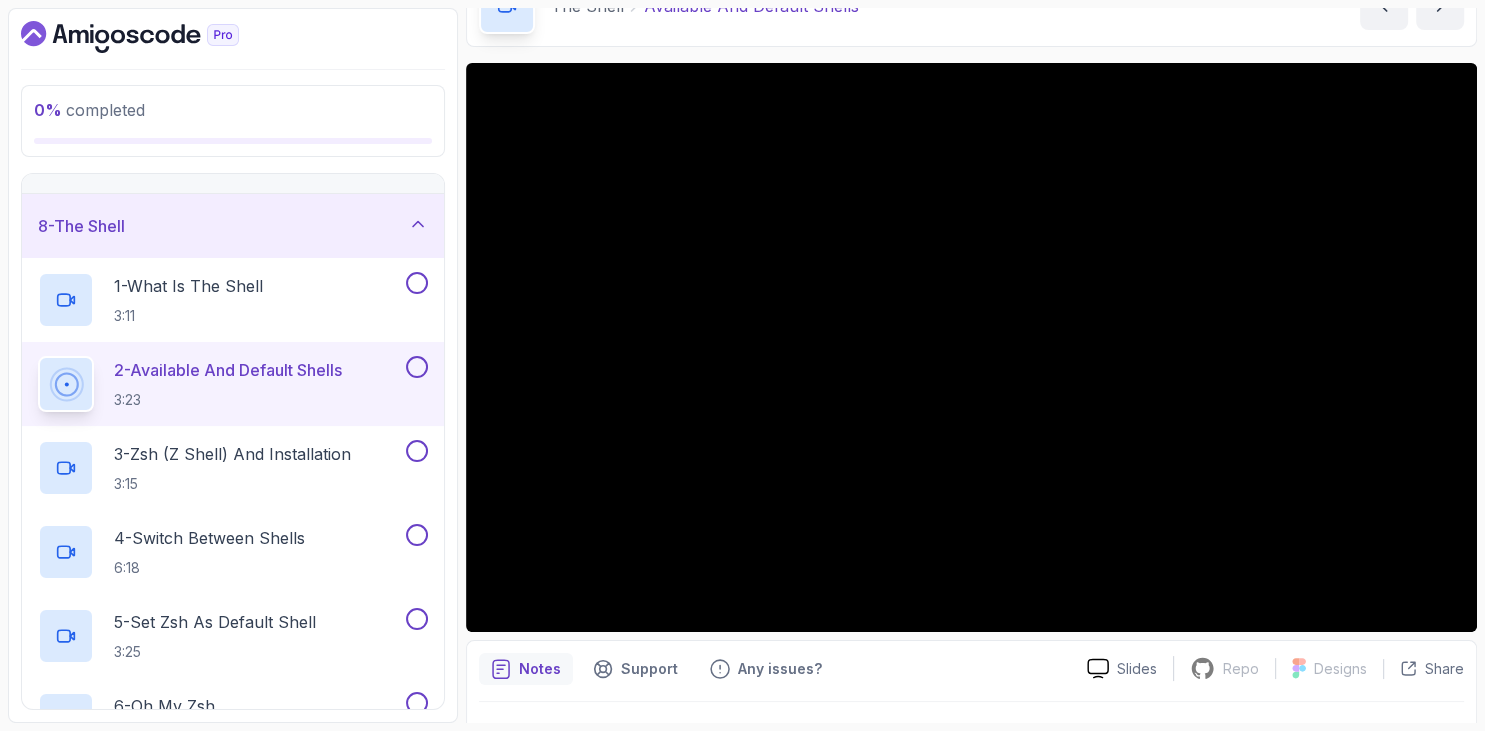 click at bounding box center (233, 37) 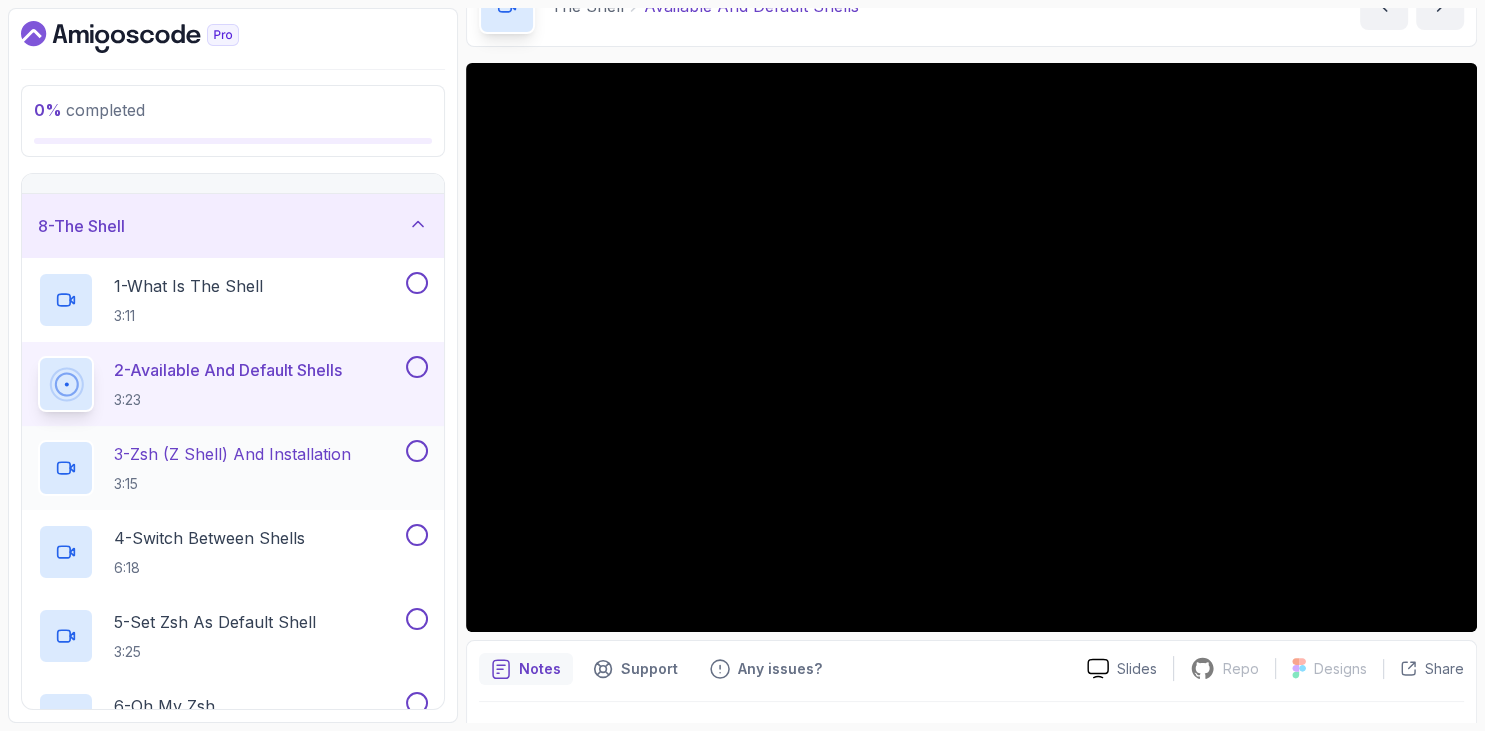 scroll, scrollTop: 162, scrollLeft: 0, axis: vertical 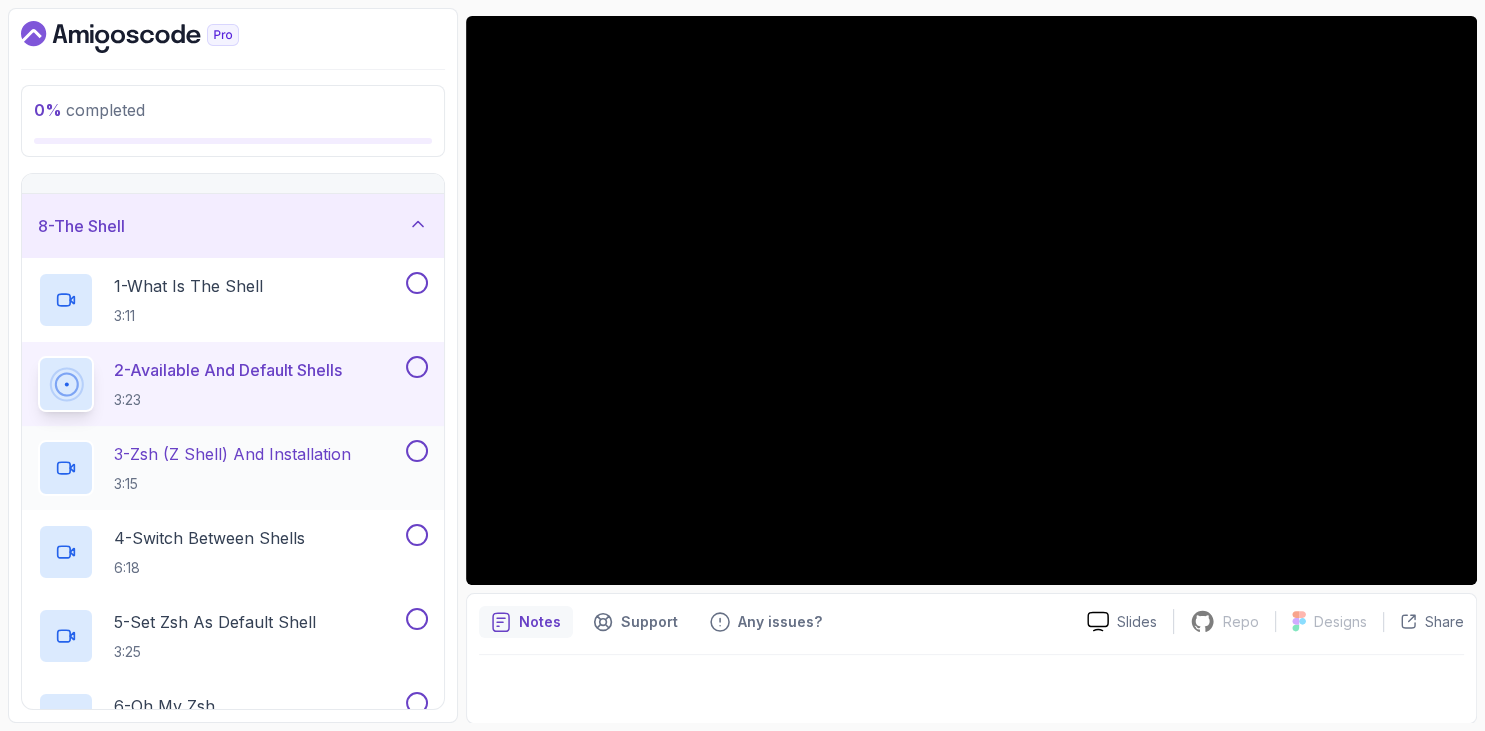 click on "3  -  Zsh (Z Shell) And Installation 3:15" at bounding box center [233, 468] 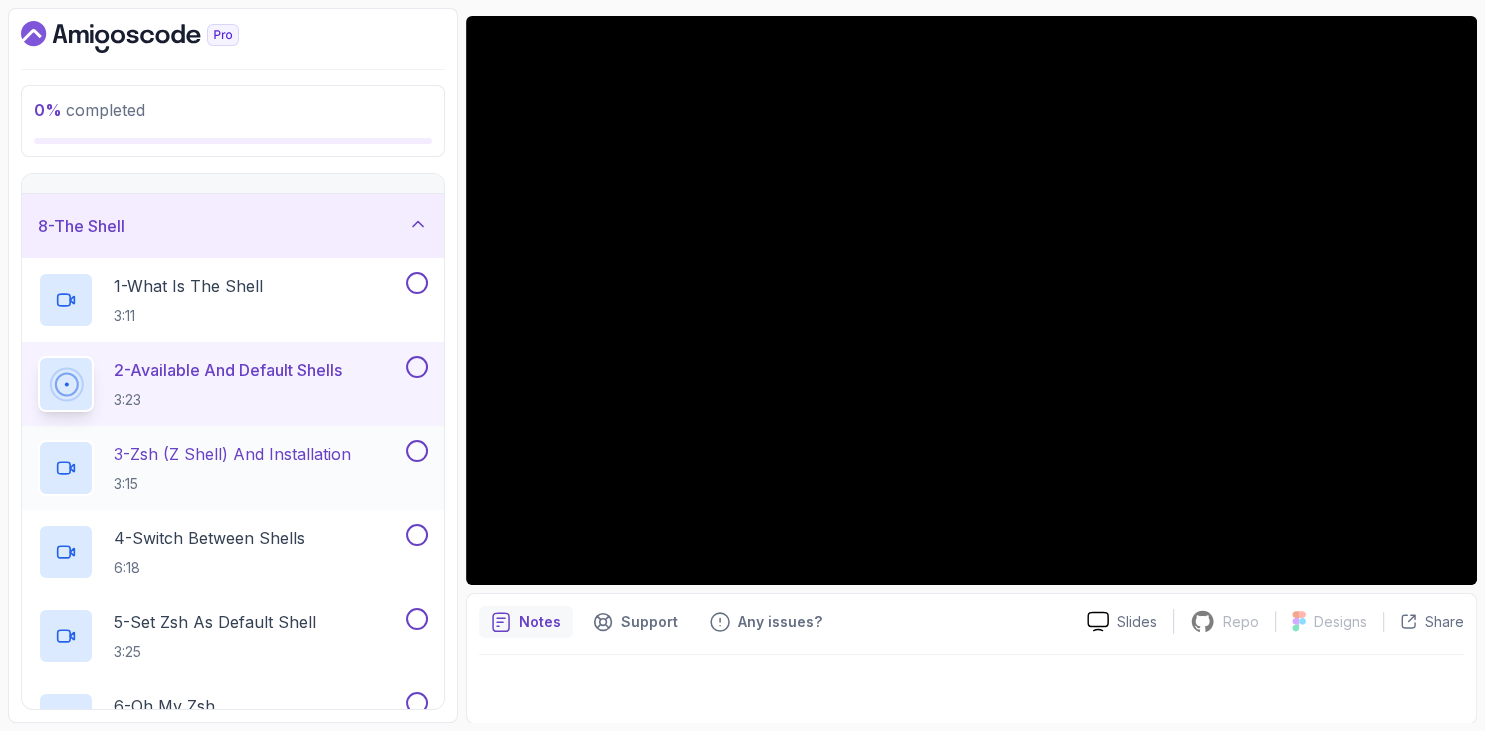 click on "3  -  Zsh (Z Shell) And Installation" at bounding box center (232, 454) 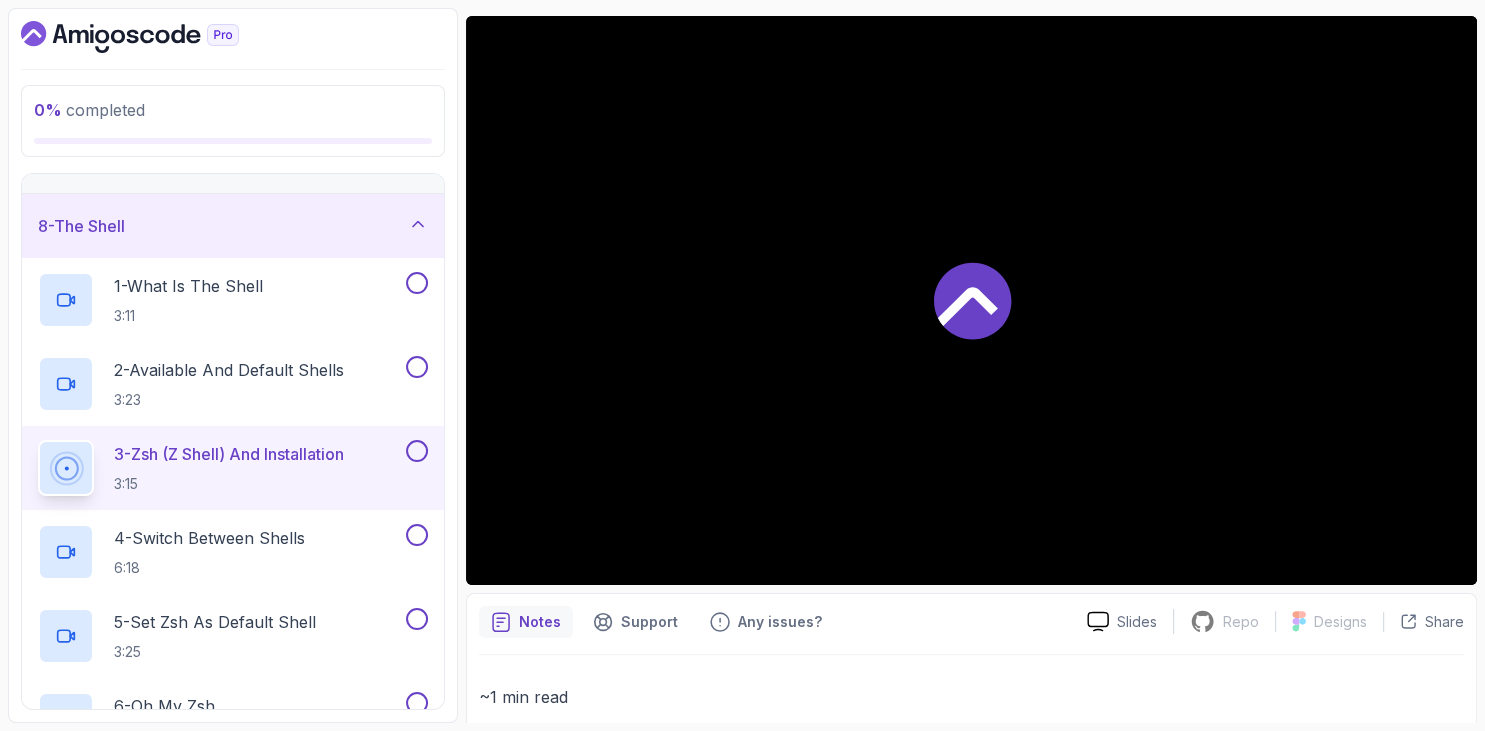 click at bounding box center [233, 37] 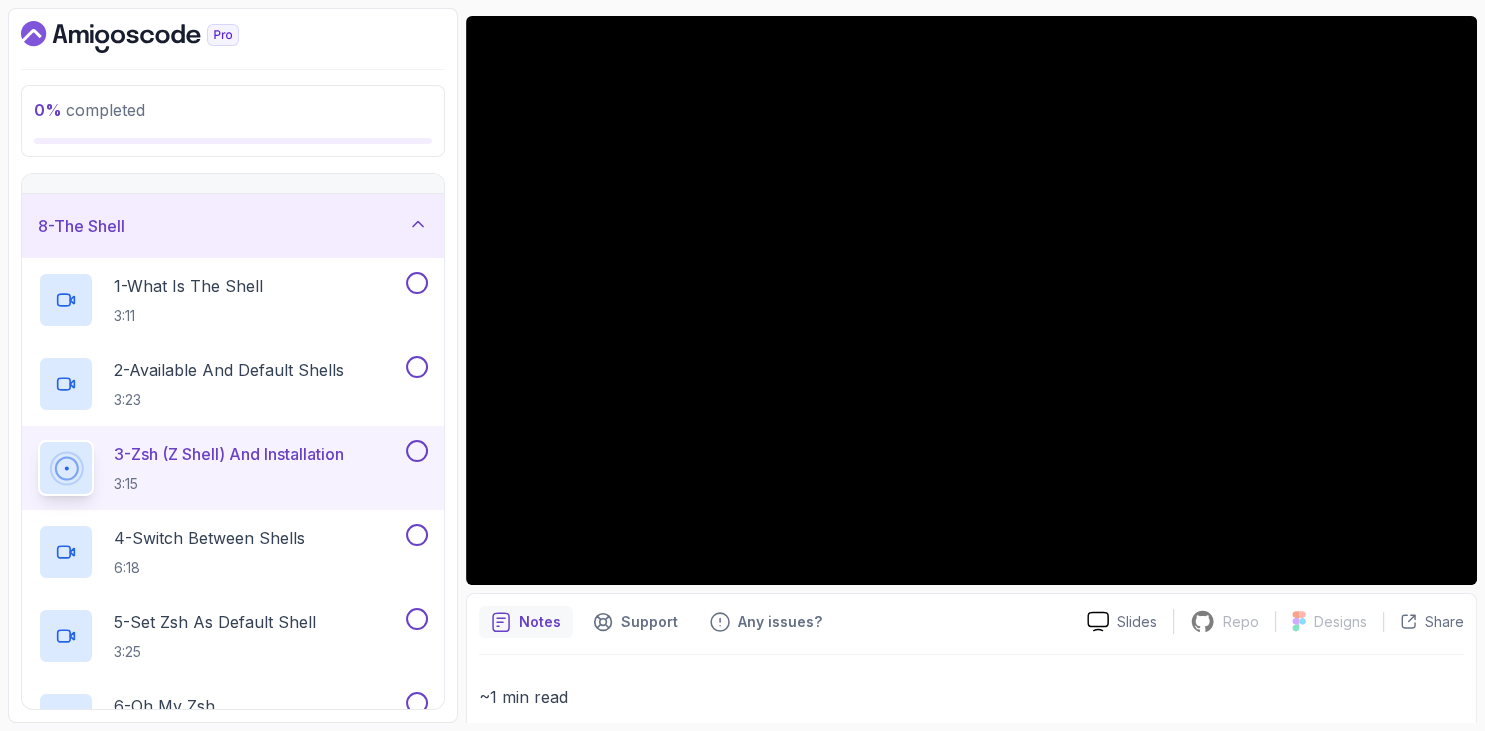 scroll, scrollTop: 586, scrollLeft: 0, axis: vertical 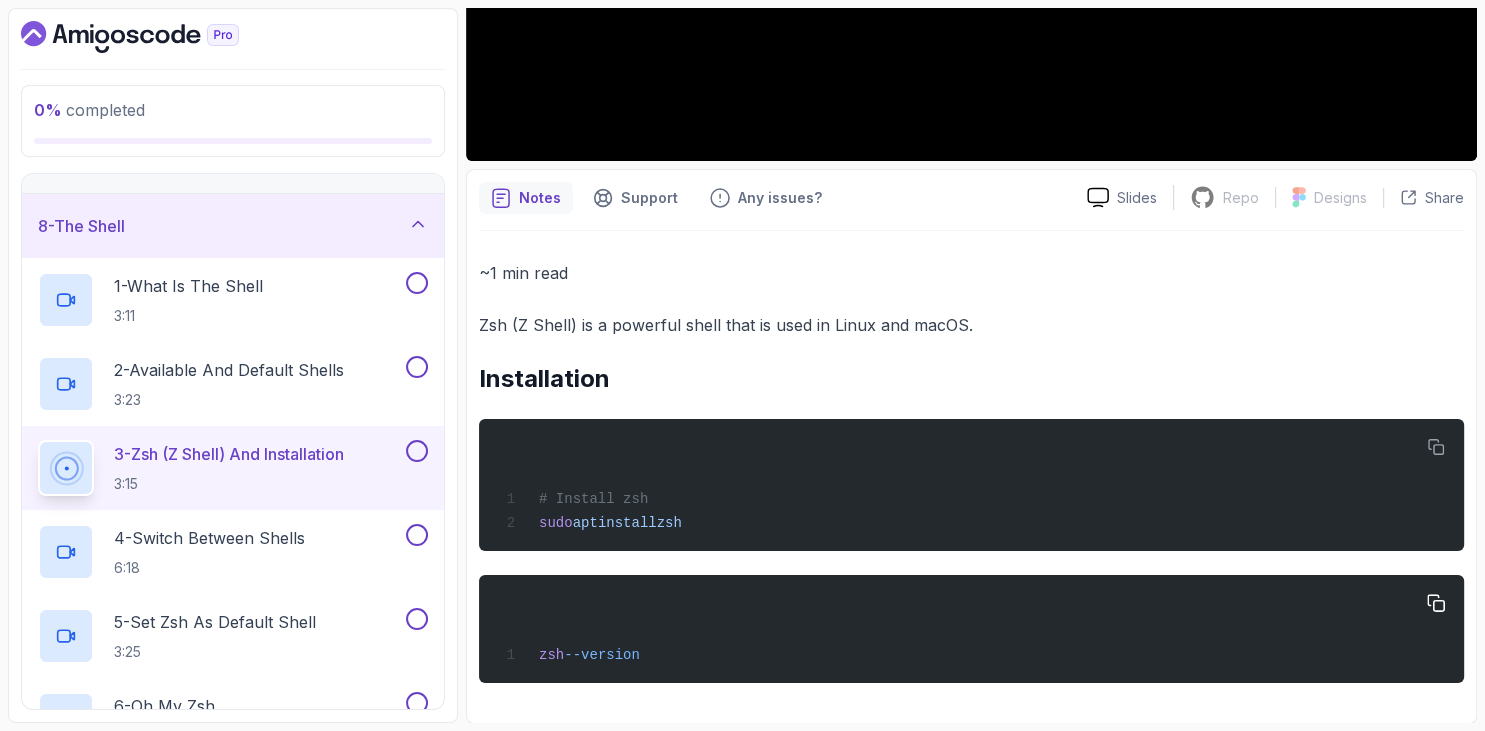 drag, startPoint x: 478, startPoint y: 322, endPoint x: 777, endPoint y: 678, distance: 464.90536 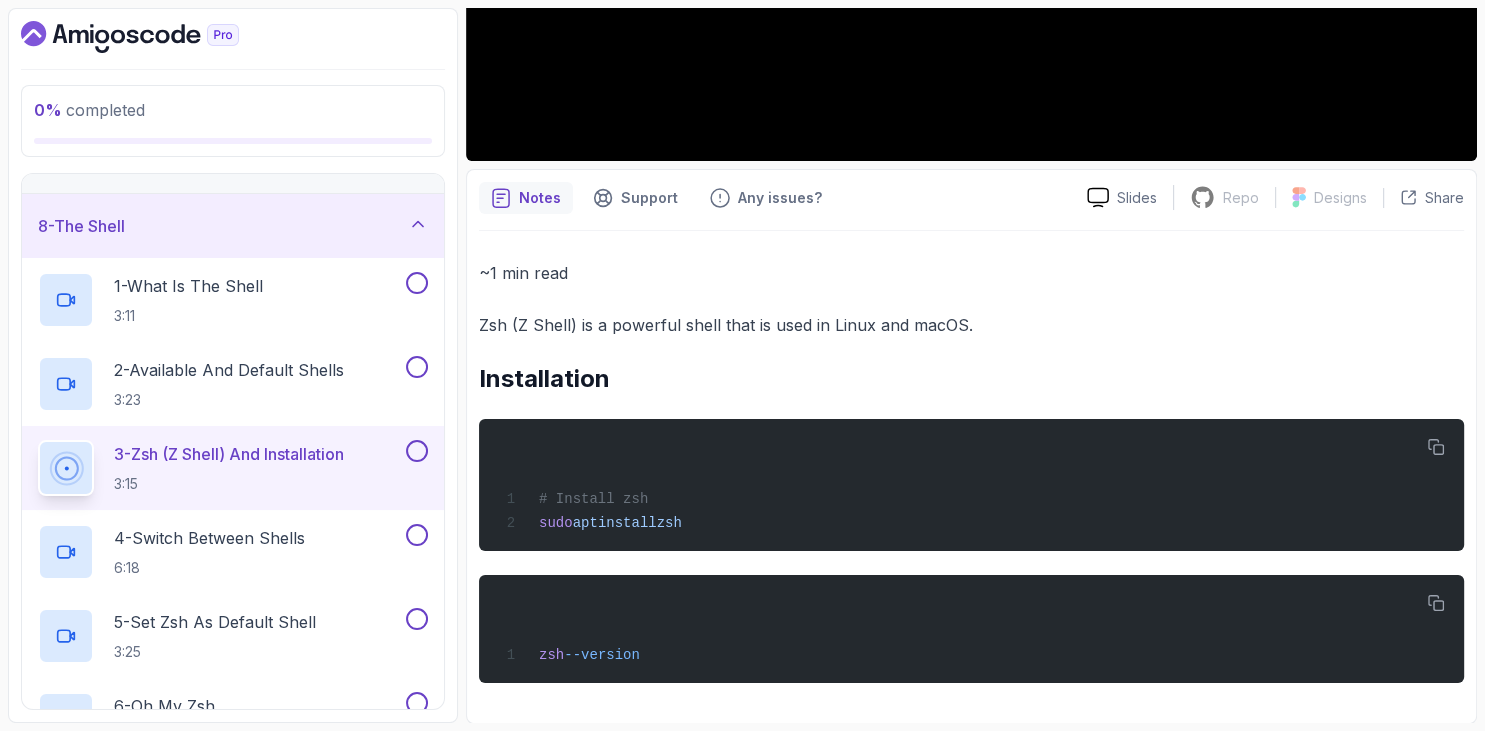 click on "Installation" at bounding box center [971, 379] 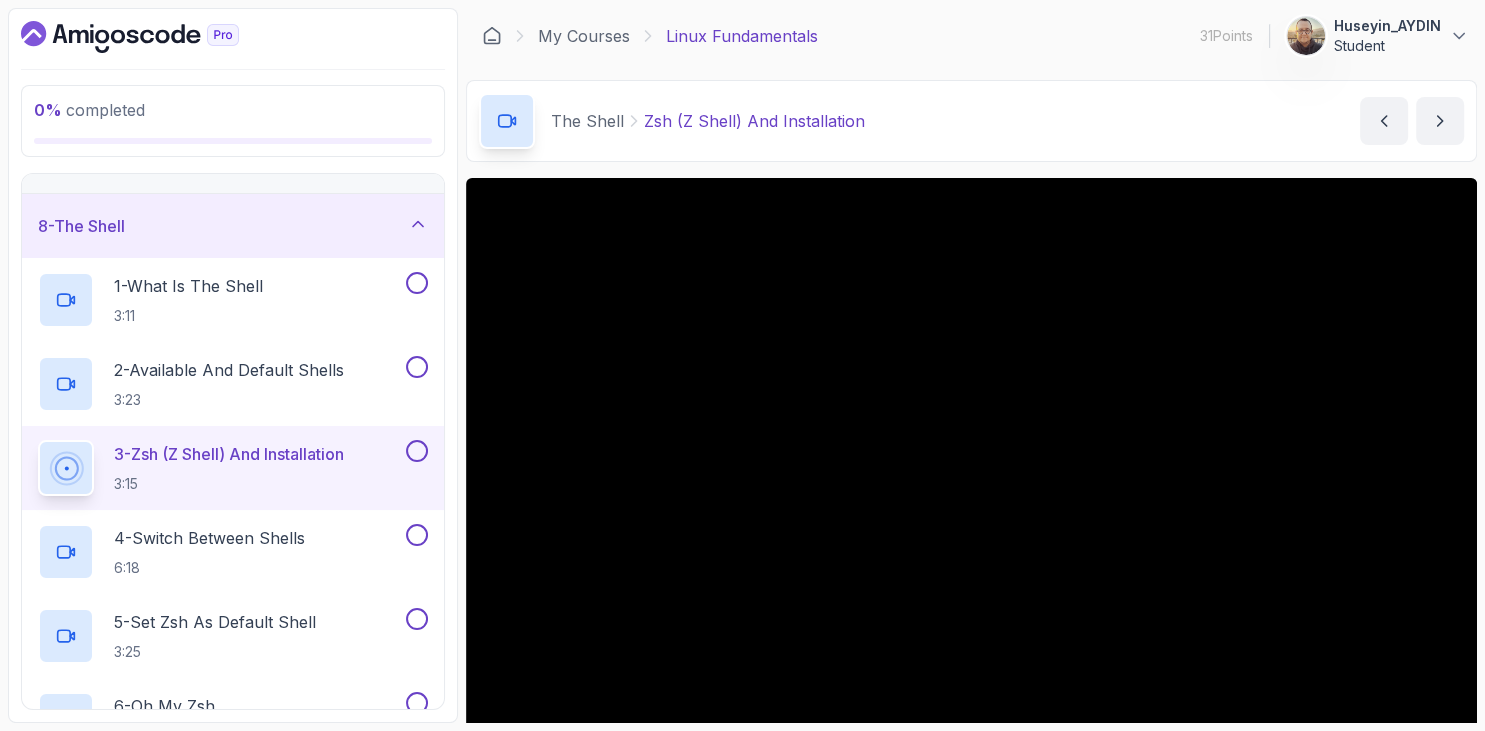 scroll, scrollTop: 115, scrollLeft: 0, axis: vertical 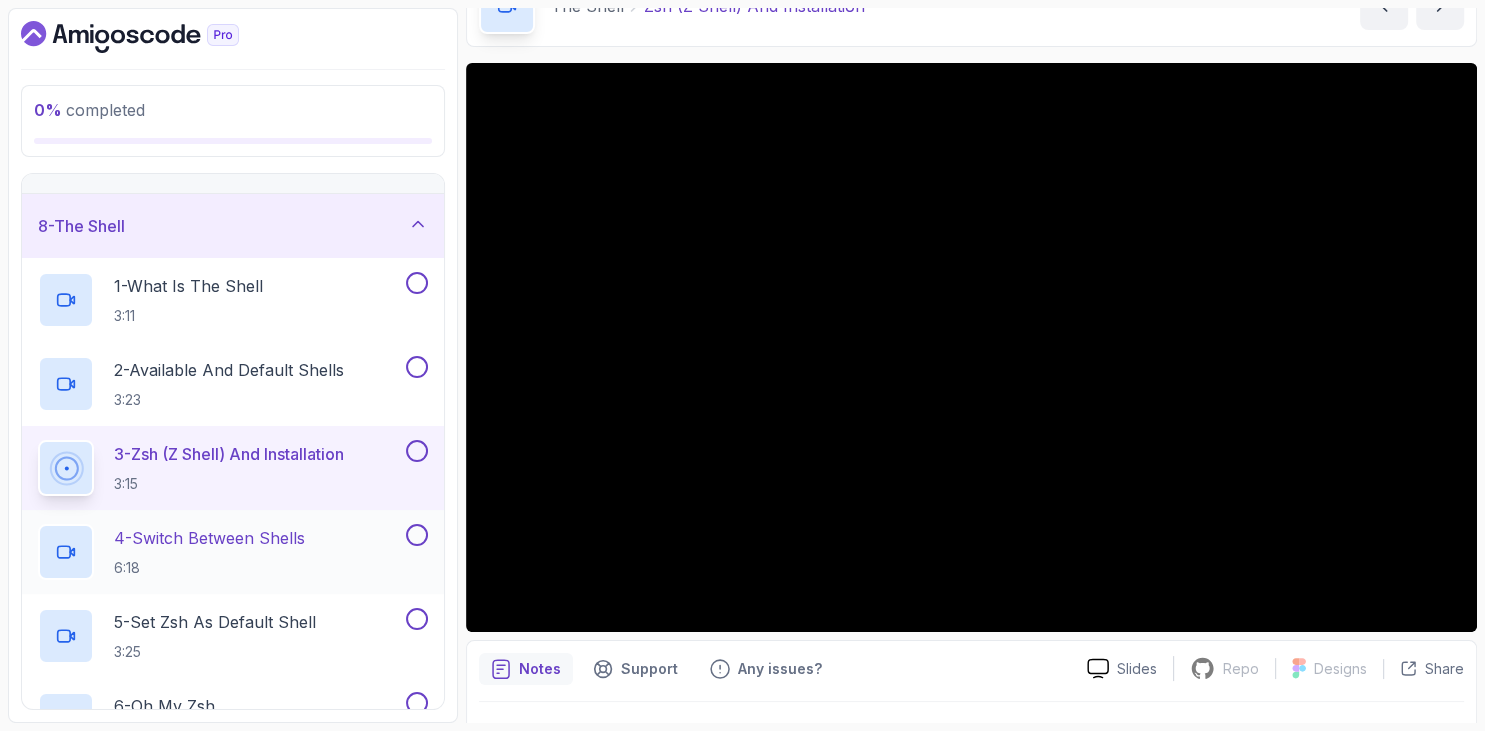 click on "6:18" at bounding box center (209, 568) 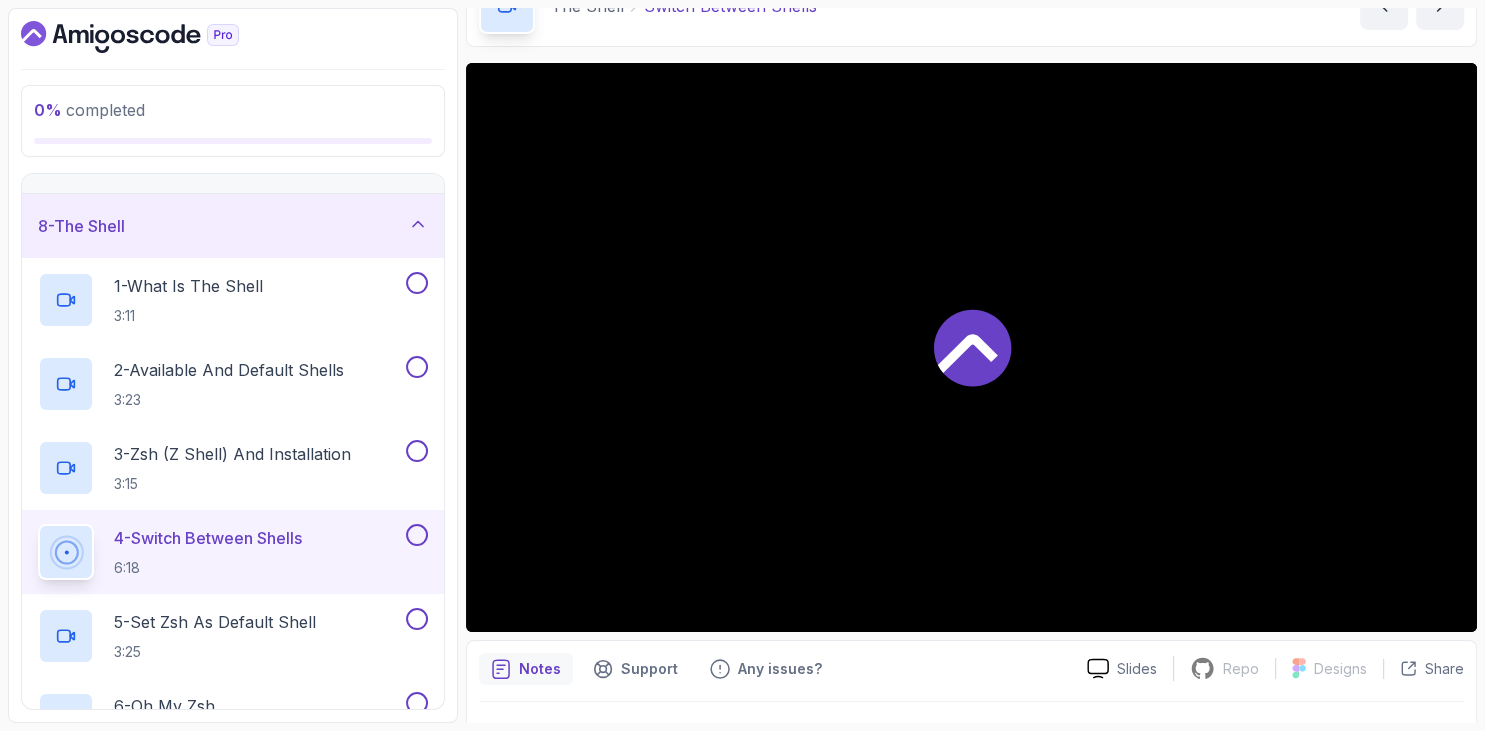 click on "0 % completed" at bounding box center (233, 121) 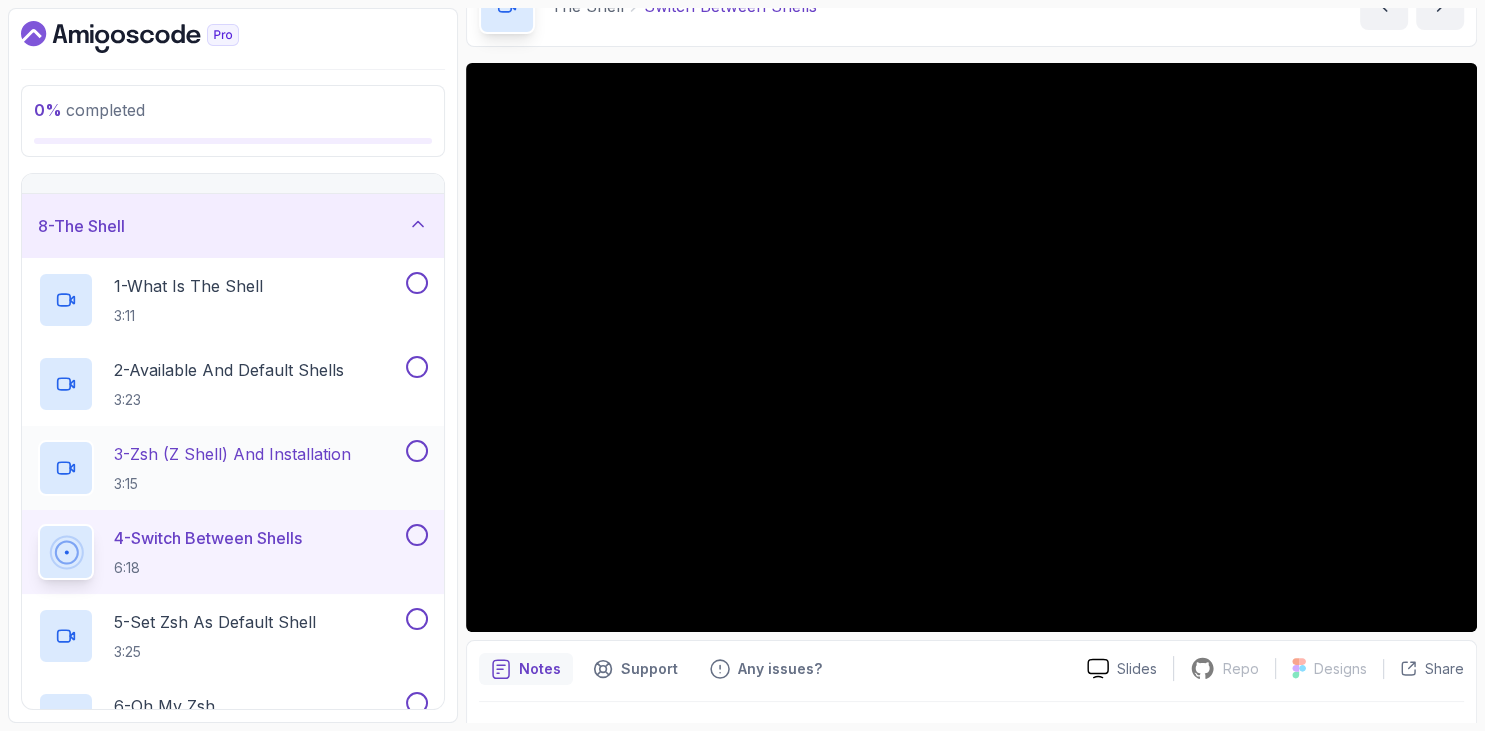 click on "3  -  Zsh (Z Shell) And Installation" at bounding box center [232, 454] 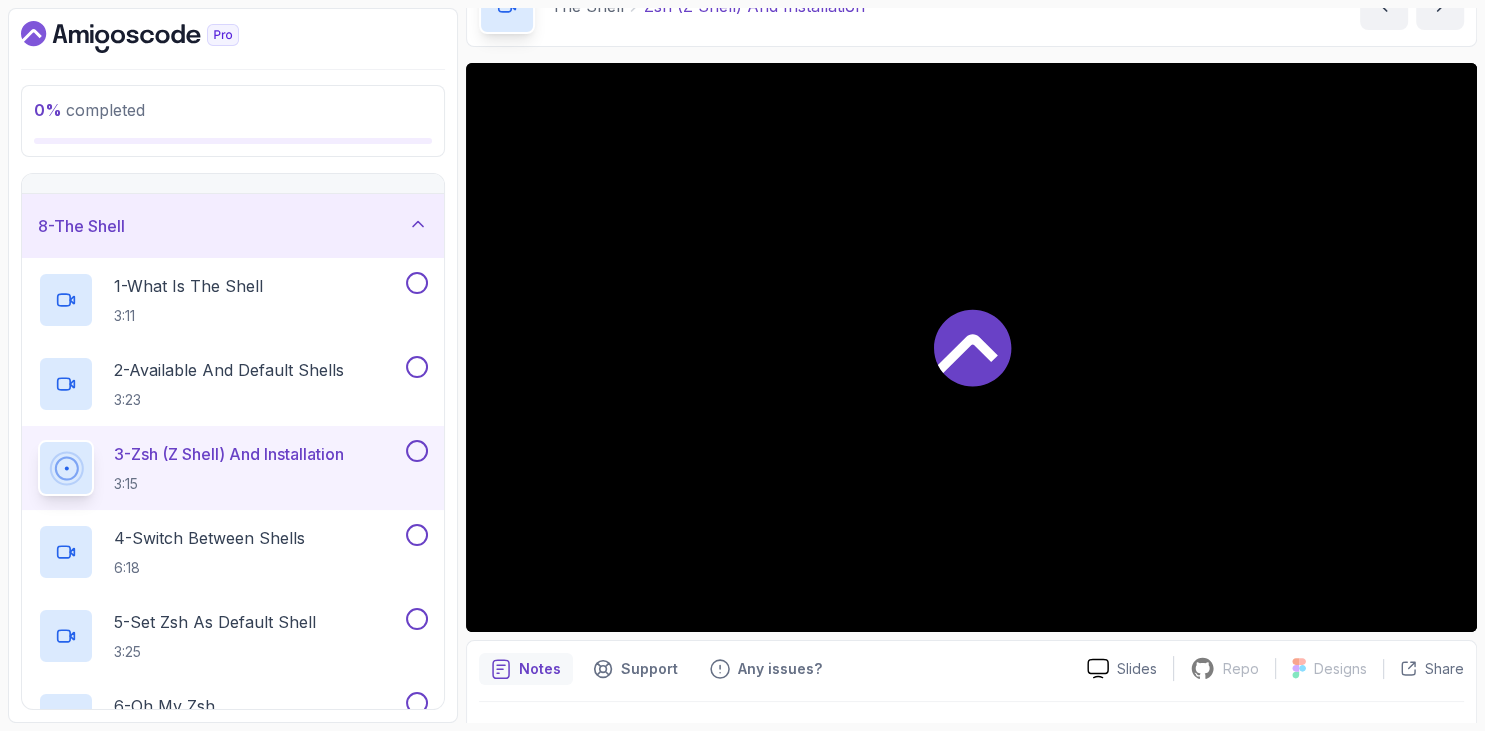 click on "0 % completed" at bounding box center [233, 110] 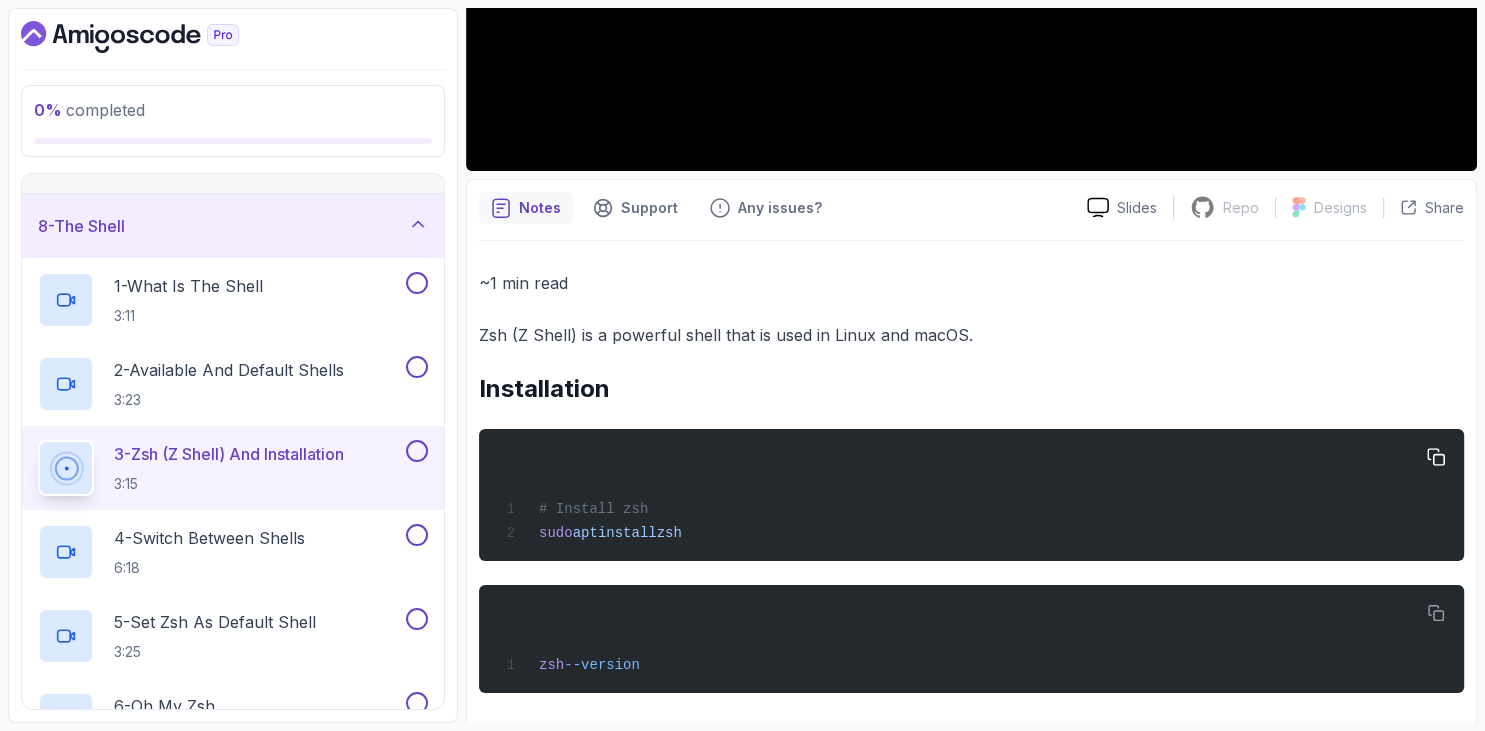 scroll, scrollTop: 586, scrollLeft: 0, axis: vertical 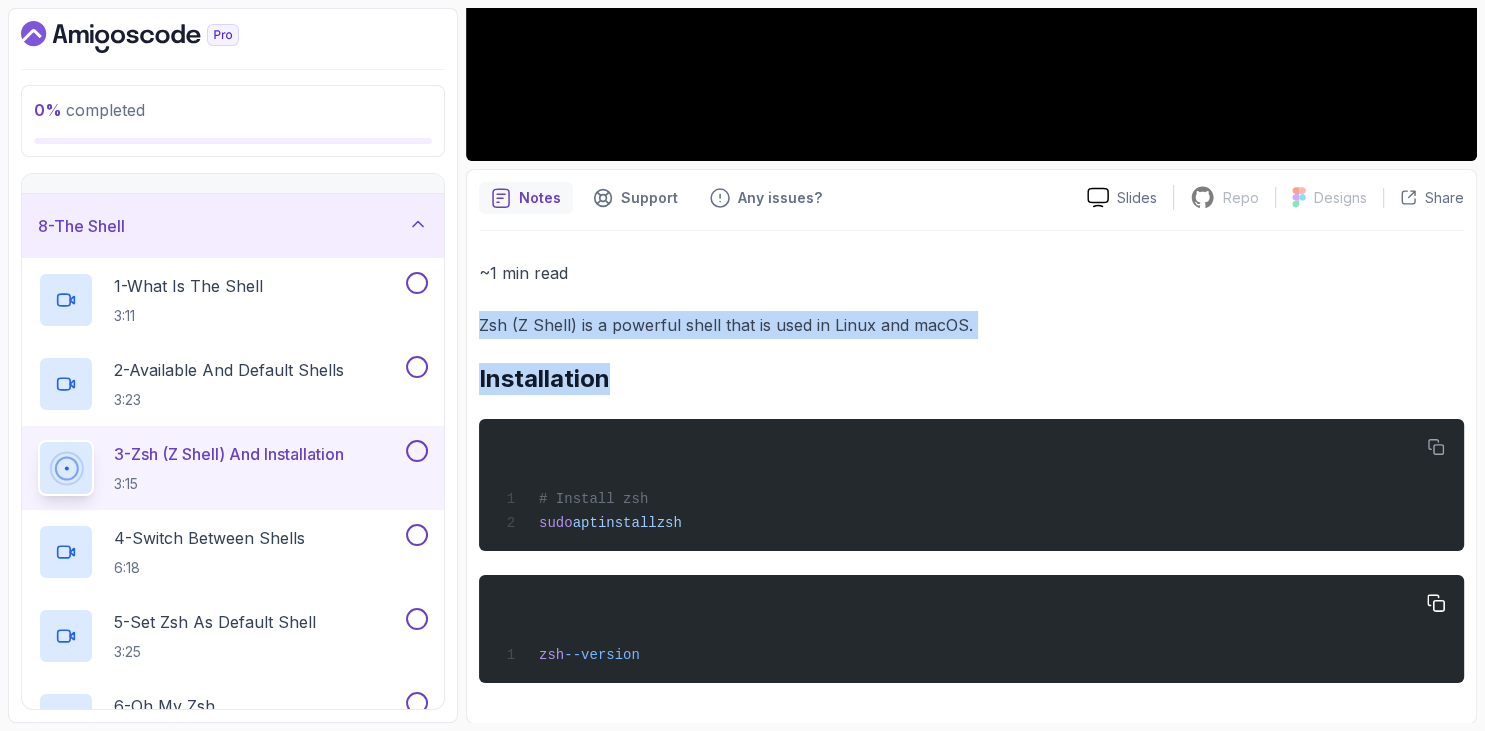 drag, startPoint x: 686, startPoint y: 658, endPoint x: 477, endPoint y: 312, distance: 404.22394 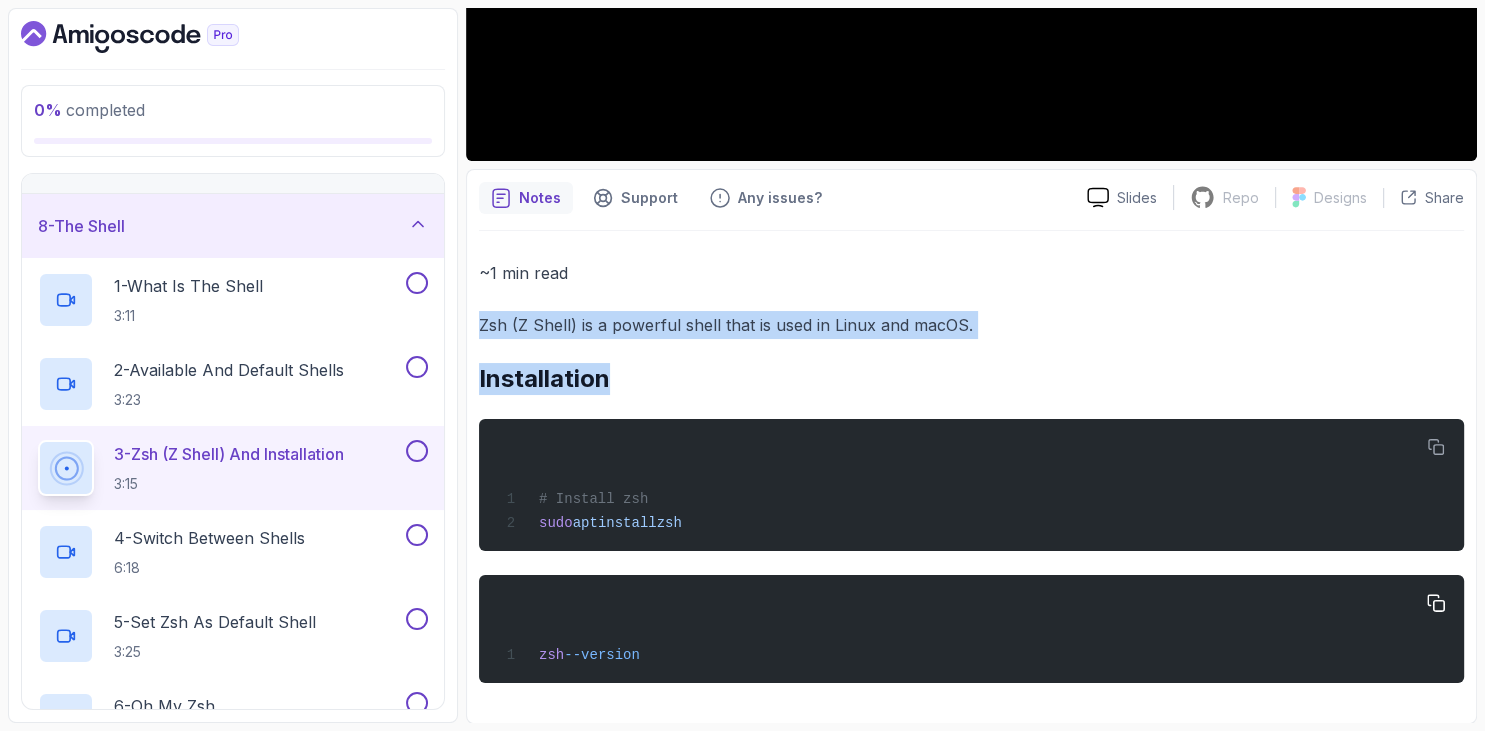 click on "zsh  --version" at bounding box center (971, 629) 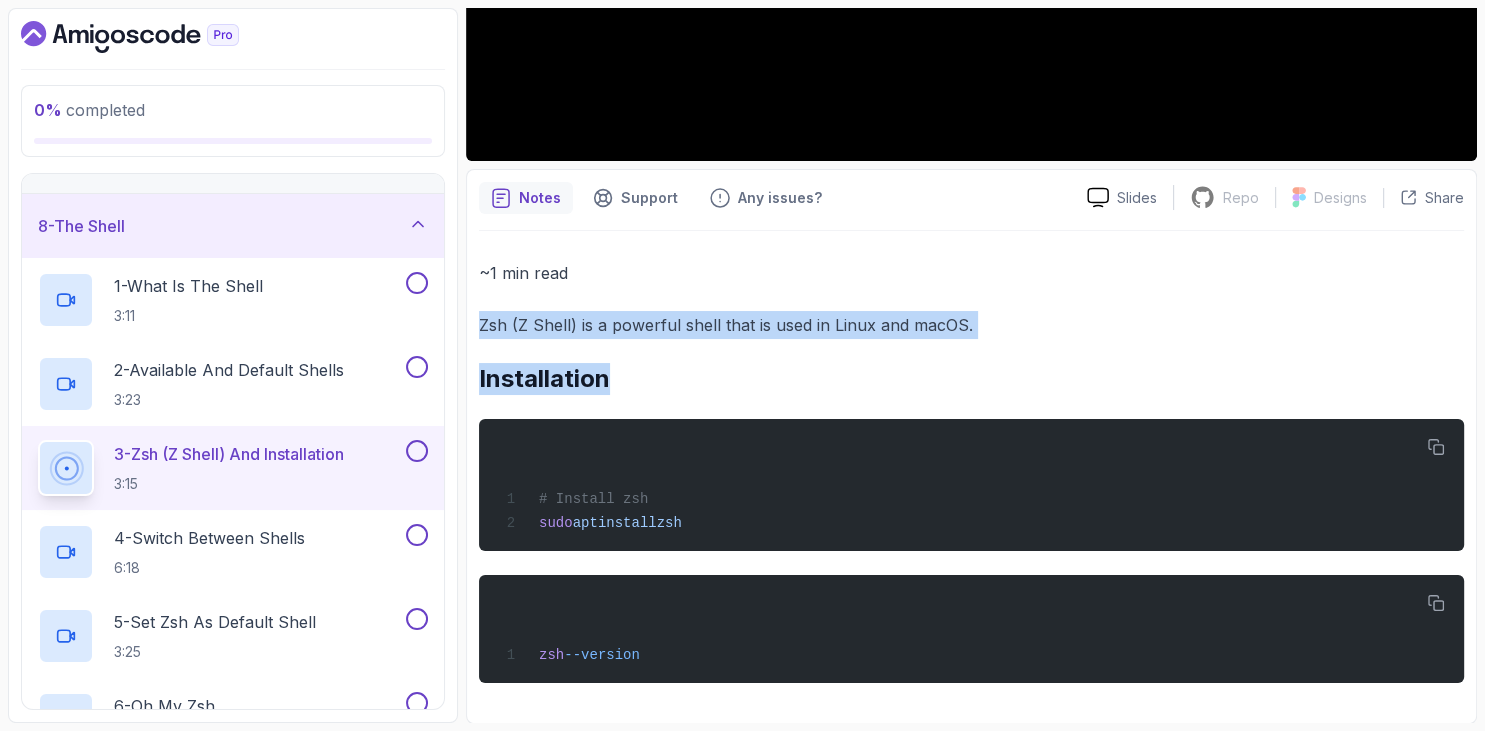 click on "~1 min read Zsh (Z Shell) is a powerful shell that is used in Linux and macOS.
Installation
# Install zsh
sudo  apt  install  zsh
zsh  --version" at bounding box center (971, 471) 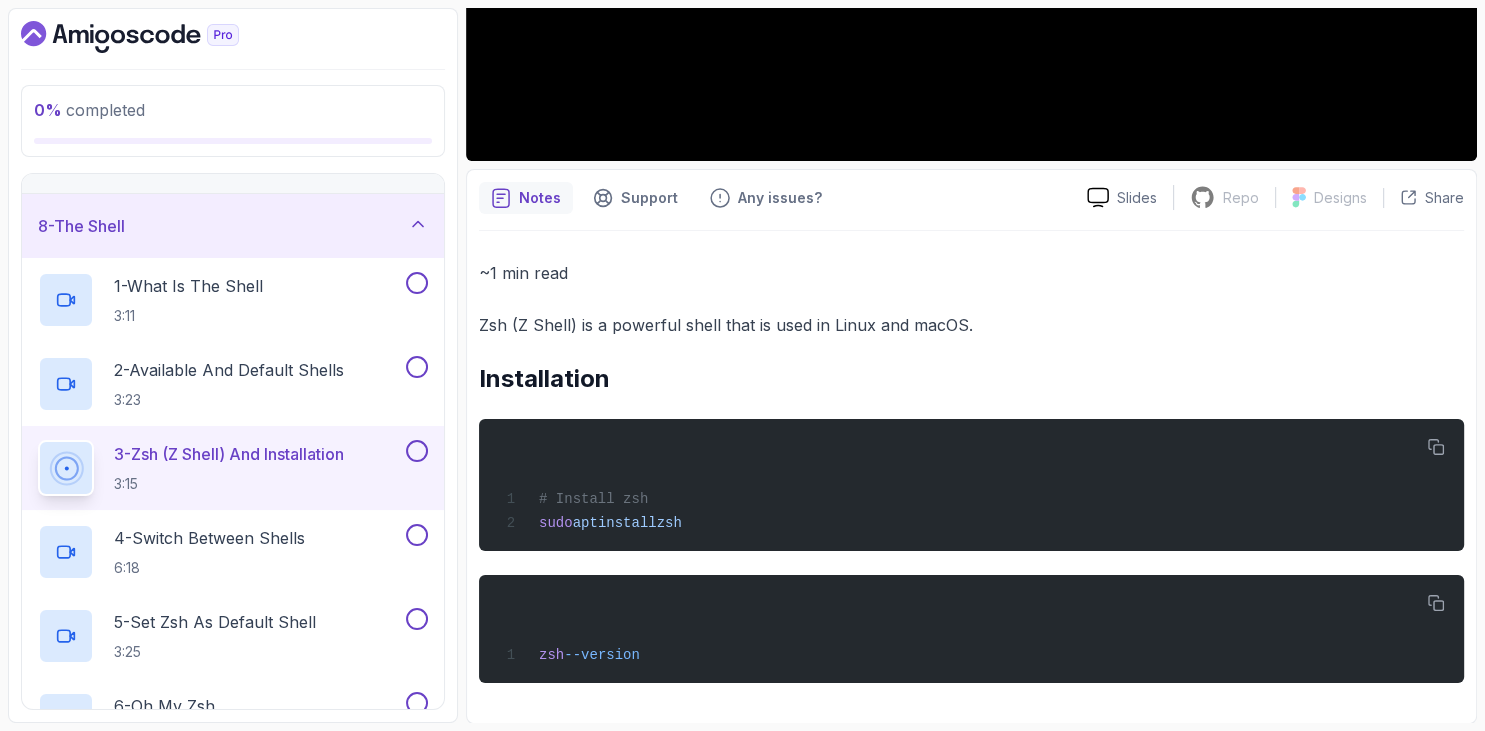 scroll, scrollTop: 126, scrollLeft: 0, axis: vertical 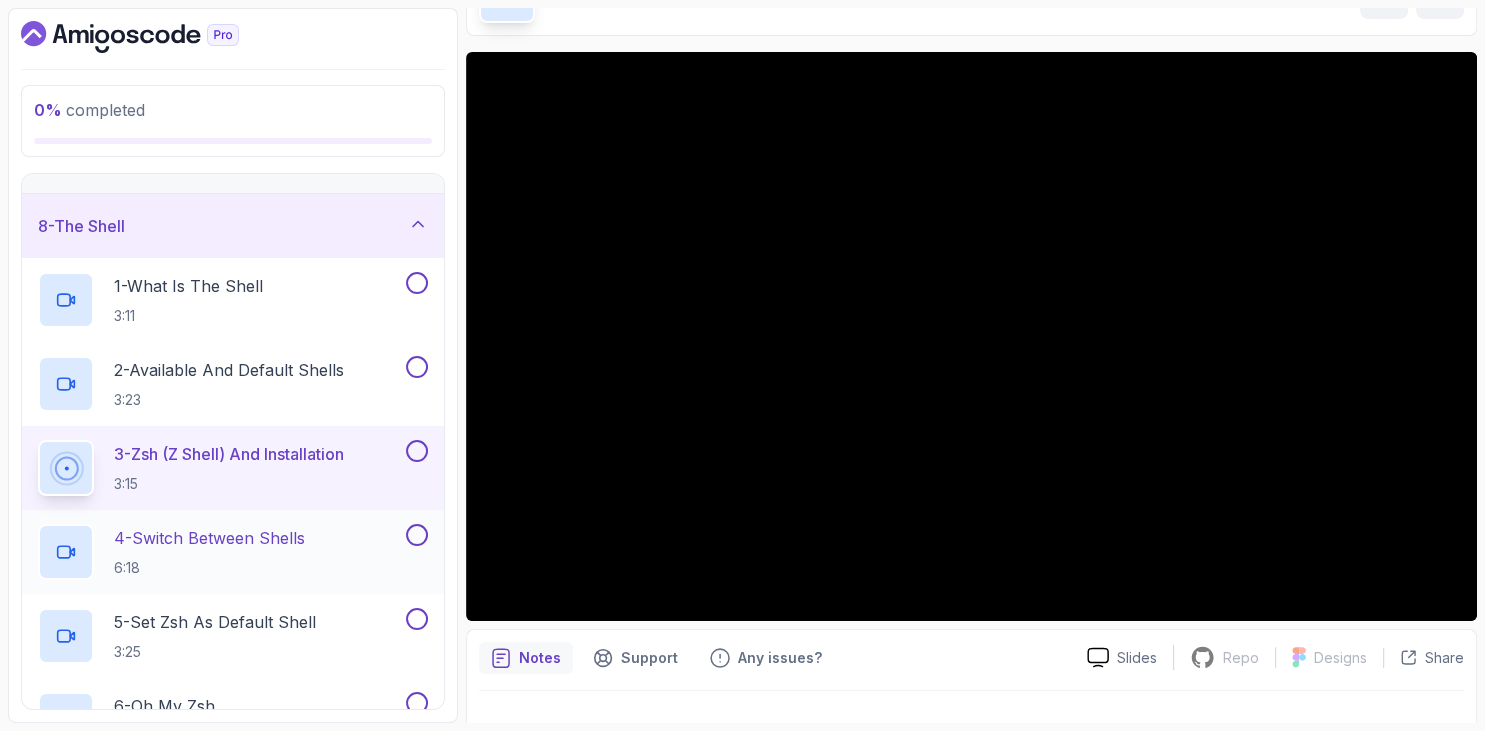 click on "4  -  Switch Between Shells" at bounding box center (209, 538) 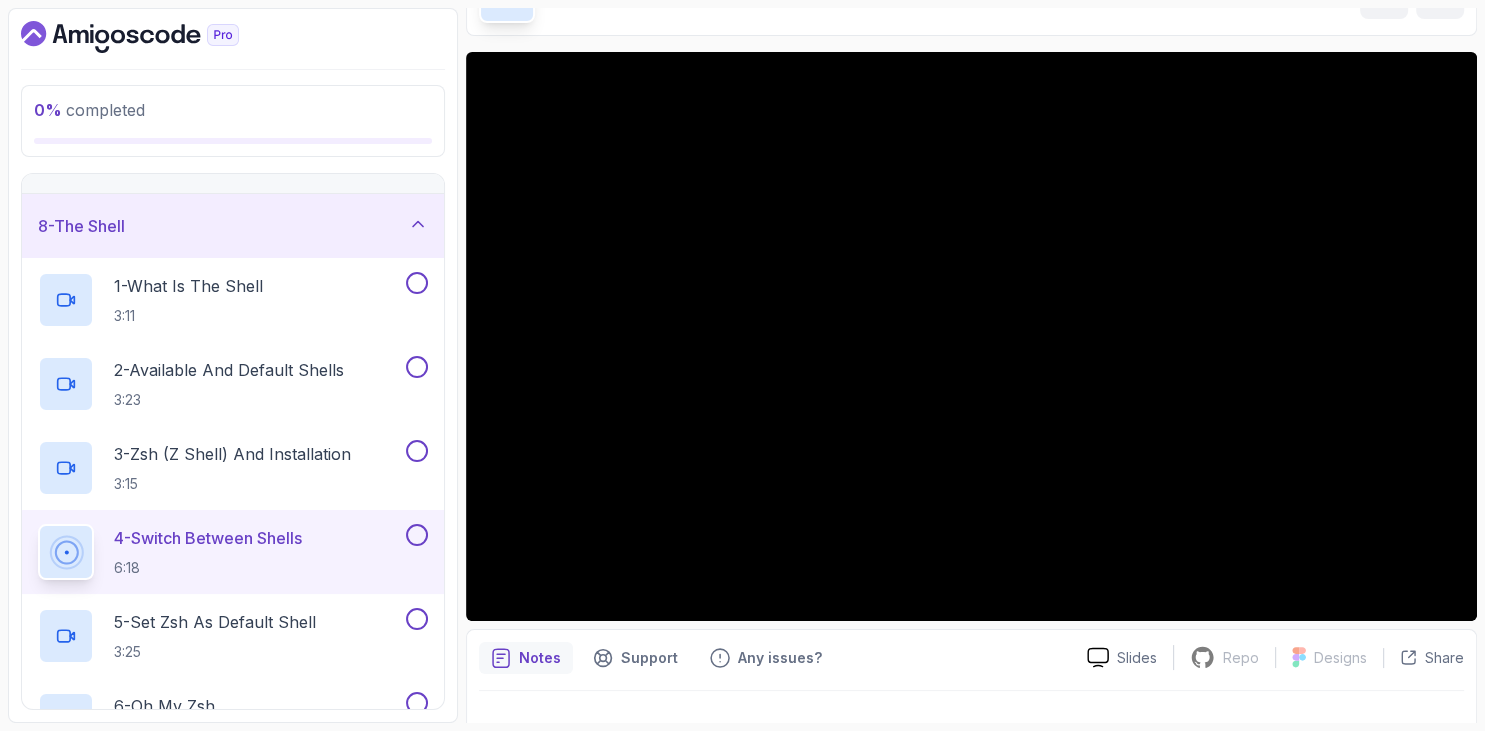click on "0 % completed" at bounding box center (233, 121) 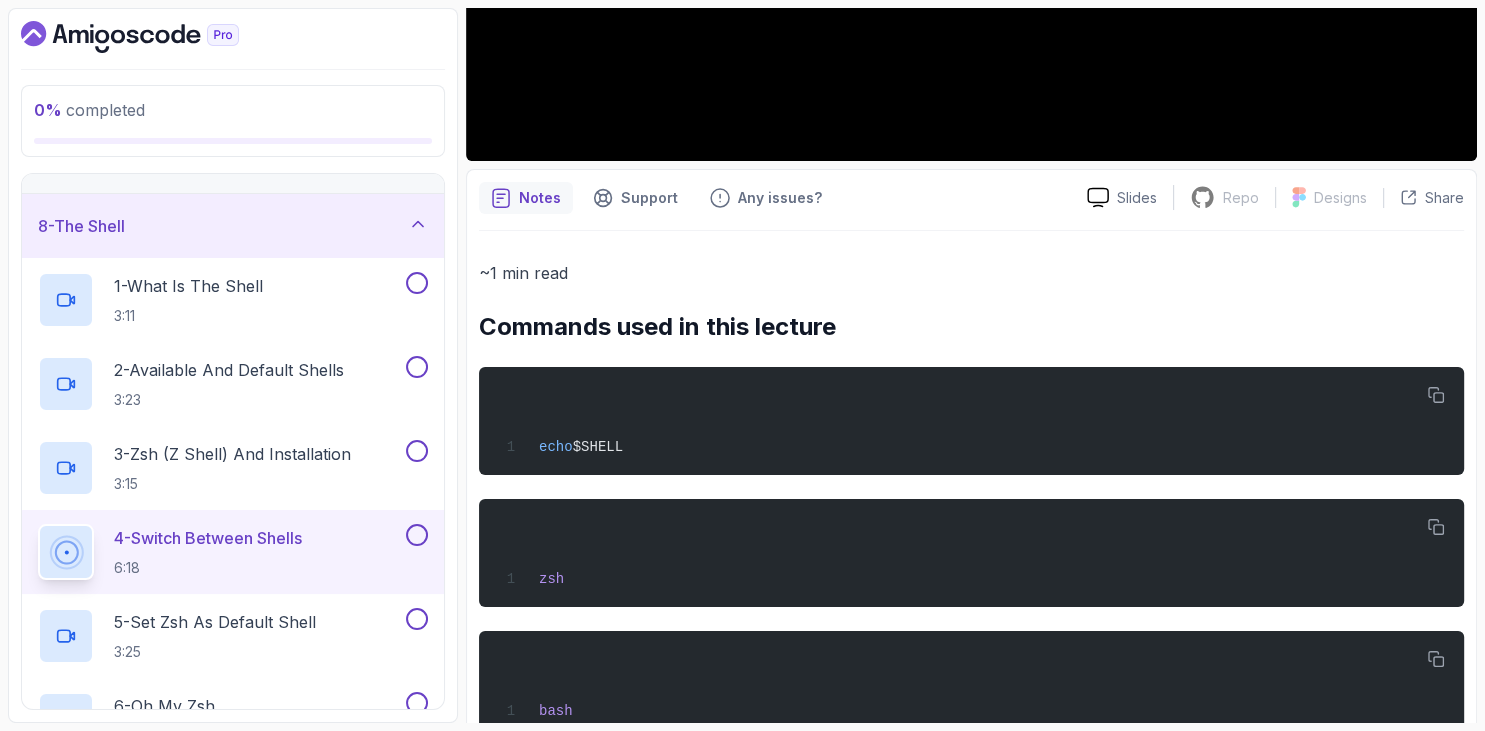 scroll, scrollTop: 642, scrollLeft: 0, axis: vertical 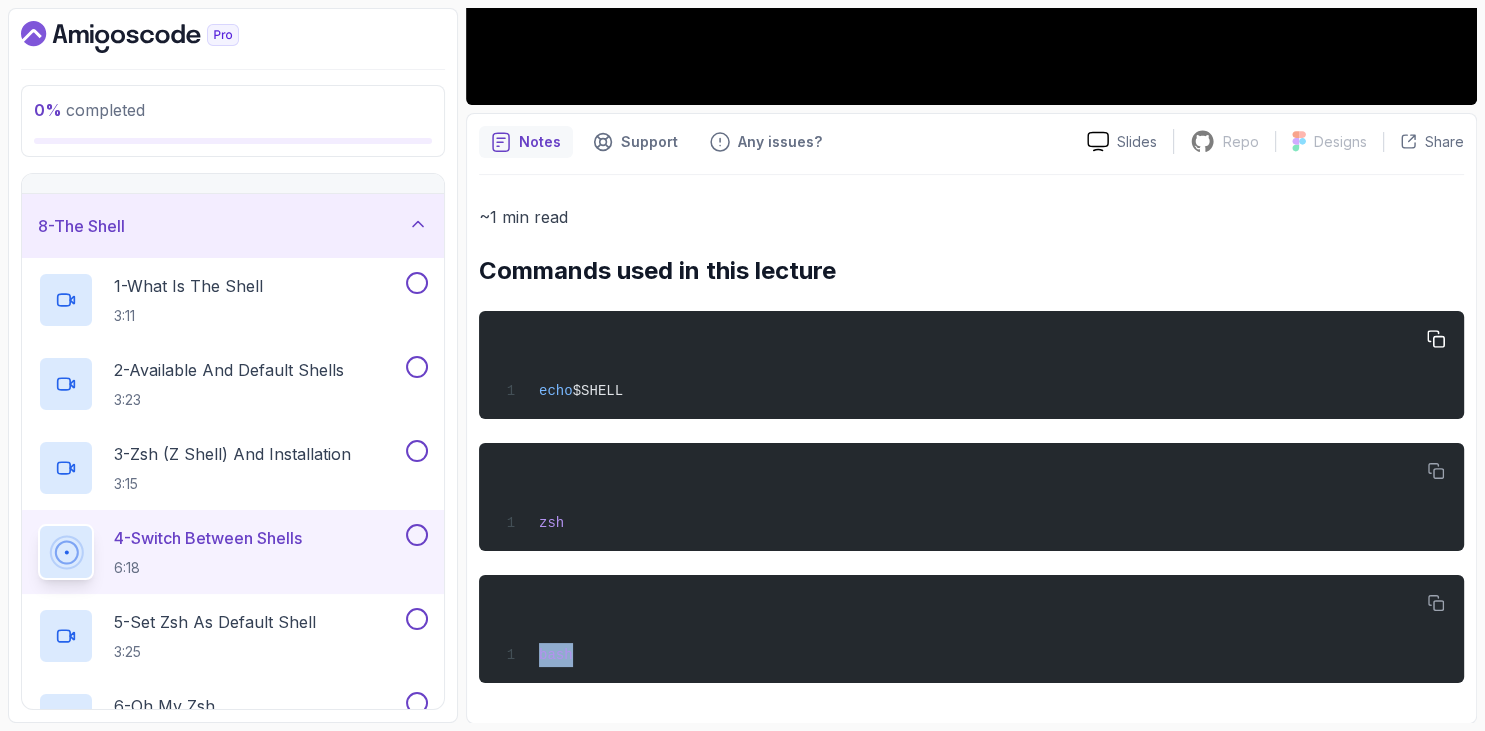 drag, startPoint x: 485, startPoint y: 267, endPoint x: 622, endPoint y: 398, distance: 189.55211 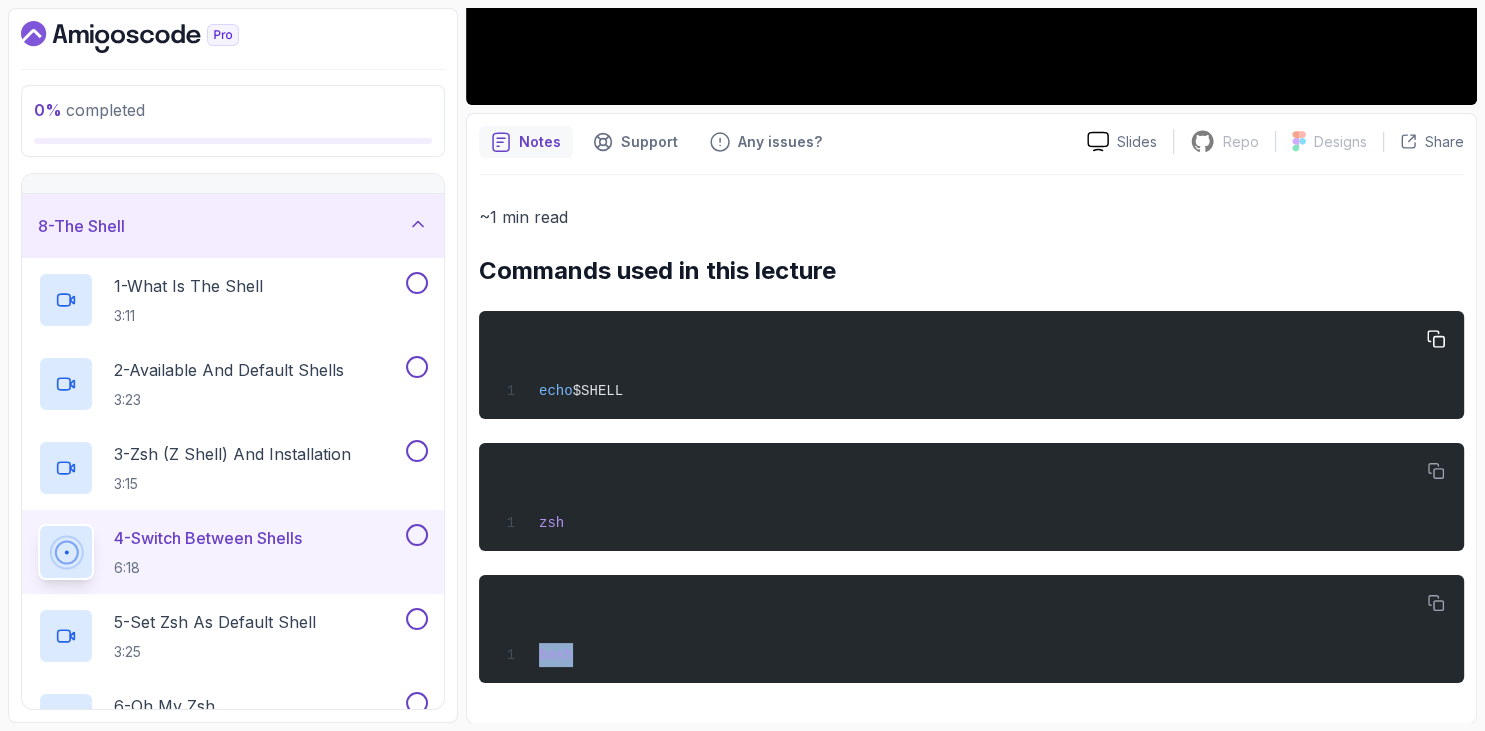 click on "~1 min read Commands used in this lecture
echo  $SHELL
zsh
bash" at bounding box center [971, 443] 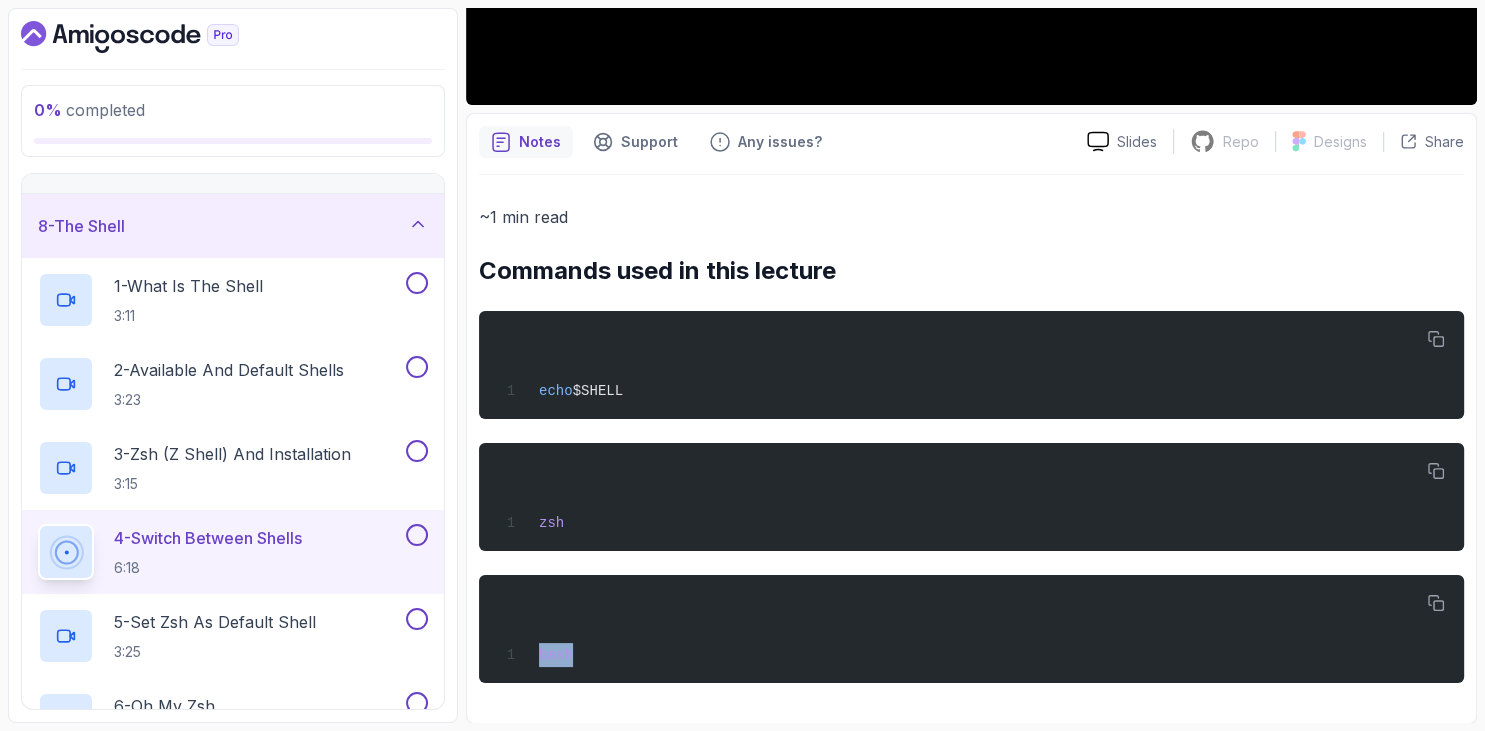 click on "~1 min read Commands used in this lecture
echo  $SHELL
zsh
bash" at bounding box center [971, 443] 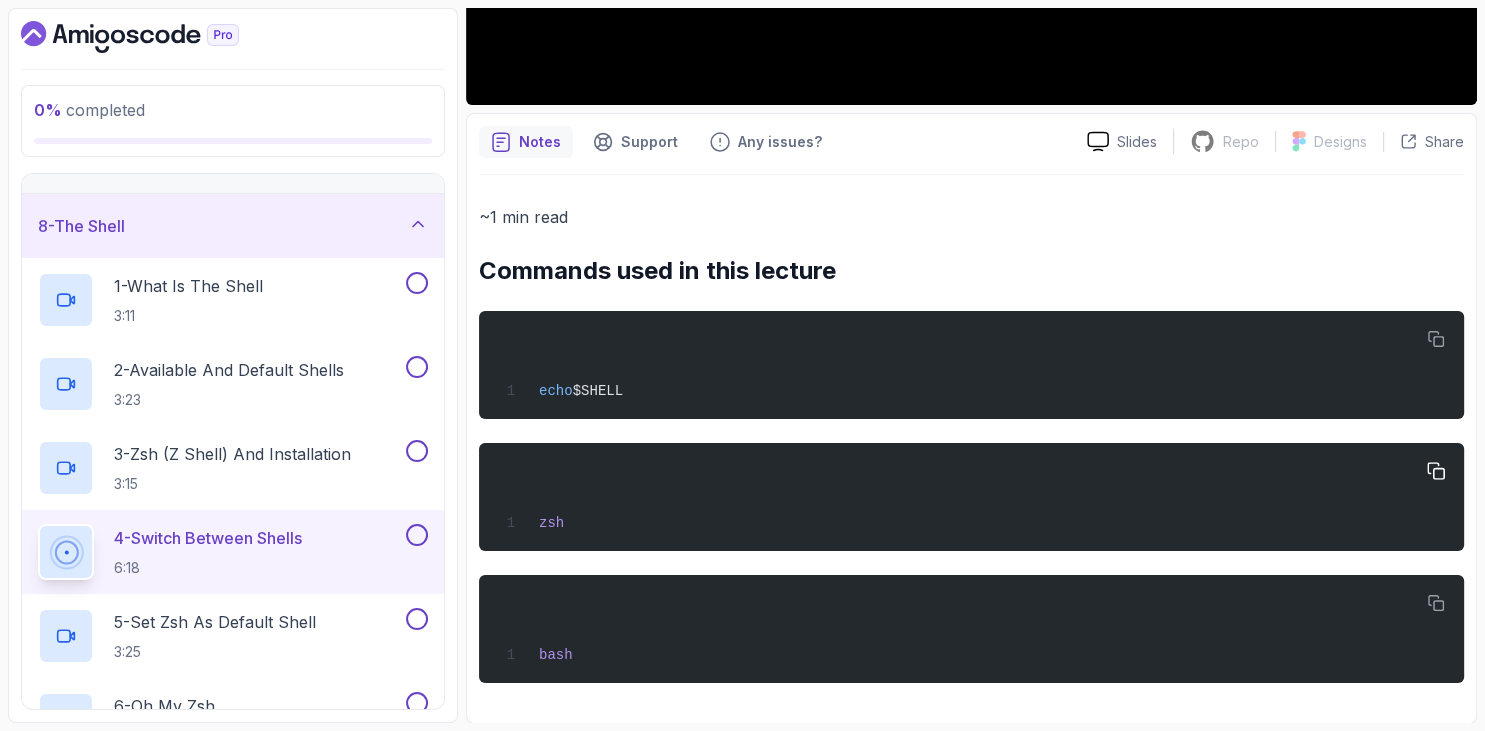 click on "zsh" at bounding box center [971, 497] 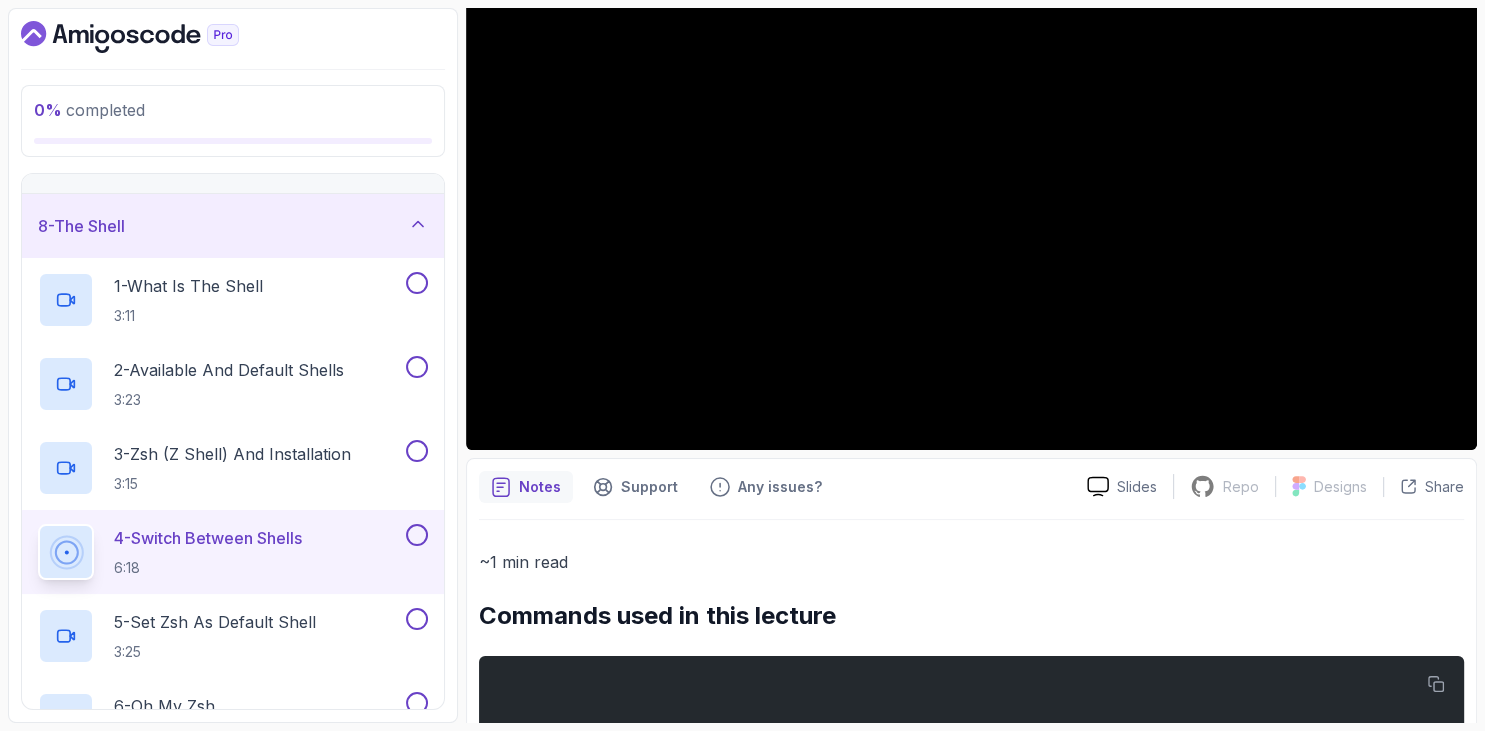 scroll, scrollTop: 66, scrollLeft: 0, axis: vertical 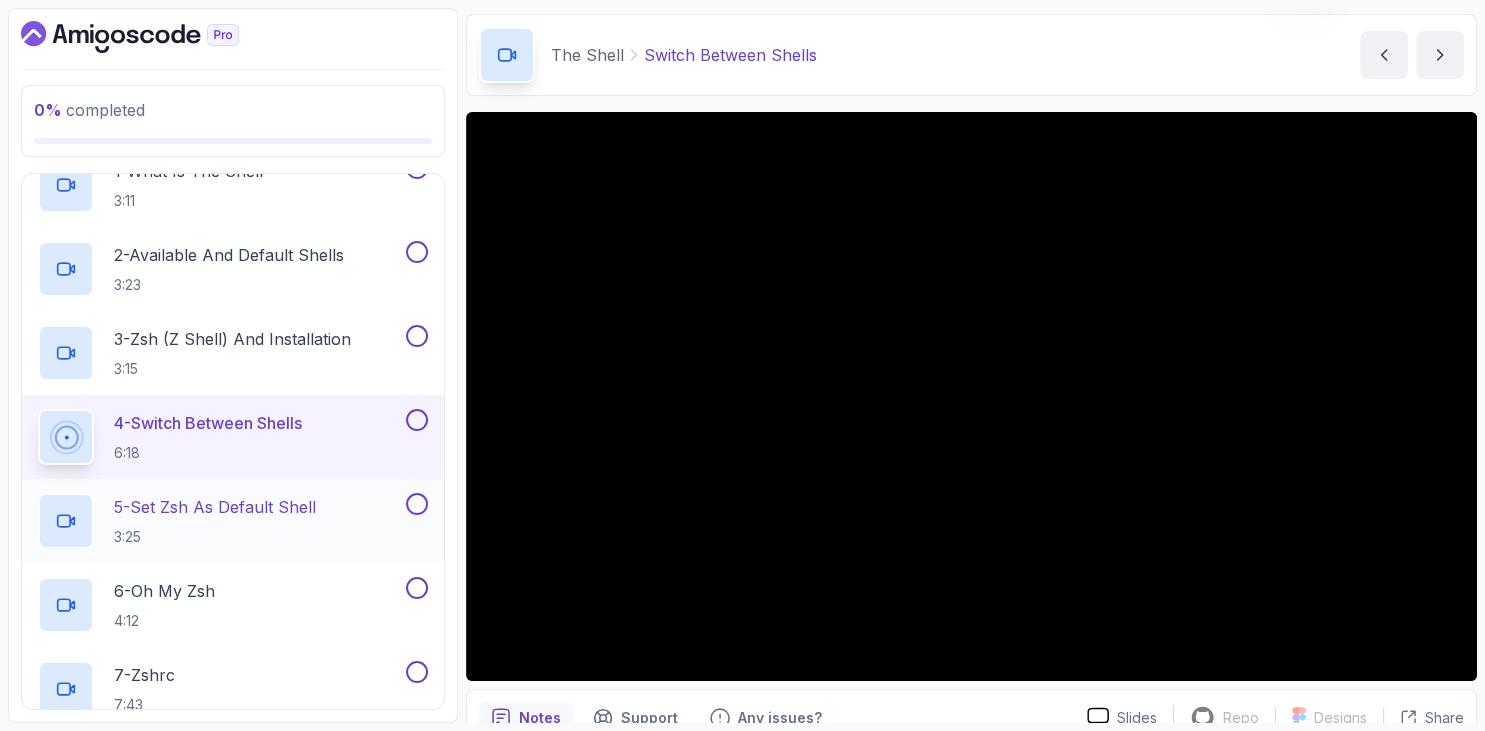 click on "5  -  Set Zsh As Default Shell" at bounding box center (215, 507) 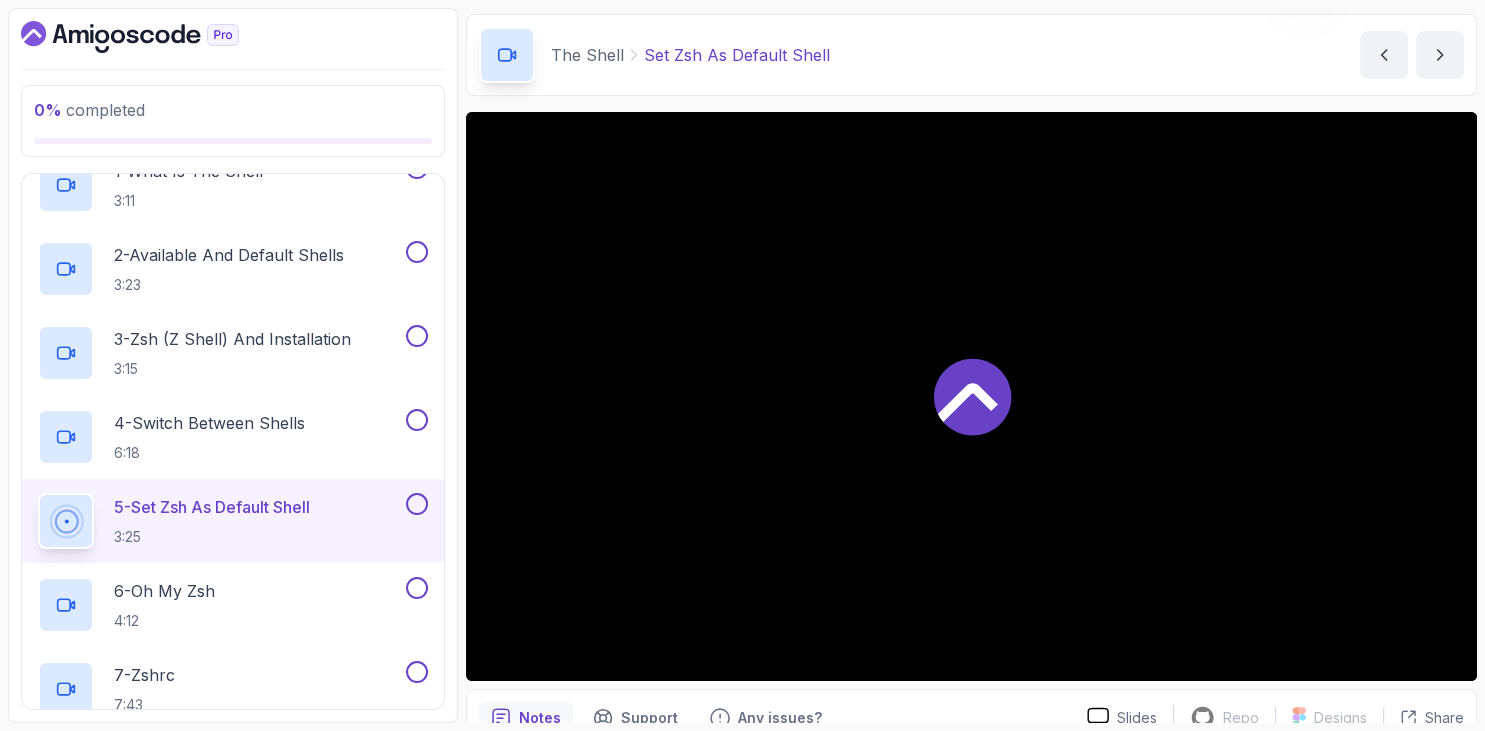 click on "0 % completed 1  -  Intro 2  -  Getting Started 3  -  Mac Installation 4  -  Windows Installation 5  -  Virtual Machines 6  -  Github Codespaces 7  -  The Terminal 8  -  The Shell 1  -  What Is The Shell 3:11 2  -  Available And Default Shells 3:23 3  -  Zsh (Z Shell) And Installation 3:15 4  -  Switch Between Shells 6:18 5  -  Set Zsh As Default Shell 3:25 6  -  Oh My Zsh 4:12 7  -  Zshrc 7:43 8  -  The Shell Quiz Required- quiz 9  -  Linux Commands 10  -  Linux File System 11  -  Working With Files 12  -  Working With Directories 13  -  Users And Groups 14  -  File Permissions 15  -  Outro" at bounding box center (233, 365) 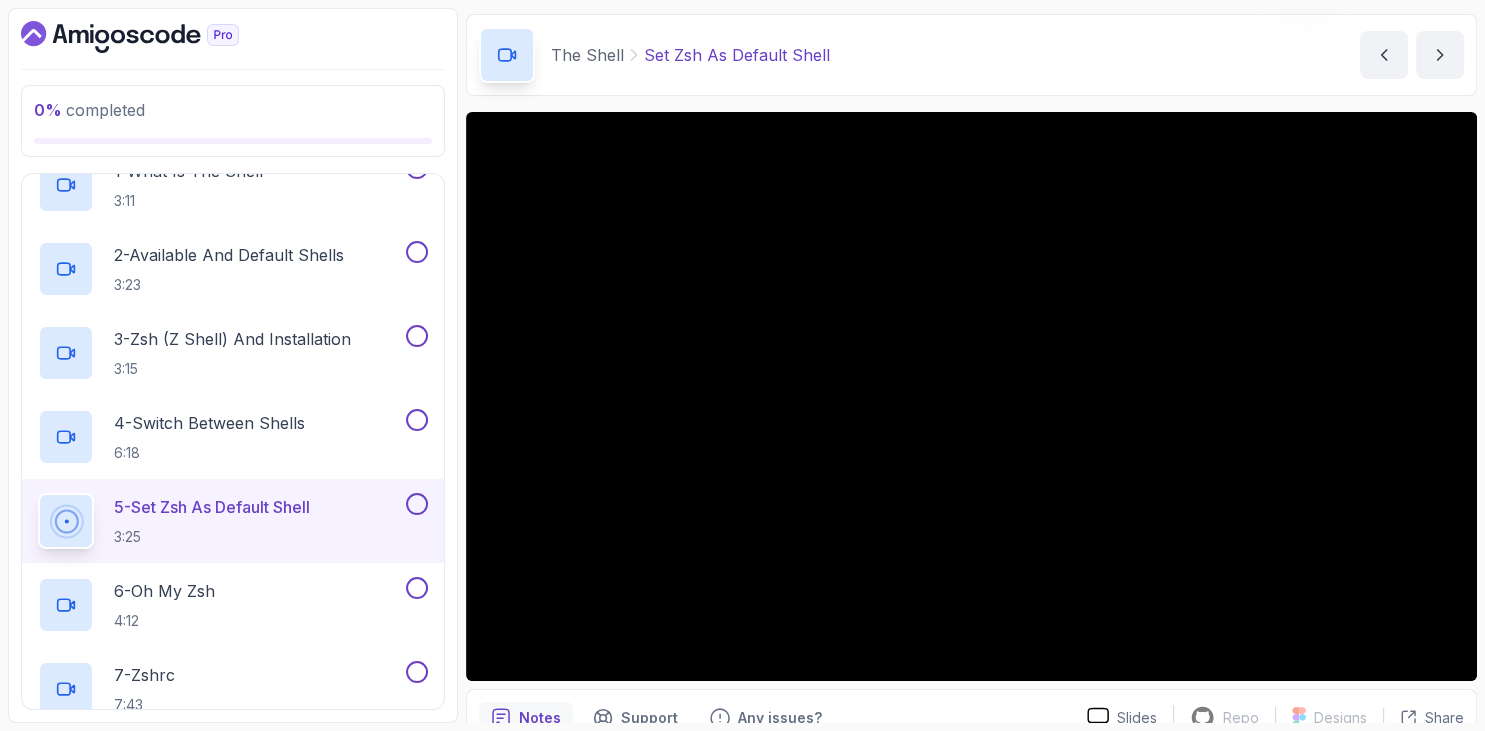 scroll, scrollTop: 297, scrollLeft: 0, axis: vertical 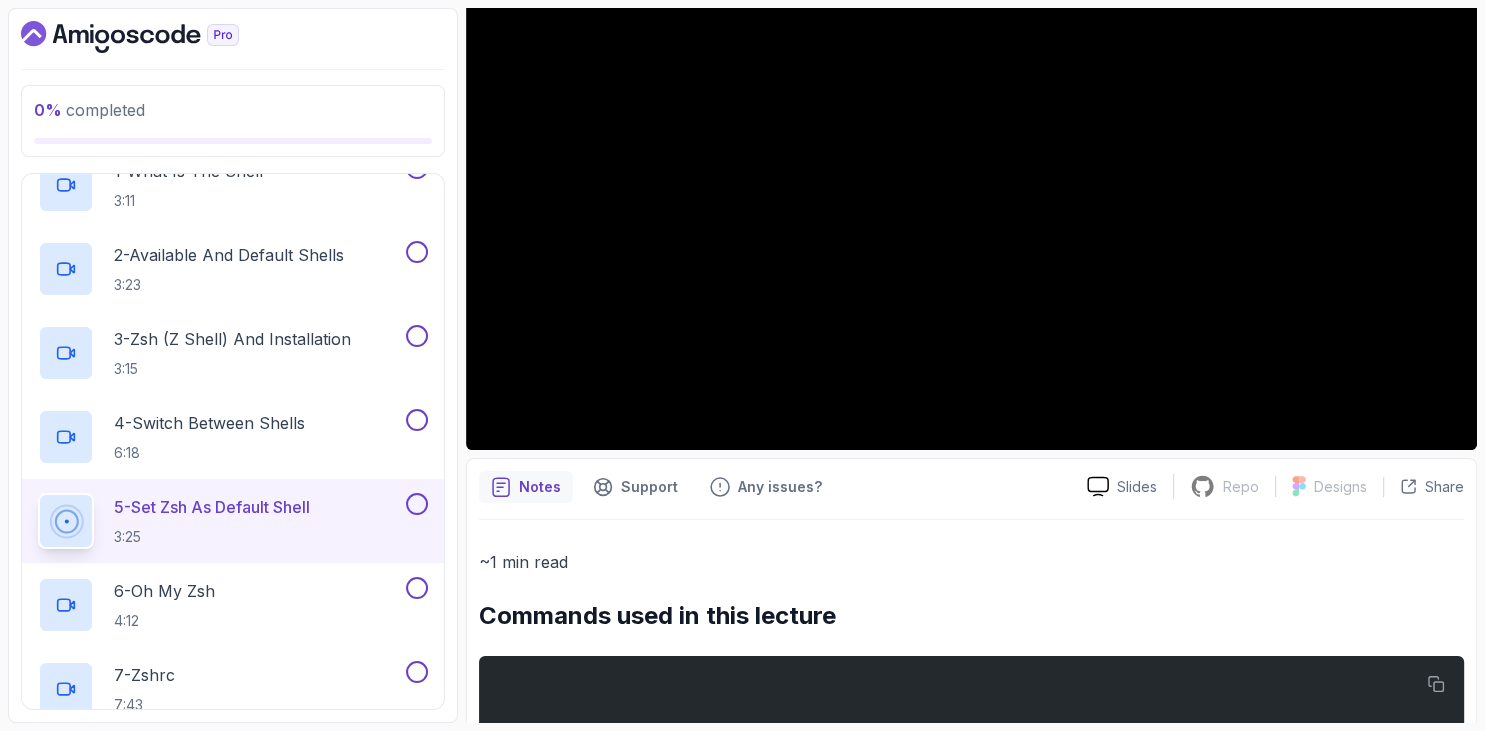 click at bounding box center (233, 37) 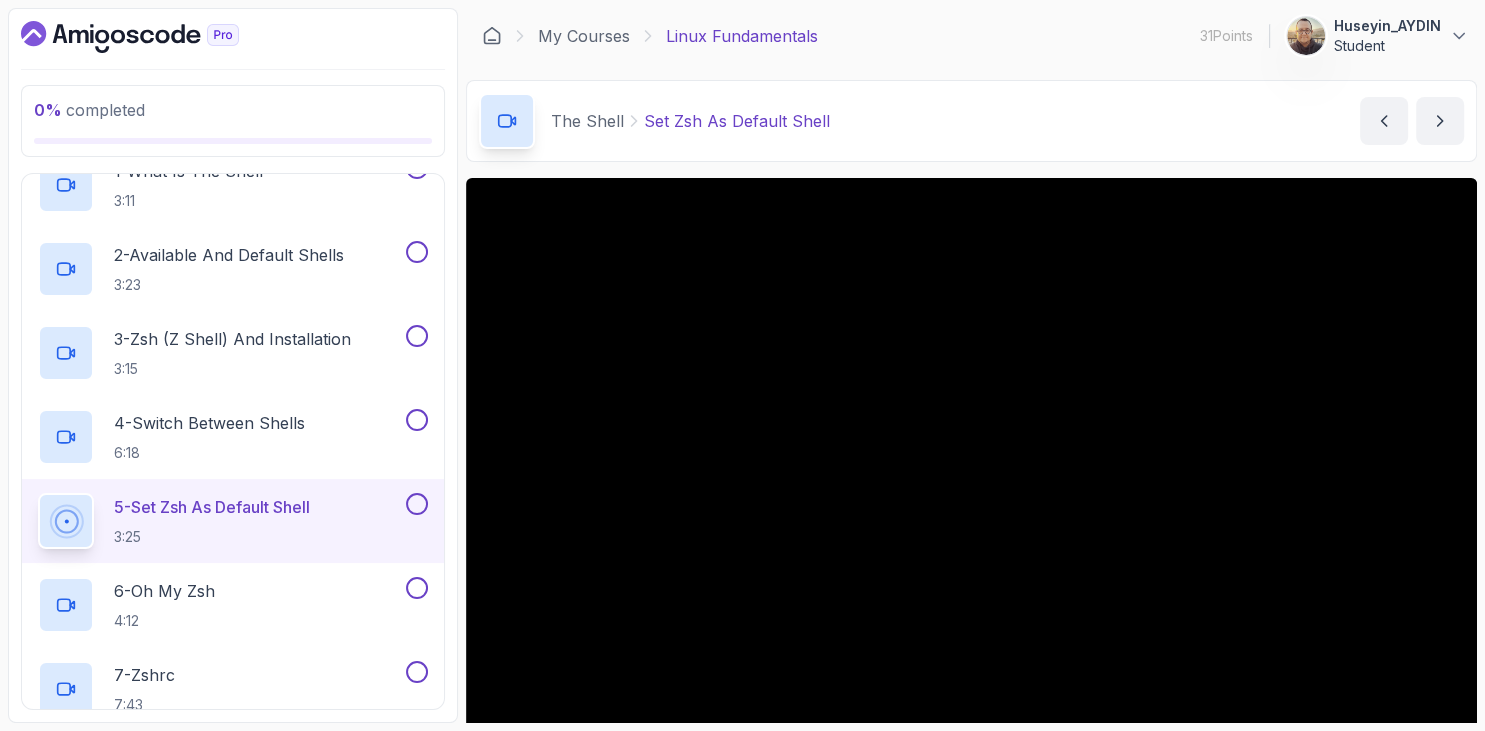 scroll, scrollTop: 230, scrollLeft: 0, axis: vertical 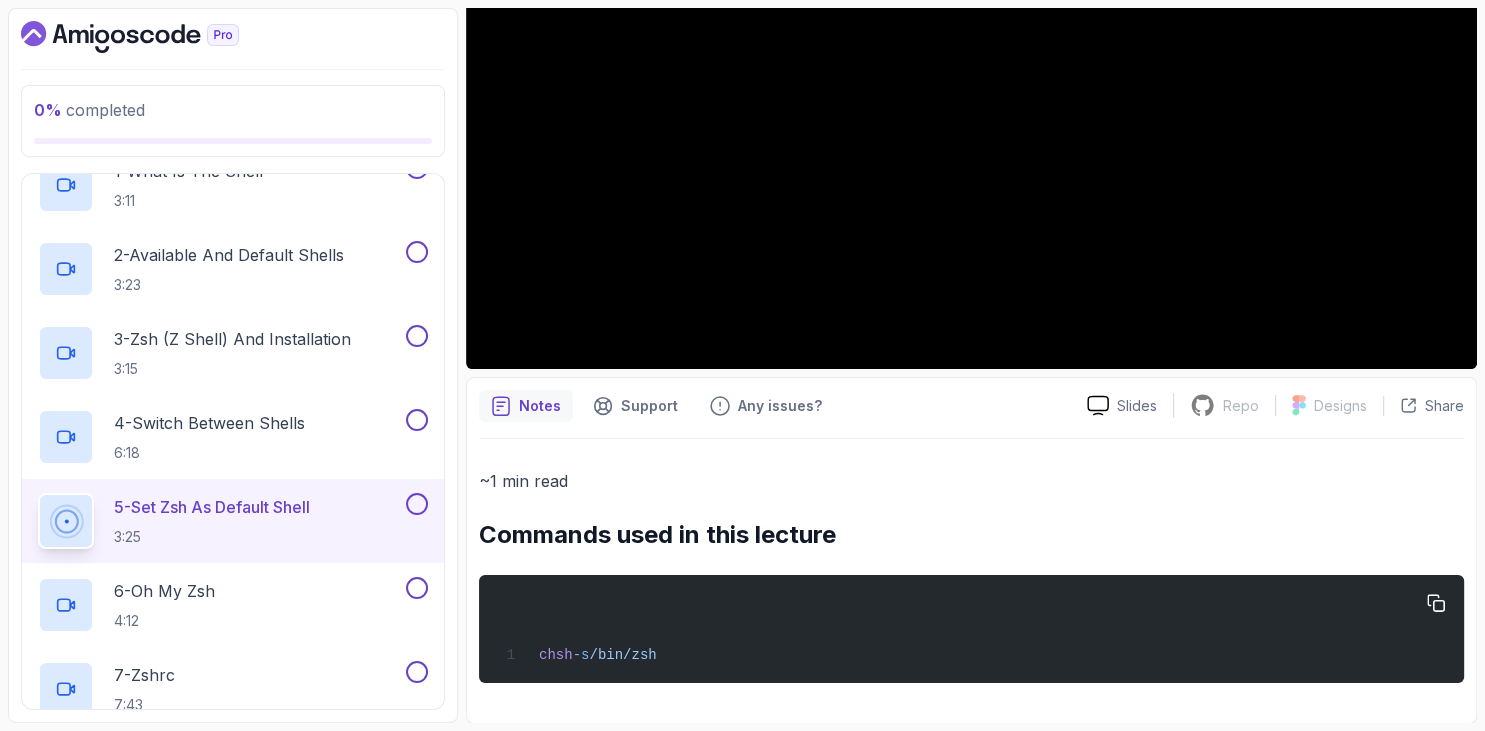 drag, startPoint x: 484, startPoint y: 530, endPoint x: 682, endPoint y: 636, distance: 224.58852 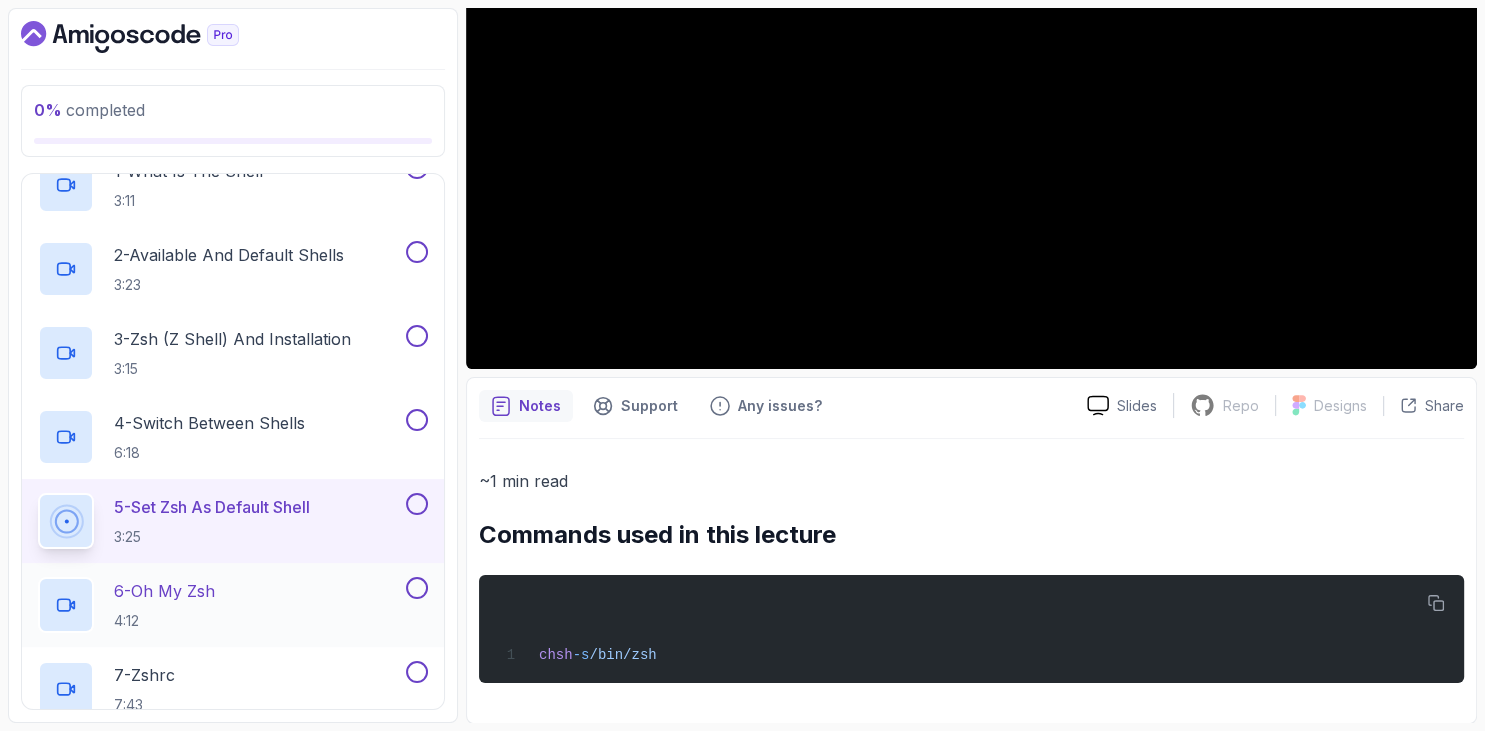 click on "6  -  Oh My Zsh 4:12" at bounding box center [220, 605] 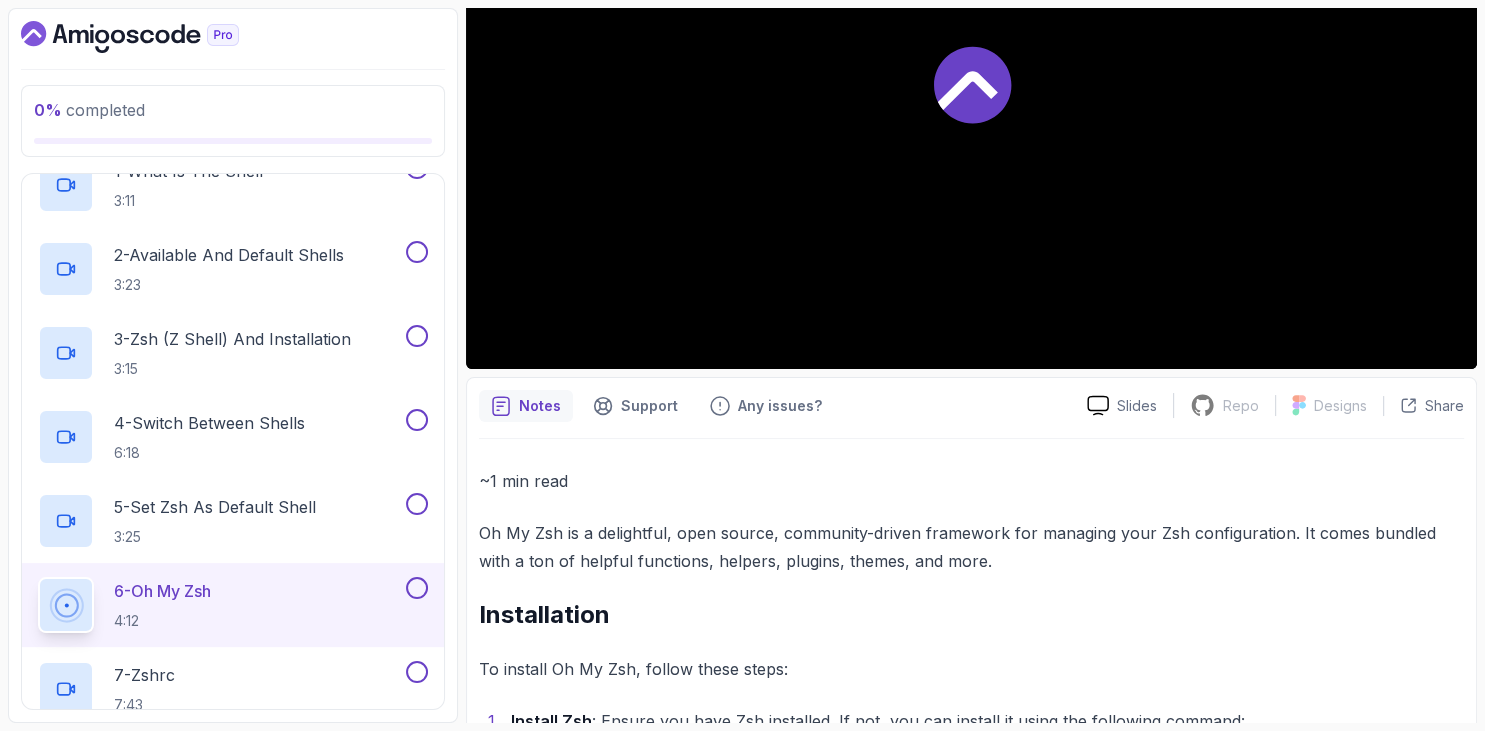 click on "0 % completed 1  -  Intro 2  -  Getting Started 3  -  Mac Installation 4  -  Windows Installation 5  -  Virtual Machines 6  -  Github Codespaces 7  -  The Terminal 8  -  The Shell 1  -  What Is The Shell 3:11 2  -  Available And Default Shells 3:23 3  -  Zsh (Z Shell) And Installation 3:15 4  -  Switch Between Shells 6:18 5  -  Set Zsh As Default Shell 3:25 6  -  Oh My Zsh 4:12 7  -  Zshrc 7:43 8  -  The Shell Quiz Required- quiz 9  -  Linux Commands 10  -  Linux File System 11  -  Working With Files 12  -  Working With Directories 13  -  Users And Groups 14  -  File Permissions 15  -  Outro" at bounding box center [233, 365] 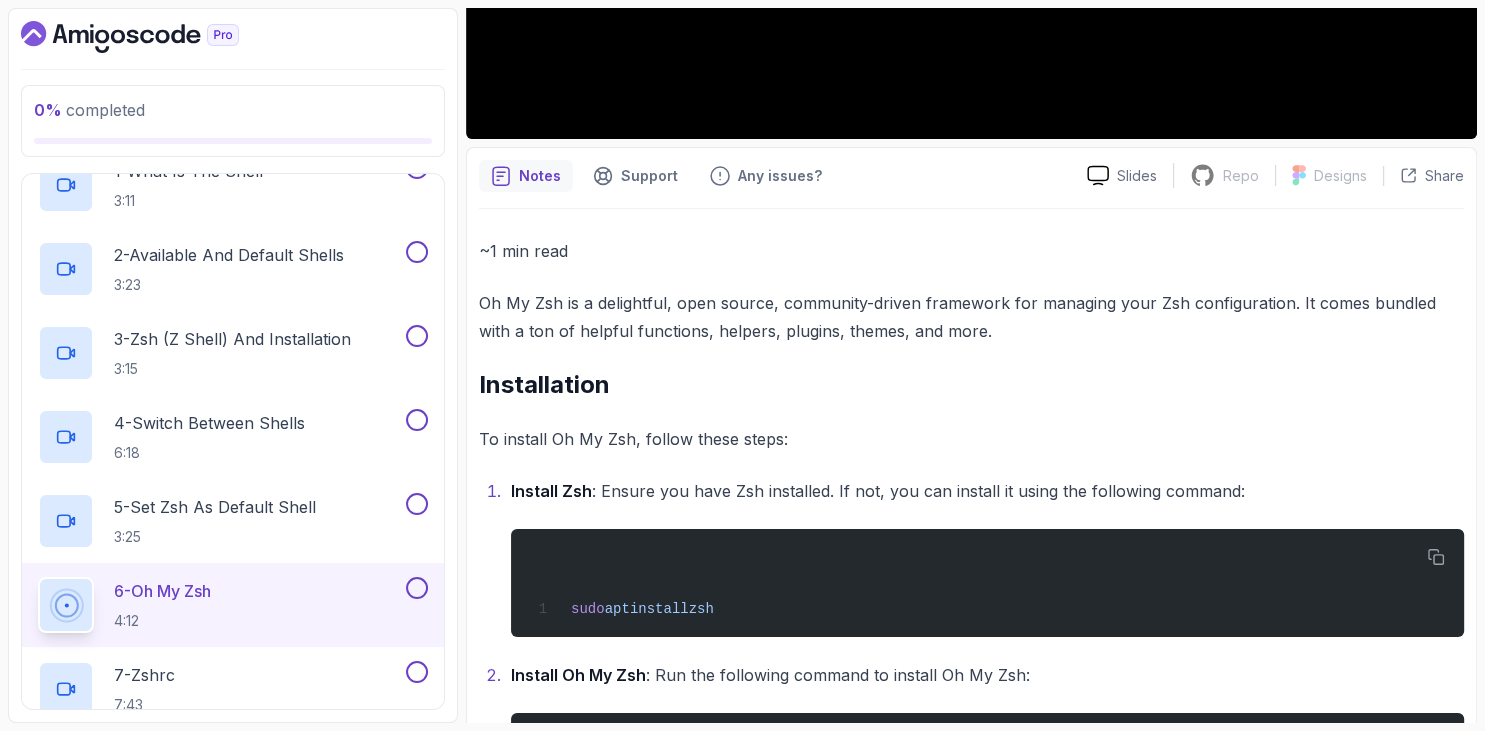 scroll, scrollTop: 723, scrollLeft: 0, axis: vertical 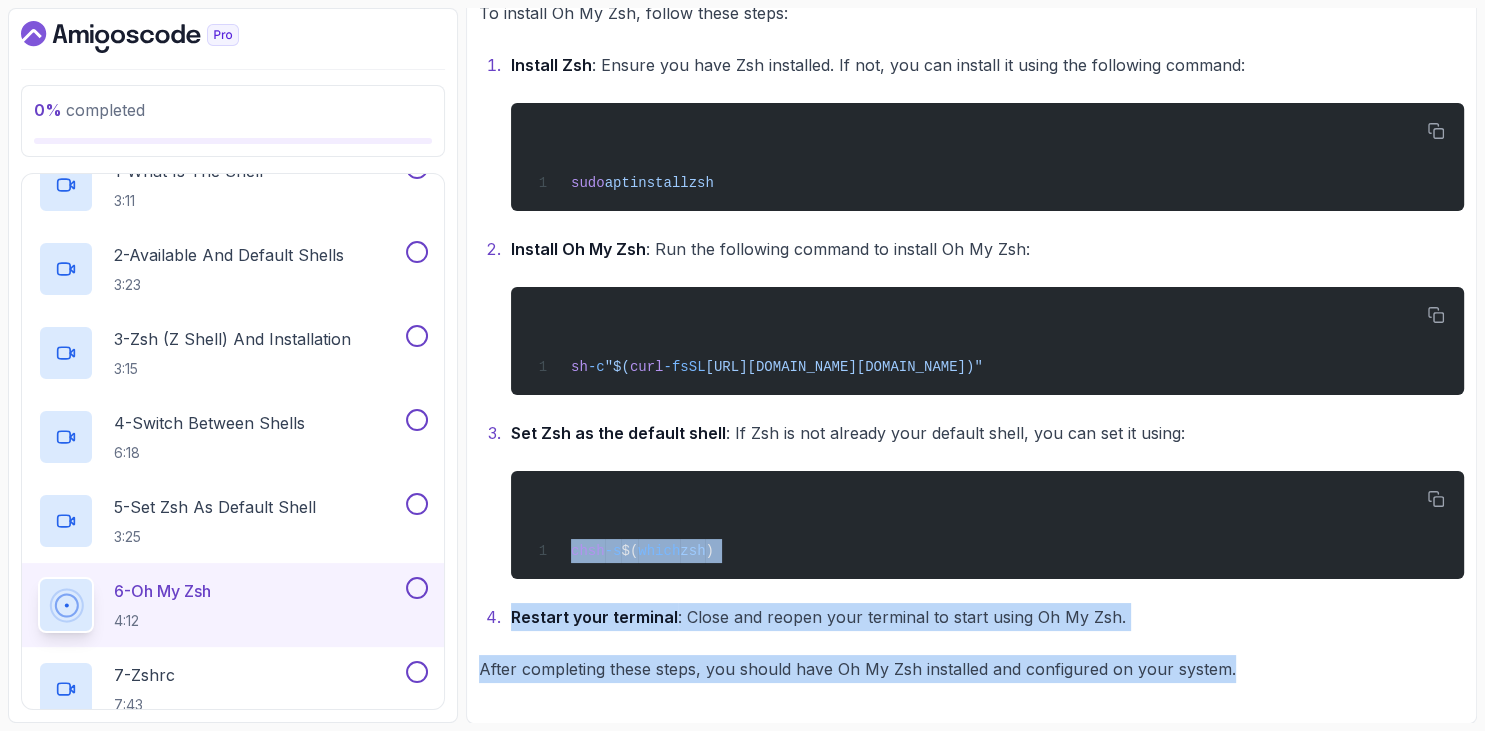 drag, startPoint x: 482, startPoint y: 182, endPoint x: 1282, endPoint y: 688, distance: 946.5918 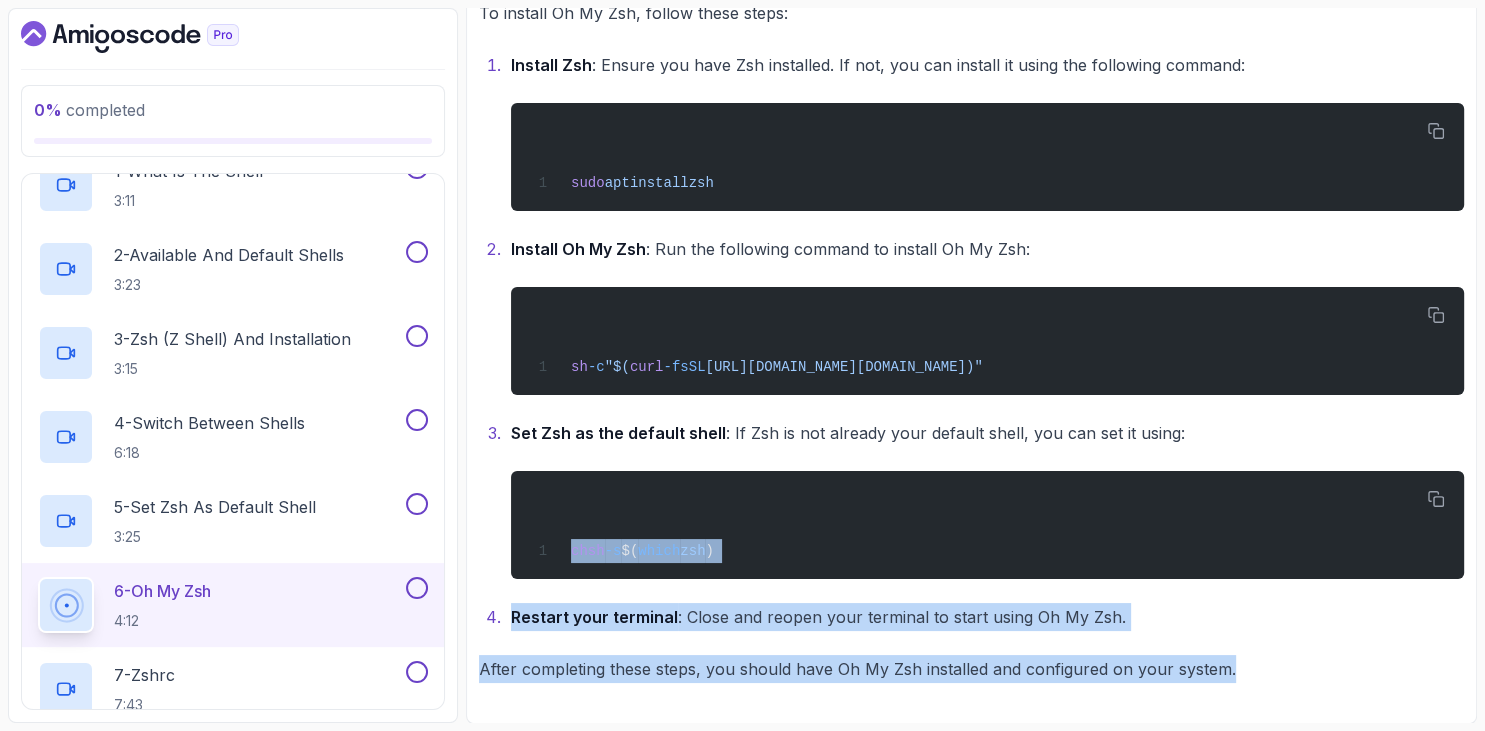 click on "~1 min read Oh My Zsh is a delightful, open source, community-driven framework for managing your Zsh configuration. It comes bundled with a ton of helpful functions, helpers, plugins, themes, and more.
Installation
To install Oh My Zsh, follow these steps:
Install Zsh : Ensure you have Zsh installed. If not, you can install it using the following command:
sudo  apt  install  zsh
Install Oh My Zsh : Run the following command to install Oh My Zsh:
sh  -c  "$( curl  -fsSL  https://raw.githubusercontent.com/ohmyzsh/ohmyzsh/master/tools/install.sh)"
Set Zsh as the default shell : If Zsh is not already your default shell, you can set it using:
chsh  -s  $( which  zsh )
Restart your terminal : Close and reopen your terminal to start using Oh My Zsh.
After completing these steps, you should have Oh My Zsh installed and configured on your system." at bounding box center (971, 247) 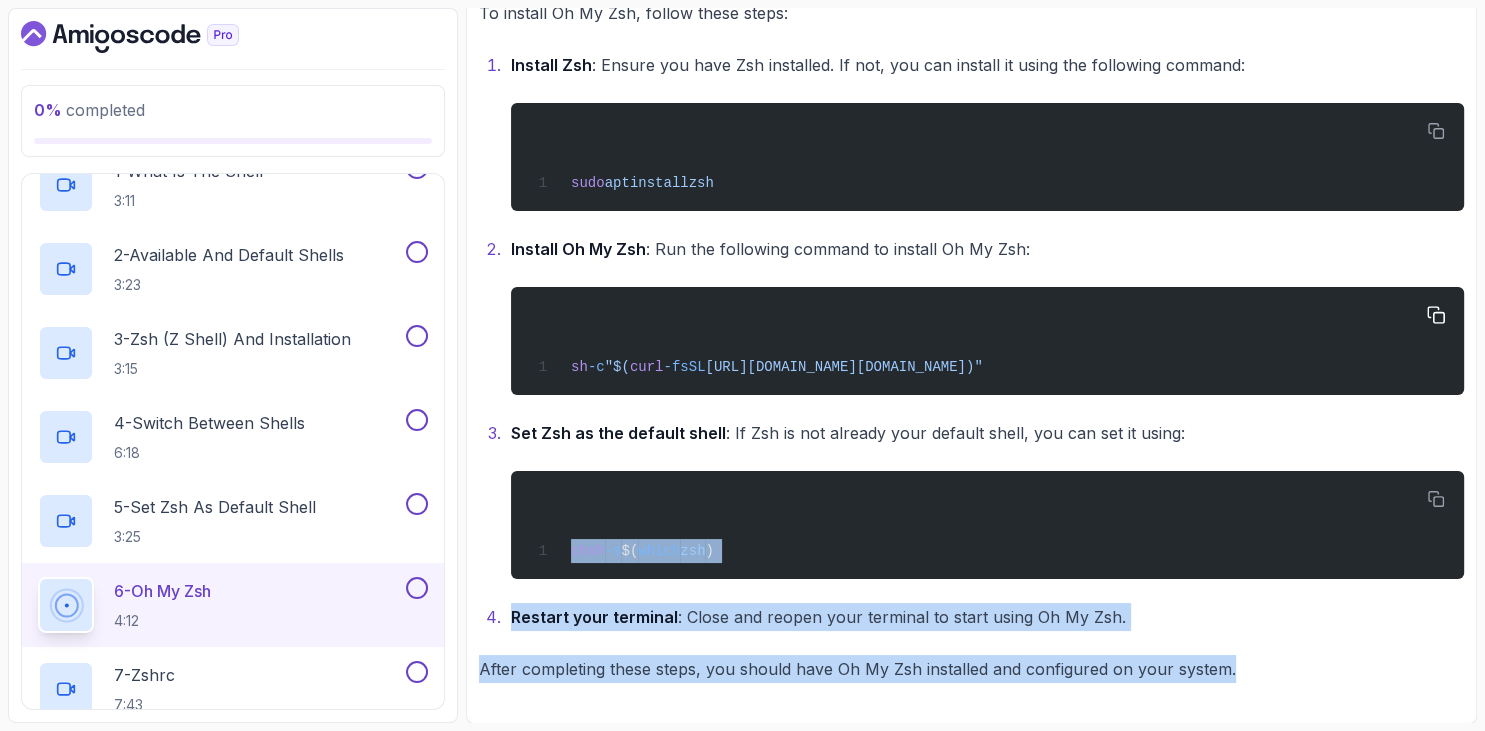 click on "sh  -c  "$( curl  -fsSL  https://raw.githubusercontent.com/ohmyzsh/ohmyzsh/master/tools/install.sh)"" at bounding box center (987, 341) 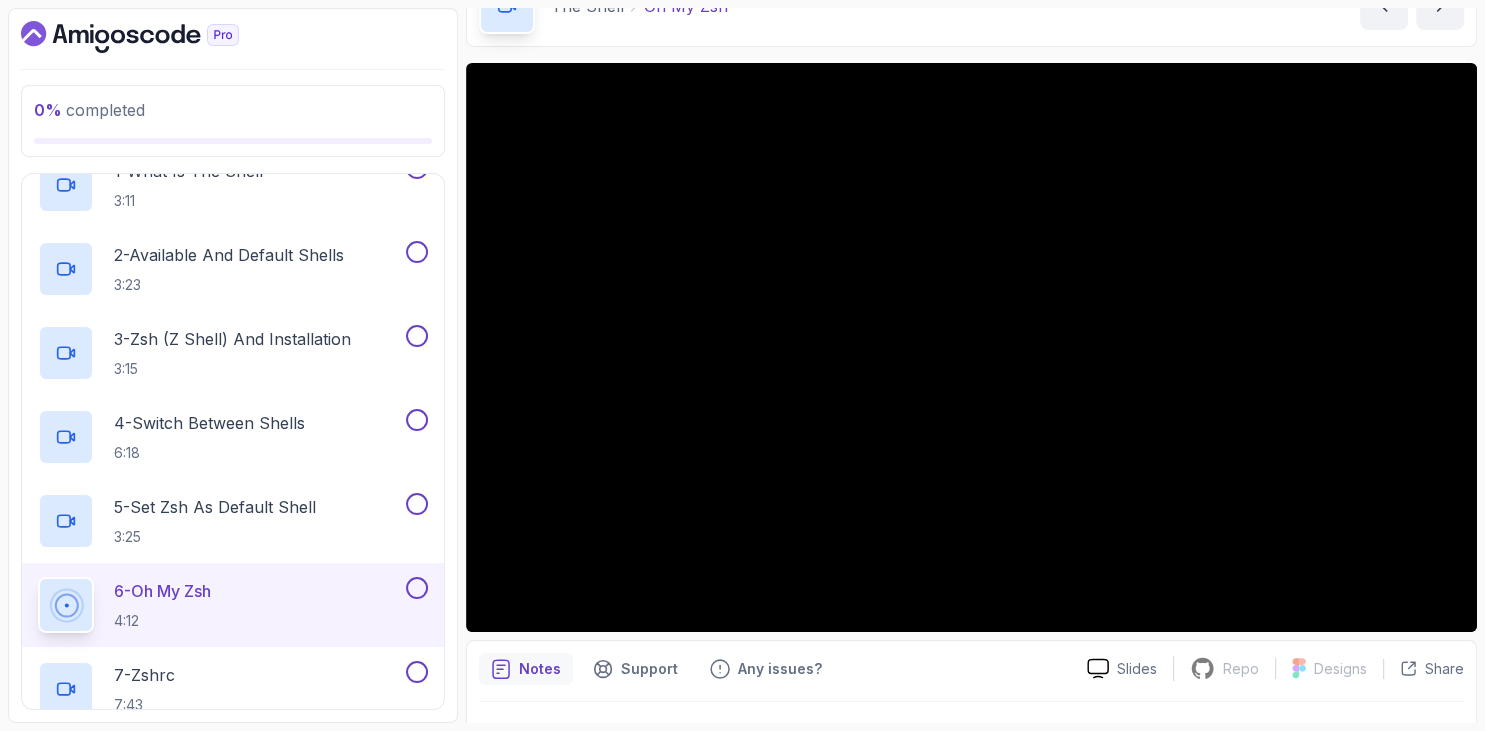 scroll, scrollTop: 230, scrollLeft: 0, axis: vertical 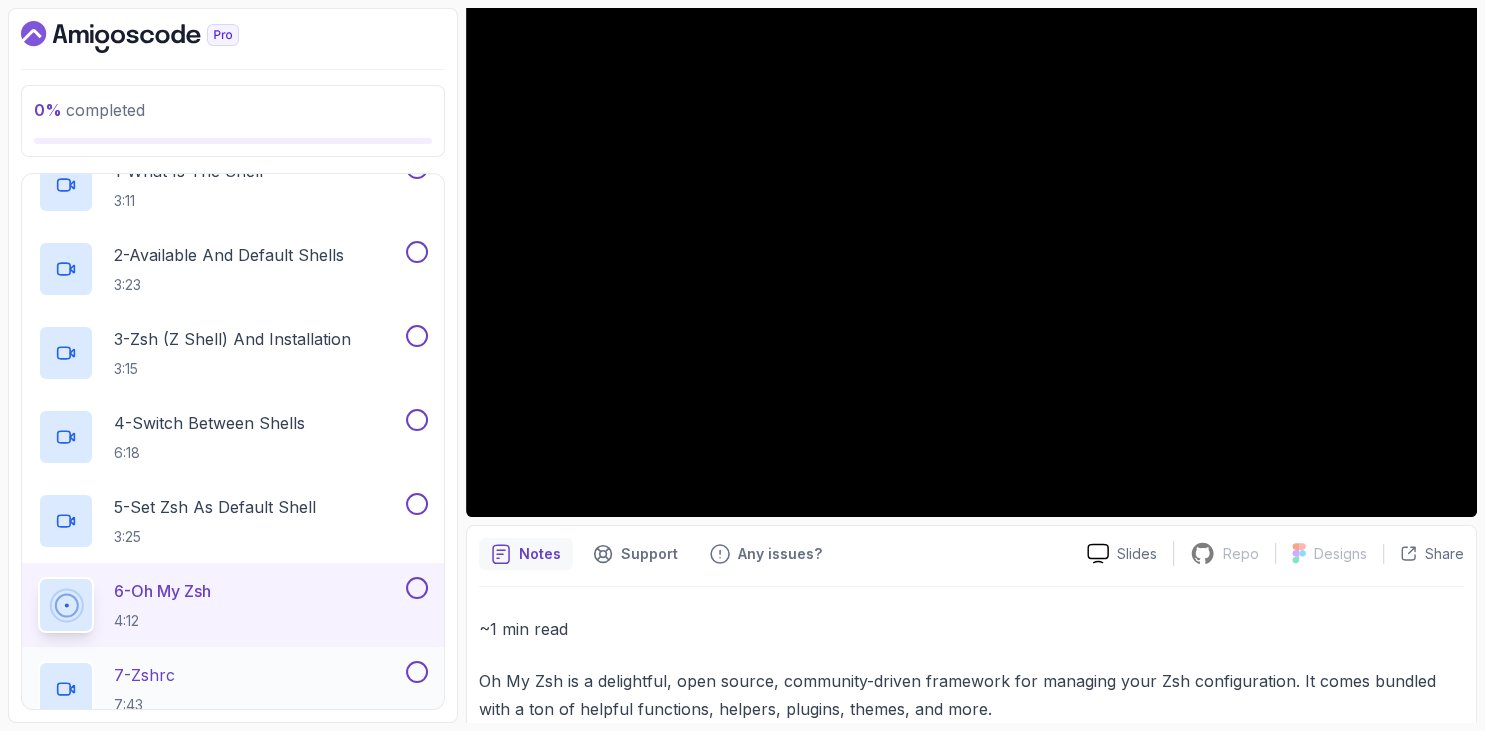 click on "7  -  Zshrc 7:43" at bounding box center [220, 689] 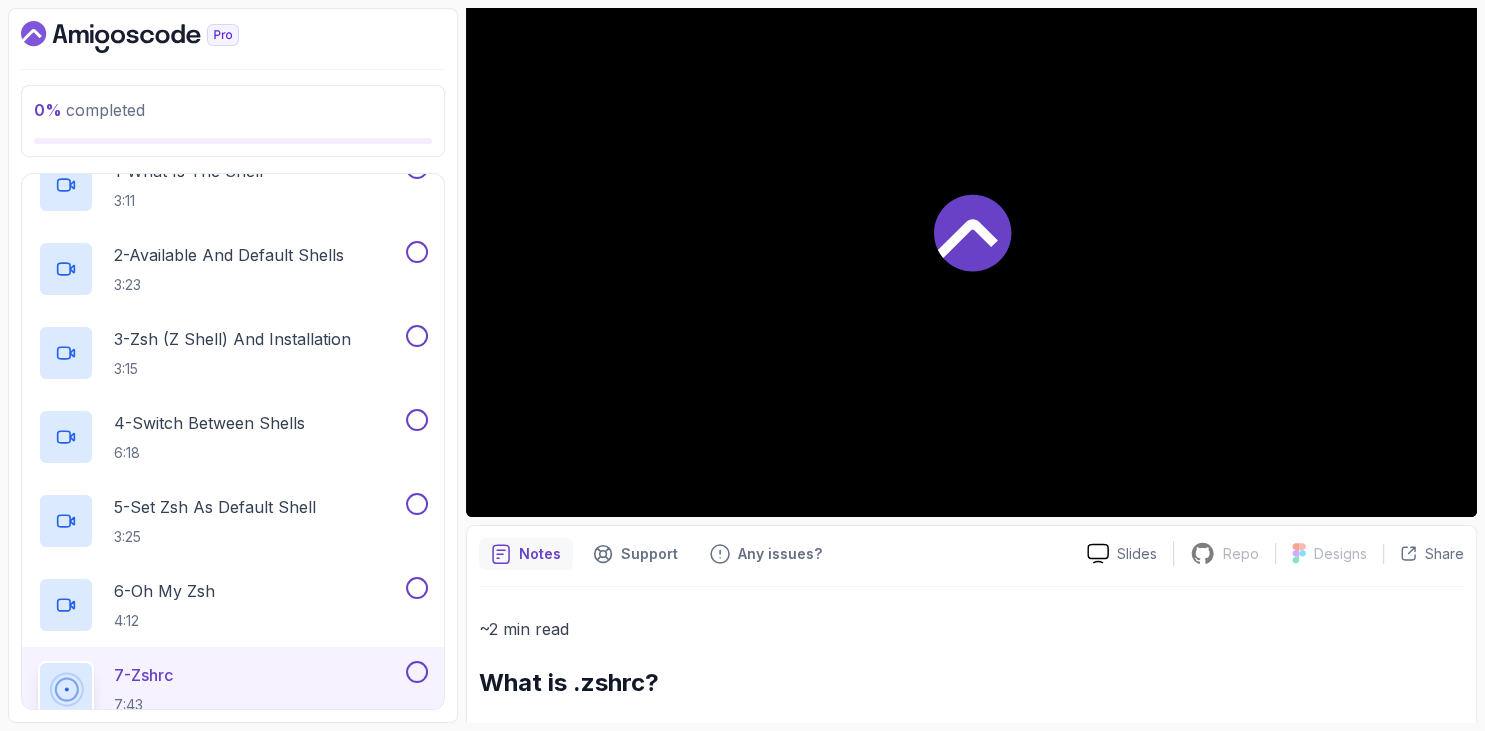 scroll, scrollTop: 115, scrollLeft: 0, axis: vertical 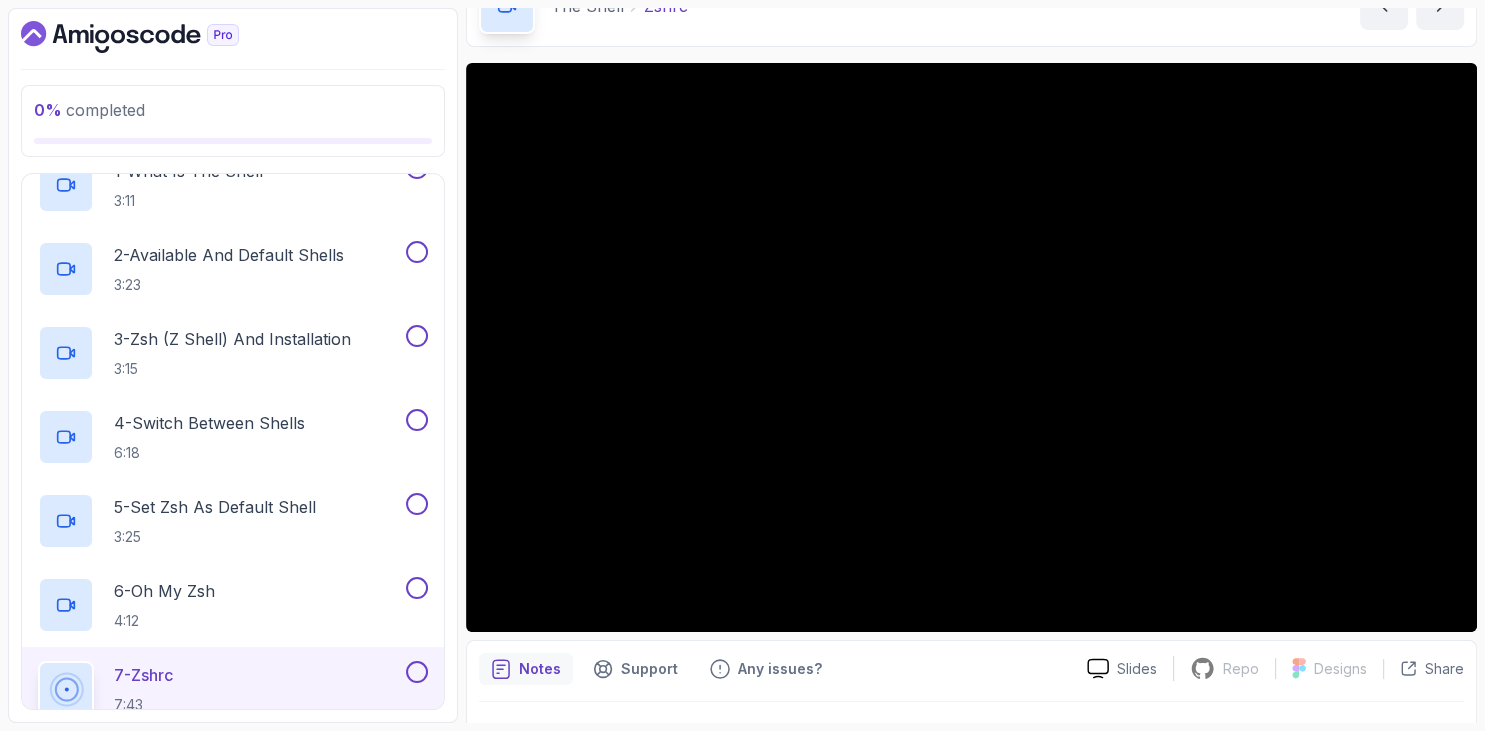 click on "0 % completed 1  -  Intro 2  -  Getting Started 3  -  Mac Installation 4  -  Windows Installation 5  -  Virtual Machines 6  -  Github Codespaces 7  -  The Terminal 8  -  The Shell 1  -  What Is The Shell 3:11 2  -  Available And Default Shells 3:23 3  -  Zsh (Z Shell) And Installation 3:15 4  -  Switch Between Shells 6:18 5  -  Set Zsh As Default Shell 3:25 6  -  Oh My Zsh 4:12 7  -  Zshrc 7:43 8  -  The Shell Quiz Required- quiz 9  -  Linux Commands 10  -  Linux File System 11  -  Working With Files 12  -  Working With Directories 13  -  Users And Groups 14  -  File Permissions 15  -  Outro" at bounding box center [233, 365] 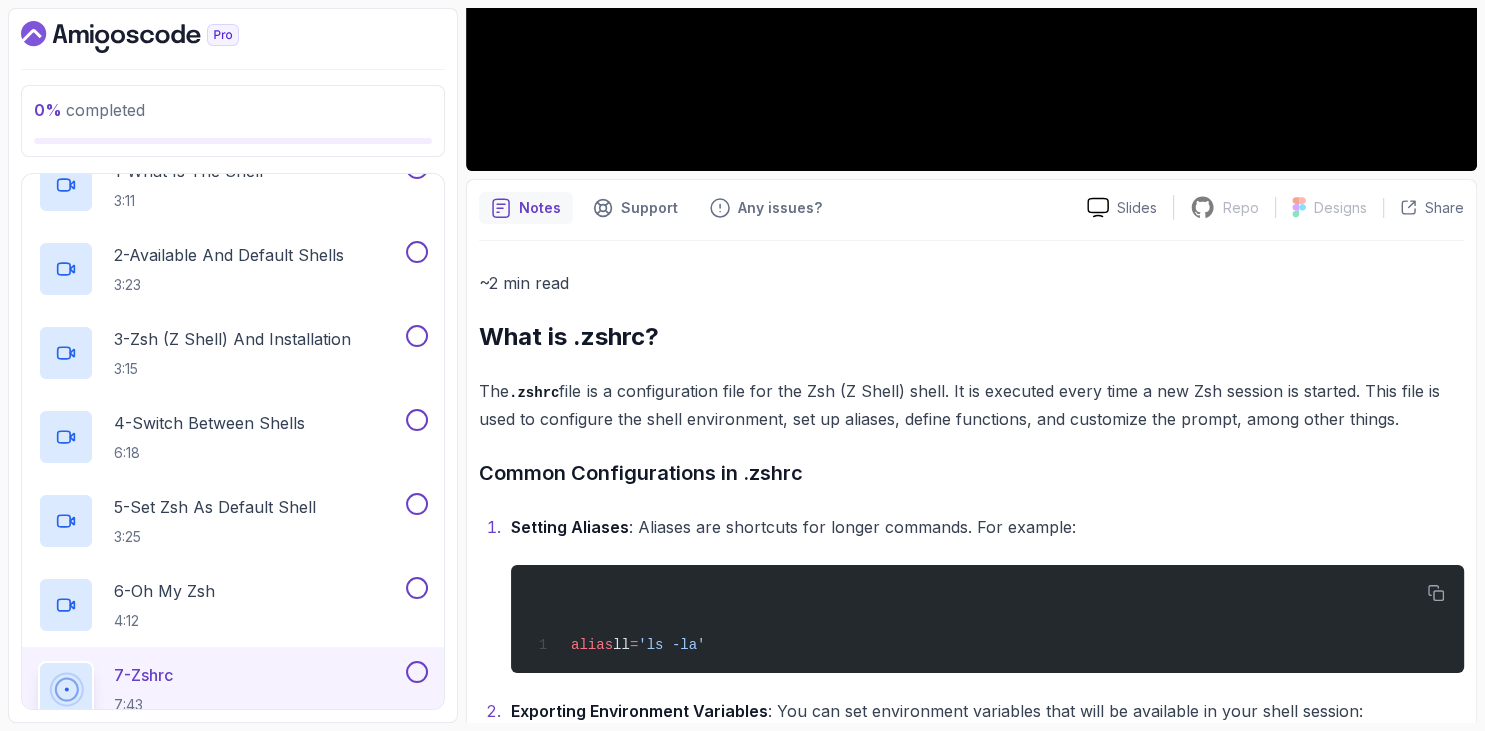 scroll, scrollTop: 691, scrollLeft: 0, axis: vertical 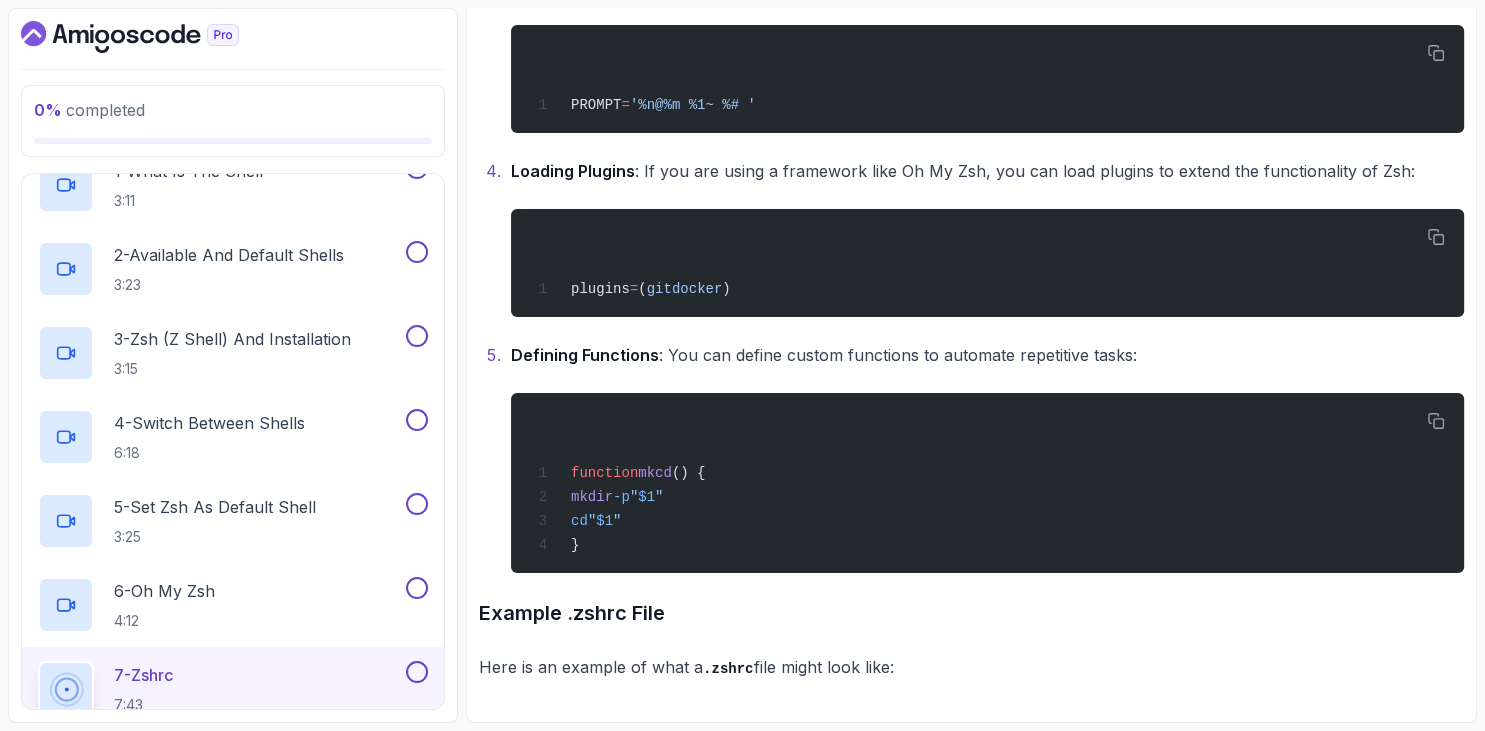 drag, startPoint x: 483, startPoint y: 218, endPoint x: 926, endPoint y: 662, distance: 627.2041 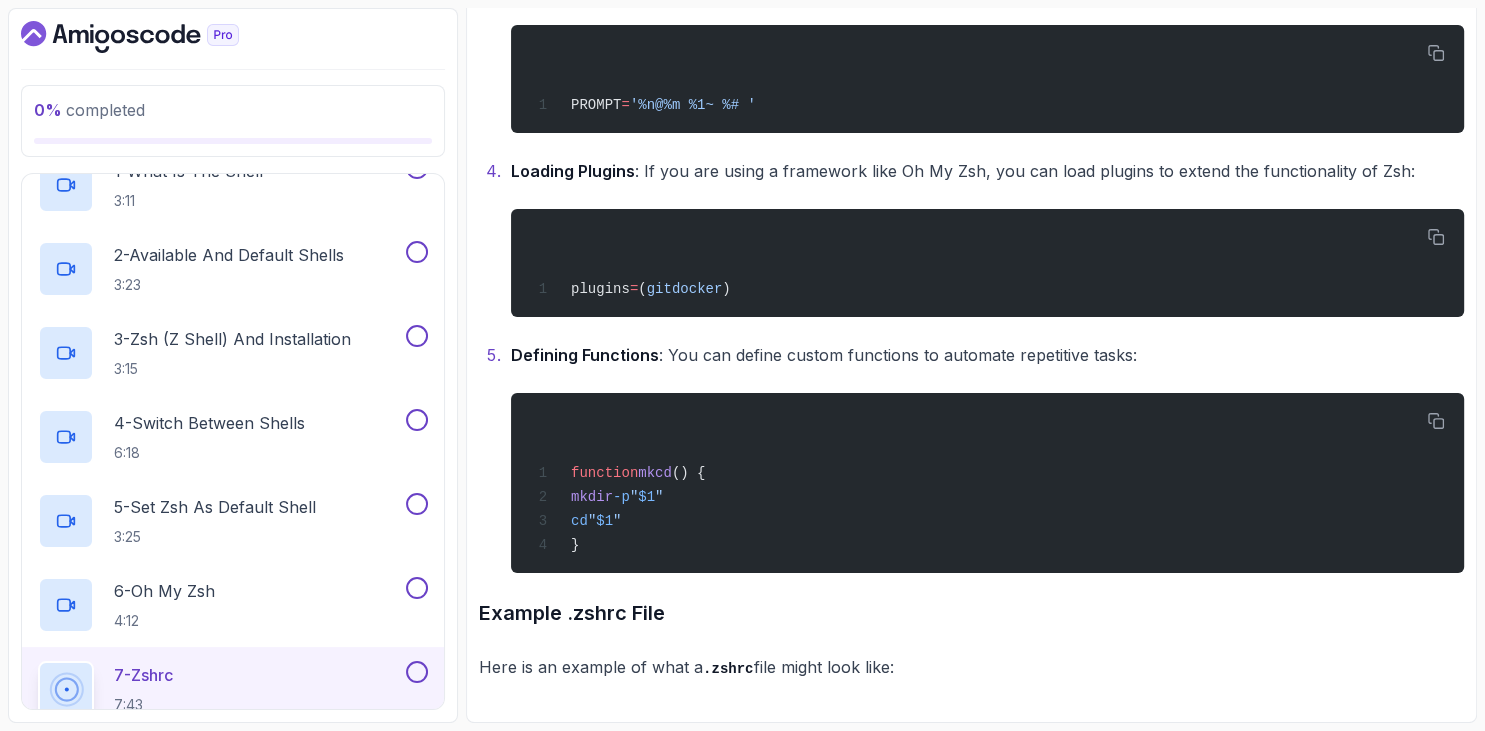 click on "~2 min read What is .zshrc?
The  .zshrc  file is a configuration file for the Zsh (Z Shell) shell. It is executed every time a new Zsh session is started. This file is used to configure the shell environment, set up aliases, define functions, and customize the prompt, among other things.
Common Configurations in .zshrc
Setting Aliases : Aliases are shortcuts for longer commands. For example:
alias  ll = 'ls -la'
Exporting Environment Variables : You can set environment variables that will be available in your shell session:
export  PATH = $HOME/bin:/usr/local/bin:$PATH
Customizing the Prompt : You can customize the appearance of your shell prompt:
PROMPT = '%n@%m %1~ %# '
Loading Plugins : If you are using a framework like Oh My Zsh, you can load plugins to extend the functionality of Zsh:
plugins = ( git  docker )
Defining Functions : You can define custom functions to automate repetitive tasks:
function  mkcd () {
mkdir  -p  " $1 "
cd  " $1 "
}" at bounding box center [971, 21] 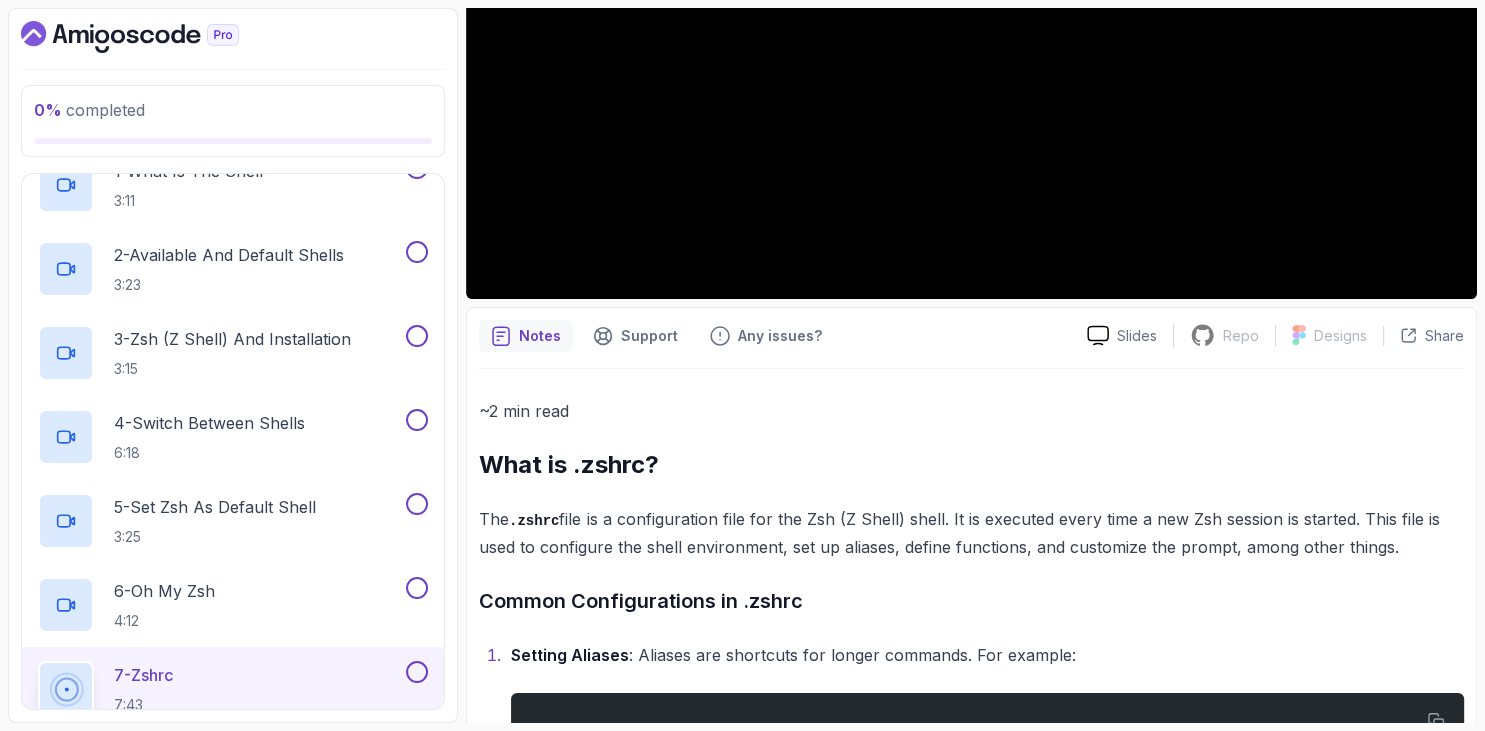 scroll, scrollTop: 102, scrollLeft: 0, axis: vertical 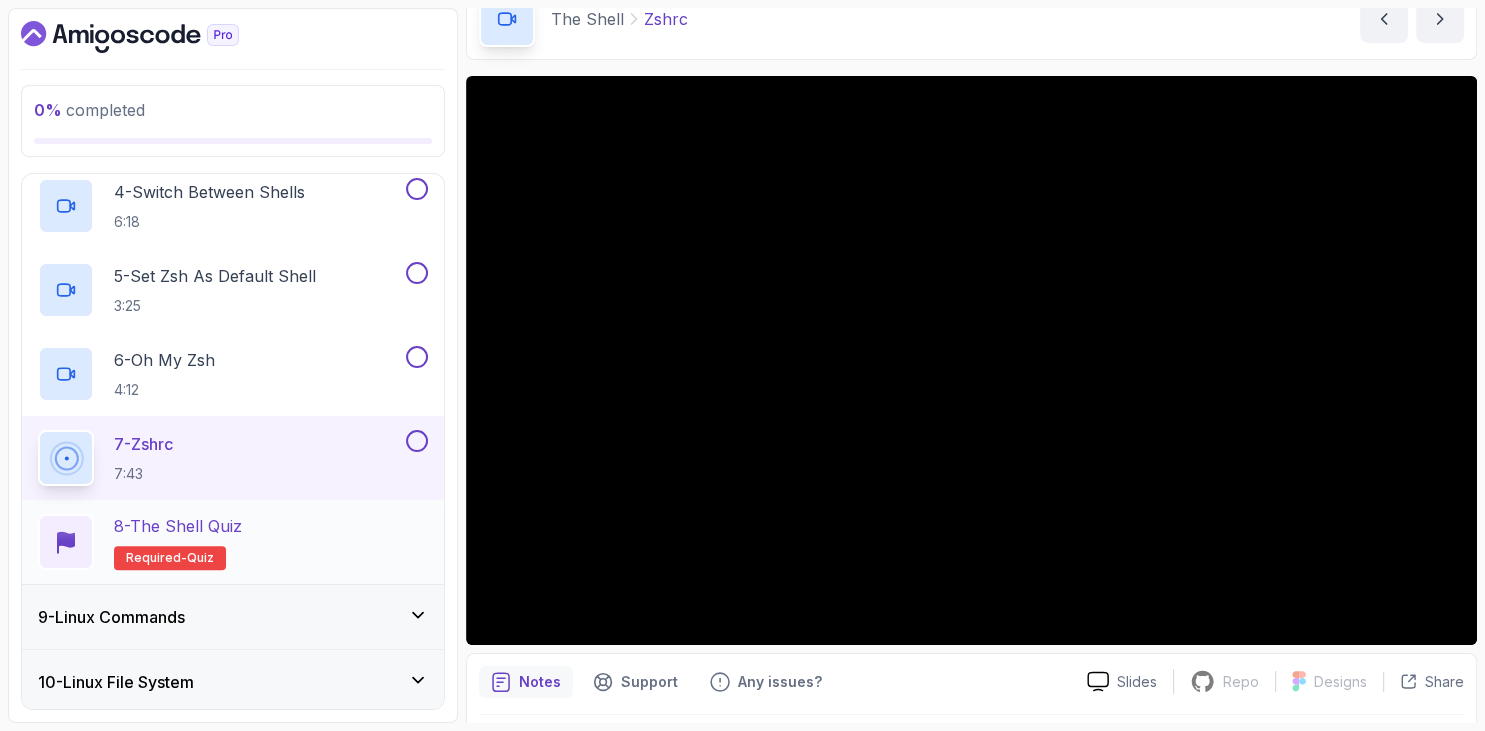 click on "8  -  The Shell Quiz Required- quiz" at bounding box center [178, 542] 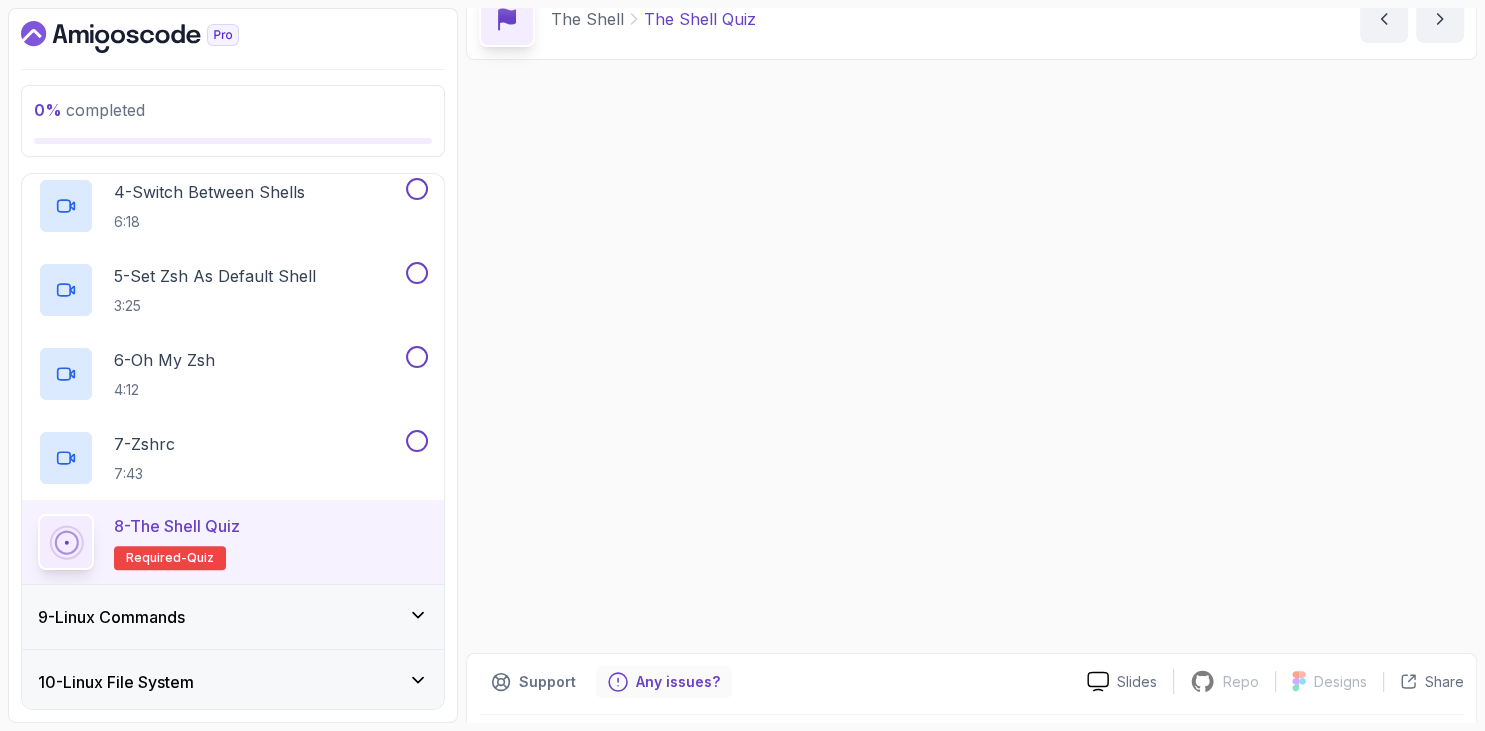 scroll, scrollTop: 0, scrollLeft: 0, axis: both 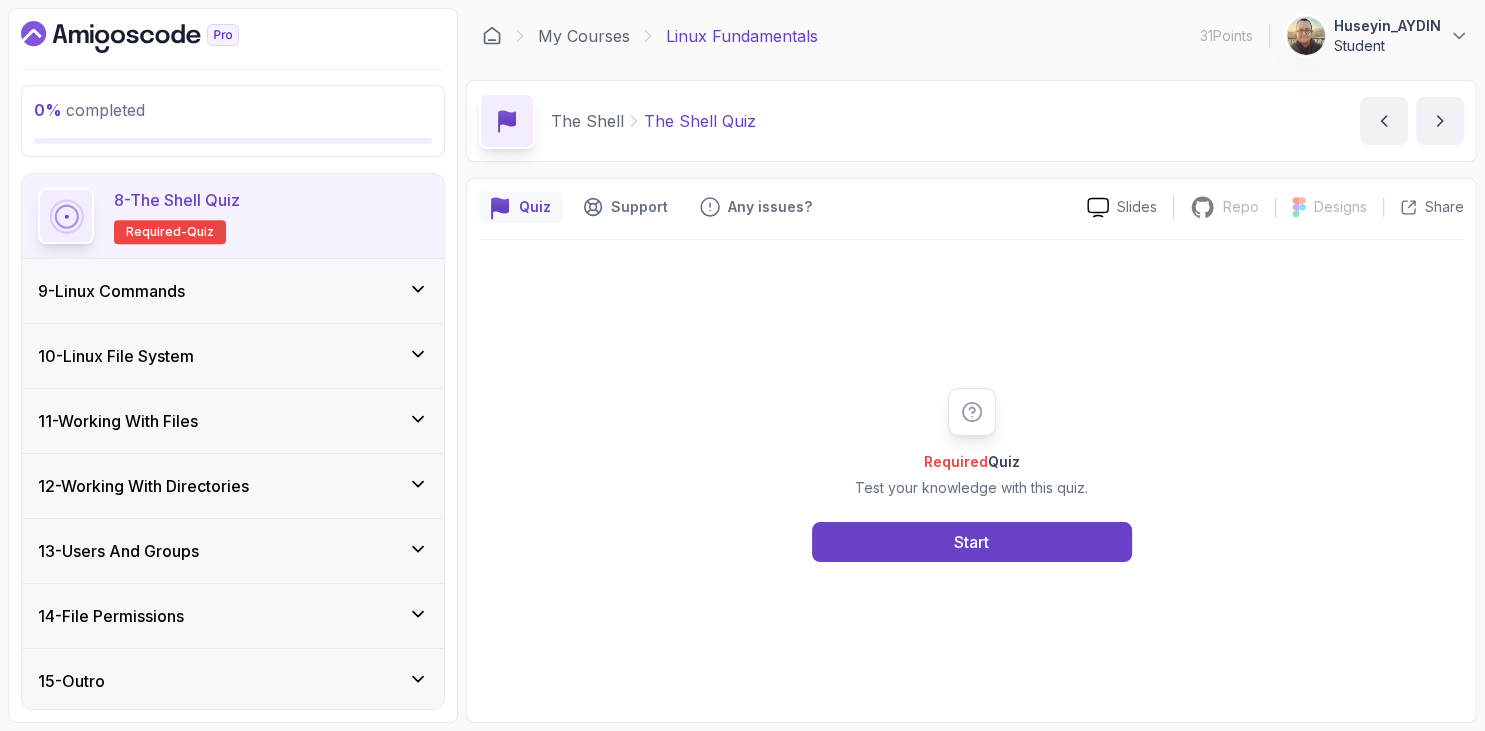 click on "9  -  Linux Commands" at bounding box center [111, 291] 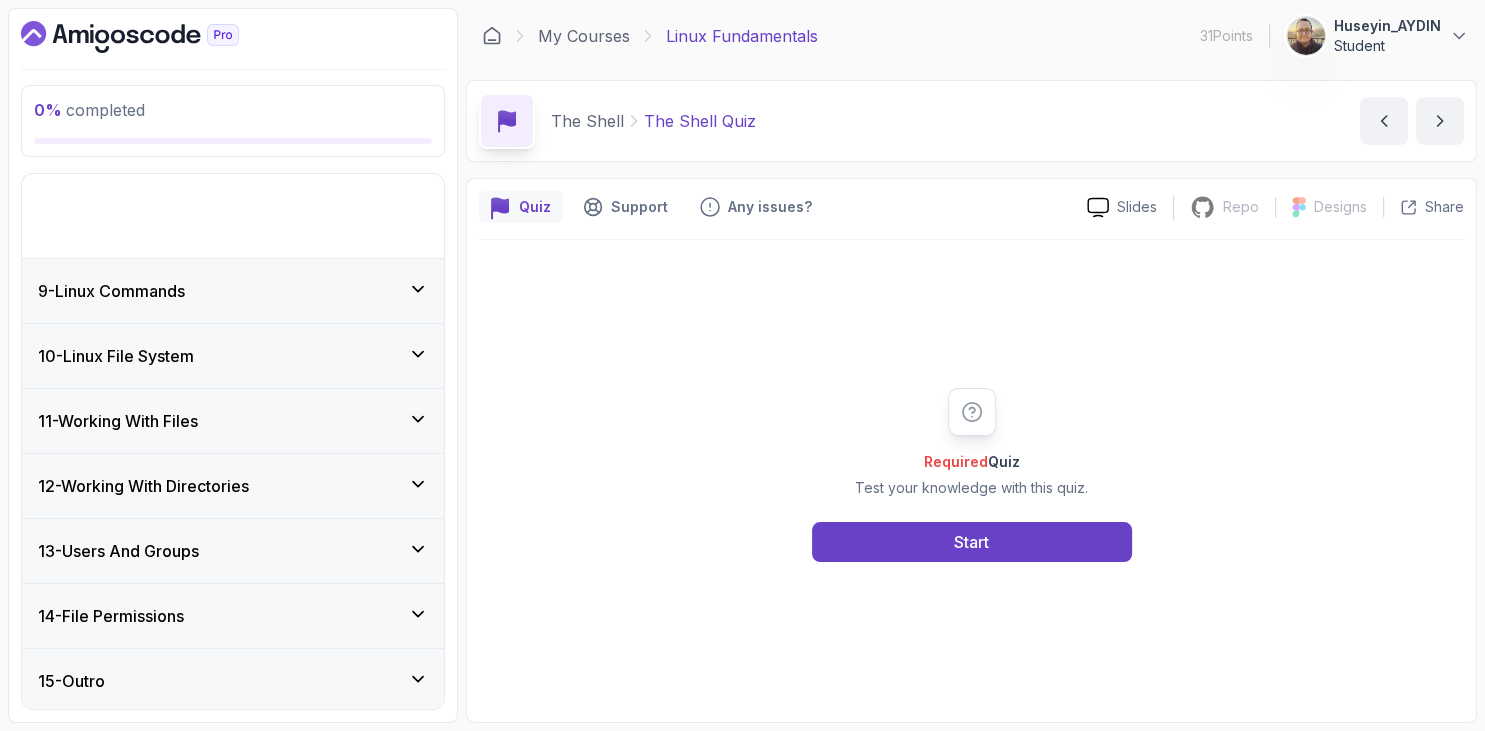 scroll, scrollTop: 435, scrollLeft: 0, axis: vertical 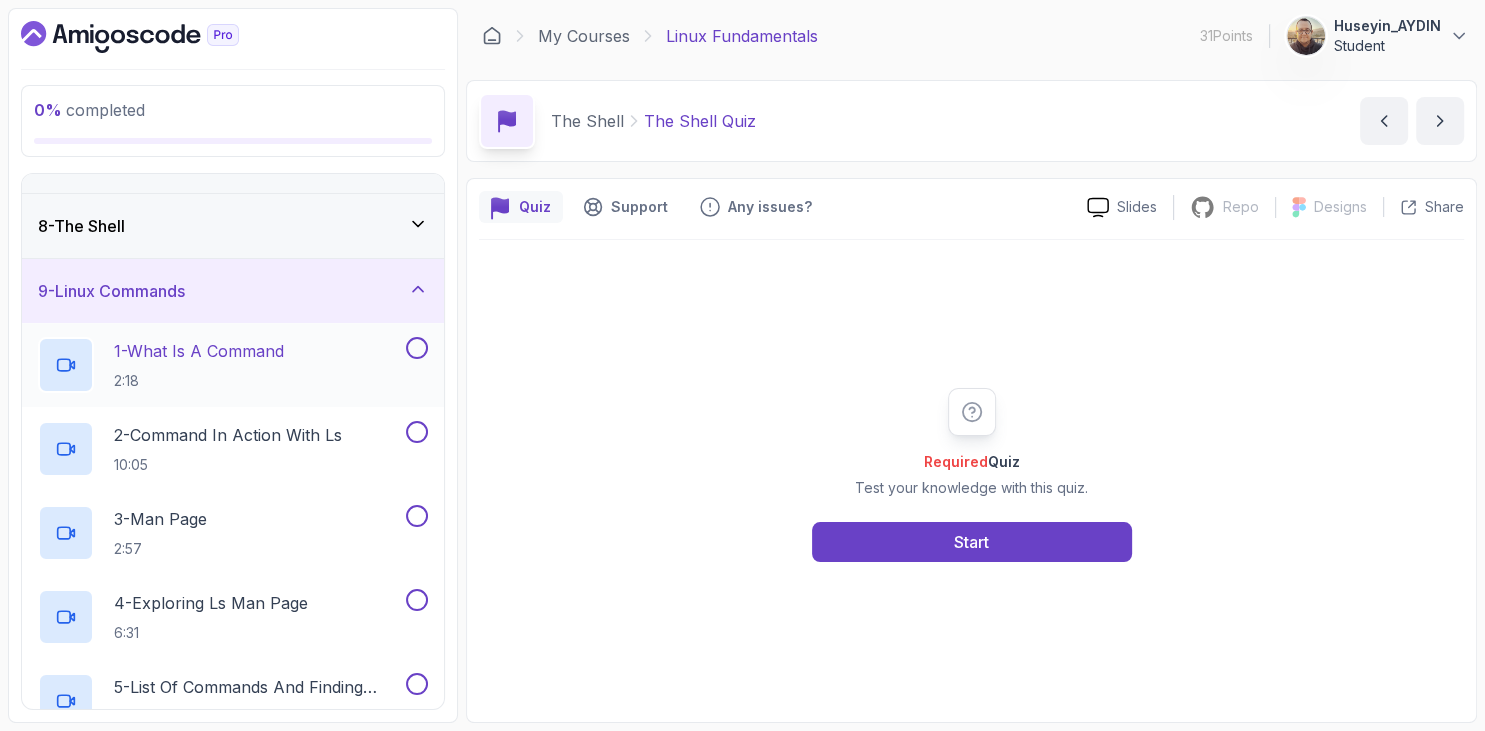 click on "2:18" at bounding box center [199, 381] 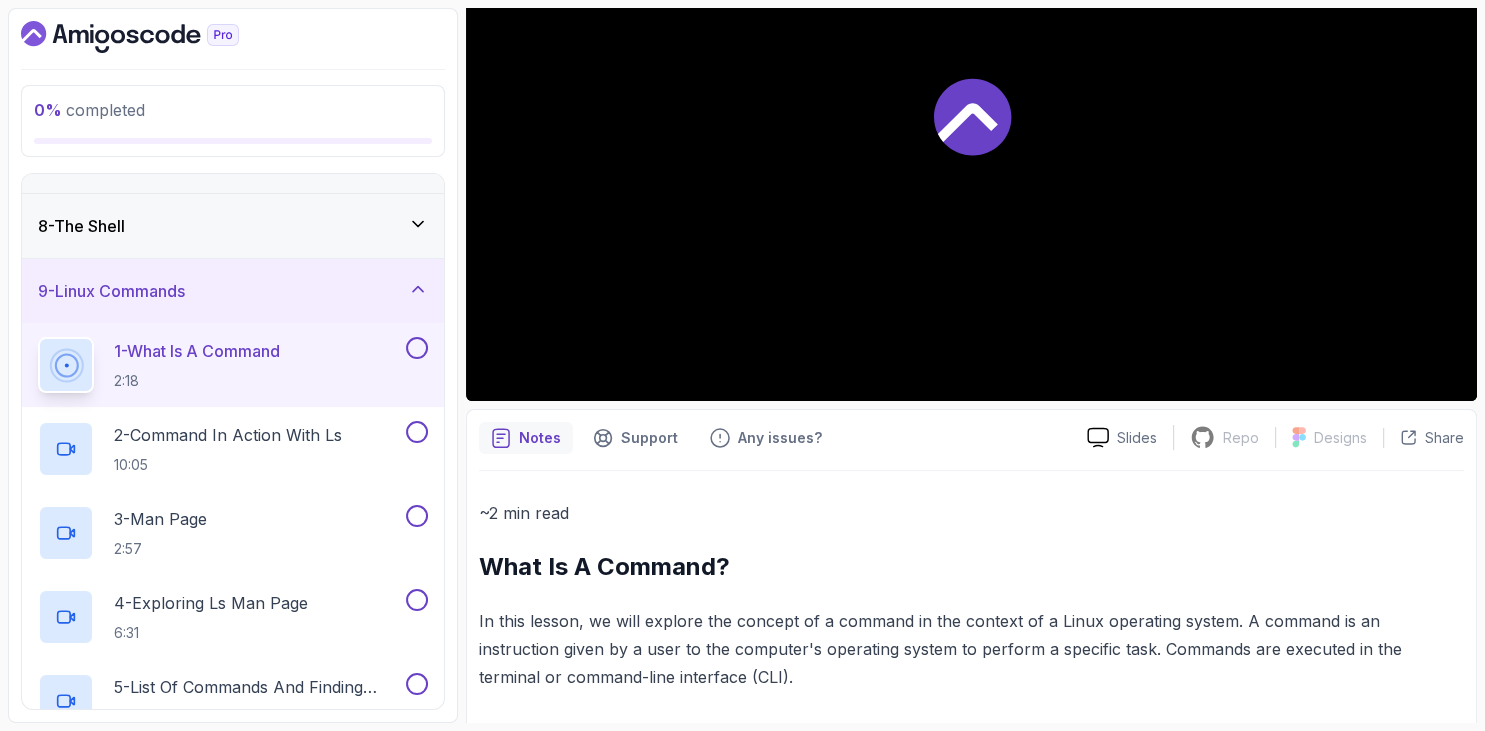 scroll, scrollTop: 461, scrollLeft: 0, axis: vertical 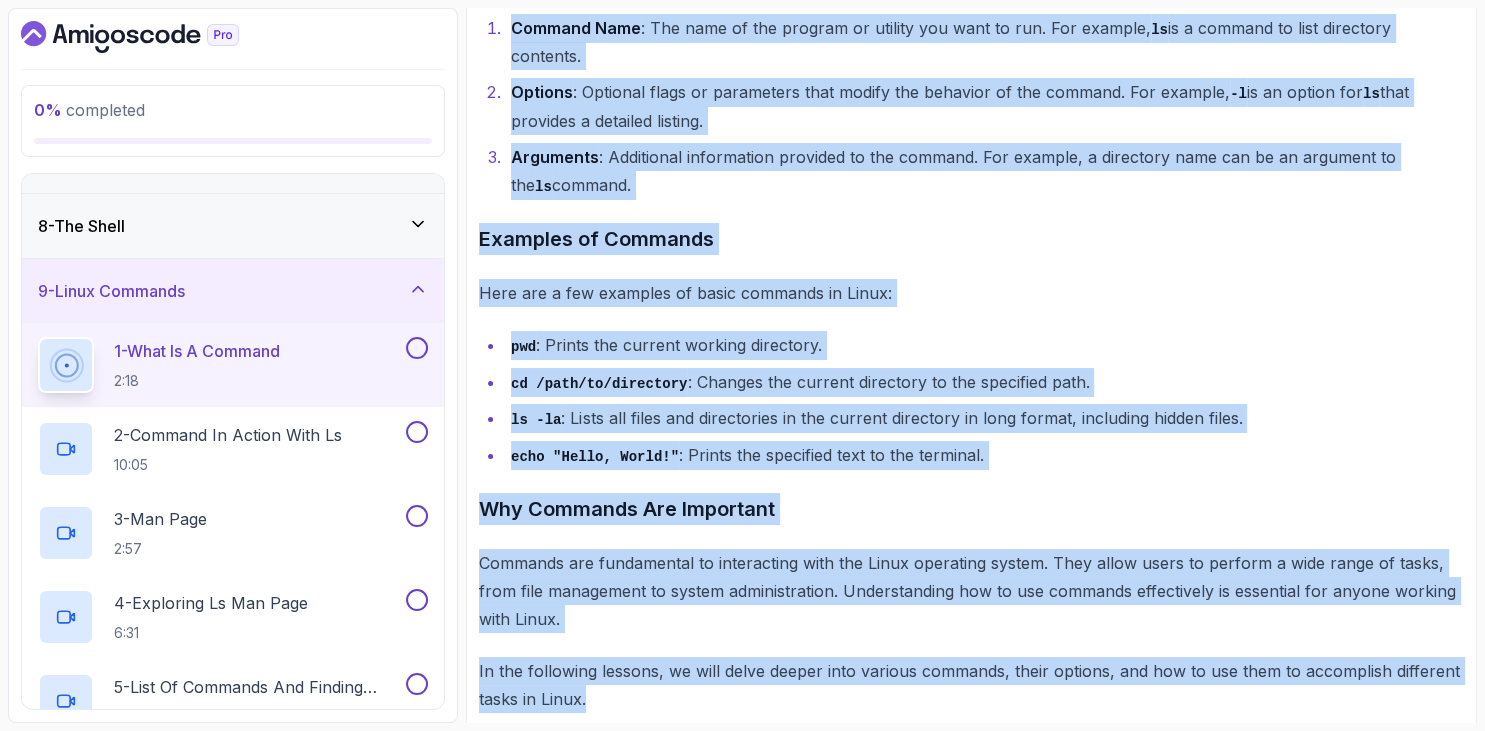 drag, startPoint x: 488, startPoint y: 453, endPoint x: 689, endPoint y: 666, distance: 292.86514 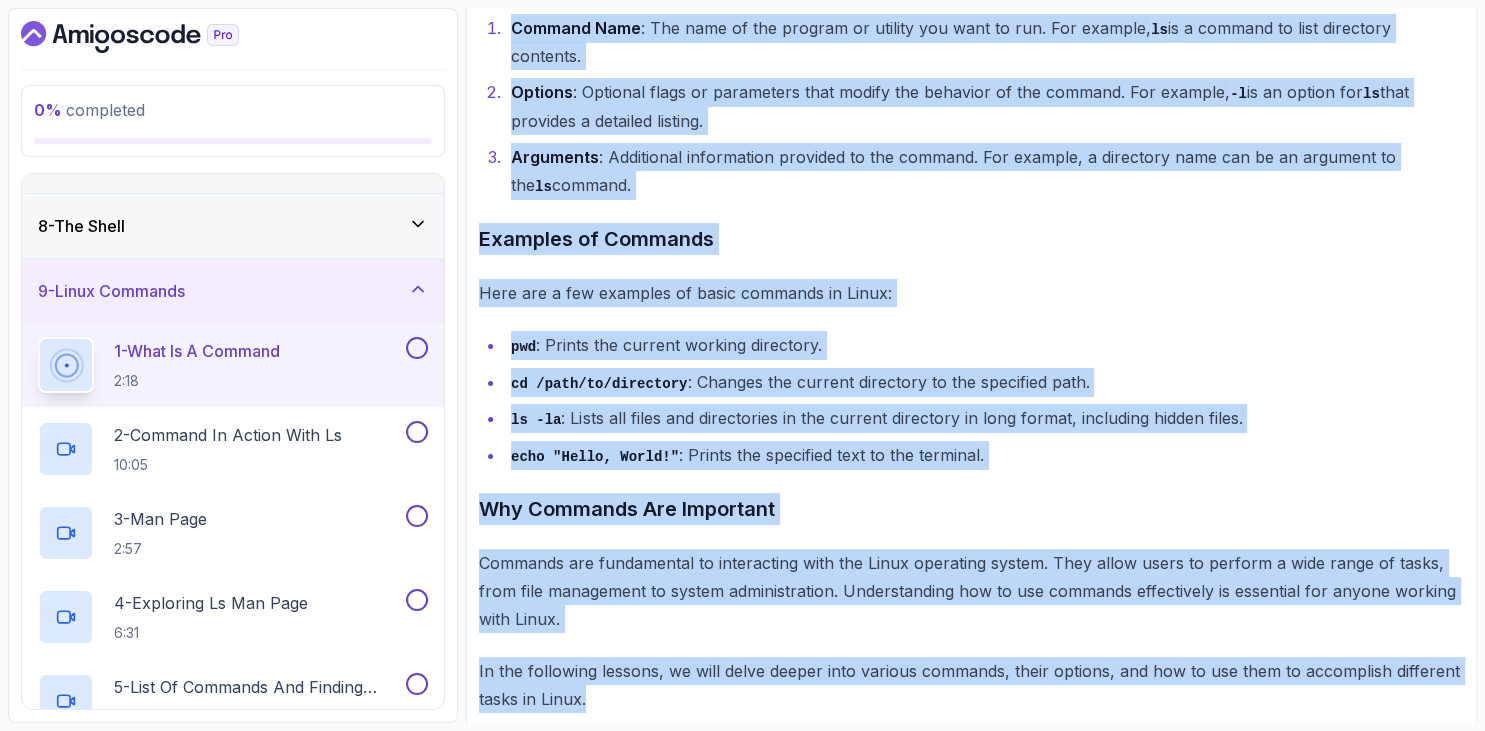 click on "~2 min read What Is A Command?
In this lesson, we will explore the concept of a command in the context of a Linux operating system. A command is an instruction given by a user to the computer's operating system to perform a specific task. Commands are executed in the terminal or command-line interface (CLI).
Basic Structure of a Command
A command typically consists of three parts:
Command Name : The name of the program or utility you want to run. For example,  ls  is a command to list directory contents.
Options : Optional flags or parameters that modify the behavior of the command. For example,  -l  is an option for  ls  that provides a detailed listing.
Arguments : Additional information provided to the command. For example, a directory name can be an argument to the  ls  command.
Examples of Commands
Here are a few examples of basic commands in Linux:
pwd : Prints the current working directory.
cd /path/to/directory : Changes the current directory to the specified path.
ls -la" at bounding box center (971, 202) 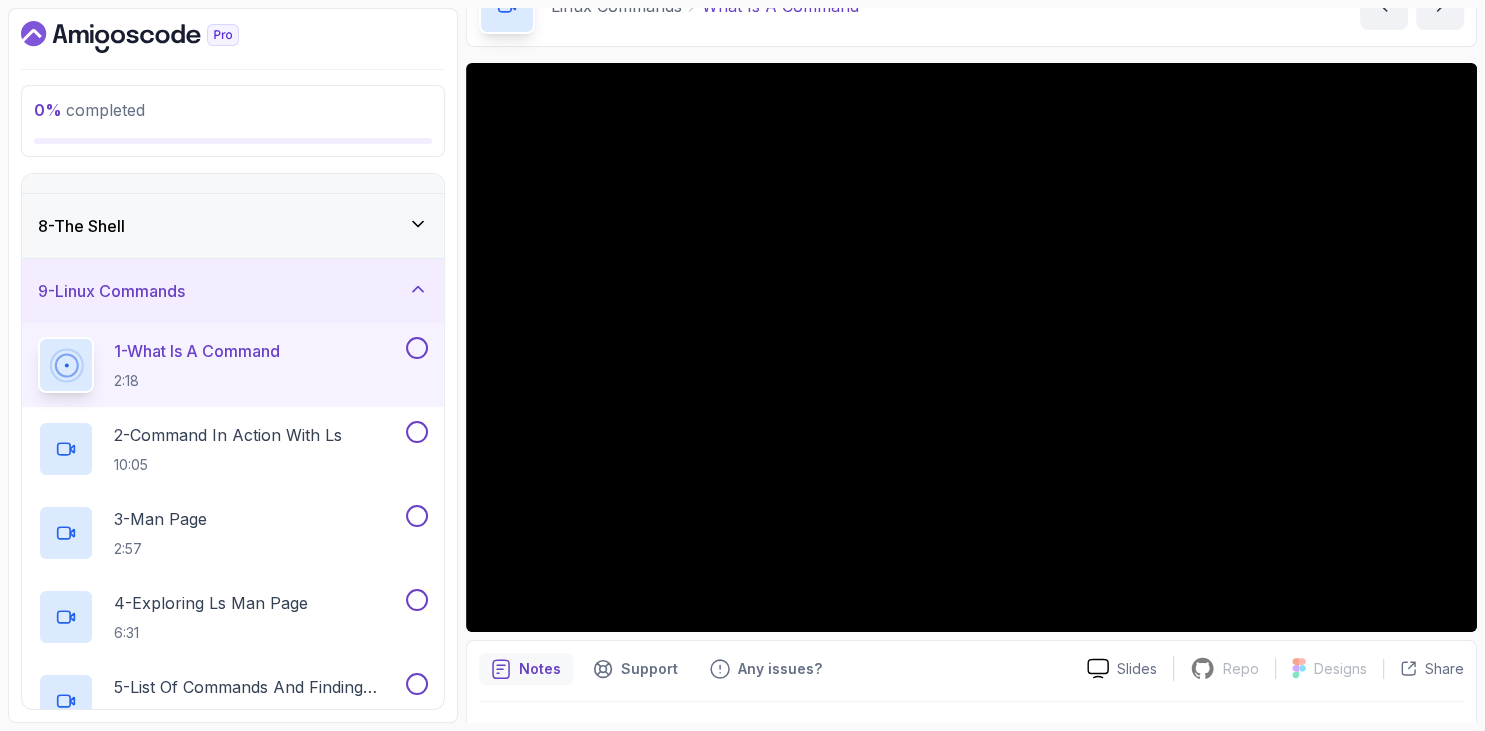scroll, scrollTop: 0, scrollLeft: 0, axis: both 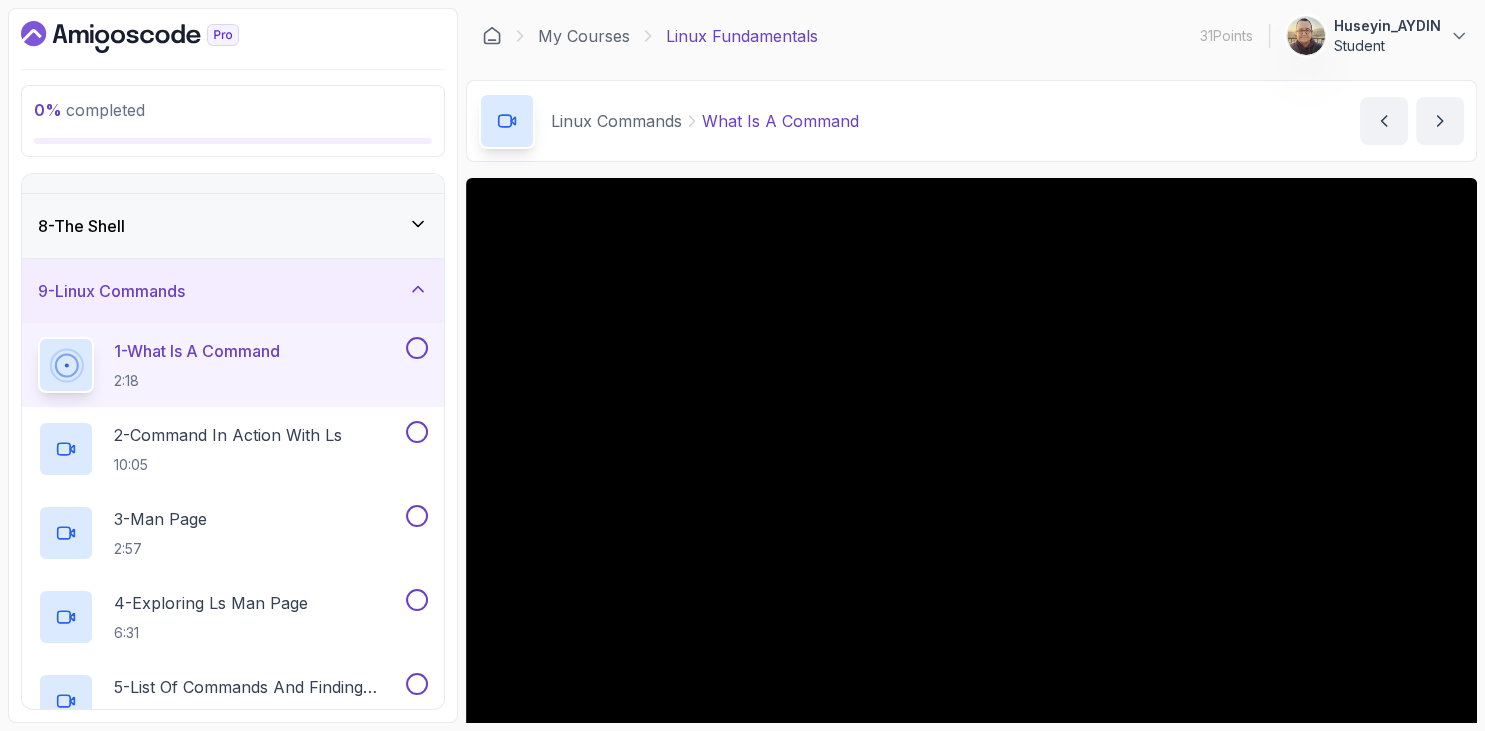 drag, startPoint x: 212, startPoint y: 439, endPoint x: 222, endPoint y: 361, distance: 78.63841 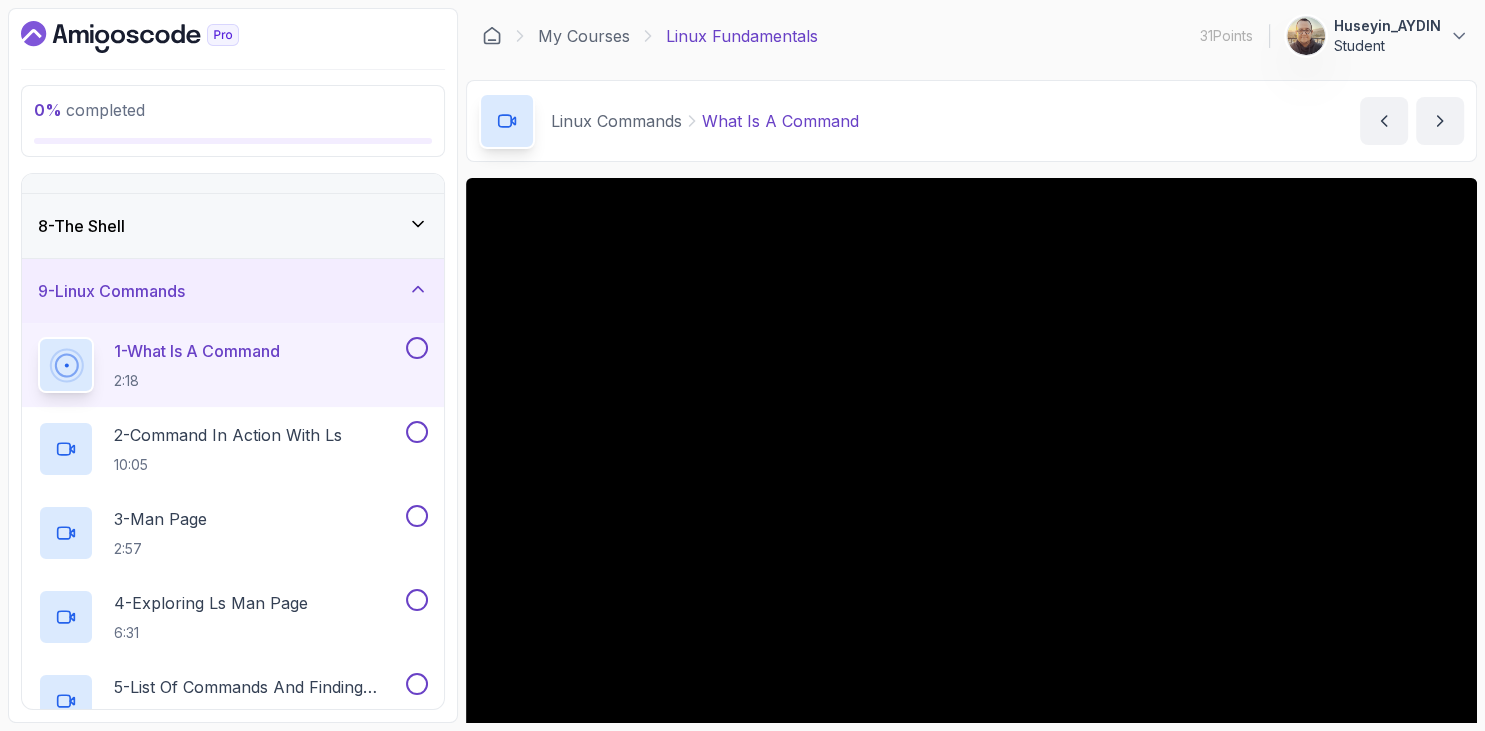 click on "2  -  Command In Action With ls" at bounding box center (228, 435) 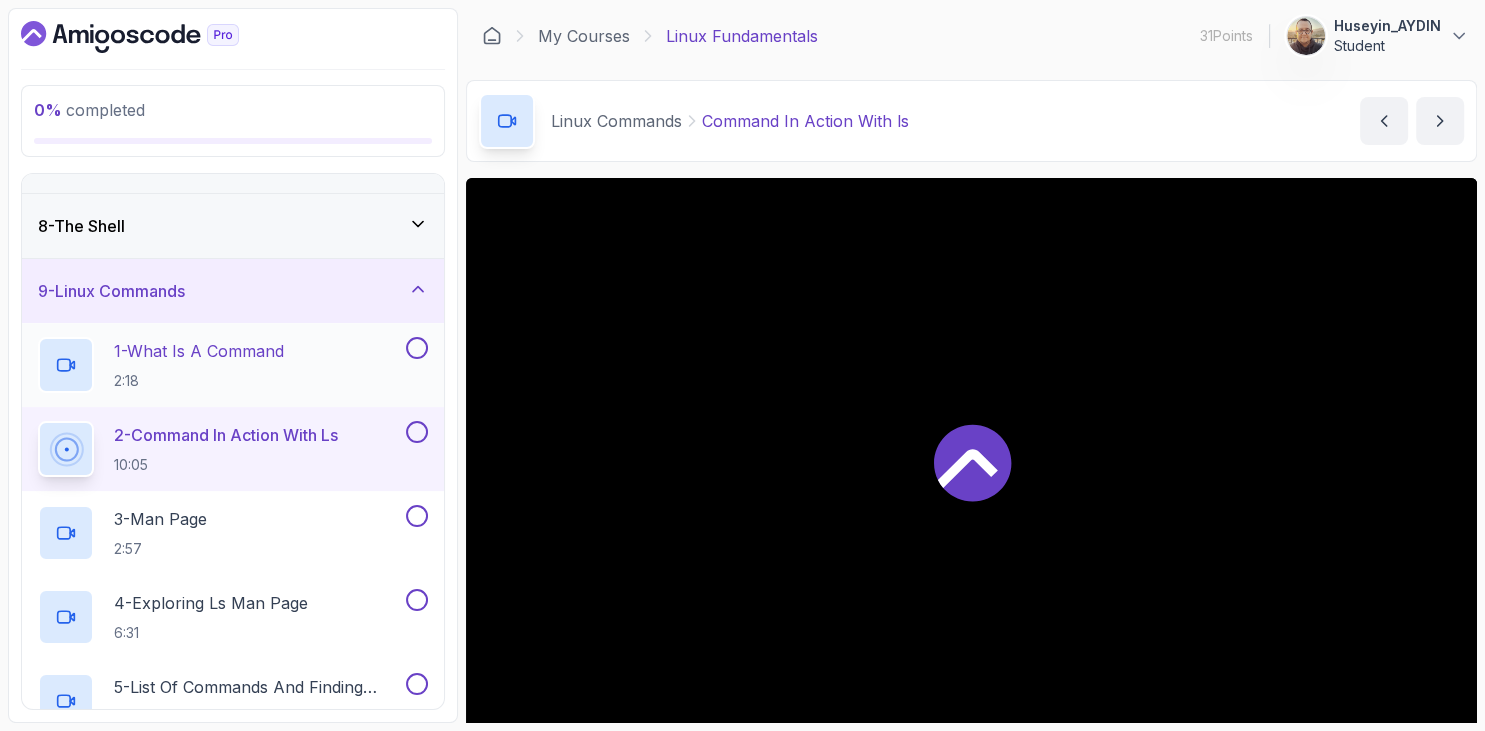 drag, startPoint x: 222, startPoint y: 358, endPoint x: 246, endPoint y: 356, distance: 24.083189 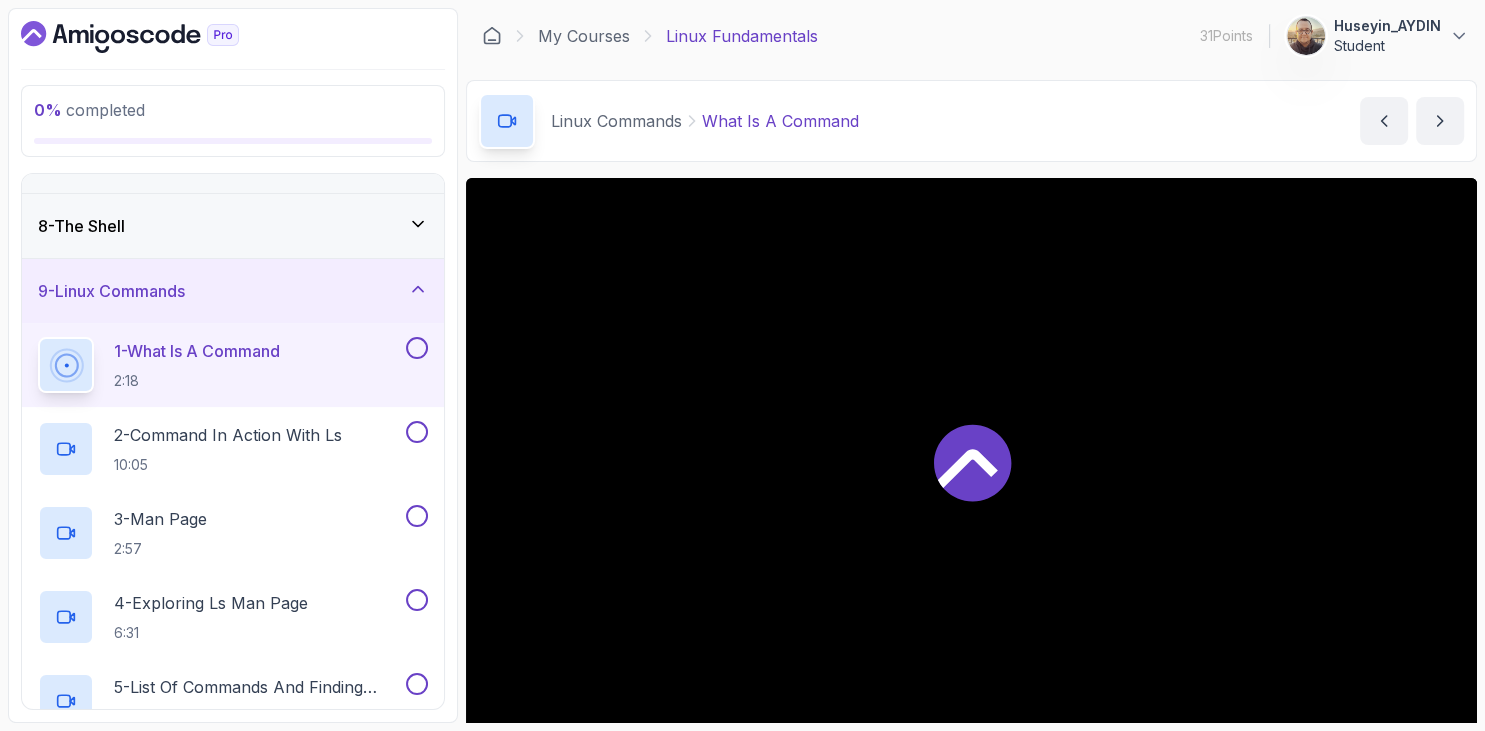 click on "0 % completed 1  -  Intro 2  -  Getting Started 3  -  Mac Installation 4  -  Windows Installation 5  -  Virtual Machines 6  -  Github Codespaces 7  -  The Terminal 8  -  The Shell 9  -  Linux Commands 1  -  What Is A Command 2:18 2  -  Command In Action With ls 10:05 3  -  Man Page 2:57 4  -  Exploring ls Man Page 6:31 5  -  List Of Commands And Finding Help 7:47 6  -  Alias 4:12 7  -  Create Custom Aliases 6:06 8  -  Find Aliases 3:31 9  -  Programs And Binaries 6:49 10  -  Linux Commands Quiz Required- quiz 10  -  Linux File System 11  -  Working With Files 12  -  Working With Directories 13  -  Users And Groups 14  -  File Permissions 15  -  Outro" at bounding box center [233, 365] 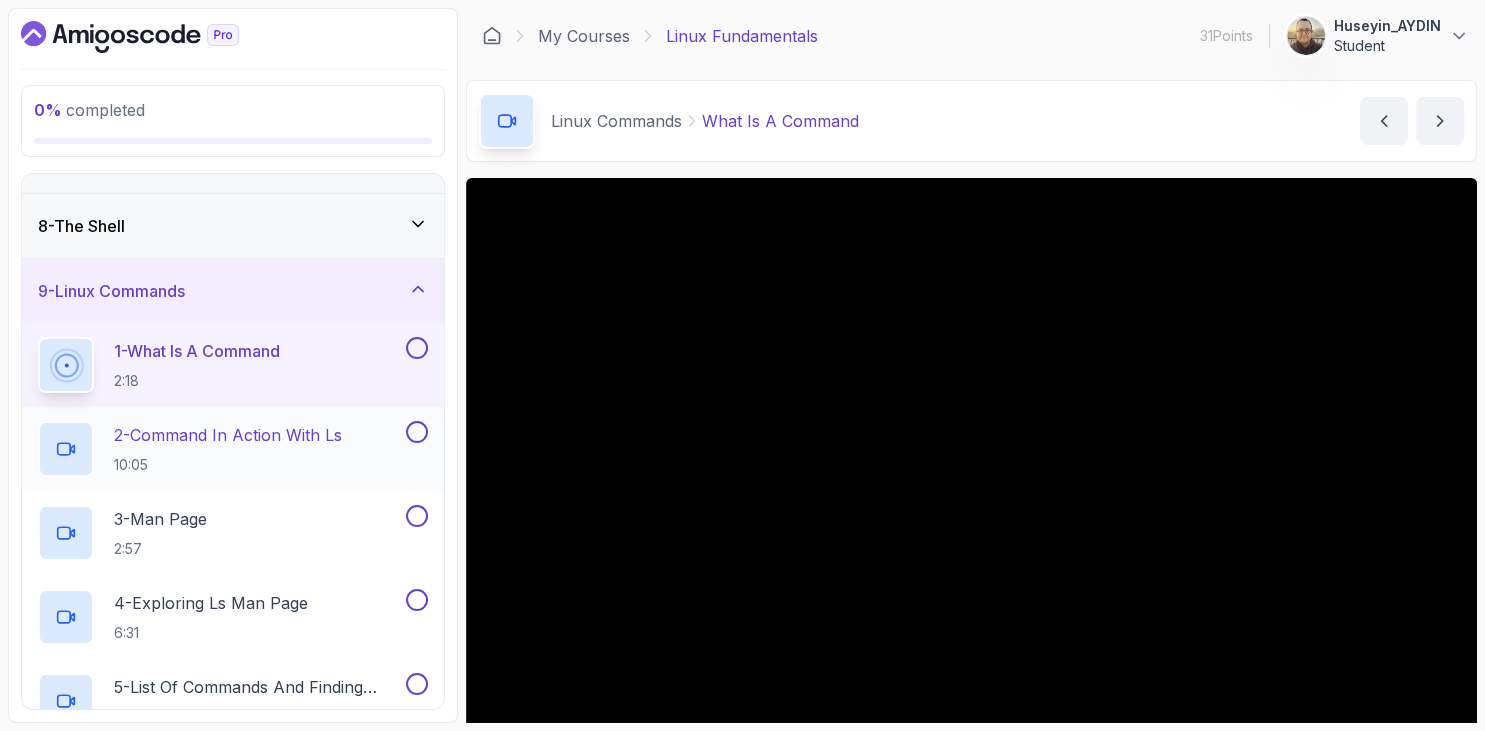 click on "2  -  Command In Action With ls 10:05" at bounding box center [228, 449] 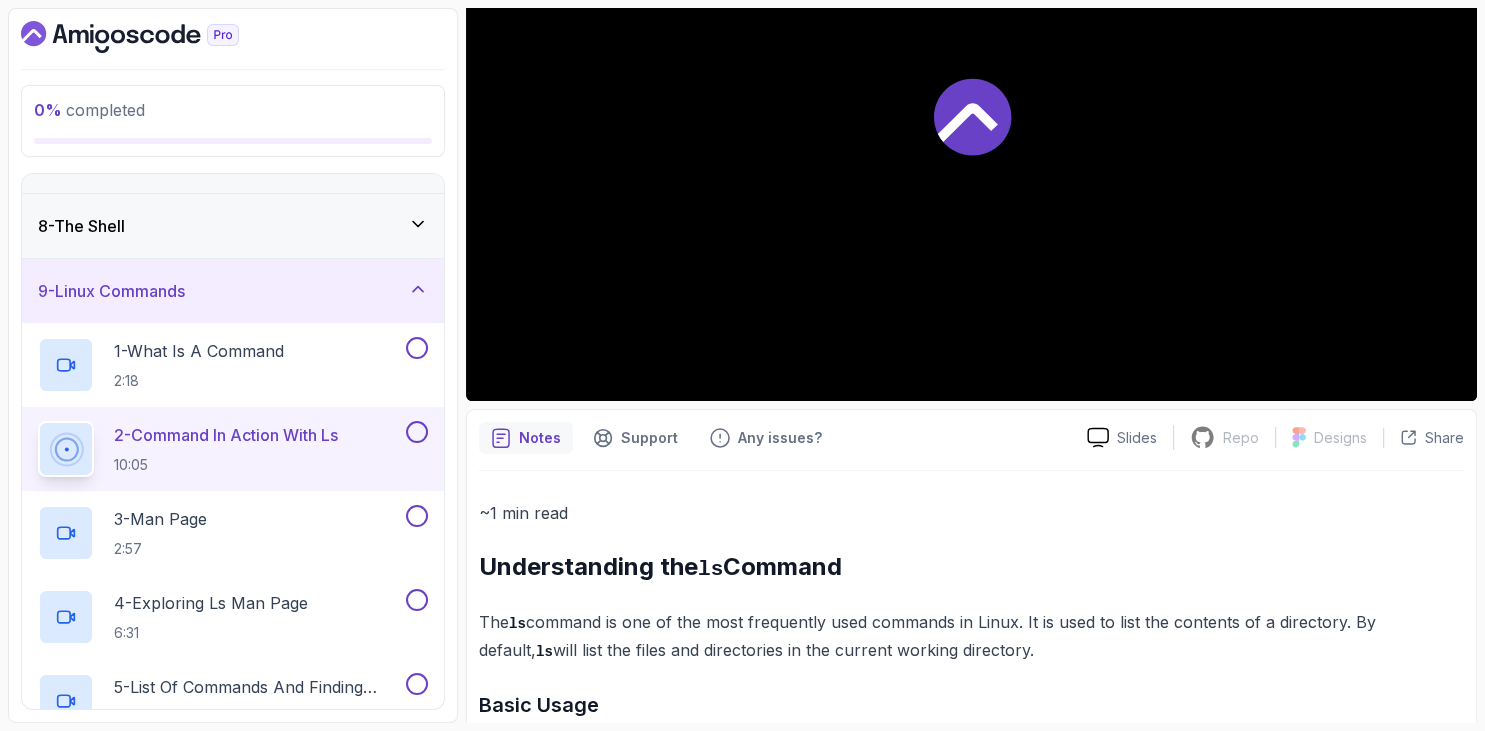scroll, scrollTop: 461, scrollLeft: 0, axis: vertical 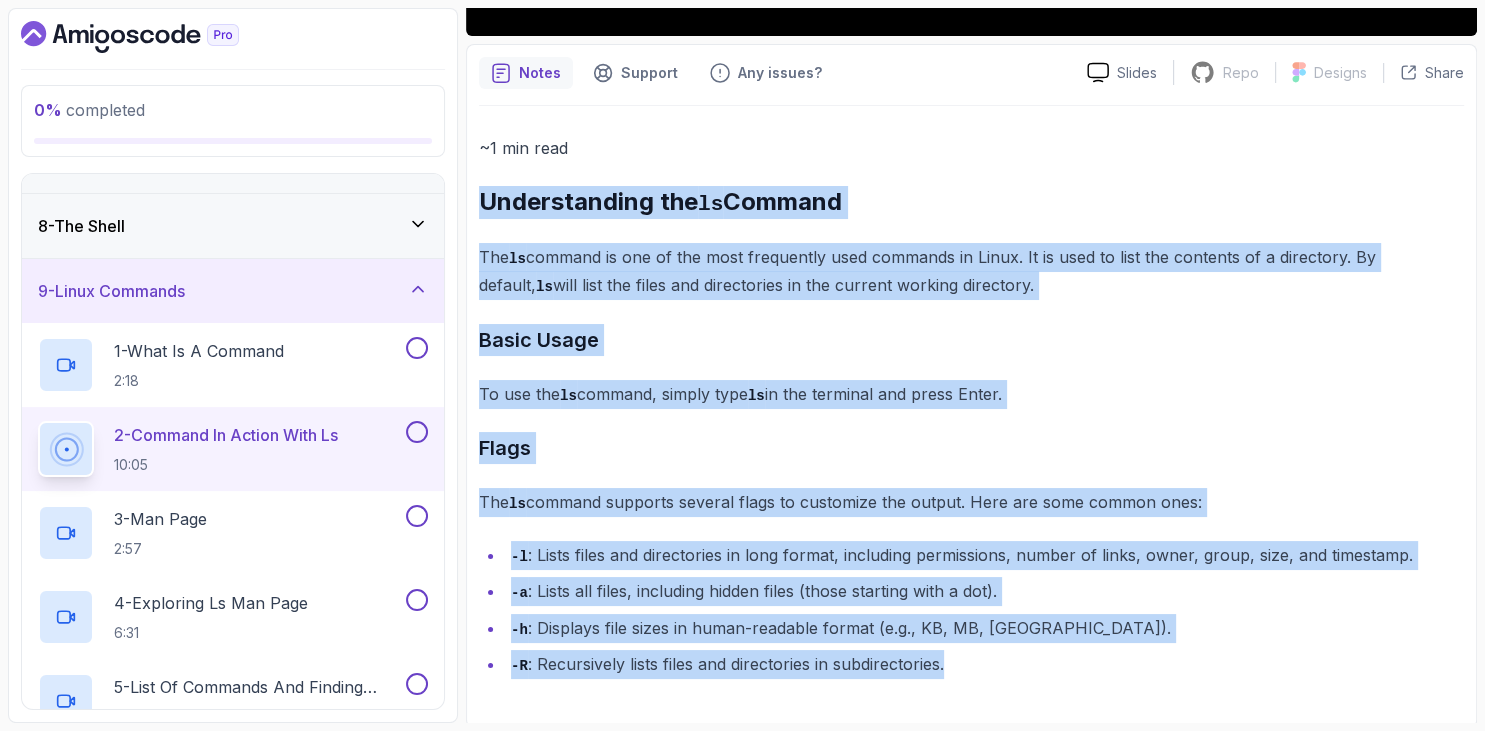 drag, startPoint x: 480, startPoint y: 445, endPoint x: 1014, endPoint y: 658, distance: 574.913 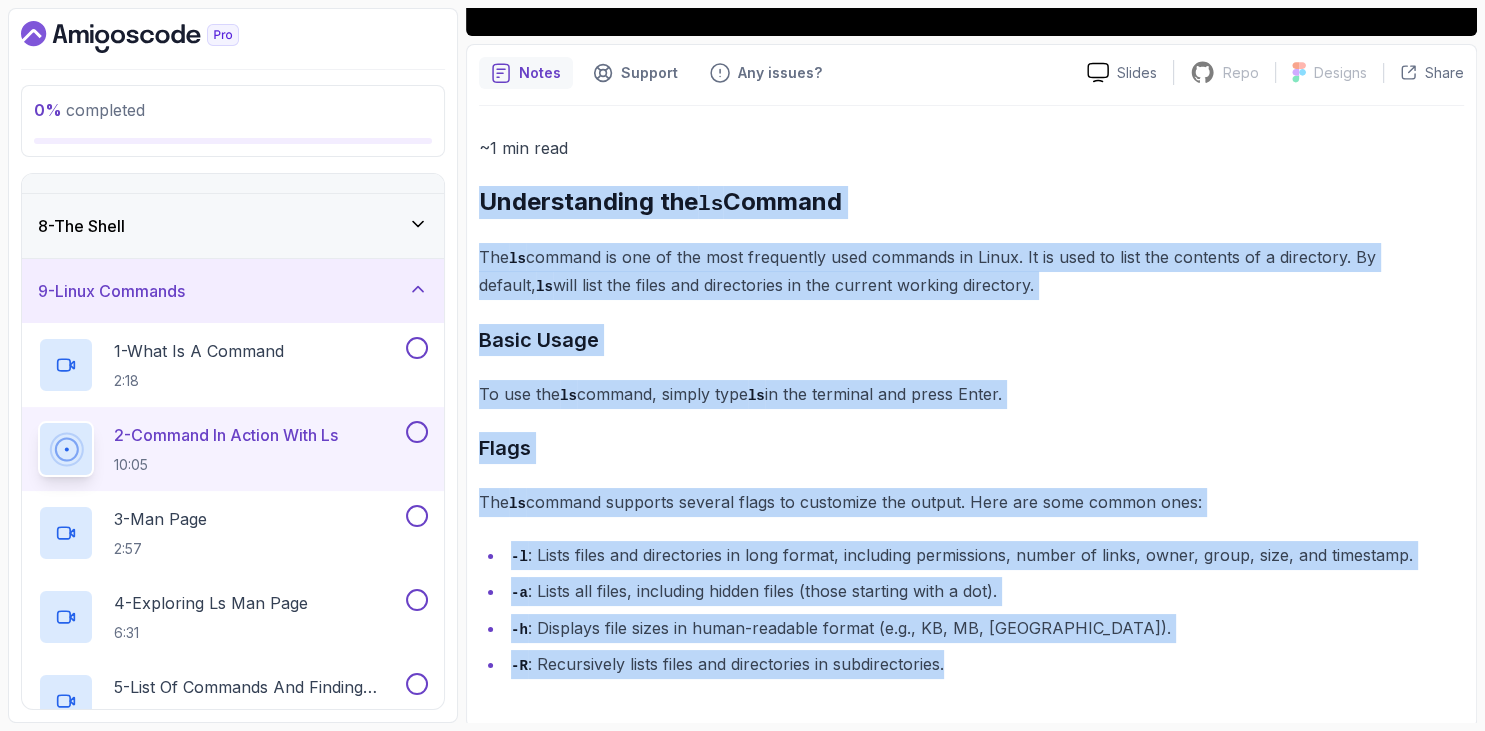 click on "~1 min read Understanding the  ls  Command
The  ls  command is one of the most frequently used commands in Linux. It is used to list the contents of a directory. By default,  ls  will list the files and directories in the current working directory.
Basic Usage
To use the  ls  command, simply type  ls  in the terminal and press Enter.
Flags
The  ls  command supports several flags to customize the output. Here are some common ones:
-l : Lists files and directories in long format, including permissions, number of links, owner, group, size, and timestamp.
-a : Lists all files, including hidden files (those starting with a dot).
-h : Displays file sizes in human-readable format (e.g., KB, MB, GB).
-R : Recursively lists files and directories in subdirectories." at bounding box center (971, 406) 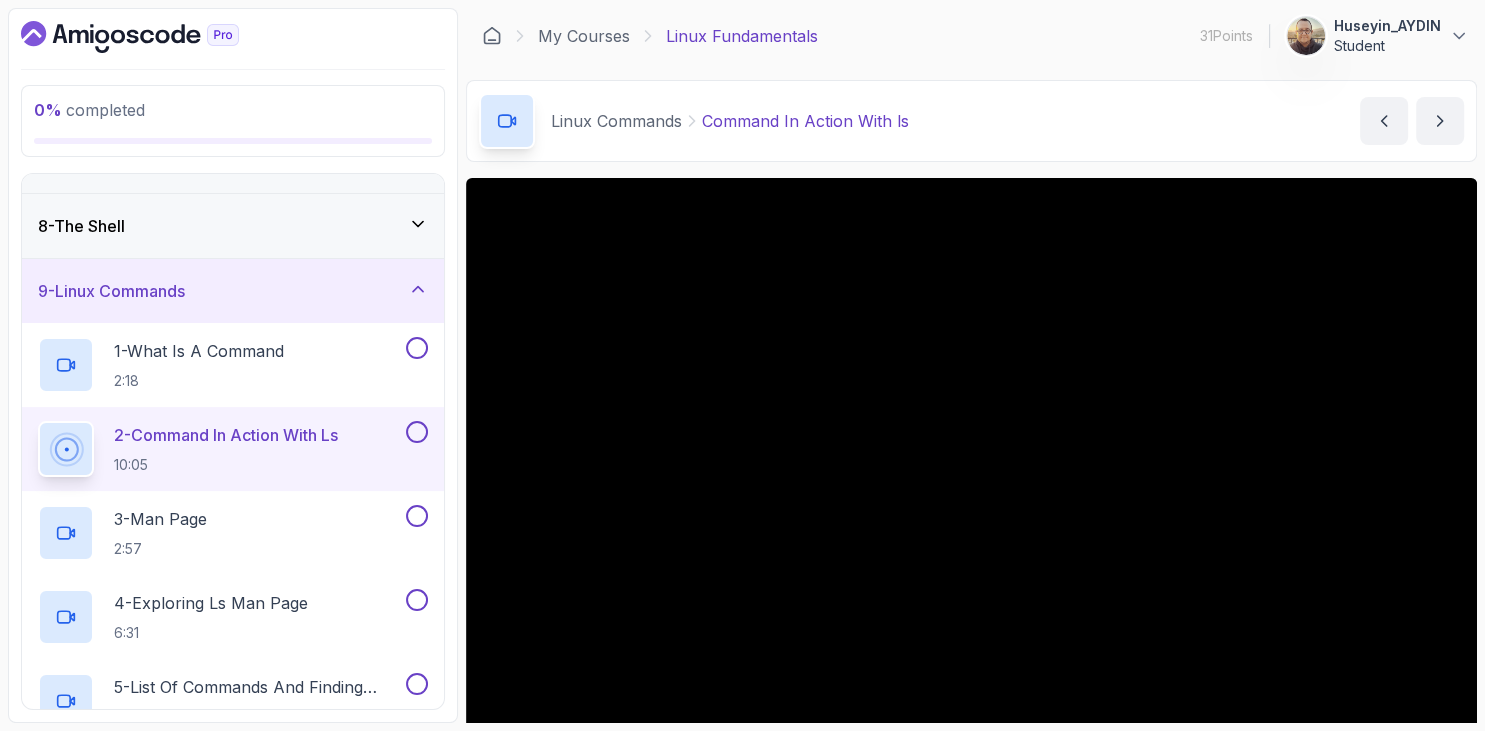 scroll, scrollTop: 346, scrollLeft: 0, axis: vertical 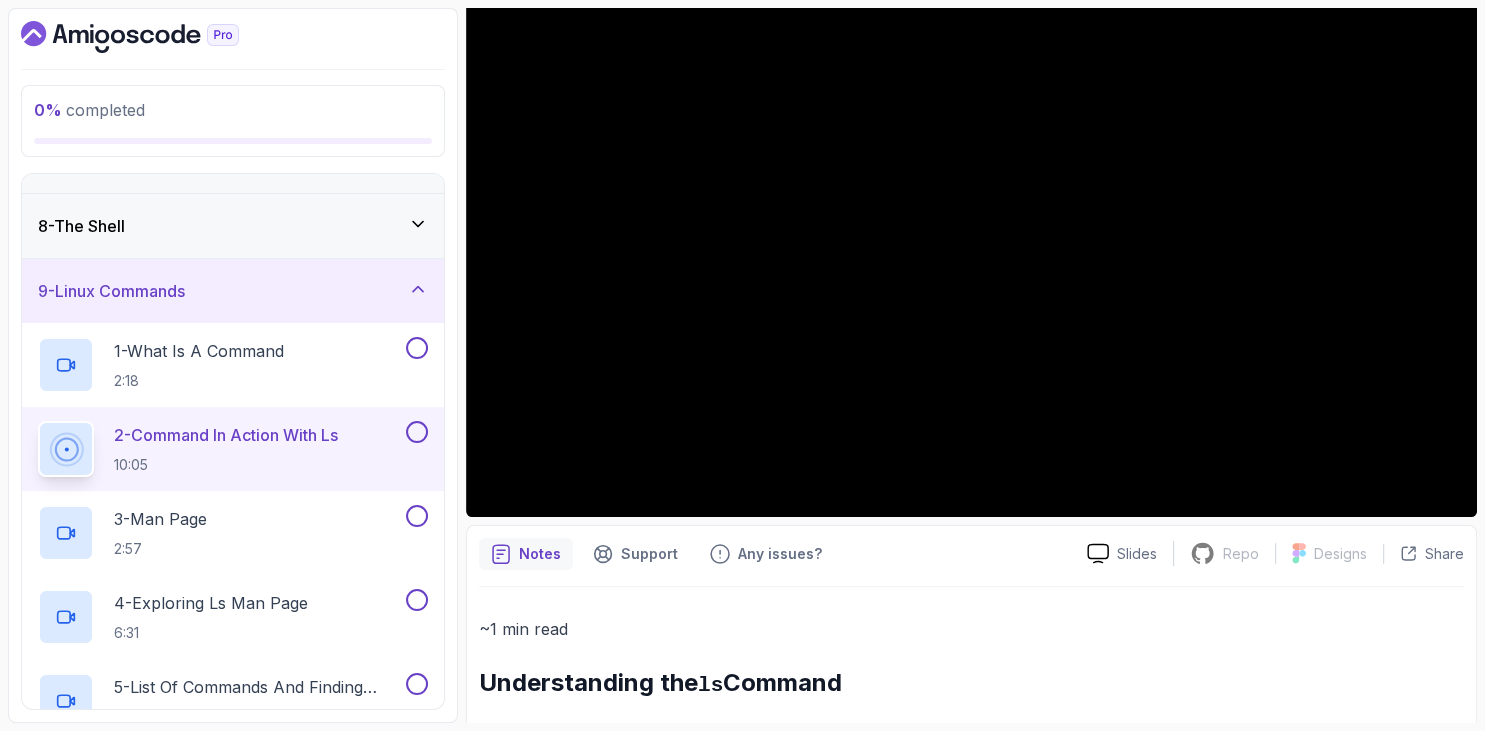 click on "0 % completed 1  -  Intro 2  -  Getting Started 3  -  Mac Installation 4  -  Windows Installation 5  -  Virtual Machines 6  -  Github Codespaces 7  -  The Terminal 8  -  The Shell 9  -  Linux Commands 1  -  What Is A Command 2:18 2  -  Command In Action With ls 10:05 3  -  Man Page 2:57 4  -  Exploring ls Man Page 6:31 5  -  List Of Commands And Finding Help 7:47 6  -  Alias 4:12 7  -  Create Custom Aliases 6:06 8  -  Find Aliases 3:31 9  -  Programs And Binaries 6:49 10  -  Linux Commands Quiz Required- quiz 10  -  Linux File System 11  -  Working With Files 12  -  Working With Directories 13  -  Users And Groups 14  -  File Permissions 15  -  Outro" at bounding box center [233, 365] 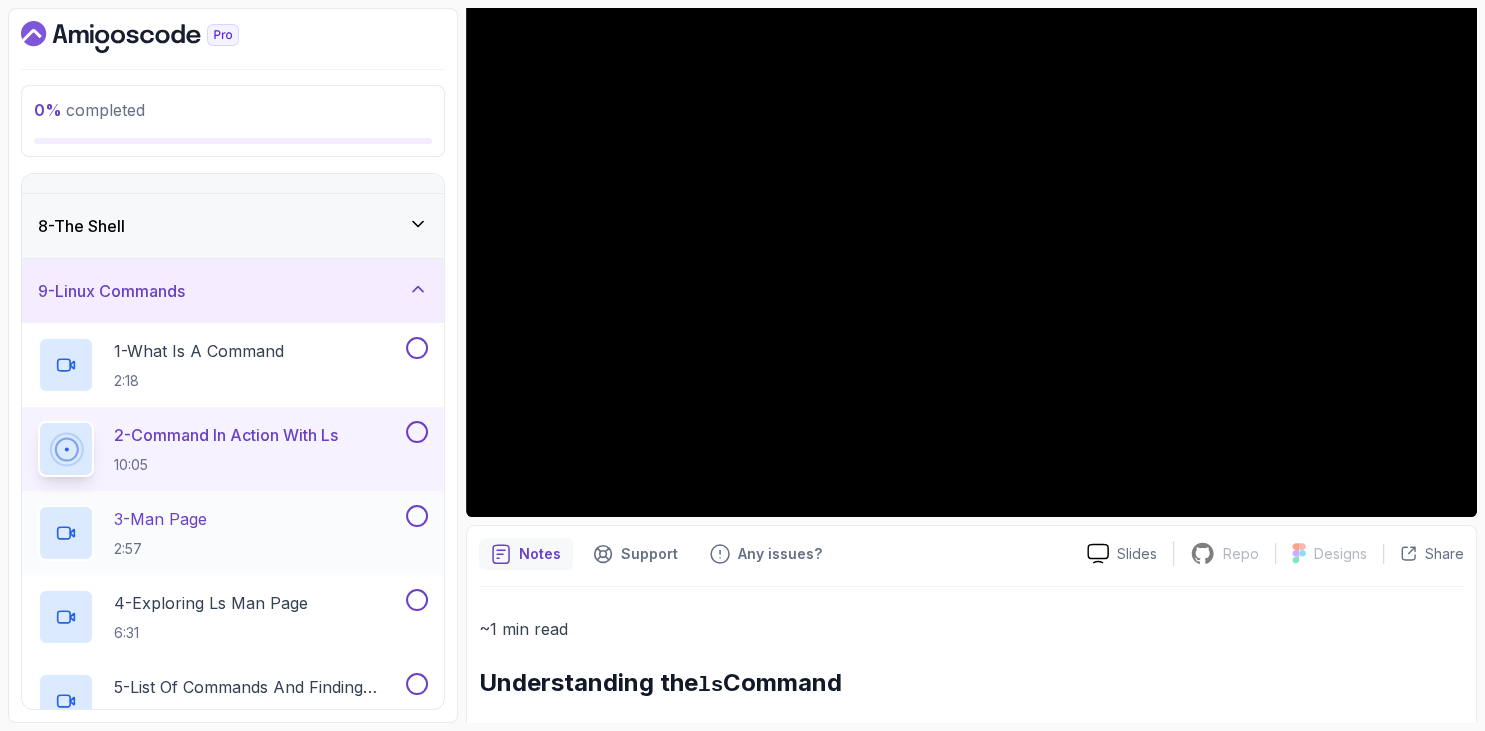 click on "3  -  Man Page 2:57" at bounding box center [220, 533] 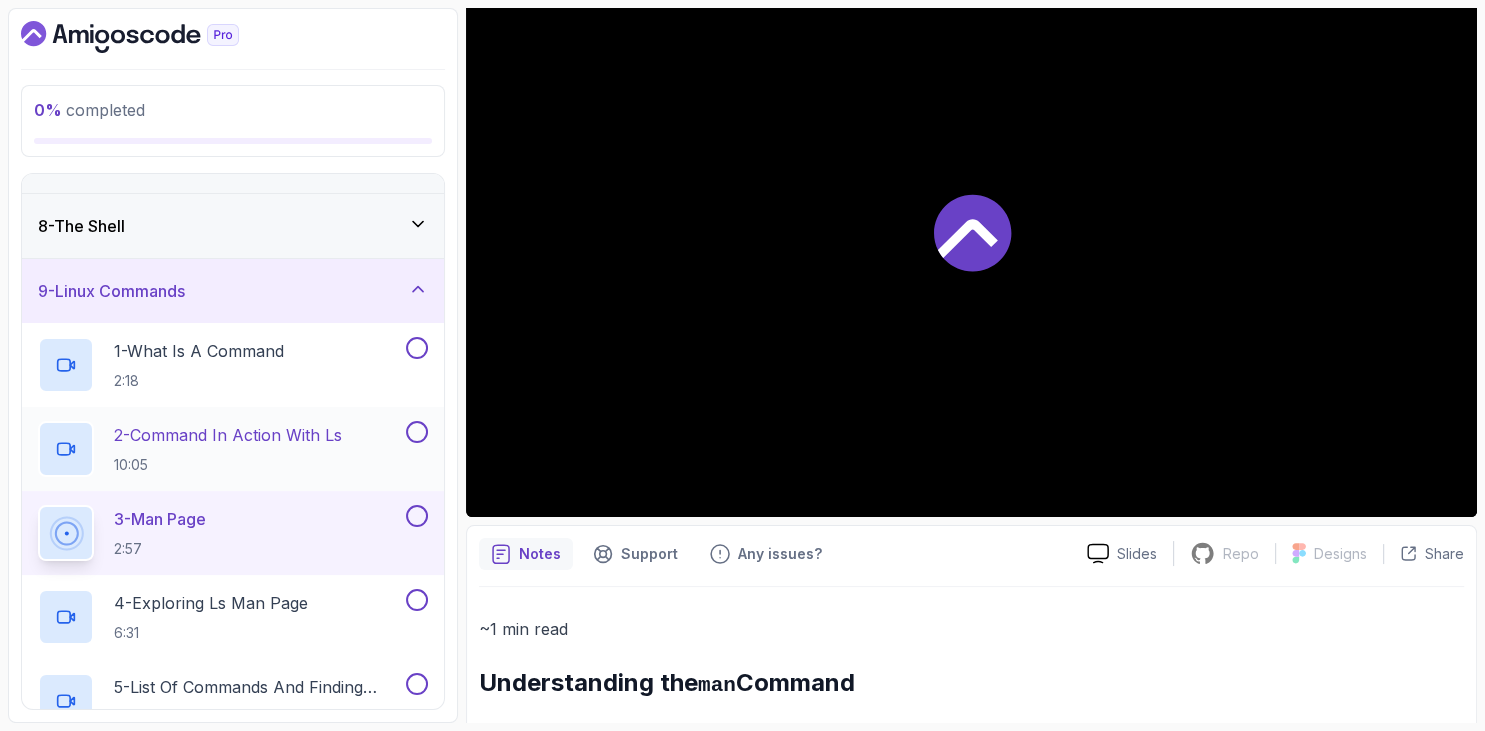 click on "2  -  Command In Action With ls" at bounding box center [228, 435] 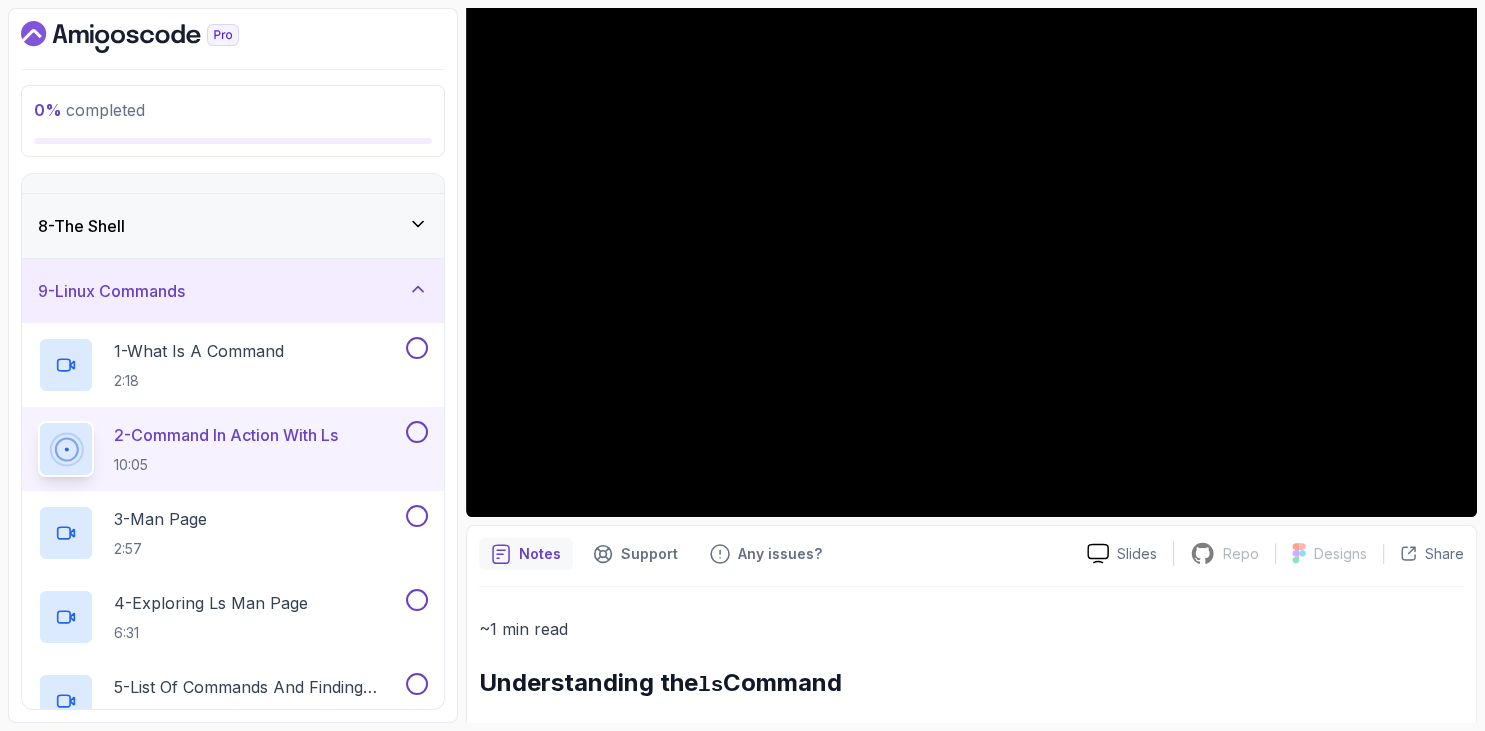 scroll, scrollTop: 0, scrollLeft: 0, axis: both 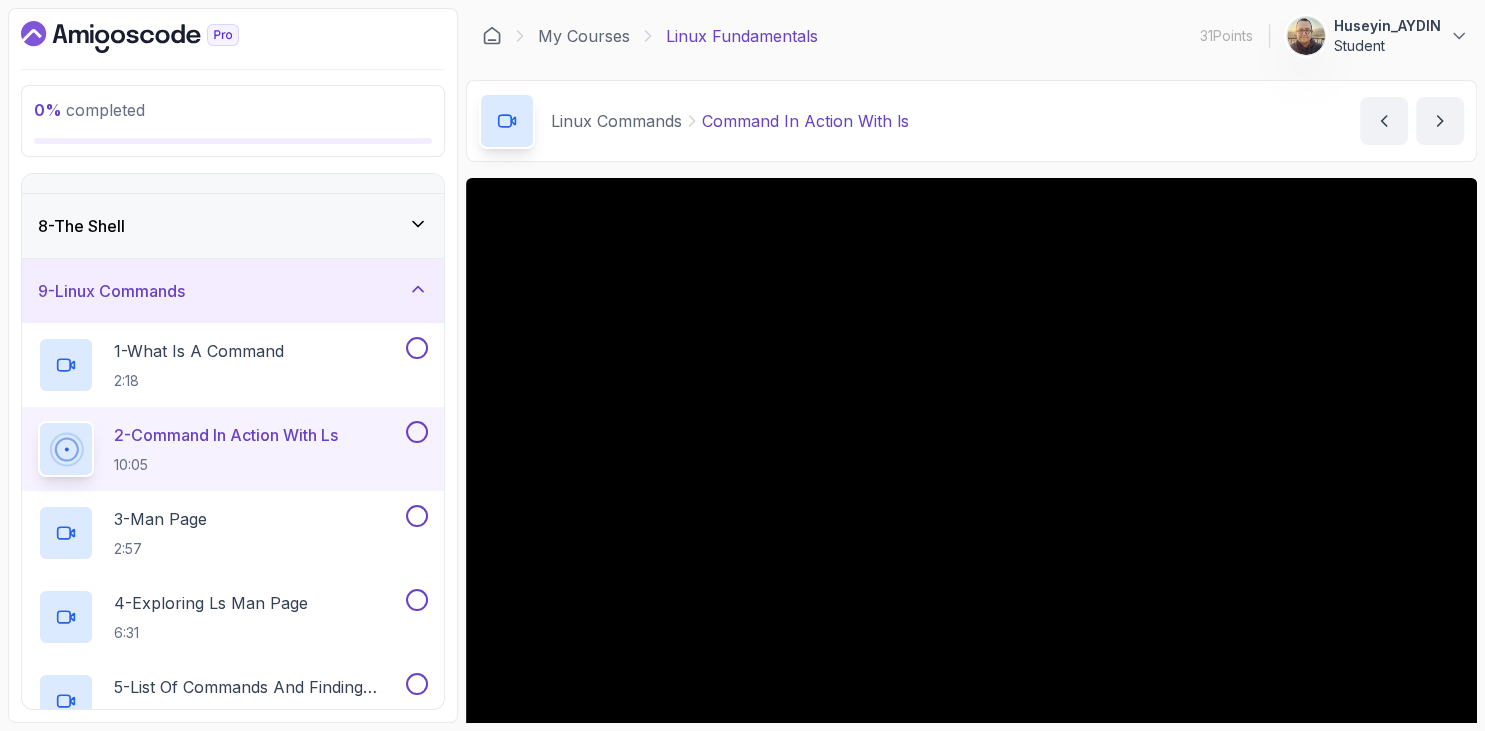 click on "0 % completed 1  -  Intro 2  -  Getting Started 3  -  Mac Installation 4  -  Windows Installation 5  -  Virtual Machines 6  -  Github Codespaces 7  -  The Terminal 8  -  The Shell 9  -  Linux Commands 1  -  What Is A Command 2:18 2  -  Command In Action With ls 10:05 3  -  Man Page 2:57 4  -  Exploring ls Man Page 6:31 5  -  List Of Commands And Finding Help 7:47 6  -  Alias 4:12 7  -  Create Custom Aliases 6:06 8  -  Find Aliases 3:31 9  -  Programs And Binaries 6:49 10  -  Linux Commands Quiz Required- quiz 10  -  Linux File System 11  -  Working With Files 12  -  Working With Directories 13  -  Users And Groups 14  -  File Permissions 15  -  Outro" at bounding box center [233, 365] 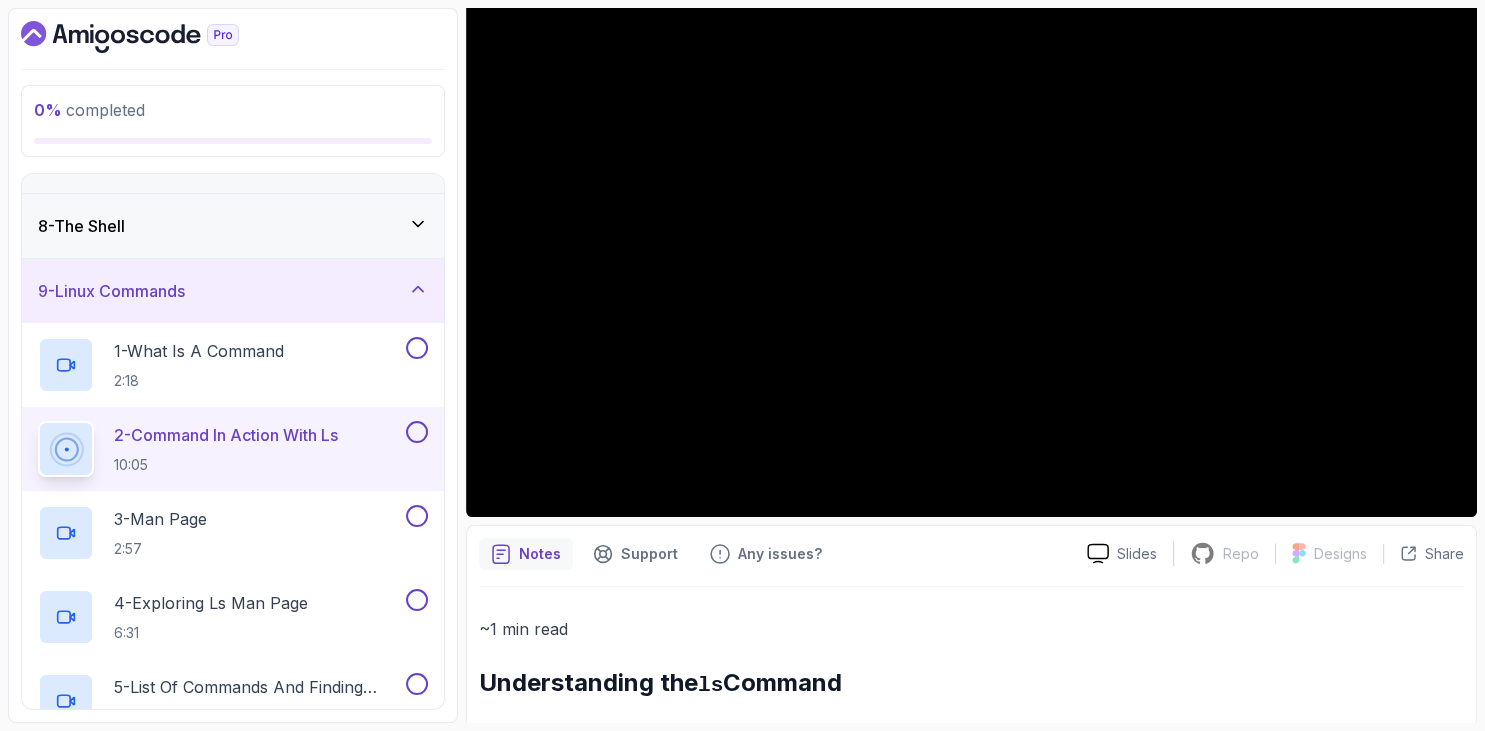 scroll, scrollTop: 346, scrollLeft: 0, axis: vertical 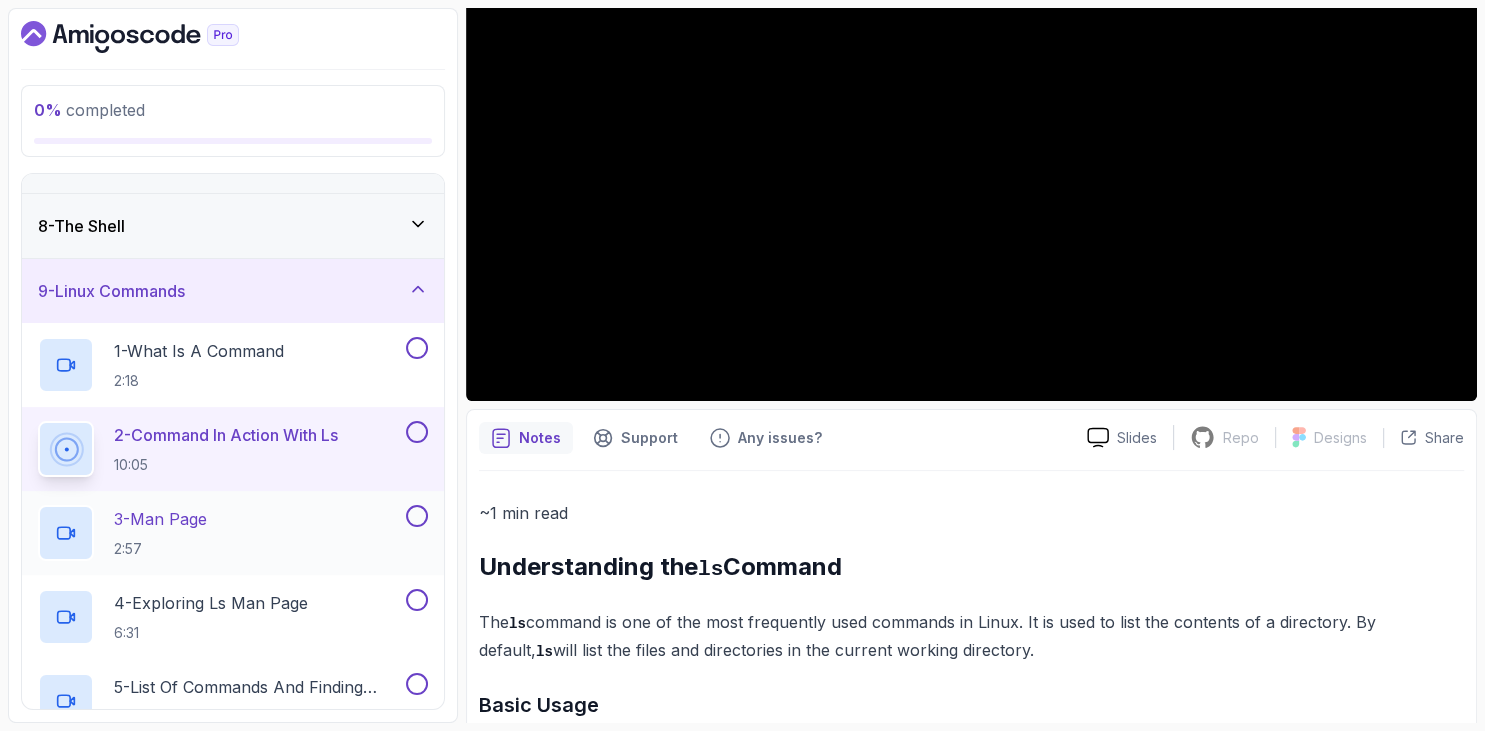 click on "3  -  Man Page 2:57" at bounding box center [160, 533] 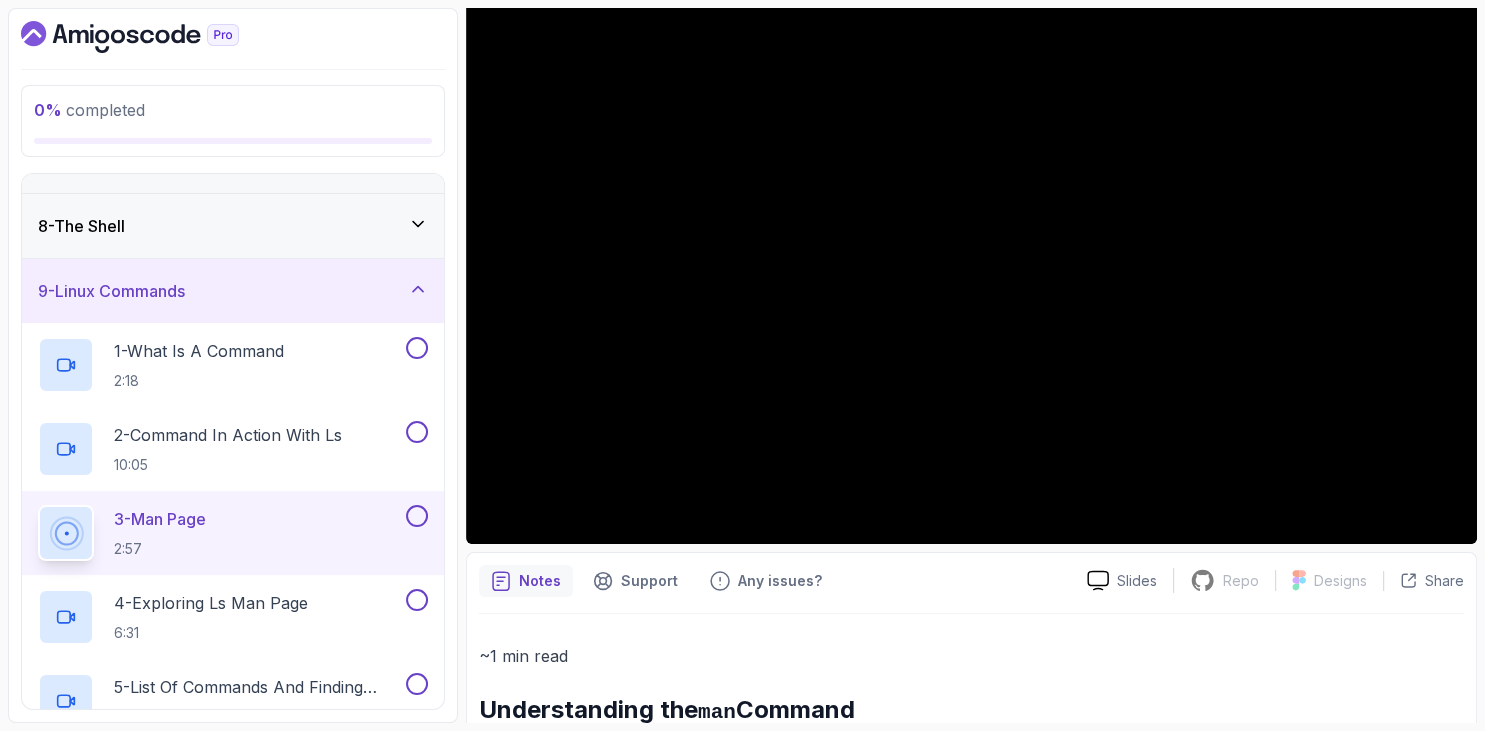 scroll, scrollTop: 88, scrollLeft: 0, axis: vertical 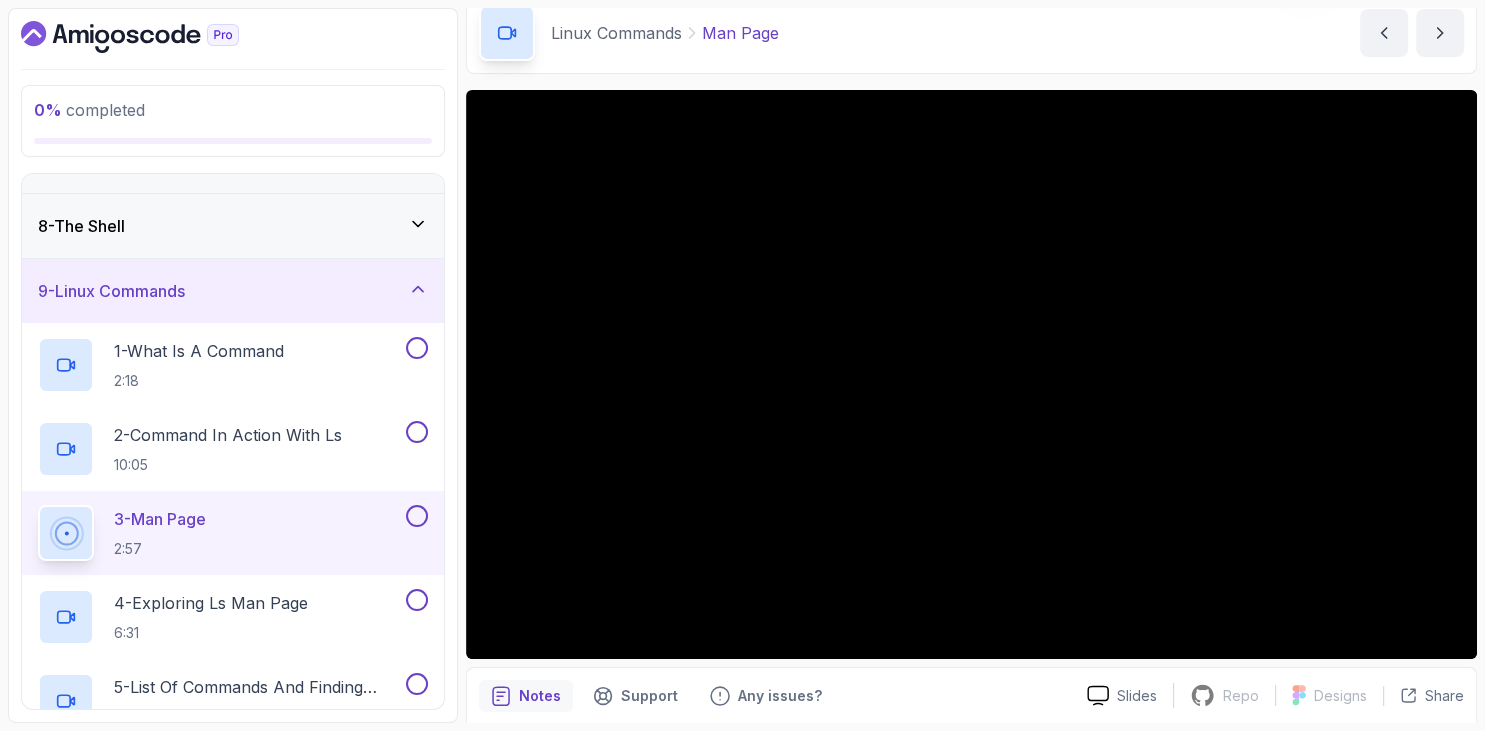 click at bounding box center [233, 69] 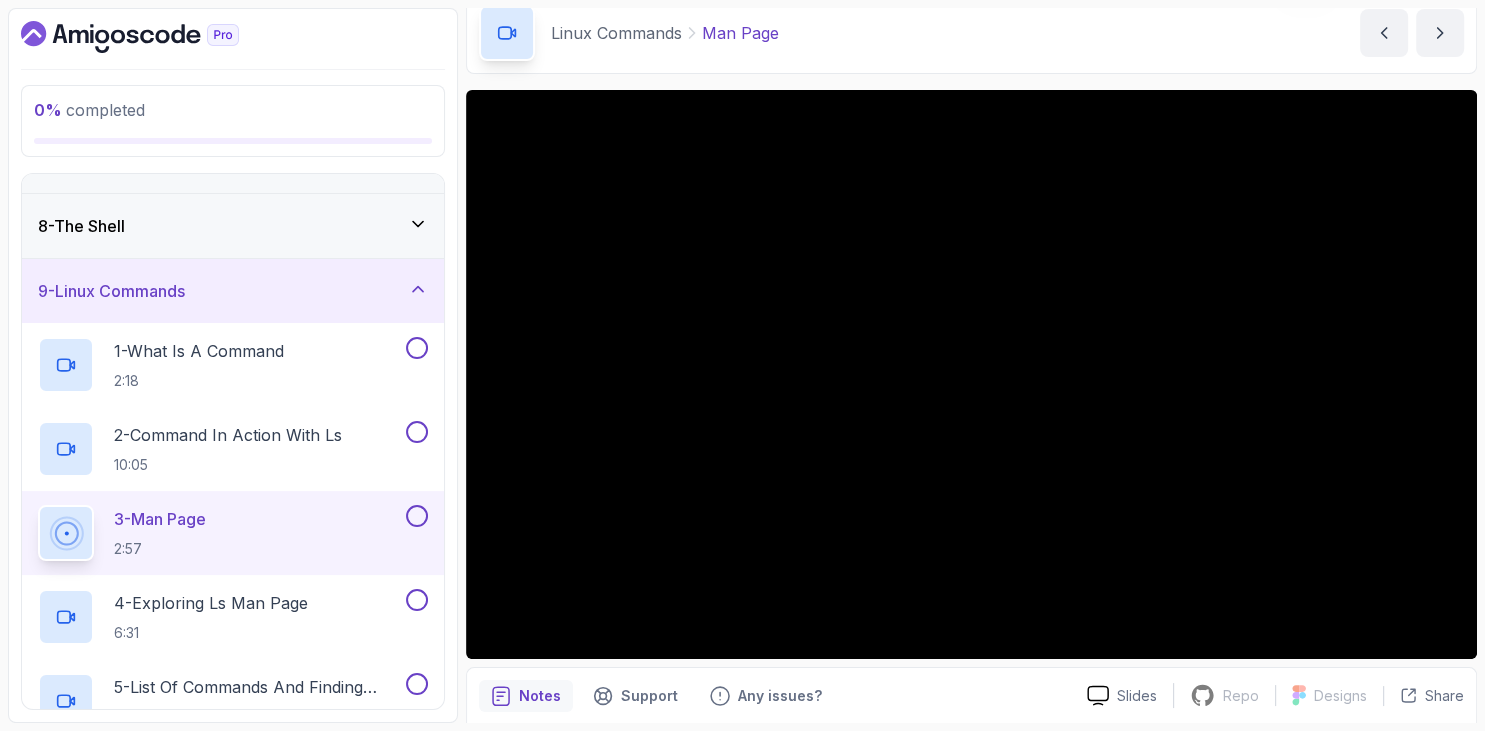 scroll, scrollTop: 203, scrollLeft: 0, axis: vertical 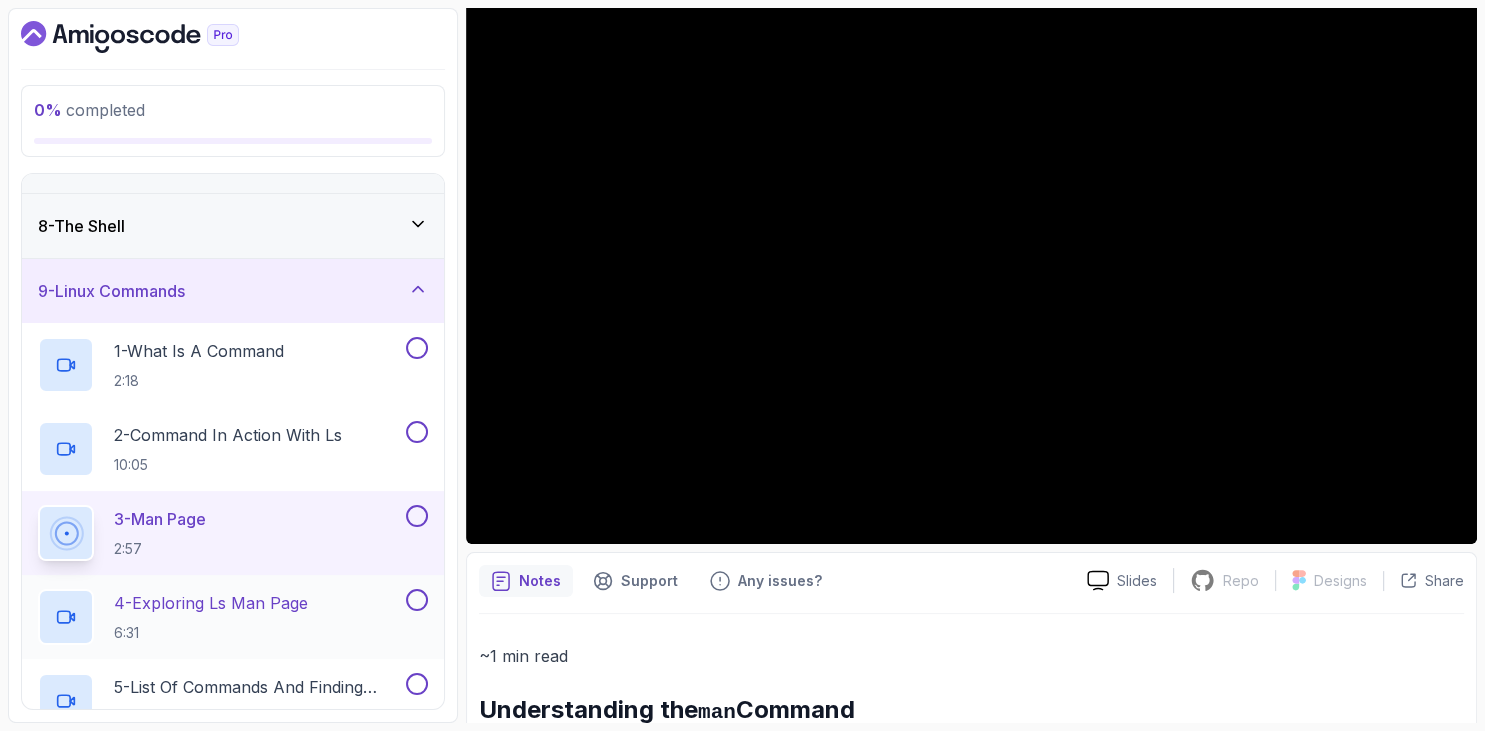 click on "4  -  Exploring ls Man Page" at bounding box center (211, 603) 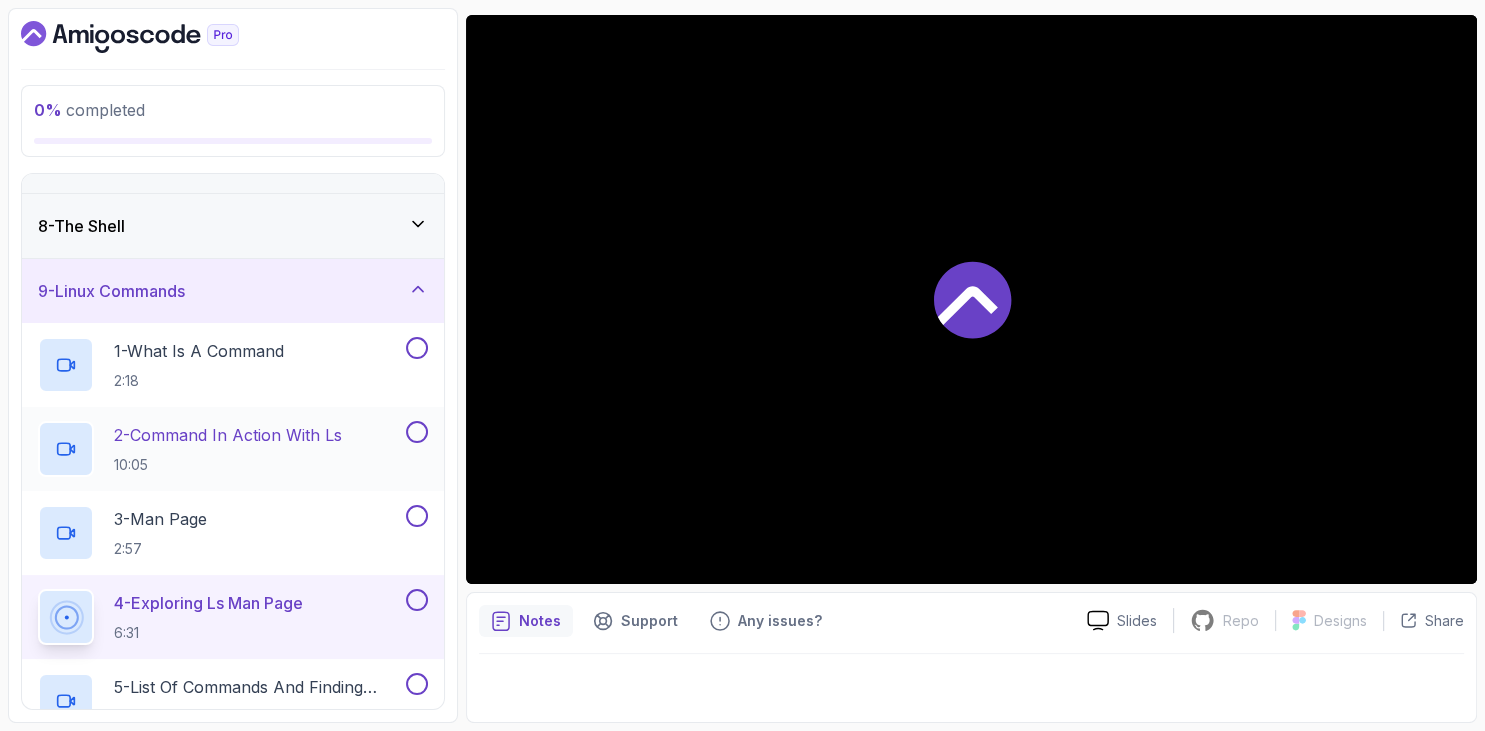 scroll, scrollTop: 162, scrollLeft: 0, axis: vertical 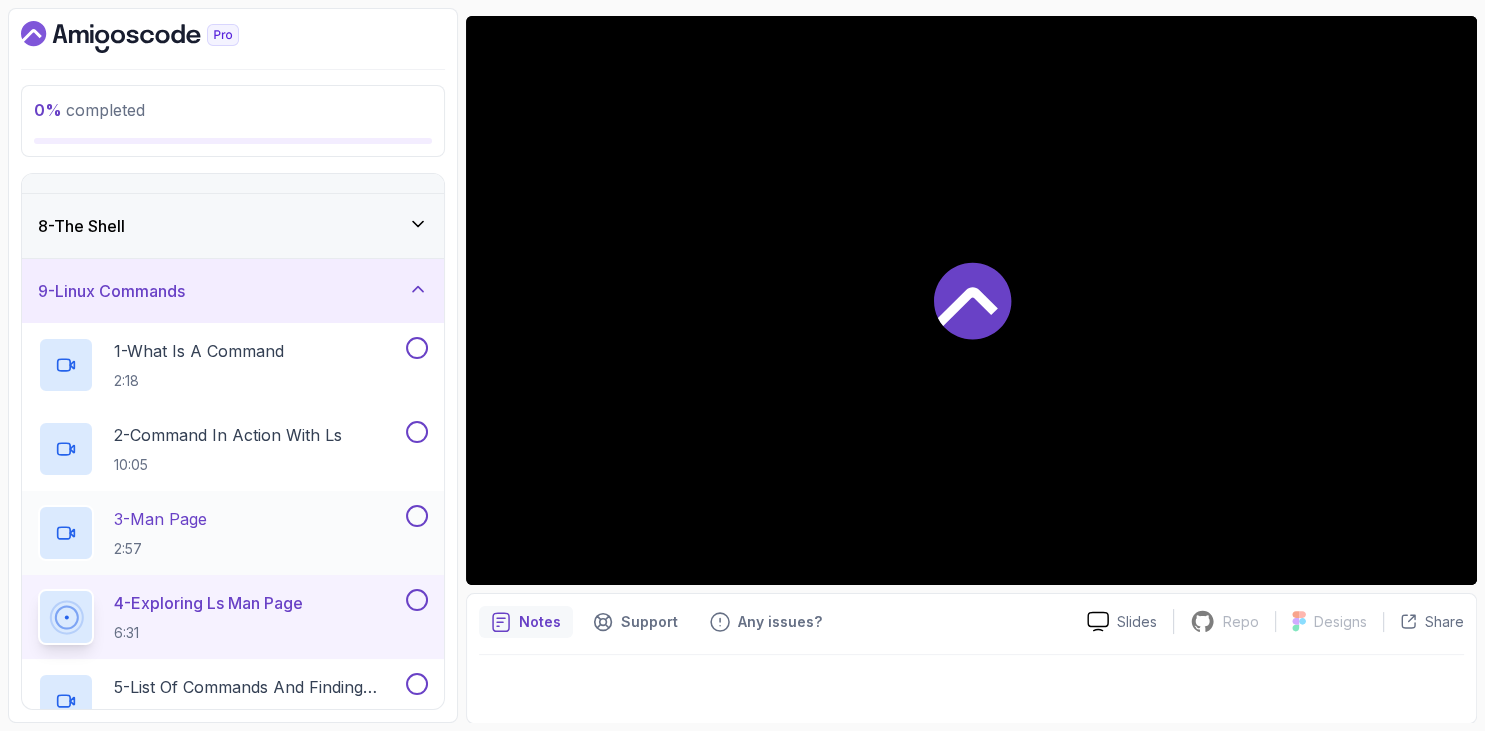 click on "2:57" at bounding box center (160, 549) 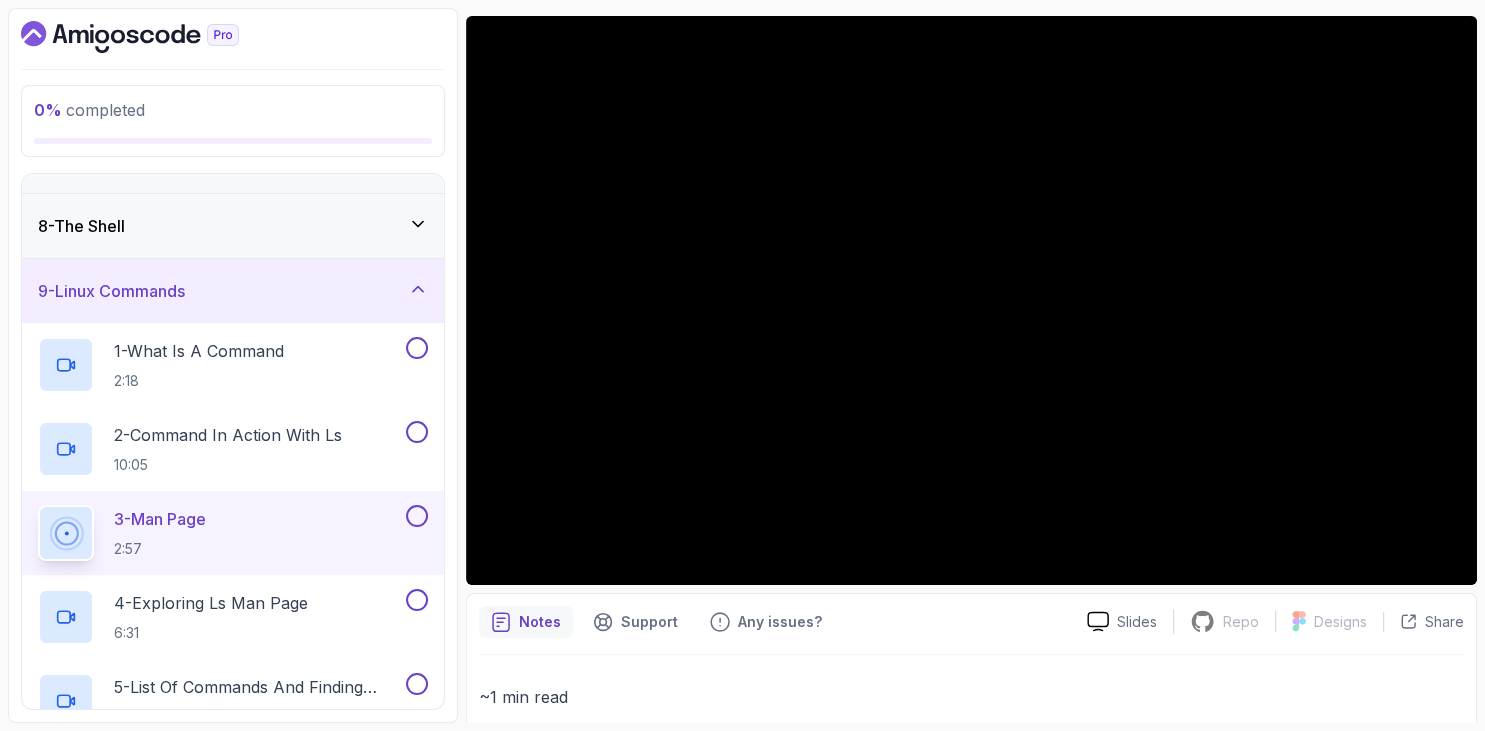 click at bounding box center (233, 37) 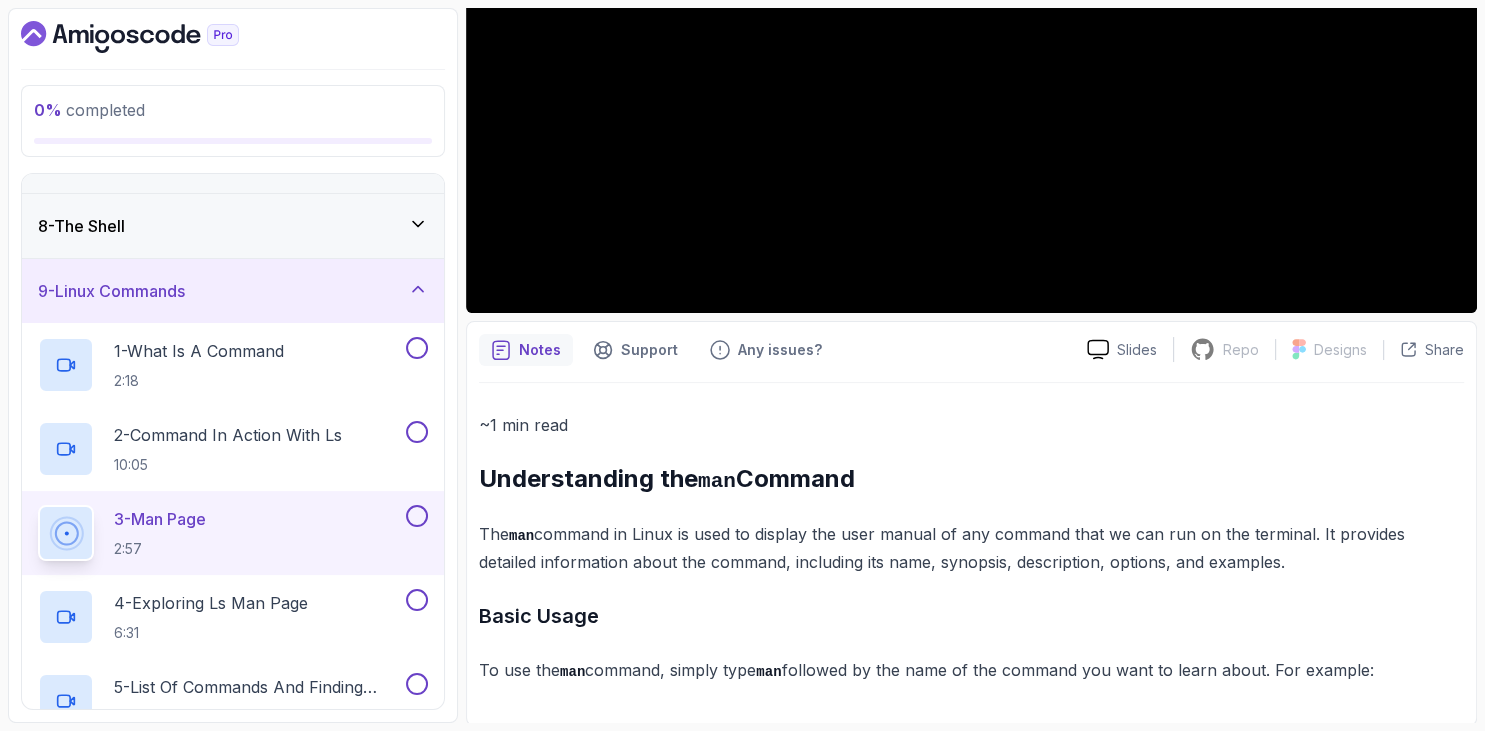 drag, startPoint x: 480, startPoint y: 482, endPoint x: 1458, endPoint y: 710, distance: 1004.2251 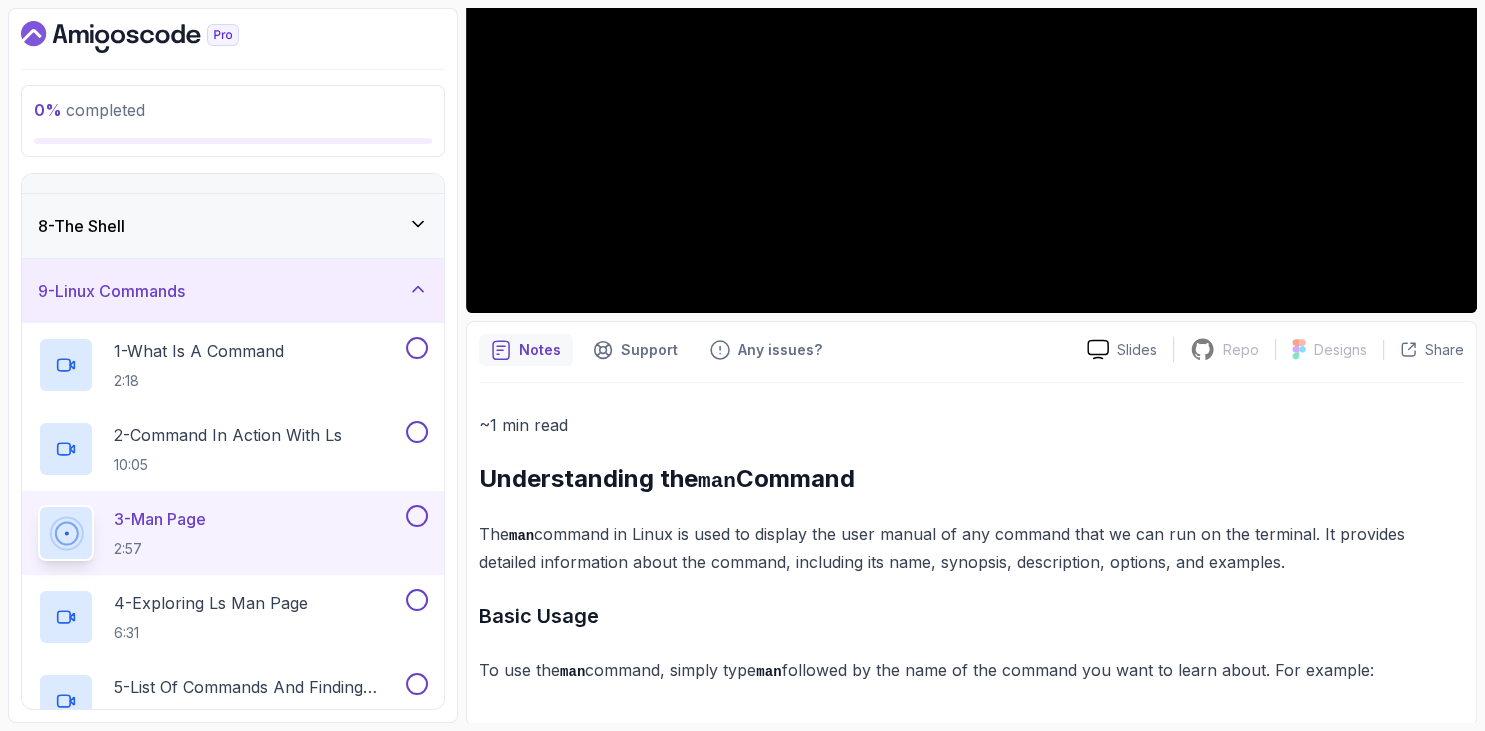 drag, startPoint x: 486, startPoint y: 478, endPoint x: 1421, endPoint y: 691, distance: 958.95465 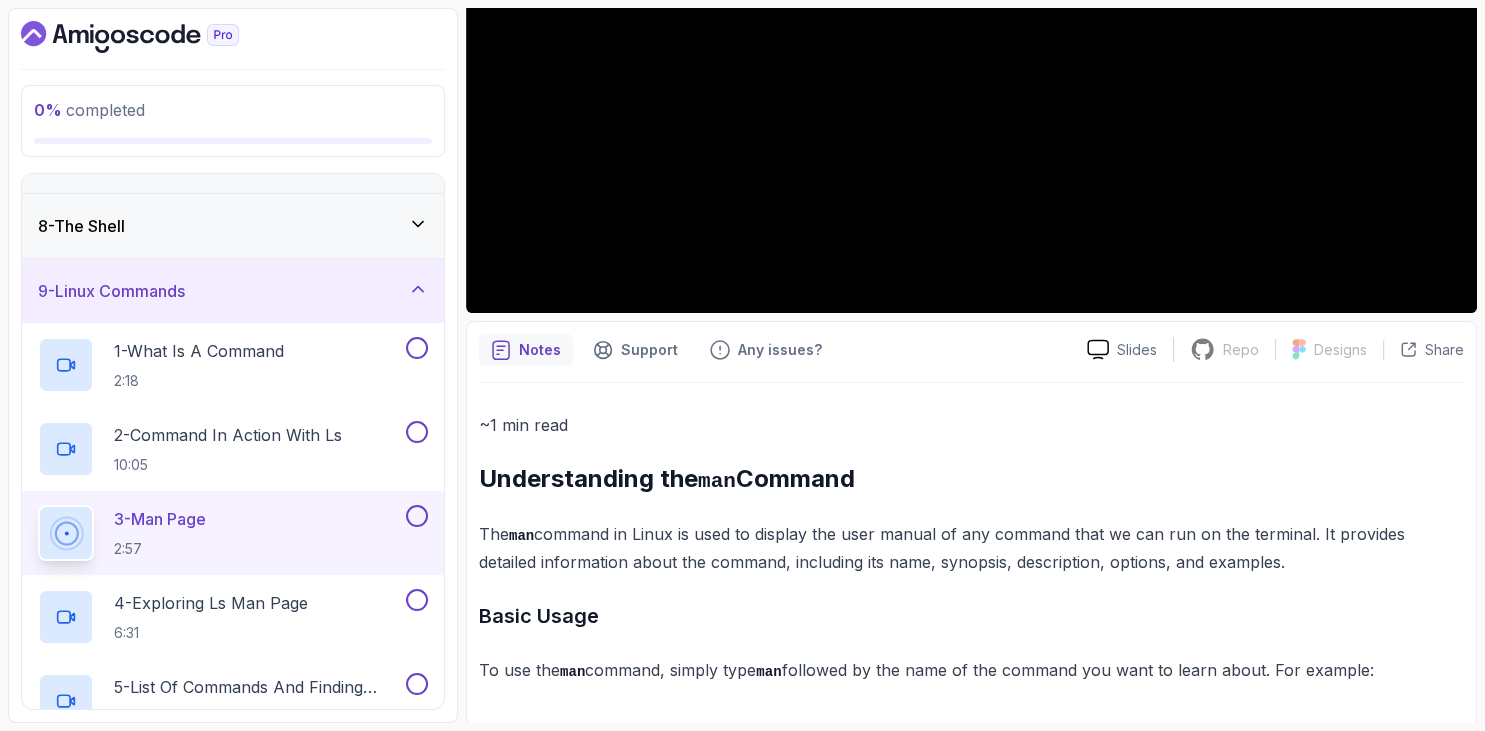 click on "~1 min read Understanding the  man  Command
The  man  command in Linux is used to display the user manual of any command that we can run on the terminal. It provides detailed information about the command, including its name, synopsis, description, options, and examples.
Basic Usage
To use the  man  command, simply type  man  followed by the name of the command you want to learn about. For example:" at bounding box center (971, 548) 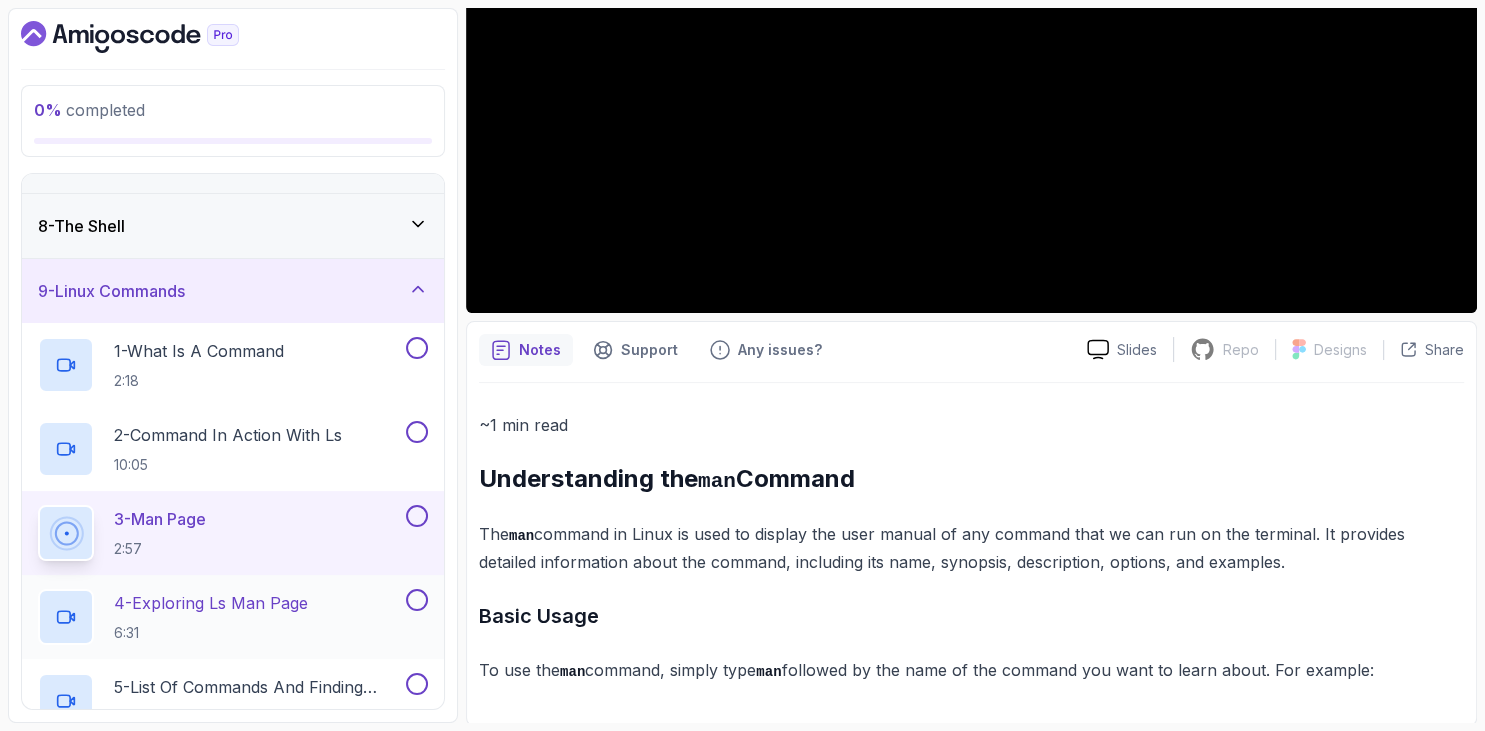 click on "4  -  Exploring ls Man Page" at bounding box center [211, 603] 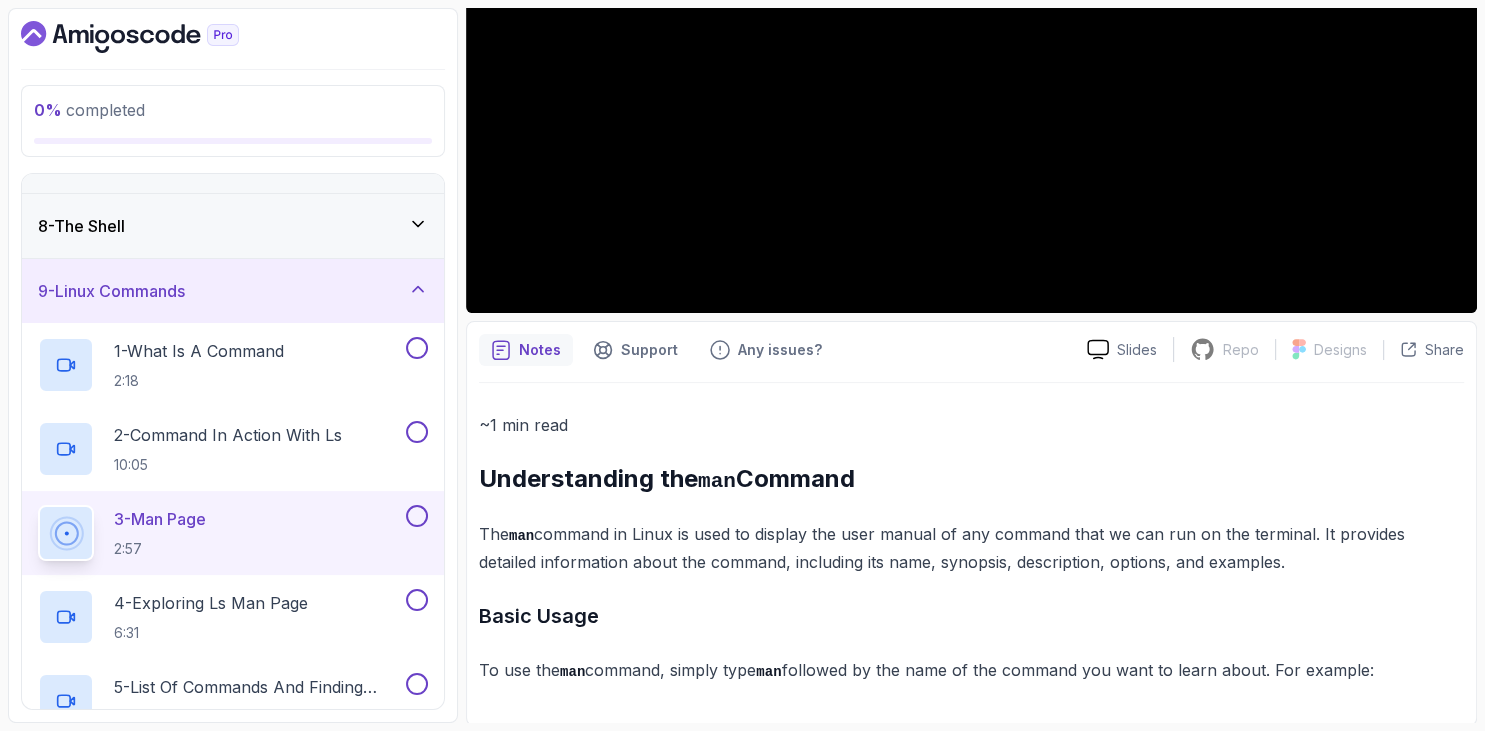 scroll, scrollTop: 162, scrollLeft: 0, axis: vertical 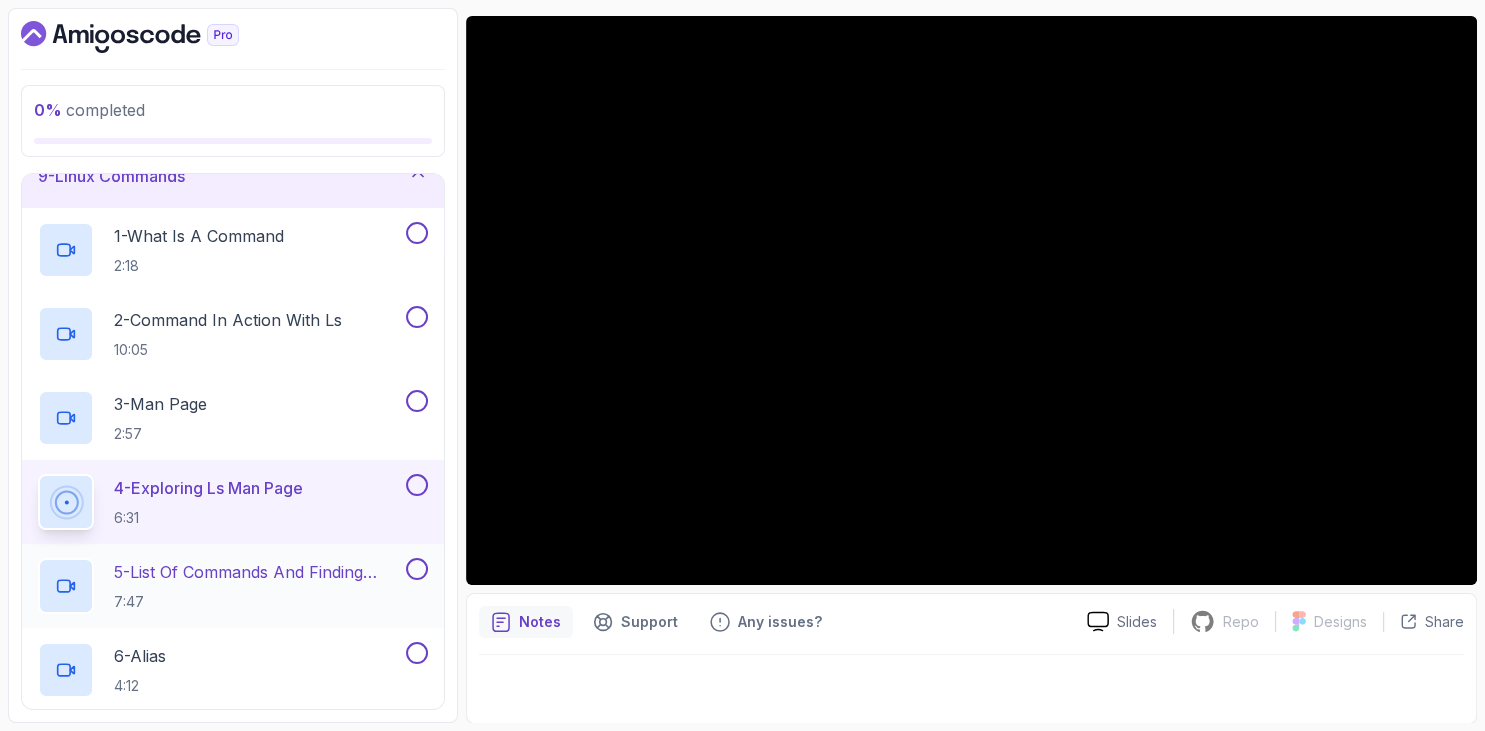 click on "5  -  List Of Commands And Finding Help" at bounding box center [258, 572] 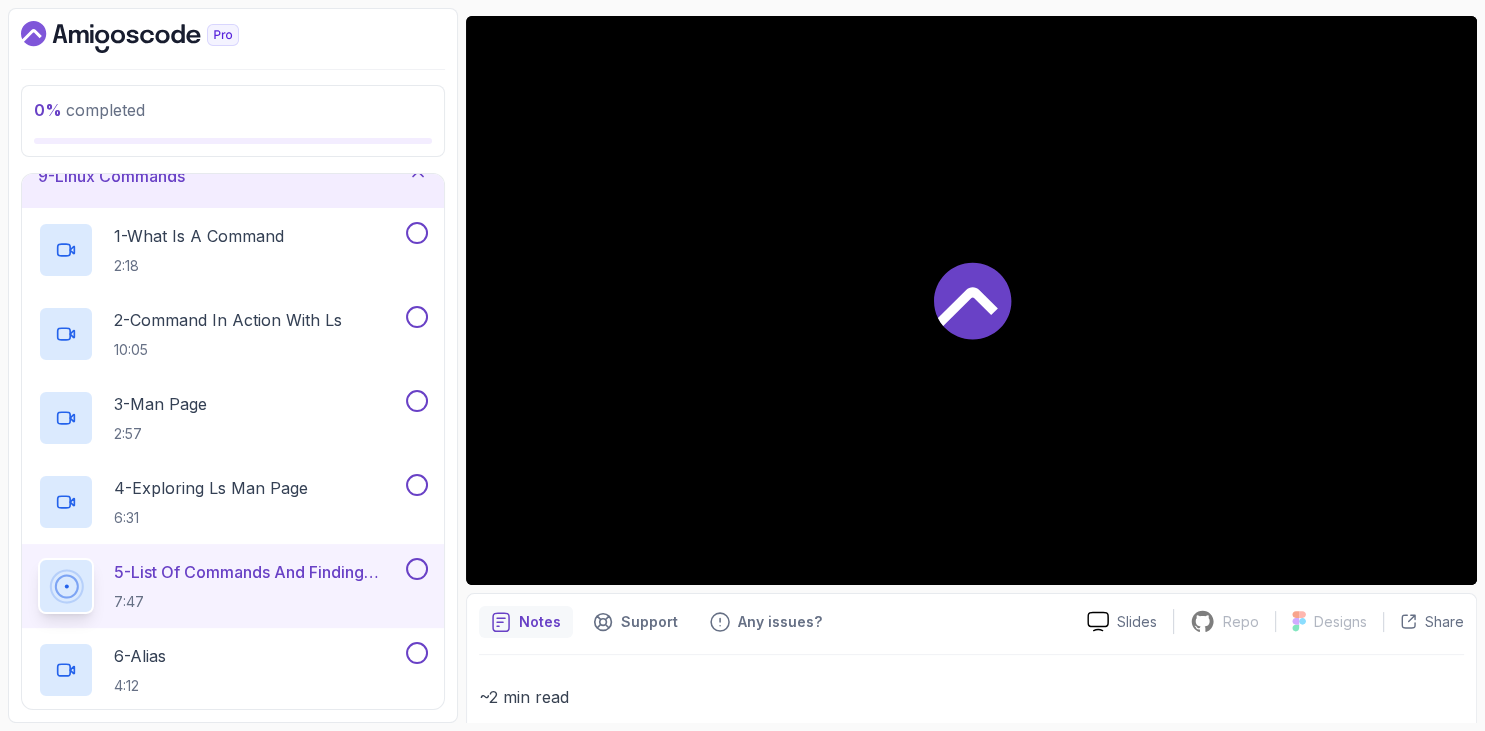 click at bounding box center (233, 37) 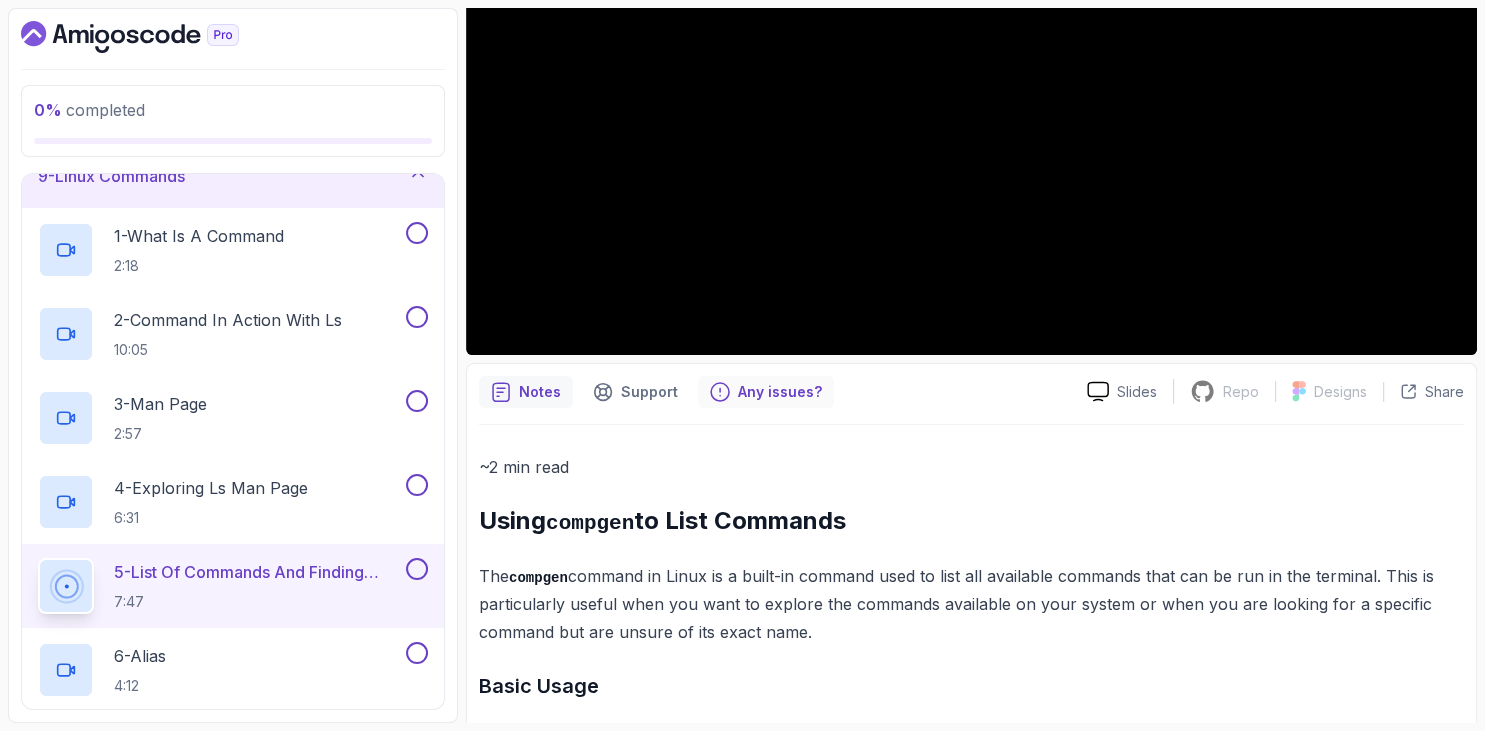 scroll, scrollTop: 507, scrollLeft: 0, axis: vertical 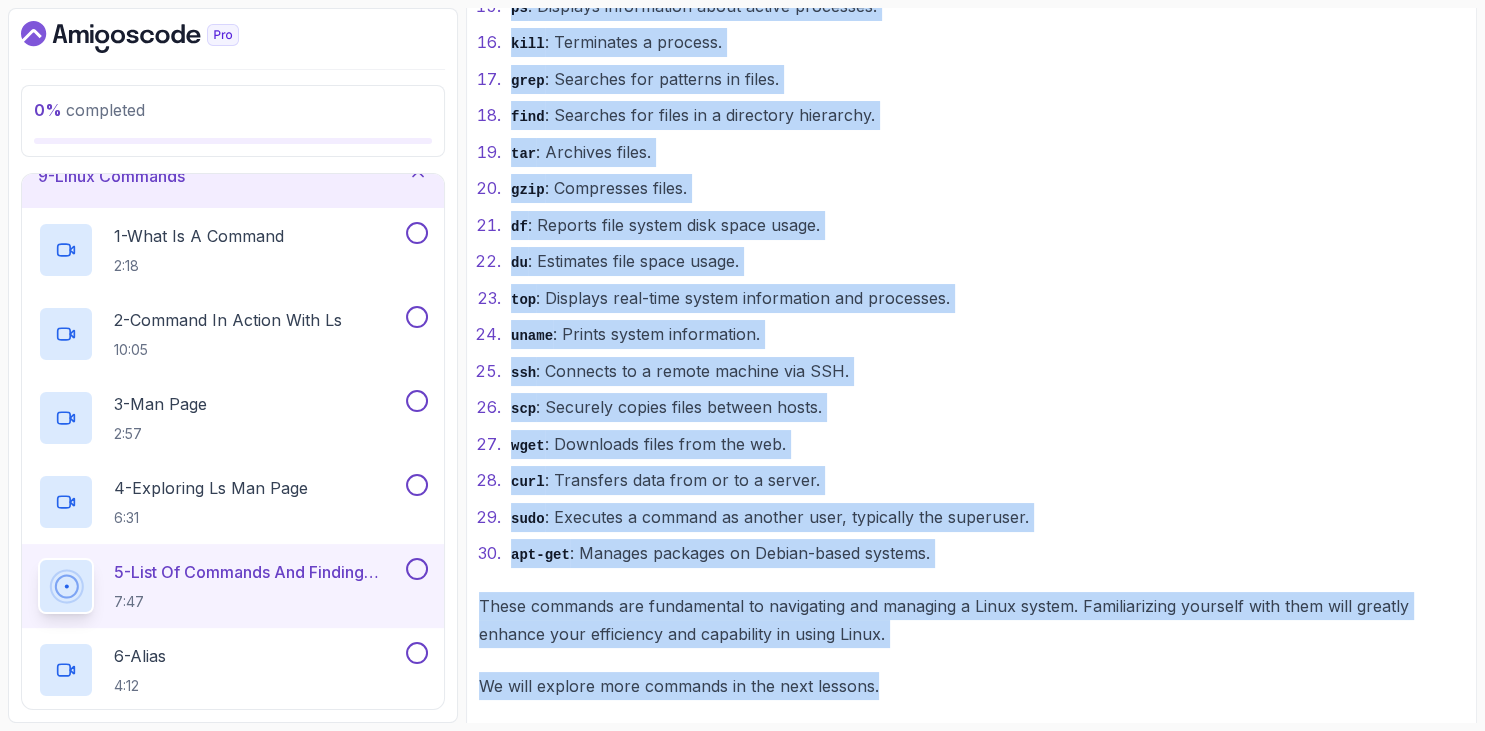 drag, startPoint x: 485, startPoint y: 408, endPoint x: 938, endPoint y: 667, distance: 521.81415 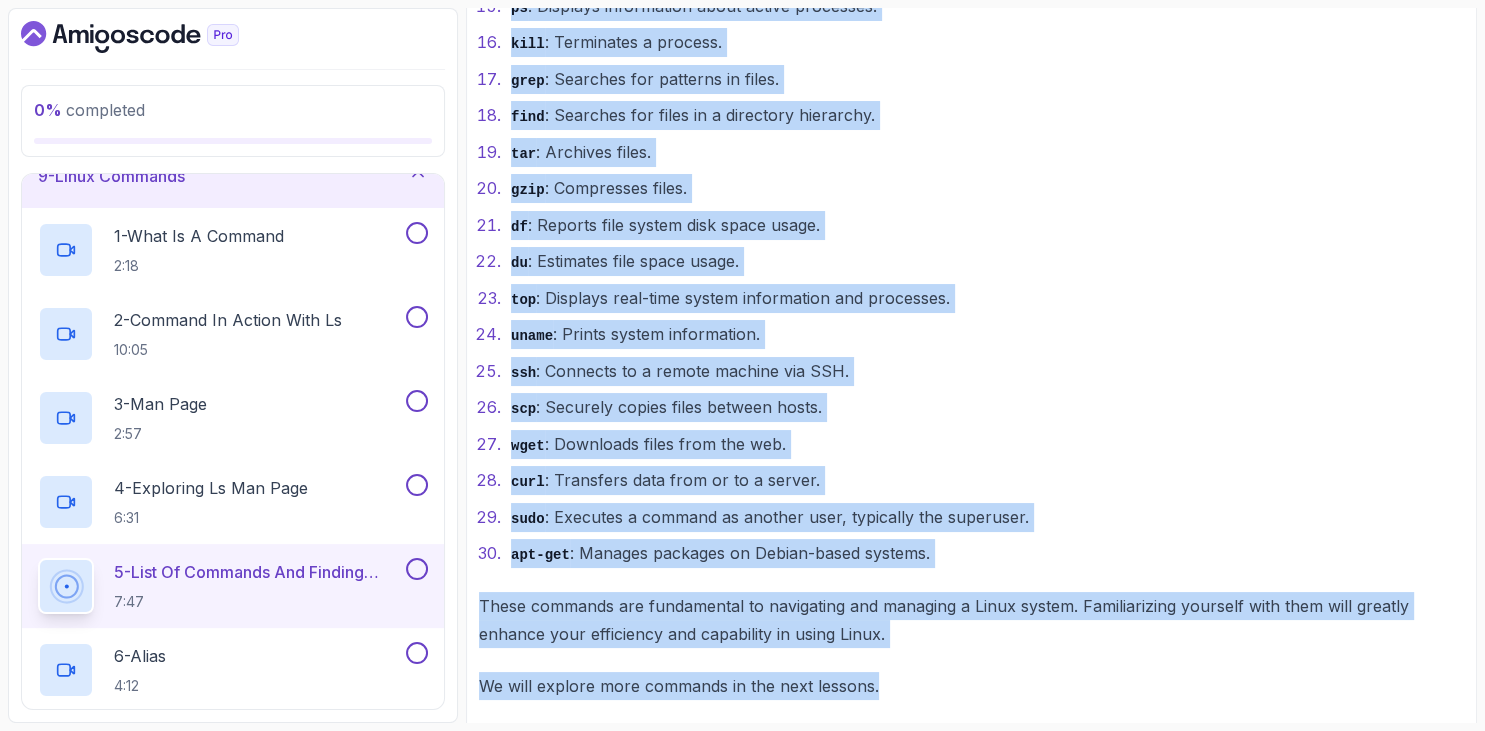 click on "~2 min read Using  compgen  to List Commands
The  compgen  command in Linux is a built-in command used to list all available commands that can be run in the terminal. This is particularly useful when you want to explore the commands available on your system or when you are looking for a specific command but are unsure of its exact name.
Basic Usage
To list all available commands, you can use the  -c  option with  compgen :
Most Common Linux Commands
Here is a list of some of the most common Linux commands that you might find useful:
ls : Lists directory contents.
cd : Changes the current directory.
pwd : Prints the current working directory.
cp : Copies files or directories.
mv : Moves or renames files or directories.
rm : Removes files or directories.
mkdir : Creates a new directory.
rmdir : Removes an empty directory.
touch : Creates an empty file or updates the timestamp of an existing file.
cat : Concatenates and displays file content.
echo : Displays a line of text." at bounding box center (971, -127) 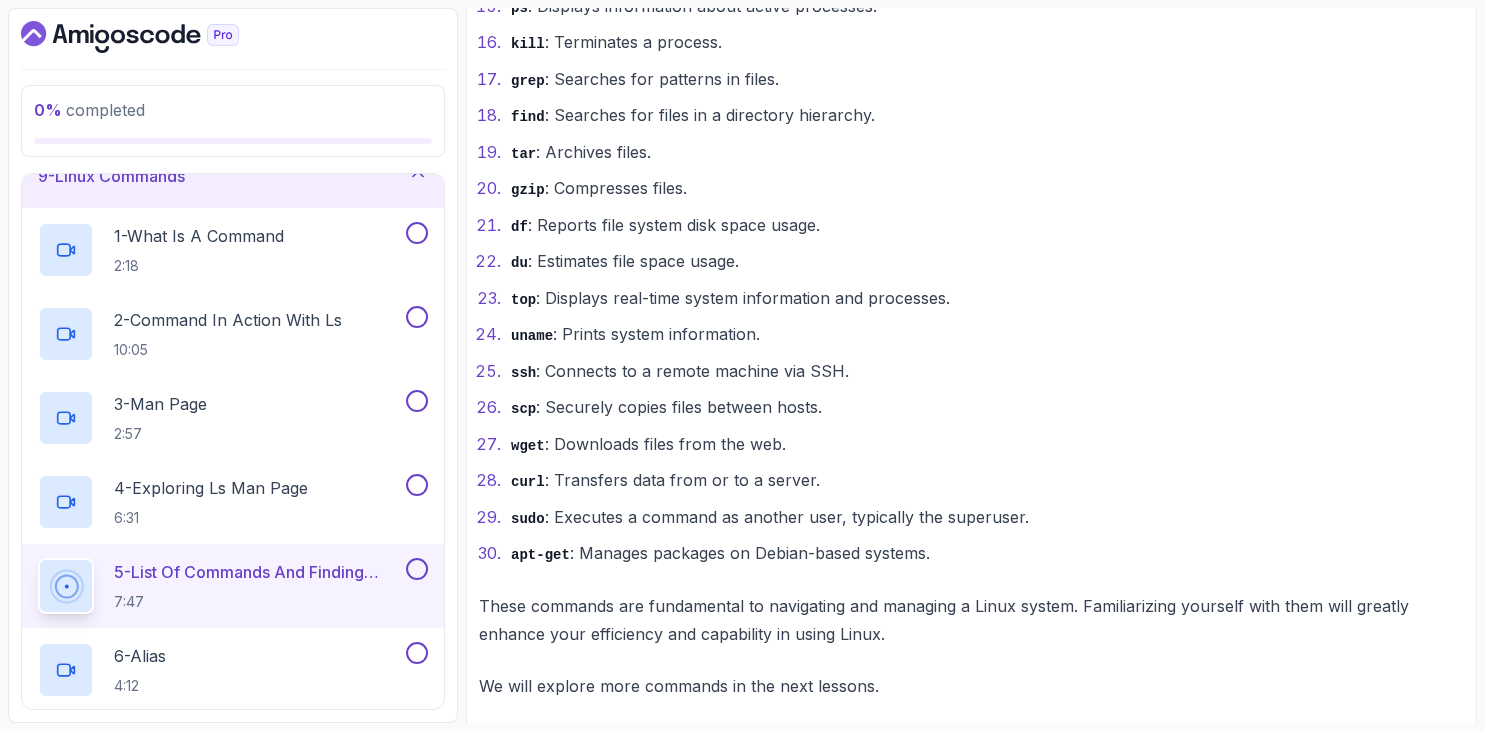 click on "scp : Securely copies files between hosts." at bounding box center [984, 407] 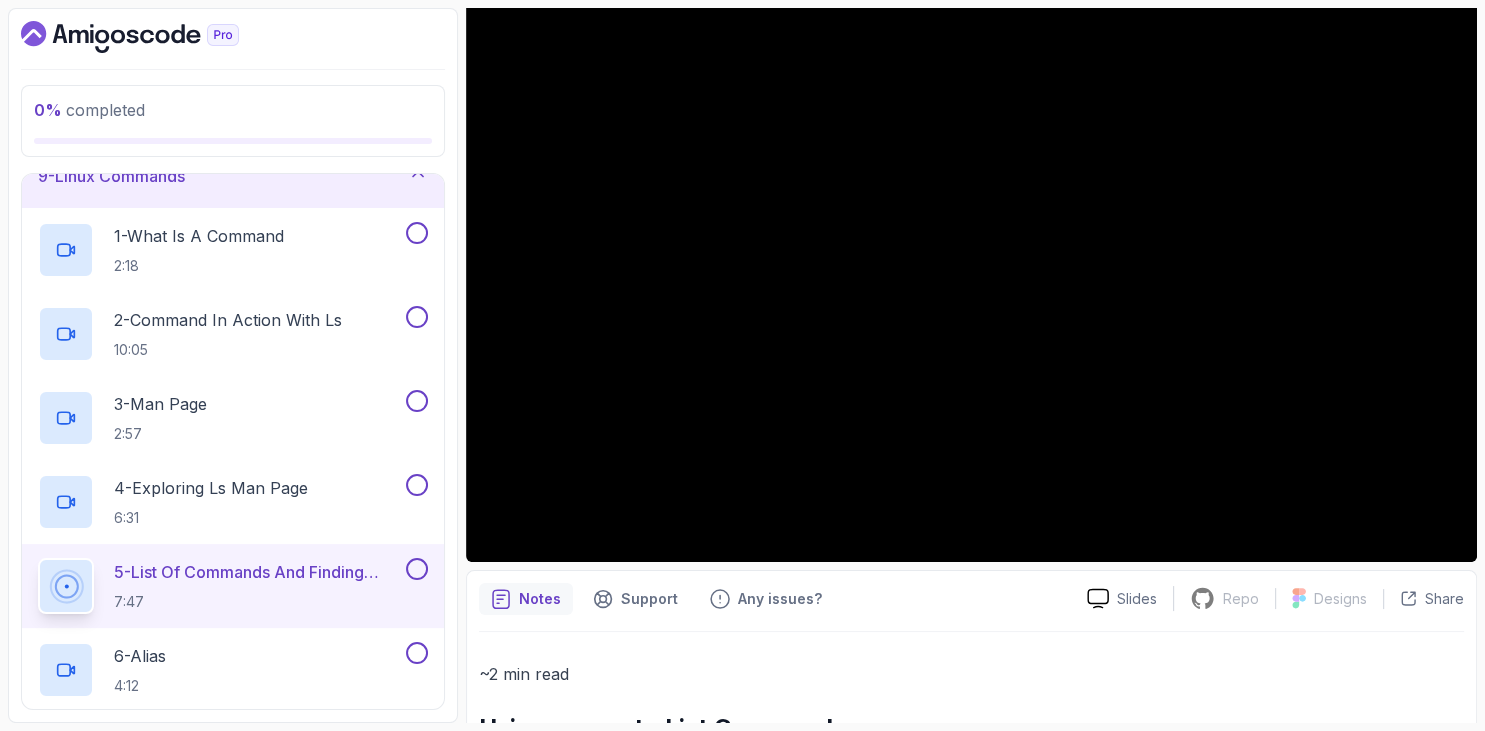 scroll, scrollTop: 70, scrollLeft: 0, axis: vertical 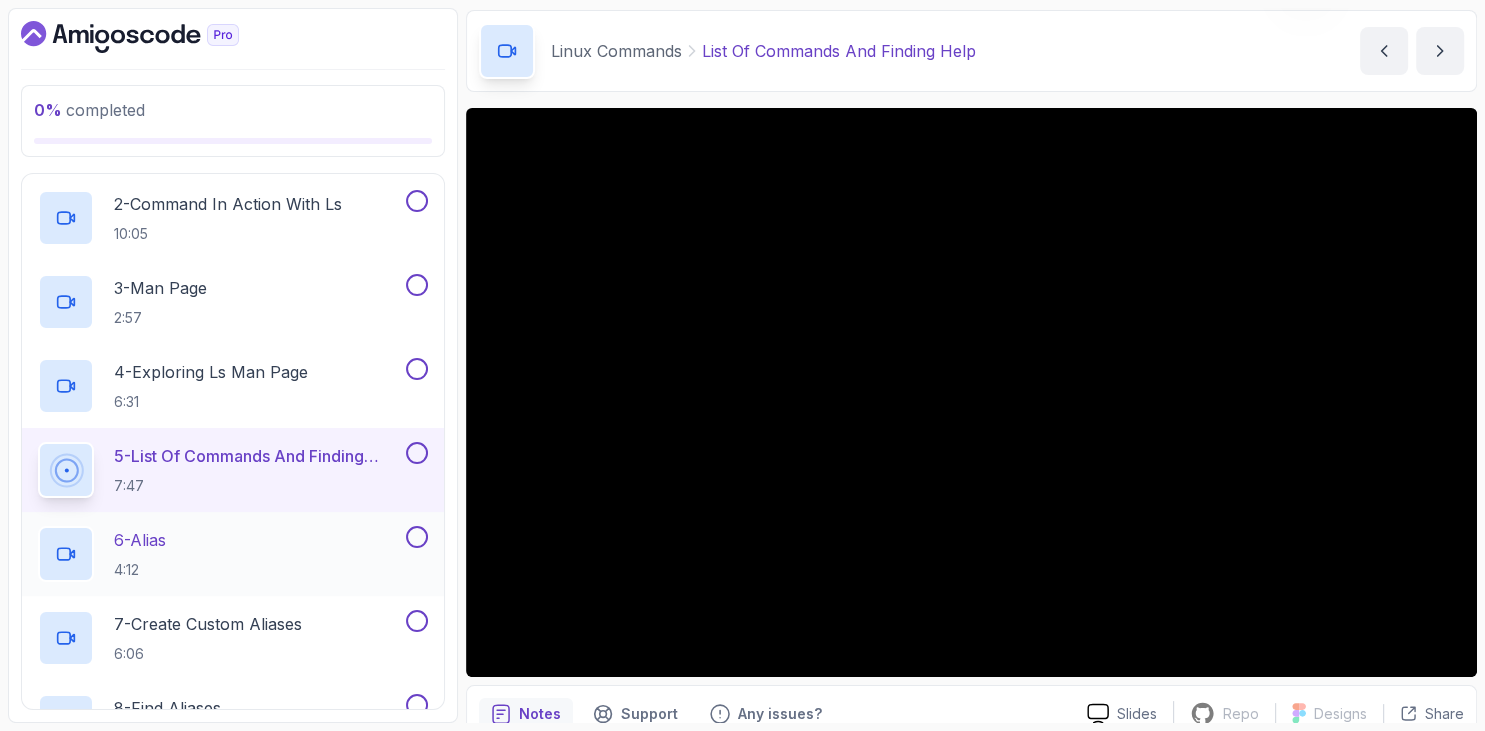 click on "6  -  Alias 4:12" at bounding box center (220, 554) 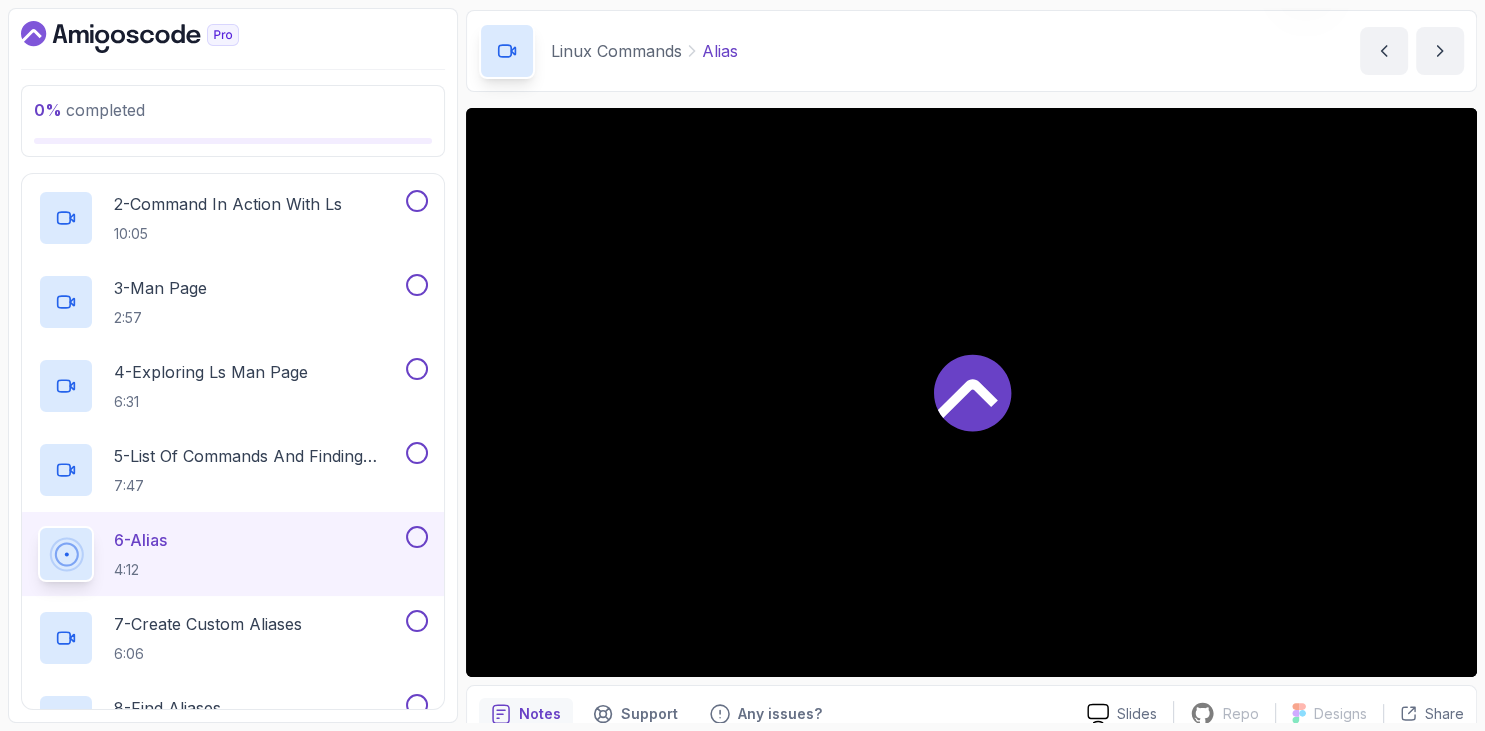 click at bounding box center (233, 37) 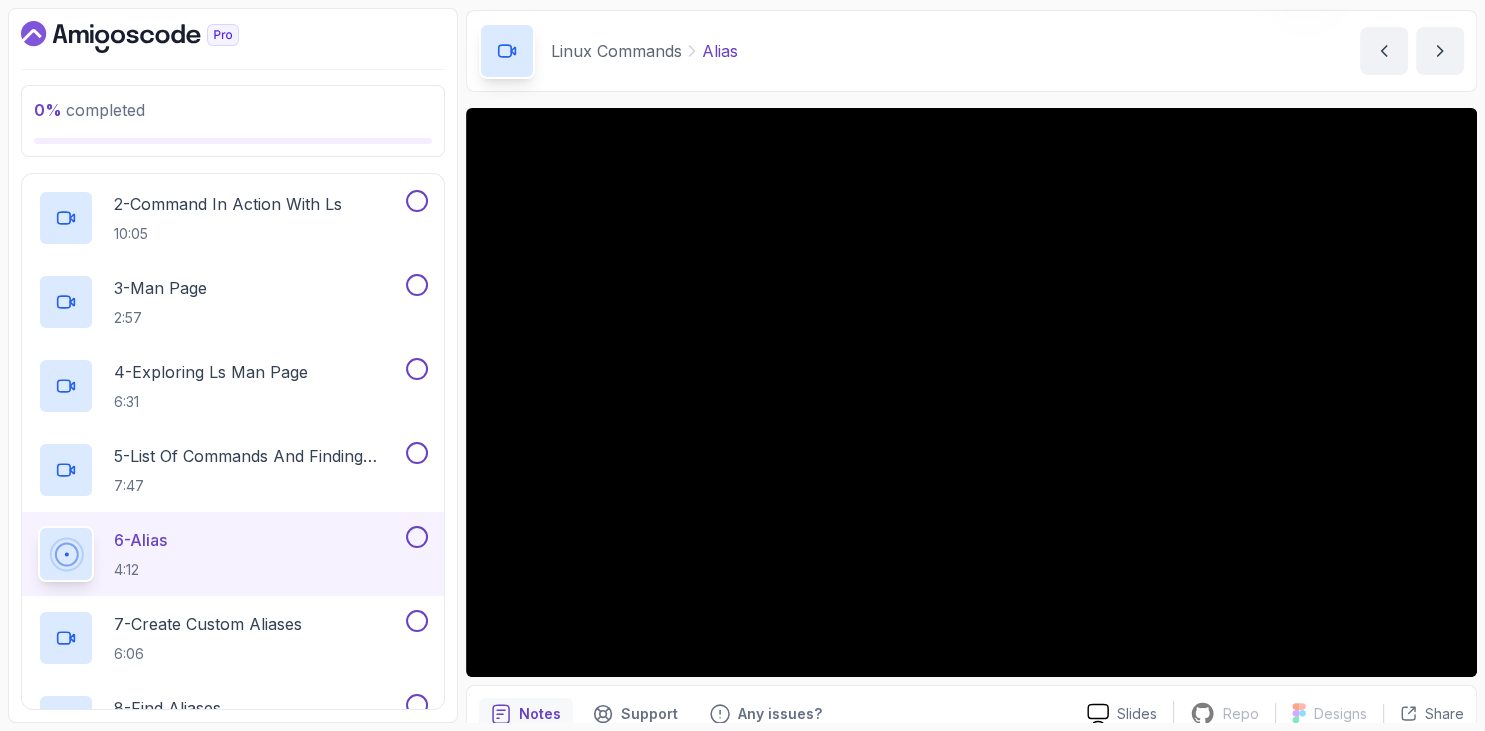 click at bounding box center [233, 37] 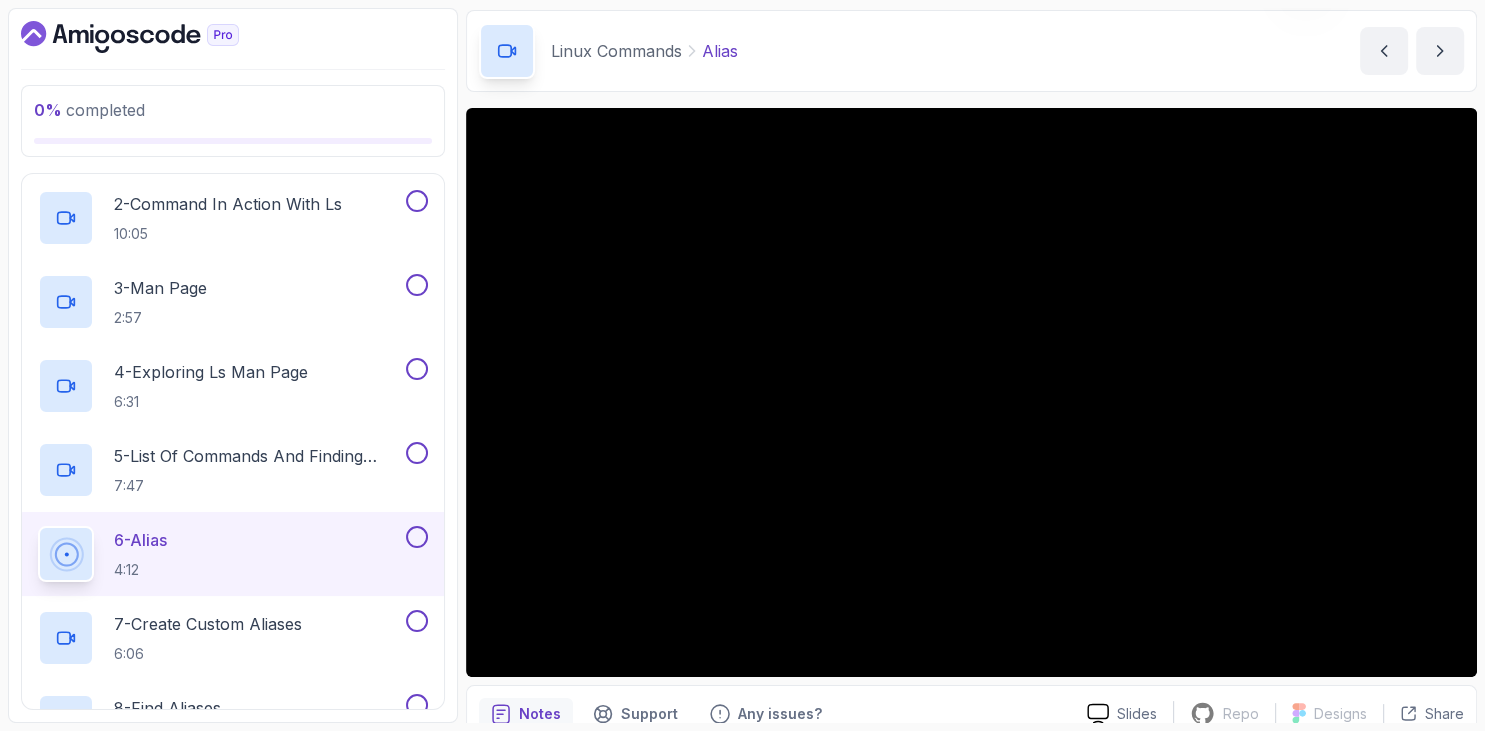 scroll, scrollTop: 270, scrollLeft: 0, axis: vertical 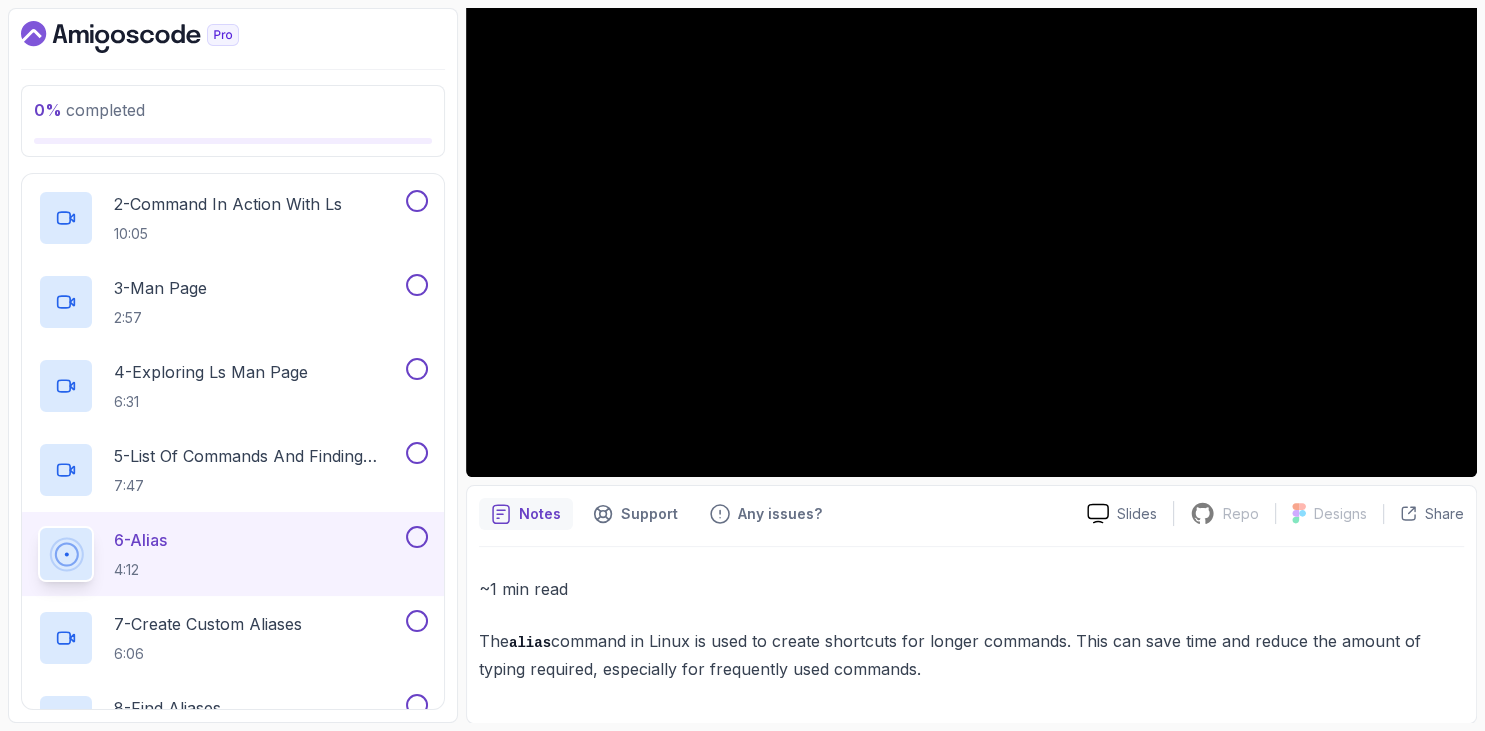 drag, startPoint x: 478, startPoint y: 635, endPoint x: 964, endPoint y: 680, distance: 488.0789 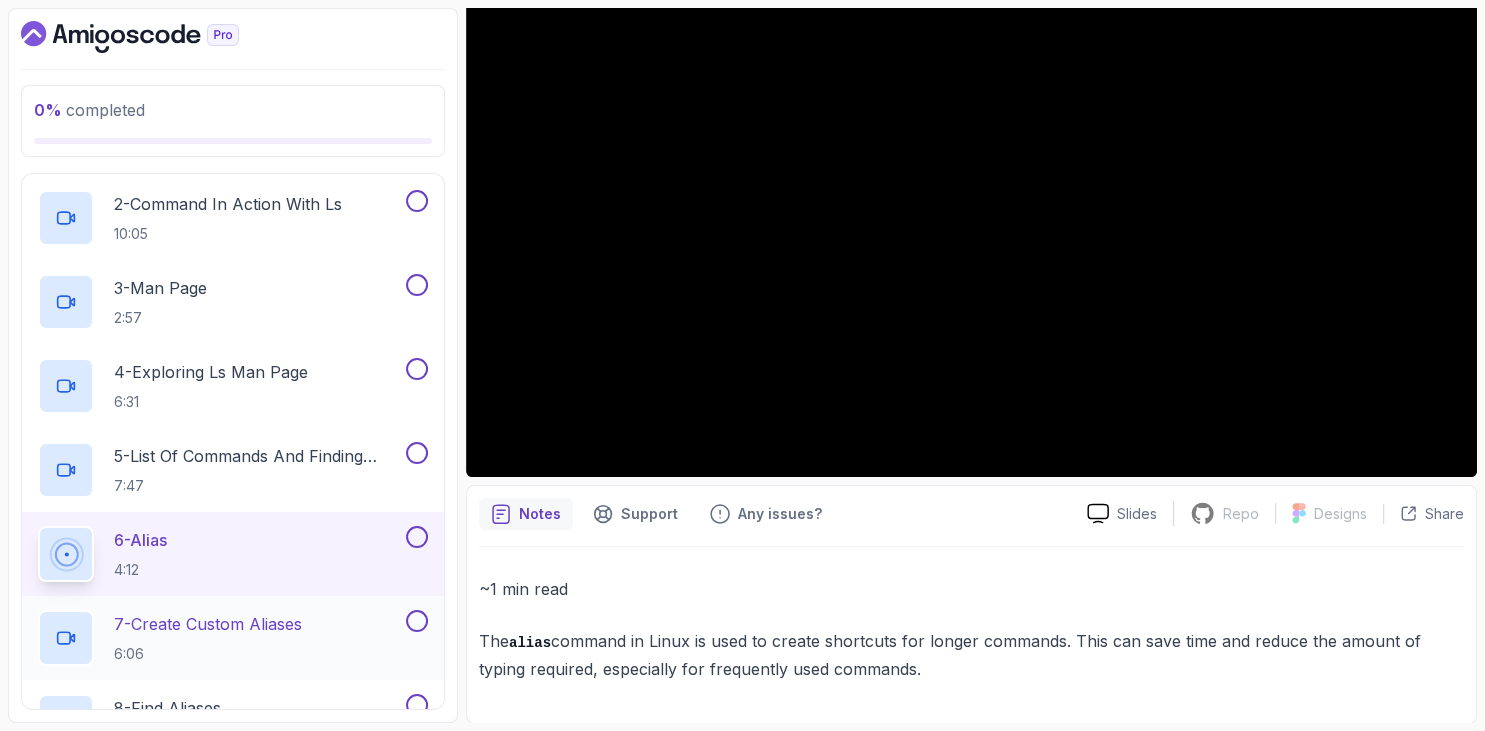 scroll, scrollTop: 781, scrollLeft: 0, axis: vertical 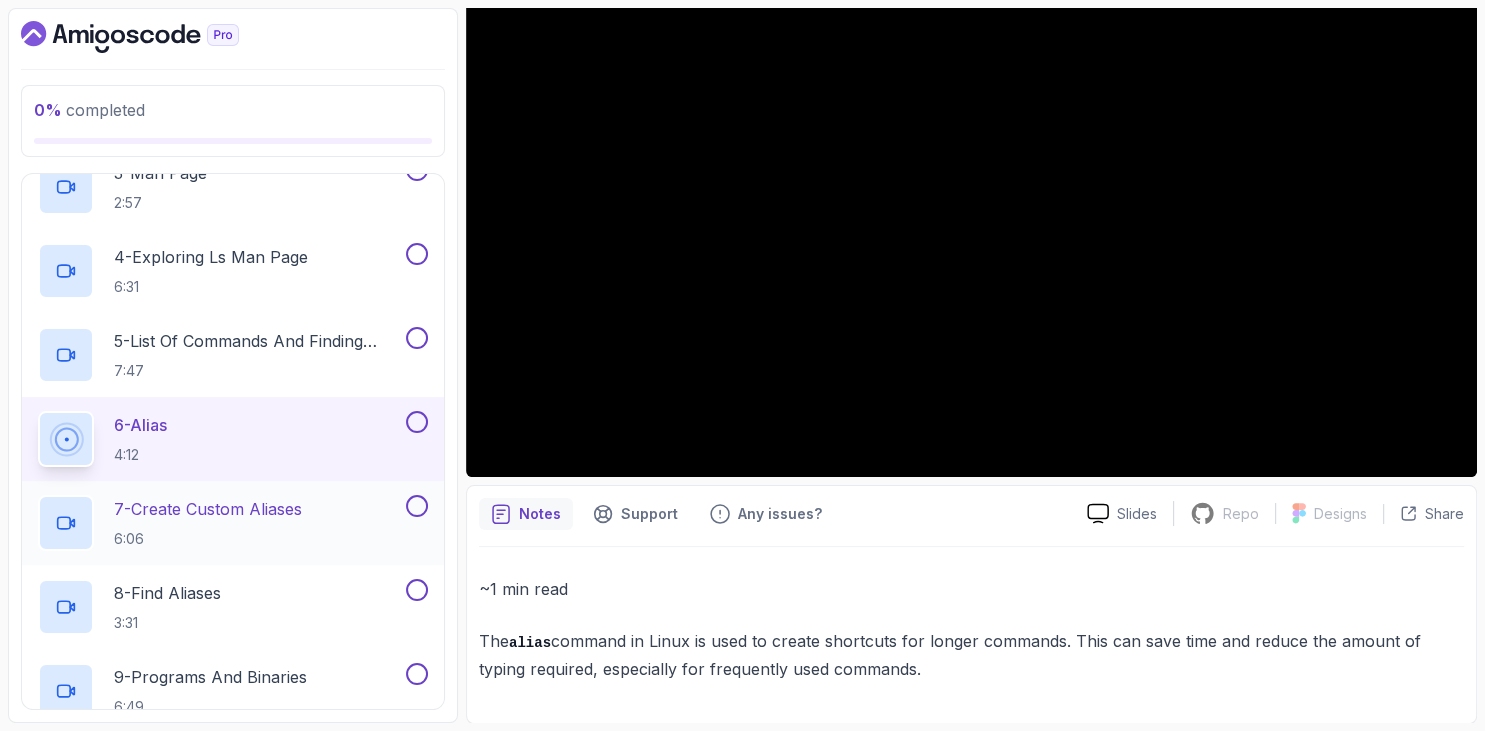 click on "6:06" at bounding box center (208, 539) 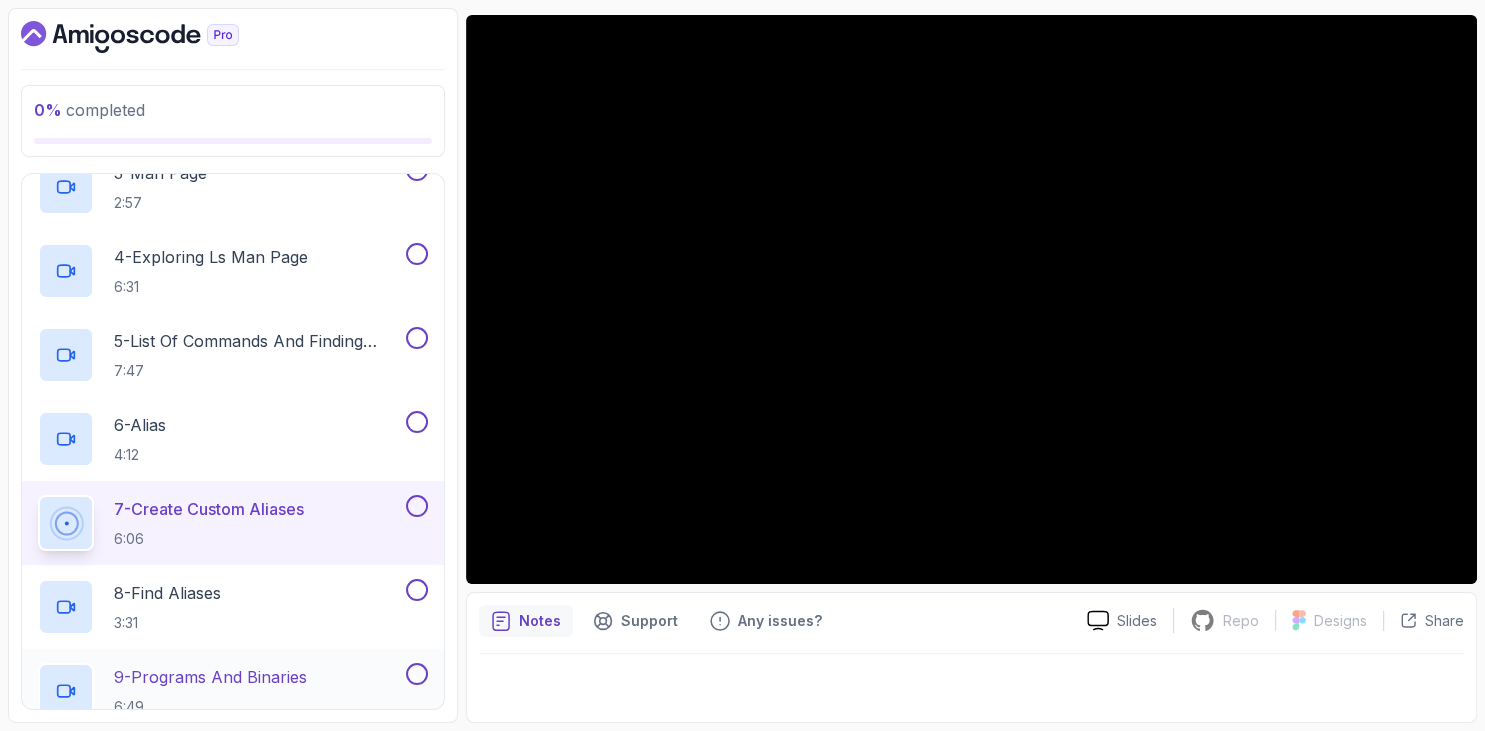 scroll, scrollTop: 162, scrollLeft: 0, axis: vertical 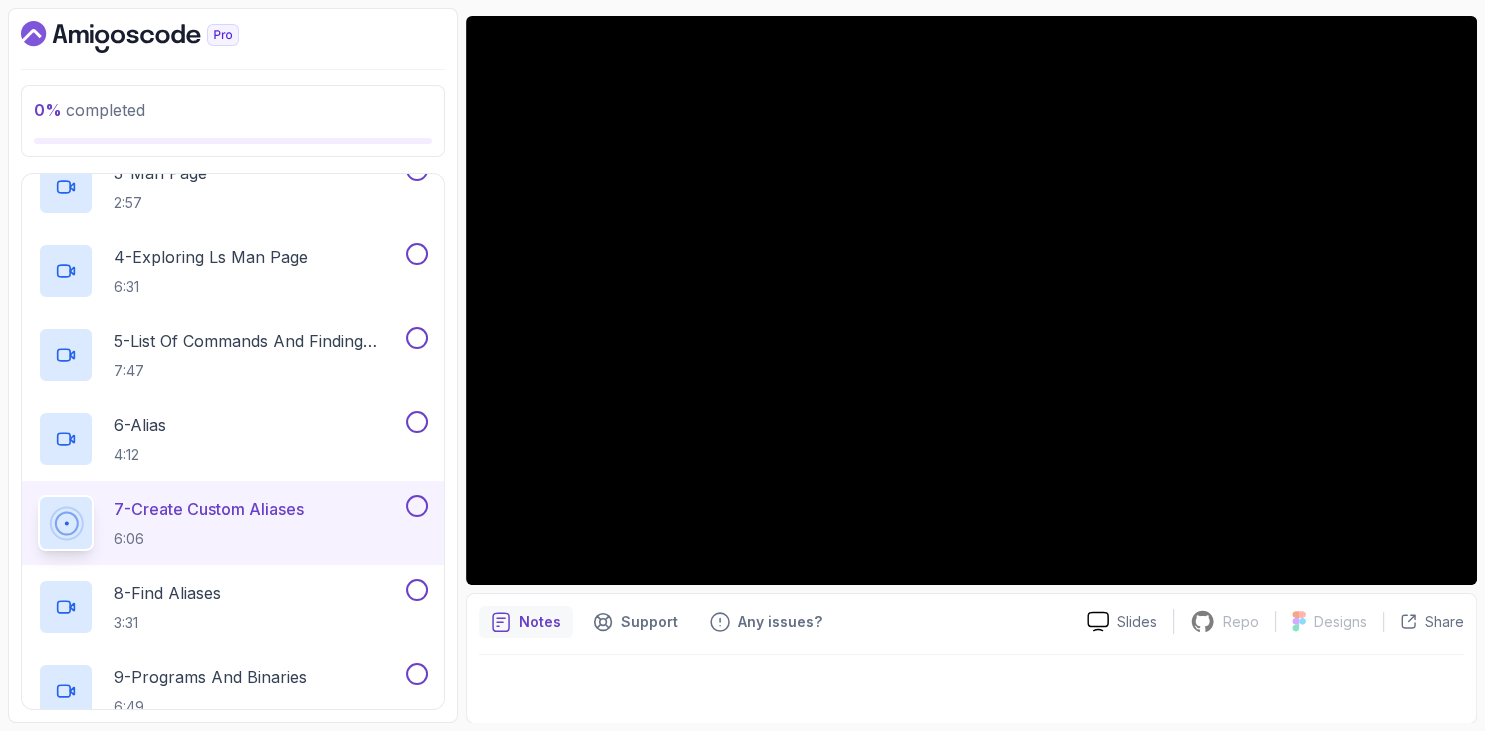 drag, startPoint x: 324, startPoint y: 69, endPoint x: 463, endPoint y: 289, distance: 260.23257 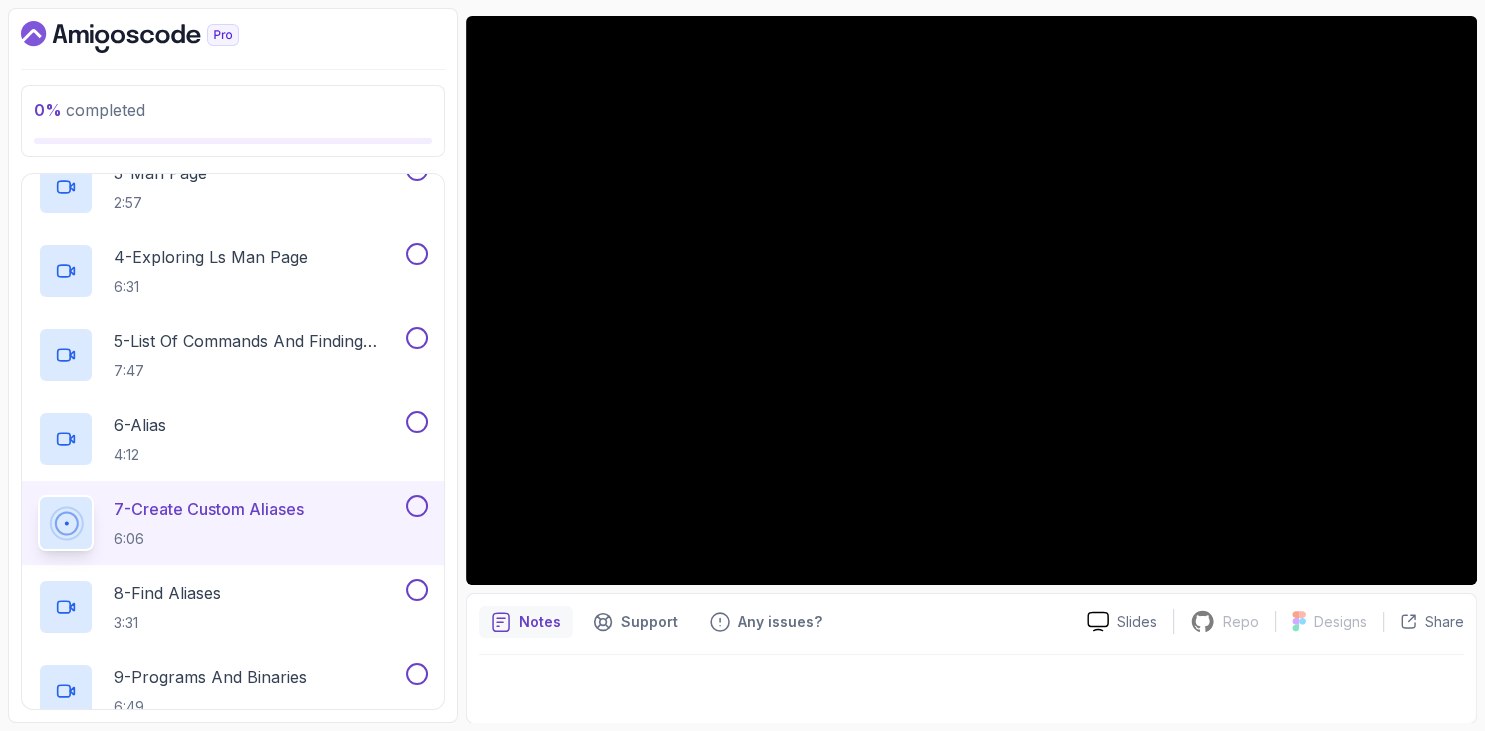 click at bounding box center (233, 37) 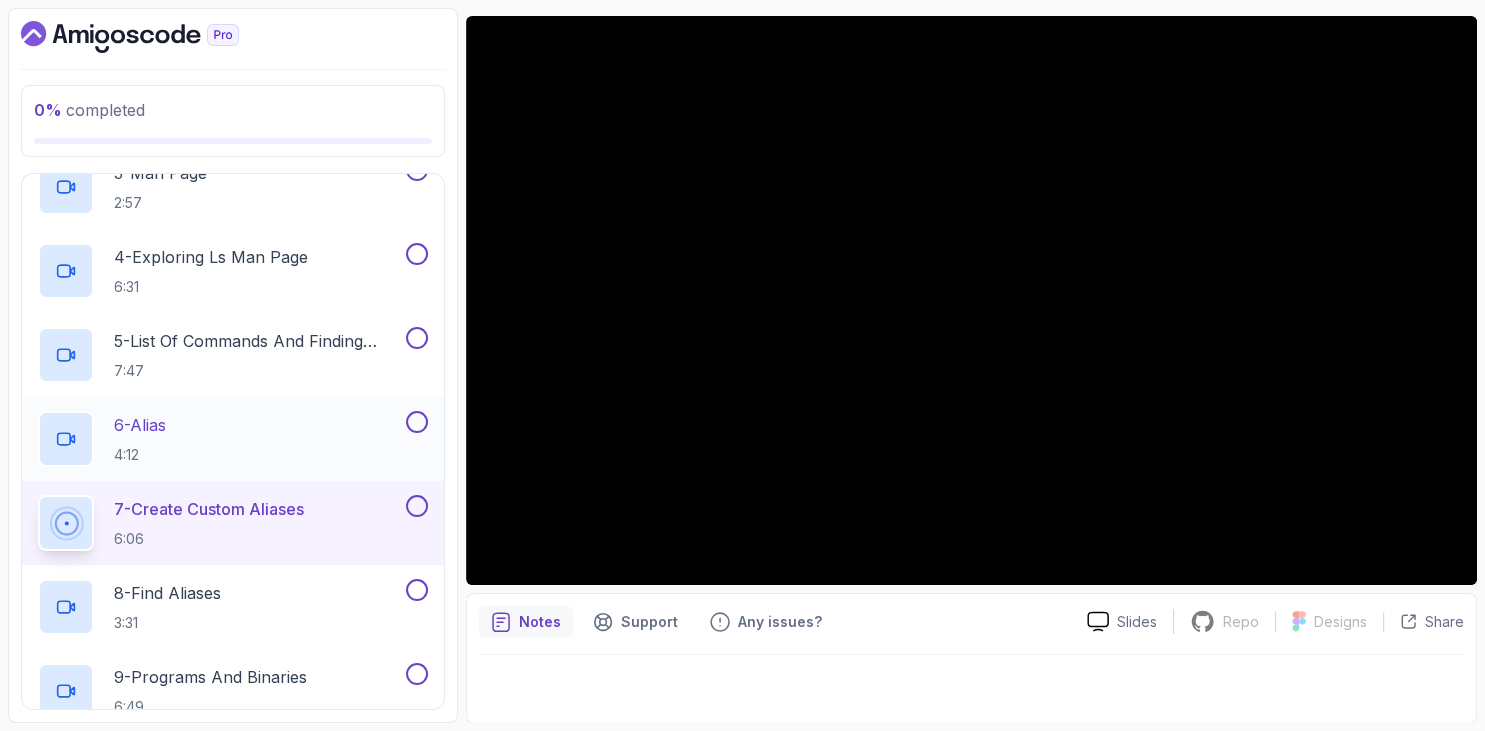 scroll, scrollTop: 896, scrollLeft: 0, axis: vertical 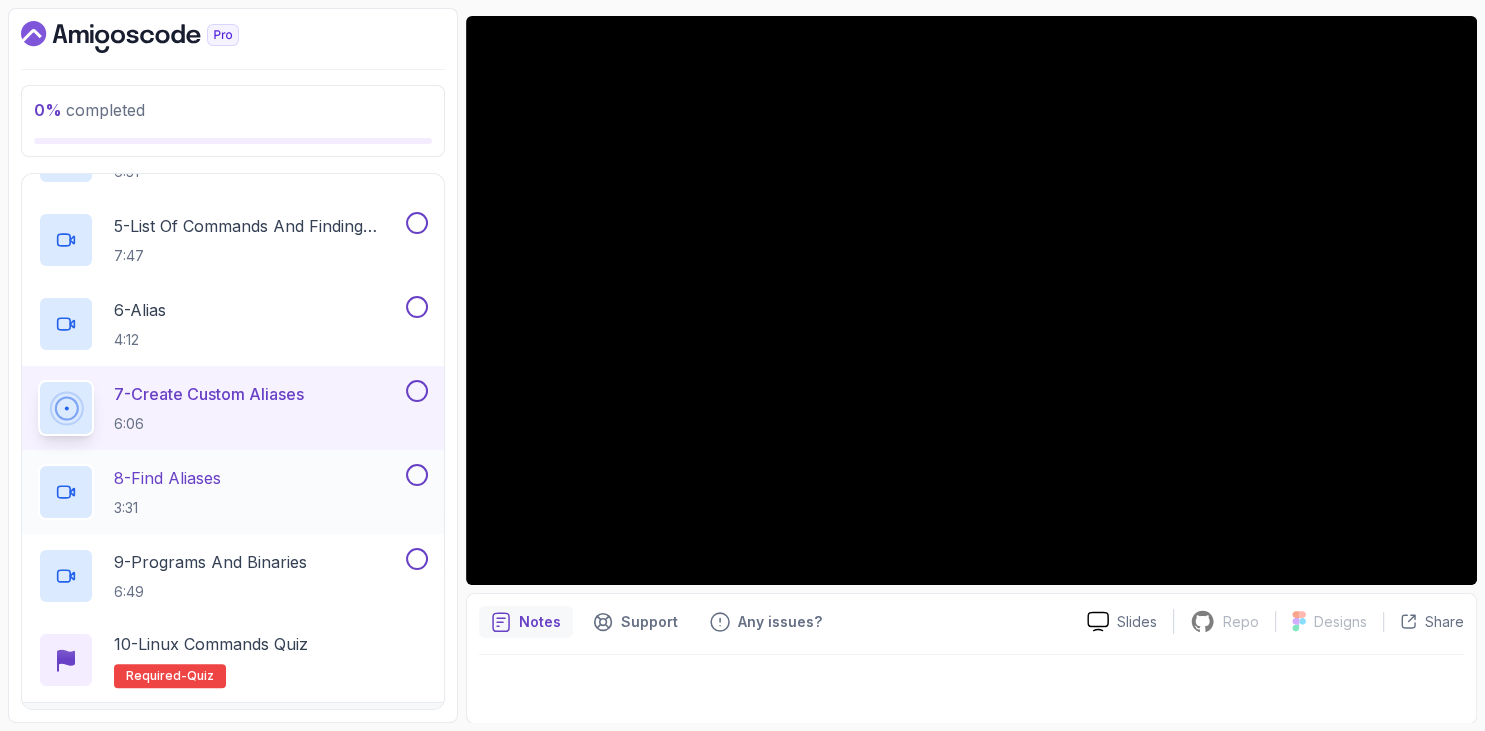 click on "8  -  Find Aliases" at bounding box center (167, 478) 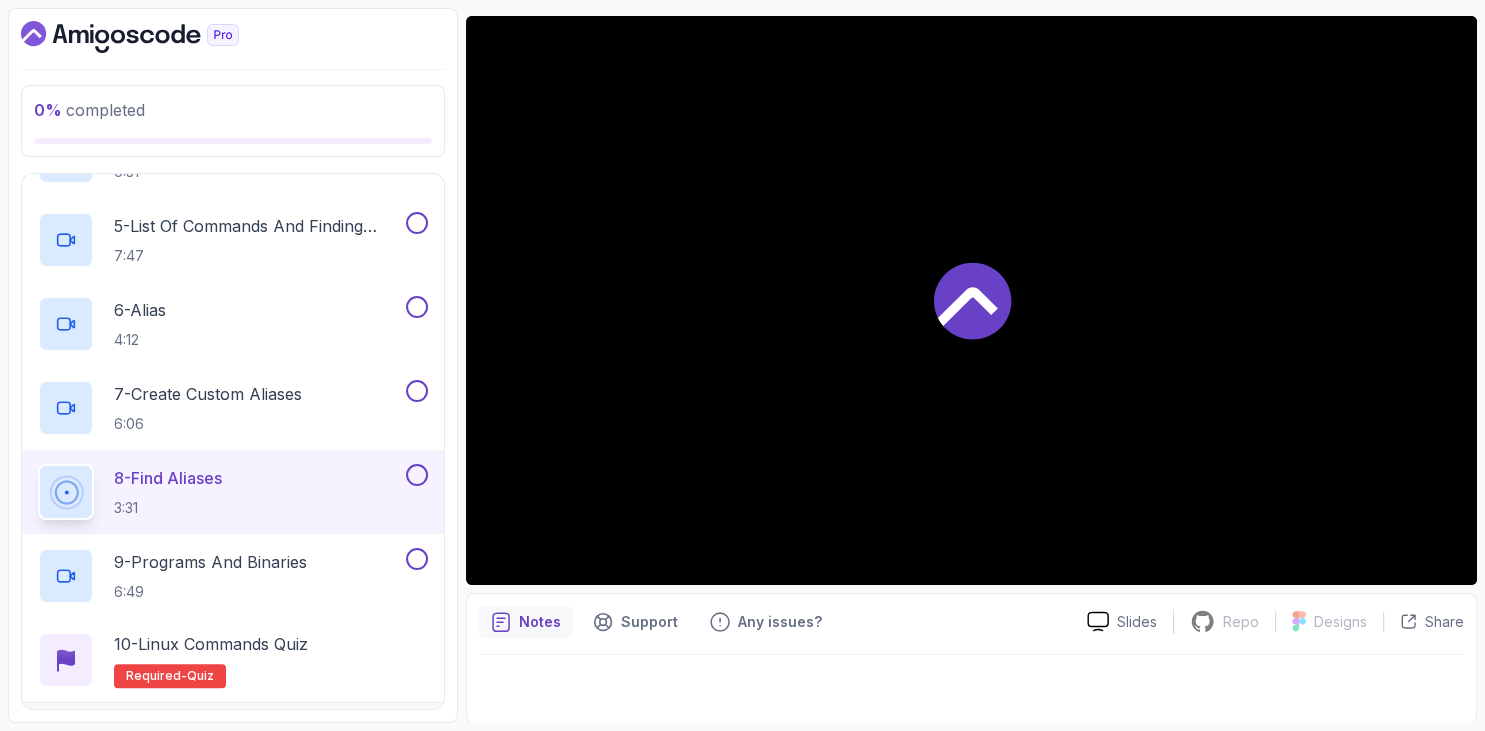 click on "0 % completed 1  -  Intro 2  -  Getting Started 3  -  Mac Installation 4  -  Windows Installation 5  -  Virtual Machines 6  -  Github Codespaces 7  -  The Terminal 8  -  The Shell 9  -  Linux Commands 1  -  What Is A Command 2:18 2  -  Command In Action With ls 10:05 3  -  Man Page 2:57 4  -  Exploring ls Man Page 6:31 5  -  List Of Commands And Finding Help 7:47 6  -  Alias 4:12 7  -  Create Custom Aliases 6:06 8  -  Find Aliases 3:31 9  -  Programs And Binaries 6:49 10  -  Linux Commands Quiz Required- quiz 10  -  Linux File System 11  -  Working With Files 12  -  Working With Directories 13  -  Users And Groups 14  -  File Permissions 15  -  Outro" at bounding box center (233, 365) 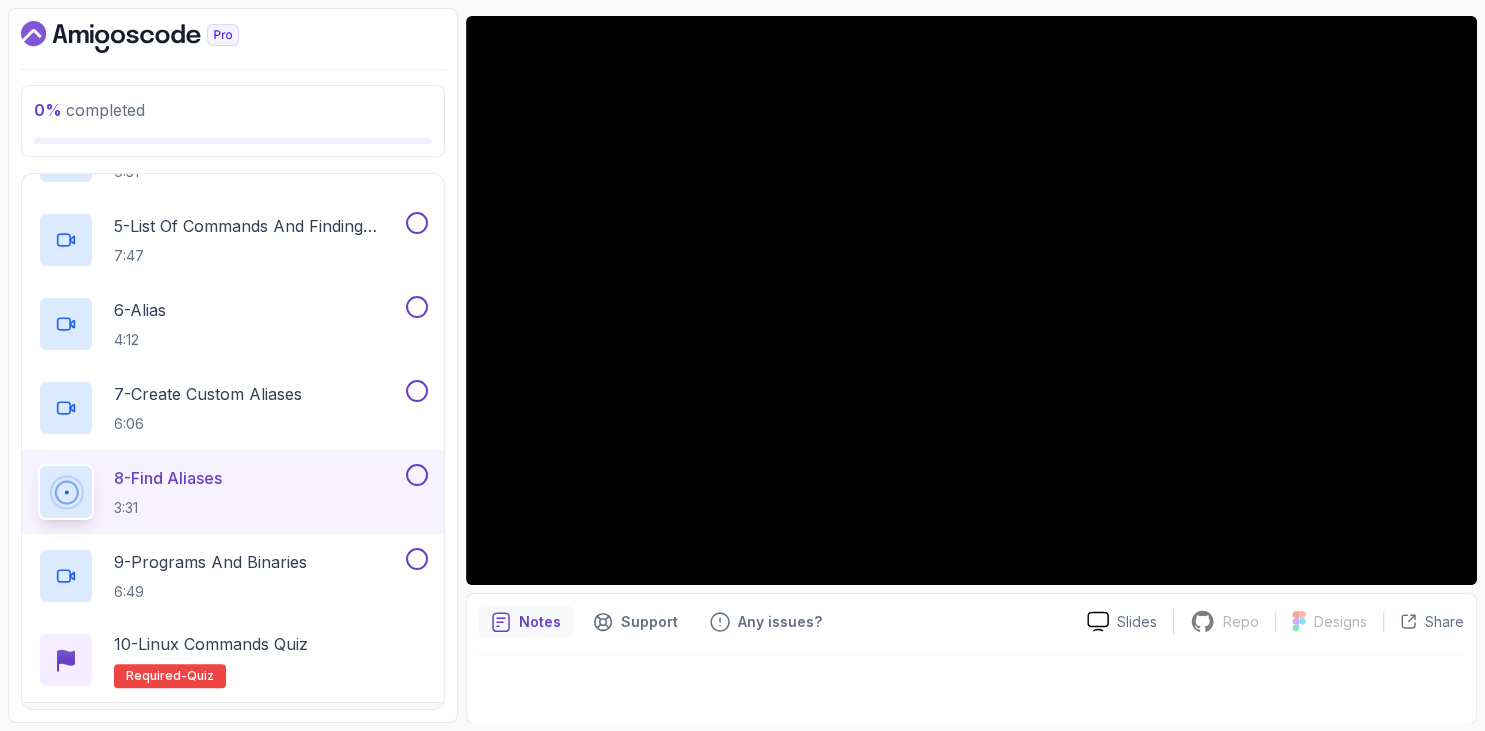 click on "0 % completed 1  -  Intro 2  -  Getting Started 3  -  Mac Installation 4  -  Windows Installation 5  -  Virtual Machines 6  -  Github Codespaces 7  -  The Terminal 8  -  The Shell 9  -  Linux Commands 1  -  What Is A Command 2:18 2  -  Command In Action With ls 10:05 3  -  Man Page 2:57 4  -  Exploring ls Man Page 6:31 5  -  List Of Commands And Finding Help 7:47 6  -  Alias 4:12 7  -  Create Custom Aliases 6:06 8  -  Find Aliases 3:31 9  -  Programs And Binaries 6:49 10  -  Linux Commands Quiz Required- quiz 10  -  Linux File System 11  -  Working With Files 12  -  Working With Directories 13  -  Users And Groups 14  -  File Permissions 15  -  Outro" at bounding box center [233, 365] 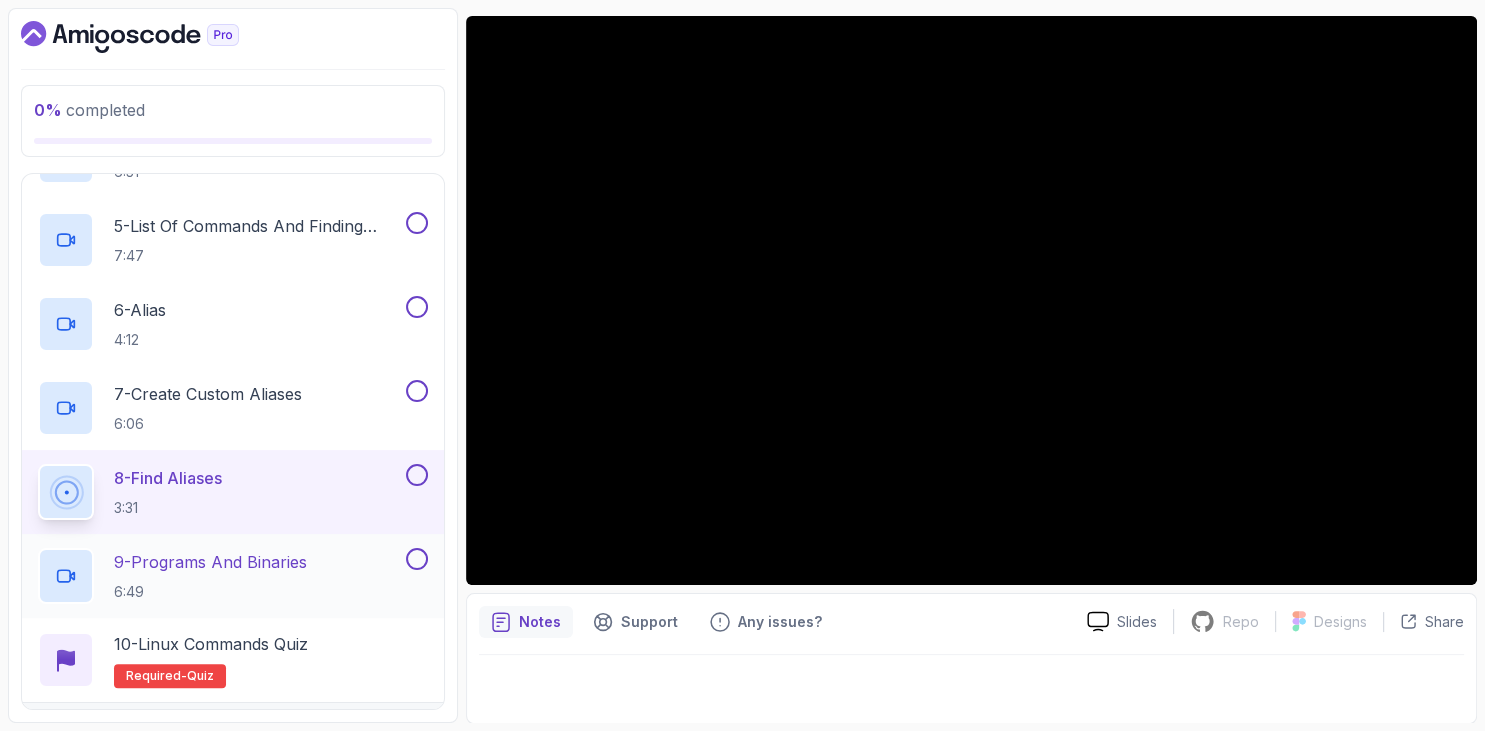 click on "6:49" at bounding box center (210, 592) 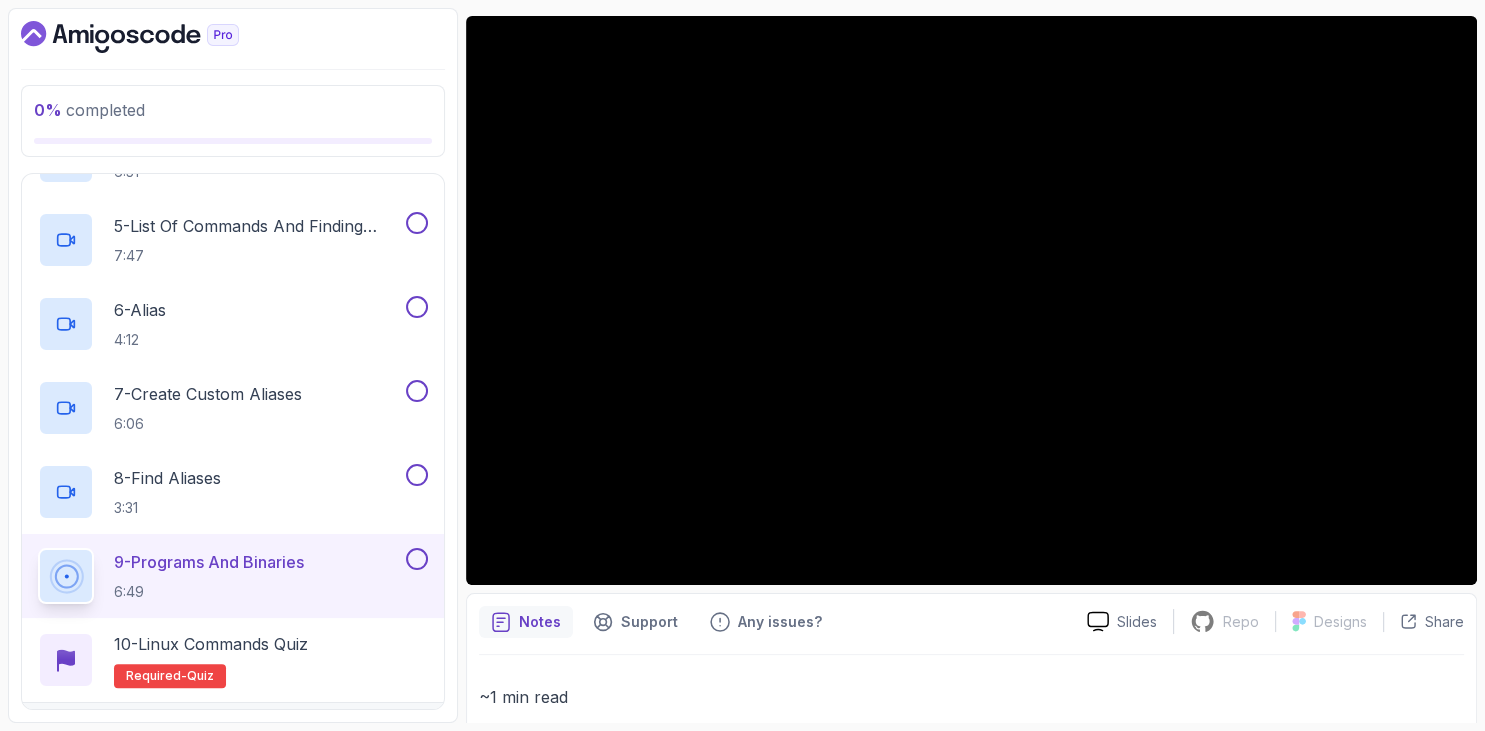 click on "0 % completed 1  -  Intro 2  -  Getting Started 3  -  Mac Installation 4  -  Windows Installation 5  -  Virtual Machines 6  -  Github Codespaces 7  -  The Terminal 8  -  The Shell 9  -  Linux Commands 1  -  What Is A Command 2:18 2  -  Command In Action With ls 10:05 3  -  Man Page 2:57 4  -  Exploring ls Man Page 6:31 5  -  List Of Commands And Finding Help 7:47 6  -  Alias 4:12 7  -  Create Custom Aliases 6:06 8  -  Find Aliases 3:31 9  -  Programs And Binaries 6:49 10  -  Linux Commands Quiz Required- quiz 10  -  Linux File System 11  -  Working With Files 12  -  Working With Directories 13  -  Users And Groups 14  -  File Permissions 15  -  Outro" at bounding box center (233, 365) 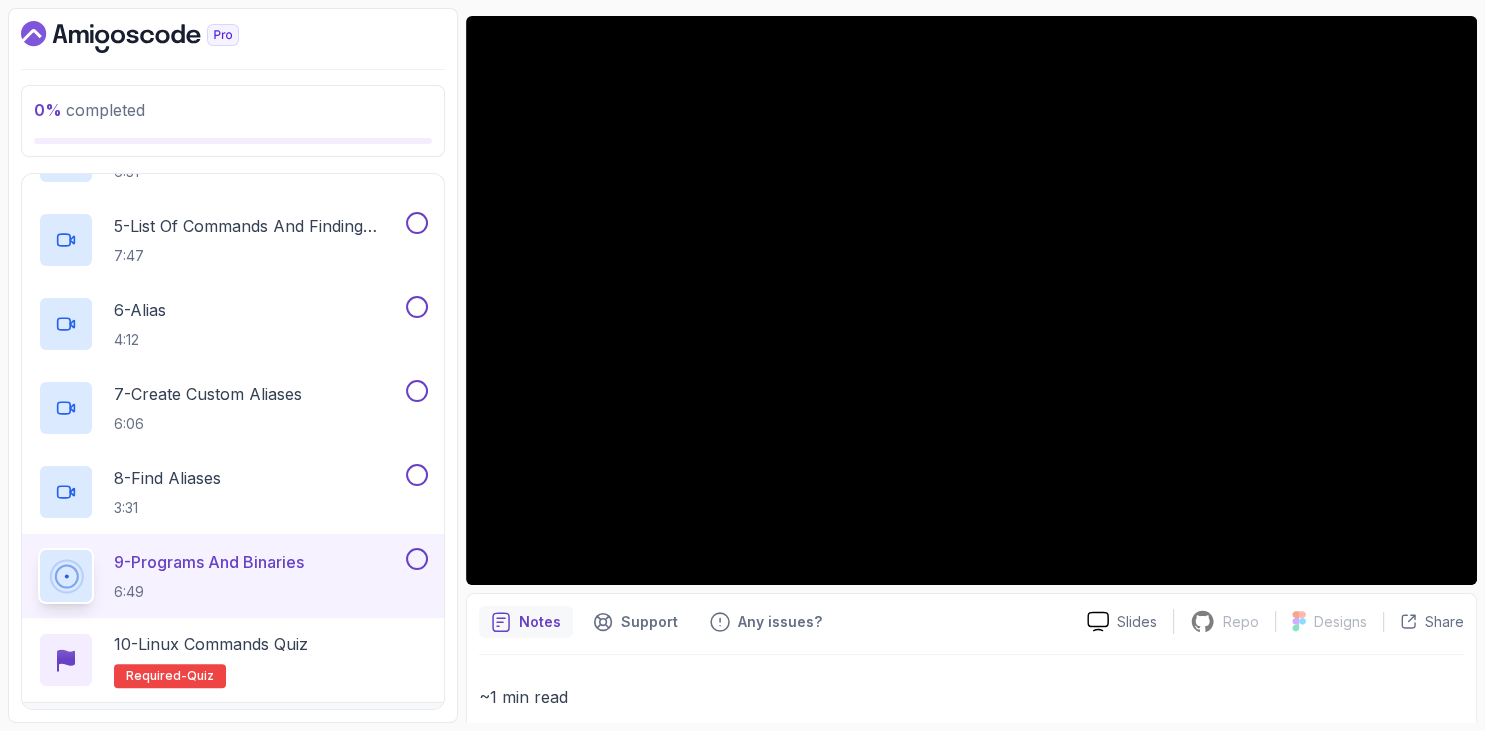 scroll, scrollTop: 382, scrollLeft: 0, axis: vertical 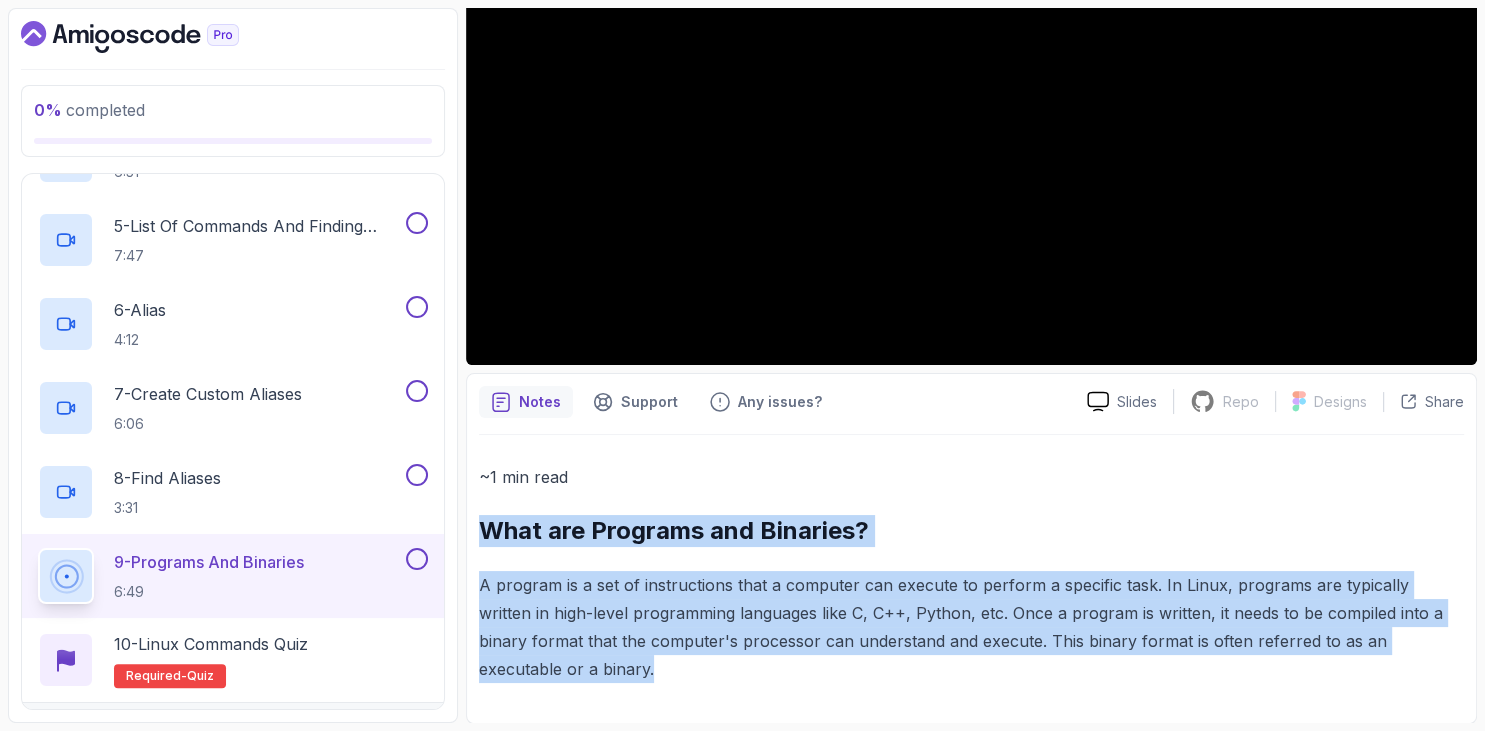 drag, startPoint x: 486, startPoint y: 534, endPoint x: 546, endPoint y: 674, distance: 152.31546 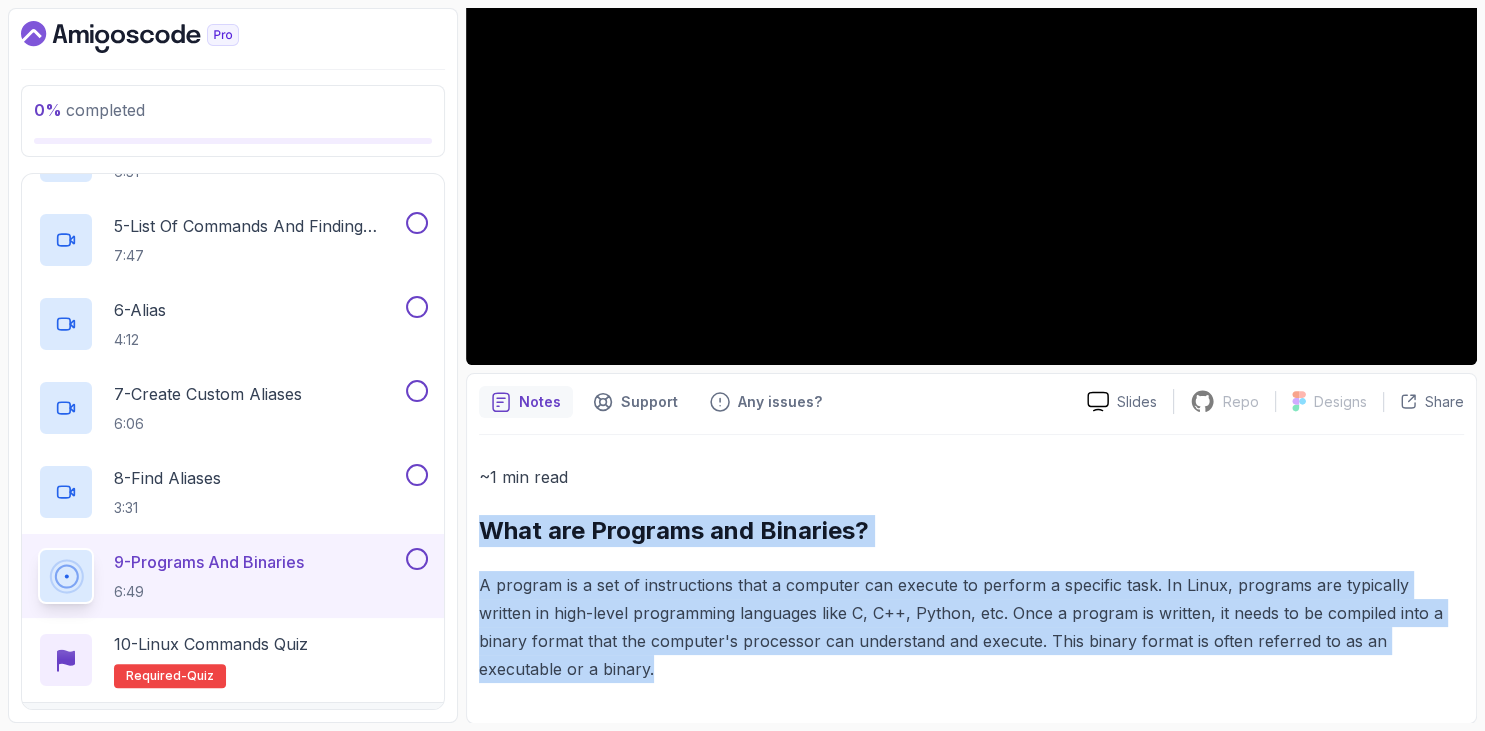 click on "~1 min read What are Programs and Binaries?
A program is a set of instructions that a computer can execute to perform a specific task. In Linux, programs are typically written in high-level programming languages like C, C++, Python, etc. Once a program is written, it needs to be compiled into a binary format that the computer's processor can understand and execute. This binary format is often referred to as an executable or a binary." at bounding box center [971, 573] 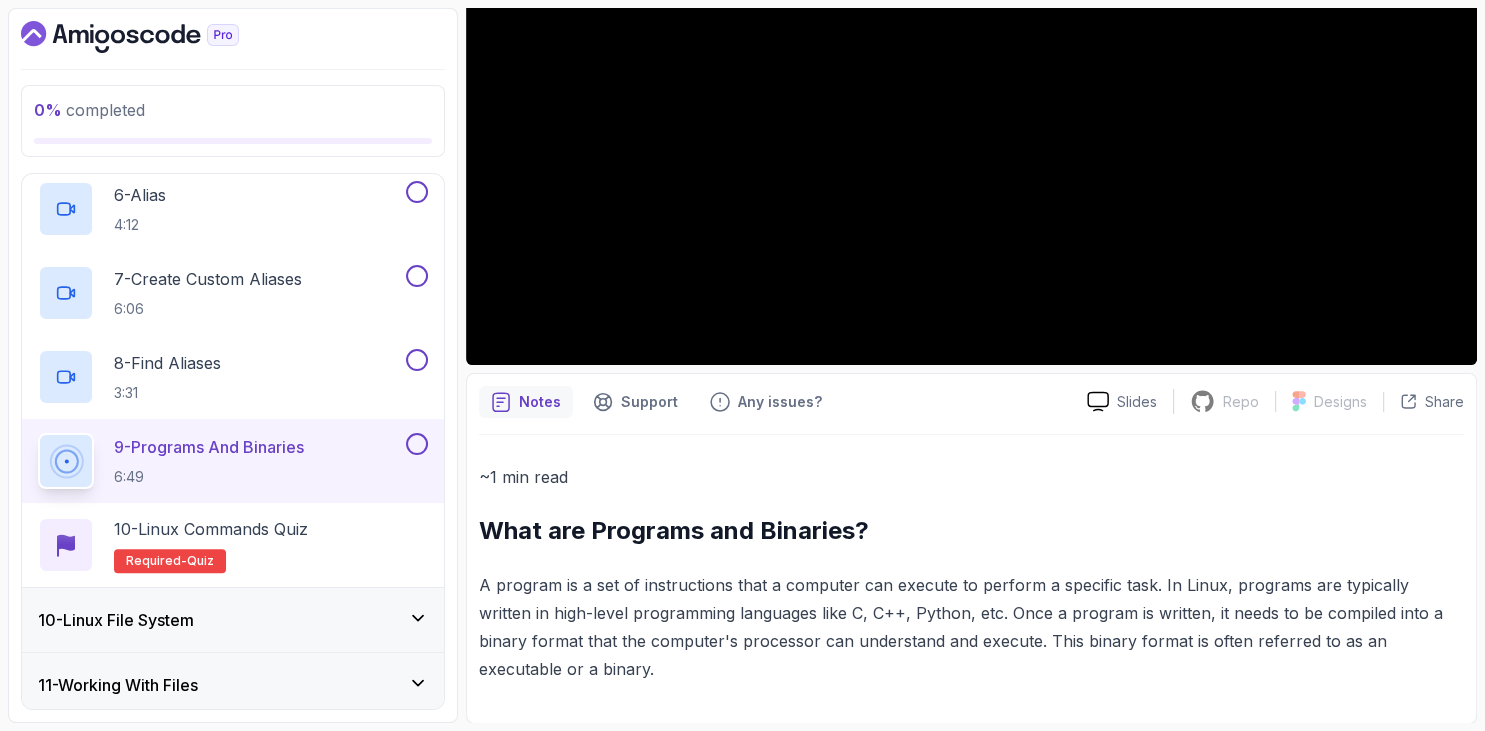 scroll, scrollTop: 1126, scrollLeft: 0, axis: vertical 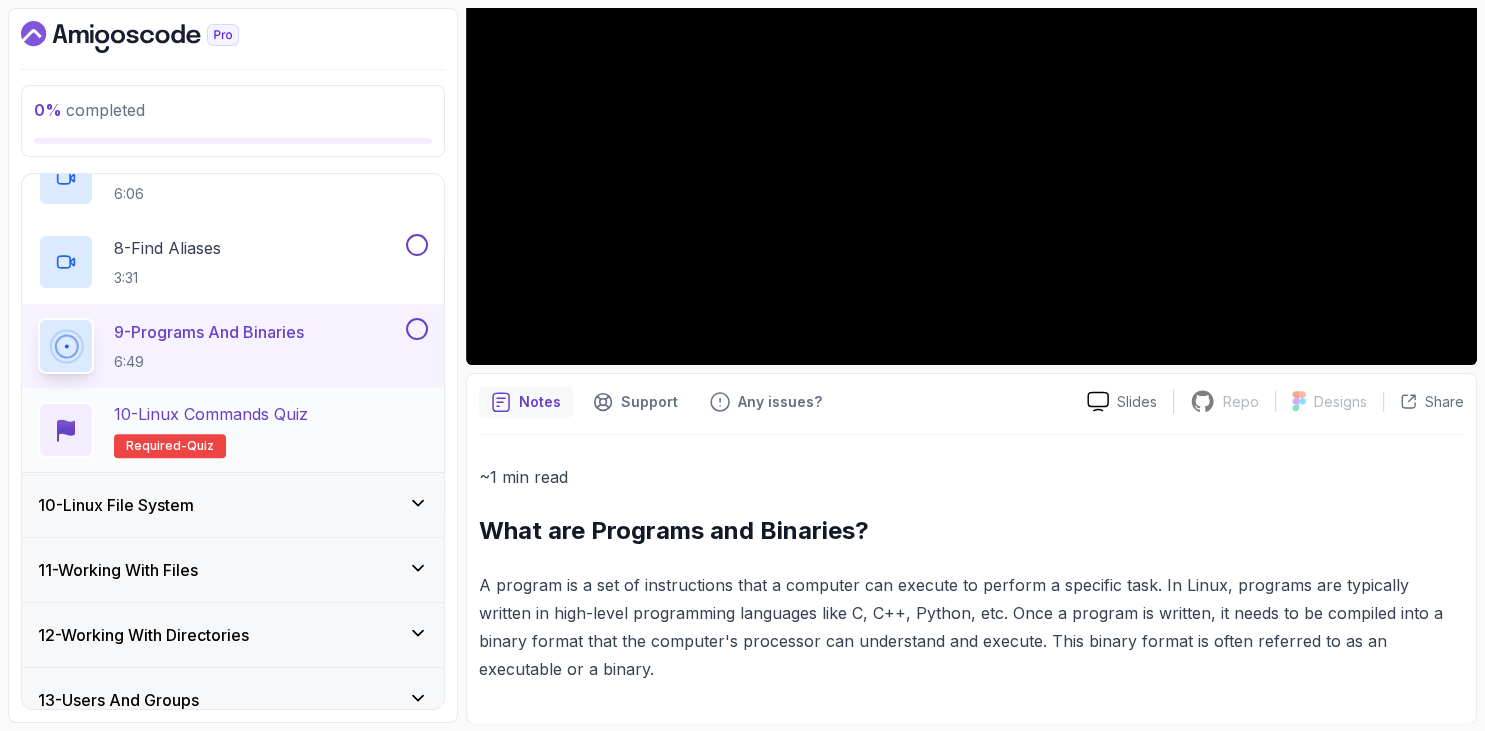 click on "10  -  Linux Commands Quiz" at bounding box center [211, 414] 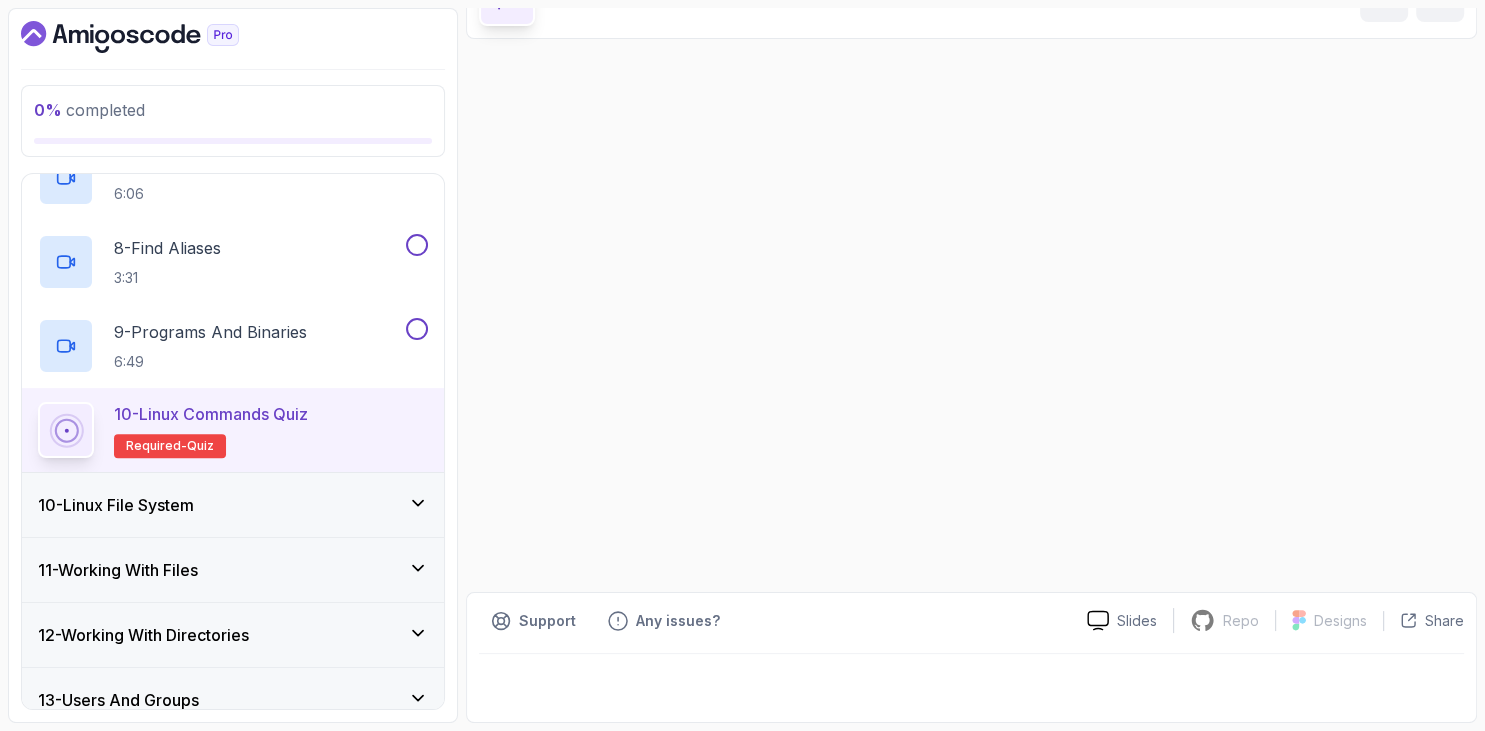 scroll, scrollTop: 0, scrollLeft: 0, axis: both 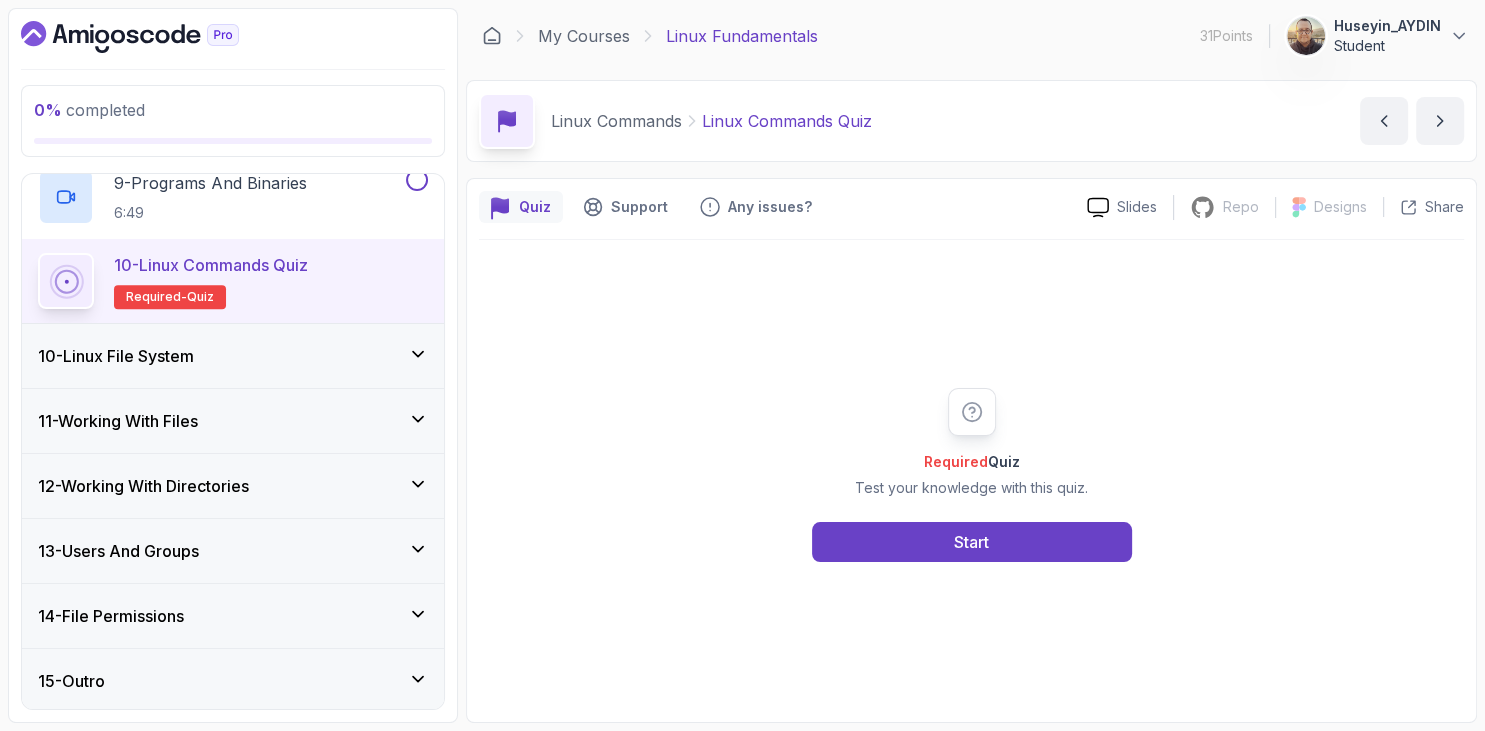 click on "10  -  Linux File System" at bounding box center (233, 356) 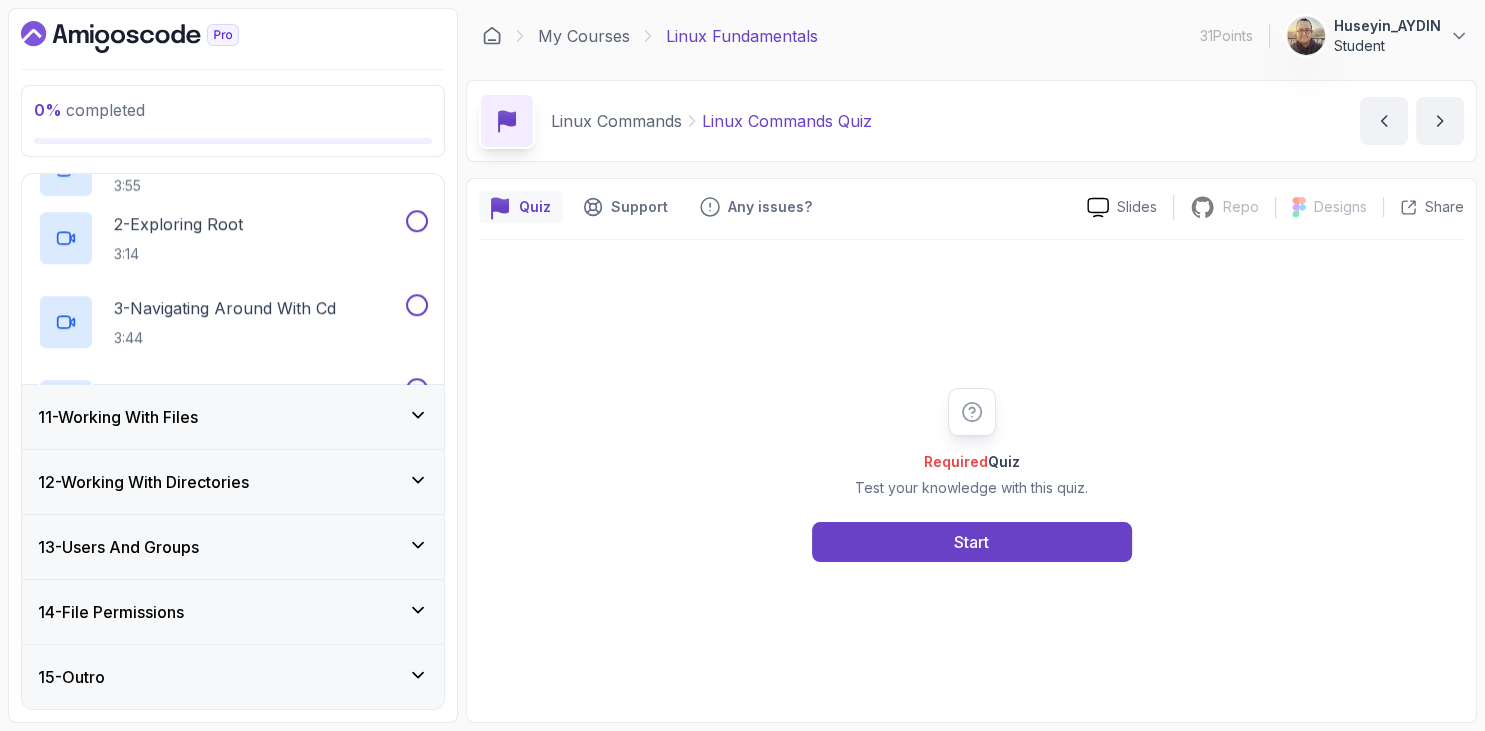scroll, scrollTop: 435, scrollLeft: 0, axis: vertical 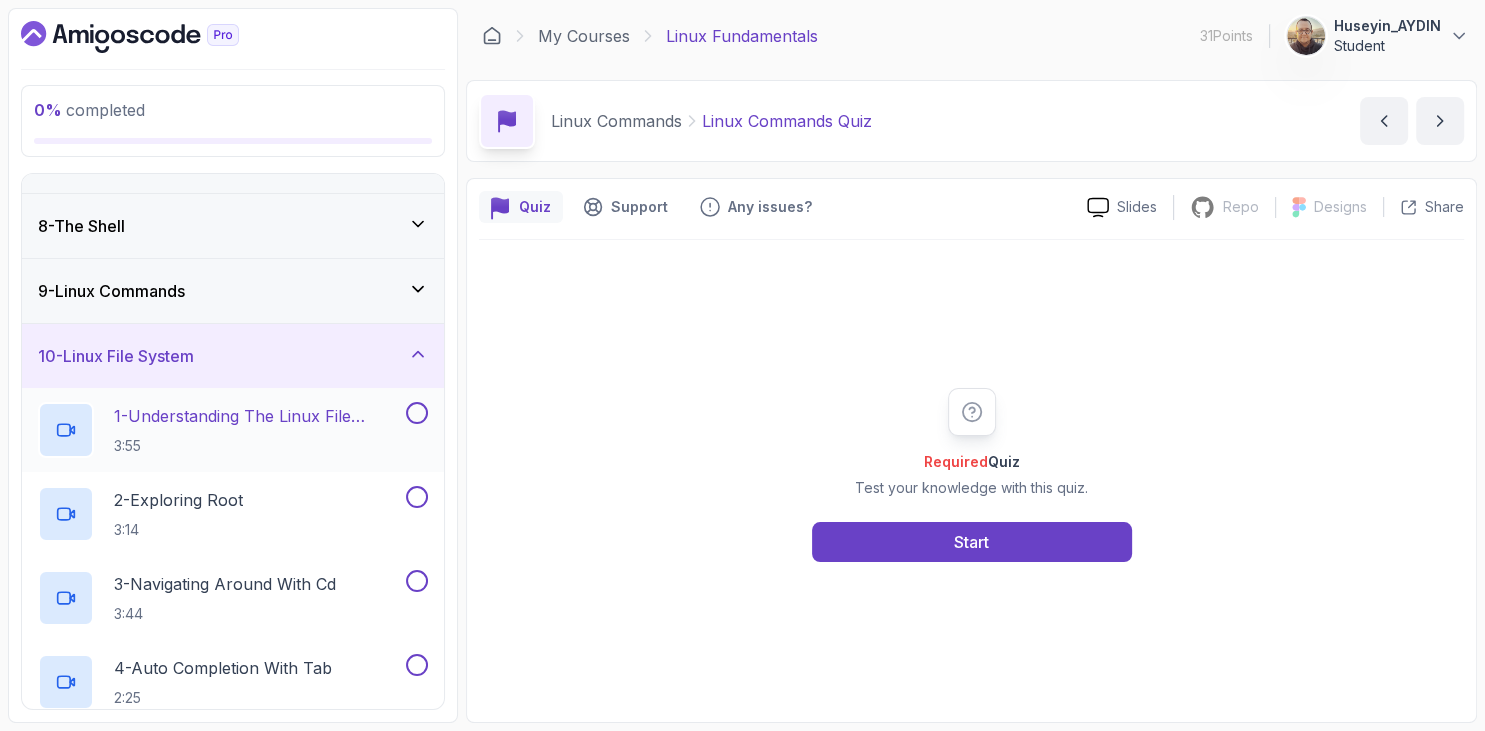 click on "1  -  Understanding The Linux File System" at bounding box center (258, 416) 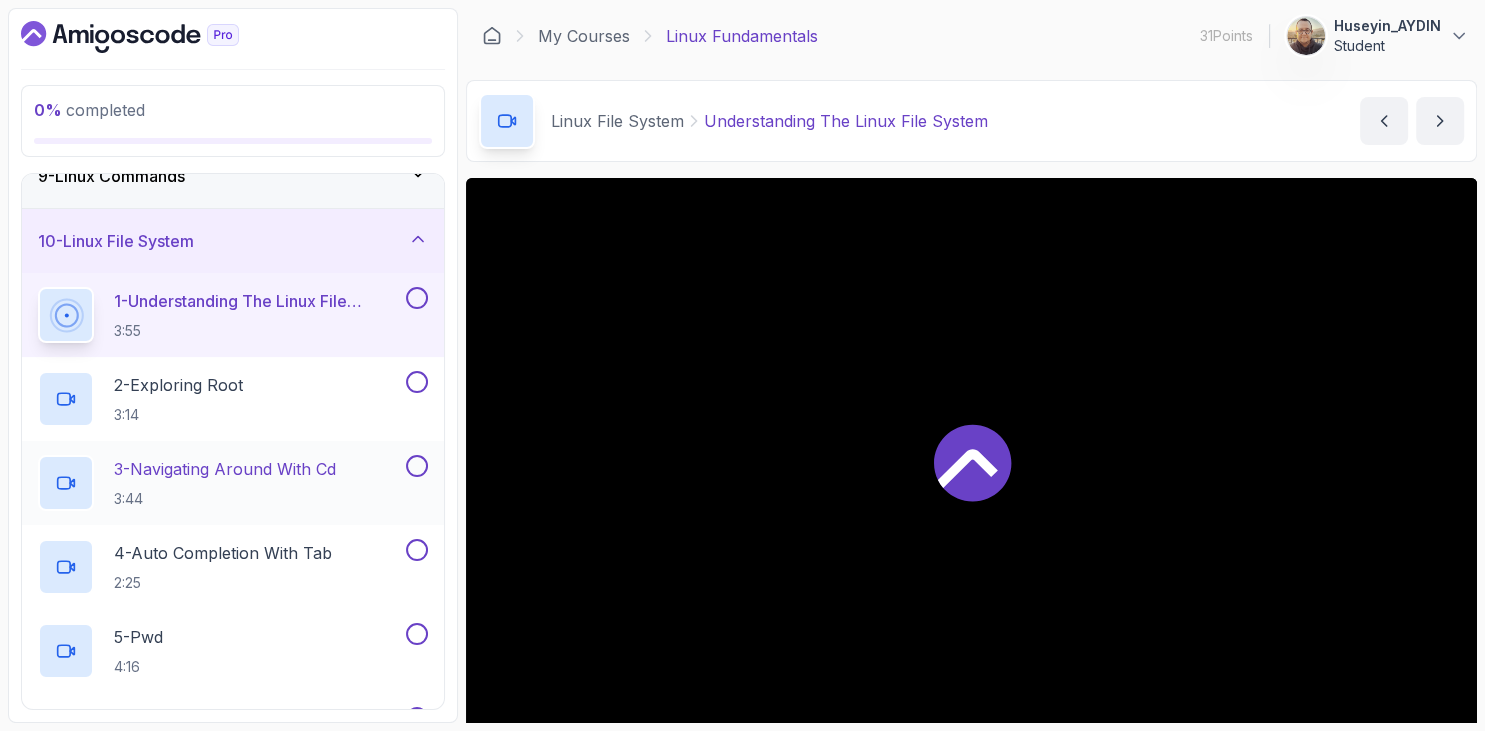 scroll, scrollTop: 666, scrollLeft: 0, axis: vertical 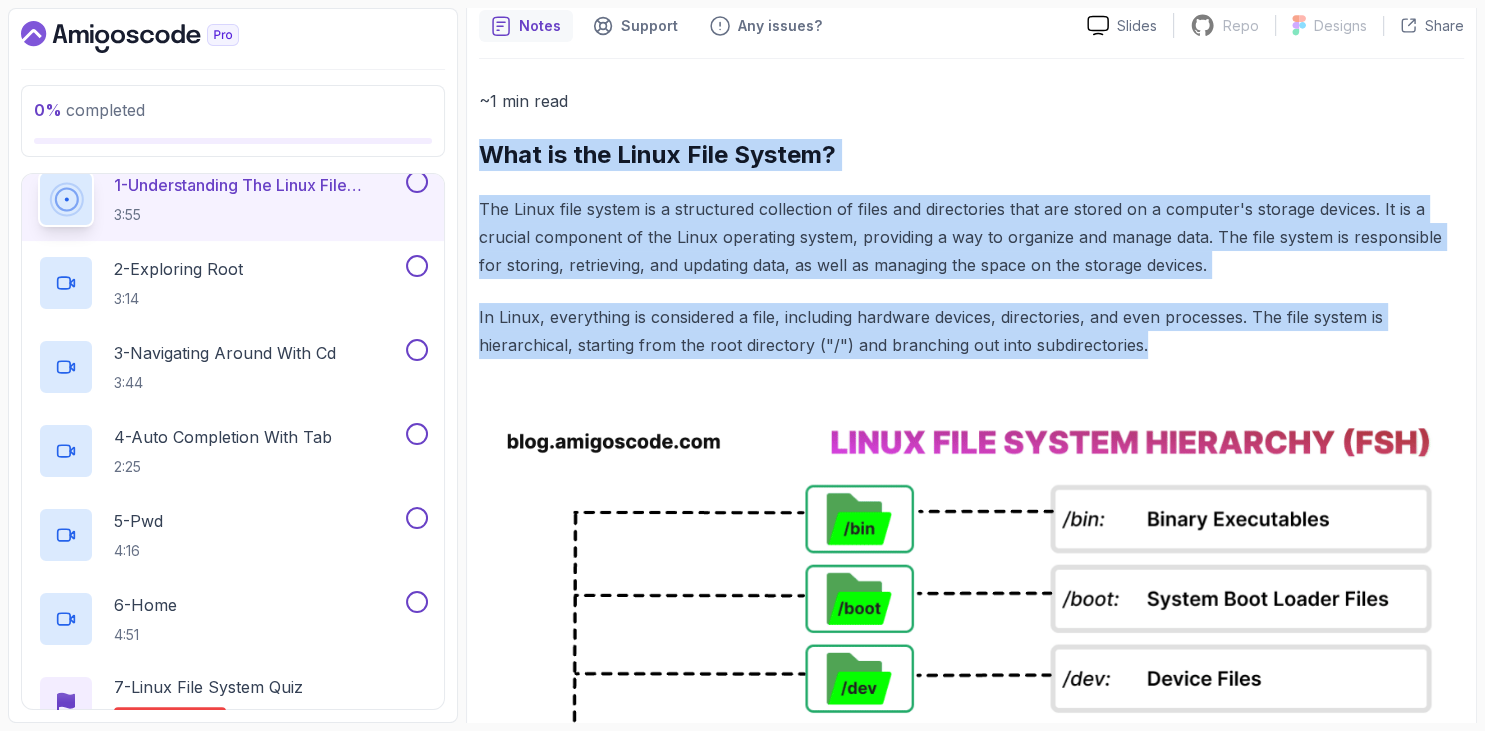drag, startPoint x: 487, startPoint y: 218, endPoint x: 1178, endPoint y: 337, distance: 701.1719 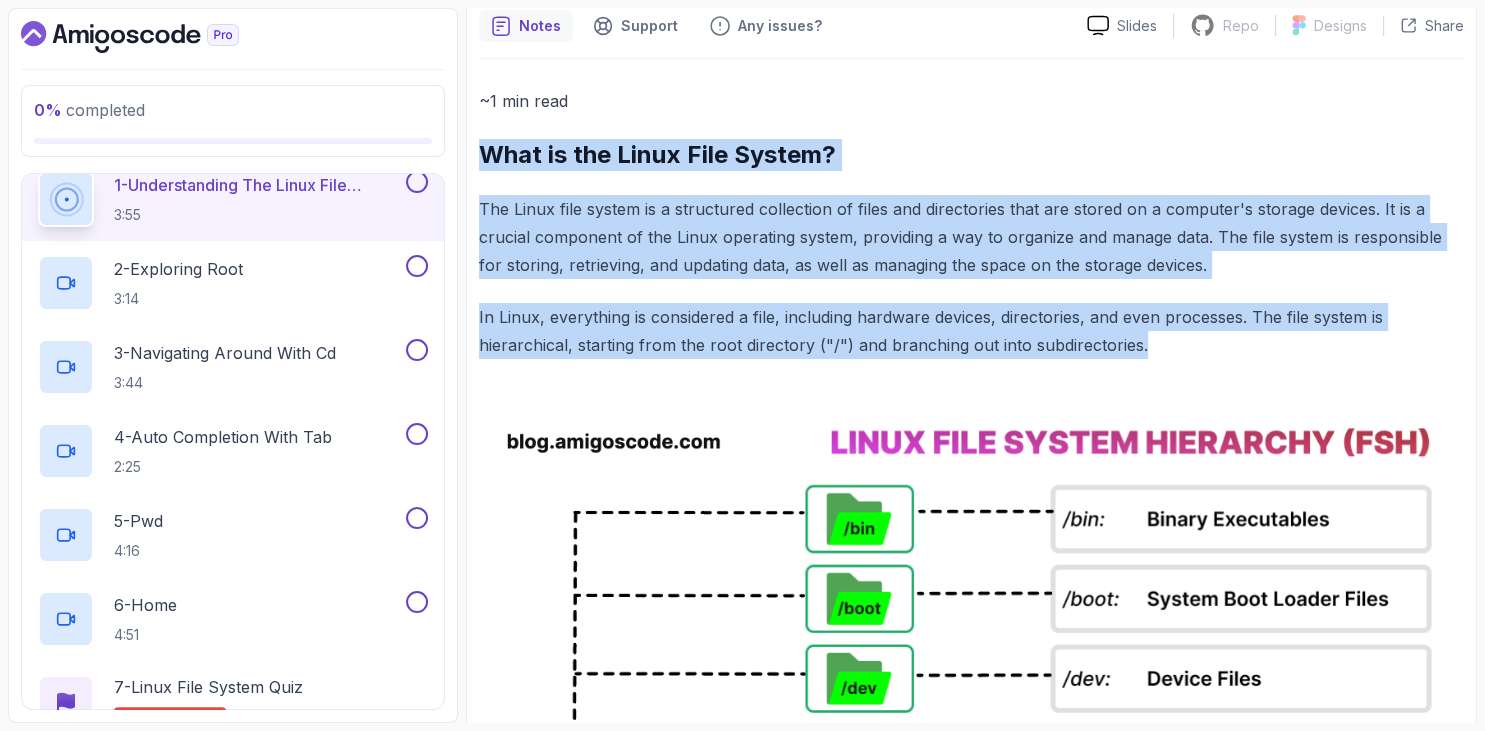 click on "~1 min read What is the Linux File System?
The Linux file system is a structured collection of files and directories that are stored on a computer's storage devices. It is a crucial component of the Linux operating system, providing a way to organize and manage data. The file system is responsible for storing, retrieving, and updating data, as well as managing the space on the storage devices.
In Linux, everything is considered a file, including hardware devices, directories, and even processes. The file system is hierarchical, starting from the root directory ("/") and branching out into subdirectories." at bounding box center (971, 888) 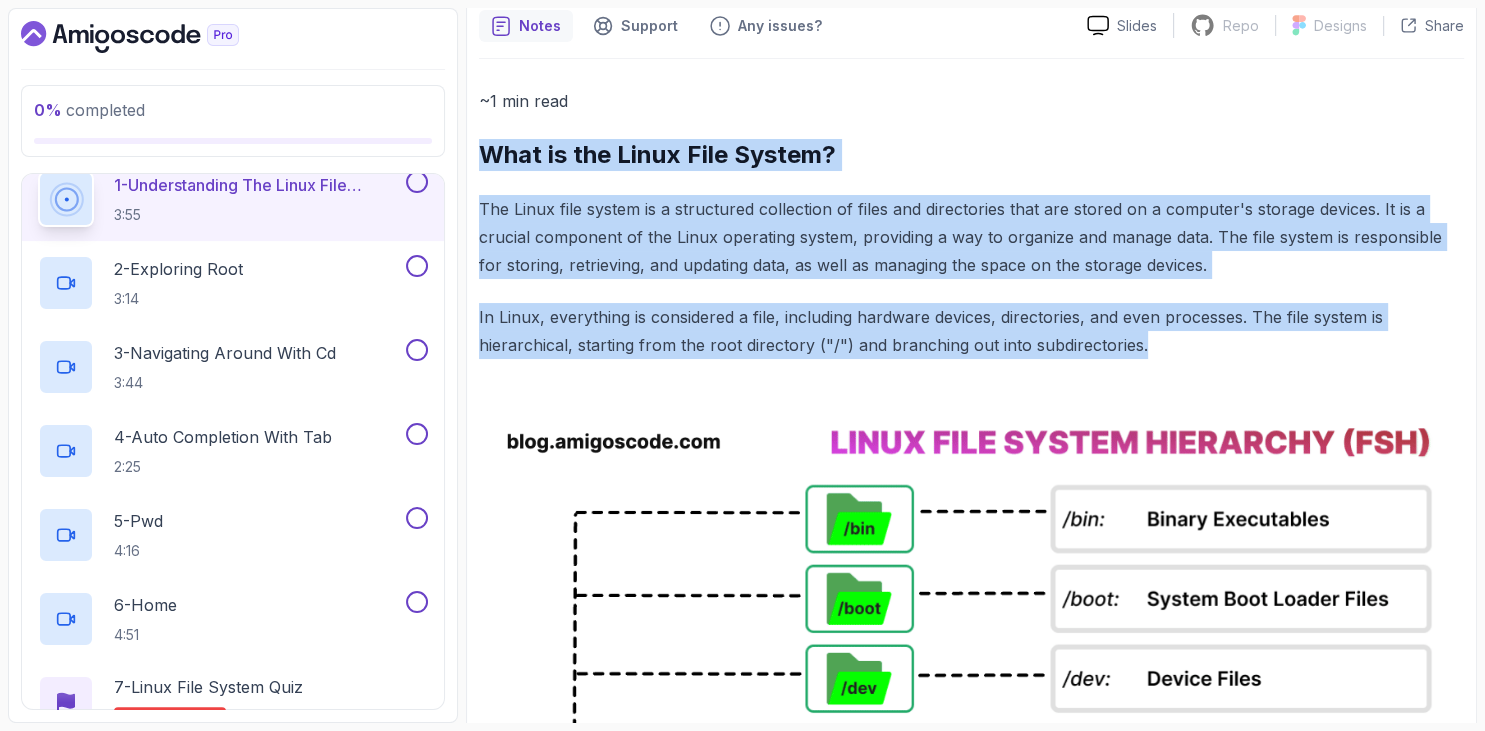 click on "The Linux file system is a structured collection of files and directories that are stored on a computer's storage devices. It is a crucial component of the Linux operating system, providing a way to organize and manage data. The file system is responsible for storing, retrieving, and updating data, as well as managing the space on the storage devices." at bounding box center [971, 237] 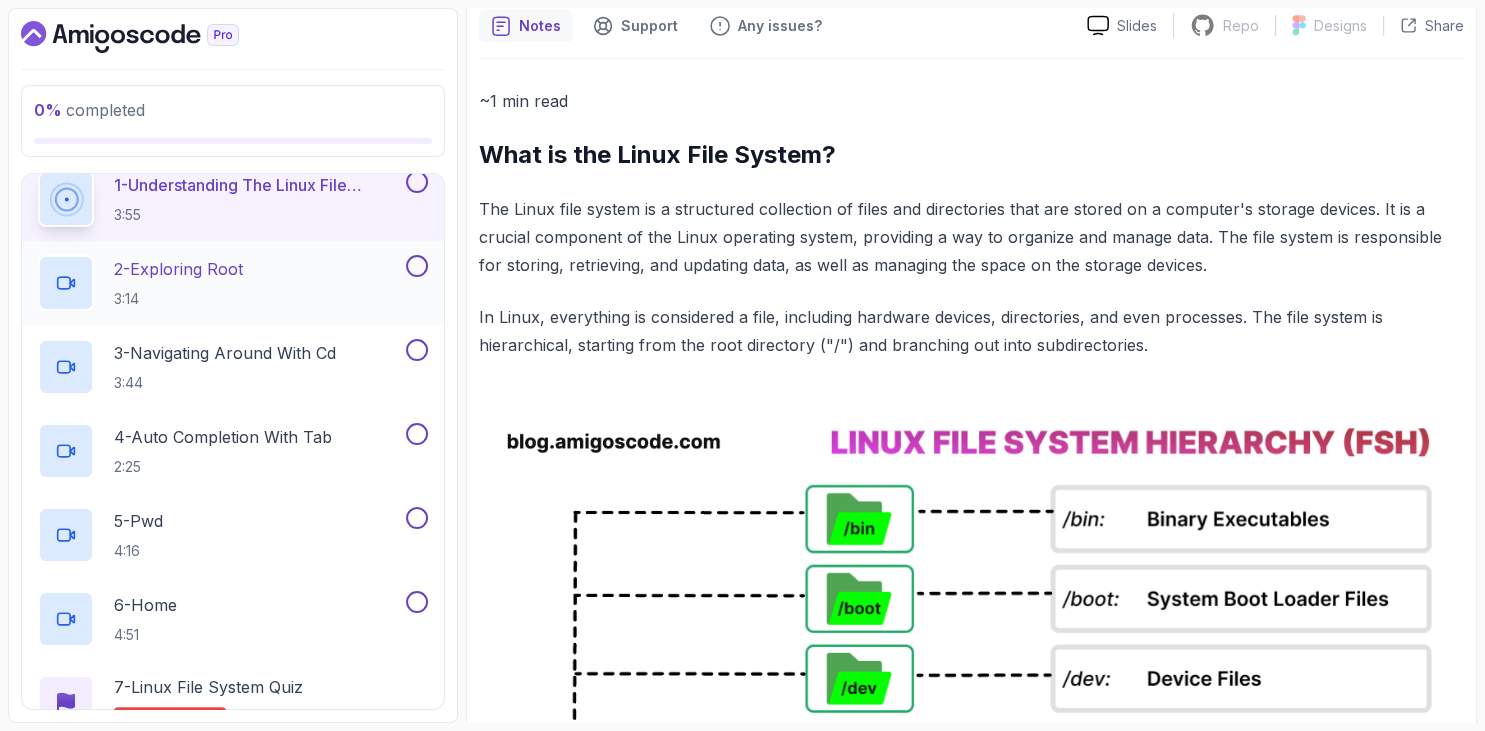click on "2  -  Exploring Root" at bounding box center [178, 269] 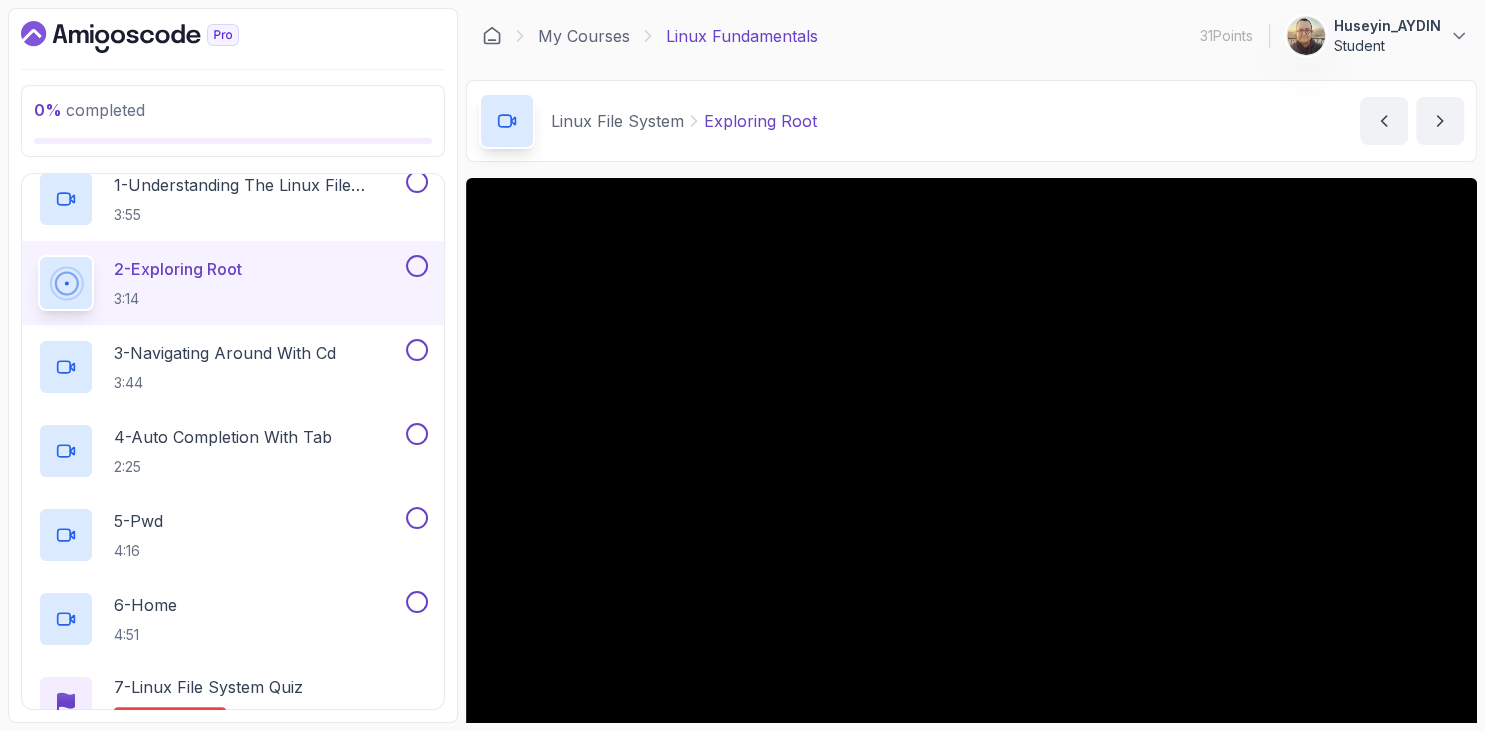 scroll, scrollTop: 230, scrollLeft: 0, axis: vertical 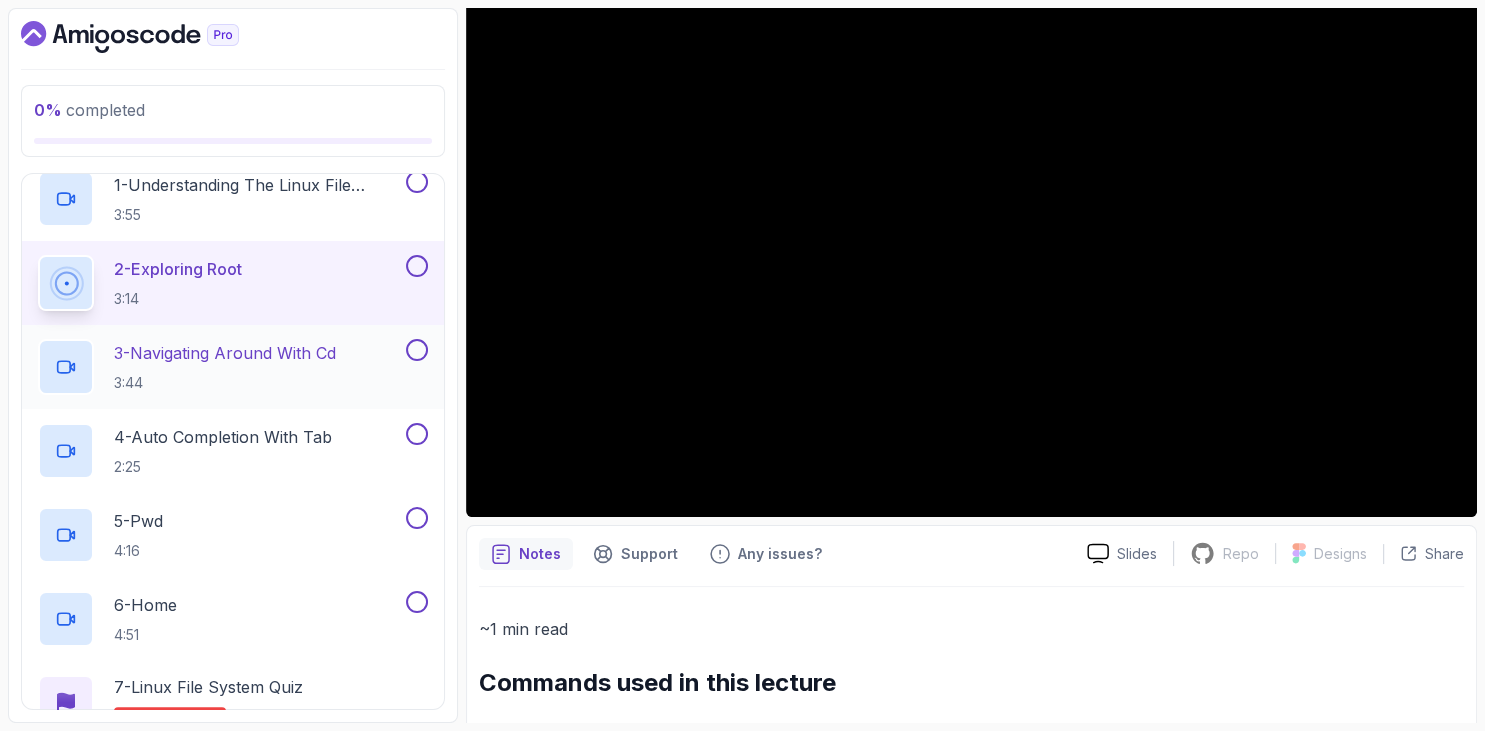 click on "3  -  Navigating Around With Cd" at bounding box center (225, 353) 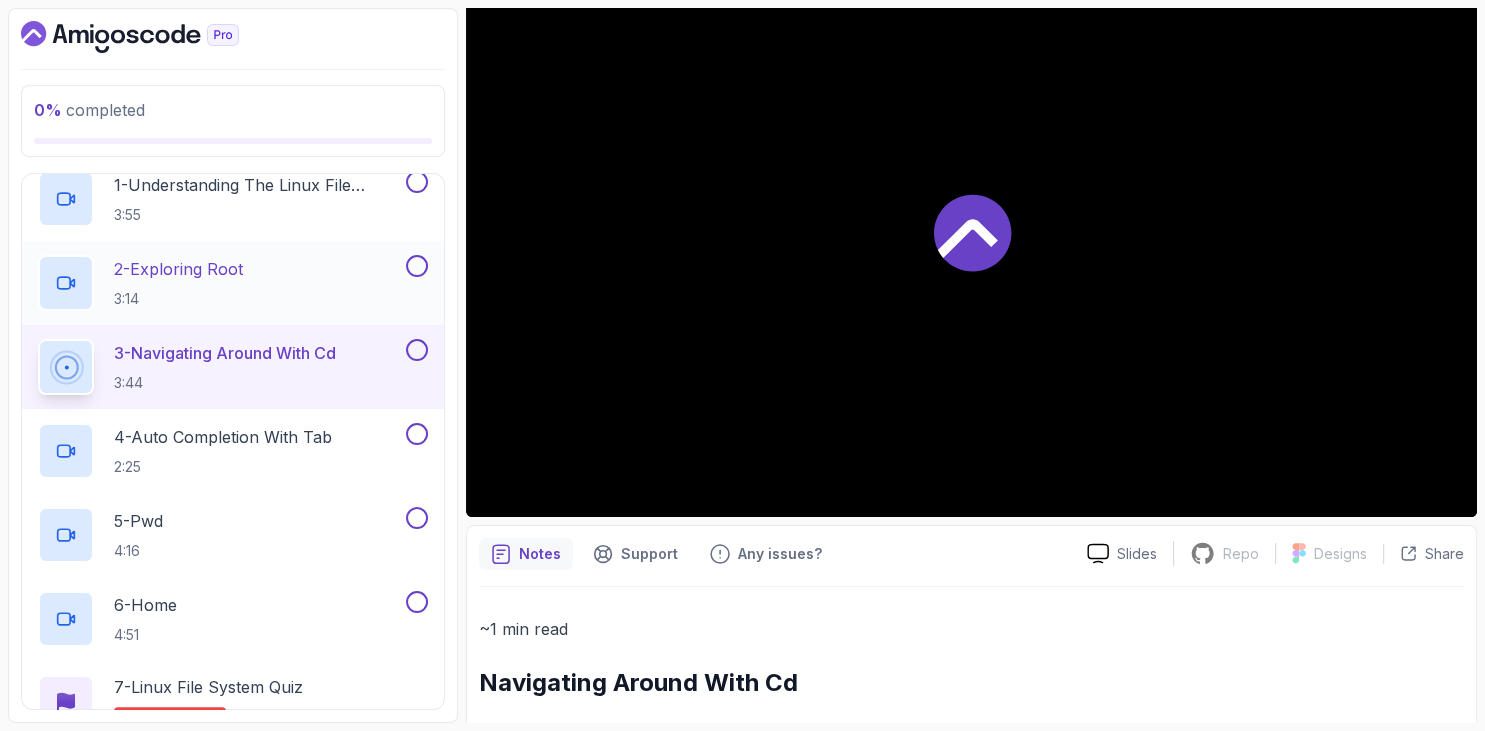 click on "2  -  Exploring Root" at bounding box center (178, 269) 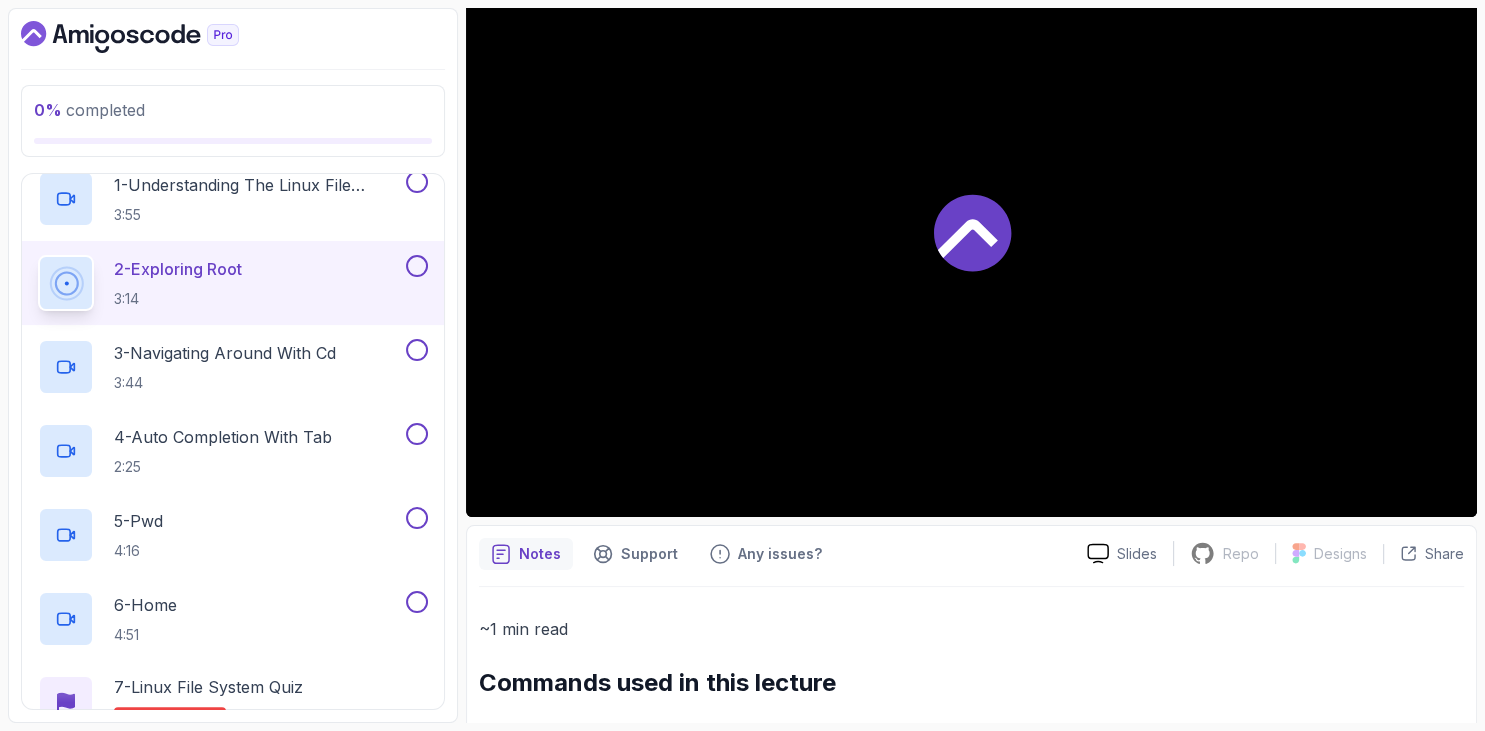 click on "0 % completed 1  -  Intro 2  -  Getting Started 3  -  Mac Installation 4  -  Windows Installation 5  -  Virtual Machines 6  -  Github Codespaces 7  -  The Terminal 8  -  The Shell 9  -  Linux Commands 10  -  Linux File System 1  -  Understanding The Linux File System 3:55 2  -  Exploring Root 3:14 3  -  Navigating Around With Cd 3:44 4  -  Auto Completion With Tab 2:25 5  -  Pwd 4:16 6  -  Home 4:51 7  -  Linux File System Quiz Required- quiz 11  -  Working With Files 12  -  Working With Directories 13  -  Users And Groups 14  -  File Permissions 15  -  Outro" at bounding box center [233, 365] 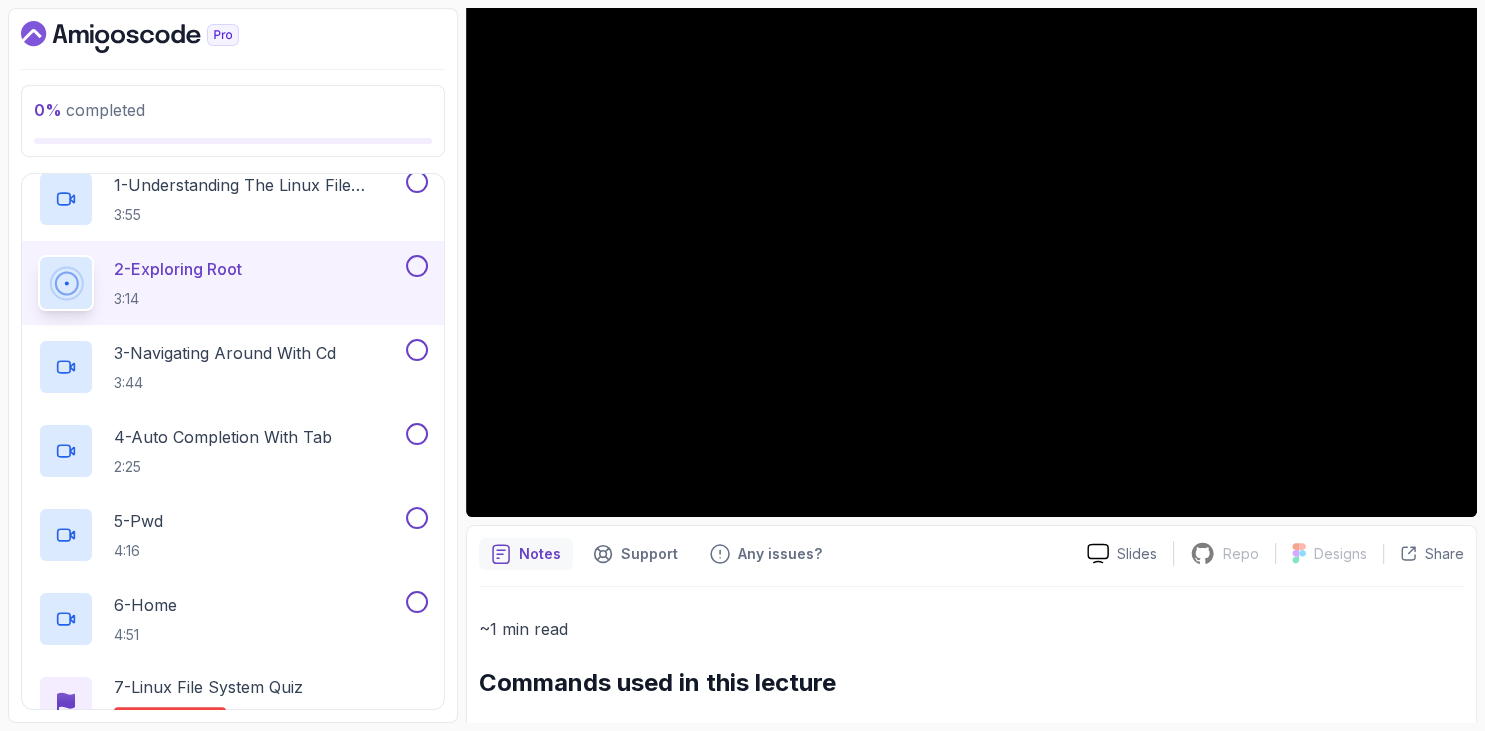 click on "0 % completed 1  -  Intro 2  -  Getting Started 3  -  Mac Installation 4  -  Windows Installation 5  -  Virtual Machines 6  -  Github Codespaces 7  -  The Terminal 8  -  The Shell 9  -  Linux Commands 10  -  Linux File System 1  -  Understanding The Linux File System 3:55 2  -  Exploring Root 3:14 3  -  Navigating Around With Cd 3:44 4  -  Auto Completion With Tab 2:25 5  -  Pwd 4:16 6  -  Home 4:51 7  -  Linux File System Quiz Required- quiz 11  -  Working With Files 12  -  Working With Directories 13  -  Users And Groups 14  -  File Permissions 15  -  Outro" at bounding box center (233, 365) 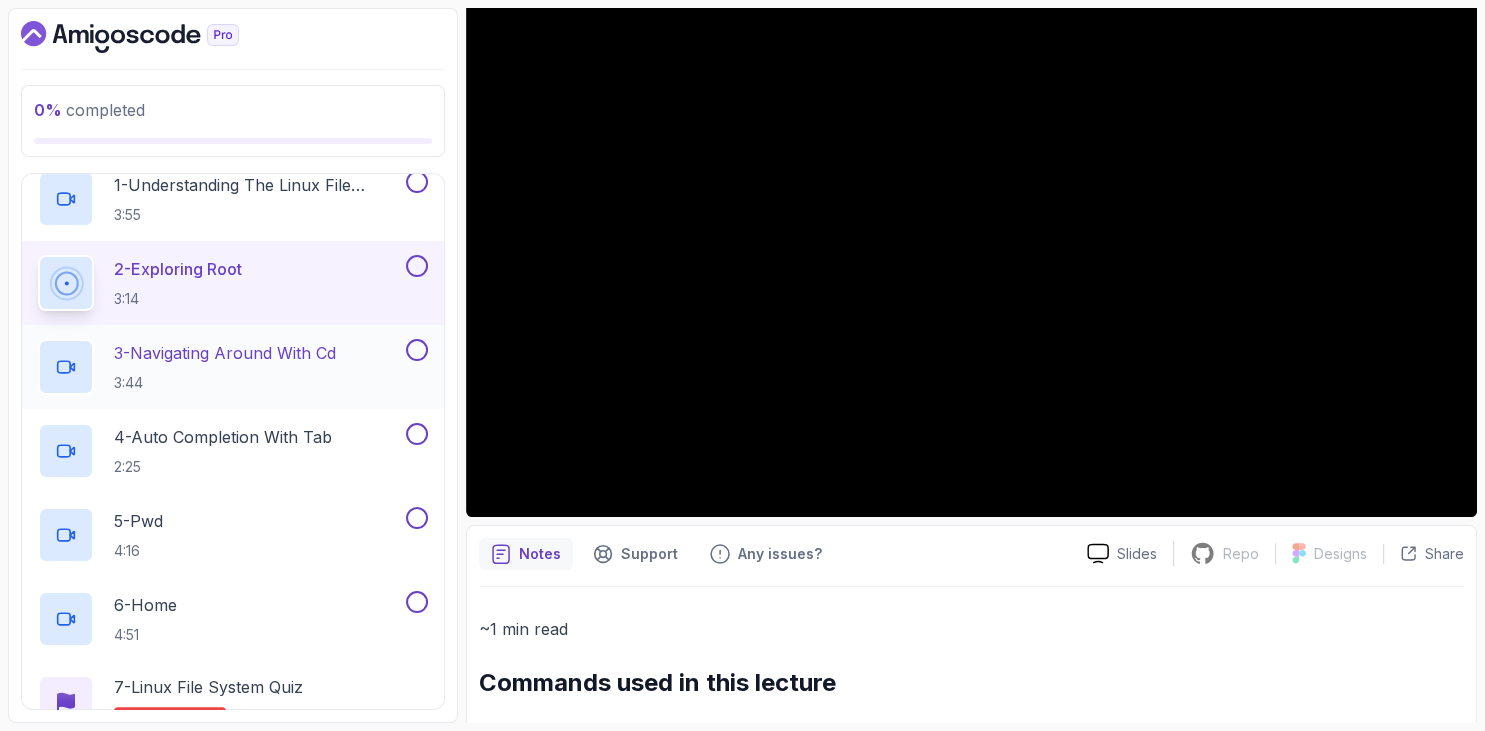 click on "3  -  Navigating Around With Cd" at bounding box center (225, 353) 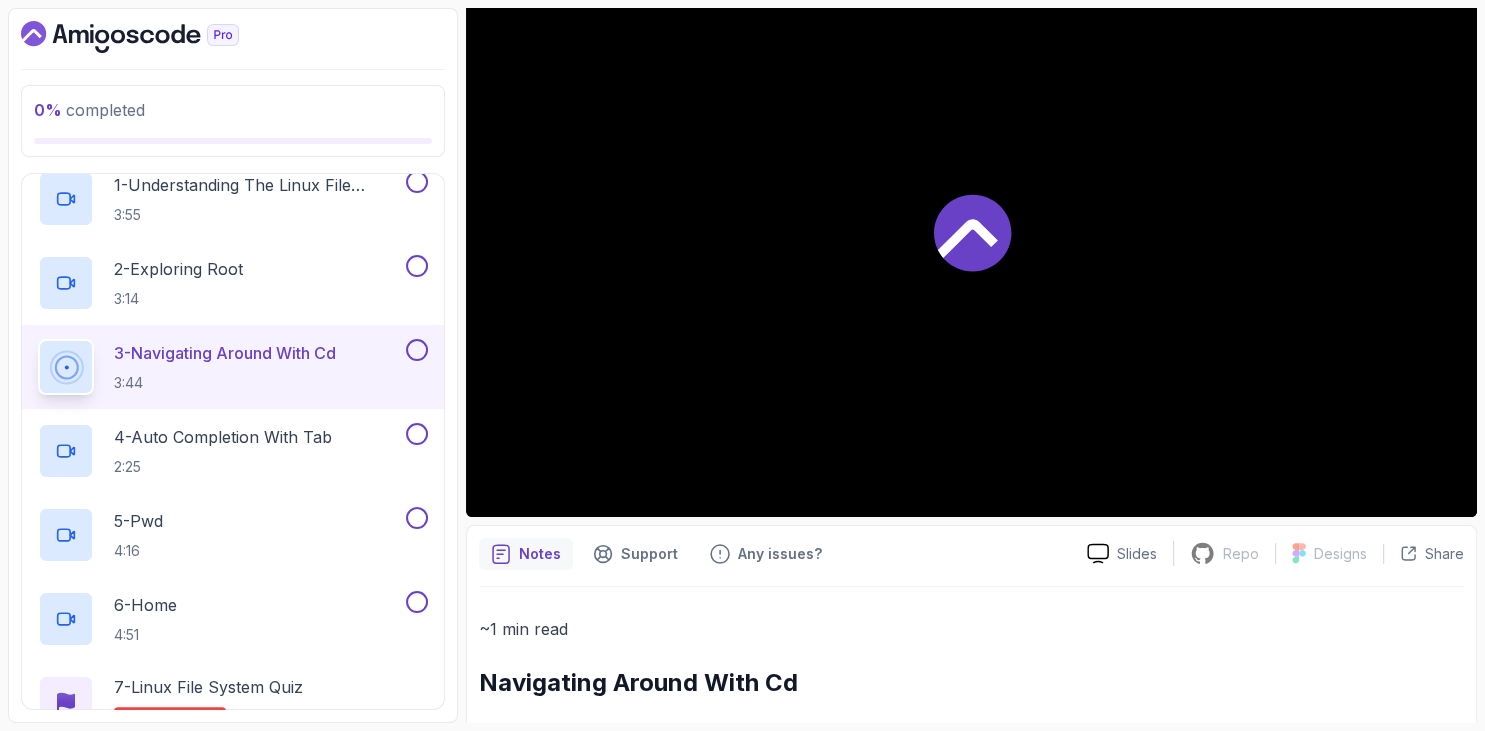 click on "0 % completed 1  -  Intro 2  -  Getting Started 3  -  Mac Installation 4  -  Windows Installation 5  -  Virtual Machines 6  -  Github Codespaces 7  -  The Terminal 8  -  The Shell 9  -  Linux Commands 10  -  Linux File System 1  -  Understanding The Linux File System 3:55 2  -  Exploring Root 3:14 3  -  Navigating Around With Cd 3:44 4  -  Auto Completion With Tab 2:25 5  -  Pwd 4:16 6  -  Home 4:51 7  -  Linux File System Quiz Required- quiz 11  -  Working With Files 12  -  Working With Directories 13  -  Users And Groups 14  -  File Permissions 15  -  Outro" at bounding box center (233, 365) 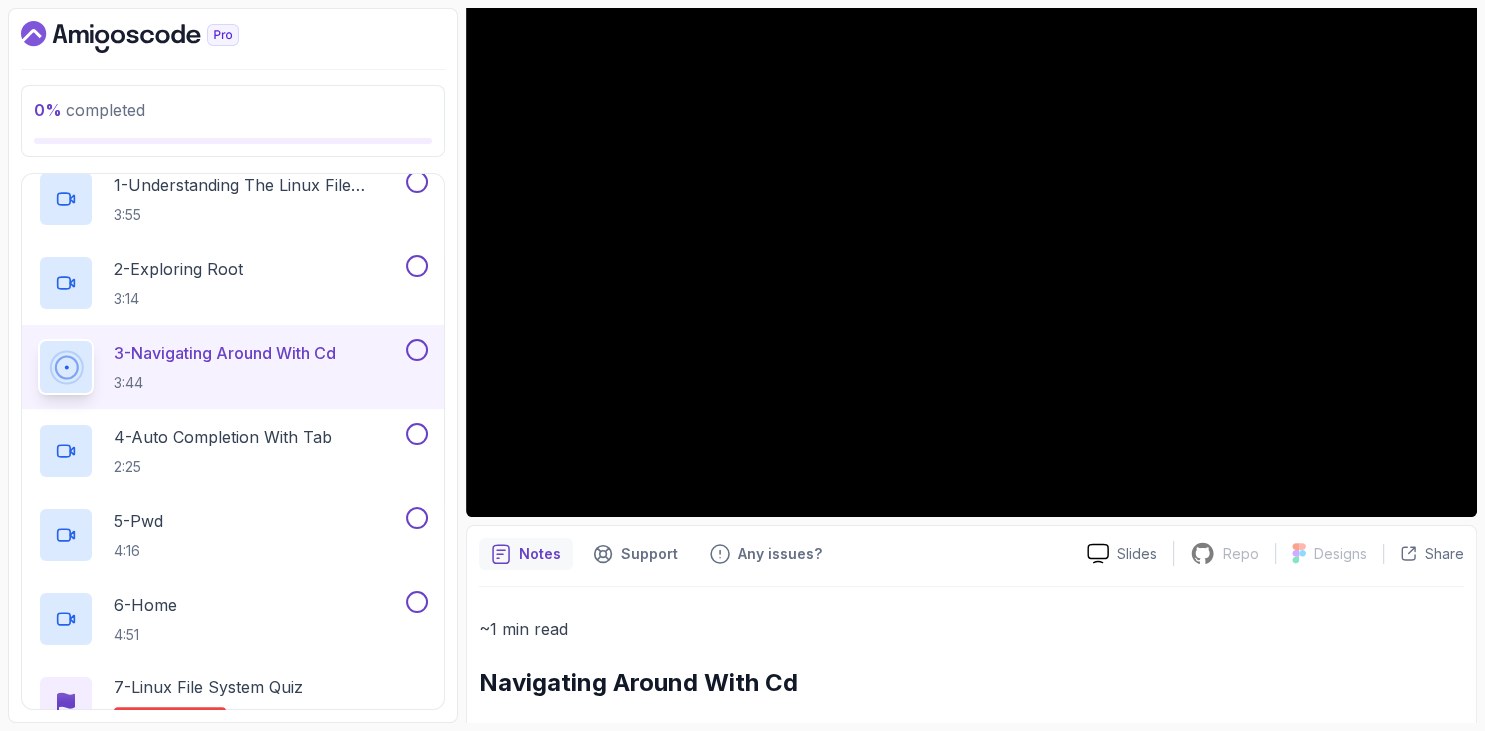click on "0 % completed 1  -  Intro 2  -  Getting Started 3  -  Mac Installation 4  -  Windows Installation 5  -  Virtual Machines 6  -  Github Codespaces 7  -  The Terminal 8  -  The Shell 9  -  Linux Commands 10  -  Linux File System 1  -  Understanding The Linux File System 3:55 2  -  Exploring Root 3:14 3  -  Navigating Around With Cd 3:44 4  -  Auto Completion With Tab 2:25 5  -  Pwd 4:16 6  -  Home 4:51 7  -  Linux File System Quiz Required- quiz 11  -  Working With Files 12  -  Working With Directories 13  -  Users And Groups 14  -  File Permissions 15  -  Outro" at bounding box center (233, 365) 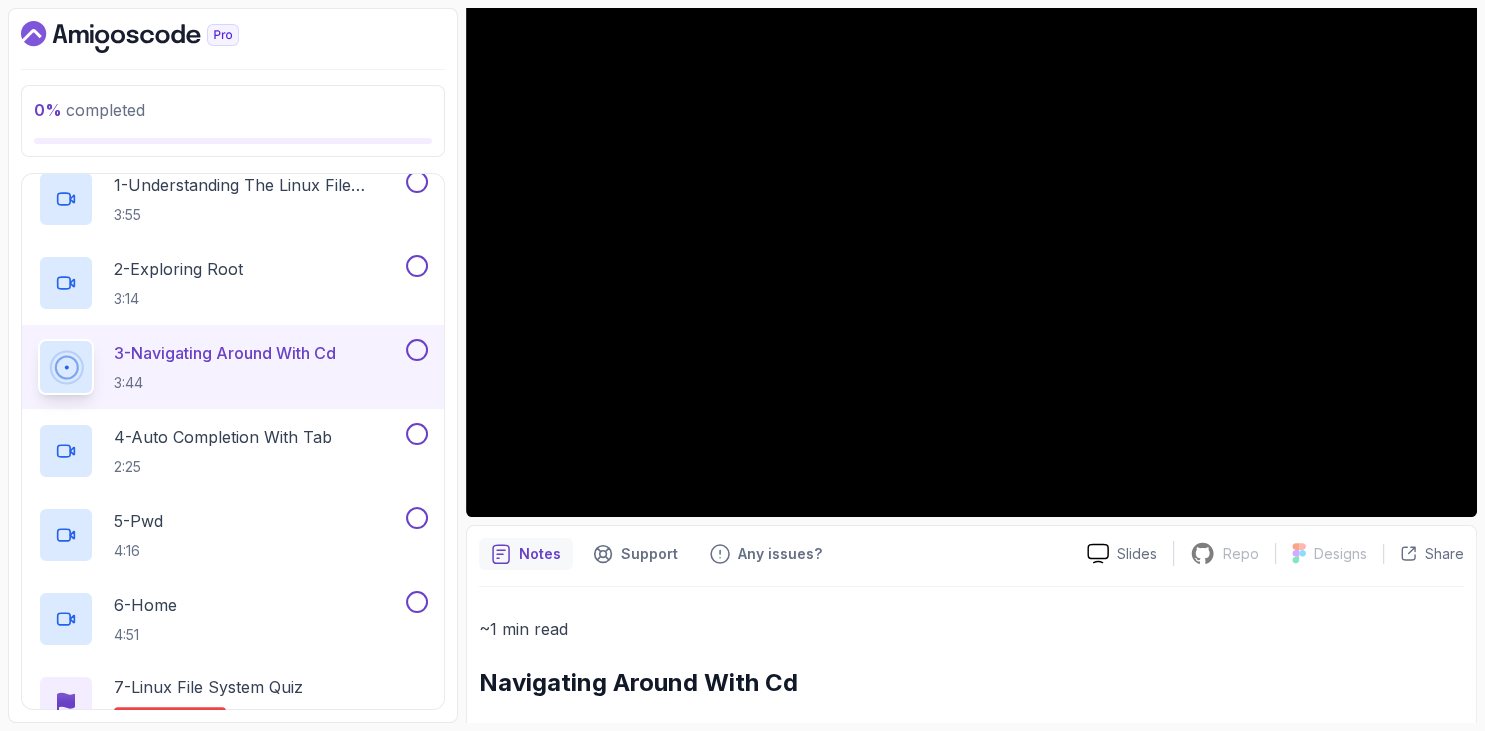 click on "0 % completed 1  -  Intro 2  -  Getting Started 3  -  Mac Installation 4  -  Windows Installation 5  -  Virtual Machines 6  -  Github Codespaces 7  -  The Terminal 8  -  The Shell 9  -  Linux Commands 10  -  Linux File System 1  -  Understanding The Linux File System 3:55 2  -  Exploring Root 3:14 3  -  Navigating Around With Cd 3:44 4  -  Auto Completion With Tab 2:25 5  -  Pwd 4:16 6  -  Home 4:51 7  -  Linux File System Quiz Required- quiz 11  -  Working With Files 12  -  Working With Directories 13  -  Users And Groups 14  -  File Permissions 15  -  Outro" at bounding box center [233, 365] 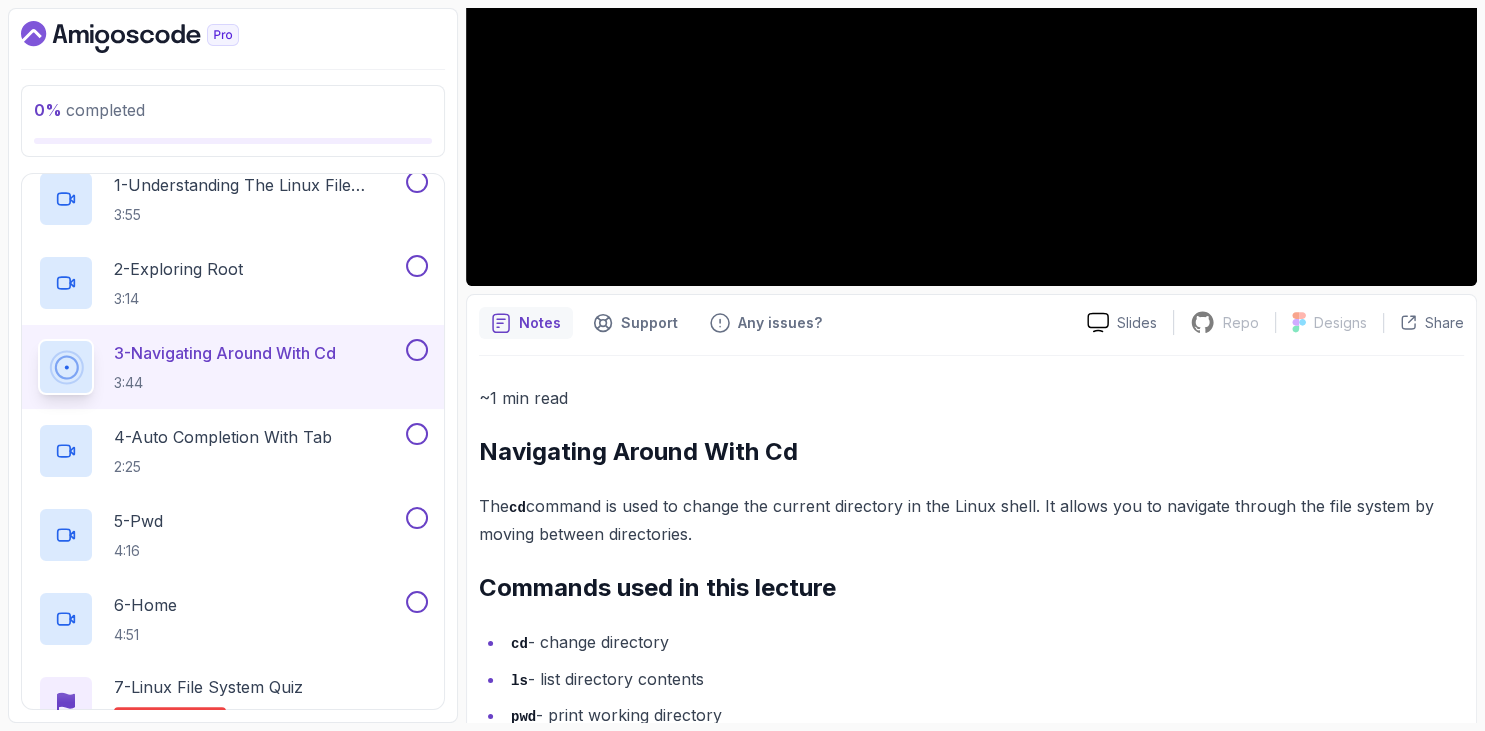 scroll, scrollTop: 576, scrollLeft: 0, axis: vertical 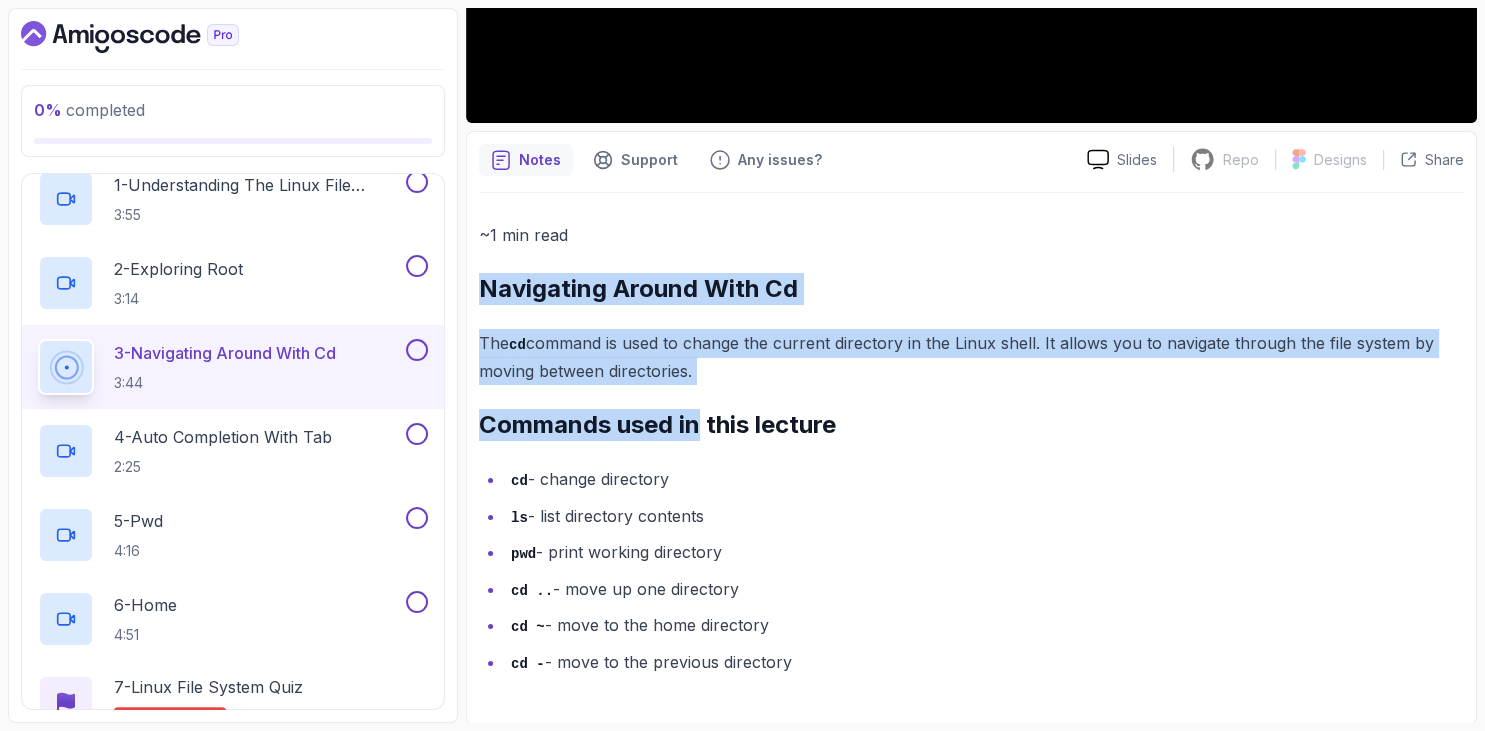 drag, startPoint x: 482, startPoint y: 339, endPoint x: 826, endPoint y: 666, distance: 474.6209 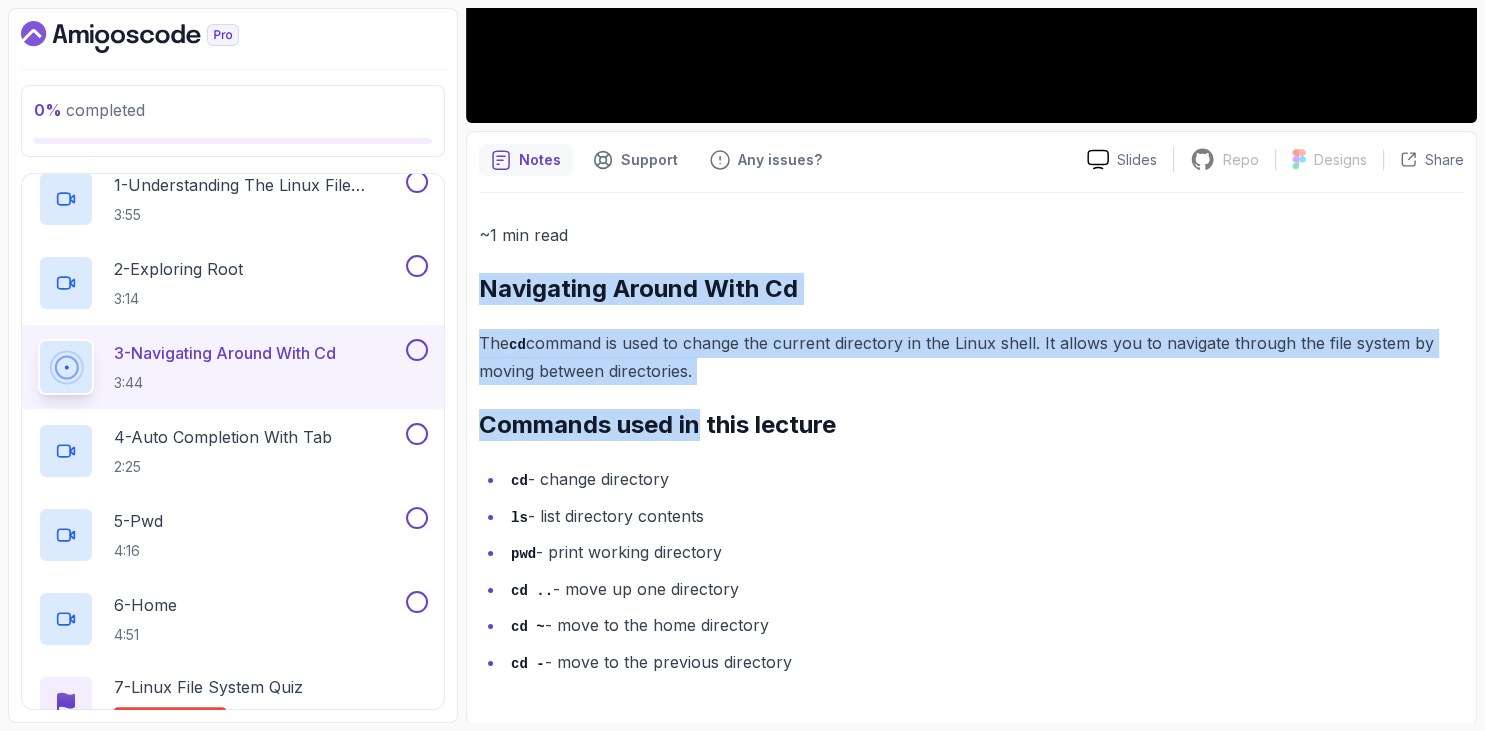 click on "~1 min read Navigating Around With Cd
The  cd  command is used to change the current directory in the Linux shell. It allows you to navigate through the file system by moving between directories.
Commands used in this lecture
cd  - change directory
ls  - list directory contents
pwd  - print working directory
cd ..  - move up one directory
cd ~  - move to the home directory
cd -  - move to the previous directory" at bounding box center (971, 449) 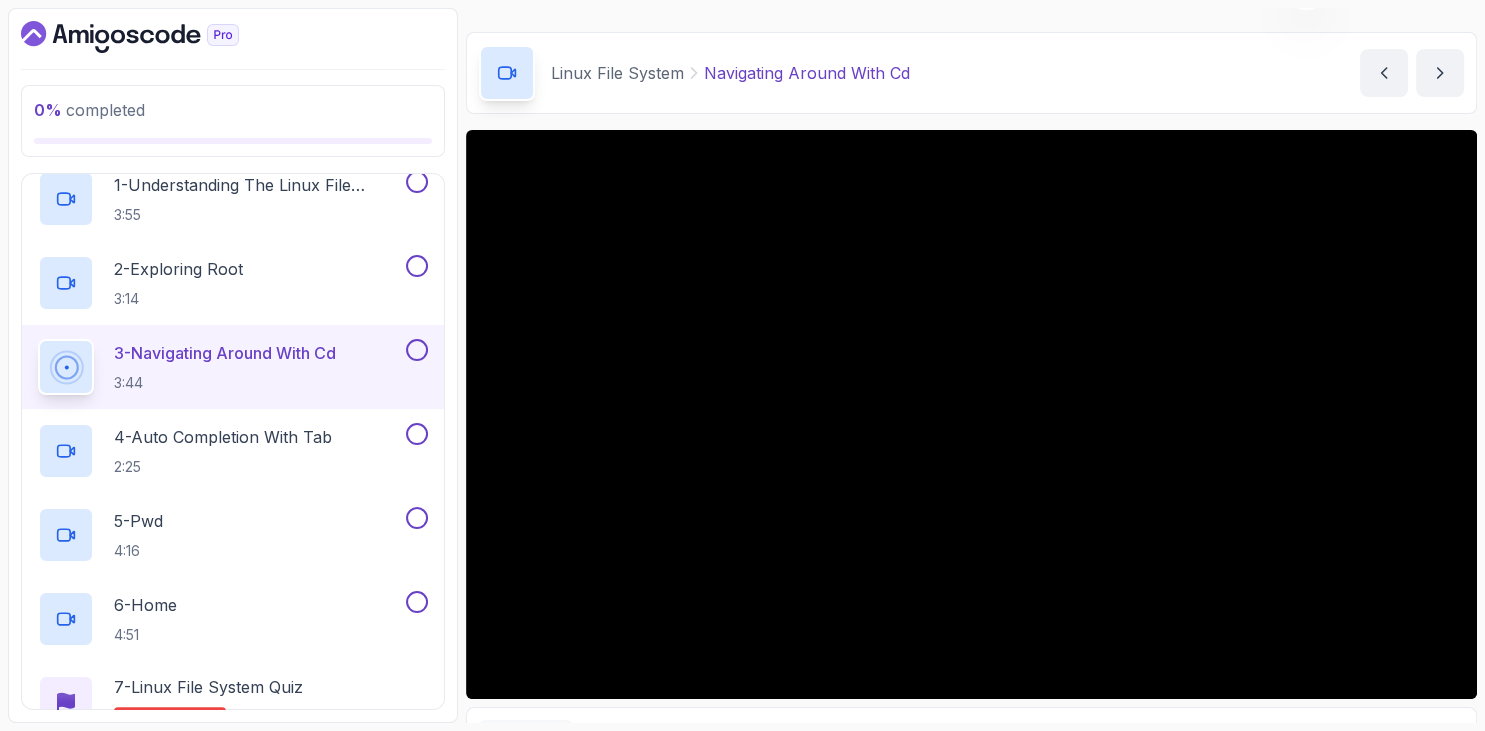 scroll, scrollTop: 163, scrollLeft: 0, axis: vertical 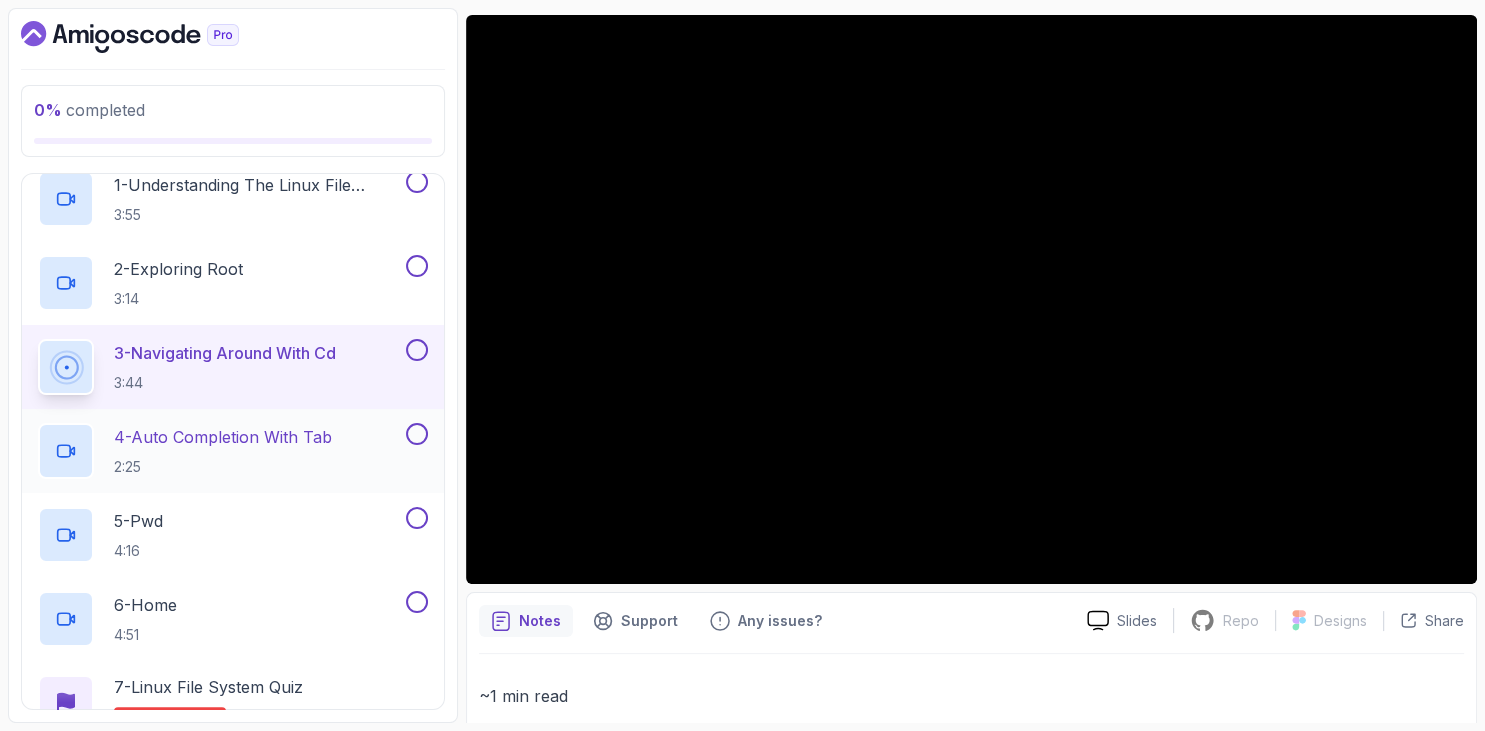 click on "4  -  Auto Completion With Tab" at bounding box center (223, 437) 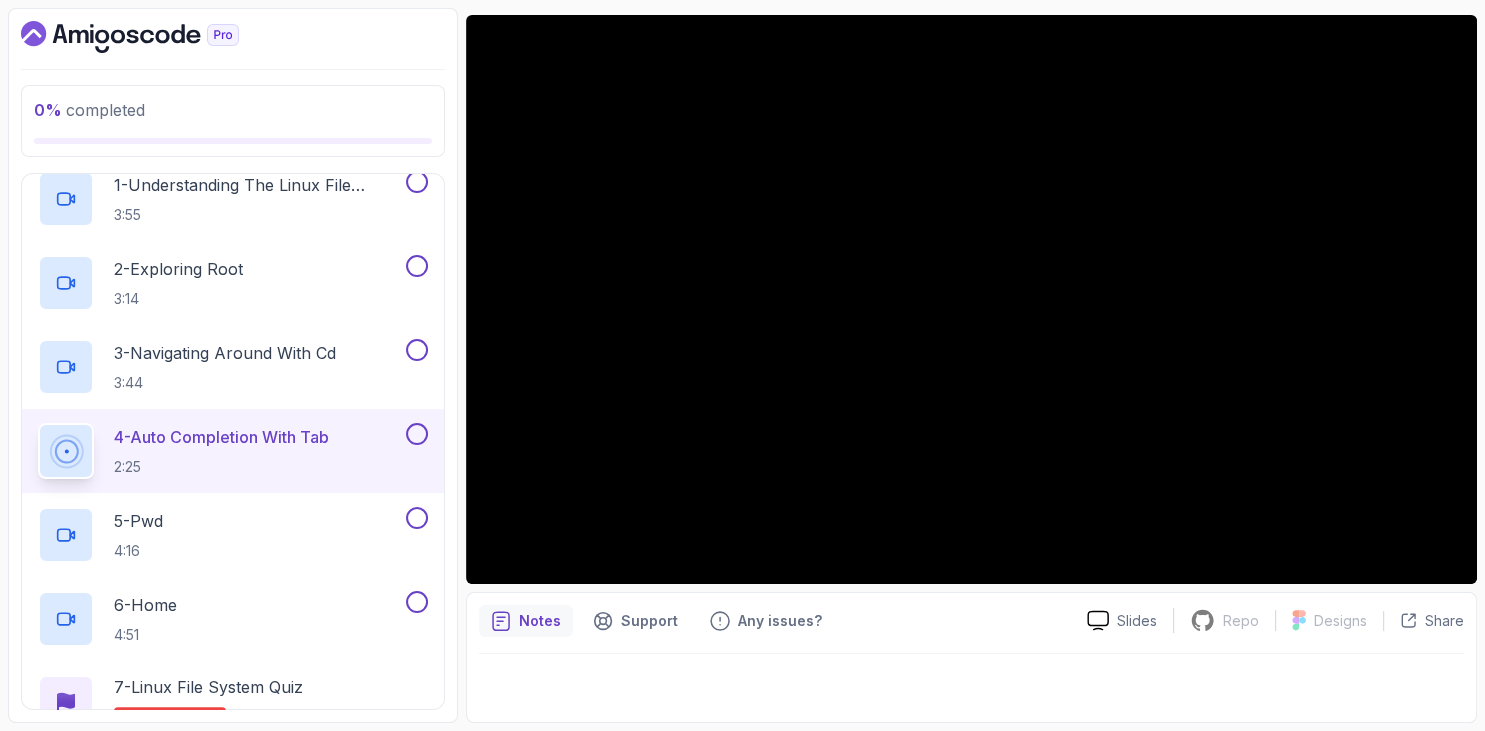 scroll, scrollTop: 162, scrollLeft: 0, axis: vertical 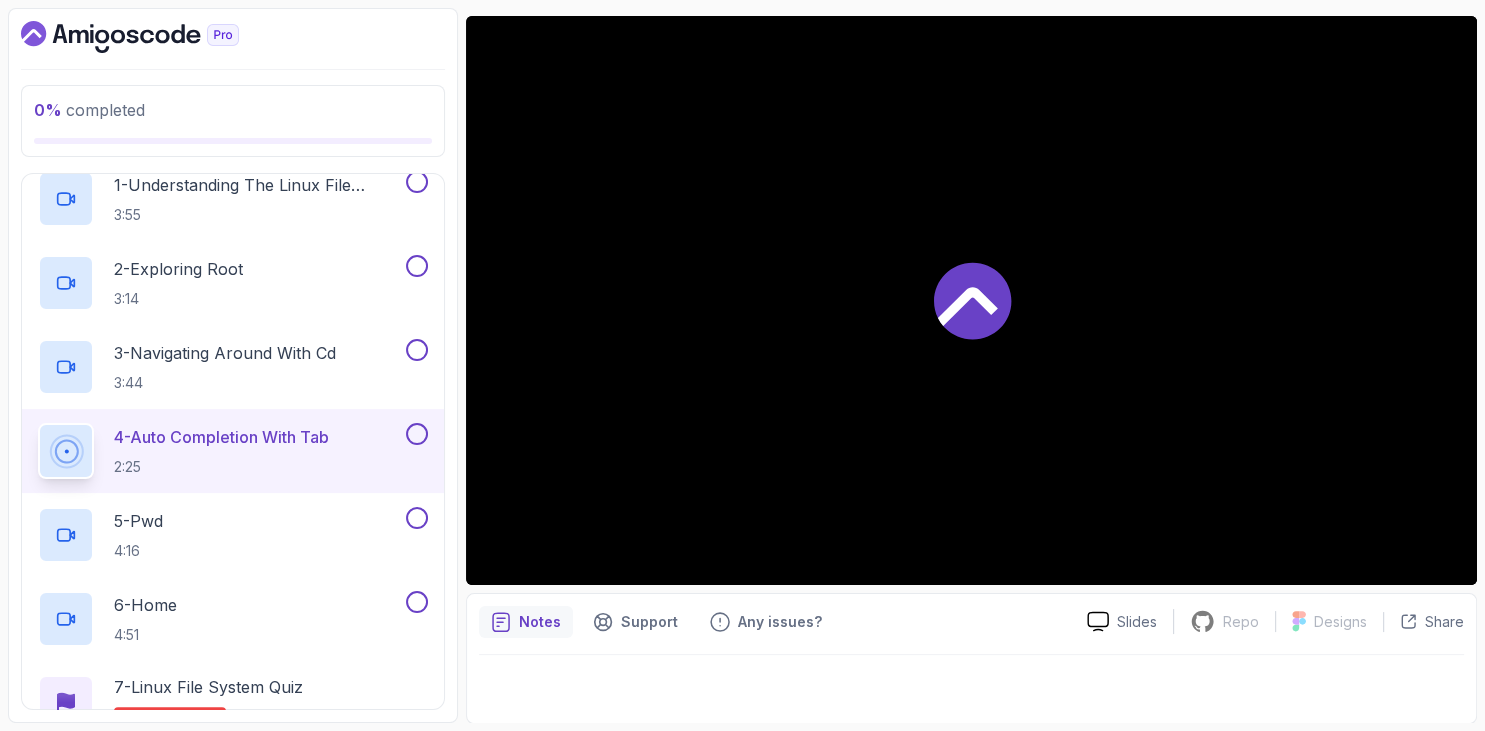click at bounding box center (233, 37) 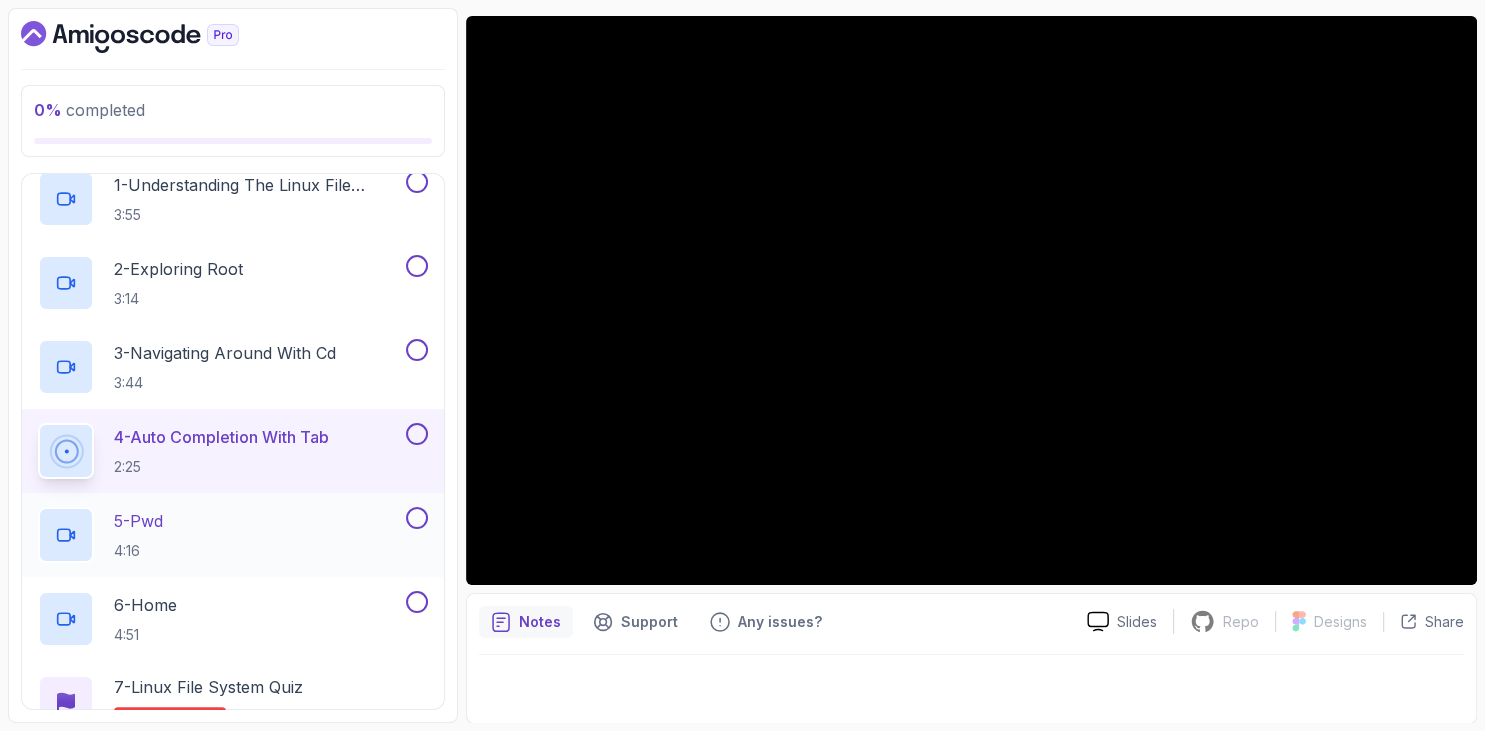 click on "5  -  Pwd" at bounding box center [138, 521] 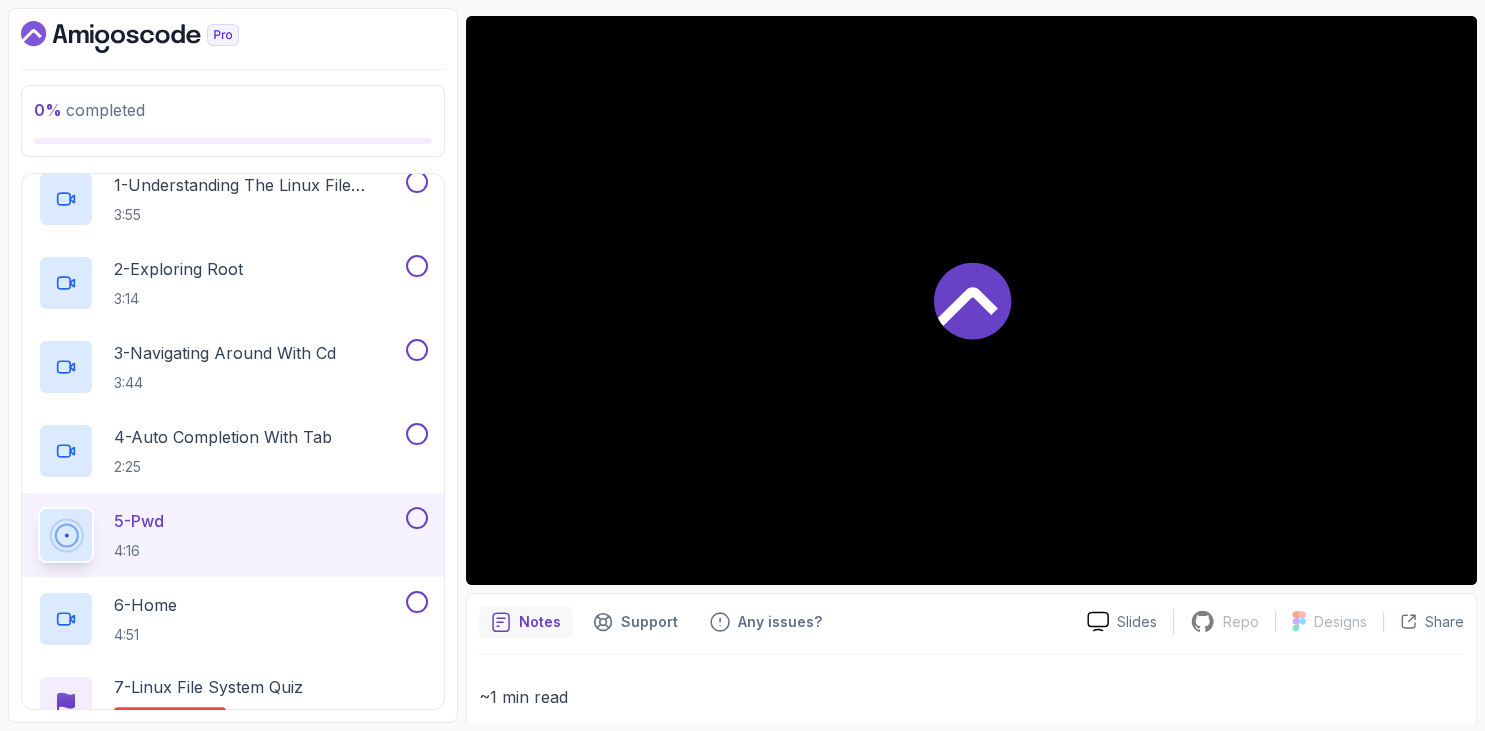 click on "0 % completed 1  -  Intro 2  -  Getting Started 3  -  Mac Installation 4  -  Windows Installation 5  -  Virtual Machines 6  -  Github Codespaces 7  -  The Terminal 8  -  The Shell 9  -  Linux Commands 10  -  Linux File System 1  -  Understanding The Linux File System 3:55 2  -  Exploring Root 3:14 3  -  Navigating Around With Cd 3:44 4  -  Auto Completion With Tab 2:25 5  -  Pwd 4:16 6  -  Home 4:51 7  -  Linux File System Quiz Required- quiz 11  -  Working With Files 12  -  Working With Directories 13  -  Users And Groups 14  -  File Permissions 15  -  Outro" at bounding box center (233, 365) 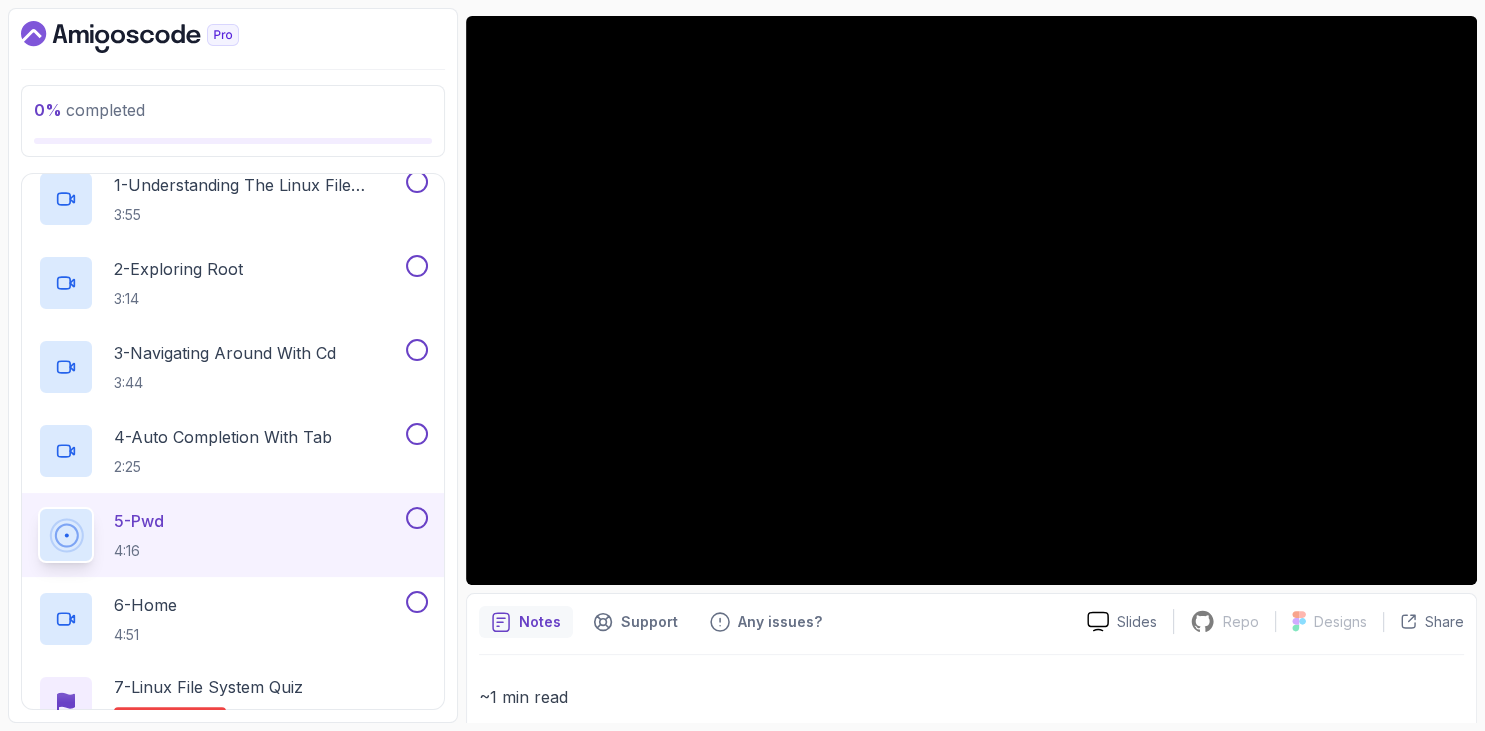 scroll, scrollTop: 378, scrollLeft: 0, axis: vertical 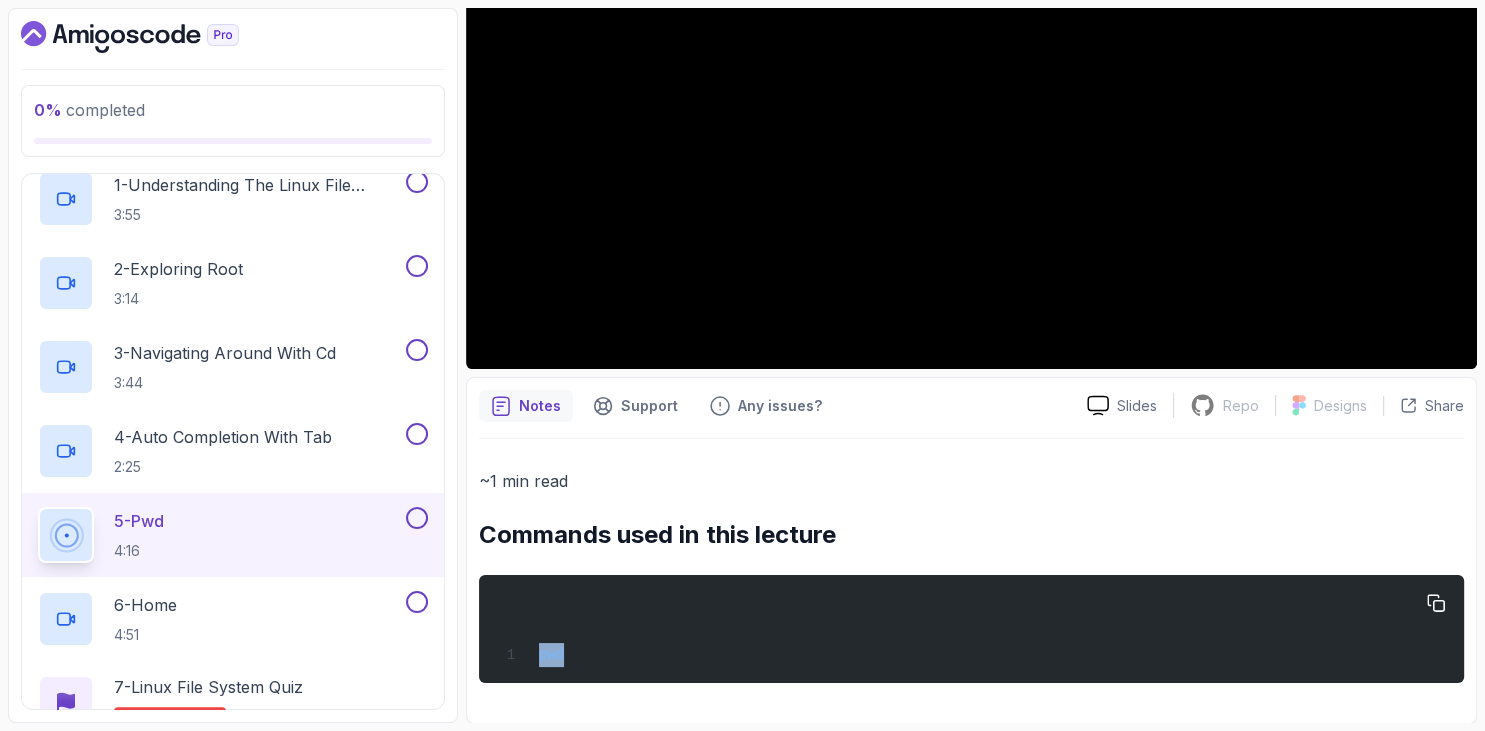 drag, startPoint x: 485, startPoint y: 534, endPoint x: 592, endPoint y: 664, distance: 168.37161 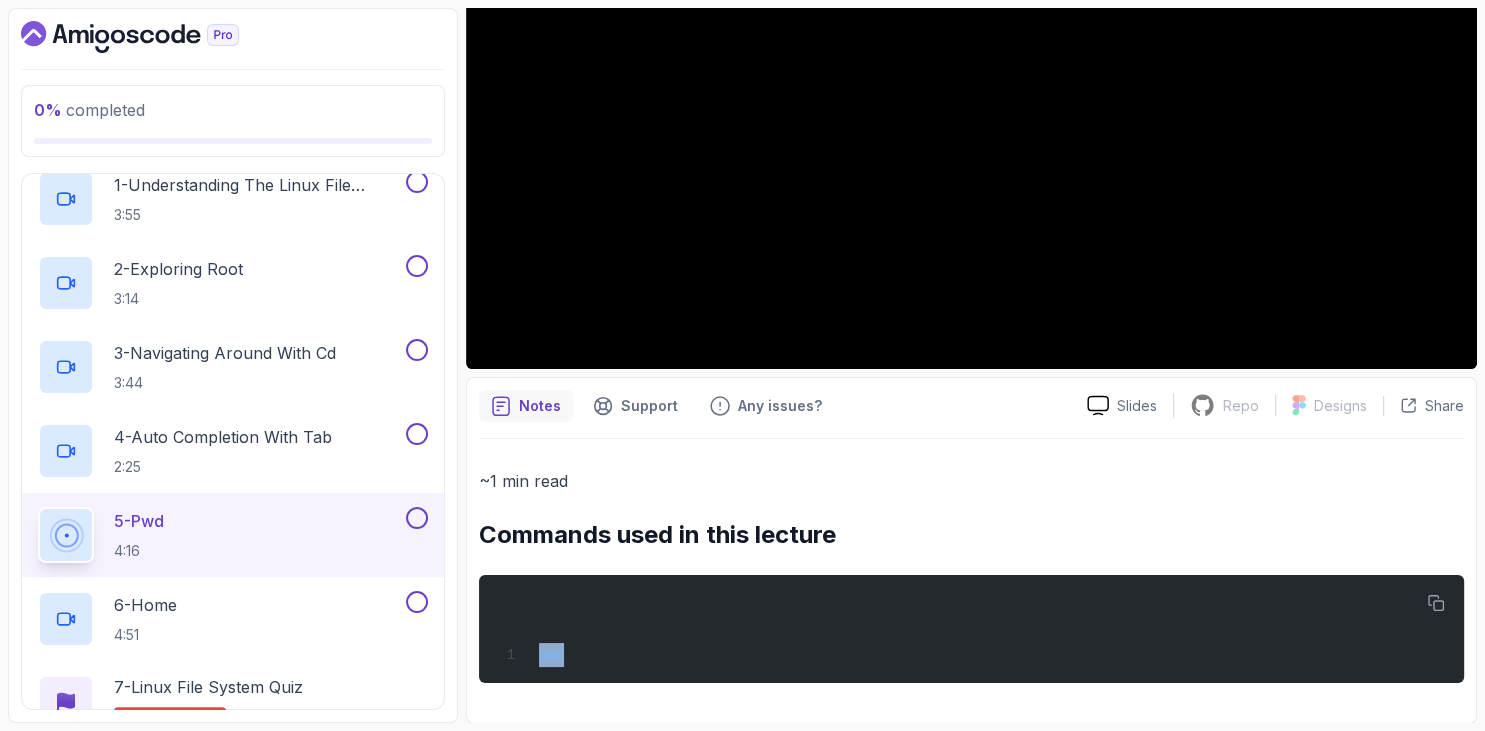 click on "Commands used in this lecture" at bounding box center (971, 535) 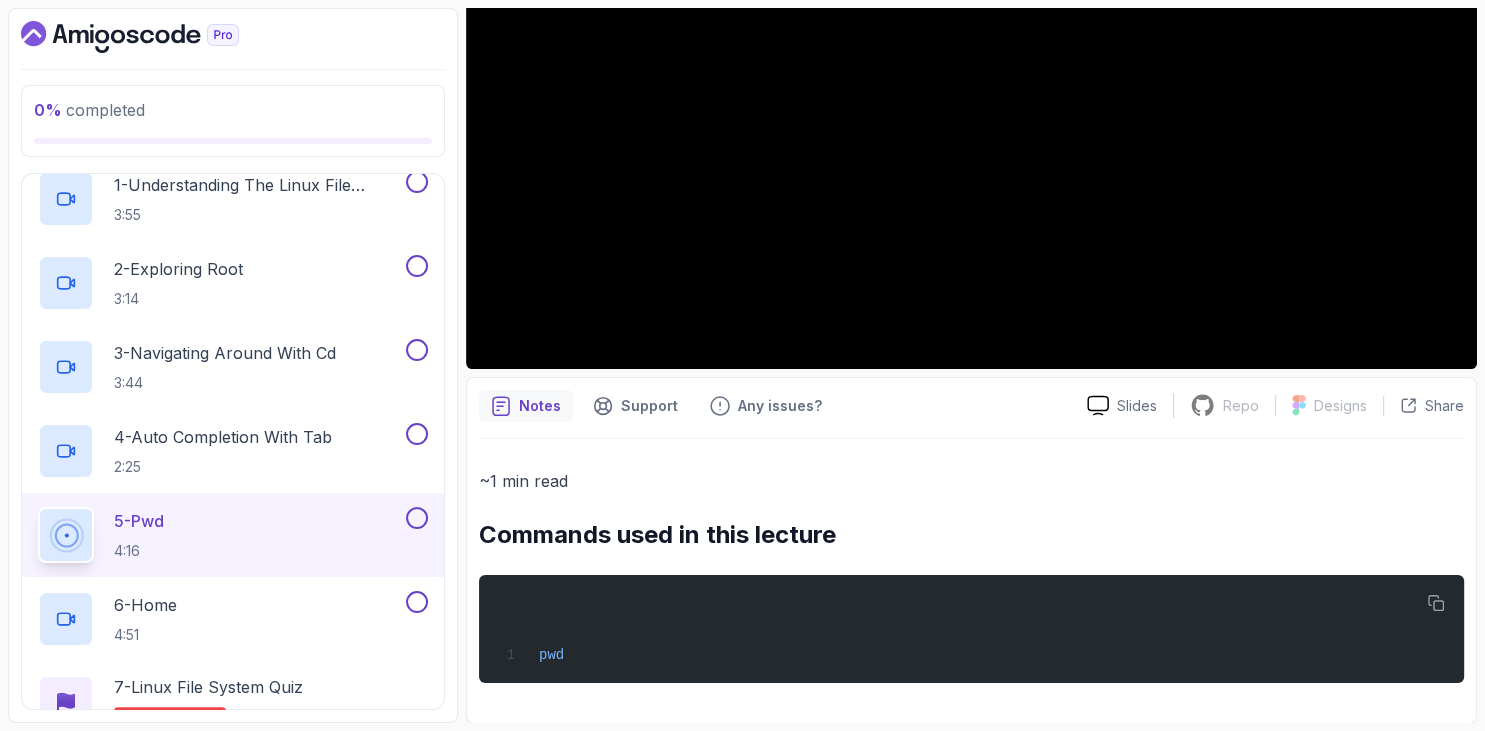 scroll, scrollTop: 32, scrollLeft: 0, axis: vertical 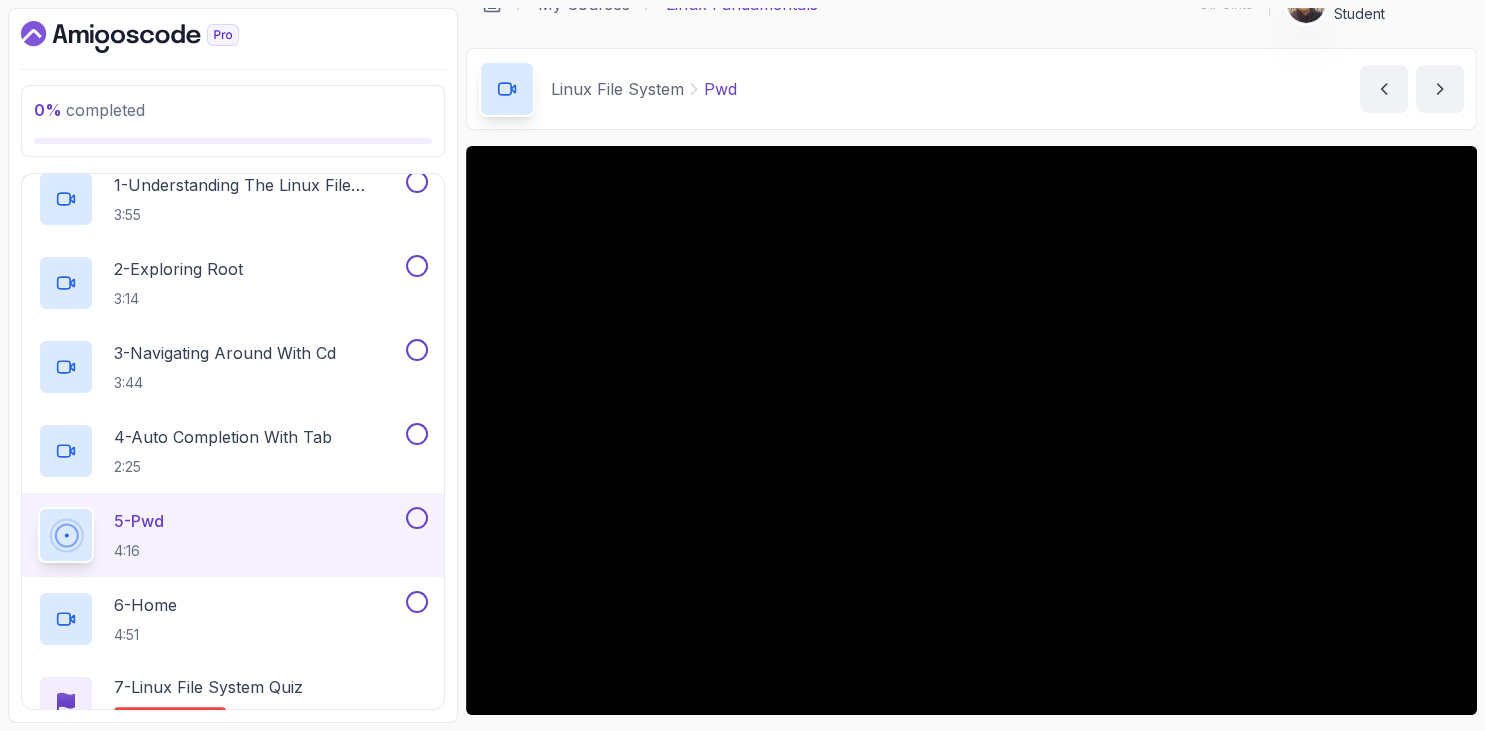 click on "0 % completed" at bounding box center (233, 121) 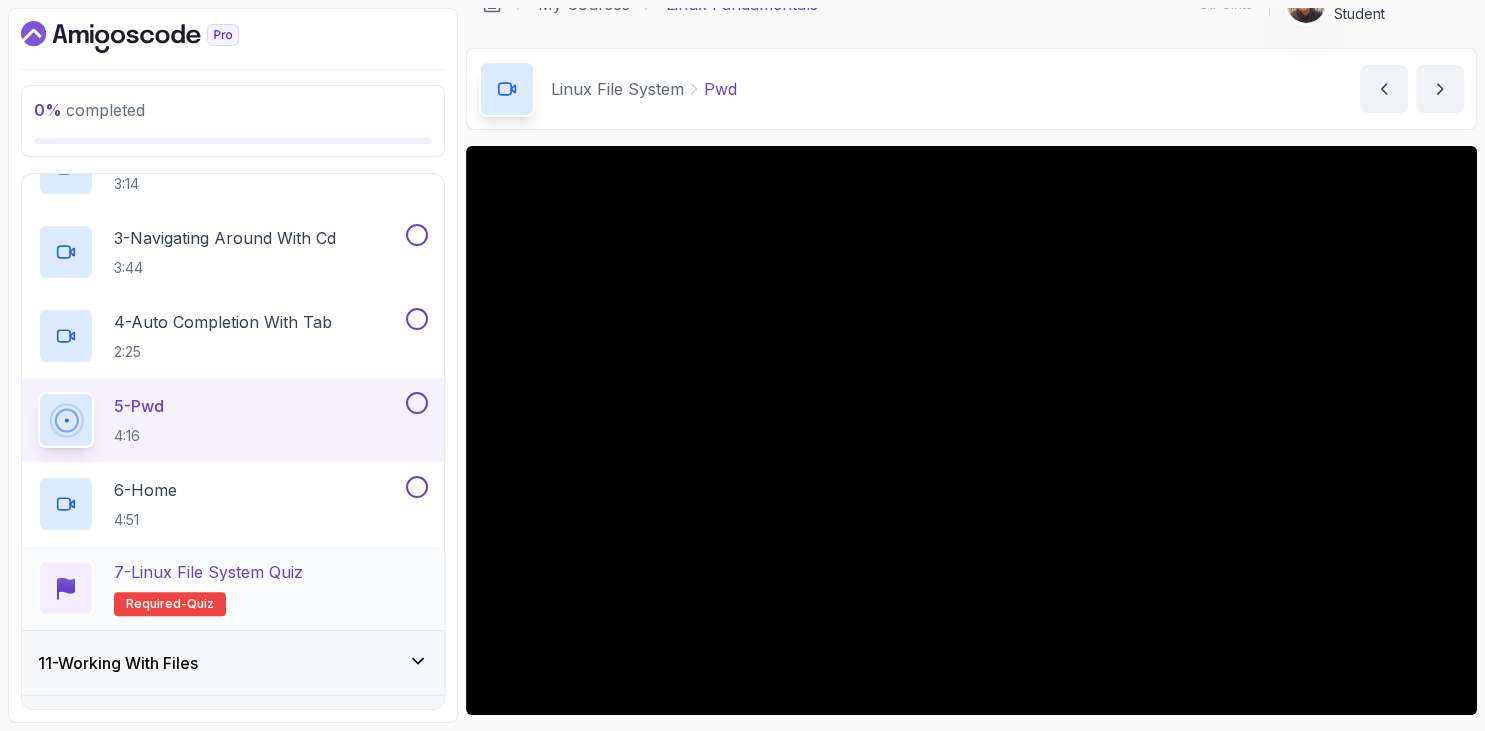 scroll, scrollTop: 896, scrollLeft: 0, axis: vertical 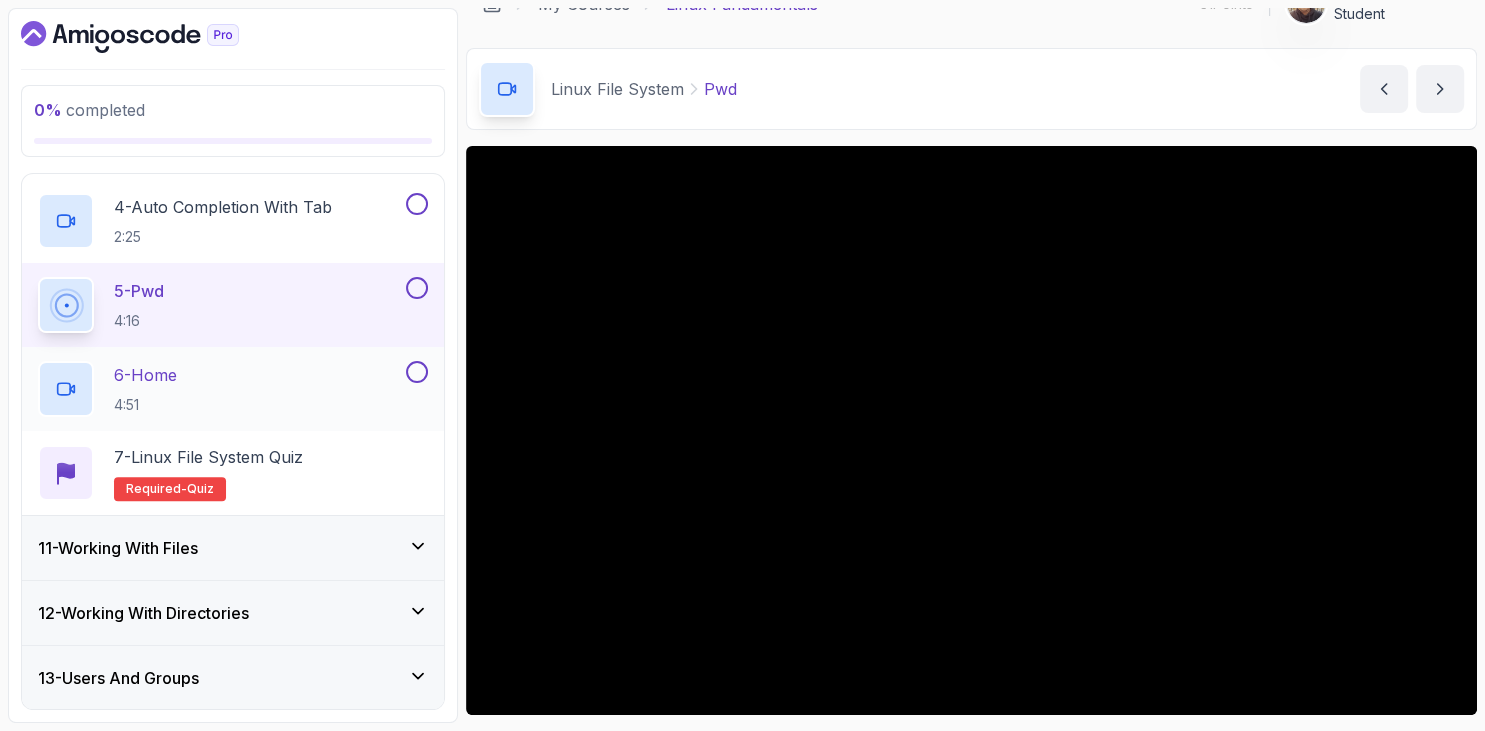 click on "6  -  Home" at bounding box center [145, 375] 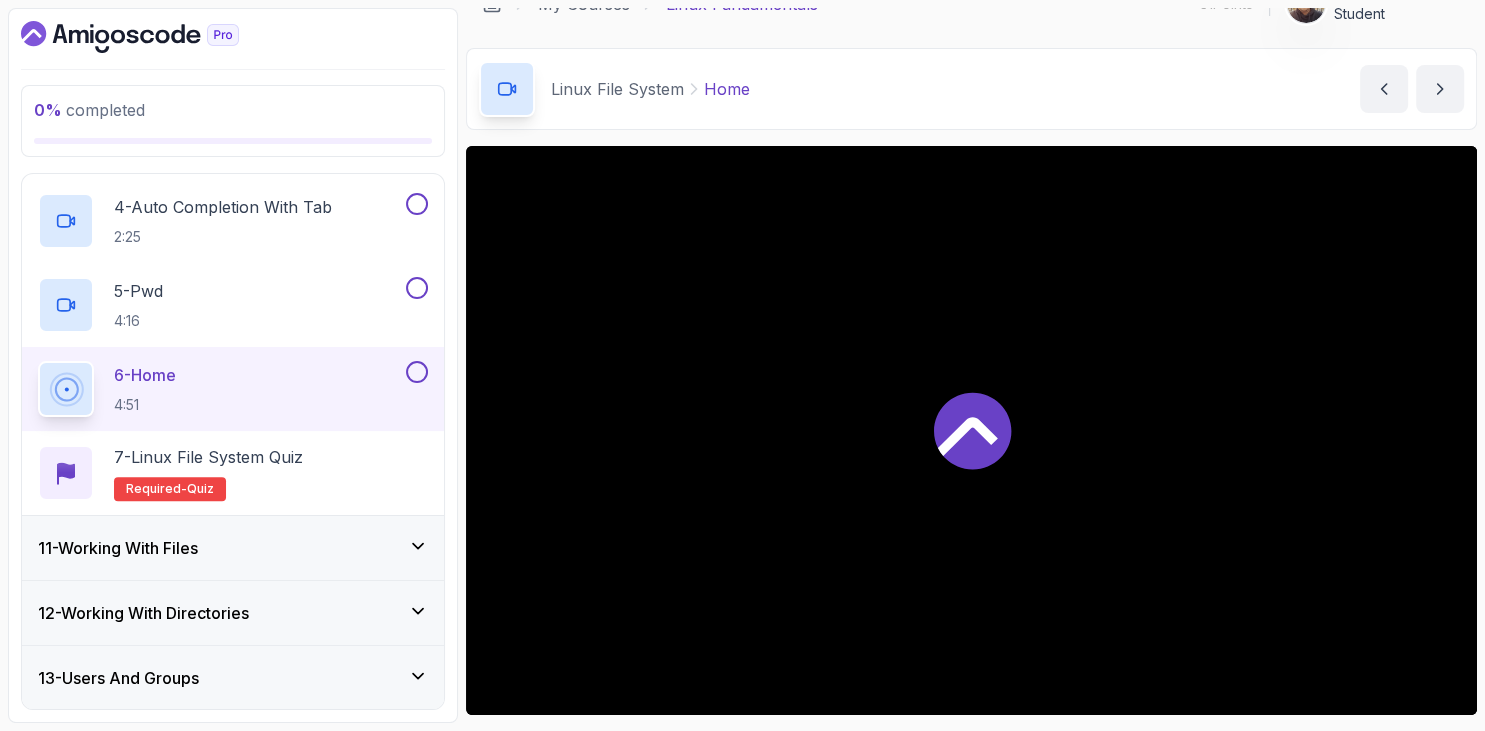 click on "0 % completed 1  -  Intro 2  -  Getting Started 3  -  Mac Installation 4  -  Windows Installation 5  -  Virtual Machines 6  -  Github Codespaces 7  -  The Terminal 8  -  The Shell 9  -  Linux Commands 10  -  Linux File System 1  -  Understanding The Linux File System 3:55 2  -  Exploring Root 3:14 3  -  Navigating Around With Cd 3:44 4  -  Auto Completion With Tab 2:25 5  -  Pwd 4:16 6  -  Home 4:51 7  -  Linux File System Quiz Required- quiz 11  -  Working With Files 12  -  Working With Directories 13  -  Users And Groups 14  -  File Permissions 15  -  Outro" at bounding box center (233, 365) 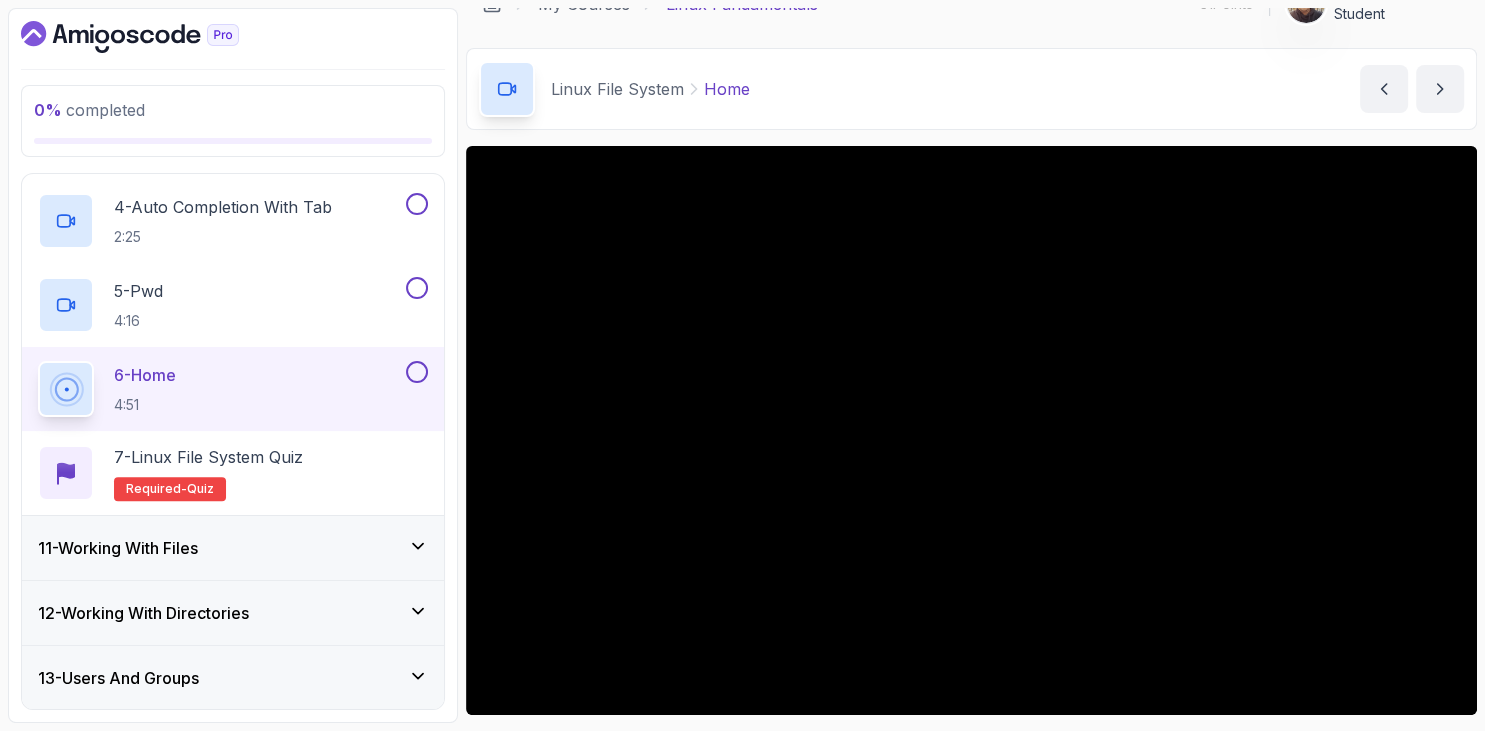 click at bounding box center (233, 37) 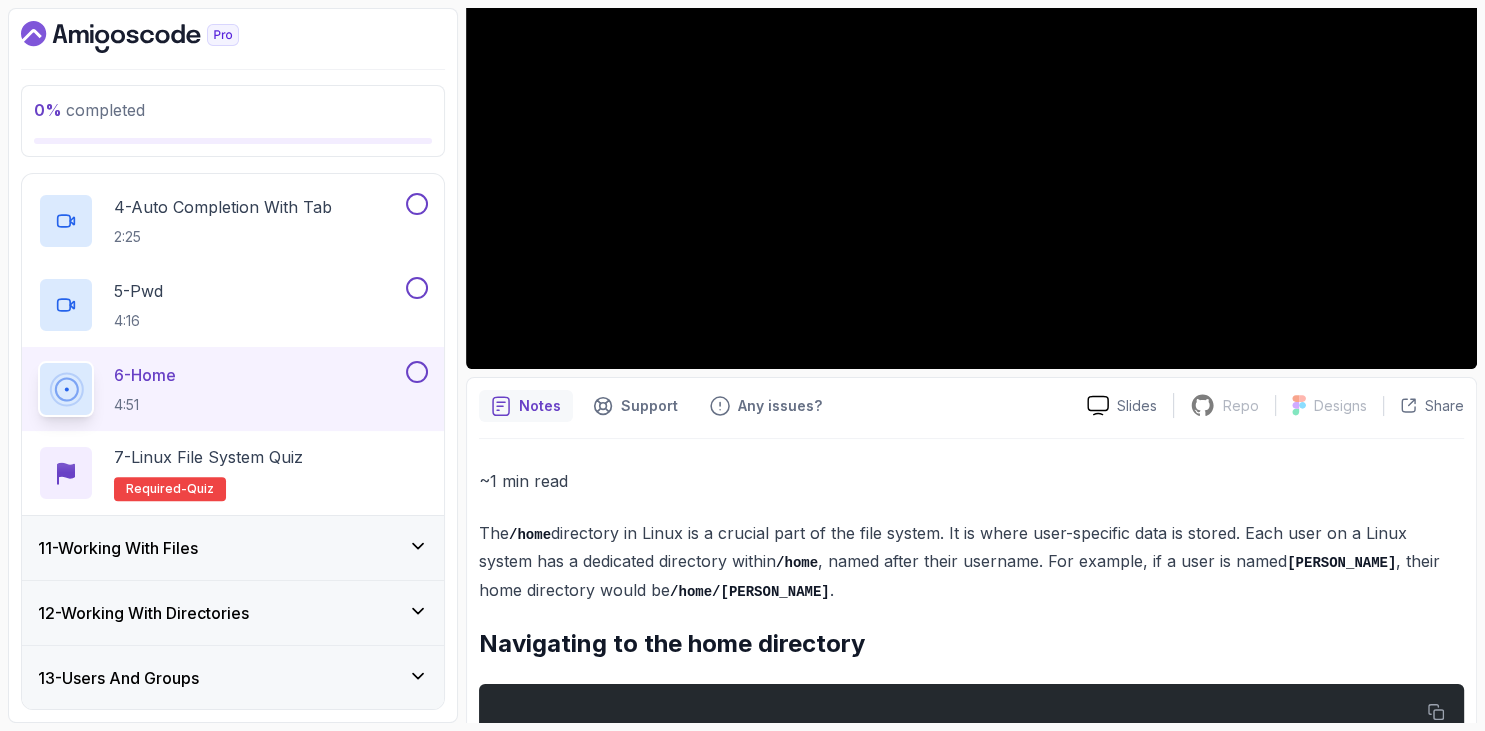 scroll, scrollTop: 493, scrollLeft: 0, axis: vertical 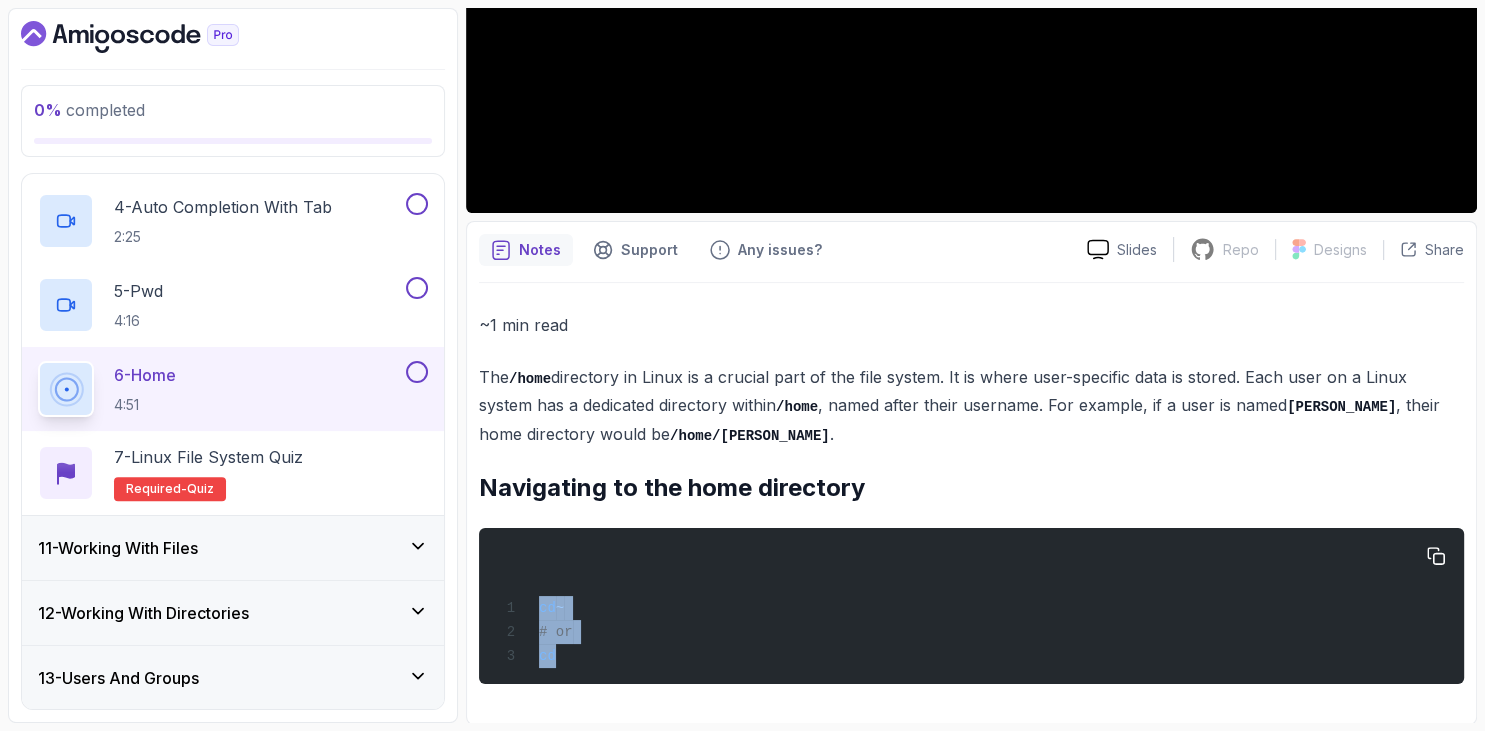 drag, startPoint x: 482, startPoint y: 415, endPoint x: 655, endPoint y: 660, distance: 299.9233 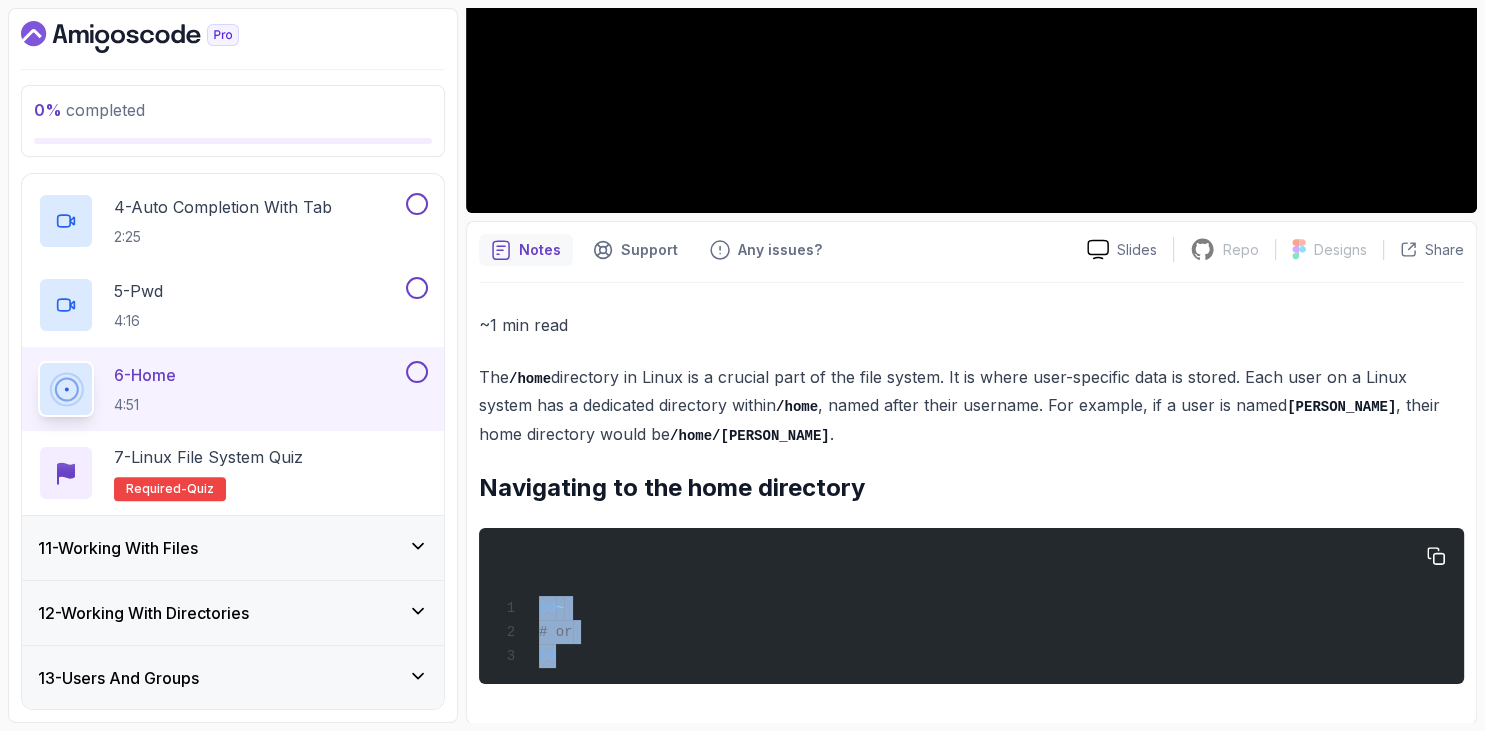 click on "~1 min read The  /home  directory in Linux is a crucial part of the file system. It is where user-specific data is stored. Each user on a Linux system has a dedicated directory within  /home , named after their username. For example, if a user is named  john , their home directory would be  /home/john .
Navigating to the home directory
cd  ~
# or
cd" at bounding box center [971, 498] 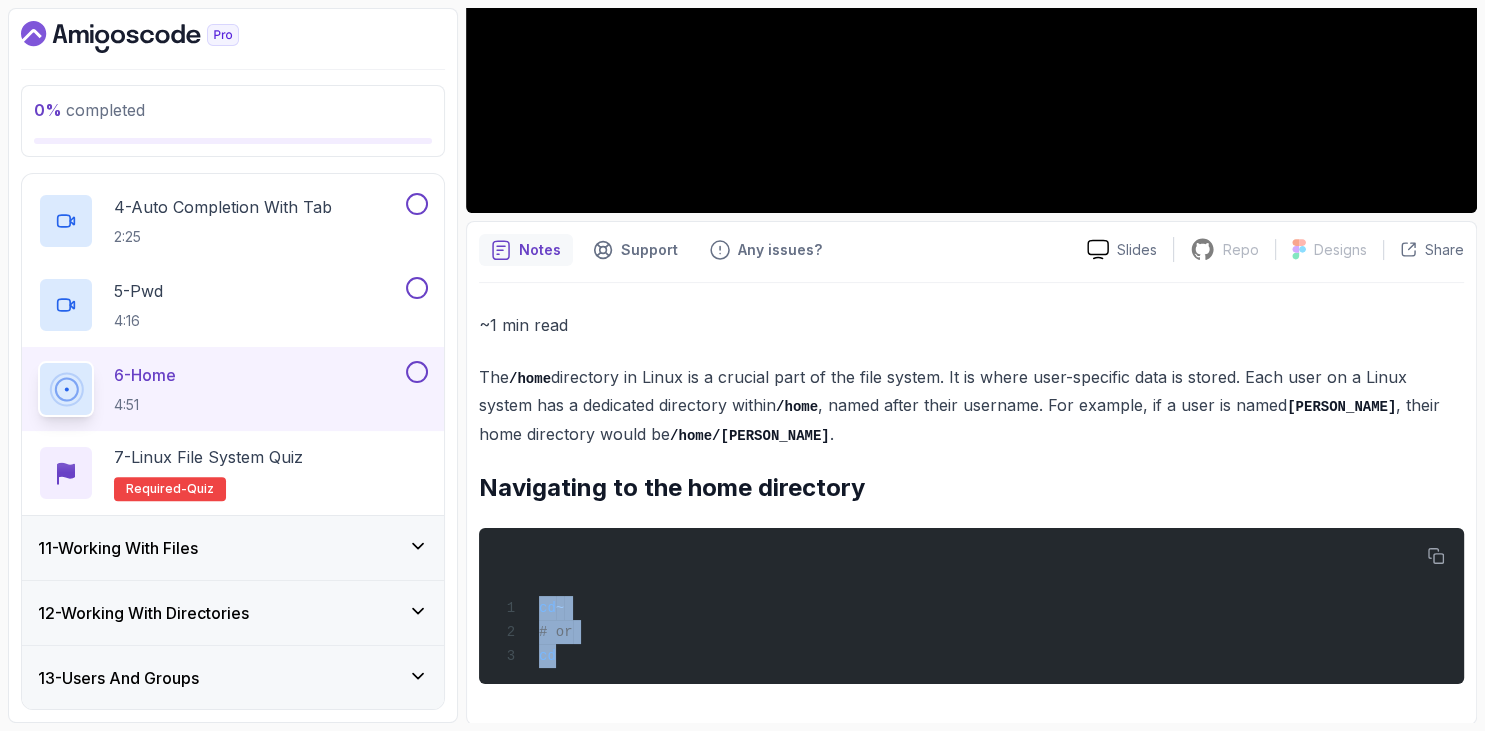 click on "/home/john" at bounding box center [750, 436] 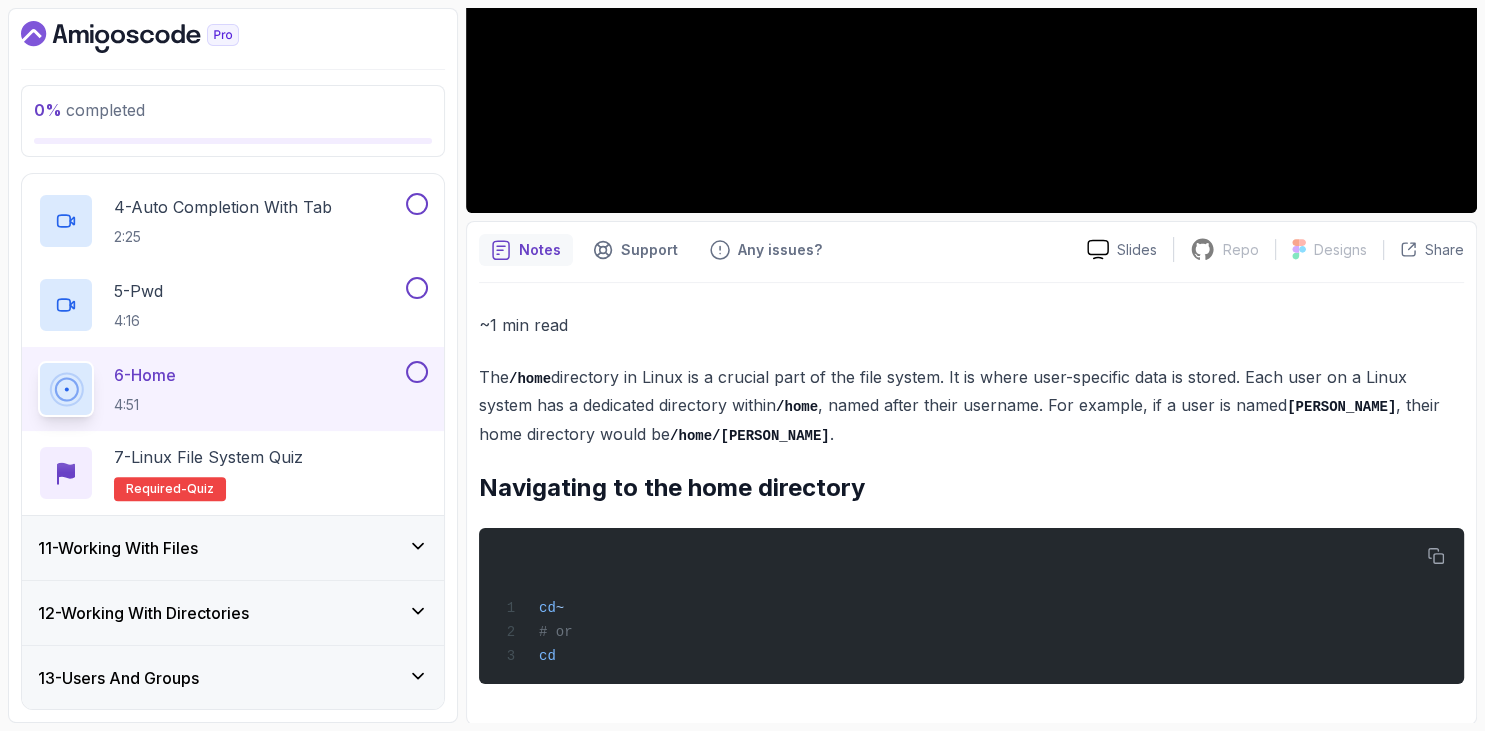 scroll, scrollTop: 74, scrollLeft: 0, axis: vertical 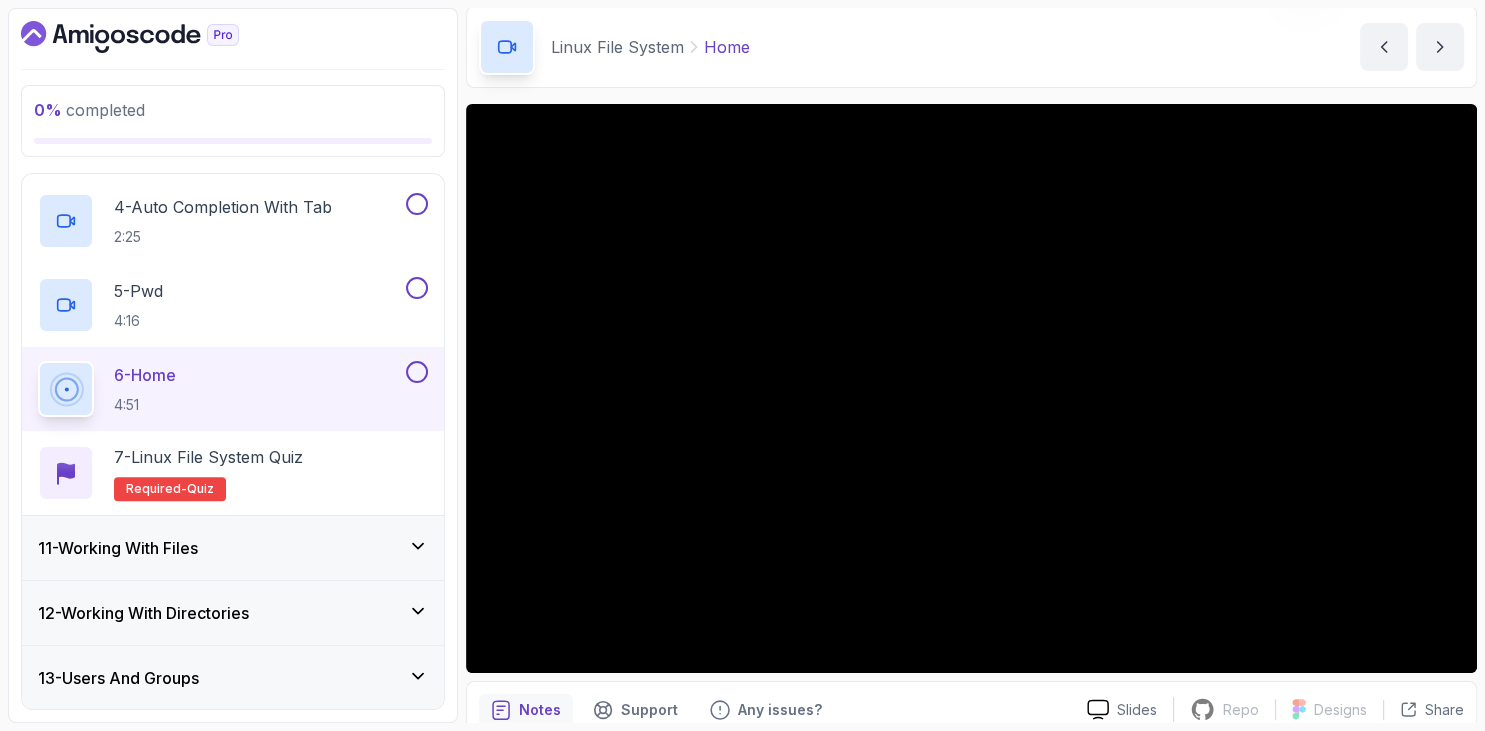 click on "0 % completed 1  -  Intro 2  -  Getting Started 3  -  Mac Installation 4  -  Windows Installation 5  -  Virtual Machines 6  -  Github Codespaces 7  -  The Terminal 8  -  The Shell 9  -  Linux Commands 10  -  Linux File System 1  -  Understanding The Linux File System 3:55 2  -  Exploring Root 3:14 3  -  Navigating Around With Cd 3:44 4  -  Auto Completion With Tab 2:25 5  -  Pwd 4:16 6  -  Home 4:51 7  -  Linux File System Quiz Required- quiz 11  -  Working With Files 12  -  Working With Directories 13  -  Users And Groups 14  -  File Permissions 15  -  Outro" at bounding box center [233, 365] 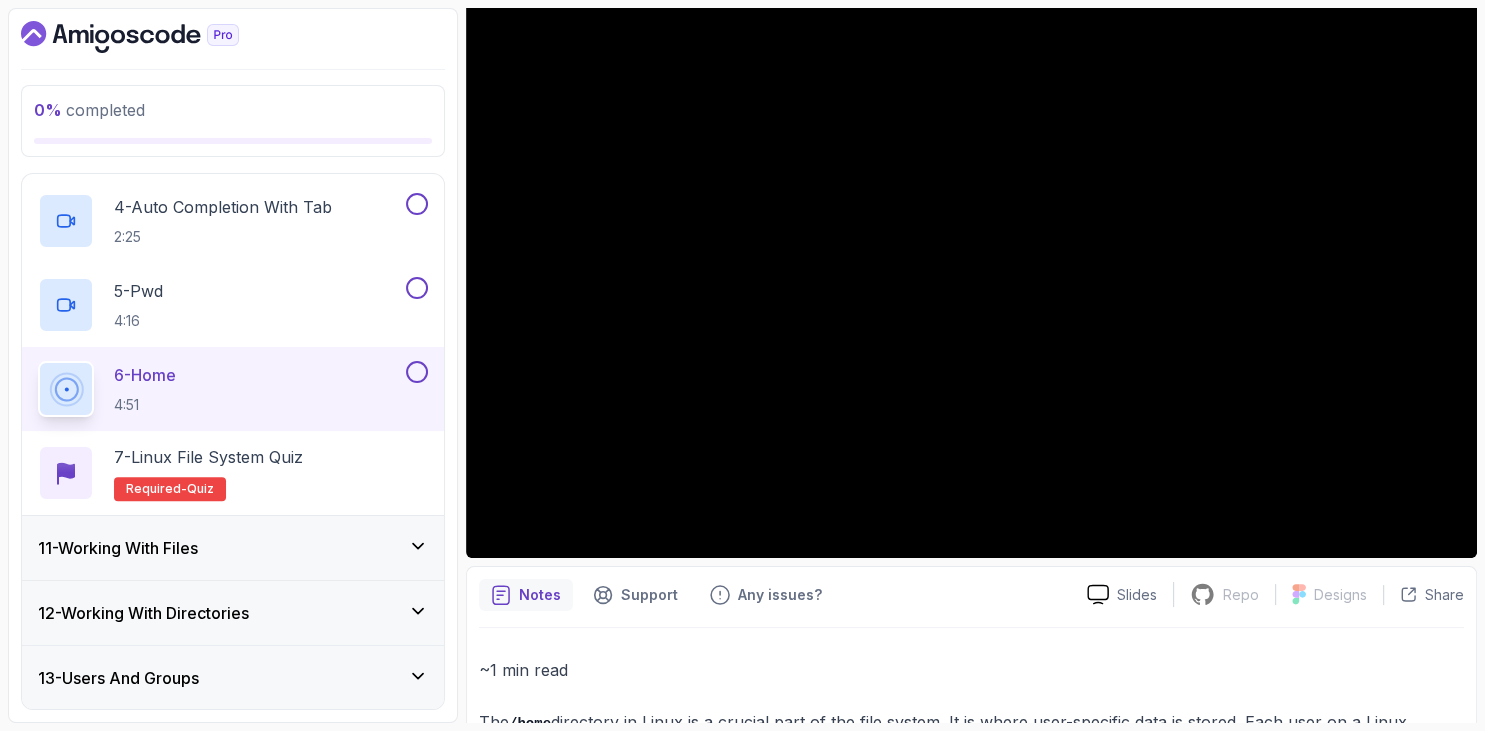 scroll, scrollTop: 0, scrollLeft: 0, axis: both 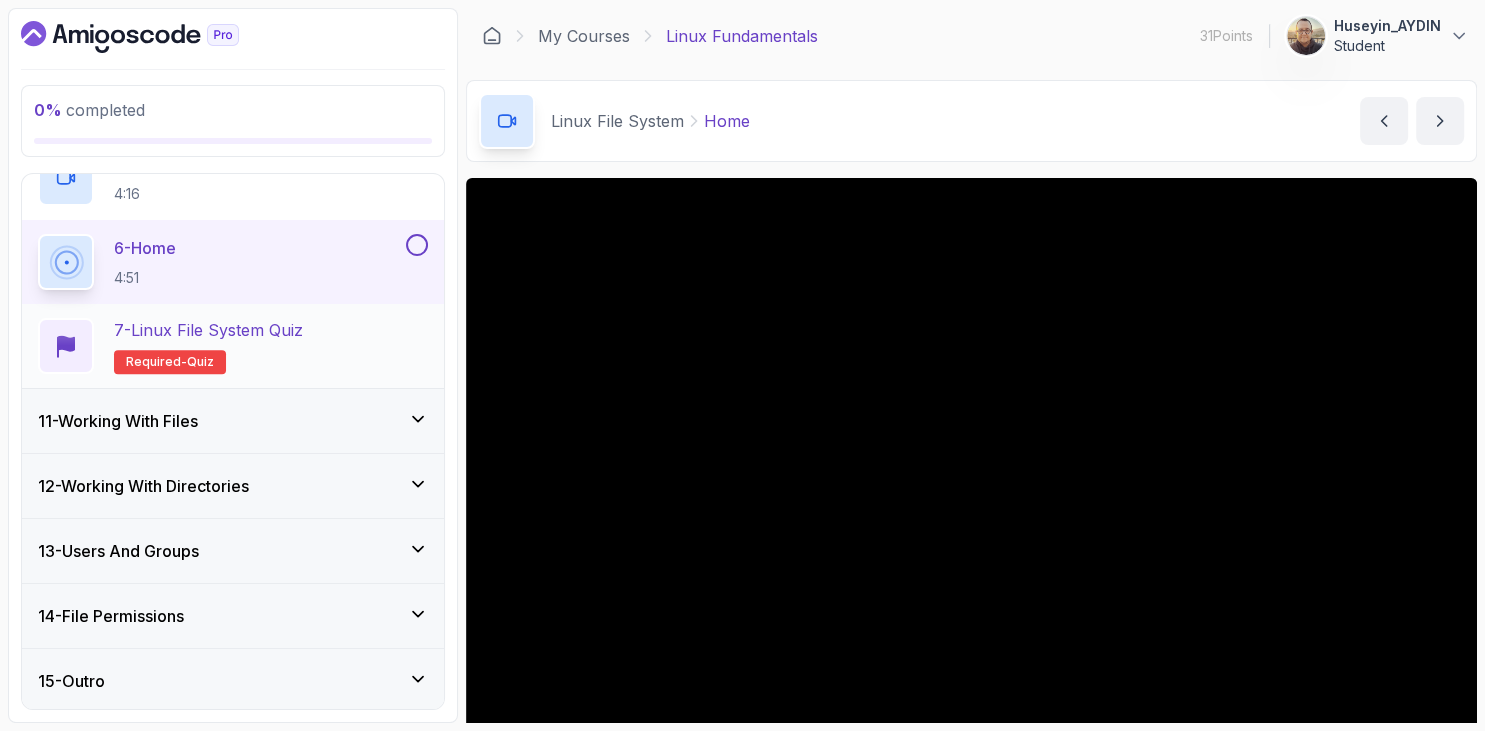 click on "7  -  Linux File System Quiz Required- quiz" at bounding box center [233, 346] 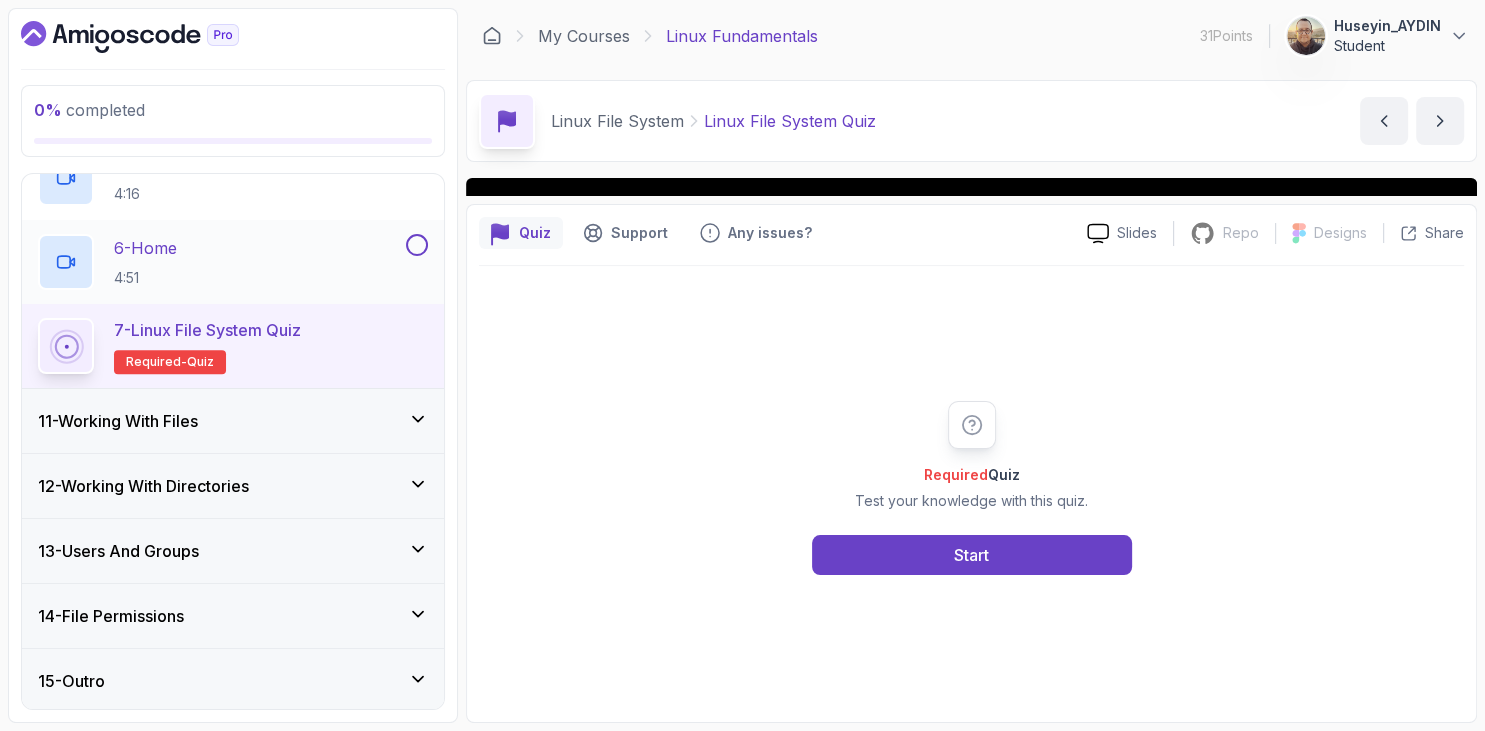 click on "6  -  Home 4:51" at bounding box center (220, 262) 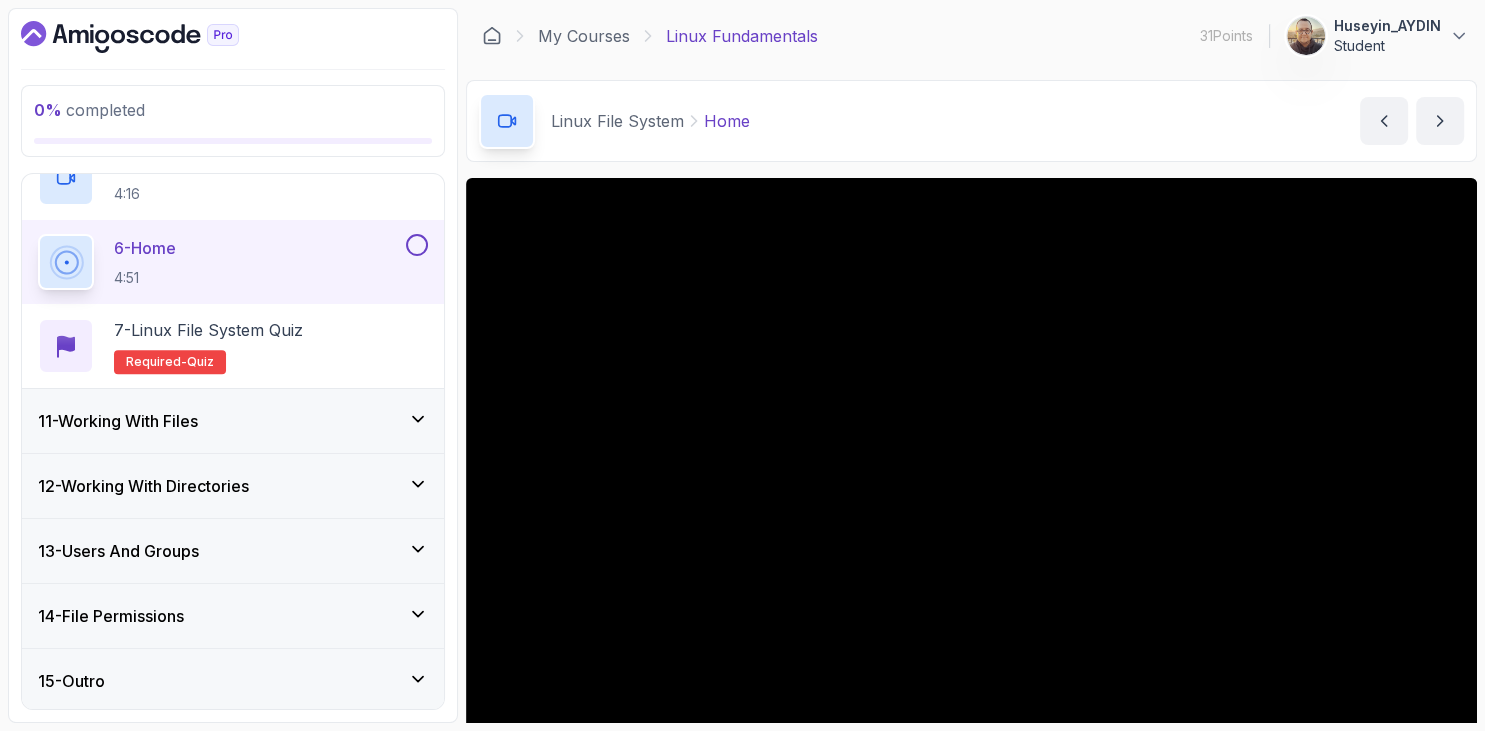 click on "11  -  Working With Files" at bounding box center [233, 421] 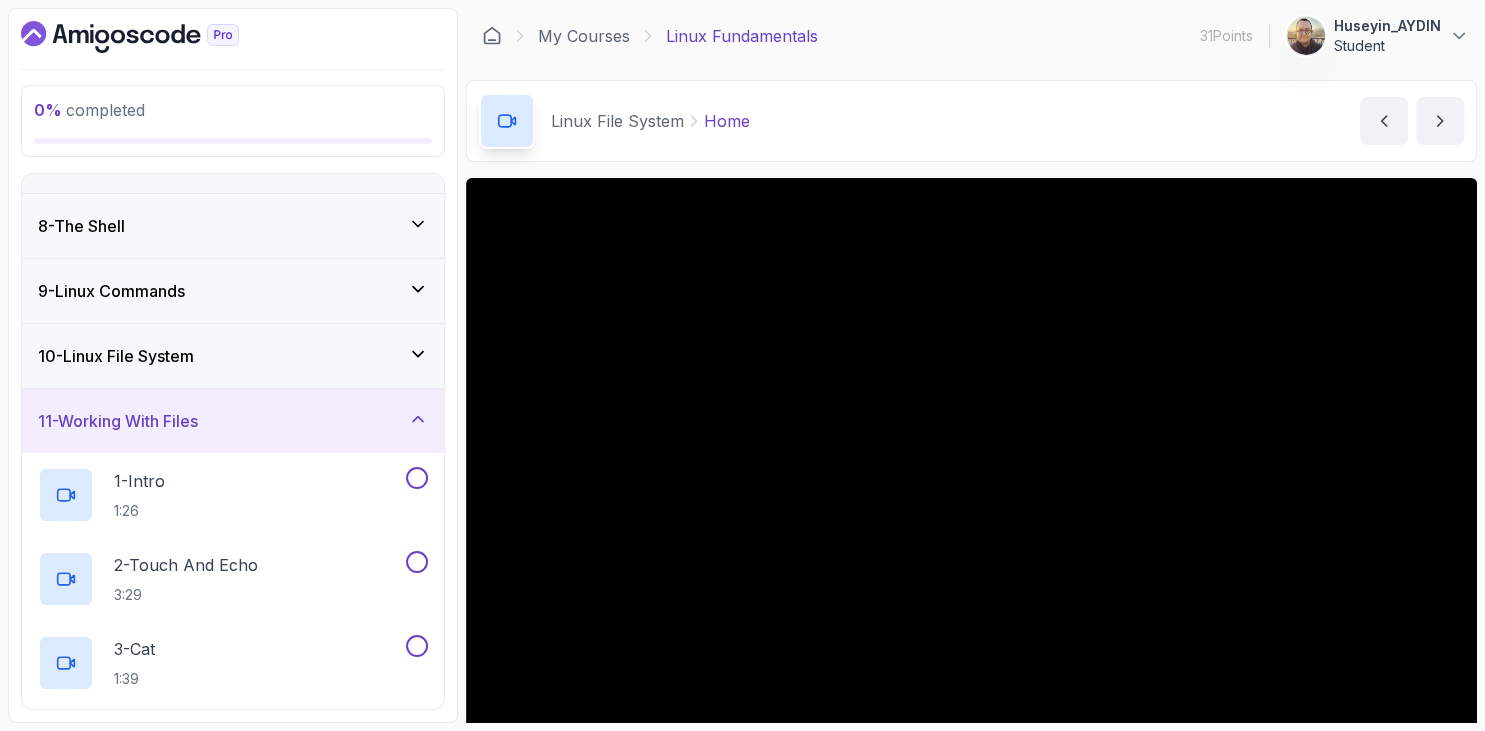 scroll, scrollTop: 550, scrollLeft: 0, axis: vertical 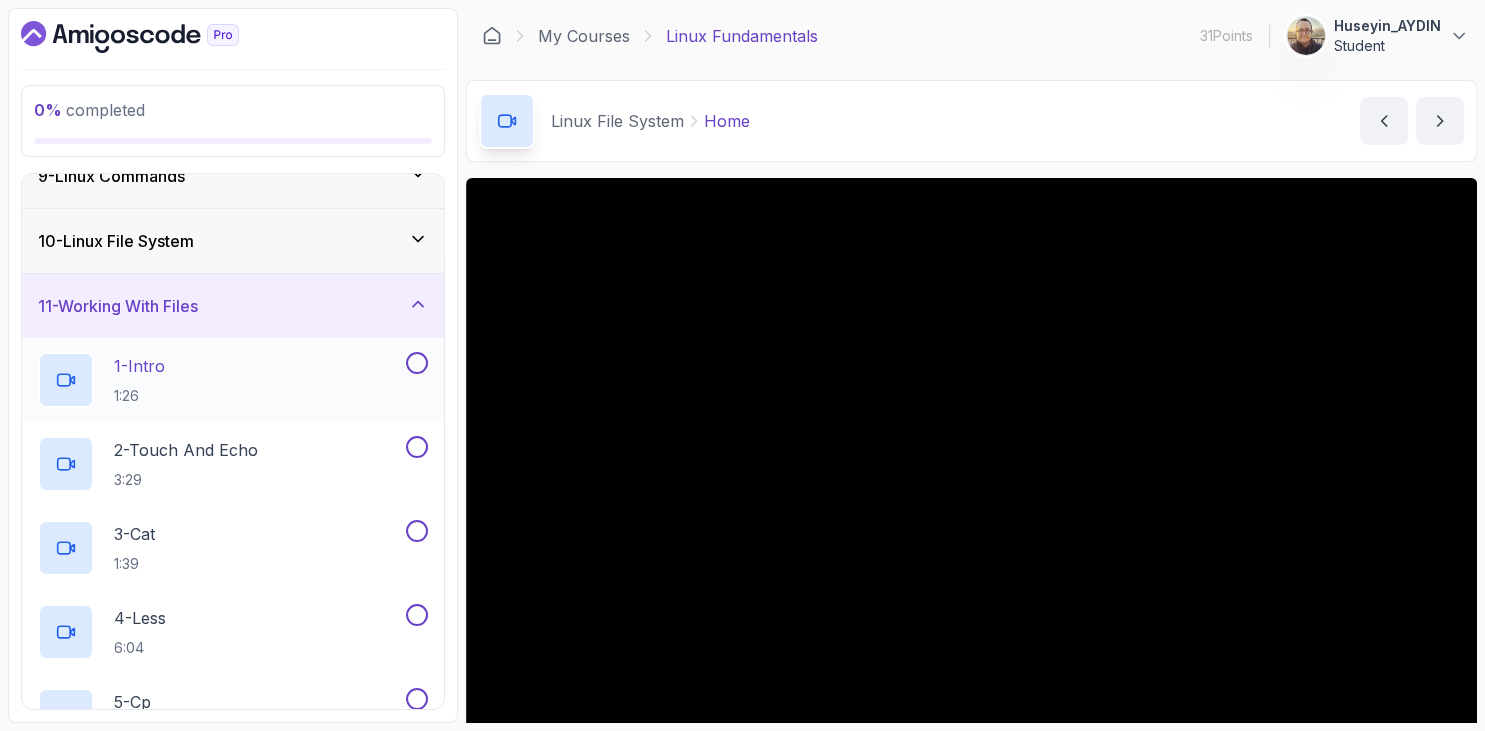 click on "1  -  Intro" at bounding box center [139, 366] 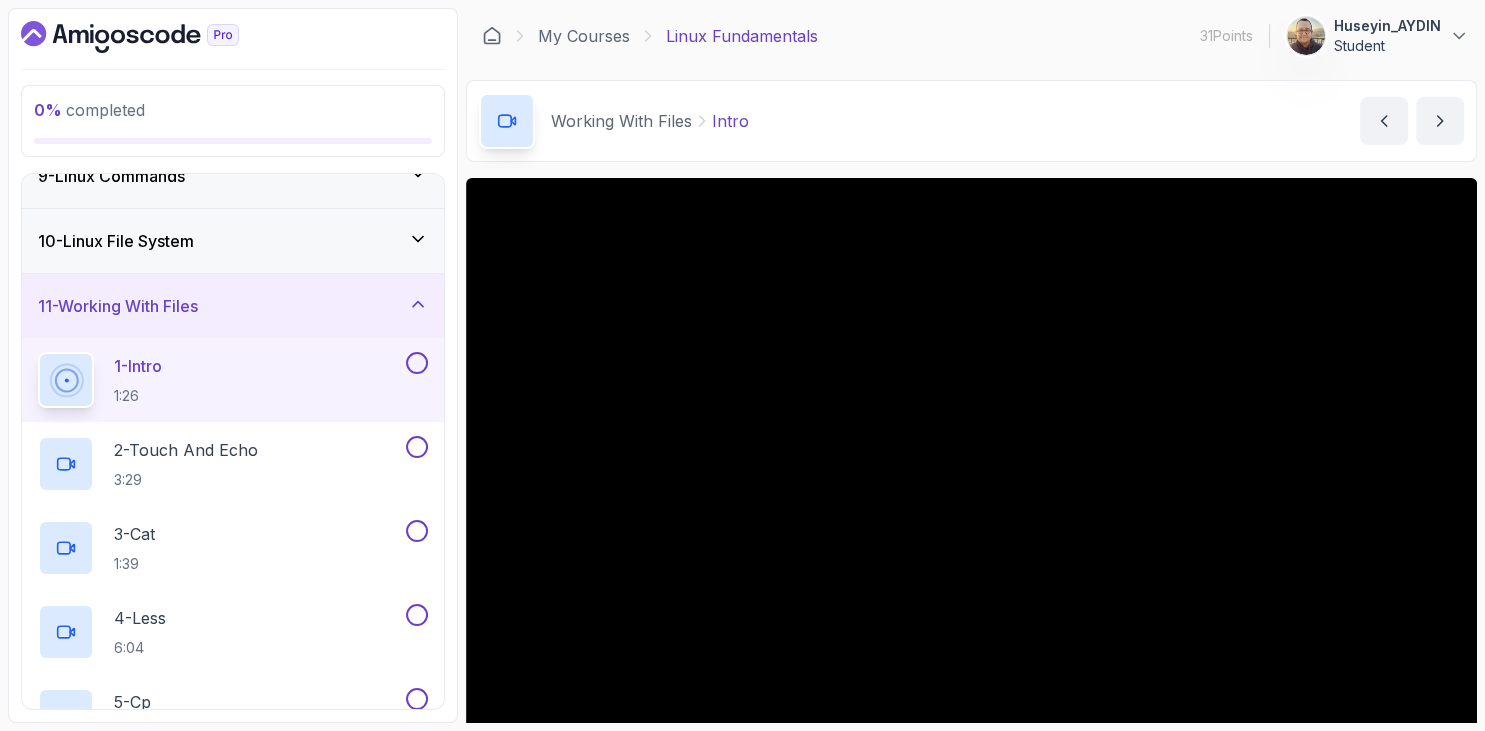 click on "0 % completed 1  -  Intro 2  -  Getting Started 3  -  Mac Installation 4  -  Windows Installation 5  -  Virtual Machines 6  -  Github Codespaces 7  -  The Terminal 8  -  The Shell 9  -  Linux Commands 10  -  Linux File System 11  -  Working With Files 1  -  Intro 1:26 2  -  Touch And Echo 3:29 3  -  Cat 1:39 4  -  Less 6:04 5  -  Cp 4:33 6  -  Mv 5:06 7  -  Rm 4:10 8  -  Zip and Unzip Files 3:11 9  -  Working with Files Quiz Required- quiz 12  -  Working With Directories 13  -  Users And Groups 14  -  File Permissions 15  -  Outro" at bounding box center [233, 365] 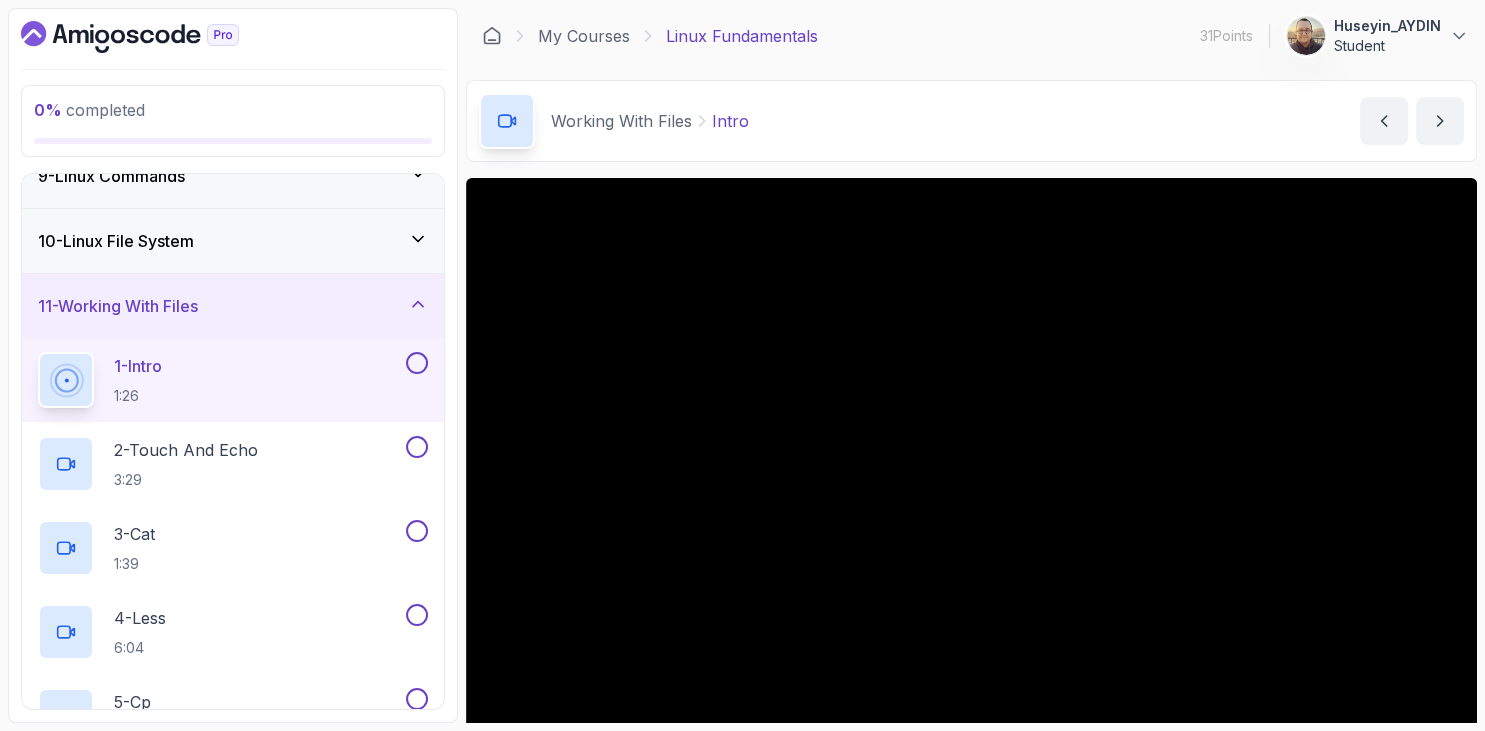 scroll, scrollTop: 162, scrollLeft: 0, axis: vertical 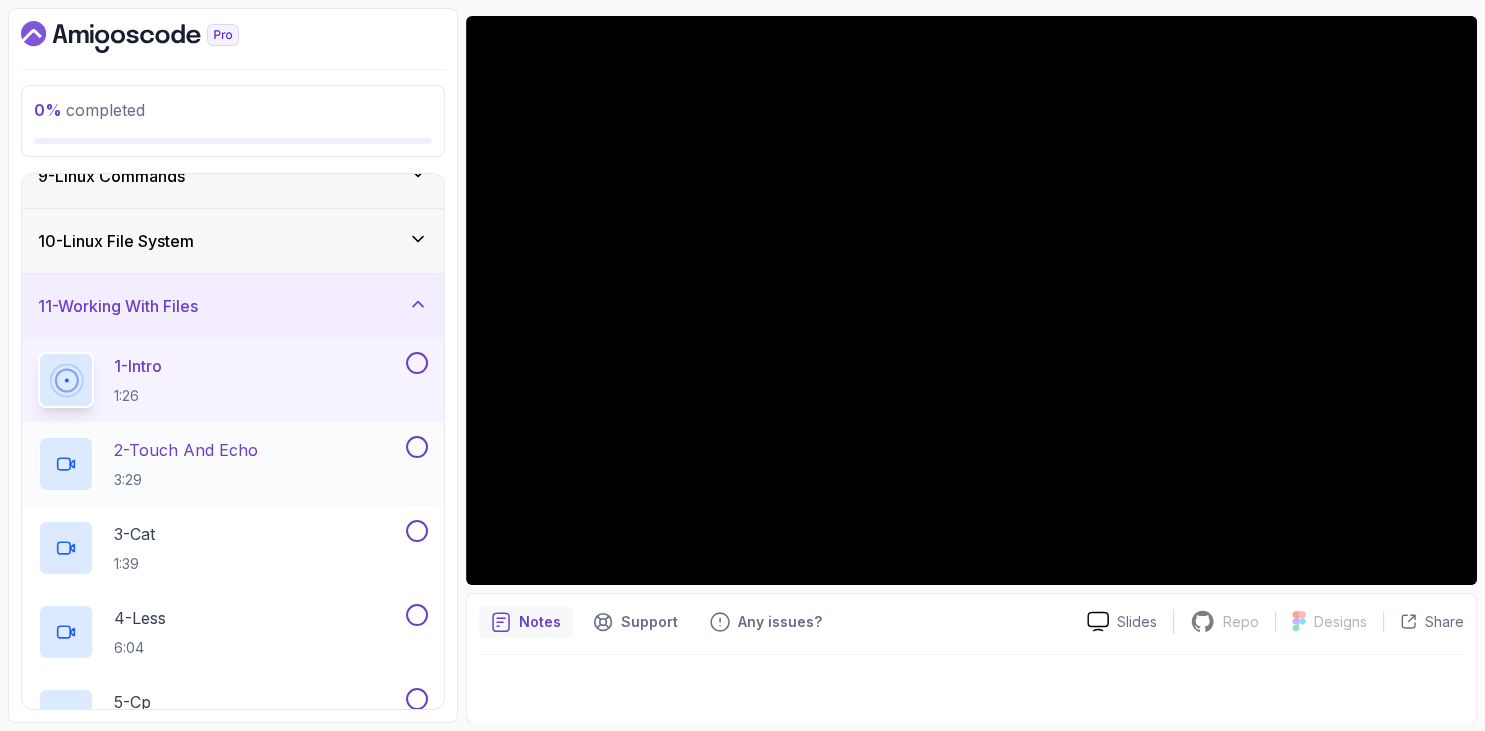 click on "2  -  Touch And Echo 3:29" at bounding box center [220, 464] 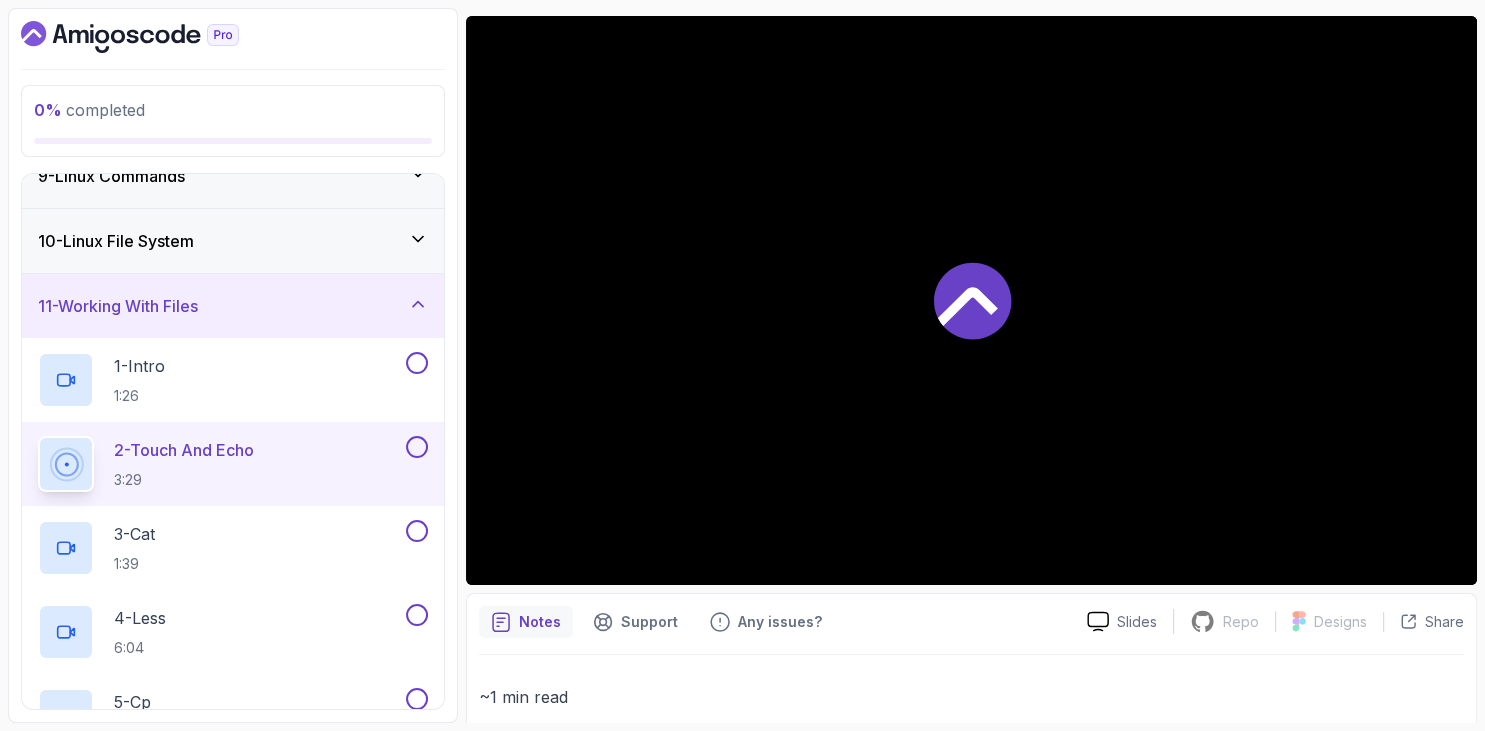 click at bounding box center (233, 37) 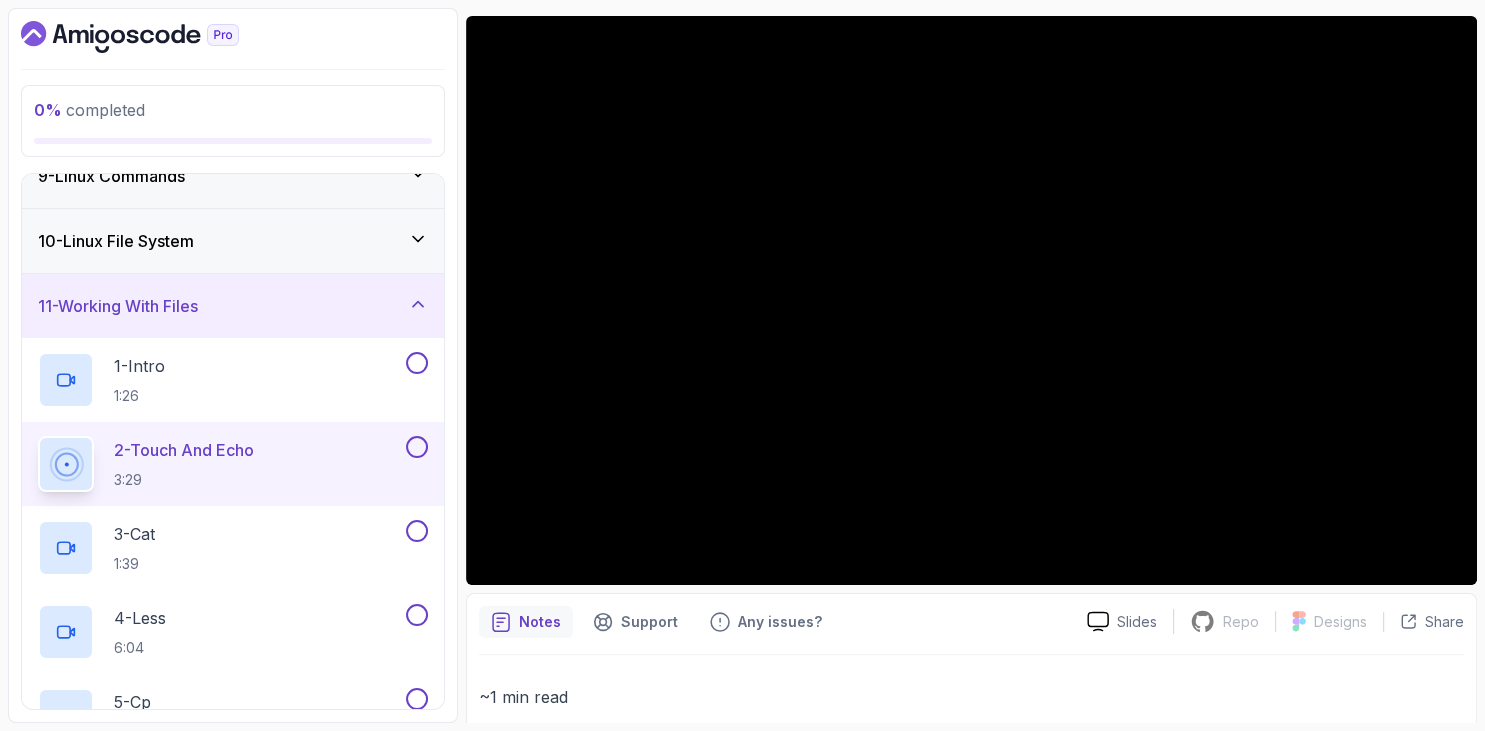 click on "0 % completed" at bounding box center [233, 121] 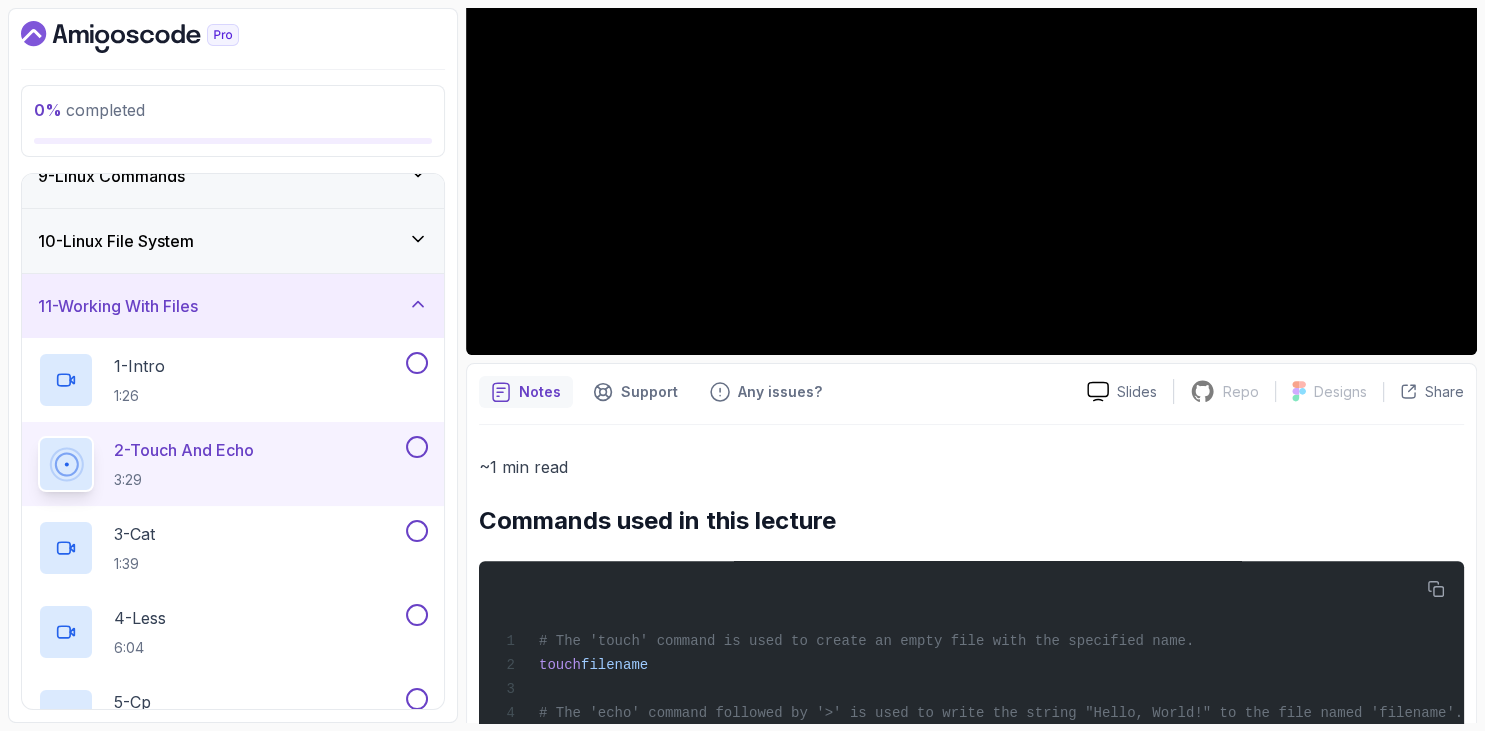 scroll, scrollTop: 507, scrollLeft: 0, axis: vertical 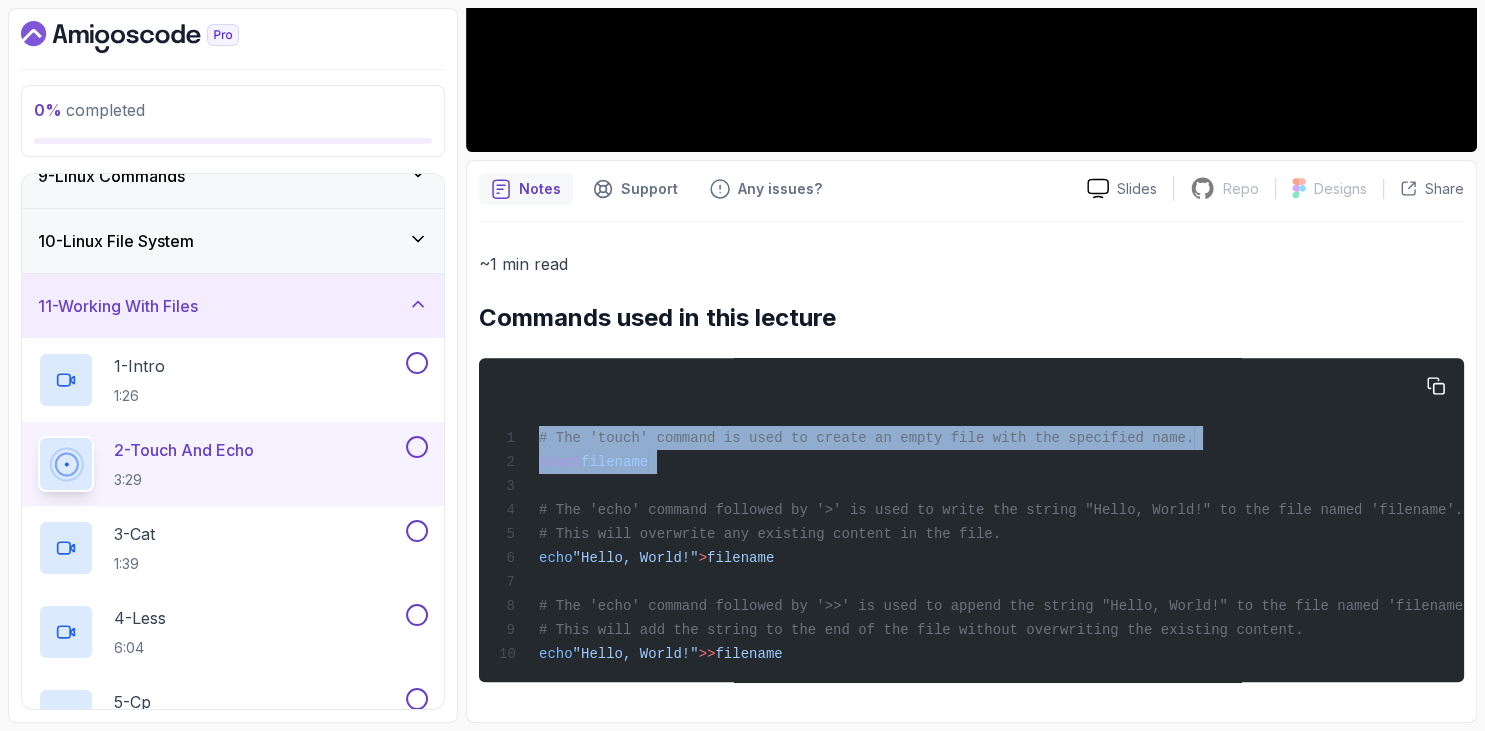 drag, startPoint x: 486, startPoint y: 399, endPoint x: 820, endPoint y: 654, distance: 420.21542 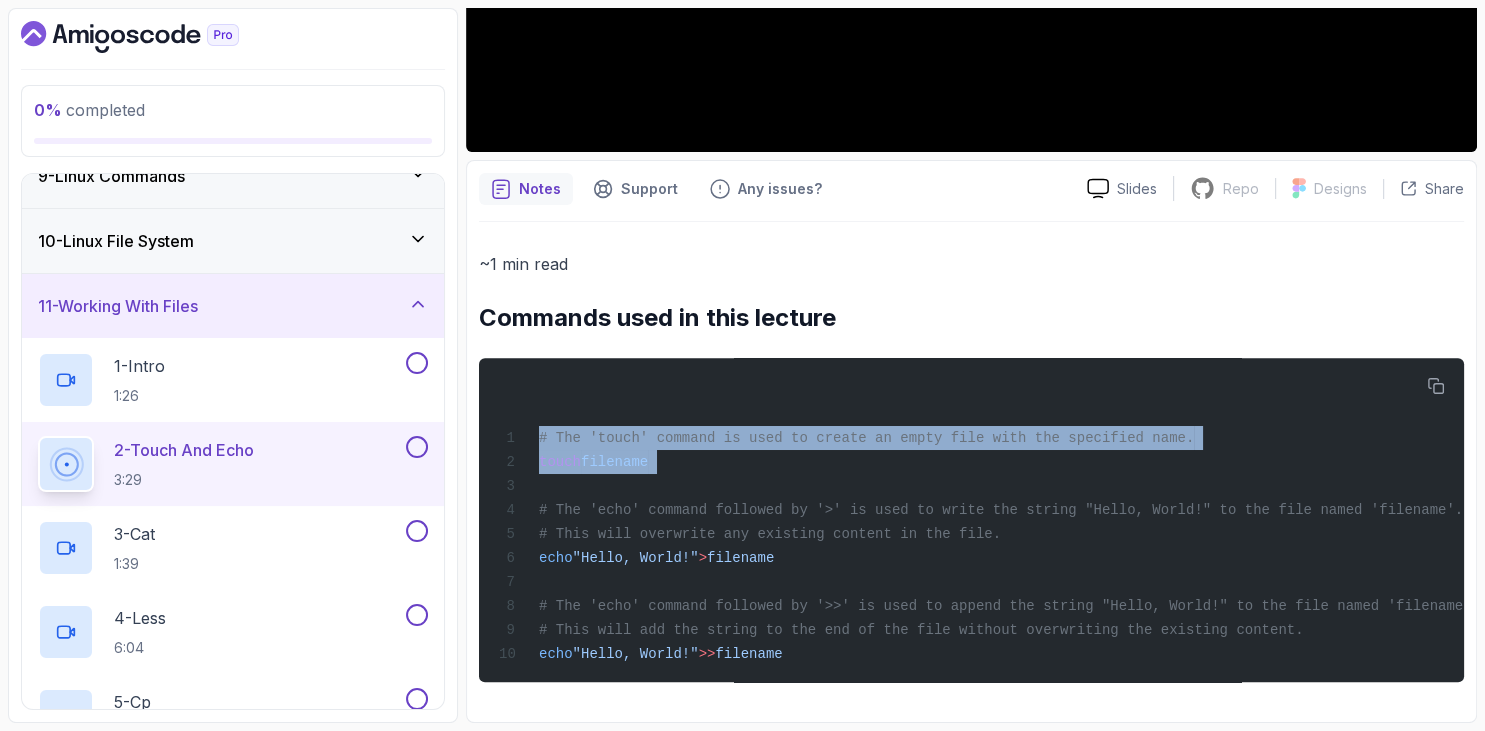 click on "Commands used in this lecture" at bounding box center [971, 318] 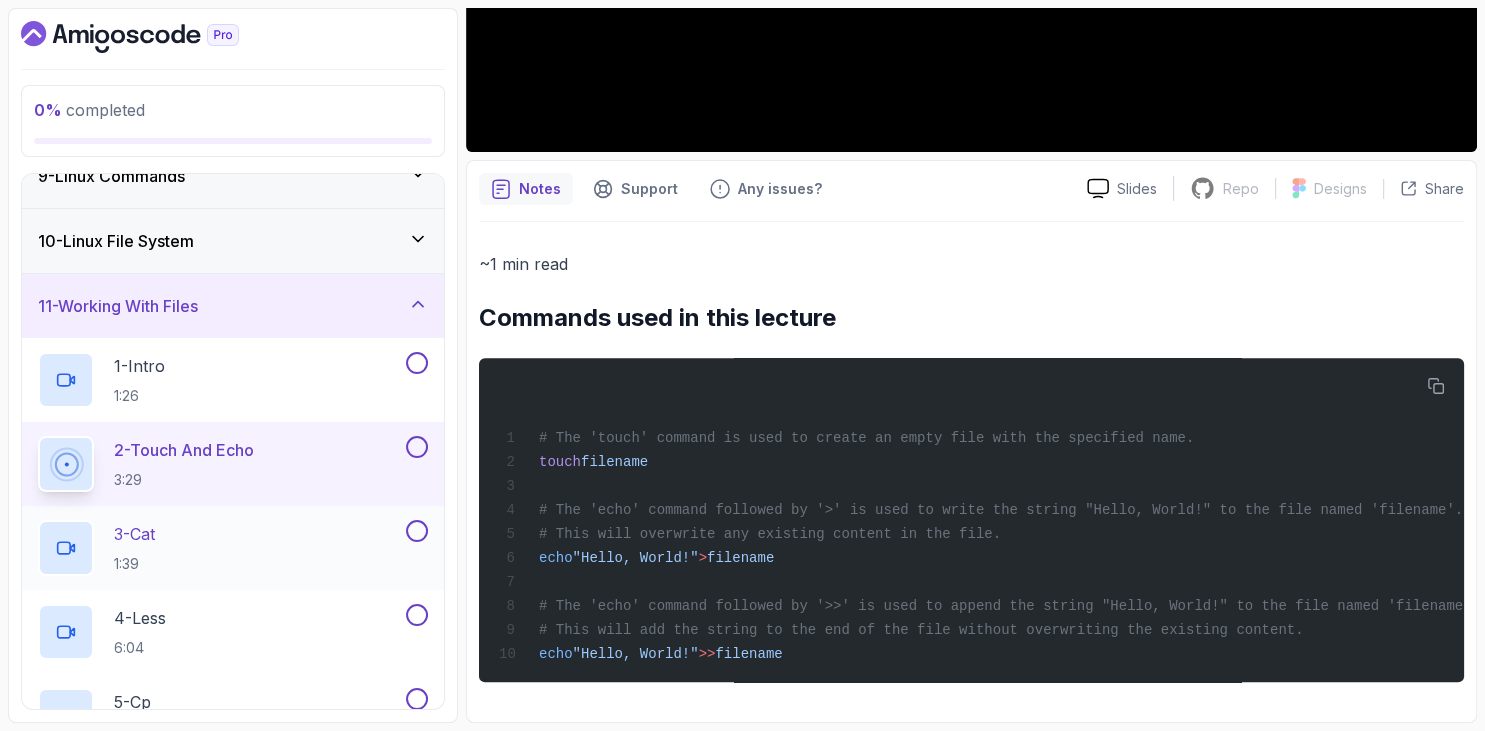 click on "3  -  Cat 1:39" at bounding box center [220, 548] 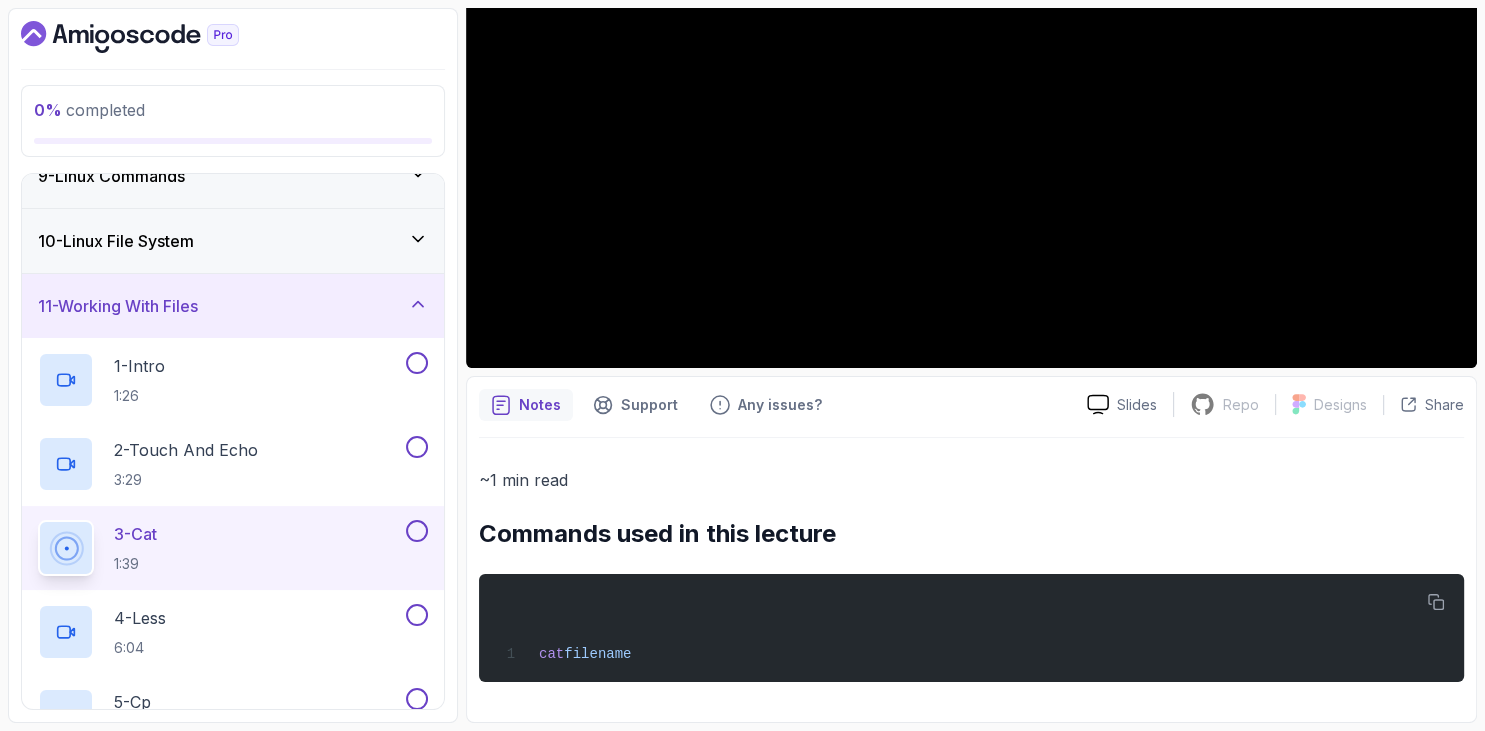 scroll, scrollTop: 378, scrollLeft: 0, axis: vertical 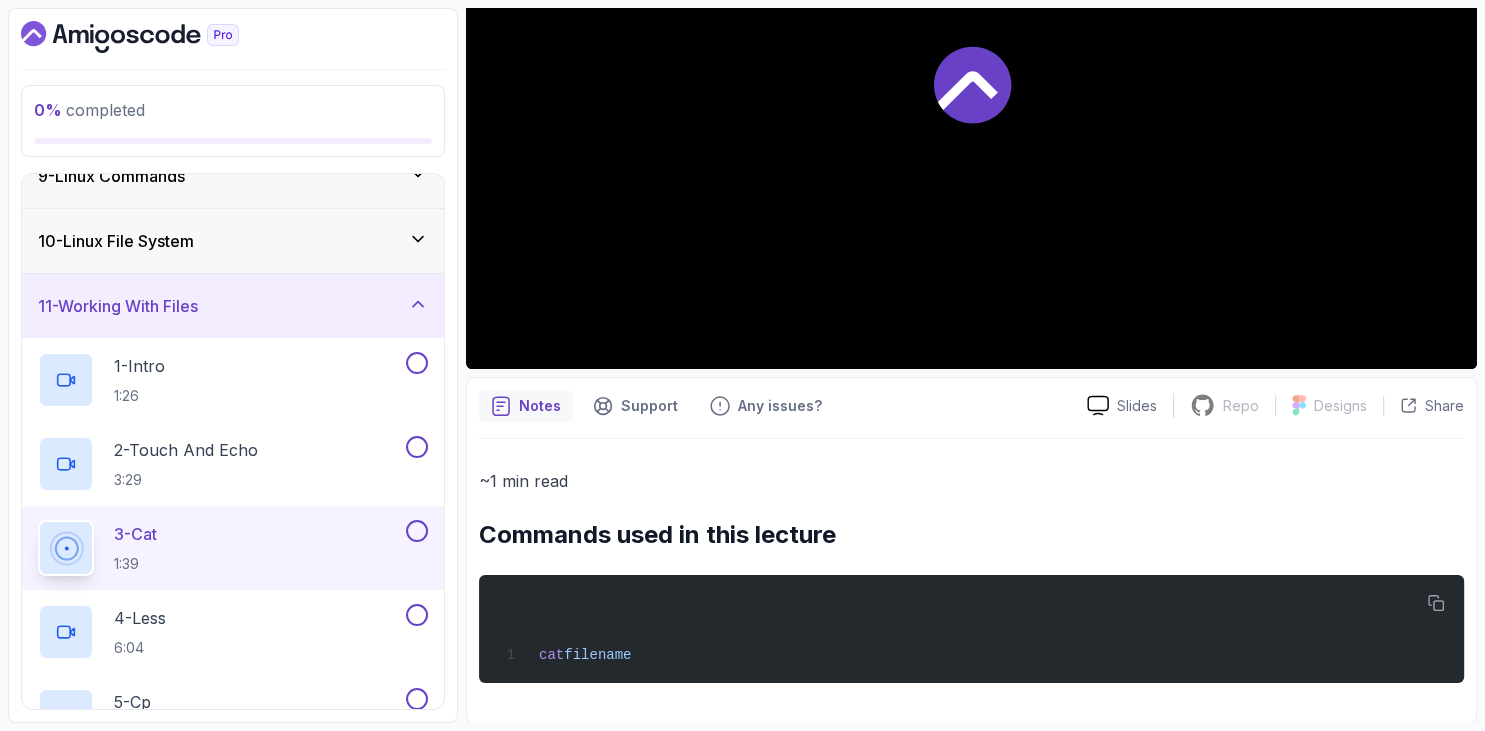 click on "0 % completed 1  -  Intro 2  -  Getting Started 3  -  Mac Installation 4  -  Windows Installation 5  -  Virtual Machines 6  -  Github Codespaces 7  -  The Terminal 8  -  The Shell 9  -  Linux Commands 10  -  Linux File System 11  -  Working With Files 1  -  Intro 1:26 2  -  Touch And Echo 3:29 3  -  Cat 1:39 4  -  Less 6:04 5  -  Cp 4:33 6  -  Mv 5:06 7  -  Rm 4:10 8  -  Zip and Unzip Files 3:11 9  -  Working with Files Quiz Required- quiz 12  -  Working With Directories 13  -  Users And Groups 14  -  File Permissions 15  -  Outro" at bounding box center (233, 365) 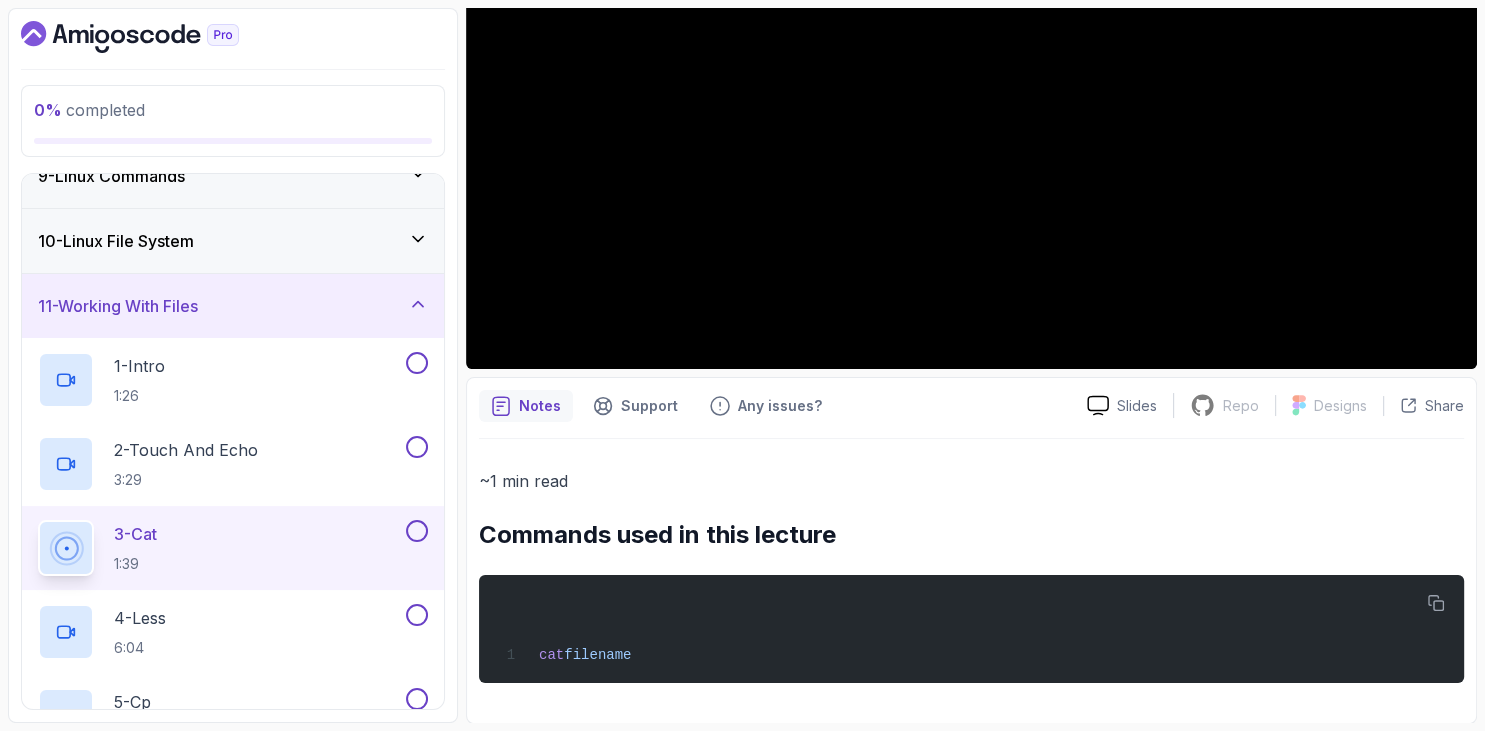 drag, startPoint x: 478, startPoint y: 534, endPoint x: 678, endPoint y: 533, distance: 200.0025 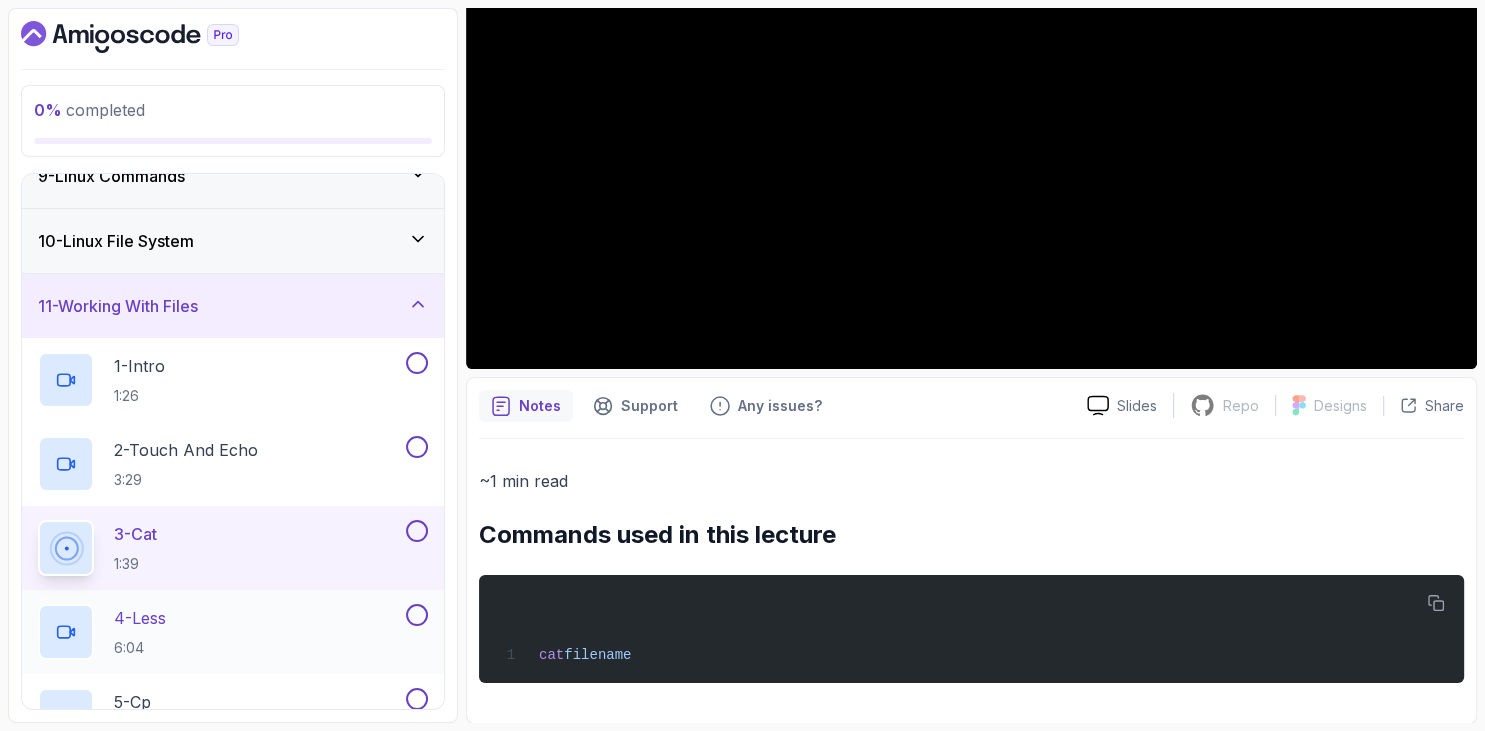 click on "4  -  Less 6:04" at bounding box center (220, 632) 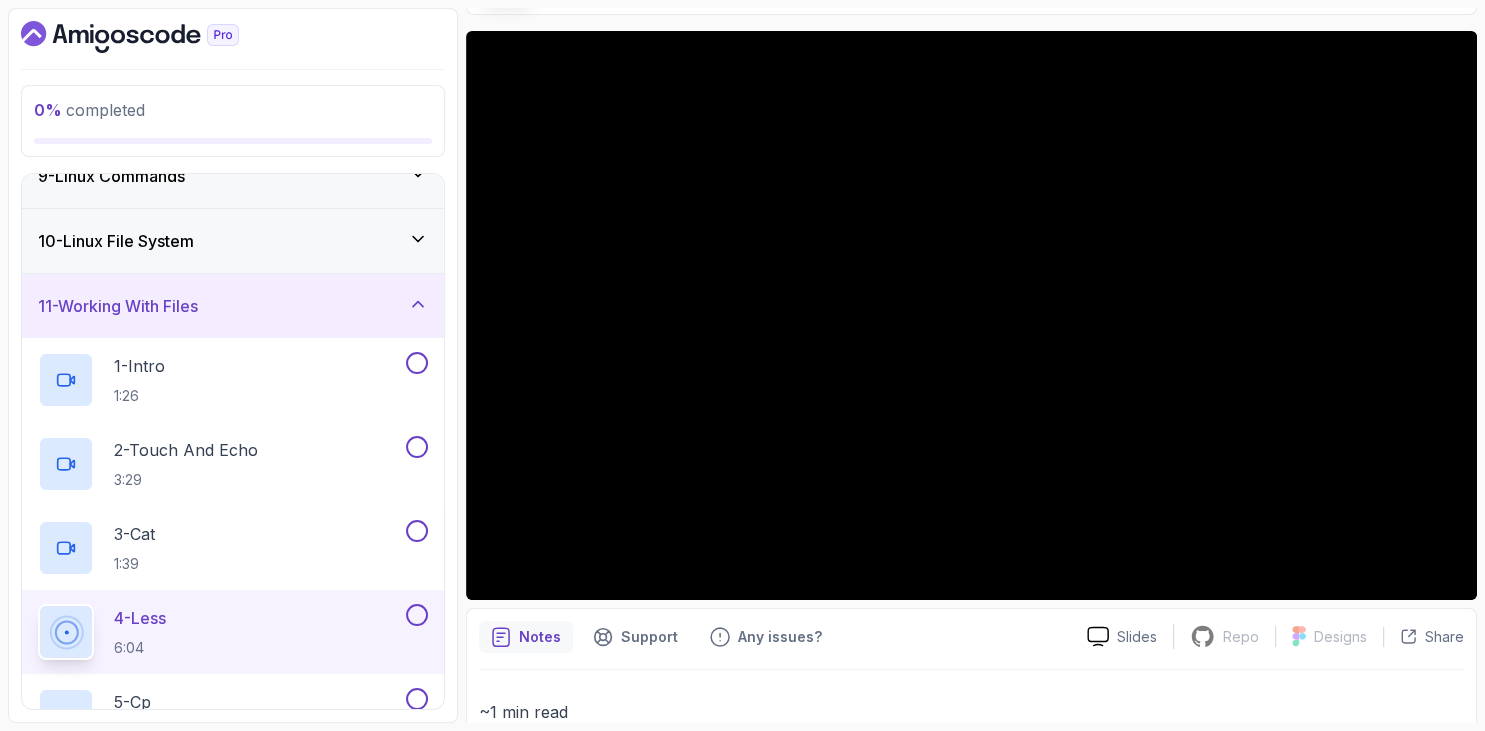scroll, scrollTop: 32, scrollLeft: 0, axis: vertical 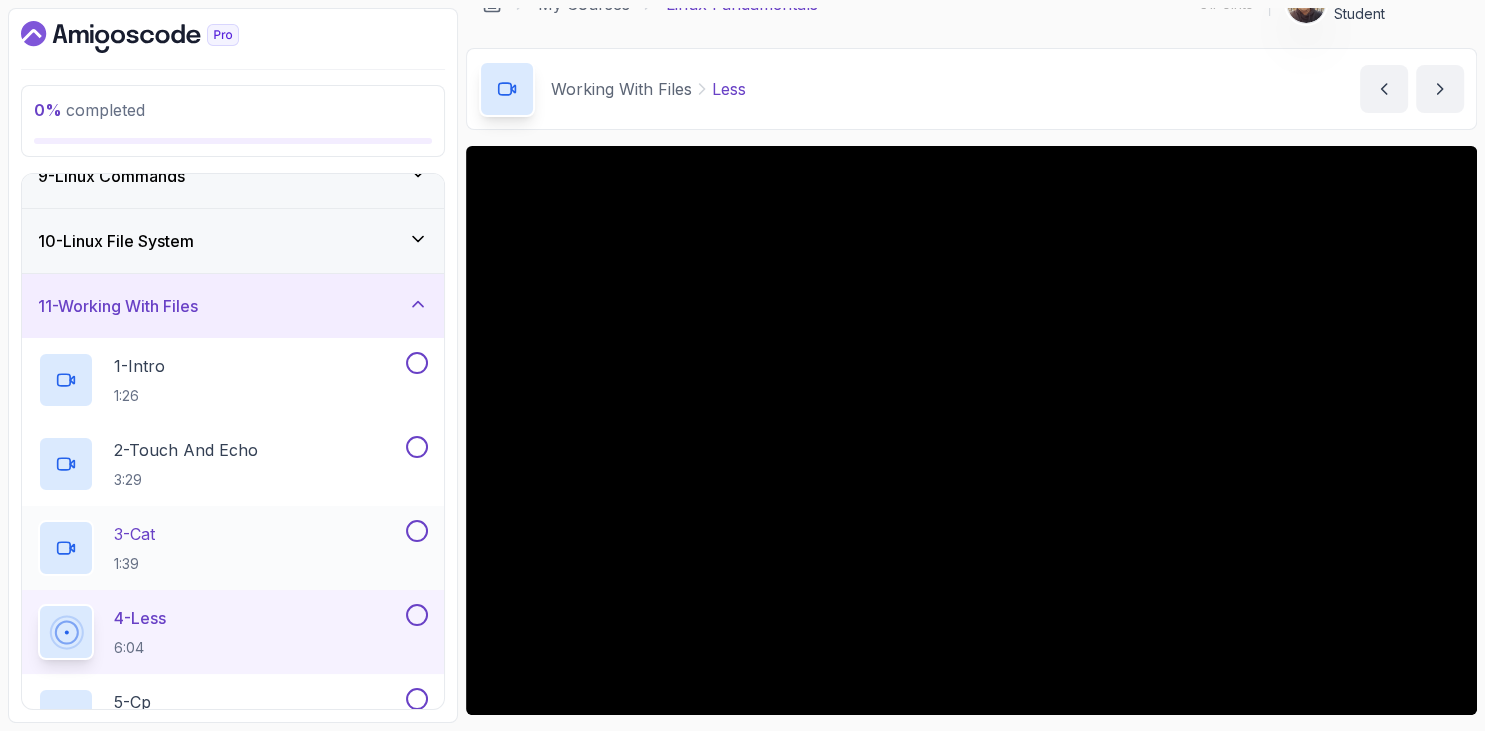 click on "1:39" at bounding box center [134, 564] 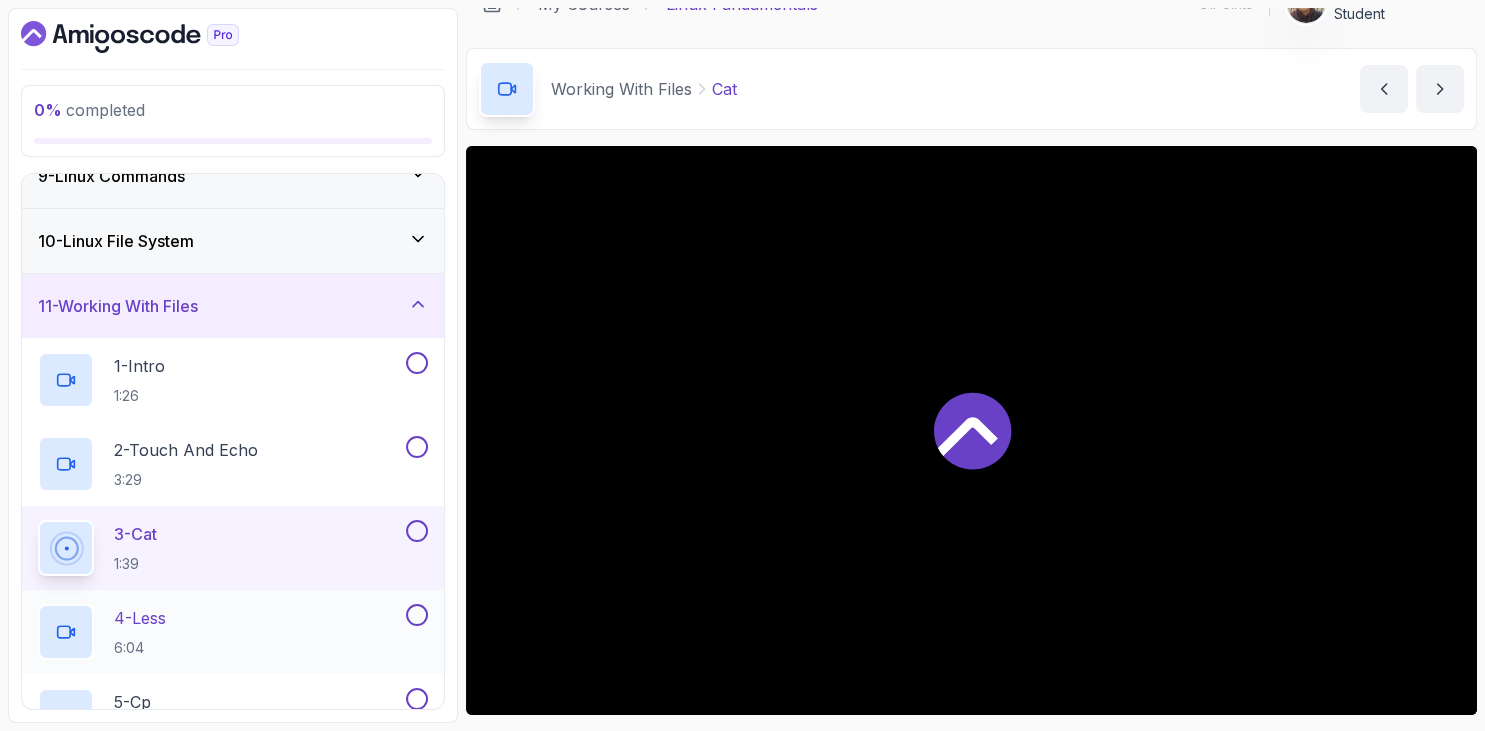drag, startPoint x: 174, startPoint y: 641, endPoint x: 171, endPoint y: 617, distance: 24.186773 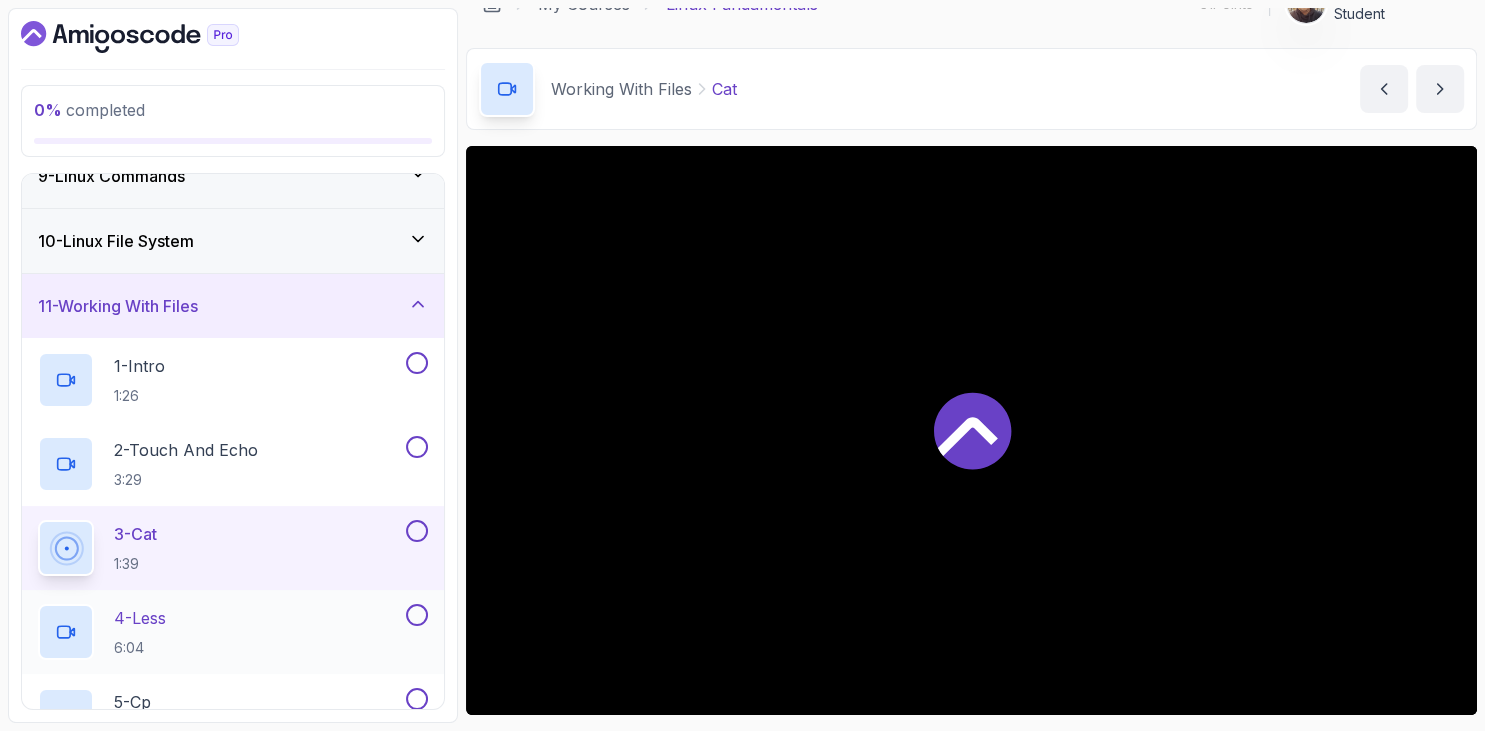 click on "4  -  Less 6:04" at bounding box center [140, 632] 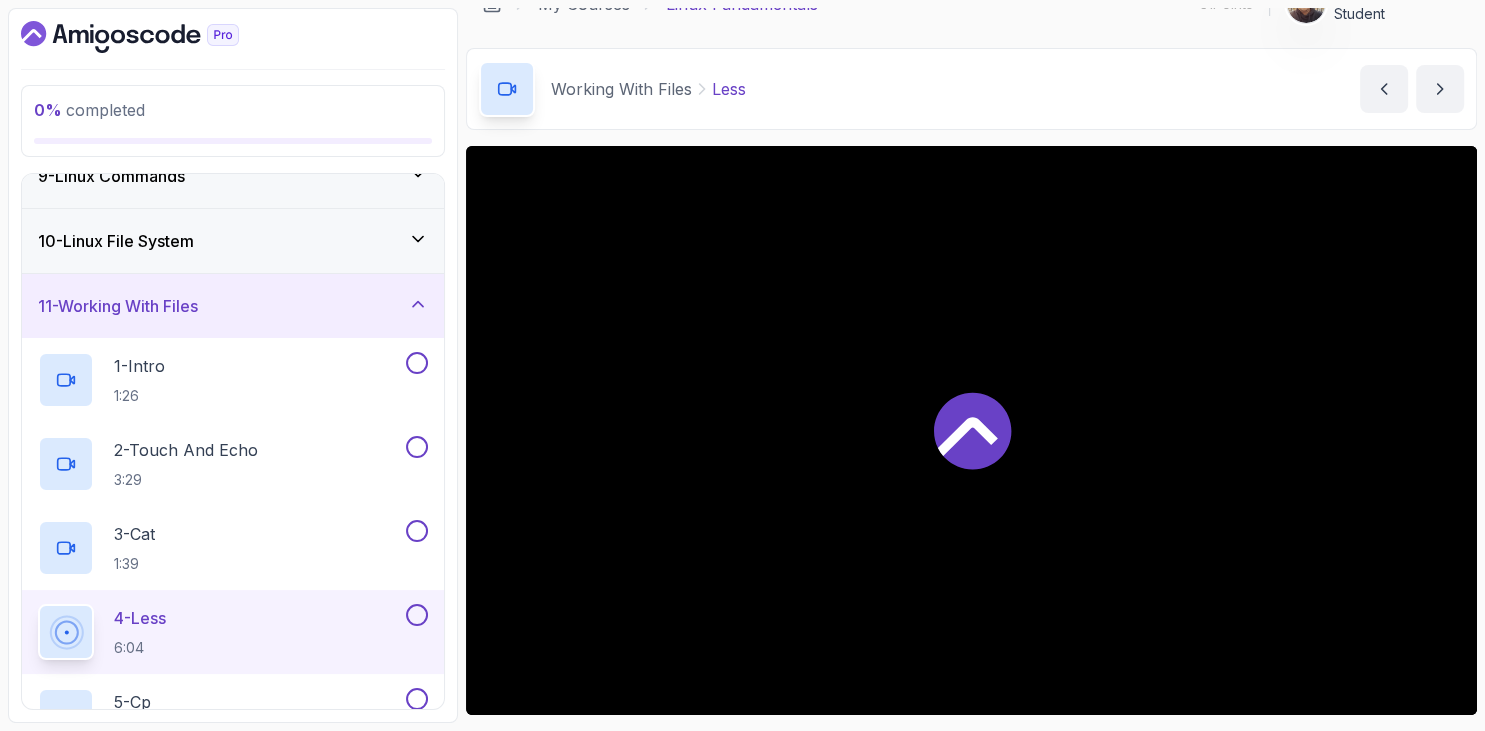 click on "0 % completed 1  -  Intro 2  -  Getting Started 3  -  Mac Installation 4  -  Windows Installation 5  -  Virtual Machines 6  -  Github Codespaces 7  -  The Terminal 8  -  The Shell 9  -  Linux Commands 10  -  Linux File System 11  -  Working With Files 1  -  Intro 1:26 2  -  Touch And Echo 3:29 3  -  Cat 1:39 4  -  Less 6:04 5  -  Cp 4:33 6  -  Mv 5:06 7  -  Rm 4:10 8  -  Zip and Unzip Files 3:11 9  -  Working with Files Quiz Required- quiz 12  -  Working With Directories 13  -  Users And Groups 14  -  File Permissions 15  -  Outro" at bounding box center (233, 365) 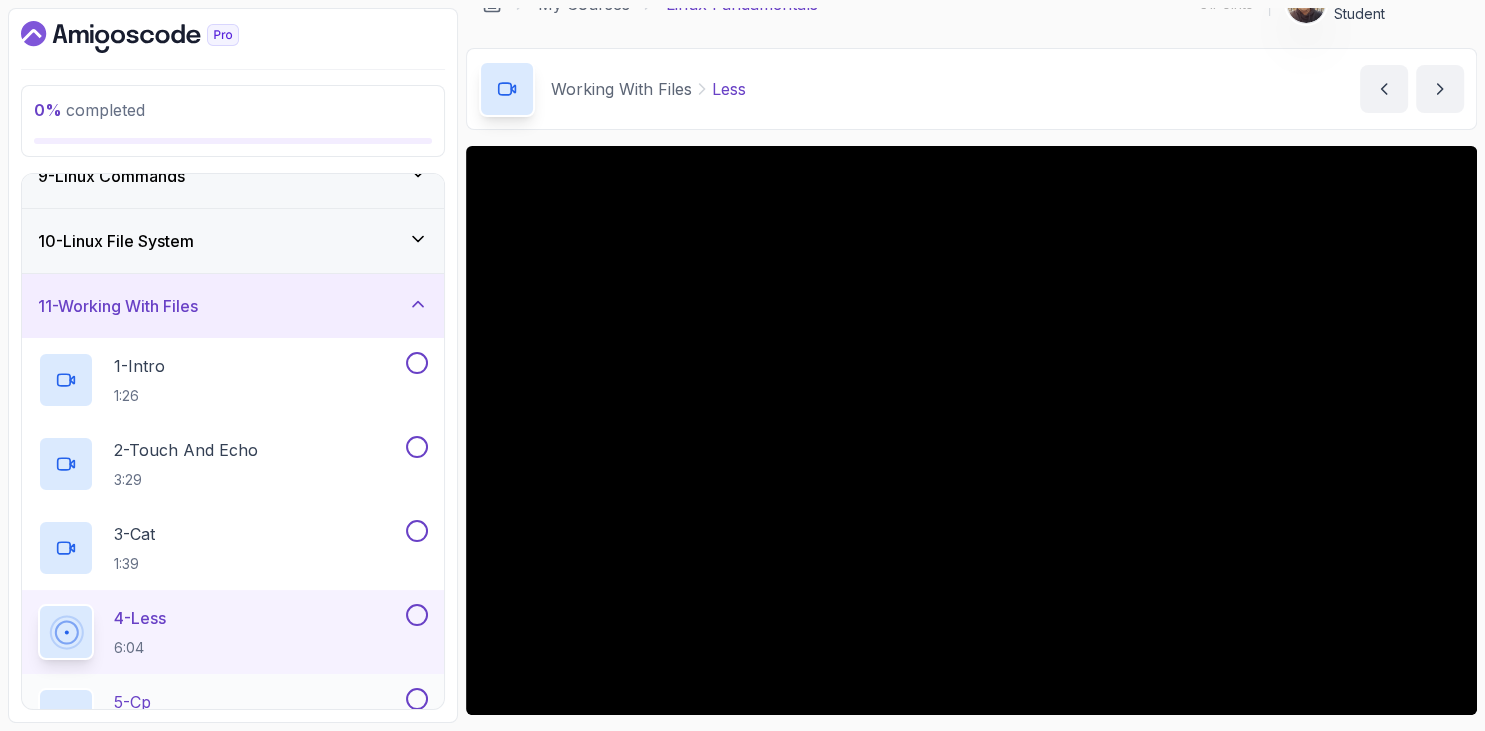 scroll, scrollTop: 666, scrollLeft: 0, axis: vertical 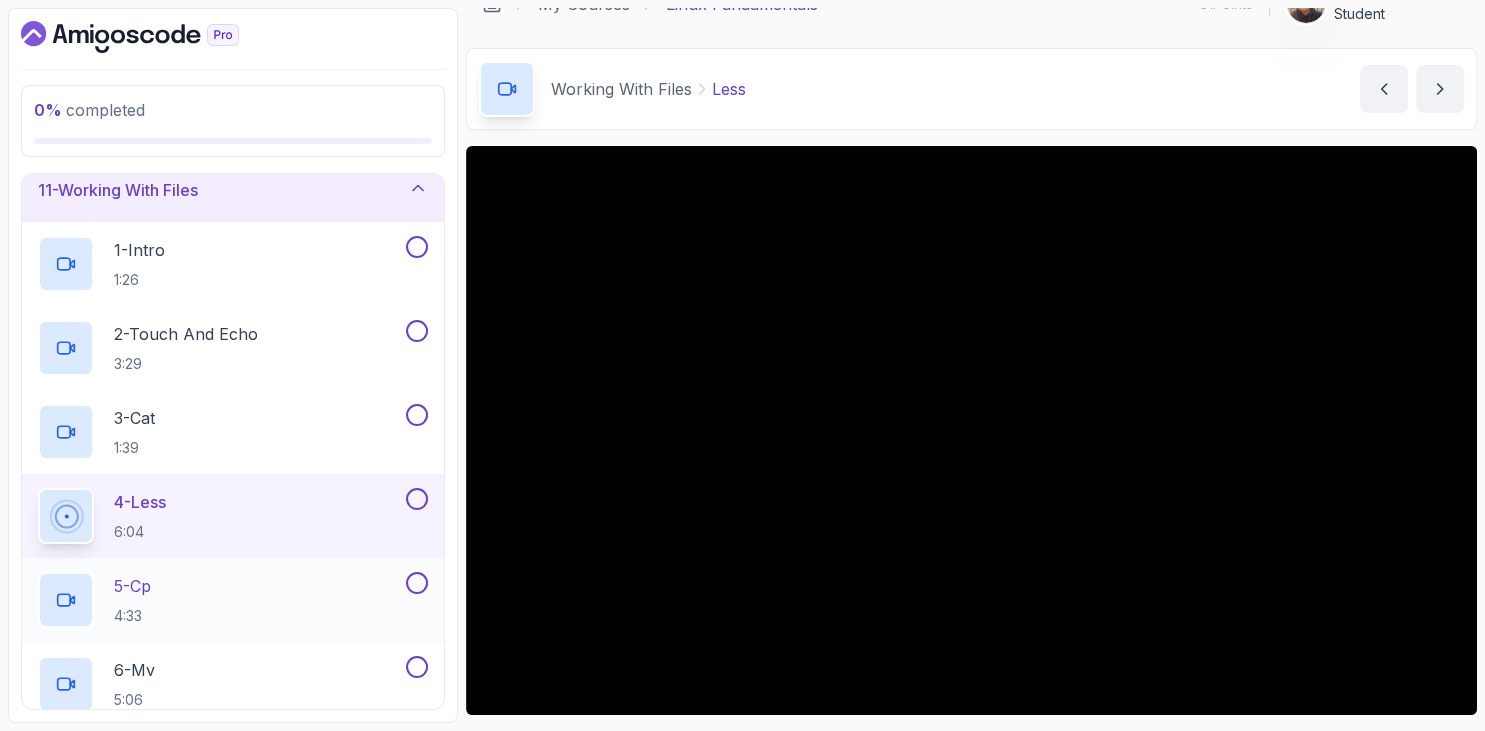 drag, startPoint x: 219, startPoint y: 600, endPoint x: 266, endPoint y: 626, distance: 53.712196 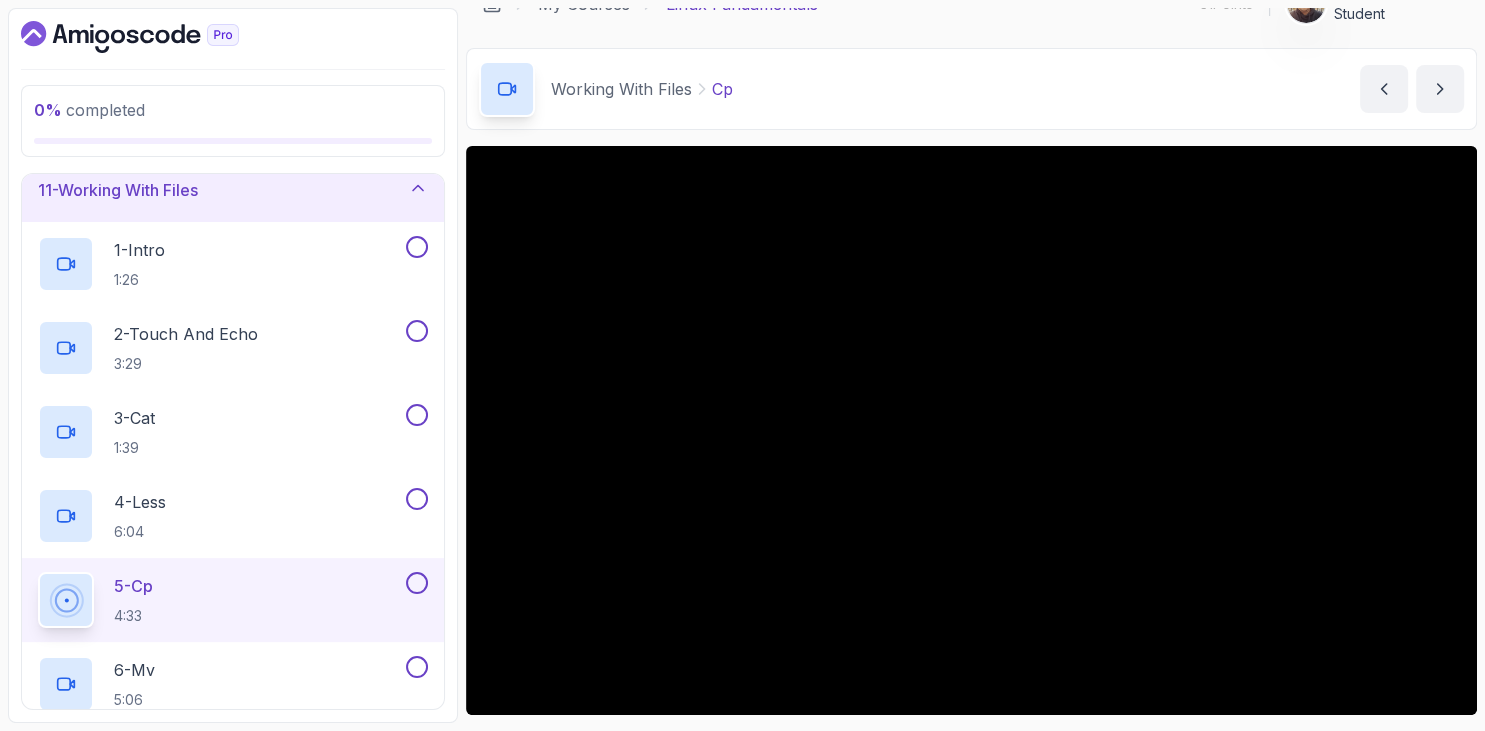 scroll, scrollTop: 475, scrollLeft: 0, axis: vertical 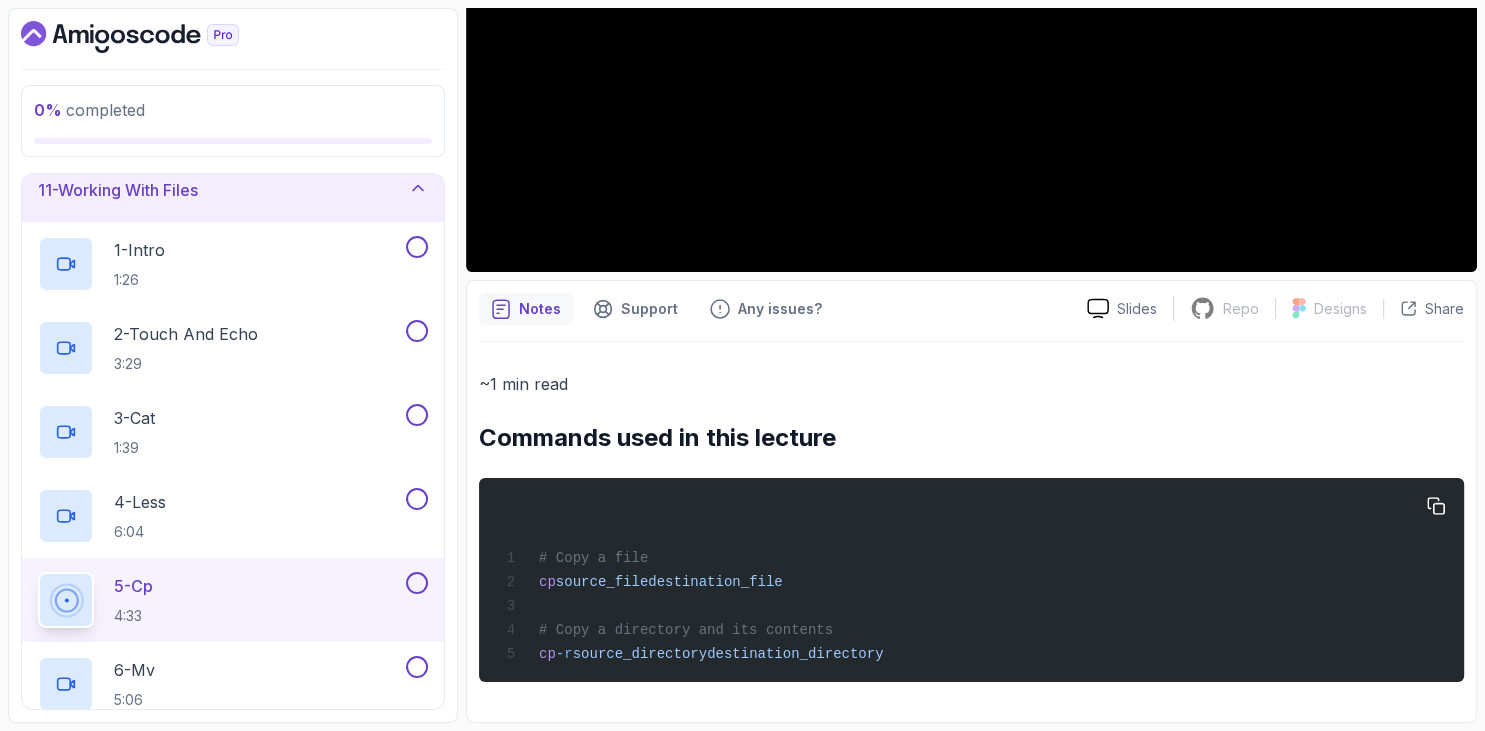 drag, startPoint x: 477, startPoint y: 438, endPoint x: 913, endPoint y: 673, distance: 495.2989 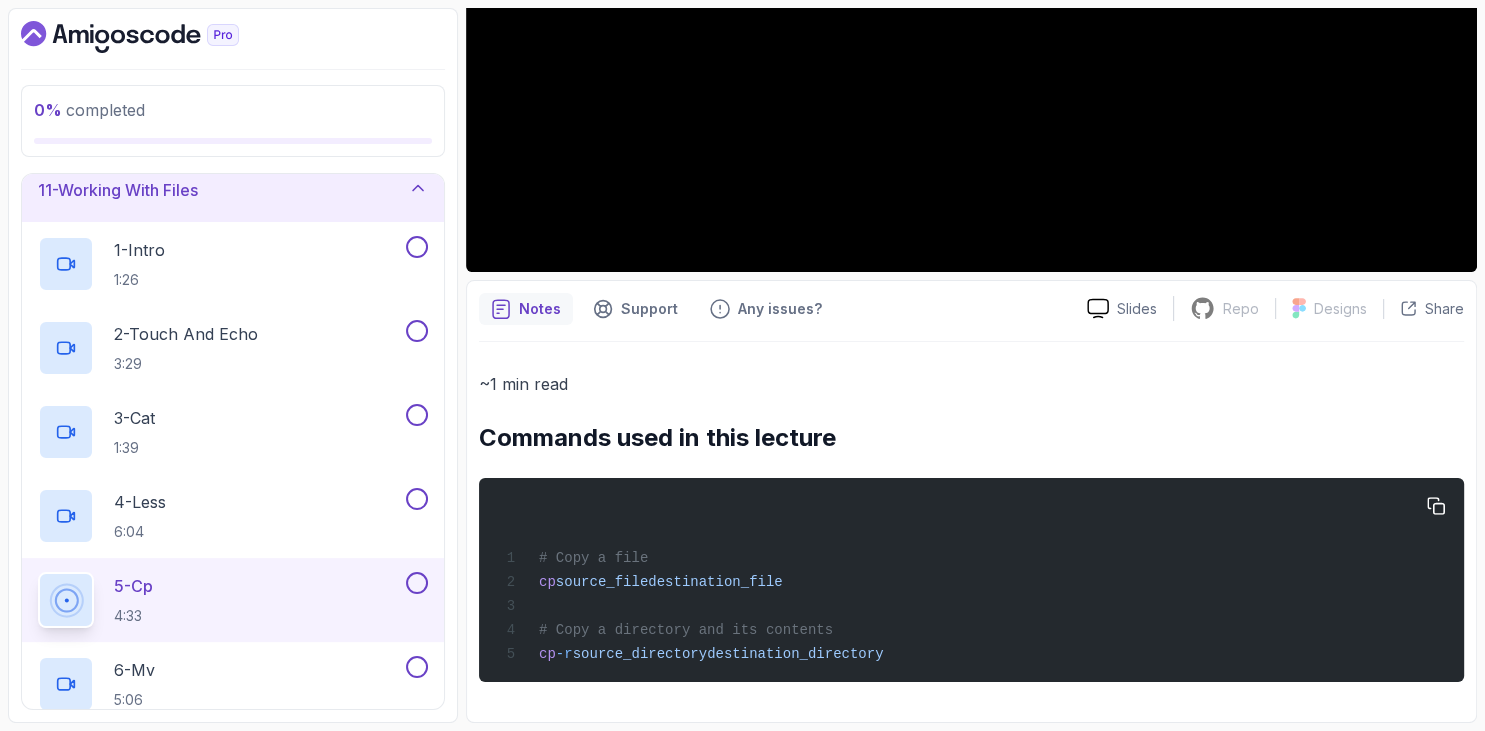 click on "Notes Support Any issues? Slides Repo Repository not available Designs Design not available Share ~1 min read Commands used in this lecture
# Copy a file
cp  source_file  destination_file
# Copy a directory and its contents
cp  -r  source_directory  destination_directory" at bounding box center (971, 501) 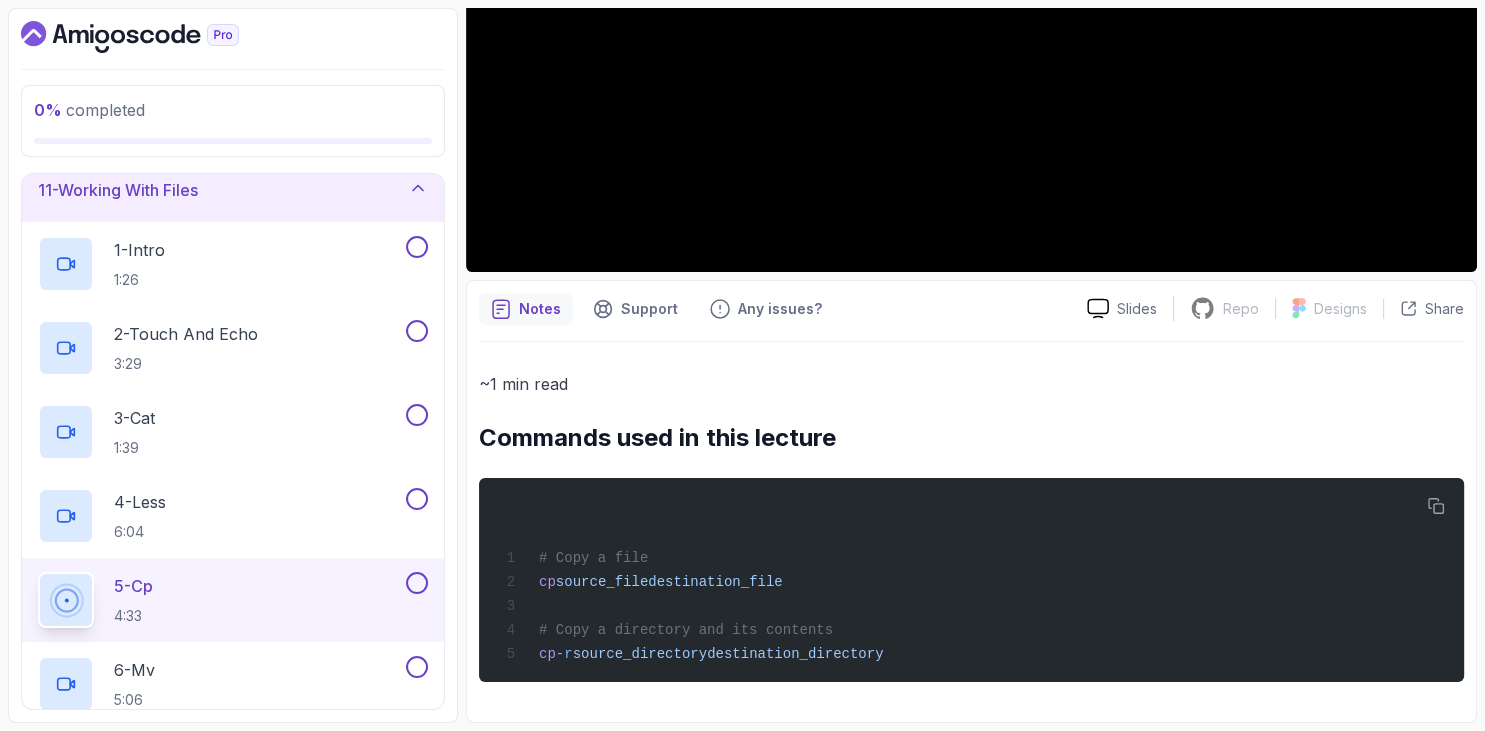 click on "Commands used in this lecture" at bounding box center [971, 438] 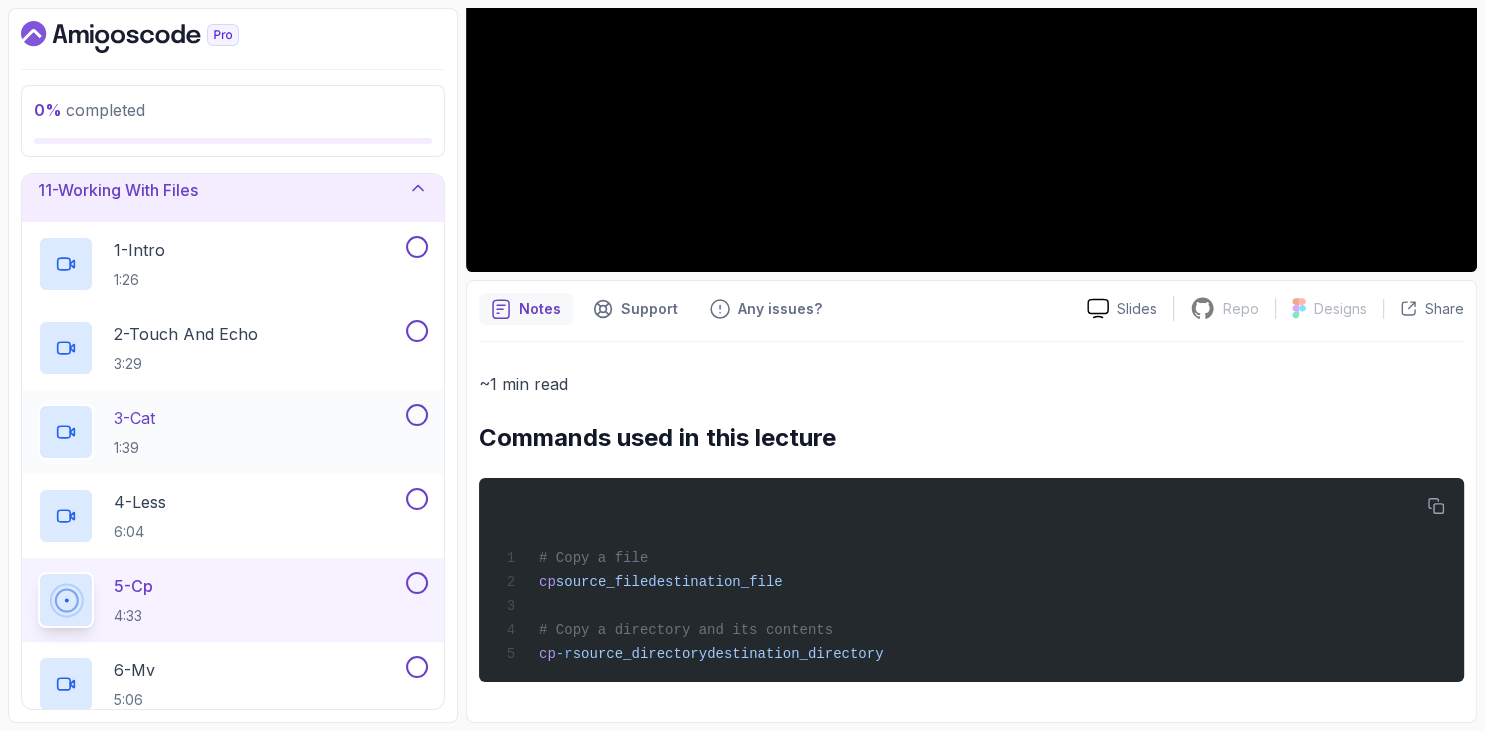 scroll, scrollTop: 781, scrollLeft: 0, axis: vertical 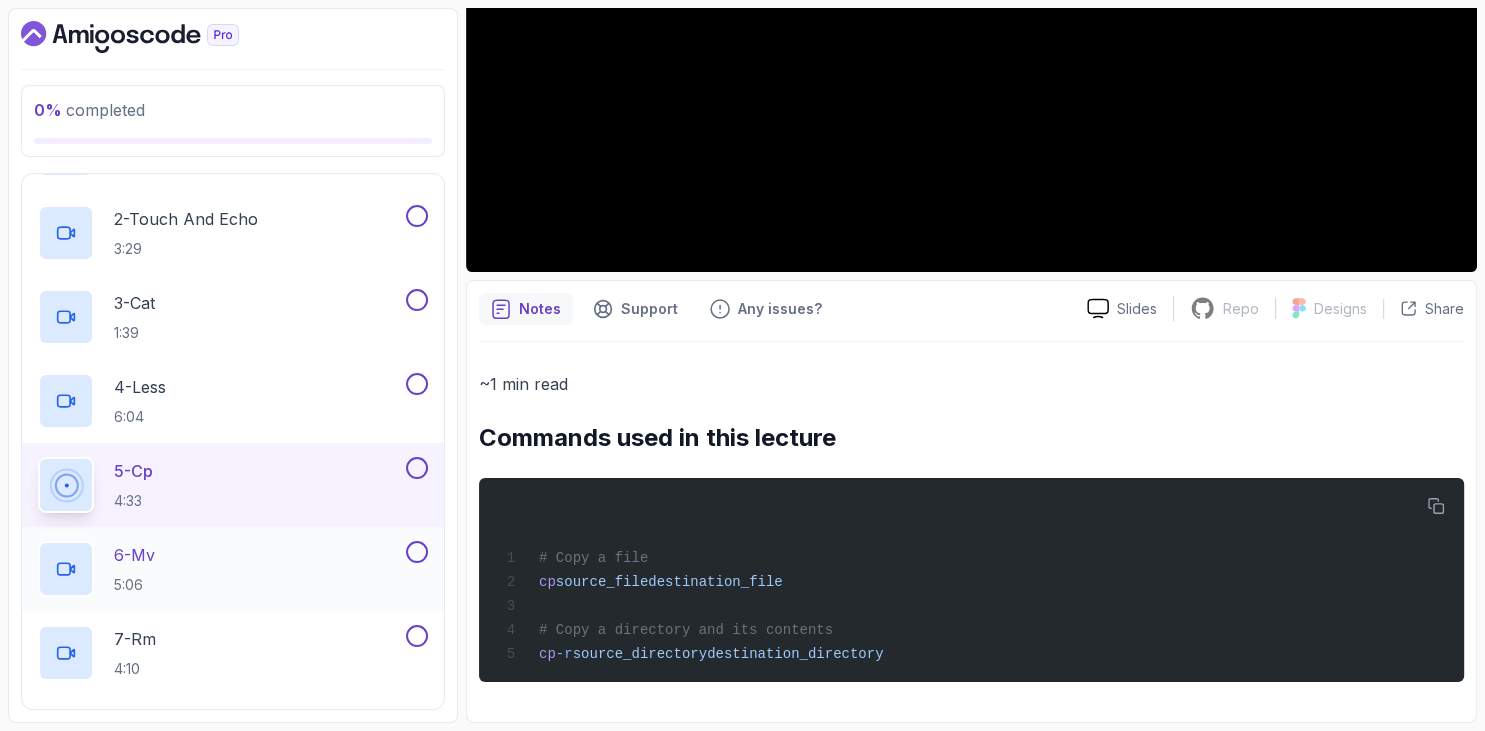click on "6  -  Mv 5:06" at bounding box center [220, 569] 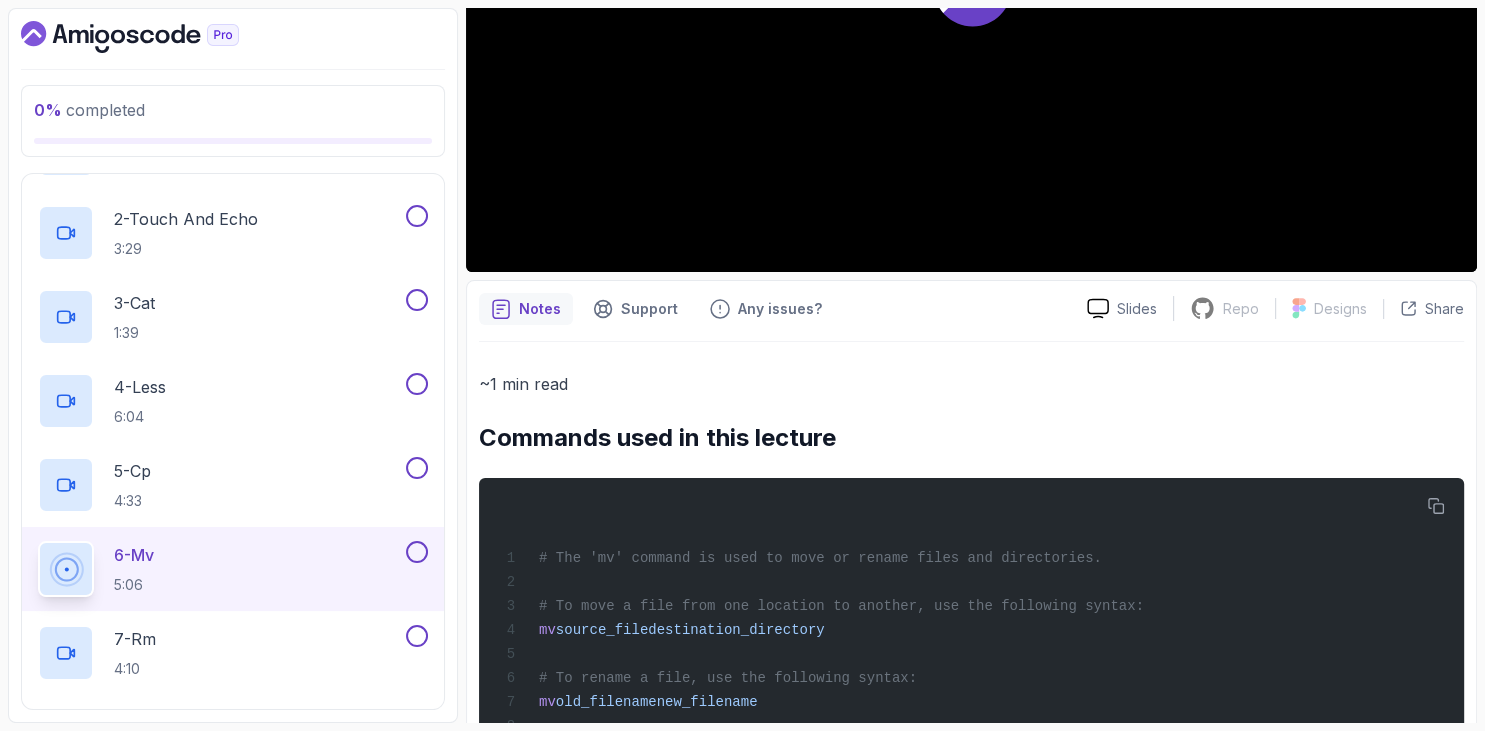 click on "0 % completed 1  -  Intro 2  -  Getting Started 3  -  Mac Installation 4  -  Windows Installation 5  -  Virtual Machines 6  -  Github Codespaces 7  -  The Terminal 8  -  The Shell 9  -  Linux Commands 10  -  Linux File System 11  -  Working With Files 1  -  Intro 1:26 2  -  Touch And Echo 3:29 3  -  Cat 1:39 4  -  Less 6:04 5  -  Cp 4:33 6  -  Mv 5:06 7  -  Rm 4:10 8  -  Zip and Unzip Files 3:11 9  -  Working with Files Quiz Required- quiz 12  -  Working With Directories 13  -  Users And Groups 14  -  File Permissions 15  -  Outro" at bounding box center (233, 365) 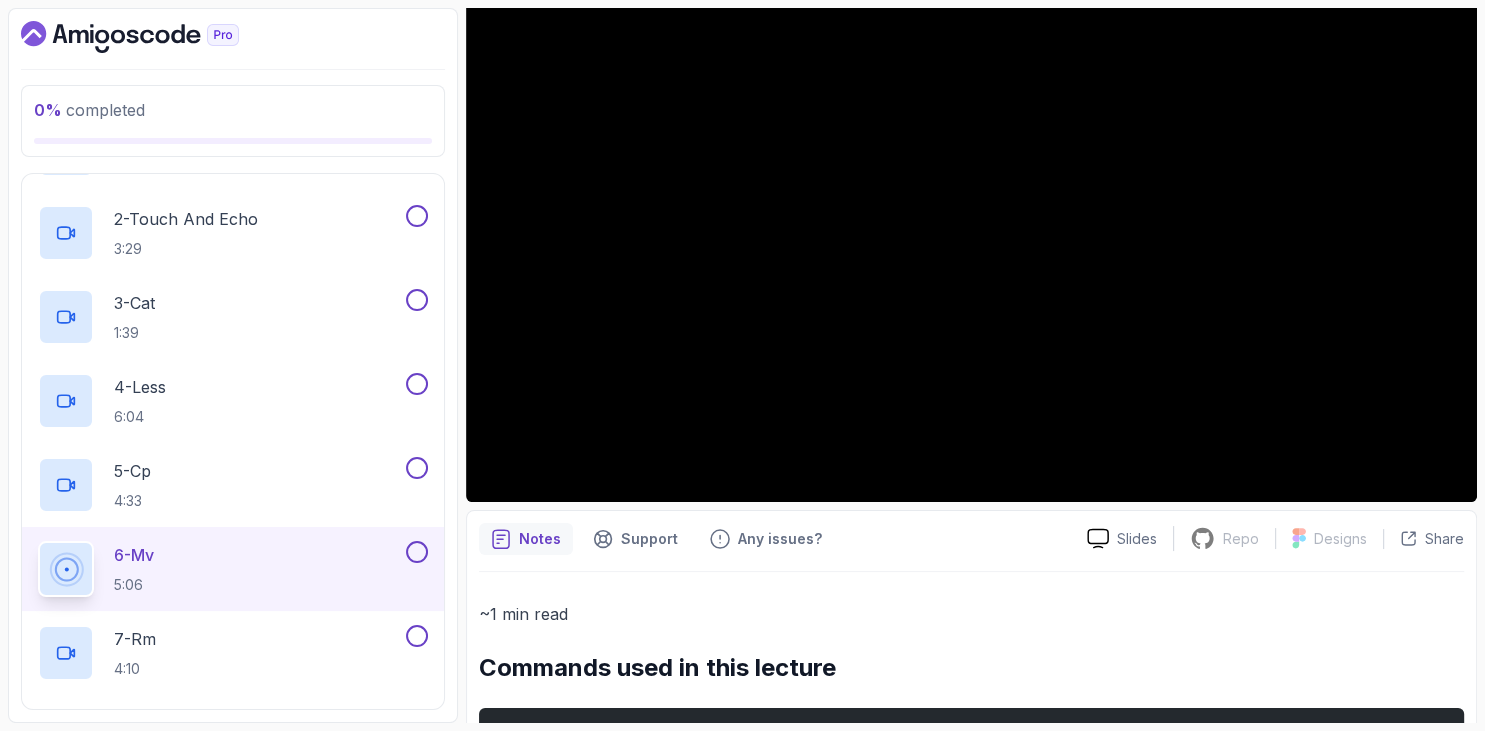 scroll, scrollTop: 130, scrollLeft: 0, axis: vertical 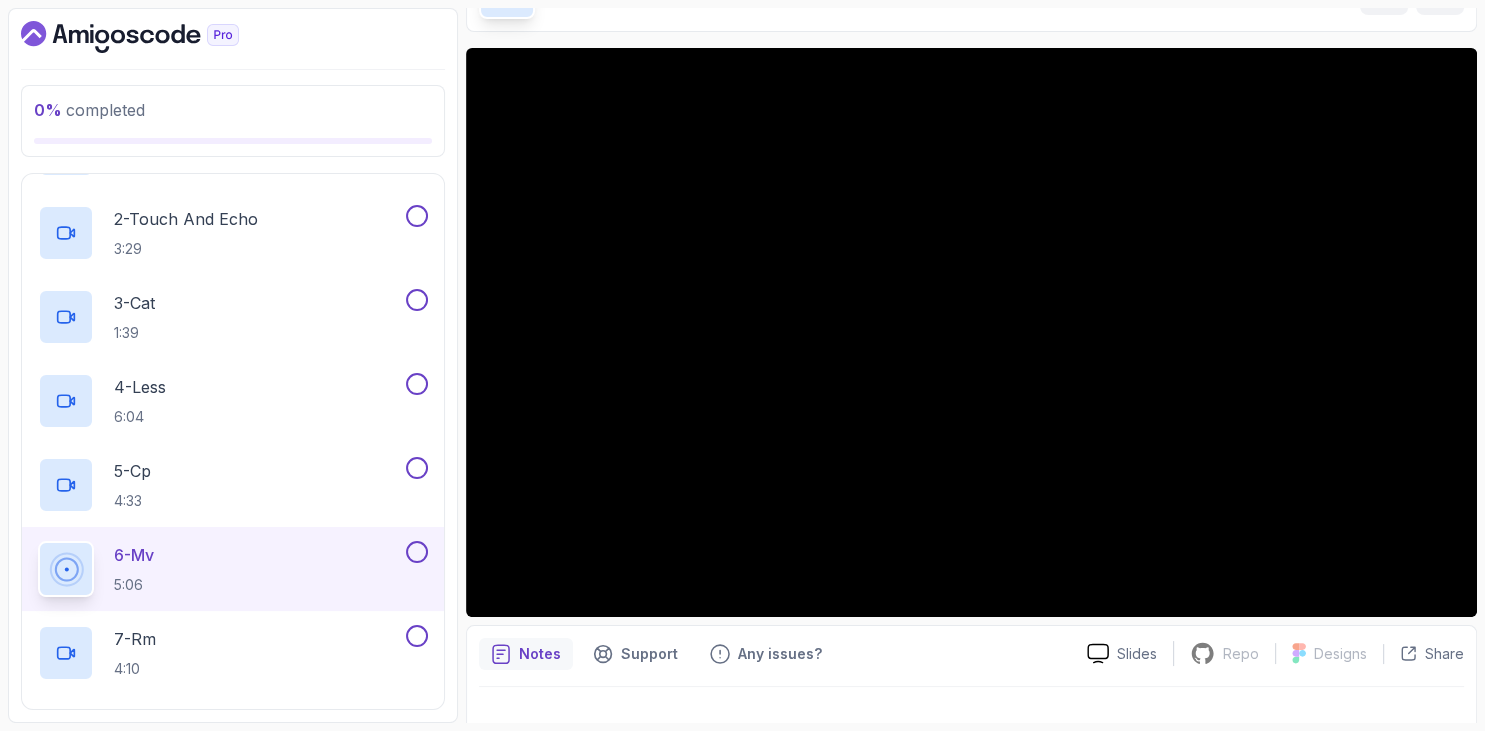 click on "0 % completed 1  -  Intro 2  -  Getting Started 3  -  Mac Installation 4  -  Windows Installation 5  -  Virtual Machines 6  -  Github Codespaces 7  -  The Terminal 8  -  The Shell 9  -  Linux Commands 10  -  Linux File System 11  -  Working With Files 1  -  Intro 1:26 2  -  Touch And Echo 3:29 3  -  Cat 1:39 4  -  Less 6:04 5  -  Cp 4:33 6  -  Mv 5:06 7  -  Rm 4:10 8  -  Zip and Unzip Files 3:11 9  -  Working with Files Quiz Required- quiz 12  -  Working With Directories 13  -  Users And Groups 14  -  File Permissions 15  -  Outro" at bounding box center [233, 365] 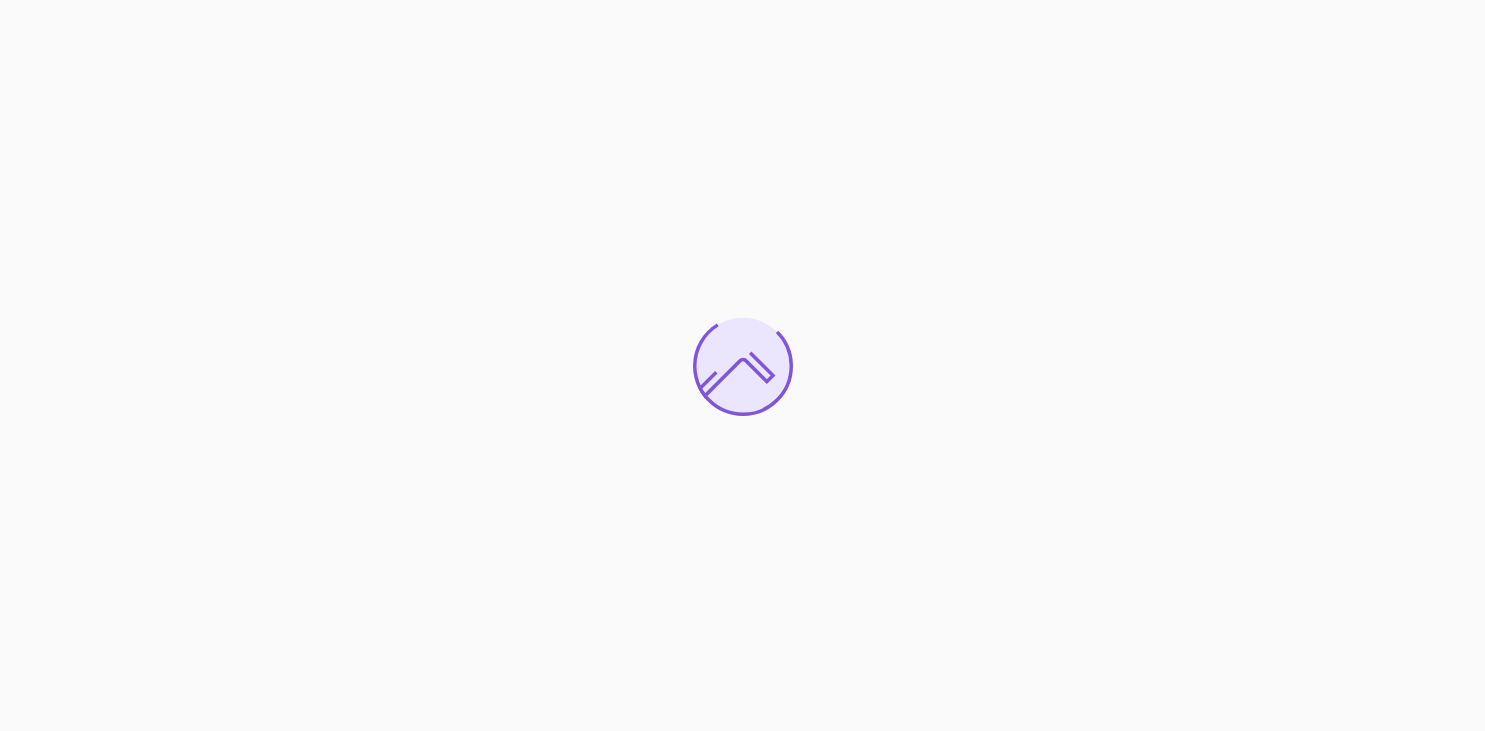 scroll, scrollTop: 0, scrollLeft: 0, axis: both 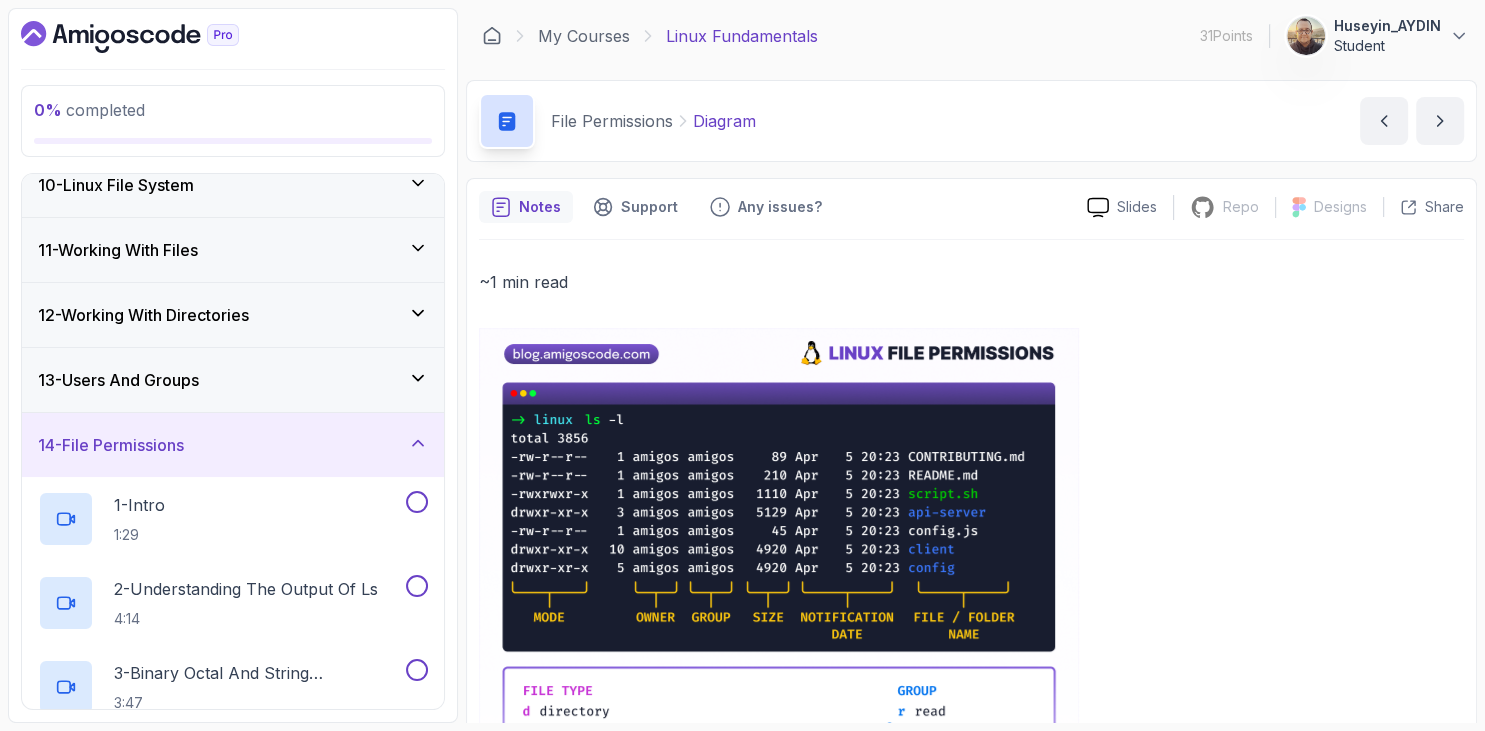 click on "13  -  Users And Groups" at bounding box center [118, 380] 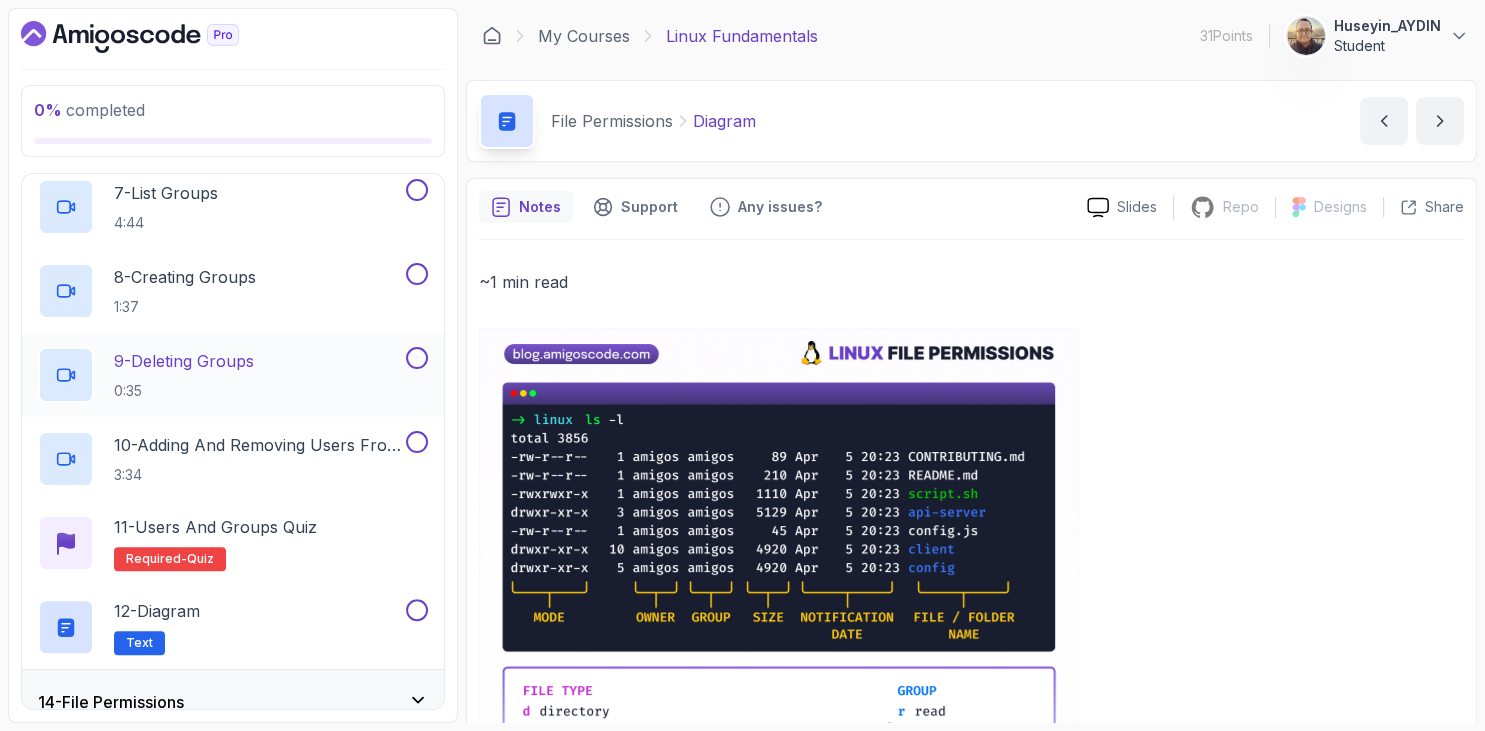 scroll, scrollTop: 1443, scrollLeft: 0, axis: vertical 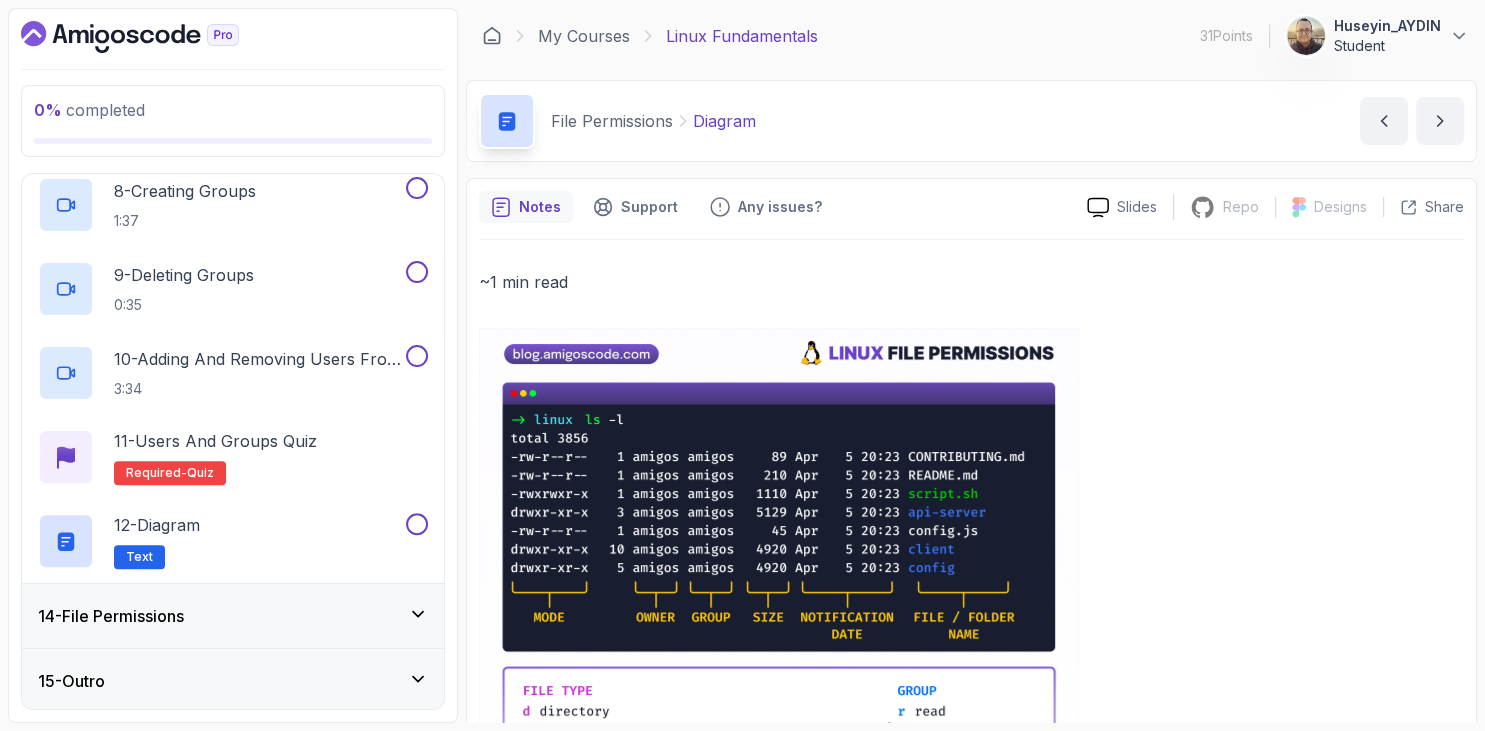 click on "14  -  File Permissions" at bounding box center (233, 616) 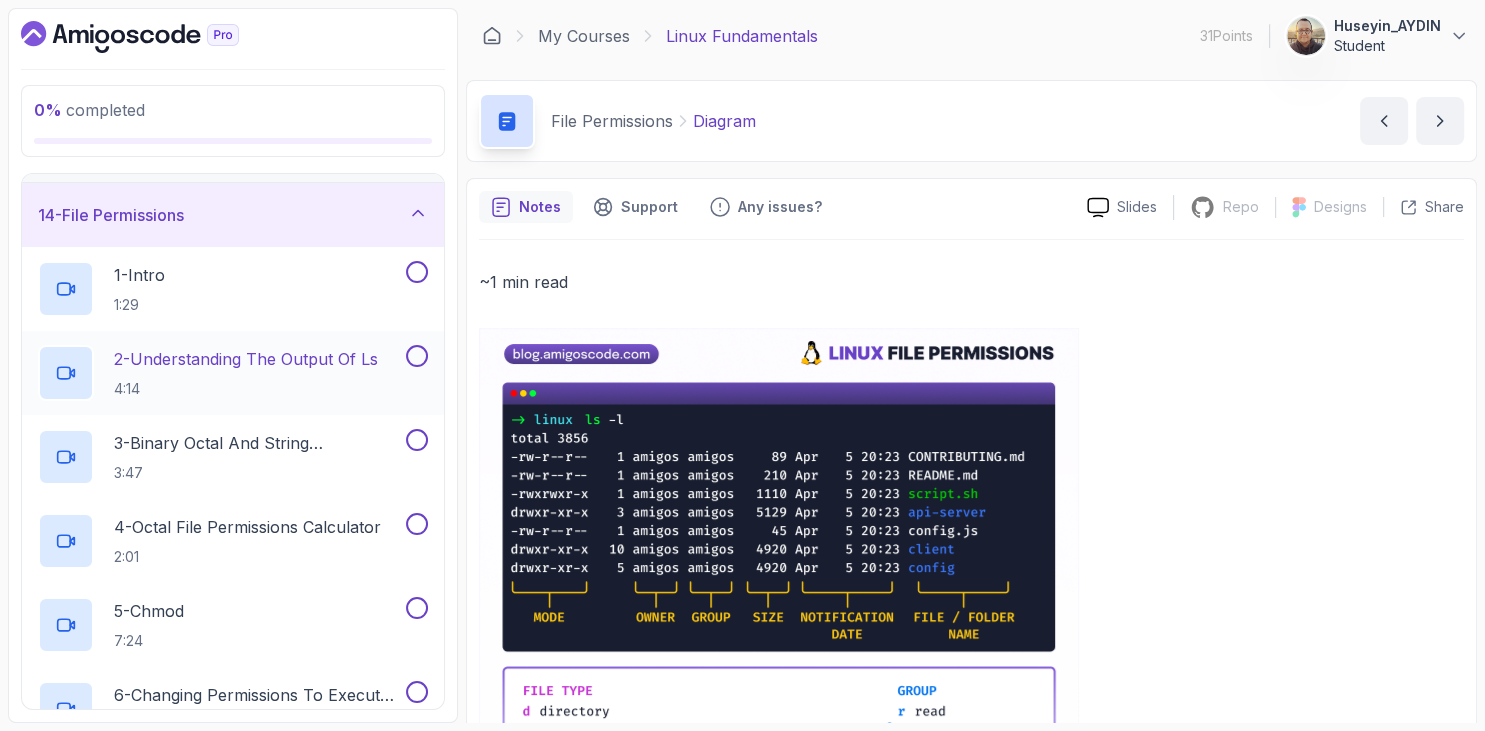 scroll, scrollTop: 375, scrollLeft: 0, axis: vertical 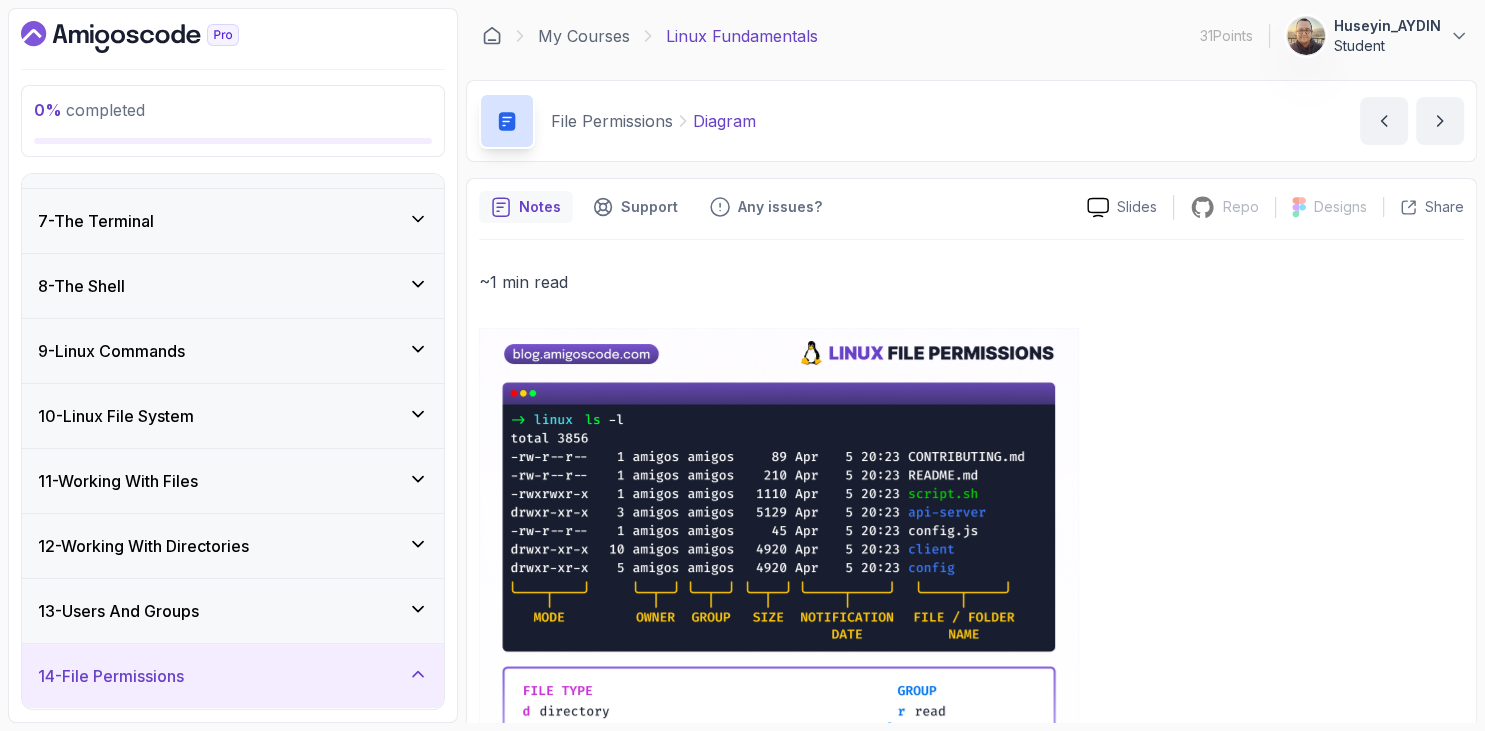 click on "11  -  Working With Files" at bounding box center (118, 481) 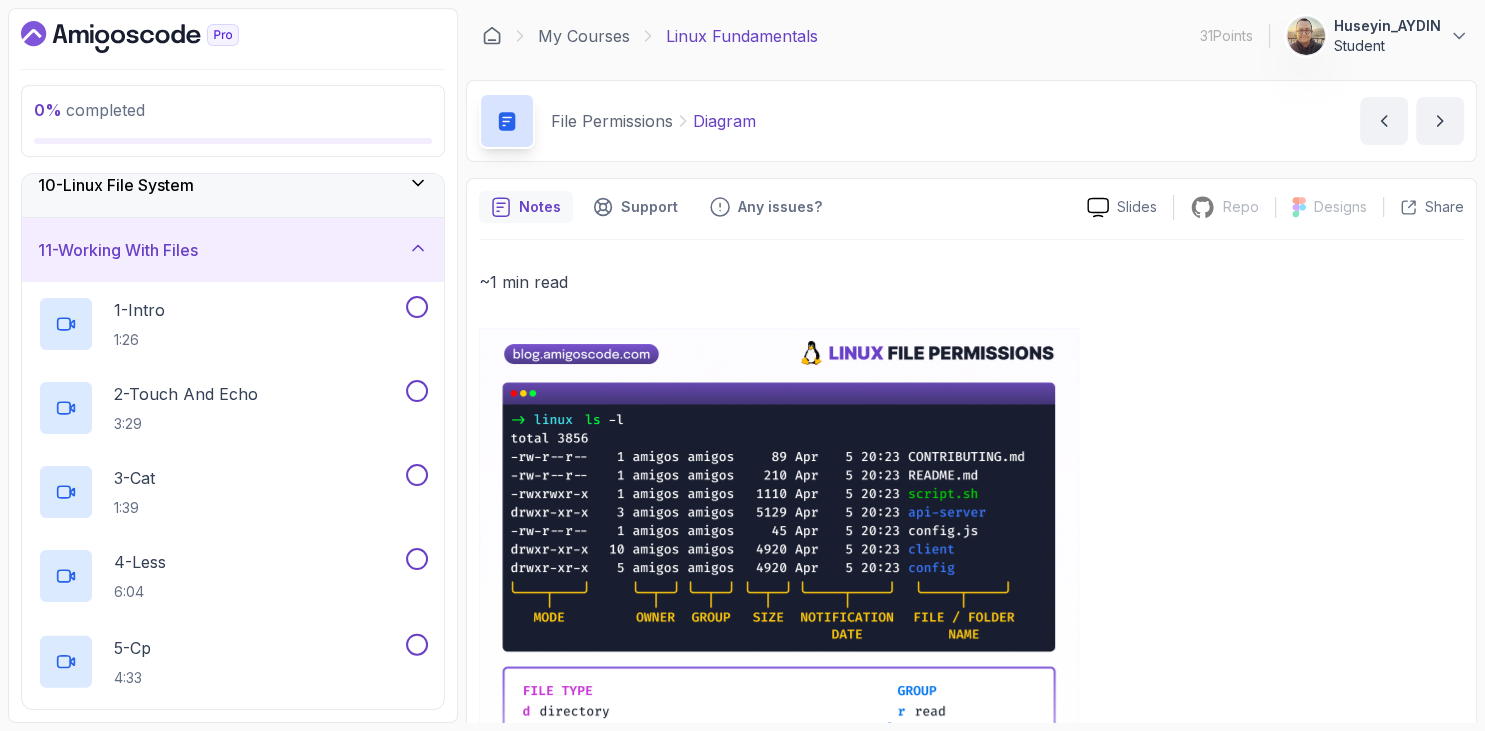 scroll, scrollTop: 951, scrollLeft: 0, axis: vertical 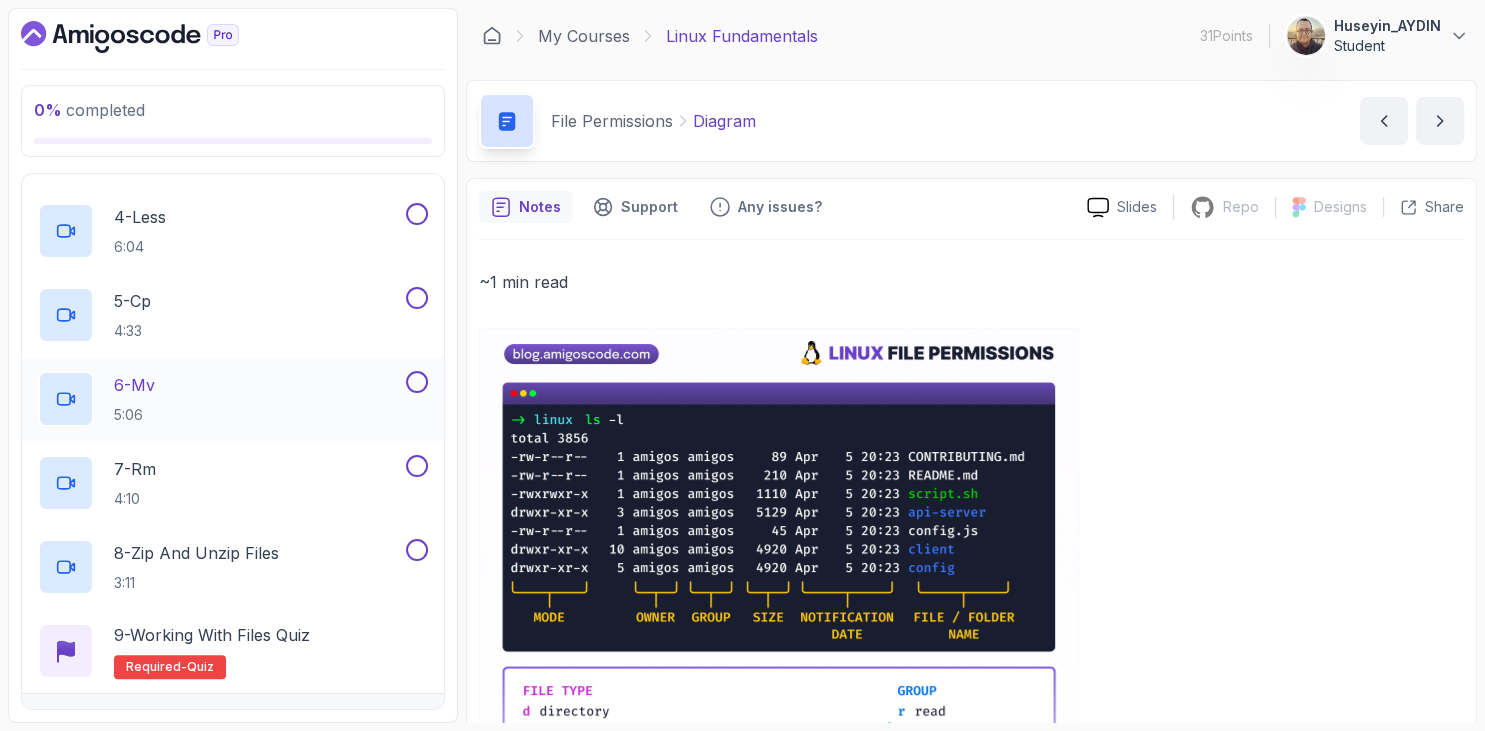 click on "6  -  Mv 5:06" at bounding box center [220, 399] 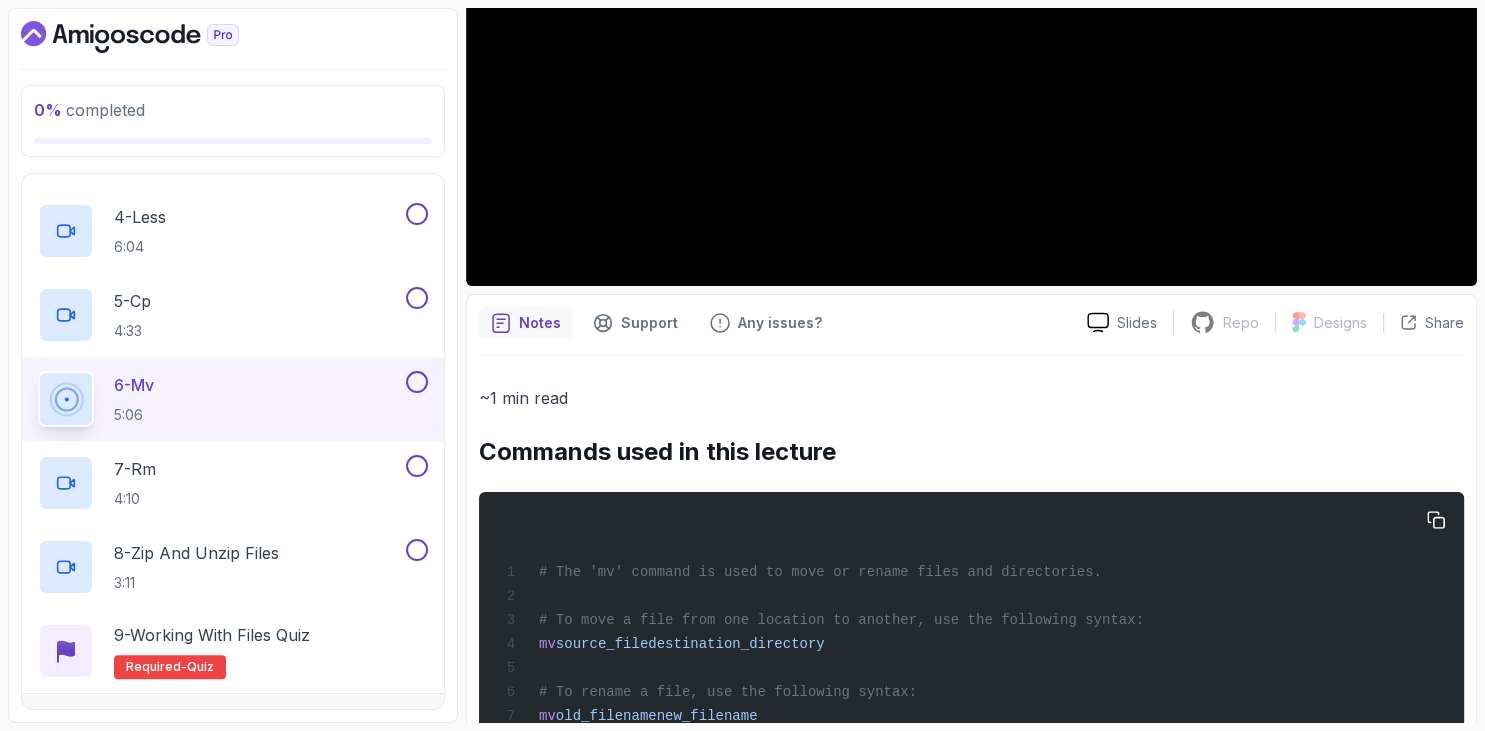 scroll, scrollTop: 670, scrollLeft: 0, axis: vertical 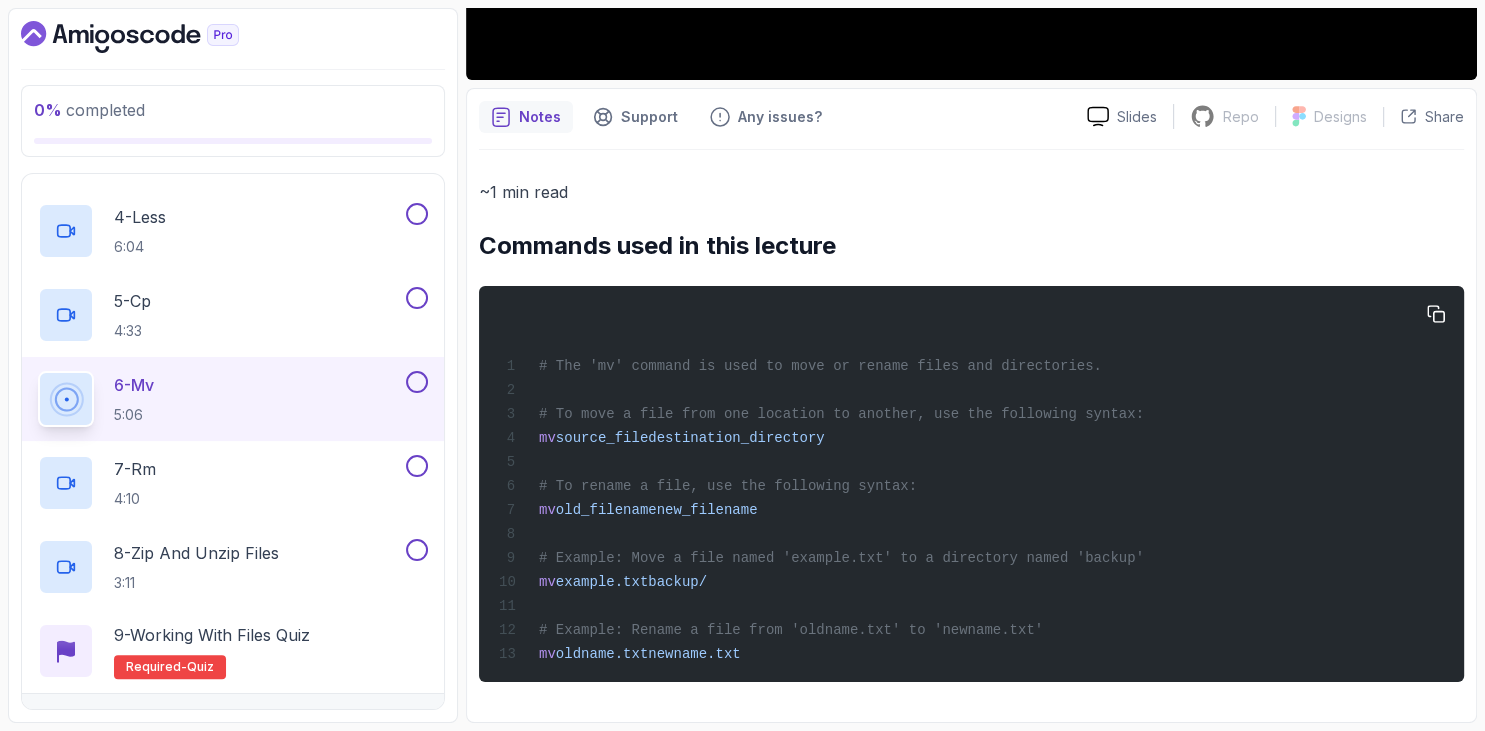 drag, startPoint x: 481, startPoint y: 243, endPoint x: 786, endPoint y: 666, distance: 521.49207 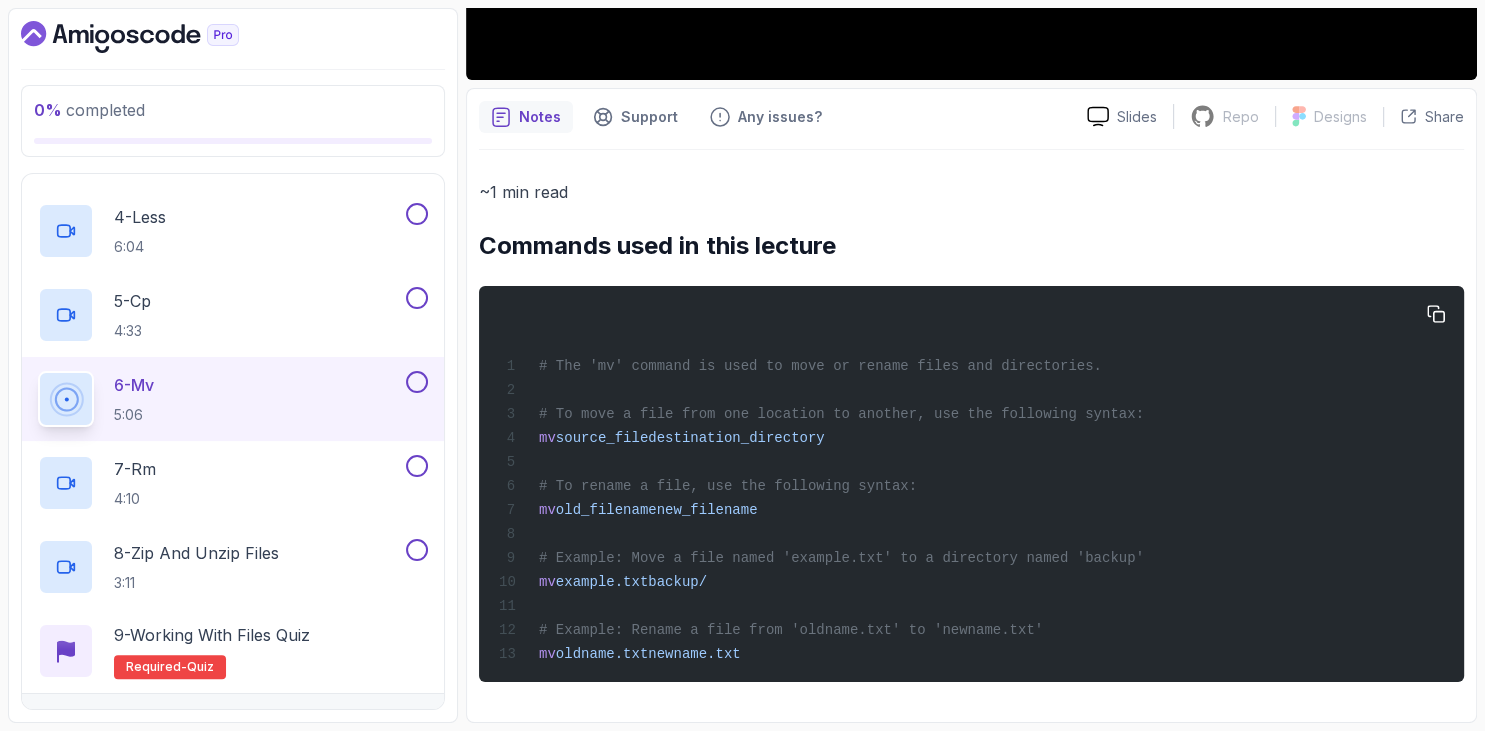 scroll, scrollTop: 0, scrollLeft: 0, axis: both 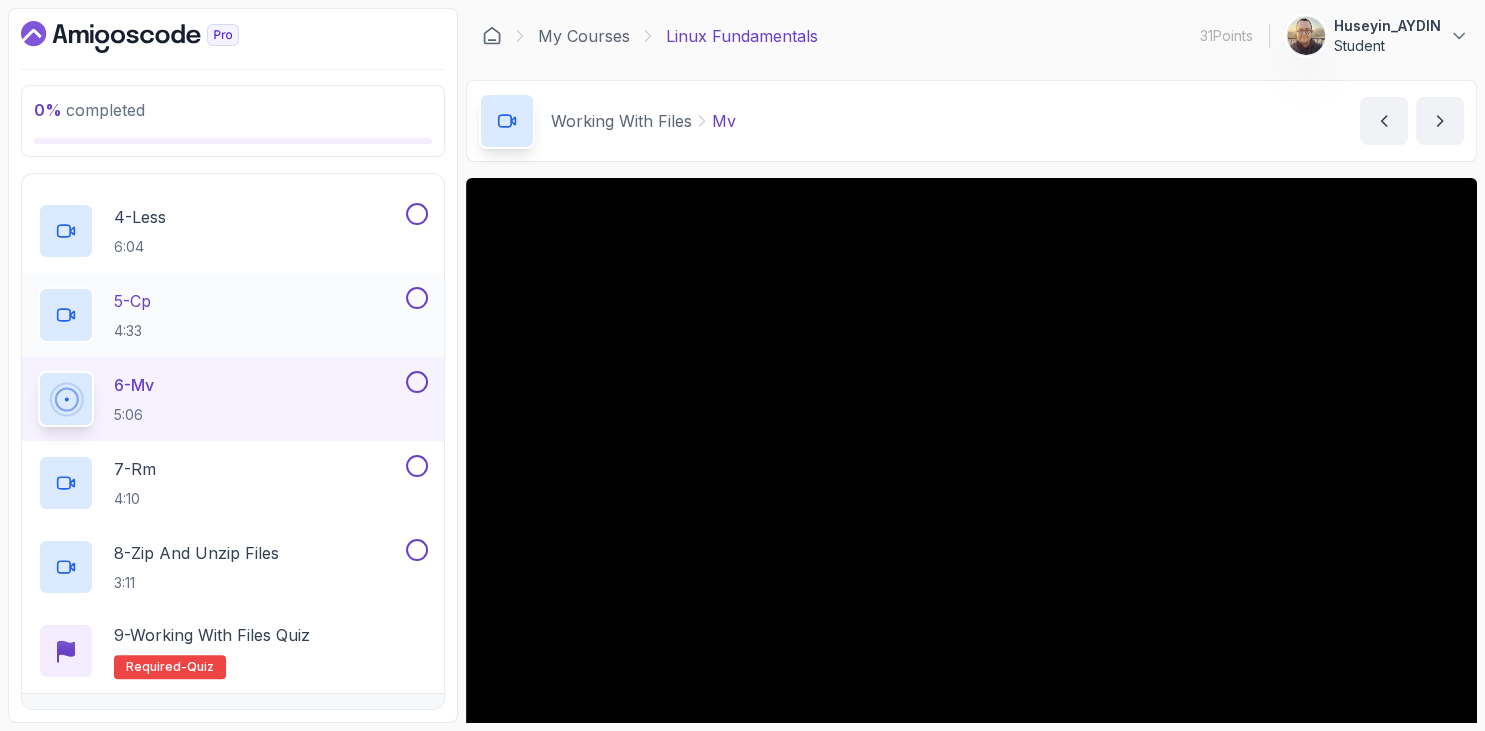 click on "5  -  Cp 4:33" at bounding box center [220, 315] 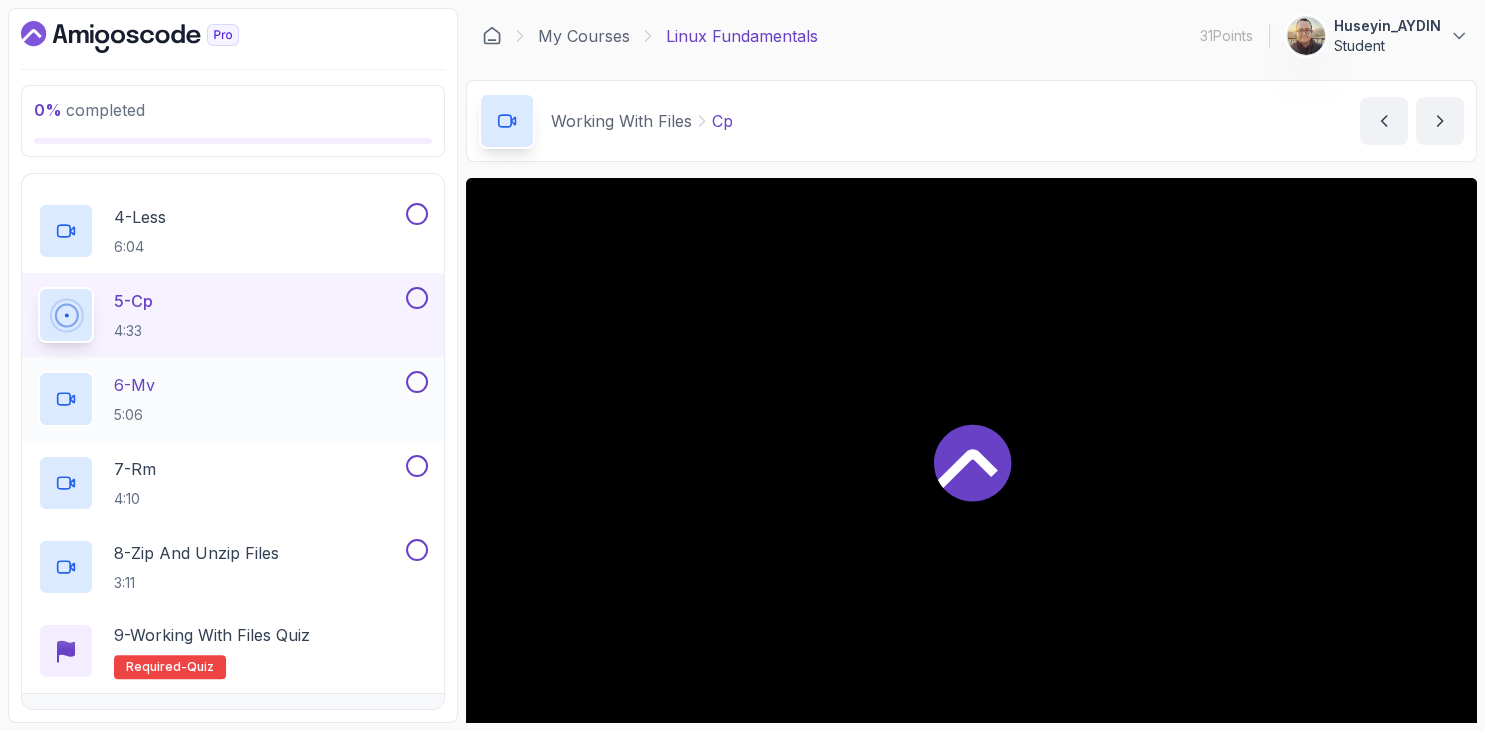 click on "6  -  Mv 5:06" at bounding box center (220, 399) 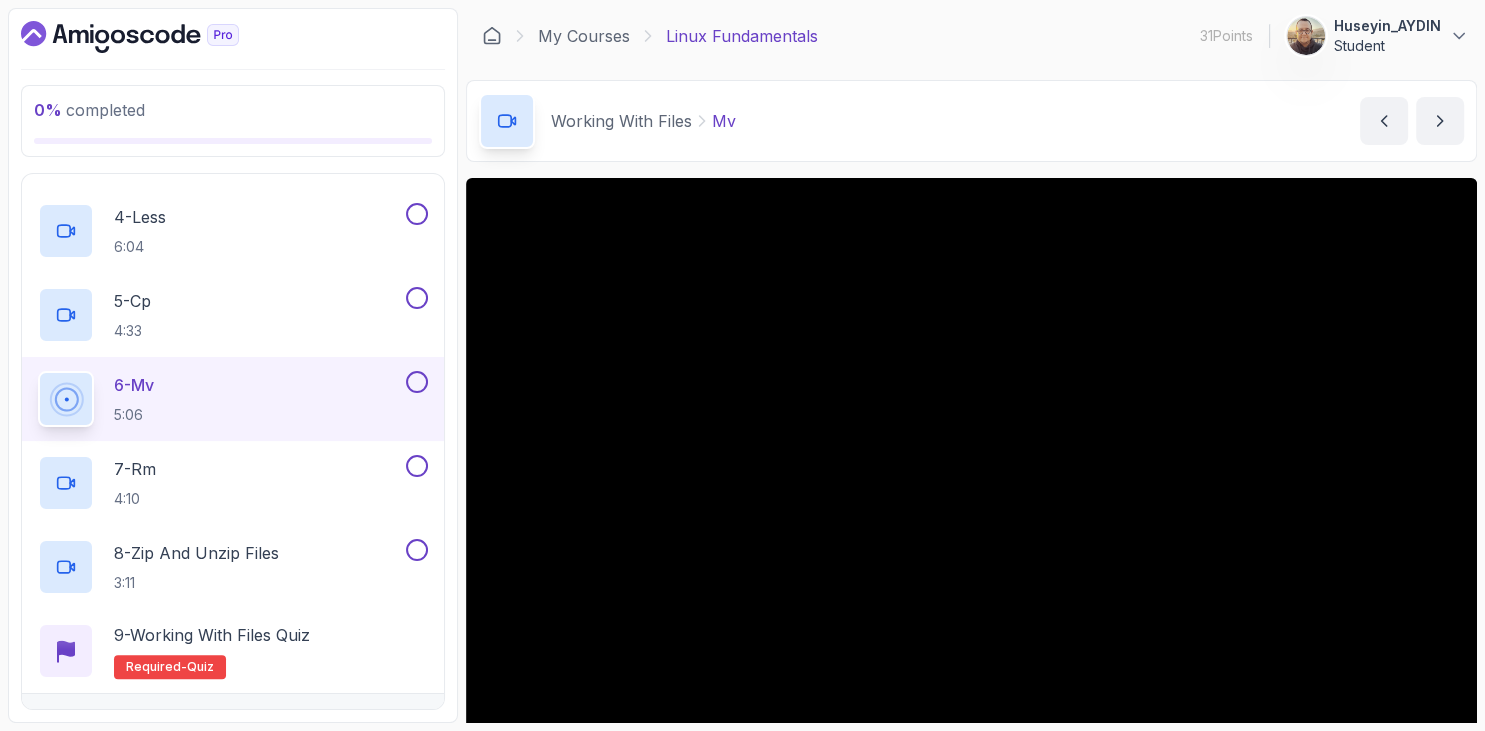 scroll, scrollTop: 115, scrollLeft: 0, axis: vertical 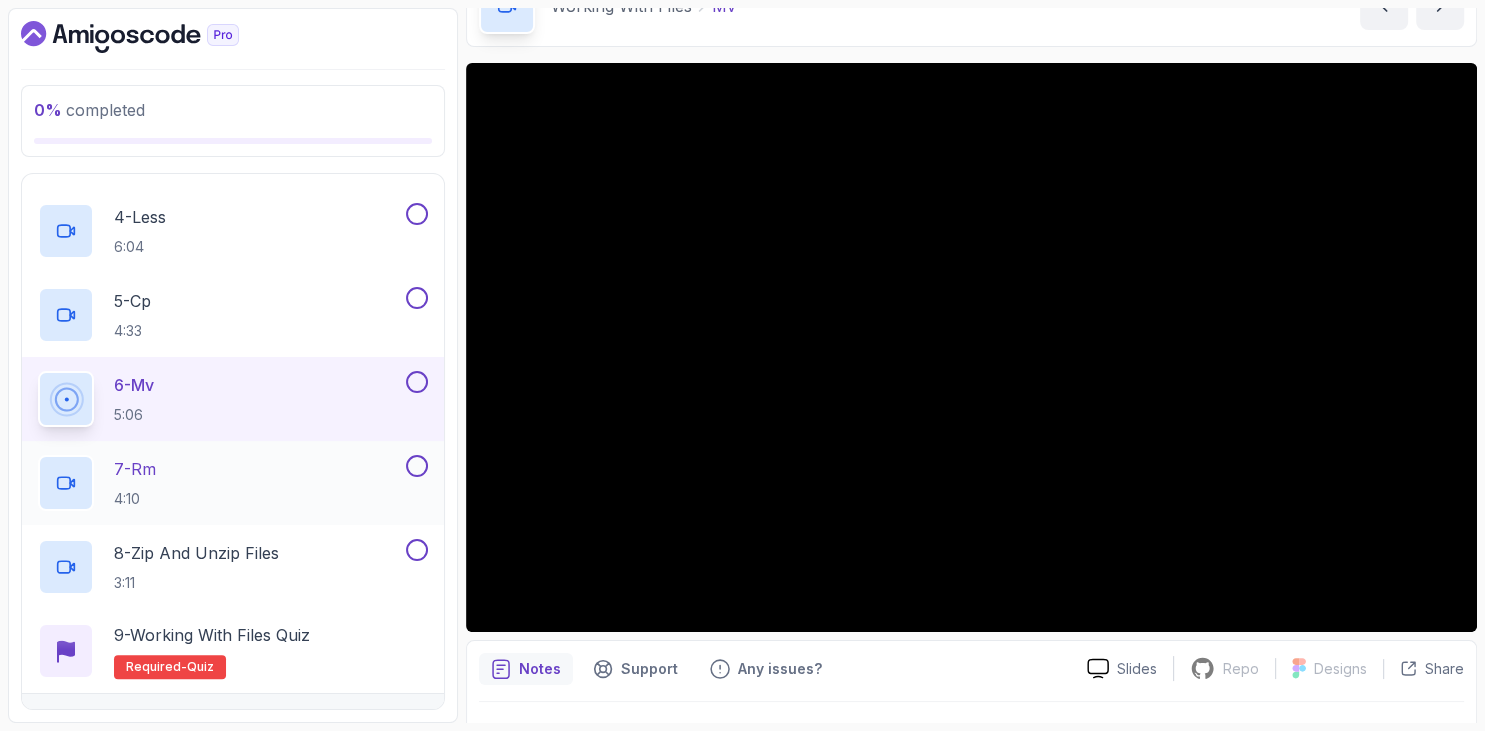 click on "7  -  Rm 4:10" at bounding box center (135, 483) 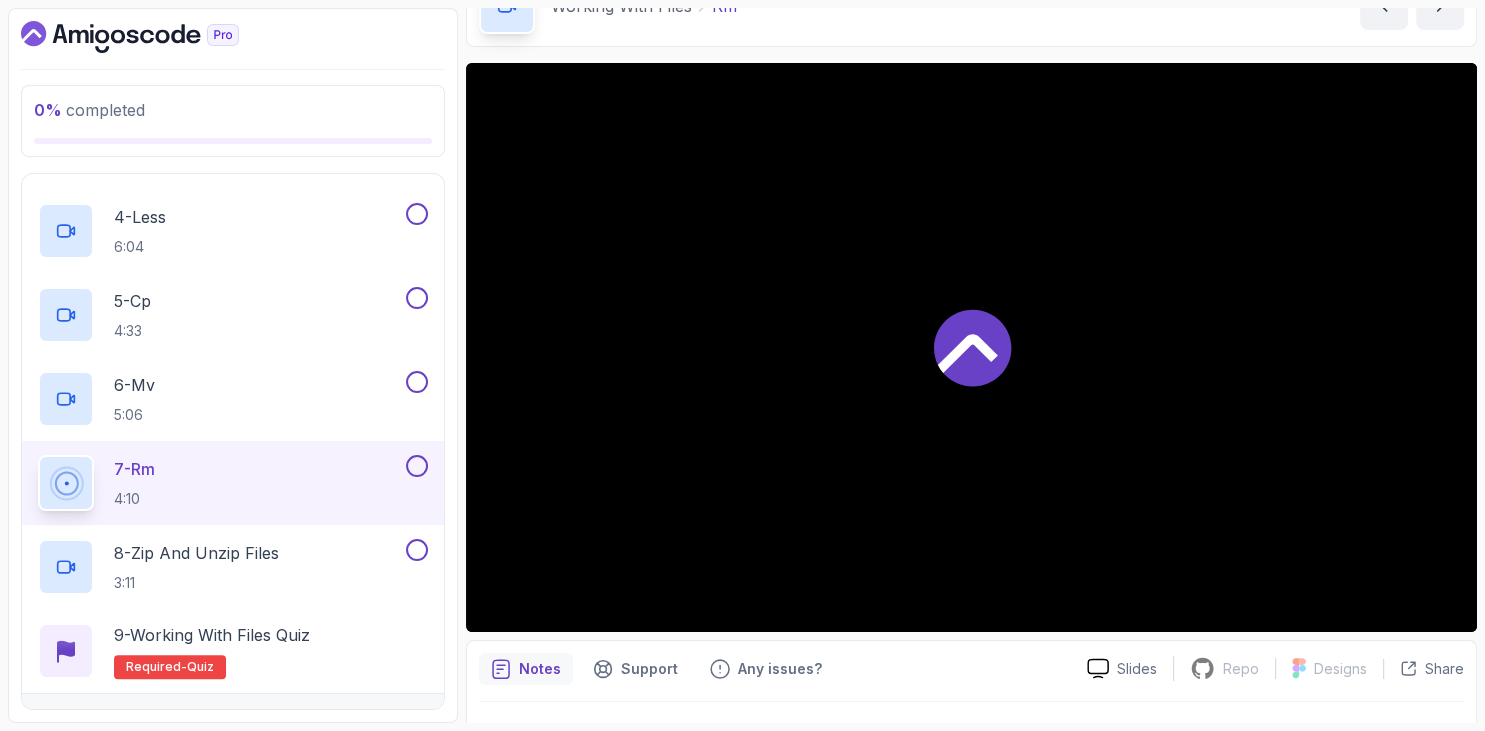 drag, startPoint x: 376, startPoint y: 60, endPoint x: 580, endPoint y: 346, distance: 351.30045 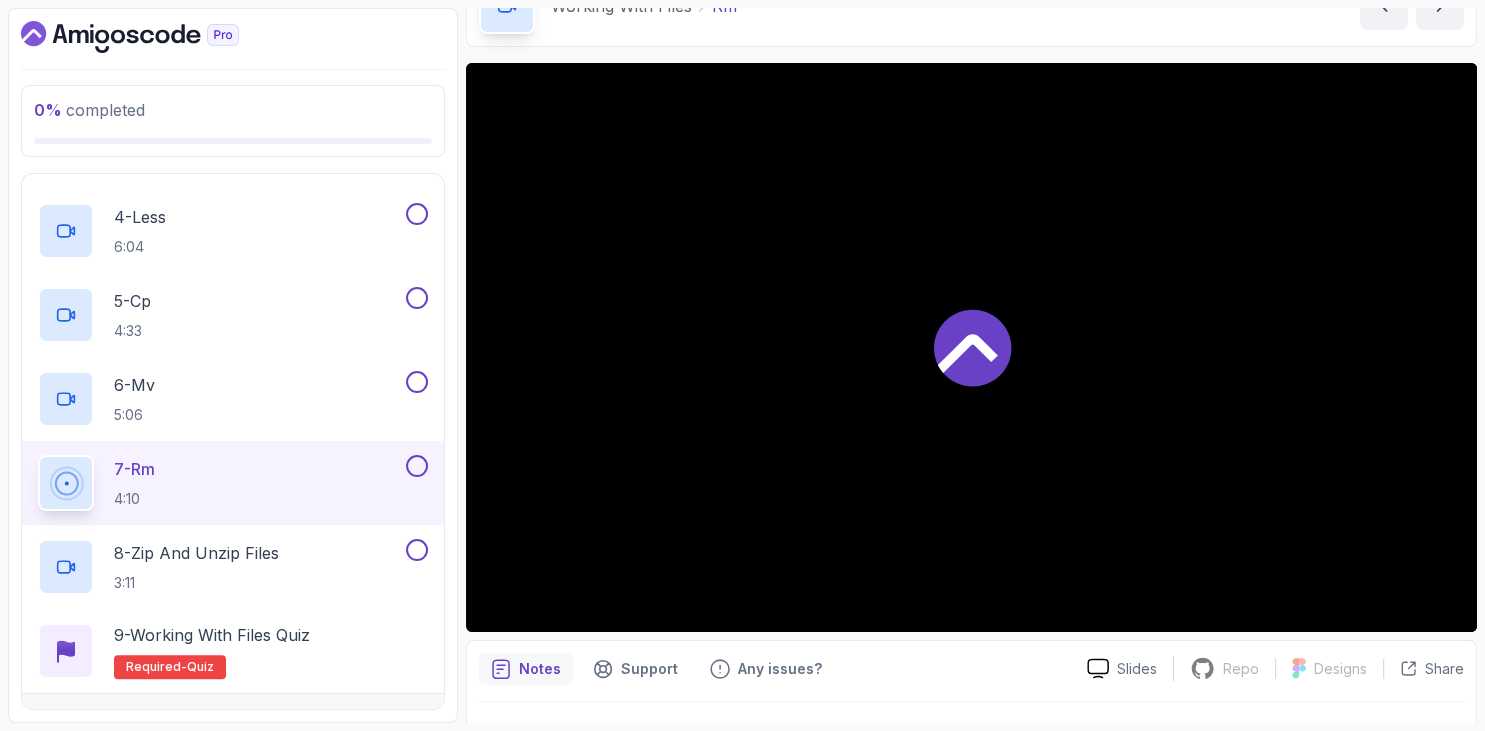 click on "0 % completed 1  -  Intro 2  -  Getting Started 3  -  Mac Installation 4  -  Windows Installation 5  -  Virtual Machines 6  -  Github Codespaces 7  -  The Terminal 8  -  The Shell 9  -  Linux Commands 10  -  Linux File System 11  -  Working With Files 1  -  Intro 1:26 2  -  Touch And Echo 3:29 3  -  Cat 1:39 4  -  Less 6:04 5  -  Cp 4:33 6  -  Mv 5:06 7  -  Rm 4:10 8  -  Zip and Unzip Files 3:11 9  -  Working with Files Quiz Required- quiz 12  -  Working With Directories 13  -  Users And Groups 14  -  File Permissions 15  -  Outro" at bounding box center [233, 365] 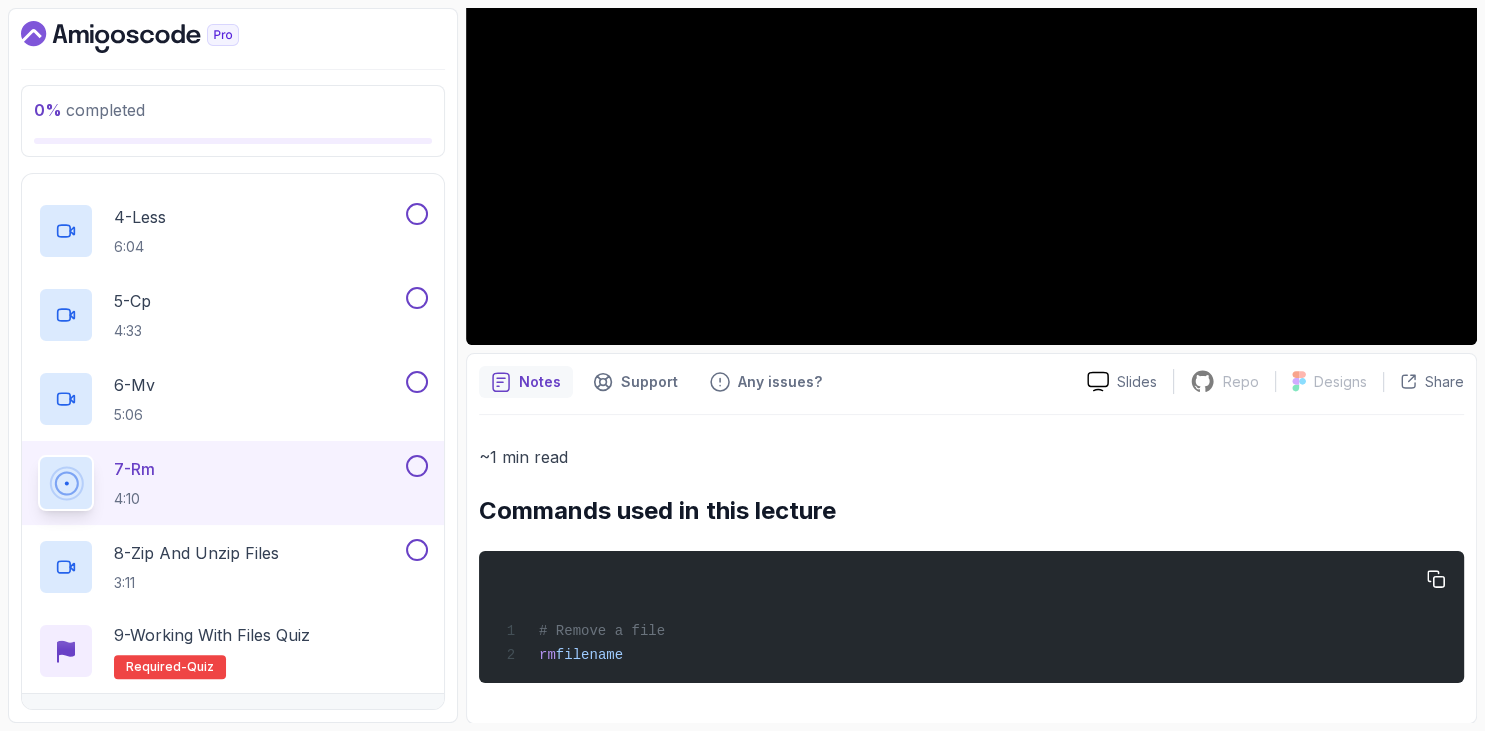 drag, startPoint x: 486, startPoint y: 510, endPoint x: 644, endPoint y: 665, distance: 221.3346 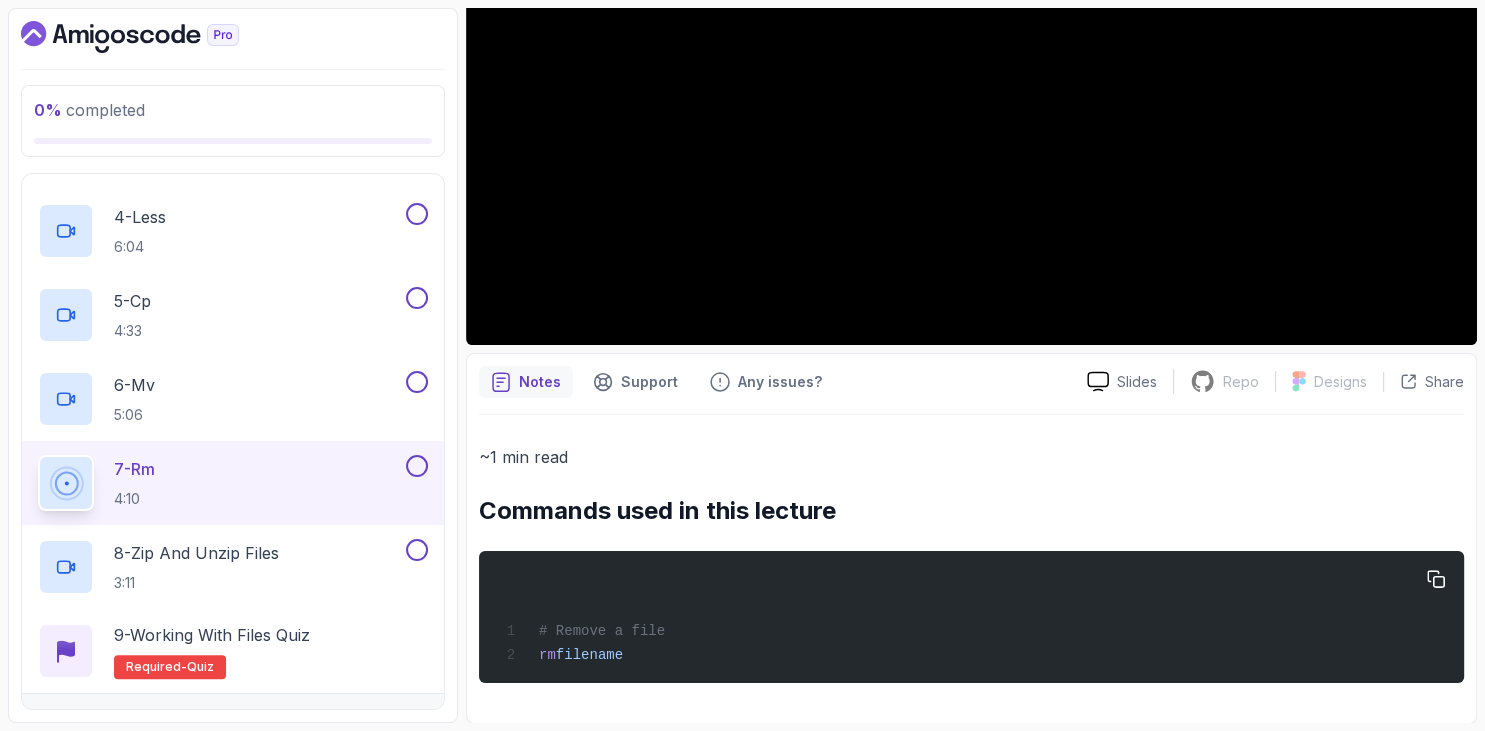 click on "~1 min read Commands used in this lecture
# Remove a file
rm  filename" at bounding box center (971, 563) 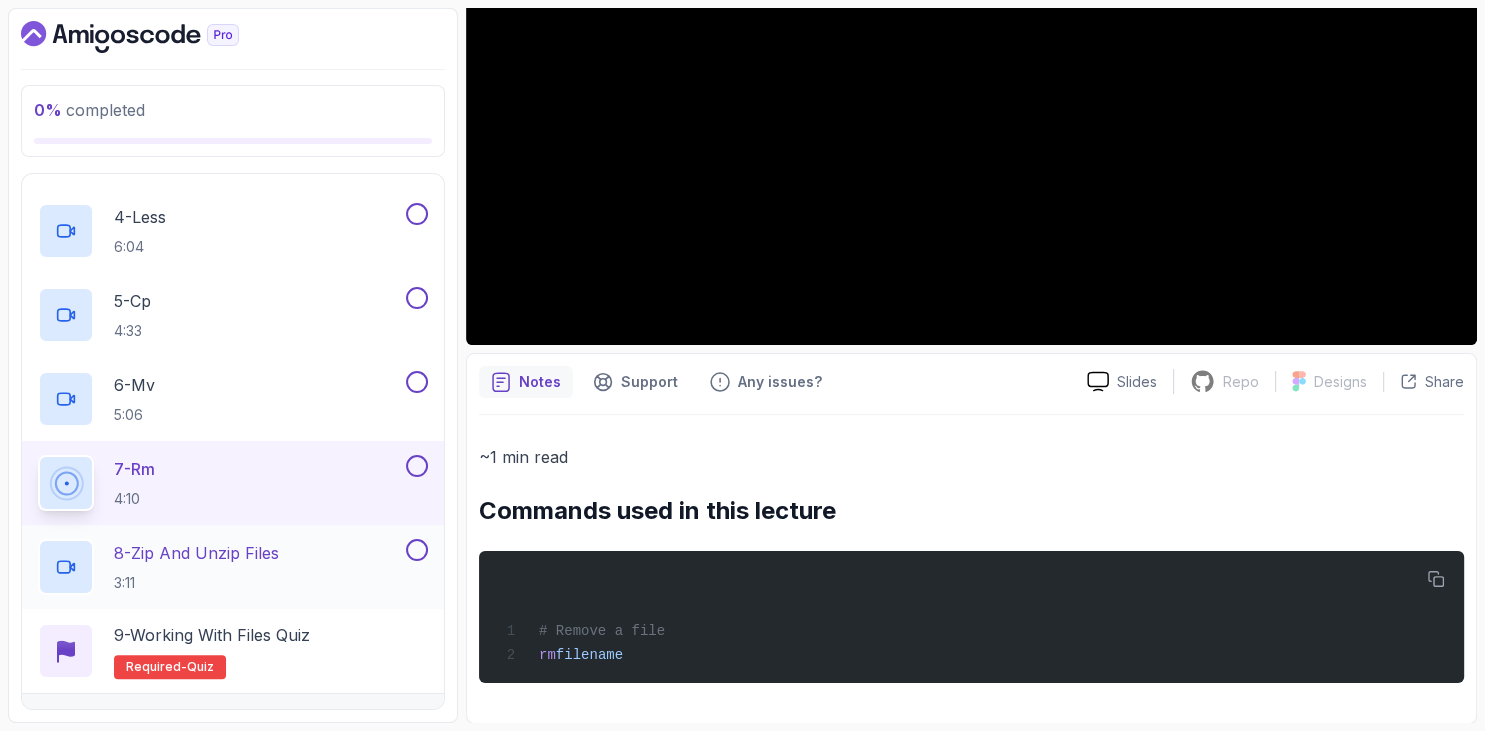 click on "8  -  Zip and Unzip Files 3:11" at bounding box center [196, 567] 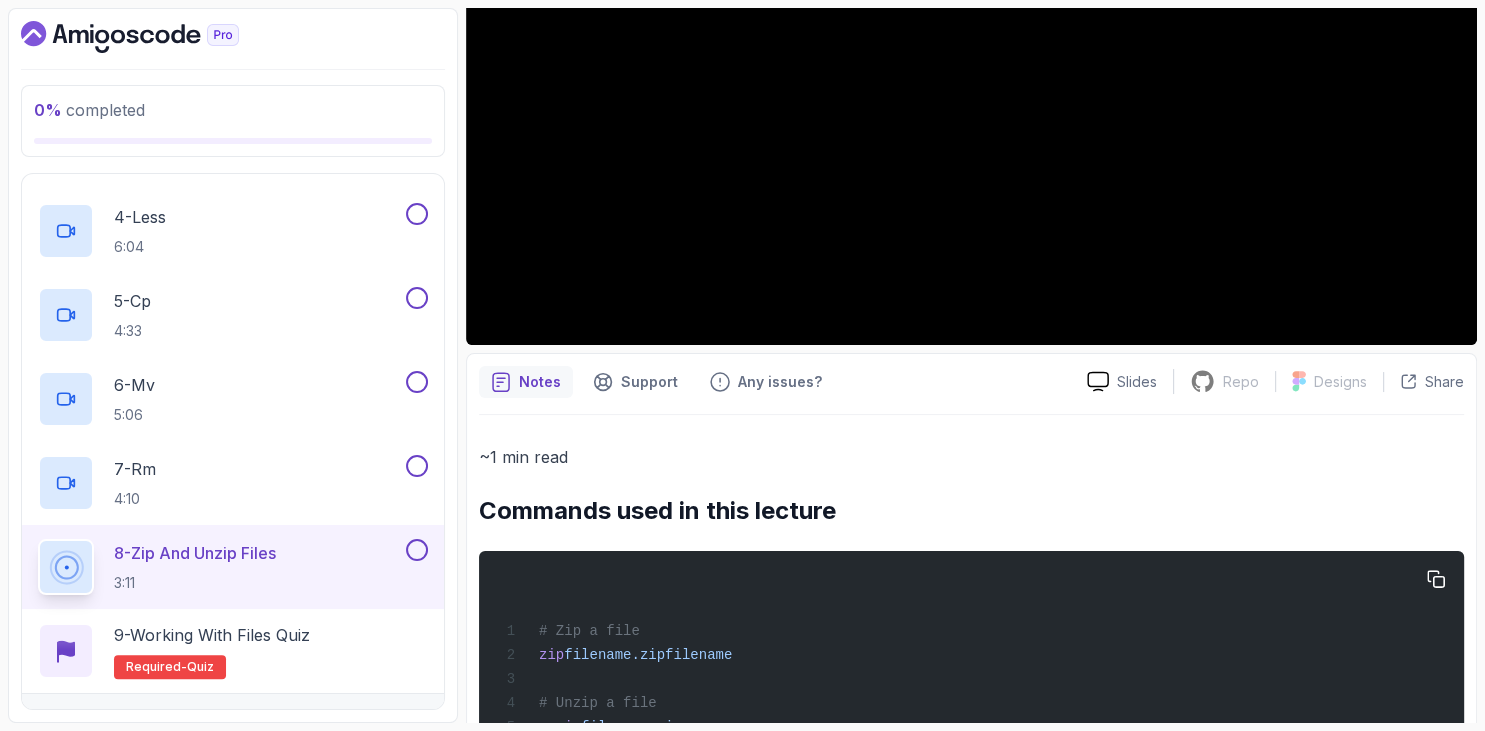 scroll, scrollTop: 475, scrollLeft: 0, axis: vertical 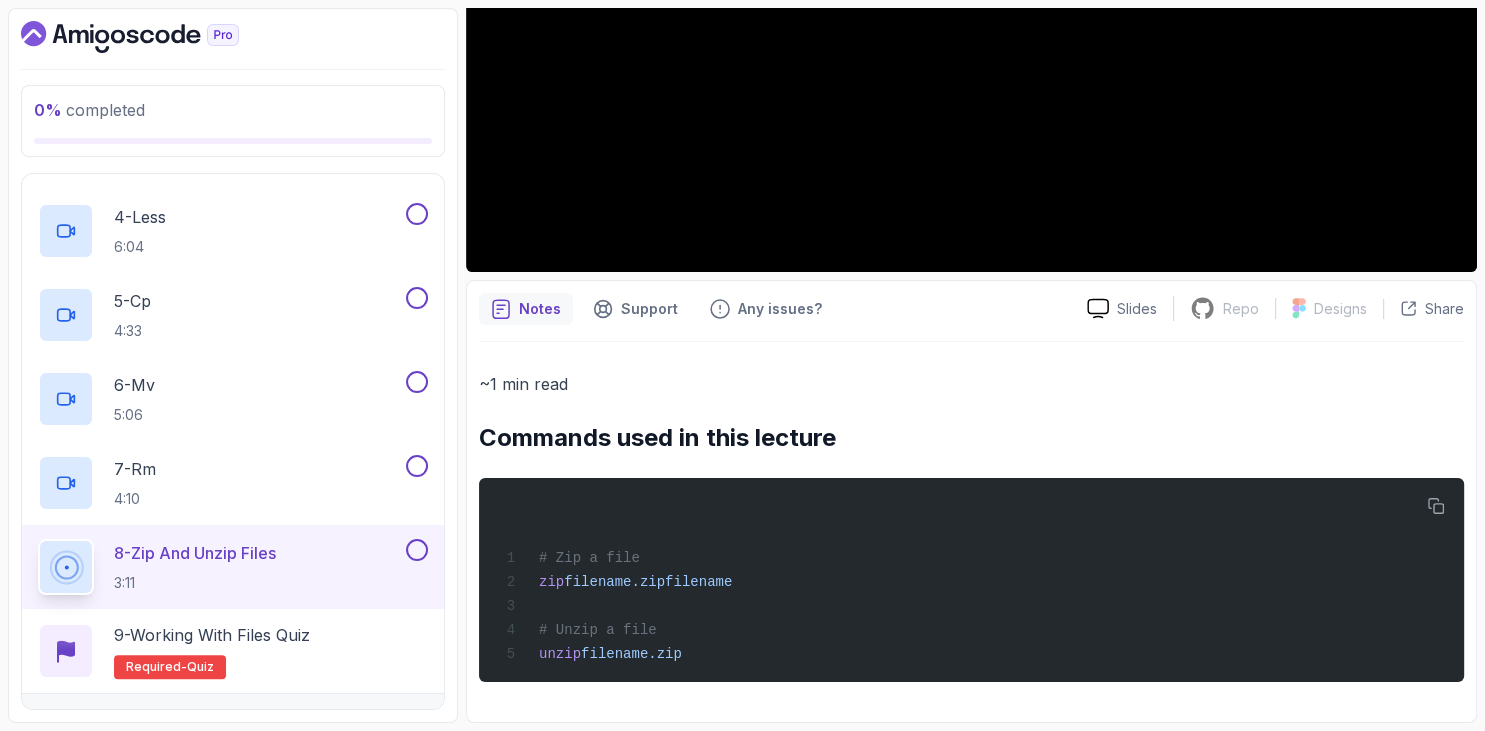 drag, startPoint x: 482, startPoint y: 442, endPoint x: 717, endPoint y: 704, distance: 351.9503 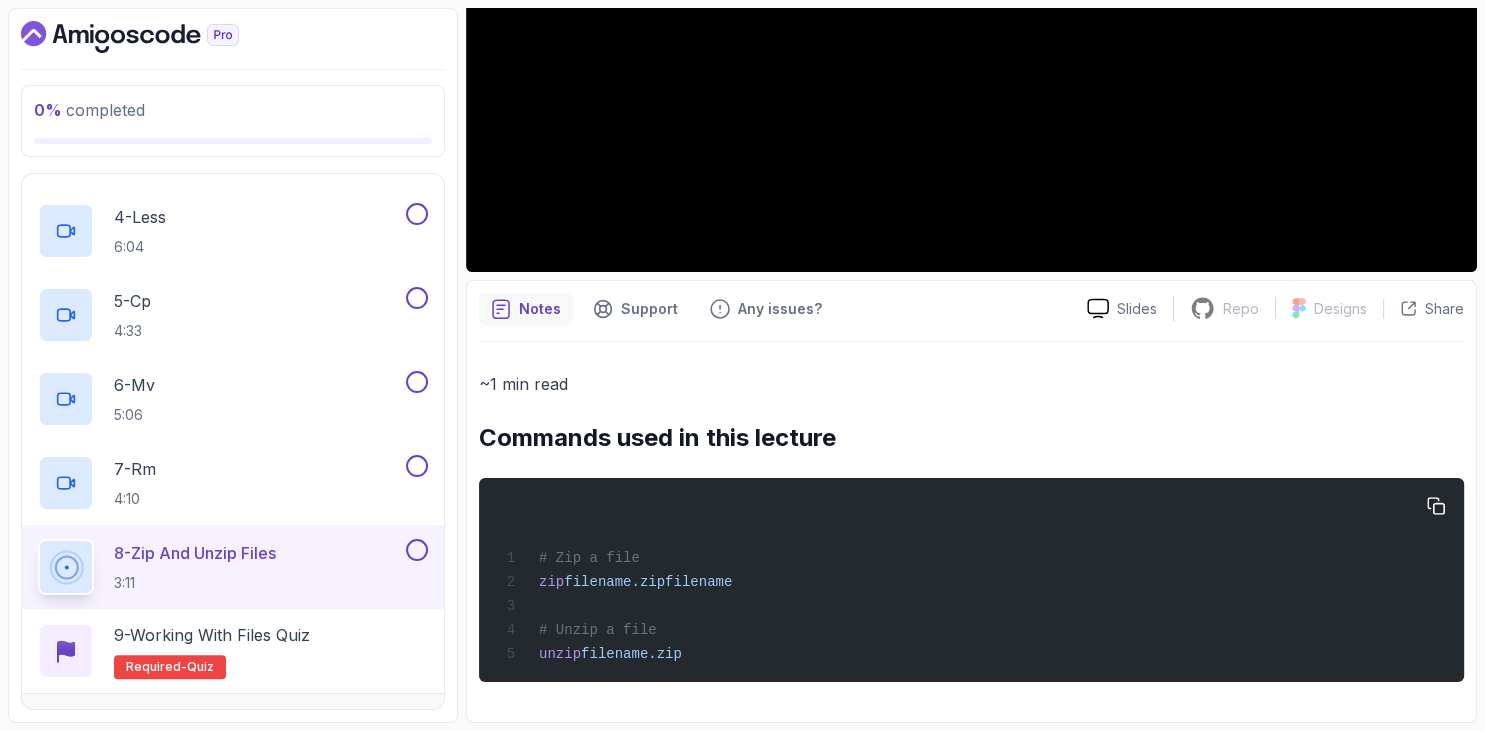 copy on "# Zip a file
zip  filename.zip  filename
# Unzip a file
unzip  filename.zip" 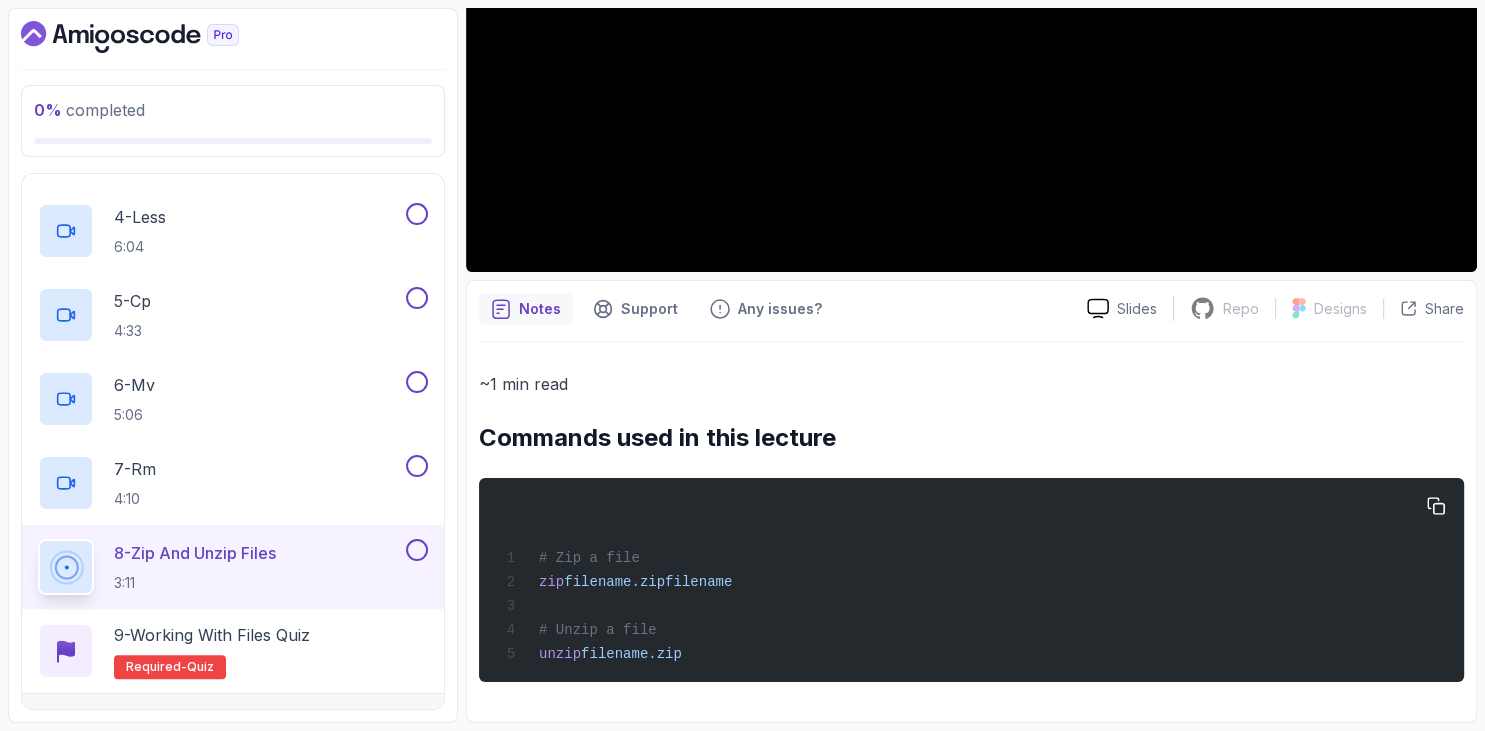 drag, startPoint x: 572, startPoint y: 586, endPoint x: 662, endPoint y: 584, distance: 90.02222 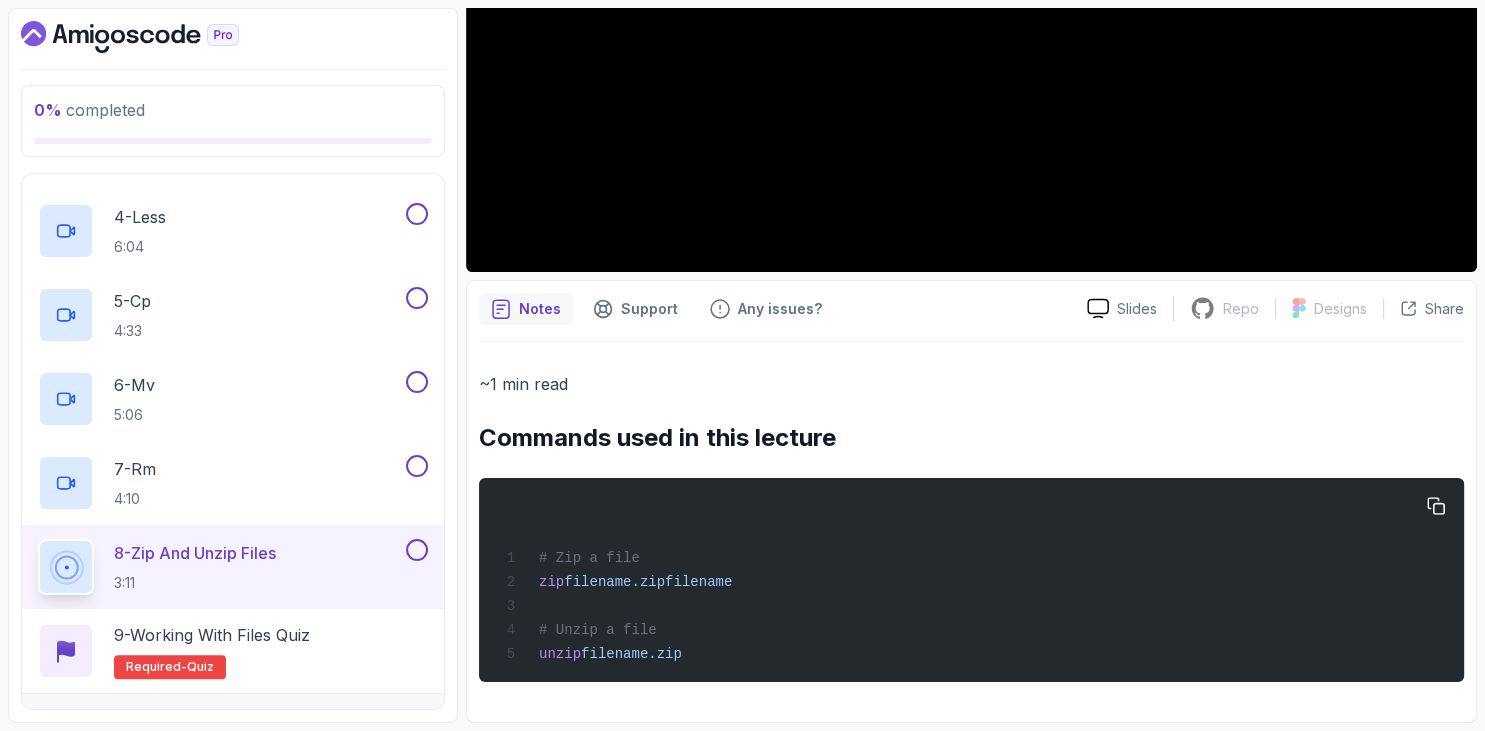 click on "filename.zip" at bounding box center (614, 582) 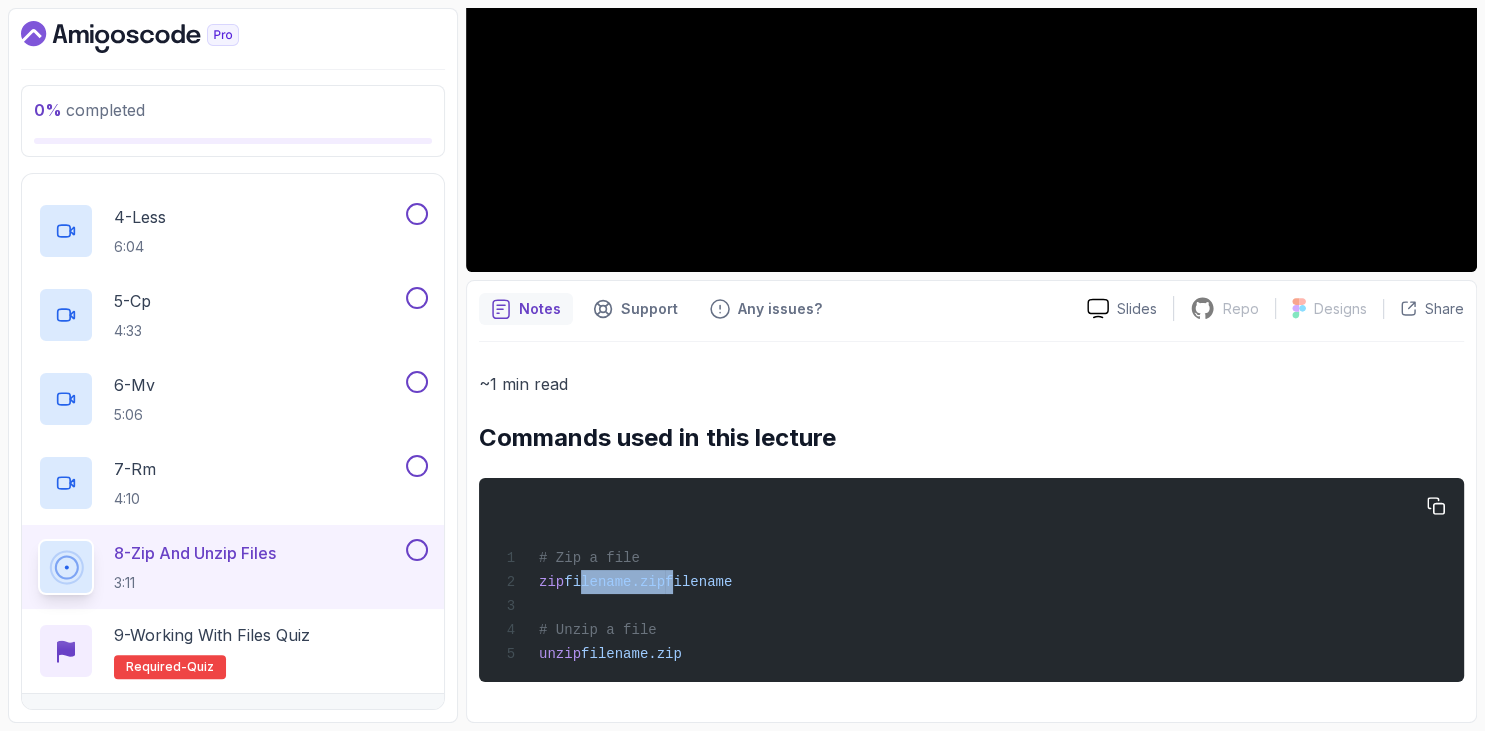 drag, startPoint x: 574, startPoint y: 584, endPoint x: 668, endPoint y: 584, distance: 94 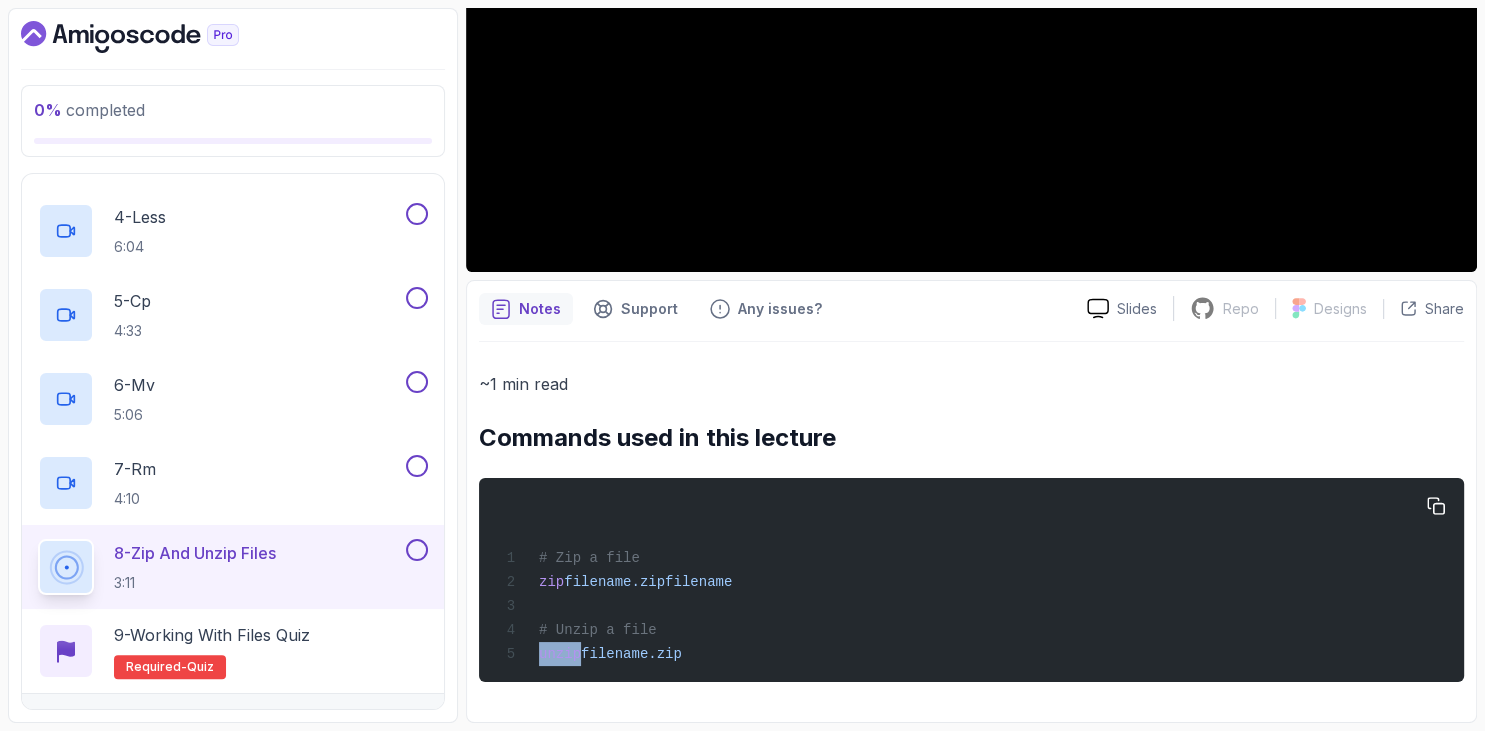 drag, startPoint x: 538, startPoint y: 654, endPoint x: 577, endPoint y: 649, distance: 39.319206 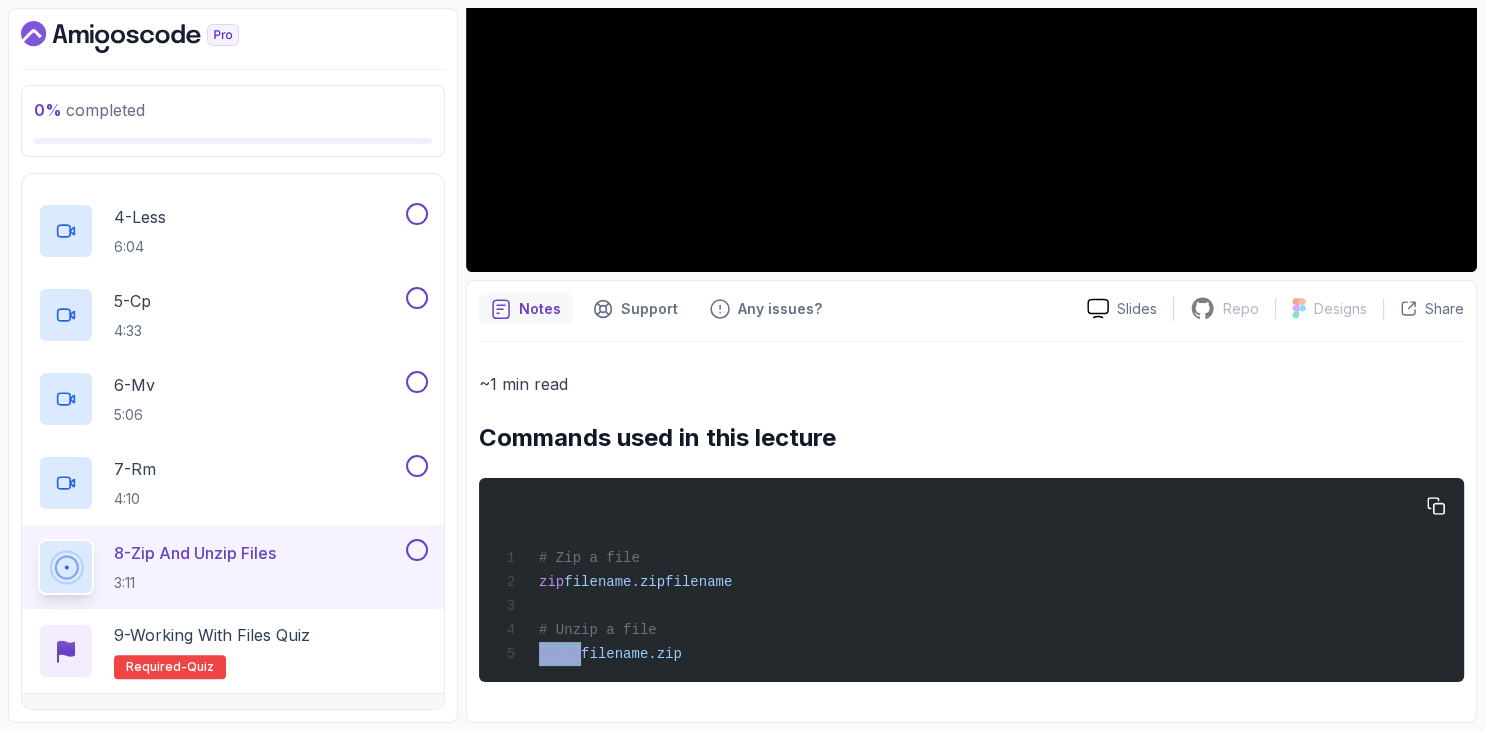 click on "unzip  filename.zip" at bounding box center [590, 654] 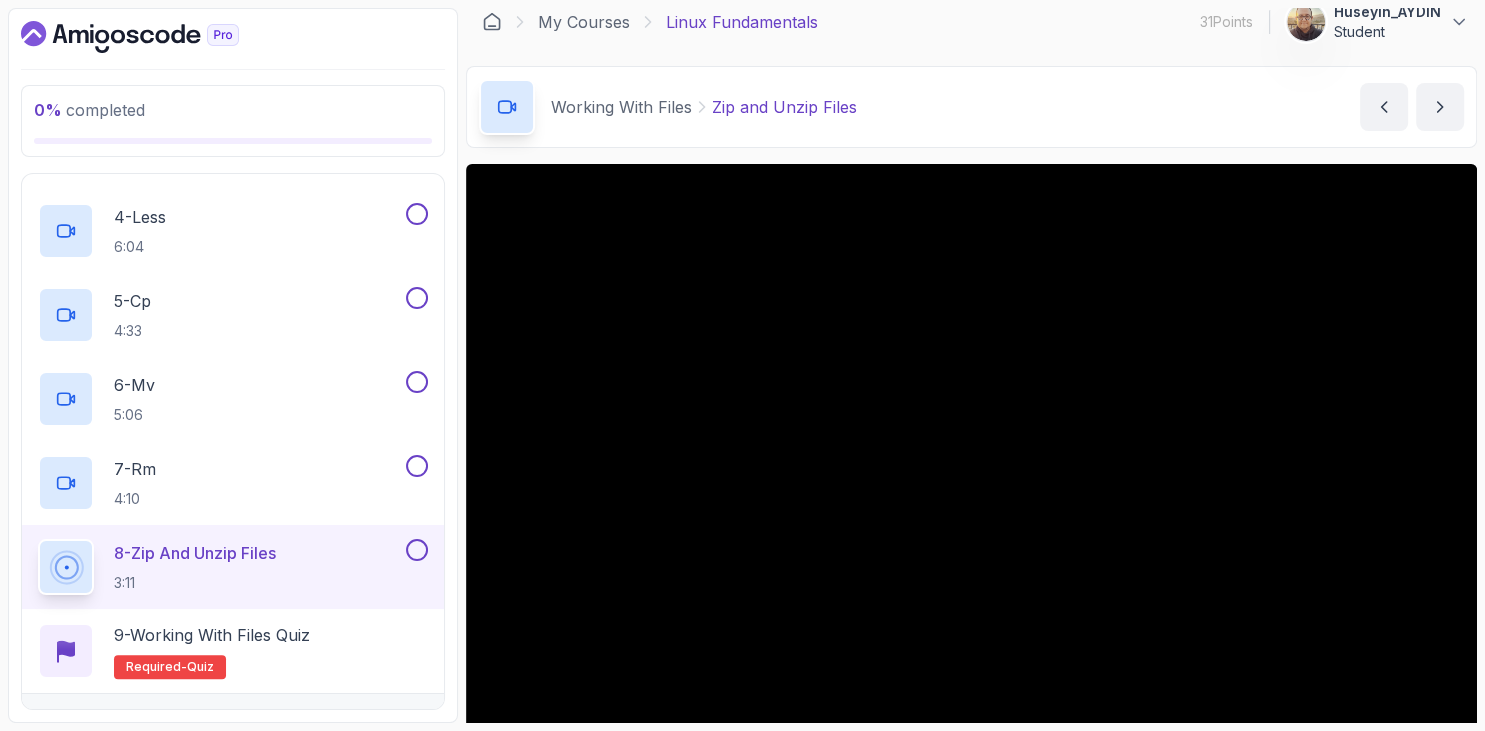 scroll, scrollTop: 360, scrollLeft: 0, axis: vertical 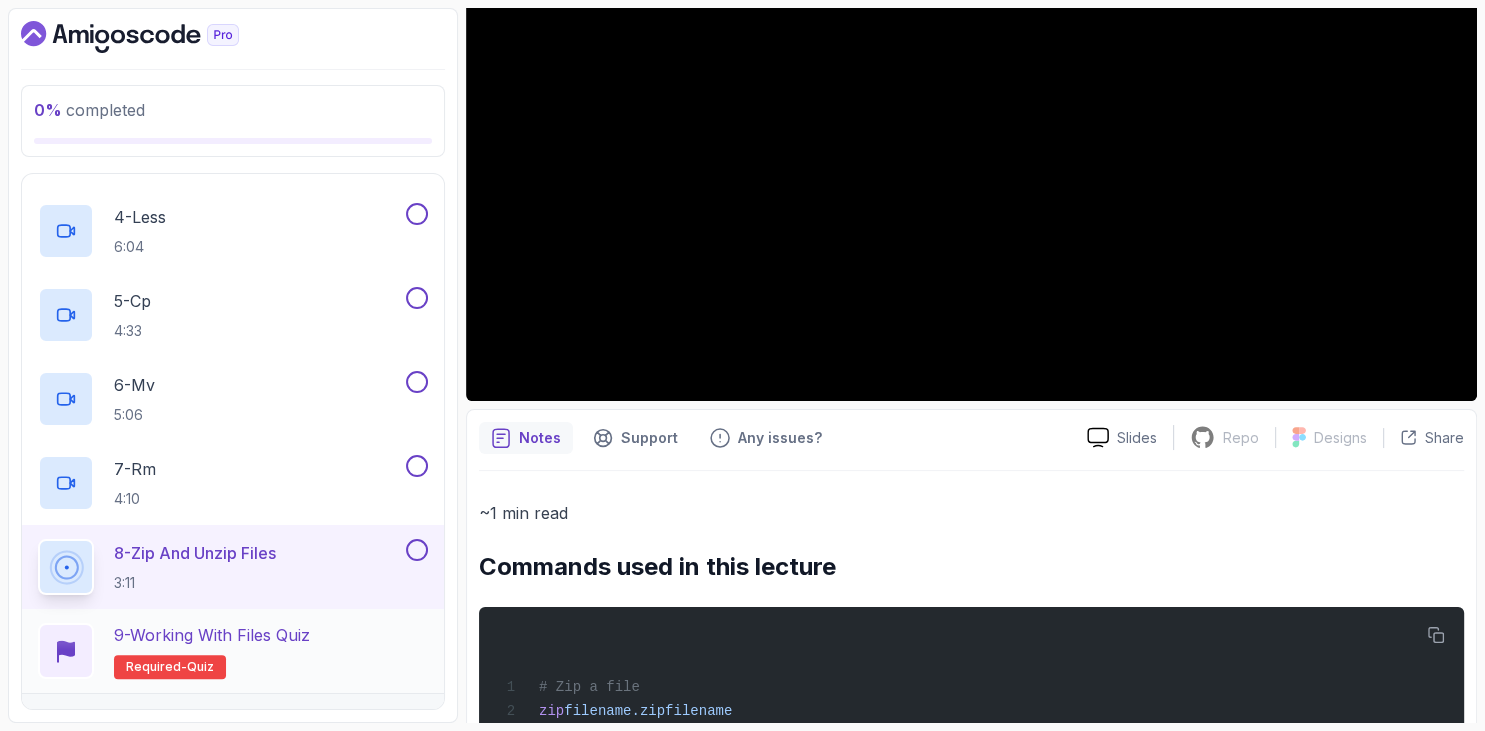 click on "9  -  Working with Files Quiz" at bounding box center (212, 635) 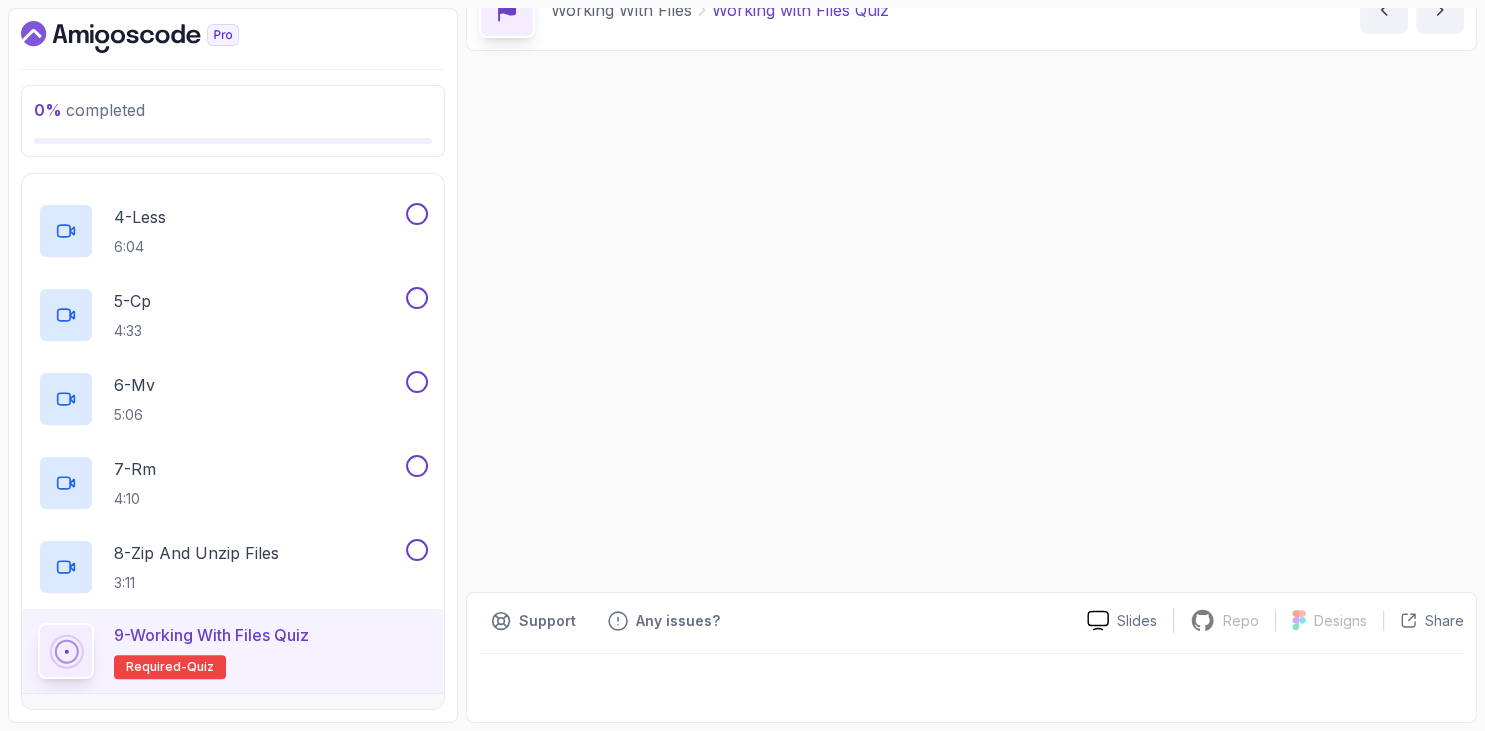 scroll, scrollTop: 0, scrollLeft: 0, axis: both 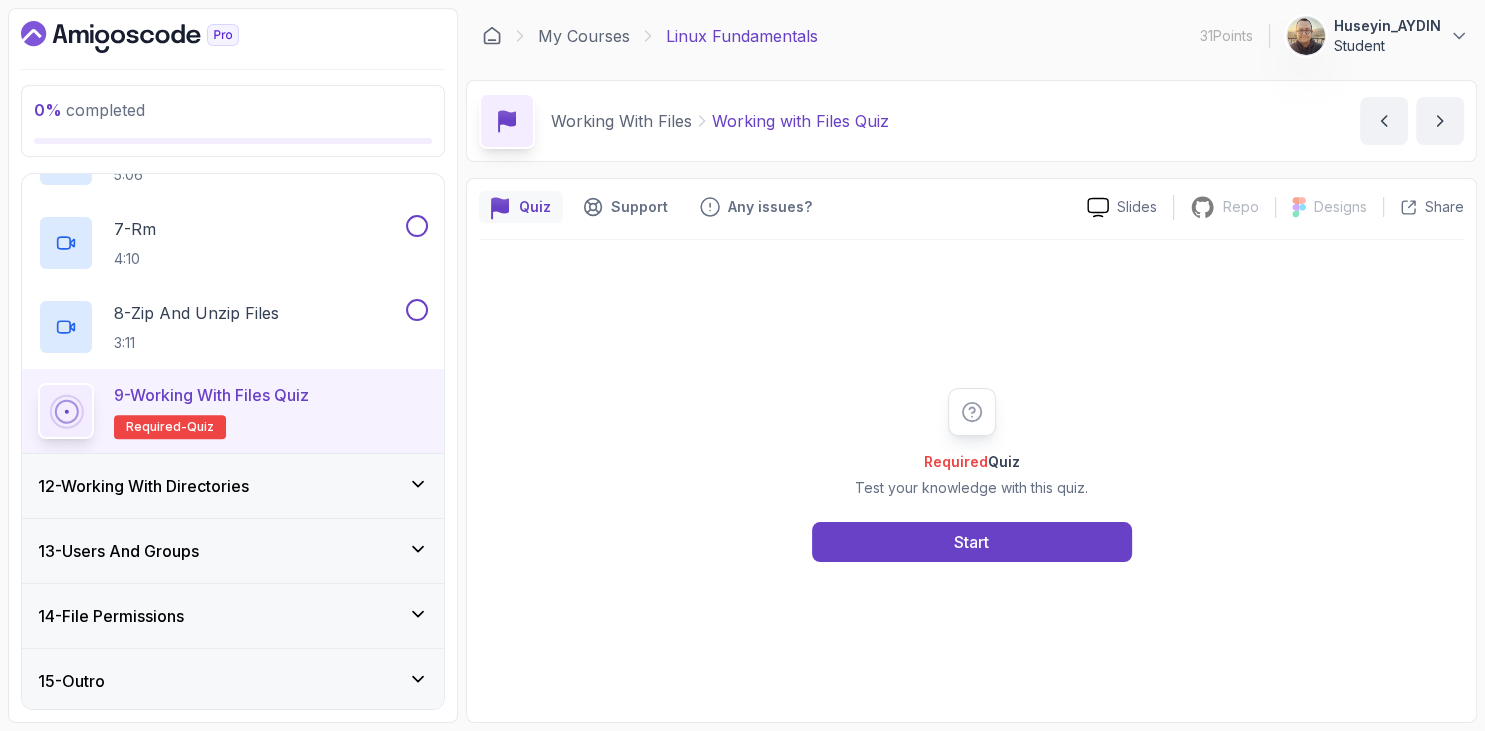 click on "12  -  Working With Directories" at bounding box center [233, 486] 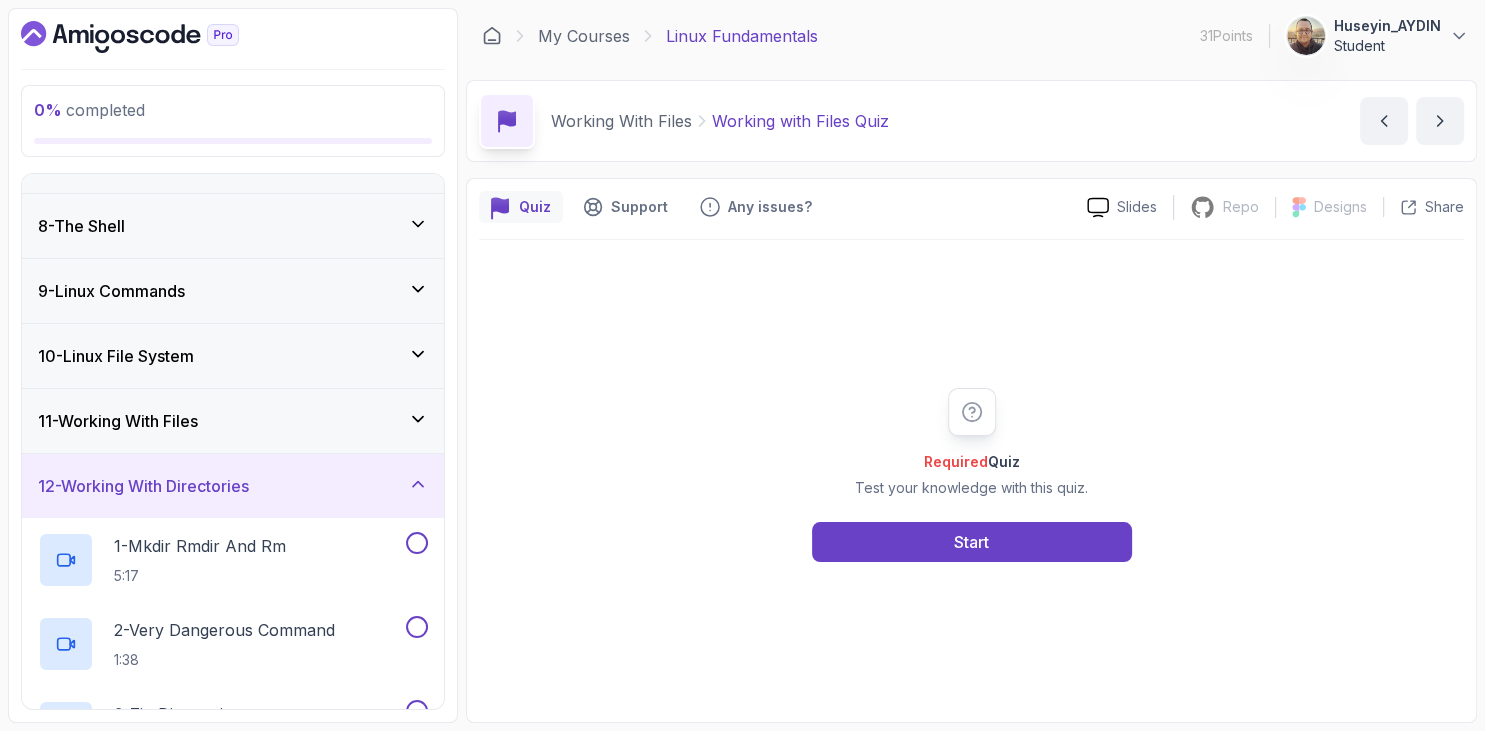 scroll, scrollTop: 666, scrollLeft: 0, axis: vertical 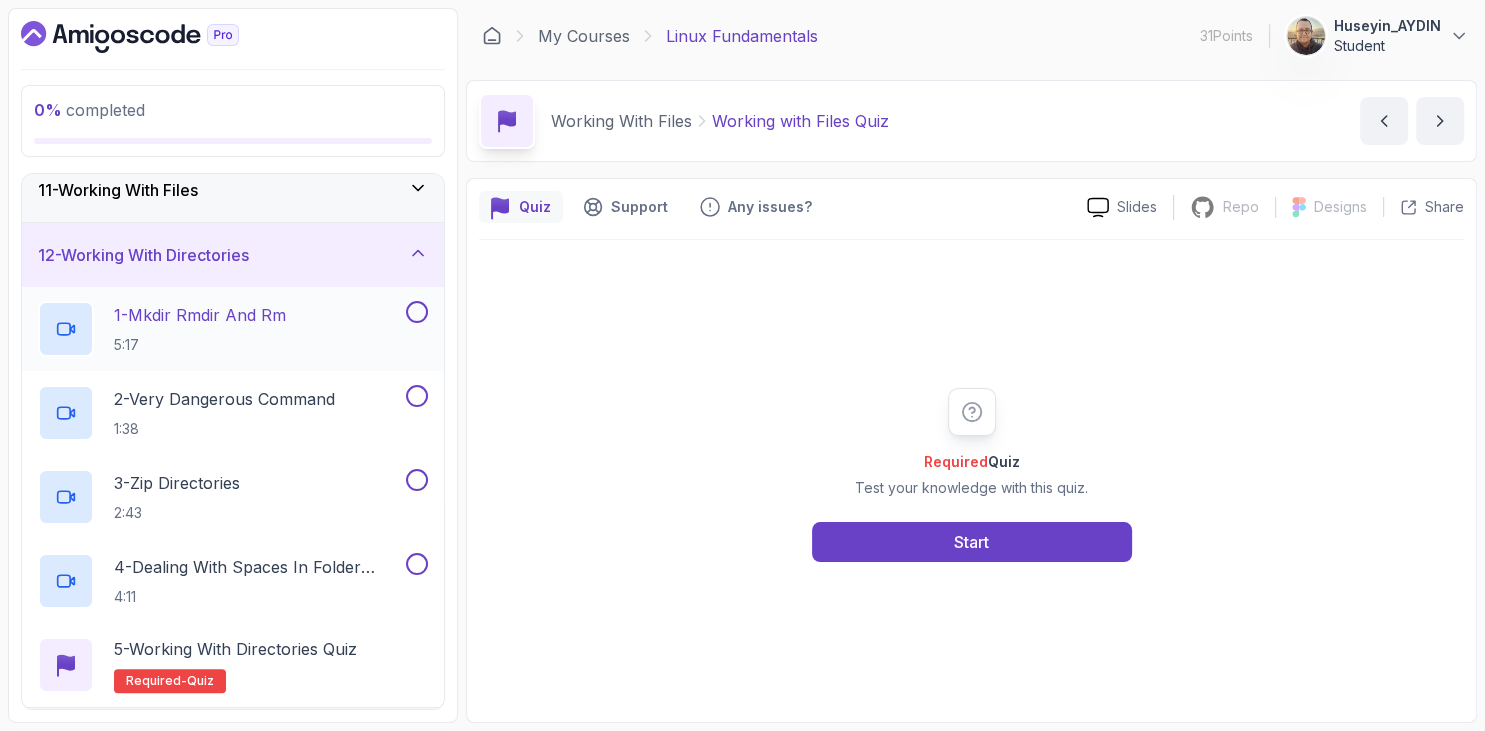 click on "1  -  Mkdir Rmdir And Rm 5:17" at bounding box center (200, 329) 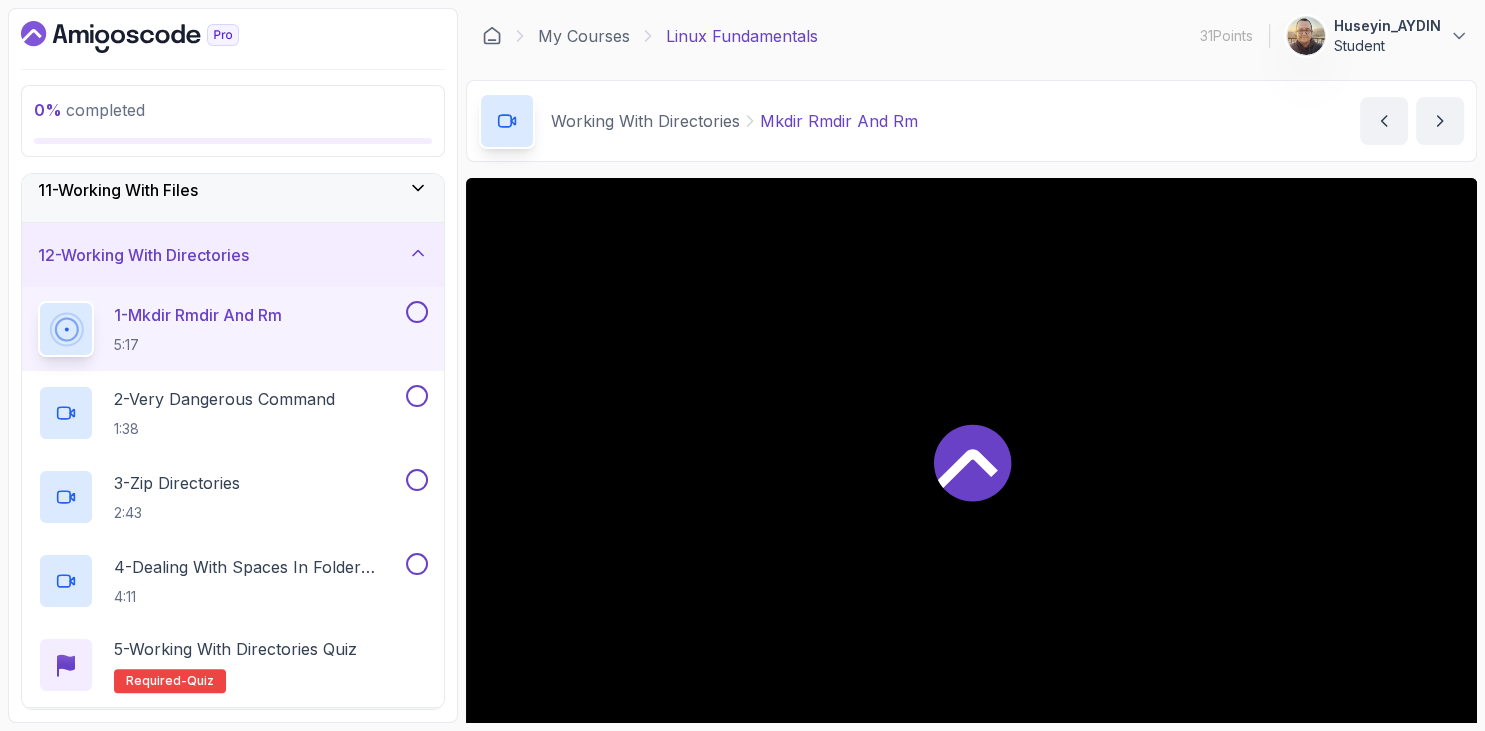 click at bounding box center (233, 37) 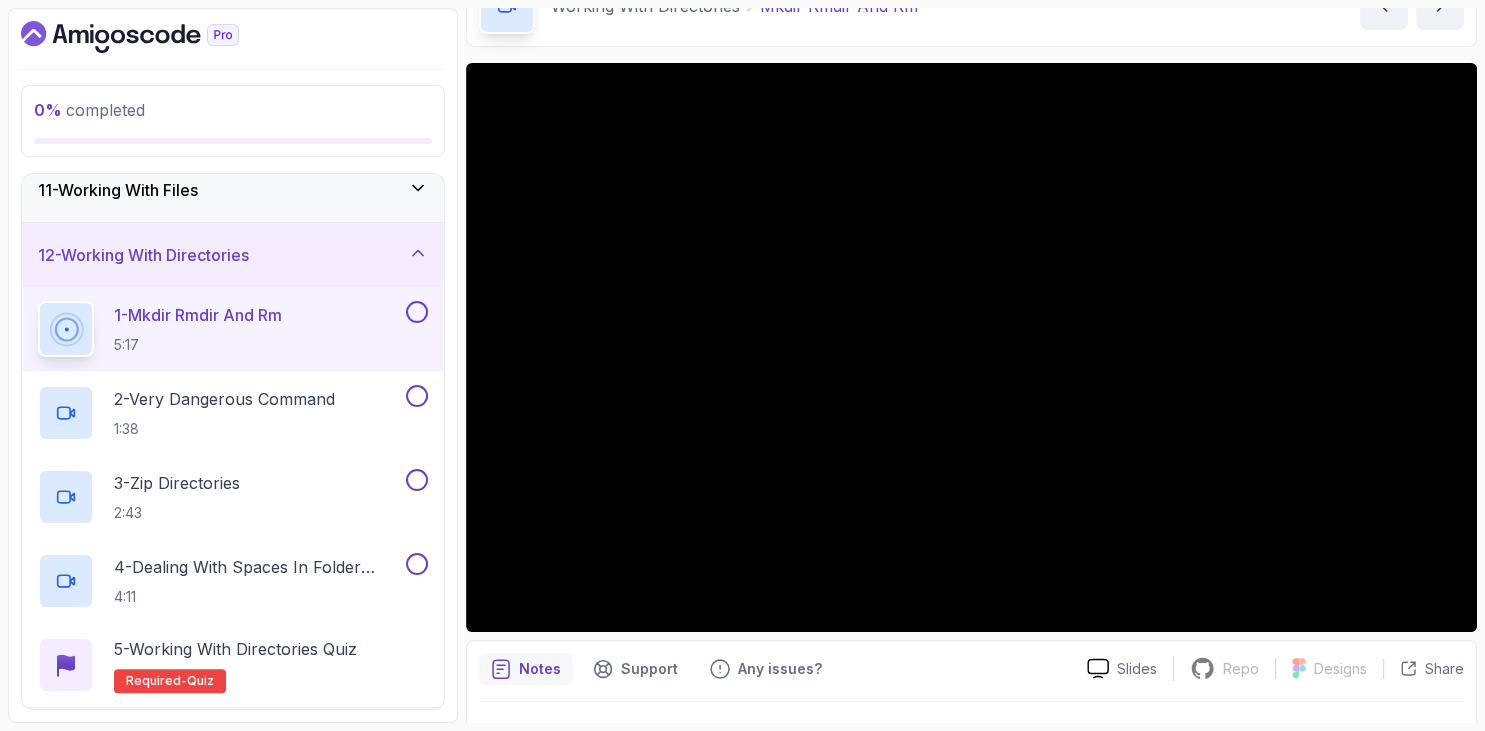 scroll, scrollTop: 622, scrollLeft: 0, axis: vertical 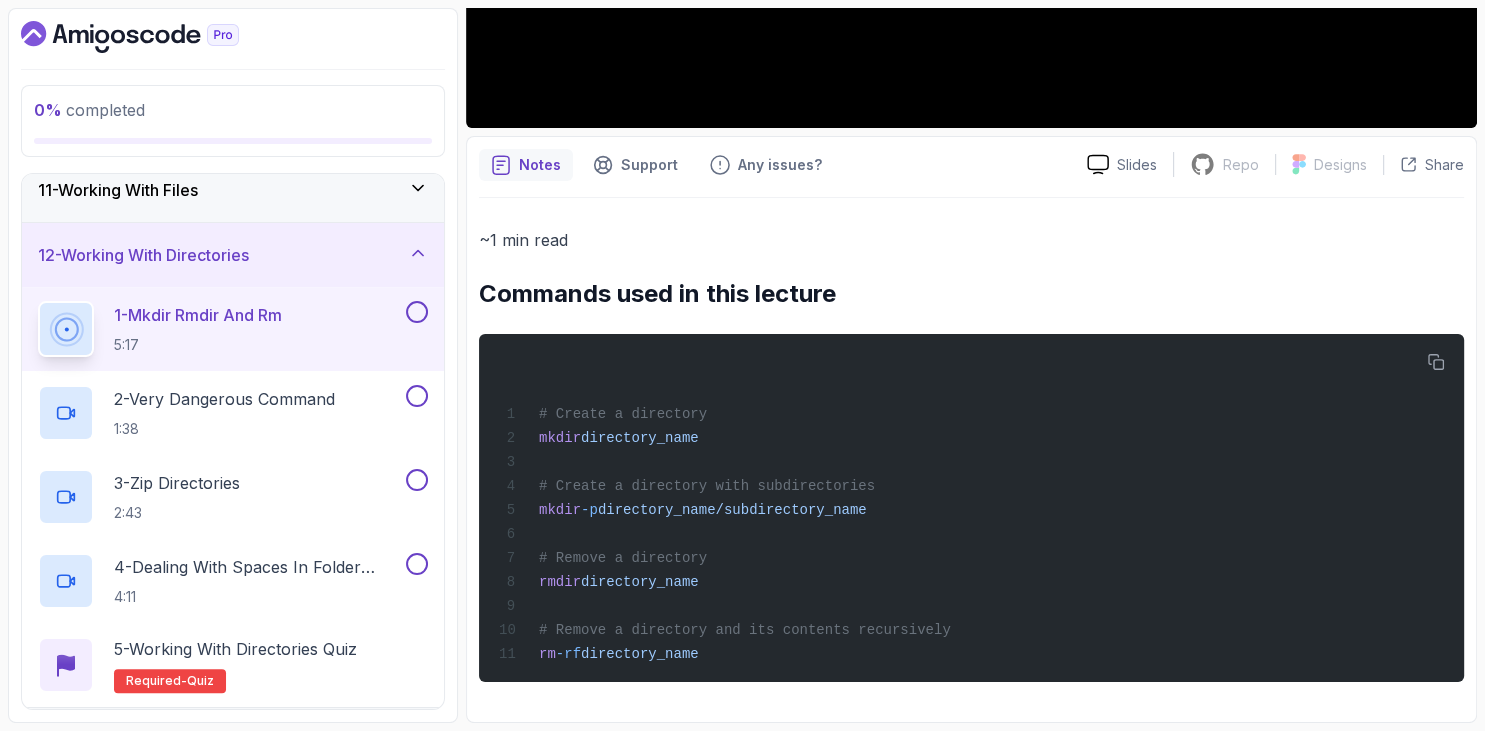 drag, startPoint x: 482, startPoint y: 294, endPoint x: 736, endPoint y: 685, distance: 466.2585 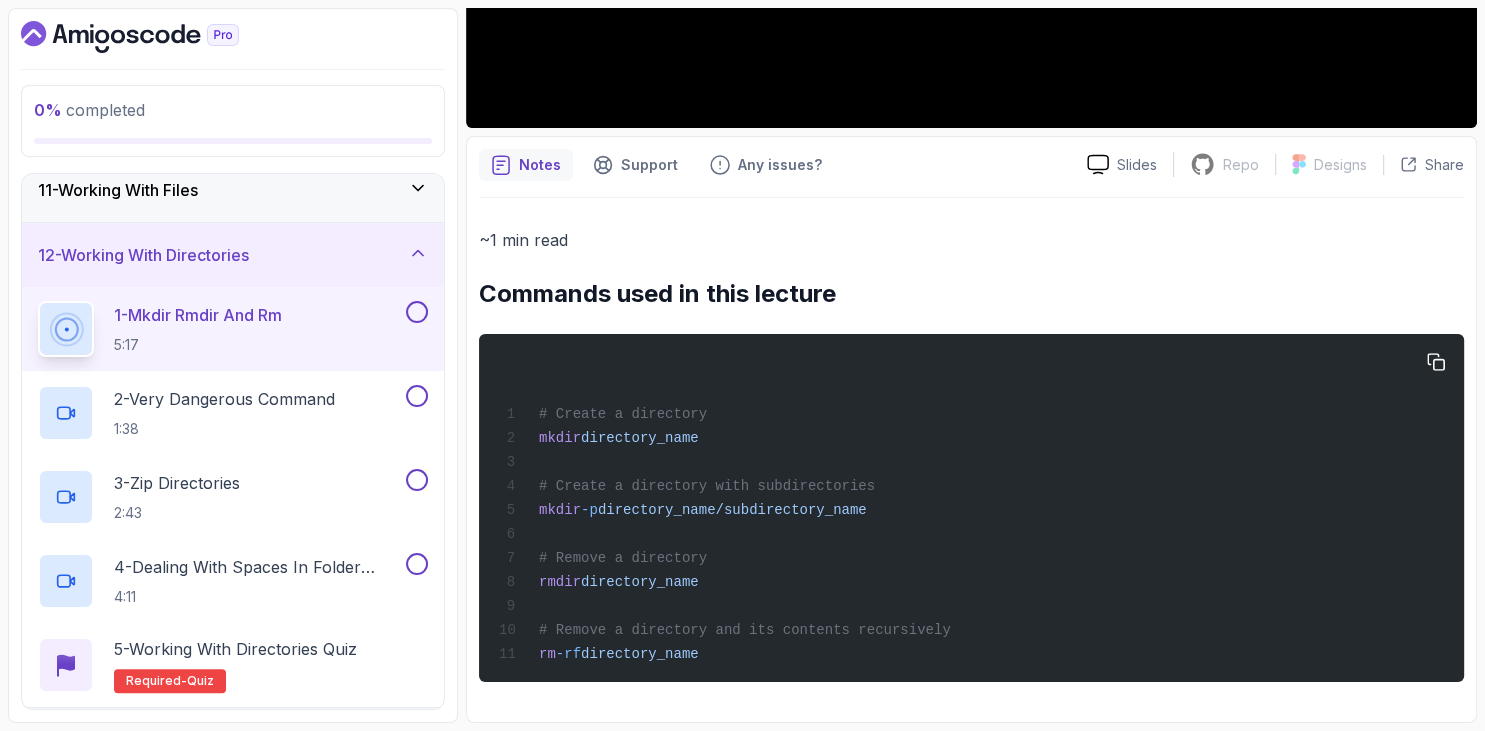 copy on "# Create a directory
mkdir  directory_name
# Create a directory with subdirectories
mkdir  -p  directory_name/subdirectory_name
# Remove a directory
rmdir  directory_name
# Remove a directory and its contents recursively
rm  -rf  directory_name" 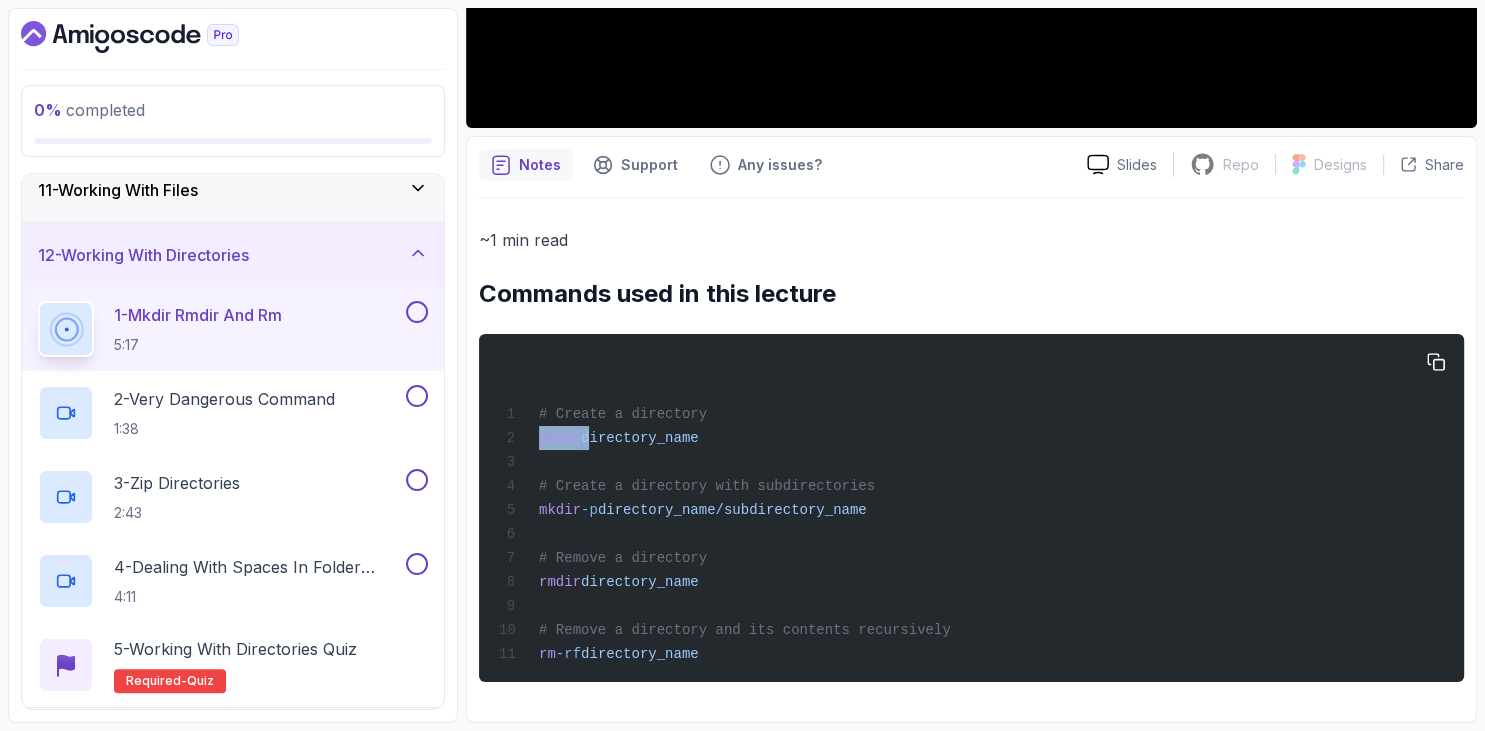 click on "mkdir" at bounding box center [560, 438] 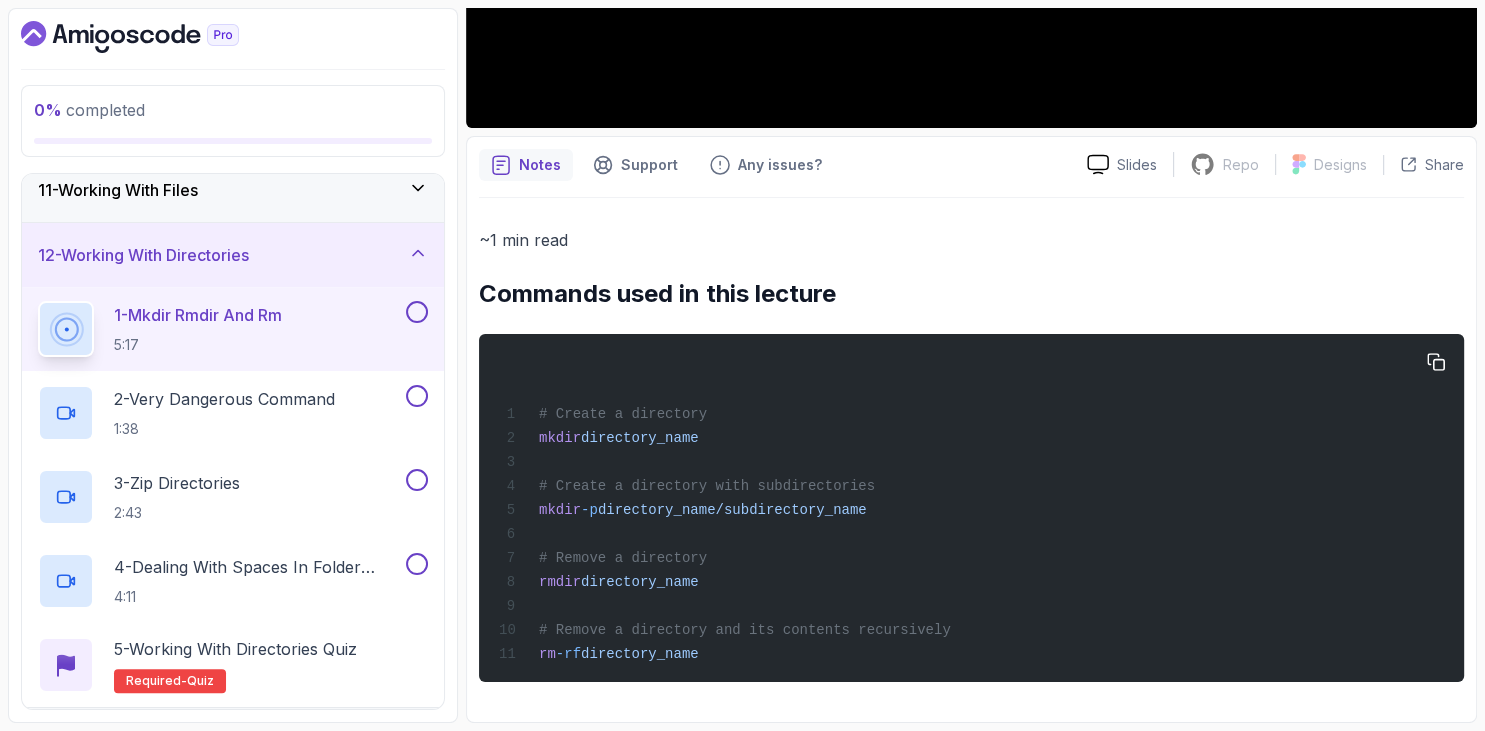 click on "# Create a directory
mkdir  directory_name
# Create a directory with subdirectories
mkdir  -p  directory_name/subdirectory_name
# Remove a directory
rmdir  directory_name
# Remove a directory and its contents recursively
rm  -rf  directory_name" at bounding box center (971, 508) 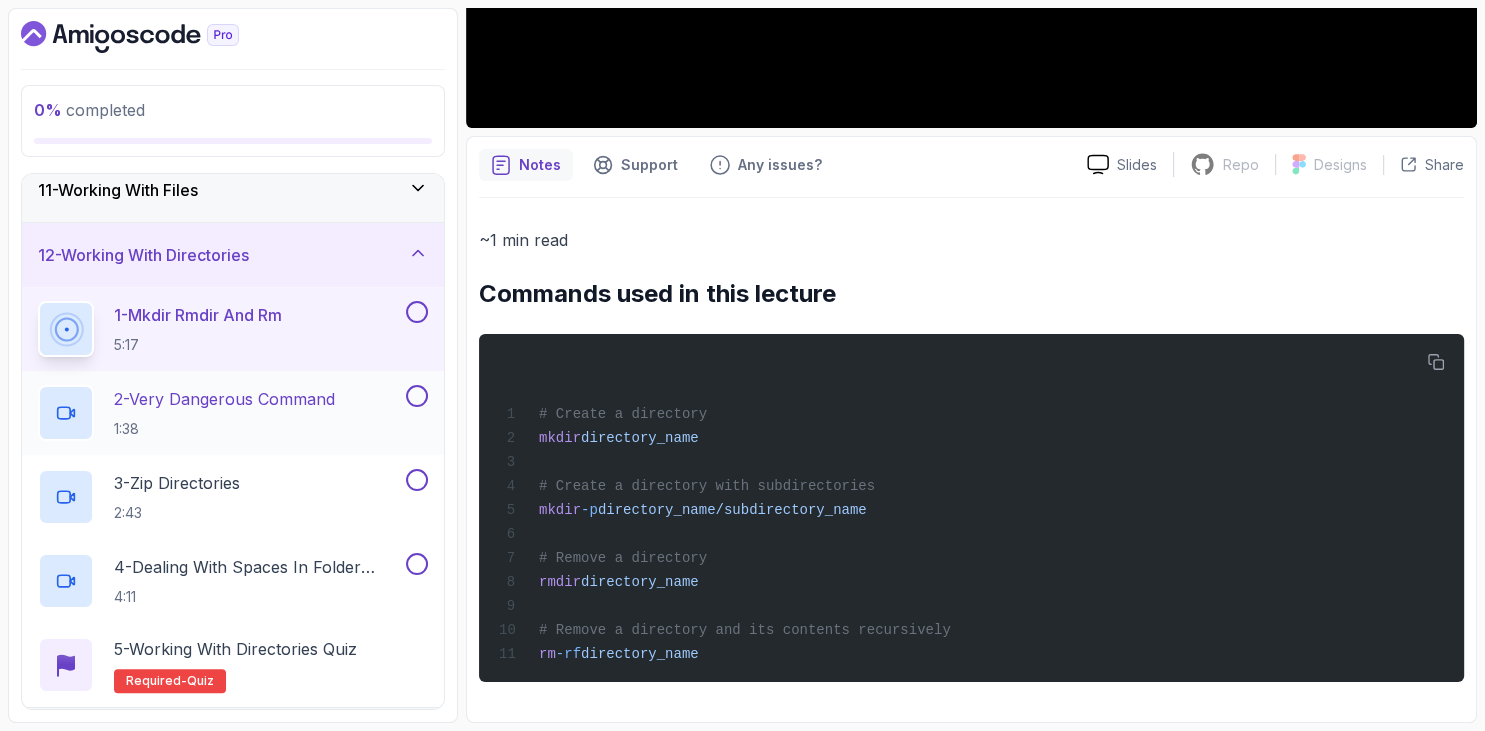 click on "2  -  Very Dangerous Command" at bounding box center [224, 399] 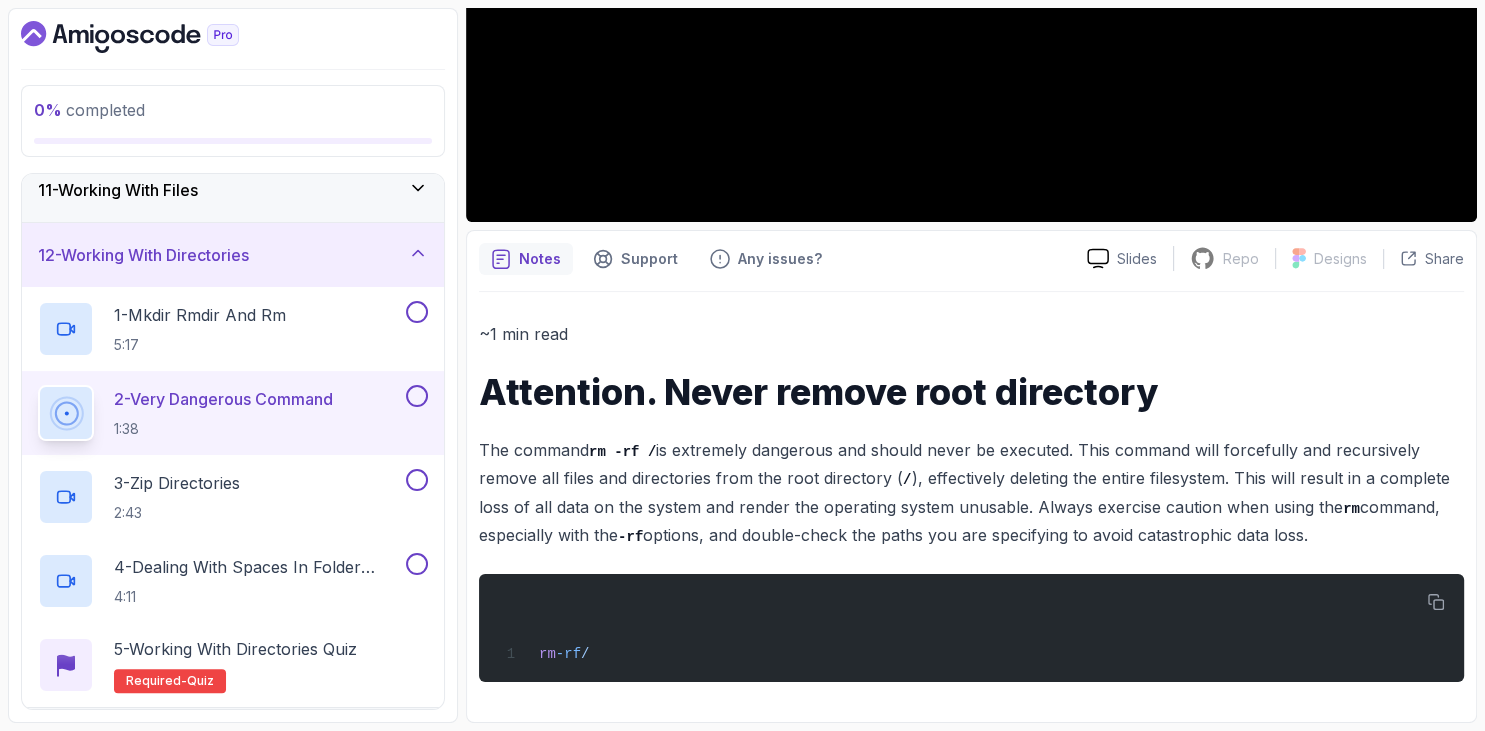 scroll, scrollTop: 522, scrollLeft: 0, axis: vertical 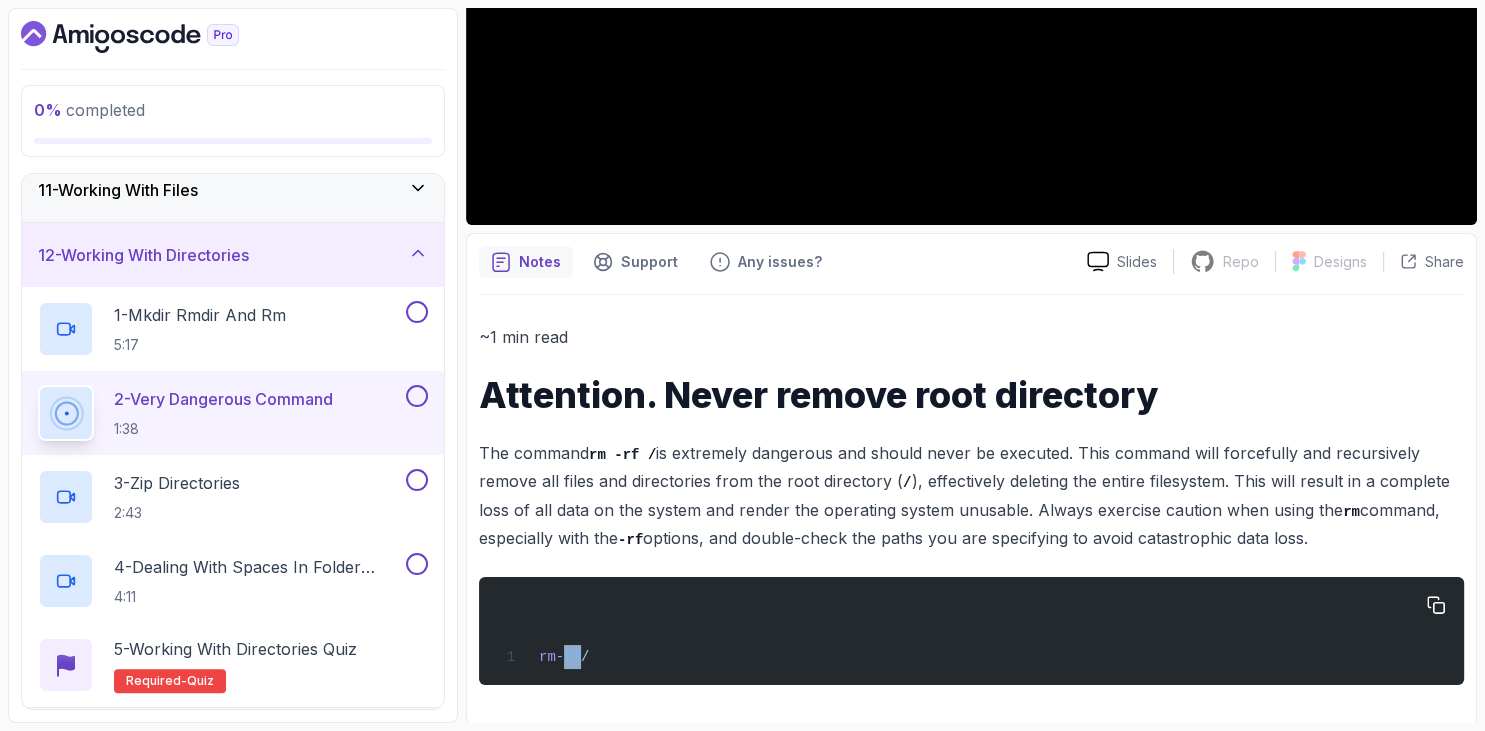 drag, startPoint x: 562, startPoint y: 658, endPoint x: 586, endPoint y: 655, distance: 24.186773 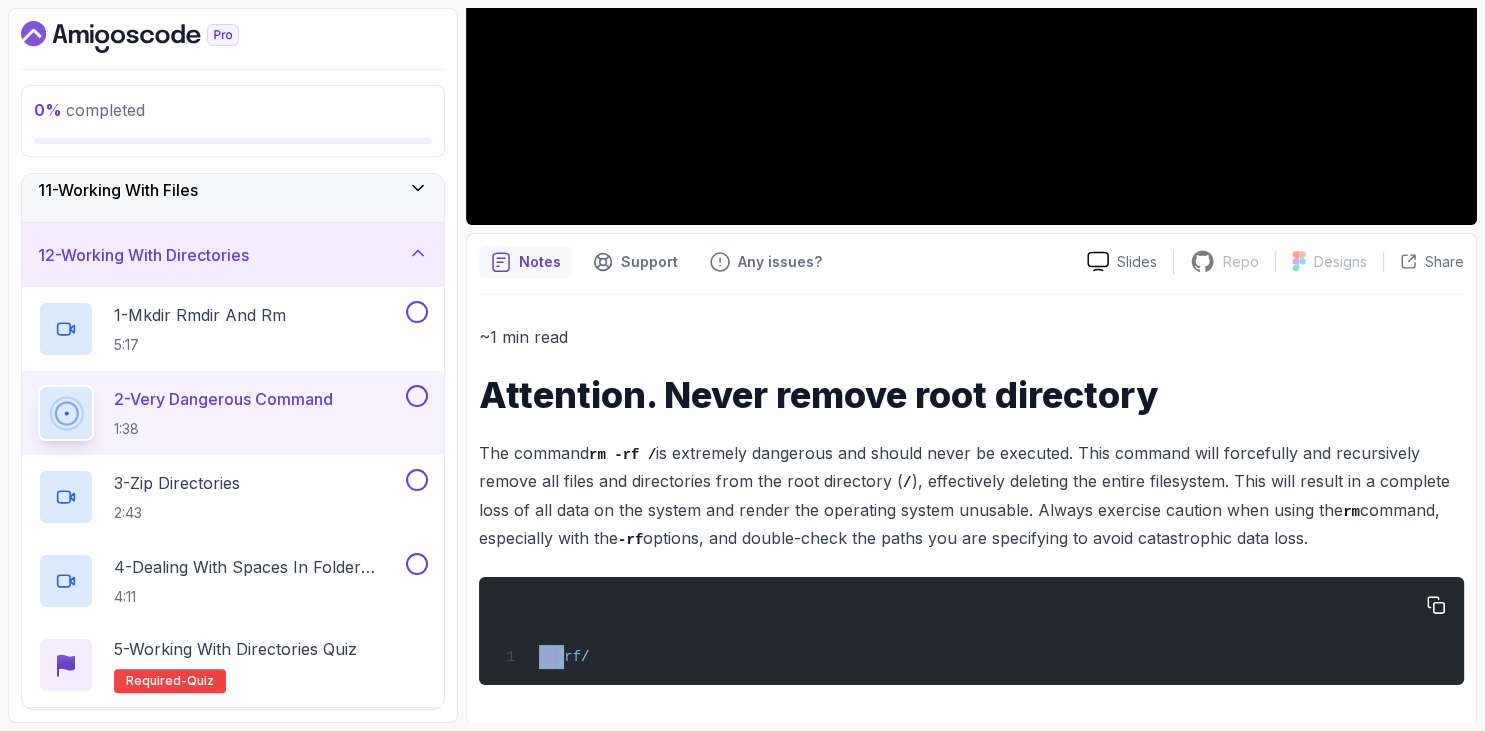 drag, startPoint x: 540, startPoint y: 656, endPoint x: 560, endPoint y: 656, distance: 20 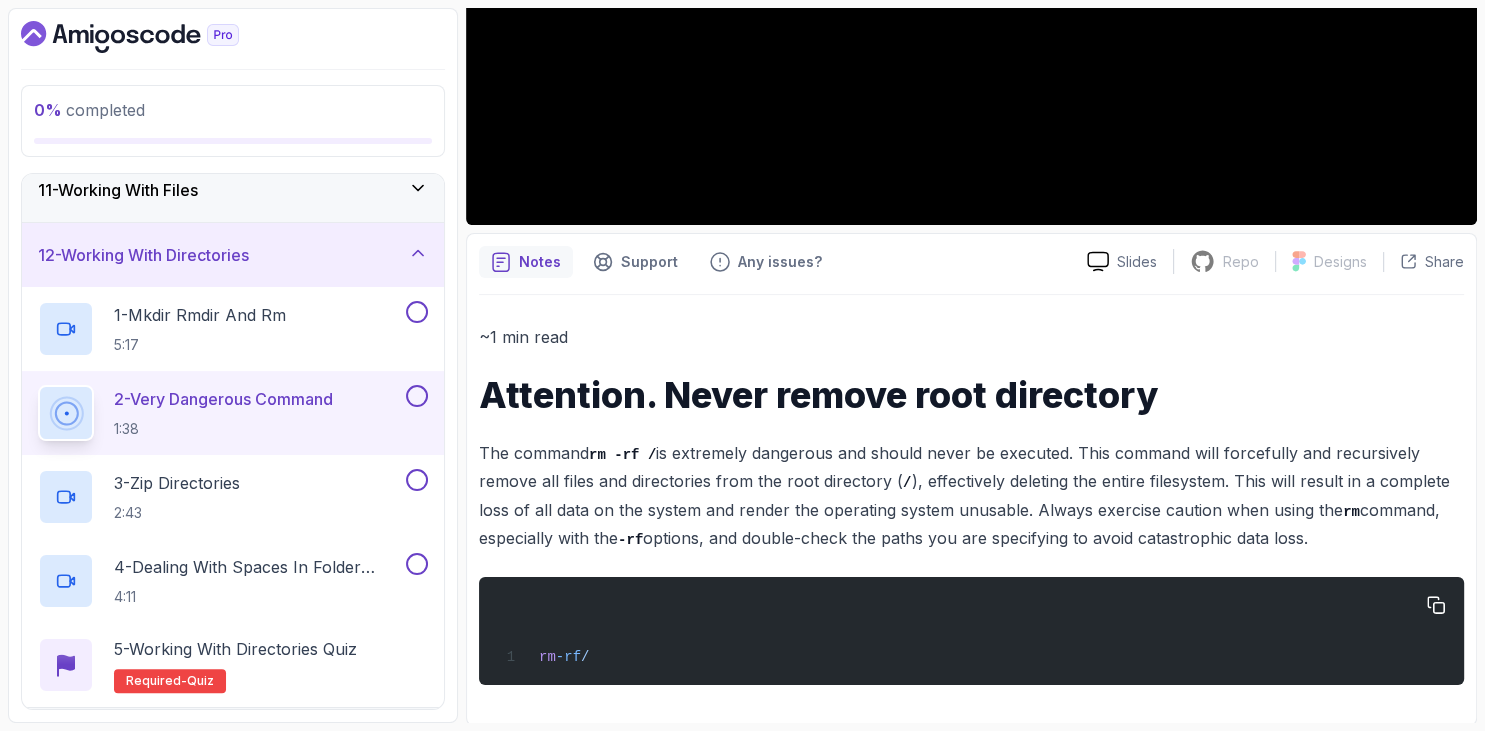 click on "rm  -rf  /" at bounding box center (971, 631) 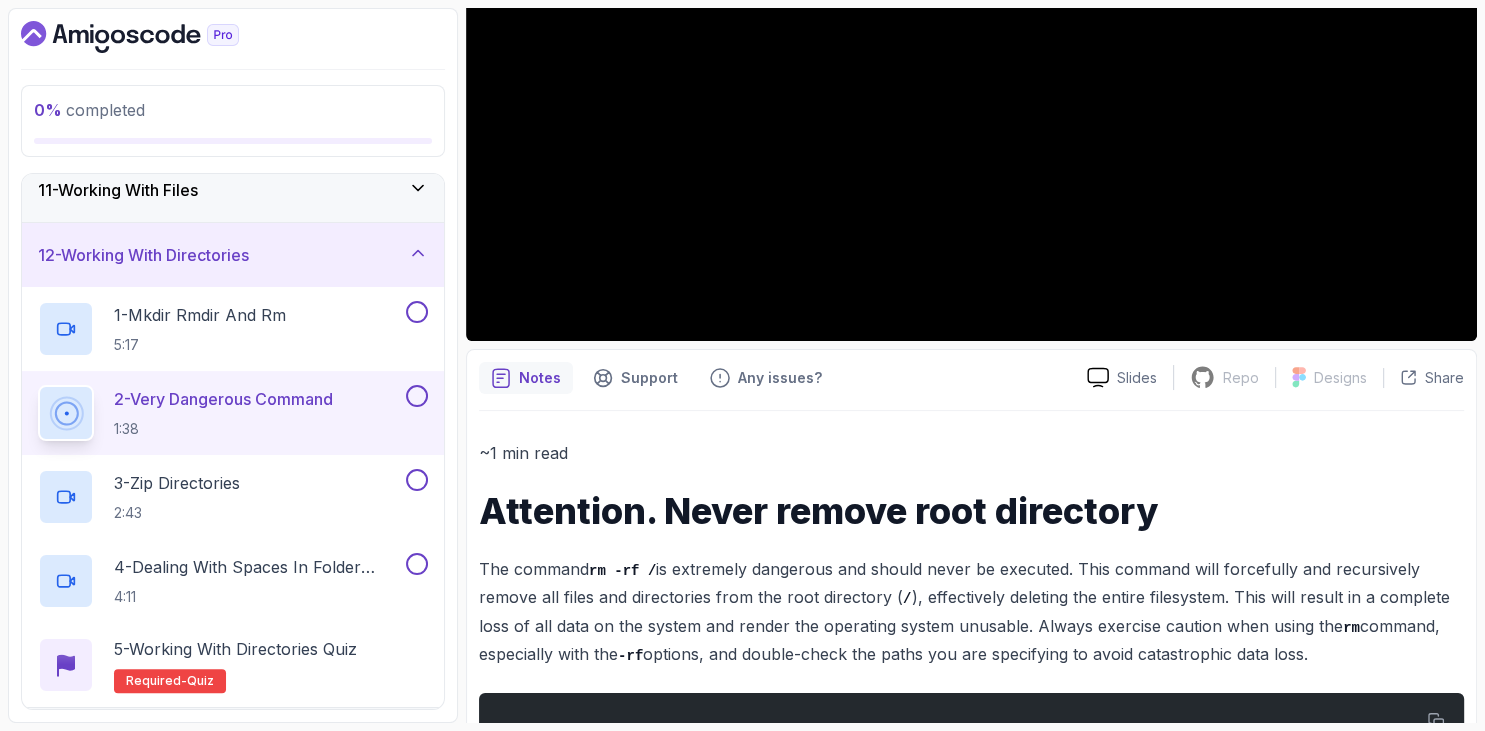 scroll, scrollTop: 522, scrollLeft: 0, axis: vertical 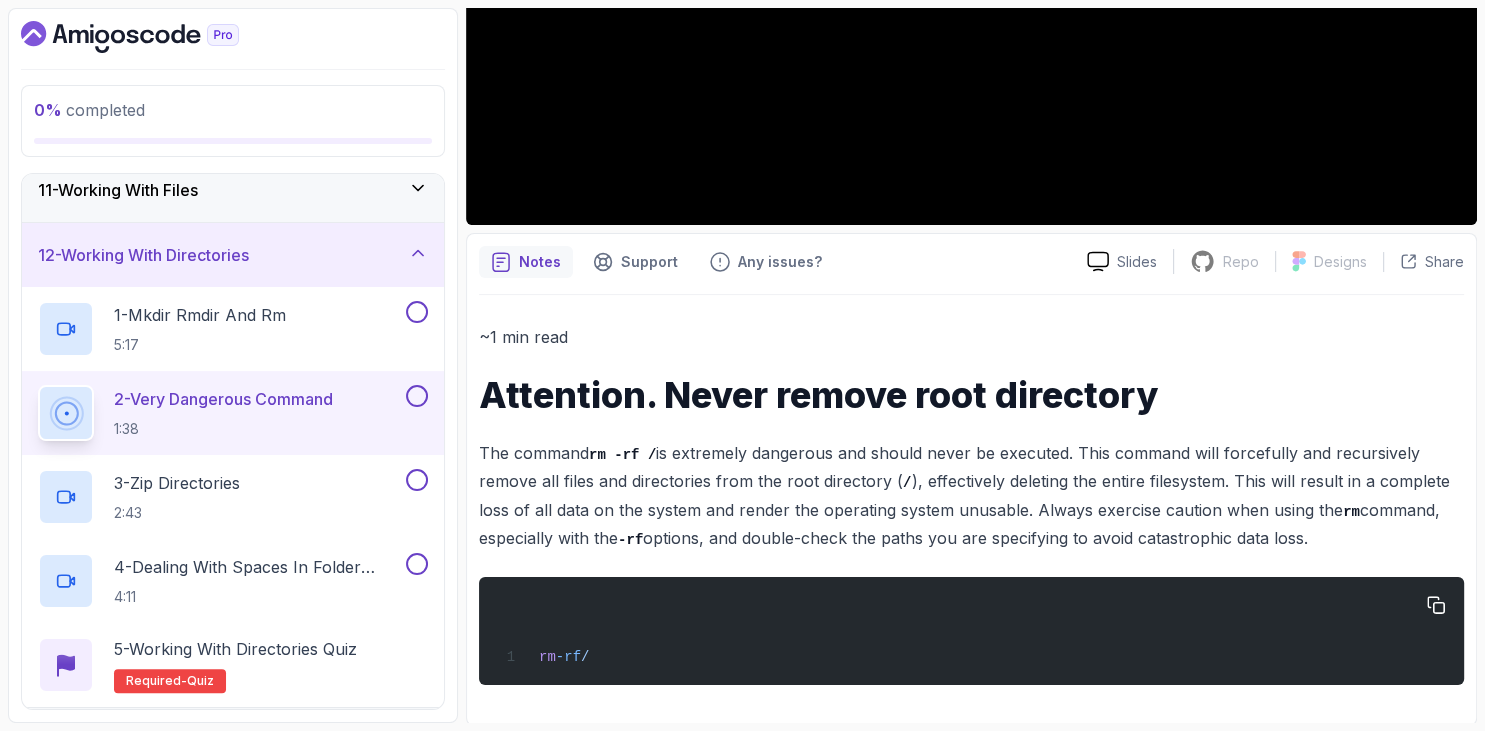 drag, startPoint x: 564, startPoint y: 657, endPoint x: 584, endPoint y: 656, distance: 20.024984 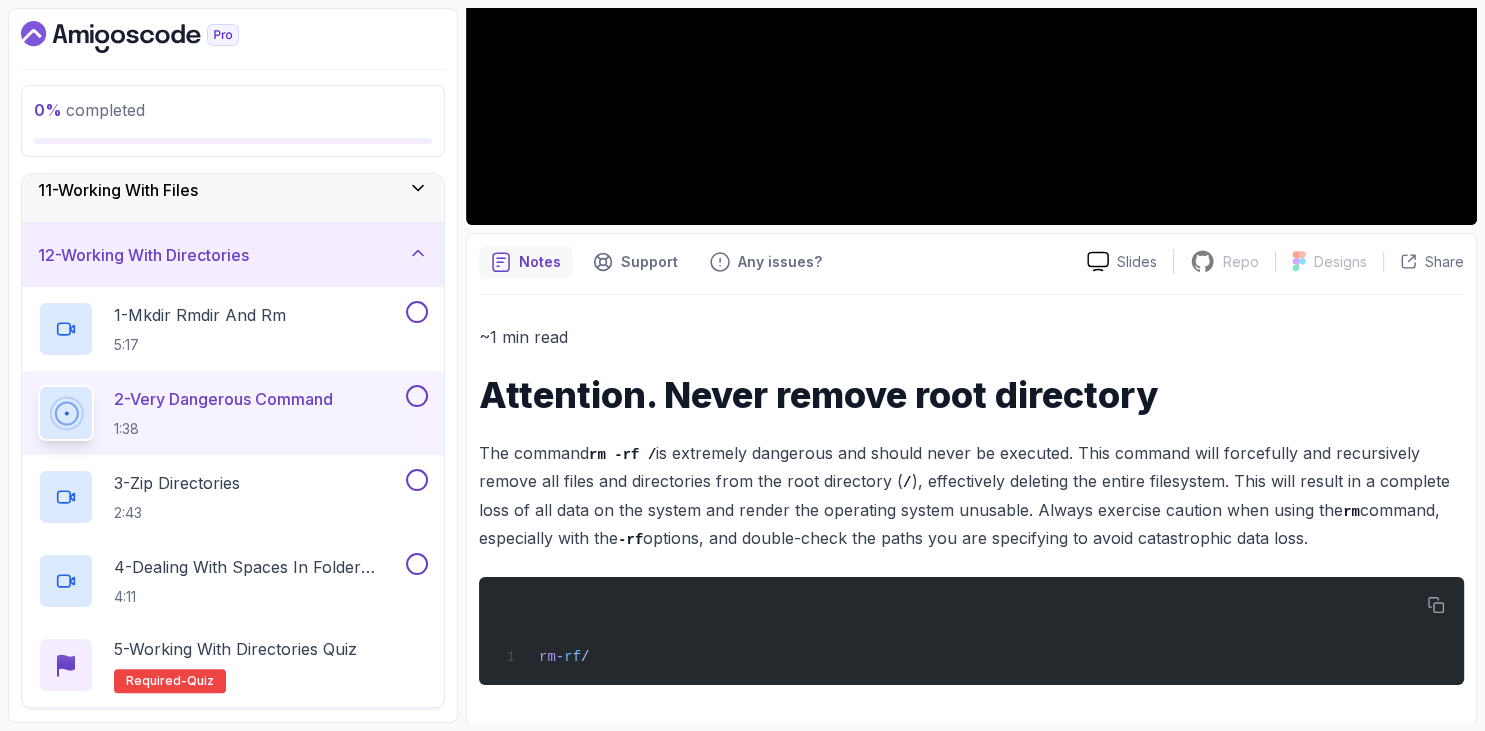 click on "The command  rm -rf /  is extremely dangerous and should never be executed. This command will forcefully and recursively remove all files and directories from the root directory ( / ), effectively deleting the entire filesystem. This will result in a complete loss of all data on the system and render the operating system unusable. Always exercise caution when using the  rm  command, especially with the  -rf  options, and double-check the paths you are specifying to avoid catastrophic data loss." at bounding box center [971, 496] 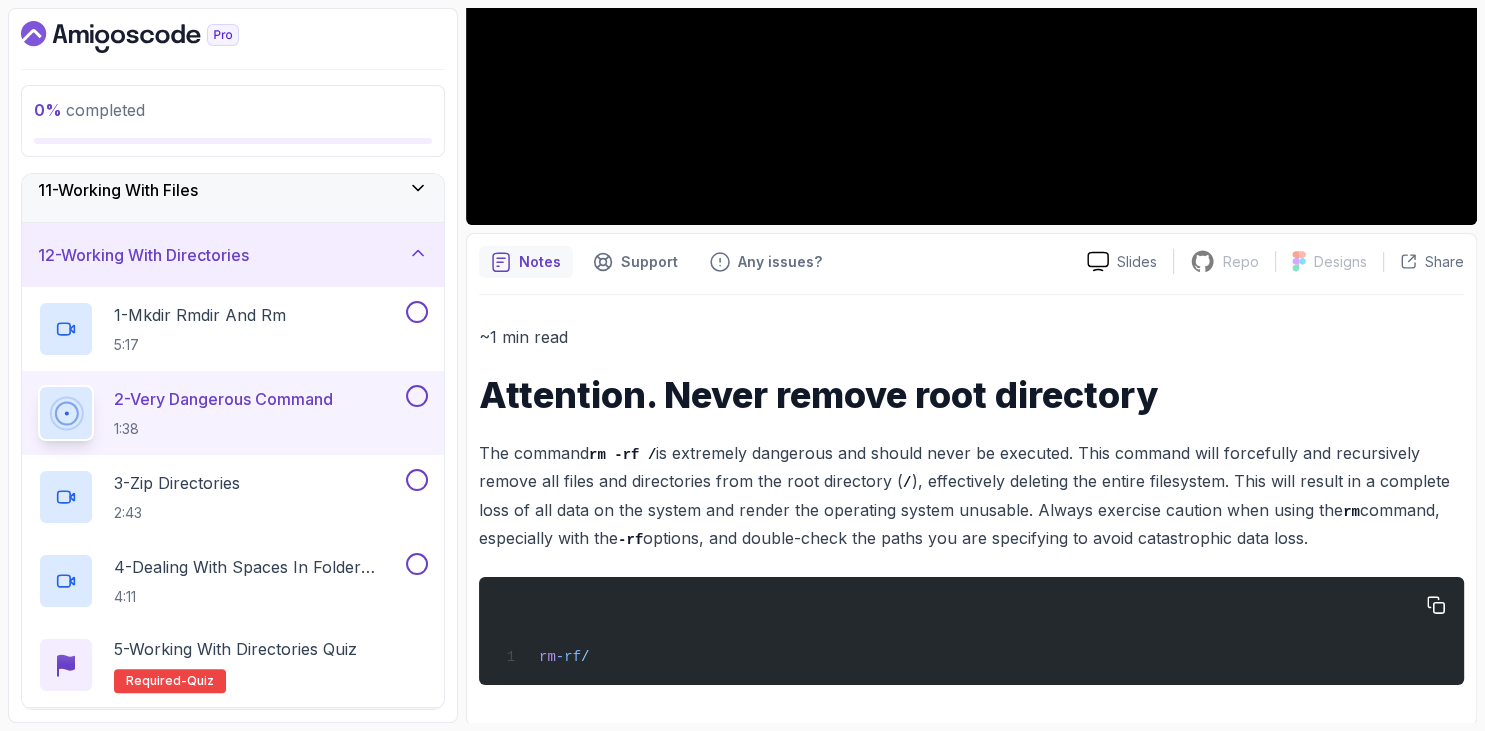 drag, startPoint x: 485, startPoint y: 394, endPoint x: 611, endPoint y: 668, distance: 301.5825 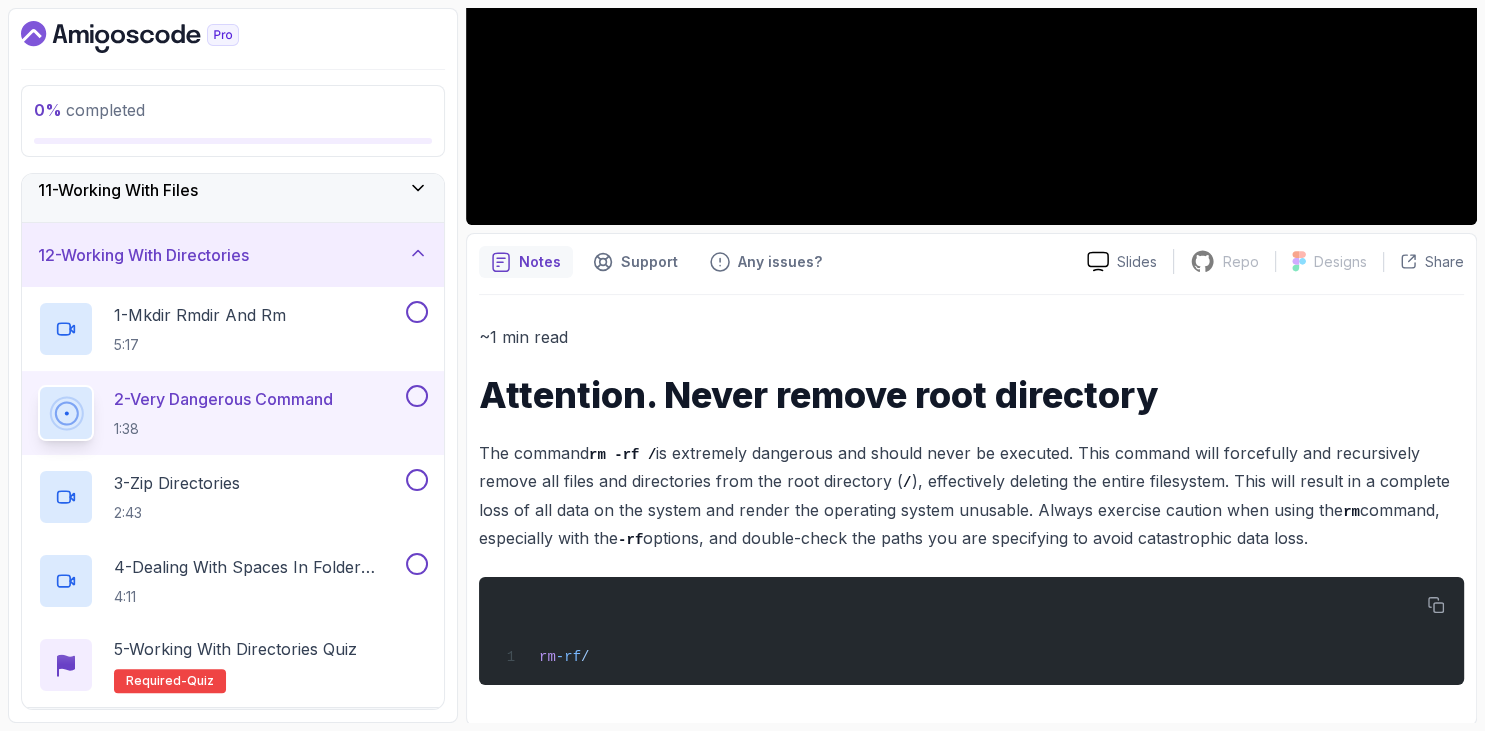 copy on "rm  -rf  /" 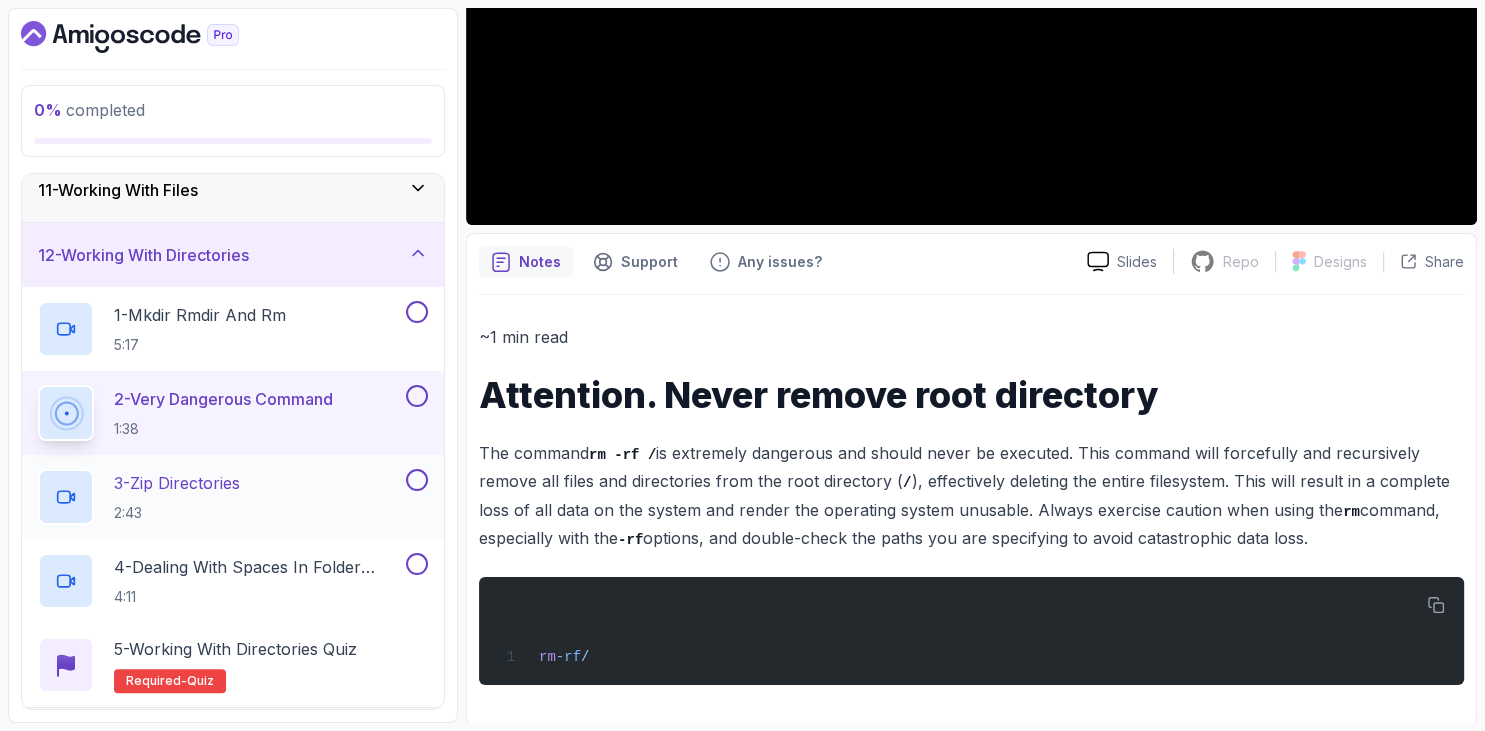 click on "3  -  Zip Directories 2:43" at bounding box center [177, 497] 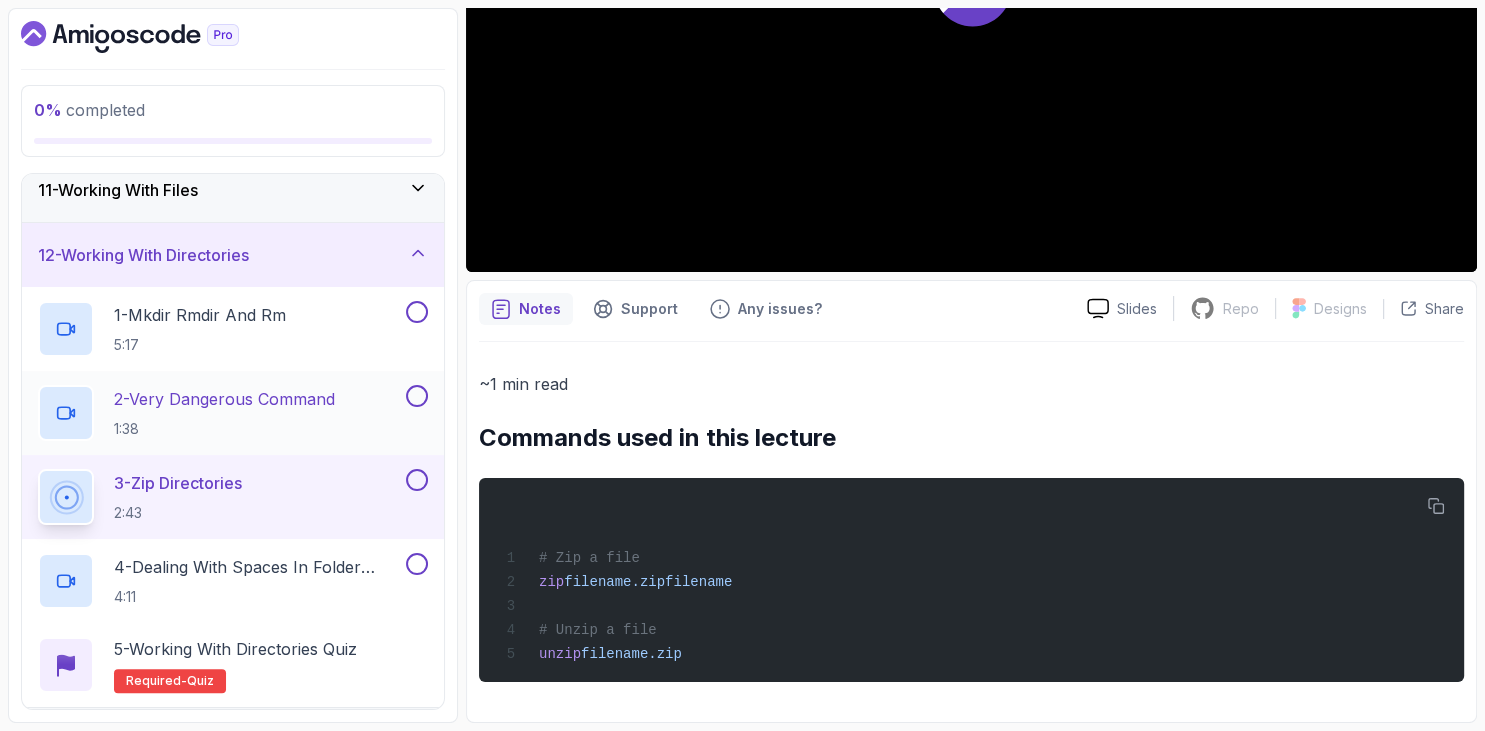 click on "2  -  Very Dangerous Command" at bounding box center (224, 399) 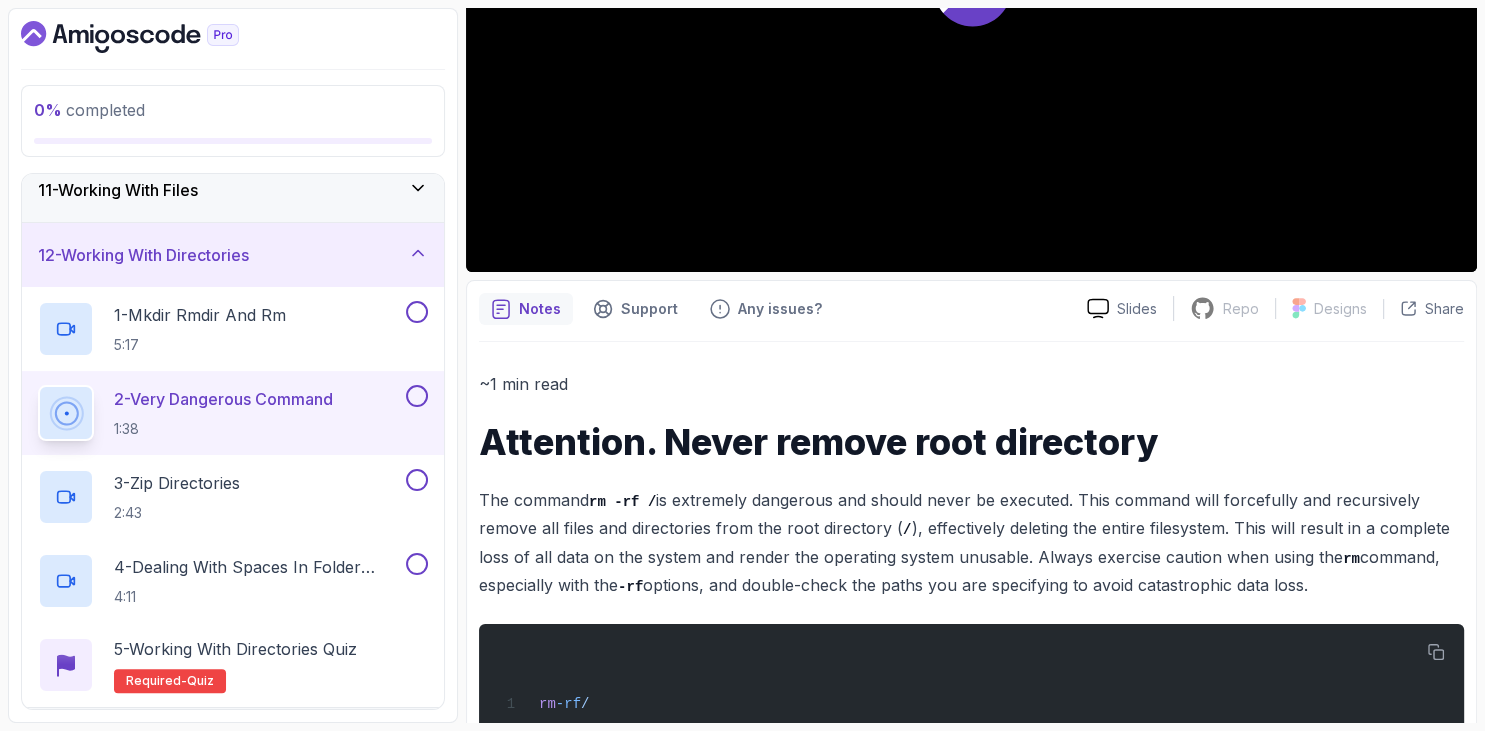 scroll, scrollTop: 14, scrollLeft: 0, axis: vertical 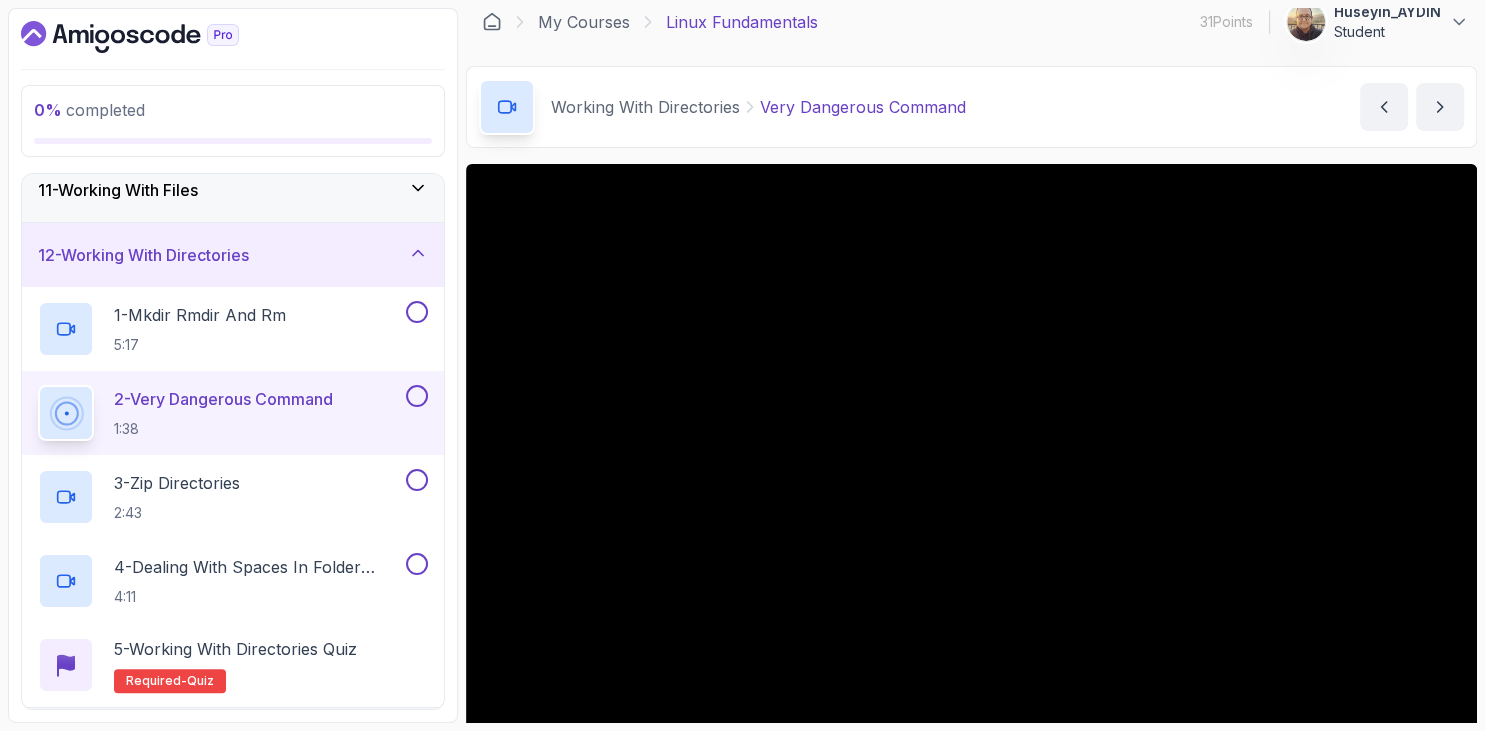 click on "0 % completed" at bounding box center [233, 121] 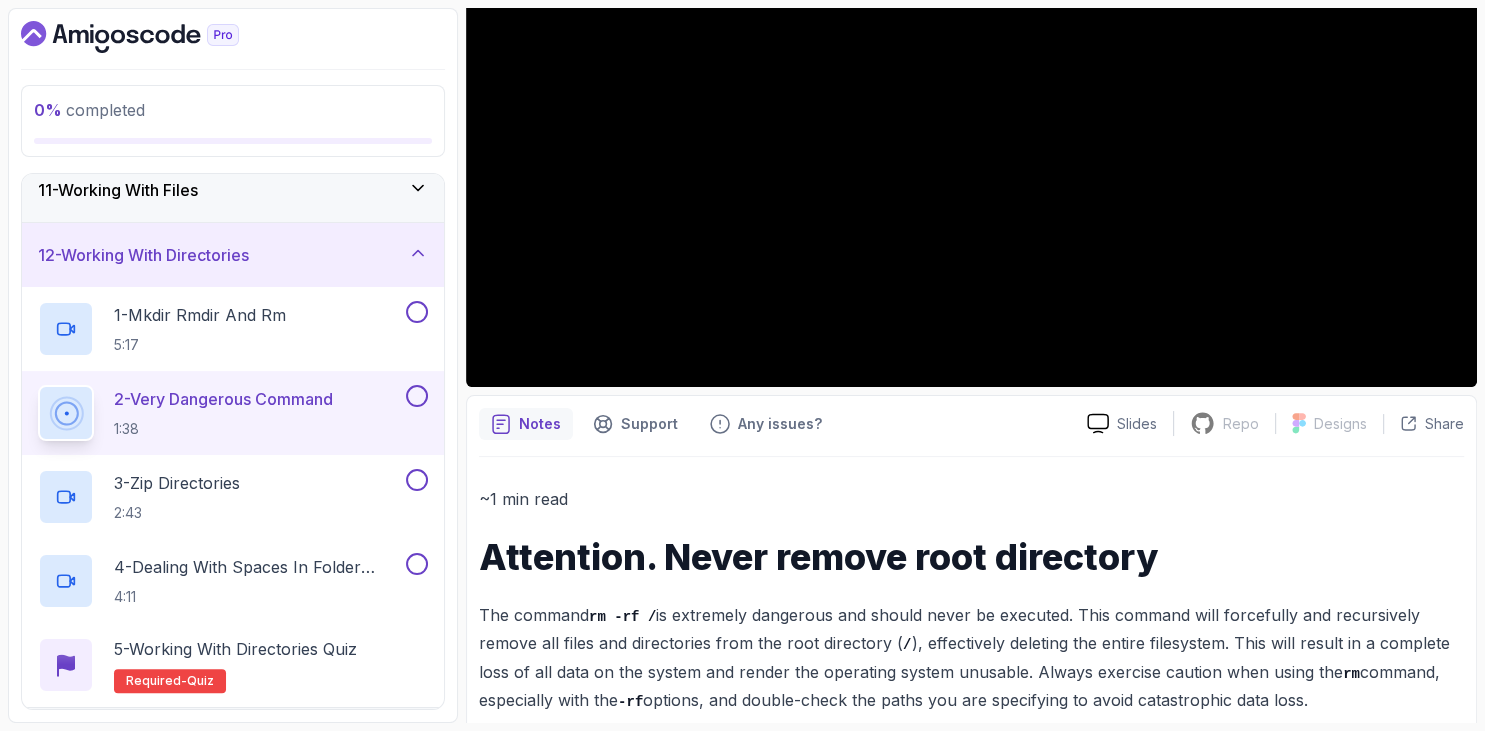 scroll, scrollTop: 522, scrollLeft: 0, axis: vertical 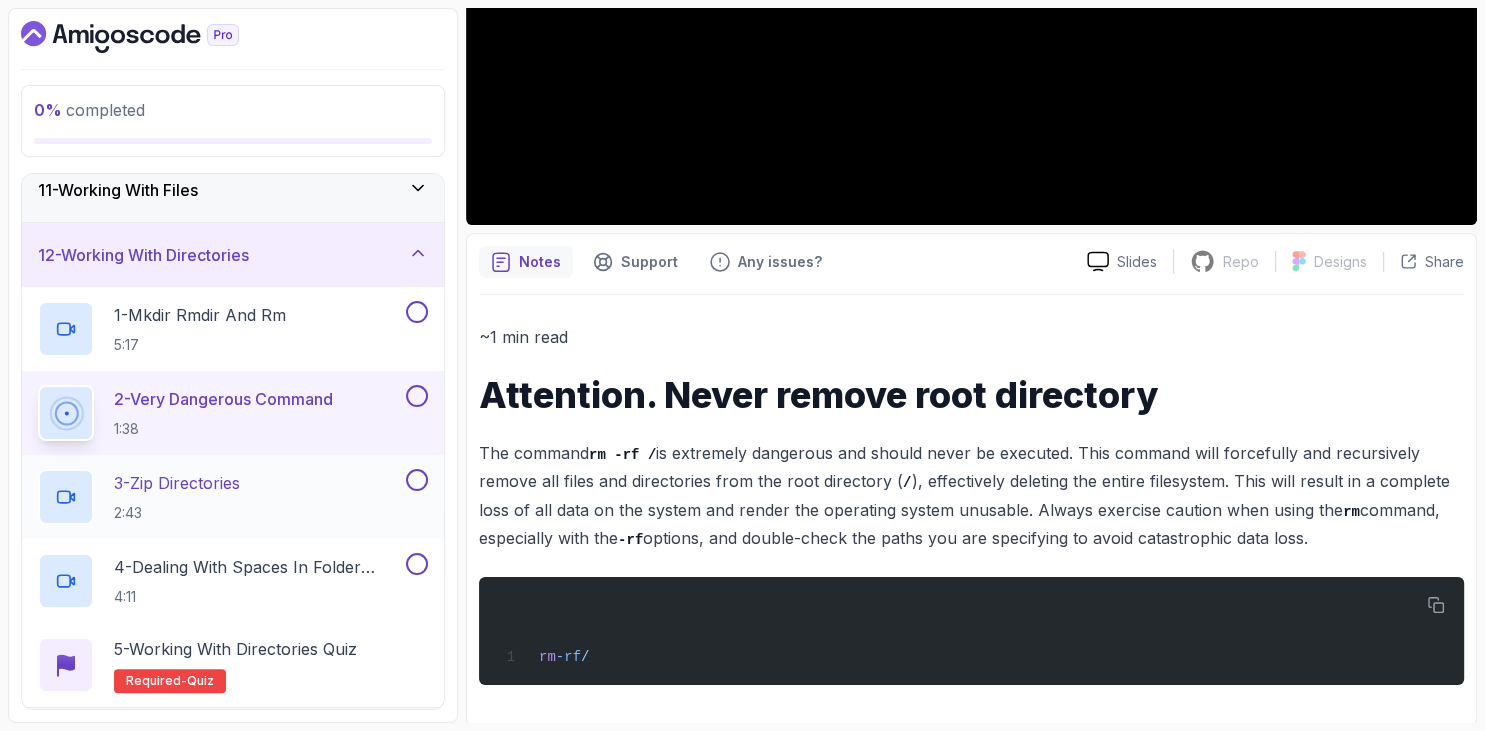 click on "3  -  Zip Directories 2:43" at bounding box center (220, 497) 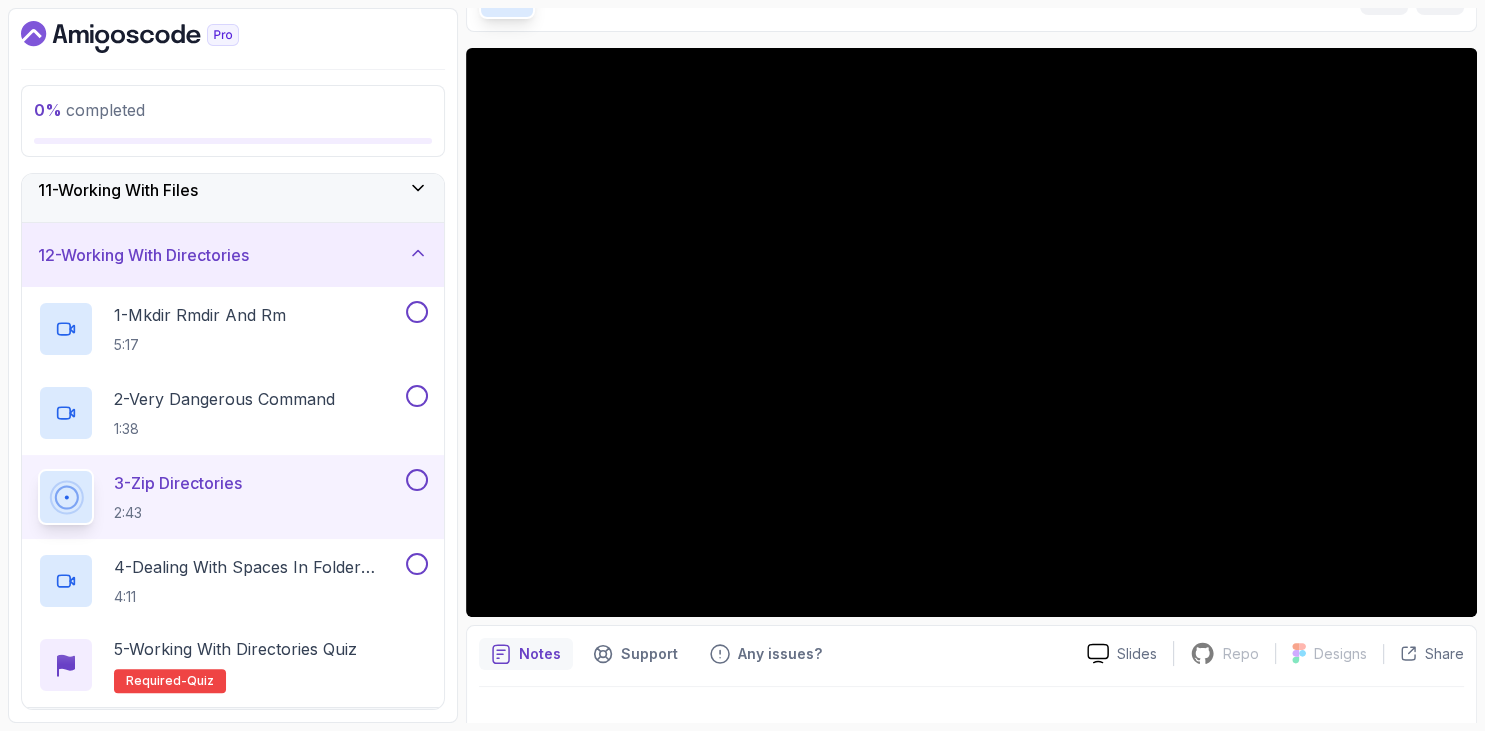 scroll, scrollTop: 475, scrollLeft: 0, axis: vertical 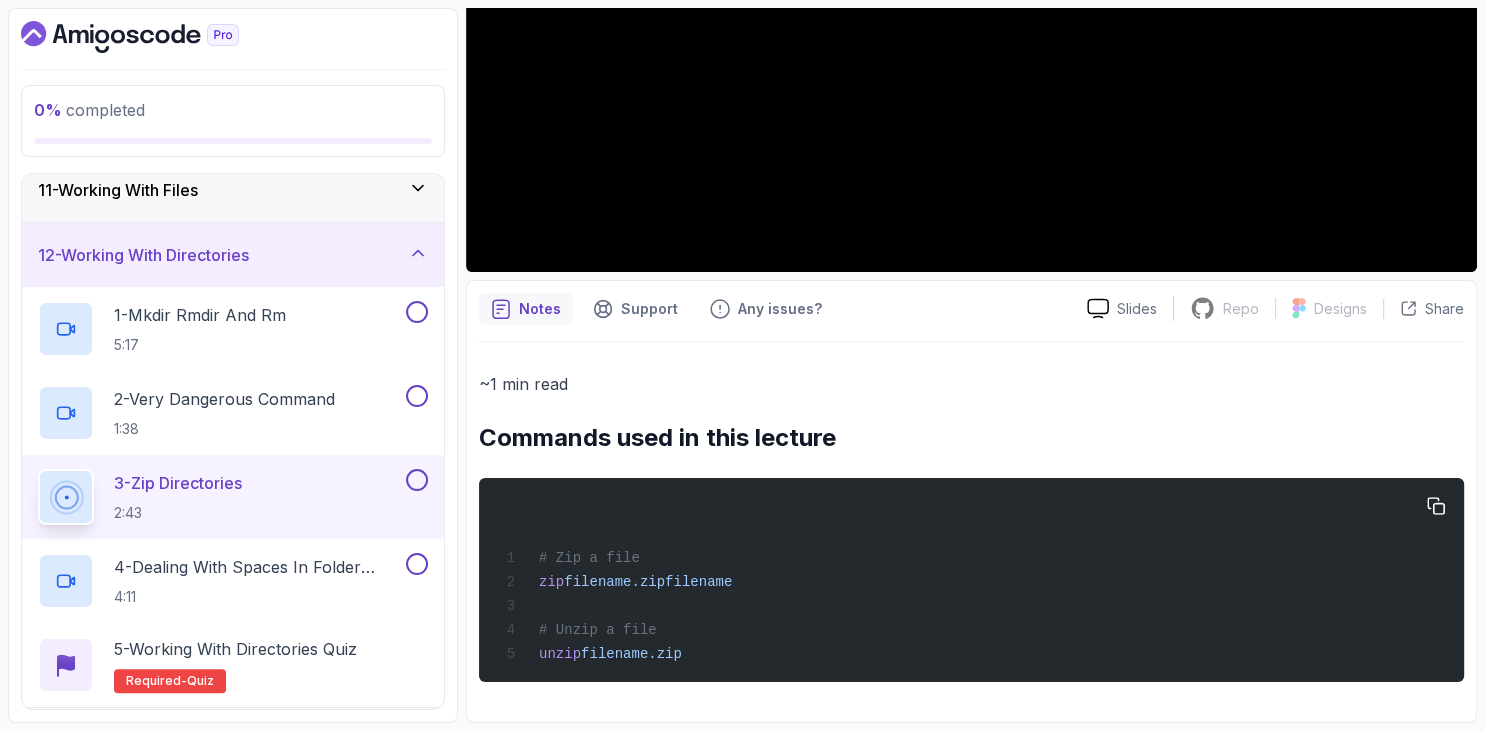 drag, startPoint x: 481, startPoint y: 436, endPoint x: 774, endPoint y: 651, distance: 363.41986 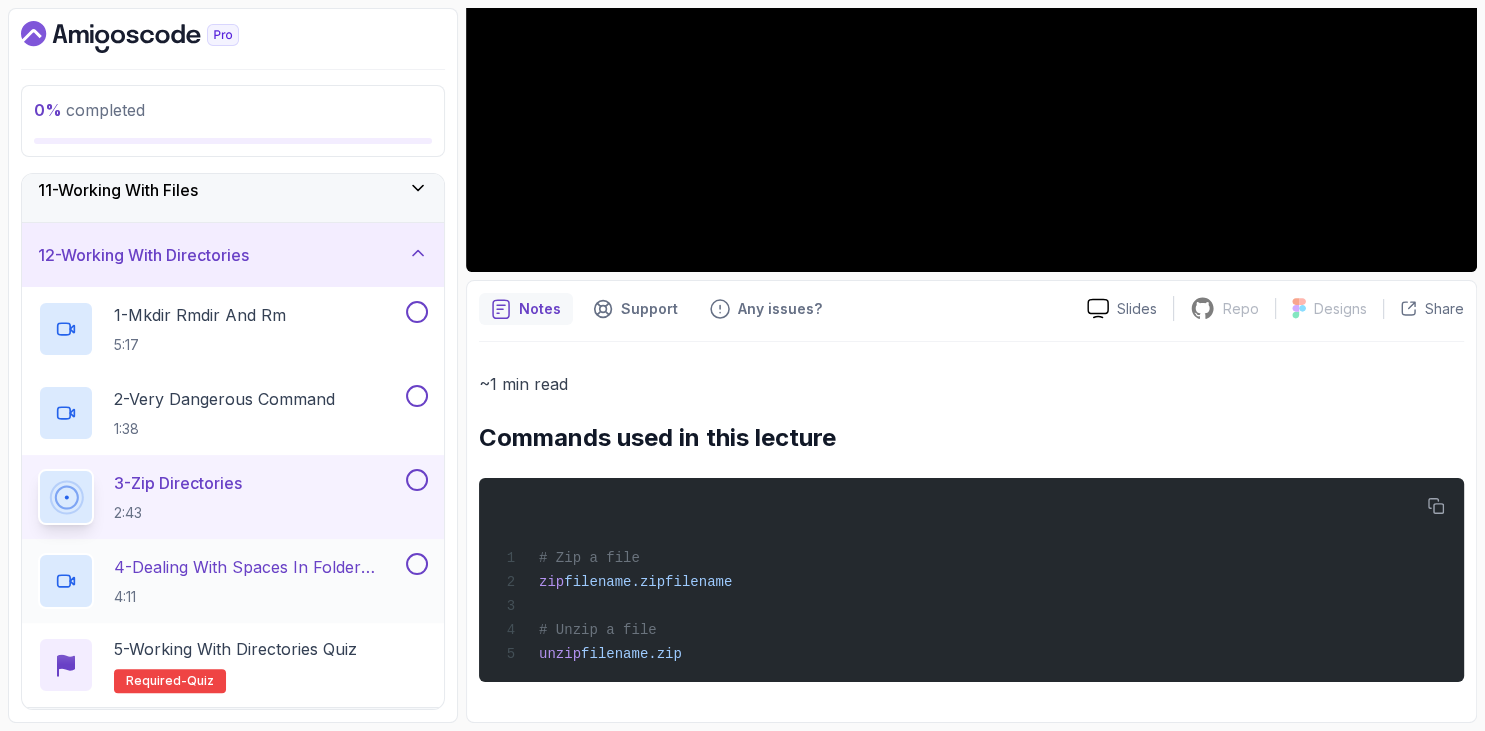 click on "4  -  Dealing With Spaces In Folder Names" at bounding box center (258, 567) 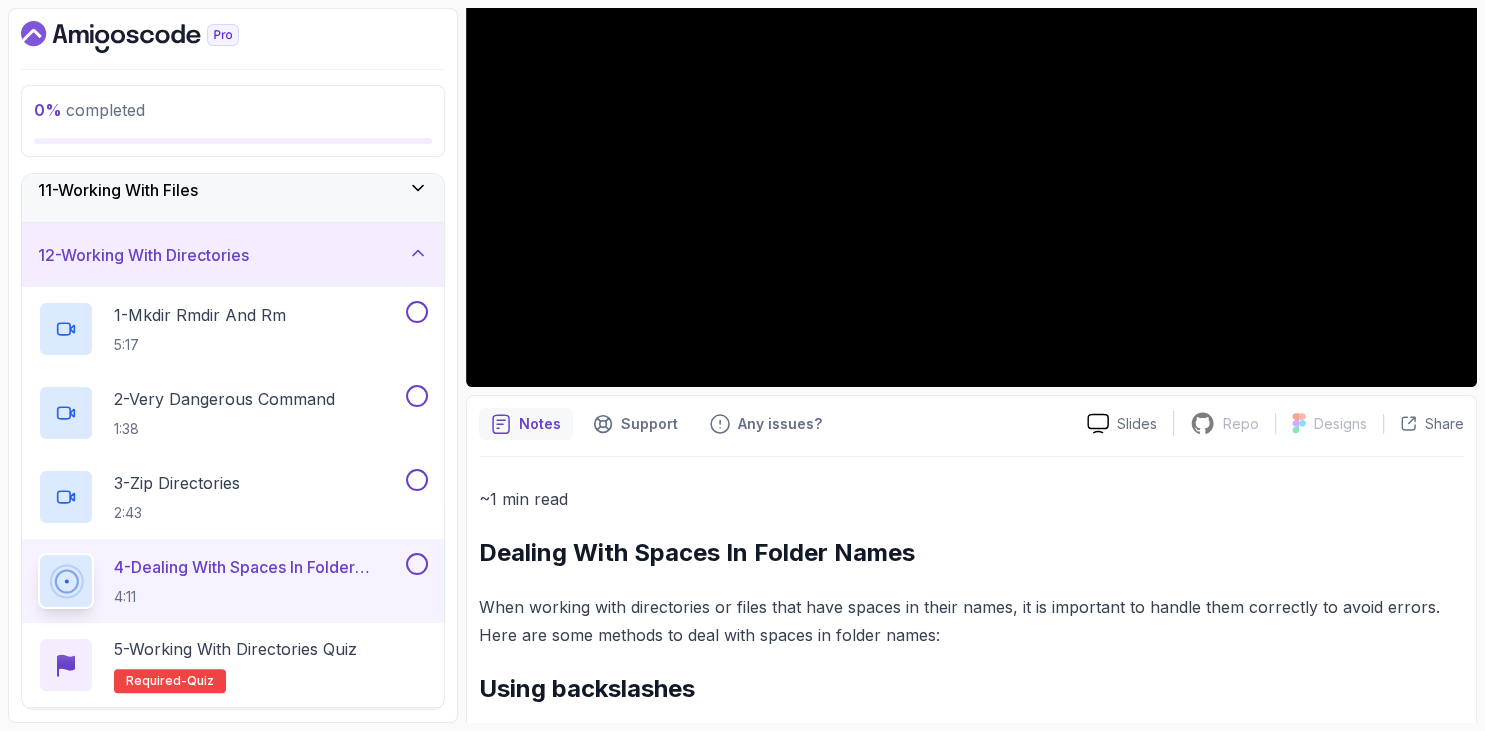 scroll, scrollTop: 130, scrollLeft: 0, axis: vertical 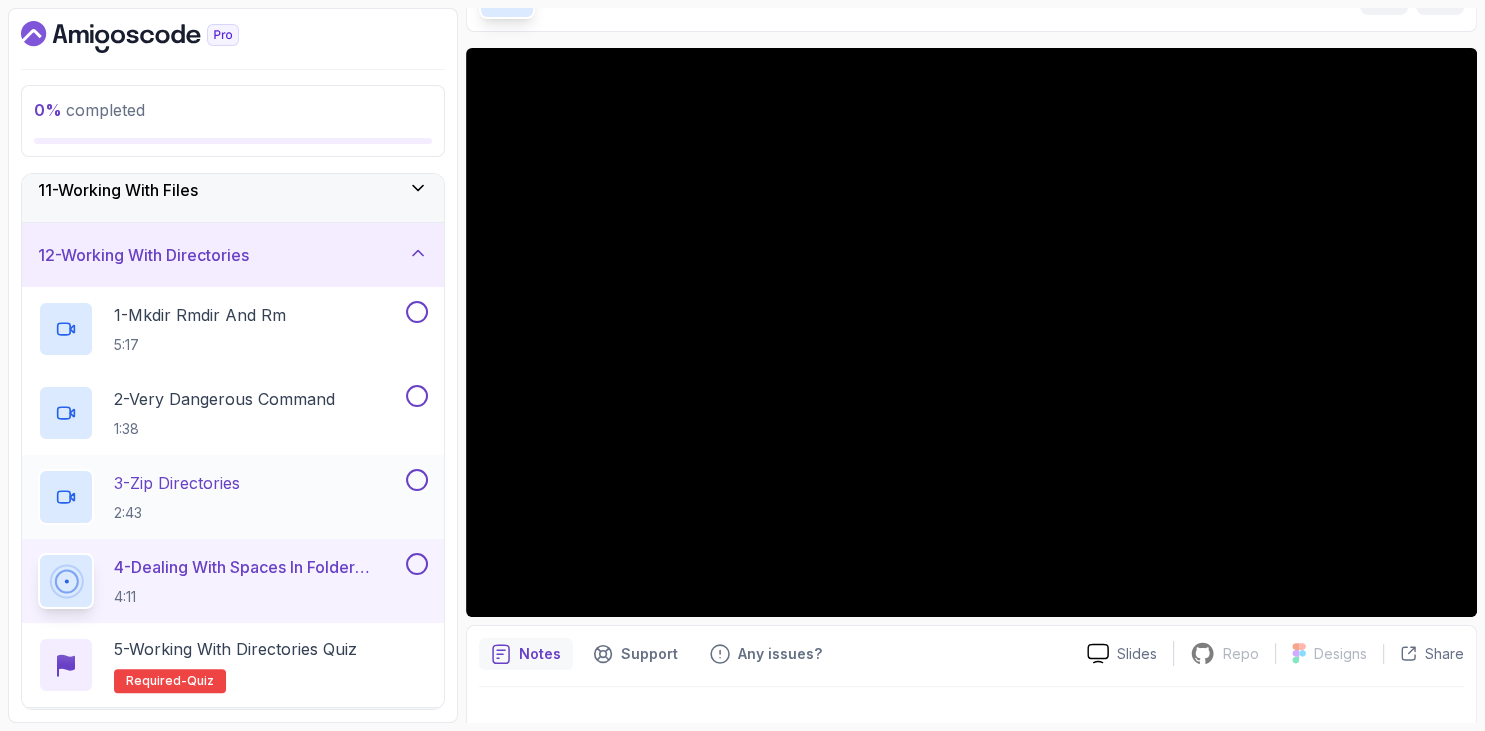 click on "3  -  Zip Directories" at bounding box center [177, 483] 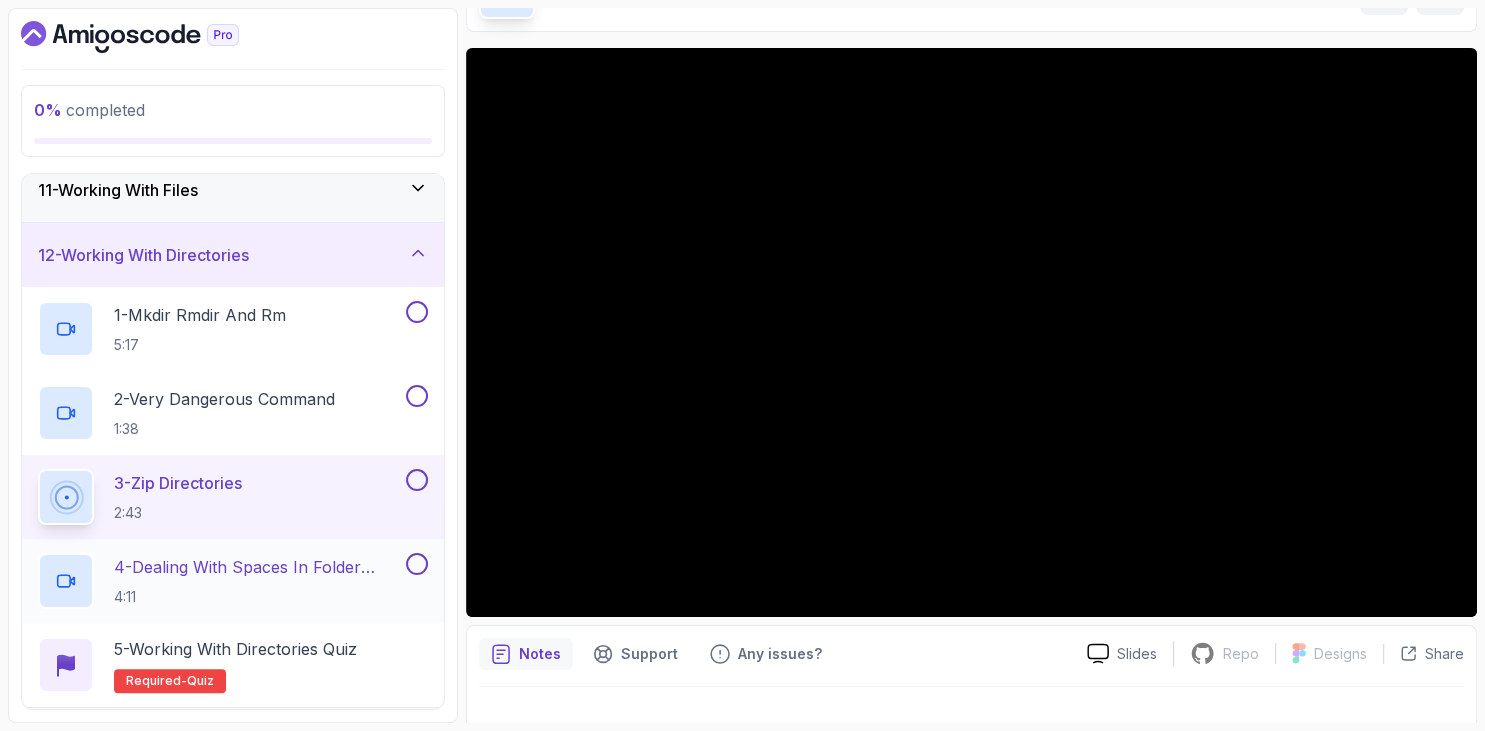 click on "4  -  Dealing With Spaces In Folder Names 4:11" at bounding box center [258, 581] 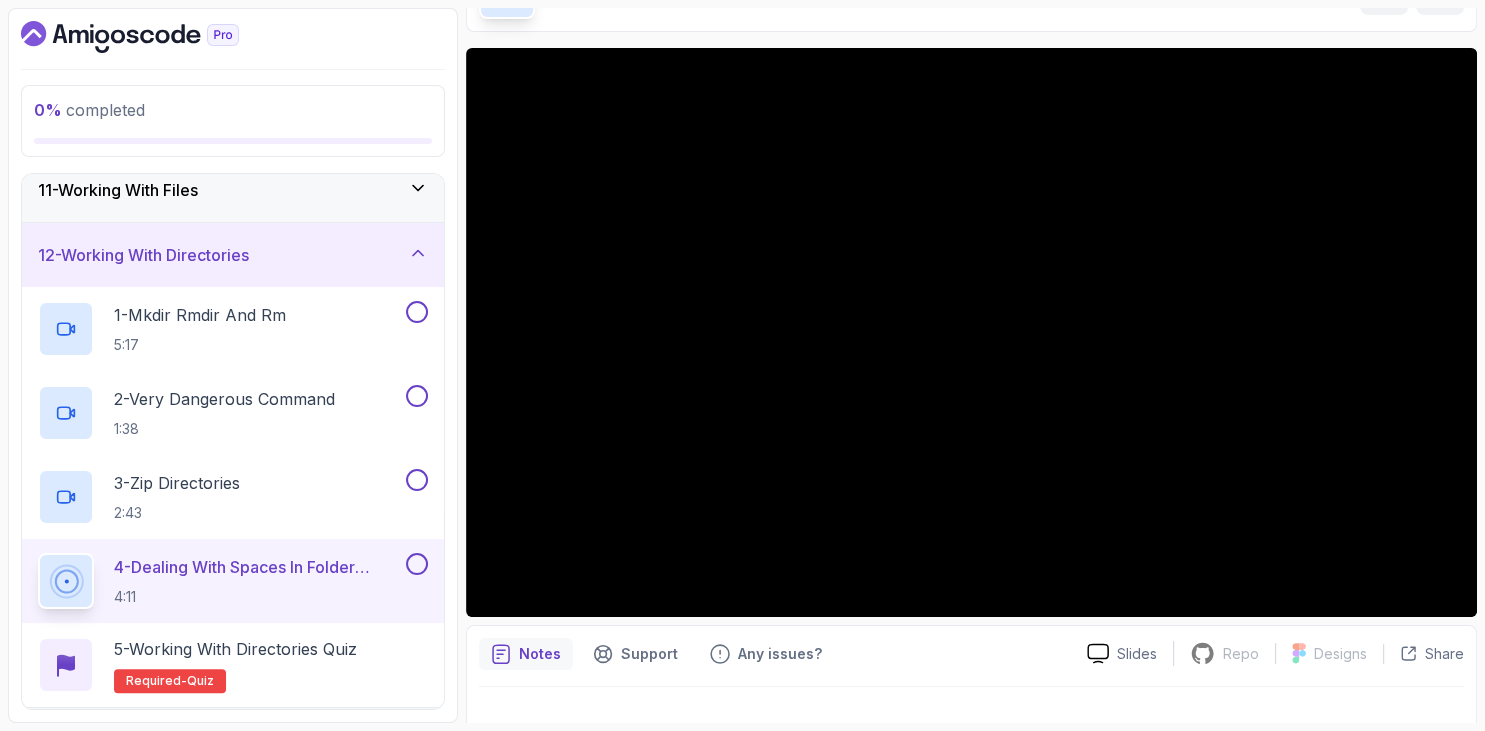 scroll, scrollTop: 706, scrollLeft: 0, axis: vertical 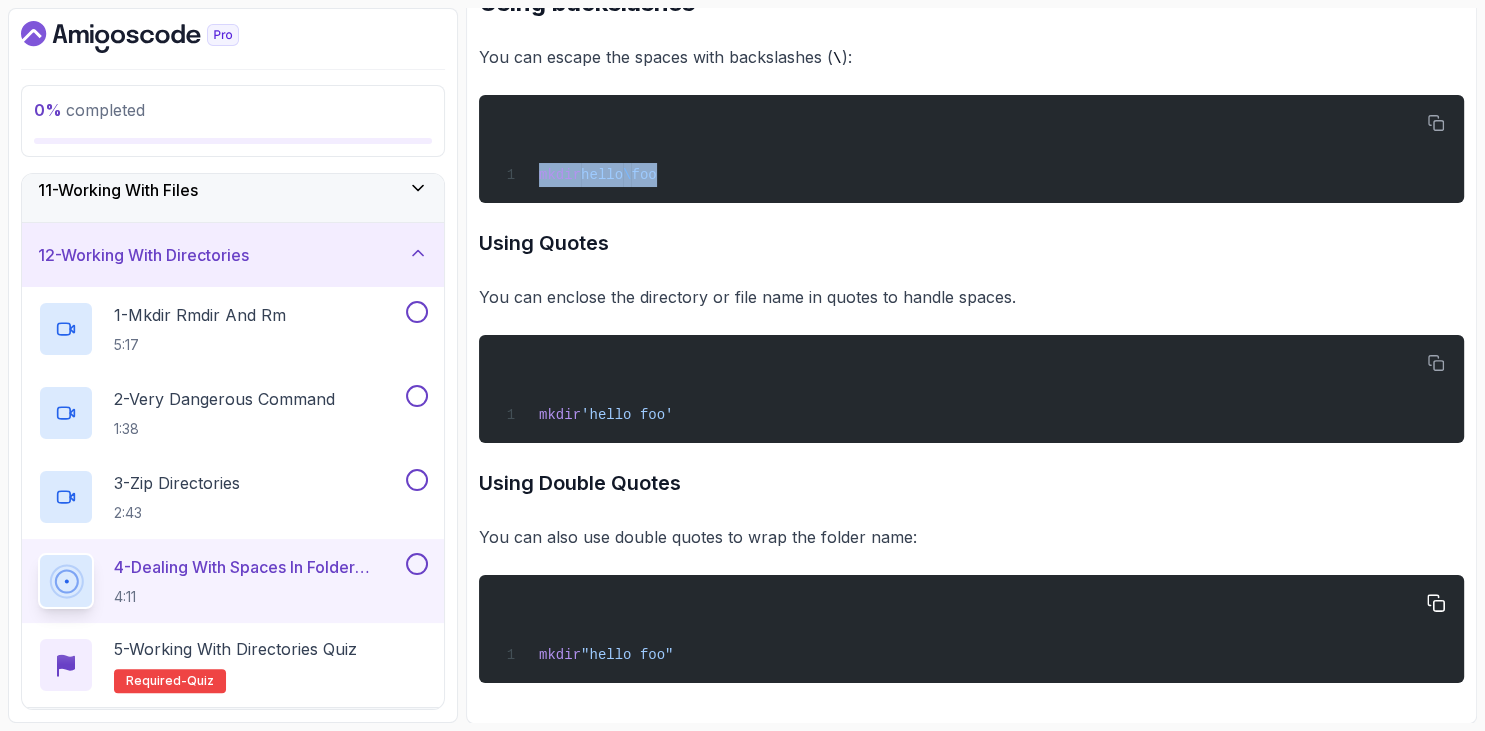 drag, startPoint x: 483, startPoint y: 206, endPoint x: 717, endPoint y: 641, distance: 493.94434 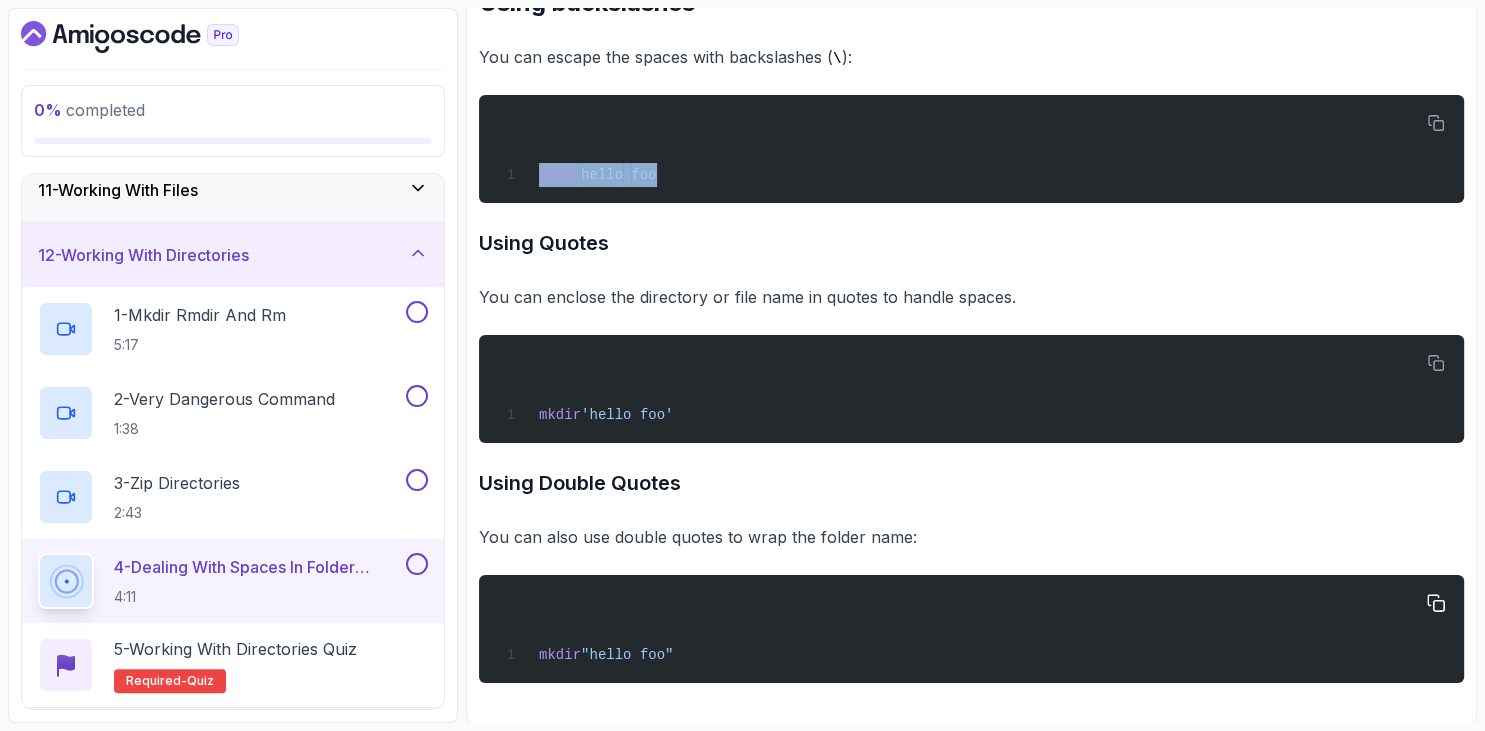 click on "~1 min read Dealing With Spaces In Folder Names
When working with directories or files that have spaces in their names, it is important to handle them correctly to avoid errors. Here are some methods to deal with spaces in folder names:
Using backslashes
You can escape the spaces with backslashes ( \ ):
mkdir  hello \  foo
Using Quotes
You can enclose the directory or file name in quotes to handle spaces.
mkdir  'hello foo'
Using Double Quotes
You can also use double quotes to wrap the folder name:
mkdir  "hello foo"" at bounding box center [971, 241] 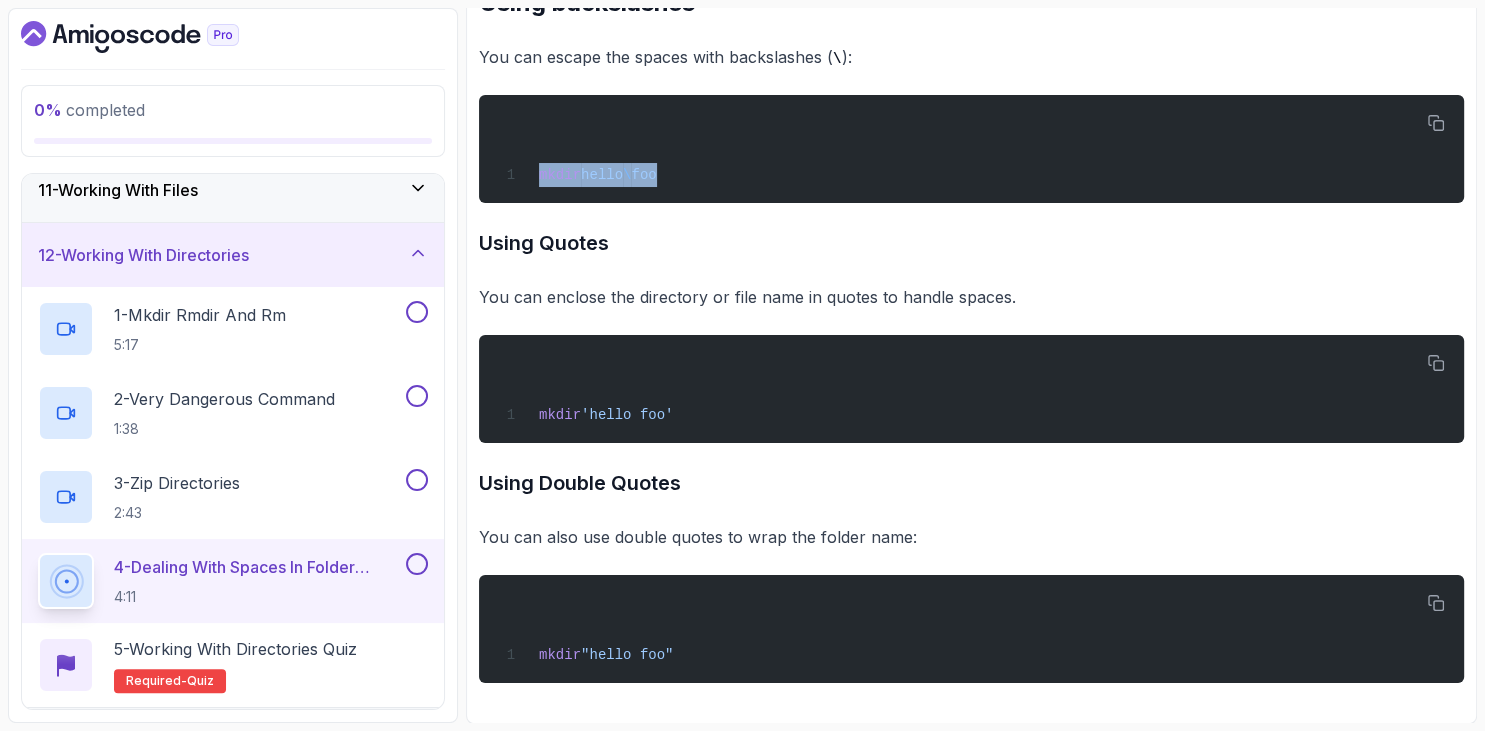 click on "~1 min read Dealing With Spaces In Folder Names
When working with directories or files that have spaces in their names, it is important to handle them correctly to avoid errors. Here are some methods to deal with spaces in folder names:
Using backslashes
You can escape the spaces with backslashes ( \ ):
mkdir  hello \  foo
Using Quotes
You can enclose the directory or file name in quotes to handle spaces.
mkdir  'hello foo'
Using Double Quotes
You can also use double quotes to wrap the folder name:
mkdir  "hello foo"" at bounding box center (971, 241) 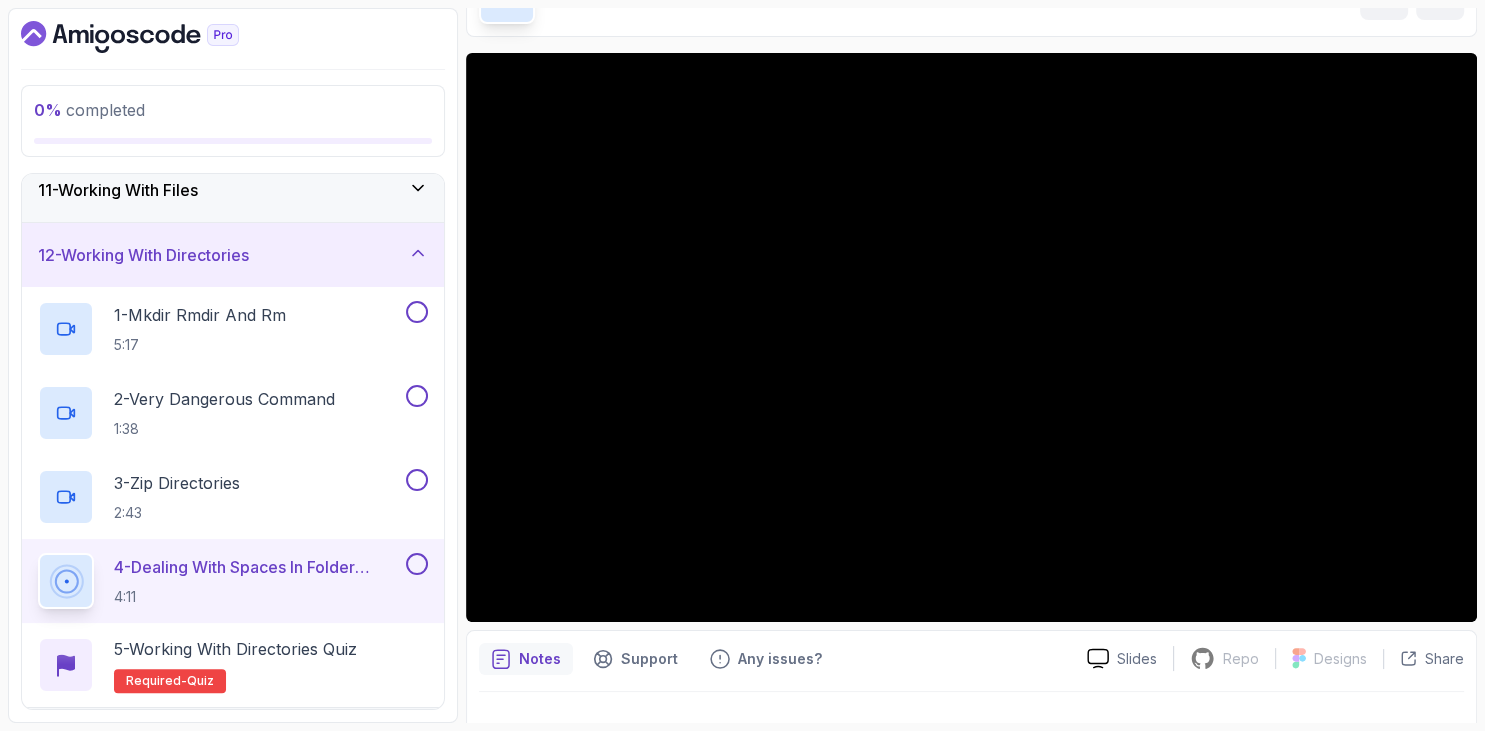 scroll, scrollTop: 0, scrollLeft: 0, axis: both 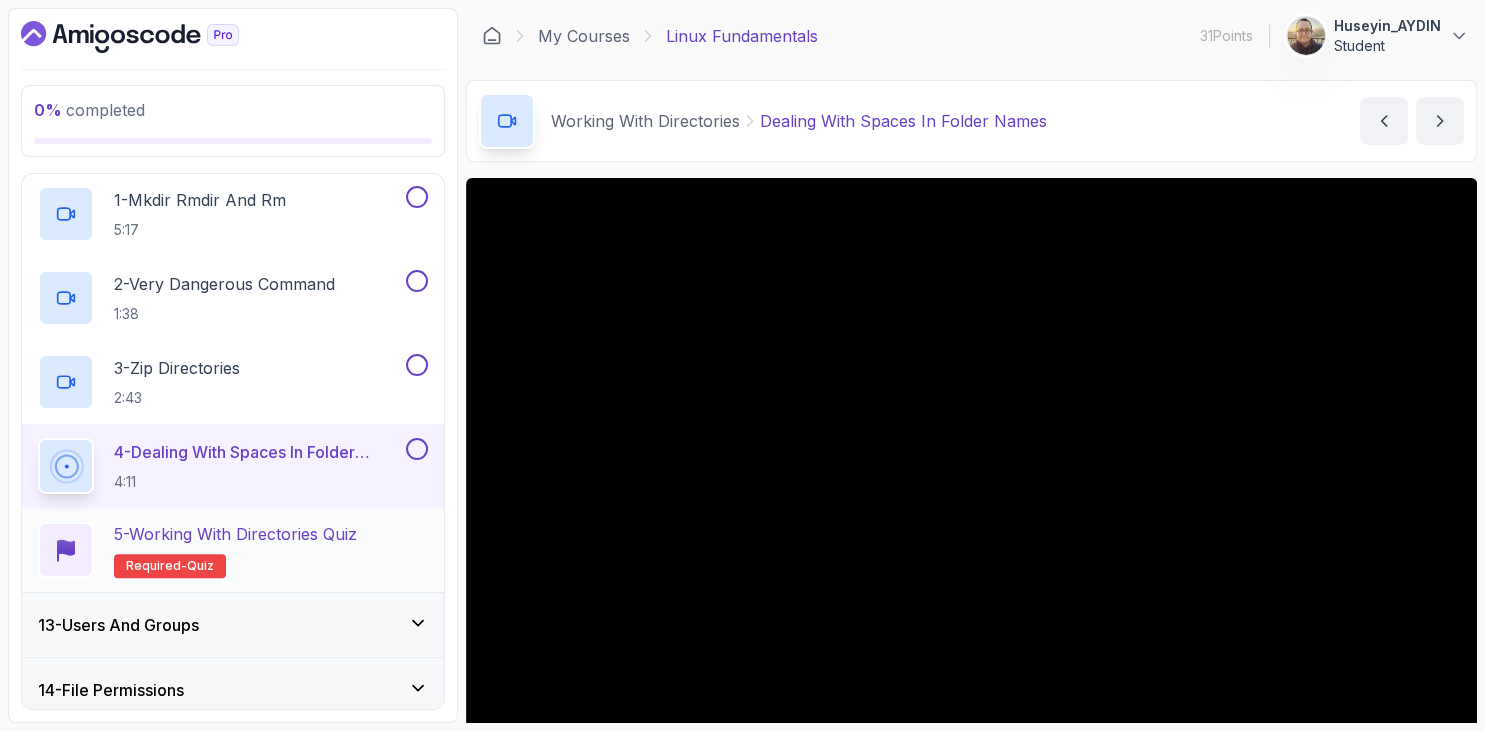click on "5  -  Working with Directories Quiz" at bounding box center (235, 534) 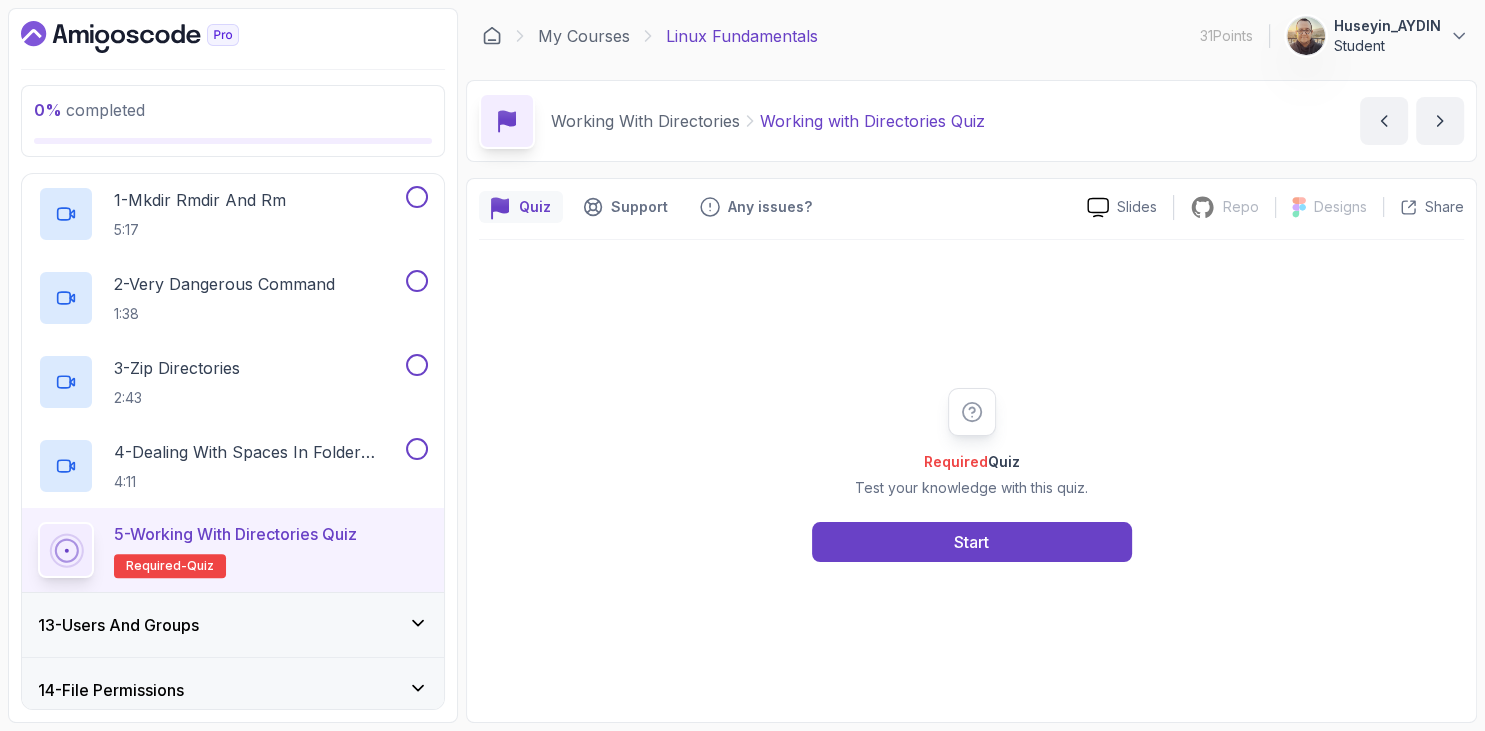 scroll, scrollTop: 855, scrollLeft: 0, axis: vertical 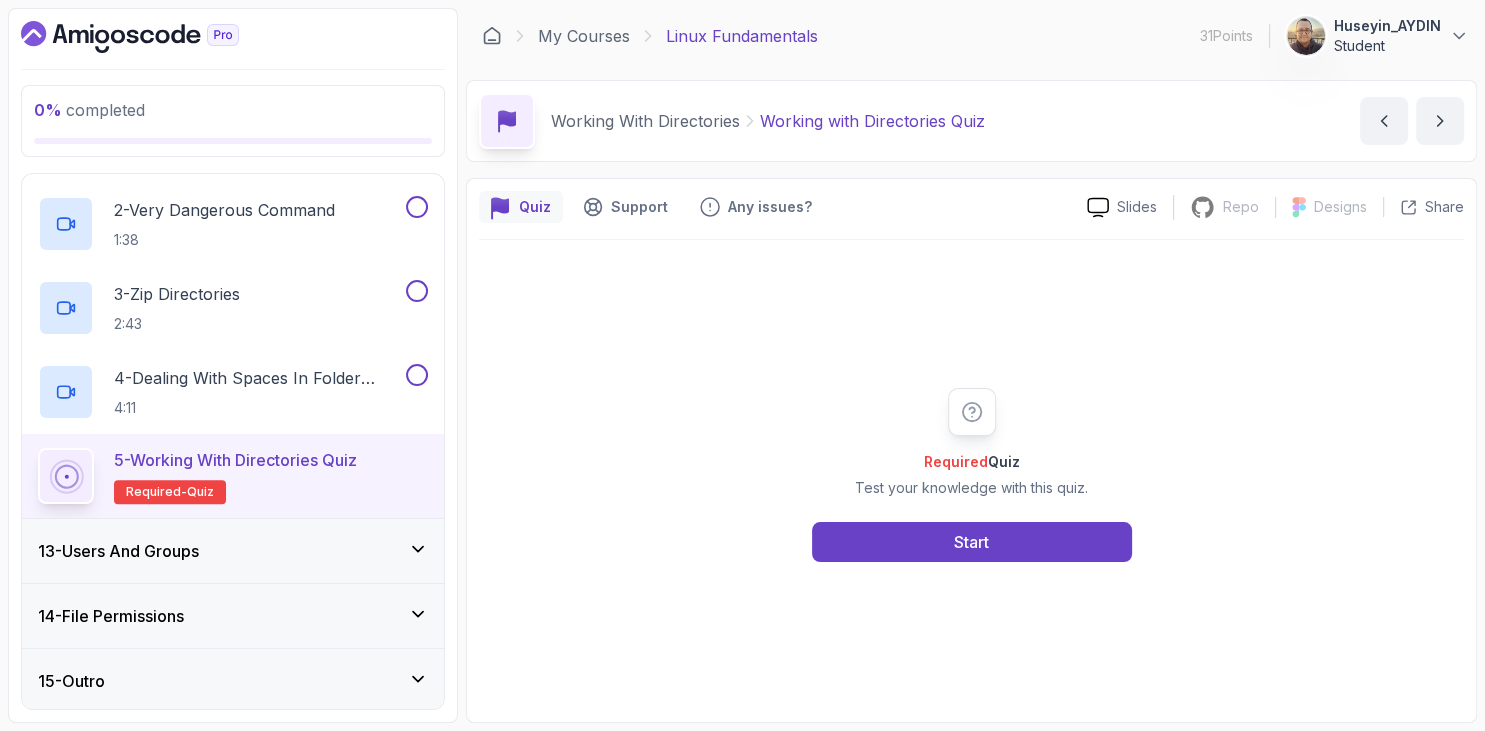 click on "13  -  Users And Groups" at bounding box center [118, 551] 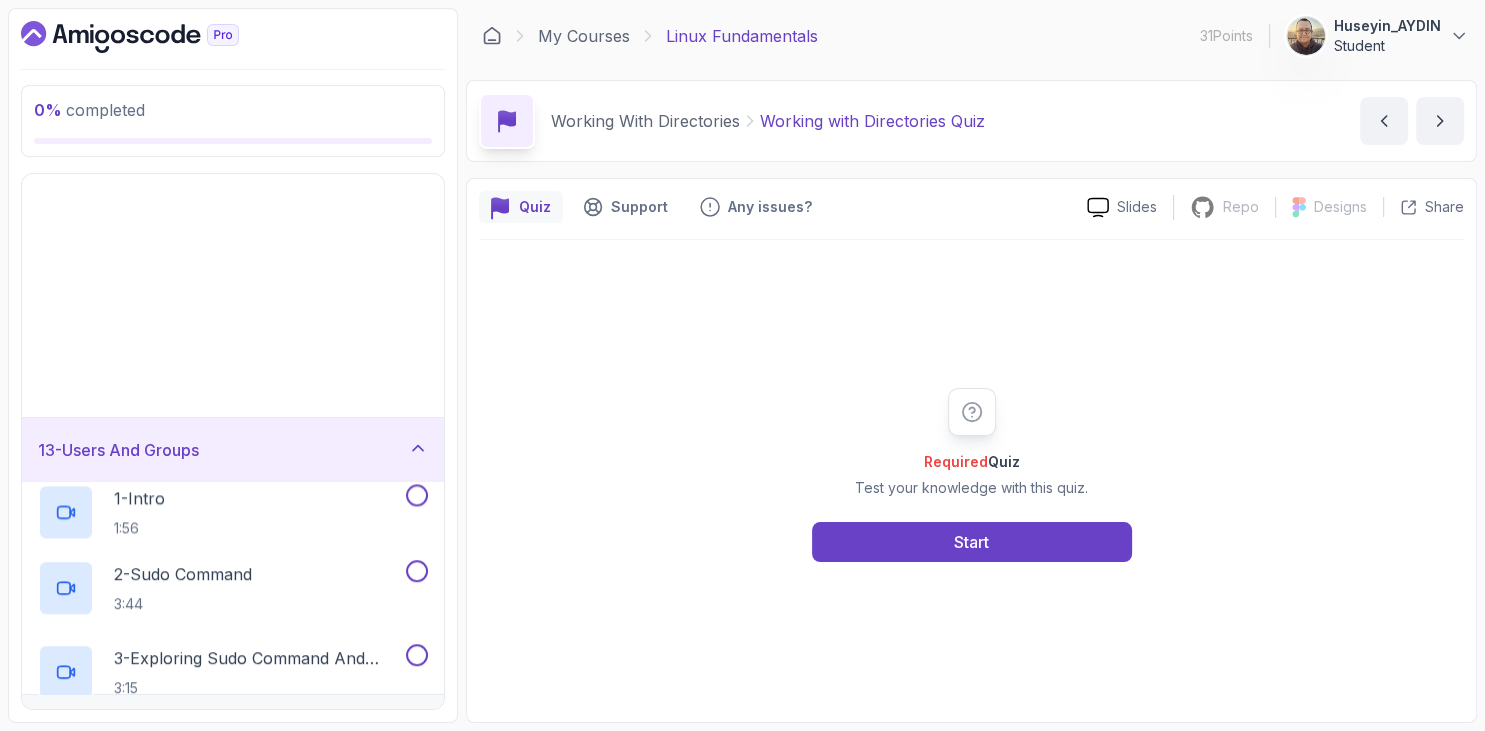 scroll, scrollTop: 435, scrollLeft: 0, axis: vertical 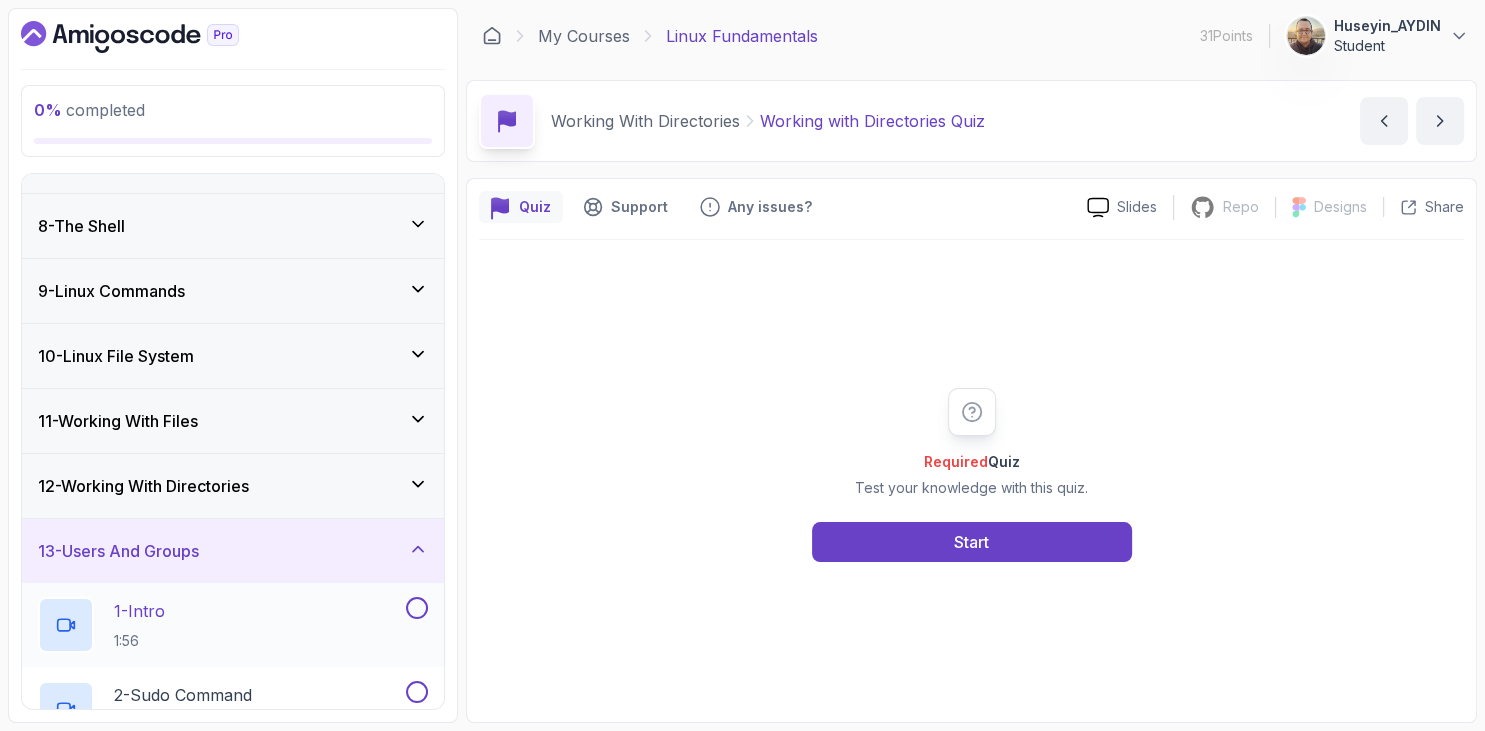 click on "1  -  Intro" at bounding box center (139, 611) 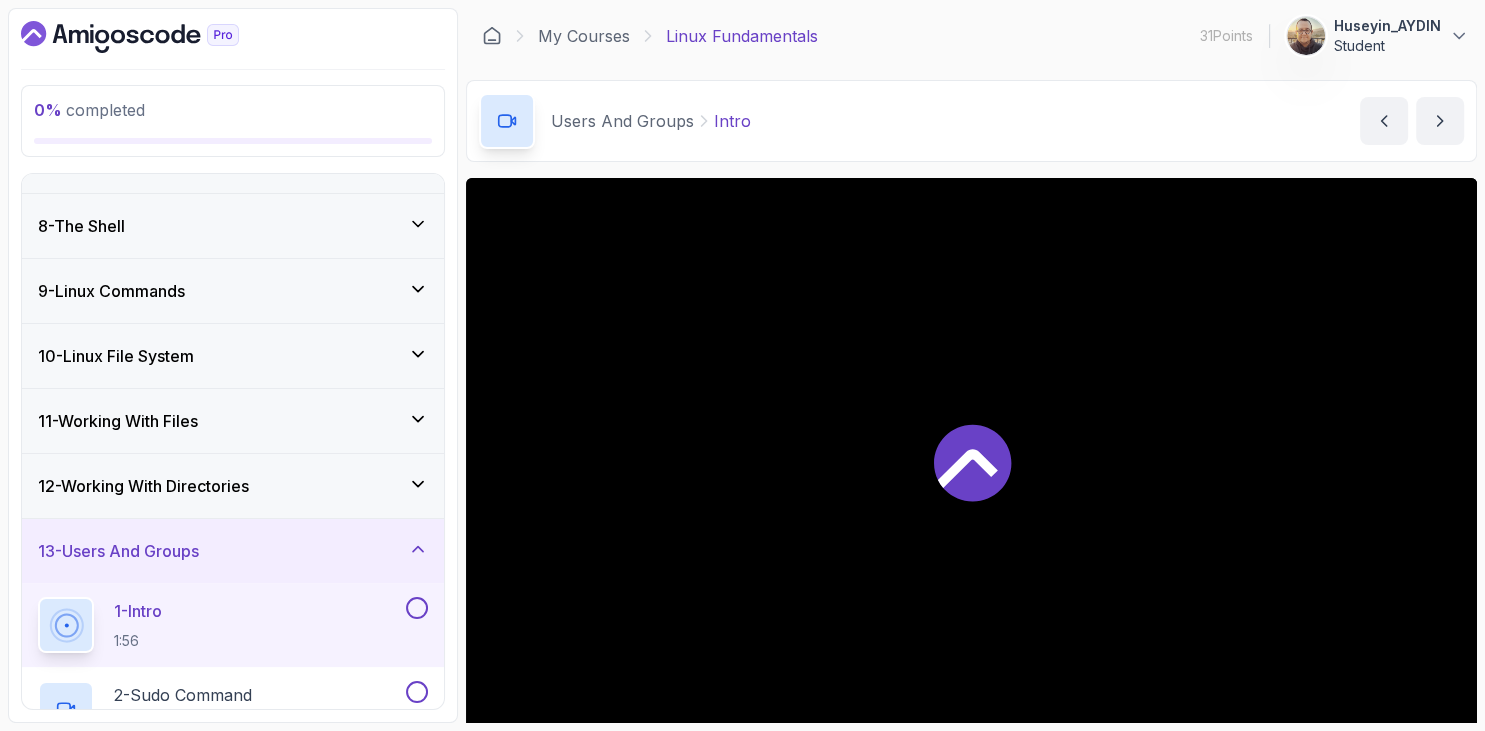 click on "0 % completed 1  -  Intro 2  -  Getting Started 3  -  Mac Installation 4  -  Windows Installation 5  -  Virtual Machines 6  -  Github Codespaces 7  -  The Terminal 8  -  The Shell 9  -  Linux Commands 10  -  Linux File System 11  -  Working With Files 12  -  Working With Directories 13  -  Users And Groups 1  -  Intro 1:56 2  -  Sudo Command 3:44 3  -  Exploring Sudo Command And Sudo List 3:15 4  -  Creating Users 3:29 5  -  Switching Users And Sudoers 5:03 6  -  Groups 1:04 7  -  List Groups 4:44 8  -  Creating Groups 1:37 9  -  Deleting Groups 0:35 10  -  Adding And Removing Users From Groups 3:34 11  -  Users and Groups Quiz Required- quiz 12  -  Diagram Text 14  -  File Permissions 15  -  Outro" at bounding box center [233, 365] 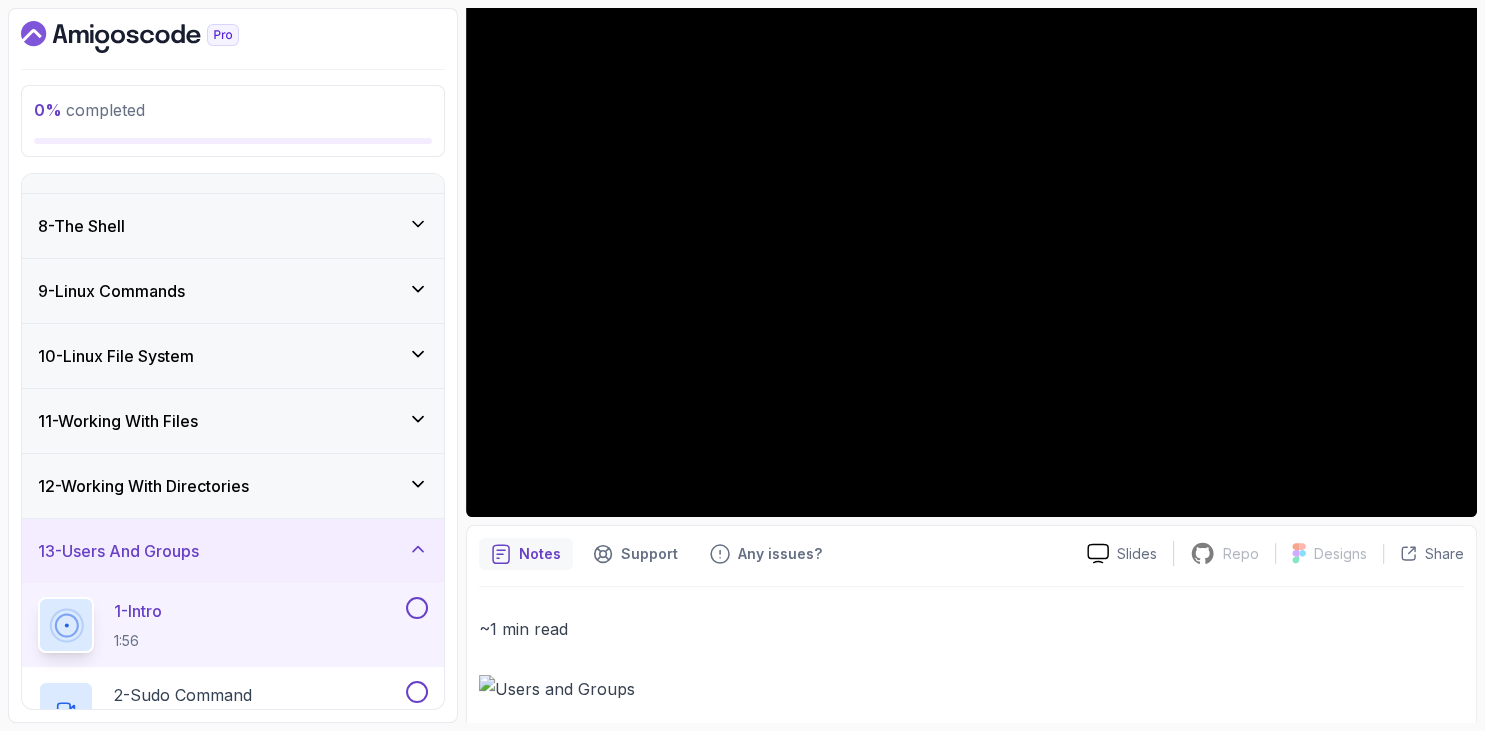scroll, scrollTop: 282, scrollLeft: 0, axis: vertical 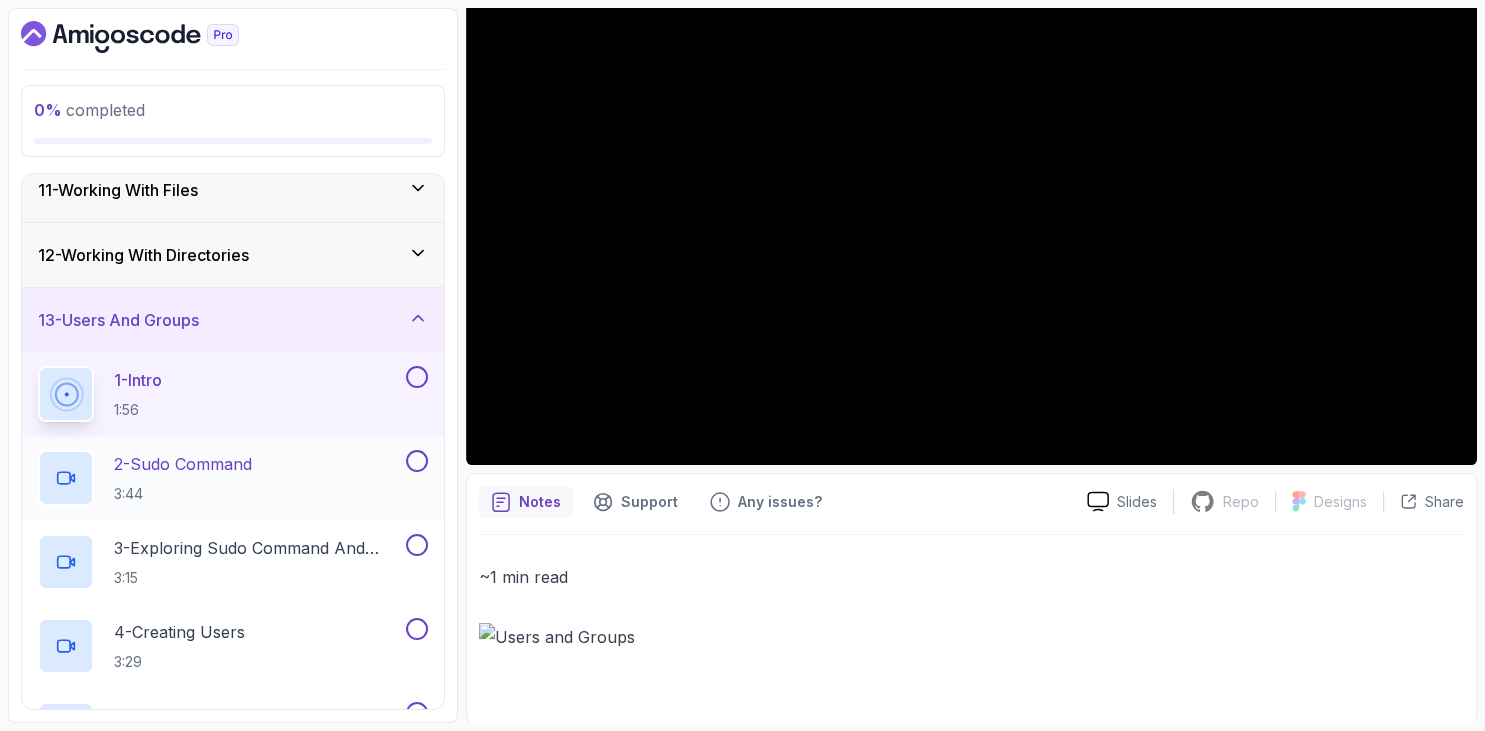 click on "2  -  Sudo Command 3:44" at bounding box center [233, 478] 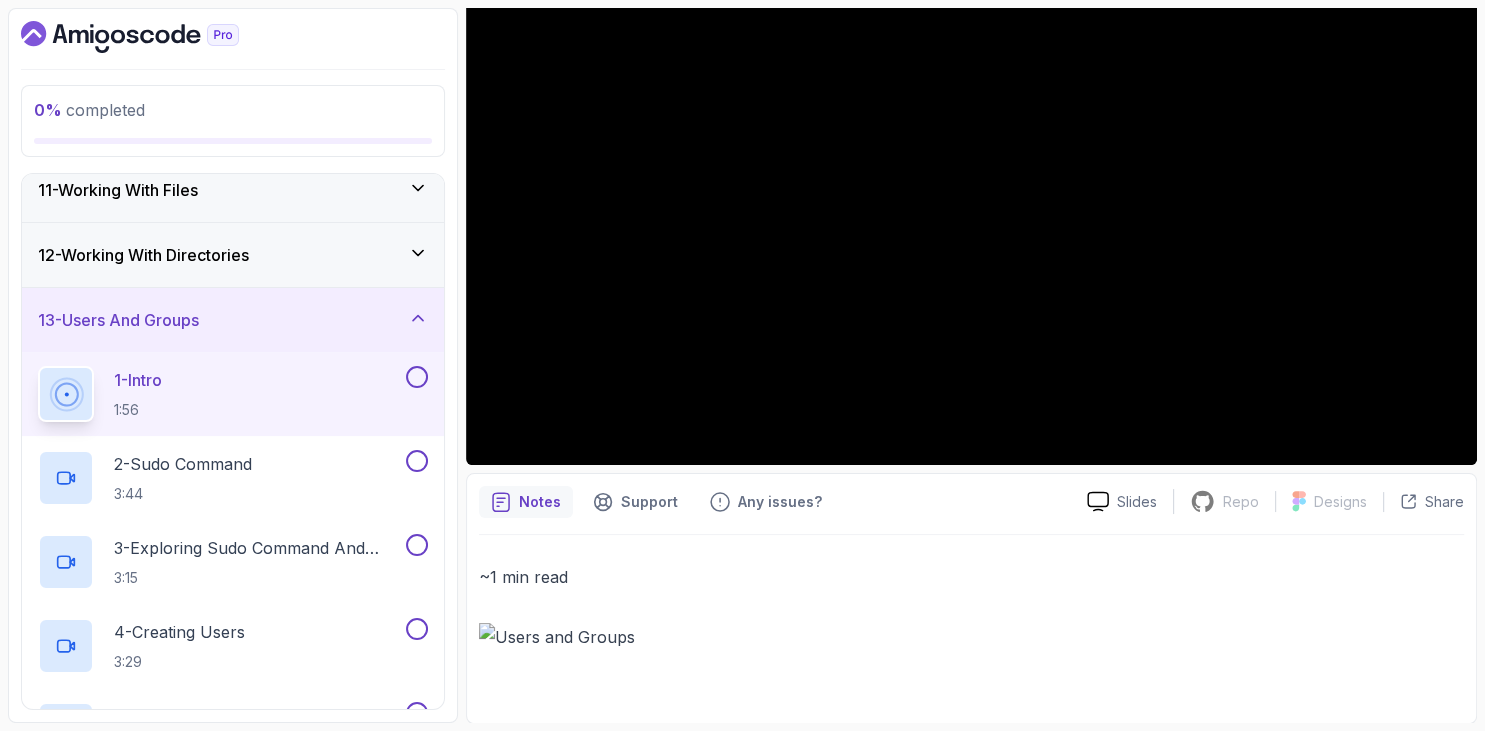scroll, scrollTop: 0, scrollLeft: 0, axis: both 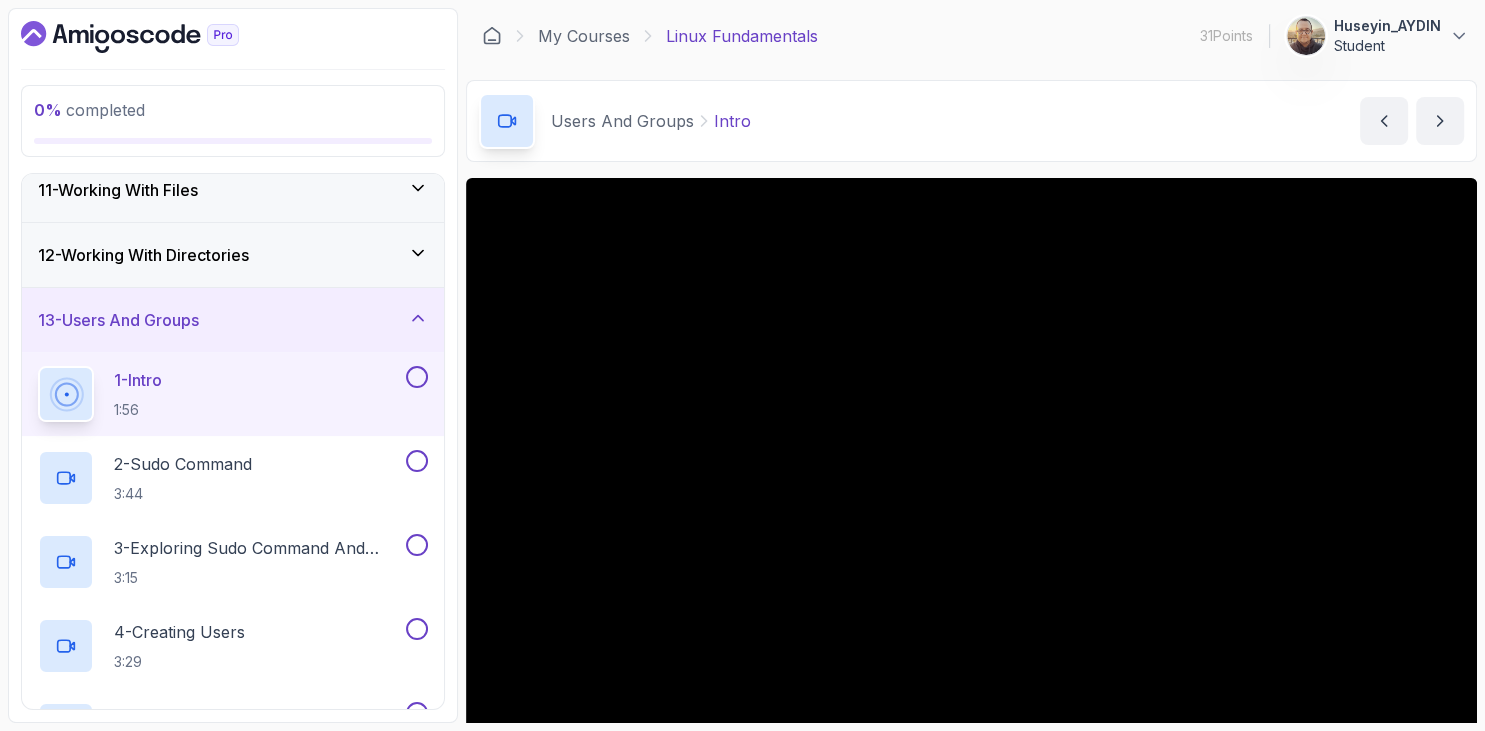 click at bounding box center (233, 37) 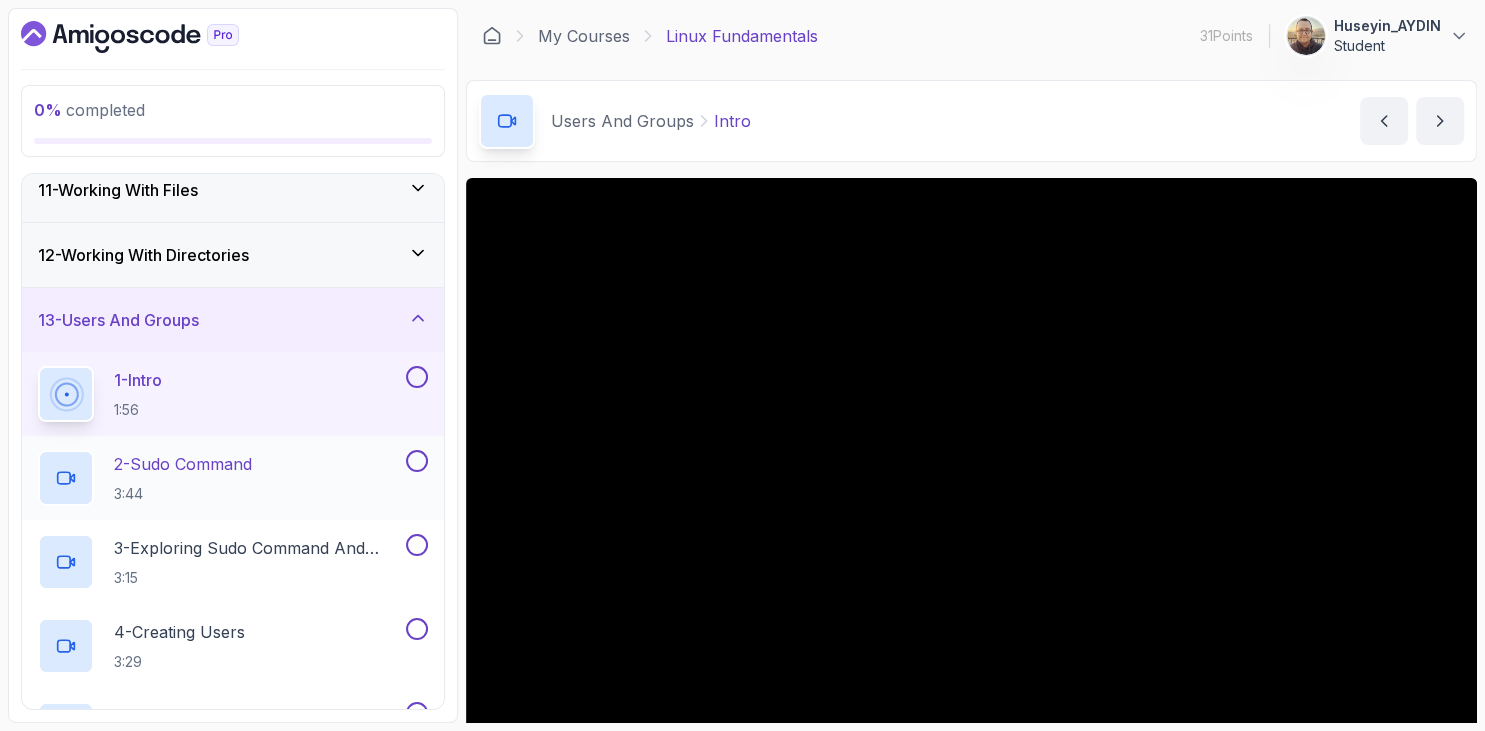 click on "3:44" at bounding box center [183, 494] 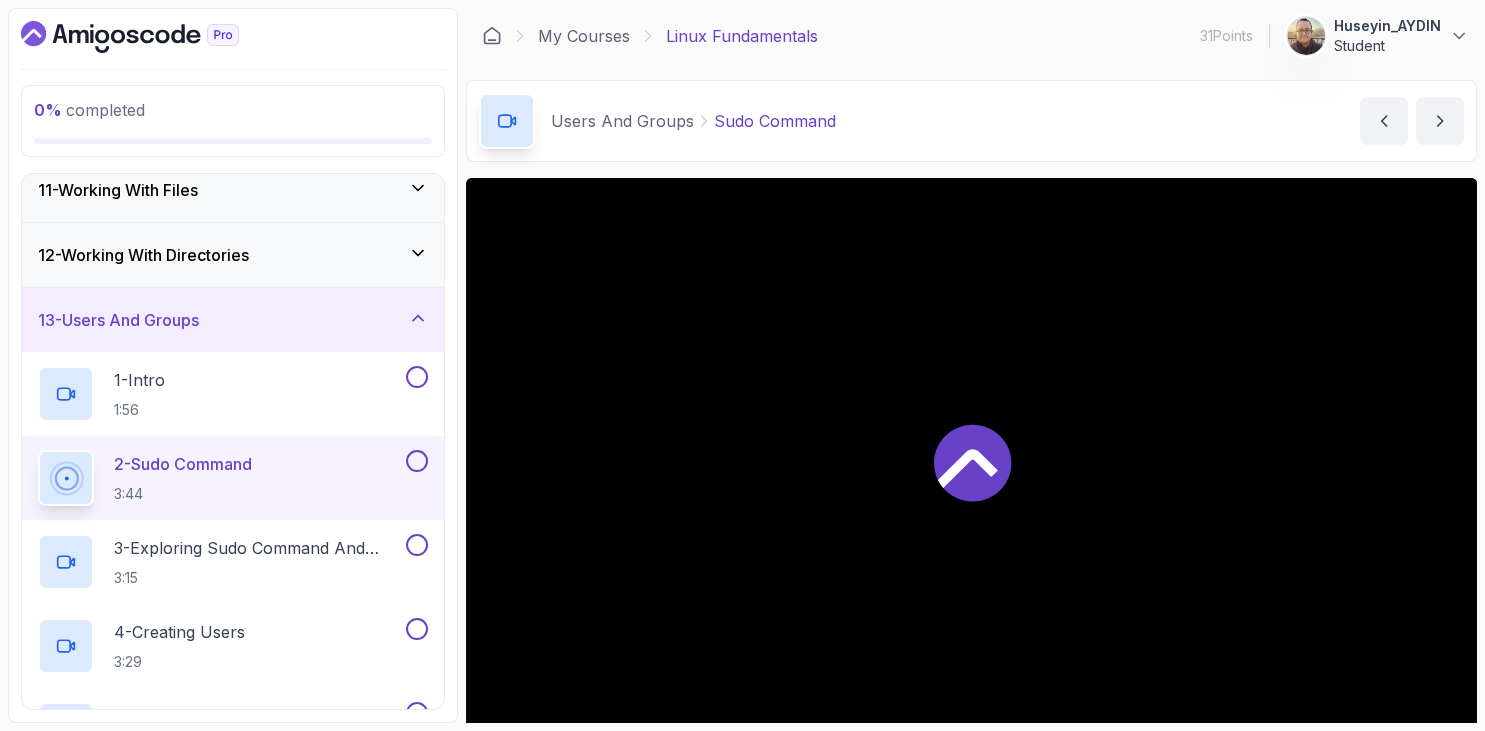 click on "0 % completed 1  -  Intro 2  -  Getting Started 3  -  Mac Installation 4  -  Windows Installation 5  -  Virtual Machines 6  -  Github Codespaces 7  -  The Terminal 8  -  The Shell 9  -  Linux Commands 10  -  Linux File System 11  -  Working With Files 12  -  Working With Directories 13  -  Users And Groups 1  -  Intro 1:56 2  -  Sudo Command 3:44 3  -  Exploring Sudo Command And Sudo List 3:15 4  -  Creating Users 3:29 5  -  Switching Users And Sudoers 5:03 6  -  Groups 1:04 7  -  List Groups 4:44 8  -  Creating Groups 1:37 9  -  Deleting Groups 0:35 10  -  Adding And Removing Users From Groups 3:34 11  -  Users and Groups Quiz Required- quiz 12  -  Diagram Text 14  -  File Permissions 15  -  Outro" at bounding box center [233, 365] 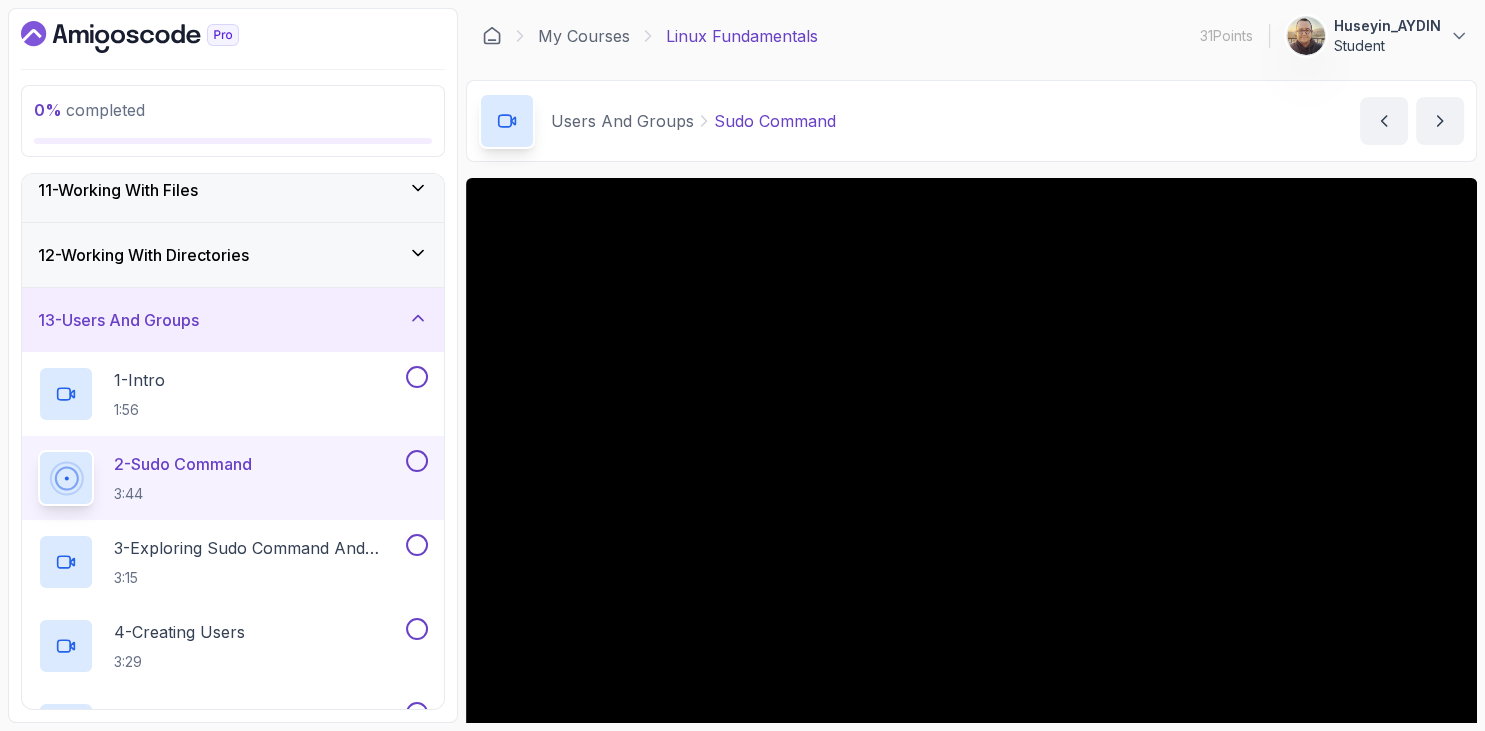 scroll, scrollTop: 230, scrollLeft: 0, axis: vertical 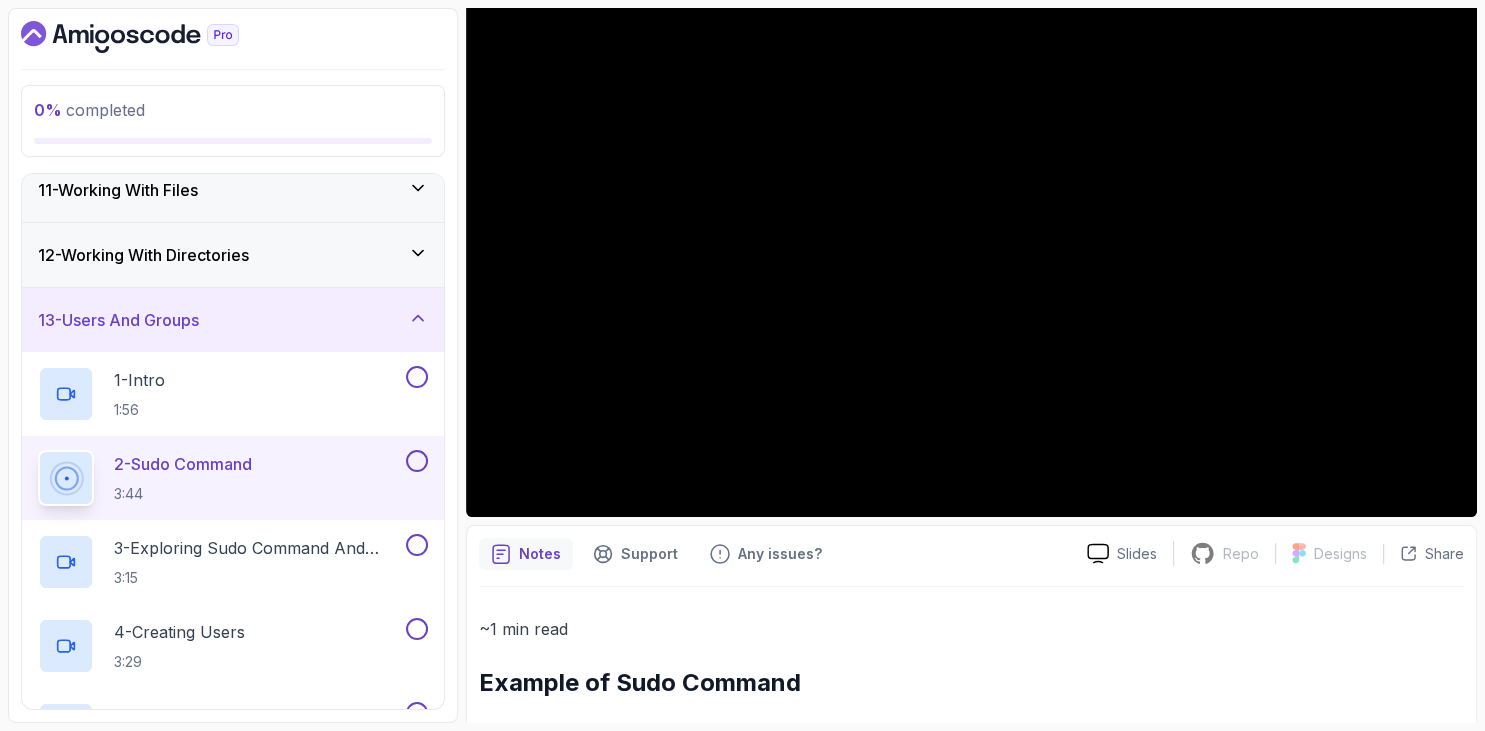 click on "0 % completed 1  -  Intro 2  -  Getting Started 3  -  Mac Installation 4  -  Windows Installation 5  -  Virtual Machines 6  -  Github Codespaces 7  -  The Terminal 8  -  The Shell 9  -  Linux Commands 10  -  Linux File System 11  -  Working With Files 12  -  Working With Directories 13  -  Users And Groups 1  -  Intro 1:56 2  -  Sudo Command 3:44 3  -  Exploring Sudo Command And Sudo List 3:15 4  -  Creating Users 3:29 5  -  Switching Users And Sudoers 5:03 6  -  Groups 1:04 7  -  List Groups 4:44 8  -  Creating Groups 1:37 9  -  Deleting Groups 0:35 10  -  Adding And Removing Users From Groups 3:34 11  -  Users and Groups Quiz Required- quiz 12  -  Diagram Text 14  -  File Permissions 15  -  Outro" at bounding box center [233, 365] 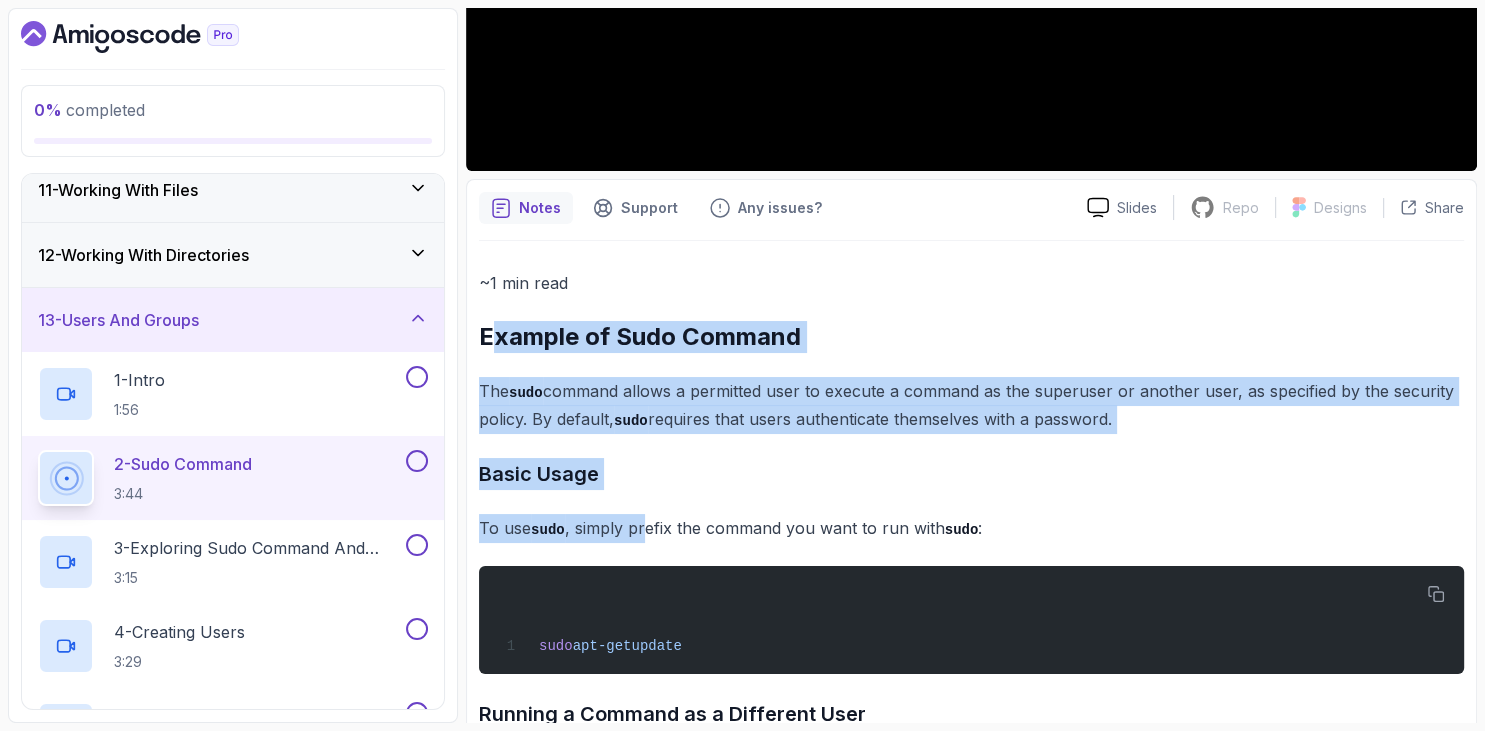drag, startPoint x: 487, startPoint y: 334, endPoint x: 639, endPoint y: 509, distance: 231.79517 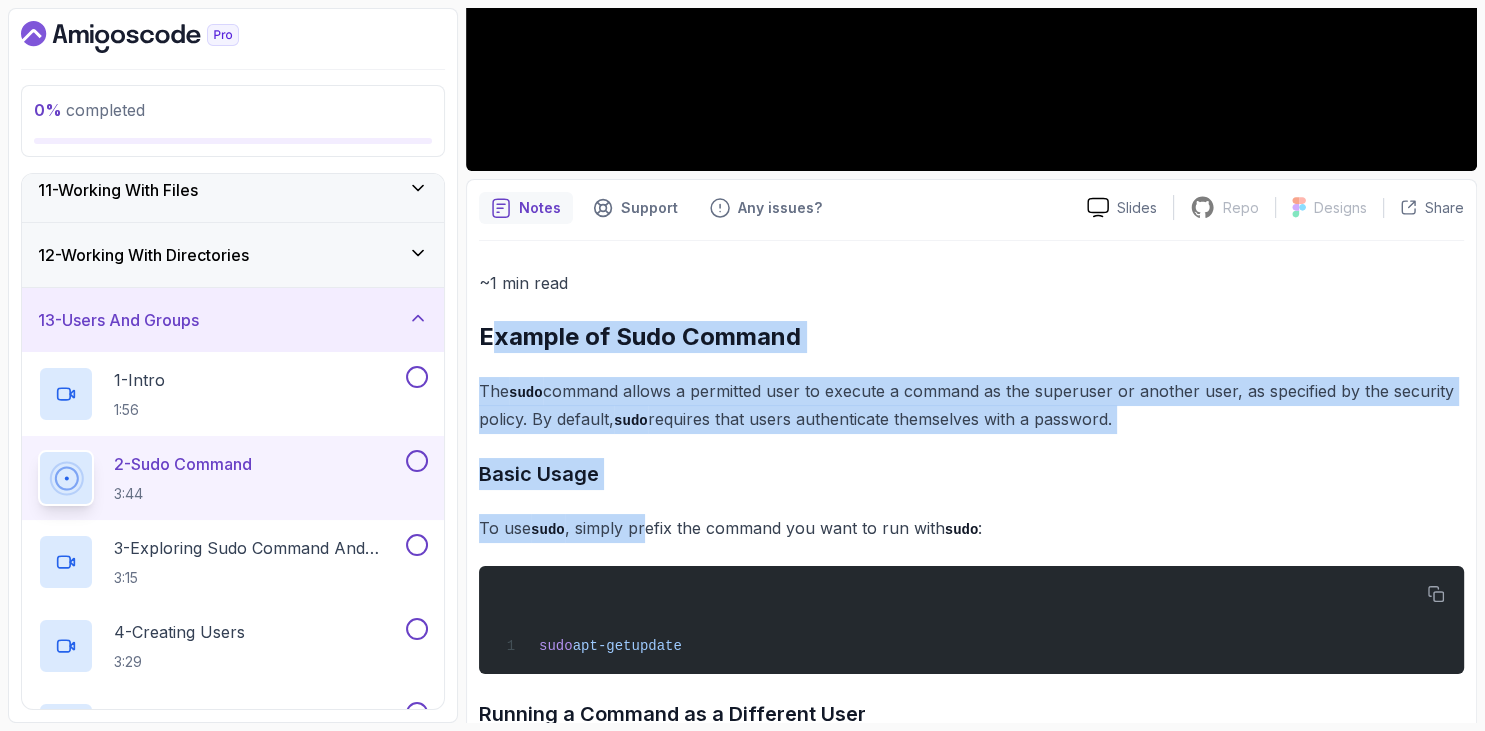 click on "~1 min read Example of Sudo Command
The  sudo  command allows a permitted user to execute a command as the superuser or another user, as specified by the security policy. By default,  sudo  requires that users authenticate themselves with a password.
Basic Usage
To use  sudo , simply prefix the command you want to run with  sudo :
sudo  apt-get  update
Running a Command as a Different User
You can also specify a different user to run the command as:
sudo  -u  amigos  apt-get  update" at bounding box center [971, 592] 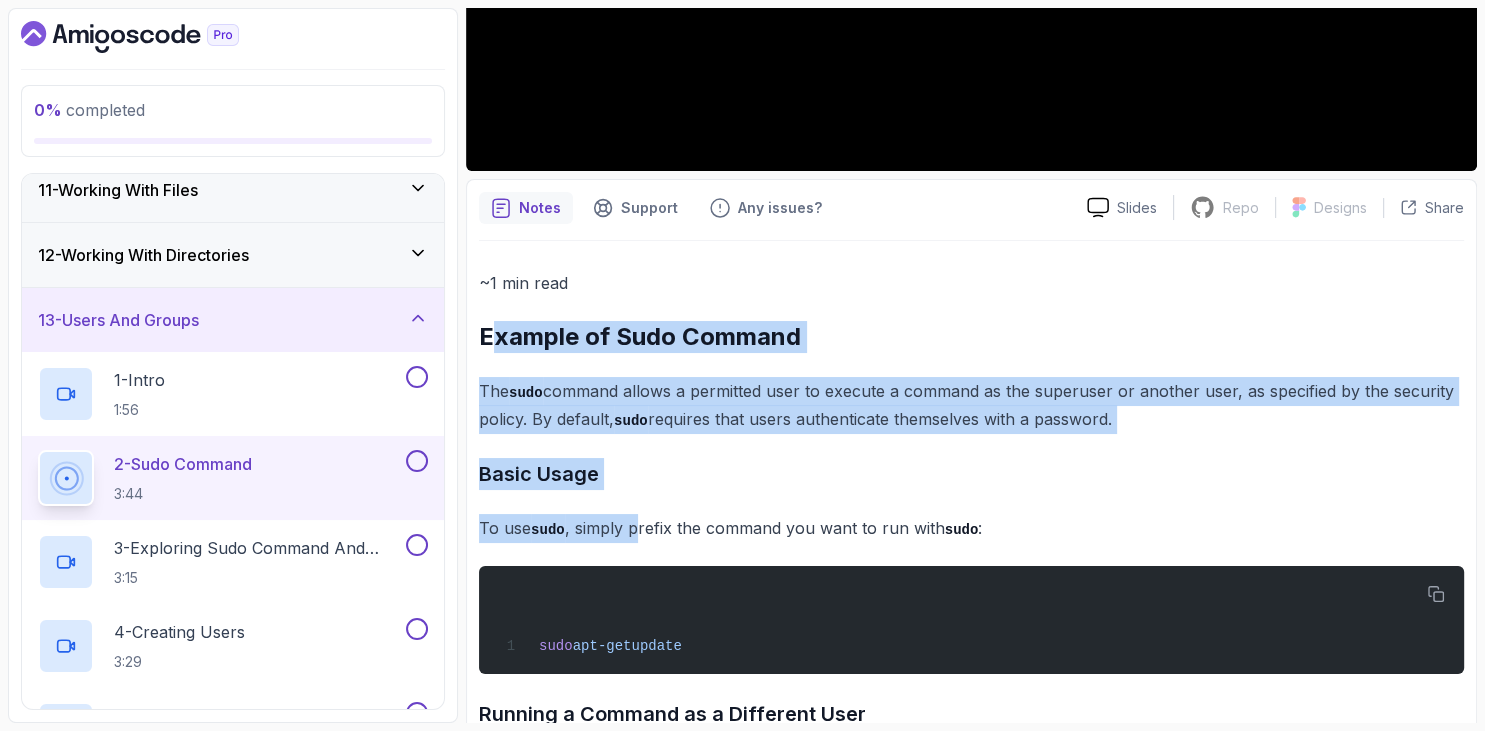 click on "~1 min read Example of Sudo Command
The  sudo  command allows a permitted user to execute a command as the superuser or another user, as specified by the security policy. By default,  sudo  requires that users authenticate themselves with a password.
Basic Usage
To use  sudo , simply prefix the command you want to run with  sudo :
sudo  apt-get  update
Running a Command as a Different User
You can also specify a different user to run the command as:
sudo  -u  amigos  apt-get  update" at bounding box center (971, 592) 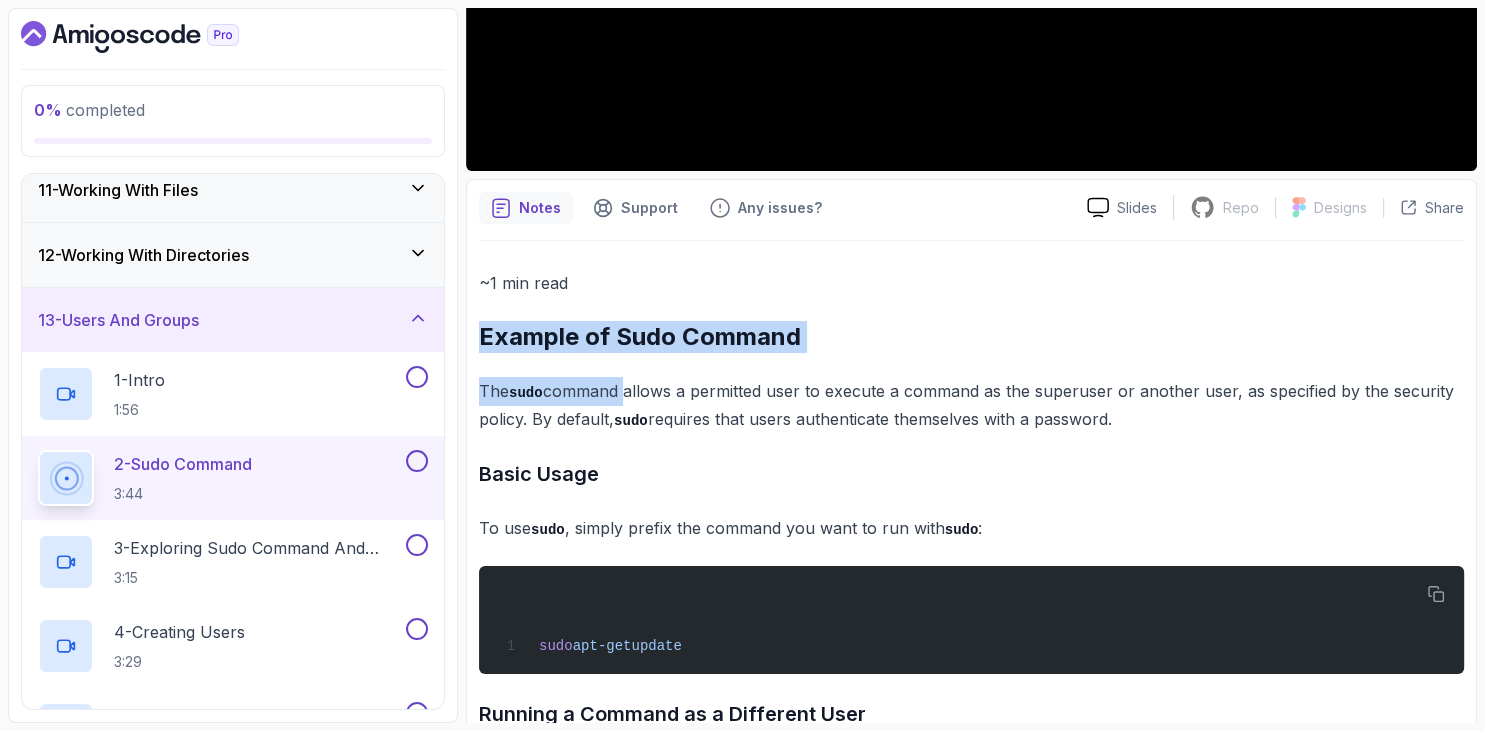 scroll, scrollTop: 806, scrollLeft: 0, axis: vertical 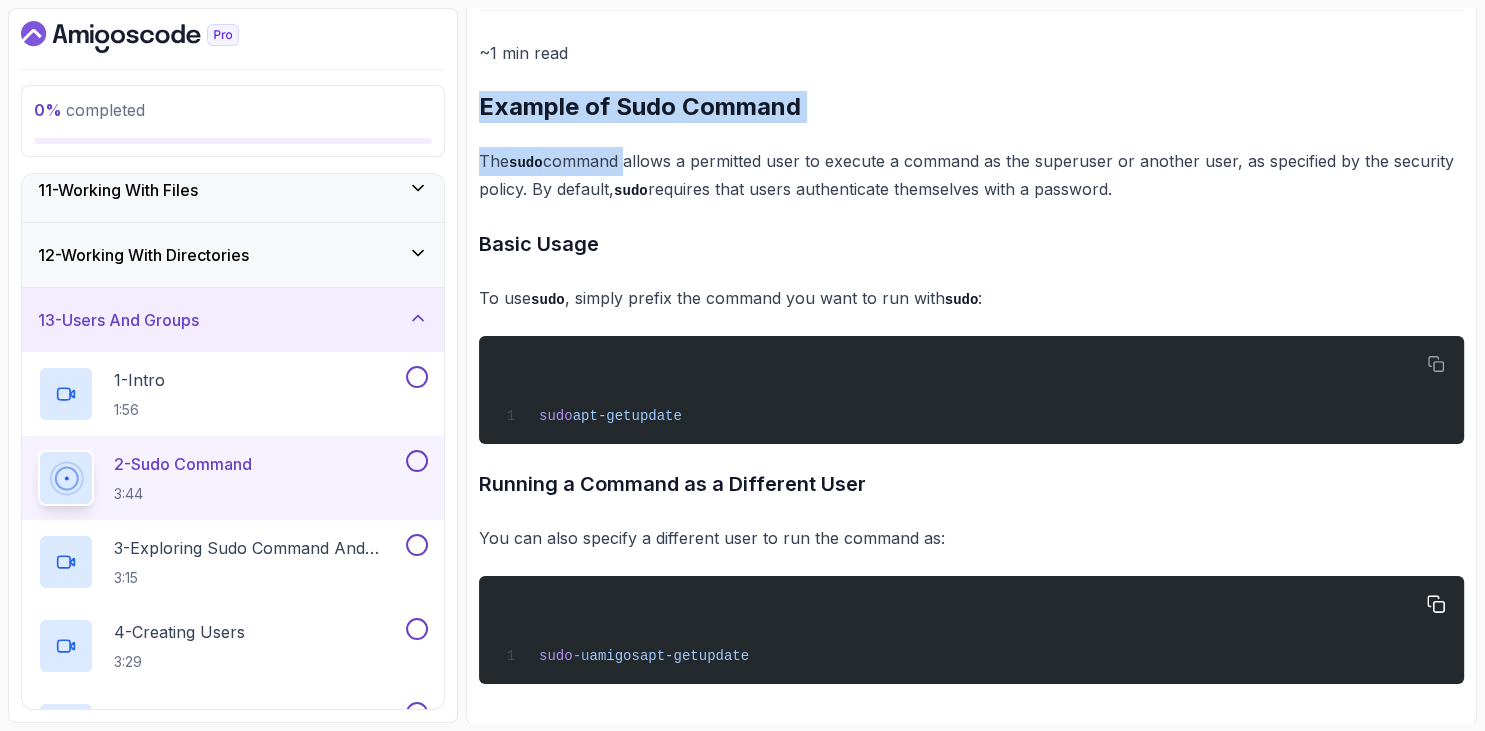 drag, startPoint x: 499, startPoint y: 332, endPoint x: 816, endPoint y: 667, distance: 461.2093 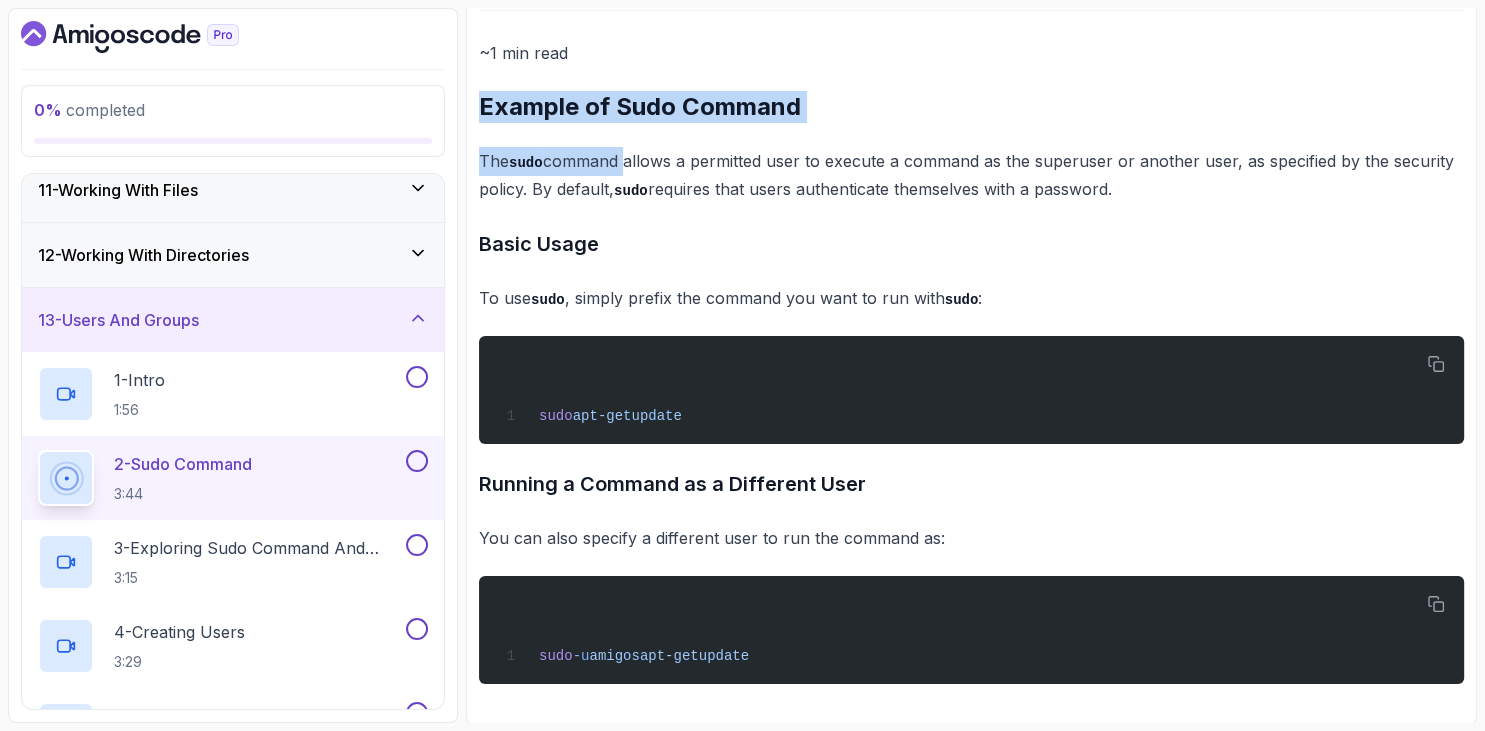 copy on "sudo  -u  amigos  apt-get  update" 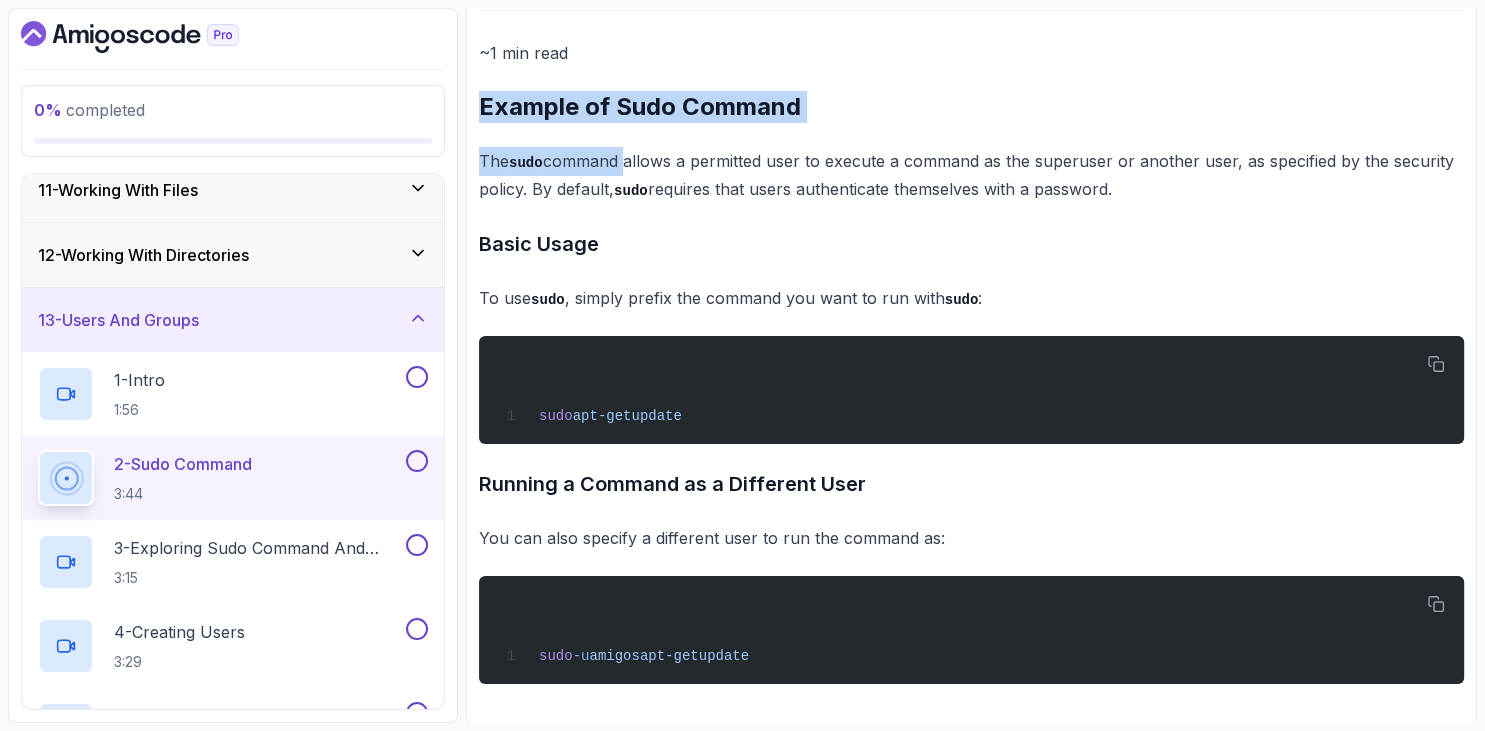 click on "The  sudo  command allows a permitted user to execute a command as the superuser or another user, as specified by the security policy. By default,  sudo  requires that users authenticate themselves with a password." at bounding box center (971, 175) 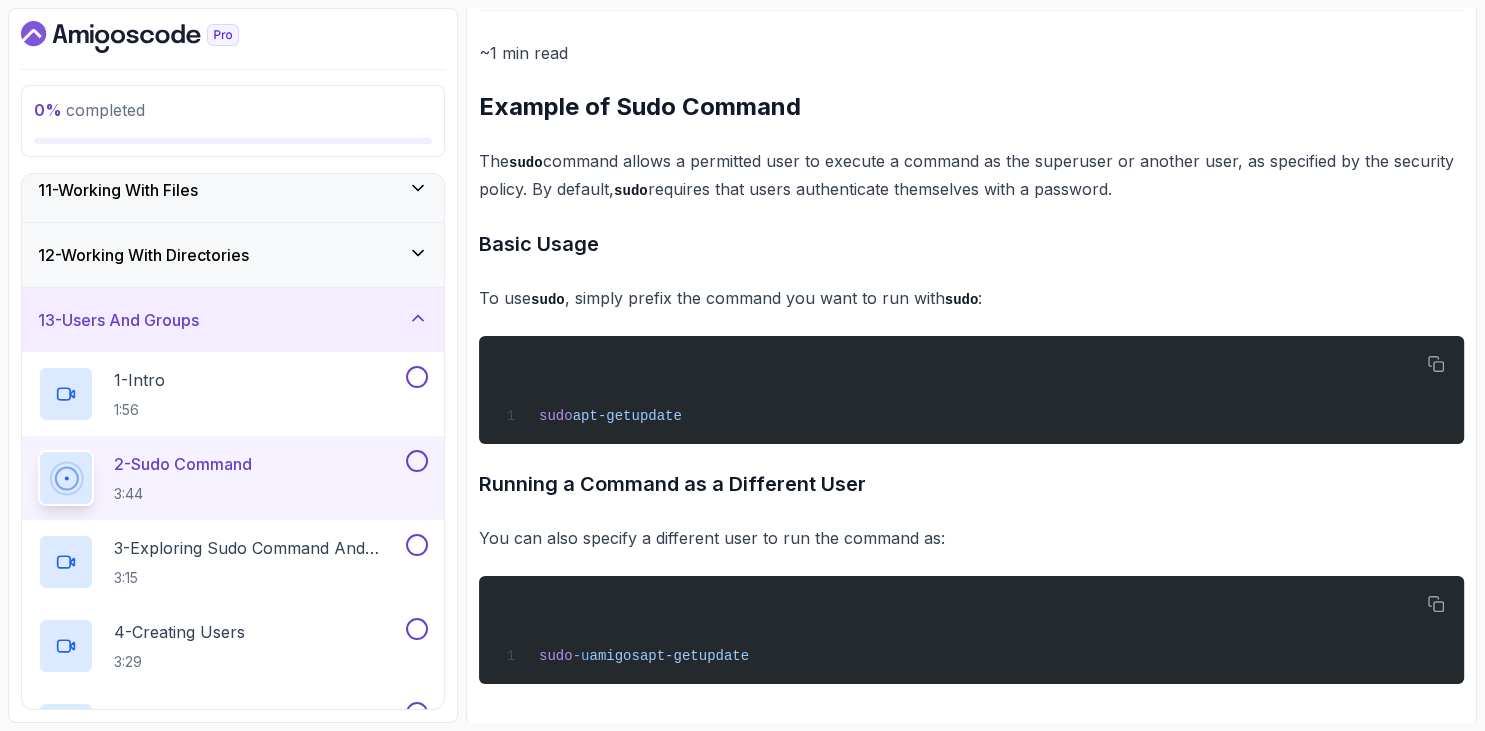 click on "Running a Command as a Different User" at bounding box center (971, 484) 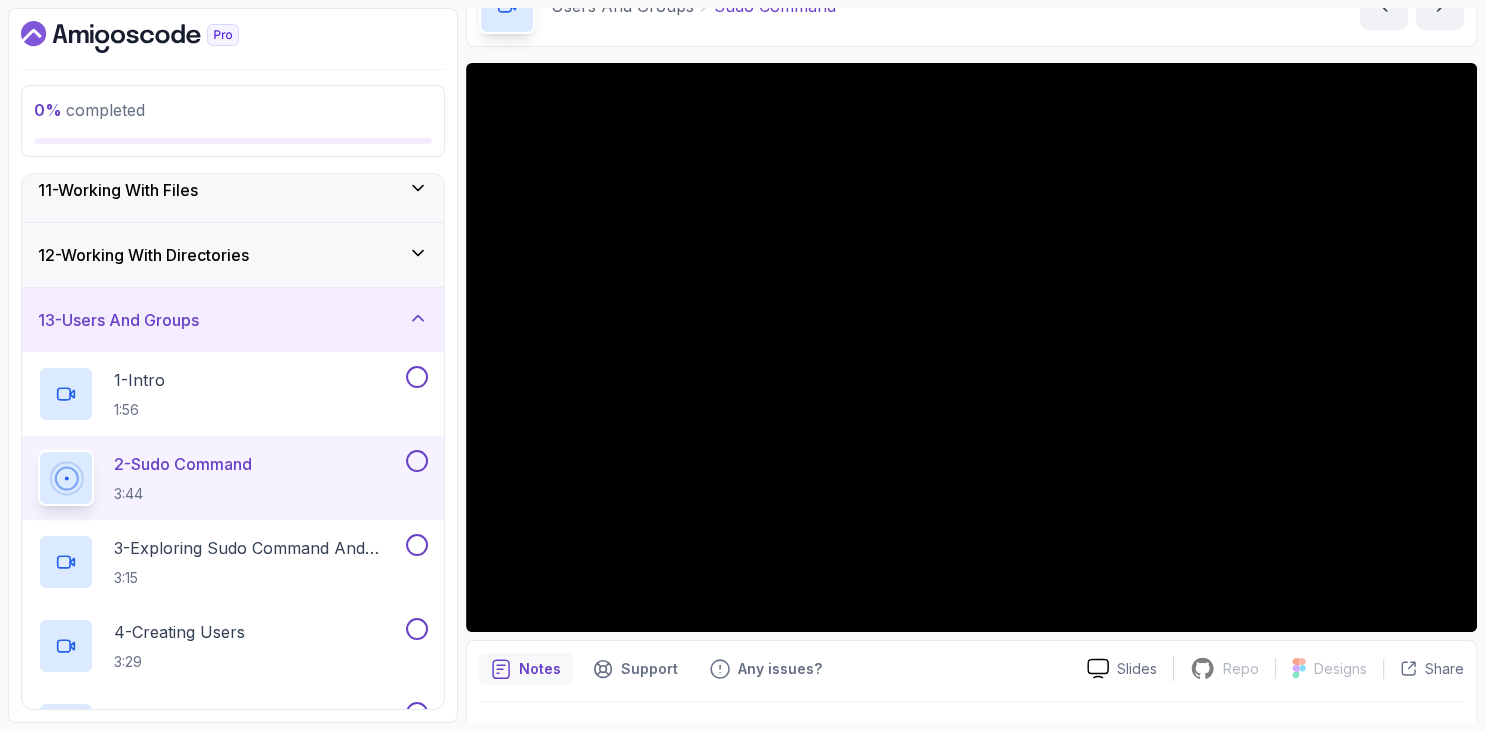 scroll, scrollTop: 0, scrollLeft: 0, axis: both 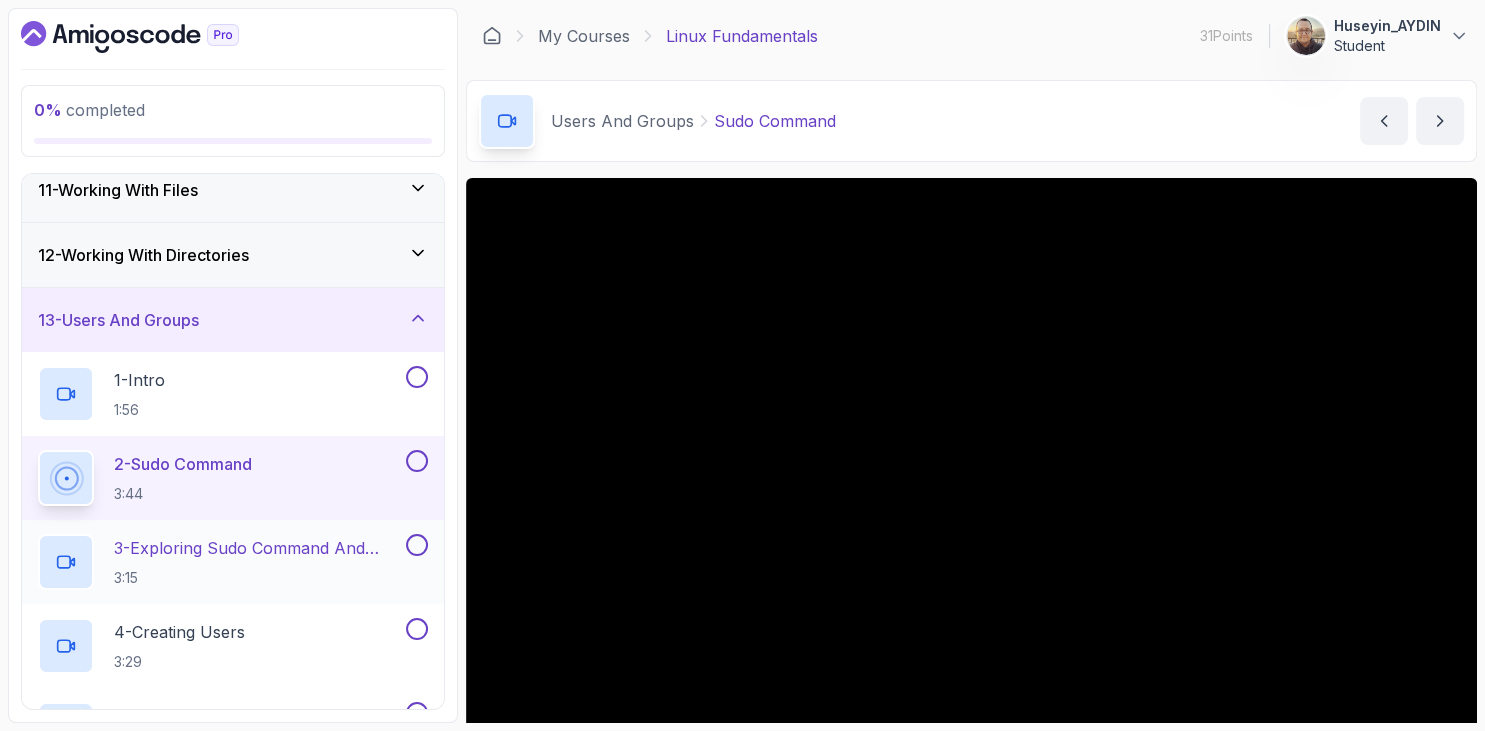click on "3  -  Exploring Sudo Command And Sudo List" at bounding box center [258, 548] 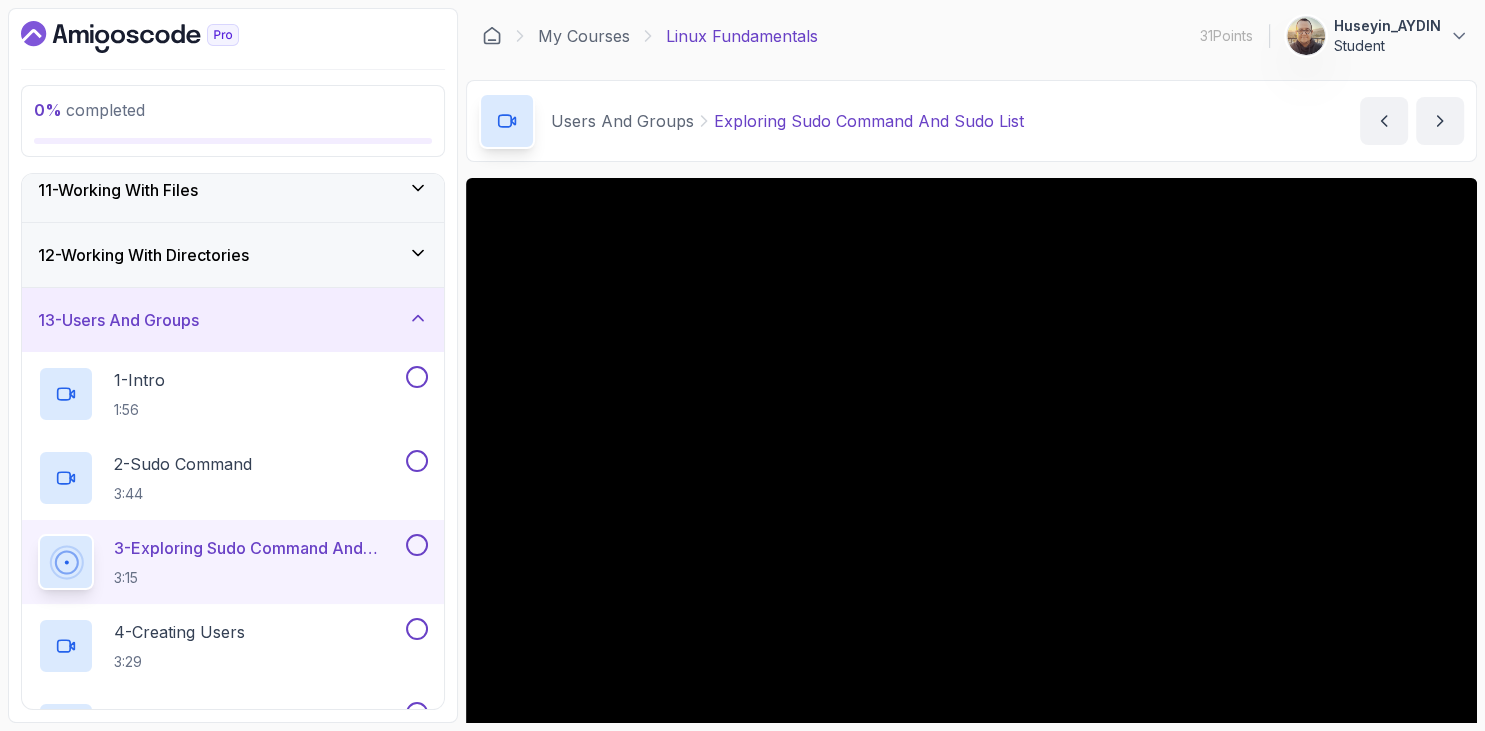 click at bounding box center (233, 37) 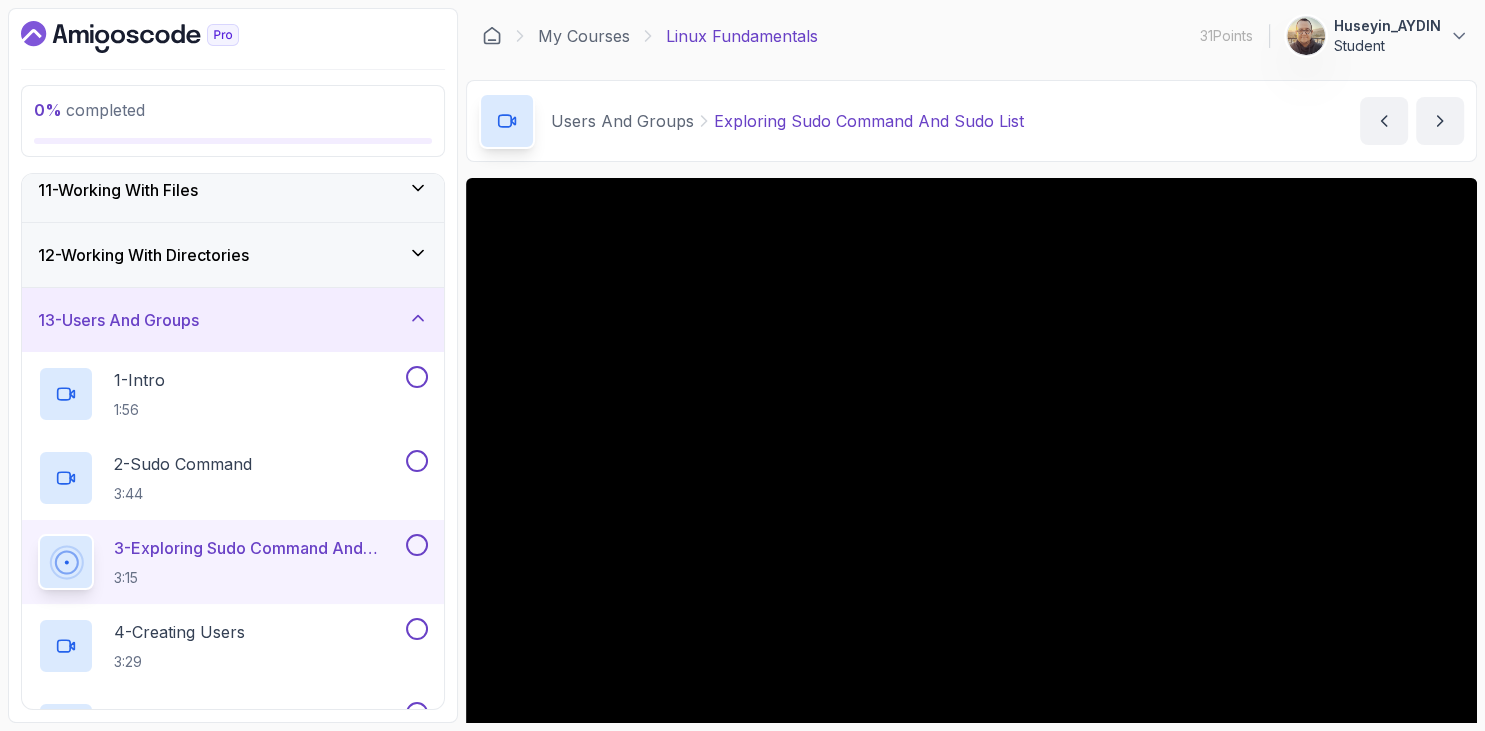 scroll, scrollTop: 162, scrollLeft: 0, axis: vertical 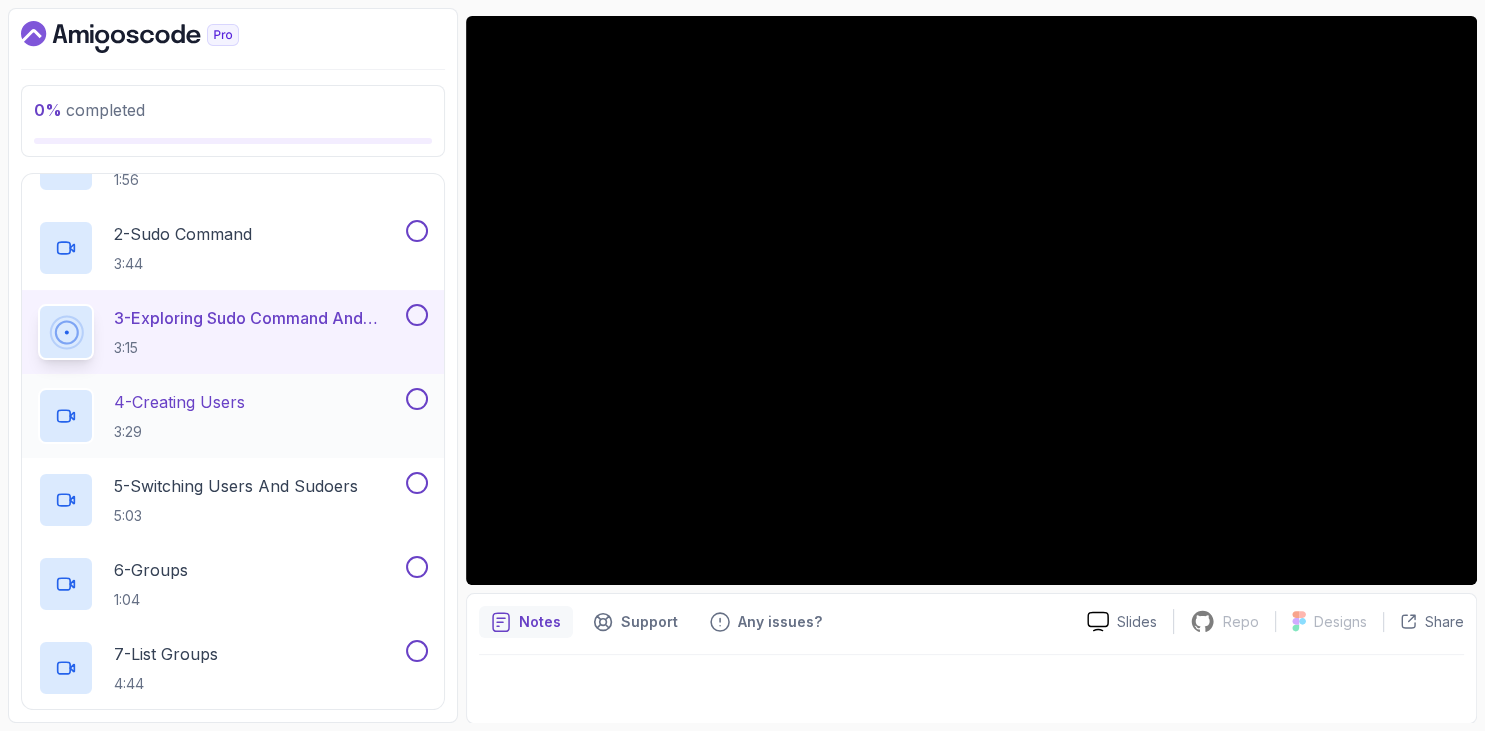 click on "4  -  Creating Users" at bounding box center [179, 402] 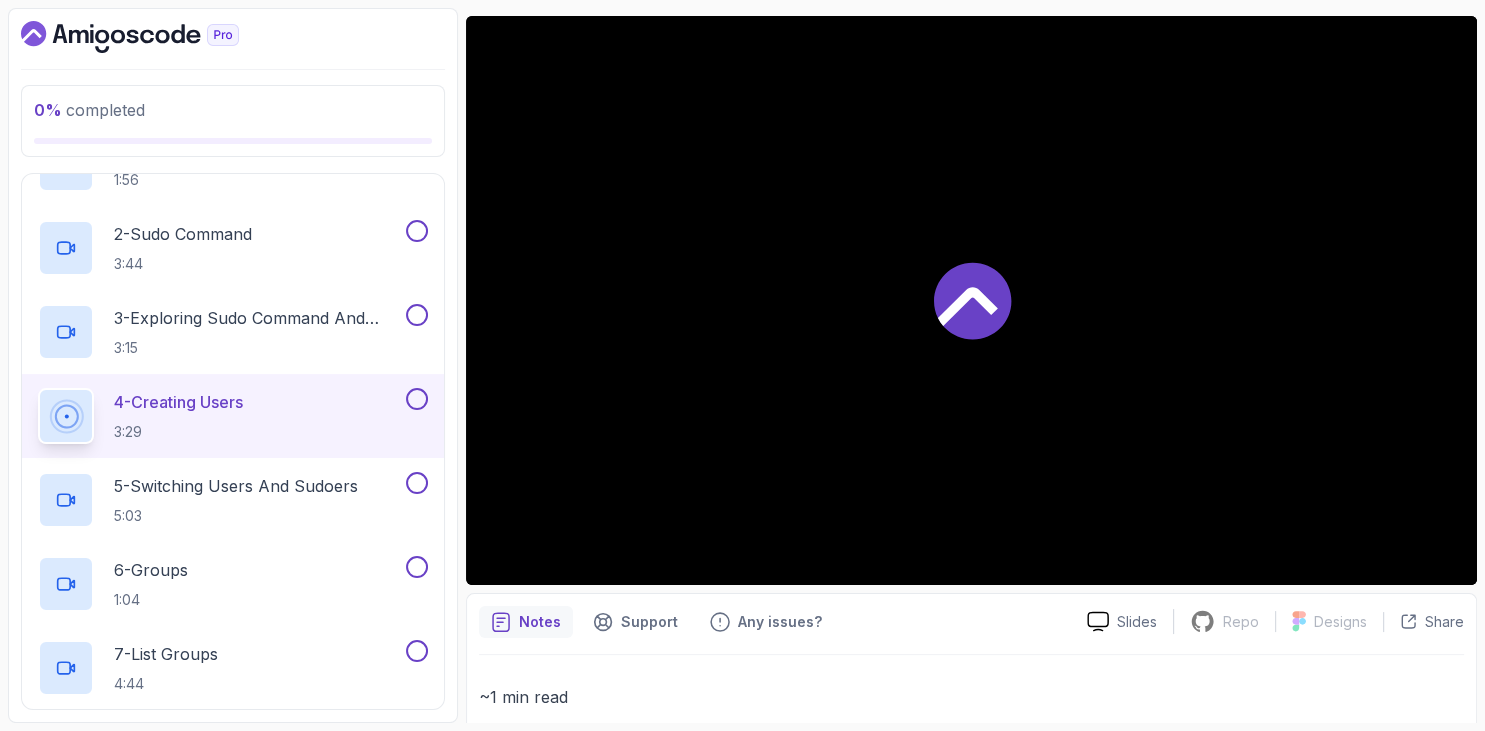 click at bounding box center [233, 37] 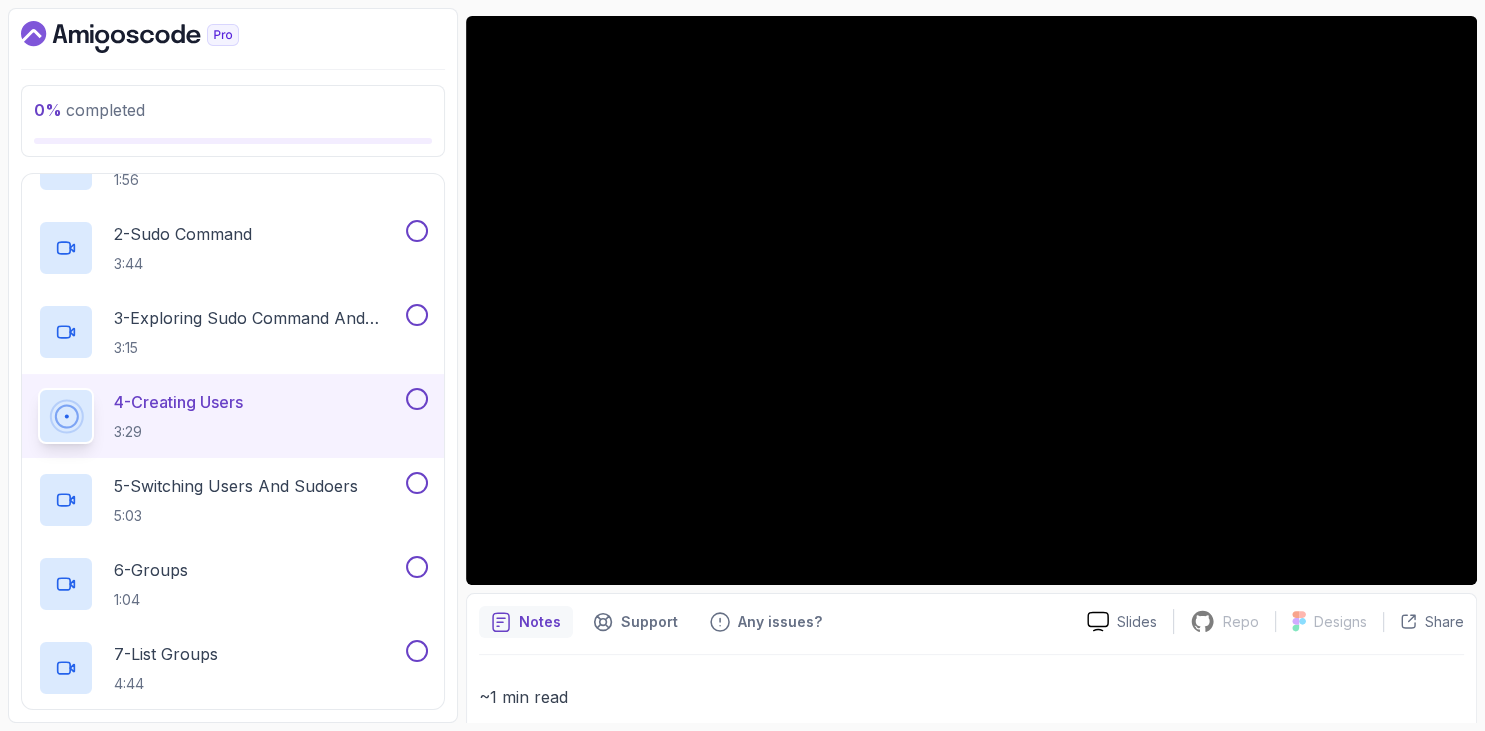 scroll, scrollTop: 562, scrollLeft: 0, axis: vertical 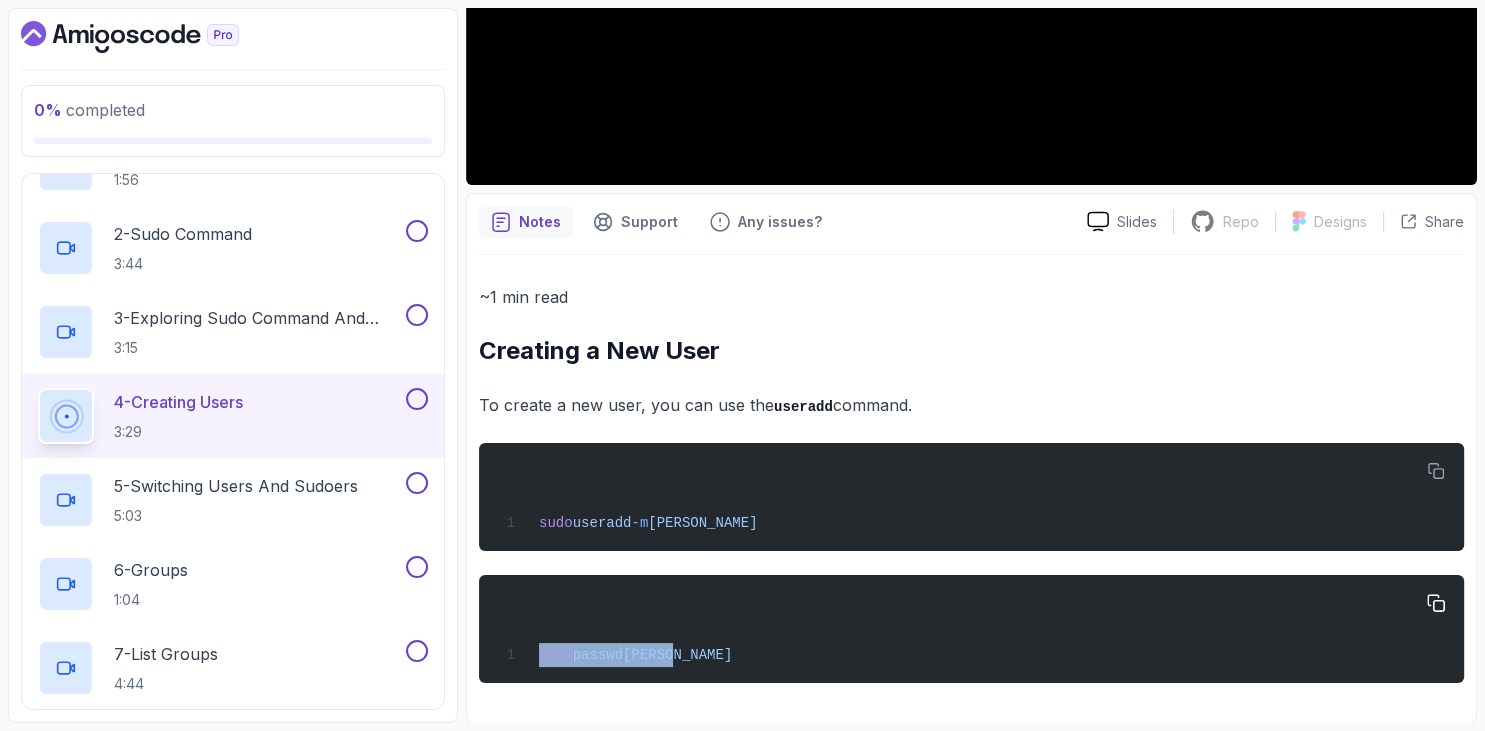 drag, startPoint x: 482, startPoint y: 347, endPoint x: 762, endPoint y: 658, distance: 418.4746 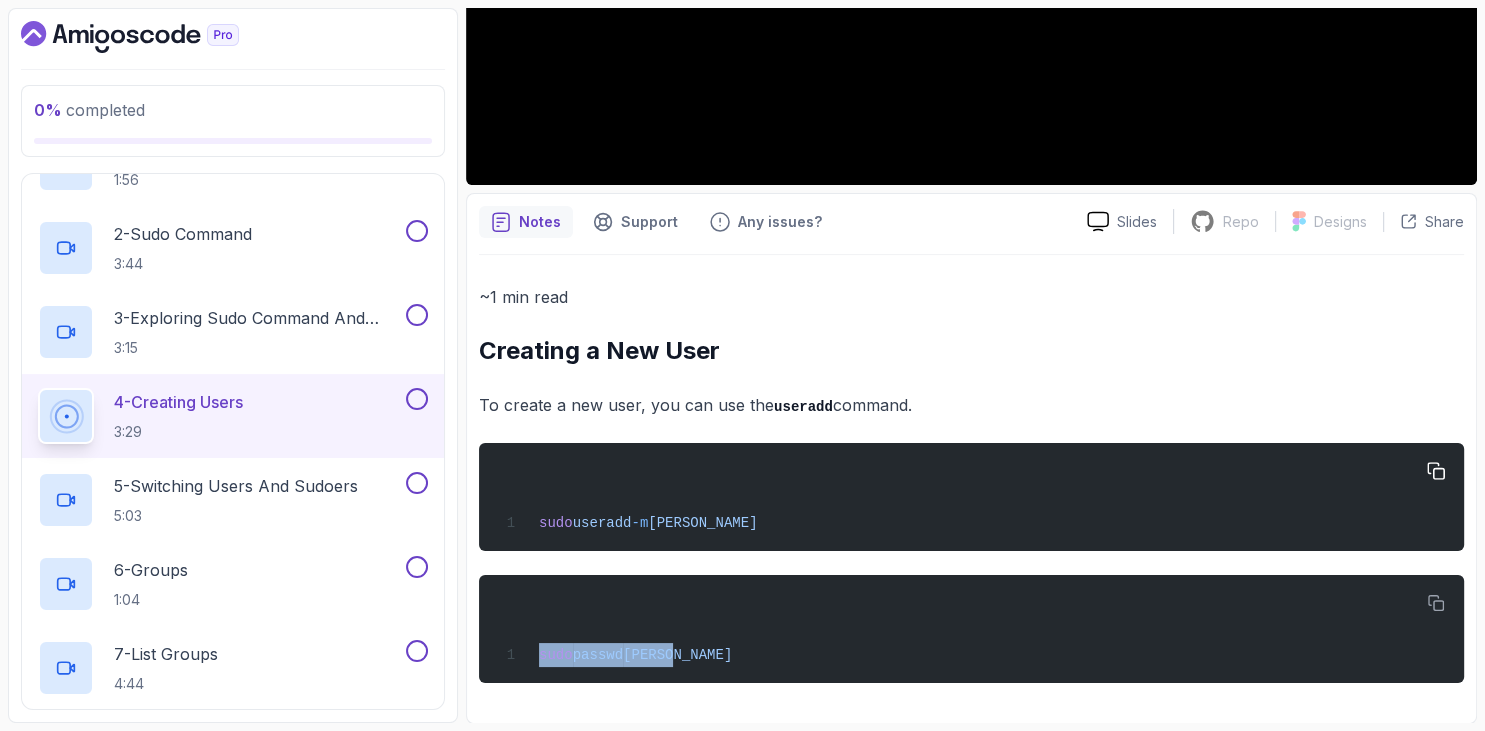 copy on "sudo  passwd  jamal" 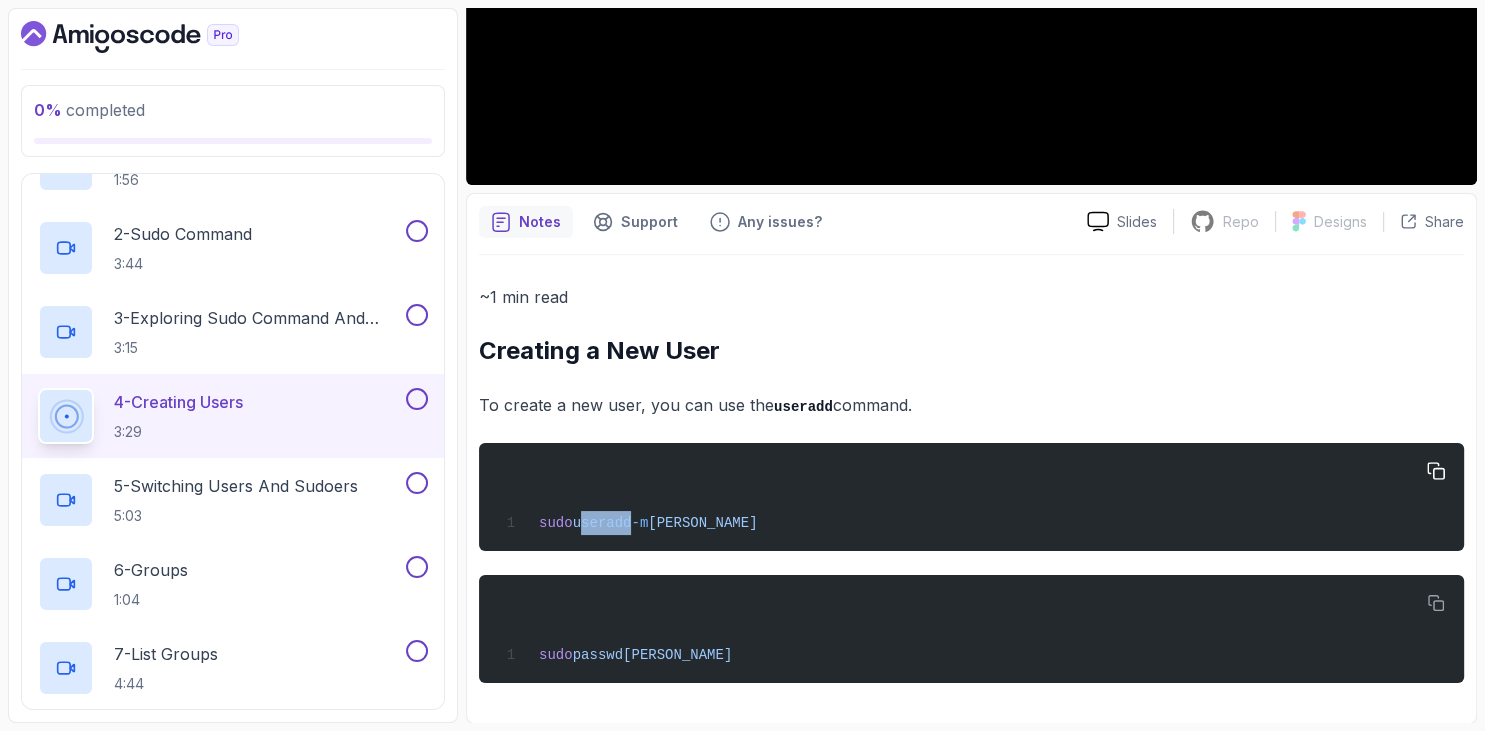 drag, startPoint x: 579, startPoint y: 526, endPoint x: 634, endPoint y: 520, distance: 55.326305 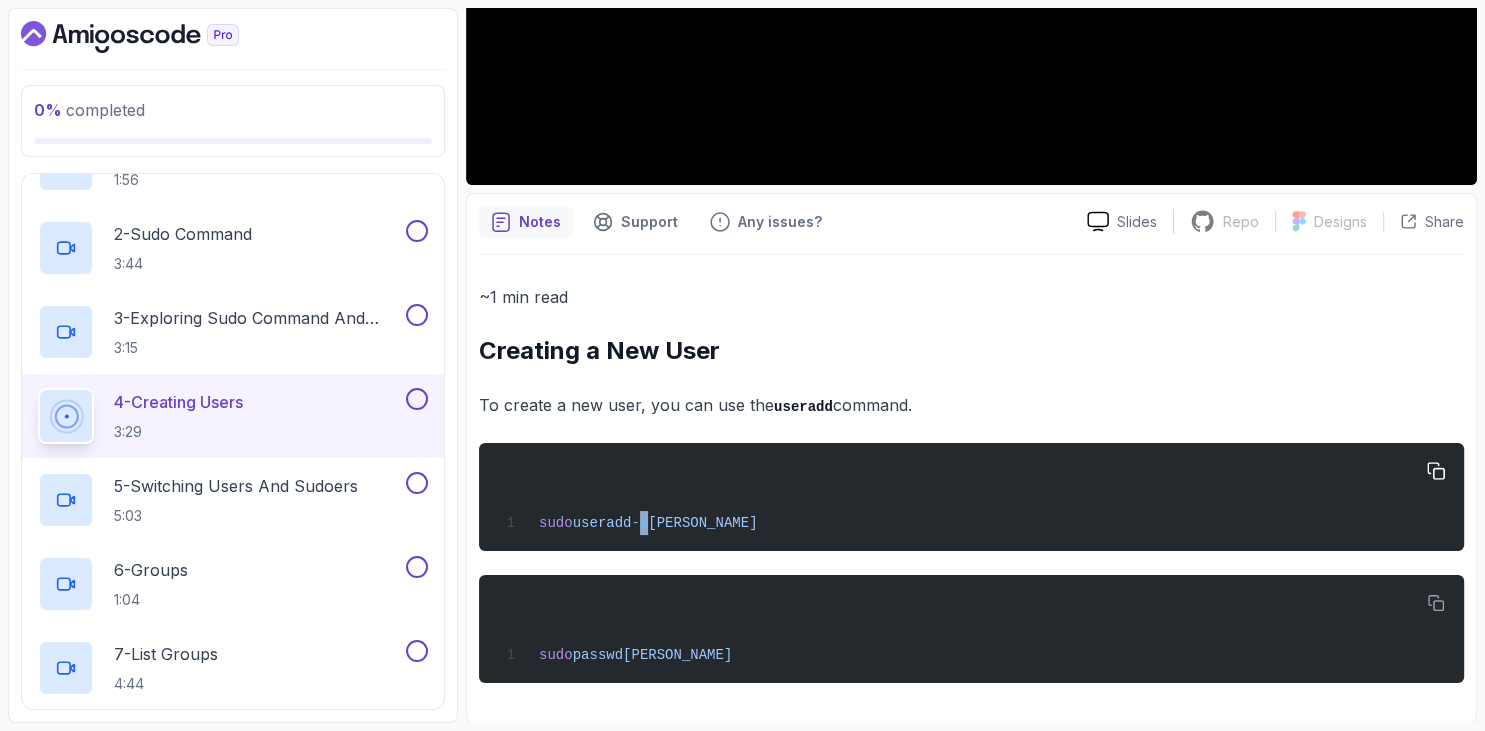 drag, startPoint x: 640, startPoint y: 523, endPoint x: 657, endPoint y: 523, distance: 17 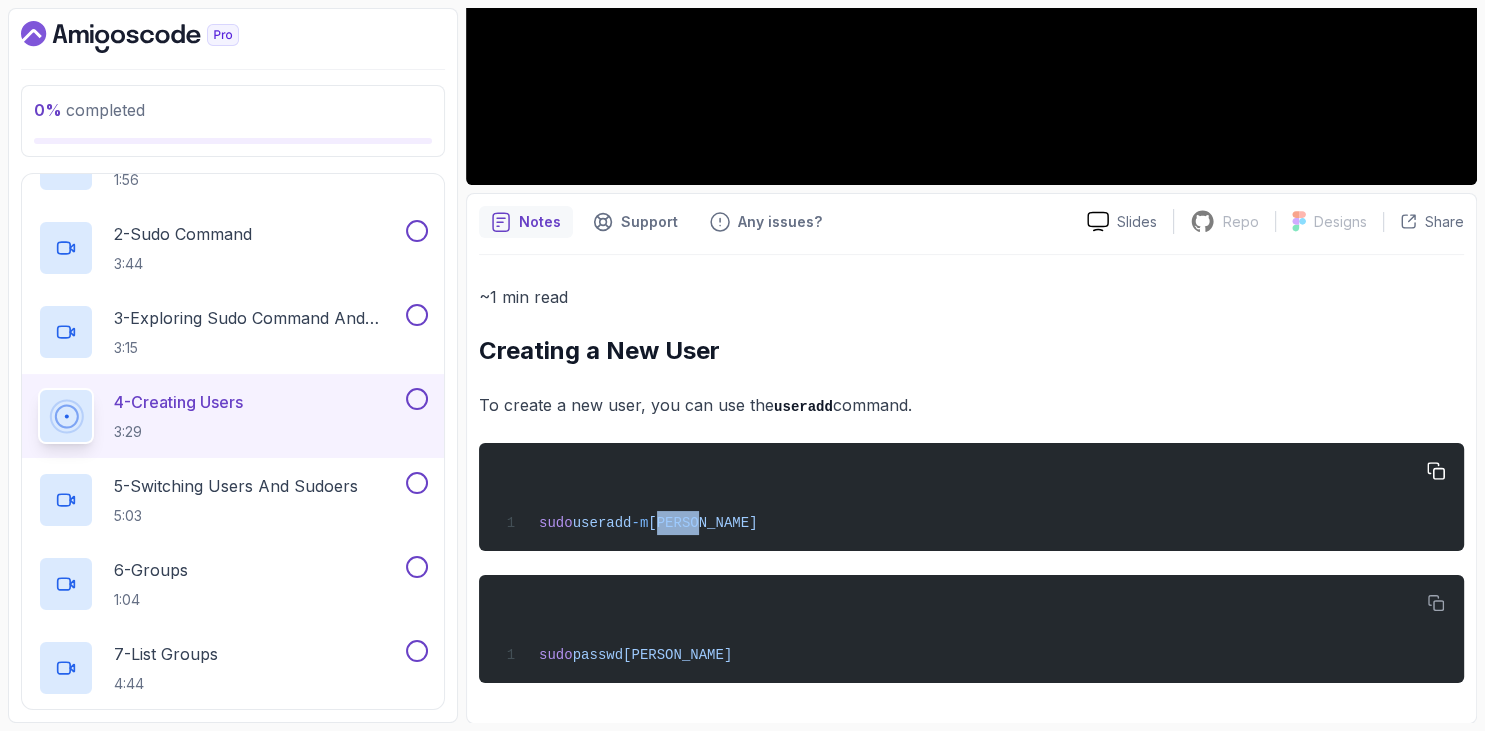 drag, startPoint x: 663, startPoint y: 526, endPoint x: 706, endPoint y: 523, distance: 43.104523 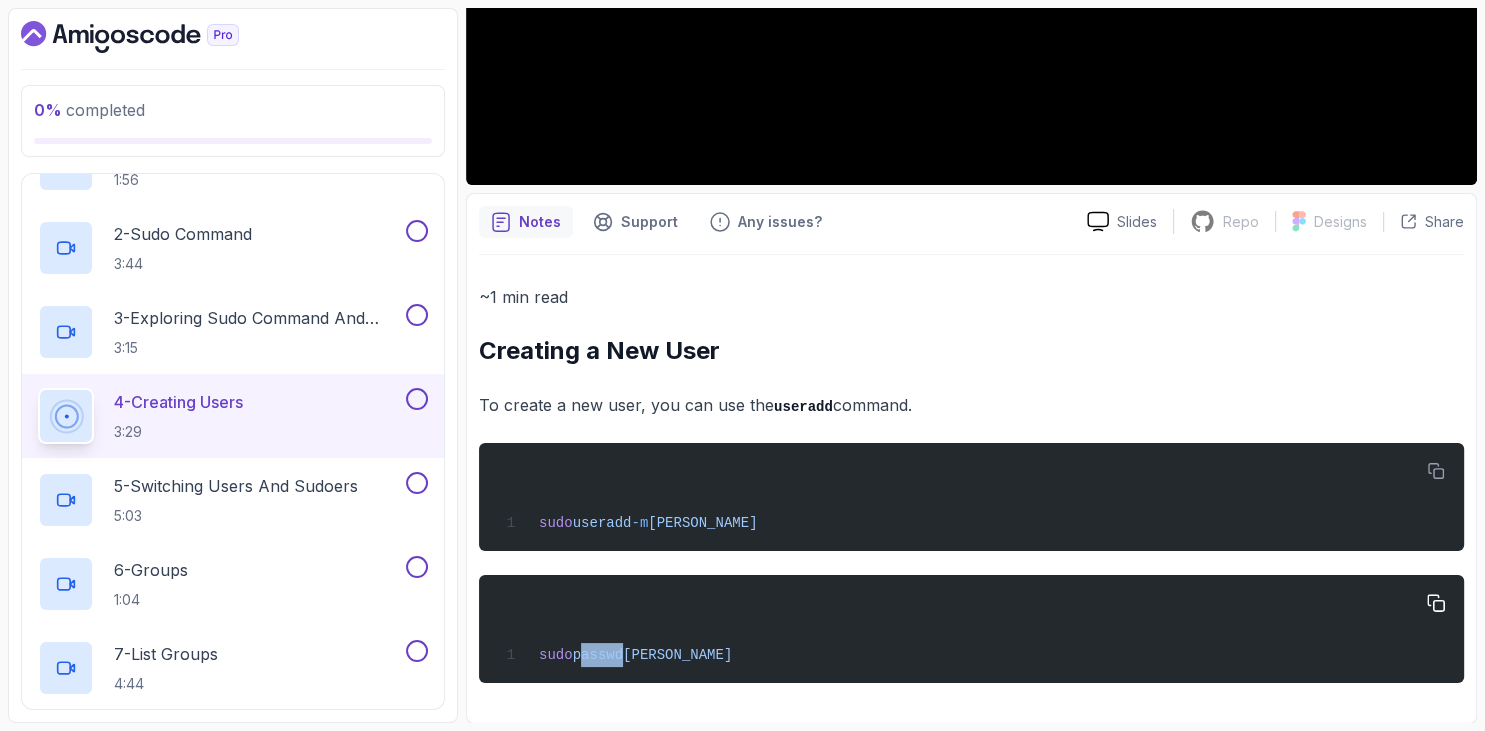 drag, startPoint x: 574, startPoint y: 657, endPoint x: 625, endPoint y: 653, distance: 51.156624 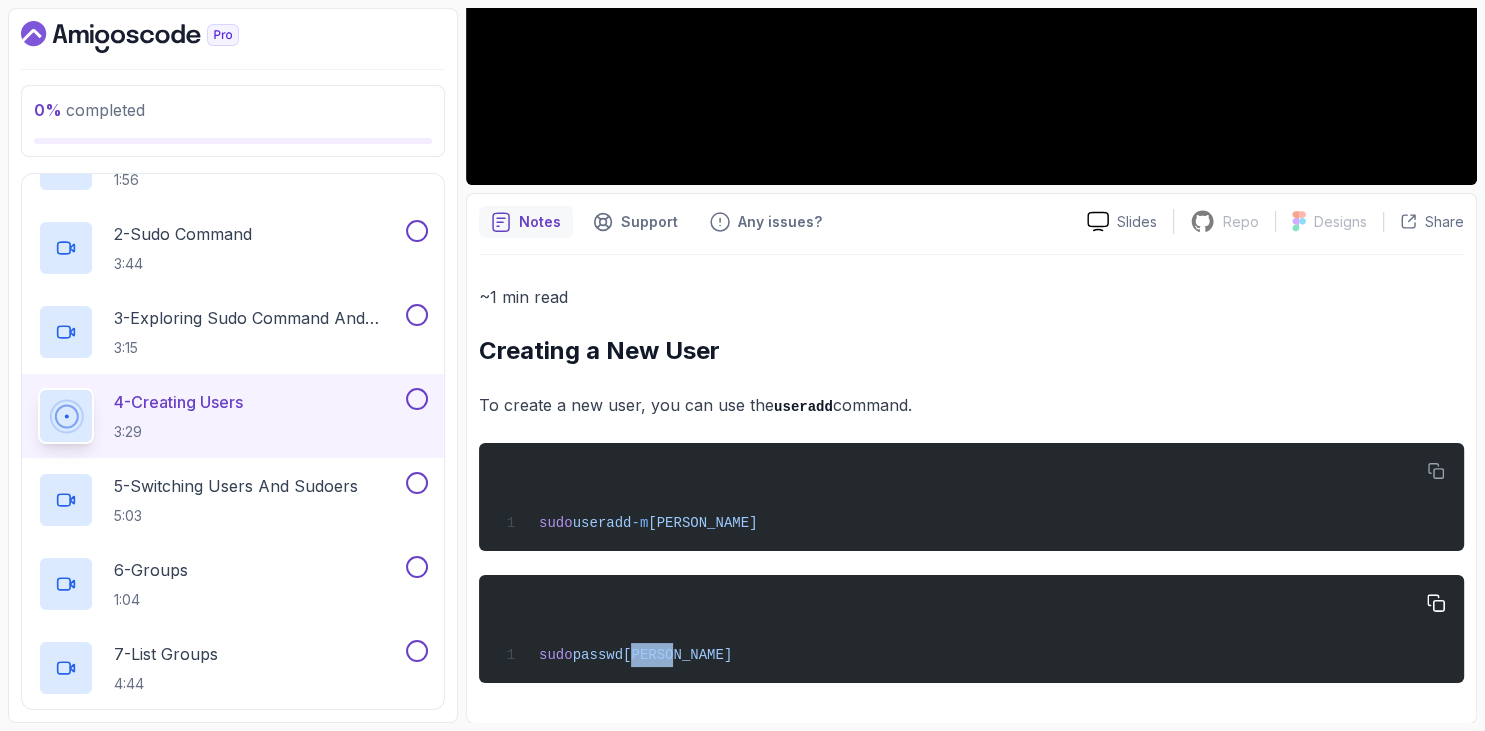 drag, startPoint x: 630, startPoint y: 653, endPoint x: 681, endPoint y: 653, distance: 51 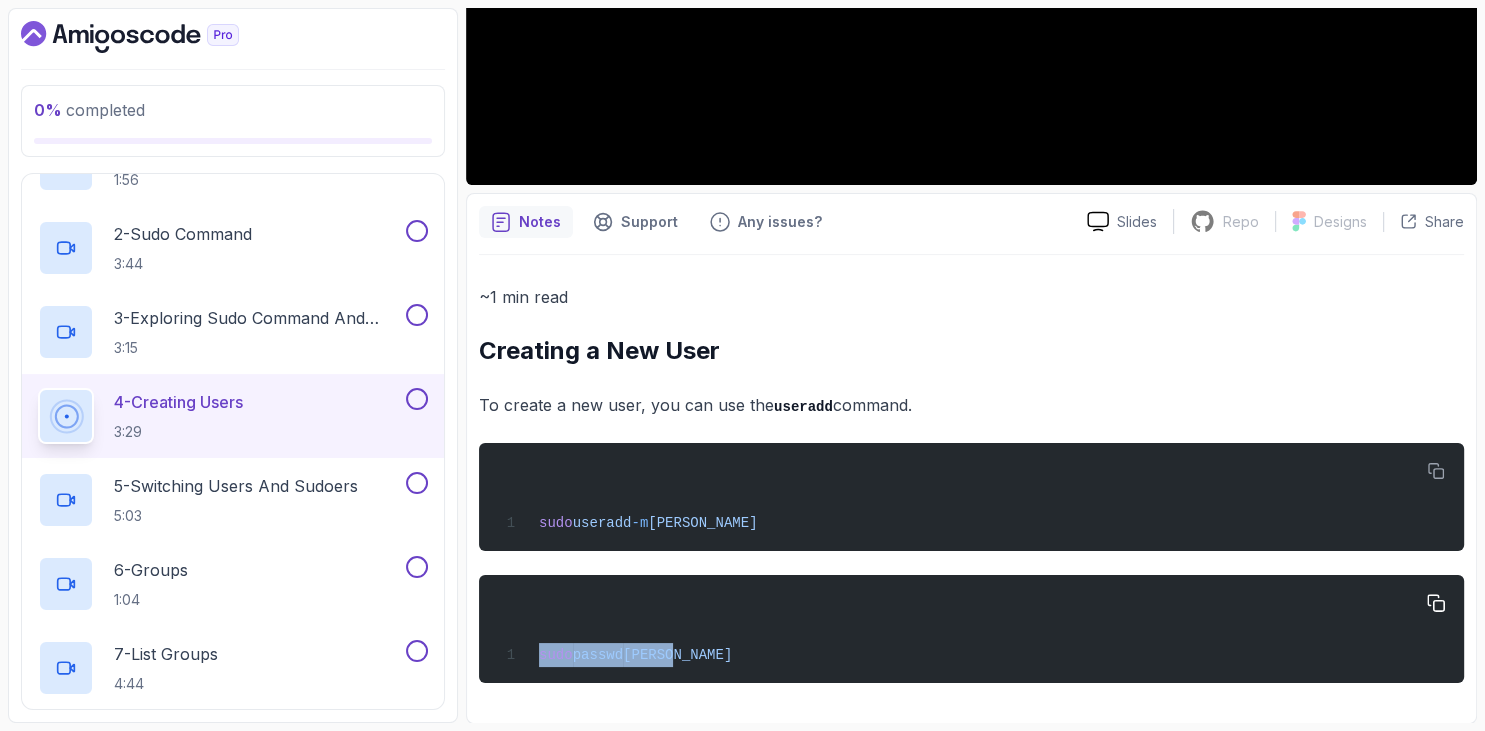 drag, startPoint x: 486, startPoint y: 342, endPoint x: 720, endPoint y: 642, distance: 380.46814 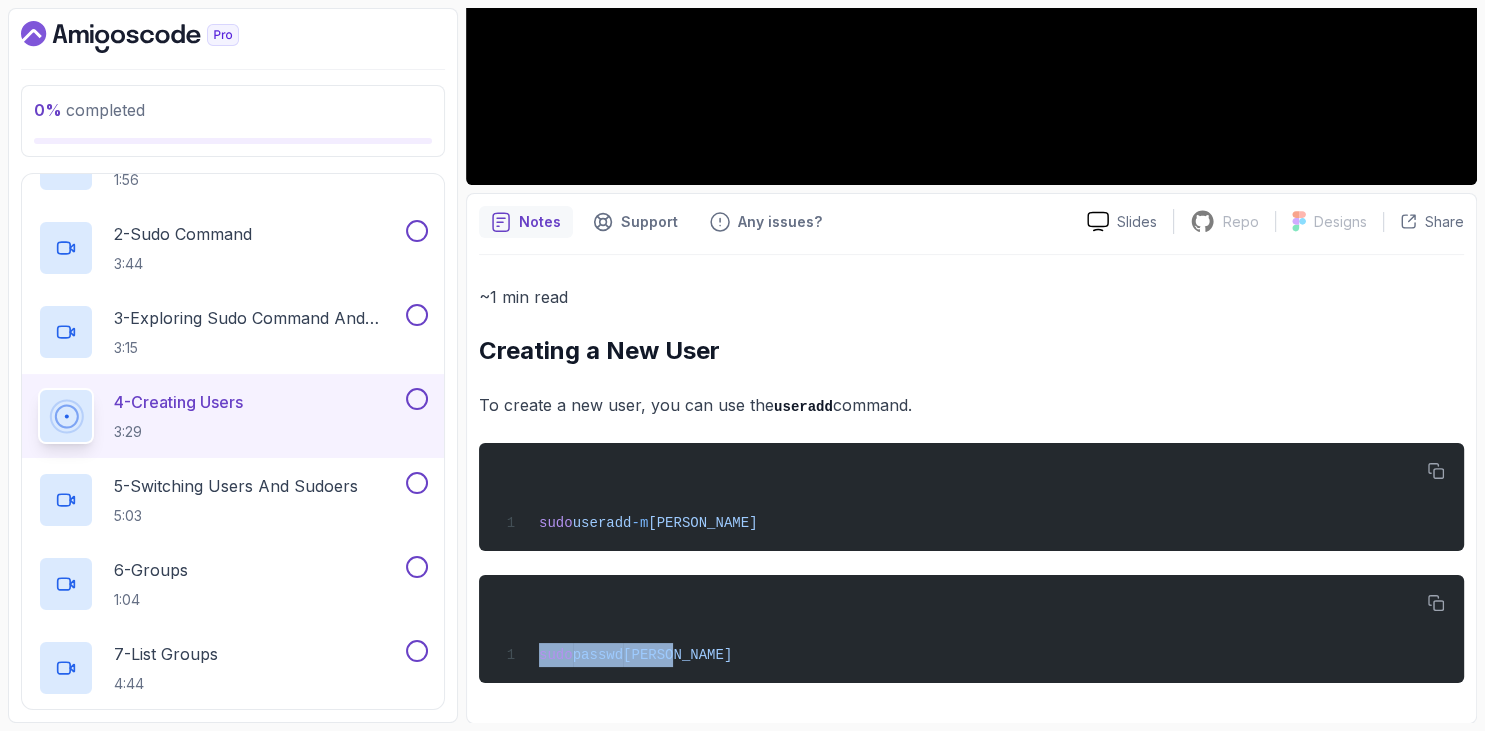 copy on "sudo  passwd  jamal" 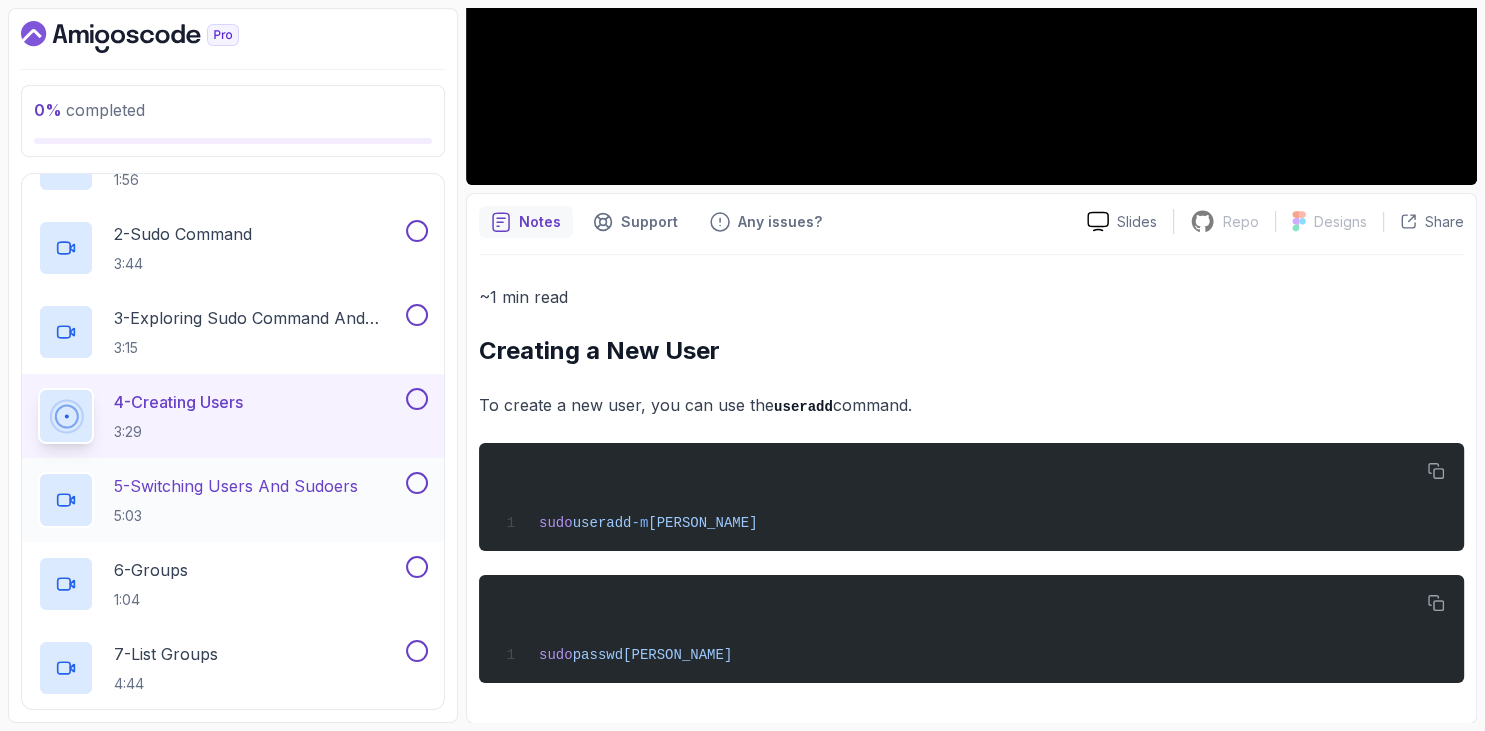 click on "5  -  Switching Users And Sudoers" at bounding box center [236, 486] 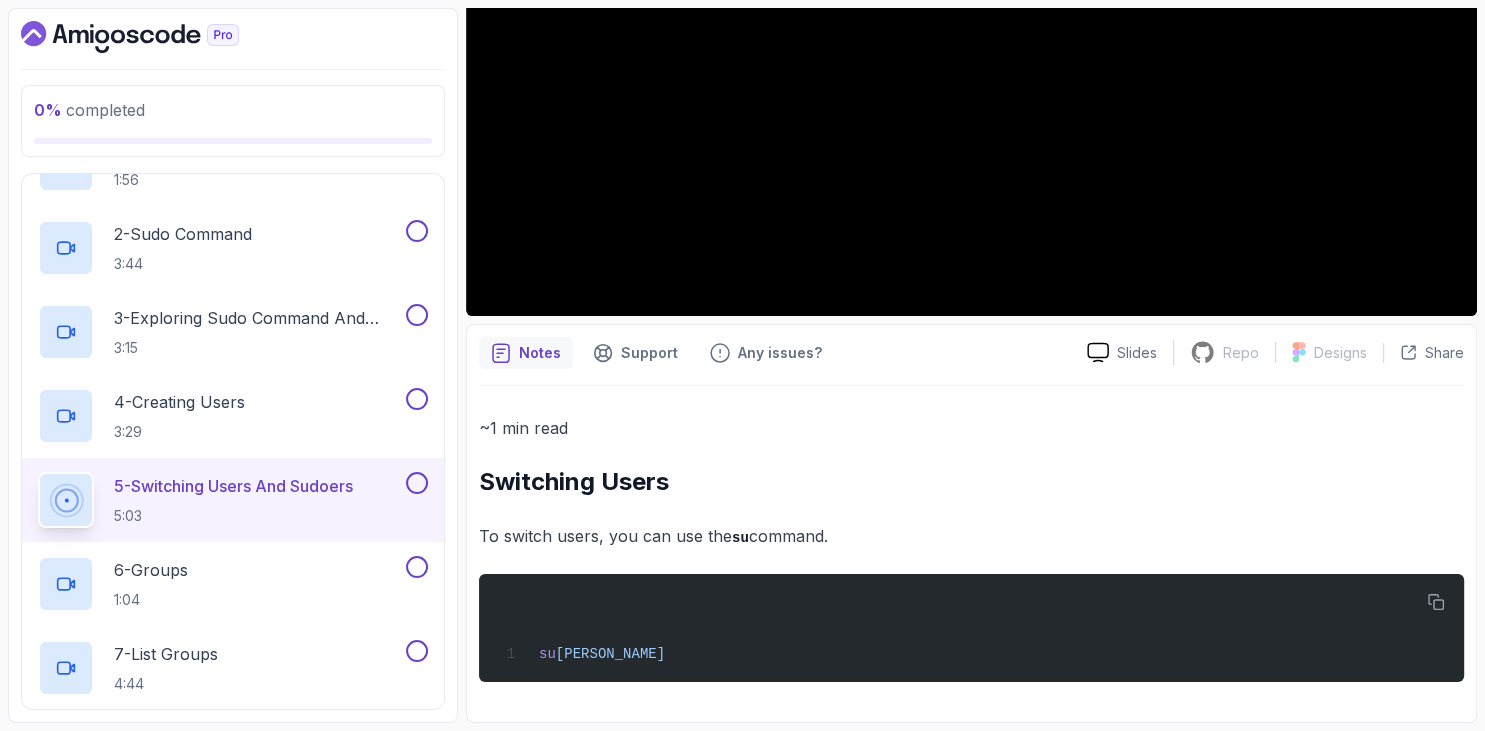 scroll, scrollTop: 430, scrollLeft: 0, axis: vertical 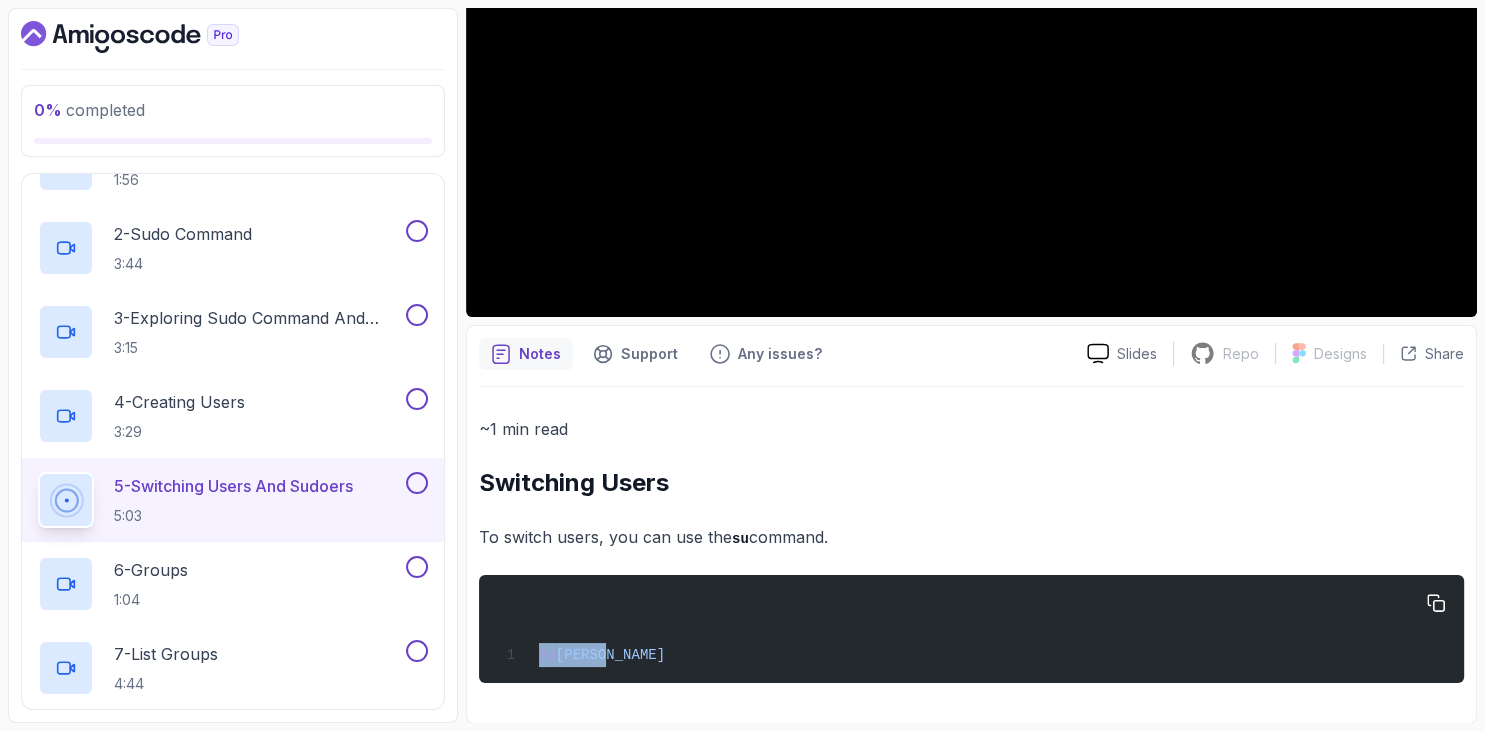 drag, startPoint x: 479, startPoint y: 478, endPoint x: 676, endPoint y: 657, distance: 266.17664 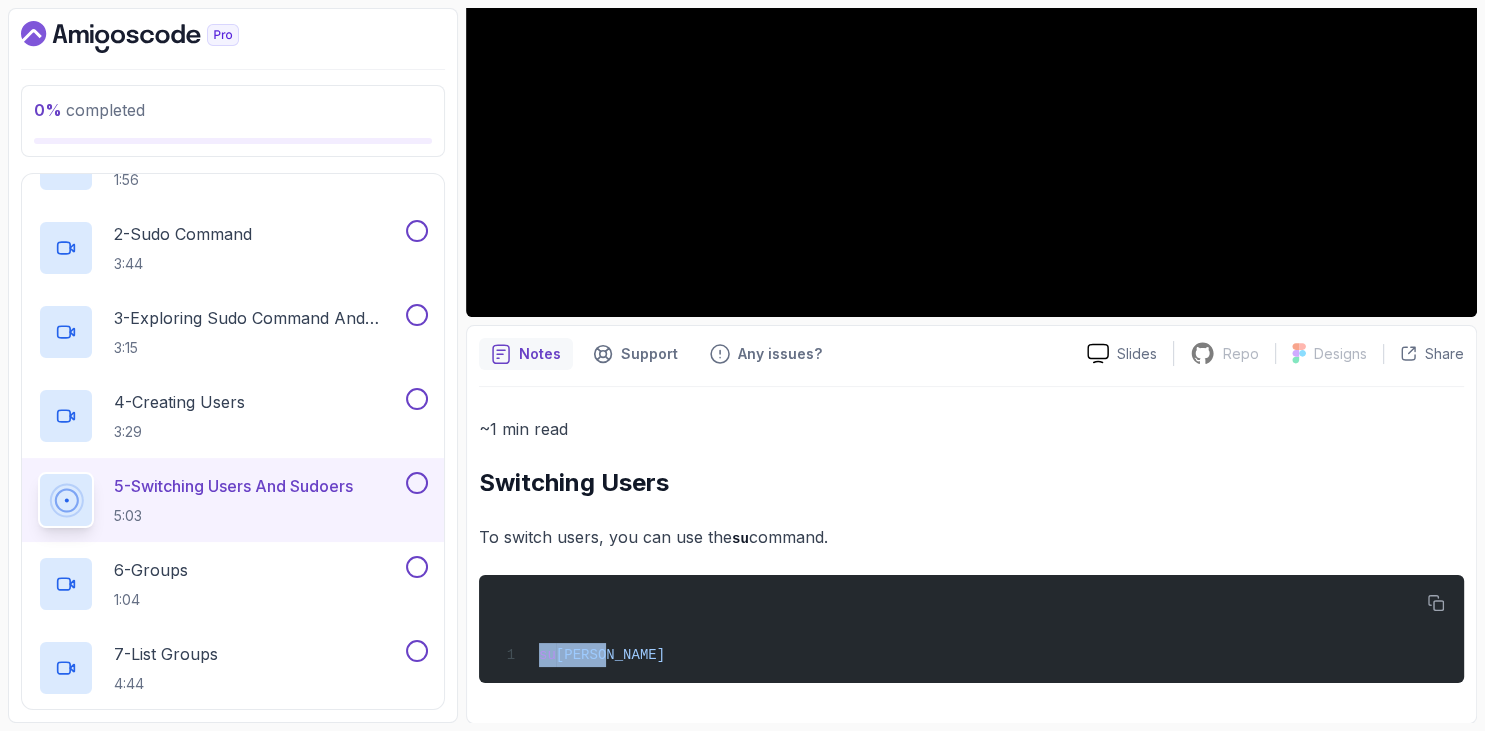 copy on "su  jamal" 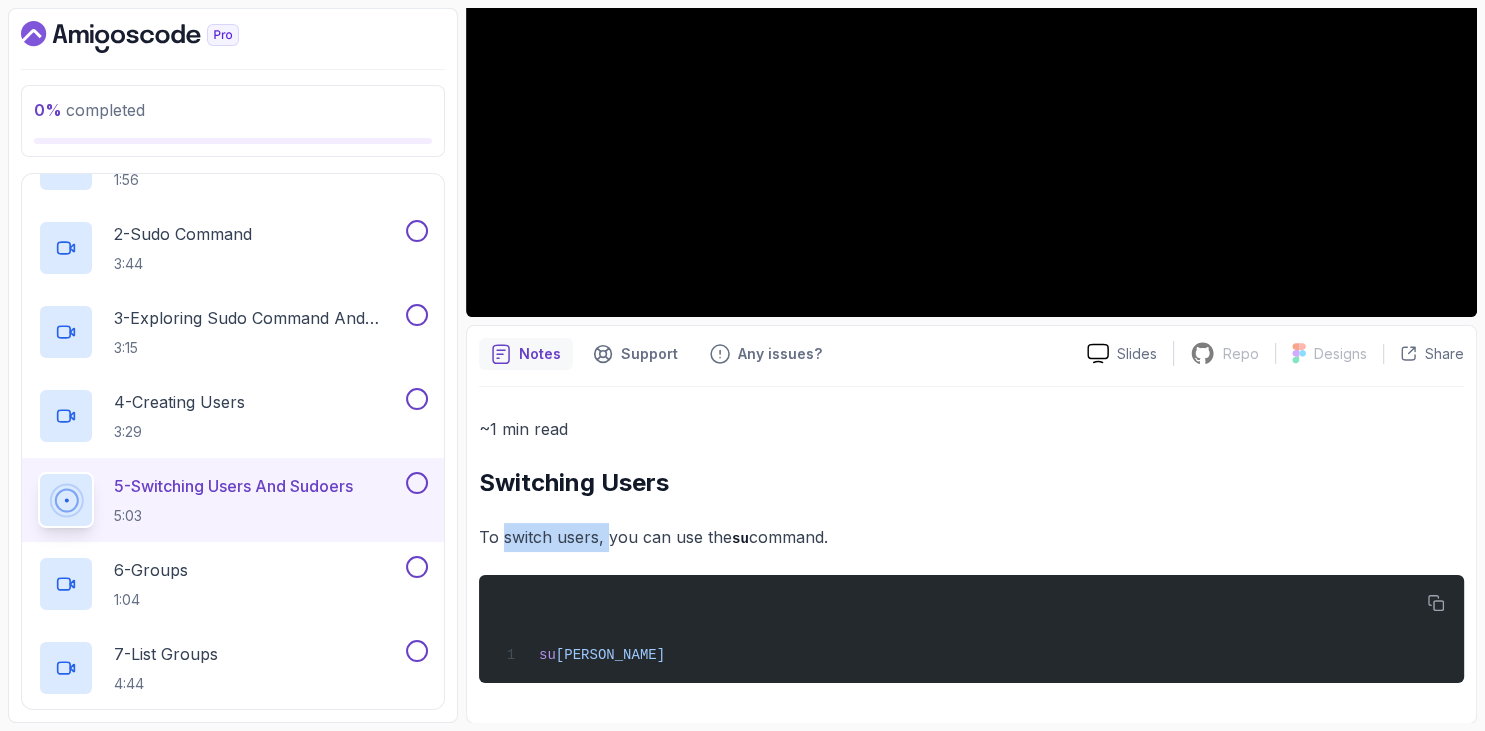 drag, startPoint x: 506, startPoint y: 534, endPoint x: 610, endPoint y: 535, distance: 104.00481 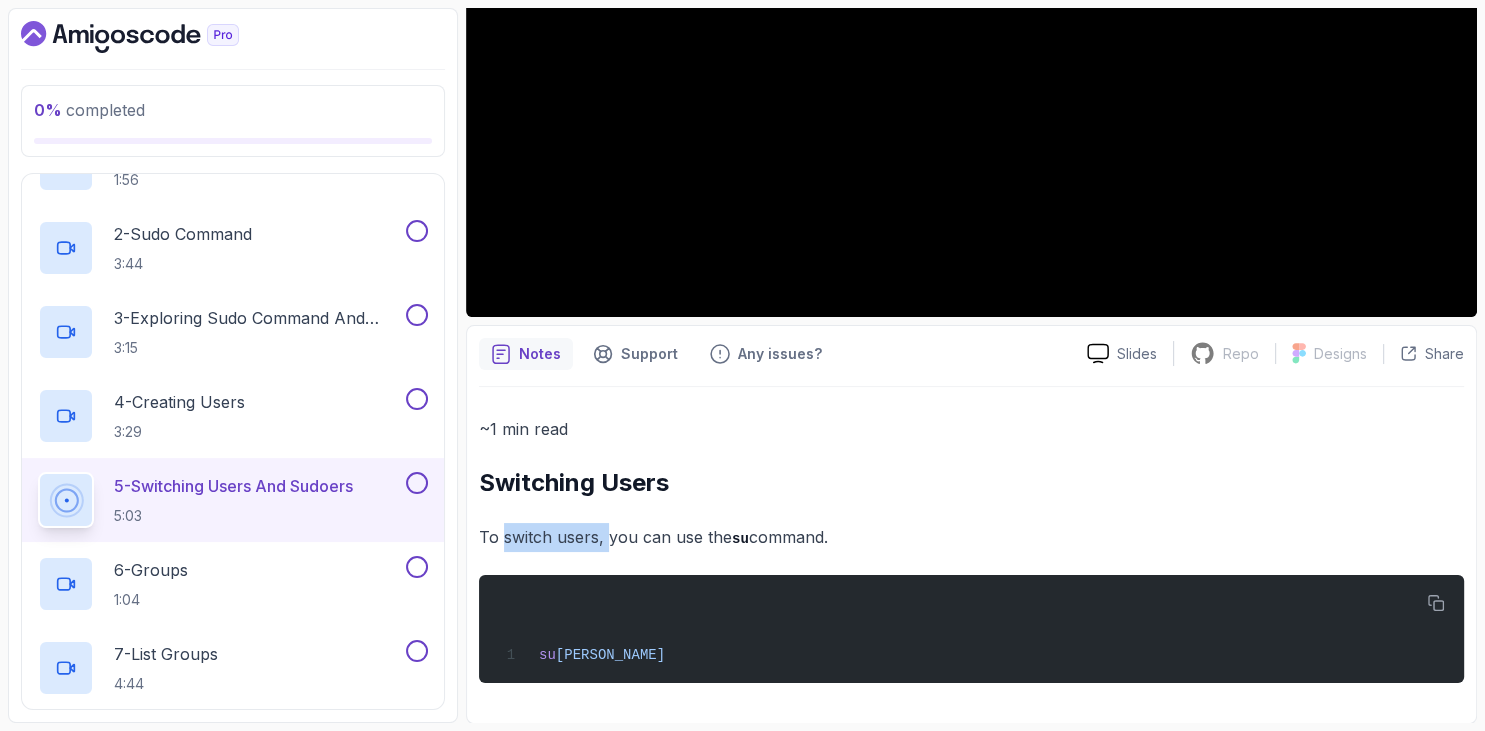 click on "To switch users, you can use the  su  command." at bounding box center (971, 537) 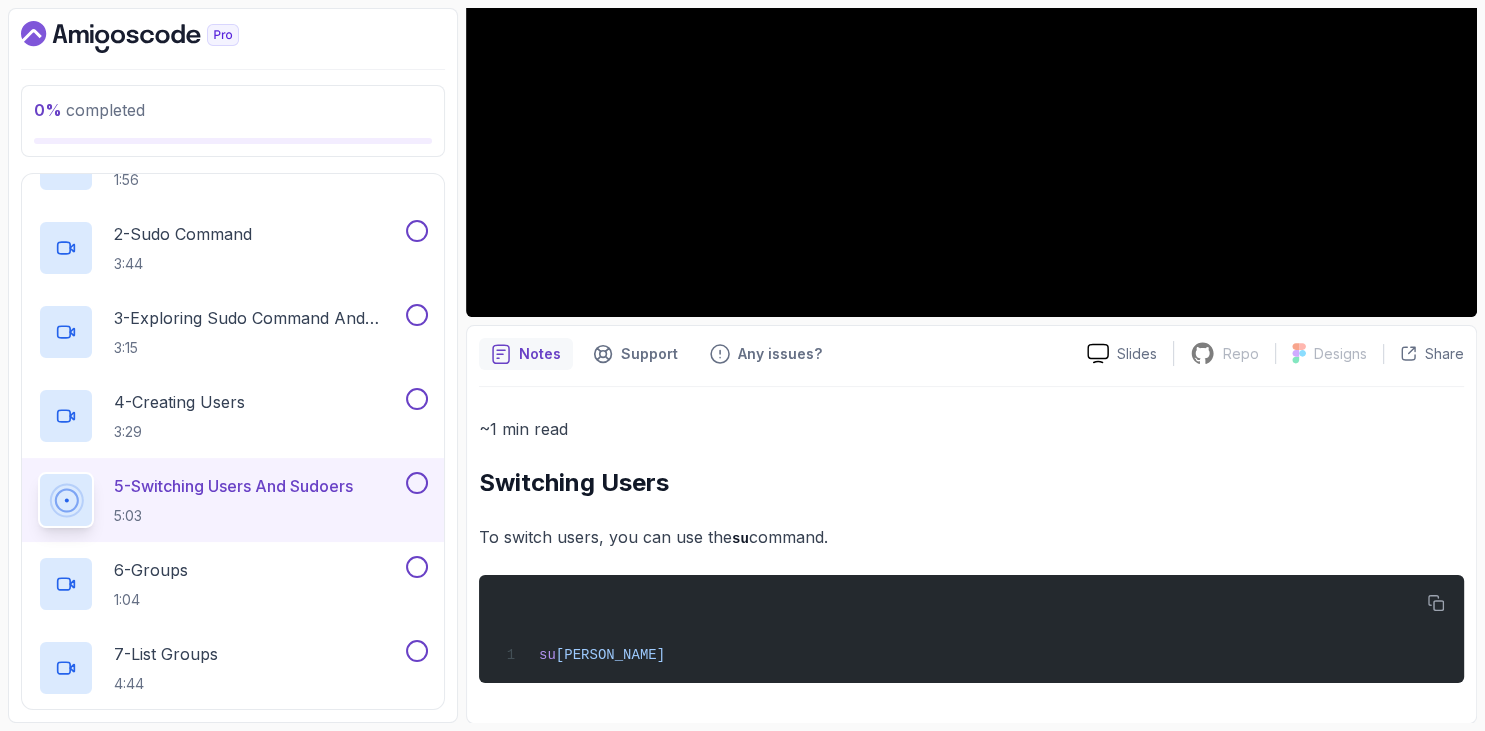 click on "To switch users, you can use the  su  command." at bounding box center [971, 537] 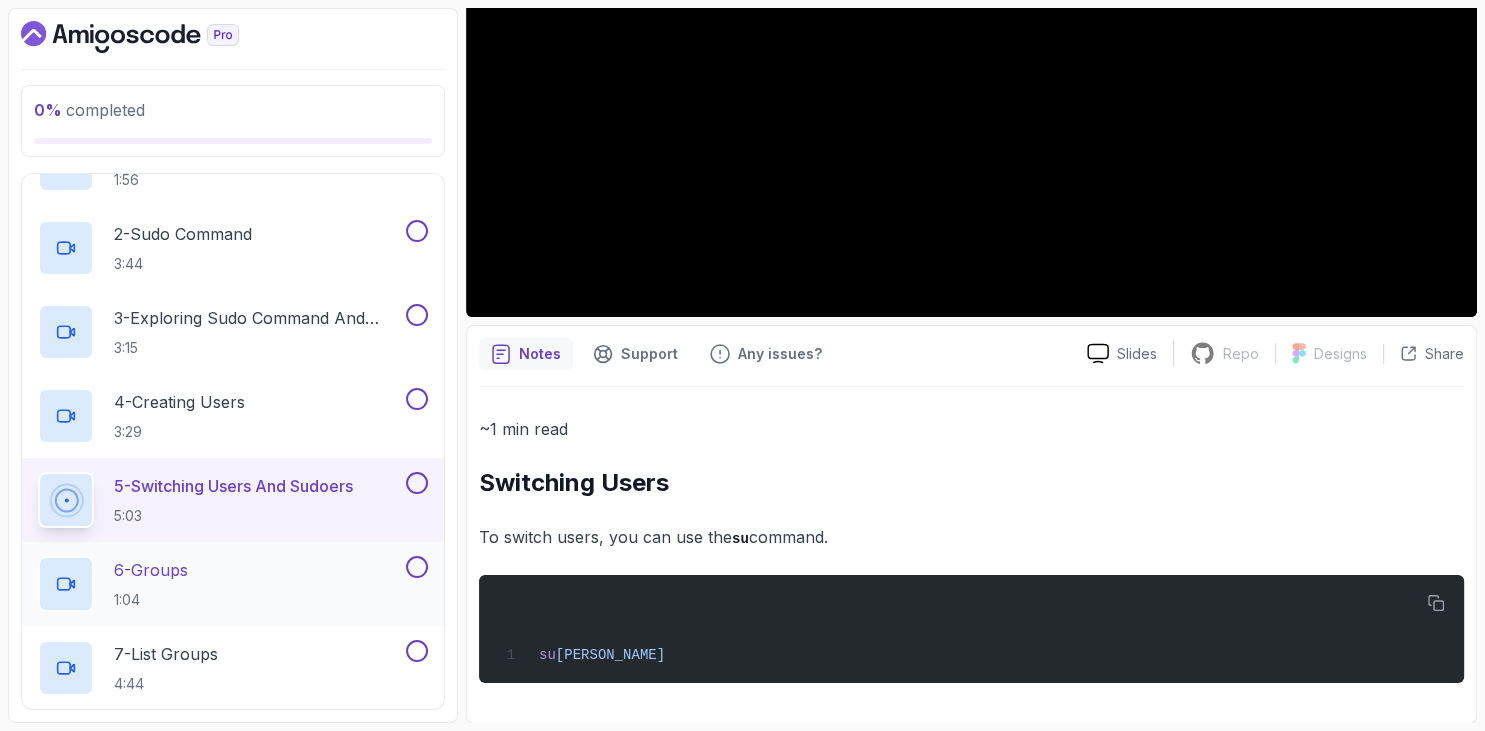 click on "6  -  Groups 1:04" at bounding box center [220, 584] 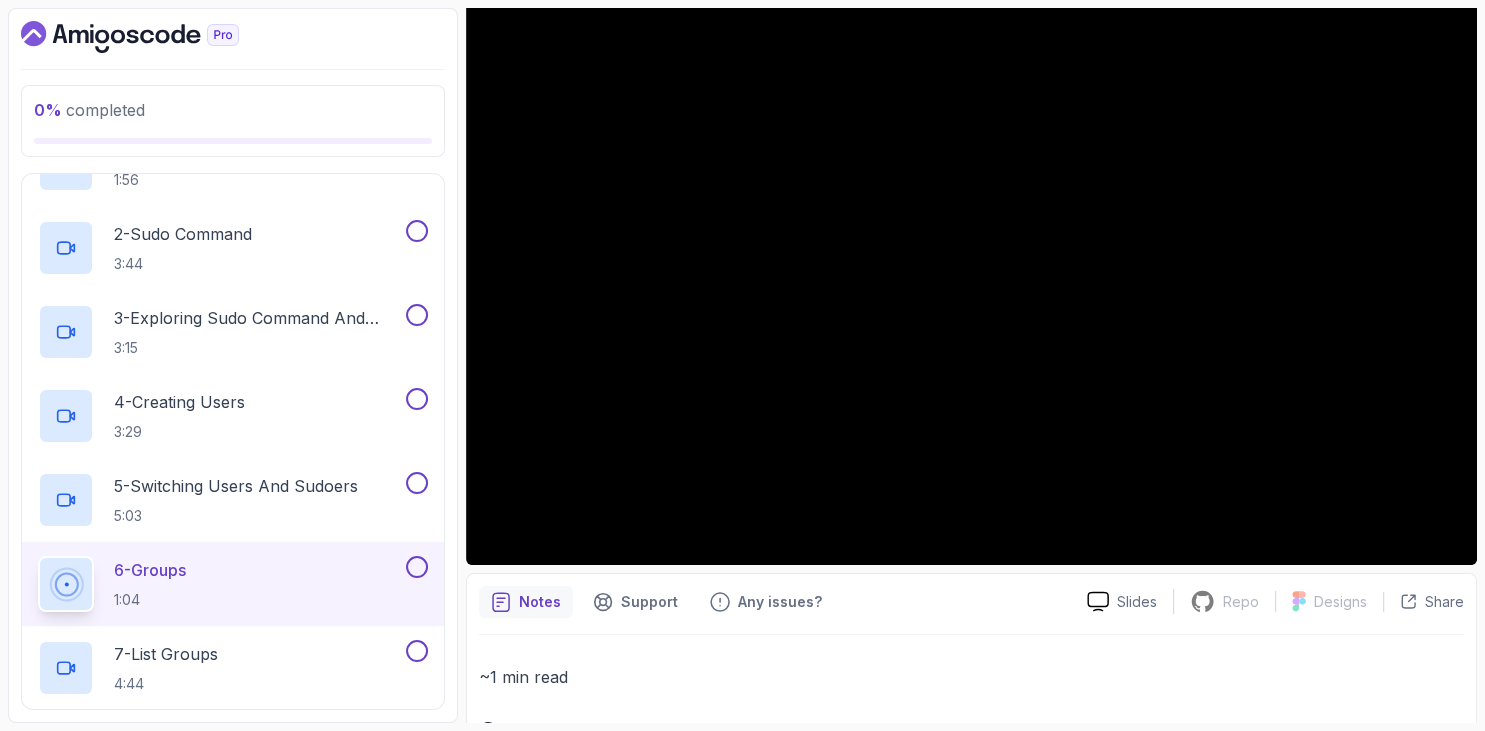scroll, scrollTop: 298, scrollLeft: 0, axis: vertical 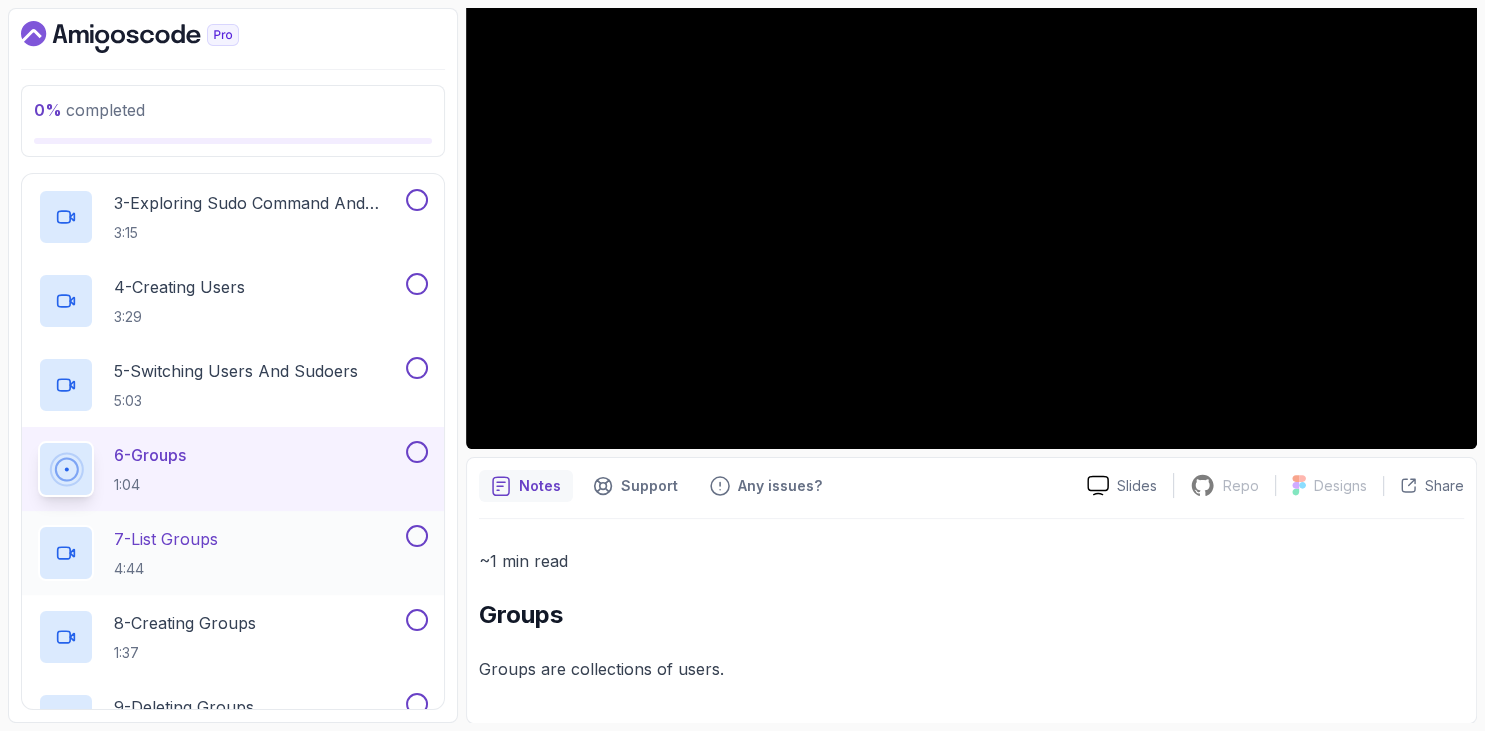 click on "7  -  List Groups 4:44" at bounding box center (220, 553) 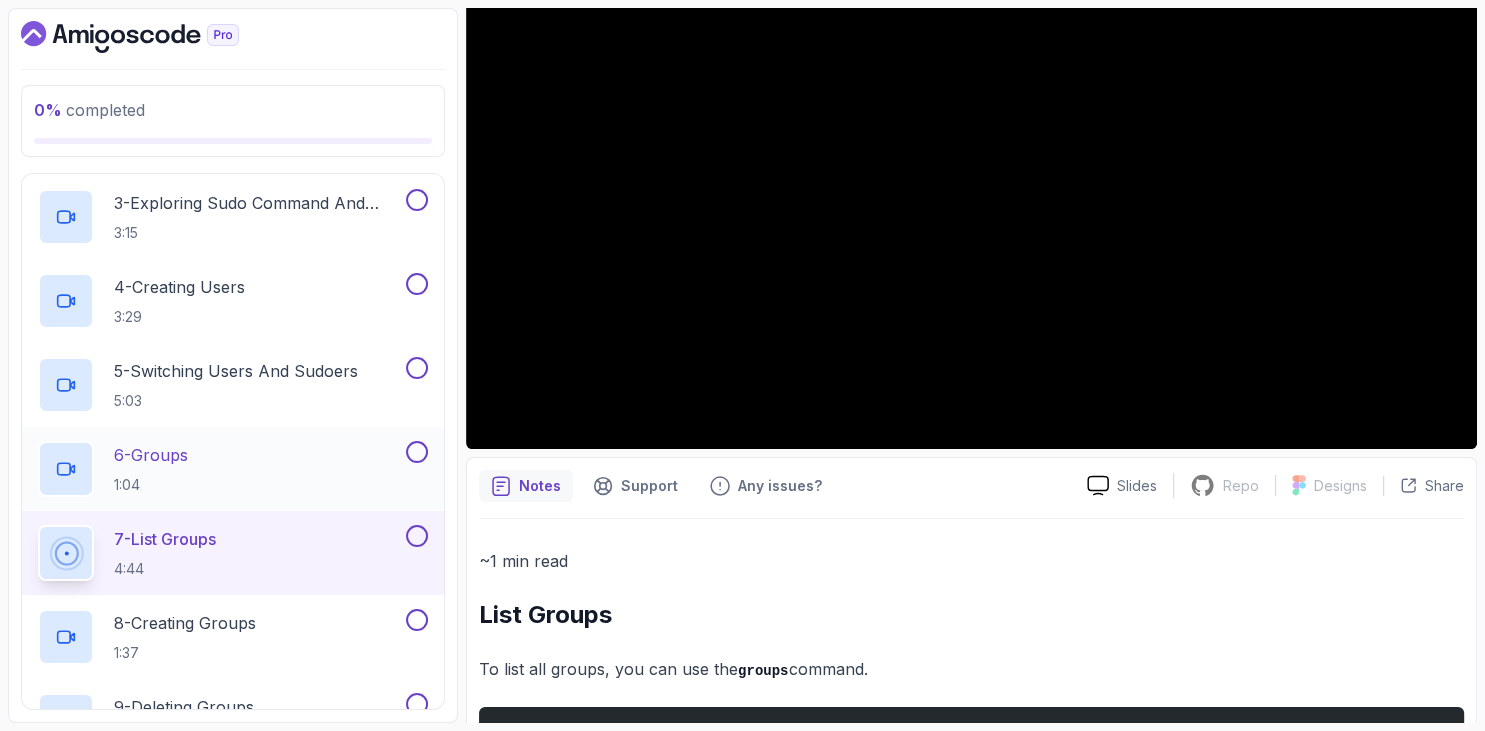 click on "6  -  Groups 1:04" at bounding box center [220, 469] 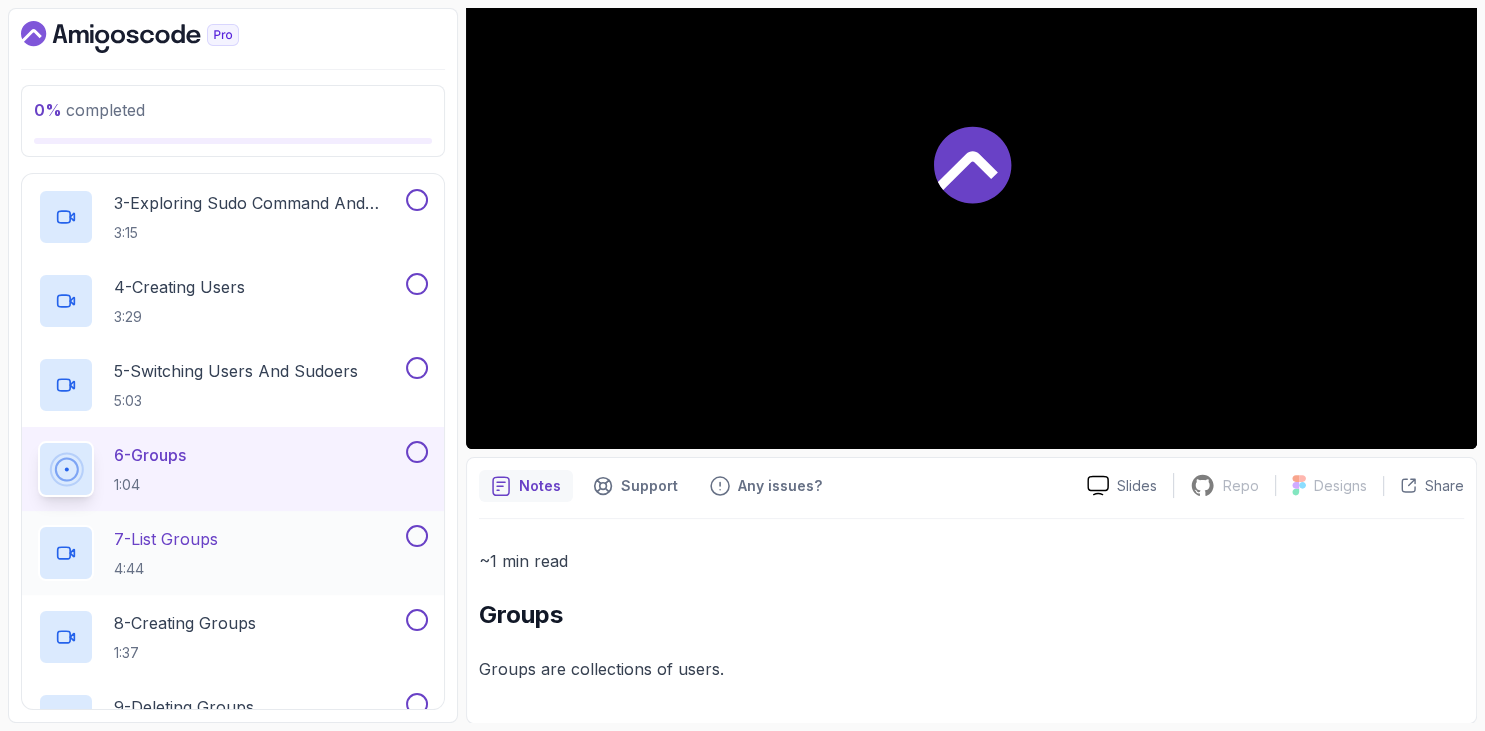 click on "7  -  List Groups" at bounding box center (166, 539) 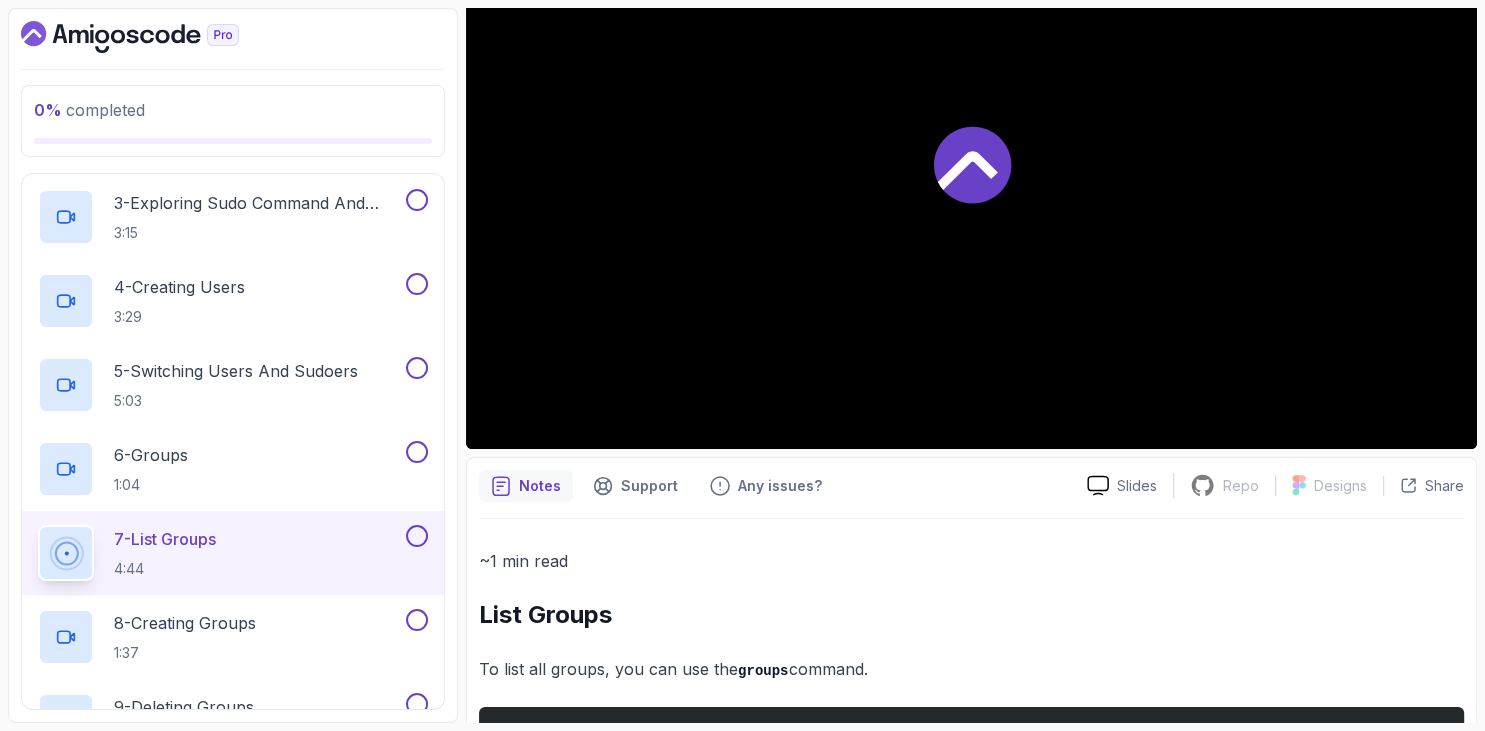 click on "0 % completed 1  -  Intro 2  -  Getting Started 3  -  Mac Installation 4  -  Windows Installation 5  -  Virtual Machines 6  -  Github Codespaces 7  -  The Terminal 8  -  The Shell 9  -  Linux Commands 10  -  Linux File System 11  -  Working With Files 12  -  Working With Directories 13  -  Users And Groups 1  -  Intro 1:56 2  -  Sudo Command 3:44 3  -  Exploring Sudo Command And Sudo List 3:15 4  -  Creating Users 3:29 5  -  Switching Users And Sudoers 5:03 6  -  Groups 1:04 7  -  List Groups 4:44 8  -  Creating Groups 1:37 9  -  Deleting Groups 0:35 10  -  Adding And Removing Users From Groups 3:34 11  -  Users and Groups Quiz Required- quiz 12  -  Diagram Text 14  -  File Permissions 15  -  Outro" at bounding box center (233, 365) 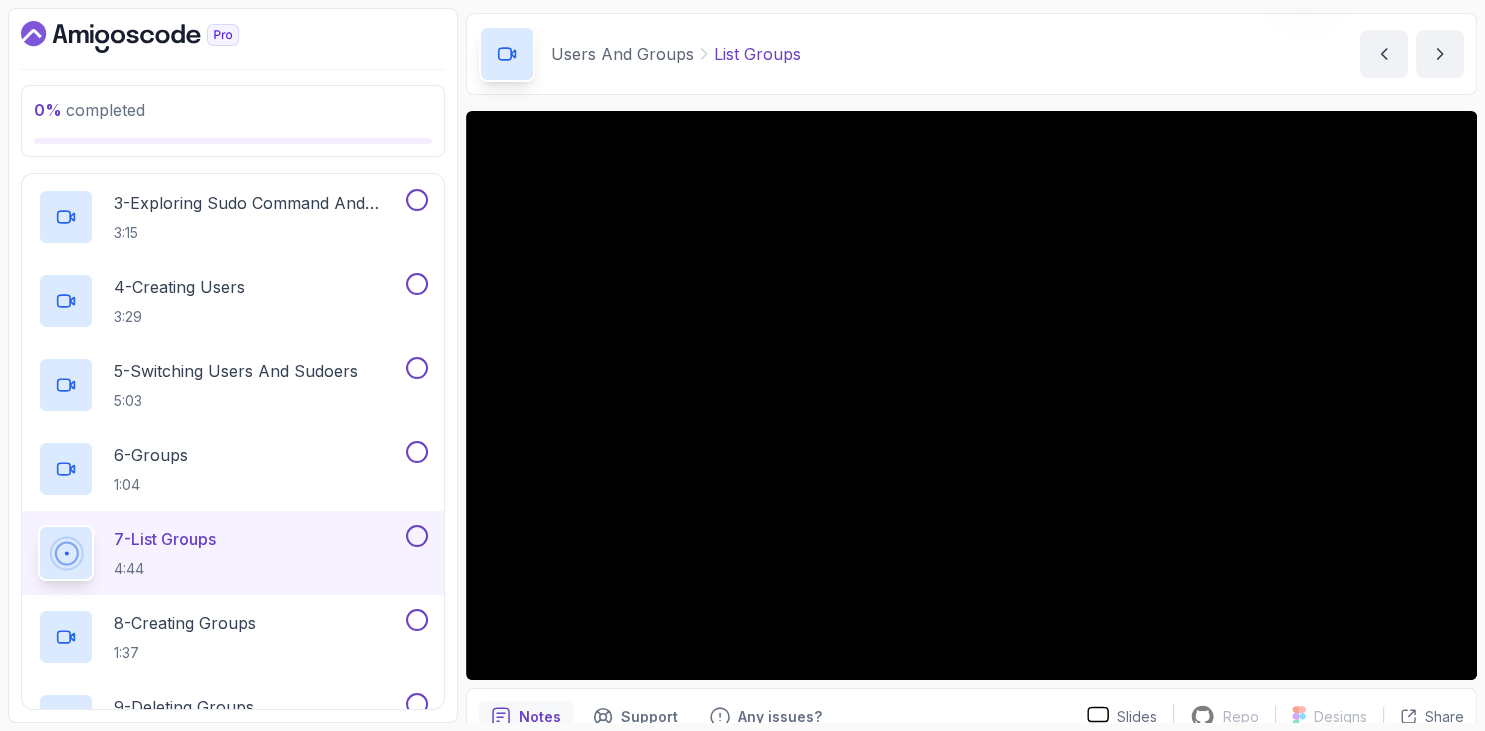 scroll, scrollTop: 298, scrollLeft: 0, axis: vertical 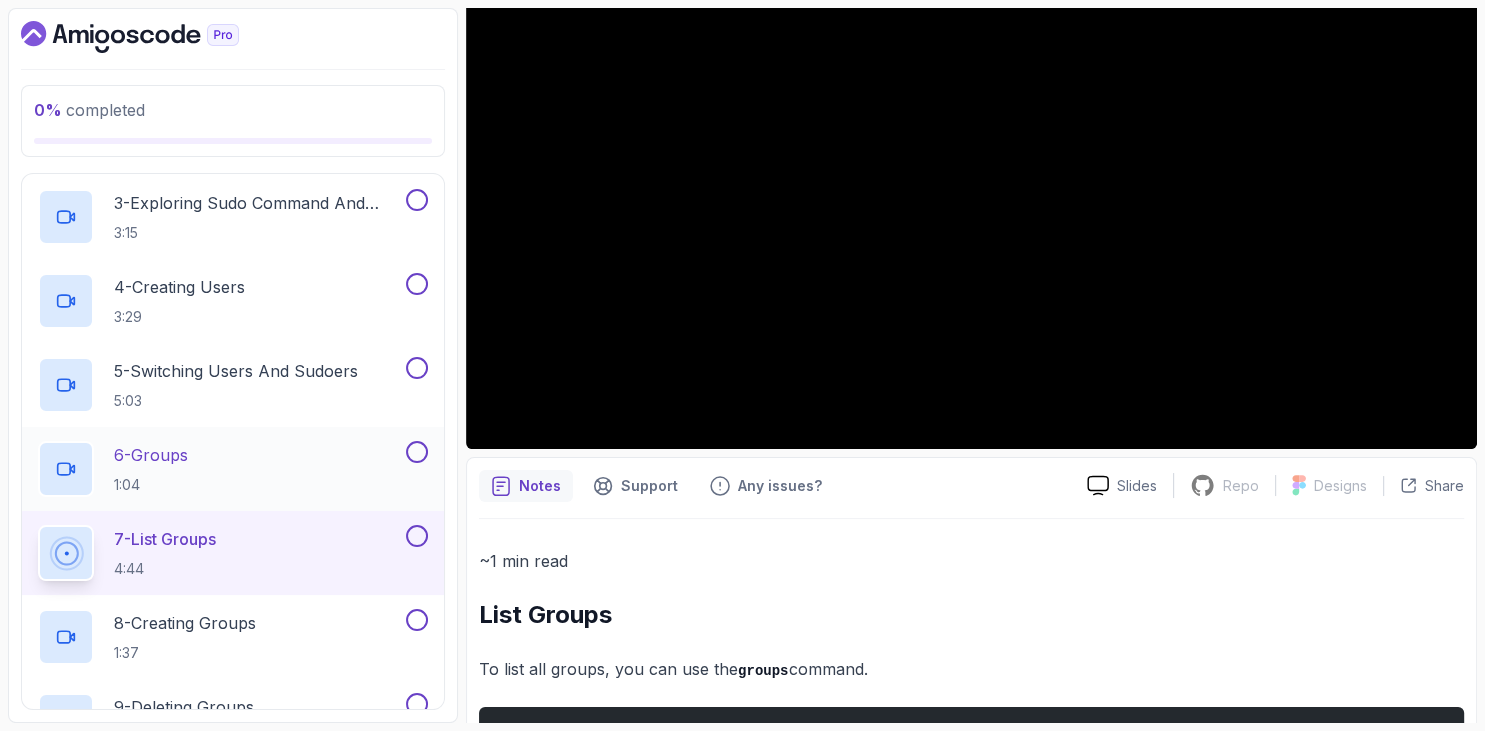 click on "6  -  Groups" at bounding box center [151, 455] 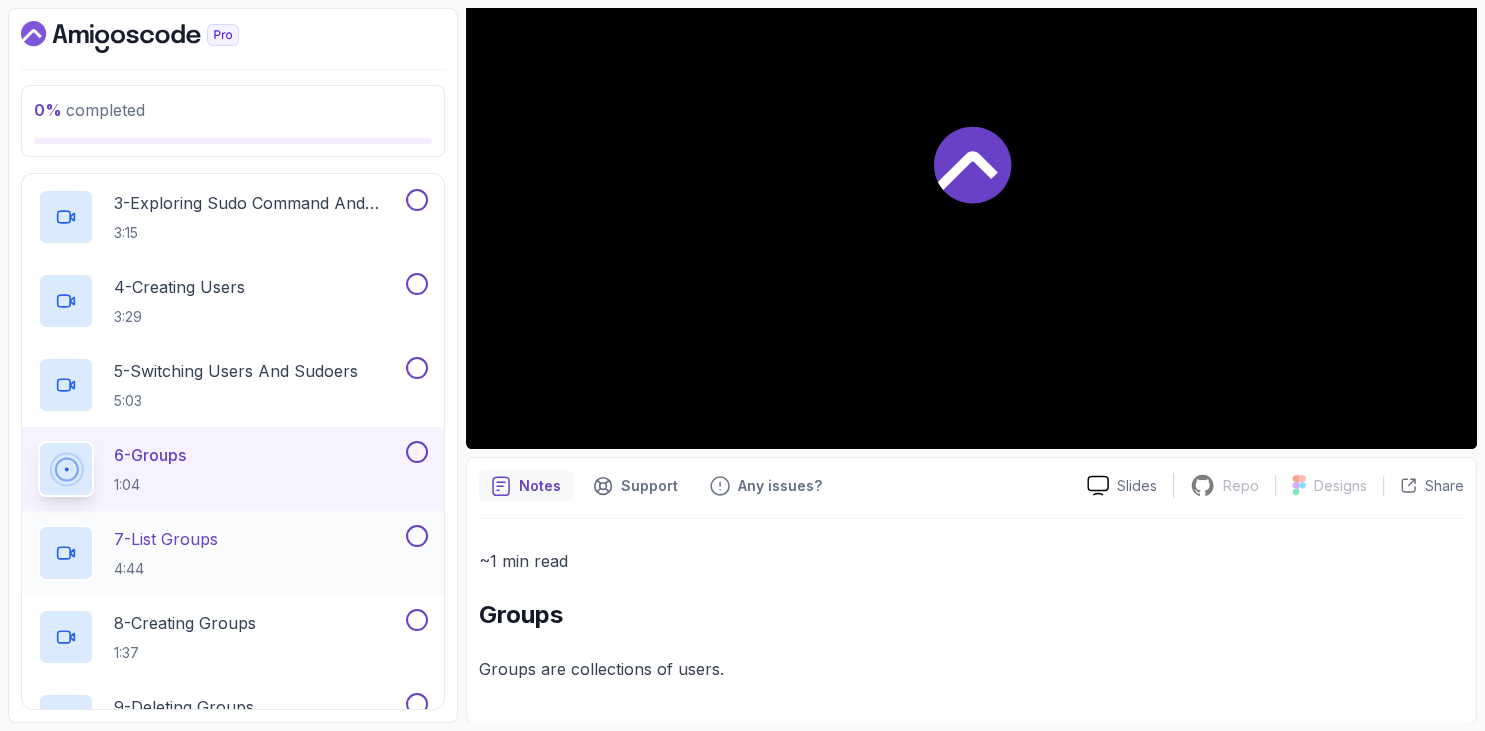 click on "7  -  List Groups 4:44" at bounding box center (166, 553) 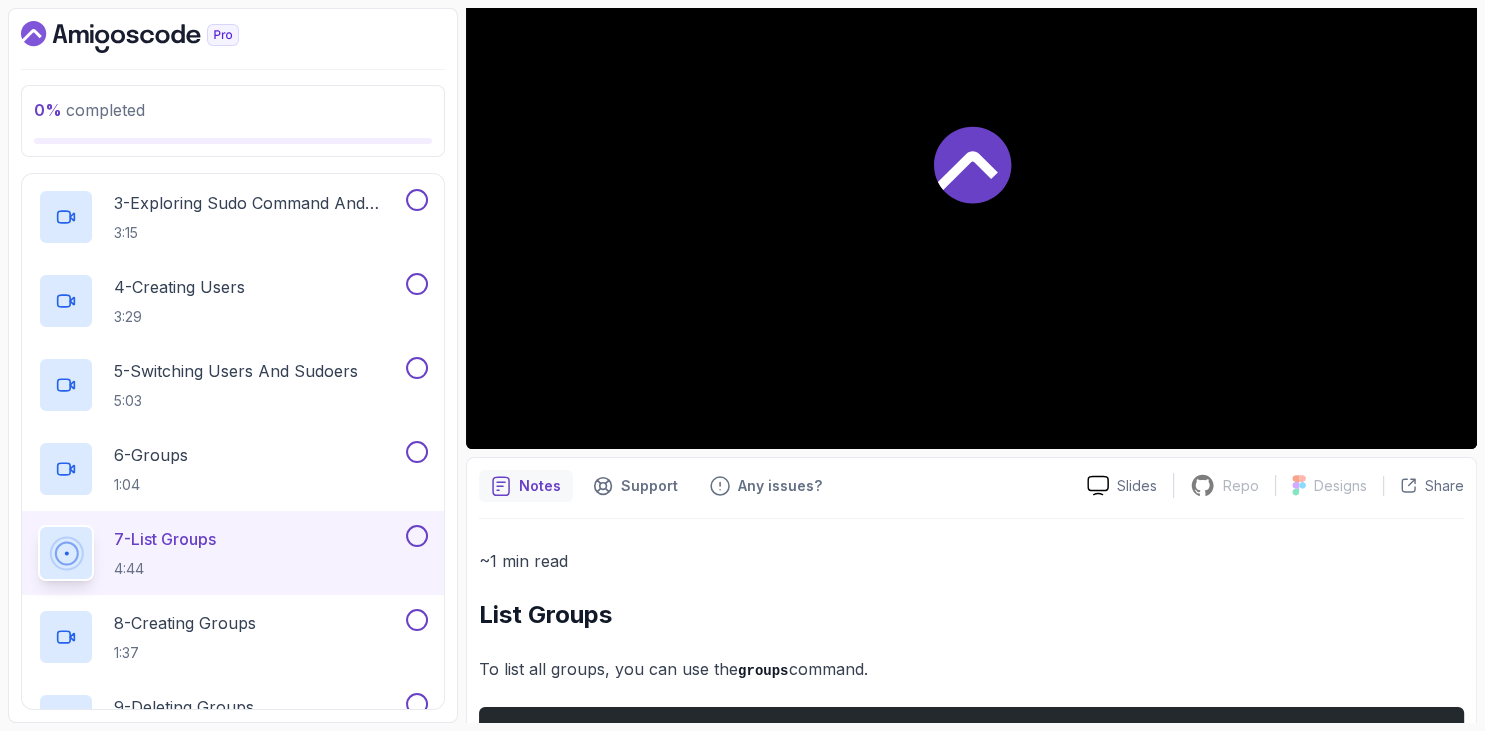 click on "0 % completed 1  -  Intro 2  -  Getting Started 3  -  Mac Installation 4  -  Windows Installation 5  -  Virtual Machines 6  -  Github Codespaces 7  -  The Terminal 8  -  The Shell 9  -  Linux Commands 10  -  Linux File System 11  -  Working With Files 12  -  Working With Directories 13  -  Users And Groups 1  -  Intro 1:56 2  -  Sudo Command 3:44 3  -  Exploring Sudo Command And Sudo List 3:15 4  -  Creating Users 3:29 5  -  Switching Users And Sudoers 5:03 6  -  Groups 1:04 7  -  List Groups 4:44 8  -  Creating Groups 1:37 9  -  Deleting Groups 0:35 10  -  Adding And Removing Users From Groups 3:34 11  -  Users and Groups Quiz Required- quiz 12  -  Diagram Text 14  -  File Permissions 15  -  Outro" at bounding box center (233, 365) 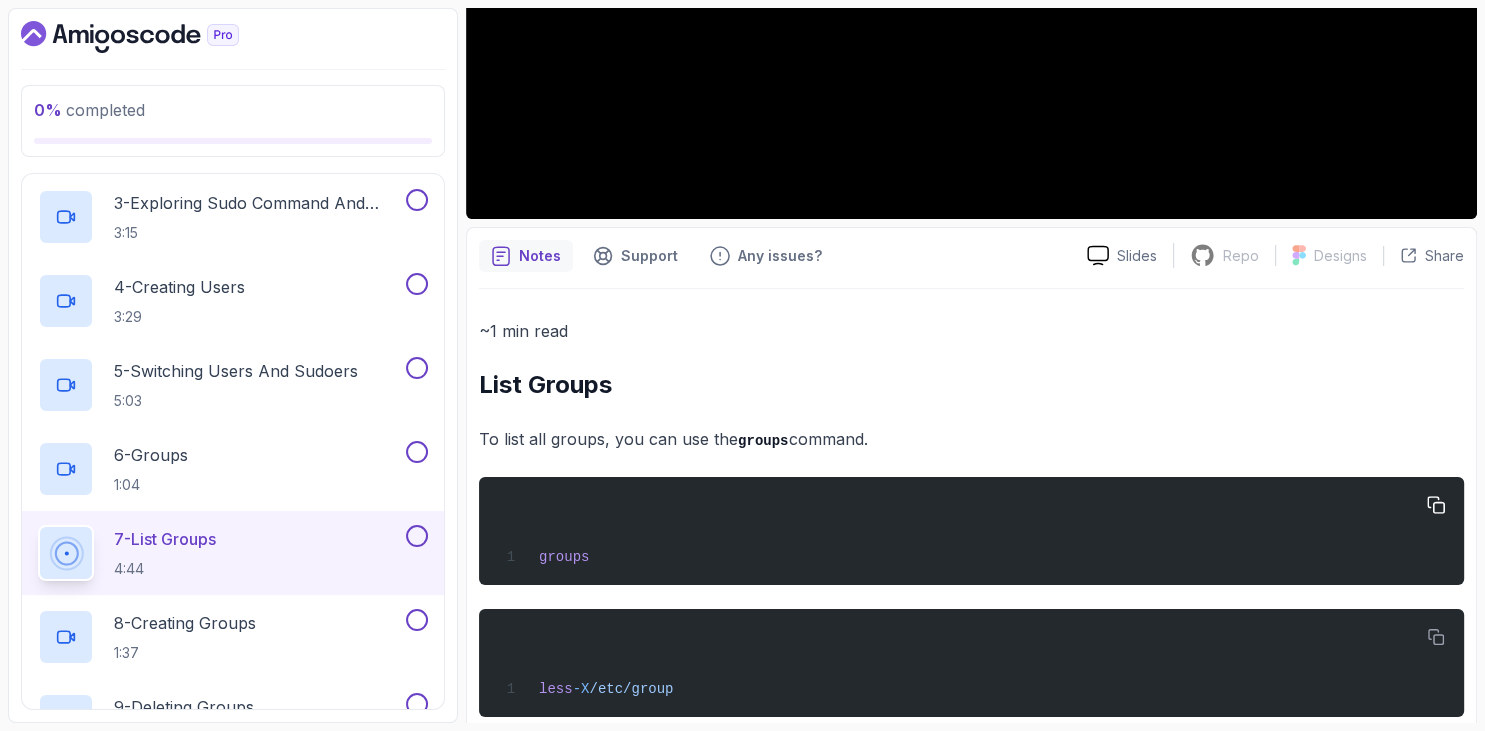 scroll, scrollTop: 643, scrollLeft: 0, axis: vertical 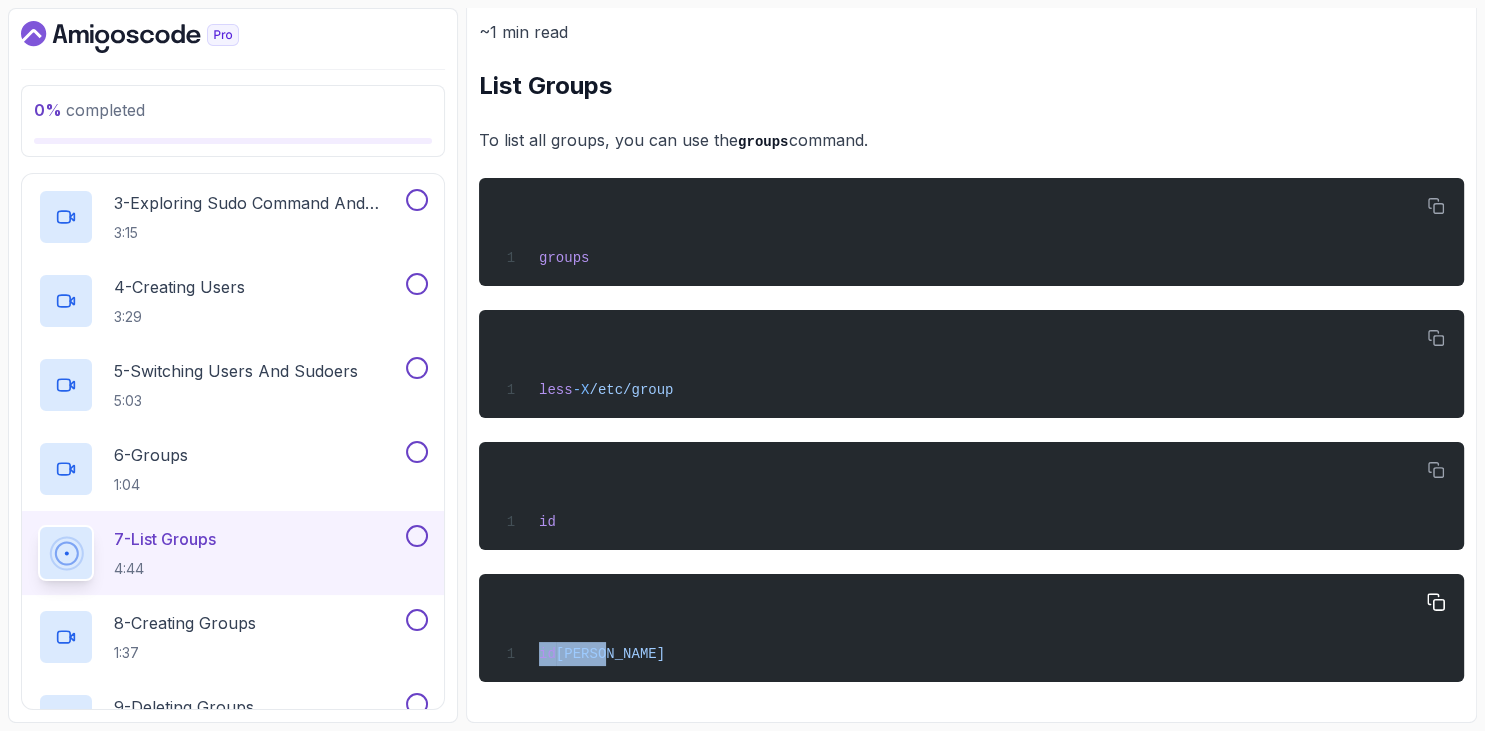 drag, startPoint x: 481, startPoint y: 276, endPoint x: 724, endPoint y: 655, distance: 450.21106 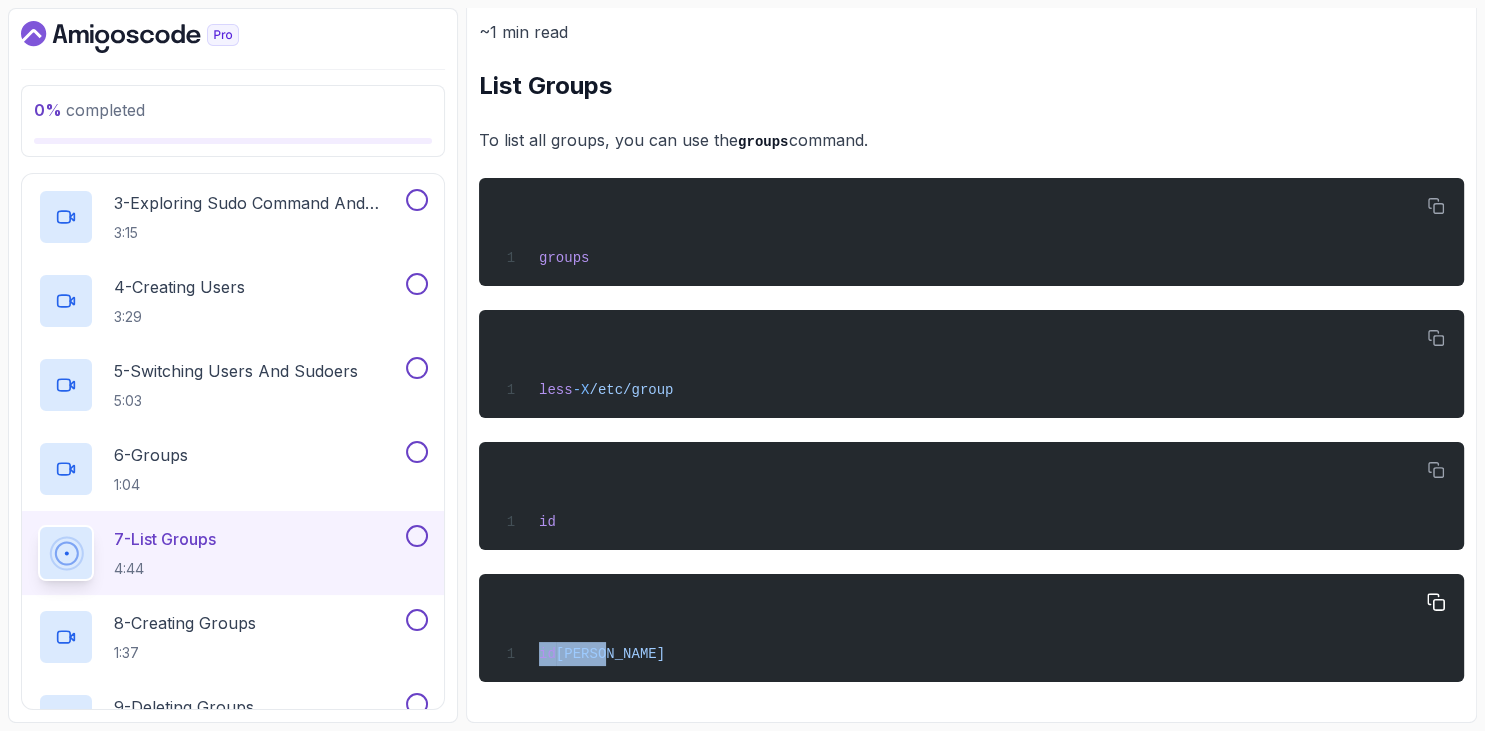 click on "~1 min read List Groups
To list all groups, you can use the  groups  command.
groups
less  -X  /etc/group
id
id  jamal" at bounding box center [971, 350] 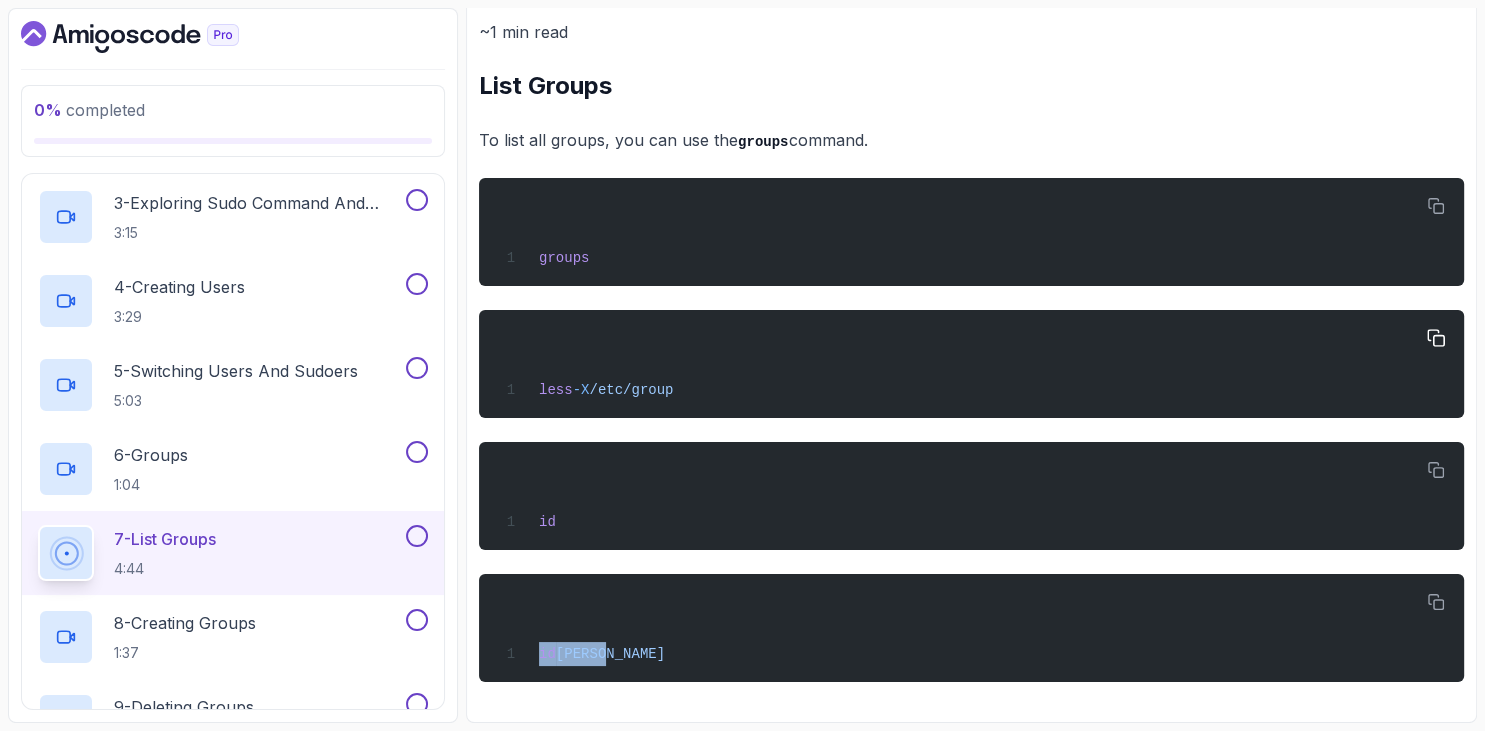 copy on "id  jamal" 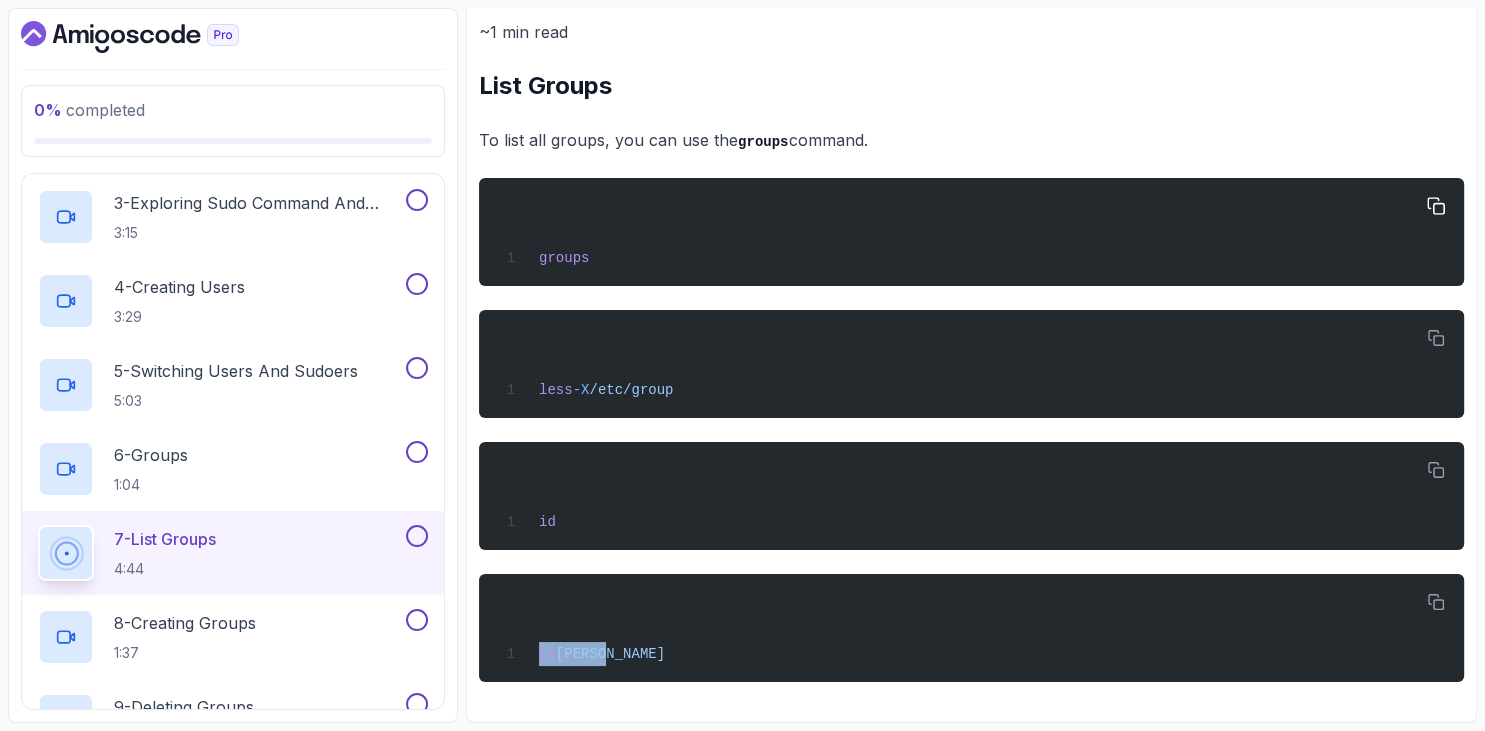 click on "groups" at bounding box center [971, 232] 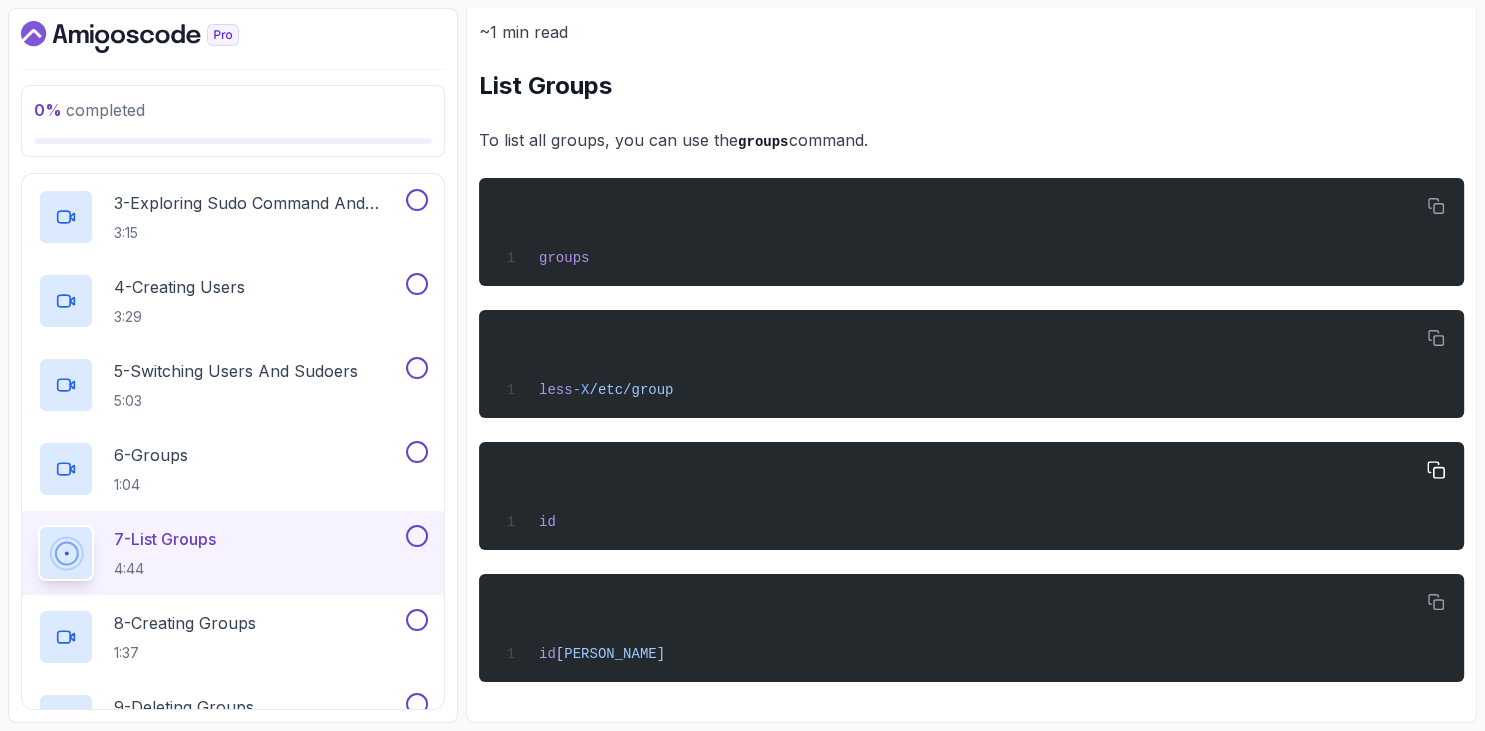 click on "id" at bounding box center (971, 496) 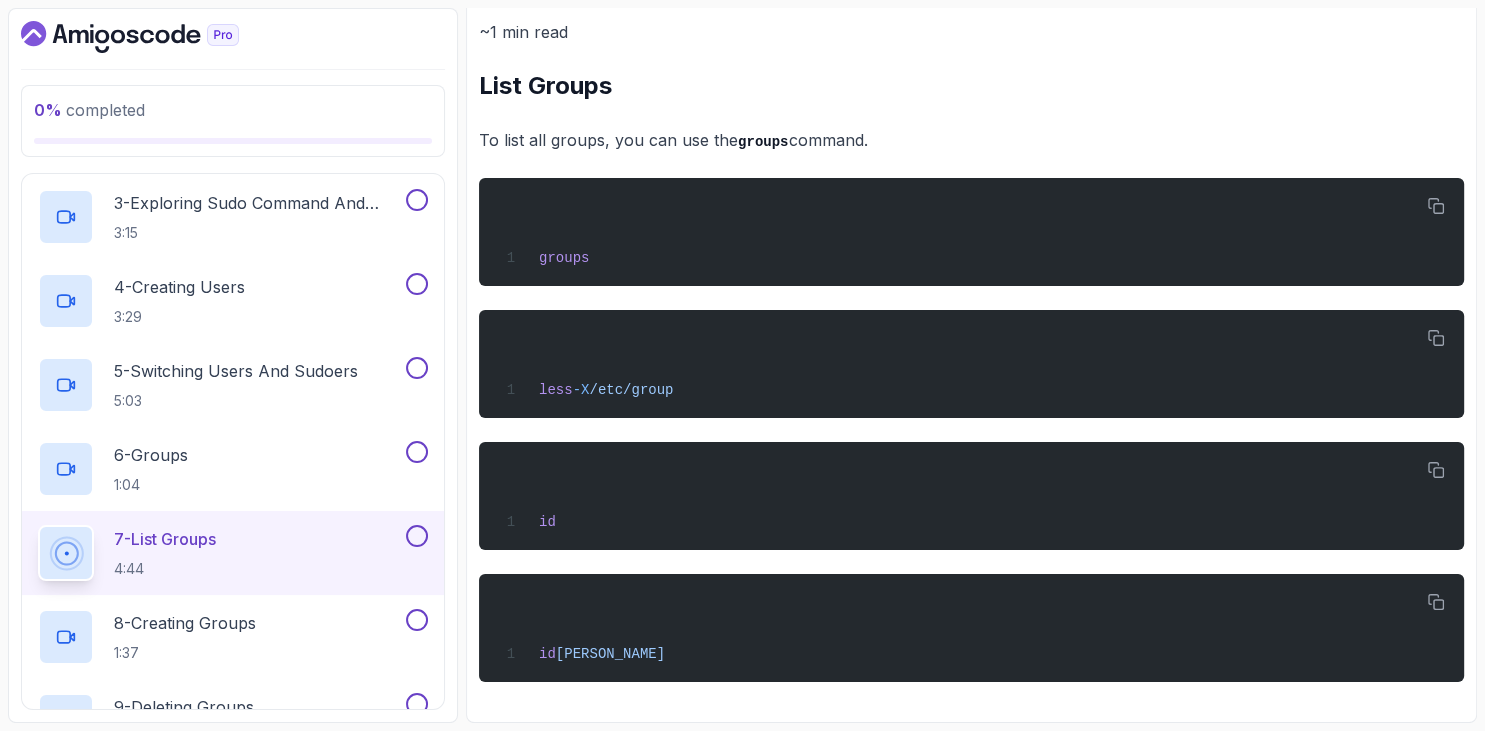 scroll, scrollTop: 1126, scrollLeft: 0, axis: vertical 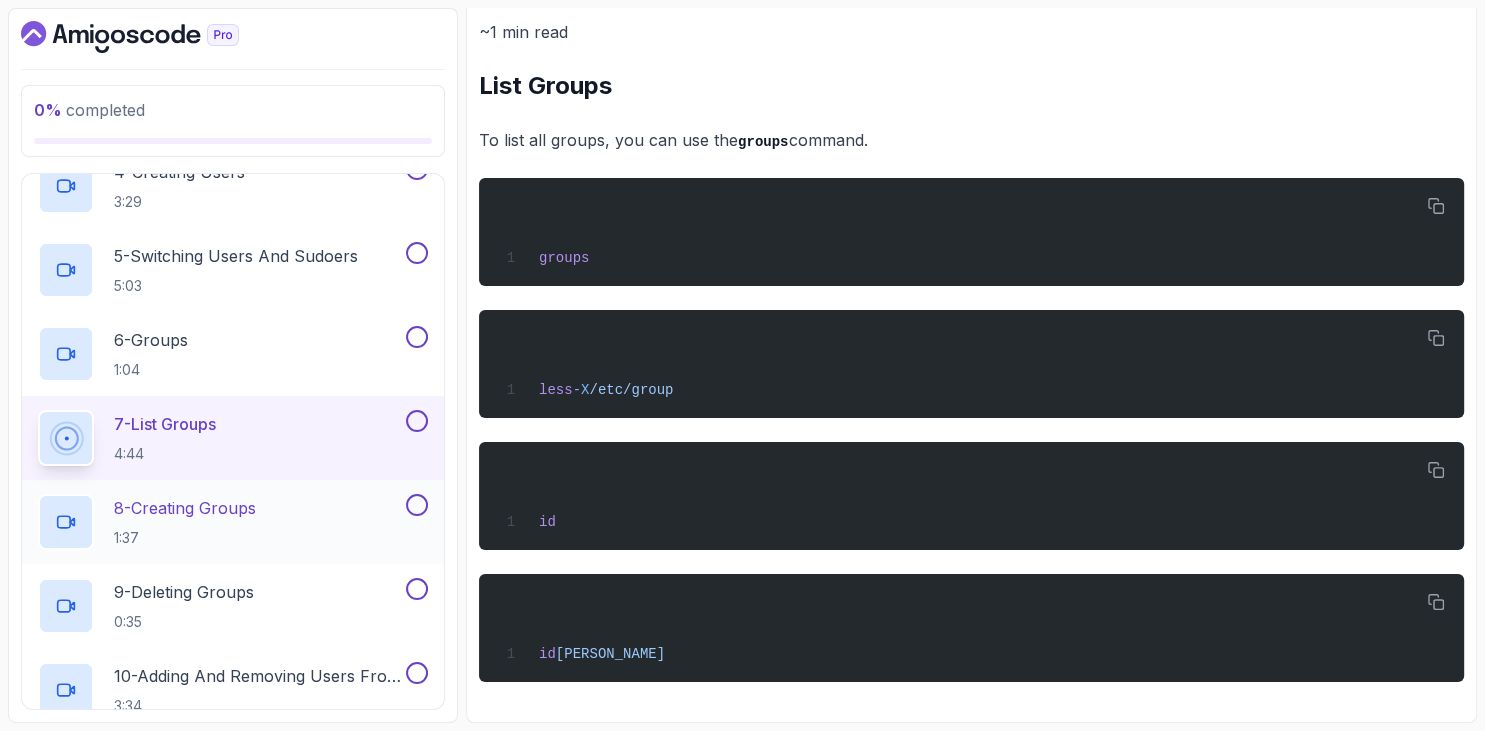 click on "1:37" at bounding box center (185, 538) 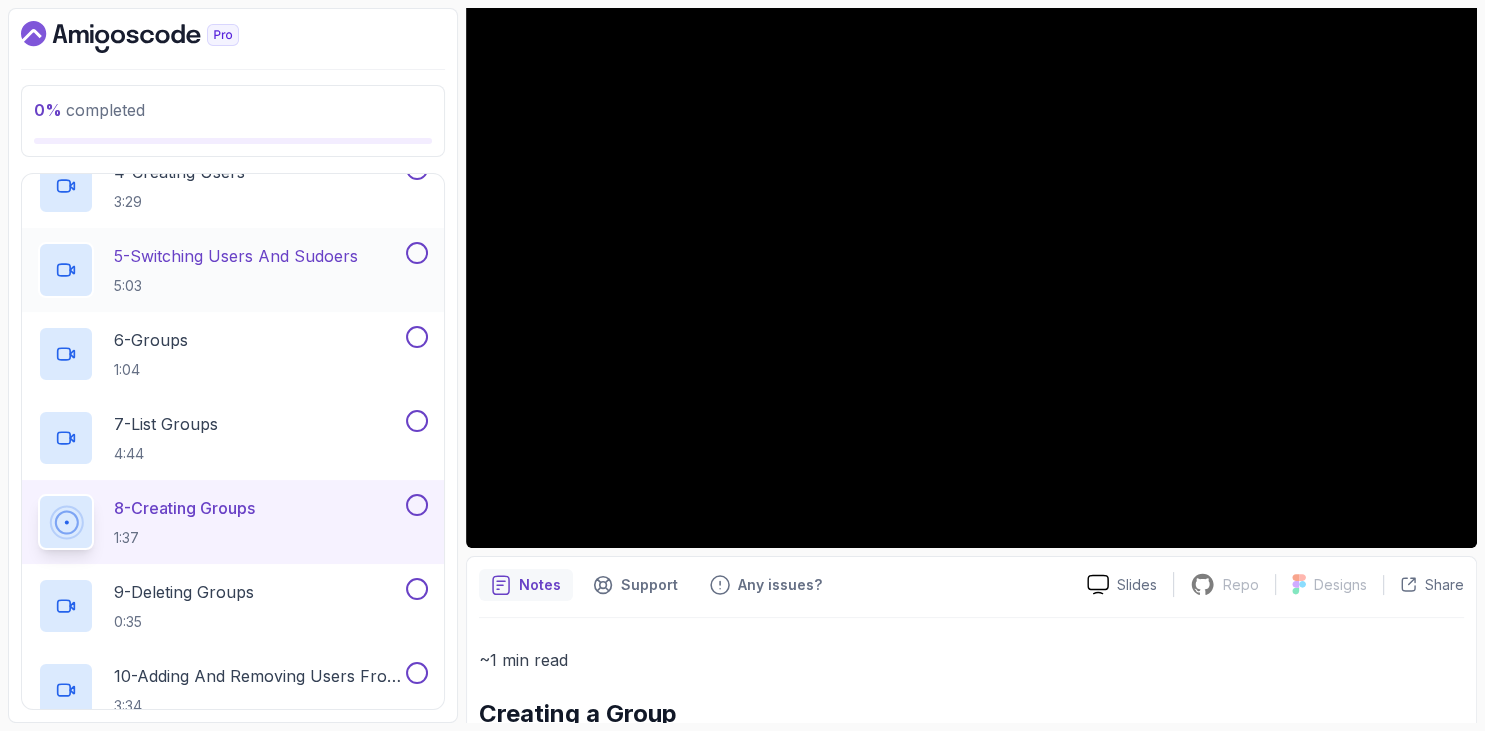 scroll, scrollTop: 430, scrollLeft: 0, axis: vertical 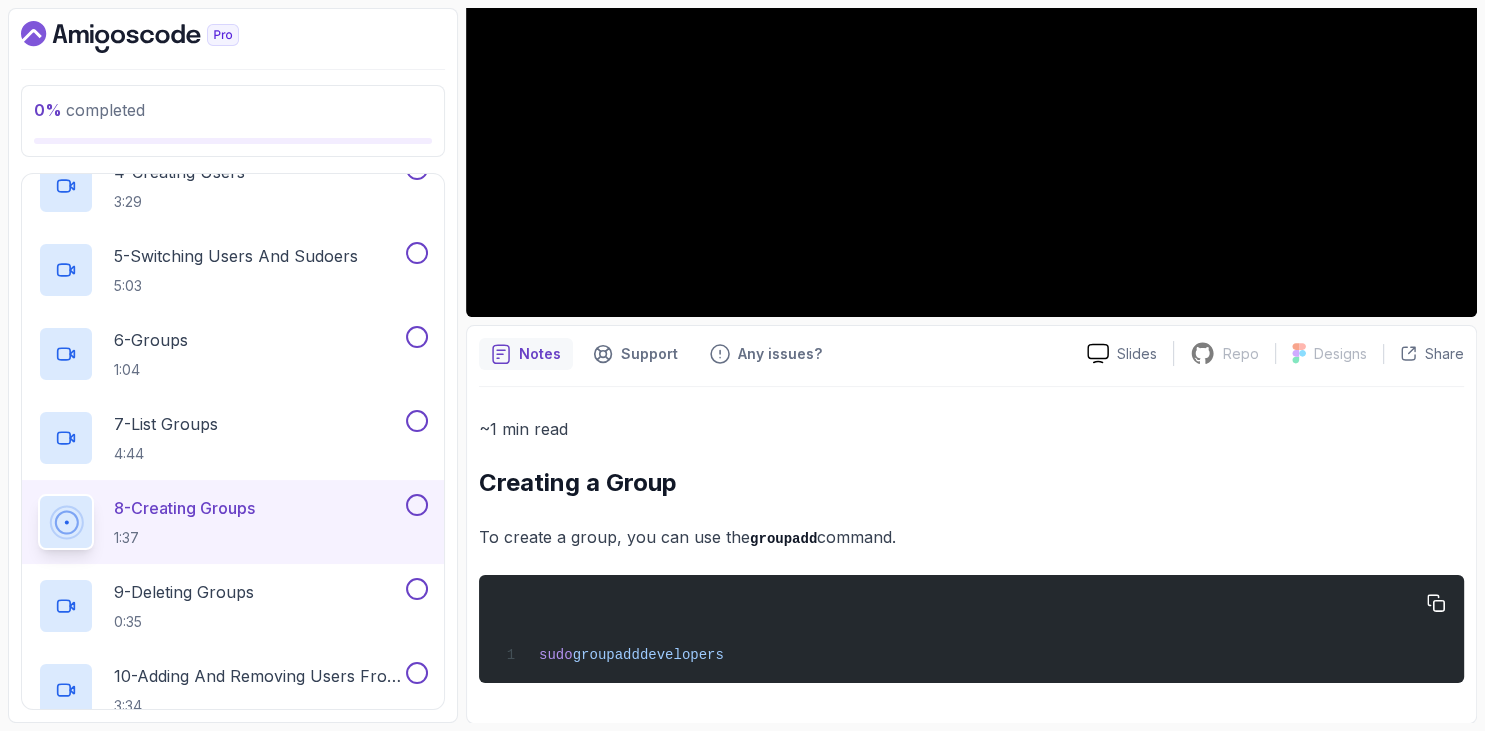drag, startPoint x: 483, startPoint y: 488, endPoint x: 749, endPoint y: 666, distance: 320.0625 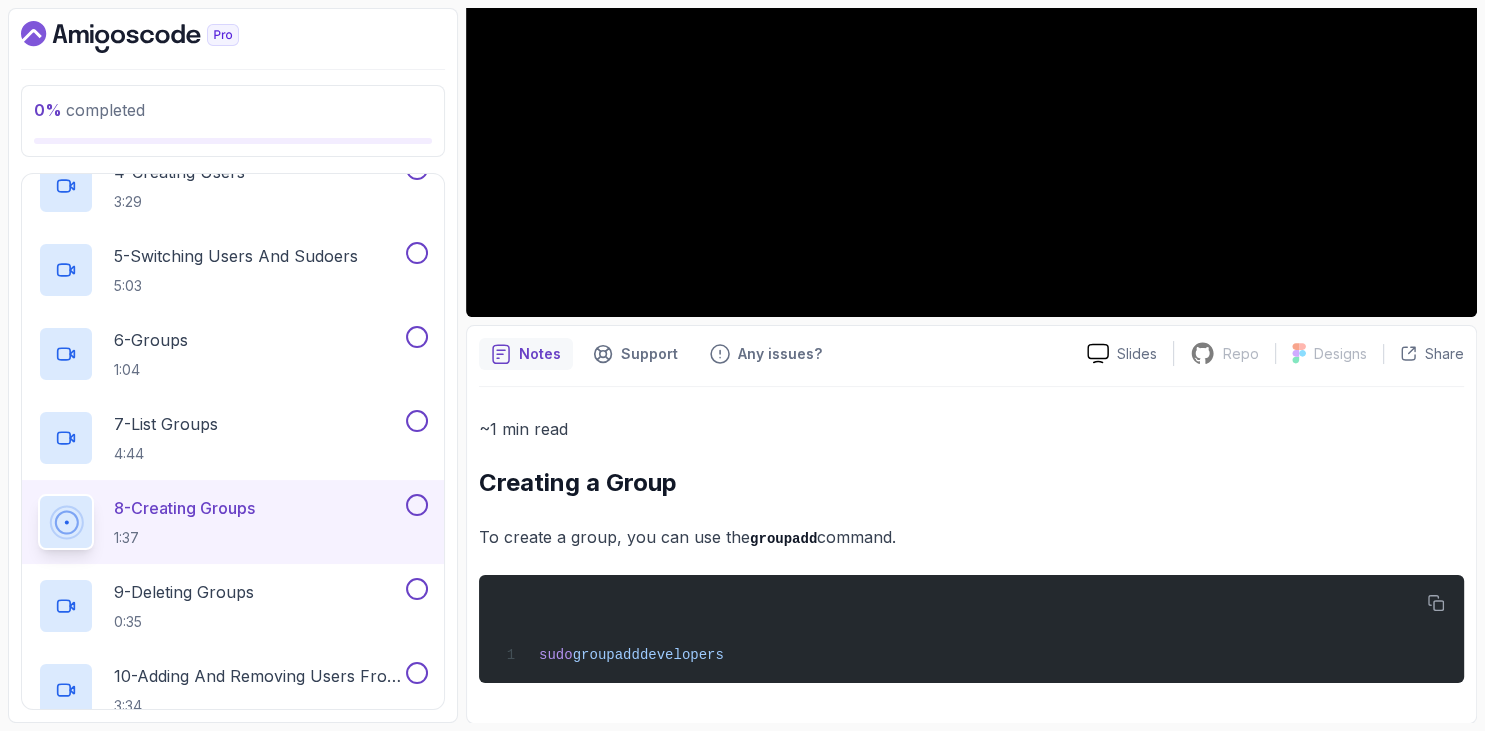click on "~1 min read Creating a Group
To create a group, you can use the  groupadd  command.
sudo  groupadd  developers" at bounding box center [971, 549] 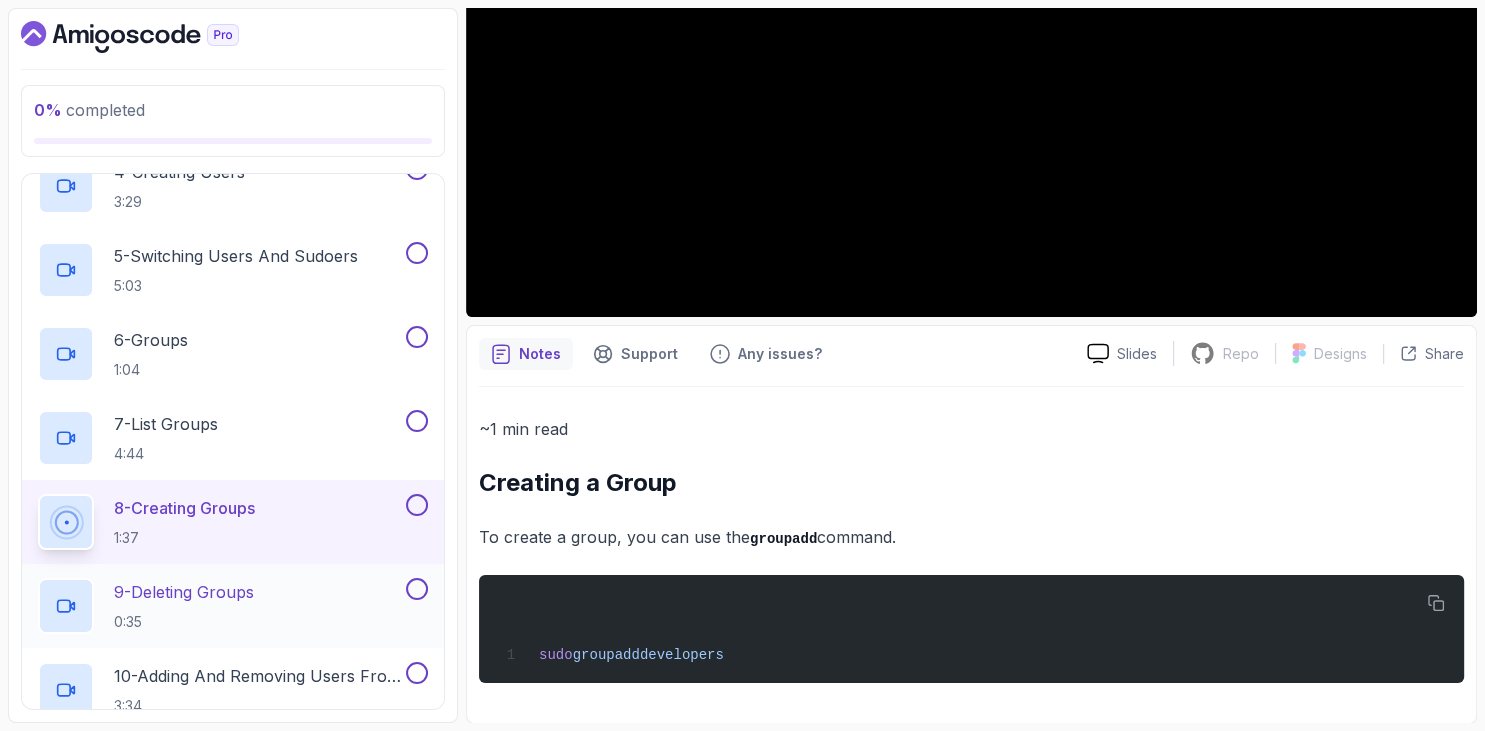 click on "9  -  Deleting Groups" at bounding box center [184, 592] 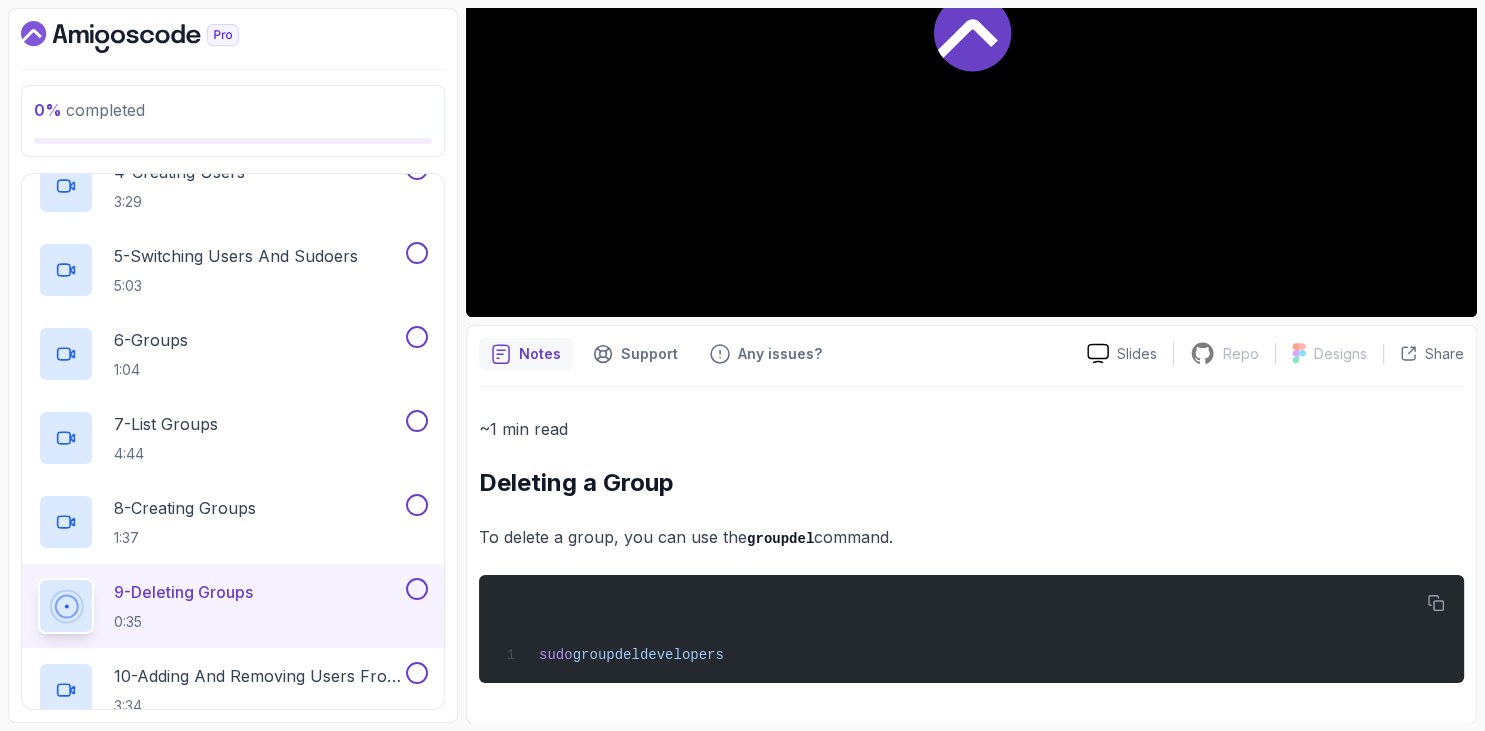 click at bounding box center [233, 37] 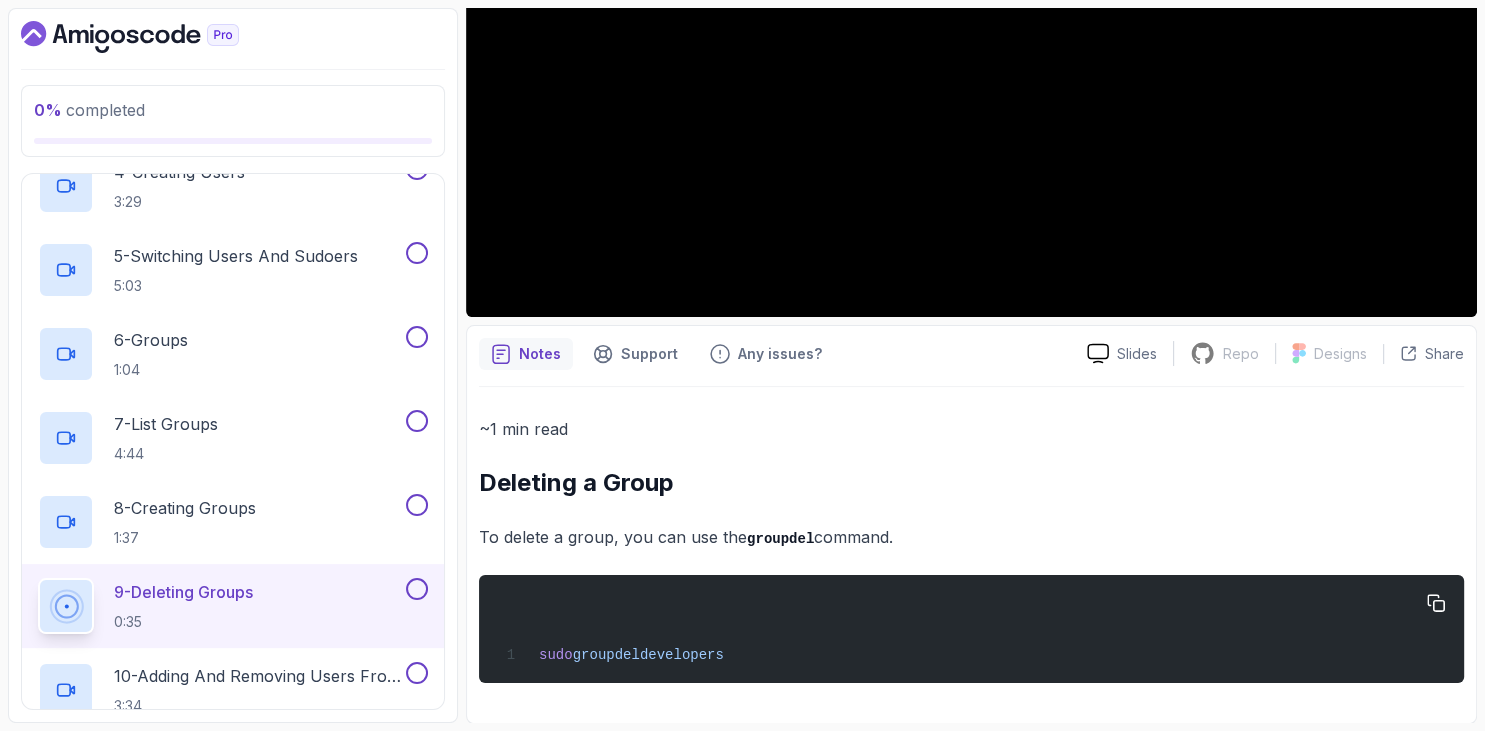 drag, startPoint x: 479, startPoint y: 479, endPoint x: 754, endPoint y: 650, distance: 323.8302 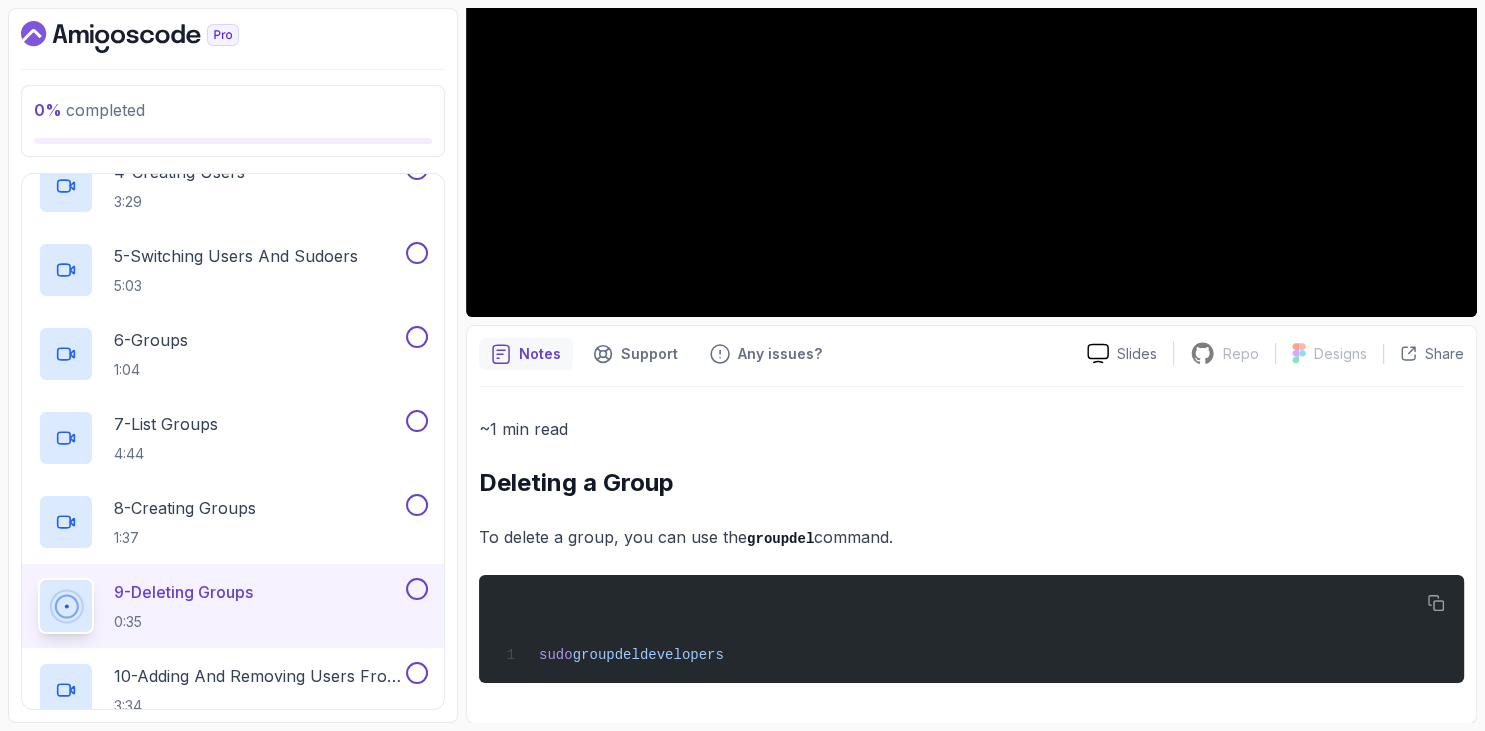 click on "~1 min read Deleting a Group
To delete a group, you can use the  groupdel  command.
sudo  groupdel  developers" at bounding box center [971, 549] 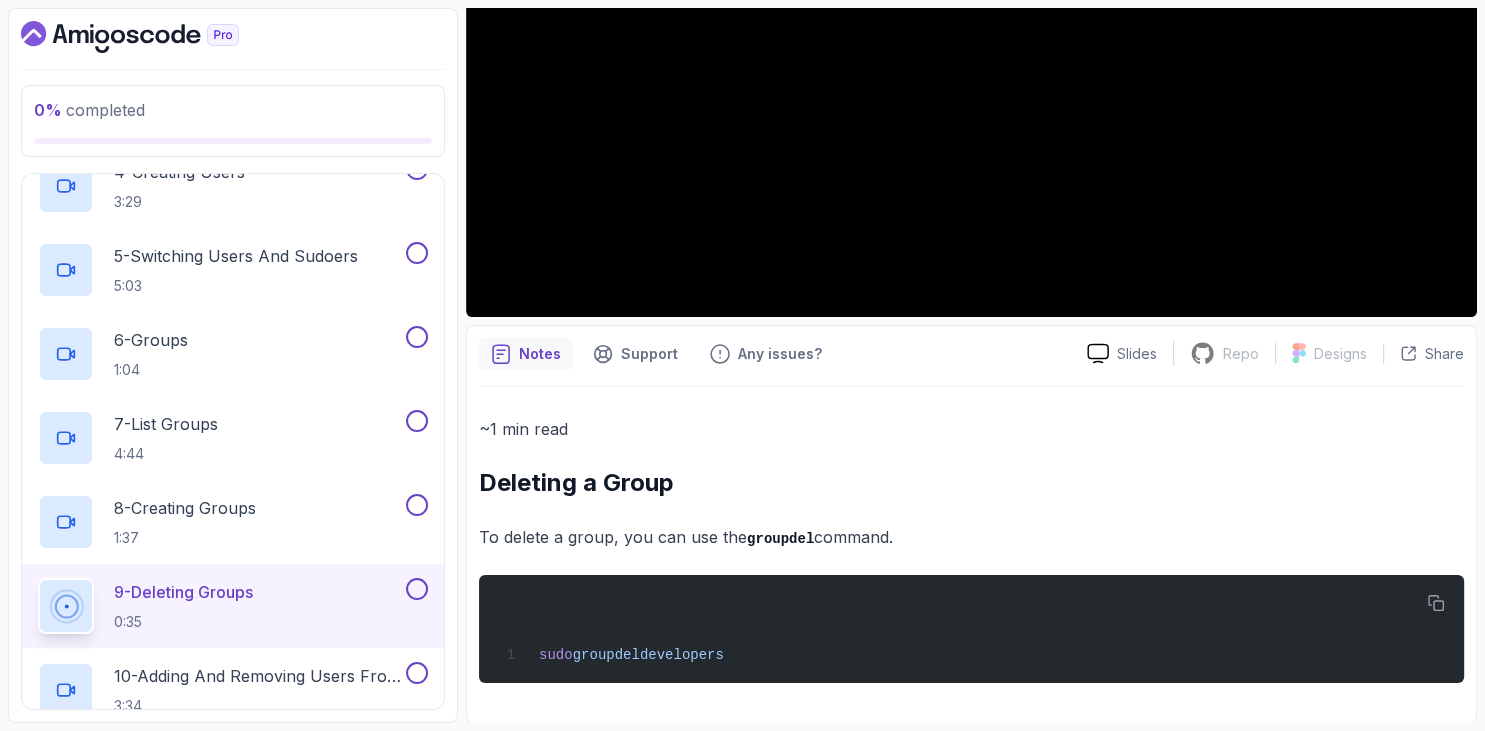 scroll, scrollTop: 1242, scrollLeft: 0, axis: vertical 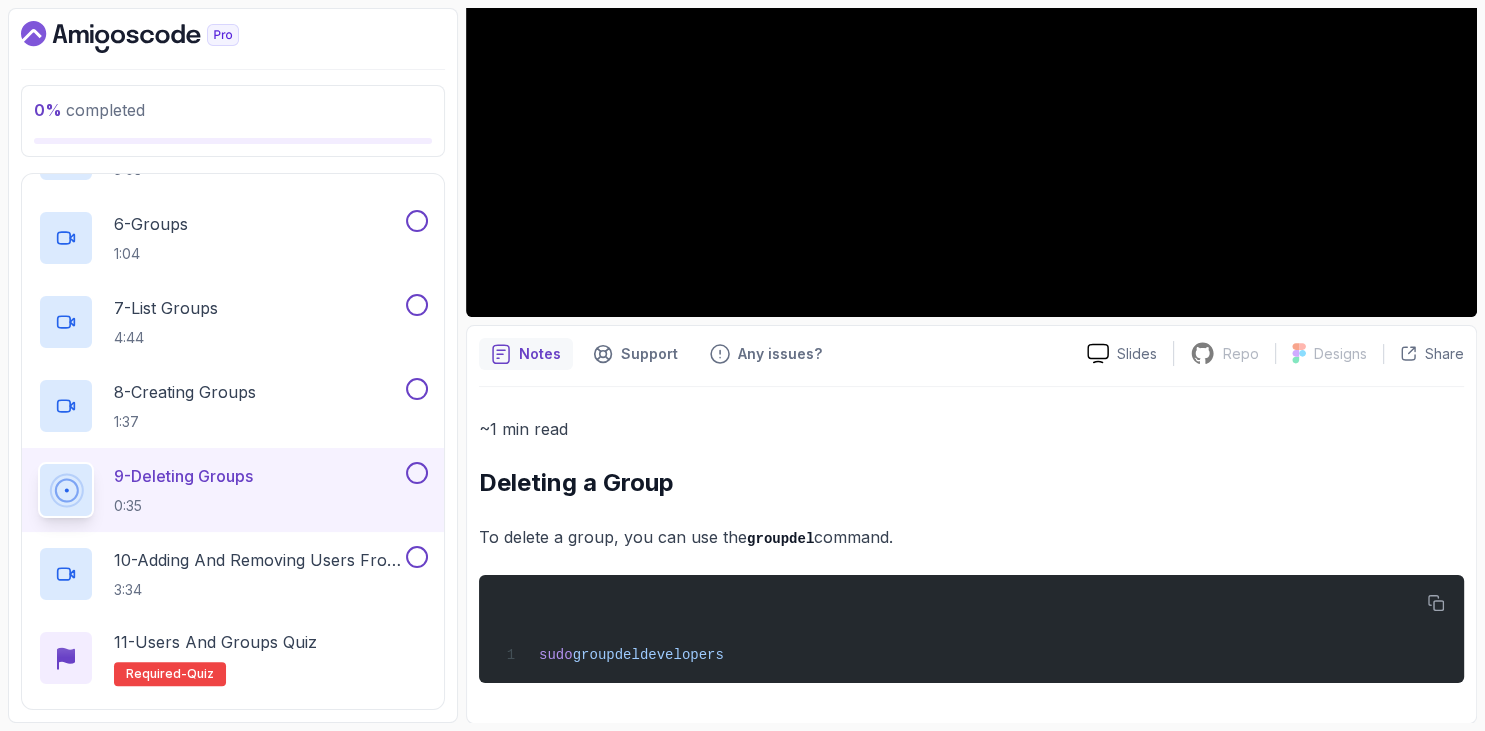 click on "To delete a group, you can use the  groupdel  command." at bounding box center [971, 537] 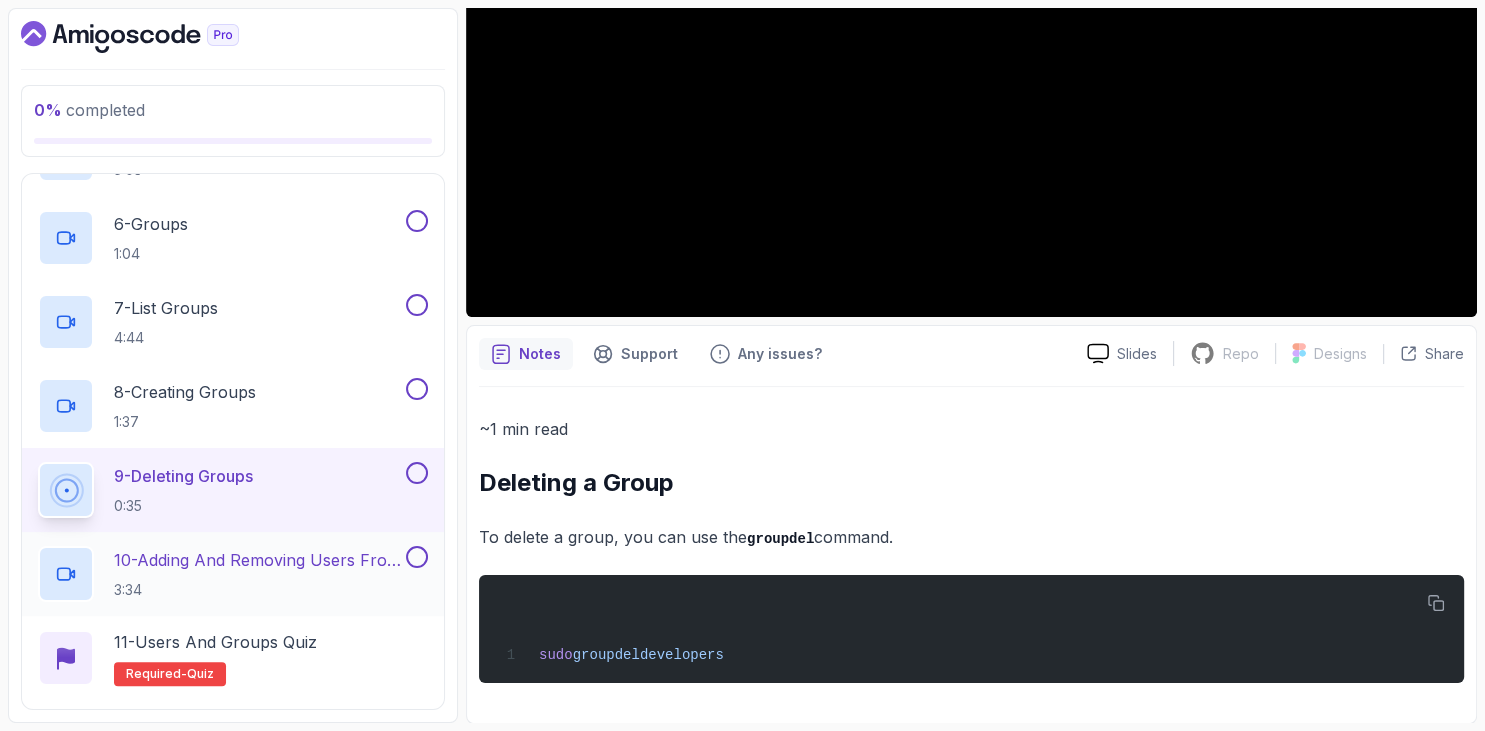 click on "10  -  Adding And Removing Users From Groups" at bounding box center (258, 560) 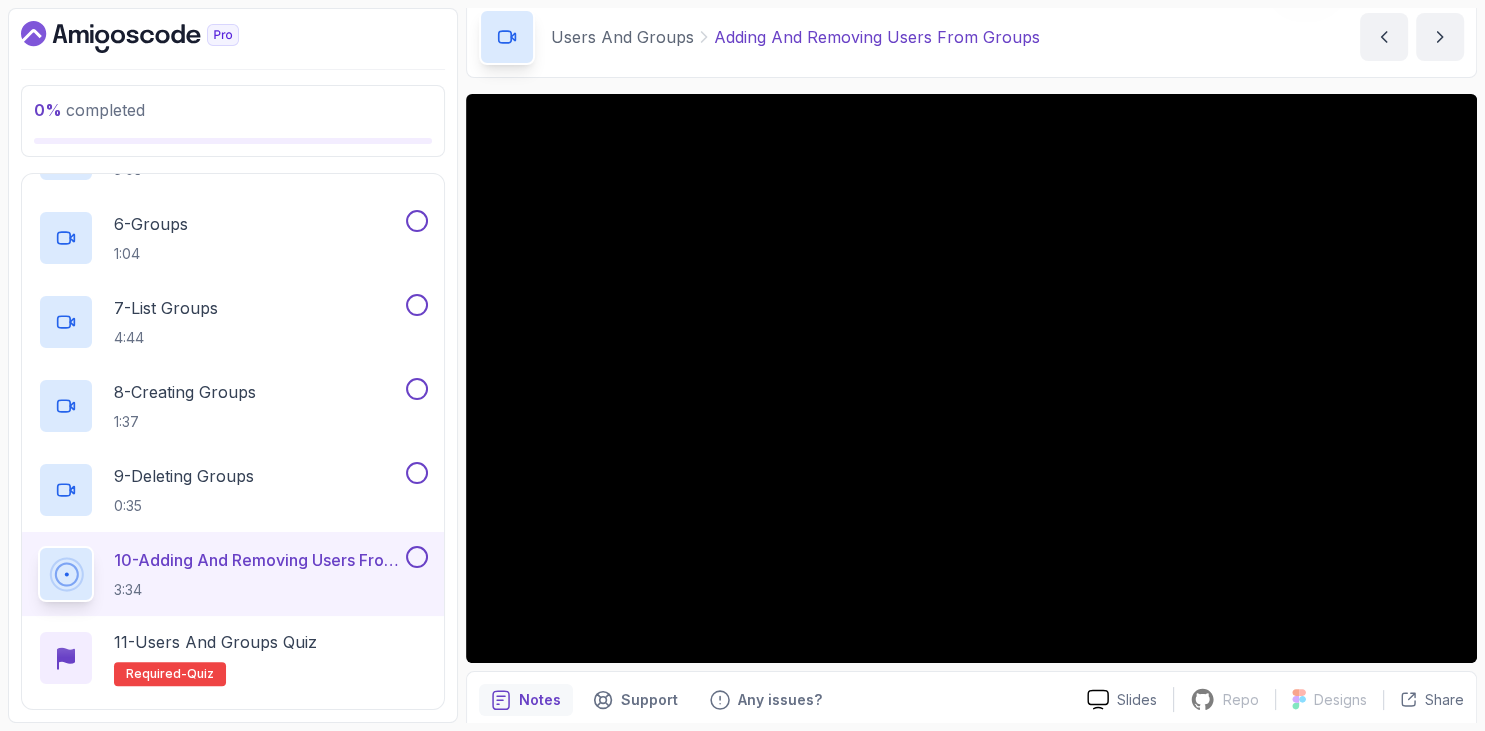 scroll, scrollTop: 199, scrollLeft: 0, axis: vertical 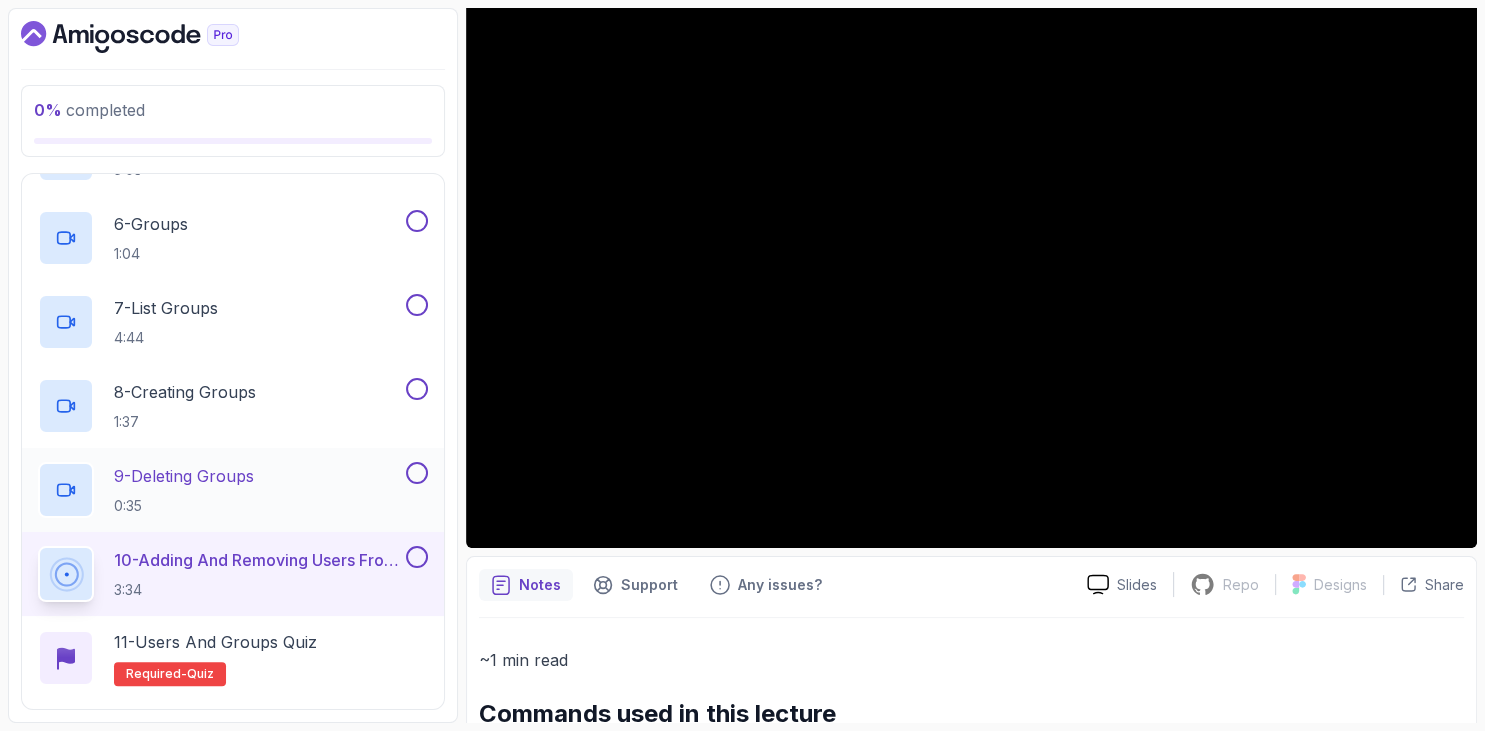 click on "9  -  Deleting Groups 0:35" at bounding box center (184, 490) 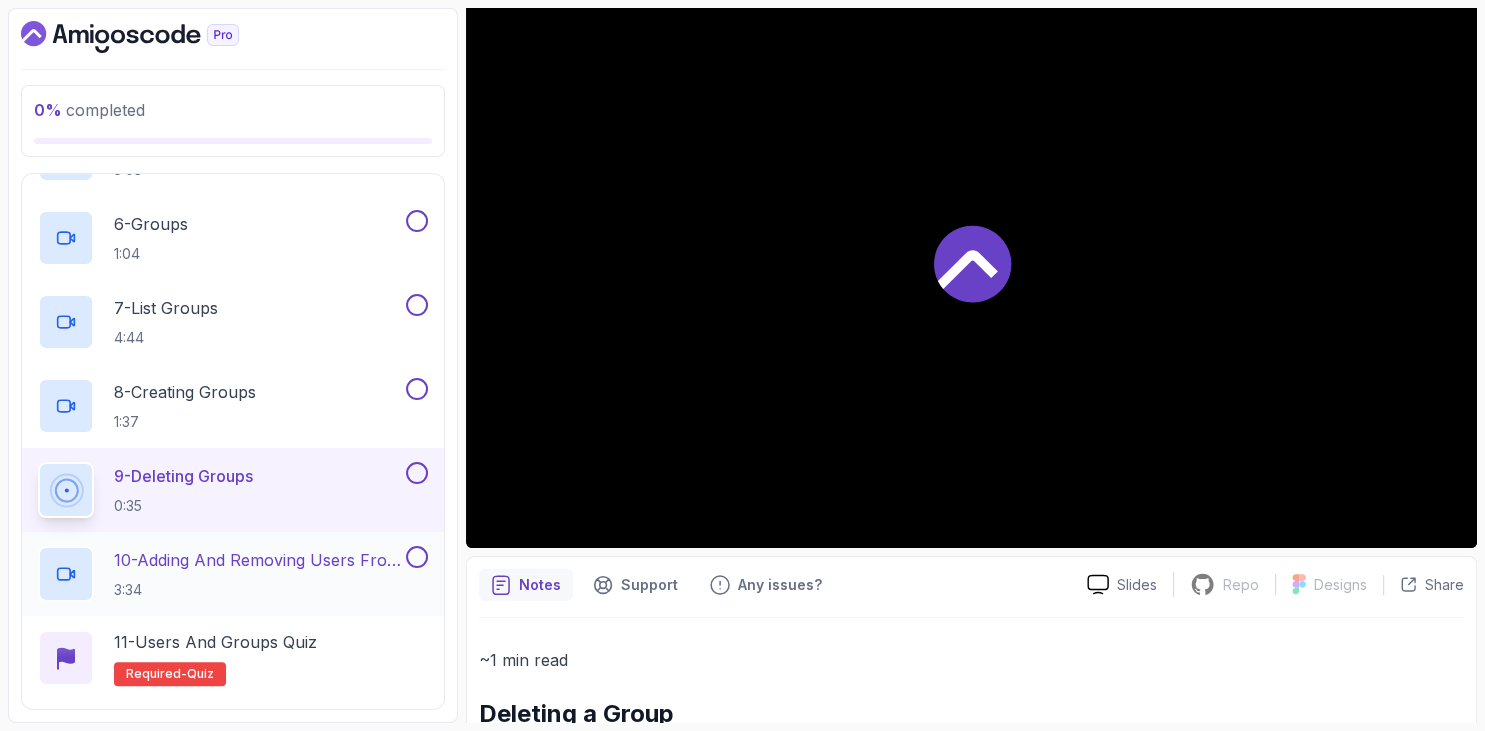 click on "10  -  Adding And Removing Users From Groups" at bounding box center (258, 560) 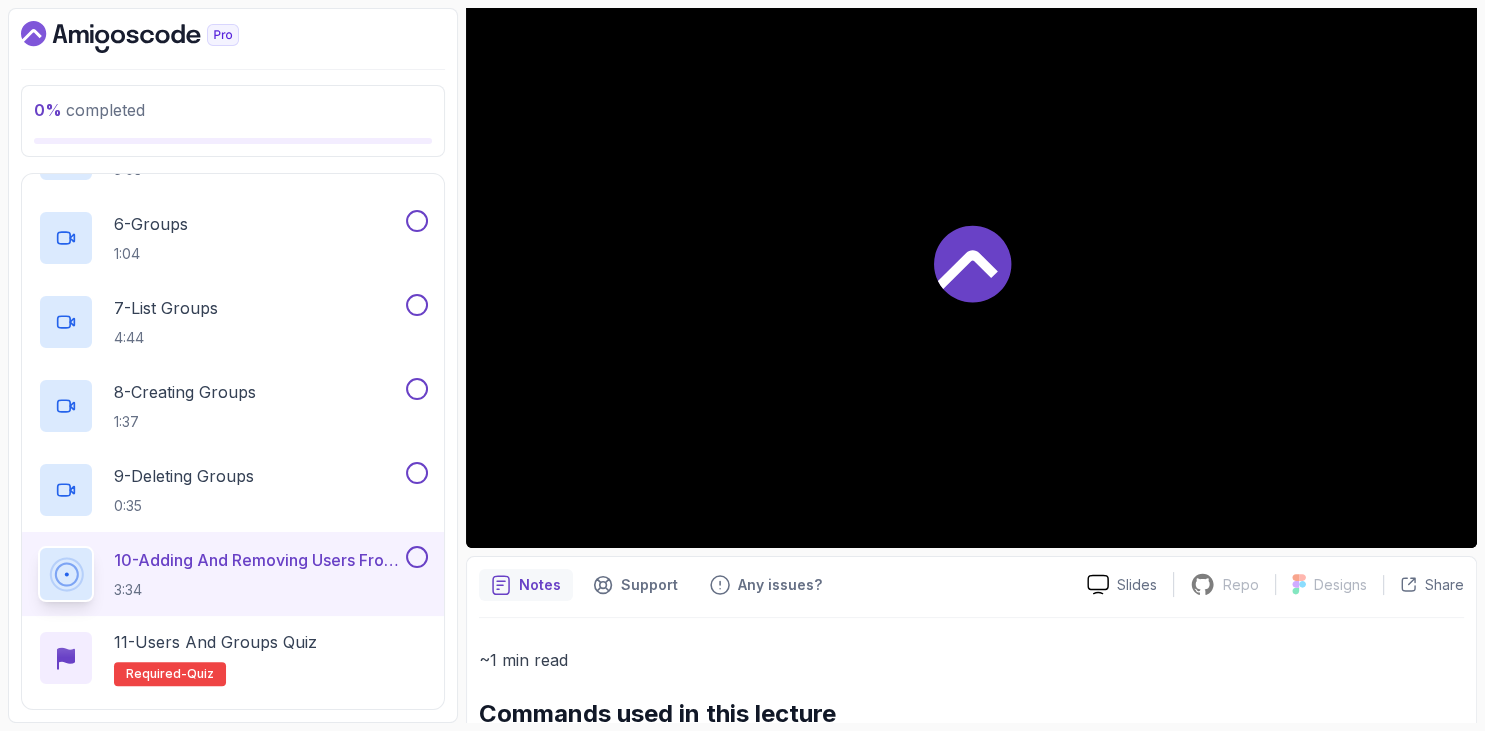click on "0 % completed 1  -  Intro 2  -  Getting Started 3  -  Mac Installation 4  -  Windows Installation 5  -  Virtual Machines 6  -  Github Codespaces 7  -  The Terminal 8  -  The Shell 9  -  Linux Commands 10  -  Linux File System 11  -  Working With Files 12  -  Working With Directories 13  -  Users And Groups 1  -  Intro 1:56 2  -  Sudo Command 3:44 3  -  Exploring Sudo Command And Sudo List 3:15 4  -  Creating Users 3:29 5  -  Switching Users And Sudoers 5:03 6  -  Groups 1:04 7  -  List Groups 4:44 8  -  Creating Groups 1:37 9  -  Deleting Groups 0:35 10  -  Adding And Removing Users From Groups 3:34 11  -  Users and Groups Quiz Required- quiz 12  -  Diagram Text 14  -  File Permissions 15  -  Outro" at bounding box center [233, 365] 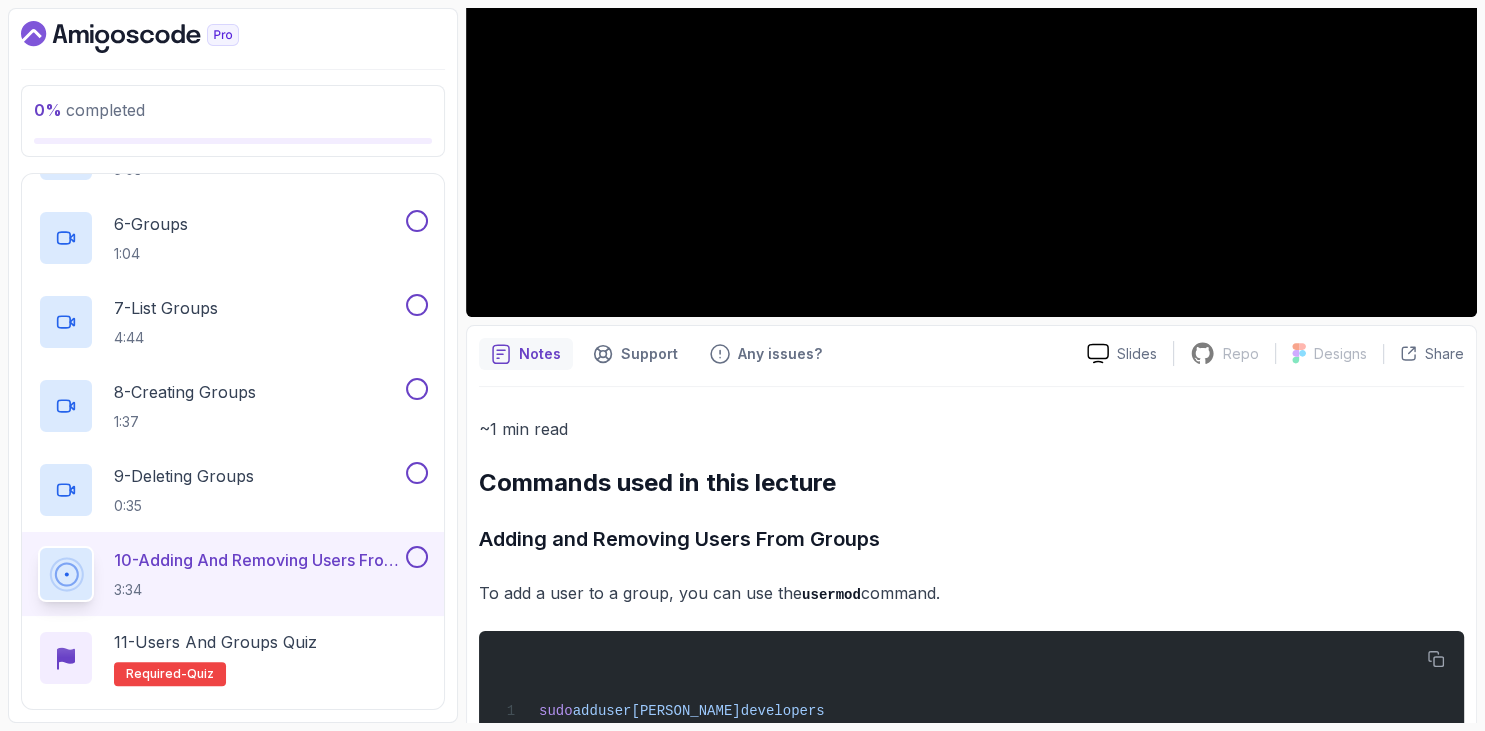 scroll, scrollTop: 545, scrollLeft: 0, axis: vertical 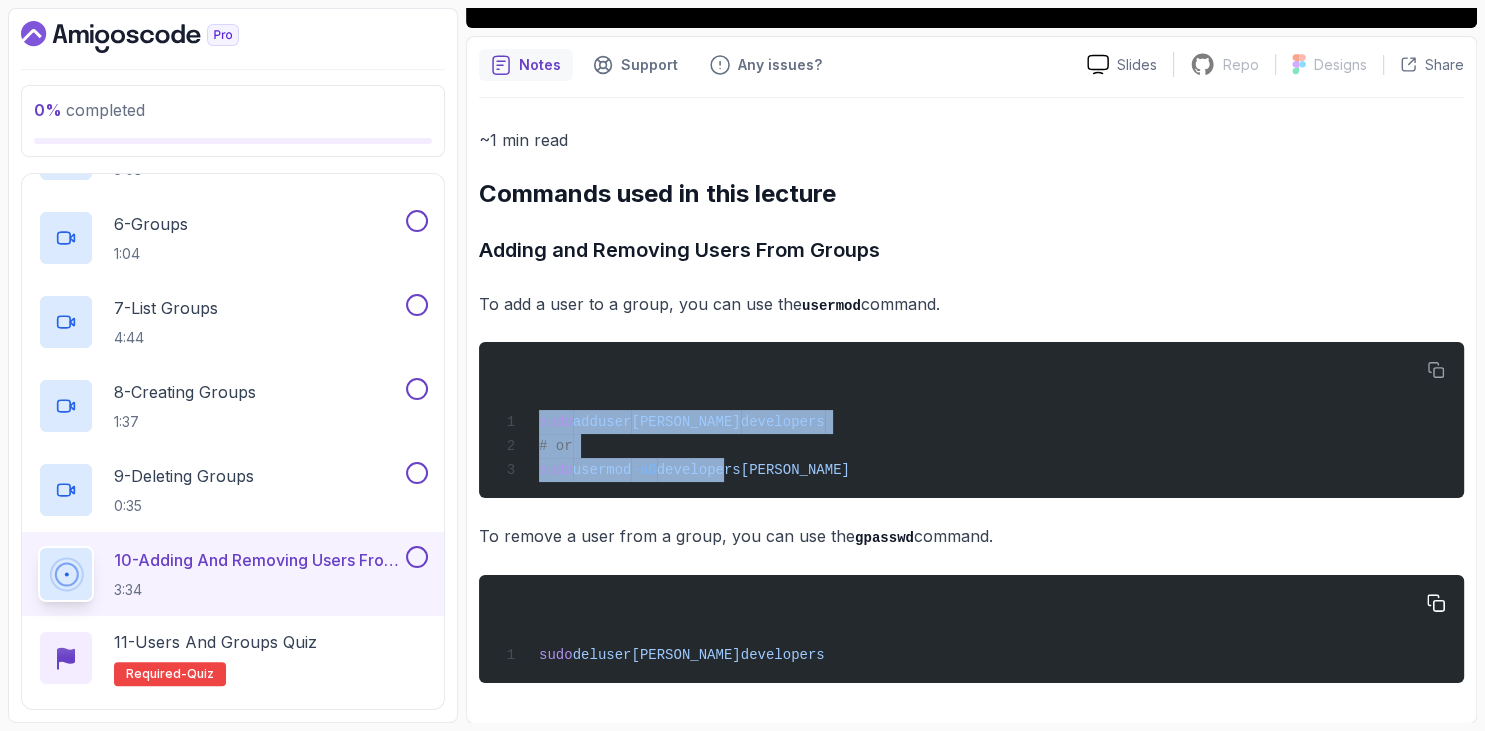 drag, startPoint x: 483, startPoint y: 372, endPoint x: 798, endPoint y: 668, distance: 432.2511 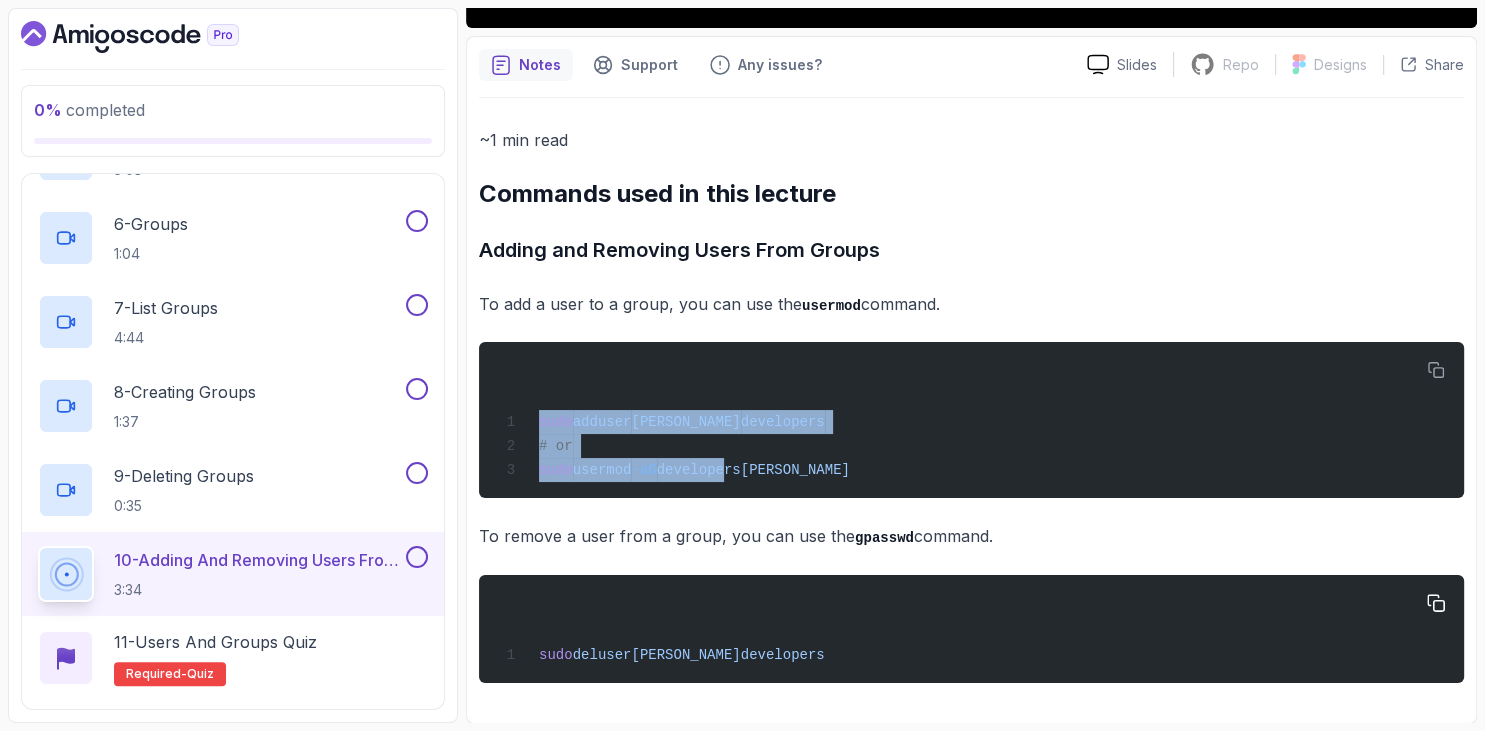 click on "~1 min read Commands used in this lecture
Adding and Removing Users From Groups
To add a user to a group, you can use the  usermod  command.
sudo  adduser  jamal  developers
# or
sudo  usermod  -aG  developers  jamal
To remove a user from a group, you can use the  gpasswd  command.
sudo  deluser  jamal  developers" at bounding box center (971, 404) 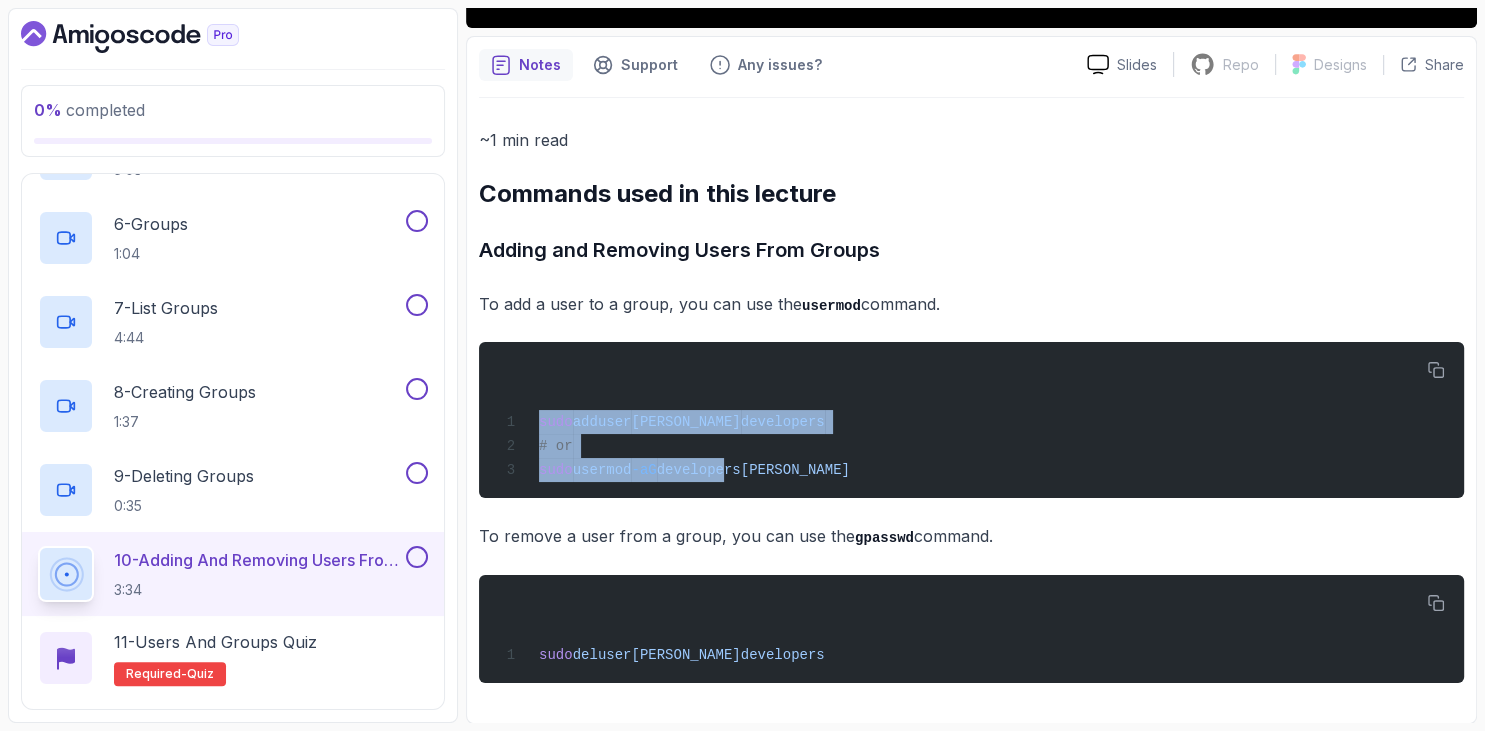 click on "Adding and Removing Users From Groups" at bounding box center [971, 250] 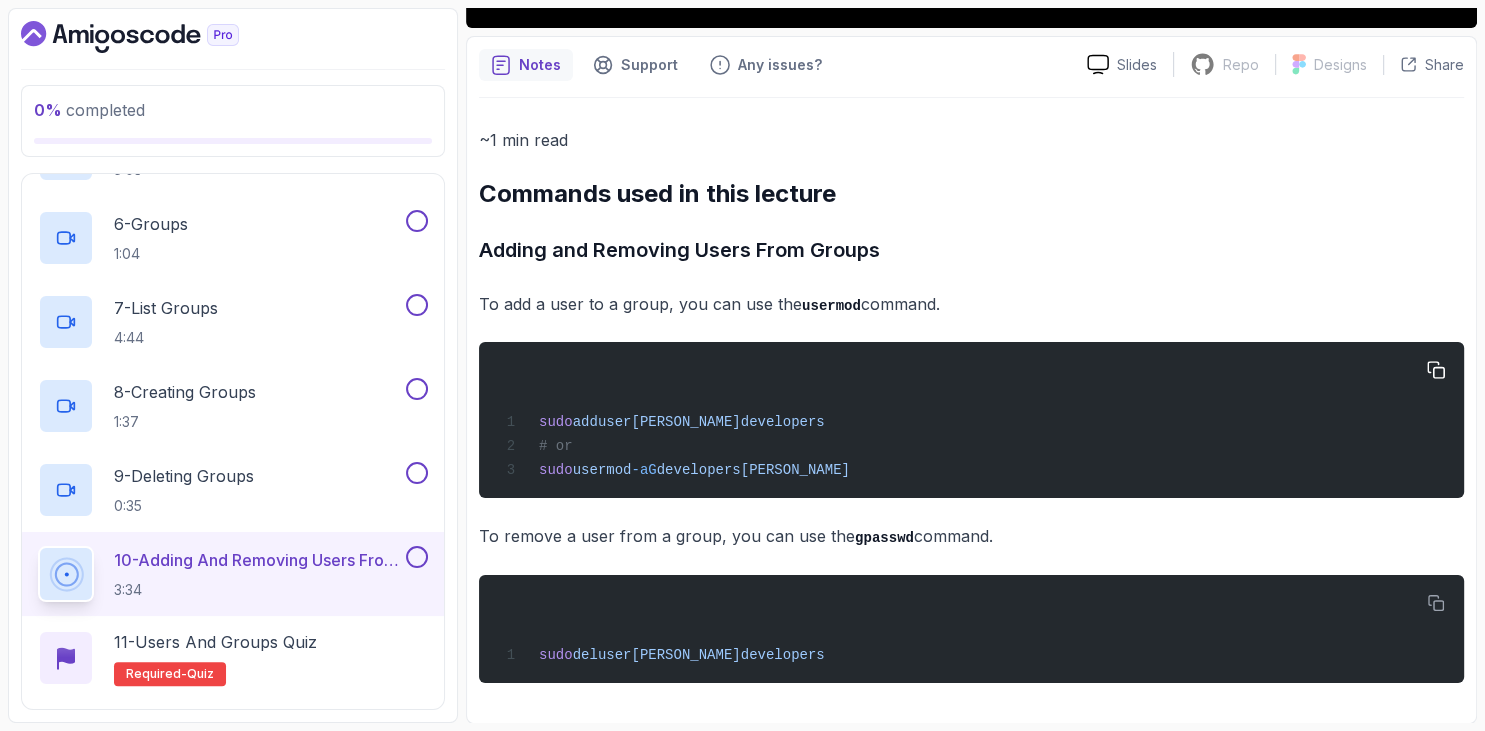 click on "sudo  adduser  jamal  developers
# or
sudo  usermod  -aG  developers  jamal" at bounding box center (971, 420) 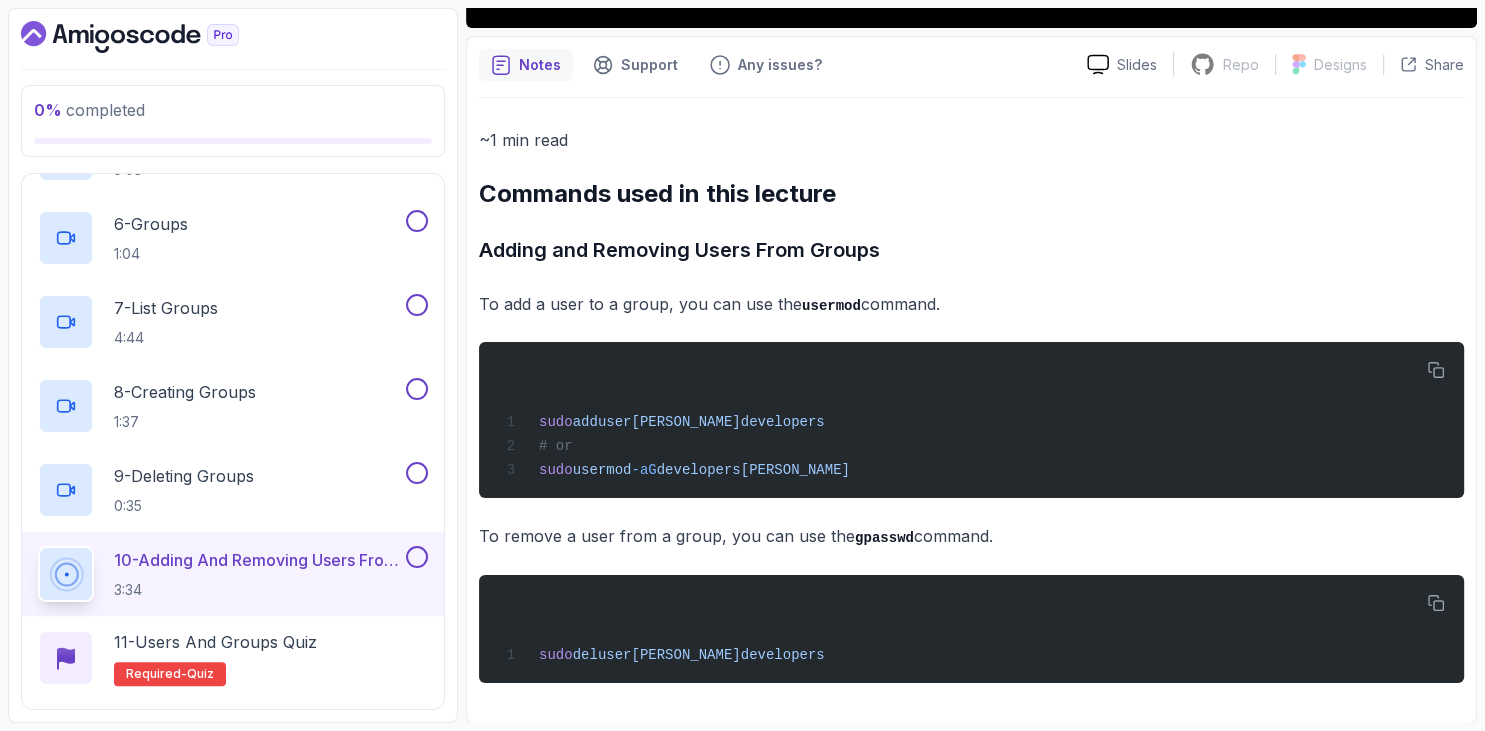 click on "Adding and Removing Users From Groups" at bounding box center (971, 250) 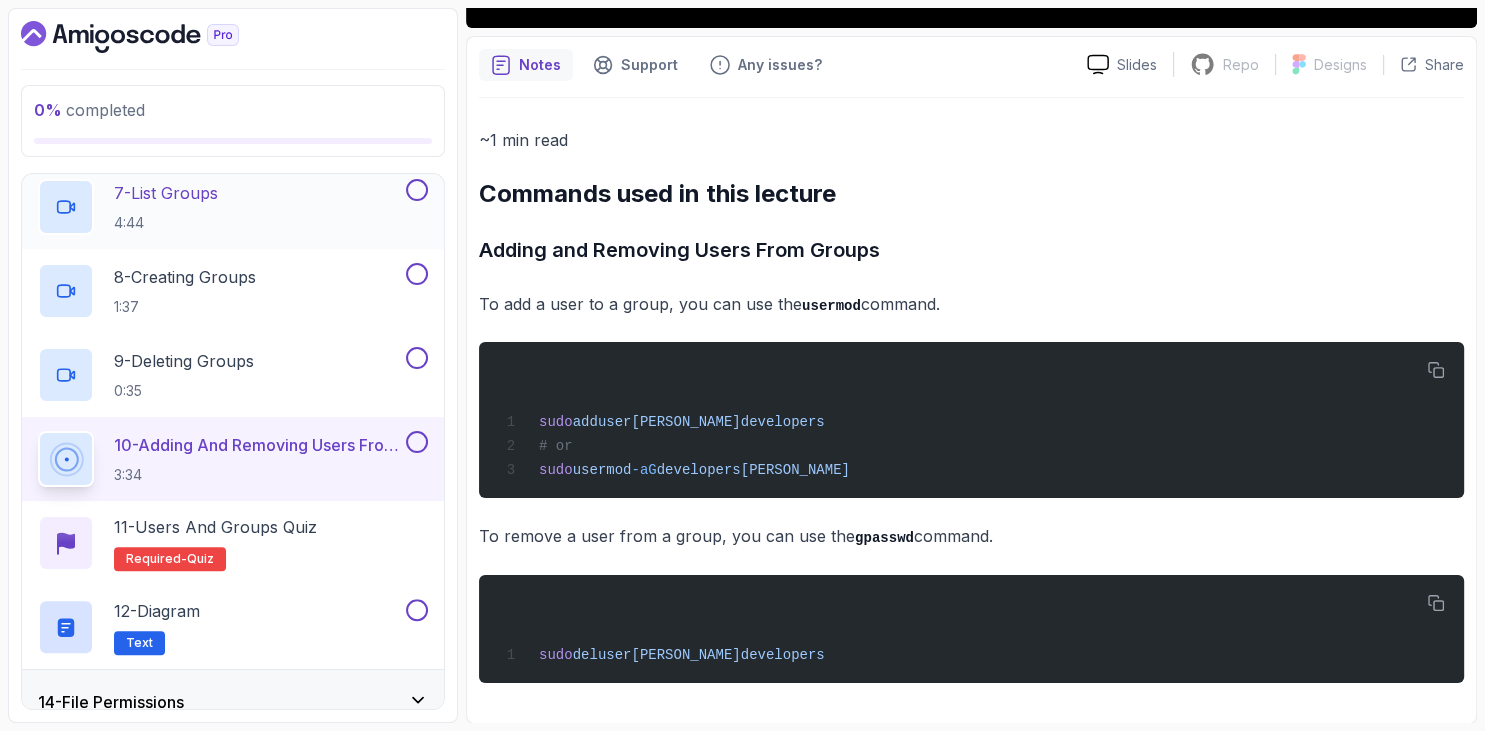 scroll, scrollTop: 1443, scrollLeft: 0, axis: vertical 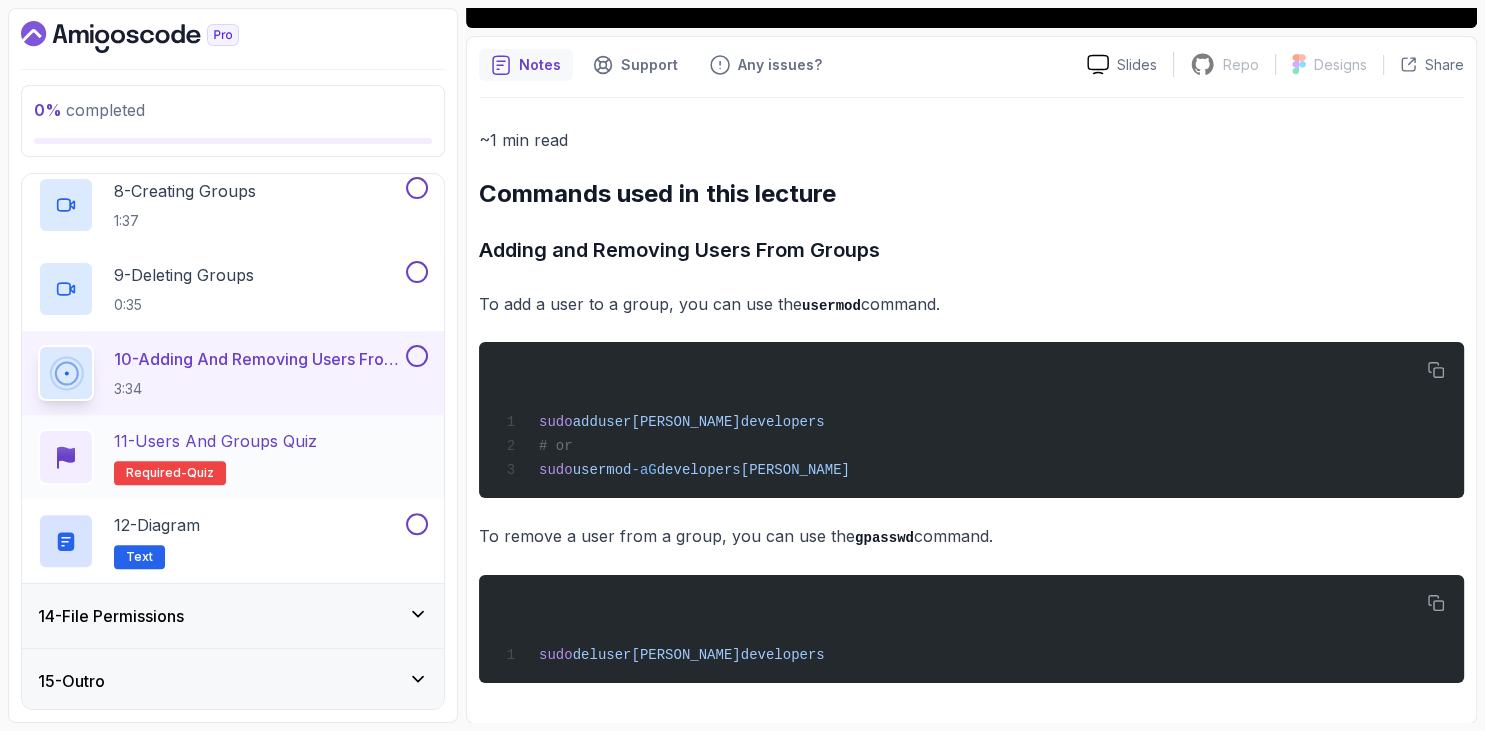 click on "11  -  Users and Groups Quiz" at bounding box center [215, 441] 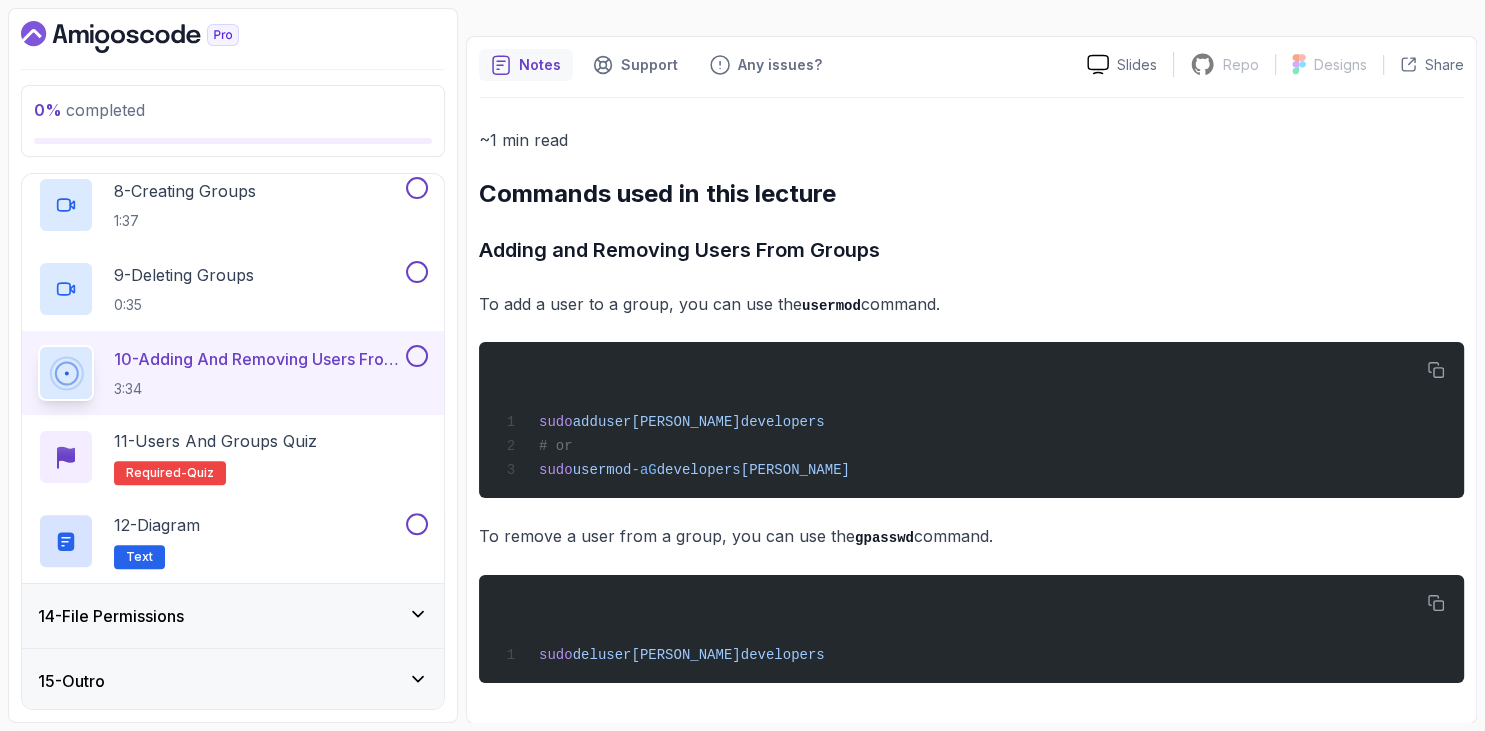 scroll, scrollTop: 0, scrollLeft: 0, axis: both 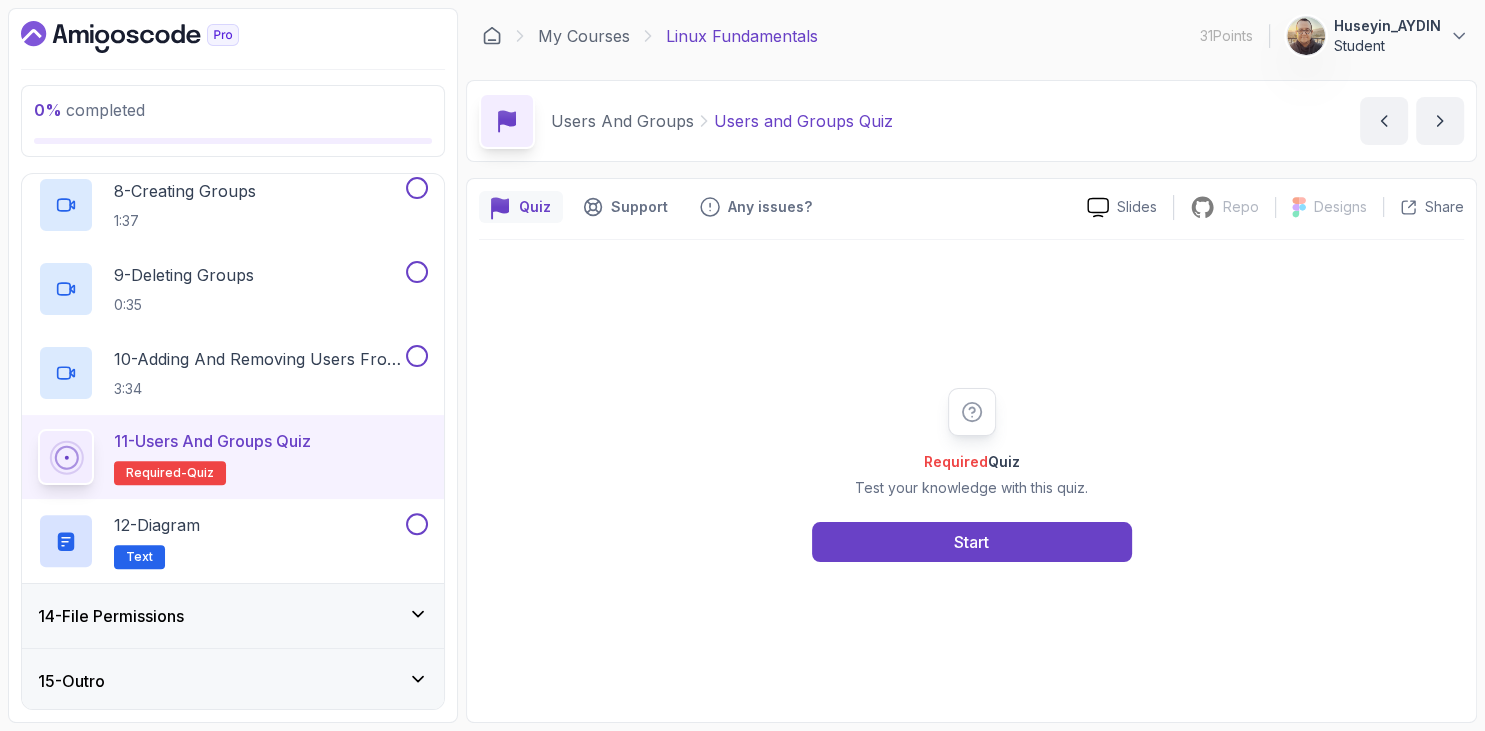 click on "0 % completed 1  -  Intro 2  -  Getting Started 3  -  Mac Installation 4  -  Windows Installation 5  -  Virtual Machines 6  -  Github Codespaces 7  -  The Terminal 8  -  The Shell 9  -  Linux Commands 10  -  Linux File System 11  -  Working With Files 12  -  Working With Directories 13  -  Users And Groups 1  -  Intro 1:56 2  -  Sudo Command 3:44 3  -  Exploring Sudo Command And Sudo List 3:15 4  -  Creating Users 3:29 5  -  Switching Users And Sudoers 5:03 6  -  Groups 1:04 7  -  List Groups 4:44 8  -  Creating Groups 1:37 9  -  Deleting Groups 0:35 10  -  Adding And Removing Users From Groups 3:34 11  -  Users and Groups Quiz Required- quiz 12  -  Diagram Text 14  -  File Permissions 15  -  Outro" at bounding box center [233, 365] 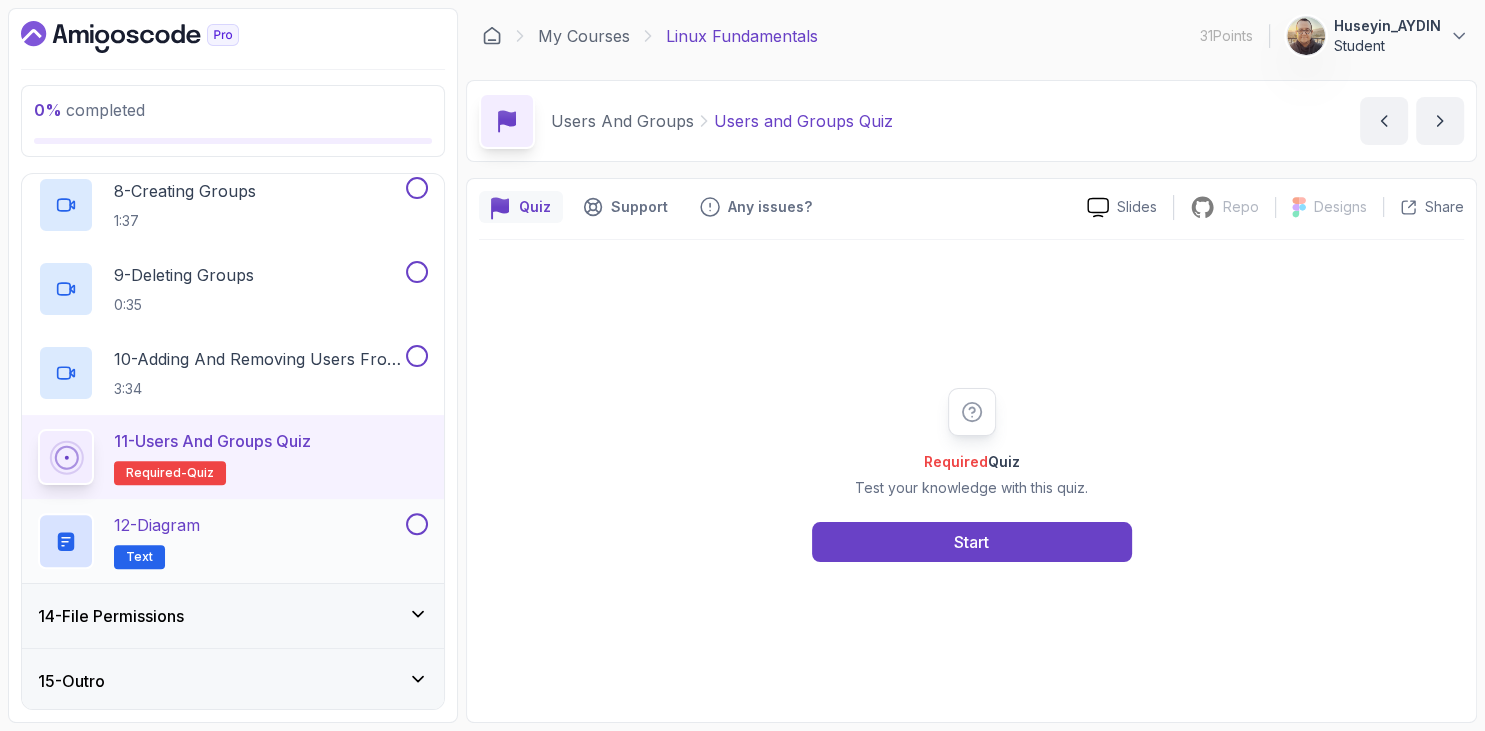 click on "12  -  Diagram Text" at bounding box center [220, 541] 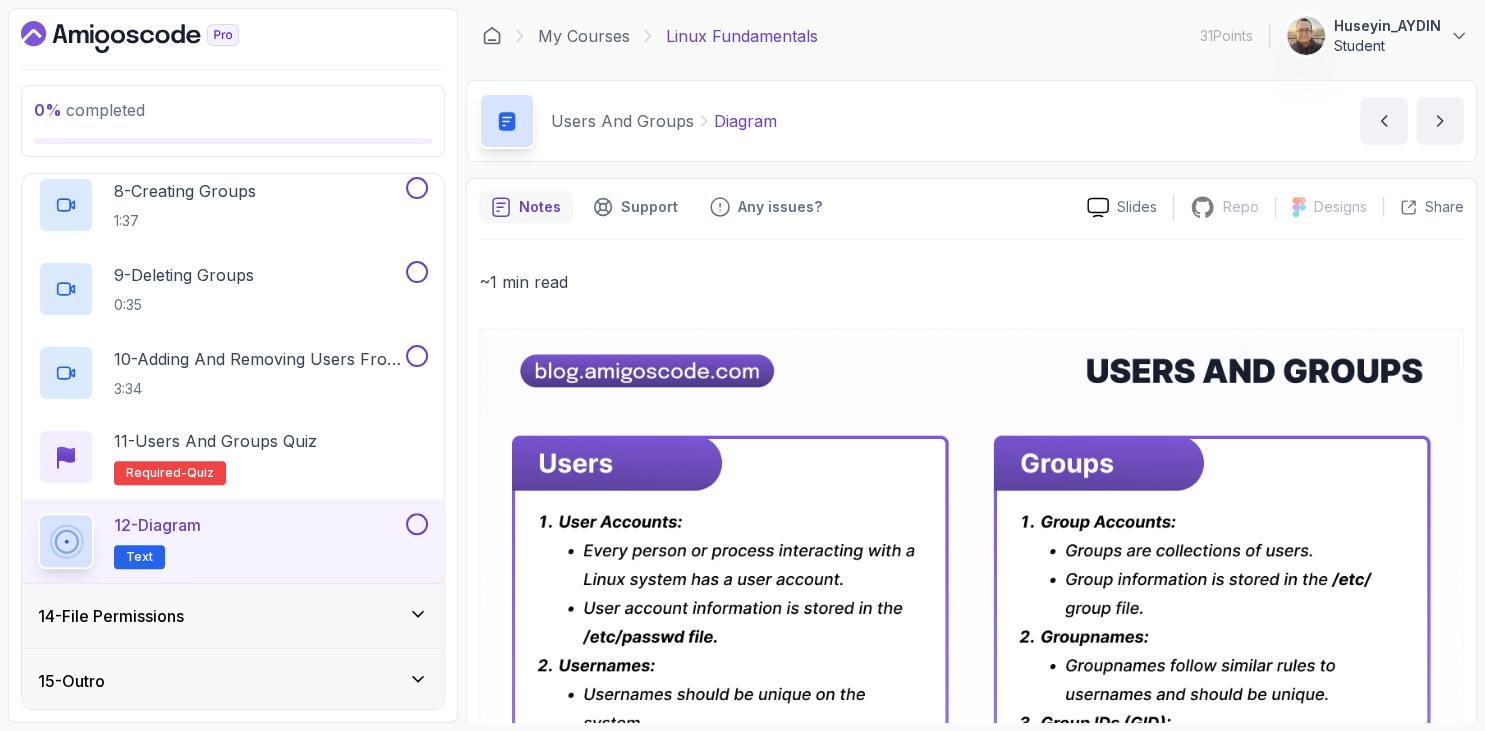 scroll, scrollTop: 230, scrollLeft: 0, axis: vertical 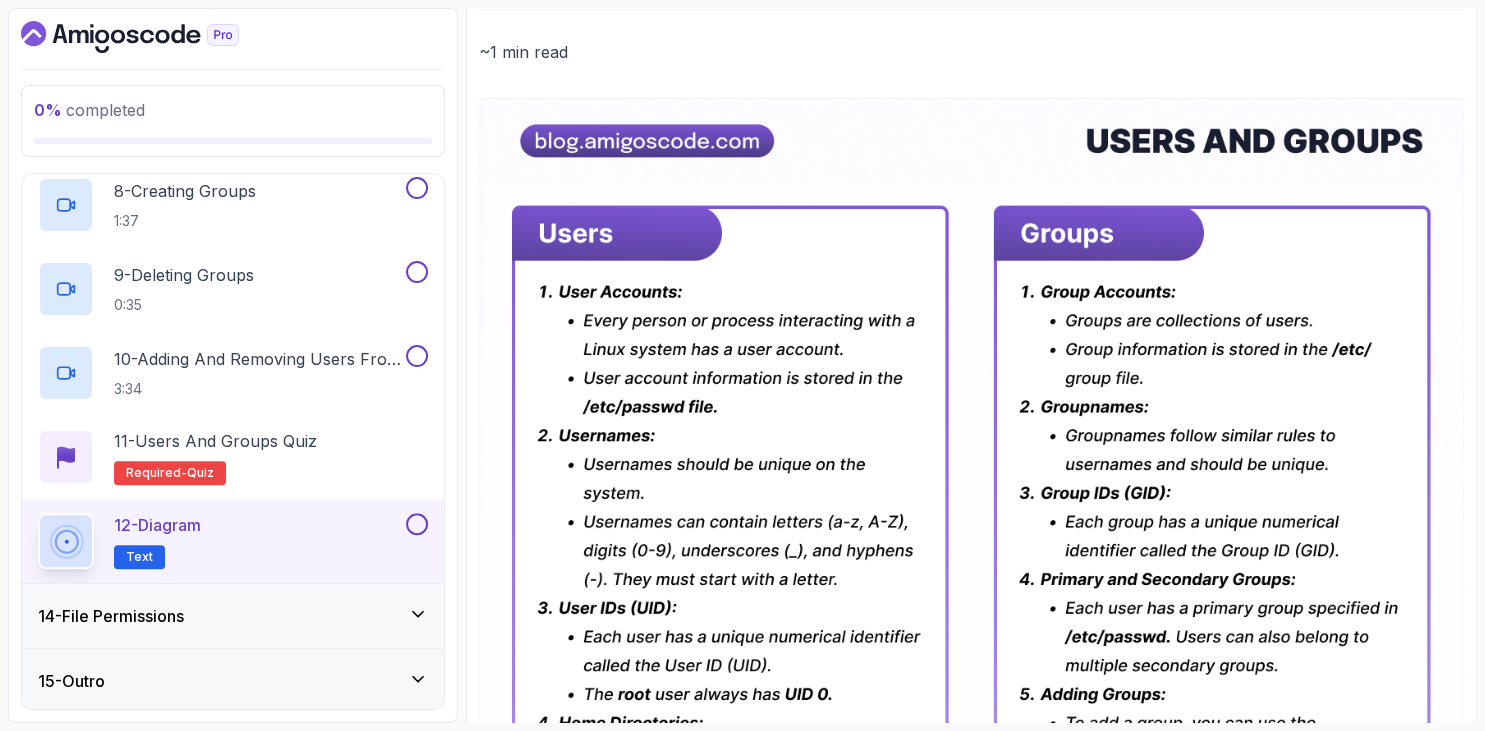 click at bounding box center (233, 37) 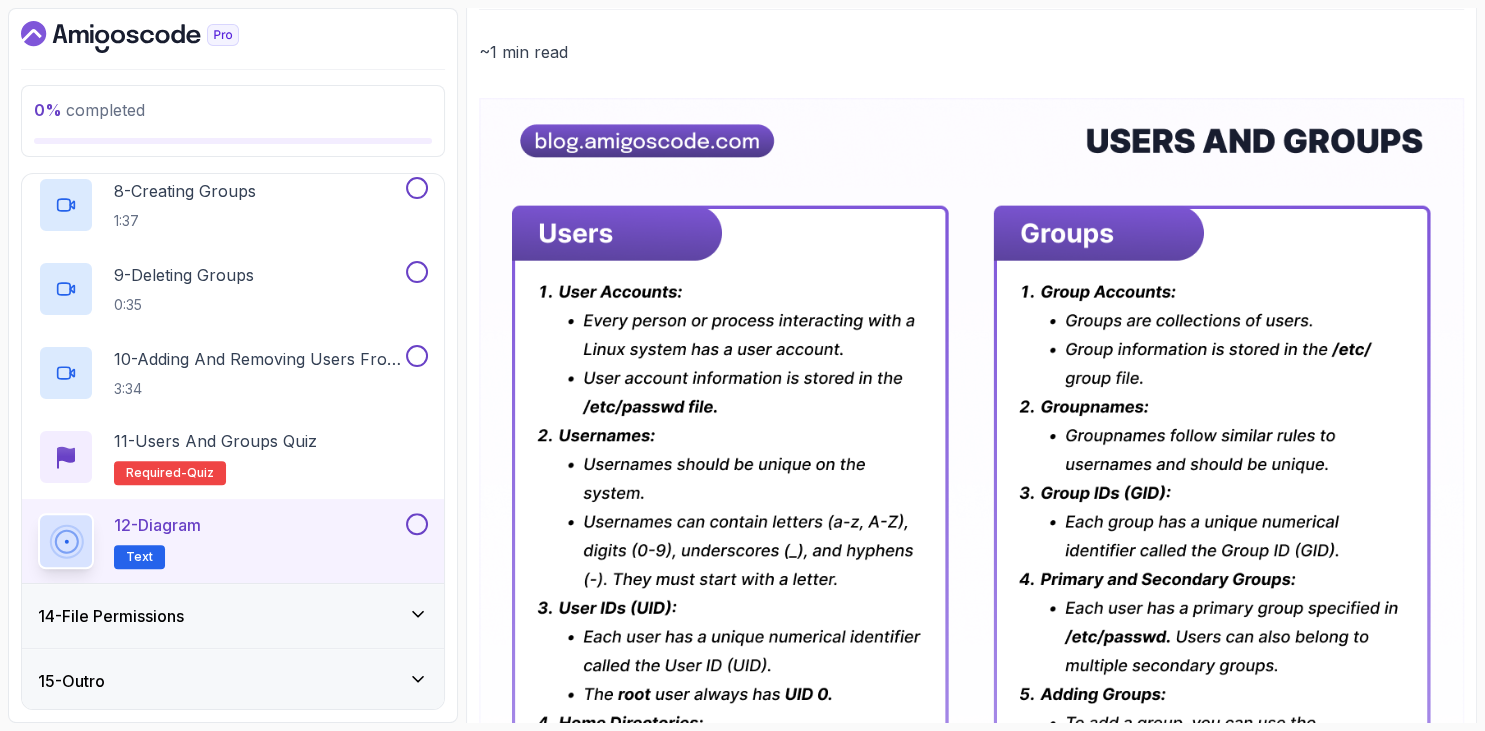 scroll, scrollTop: 898, scrollLeft: 0, axis: vertical 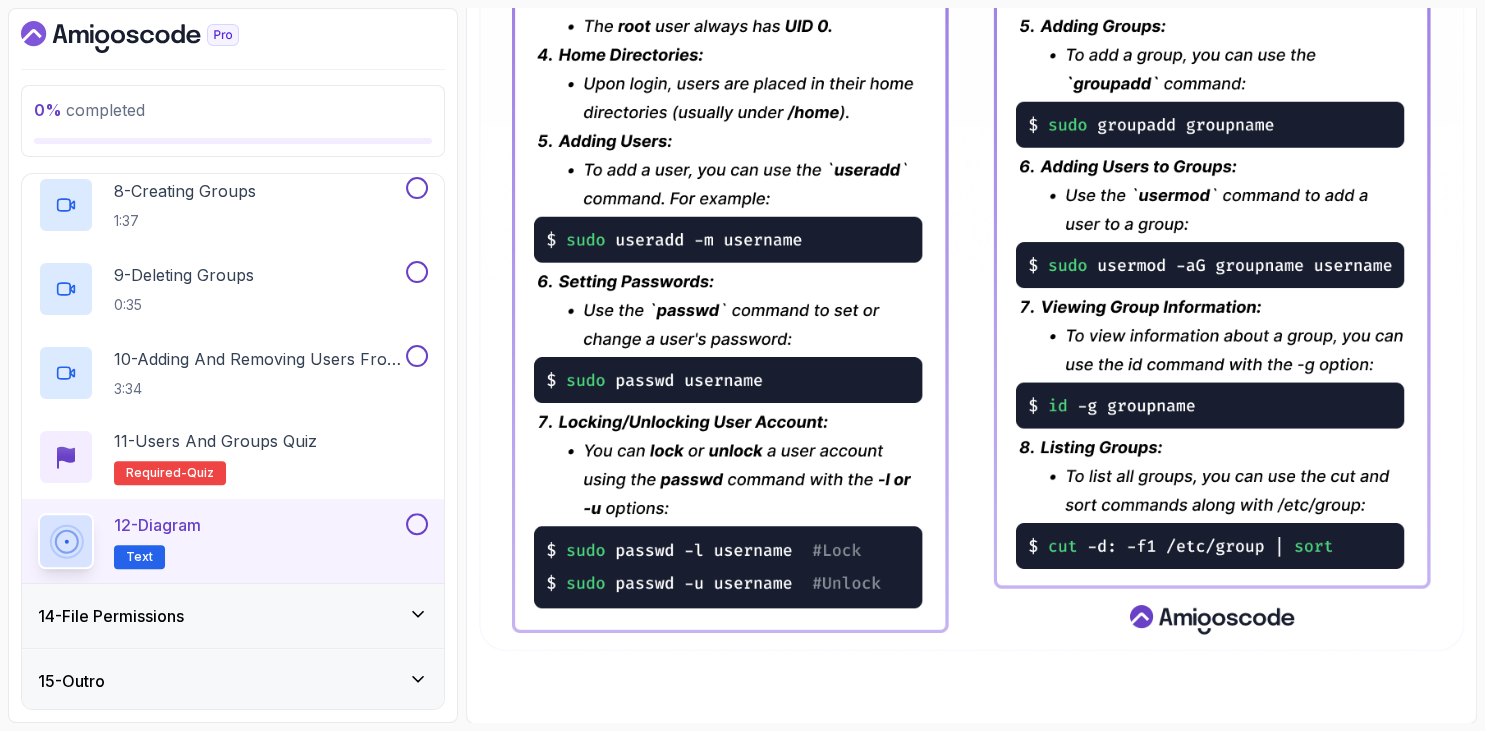 click on "14  -  File Permissions" at bounding box center (111, 616) 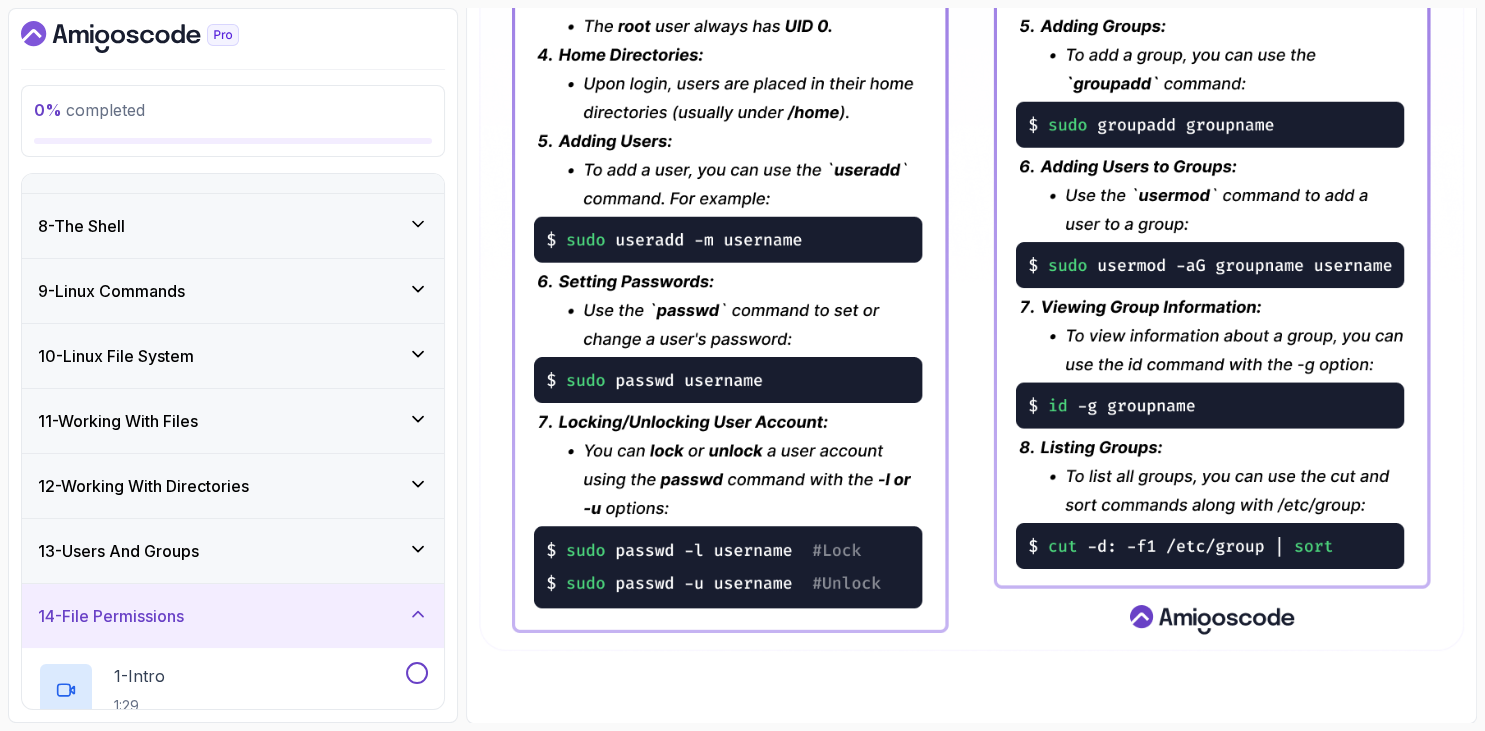 scroll, scrollTop: 896, scrollLeft: 0, axis: vertical 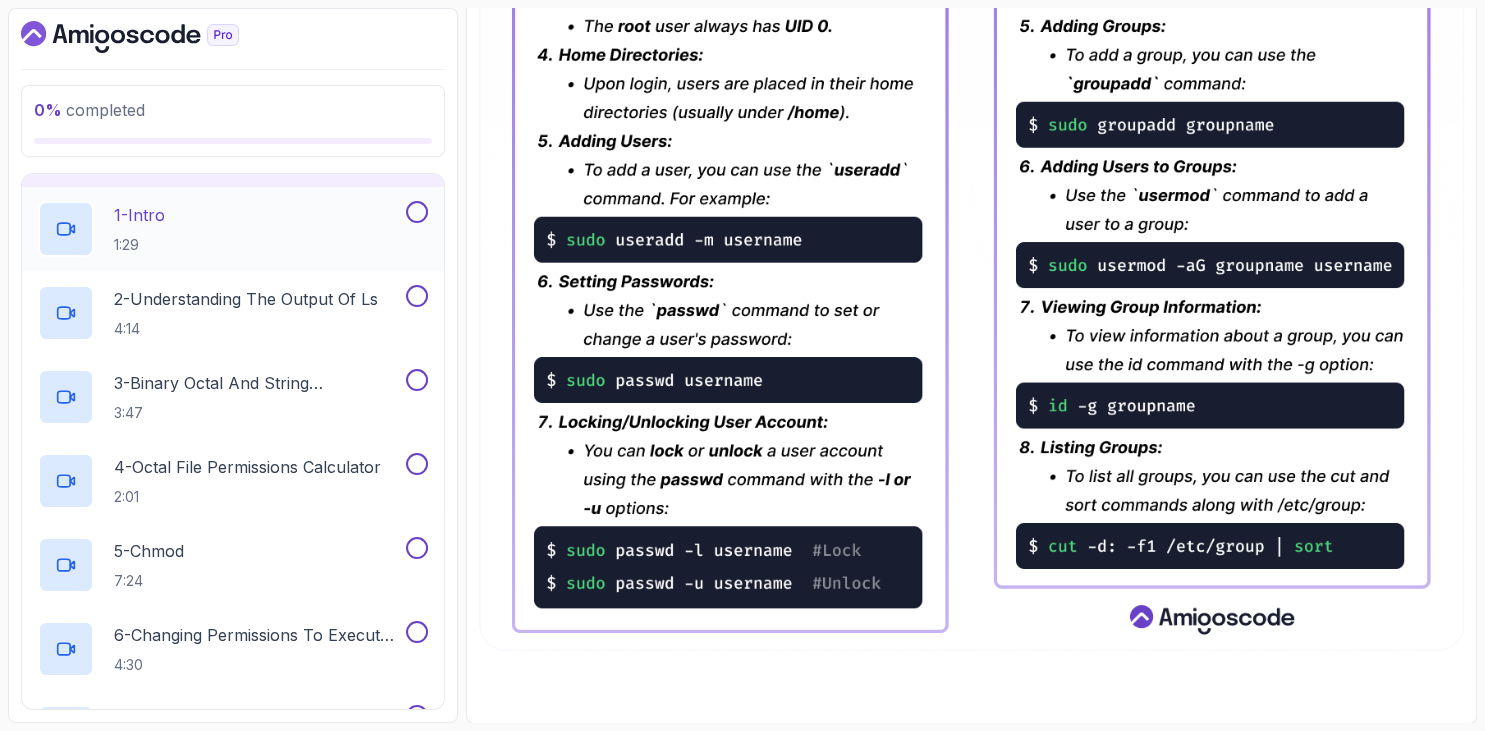 click on "1  -  Intro 1:29" at bounding box center (220, 229) 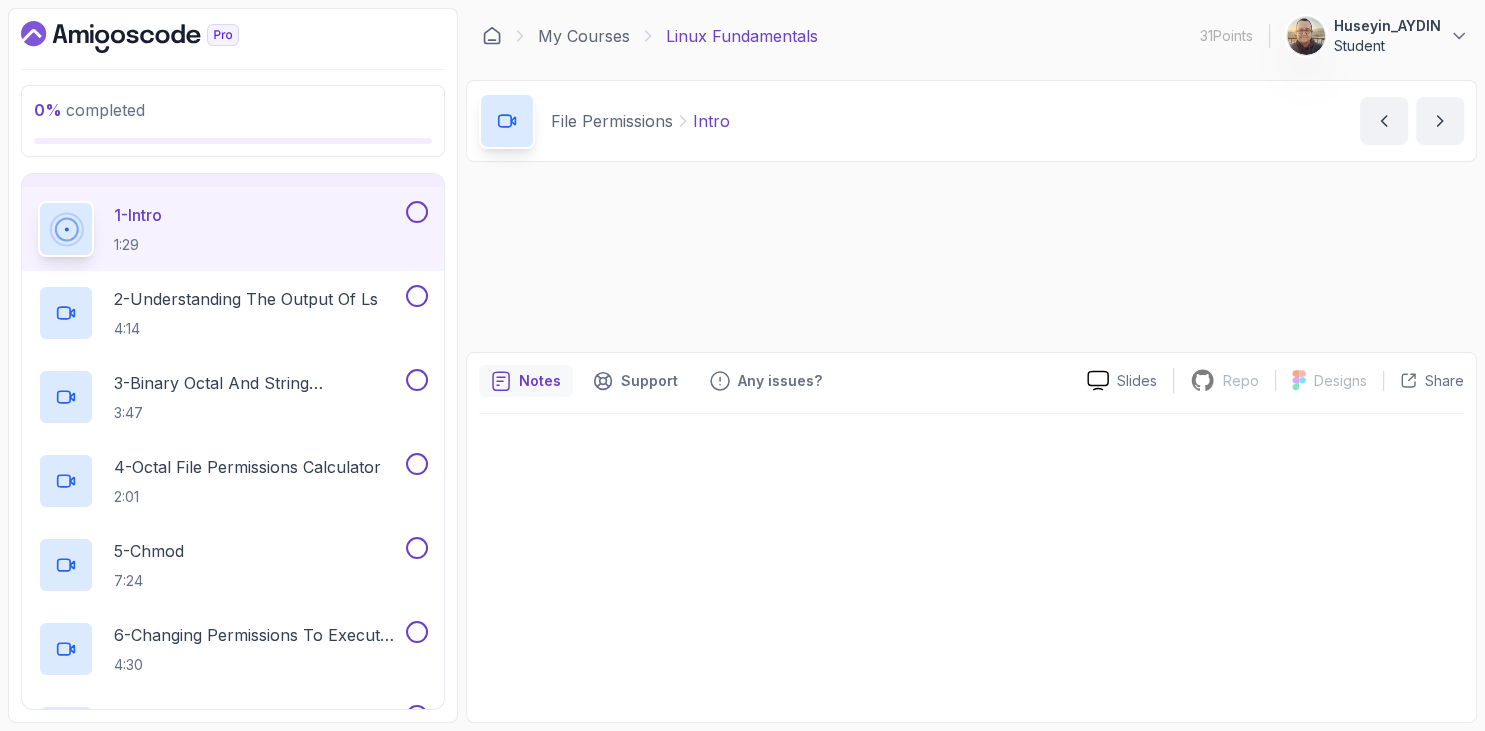 scroll, scrollTop: 0, scrollLeft: 0, axis: both 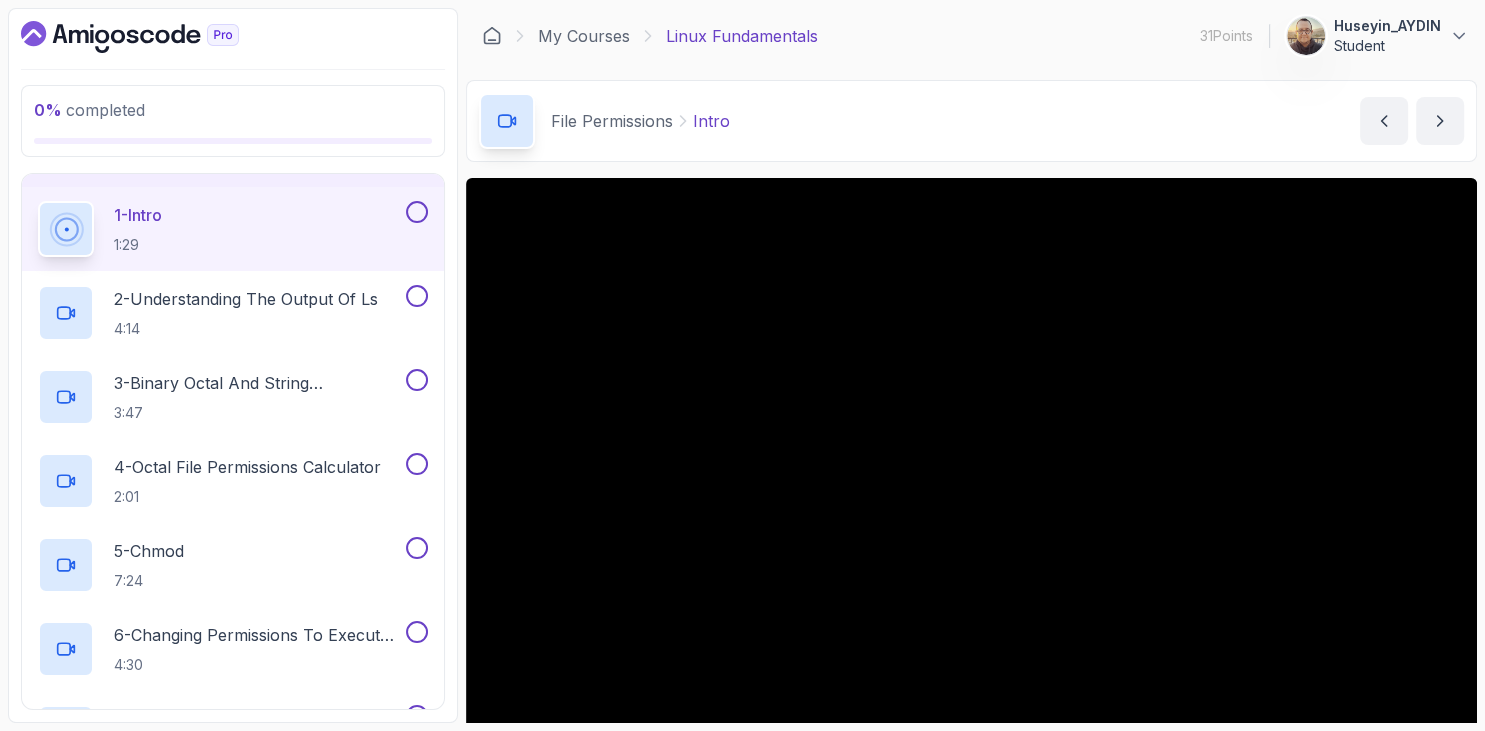 click at bounding box center [233, 37] 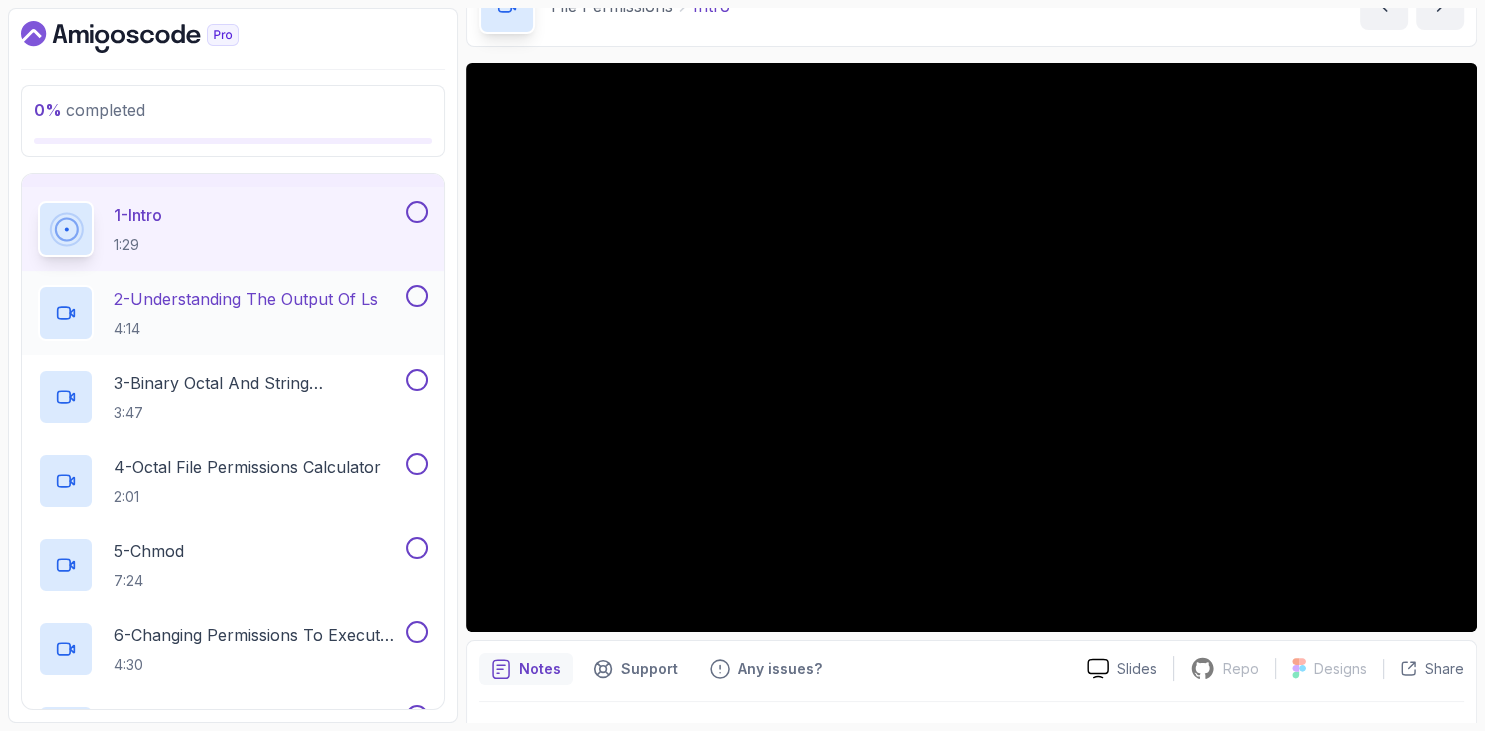 click on "2  -  Understanding The Output Of ls" at bounding box center (246, 299) 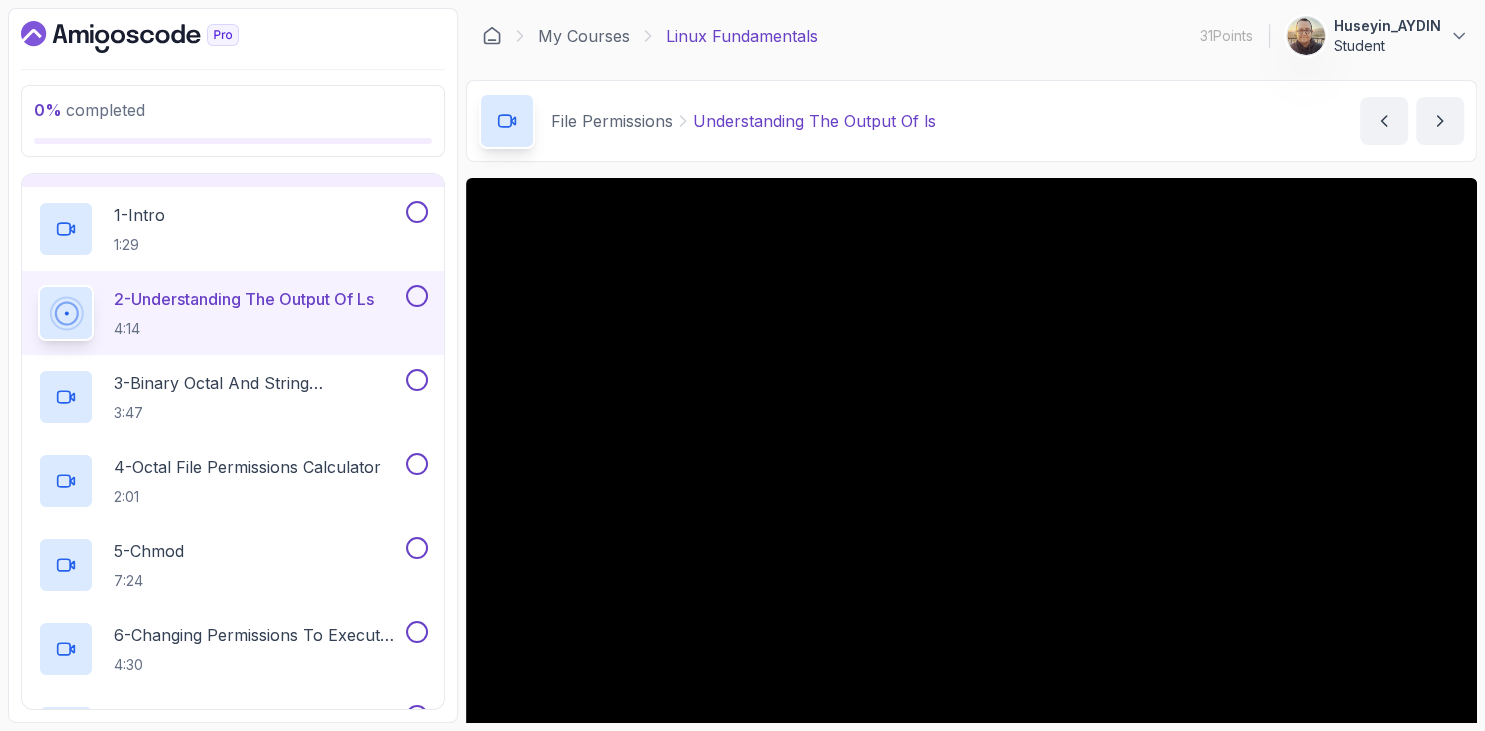 scroll, scrollTop: 576, scrollLeft: 0, axis: vertical 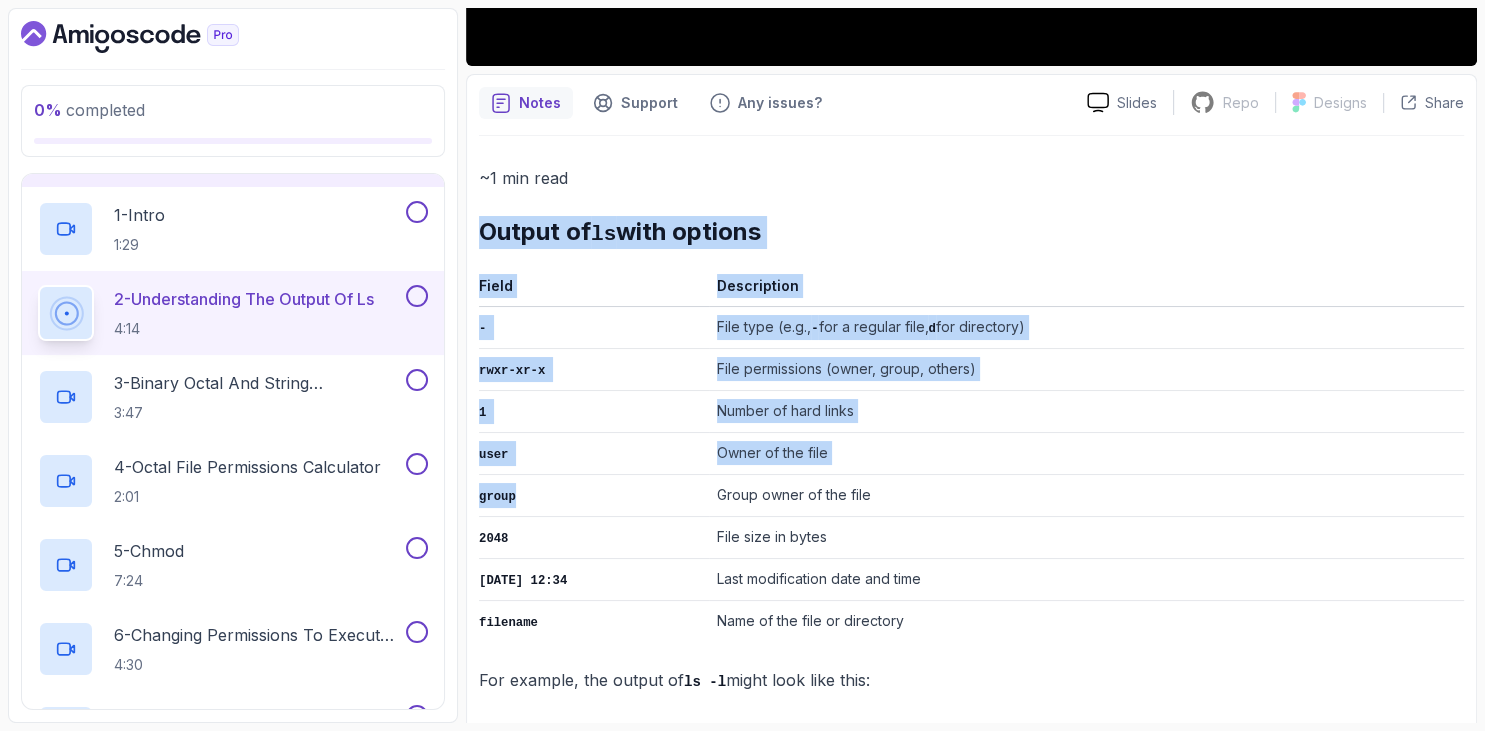 drag, startPoint x: 485, startPoint y: 336, endPoint x: 922, endPoint y: 674, distance: 552.4609 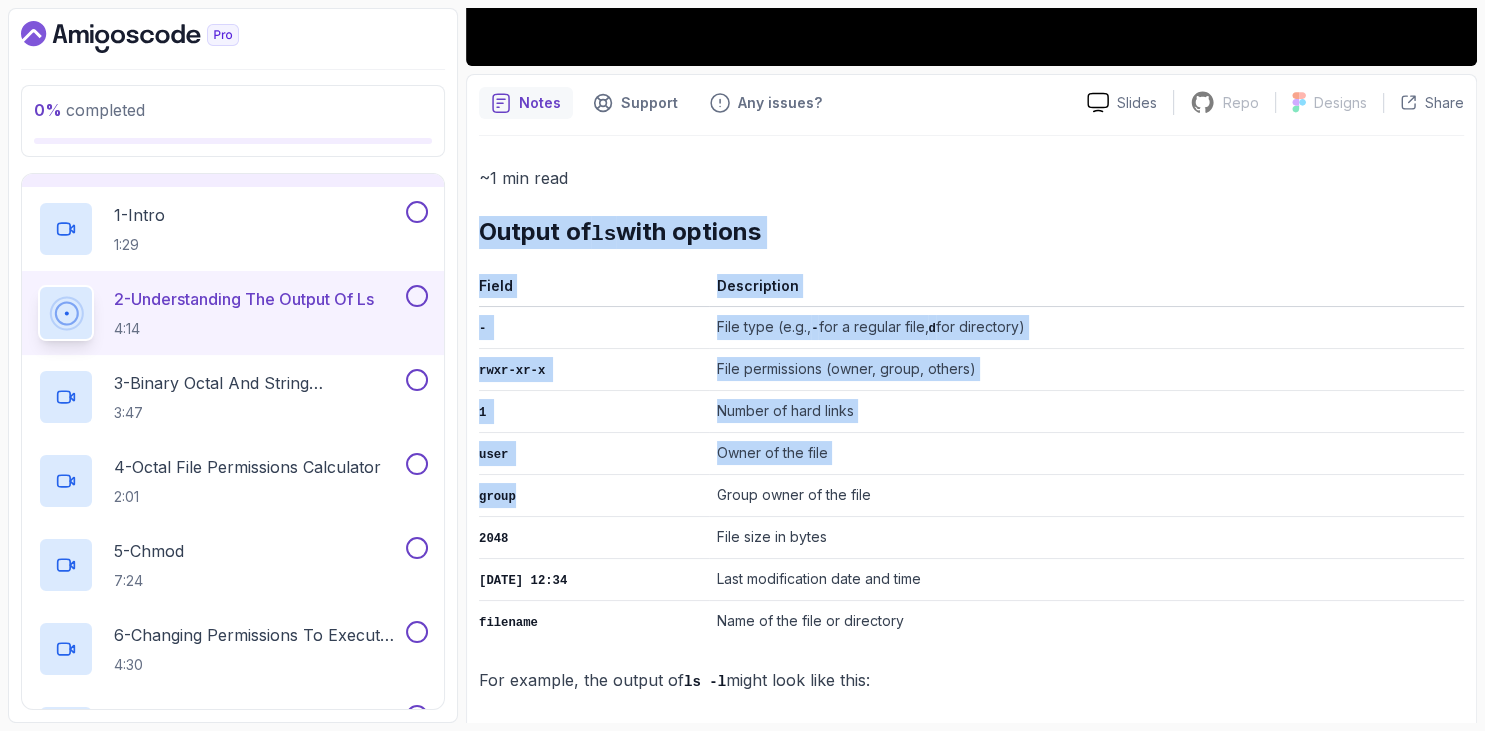 click on "~1 min read Output of  ls  with options
Field Description - File type (e.g.,  -  for a regular file,  d  for directory) rwxr-xr-x File permissions (owner, group, others) 1 Number of hard links user Owner of the file group Group owner of the file 2048 File size in bytes Jan 01 12:34 Last modification date and time filename Name of the file or directory
For example, the output of  ls -l  might look like this:" at bounding box center [971, 429] 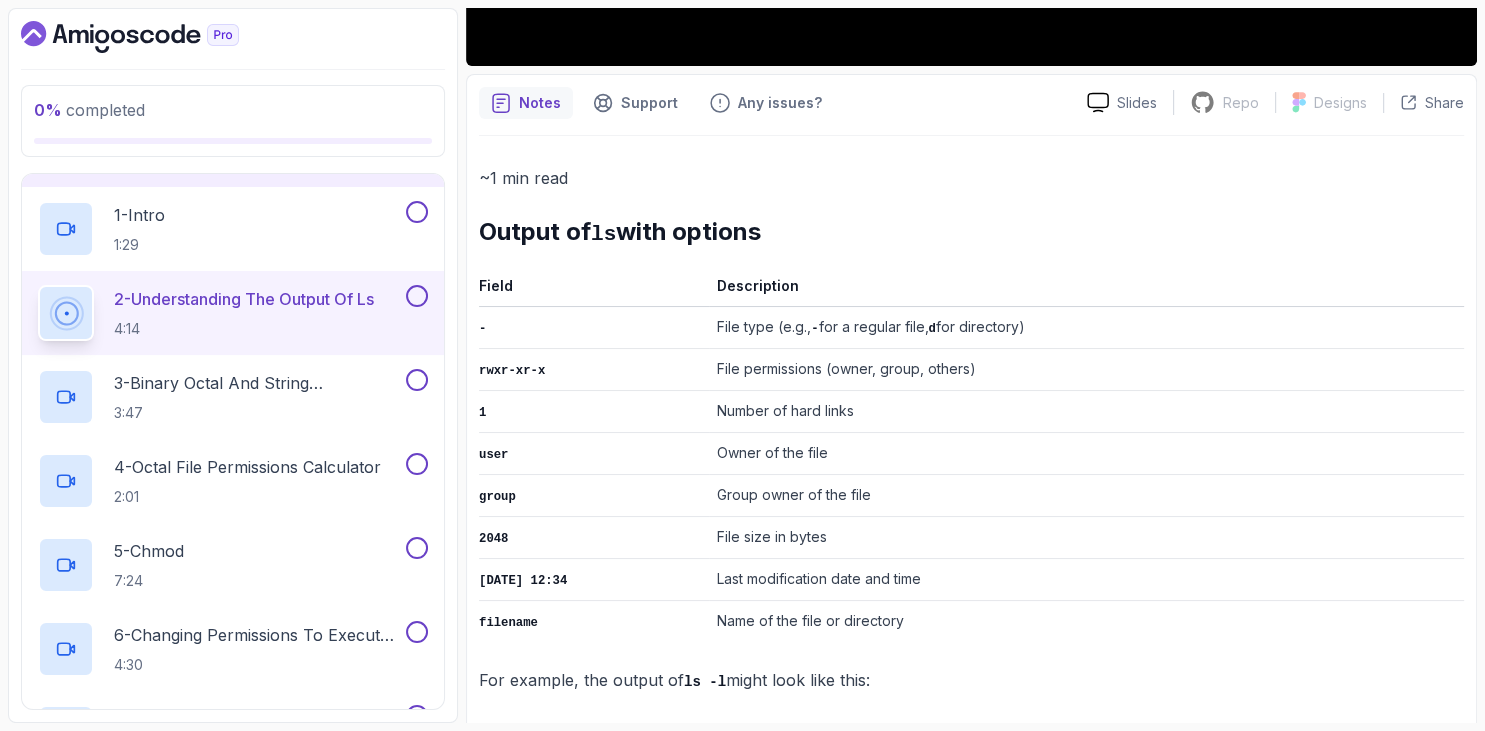 click on "File permissions (owner, group, others)" at bounding box center (1086, 369) 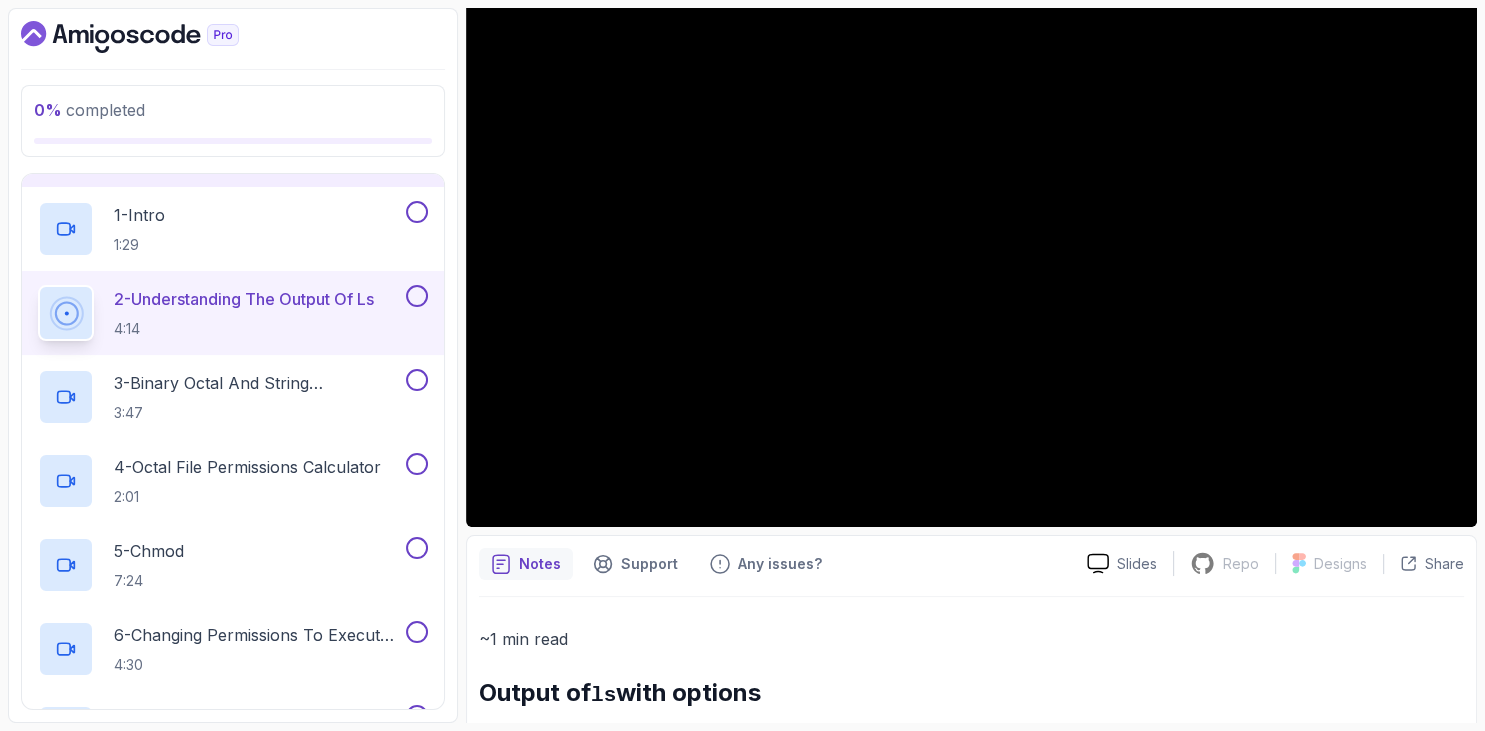 scroll, scrollTop: 0, scrollLeft: 0, axis: both 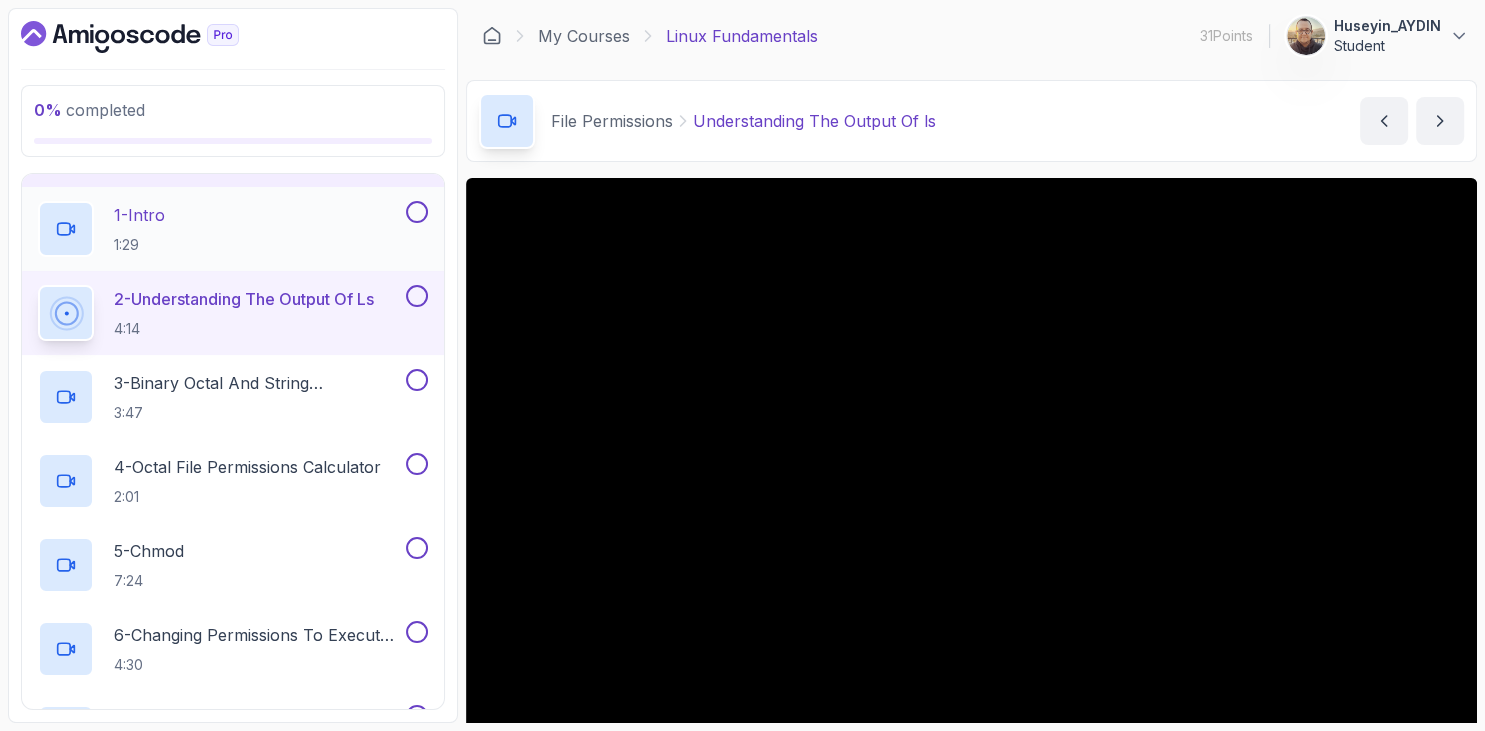 click on "1  -  Intro 1:29" at bounding box center (220, 229) 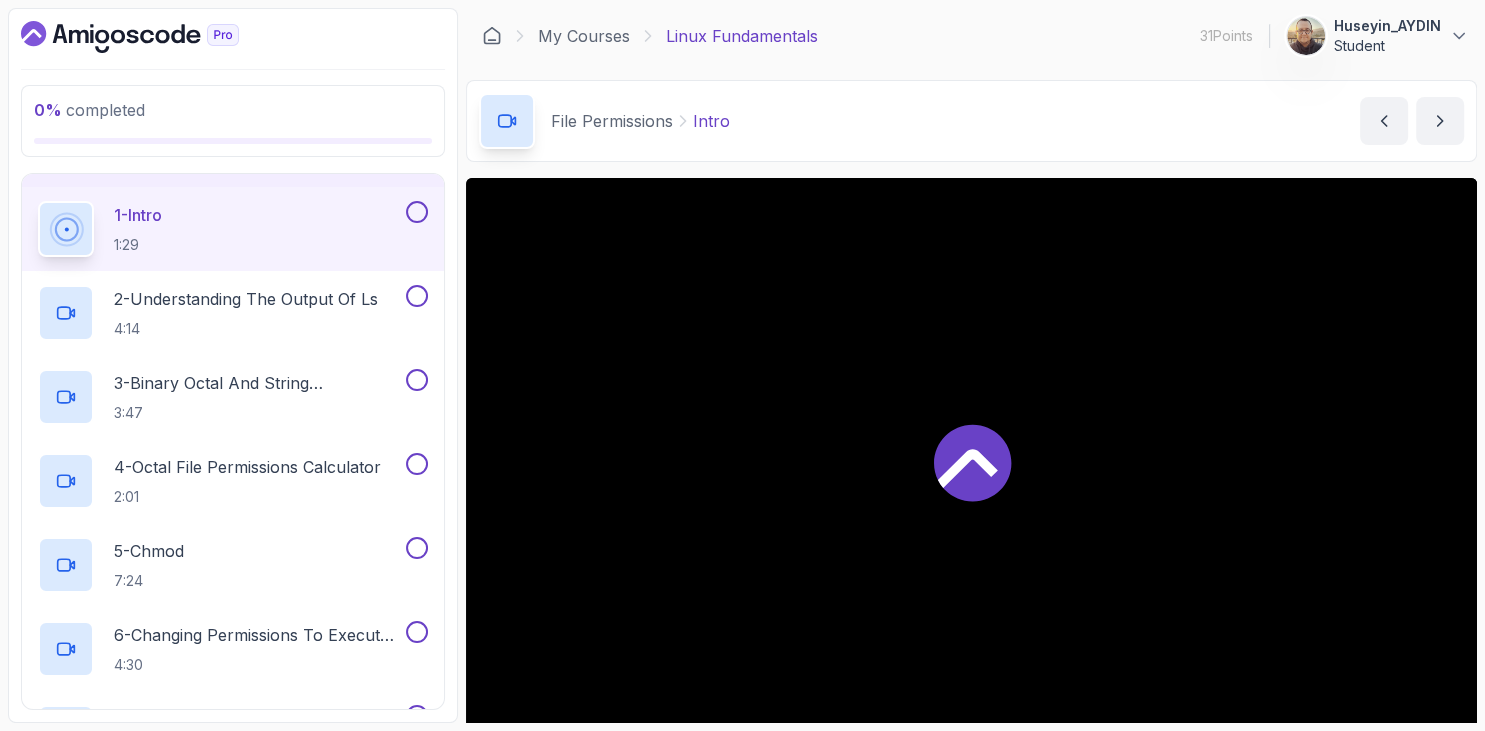 scroll, scrollTop: 162, scrollLeft: 0, axis: vertical 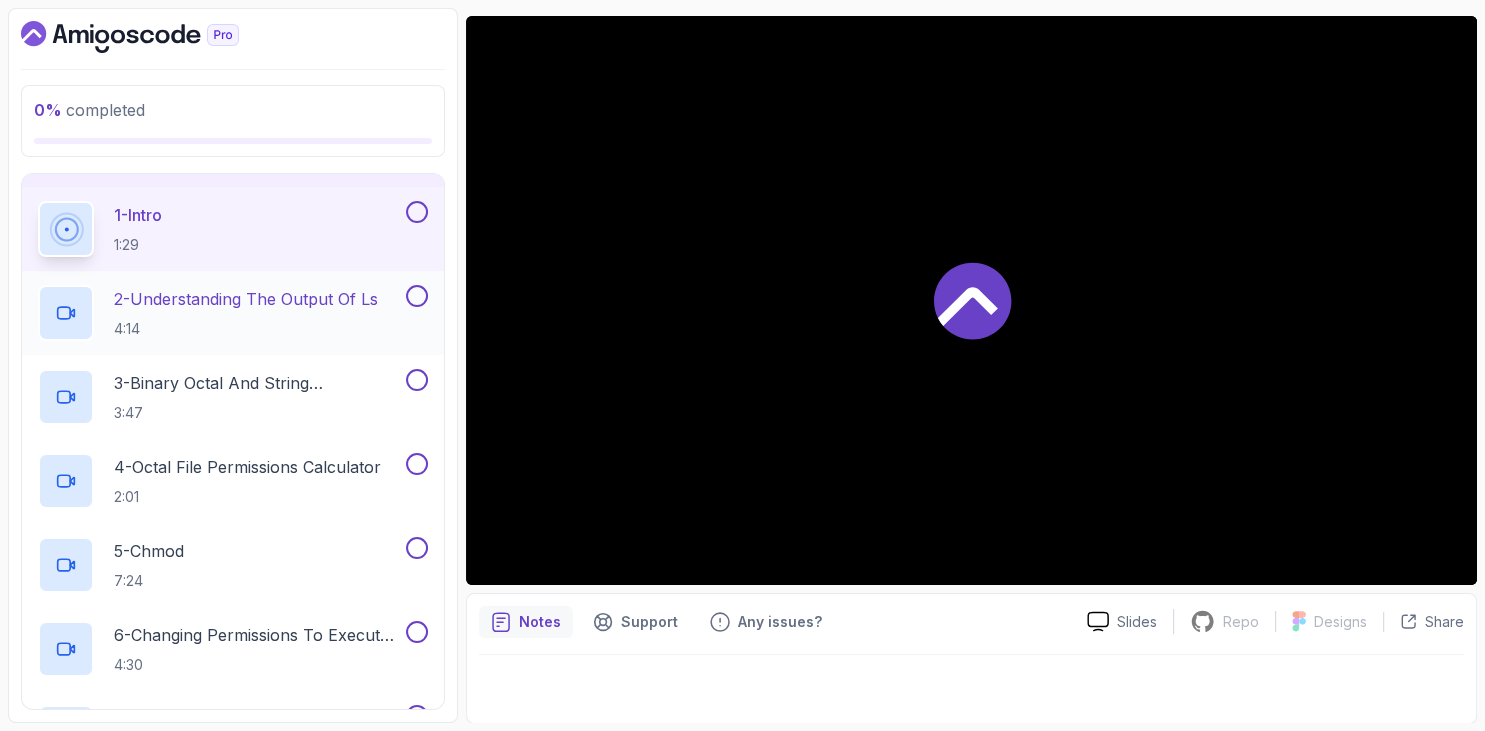 click on "2  -  Understanding The Output Of ls" at bounding box center (246, 299) 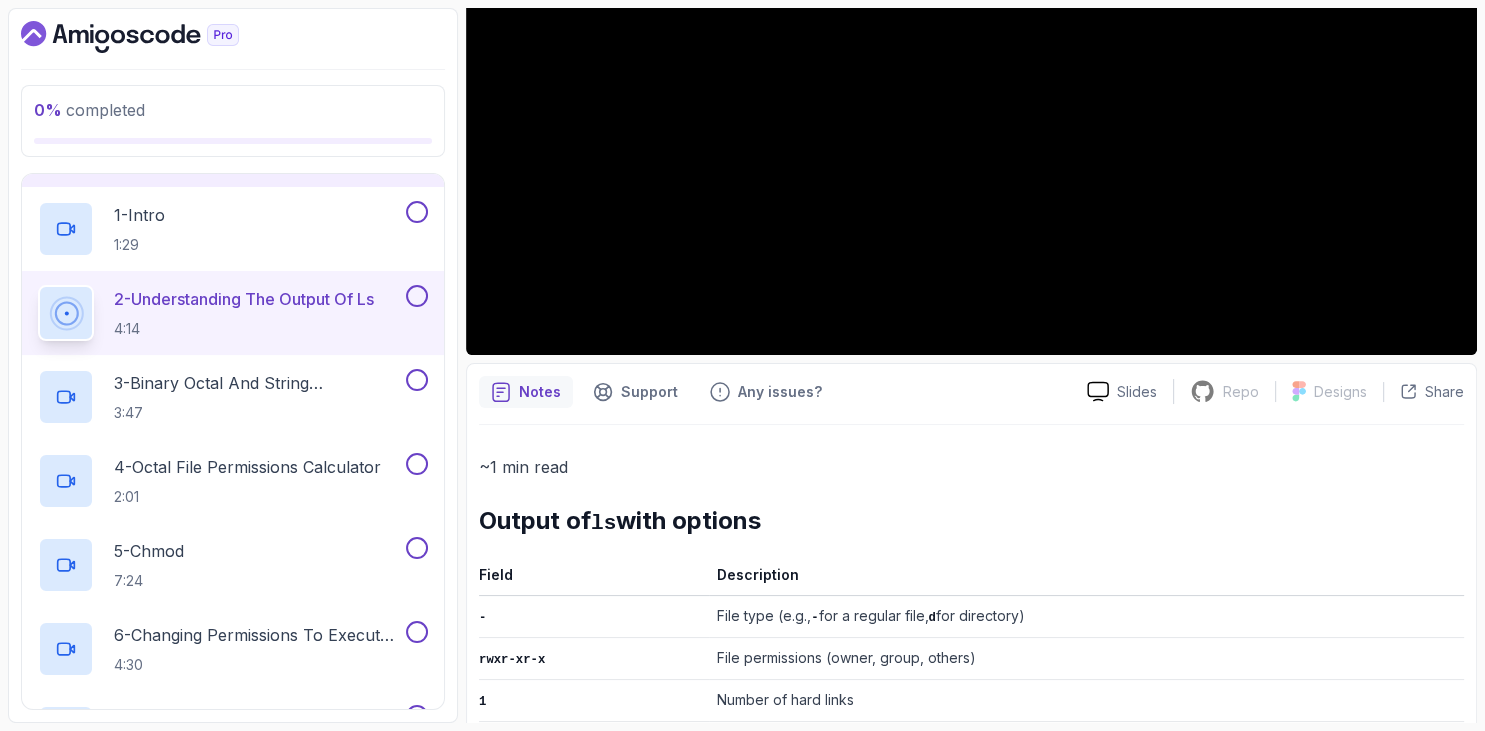 scroll, scrollTop: 277, scrollLeft: 0, axis: vertical 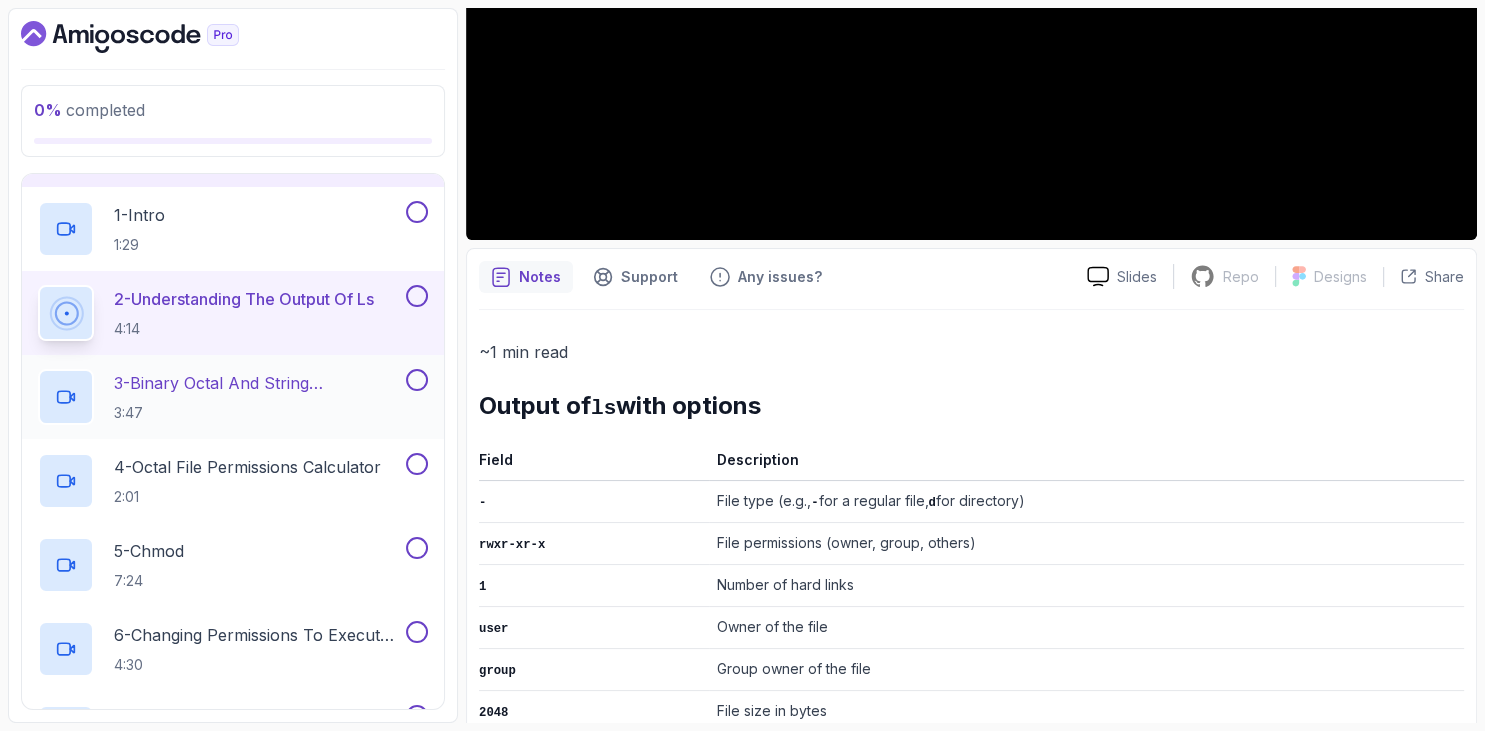 click on "3  -  Binary Octal And String Representation" at bounding box center [258, 383] 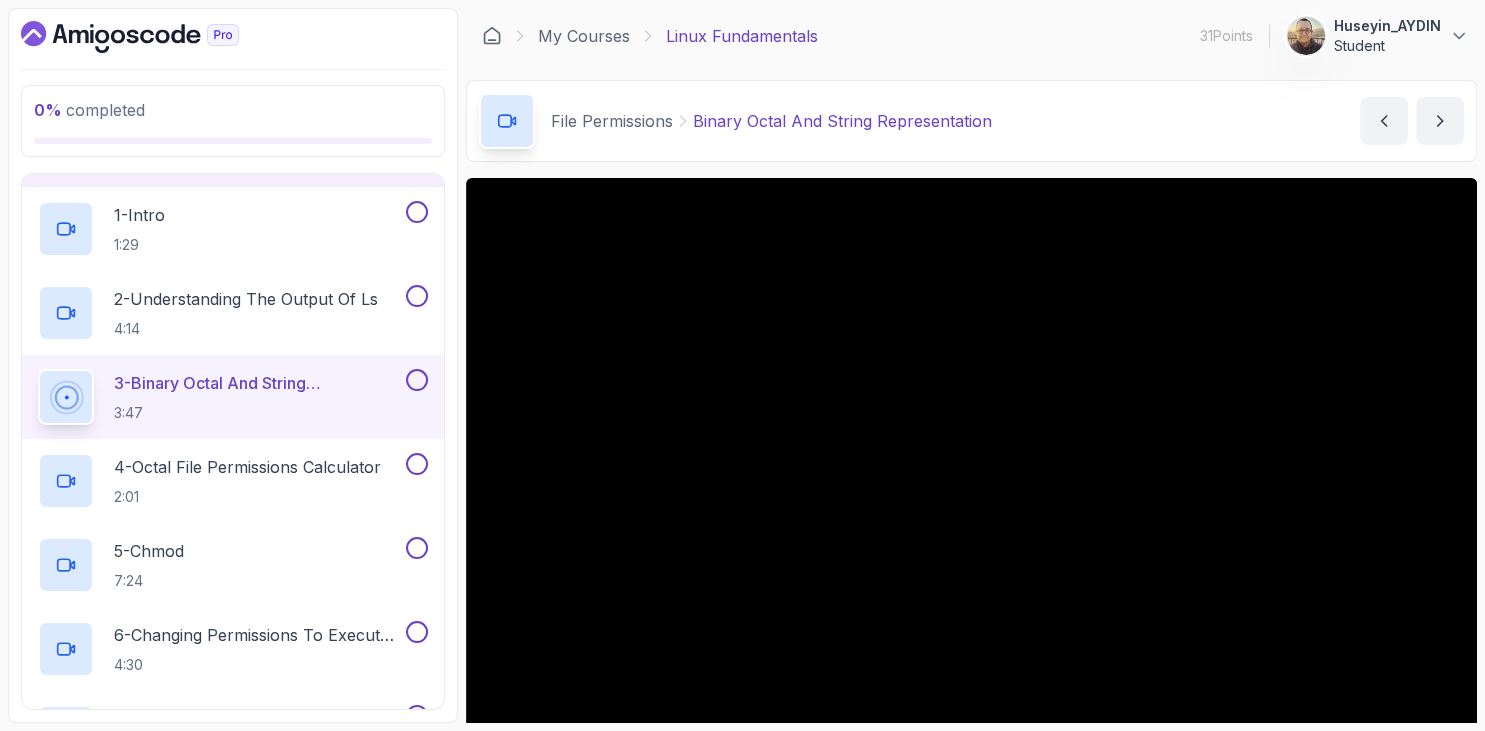 scroll, scrollTop: 115, scrollLeft: 0, axis: vertical 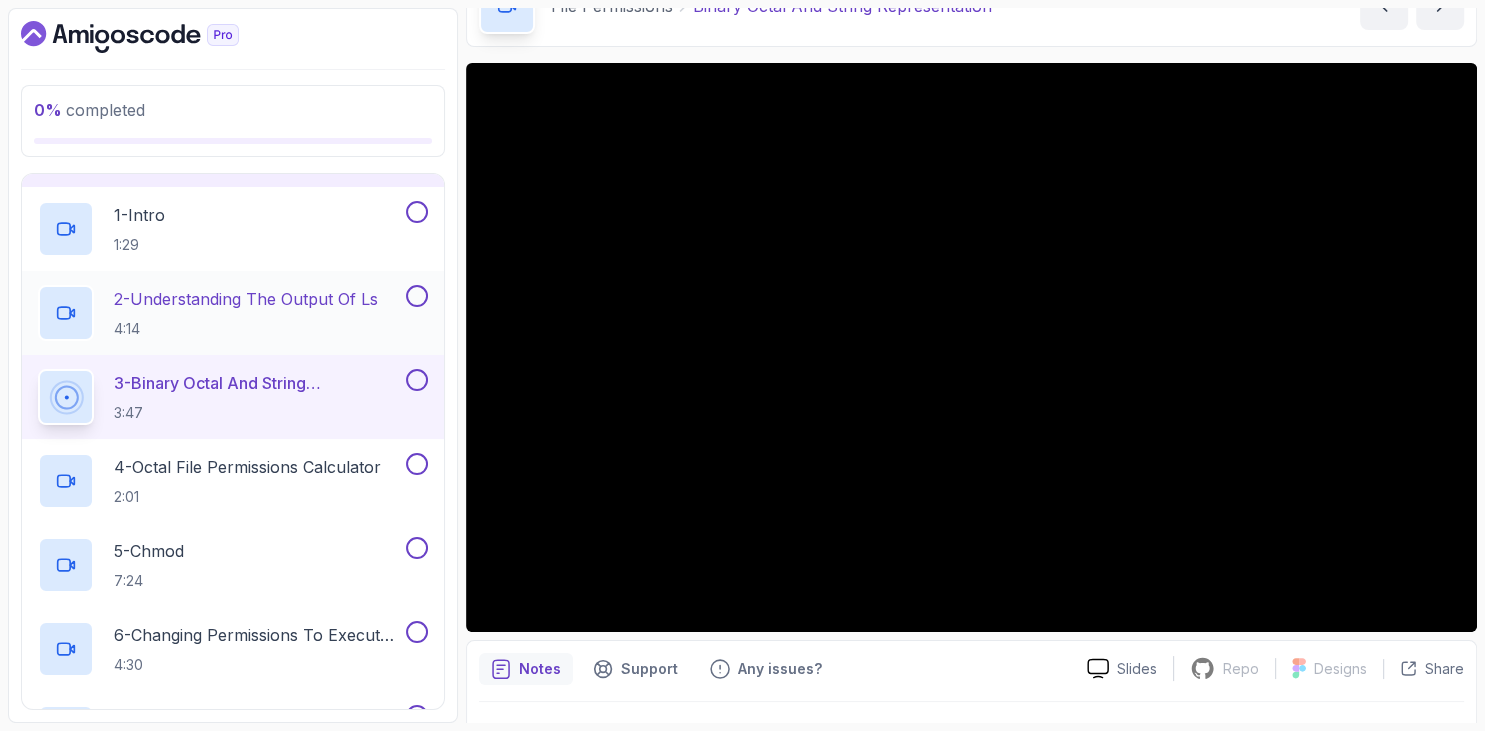 click on "4:14" at bounding box center [246, 329] 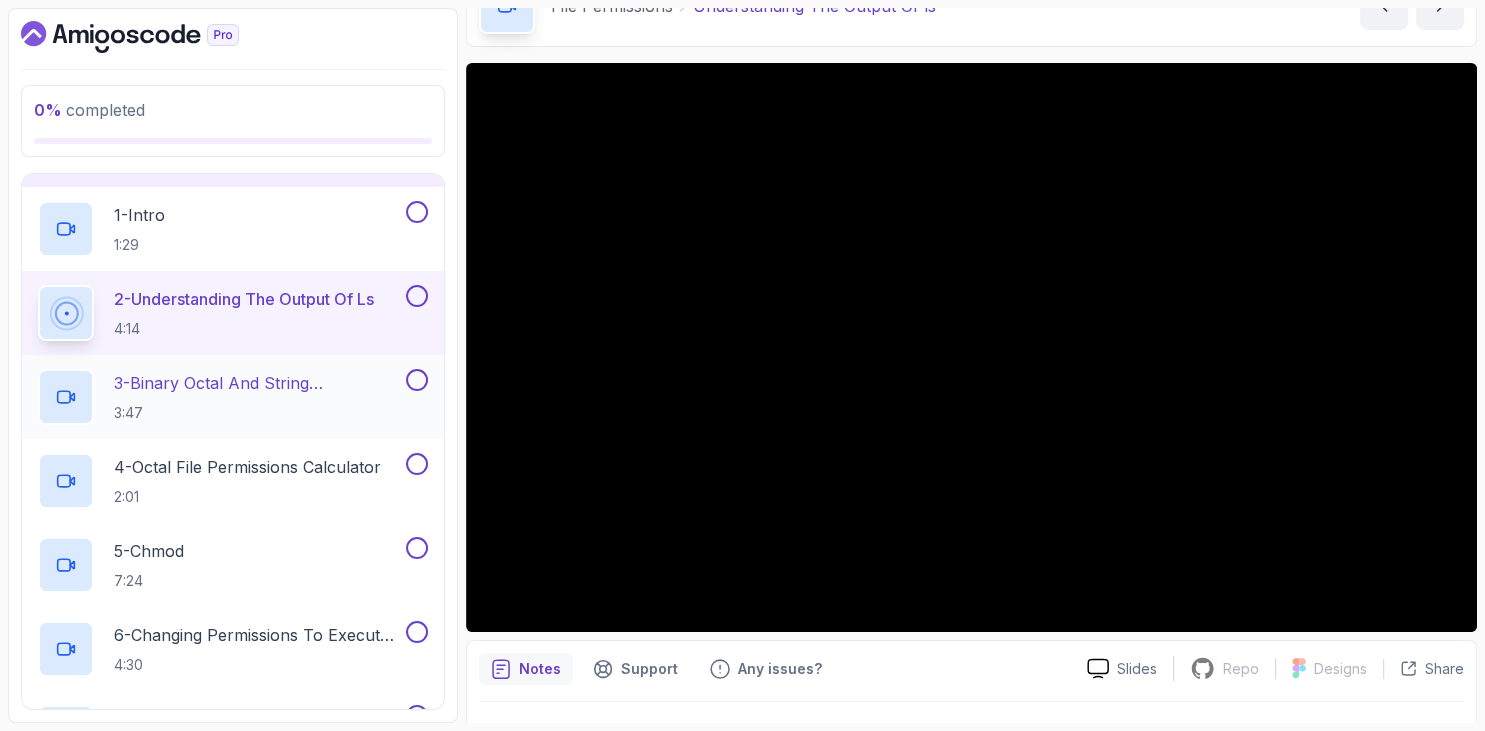 click on "3  -  Binary Octal And String Representation" at bounding box center [258, 383] 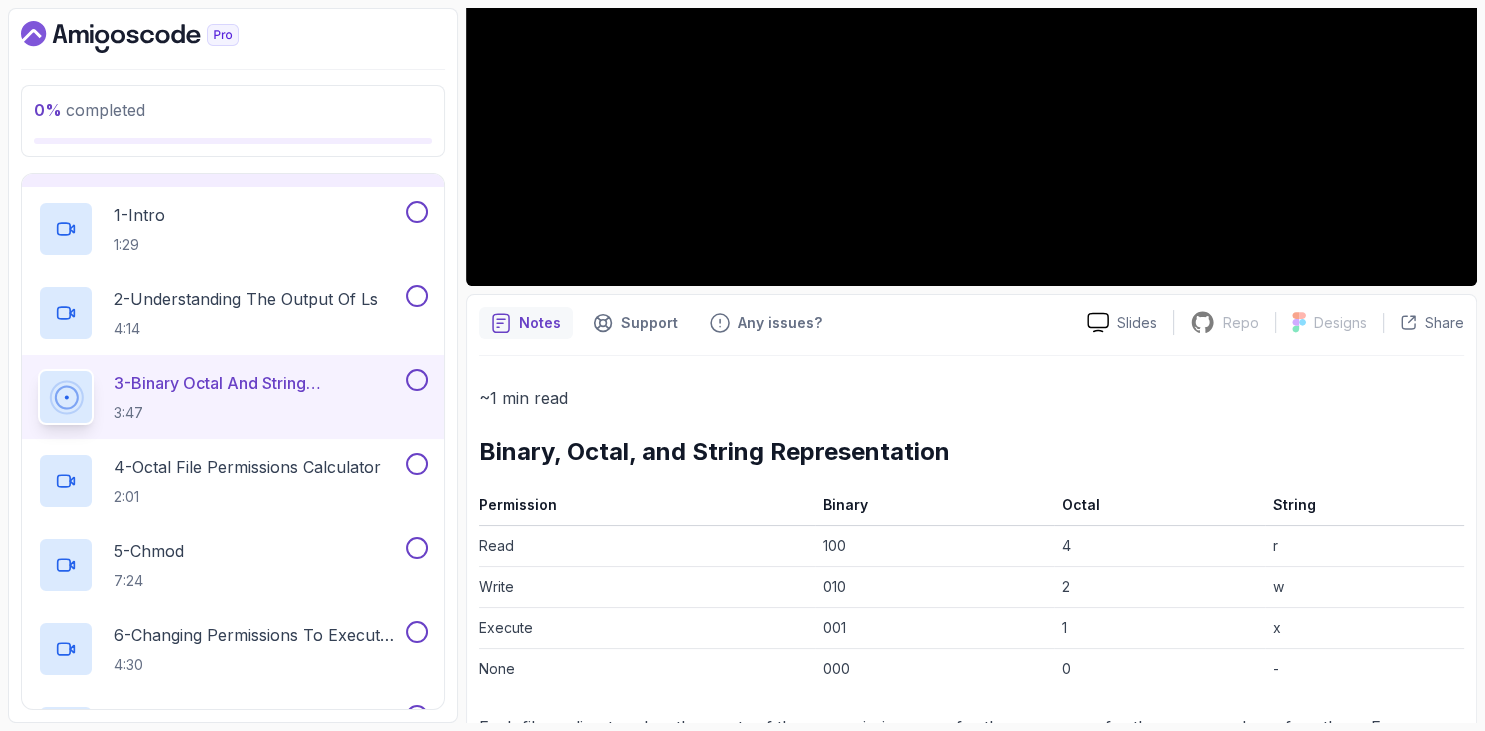scroll, scrollTop: 576, scrollLeft: 0, axis: vertical 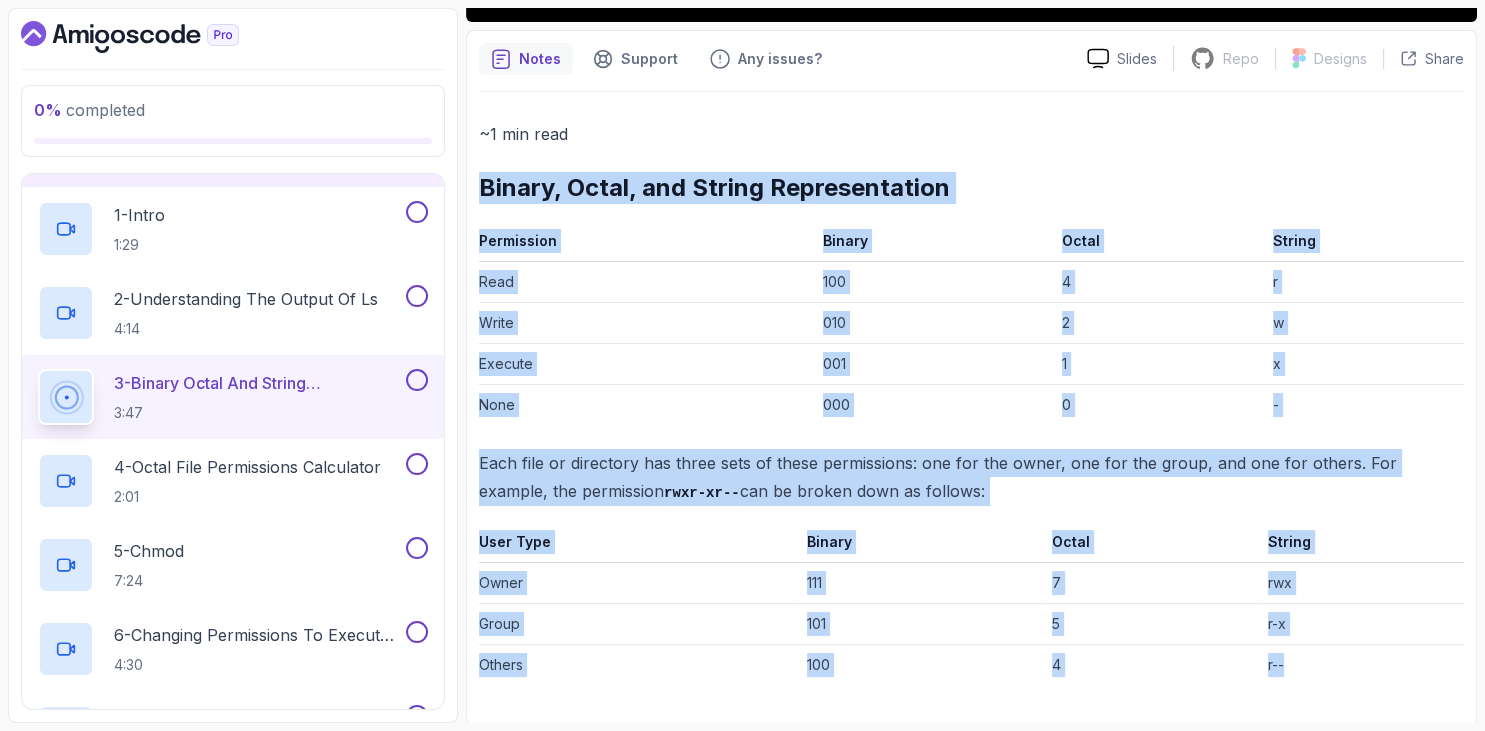 drag, startPoint x: 485, startPoint y: 327, endPoint x: 1317, endPoint y: 667, distance: 898.7903 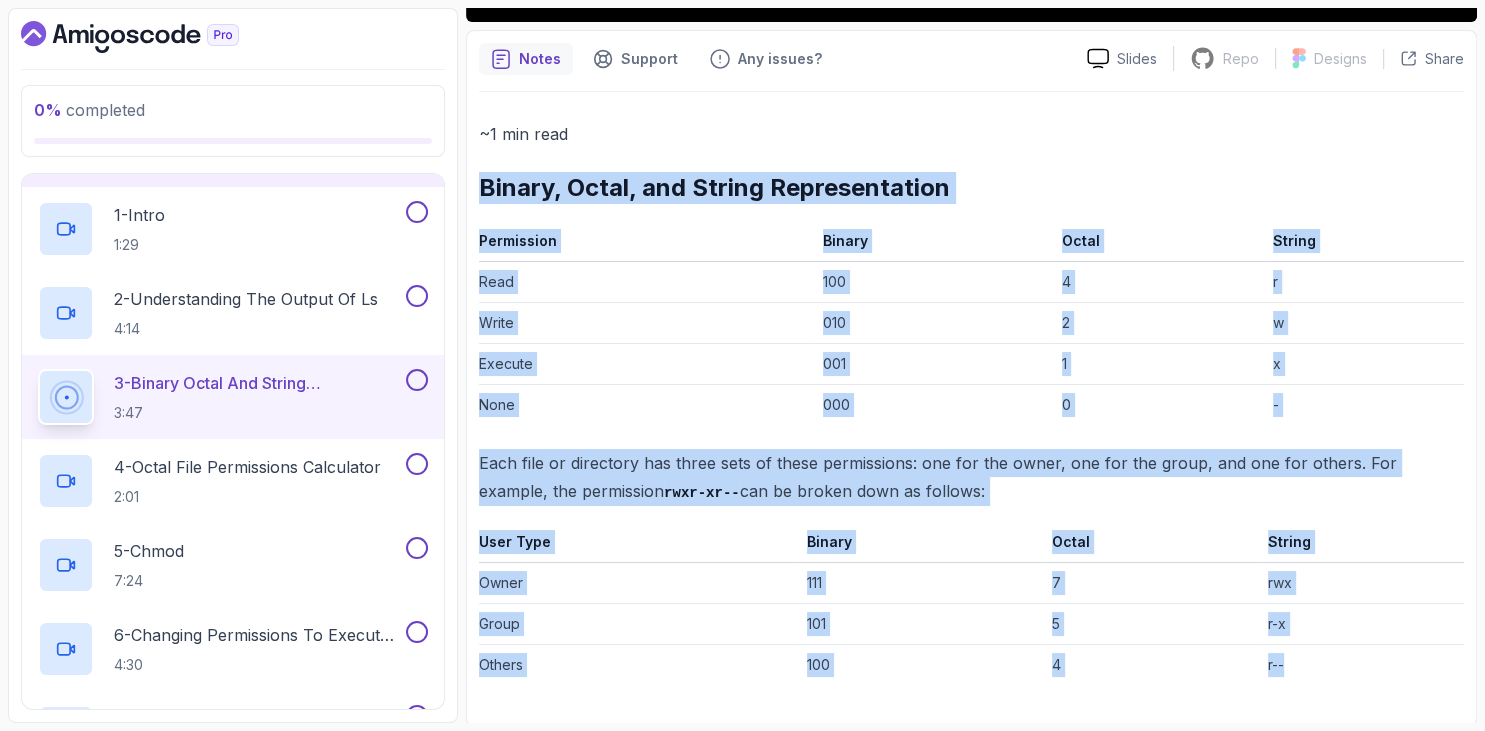click on "~1 min read Binary, Octal, and String Representation
Permission Binary Octal String Read 100 4 r Write 010 2 w Execute 001 1 x None 000 0 -
Each file or directory has three sets of these permissions: one for the owner, one for the group, and one for others. For example, the permission  rwxr-xr--  can be broken down as follows:
User Type Binary Octal String Owner 111 7 rwx Group 101 5 r-x Others 100 4 r--" at bounding box center (971, 403) 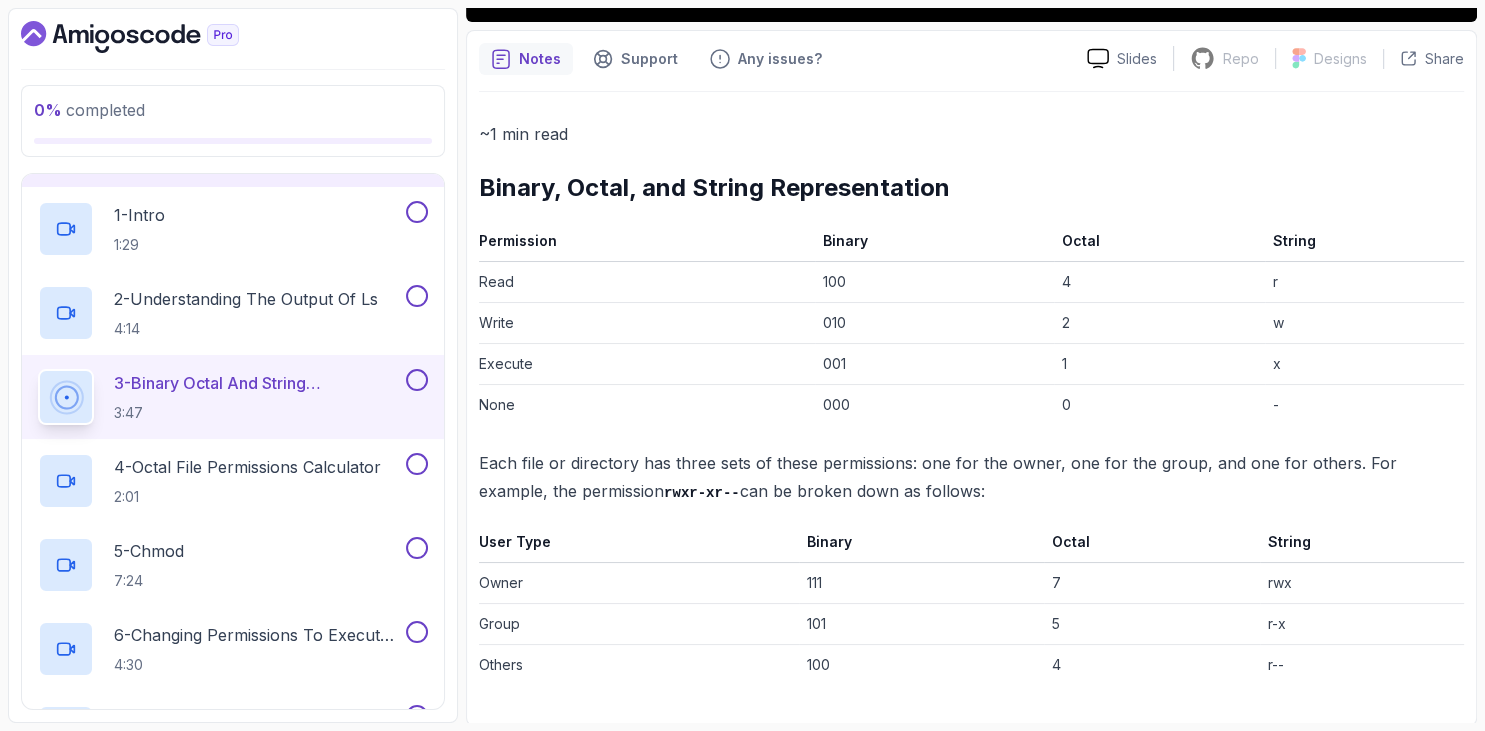 click on "~1 min read Binary, Octal, and String Representation
Permission Binary Octal String Read 100 4 r Write 010 2 w Execute 001 1 x None 000 0 -
Each file or directory has three sets of these permissions: one for the owner, one for the group, and one for others. For example, the permission  rwxr-xr--  can be broken down as follows:
User Type Binary Octal String Owner 111 7 rwx Group 101 5 r-x Others 100 4 r--" at bounding box center (971, 403) 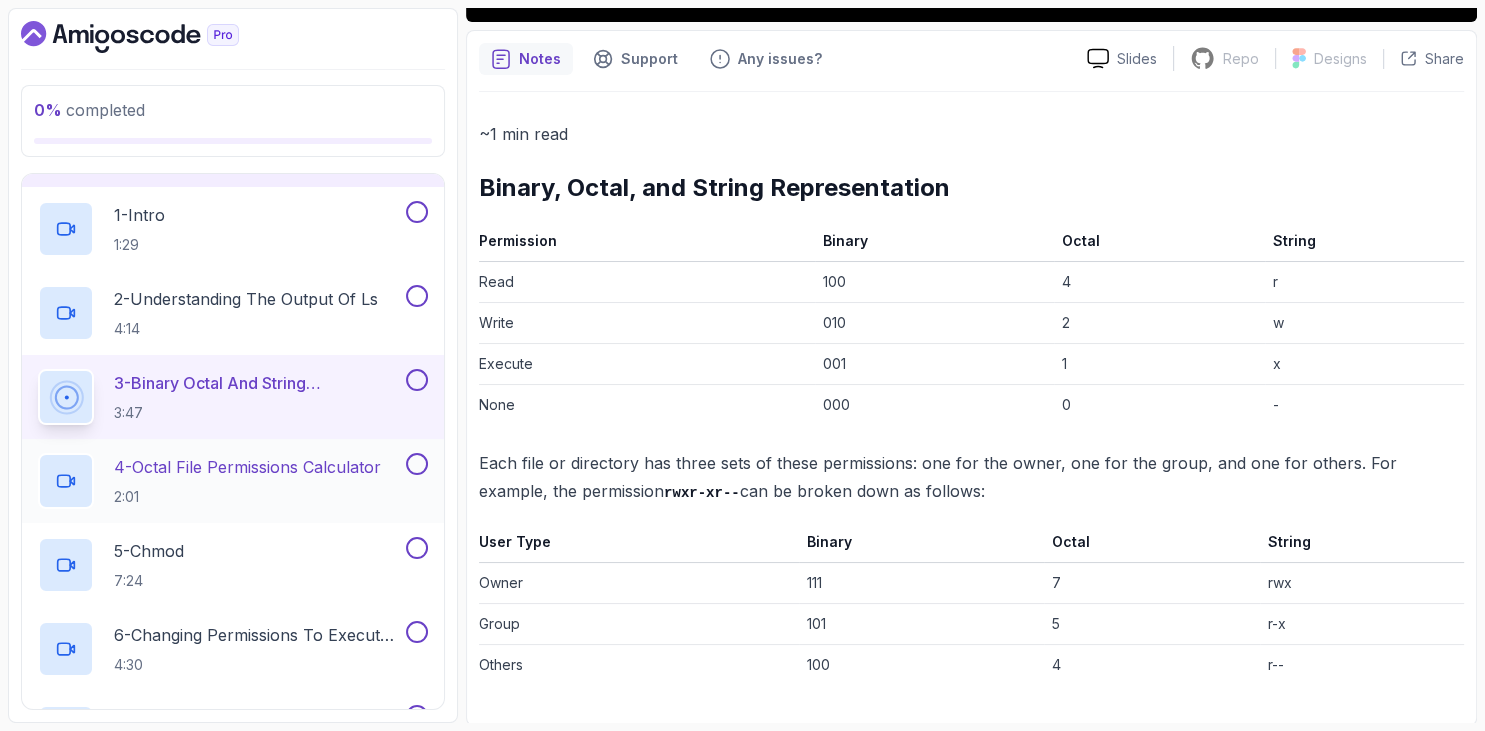 click on "4  -  Octal File Permissions Calculator" at bounding box center [247, 467] 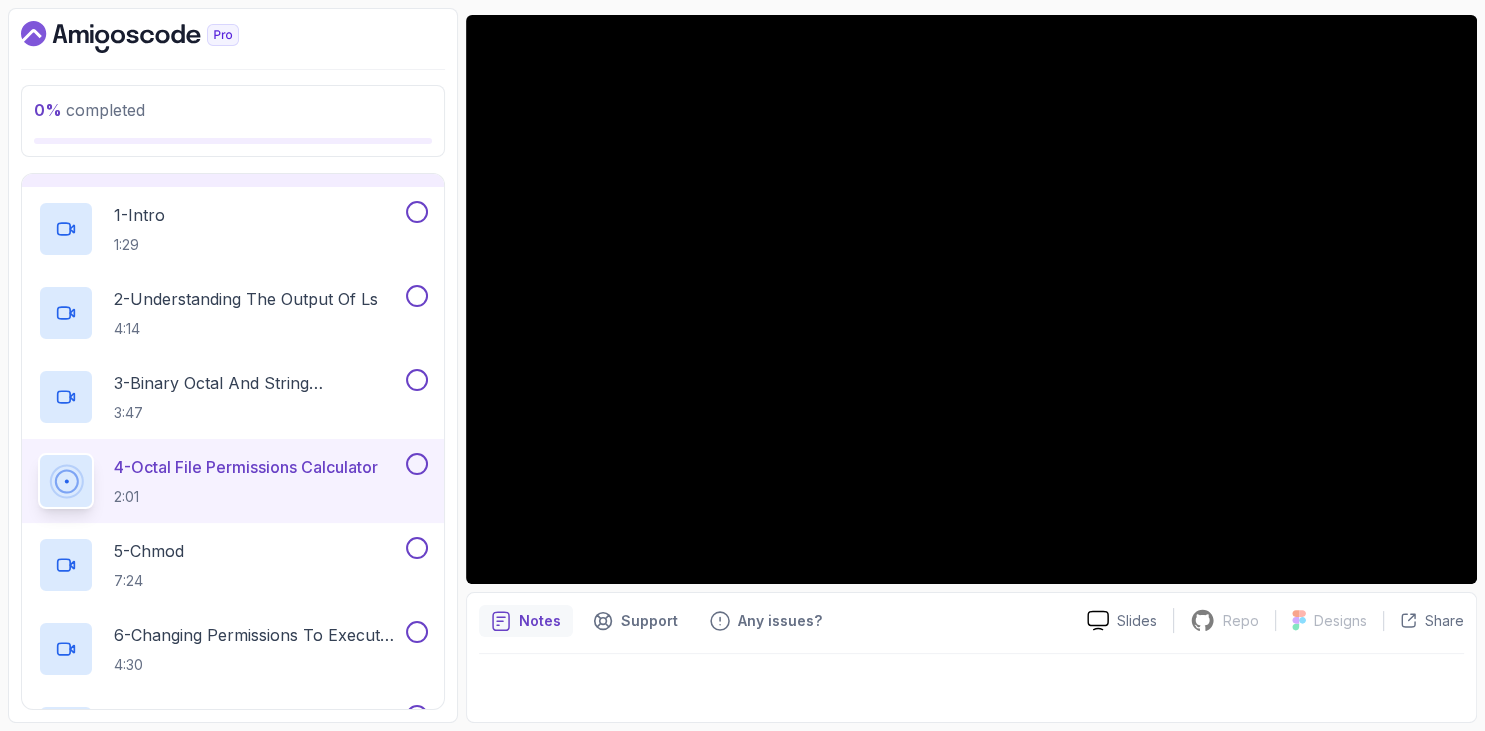 scroll, scrollTop: 162, scrollLeft: 0, axis: vertical 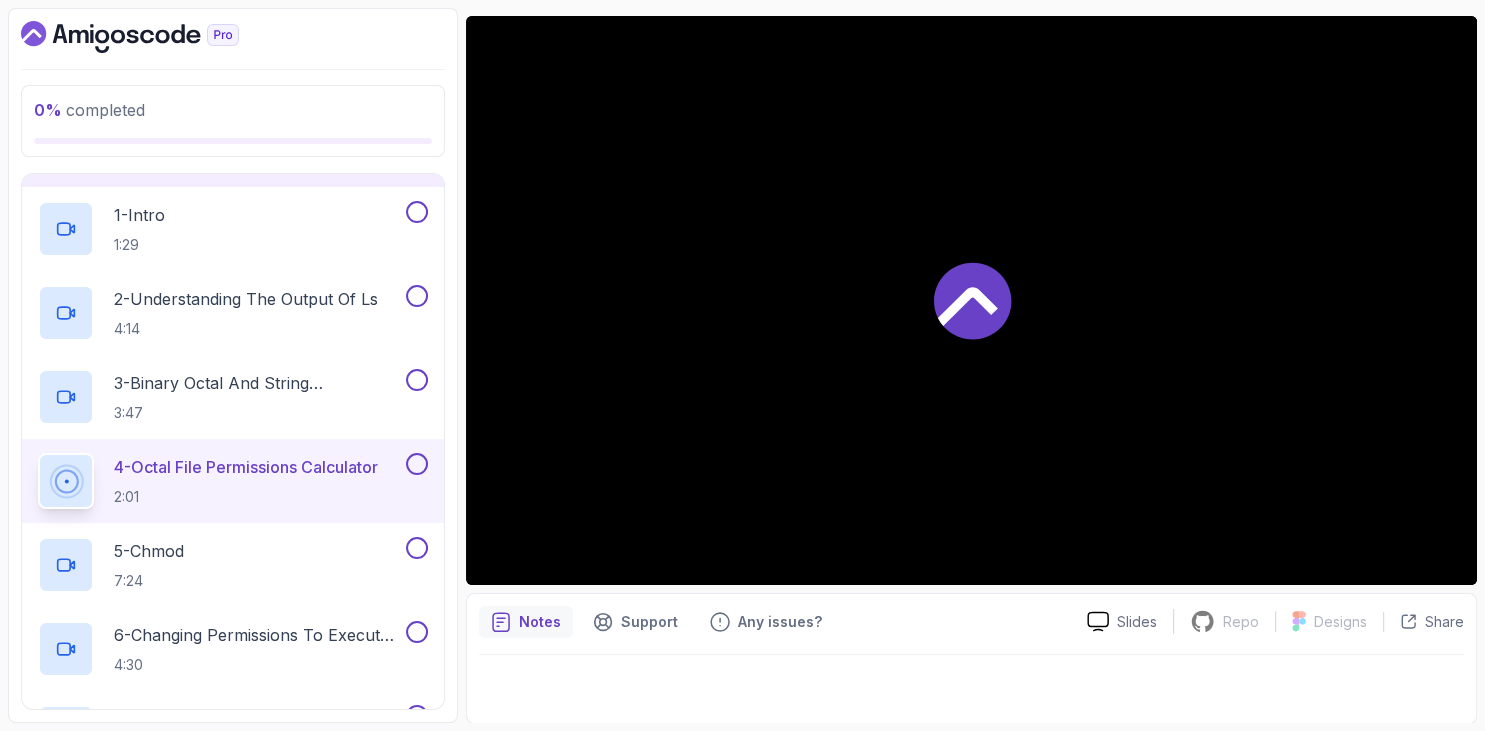 click on "0 % completed 1  -  Intro 2  -  Getting Started 3  -  Mac Installation 4  -  Windows Installation 5  -  Virtual Machines 6  -  Github Codespaces 7  -  The Terminal 8  -  The Shell 9  -  Linux Commands 10  -  Linux File System 11  -  Working With Files 12  -  Working With Directories 13  -  Users And Groups 14  -  File Permissions 1  -  Intro 1:29 2  -  Understanding The Output Of ls 4:14 3  -  Binary Octal And String Representation 3:47 4  -  Octal File Permissions Calculator 2:01 5  -  chmod 7:24 6  -  Changing Permissions To Execute (Running) Scripts 4:30 7  -  chmod On Folders 6:03 8  -  Symbolic File Permissions 3:29 9  -  Chaining Permissions Using Symbolic Notation 5:30 10  -  chown And chgrp 6:28 11  -  Diagram Text 12  -  Diagram Text 13  -  File Permissions Quiz Required- quiz 15  -  Outro" at bounding box center [233, 365] 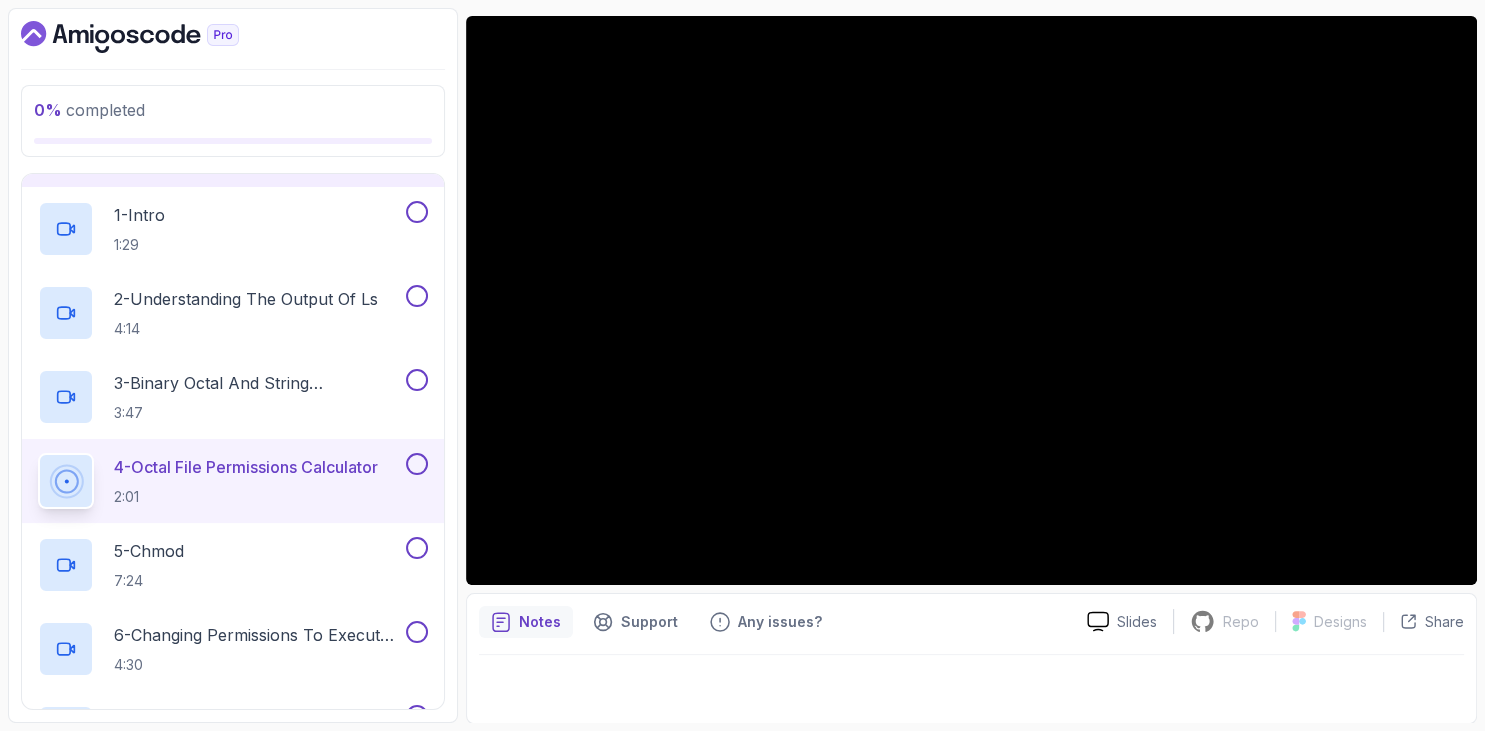 click on "0 % completed 1  -  Intro 2  -  Getting Started 3  -  Mac Installation 4  -  Windows Installation 5  -  Virtual Machines 6  -  Github Codespaces 7  -  The Terminal 8  -  The Shell 9  -  Linux Commands 10  -  Linux File System 11  -  Working With Files 12  -  Working With Directories 13  -  Users And Groups 14  -  File Permissions 1  -  Intro 1:29 2  -  Understanding The Output Of ls 4:14 3  -  Binary Octal And String Representation 3:47 4  -  Octal File Permissions Calculator 2:01 5  -  chmod 7:24 6  -  Changing Permissions To Execute (Running) Scripts 4:30 7  -  chmod On Folders 6:03 8  -  Symbolic File Permissions 3:29 9  -  Chaining Permissions Using Symbolic Notation 5:30 10  -  chown And chgrp 6:28 11  -  Diagram Text 12  -  Diagram Text 13  -  File Permissions Quiz Required- quiz 15  -  Outro" at bounding box center (233, 365) 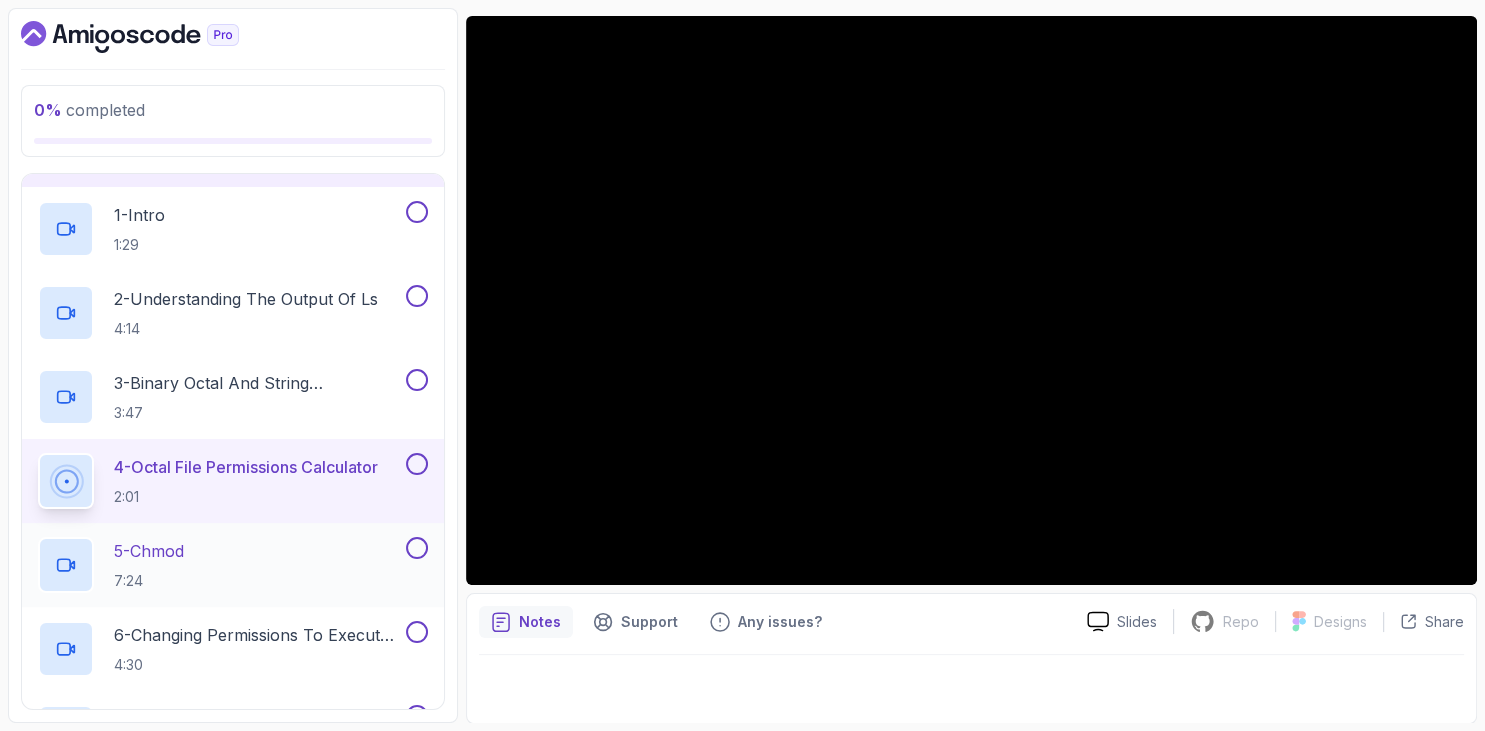 click on "5  -  chmod" at bounding box center [149, 551] 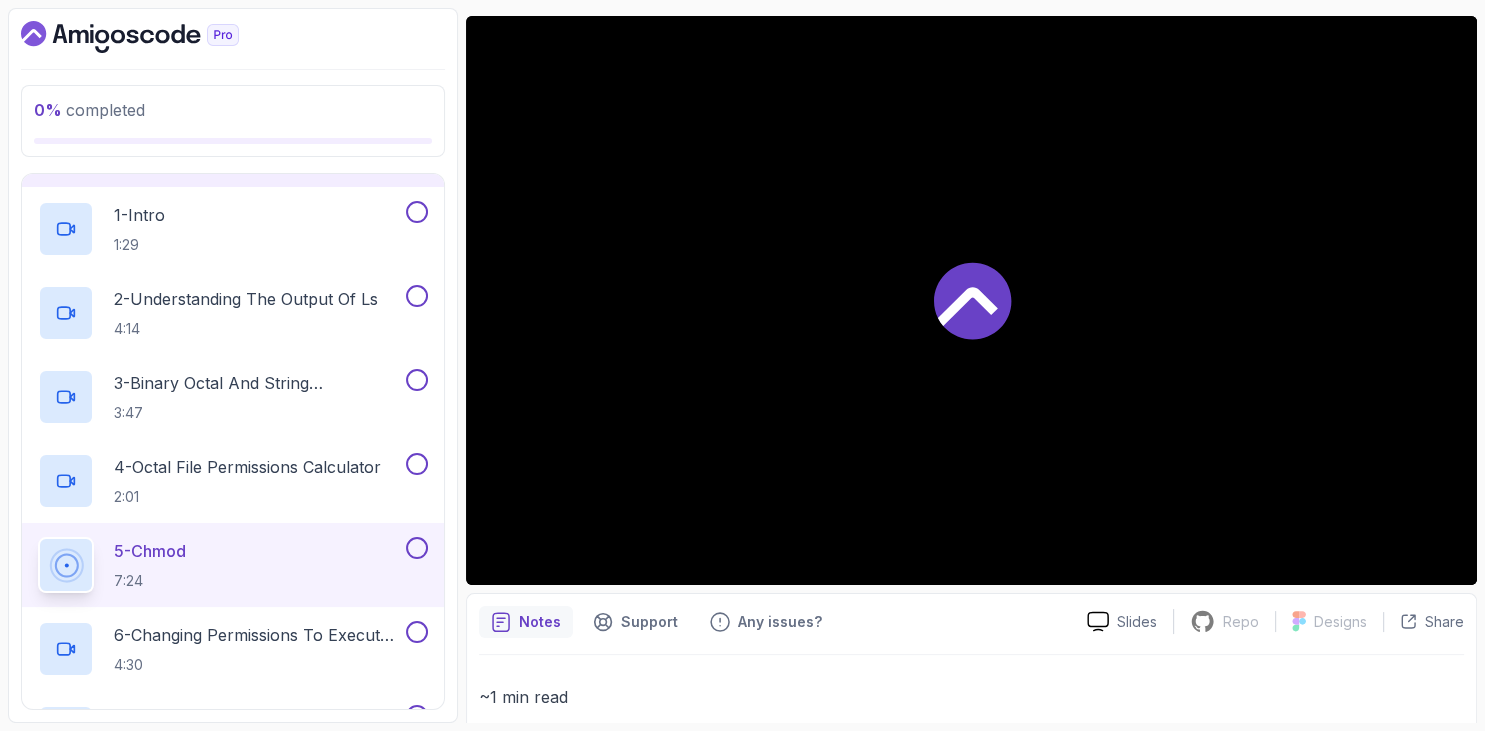click on "0 % completed 1  -  Intro 2  -  Getting Started 3  -  Mac Installation 4  -  Windows Installation 5  -  Virtual Machines 6  -  Github Codespaces 7  -  The Terminal 8  -  The Shell 9  -  Linux Commands 10  -  Linux File System 11  -  Working With Files 12  -  Working With Directories 13  -  Users And Groups 14  -  File Permissions 1  -  Intro 1:29 2  -  Understanding The Output Of ls 4:14 3  -  Binary Octal And String Representation 3:47 4  -  Octal File Permissions Calculator 2:01 5  -  chmod 7:24 6  -  Changing Permissions To Execute (Running) Scripts 4:30 7  -  chmod On Folders 6:03 8  -  Symbolic File Permissions 3:29 9  -  Chaining Permissions Using Symbolic Notation 5:30 10  -  chown And chgrp 6:28 11  -  Diagram Text 12  -  Diagram Text 13  -  File Permissions Quiz Required- quiz 15  -  Outro" at bounding box center (233, 365) 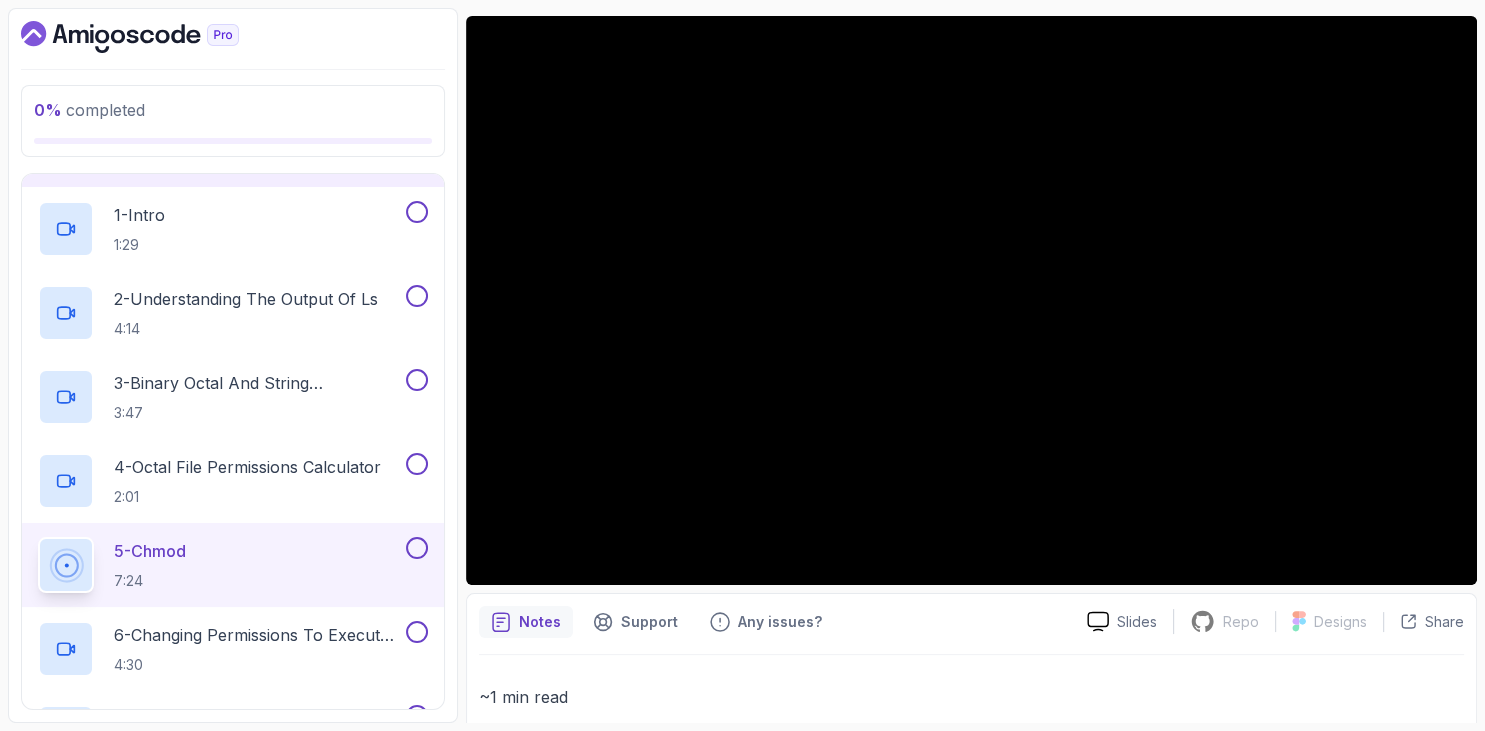 scroll, scrollTop: 507, scrollLeft: 0, axis: vertical 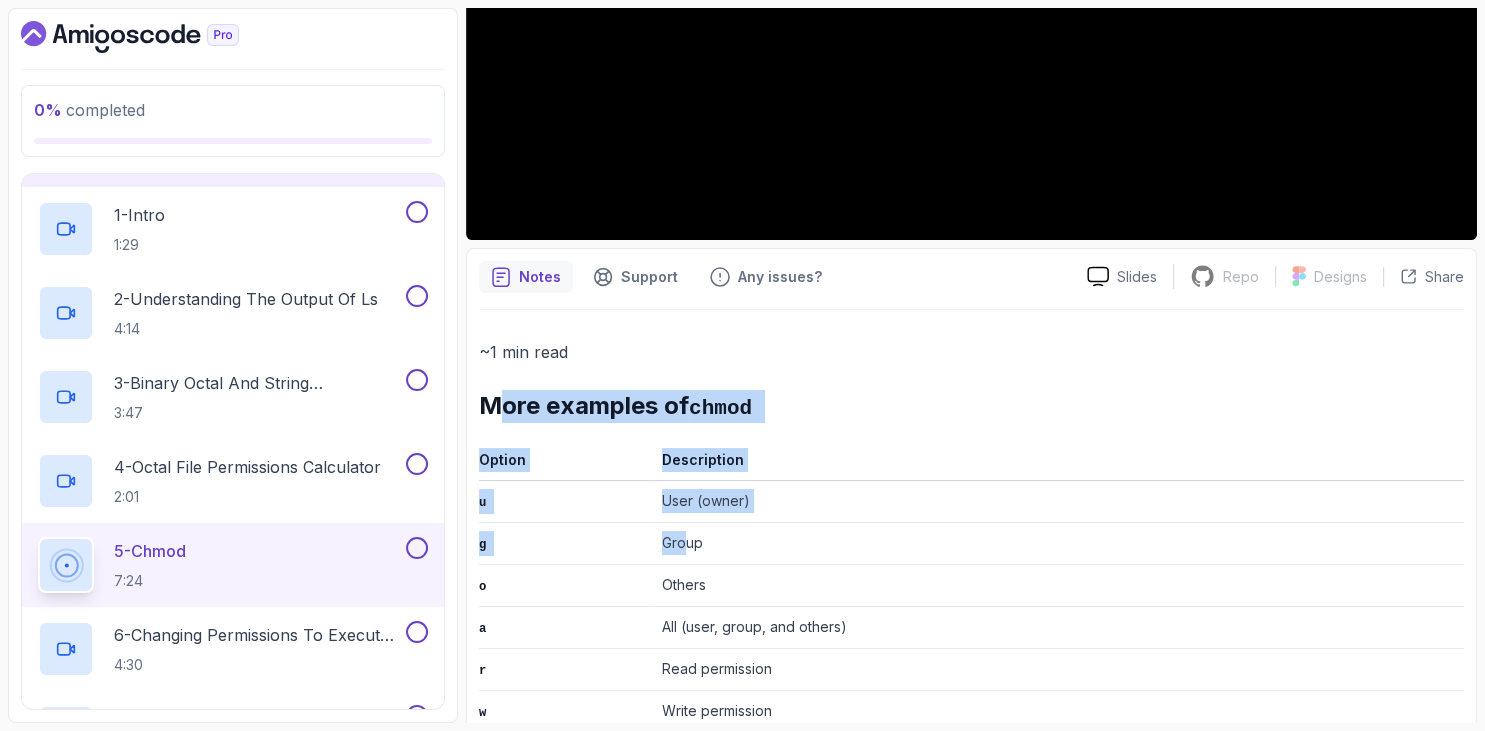 drag, startPoint x: 494, startPoint y: 404, endPoint x: 570, endPoint y: 429, distance: 80.00625 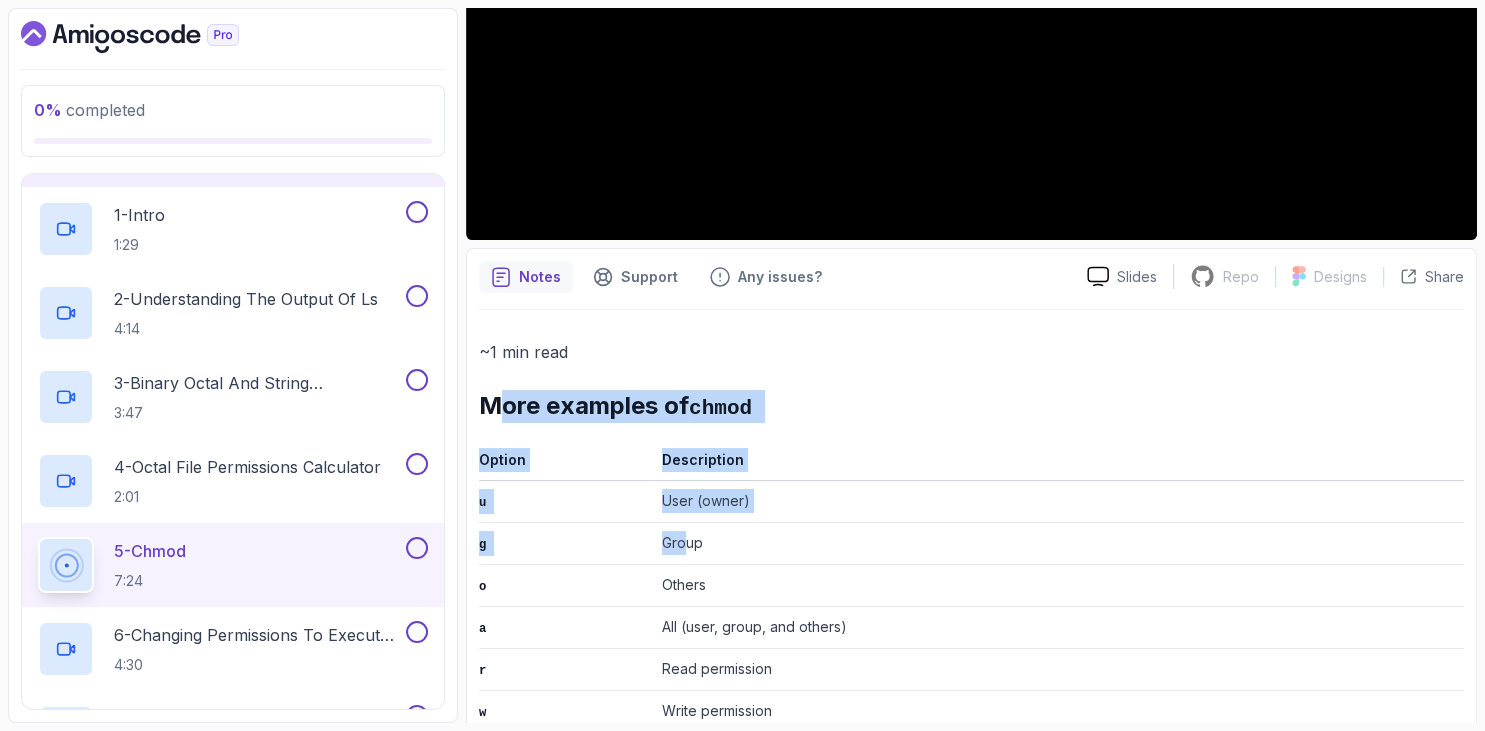 click on "~1 min read More examples of  chmod
Option Description u User (owner) g Group o Others a All (user, group, and others) r Read permission w Write permission x Execute permission + Adds the specified permission(s) - Removes the specified permission(s) = Sets the specified permission(s)
For example, the command  chmod u+x filename  adds execute permission for the user (owner) of the file named  filename . Similarly,  chmod g-w filename  removes write permission for the group.
Here are some more examples:
Command Description chmod a+r file Adds read permission for everyone (user, group, and others) to  file chmod u=rwx,g=rx,o=r file Sets read, write, and execute permissions for the user, read and execute permissions for the group, and read permission for others on  file chmod 755 file Sets the permissions to  rwxr-xr-x  (read, write, and execute for user; read and execute for group and others) using octal notation
Understanding how to use  chmod" at bounding box center (971, 842) 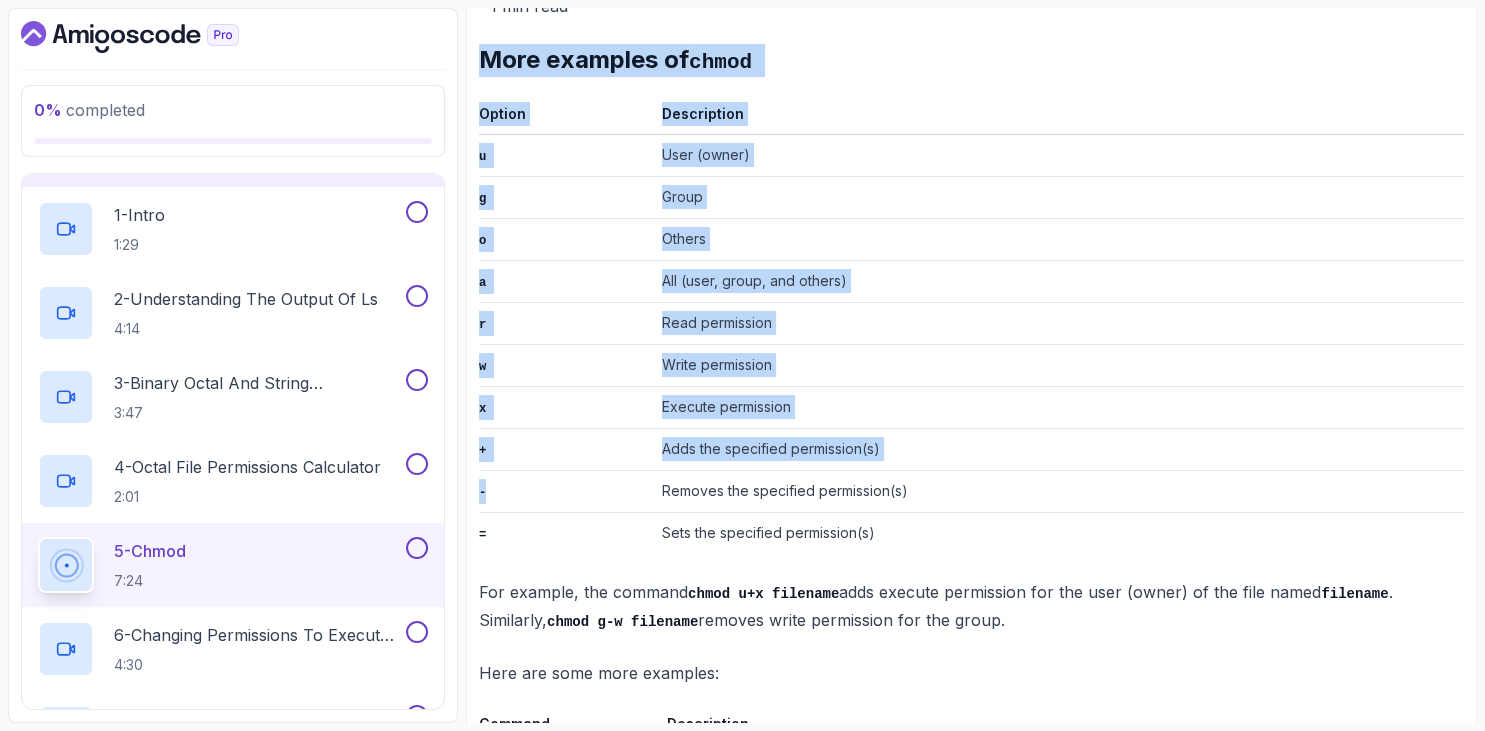 scroll, scrollTop: 1150, scrollLeft: 0, axis: vertical 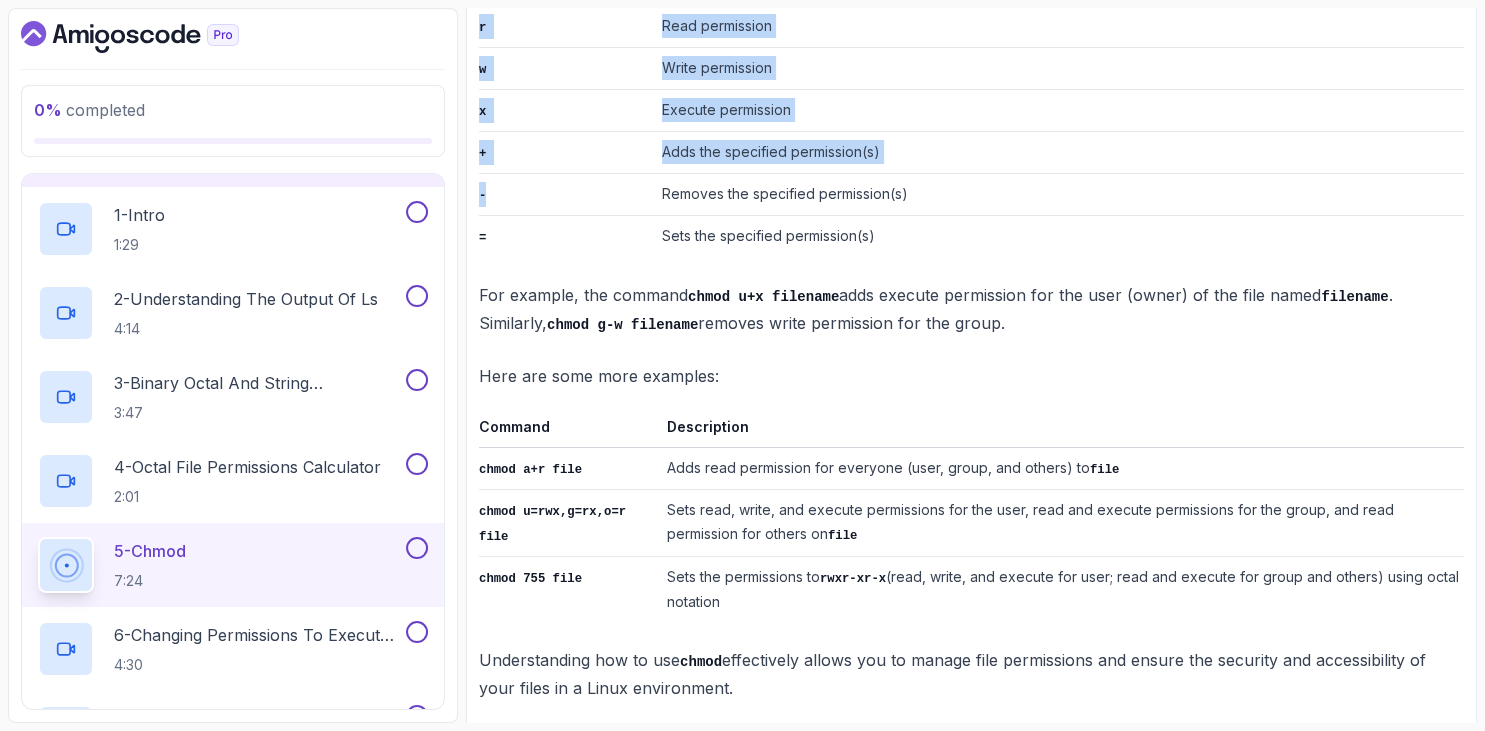 drag, startPoint x: 489, startPoint y: 406, endPoint x: 793, endPoint y: 688, distance: 414.6565 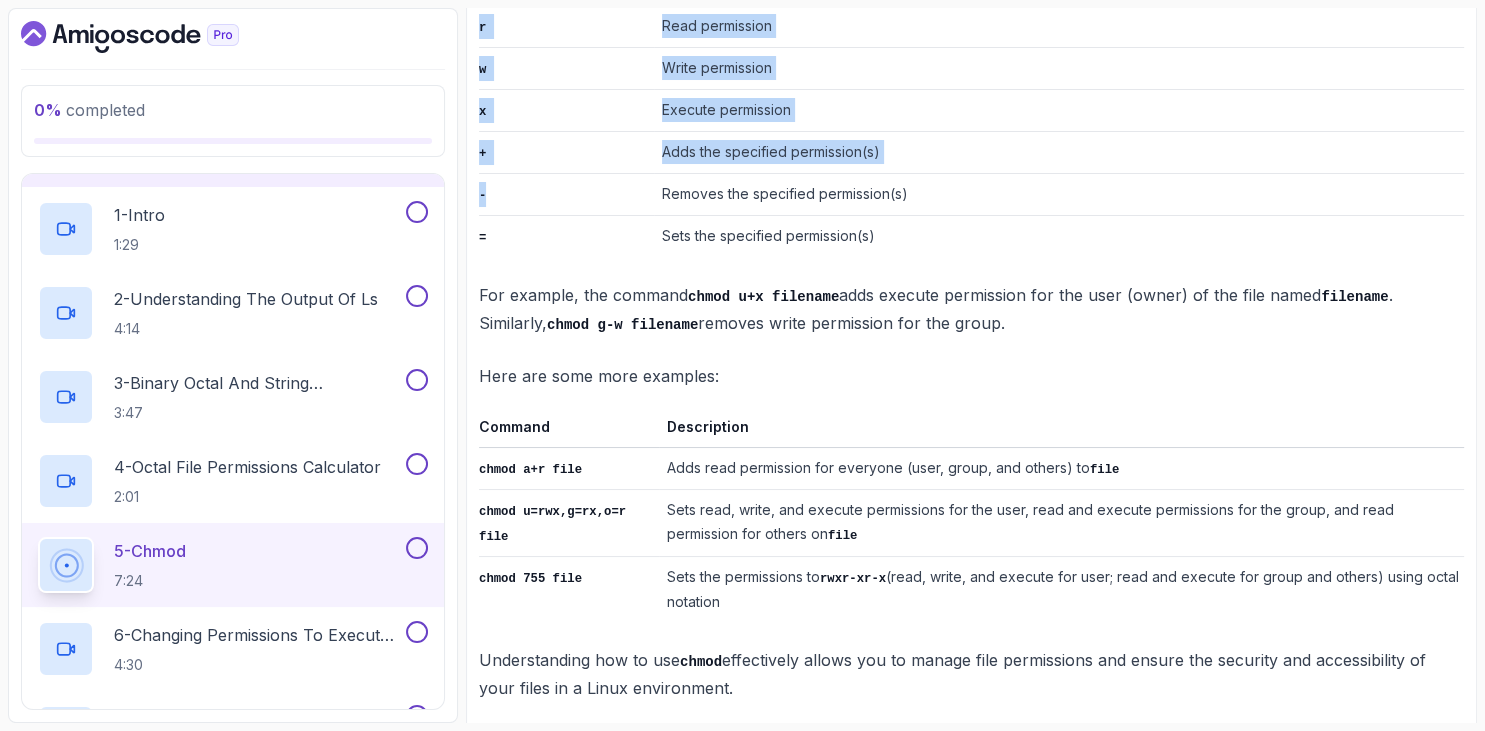 click on "~1 min read More examples of  chmod
Option Description u User (owner) g Group o Others a All (user, group, and others) r Read permission w Write permission x Execute permission + Adds the specified permission(s) - Removes the specified permission(s) = Sets the specified permission(s)
For example, the command  chmod u+x filename  adds execute permission for the user (owner) of the file named  filename . Similarly,  chmod g-w filename  removes write permission for the group.
Here are some more examples:
Command Description chmod a+r file Adds read permission for everyone (user, group, and others) to  file chmod u=rwx,g=rx,o=r file Sets read, write, and execute permissions for the user, read and execute permissions for the group, and read permission for others on  file chmod 755 file Sets the permissions to  rwxr-xr-x  (read, write, and execute for user; read and execute for group and others) using octal notation
Understanding how to use  chmod" at bounding box center [971, 199] 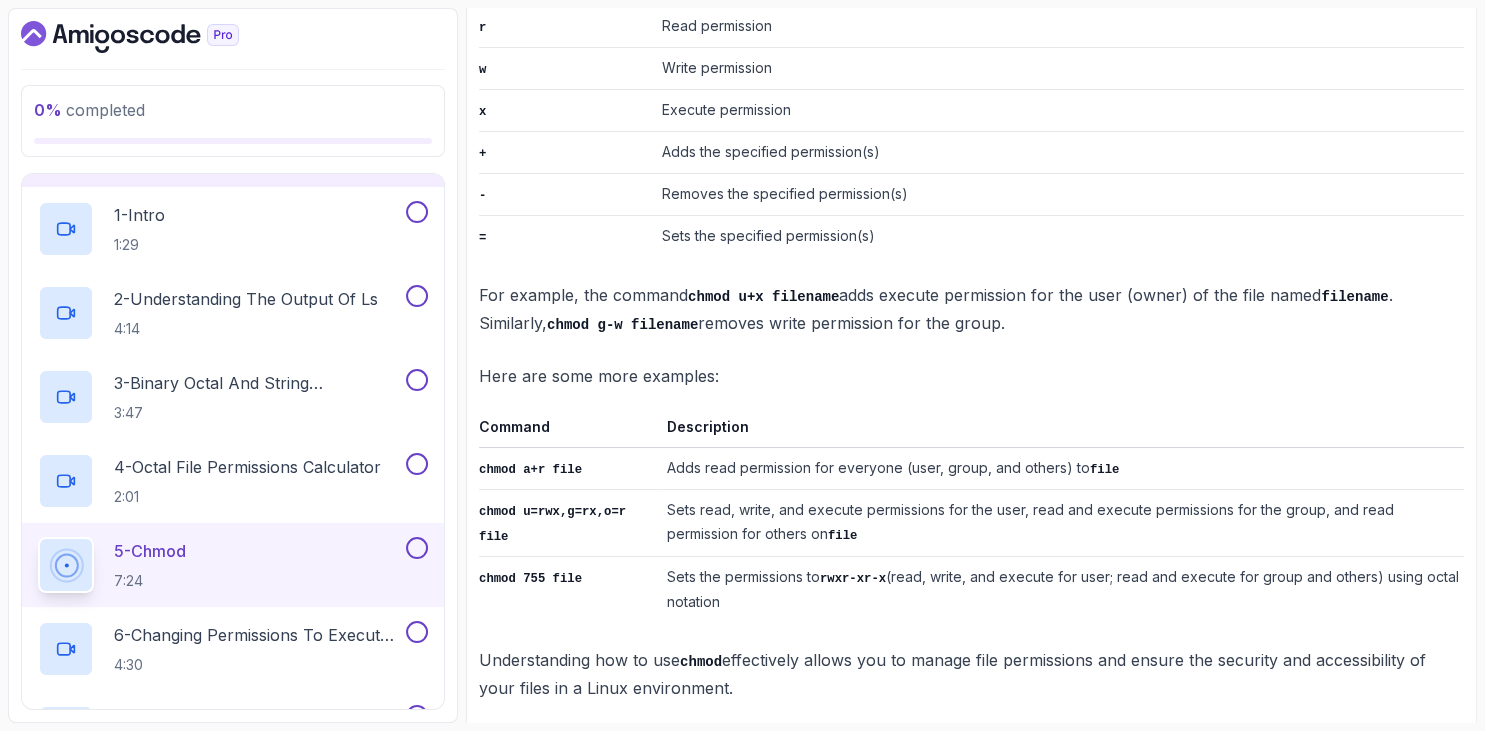 click on "=" at bounding box center (566, 236) 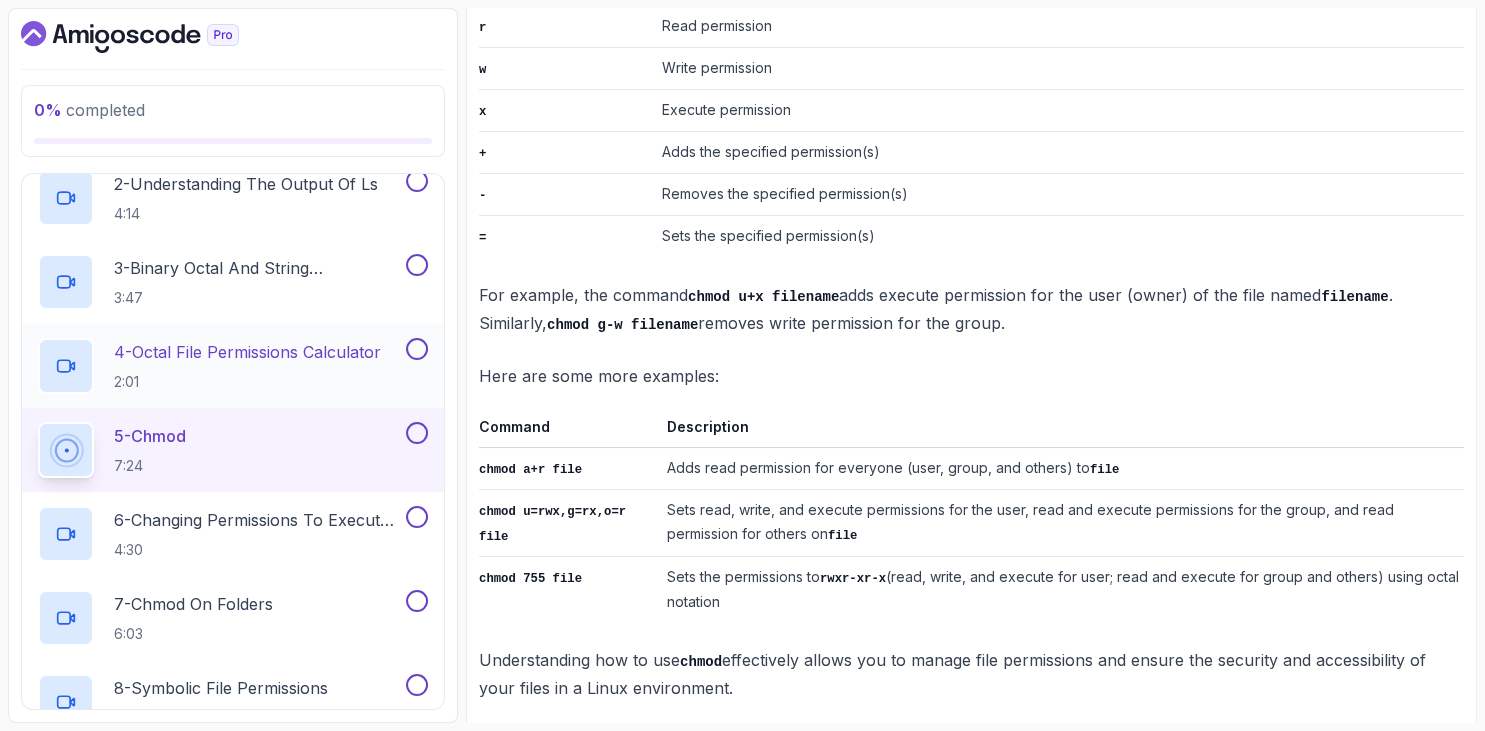 scroll, scrollTop: 1126, scrollLeft: 0, axis: vertical 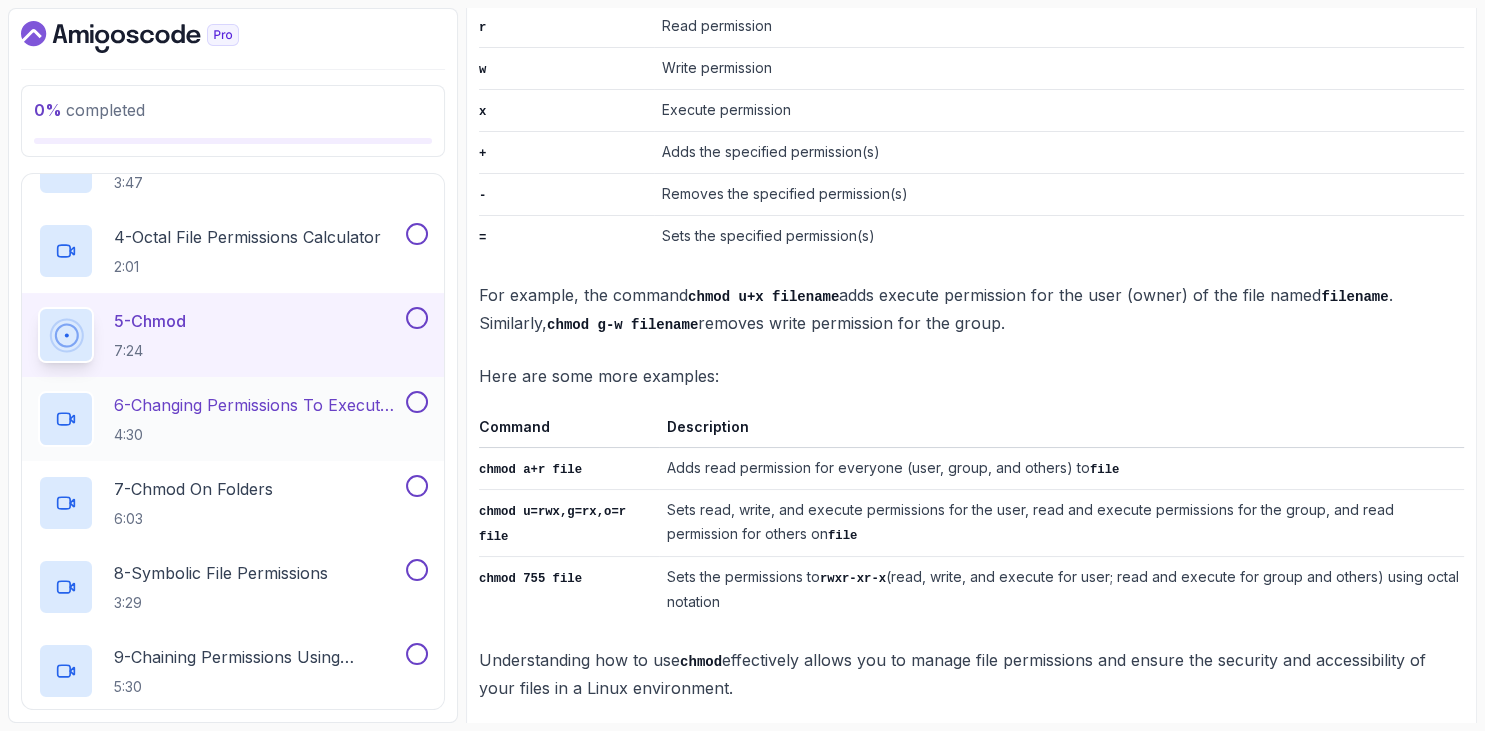 click on "6  -  Changing Permissions To Execute (Running) Scripts" at bounding box center [258, 405] 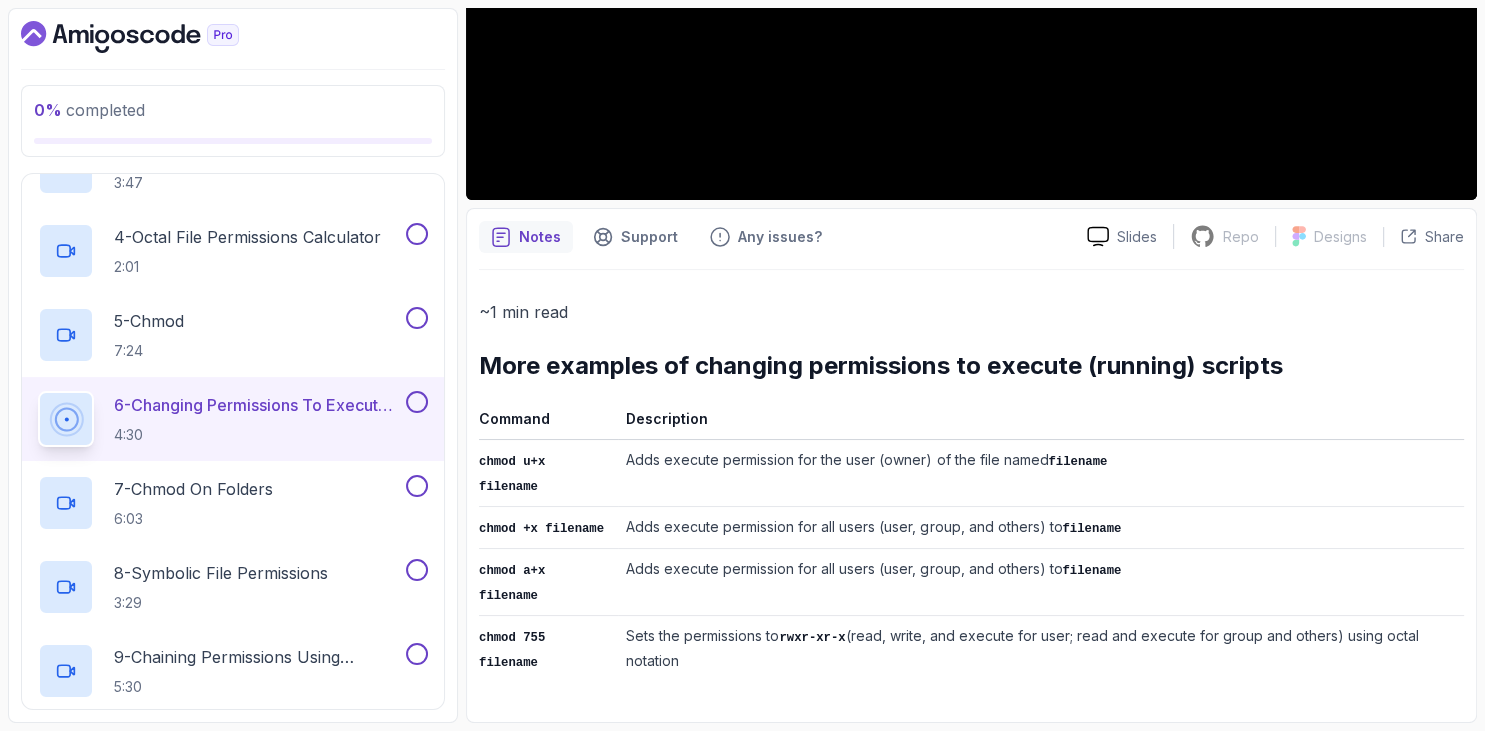 scroll, scrollTop: 466, scrollLeft: 0, axis: vertical 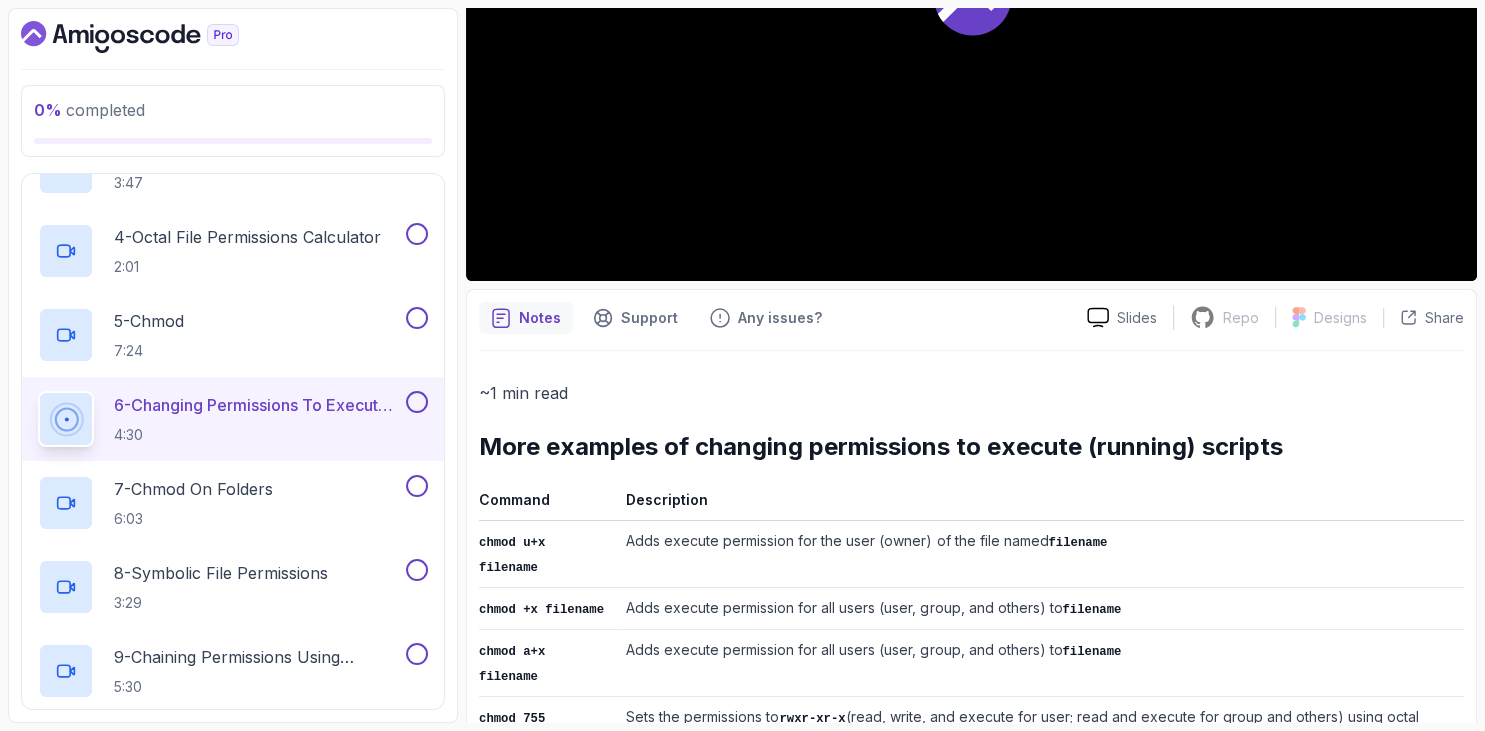 drag, startPoint x: 384, startPoint y: 37, endPoint x: 474, endPoint y: 24, distance: 90.934044 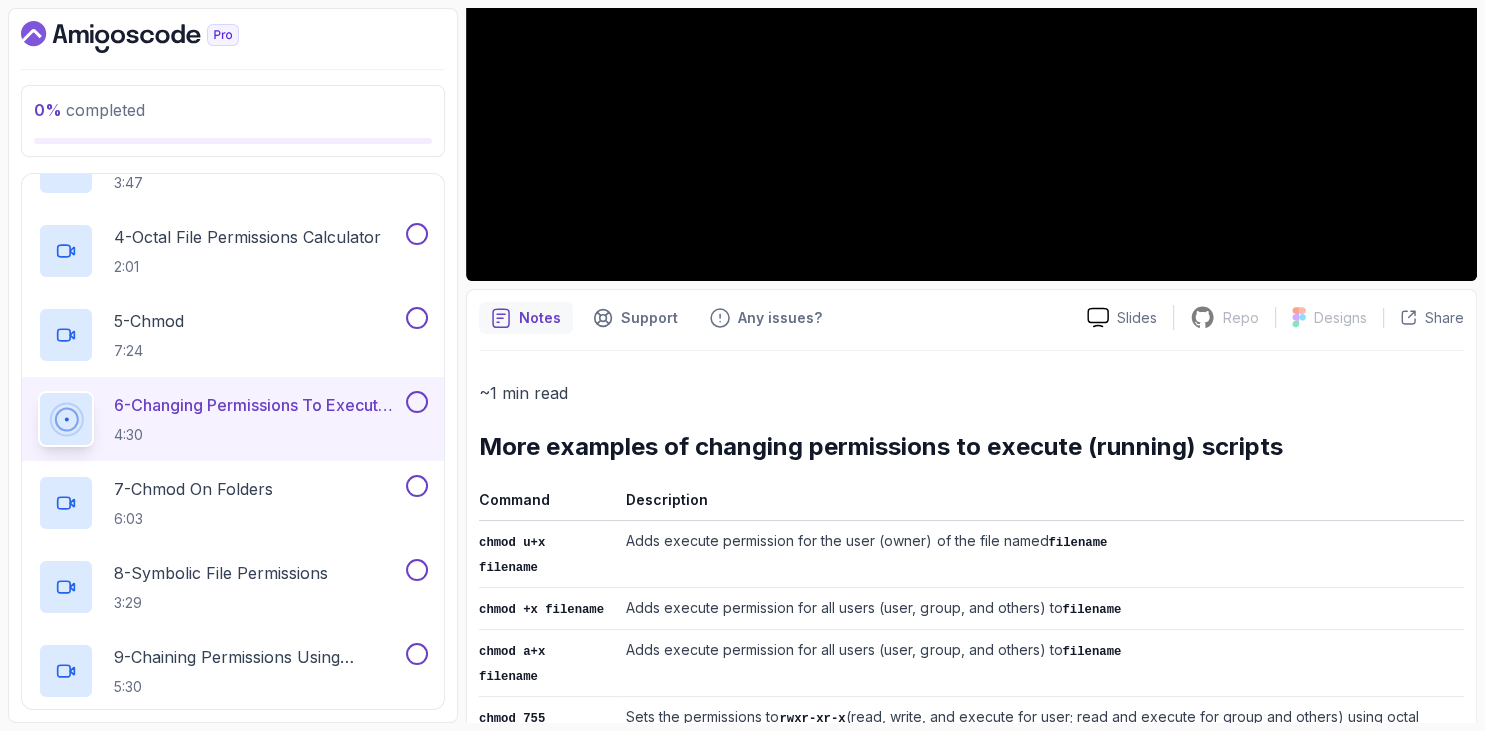 click on "0 % completed 1  -  Intro 2  -  Getting Started 3  -  Mac Installation 4  -  Windows Installation 5  -  Virtual Machines 6  -  Github Codespaces 7  -  The Terminal 8  -  The Shell 9  -  Linux Commands 10  -  Linux File System 11  -  Working With Files 12  -  Working With Directories 13  -  Users And Groups 14  -  File Permissions 1  -  Intro 1:29 2  -  Understanding The Output Of ls 4:14 3  -  Binary Octal And String Representation 3:47 4  -  Octal File Permissions Calculator 2:01 5  -  chmod 7:24 6  -  Changing Permissions To Execute (Running) Scripts 4:30 7  -  chmod On Folders 6:03 8  -  Symbolic File Permissions 3:29 9  -  Chaining Permissions Using Symbolic Notation 5:30 10  -  chown And chgrp 6:28 11  -  Diagram Text 12  -  Diagram Text 13  -  File Permissions Quiz Required- quiz 15  -  Outro" at bounding box center [233, 365] 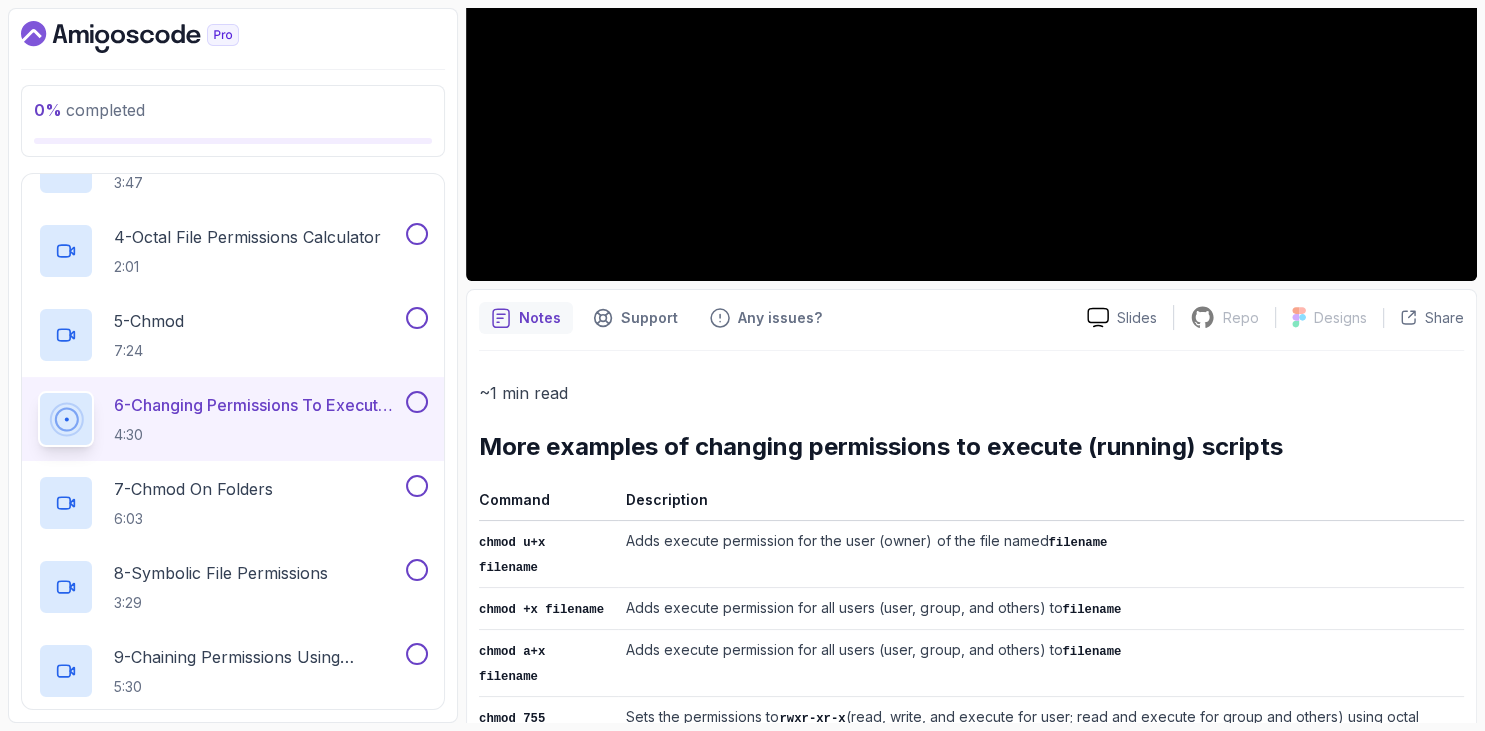 drag, startPoint x: 485, startPoint y: 446, endPoint x: 1484, endPoint y: 675, distance: 1024.9108 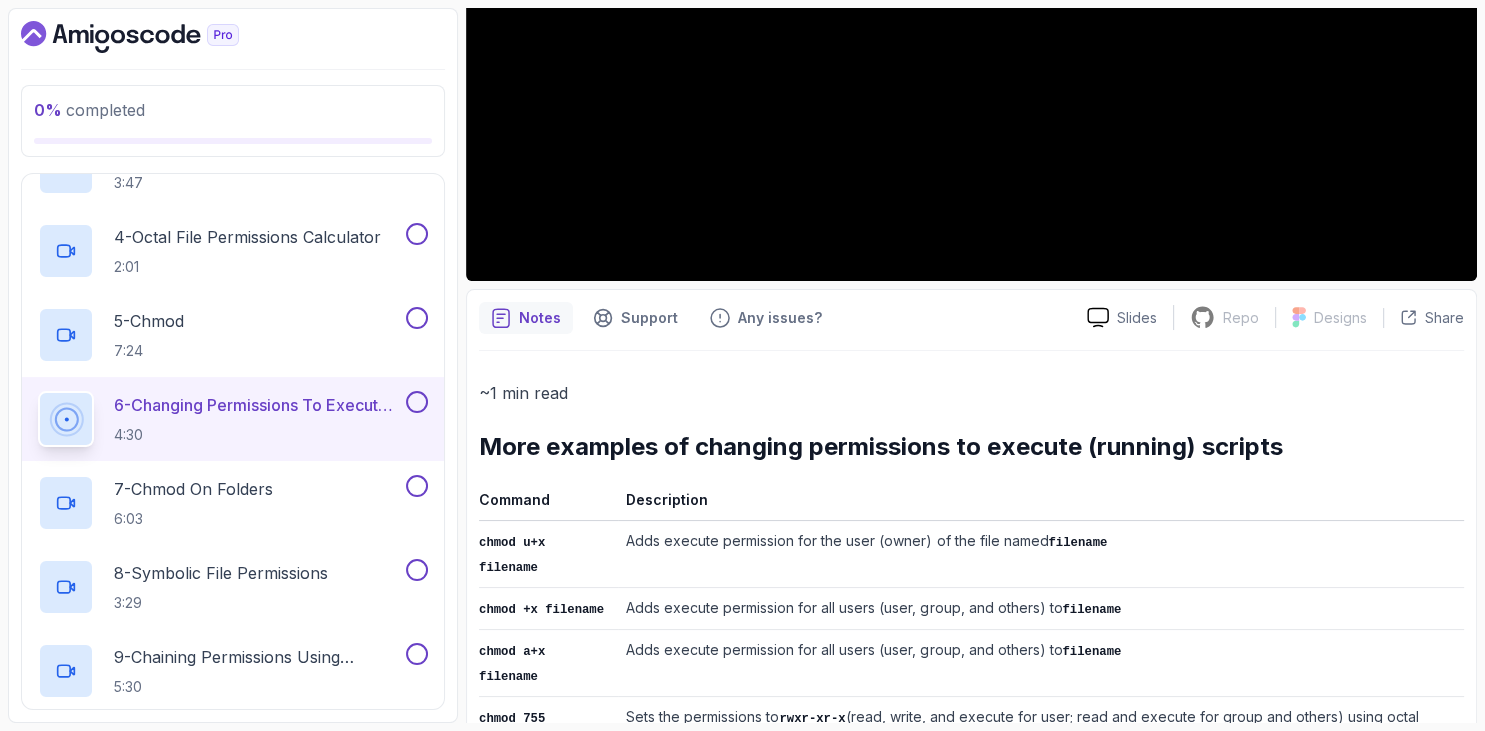 click on "My Courses Linux Fundamentals 31  Points 1 Huseyin_AYDIN Student 16 - File Permissions  0 % completed File Permissions Changing Permissions To Execute (Running) Scripts Changing Permissions To Execute (Running) Scripts by  nelson Slides Repo Repository not available Designs Design not available Share Notes Support Any issues? Slides Repo Repository not available Designs Design not available Share ~1 min read More examples of changing permissions to execute (running) scripts
Command Description chmod u+x filename Adds execute permission for the user (owner) of the file named  filename chmod +x filename Adds execute permission for all users (user, group, and others) to  filename chmod a+x filename Adds execute permission for all users (user, group, and others) to  filename chmod 755 filename Sets the permissions to  rwxr-xr-x  (read, write, and execute for user; read and execute for group and others) using octal notation" at bounding box center (971, 365) 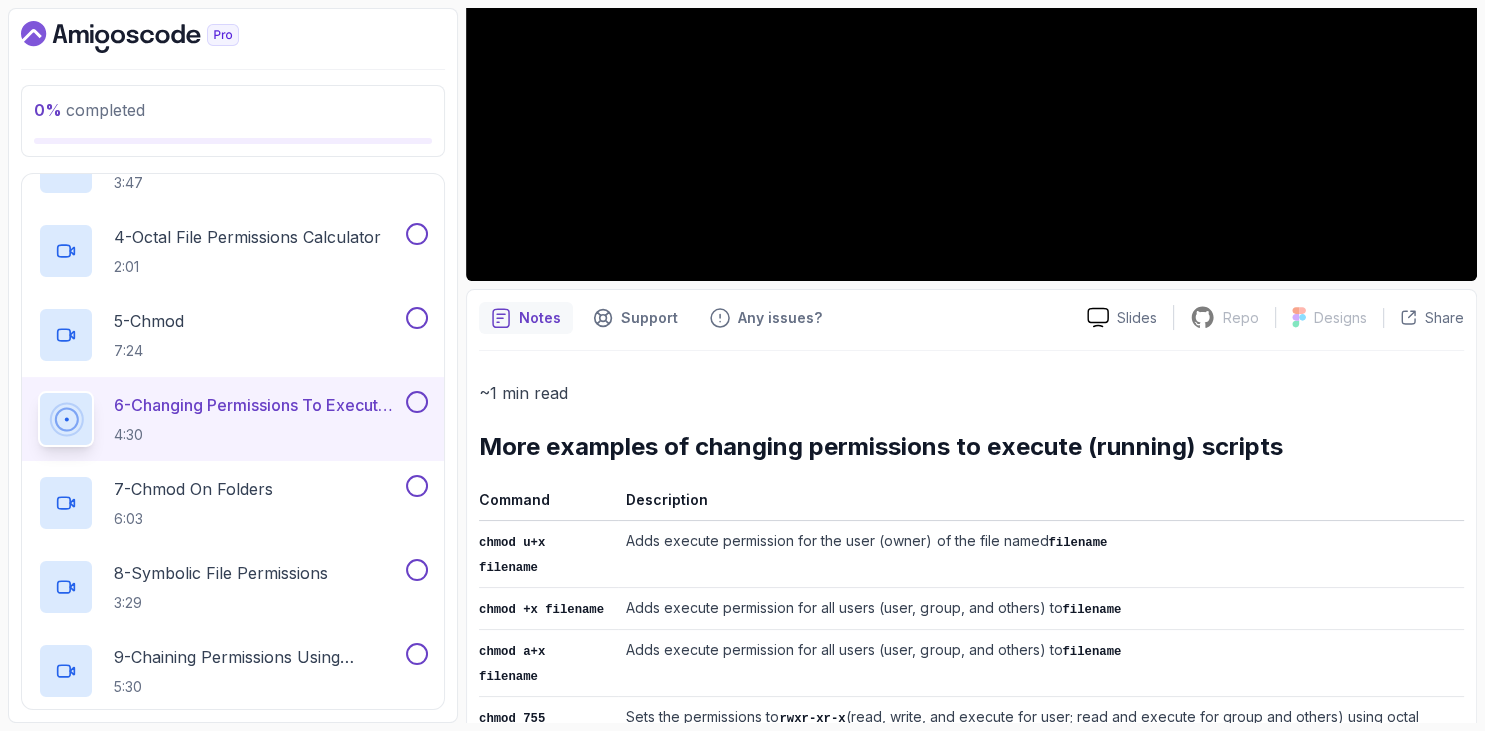scroll, scrollTop: 5, scrollLeft: 0, axis: vertical 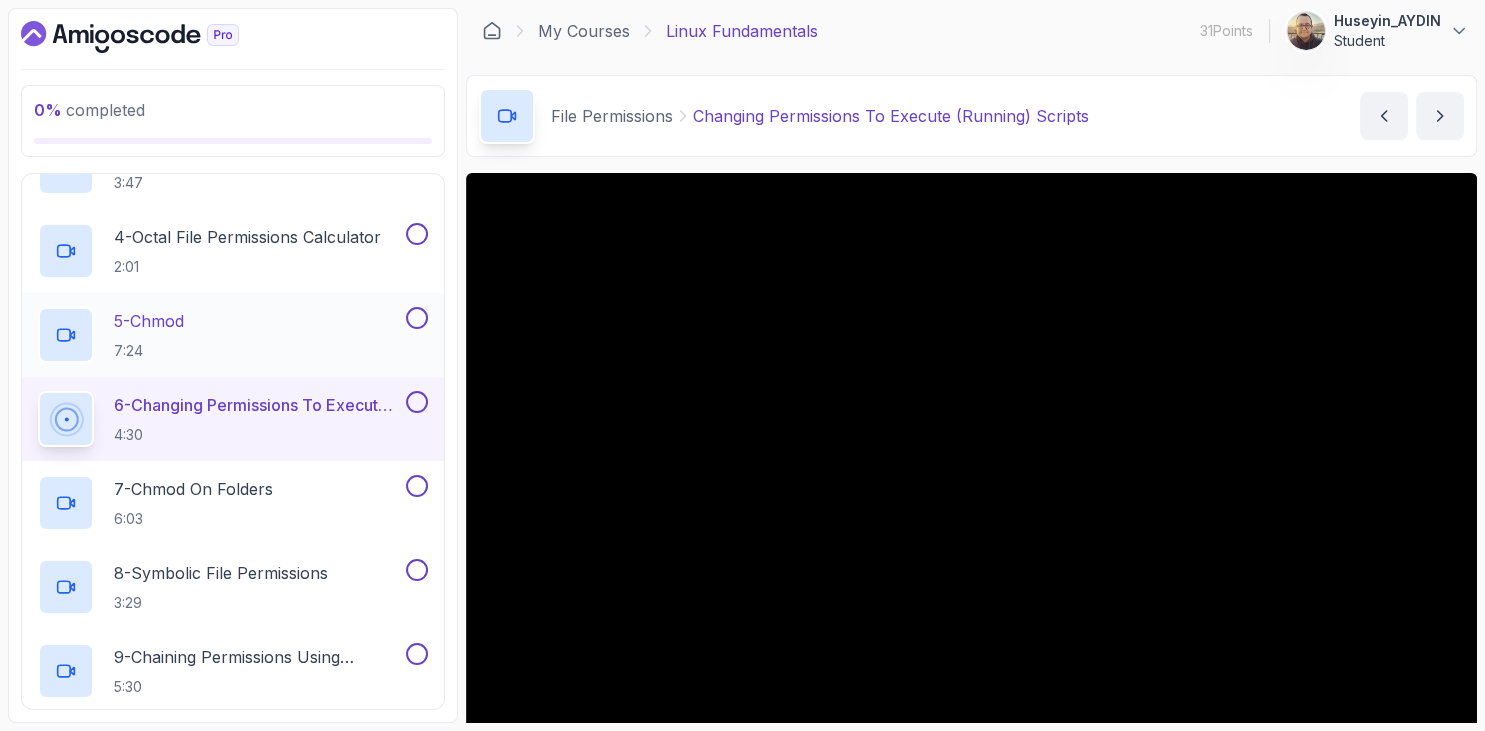 click on "5  -  chmod 7:24" at bounding box center (220, 335) 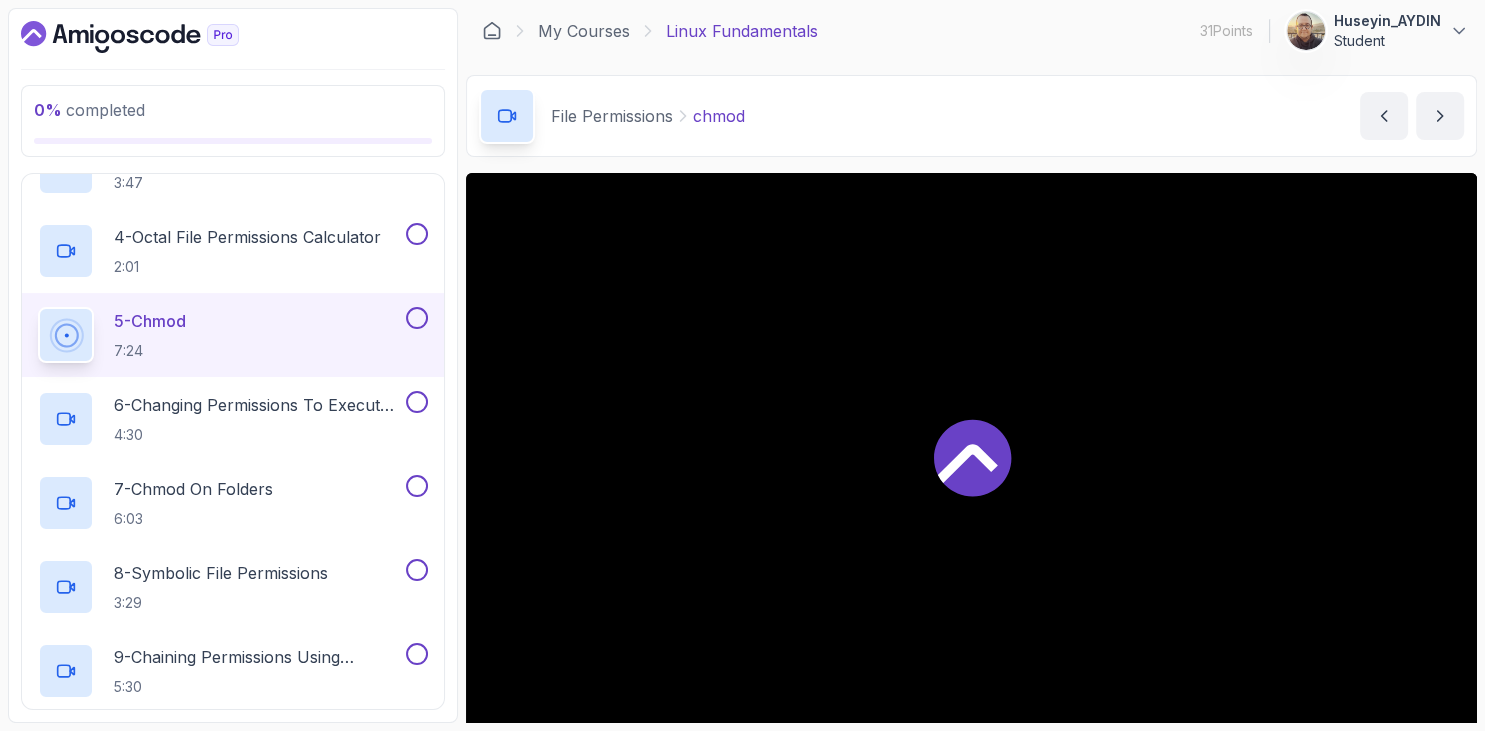 drag, startPoint x: 224, startPoint y: 397, endPoint x: 251, endPoint y: 334, distance: 68.54196 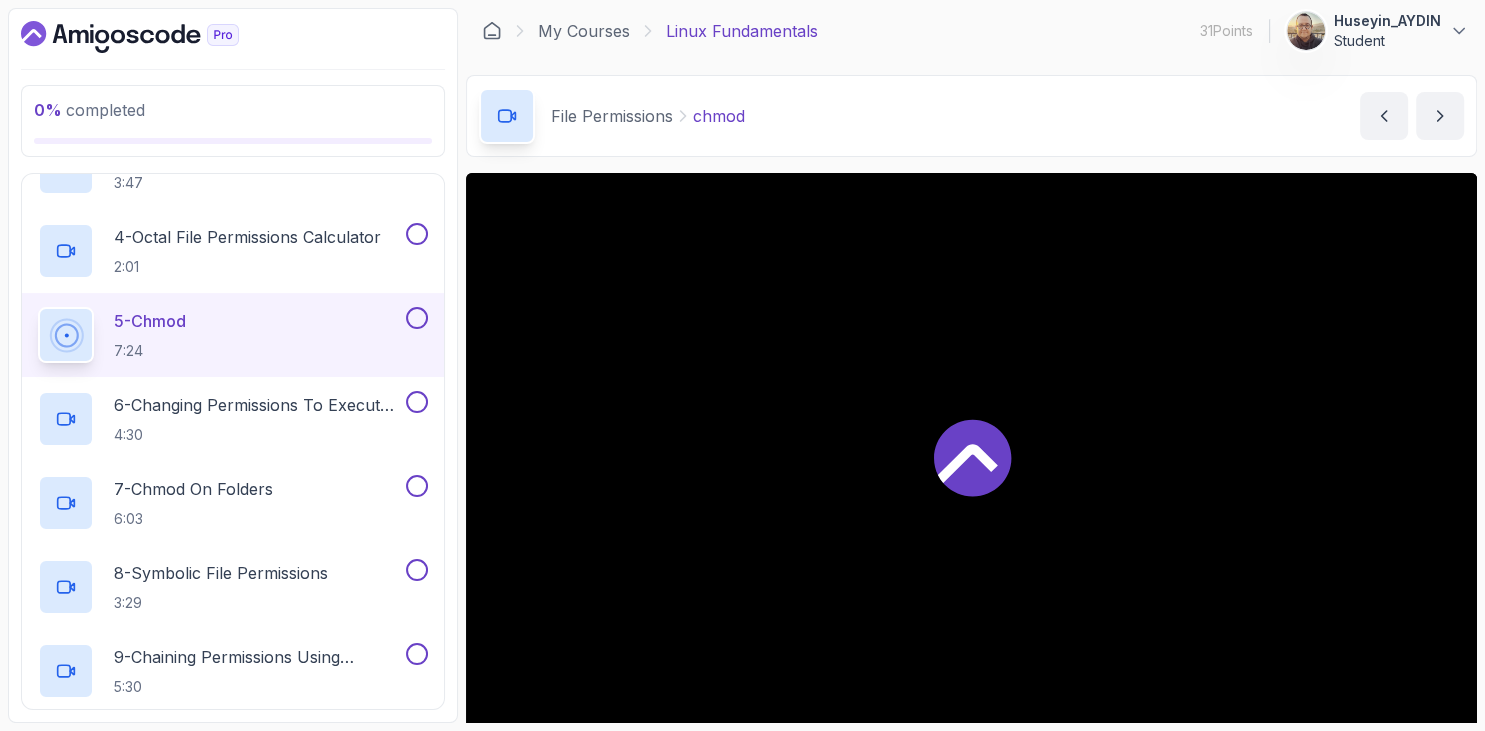 click on "6  -  Changing Permissions To Execute (Running) Scripts" at bounding box center (258, 405) 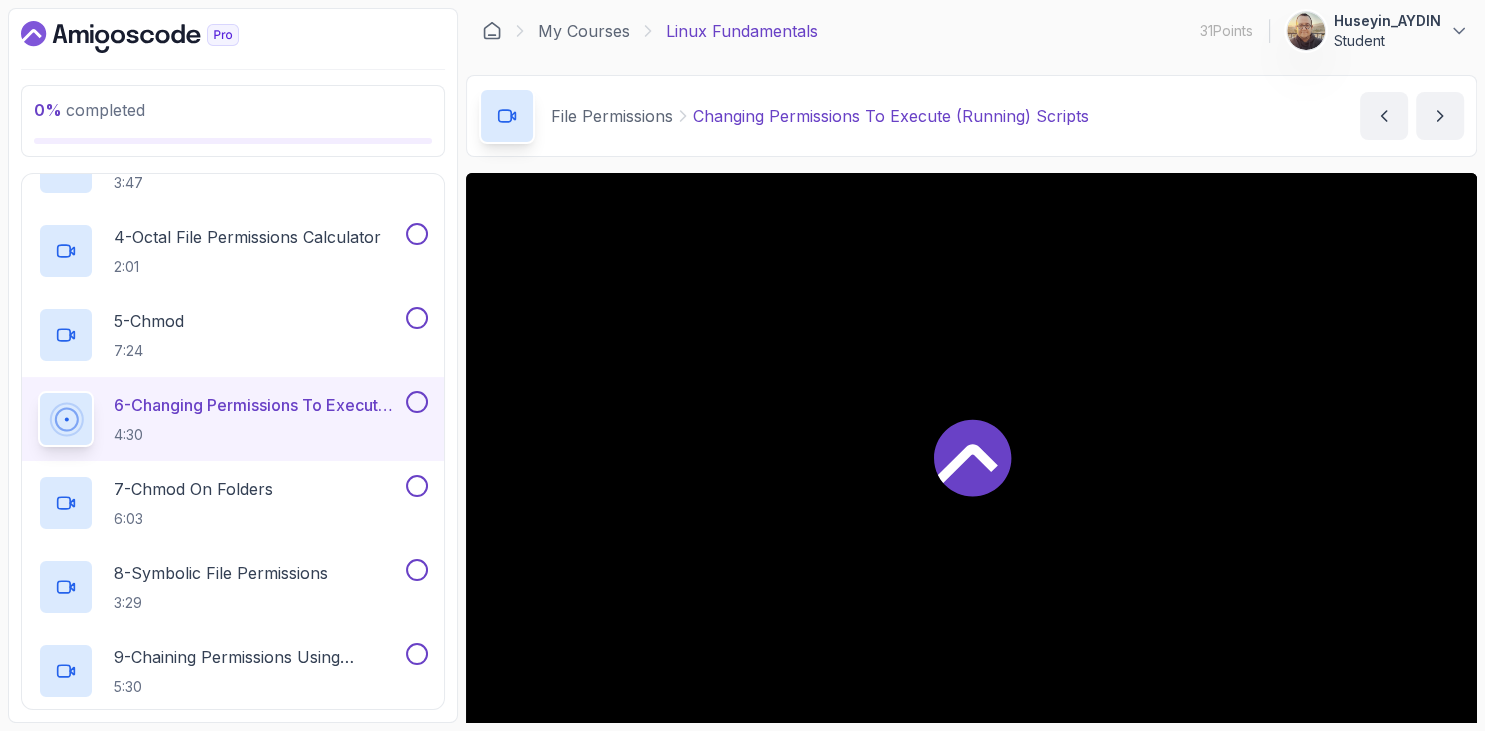 click on "0 % completed 1  -  Intro 2  -  Getting Started 3  -  Mac Installation 4  -  Windows Installation 5  -  Virtual Machines 6  -  Github Codespaces 7  -  The Terminal 8  -  The Shell 9  -  Linux Commands 10  -  Linux File System 11  -  Working With Files 12  -  Working With Directories 13  -  Users And Groups 14  -  File Permissions 1  -  Intro 1:29 2  -  Understanding The Output Of ls 4:14 3  -  Binary Octal And String Representation 3:47 4  -  Octal File Permissions Calculator 2:01 5  -  chmod 7:24 6  -  Changing Permissions To Execute (Running) Scripts 4:30 7  -  chmod On Folders 6:03 8  -  Symbolic File Permissions 3:29 9  -  Chaining Permissions Using Symbolic Notation 5:30 10  -  chown And chgrp 6:28 11  -  Diagram Text 12  -  Diagram Text 13  -  File Permissions Quiz Required- quiz 15  -  Outro" at bounding box center (233, 365) 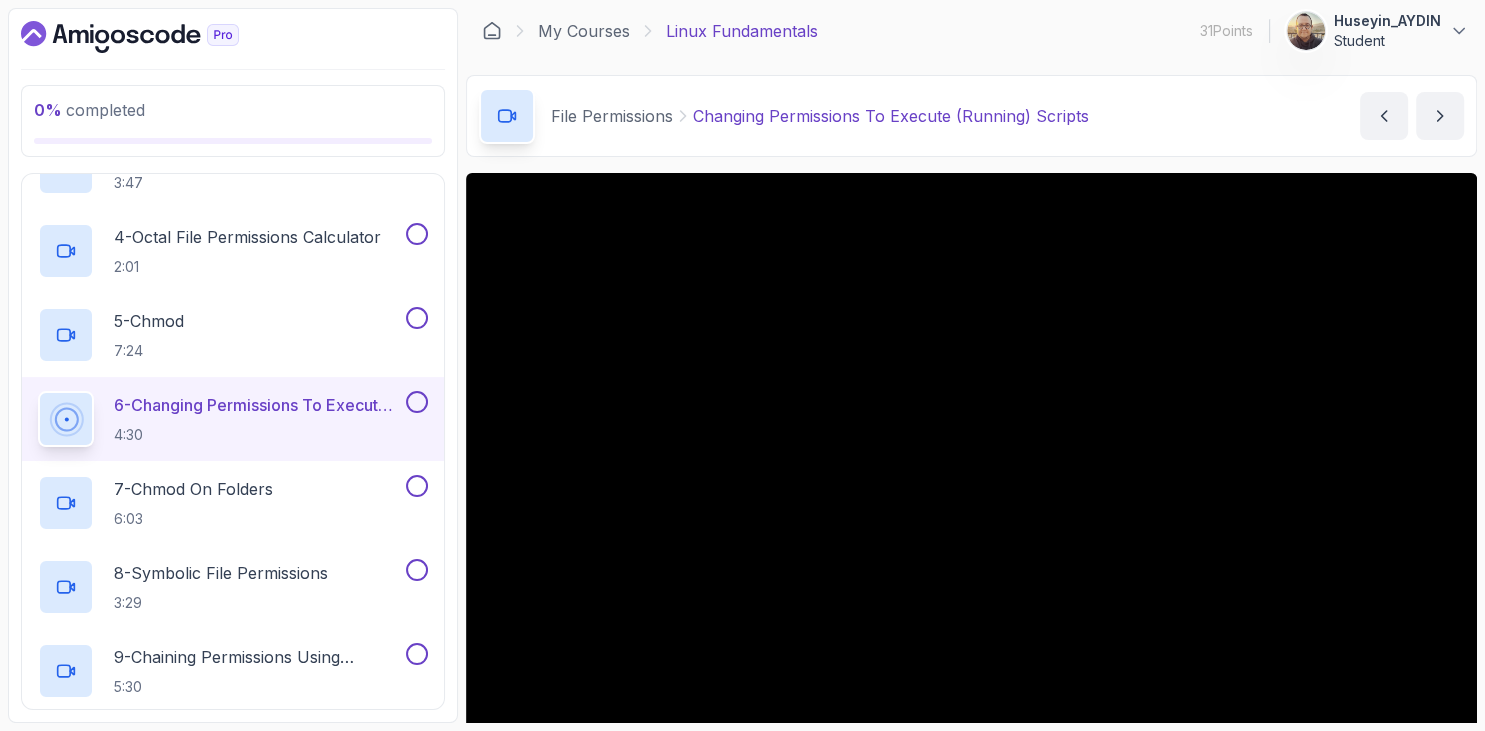 click on "0 % completed" at bounding box center [233, 110] 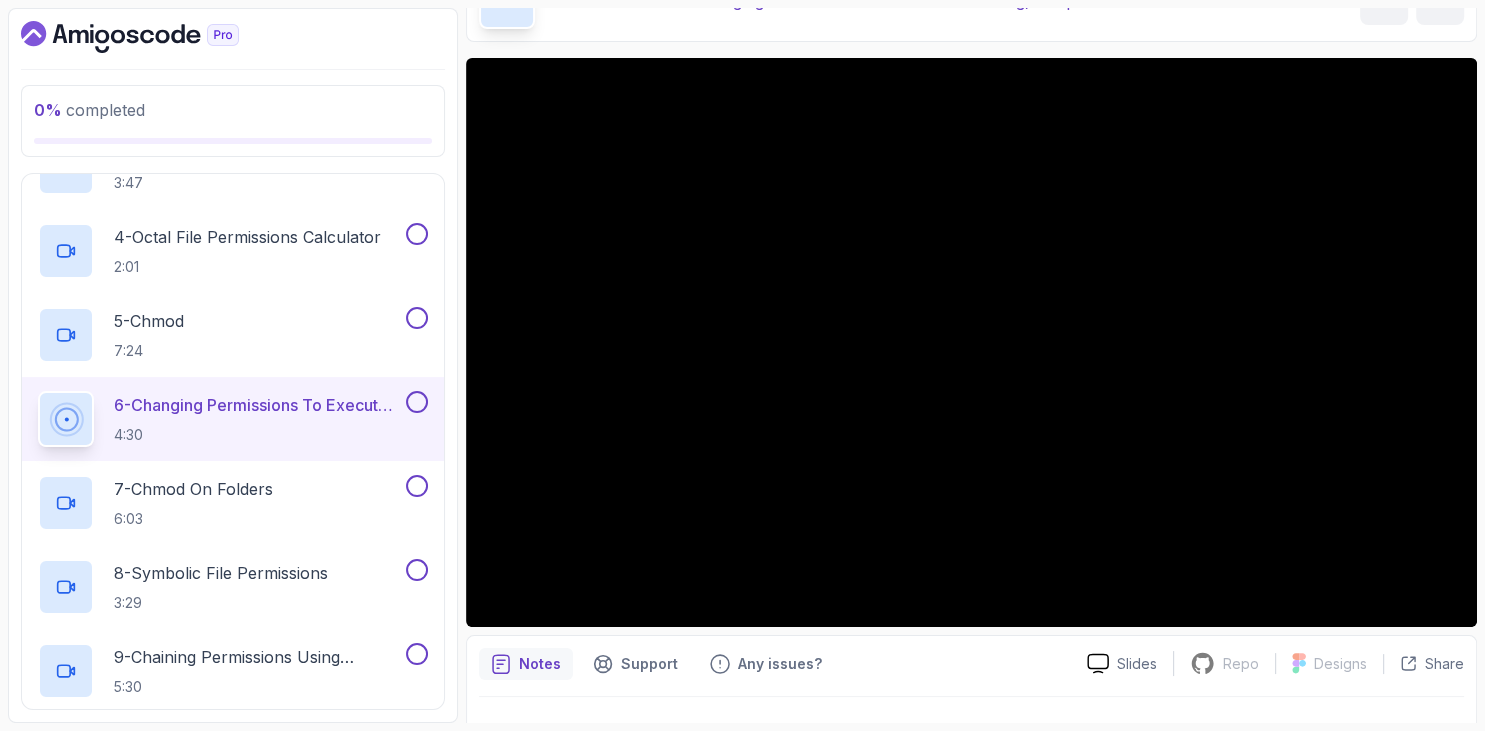 scroll, scrollTop: 350, scrollLeft: 0, axis: vertical 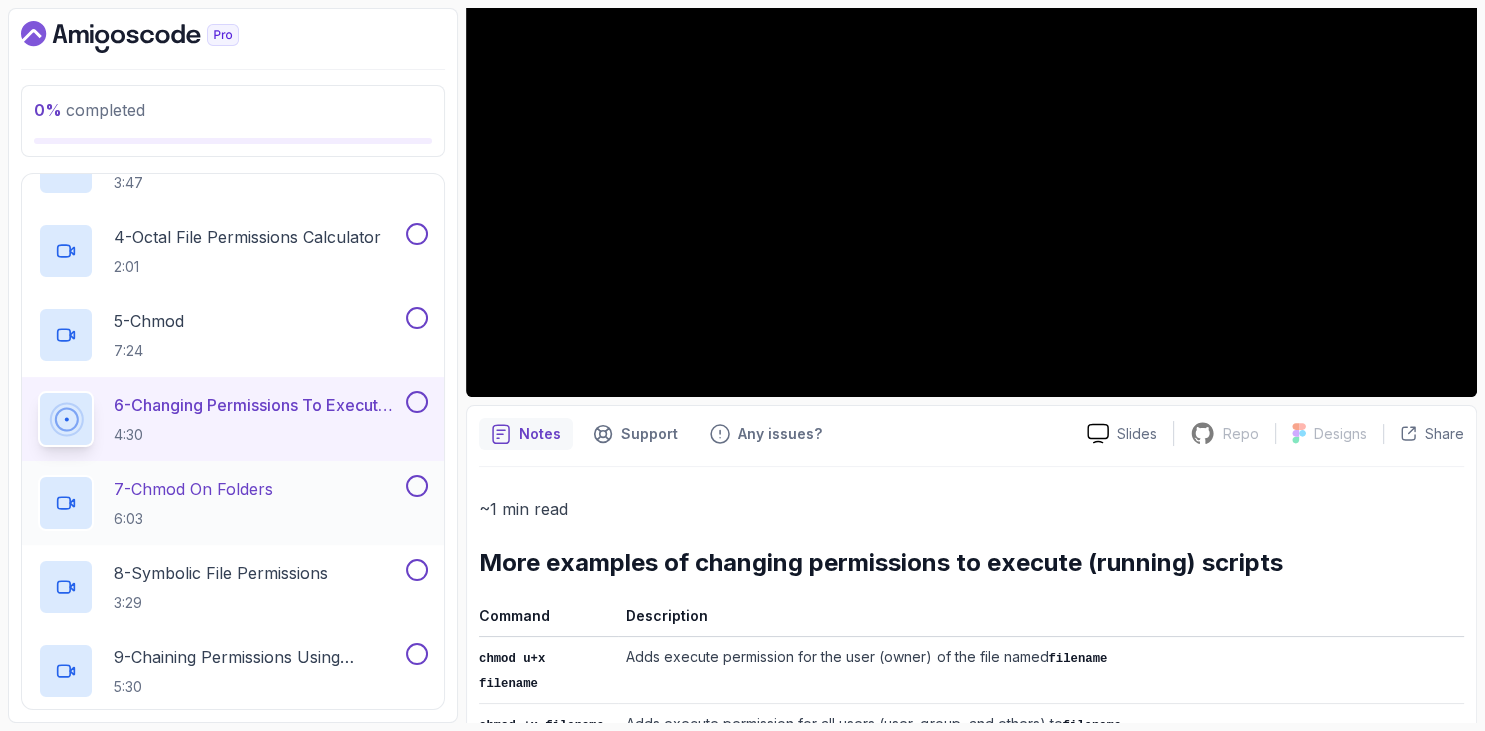 click on "7  -  chmod On Folders 6:03" at bounding box center [220, 503] 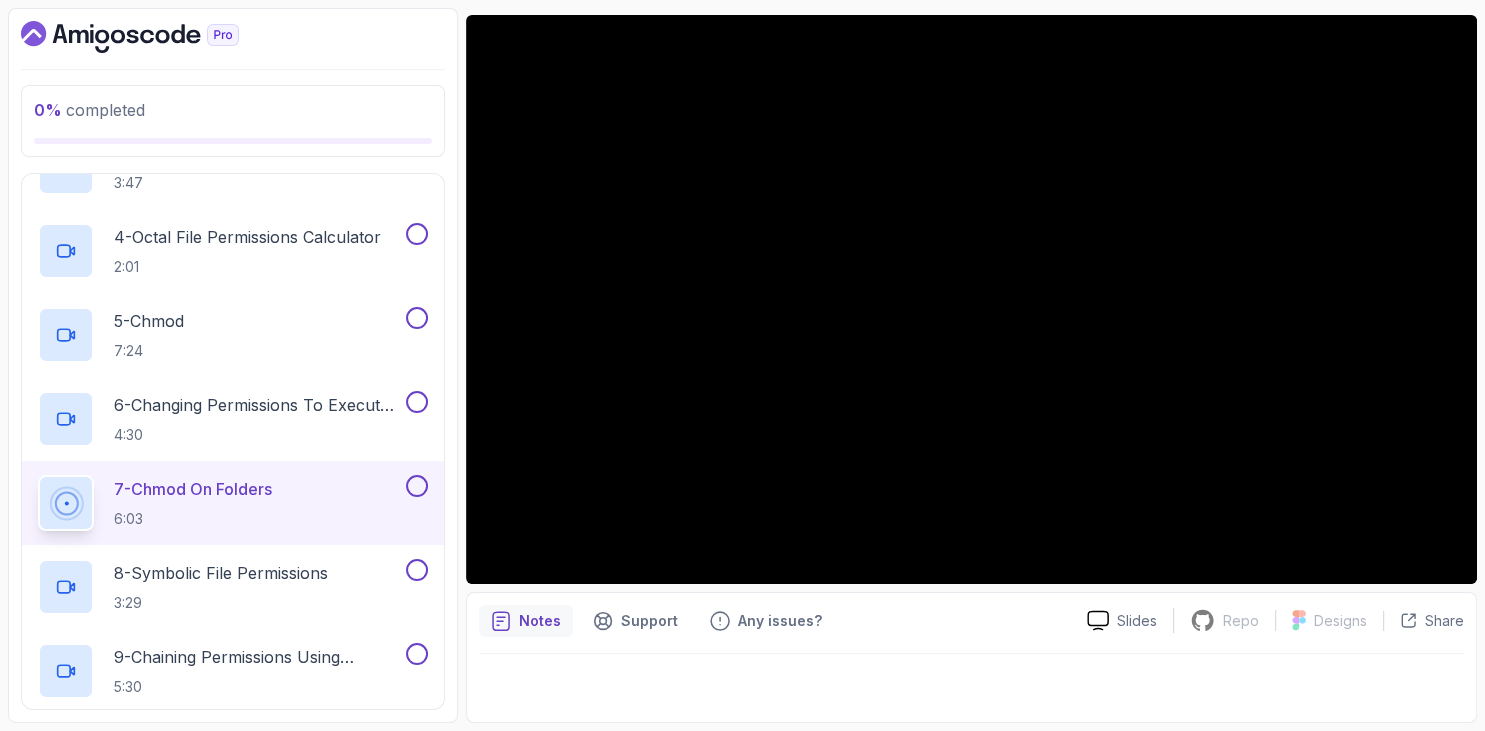 scroll, scrollTop: 162, scrollLeft: 0, axis: vertical 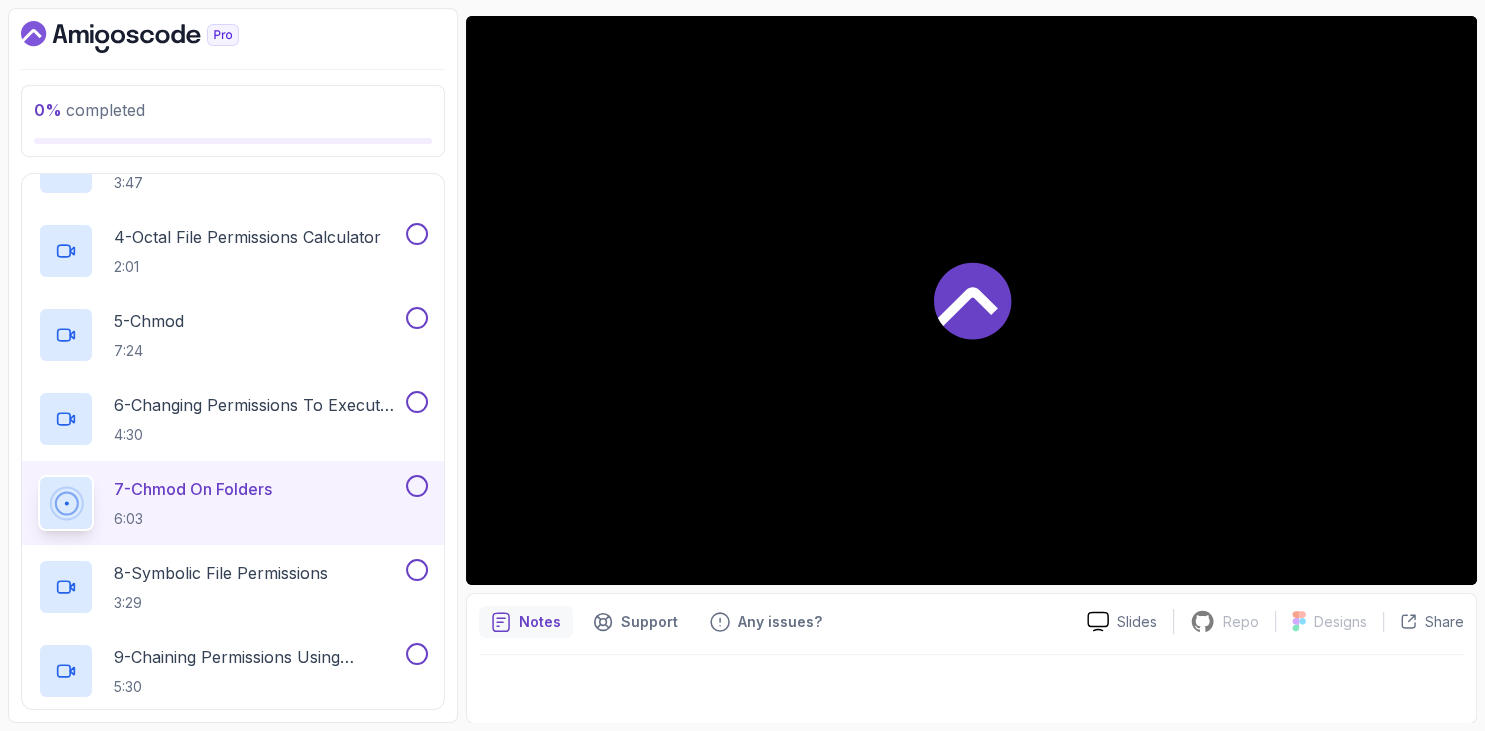 click on "0 % completed 1  -  Intro 2  -  Getting Started 3  -  Mac Installation 4  -  Windows Installation 5  -  Virtual Machines 6  -  Github Codespaces 7  -  The Terminal 8  -  The Shell 9  -  Linux Commands 10  -  Linux File System 11  -  Working With Files 12  -  Working With Directories 13  -  Users And Groups 14  -  File Permissions 1  -  Intro 1:29 2  -  Understanding The Output Of ls 4:14 3  -  Binary Octal And String Representation 3:47 4  -  Octal File Permissions Calculator 2:01 5  -  chmod 7:24 6  -  Changing Permissions To Execute (Running) Scripts 4:30 7  -  chmod On Folders 6:03 8  -  Symbolic File Permissions 3:29 9  -  Chaining Permissions Using Symbolic Notation 5:30 10  -  chown And chgrp 6:28 11  -  Diagram Text 12  -  Diagram Text 13  -  File Permissions Quiz Required- quiz 15  -  Outro" at bounding box center [233, 365] 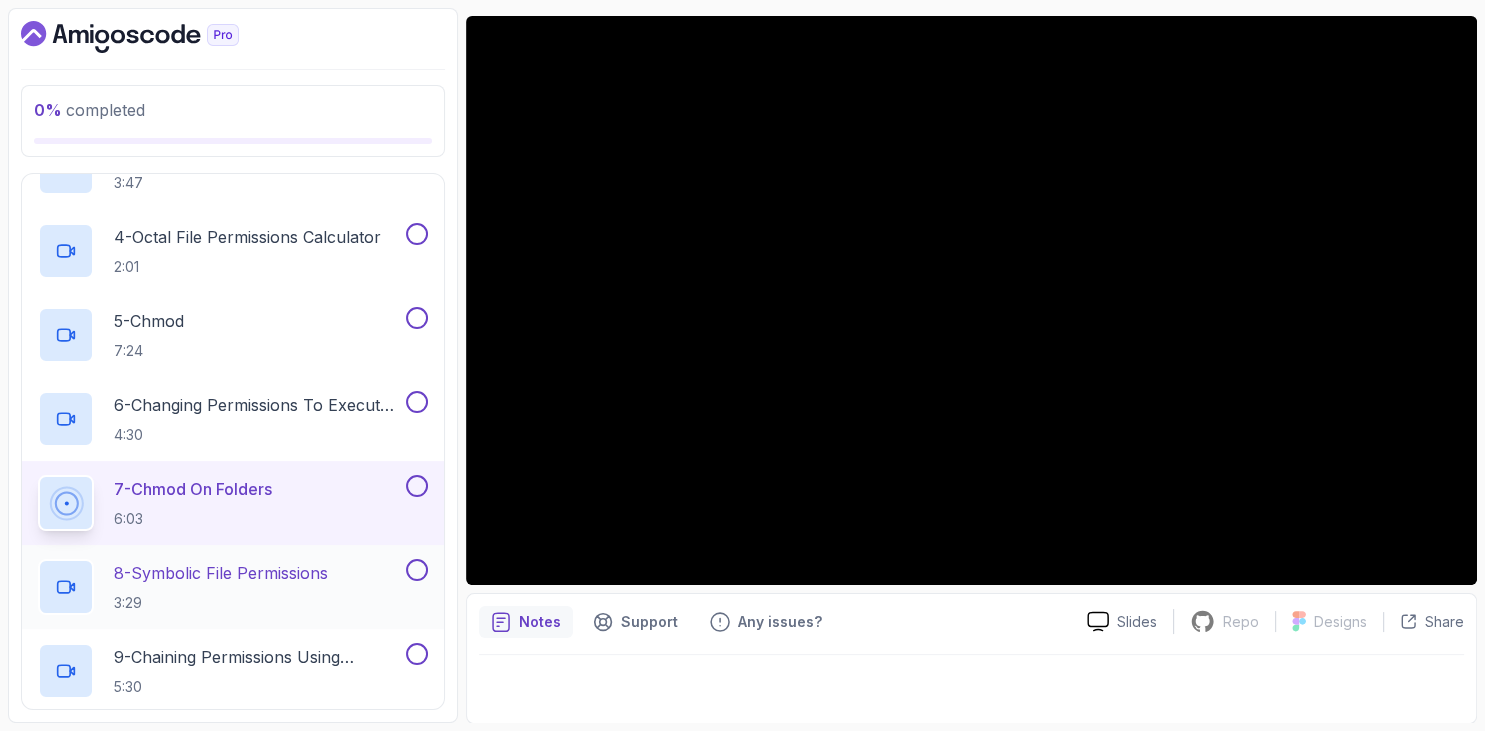 click on "8  -  Symbolic File Permissions" at bounding box center (221, 573) 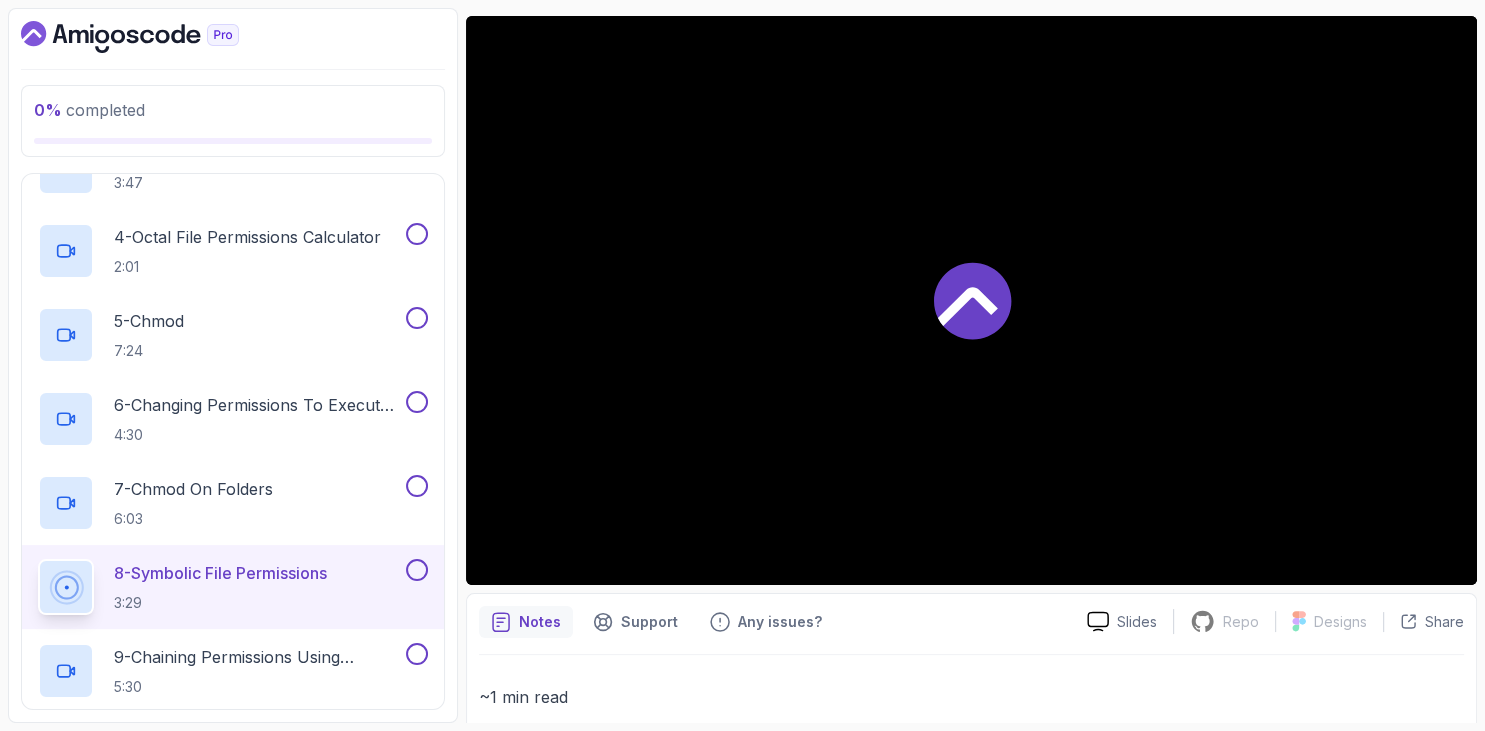 click on "0 % completed 1  -  Intro 2  -  Getting Started 3  -  Mac Installation 4  -  Windows Installation 5  -  Virtual Machines 6  -  Github Codespaces 7  -  The Terminal 8  -  The Shell 9  -  Linux Commands 10  -  Linux File System 11  -  Working With Files 12  -  Working With Directories 13  -  Users And Groups 14  -  File Permissions 1  -  Intro 1:29 2  -  Understanding The Output Of ls 4:14 3  -  Binary Octal And String Representation 3:47 4  -  Octal File Permissions Calculator 2:01 5  -  chmod 7:24 6  -  Changing Permissions To Execute (Running) Scripts 4:30 7  -  chmod On Folders 6:03 8  -  Symbolic File Permissions 3:29 9  -  Chaining Permissions Using Symbolic Notation 5:30 10  -  chown And chgrp 6:28 11  -  Diagram Text 12  -  Diagram Text 13  -  File Permissions Quiz Required- quiz 15  -  Outro" at bounding box center [233, 365] 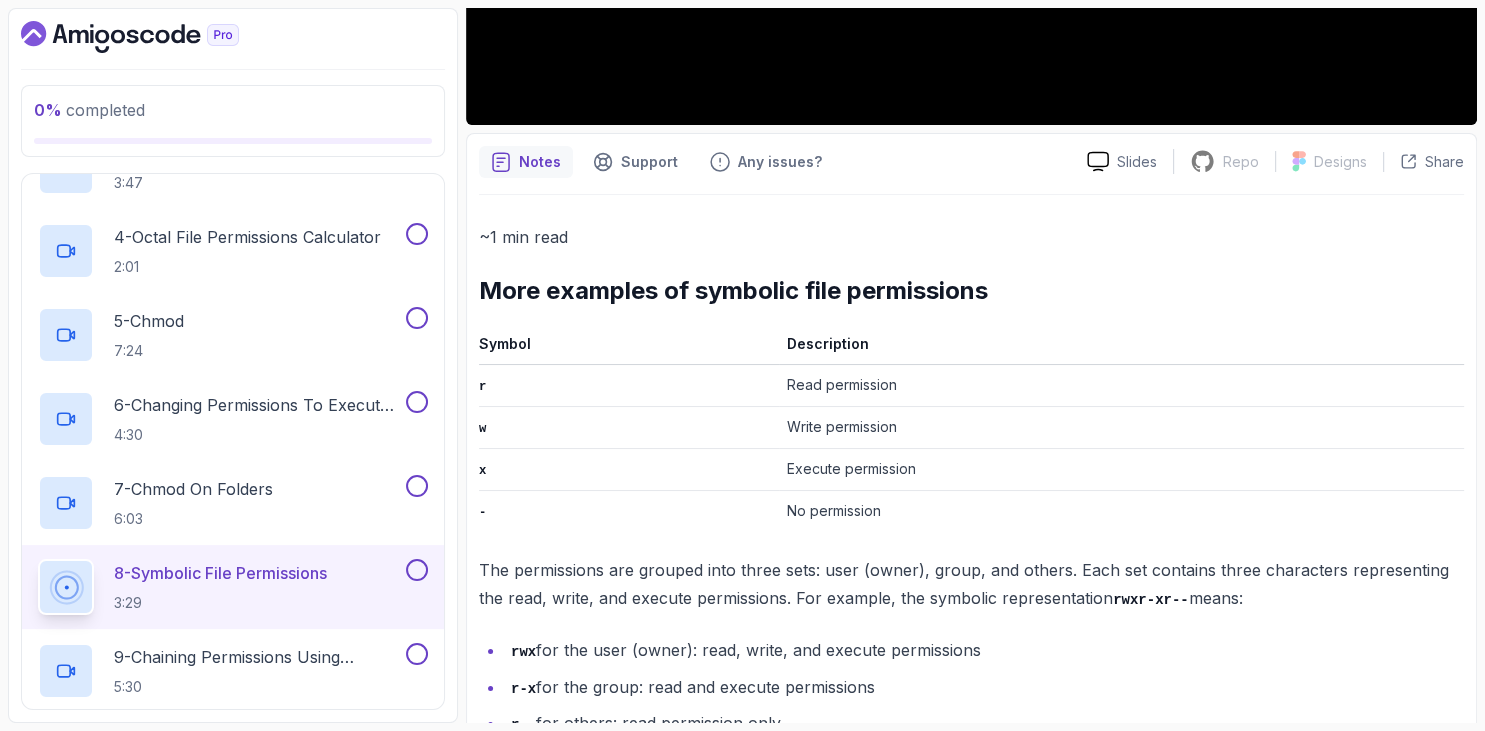 scroll, scrollTop: 738, scrollLeft: 0, axis: vertical 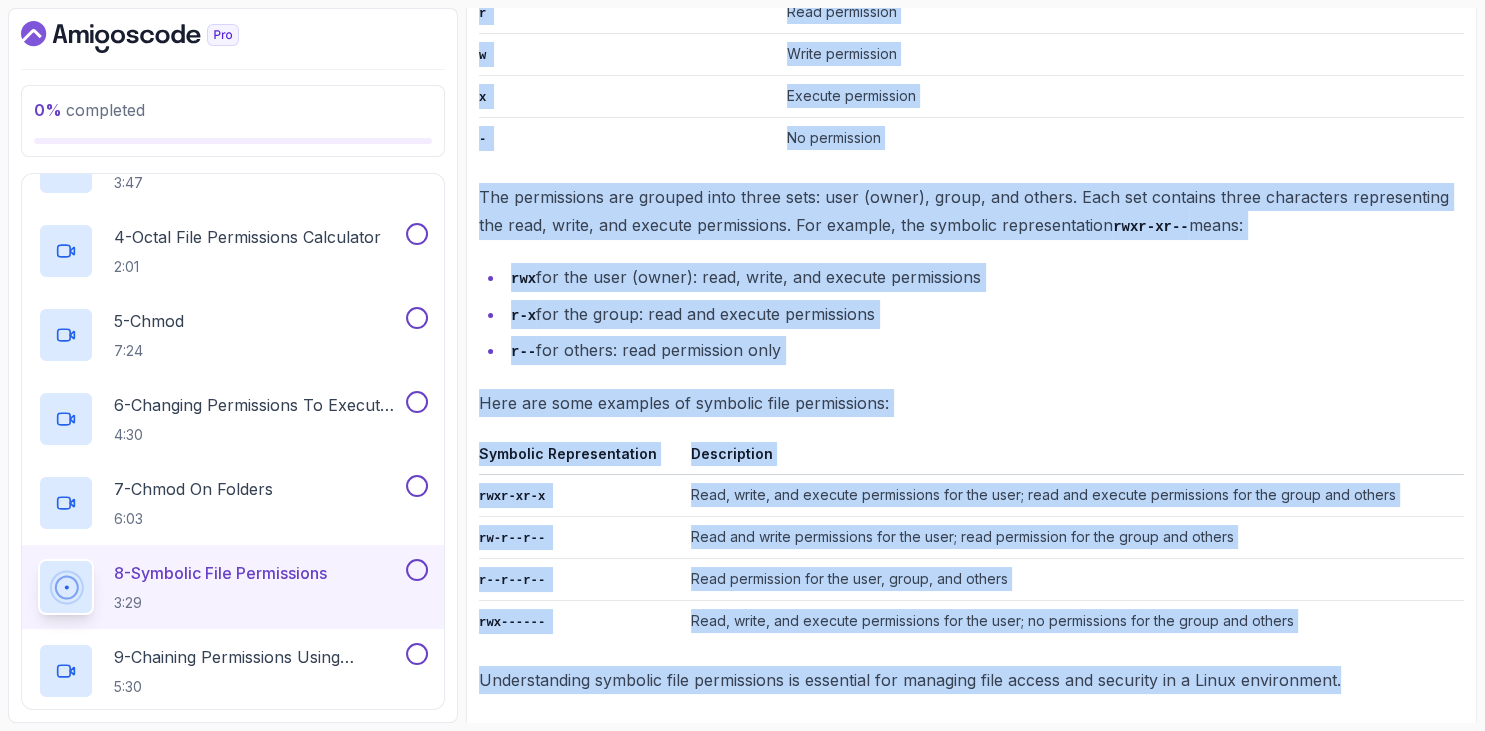 drag, startPoint x: 485, startPoint y: 173, endPoint x: 1408, endPoint y: 651, distance: 1039.4292 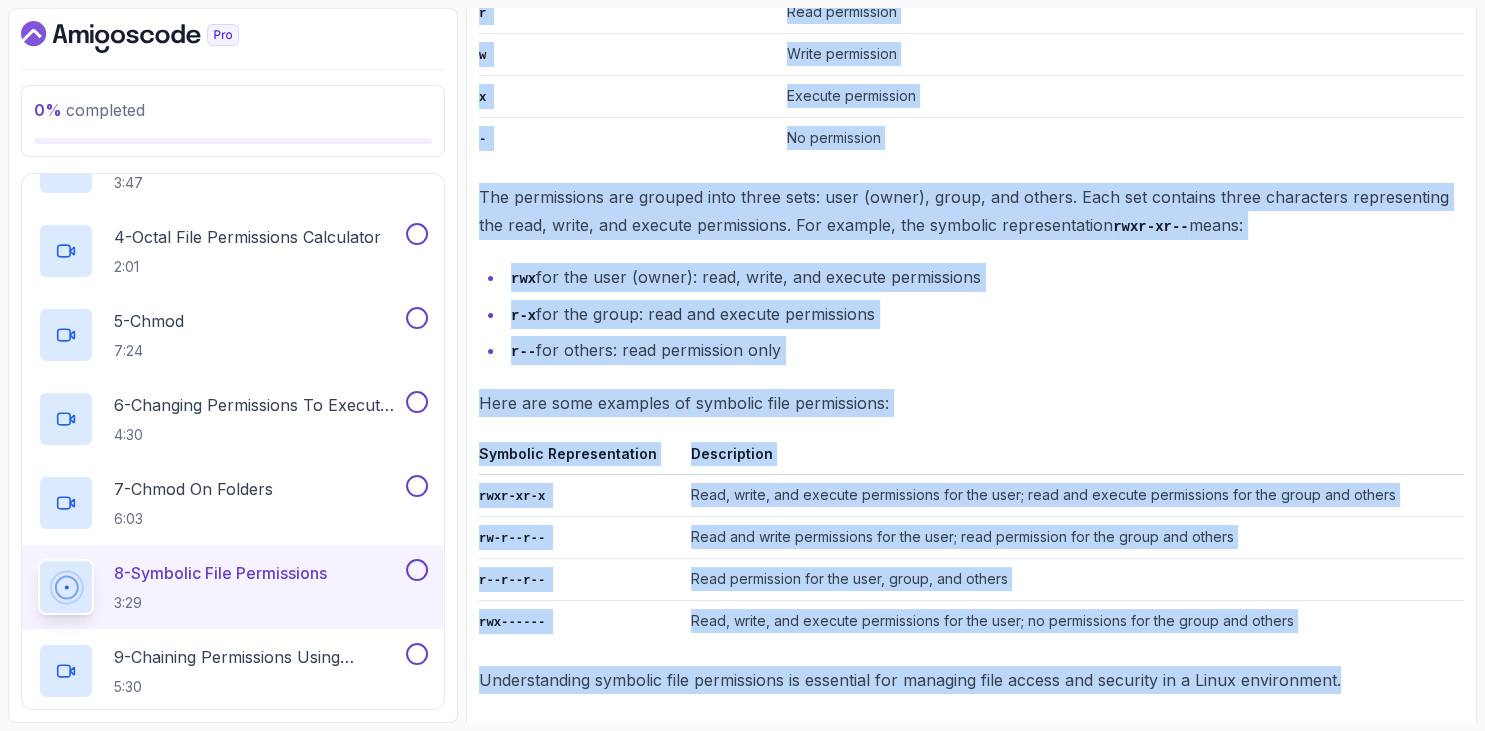 click on "~1 min read More examples of symbolic file permissions
Symbol Description r Read permission w Write permission x Execute permission - No permission
The permissions are grouped into three sets: user (owner), group, and others. Each set contains three characters representing the read, write, and execute permissions. For example, the symbolic representation  rwxr-xr--  means:
rwx  for the user (owner): read, write, and execute permissions
r-x  for the group: read and execute permissions
r--  for others: read permission only
Here are some examples of symbolic file permissions:
Symbolic Representation Description rwxr-xr-x Read, write, and execute permissions for the user; read and execute permissions for the group and others rw-r--r-- Read and write permissions for the user; read permission for the group and others r--r--r-- Read permission for the user, group, and others rwx------ Read, write, and execute permissions for the user; no permissions for the group and others" at bounding box center [971, 272] 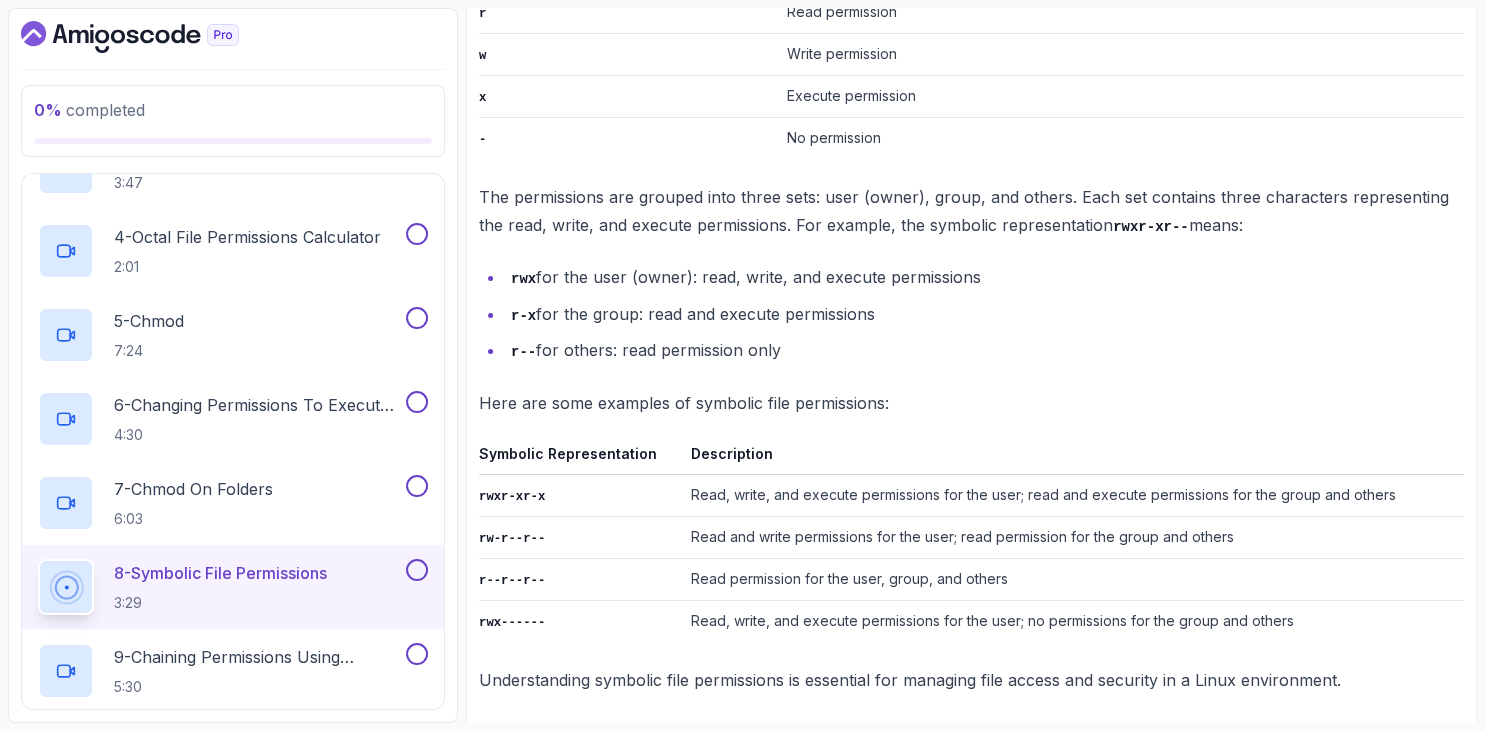 click on "rwx  for the user (owner): read, write, and execute permissions
r-x  for the group: read and execute permissions
r--  for others: read permission only" at bounding box center (971, 314) 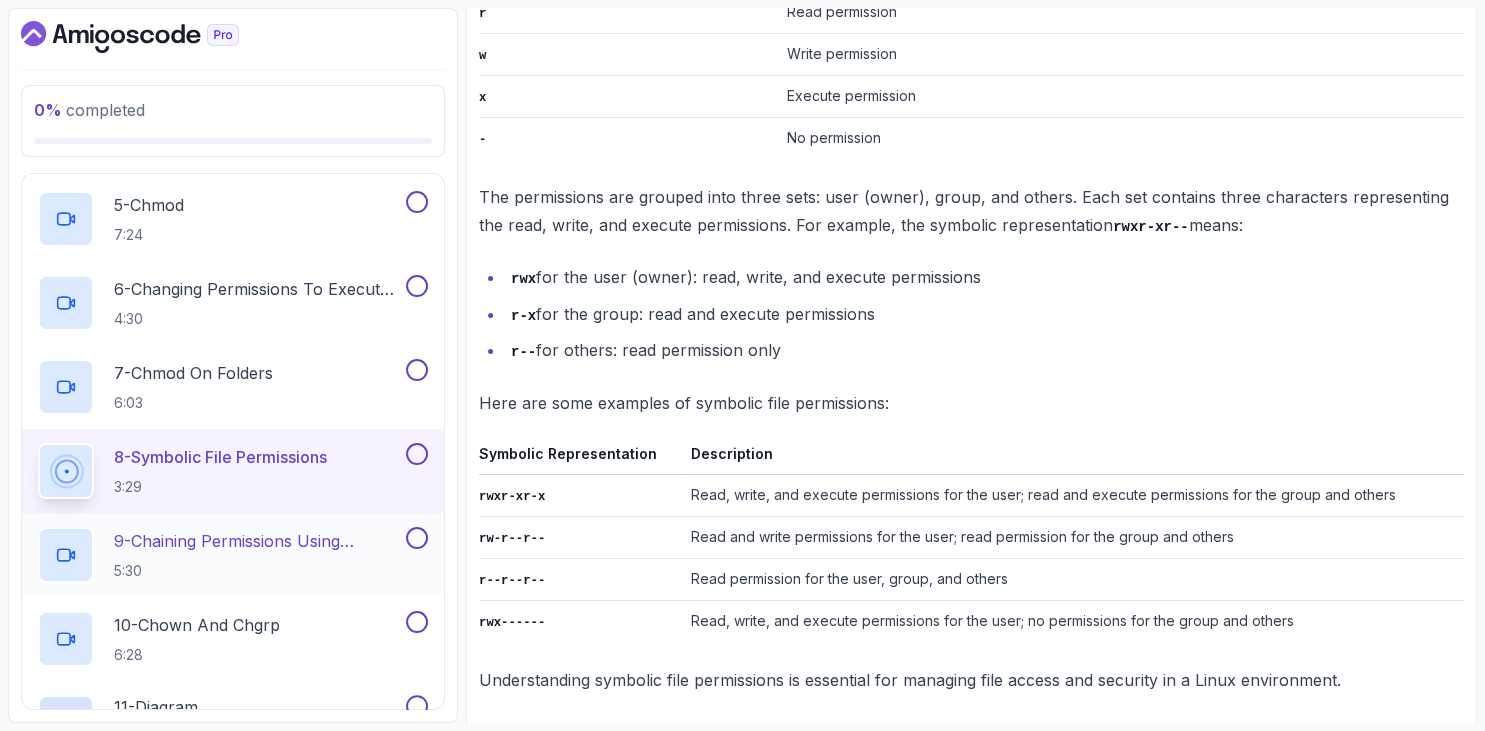click on "9  -  Chaining Permissions Using Symbolic Notation" at bounding box center [258, 541] 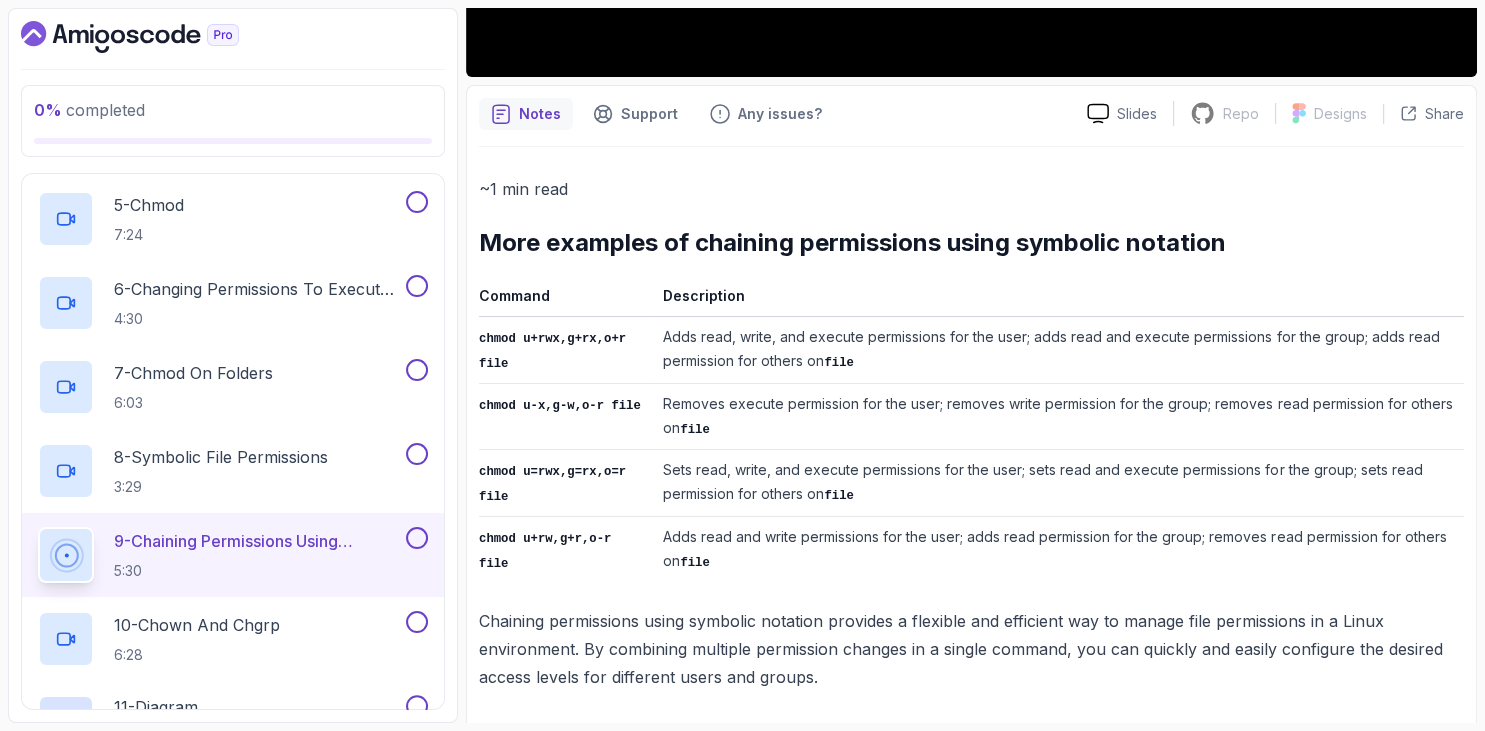 scroll, scrollTop: 94, scrollLeft: 0, axis: vertical 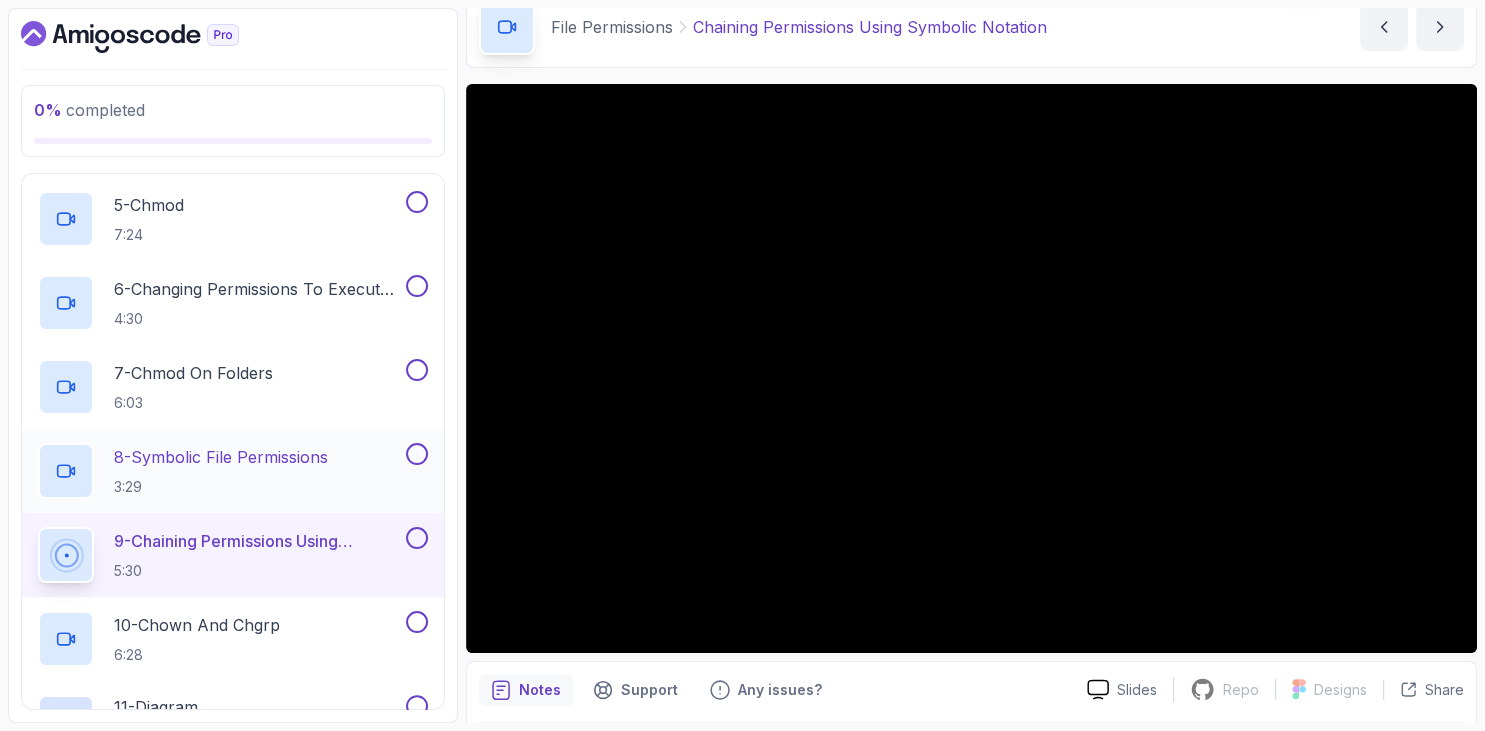 click on "8  -  Symbolic File Permissions" at bounding box center (221, 457) 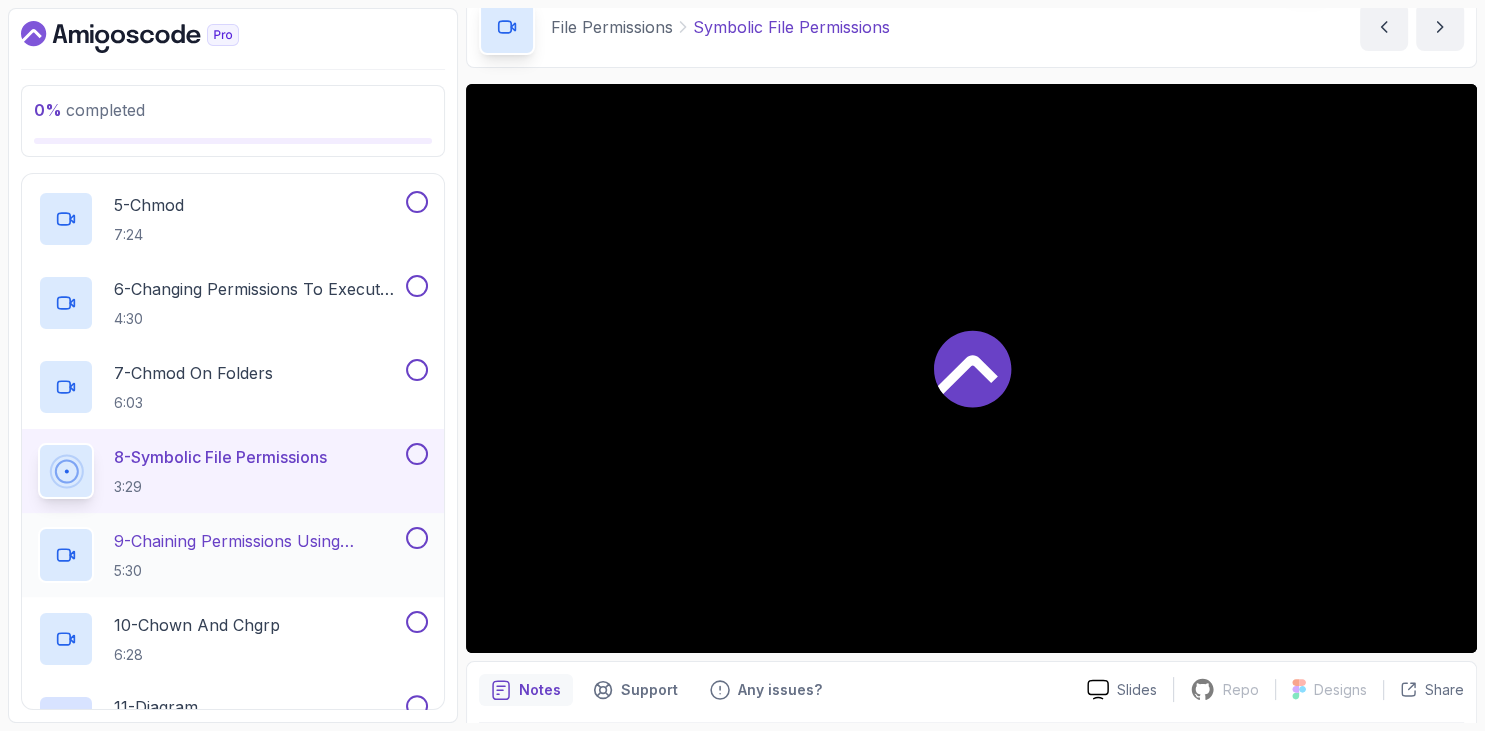 click on "9  -  Chaining Permissions Using Symbolic Notation" at bounding box center [258, 541] 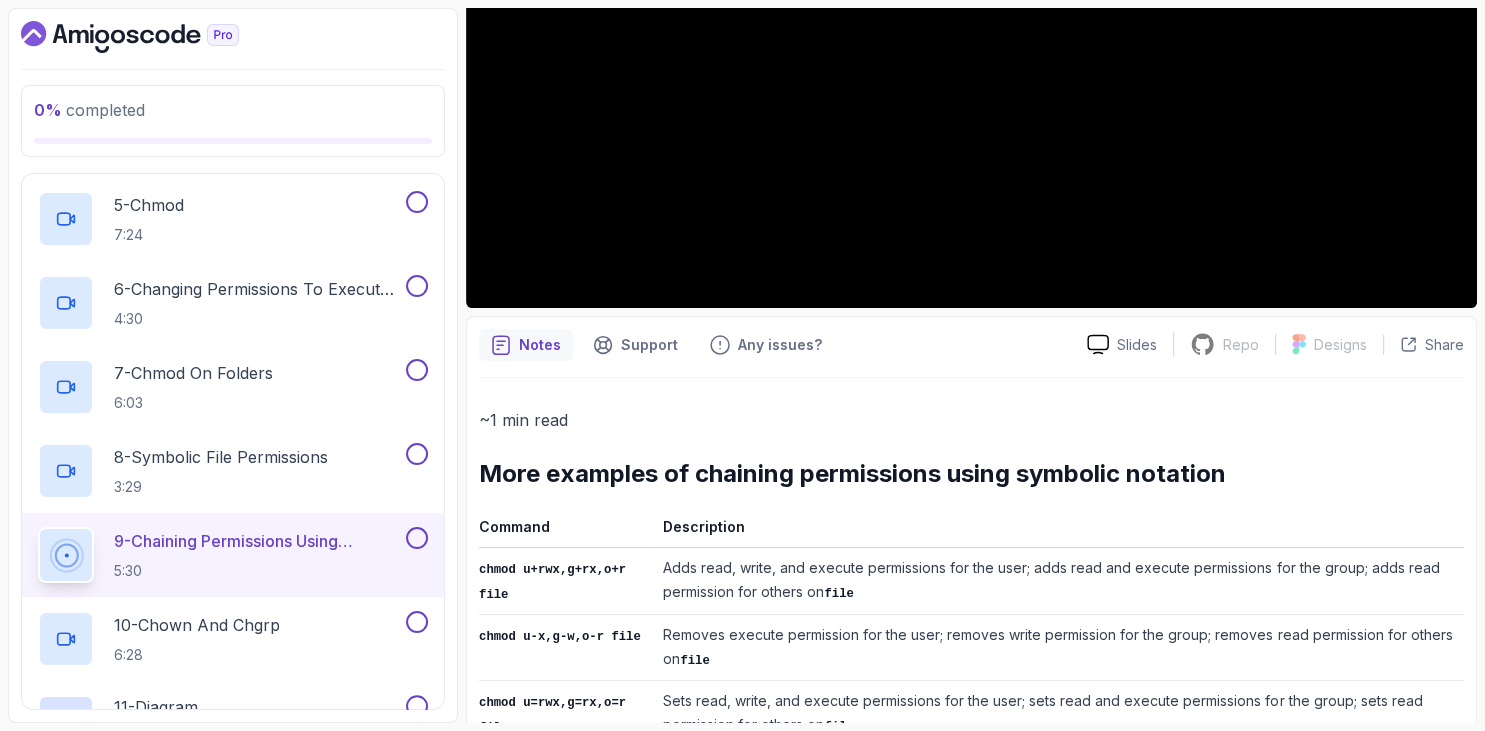 scroll, scrollTop: 670, scrollLeft: 0, axis: vertical 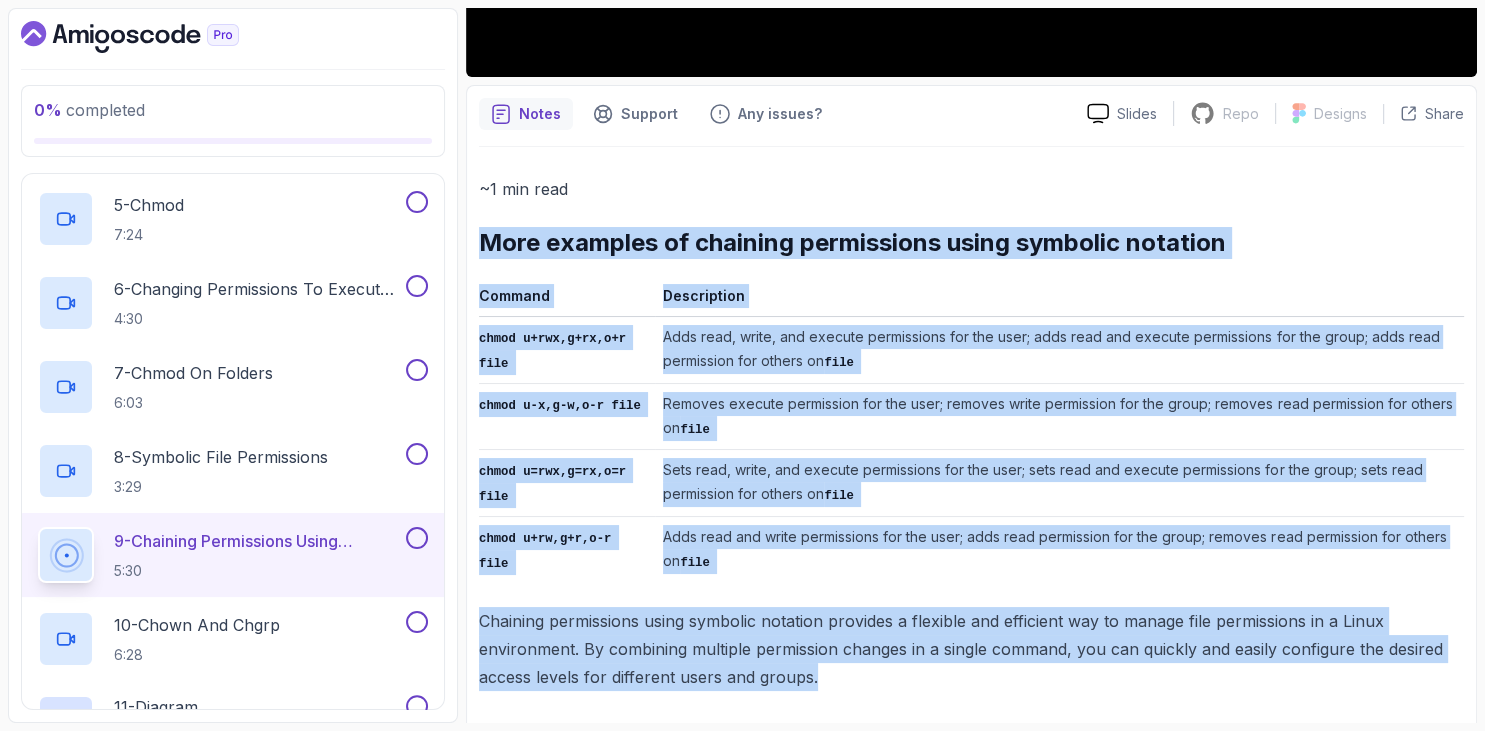 drag, startPoint x: 486, startPoint y: 242, endPoint x: 908, endPoint y: 676, distance: 605.3429 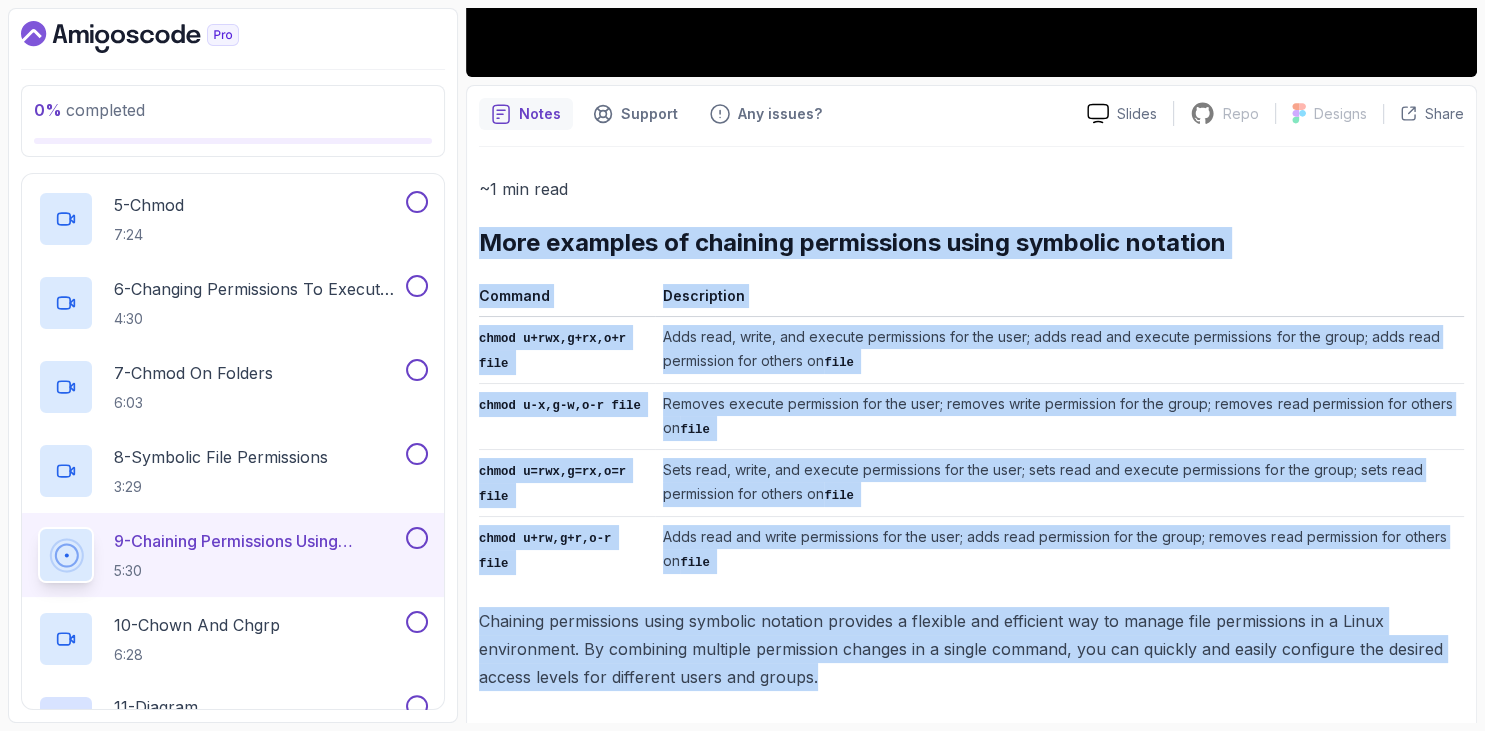 click on "~1 min read More examples of chaining permissions using symbolic notation
Command Description chmod u+rwx,g+rx,o+r file Adds read, write, and execute permissions for the user; adds read and execute permissions for the group; adds read permission for others on  file chmod u-x,g-w,o-r file Removes execute permission for the user; removes write permission for the group; removes read permission for others on  file chmod u=rwx,g=rx,o=r file Sets read, write, and execute permissions for the user; sets read and execute permissions for the group; sets read permission for others on  file chmod u+rw,g+r,o-r file Adds read and write permissions for the user; adds read permission for the group; removes read permission for others on  file" at bounding box center (971, 433) 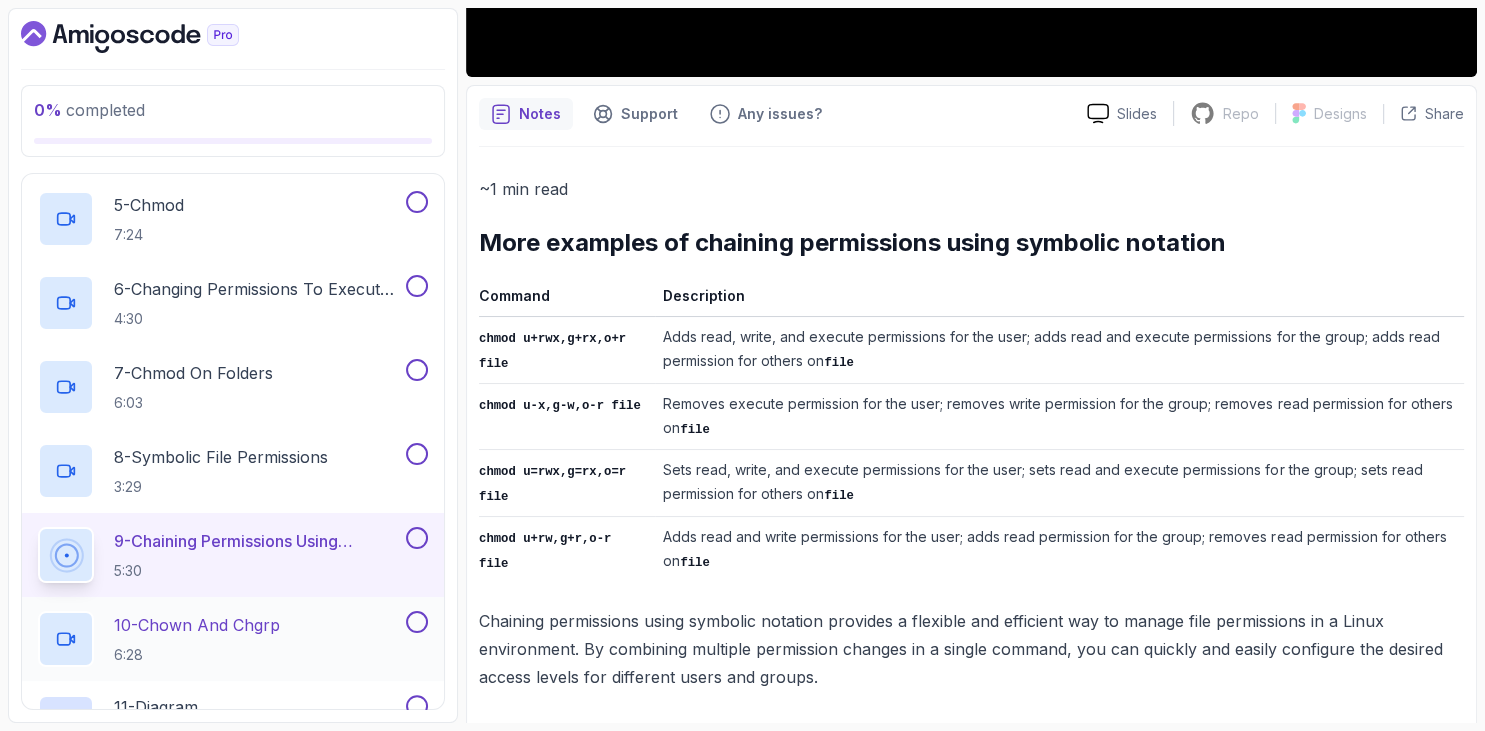 click on "6:28" at bounding box center (197, 655) 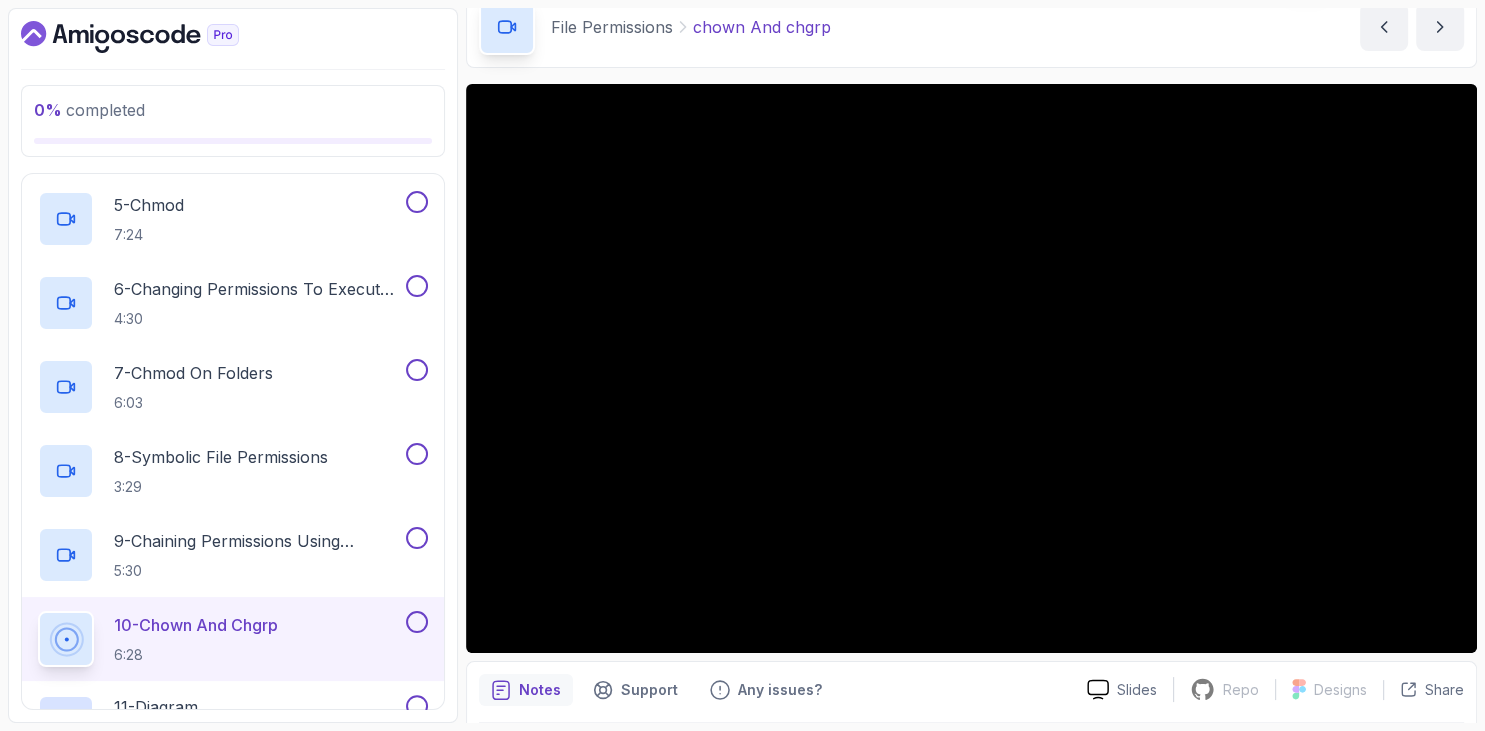 scroll, scrollTop: 0, scrollLeft: 0, axis: both 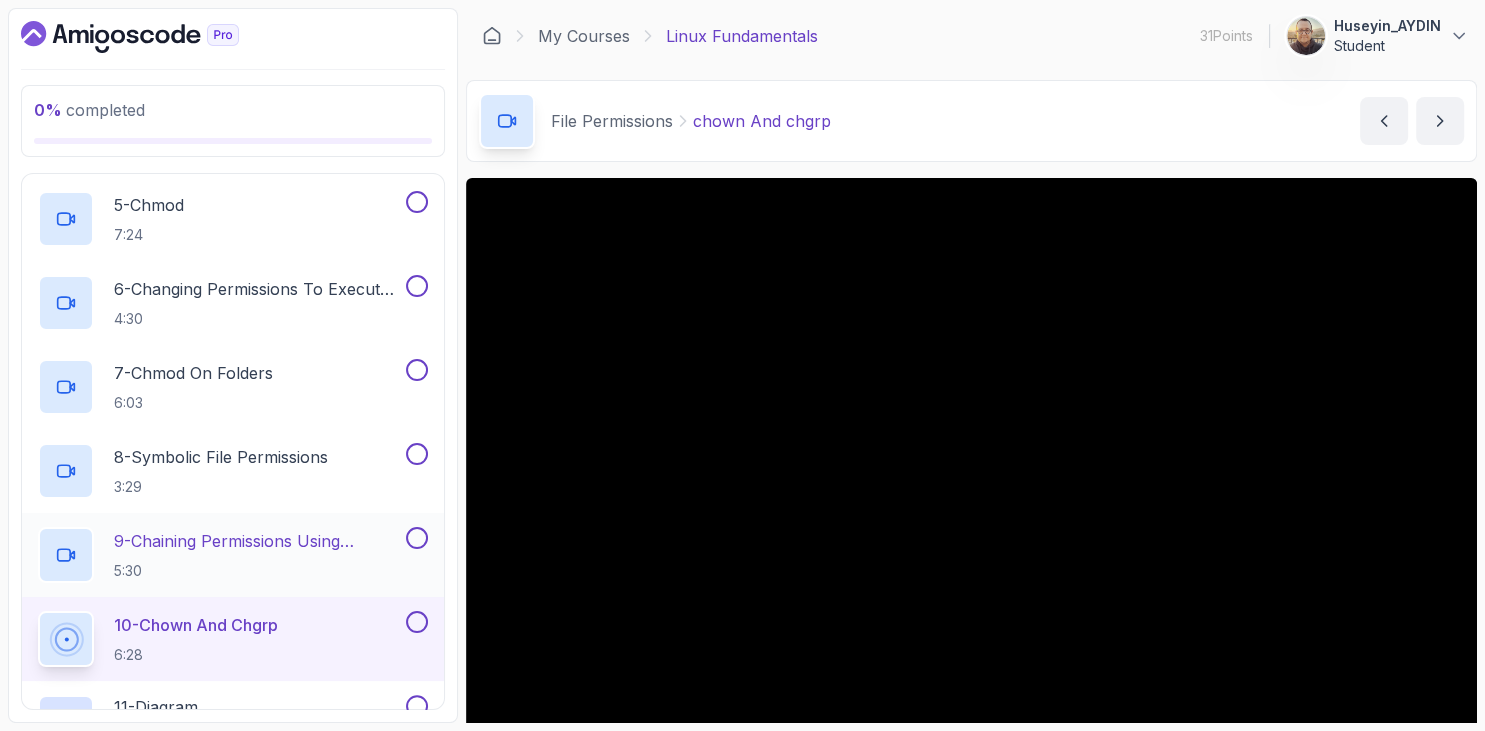 click on "9  -  Chaining Permissions Using Symbolic Notation" at bounding box center [258, 541] 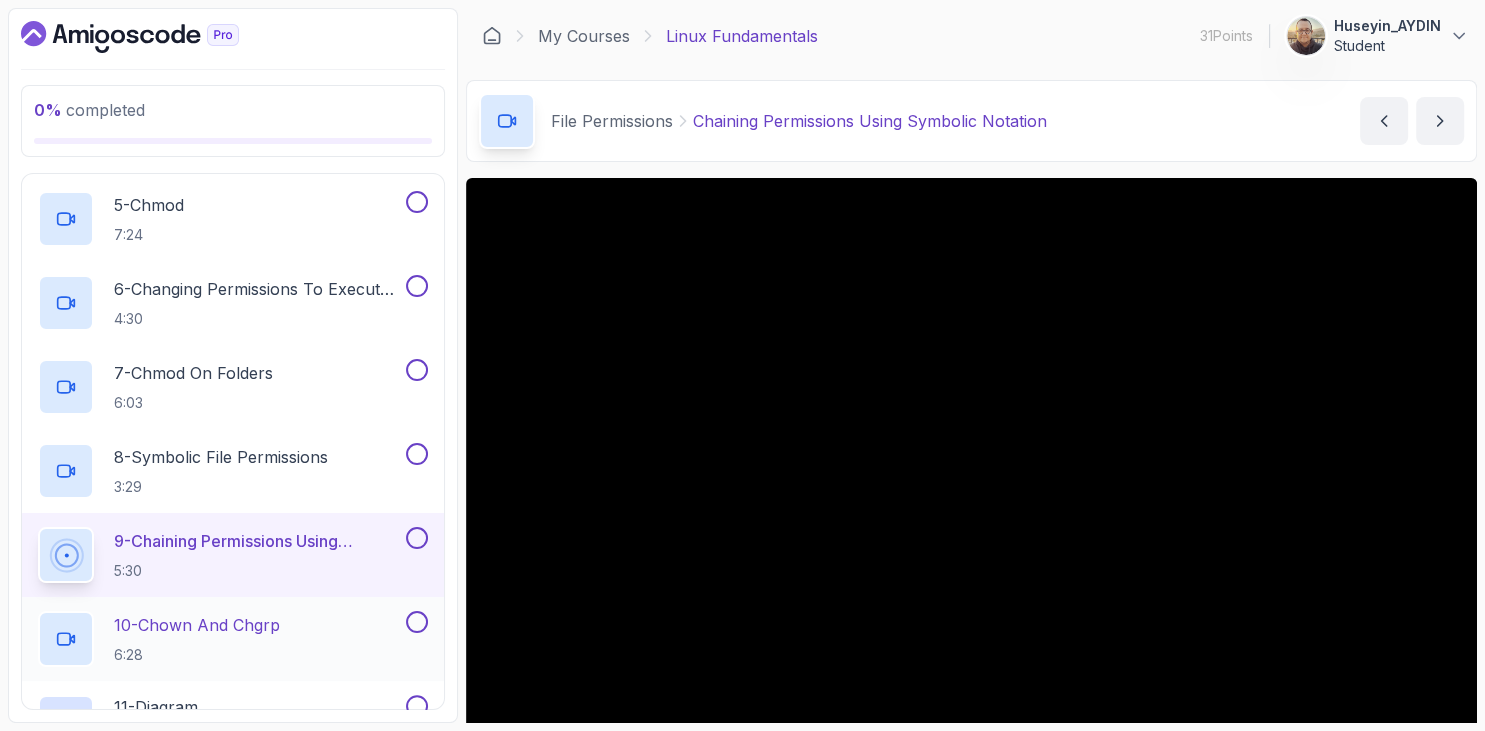 click on "10  -  chown And chgrp" at bounding box center (197, 625) 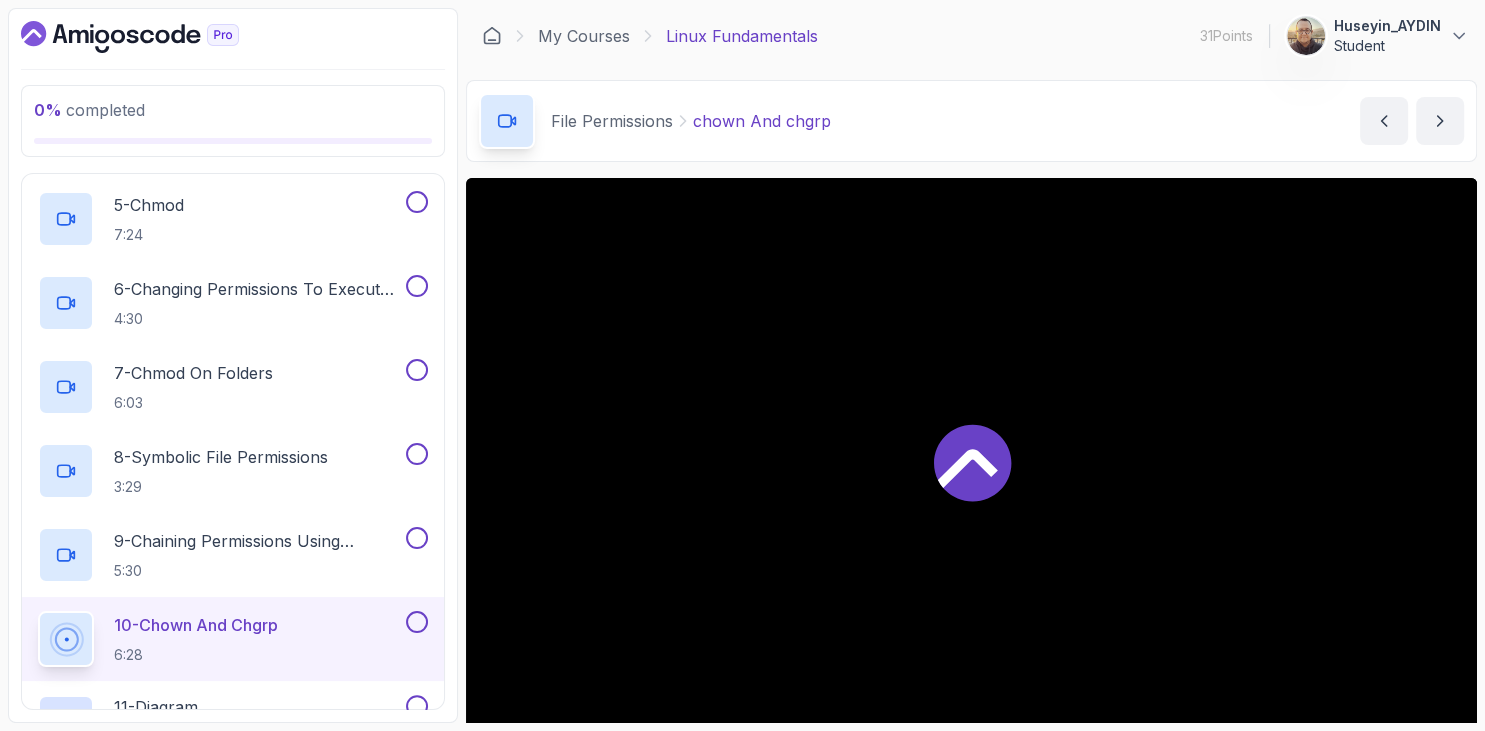 click on "0 % completed 1  -  Intro 2  -  Getting Started 3  -  Mac Installation 4  -  Windows Installation 5  -  Virtual Machines 6  -  Github Codespaces 7  -  The Terminal 8  -  The Shell 9  -  Linux Commands 10  -  Linux File System 11  -  Working With Files 12  -  Working With Directories 13  -  Users And Groups 14  -  File Permissions 1  -  Intro 1:29 2  -  Understanding The Output Of ls 4:14 3  -  Binary Octal And String Representation 3:47 4  -  Octal File Permissions Calculator 2:01 5  -  chmod 7:24 6  -  Changing Permissions To Execute (Running) Scripts 4:30 7  -  chmod On Folders 6:03 8  -  Symbolic File Permissions 3:29 9  -  Chaining Permissions Using Symbolic Notation 5:30 10  -  chown And chgrp 6:28 11  -  Diagram Text 12  -  Diagram Text 13  -  File Permissions Quiz Required- quiz 15  -  Outro" at bounding box center (233, 365) 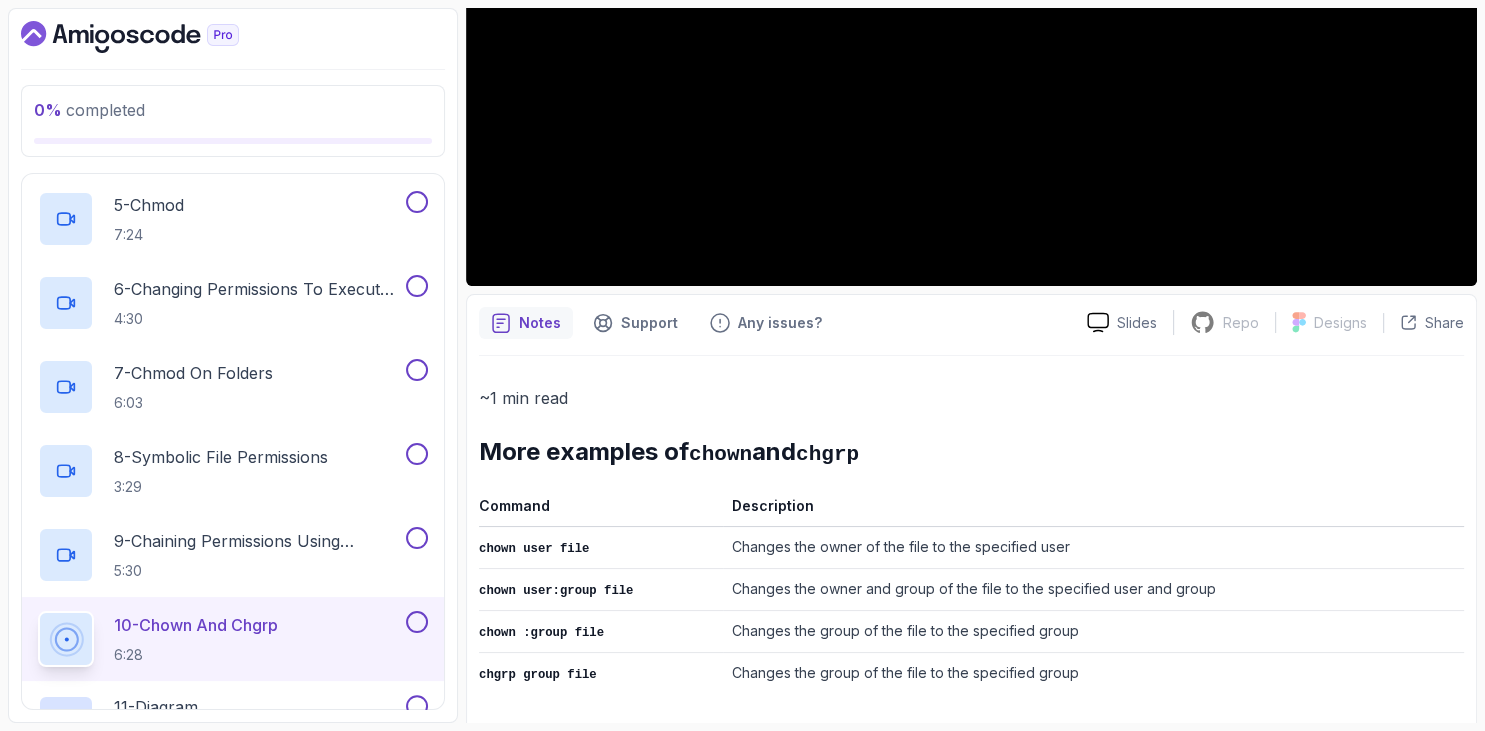 scroll, scrollTop: 691, scrollLeft: 0, axis: vertical 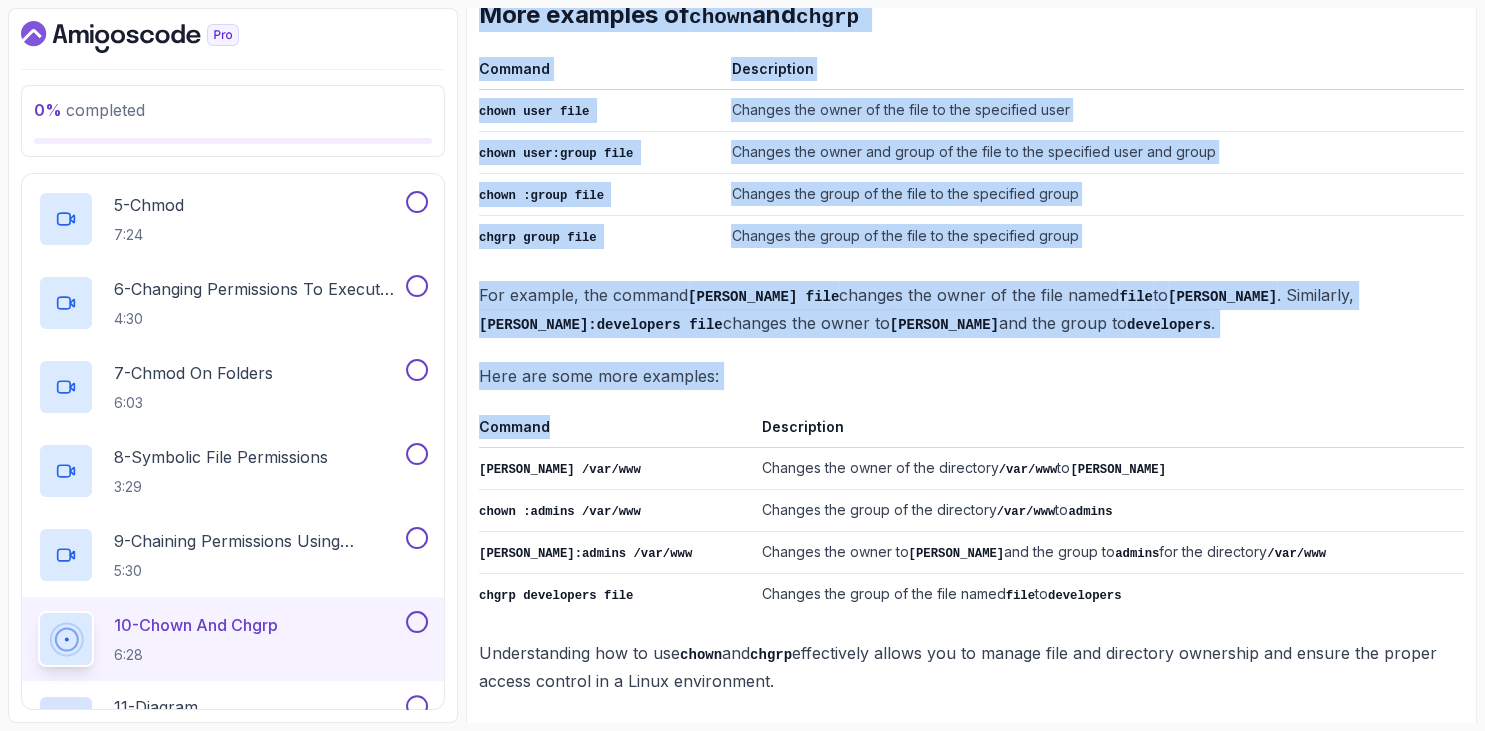 drag, startPoint x: 486, startPoint y: 214, endPoint x: 891, endPoint y: 669, distance: 609.13873 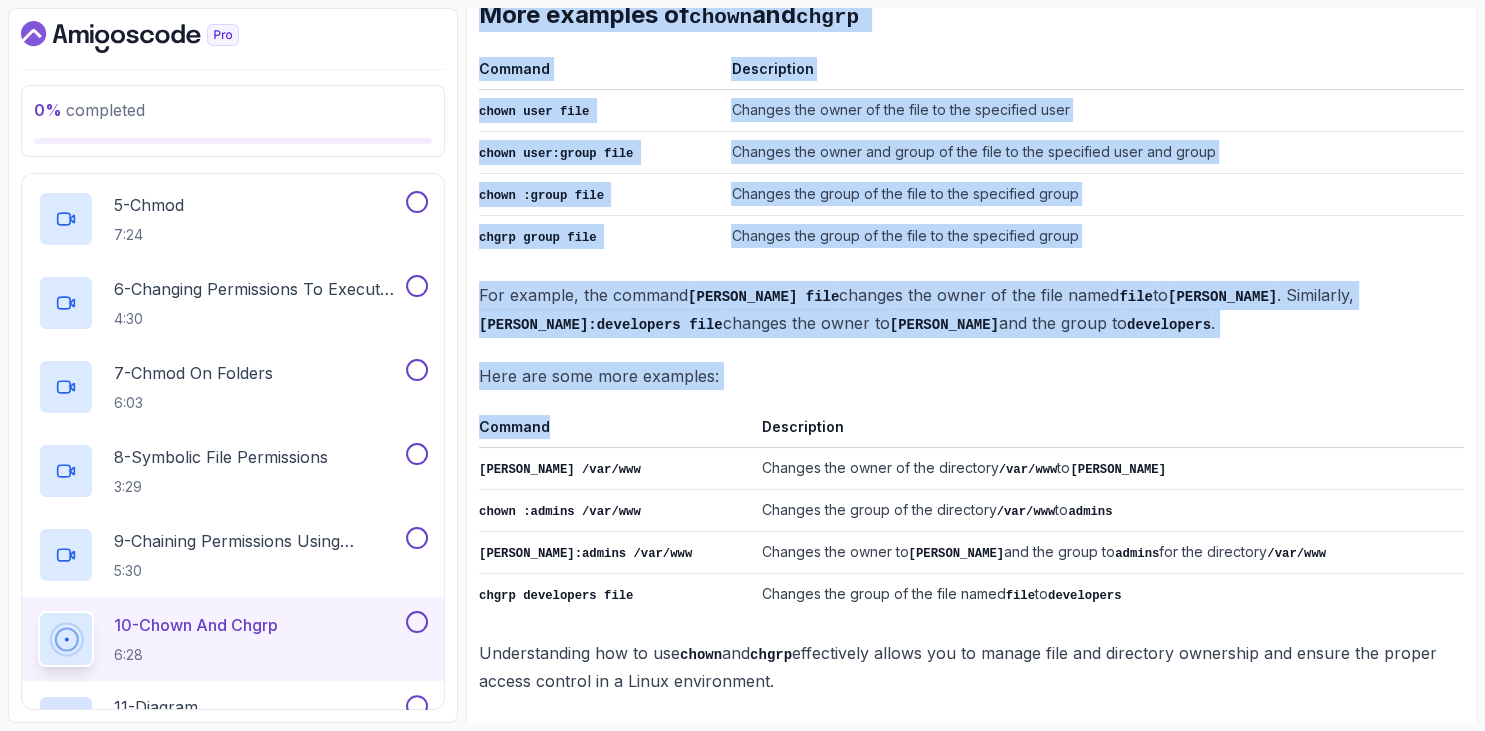 click on "~1 min read More examples of  chown  and  chgrp
Command Description chown user file Changes the owner of the file to the specified user chown user:group file Changes the owner and group of the file to the specified user and group chown :group file Changes the group of the file to the specified group chgrp group file Changes the group of the file to the specified group
For example, the command  chown alice file  changes the owner of the file named  file  to  alice . Similarly,  chown alice:developers file  changes the owner to  alice  and the group to  developers .
Here are some more examples:
Command Description chown bob /var/www Changes the owner of the directory  /var/www  to  bob chown :admins /var/www Changes the group of the directory  /var/www  to  admins chown bob:admins /var/www Changes the owner to  bob  and the group to  admins  for the directory  /var/www chgrp developers file Changes the group of the file named  file  to  developers
Understanding how to use  chown  and  chgrp" at bounding box center (971, 321) 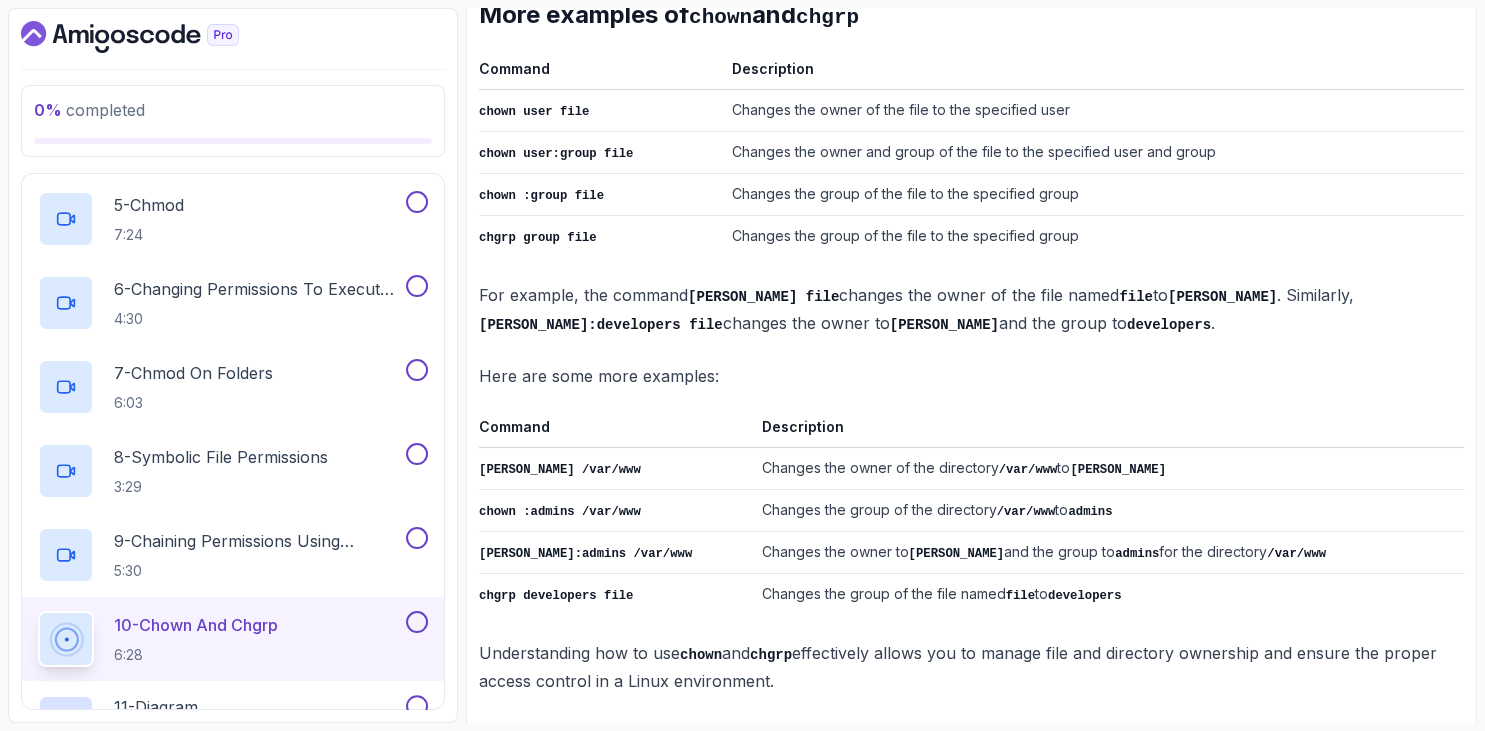 click on "For example, the command  chown alice file  changes the owner of the file named  file  to  alice . Similarly,  chown alice:developers file  changes the owner to  alice  and the group to  developers ." at bounding box center [971, 309] 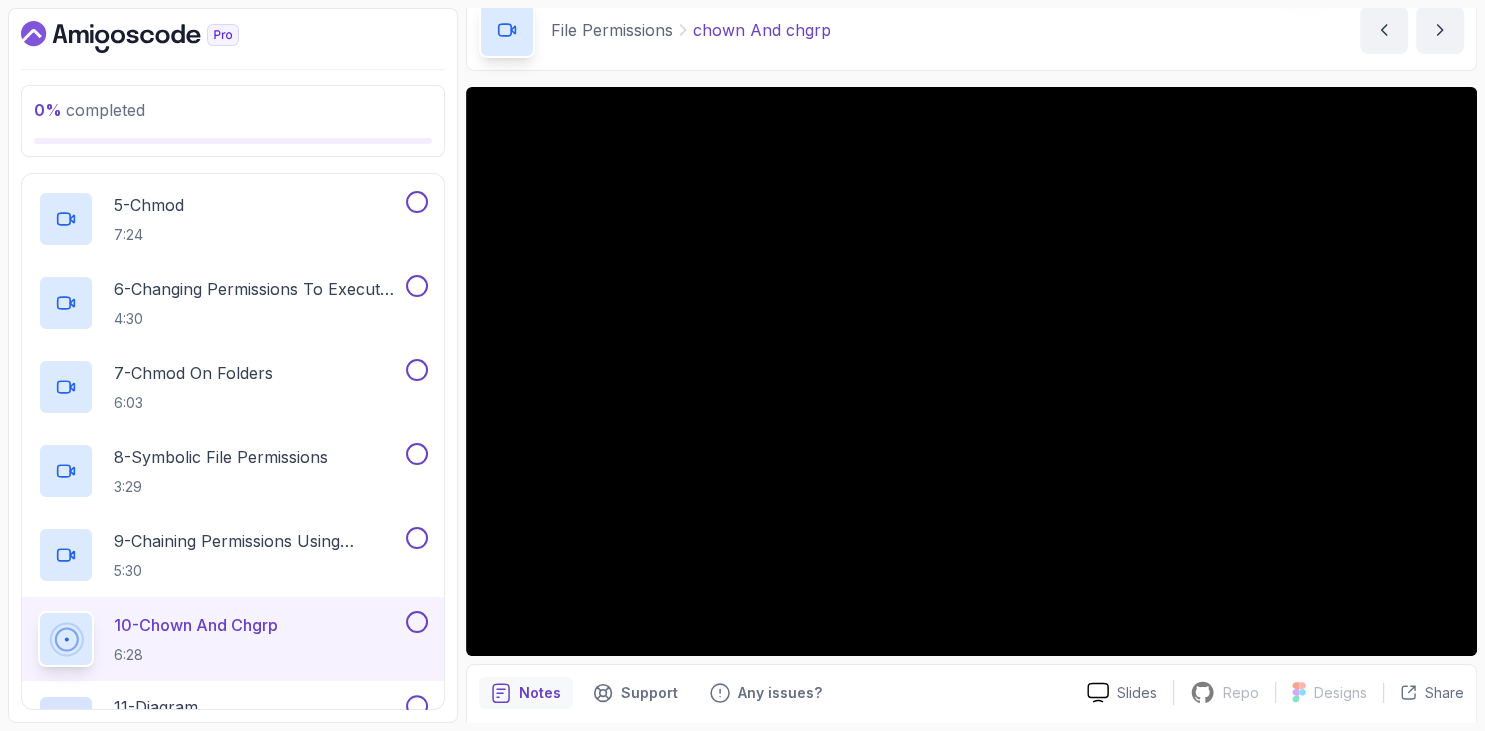 scroll, scrollTop: 0, scrollLeft: 0, axis: both 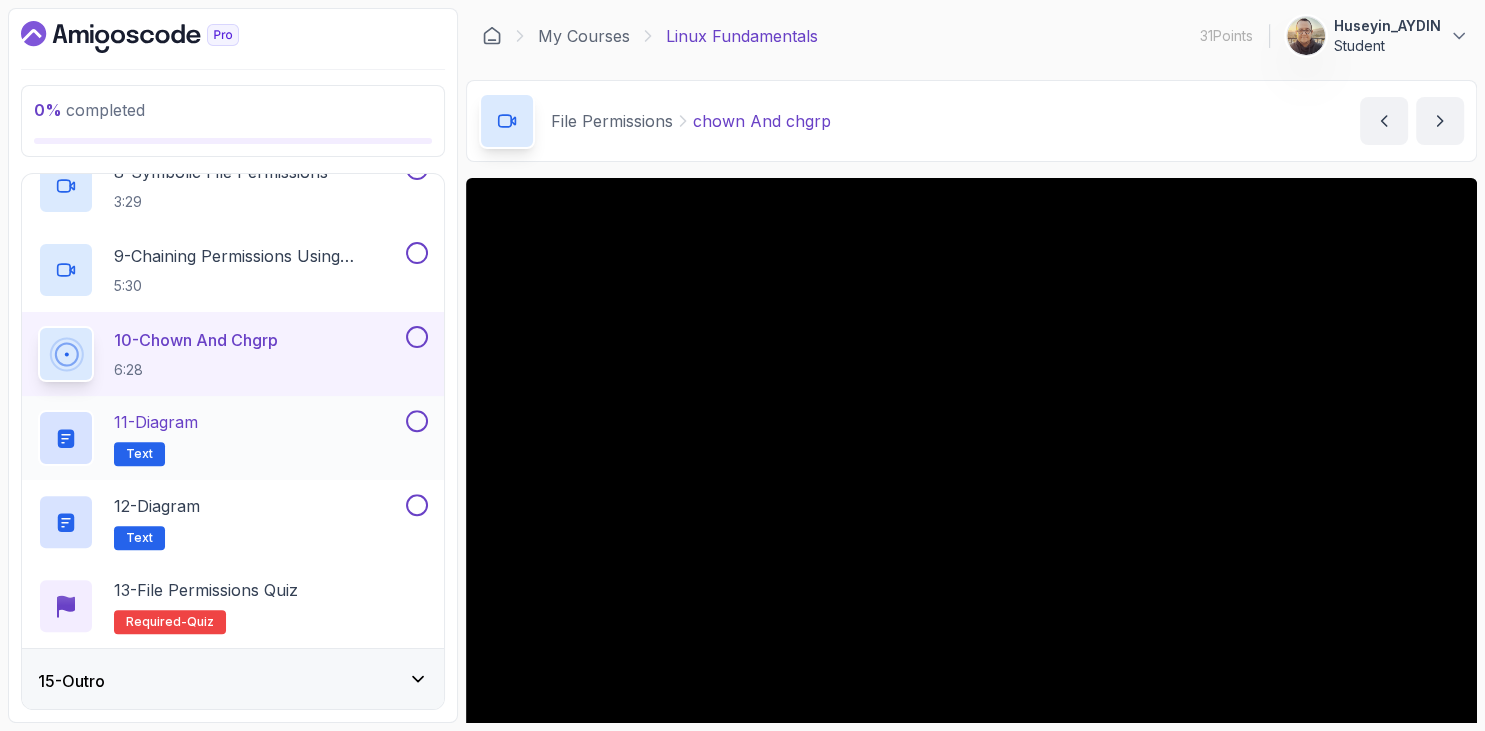click on "11  -  Diagram" at bounding box center [156, 422] 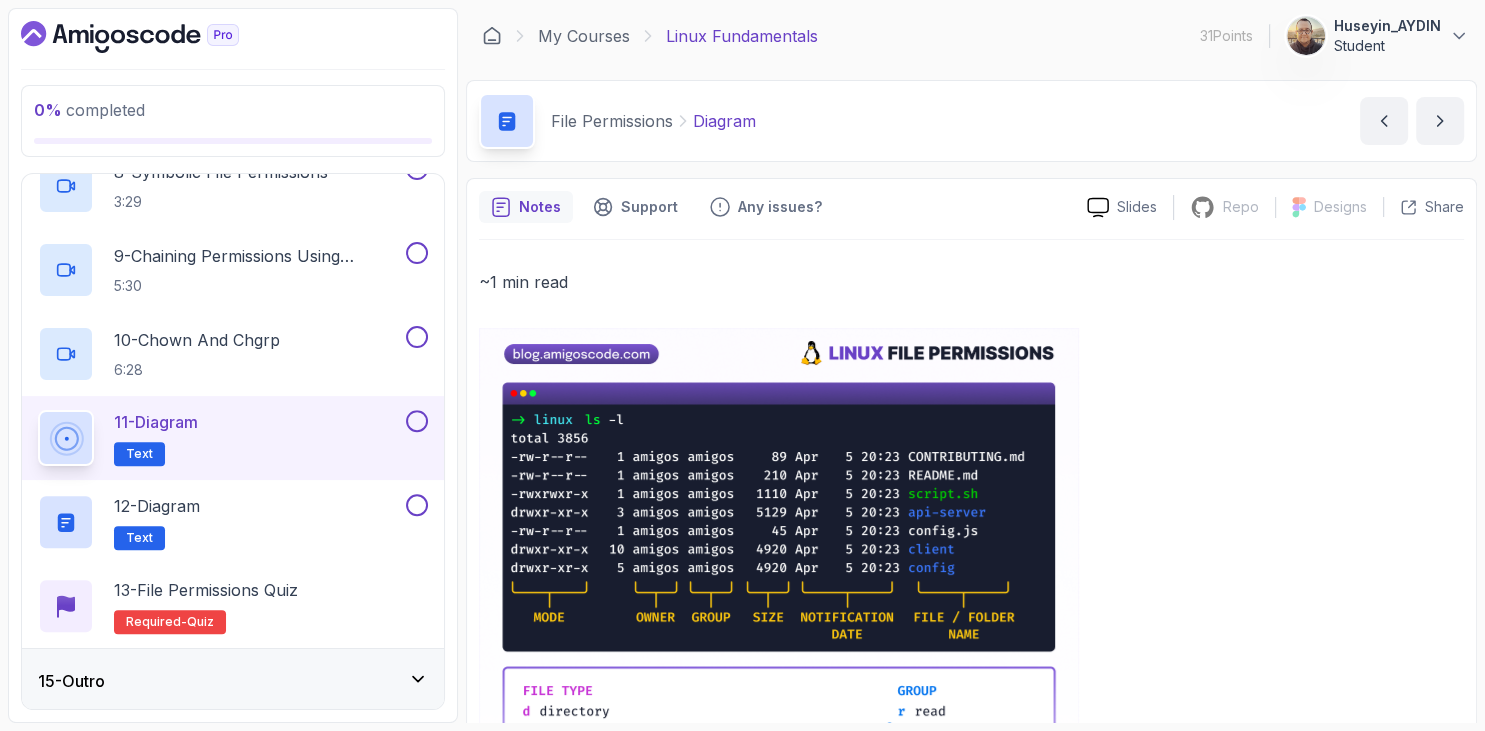 click on "0 % completed 1  -  Intro 2  -  Getting Started 3  -  Mac Installation 4  -  Windows Installation 5  -  Virtual Machines 6  -  Github Codespaces 7  -  The Terminal 8  -  The Shell 9  -  Linux Commands 10  -  Linux File System 11  -  Working With Files 12  -  Working With Directories 13  -  Users And Groups 14  -  File Permissions 1  -  Intro 1:29 2  -  Understanding The Output Of ls 4:14 3  -  Binary Octal And String Representation 3:47 4  -  Octal File Permissions Calculator 2:01 5  -  chmod 7:24 6  -  Changing Permissions To Execute (Running) Scripts 4:30 7  -  chmod On Folders 6:03 8  -  Symbolic File Permissions 3:29 9  -  Chaining Permissions Using Symbolic Notation 5:30 10  -  chown And chgrp 6:28 11  -  Diagram Text 12  -  Diagram Text 13  -  File Permissions Quiz Required- quiz 15  -  Outro" at bounding box center [233, 365] 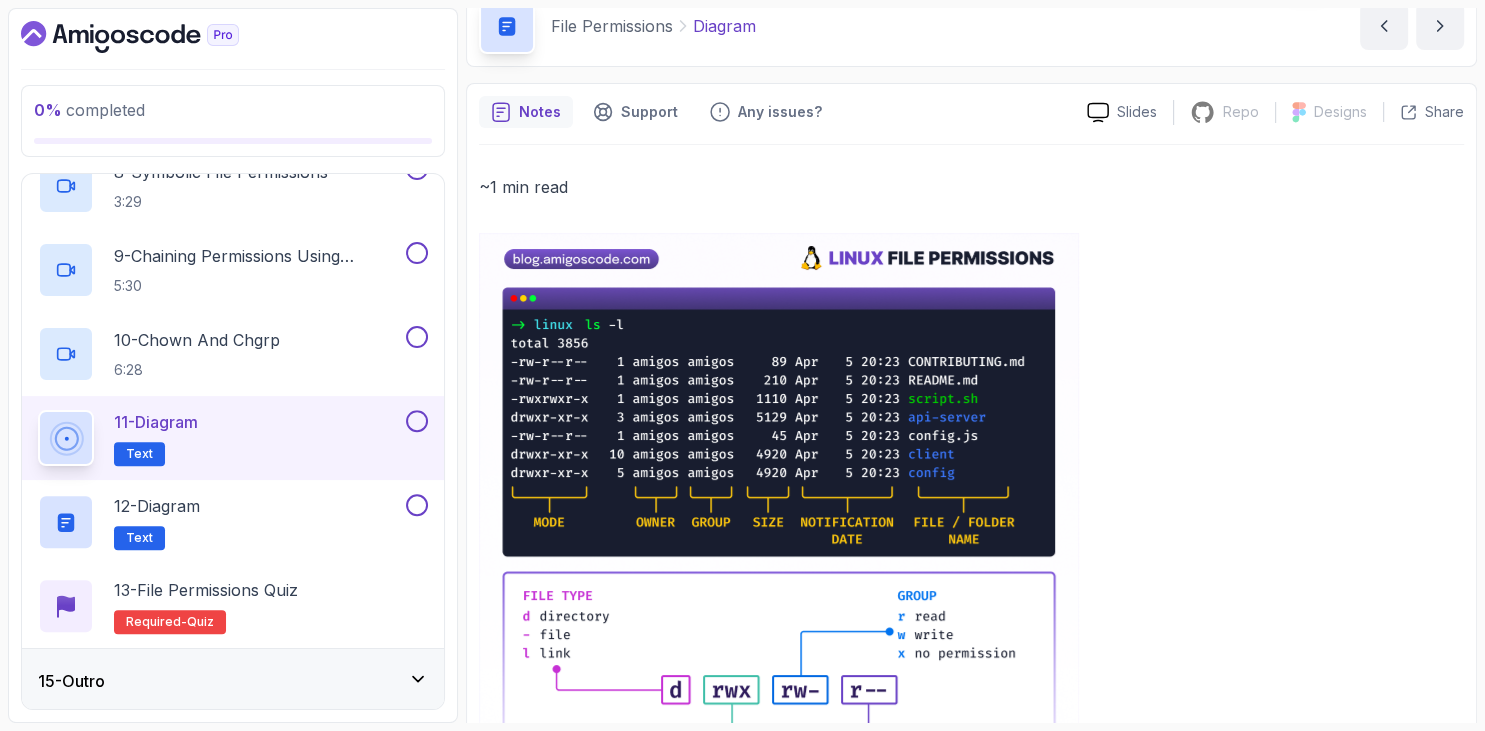 scroll, scrollTop: 441, scrollLeft: 0, axis: vertical 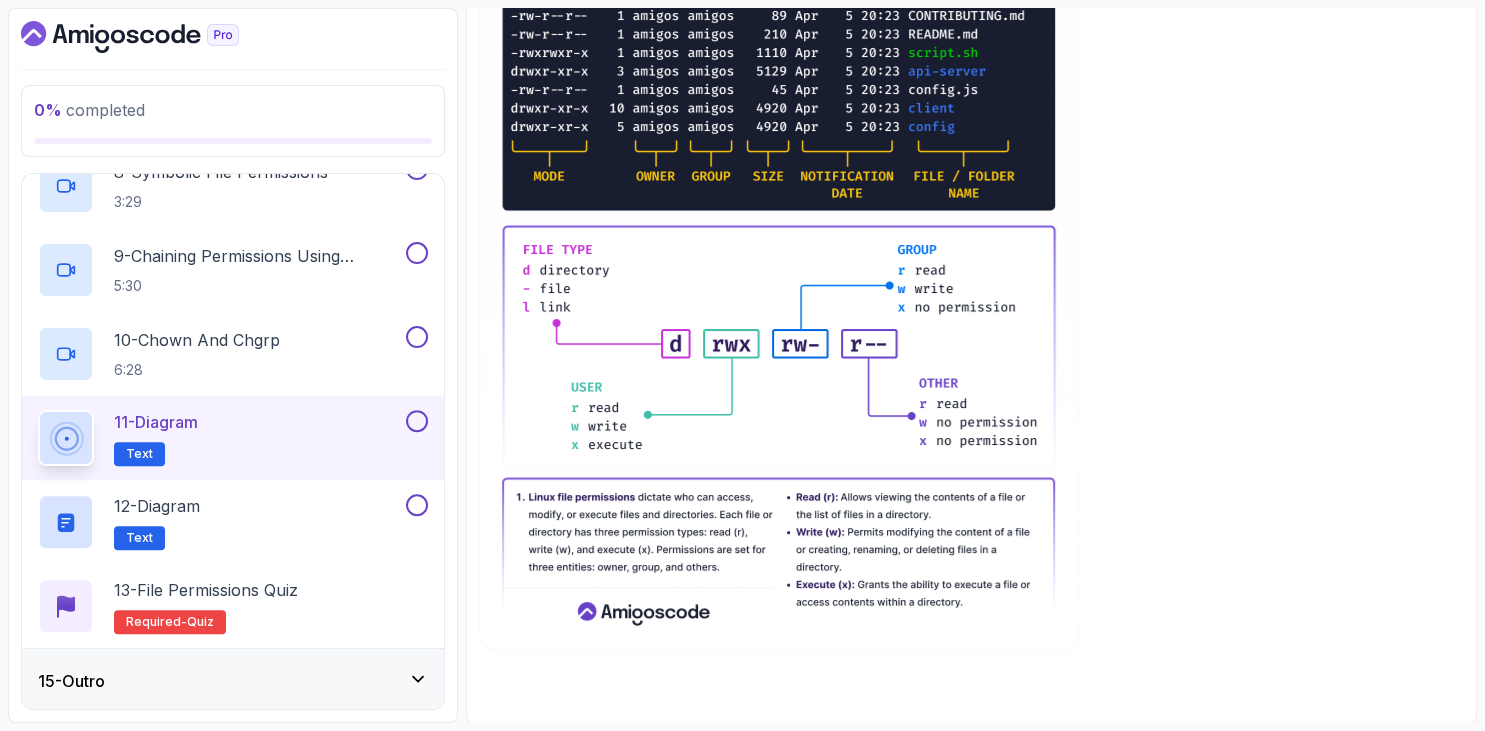 click at bounding box center [971, 269] 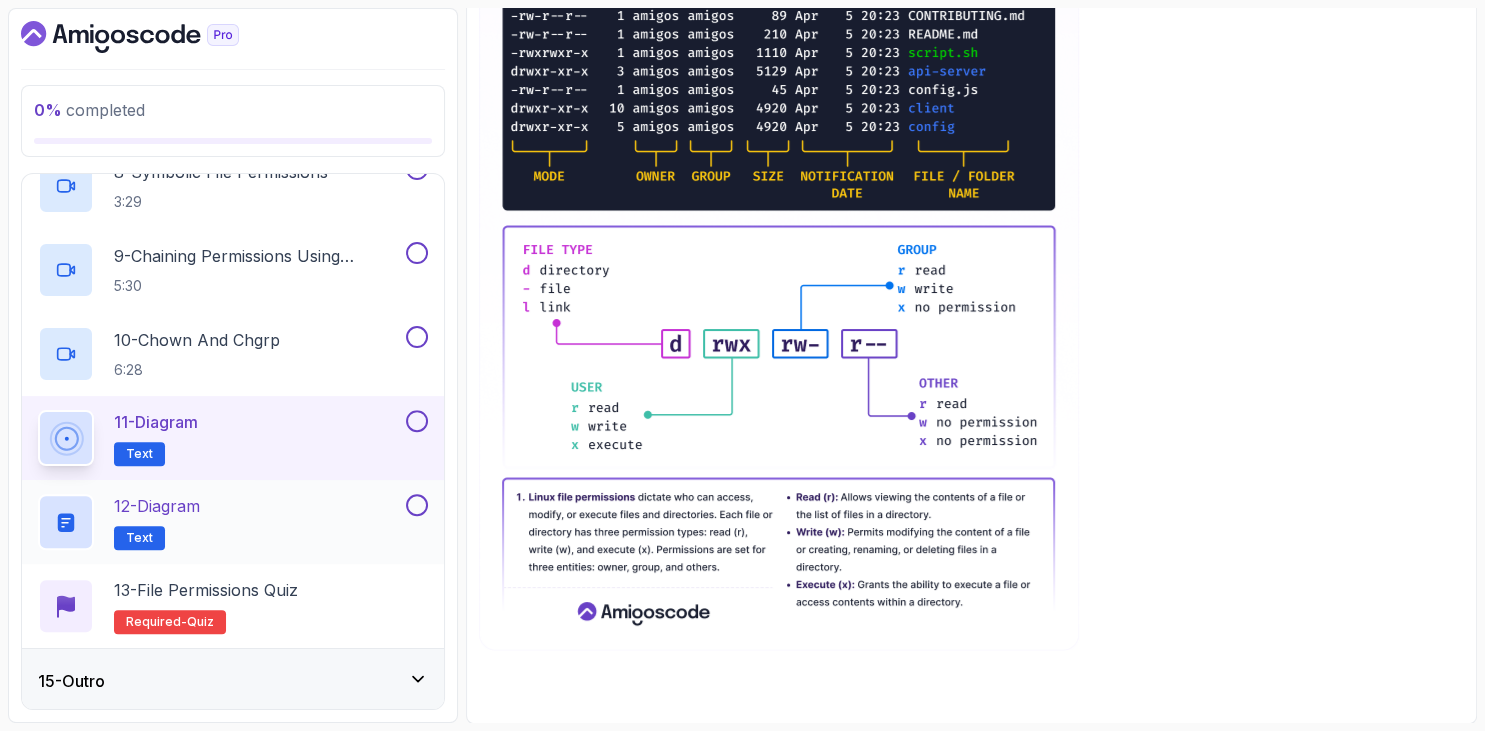 click on "12  -  Diagram" at bounding box center [157, 506] 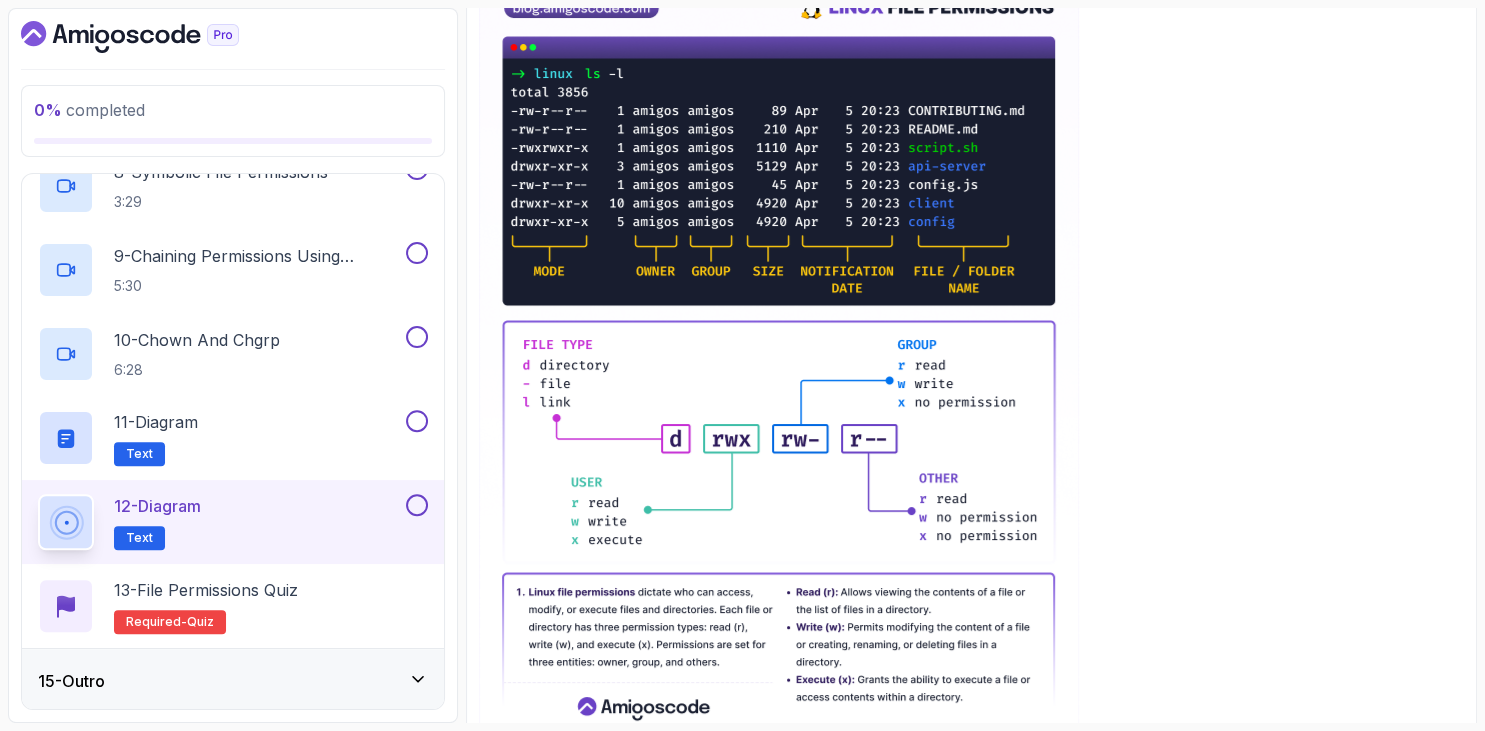 scroll, scrollTop: 441, scrollLeft: 0, axis: vertical 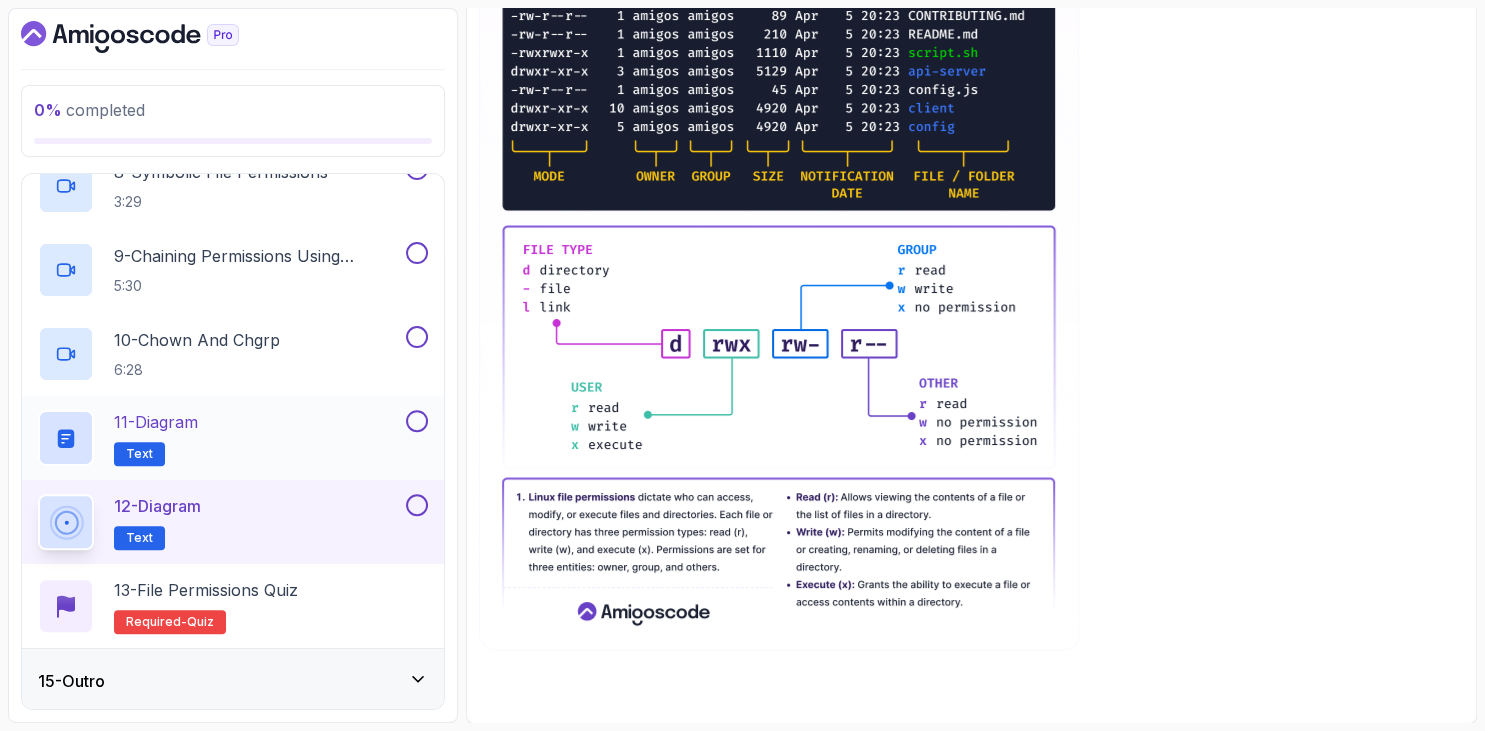 click on "11  -  Diagram Text" at bounding box center (220, 438) 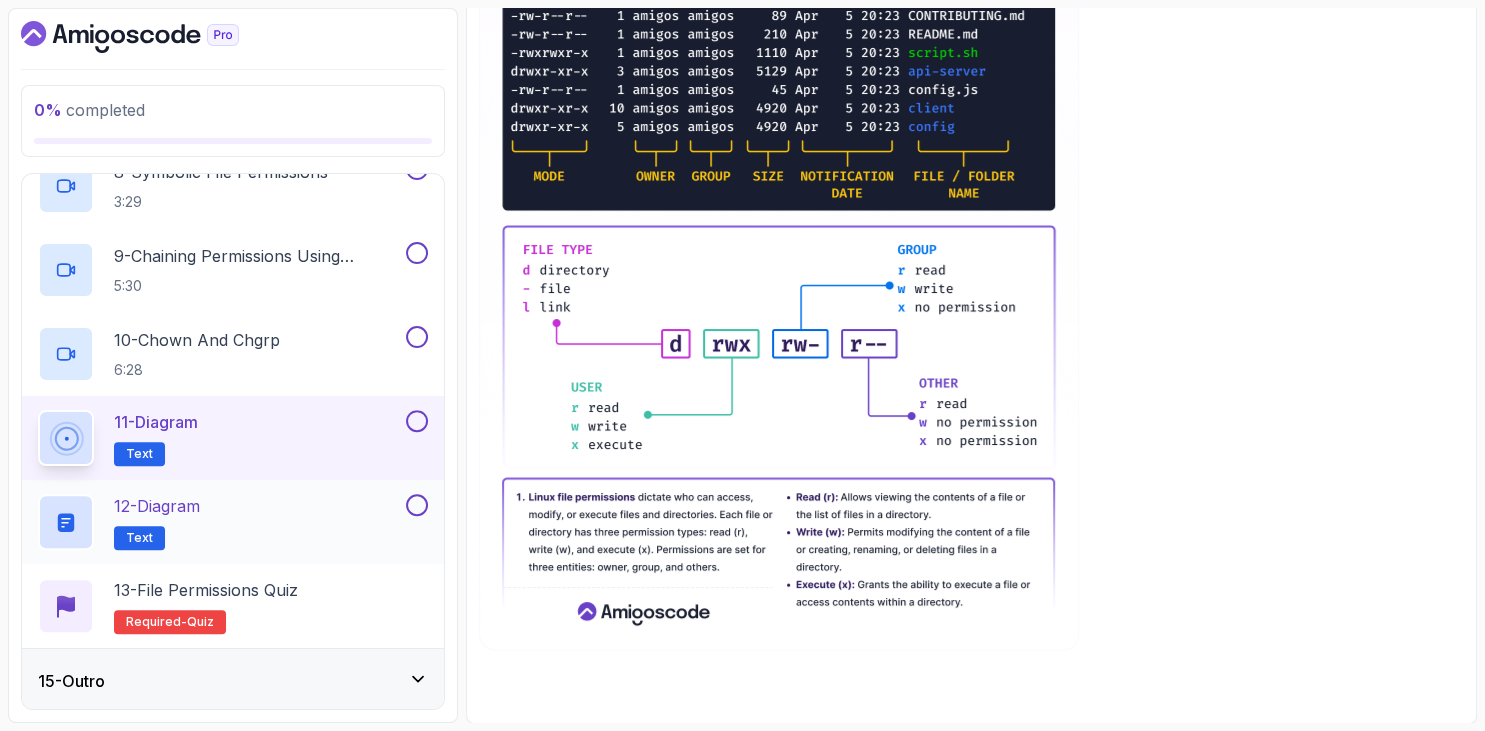 click on "12  -  Diagram Text" at bounding box center [220, 522] 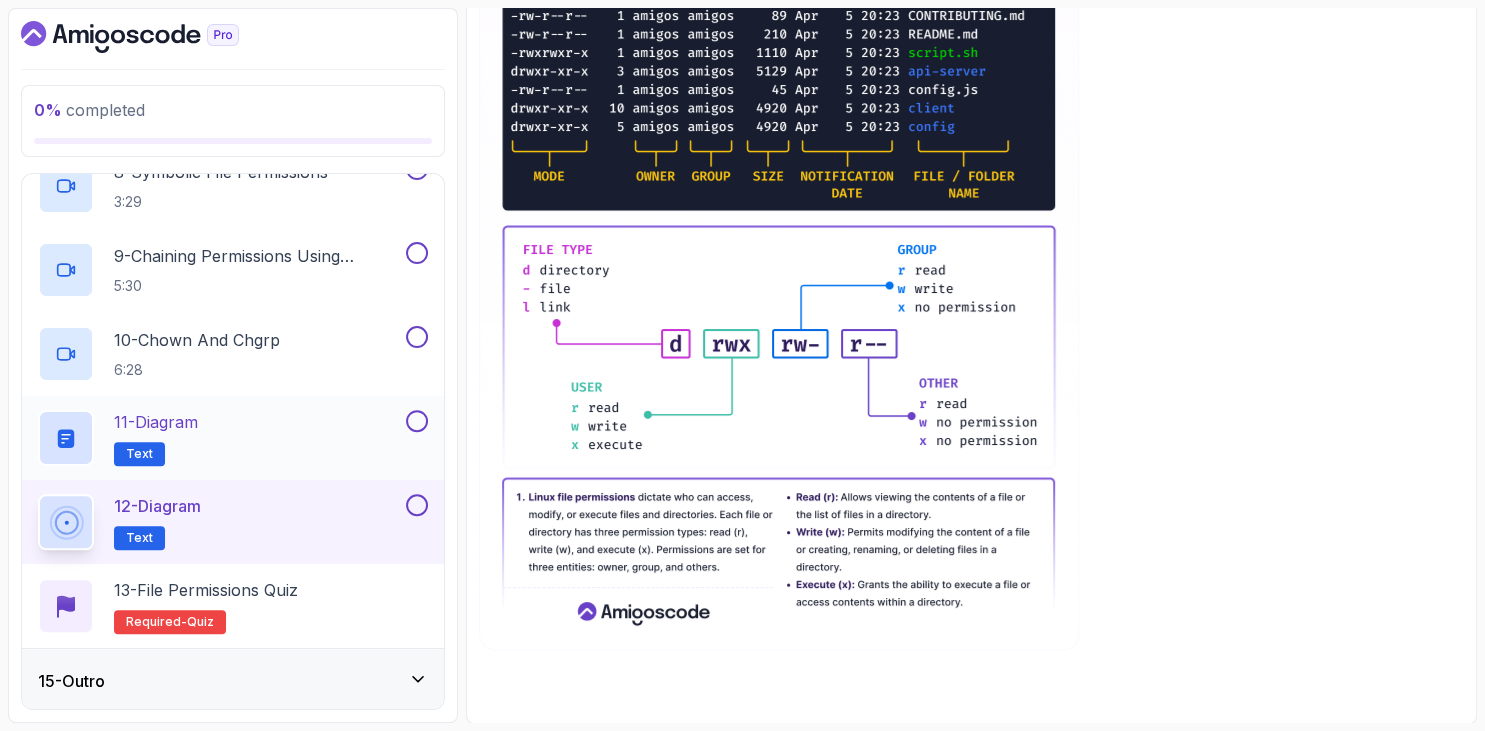 click on "11  -  Diagram Text" at bounding box center [220, 438] 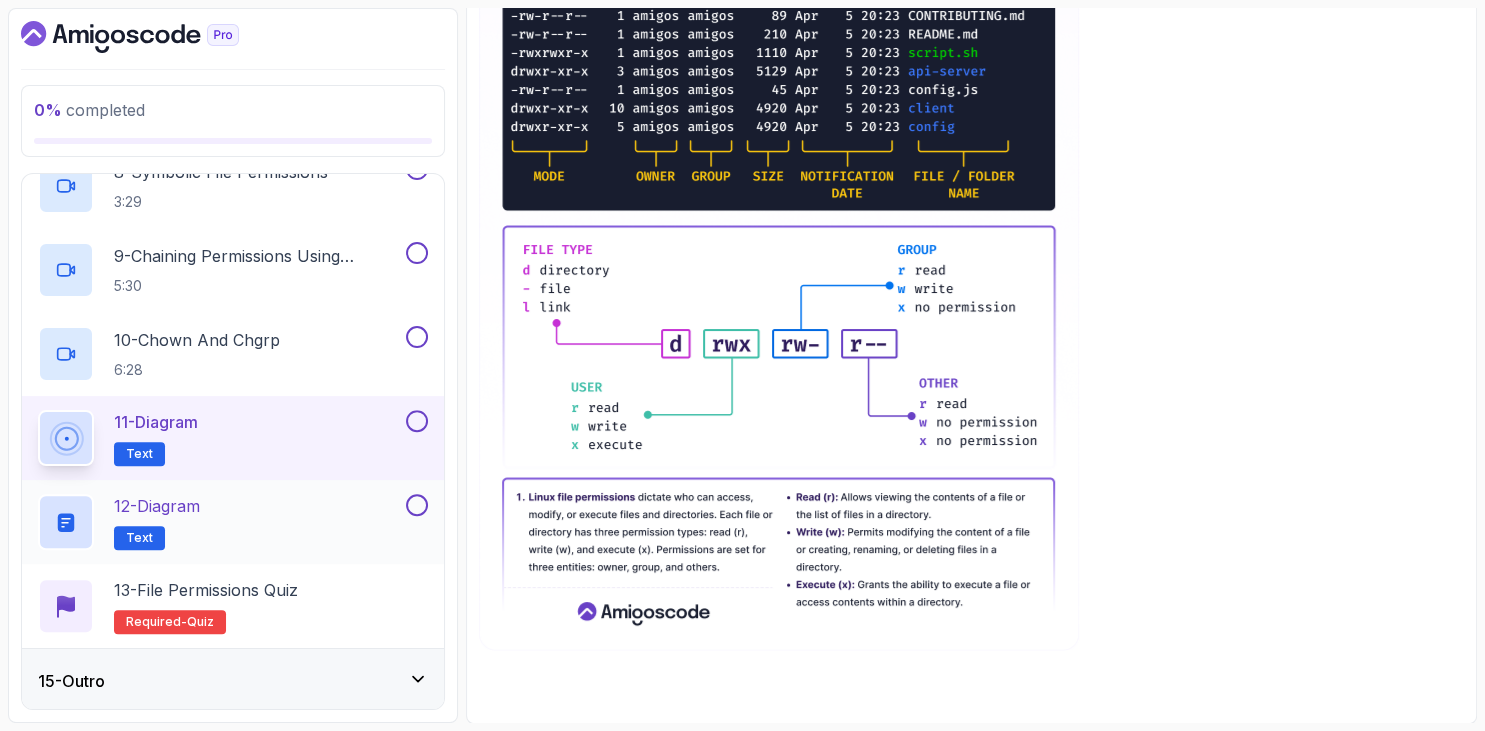 click on "12  -  Diagram Text" at bounding box center [220, 522] 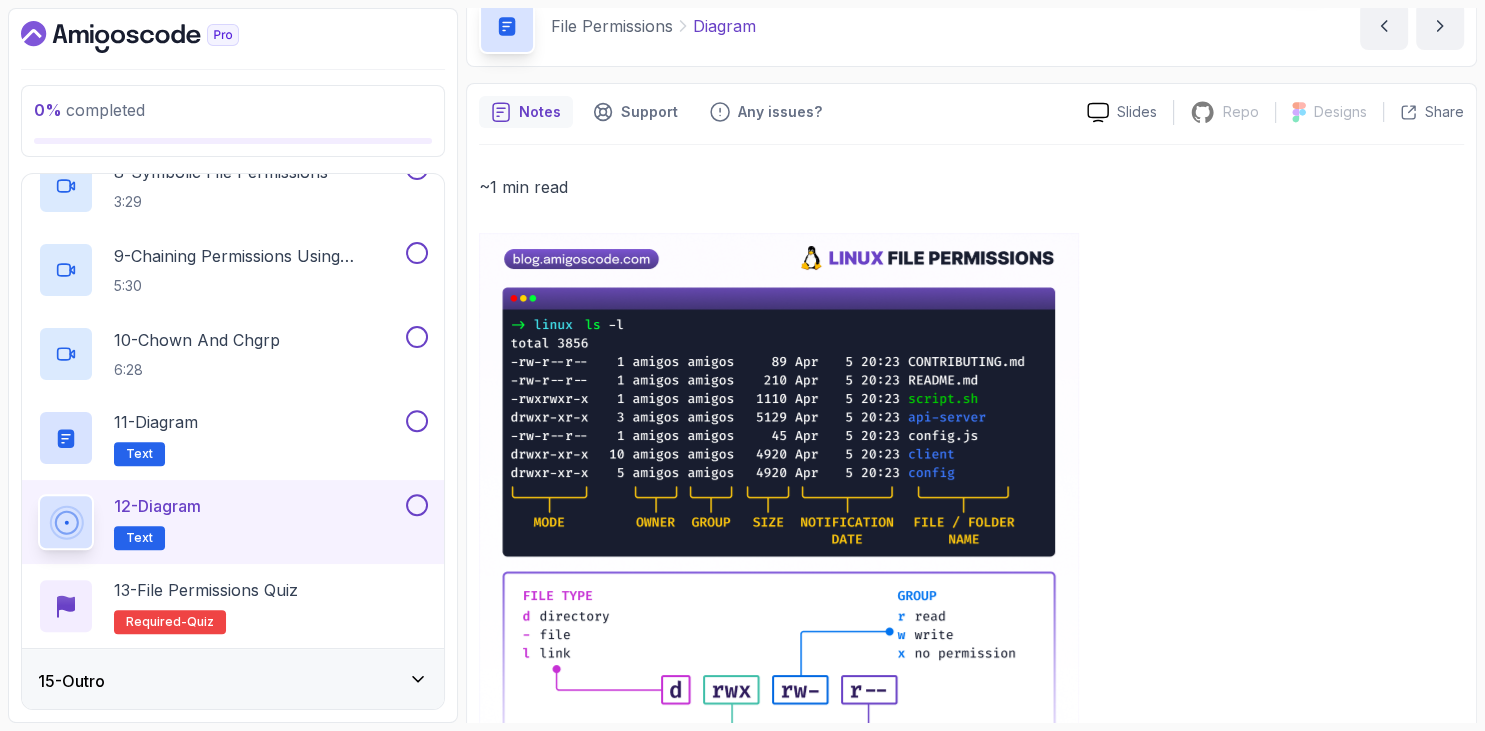 scroll, scrollTop: 441, scrollLeft: 0, axis: vertical 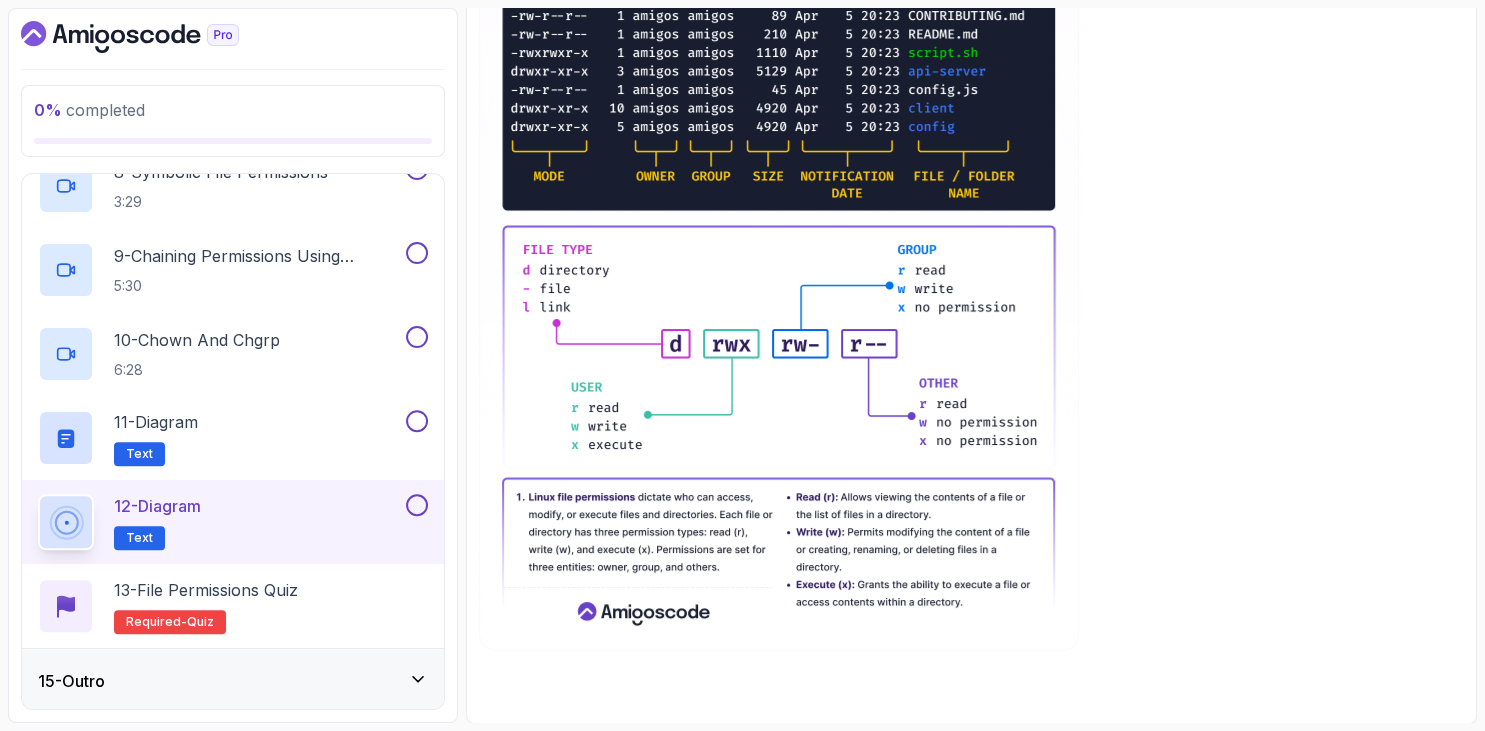 drag, startPoint x: 283, startPoint y: 607, endPoint x: 1308, endPoint y: 713, distance: 1030.4664 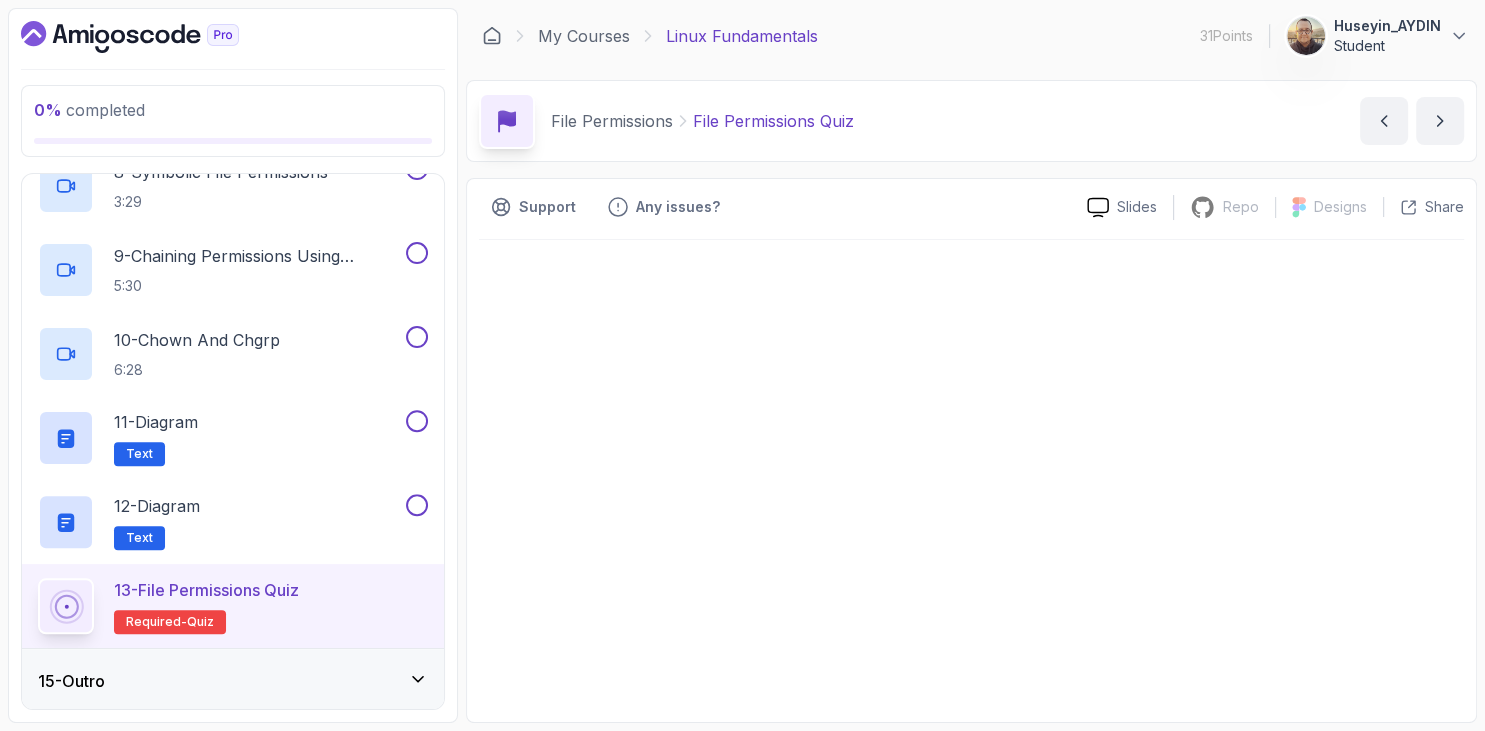 scroll, scrollTop: 0, scrollLeft: 0, axis: both 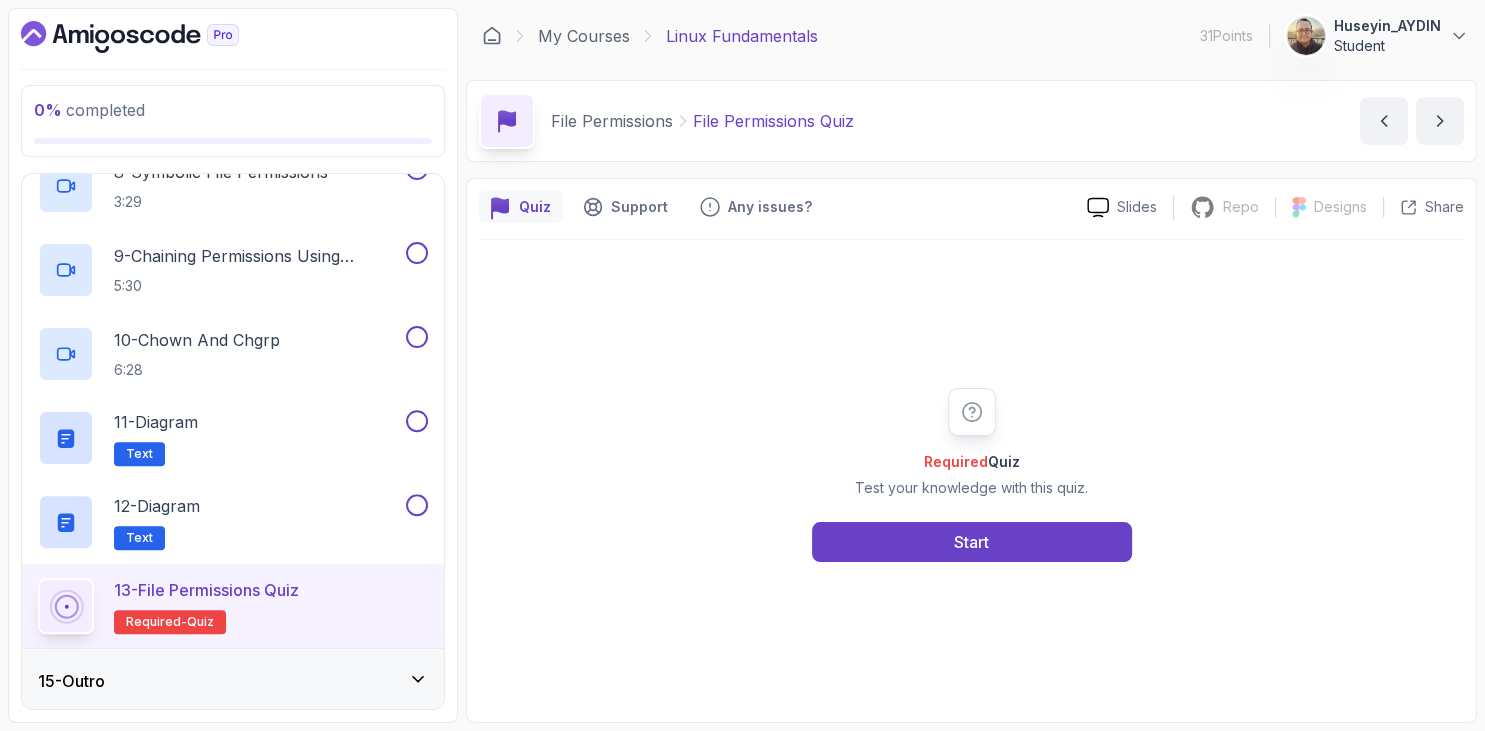 click on "15  -  Outro" at bounding box center (233, 681) 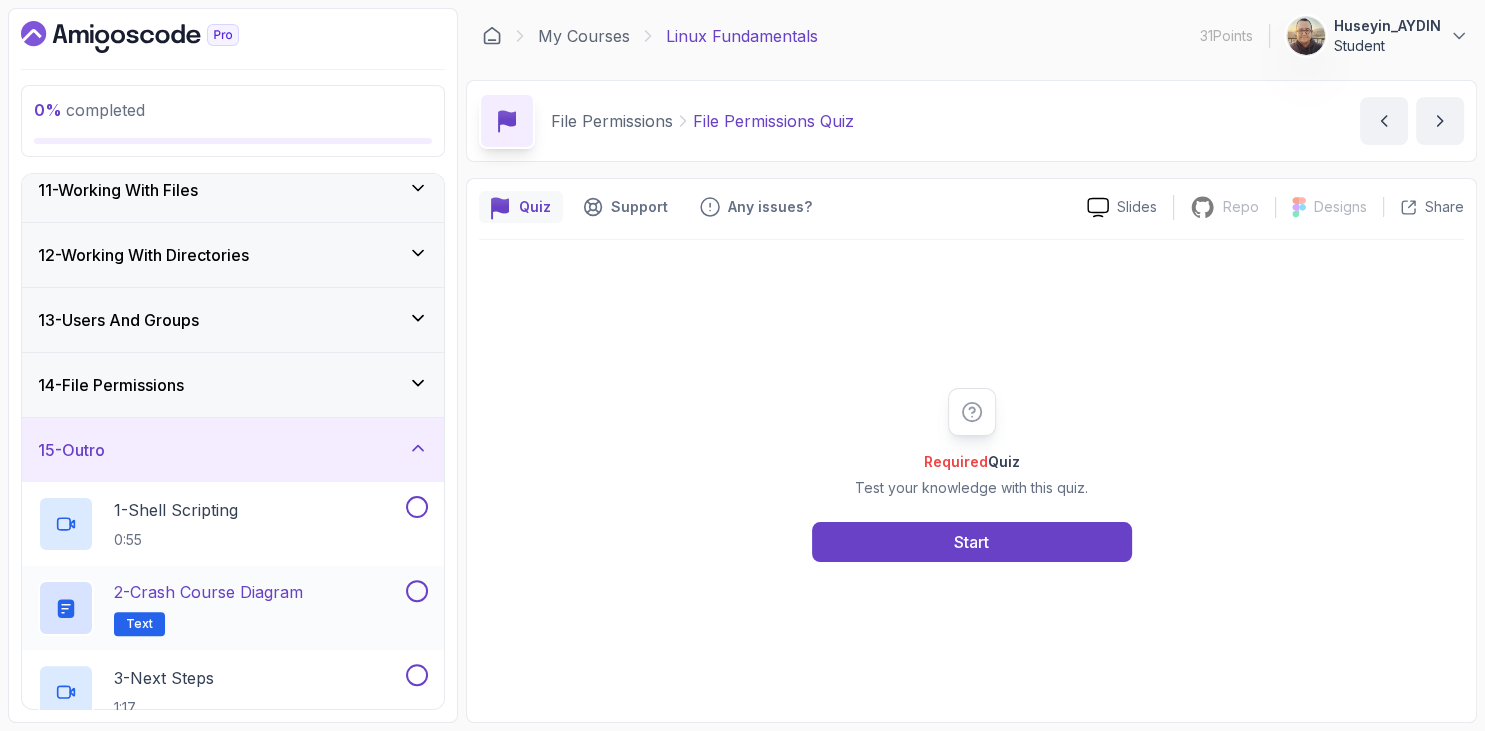 scroll, scrollTop: 855, scrollLeft: 0, axis: vertical 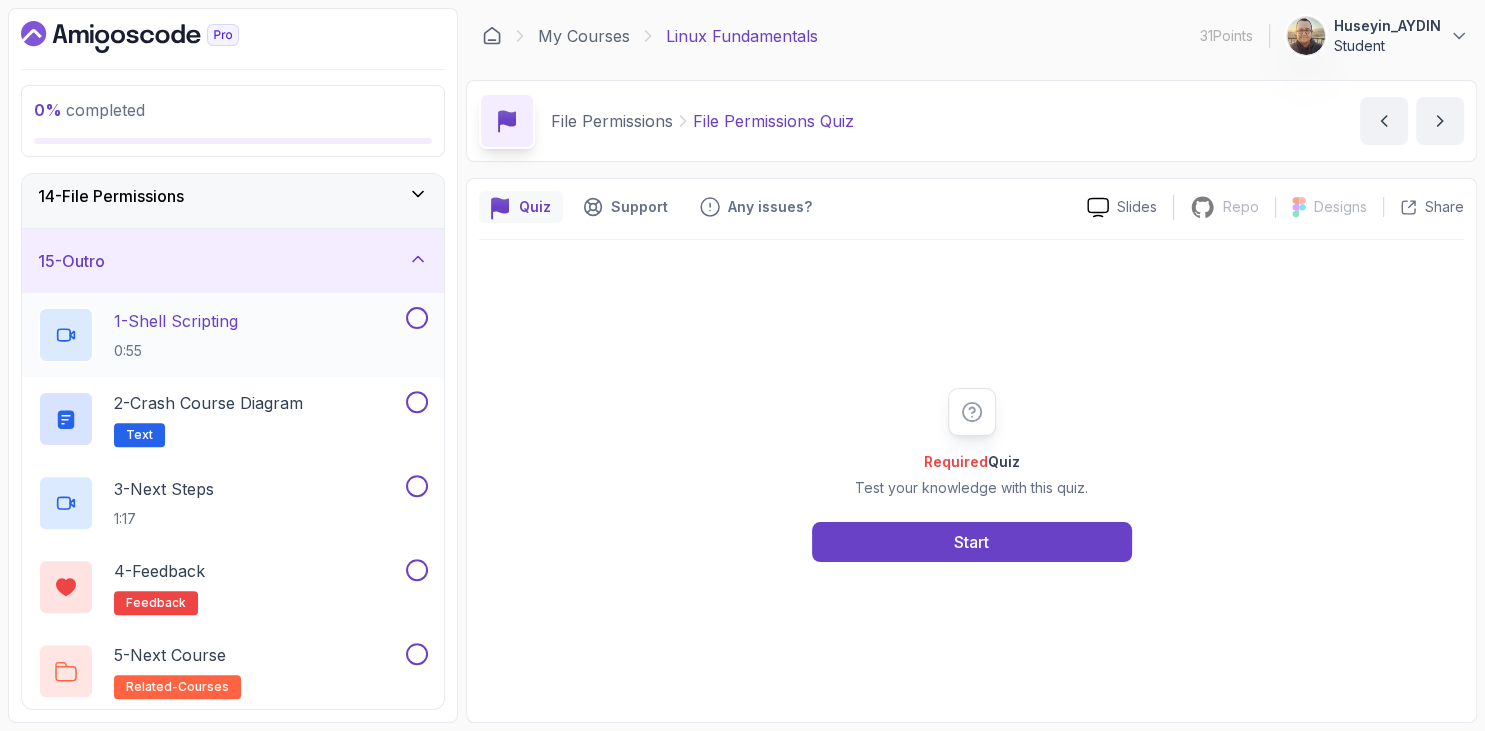 click on "1  -  Shell Scripting 0:55" at bounding box center [176, 335] 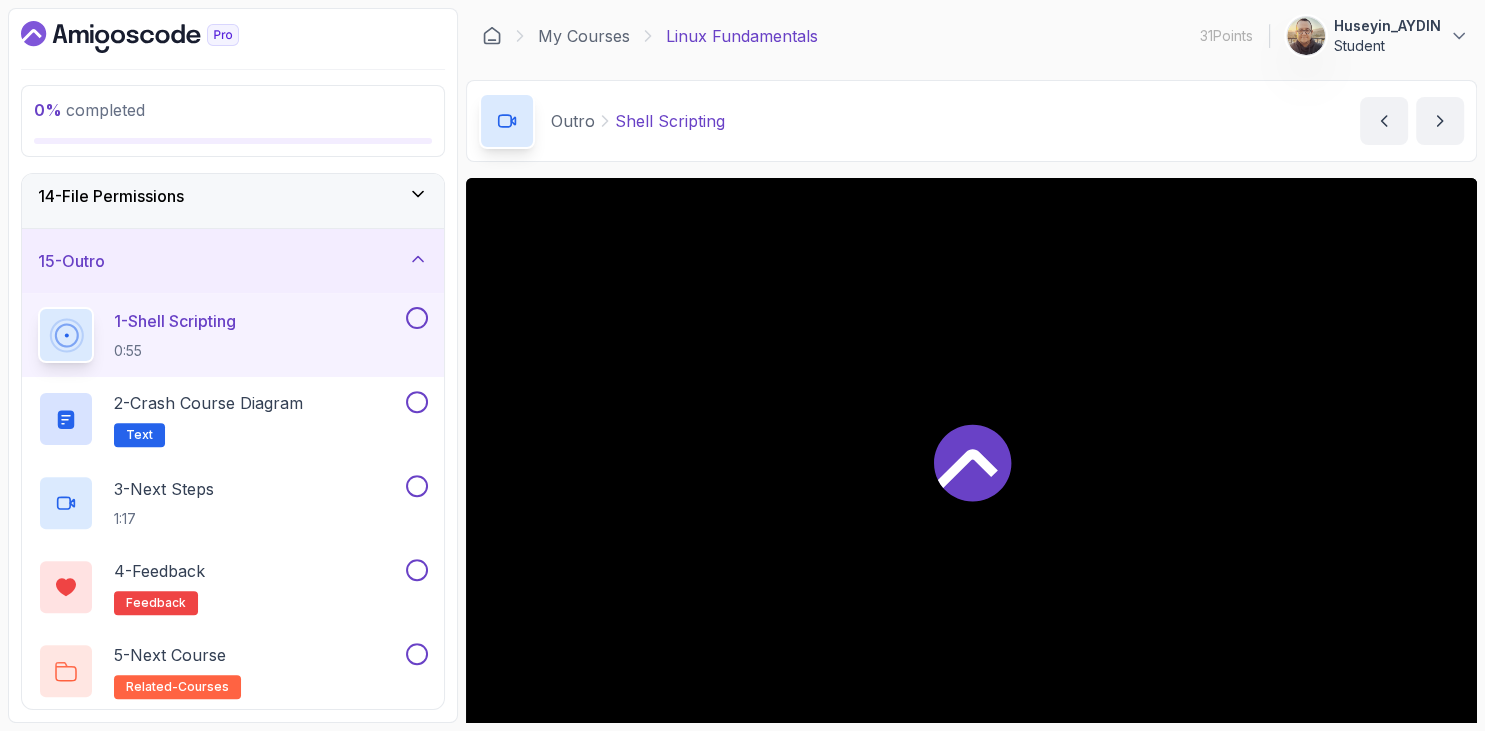 click on "0 % completed 1  -  Intro 2  -  Getting Started 3  -  Mac Installation 4  -  Windows Installation 5  -  Virtual Machines 6  -  Github Codespaces 7  -  The Terminal 8  -  The Shell 9  -  Linux Commands 10  -  Linux File System 11  -  Working With Files 12  -  Working With Directories 13  -  Users And Groups 14  -  File Permissions 15  -  Outro 1  -  Shell Scripting 0:55 2  -  Crash Course Diagram Text 3  -  Next Steps 1:17 4  -  Feedback feedback 5  -  Next Course related-courses" at bounding box center (233, 365) 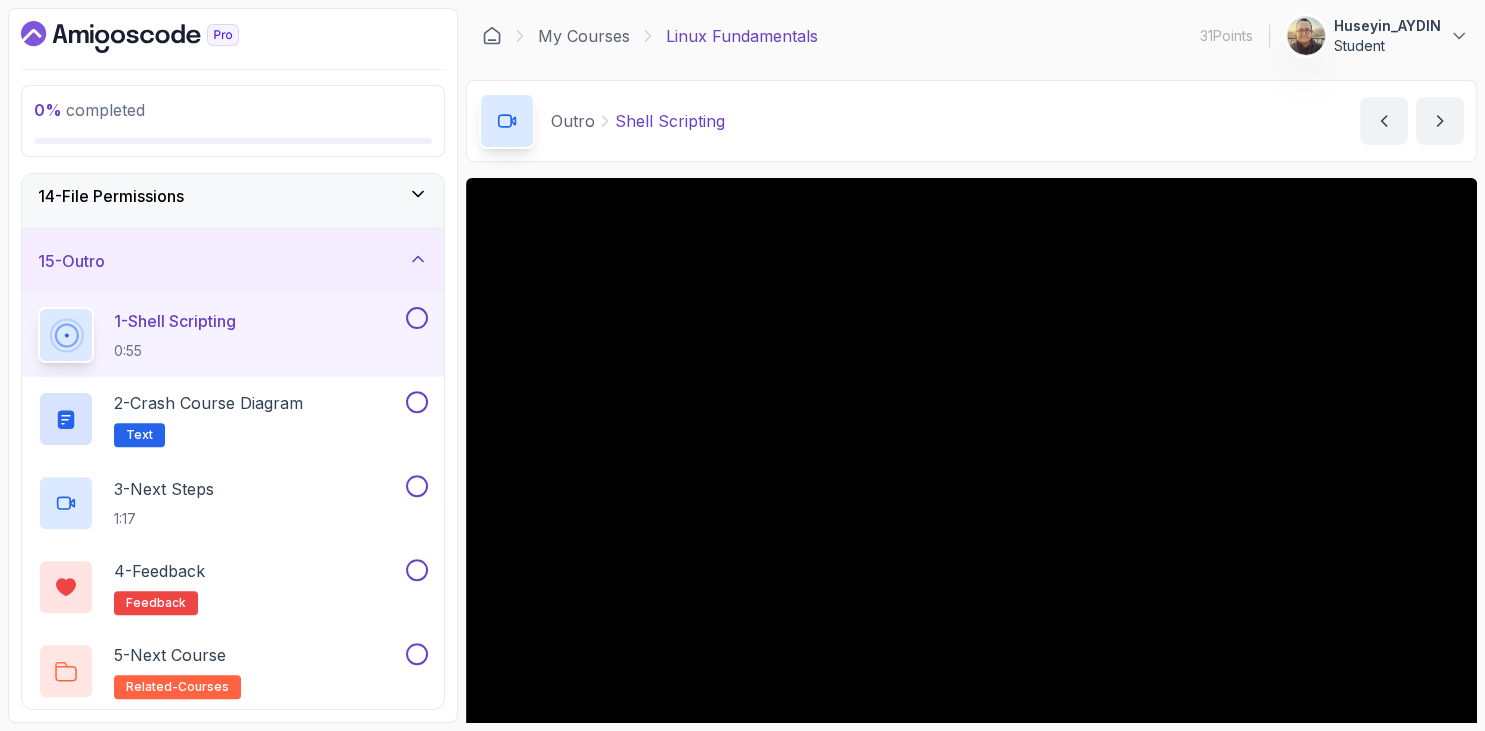 scroll, scrollTop: 162, scrollLeft: 0, axis: vertical 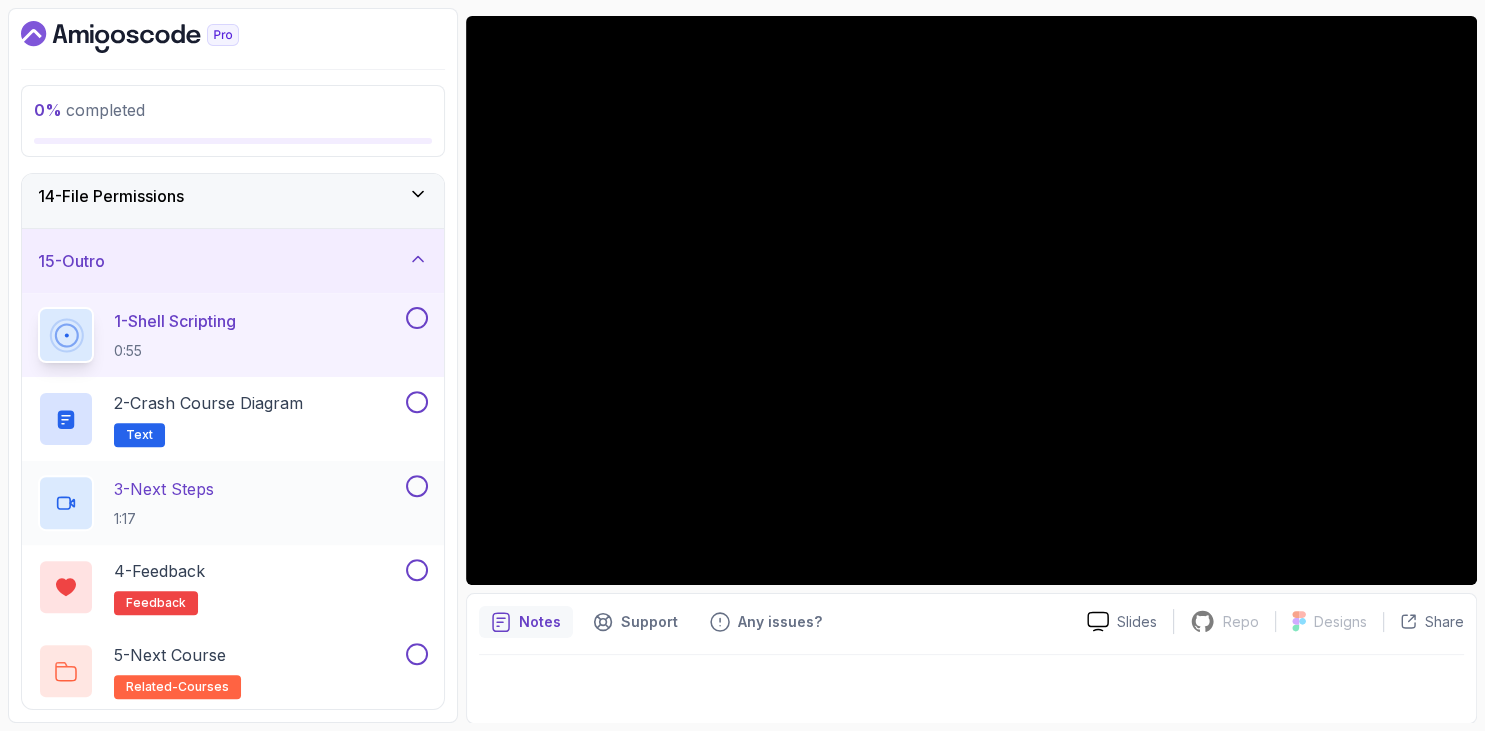 click on "3  -  Next Steps 1:17" at bounding box center [164, 503] 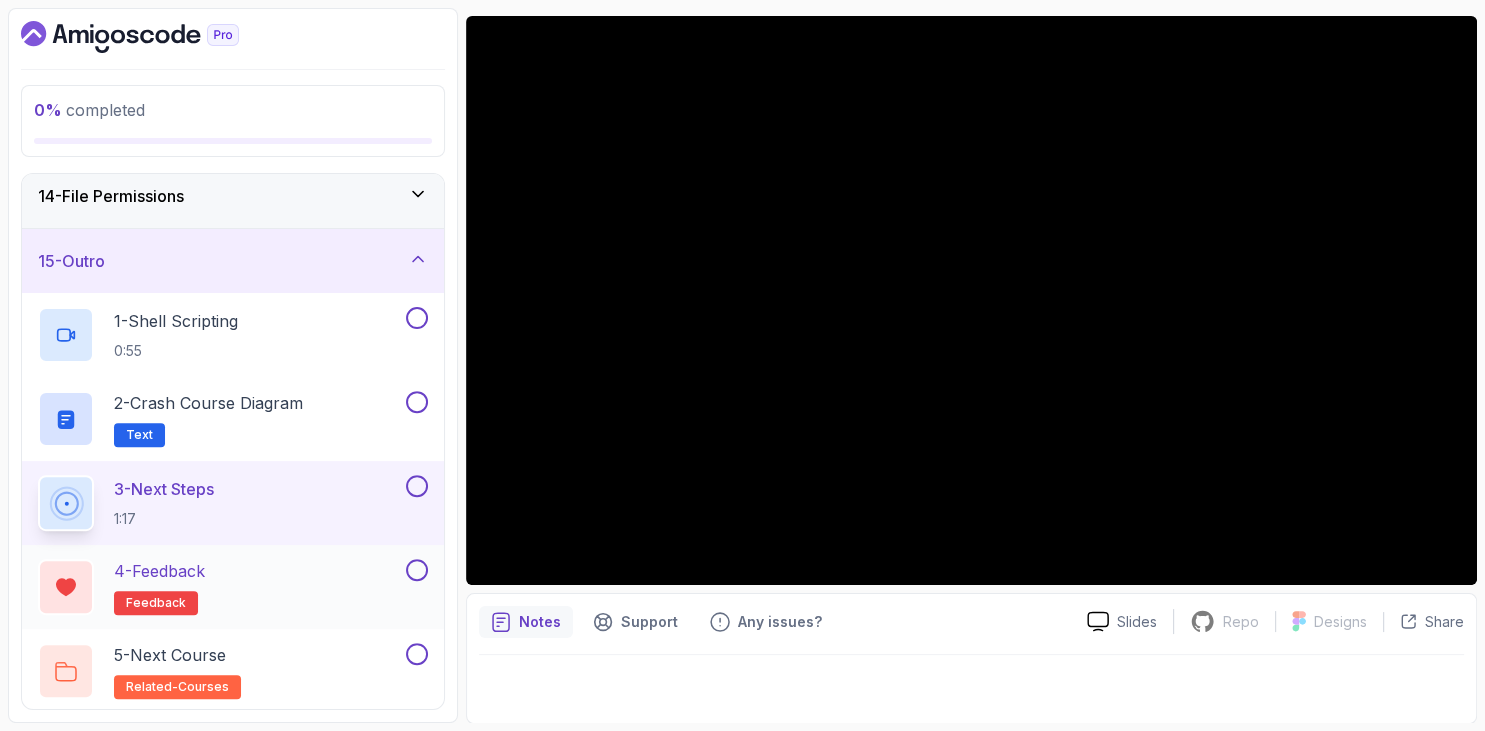 click on "4  -  Feedback feedback" at bounding box center [159, 587] 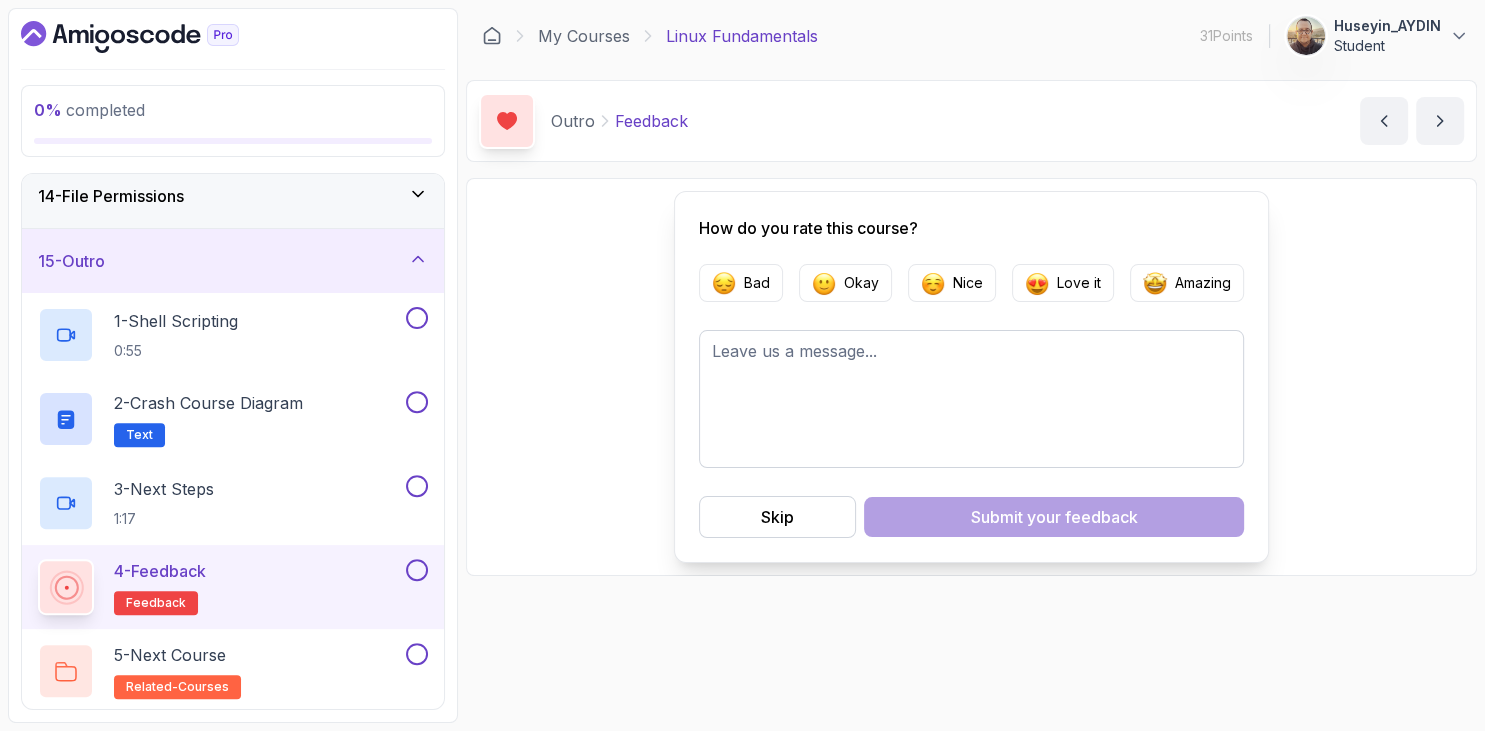 scroll, scrollTop: 0, scrollLeft: 0, axis: both 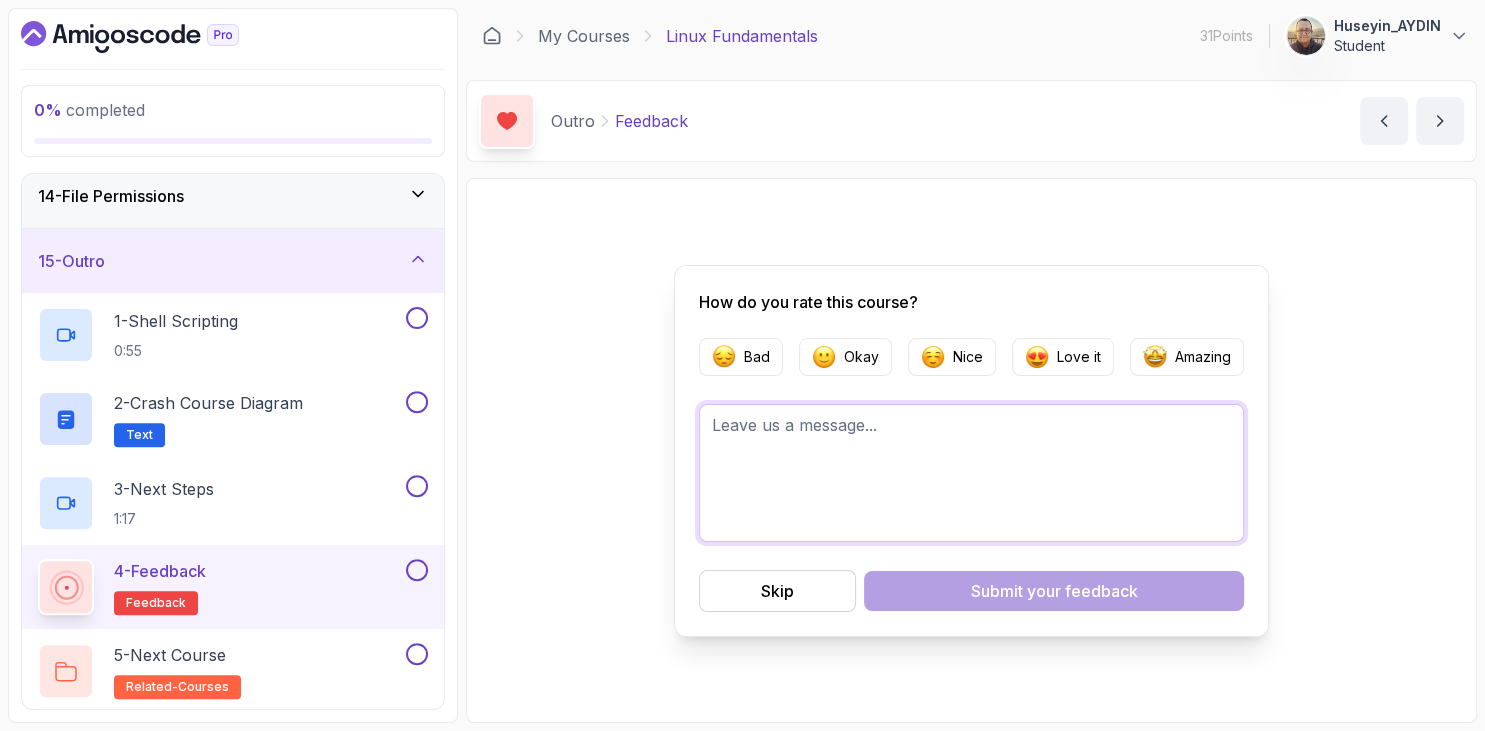 click at bounding box center (971, 473) 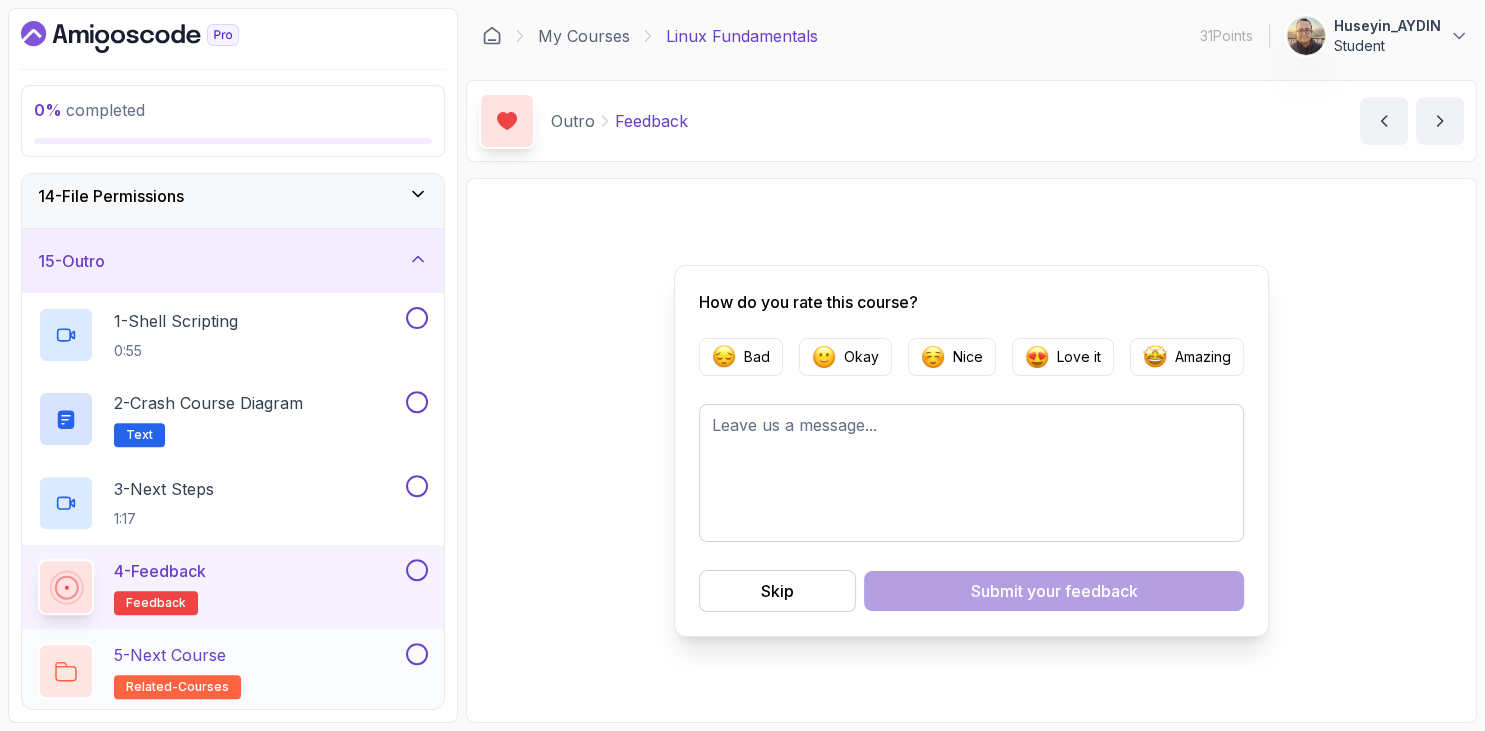 click on "related-courses" at bounding box center [177, 687] 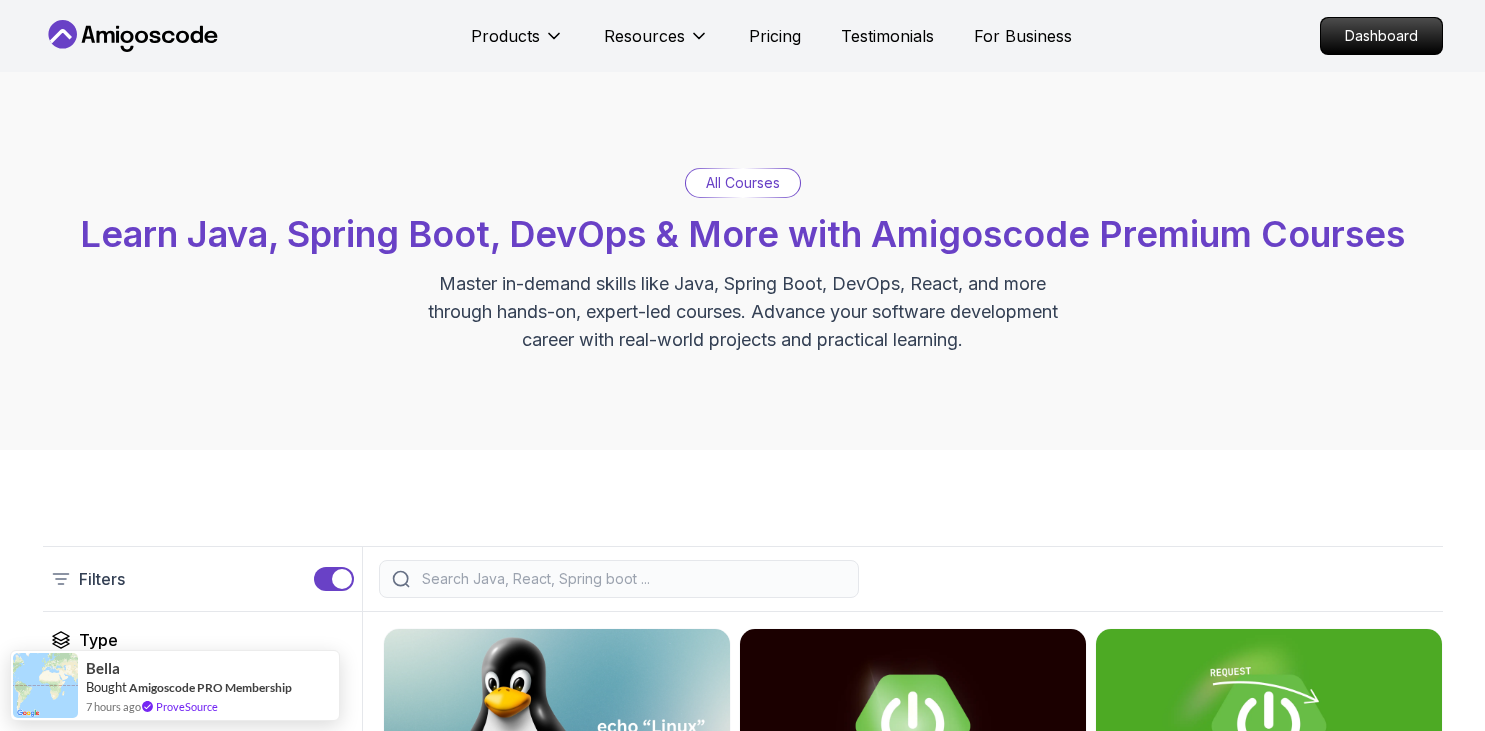 scroll, scrollTop: 528, scrollLeft: 0, axis: vertical 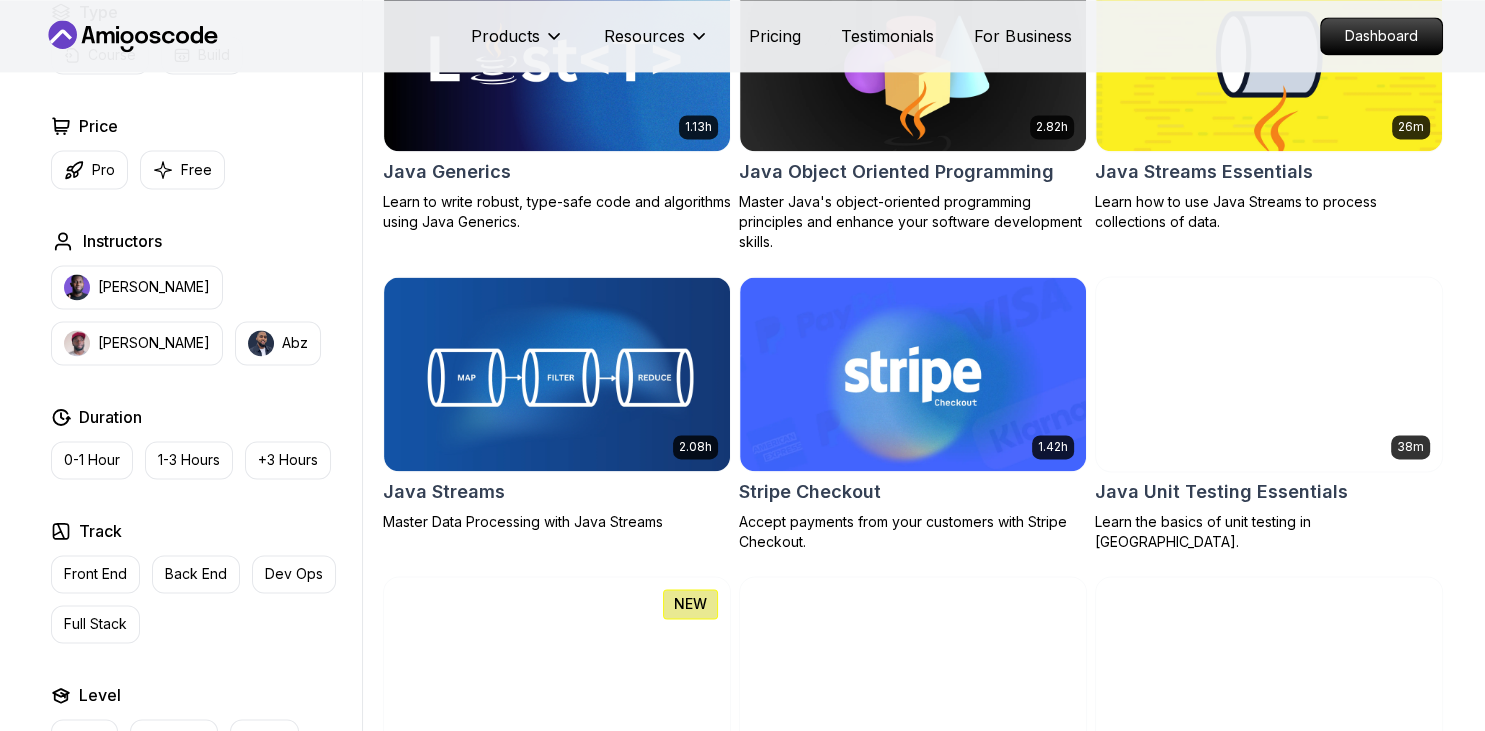 click on "Instructors" at bounding box center [202, 241] 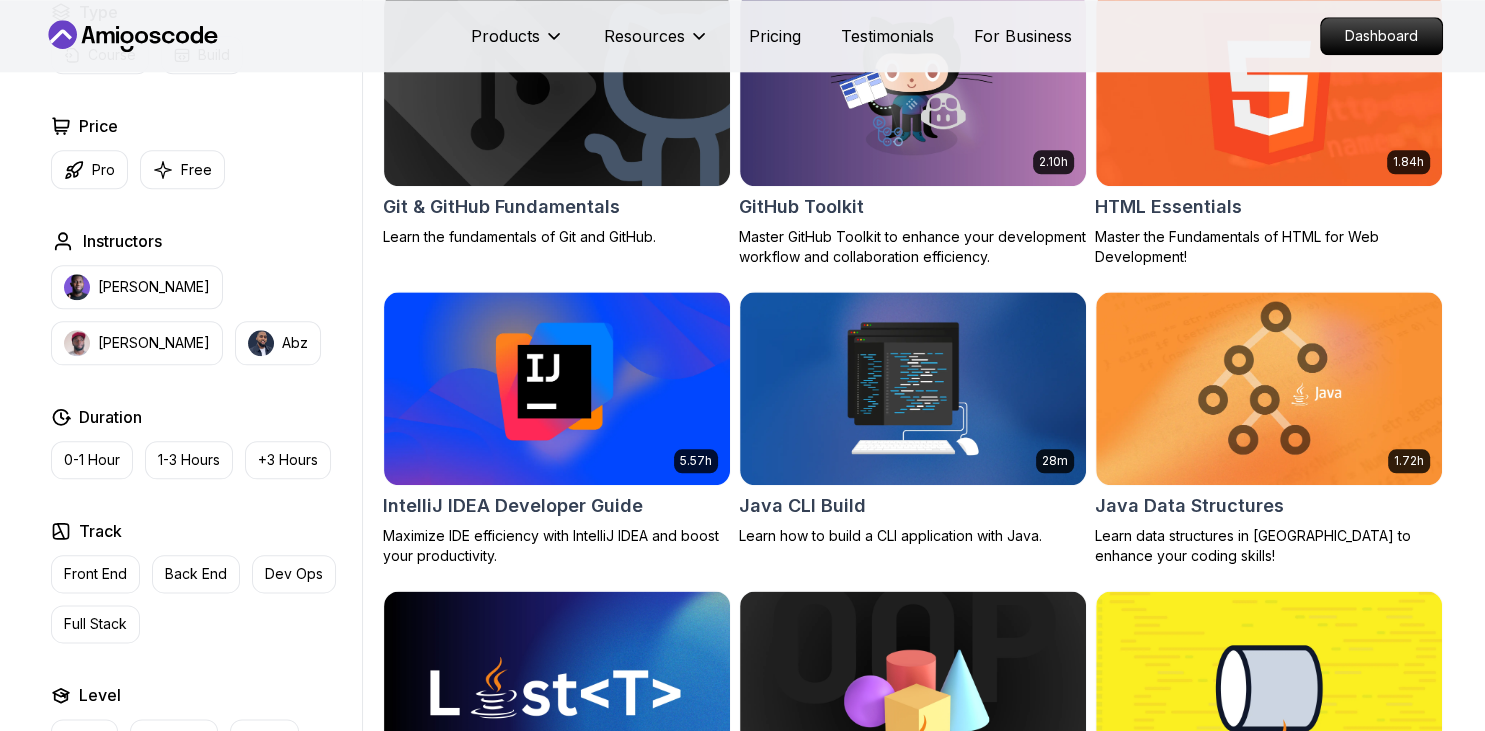 scroll, scrollTop: 1900, scrollLeft: 0, axis: vertical 